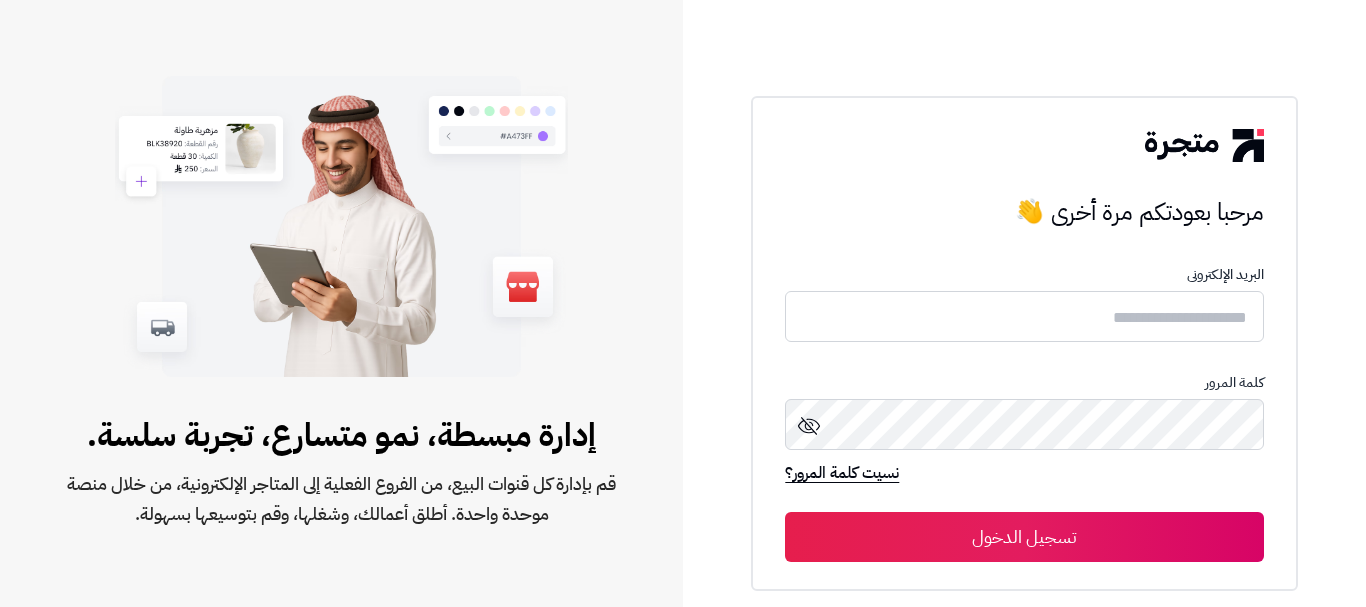 scroll, scrollTop: 0, scrollLeft: 0, axis: both 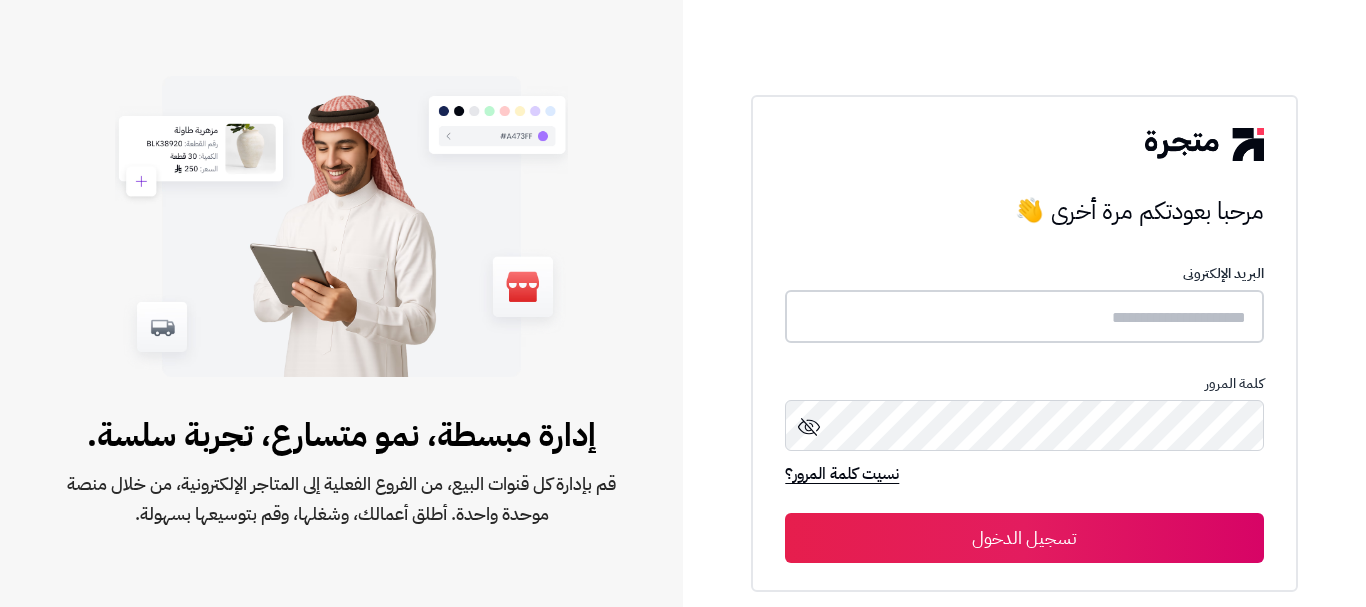 click at bounding box center (1024, 316) 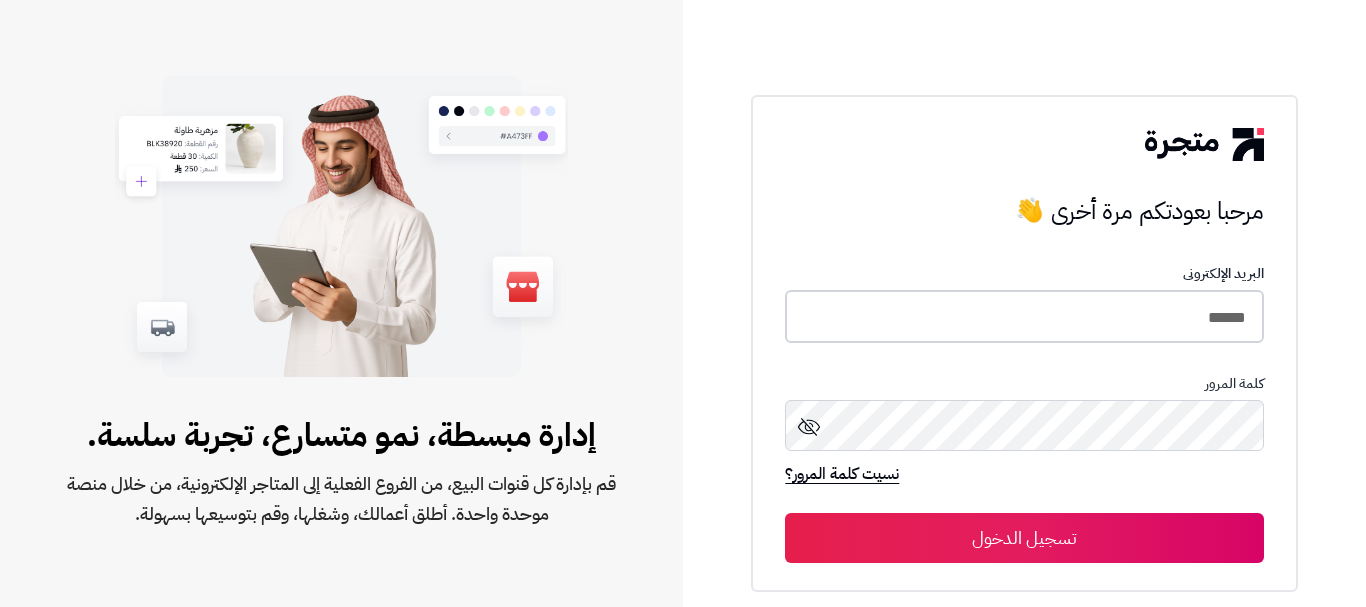 type on "******" 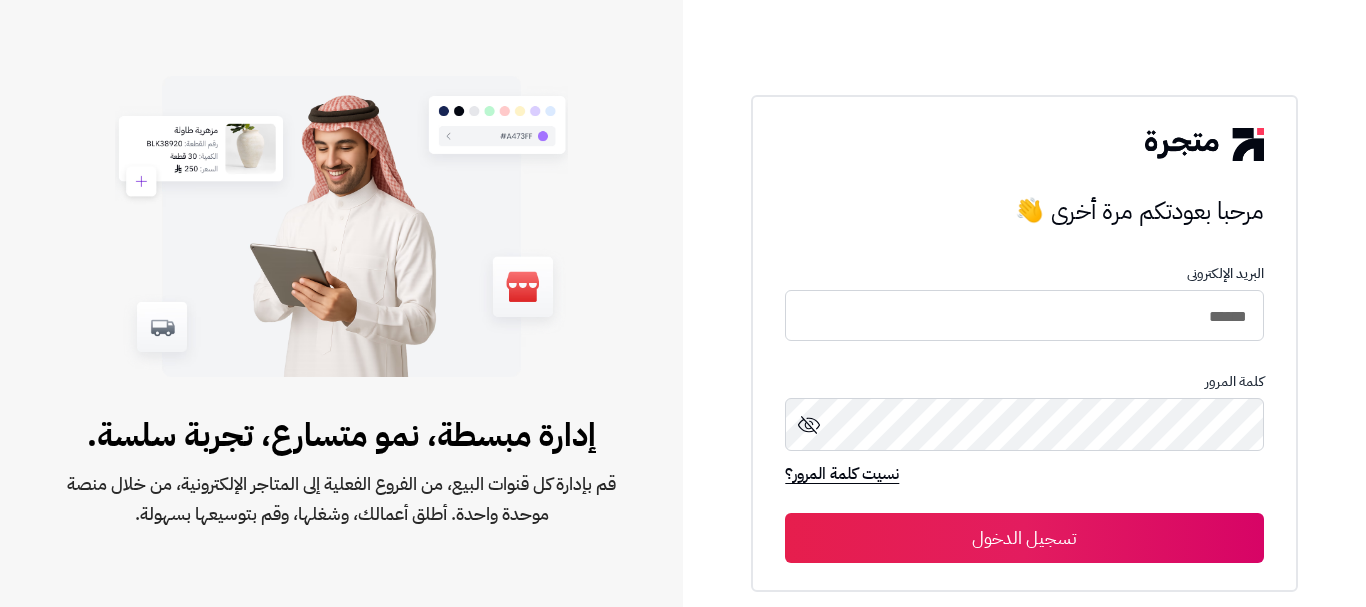 click on "تسجيل الدخول" at bounding box center [1024, 538] 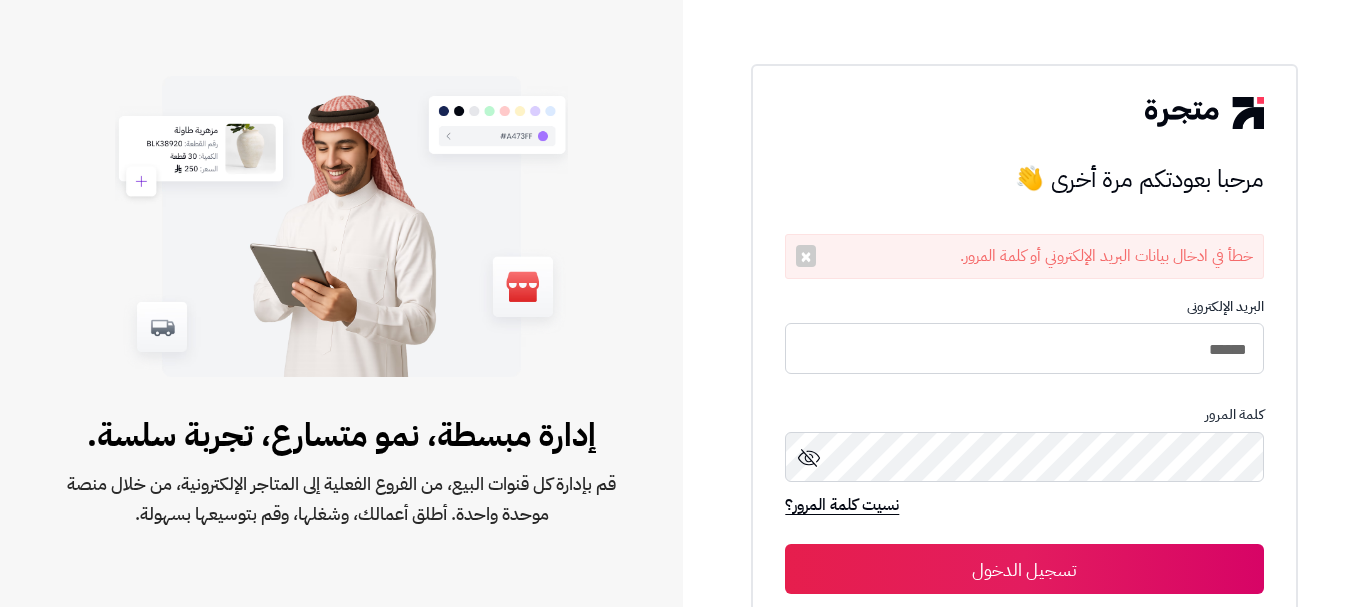 scroll, scrollTop: 0, scrollLeft: 0, axis: both 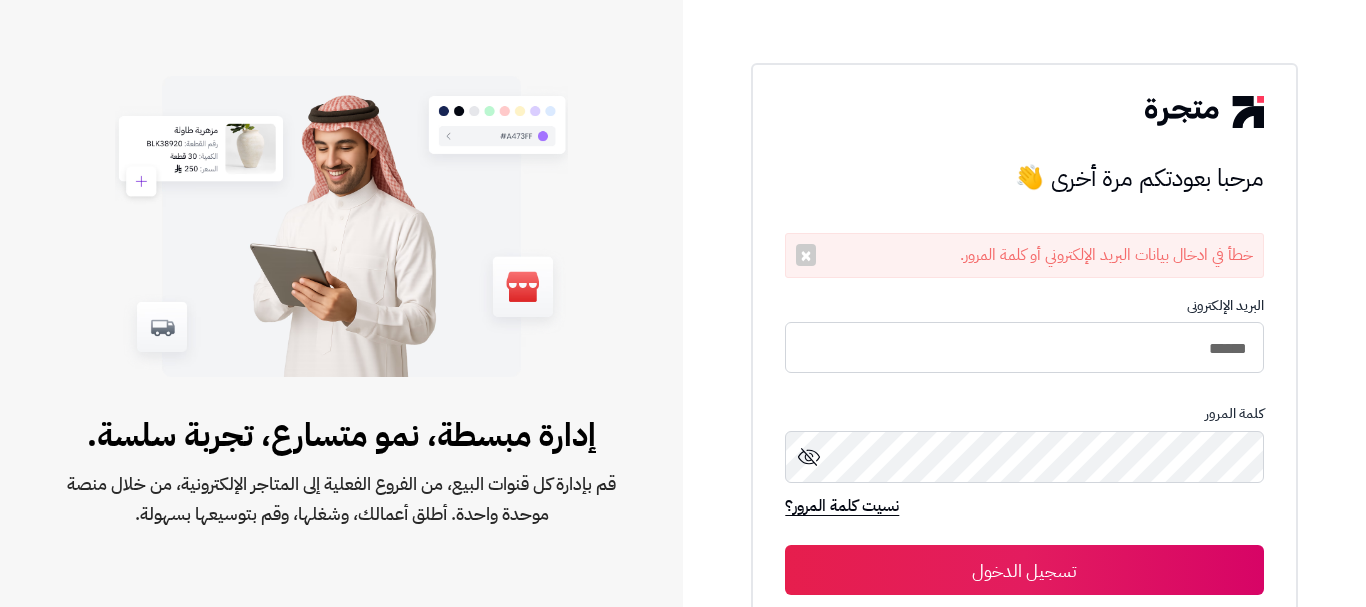 click on "تسجيل الدخول" at bounding box center (1024, 570) 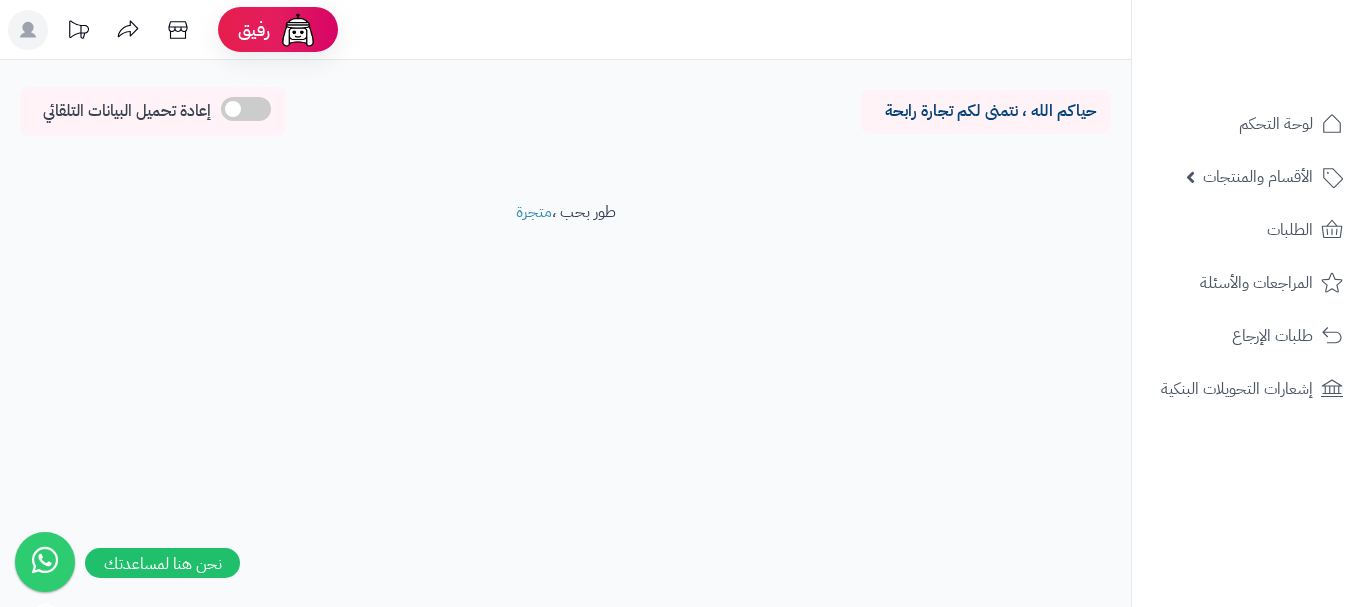 scroll, scrollTop: 0, scrollLeft: 0, axis: both 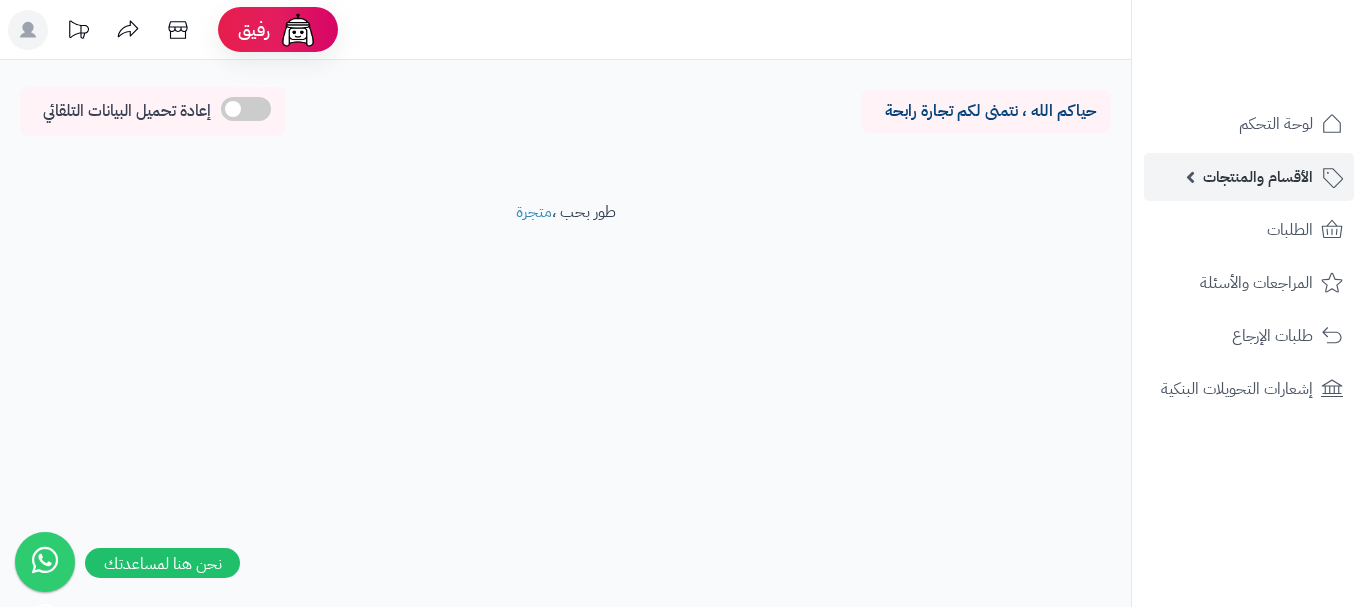 click on "الأقسام والمنتجات" at bounding box center (1249, 177) 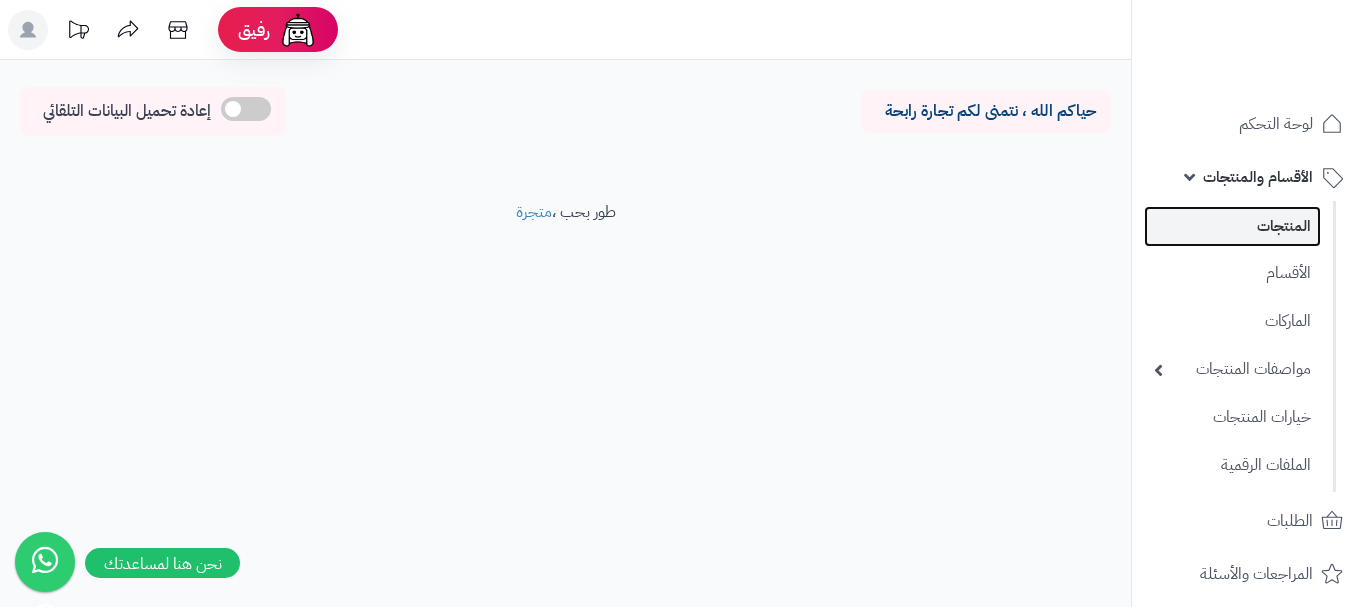 click on "المنتجات" at bounding box center (1232, 226) 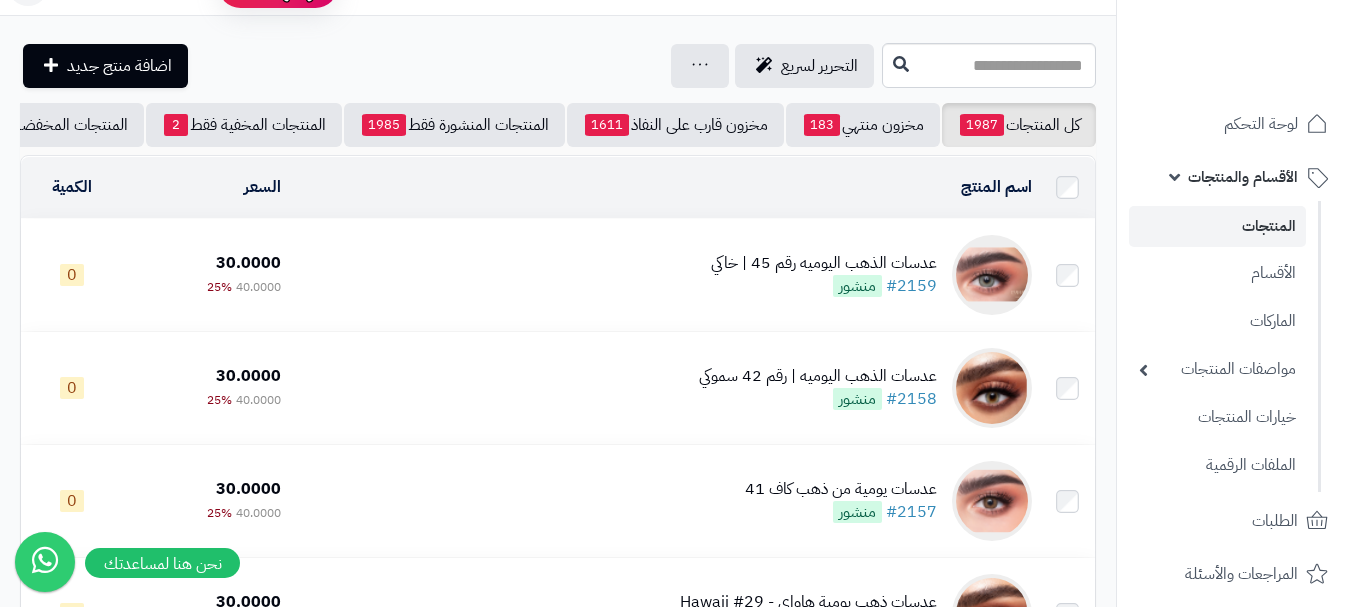 scroll, scrollTop: 0, scrollLeft: 0, axis: both 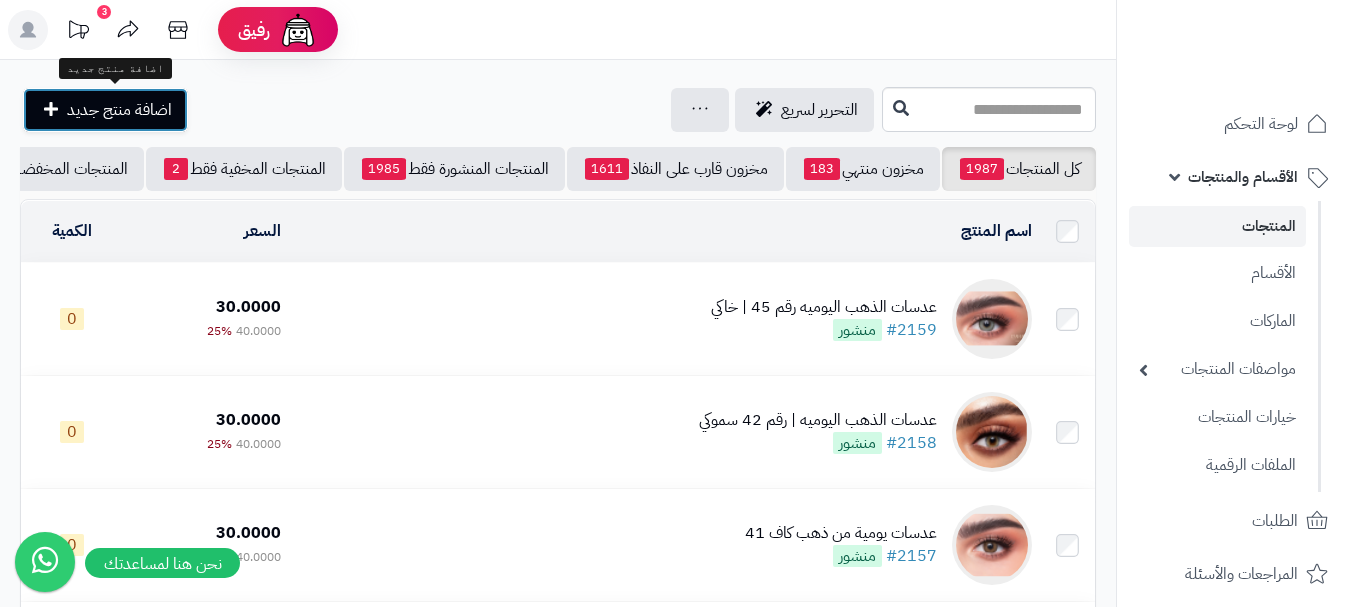 click on "اضافة منتج جديد" at bounding box center (119, 110) 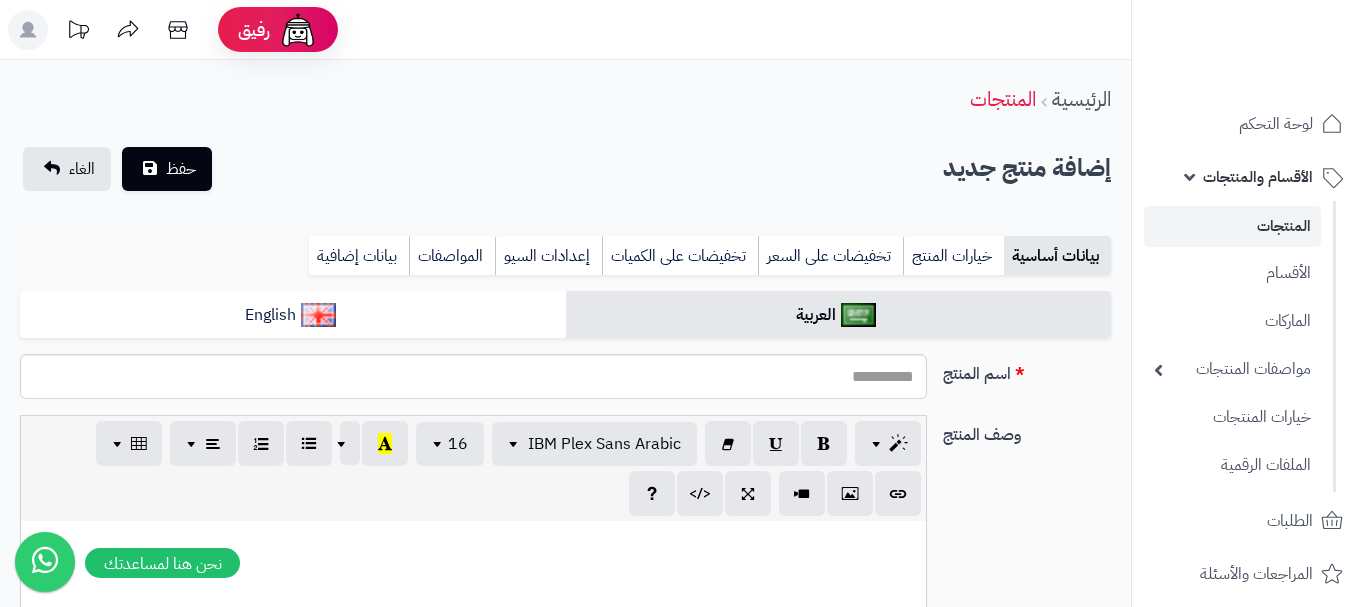 select 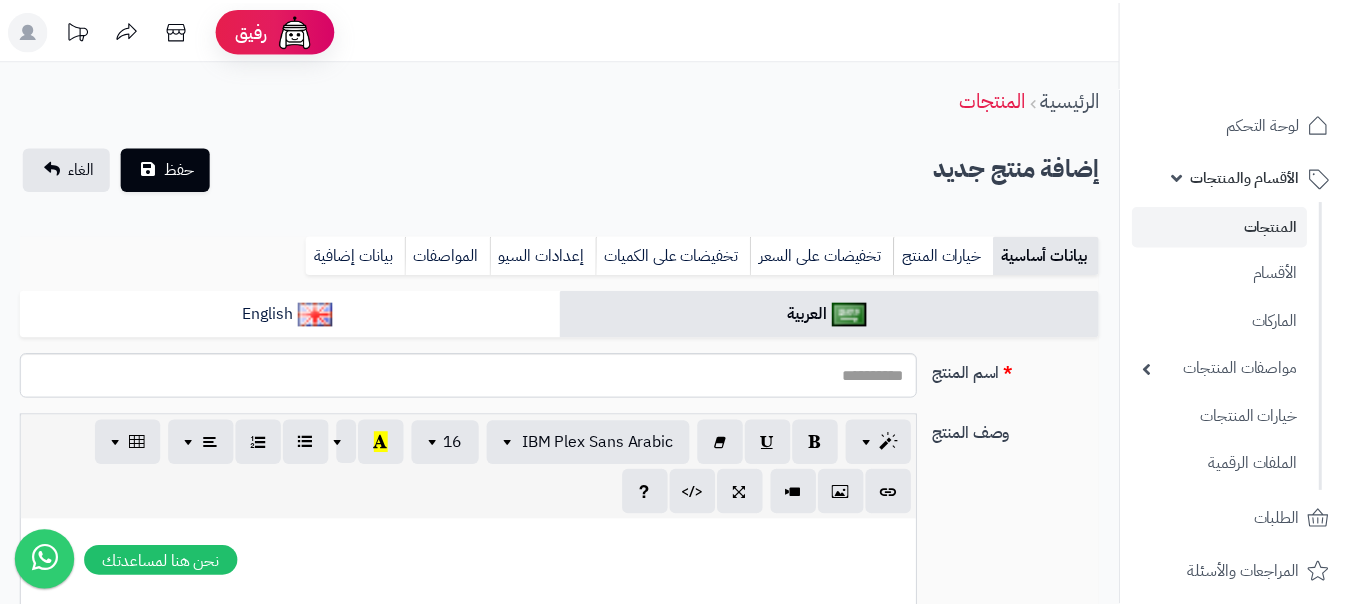 scroll, scrollTop: 0, scrollLeft: 0, axis: both 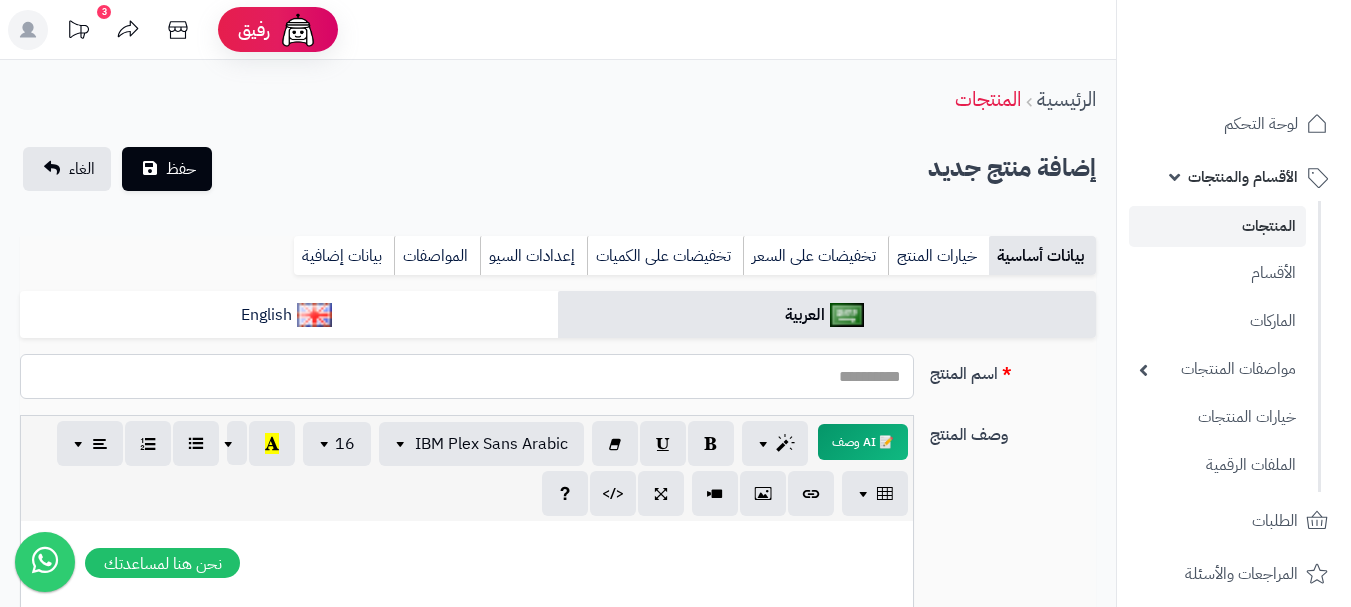 click on "اسم المنتج" at bounding box center [467, 376] 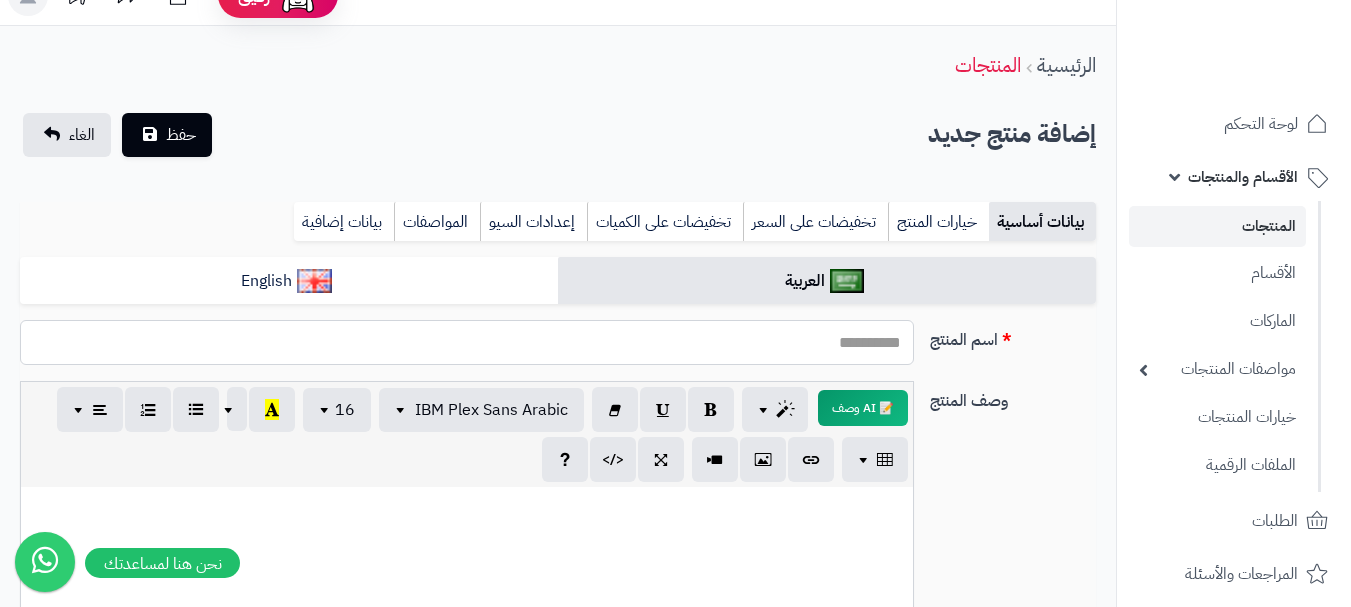 scroll, scrollTop: 0, scrollLeft: 0, axis: both 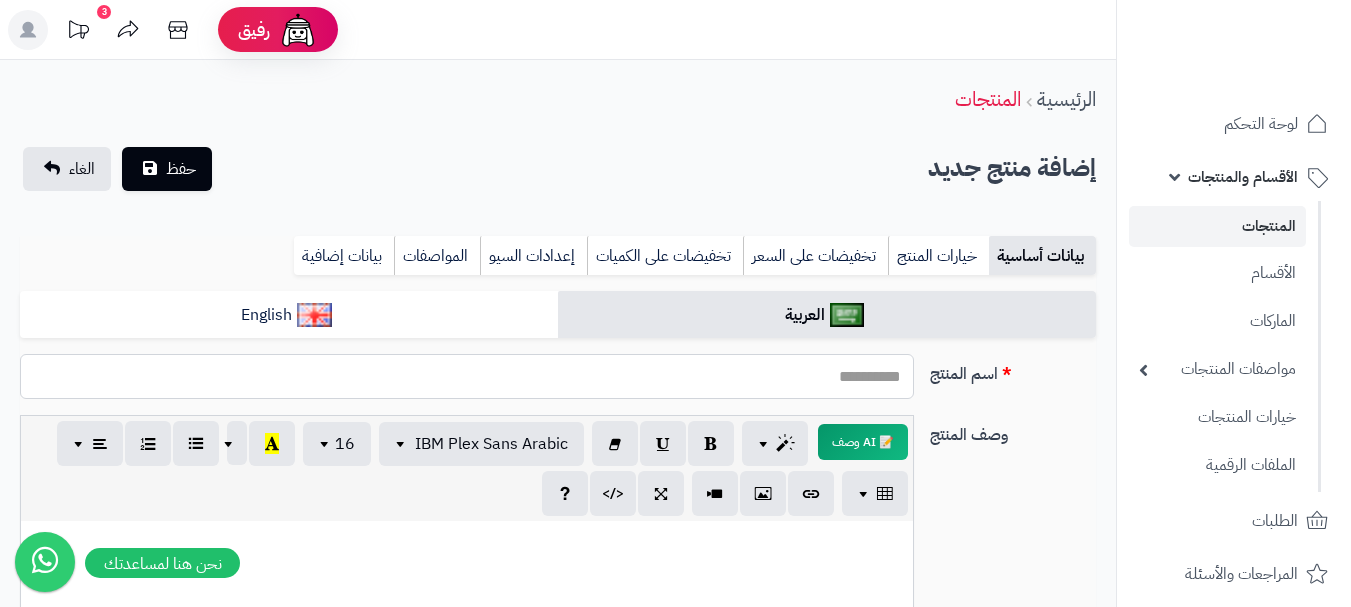 paste on "**********" 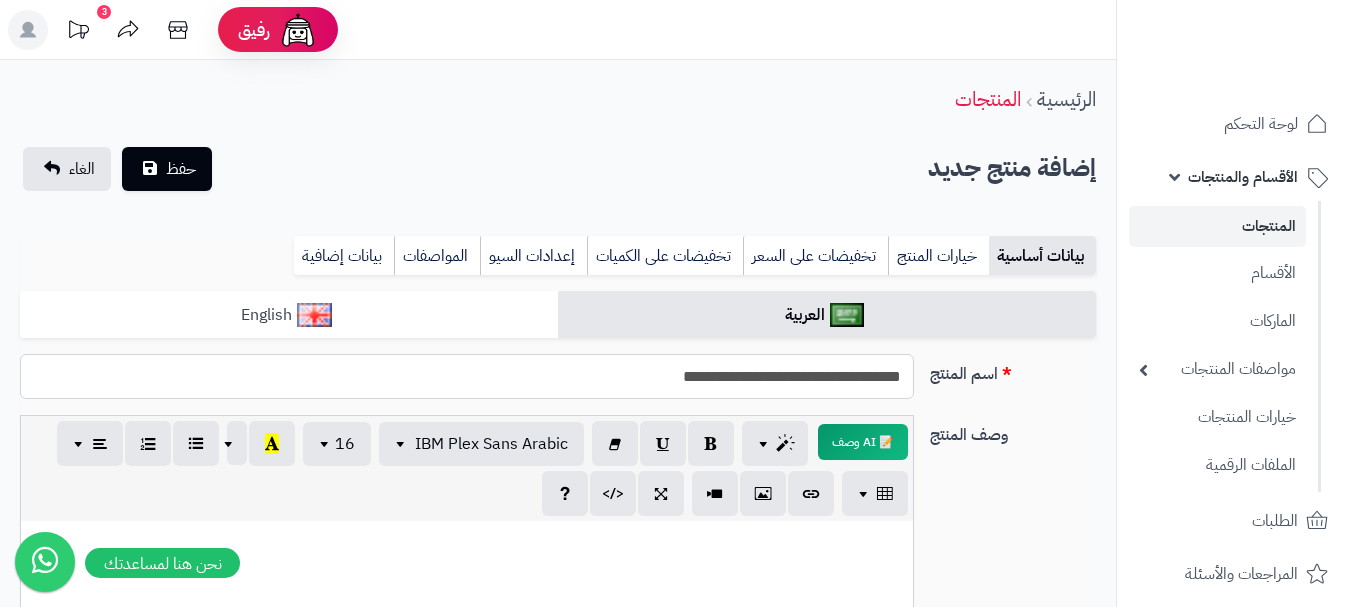 type on "**********" 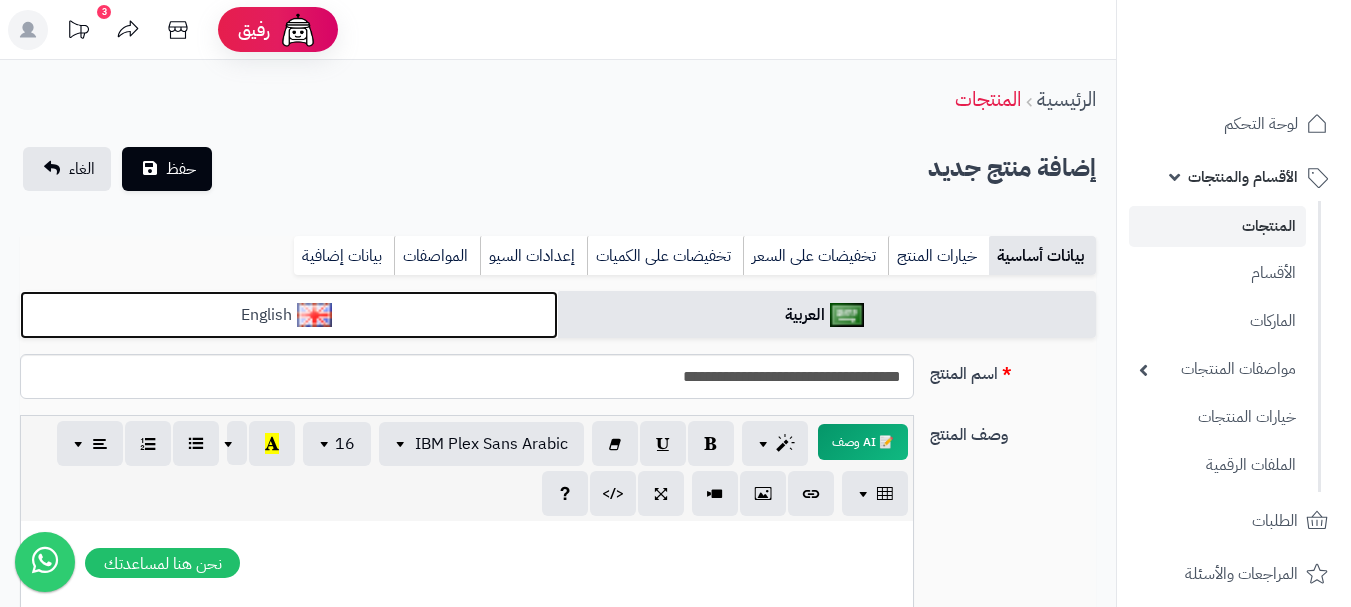 click on "English" at bounding box center (289, 315) 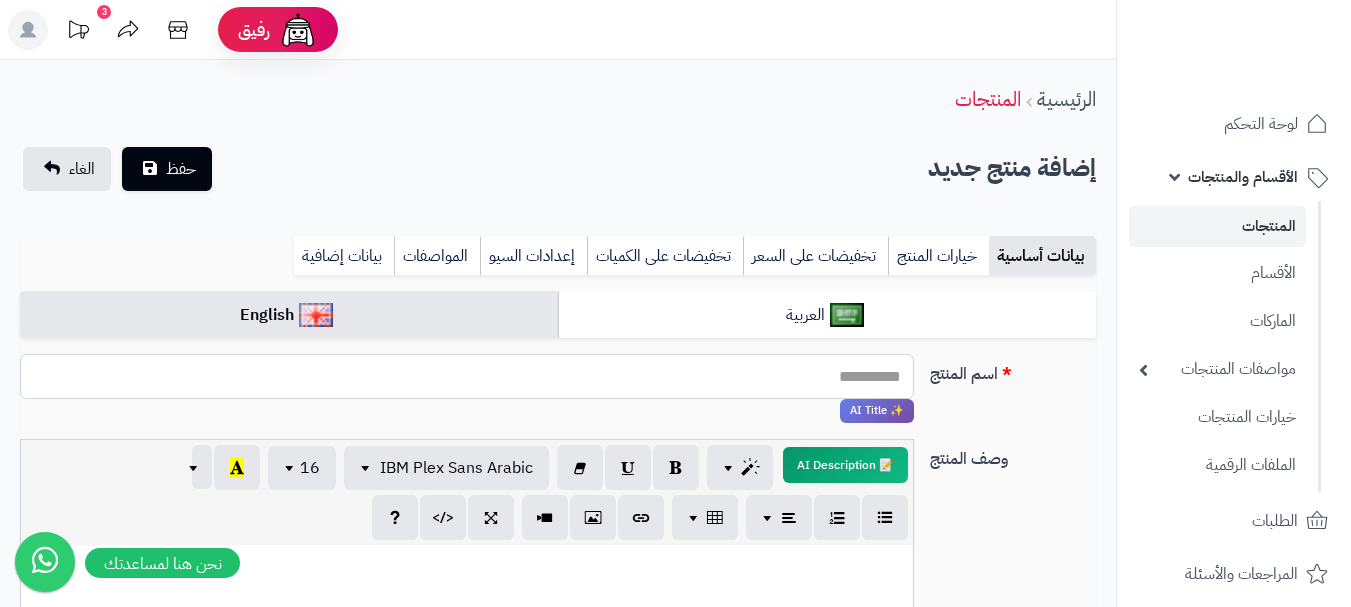 paste on "**********" 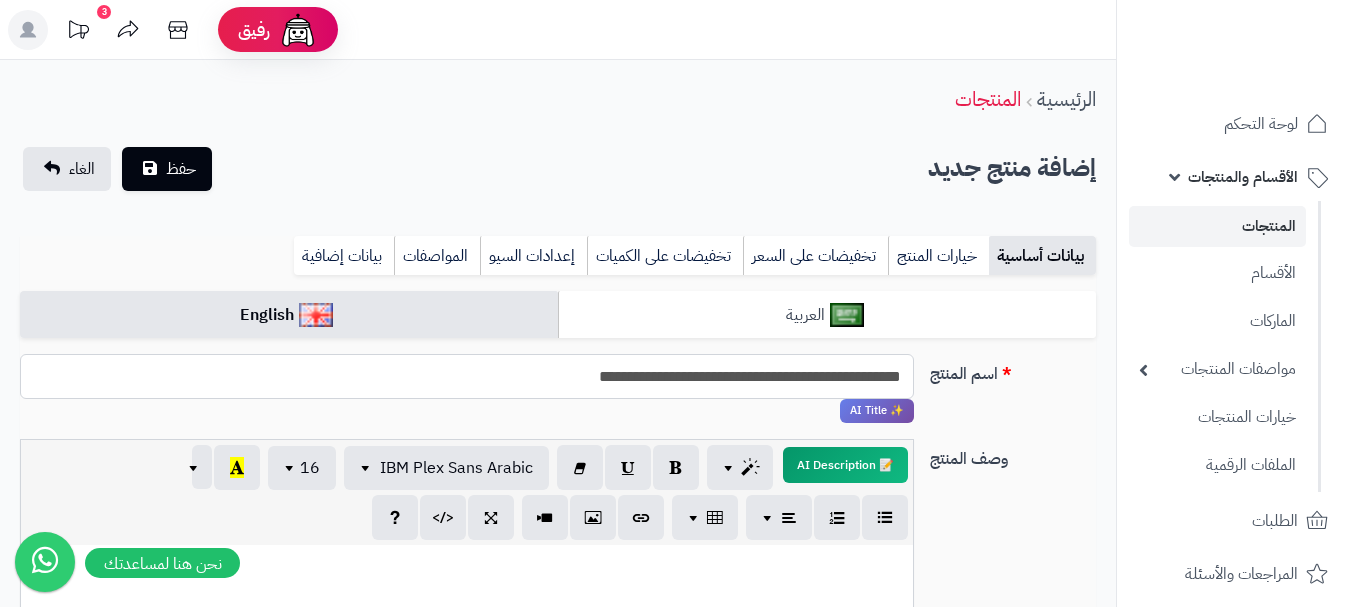 type on "**********" 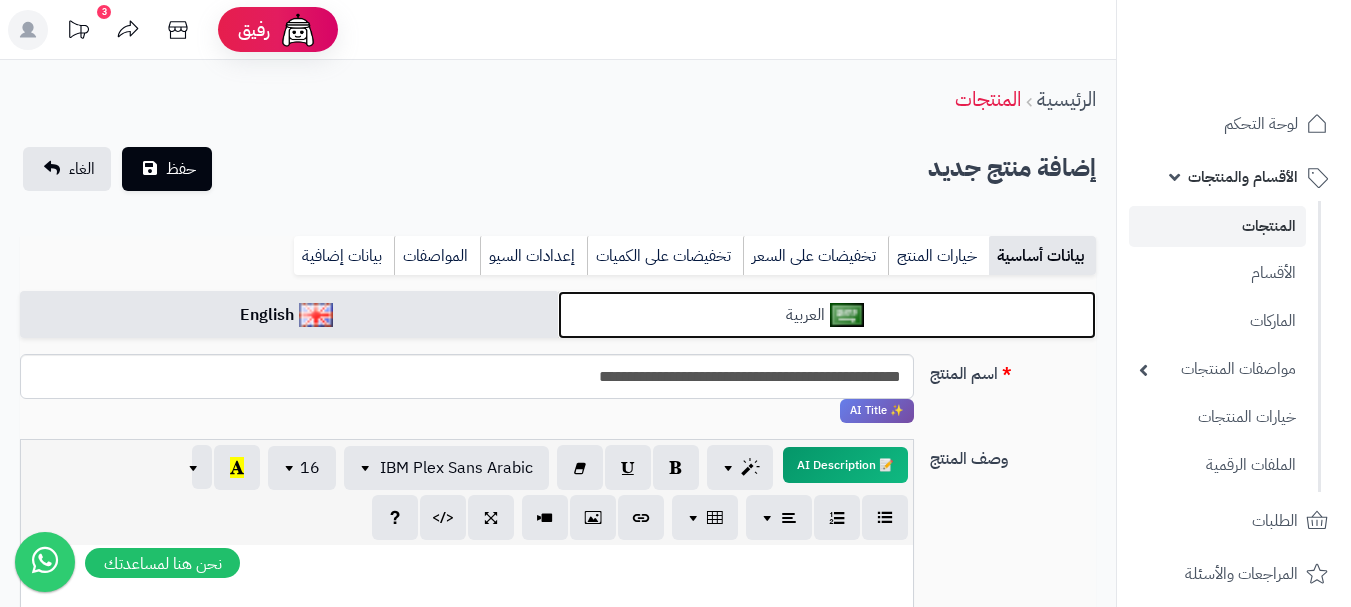 click on "العربية" at bounding box center [827, 315] 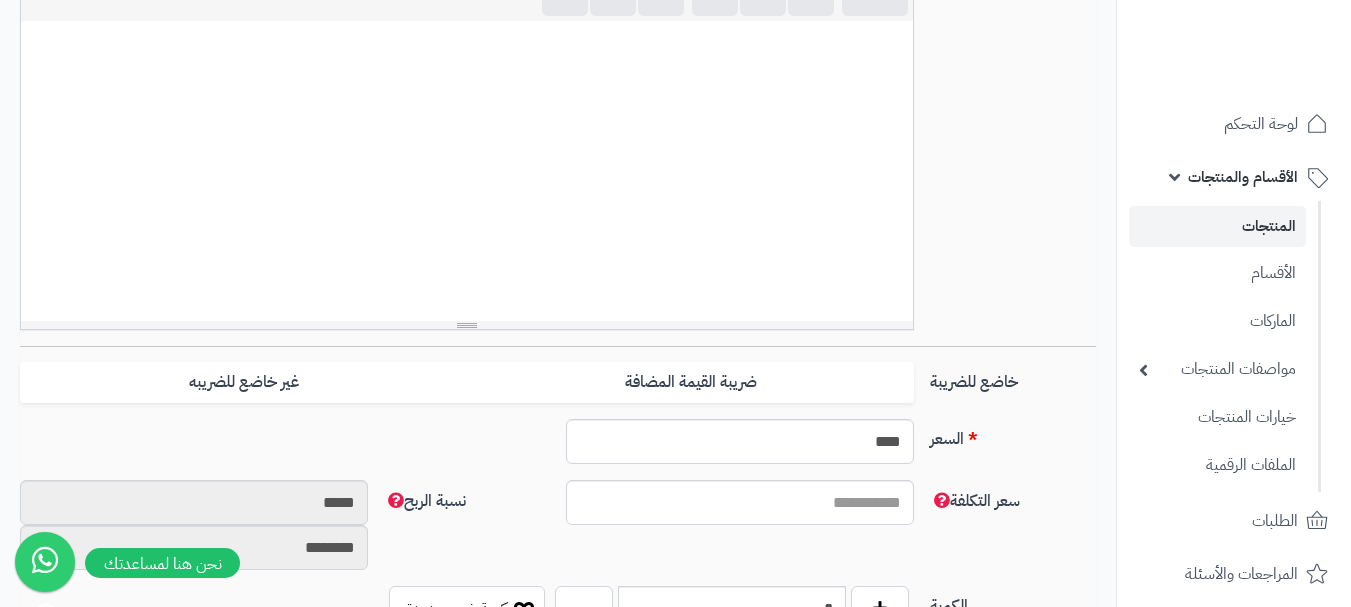 scroll, scrollTop: 700, scrollLeft: 0, axis: vertical 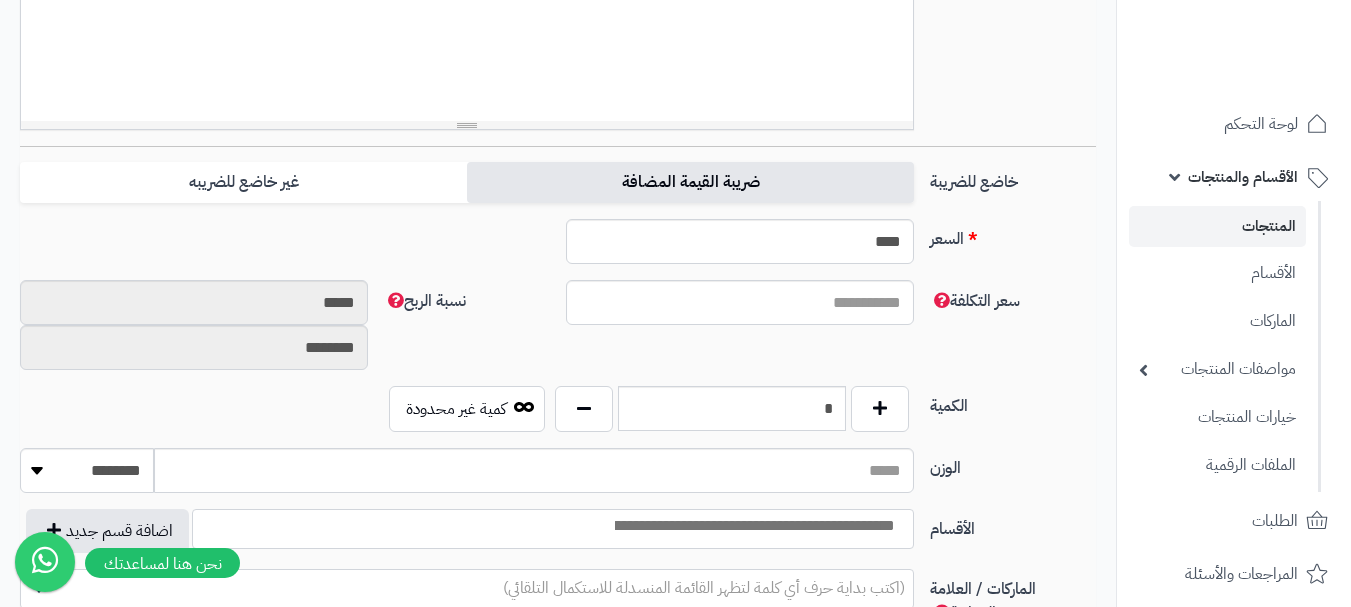 click on "ضريبة القيمة المضافة" at bounding box center [690, 182] 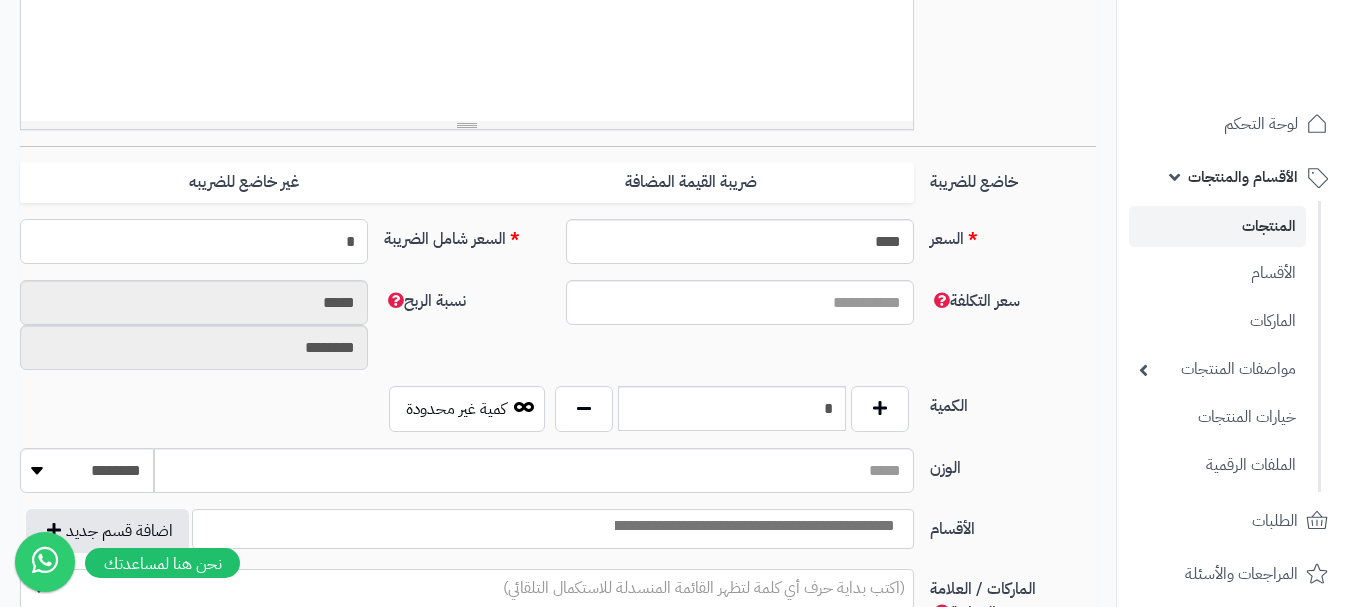 click on "*" at bounding box center (194, 241) 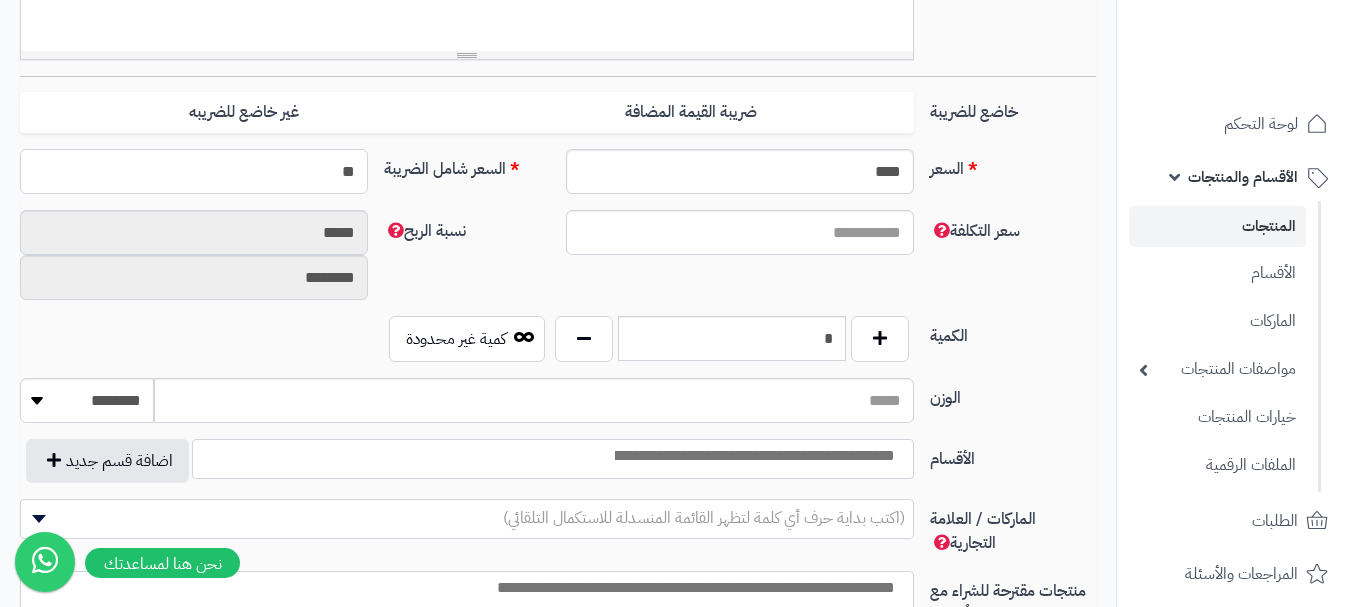 scroll, scrollTop: 894, scrollLeft: 0, axis: vertical 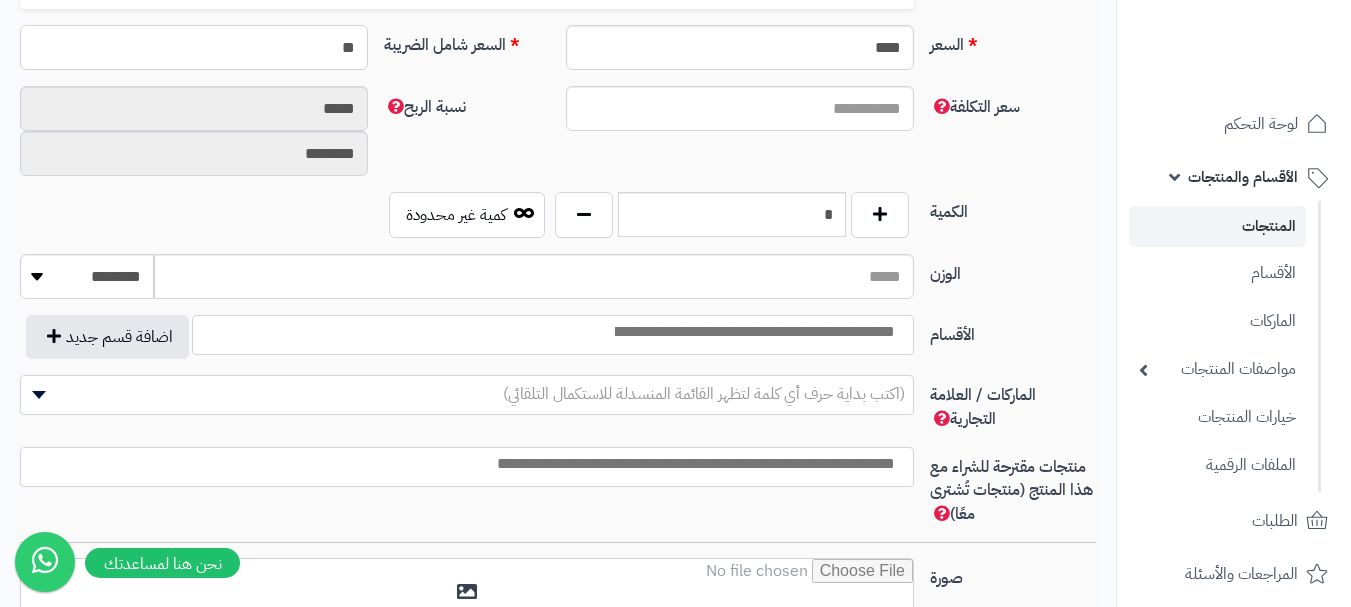 type on "**" 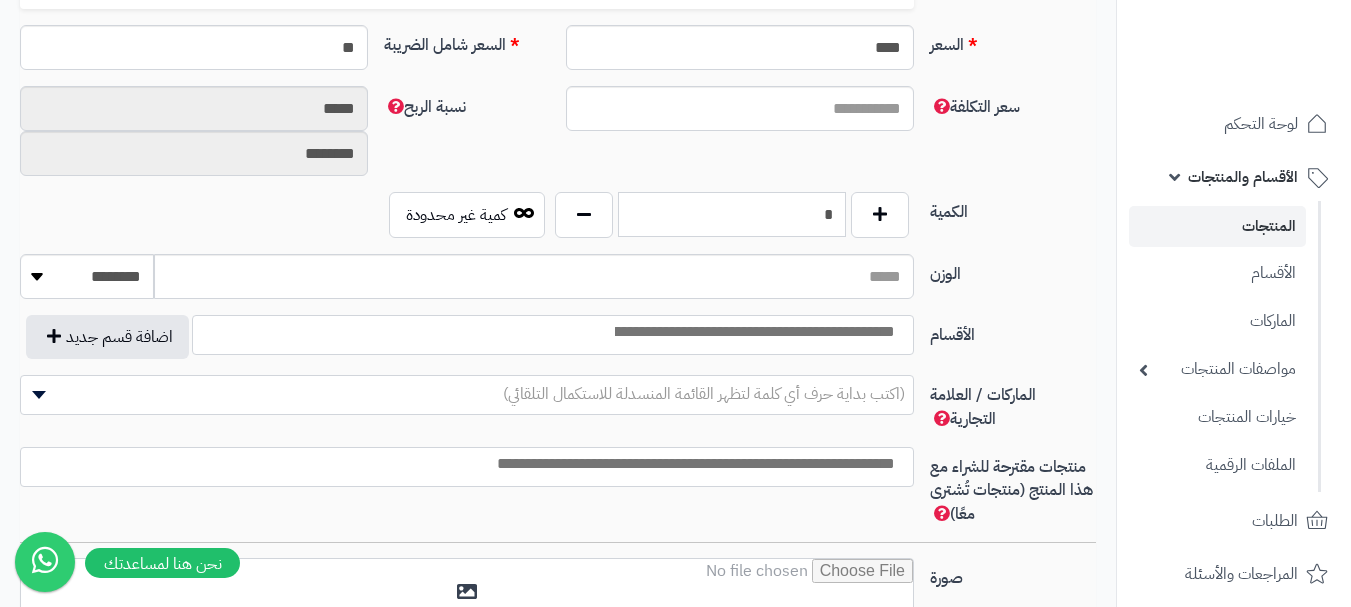 click on "*" at bounding box center [732, 214] 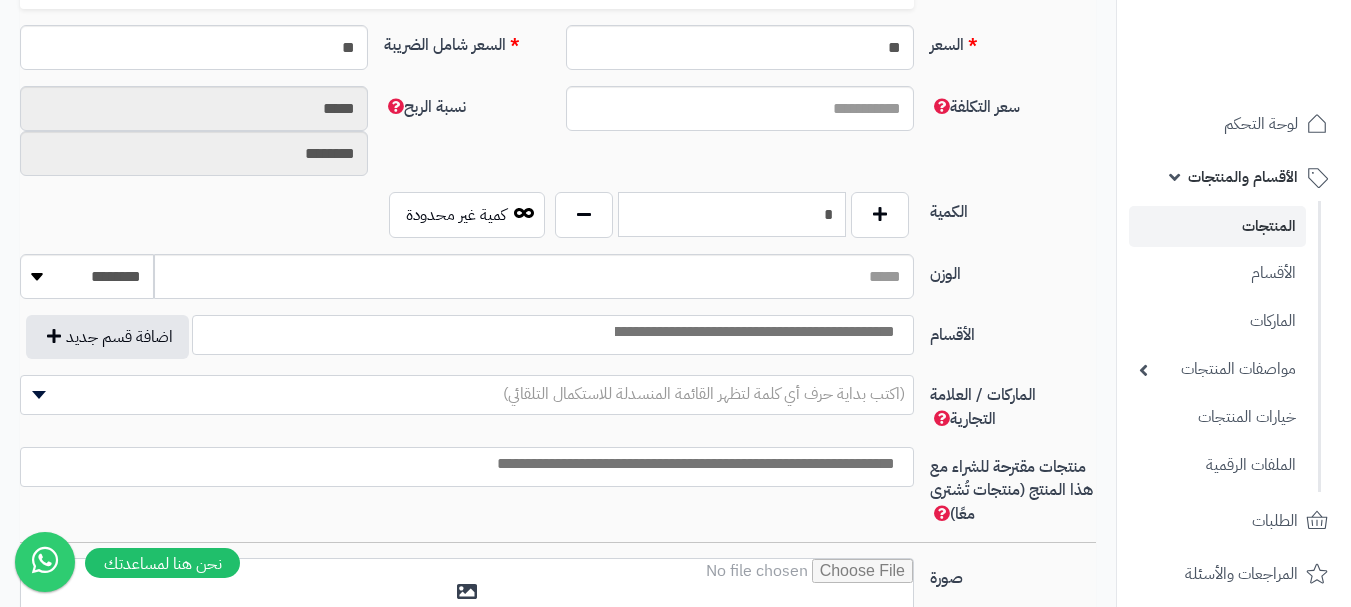 click on "*" at bounding box center [732, 214] 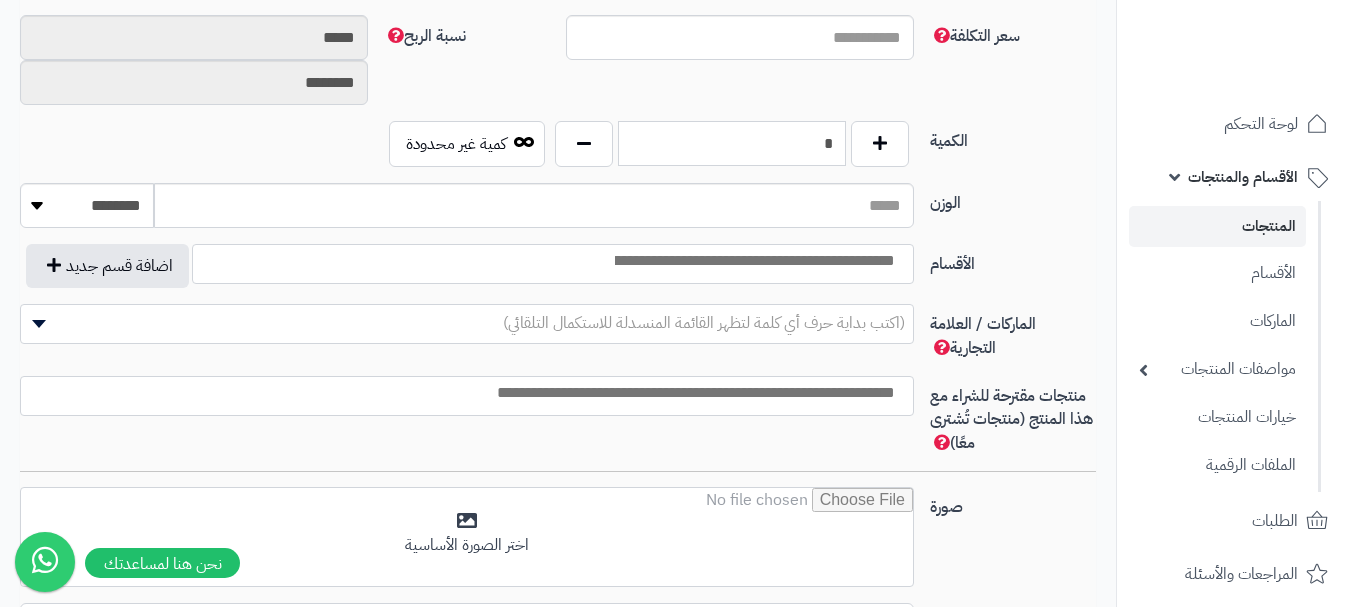 scroll, scrollTop: 1000, scrollLeft: 0, axis: vertical 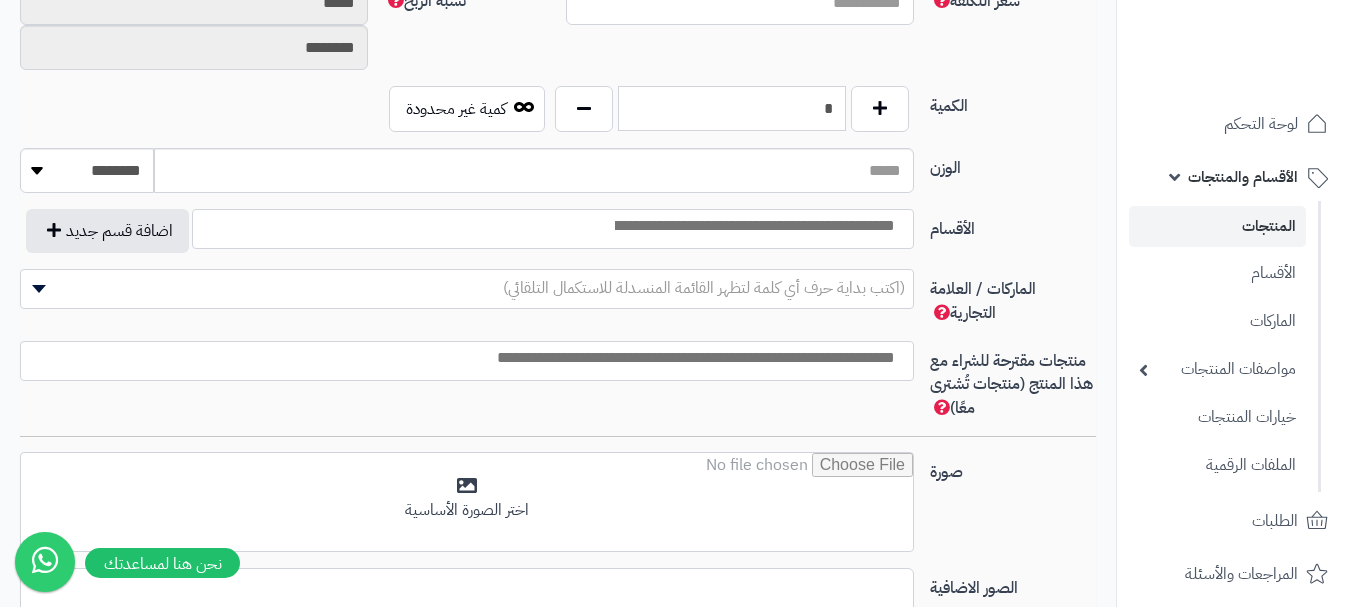 type on "*" 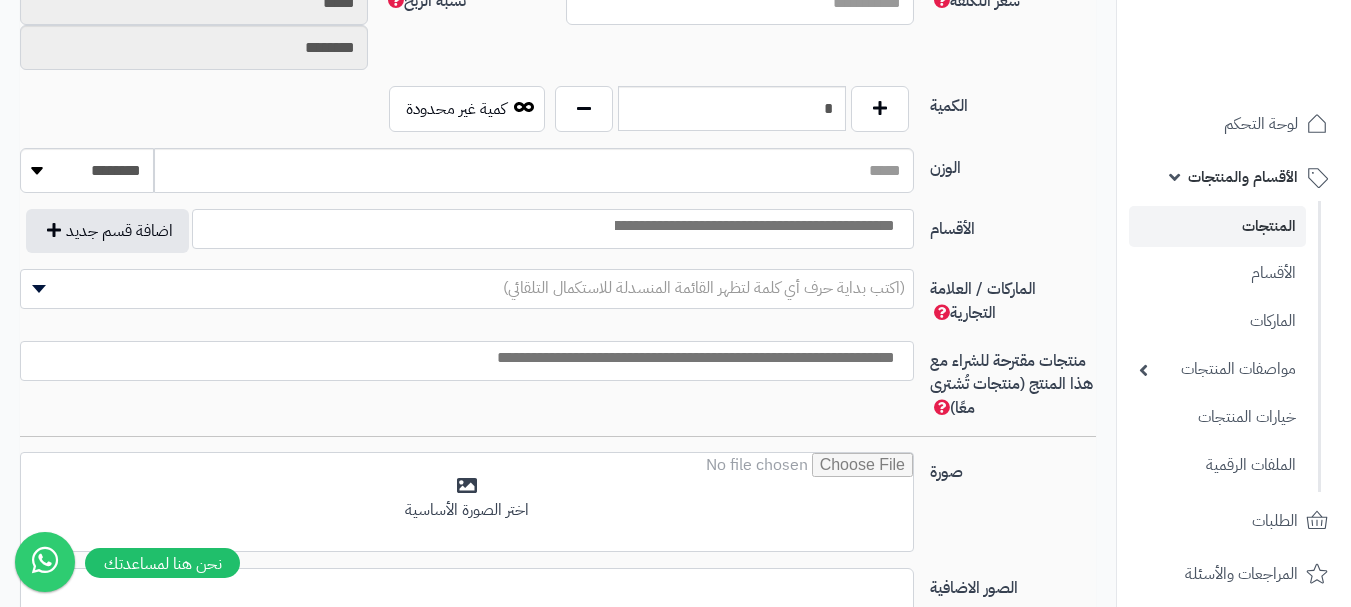 click at bounding box center [753, 226] 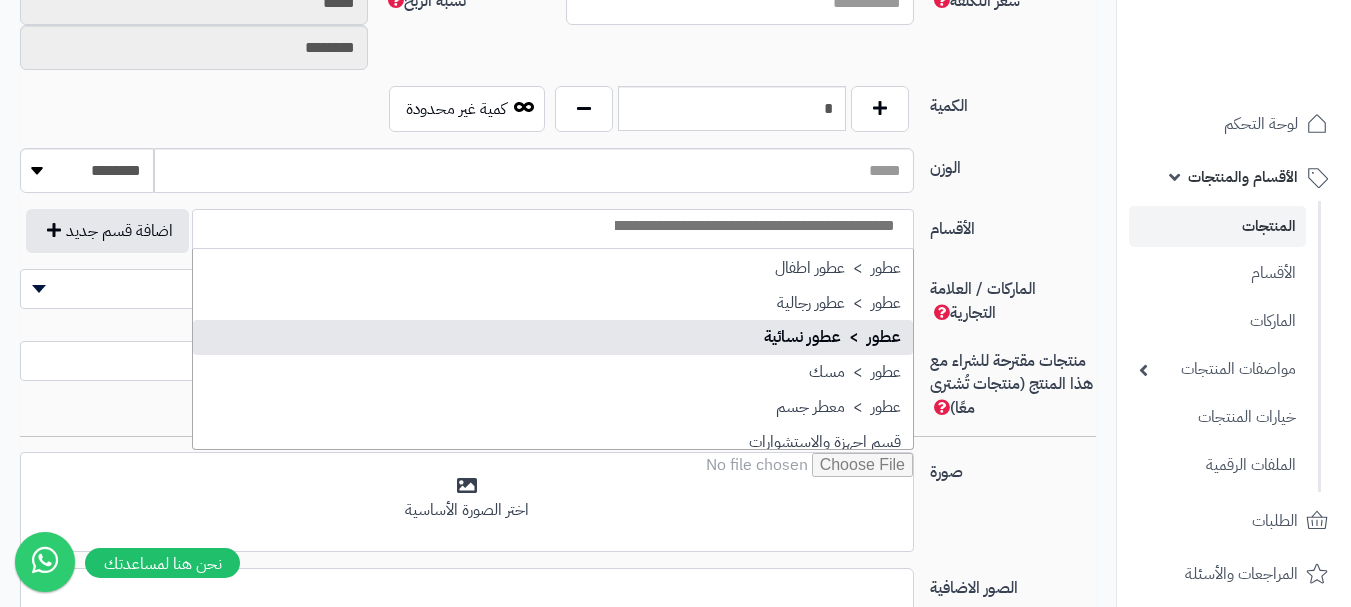 scroll, scrollTop: 700, scrollLeft: 0, axis: vertical 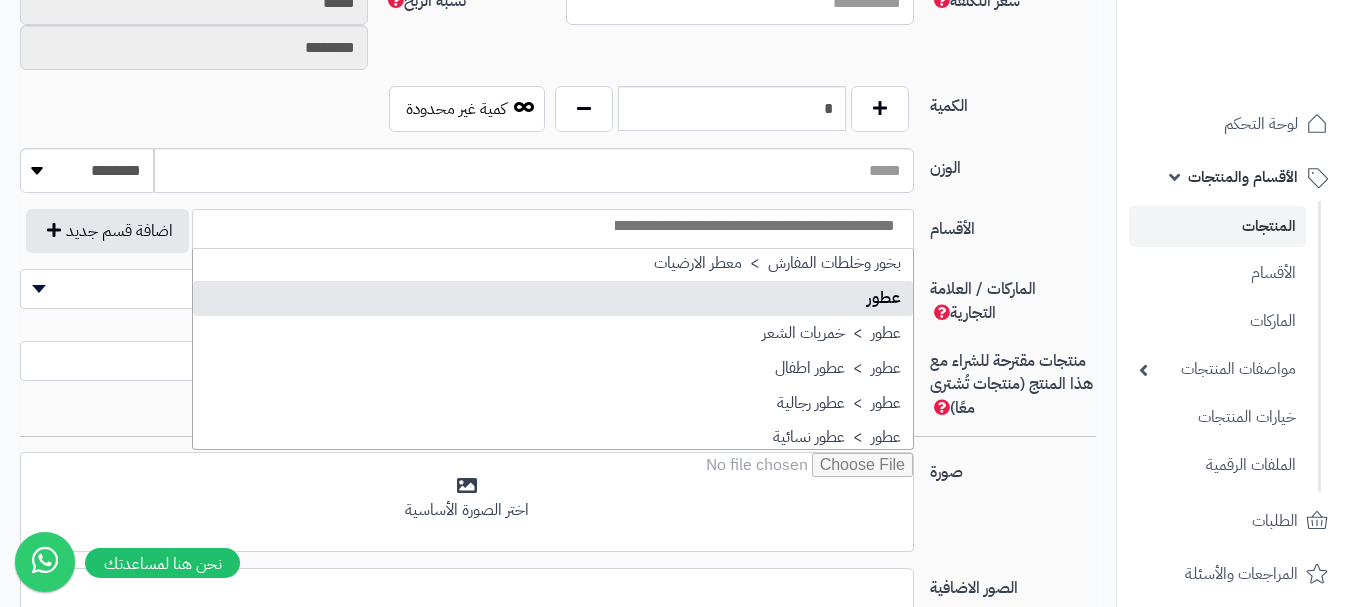 select on "**" 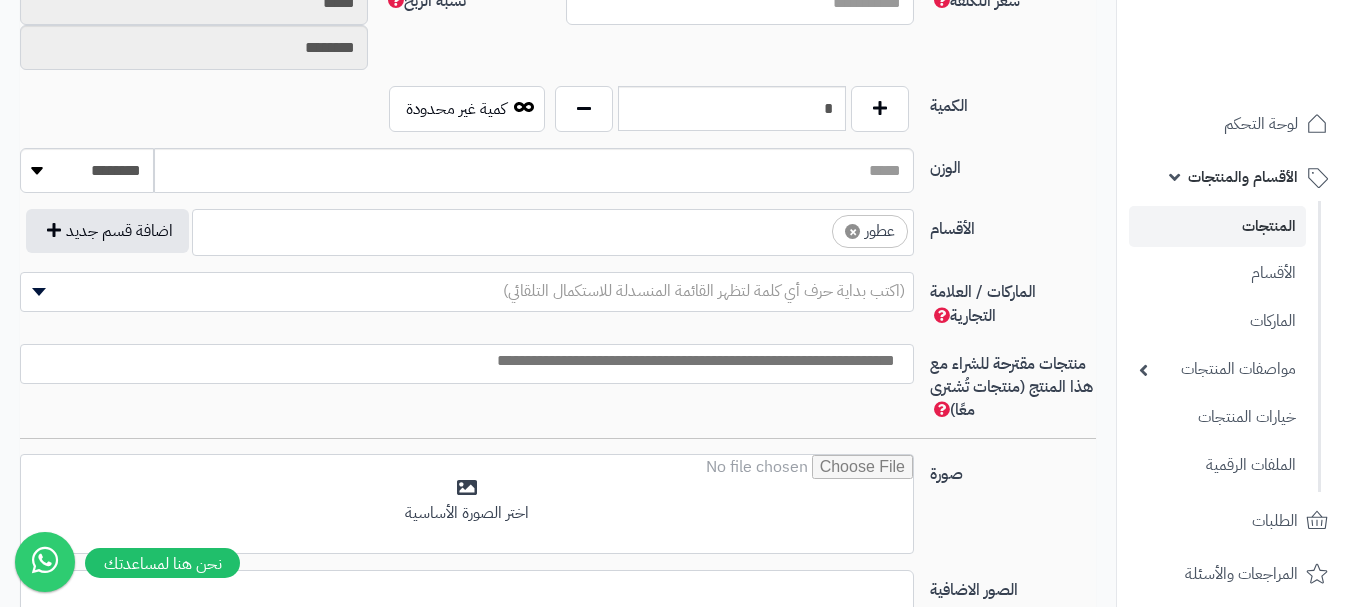 drag, startPoint x: 733, startPoint y: 233, endPoint x: 736, endPoint y: 244, distance: 11.401754 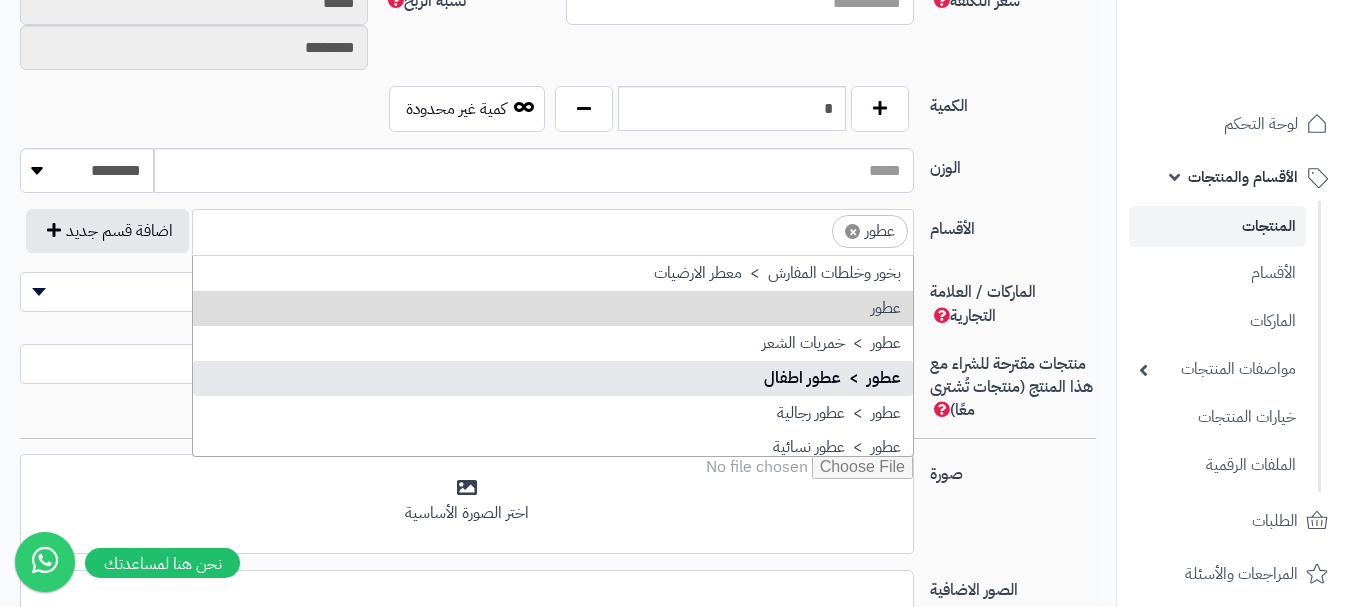 scroll, scrollTop: 797, scrollLeft: 0, axis: vertical 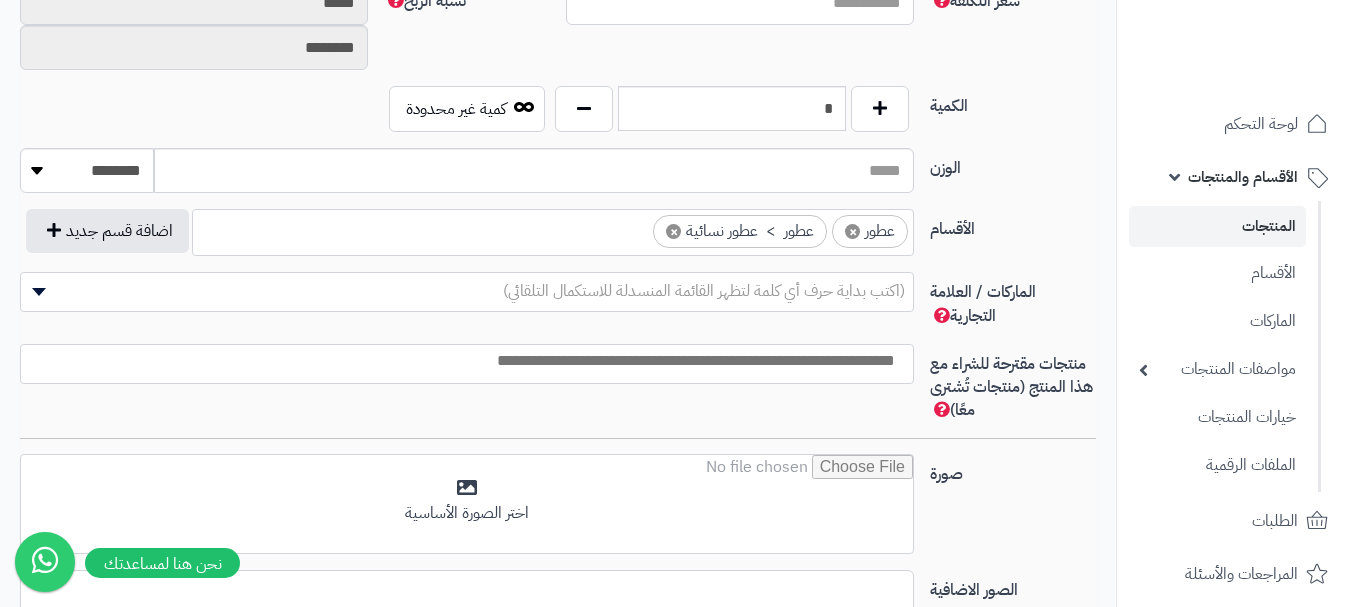 click on "× عطور × عطور  >  عطور نسائية" at bounding box center [553, 229] 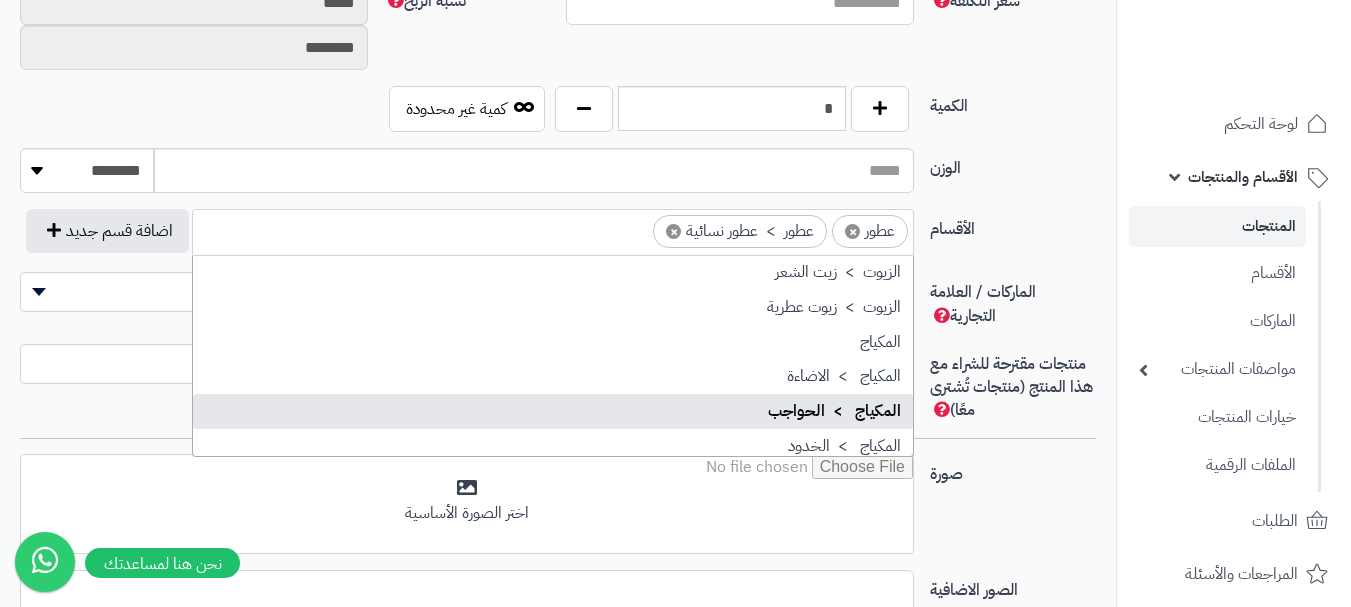 scroll, scrollTop: 0, scrollLeft: 0, axis: both 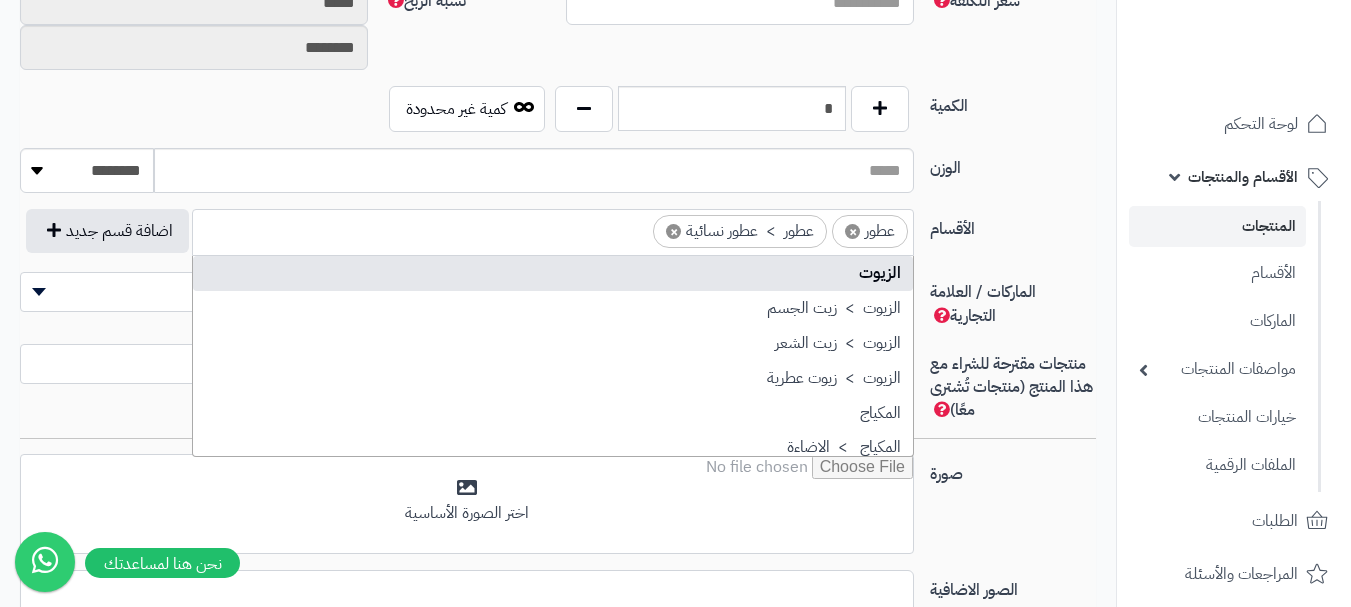 click on "× عطور × عطور  >  عطور نسائية" at bounding box center [553, 229] 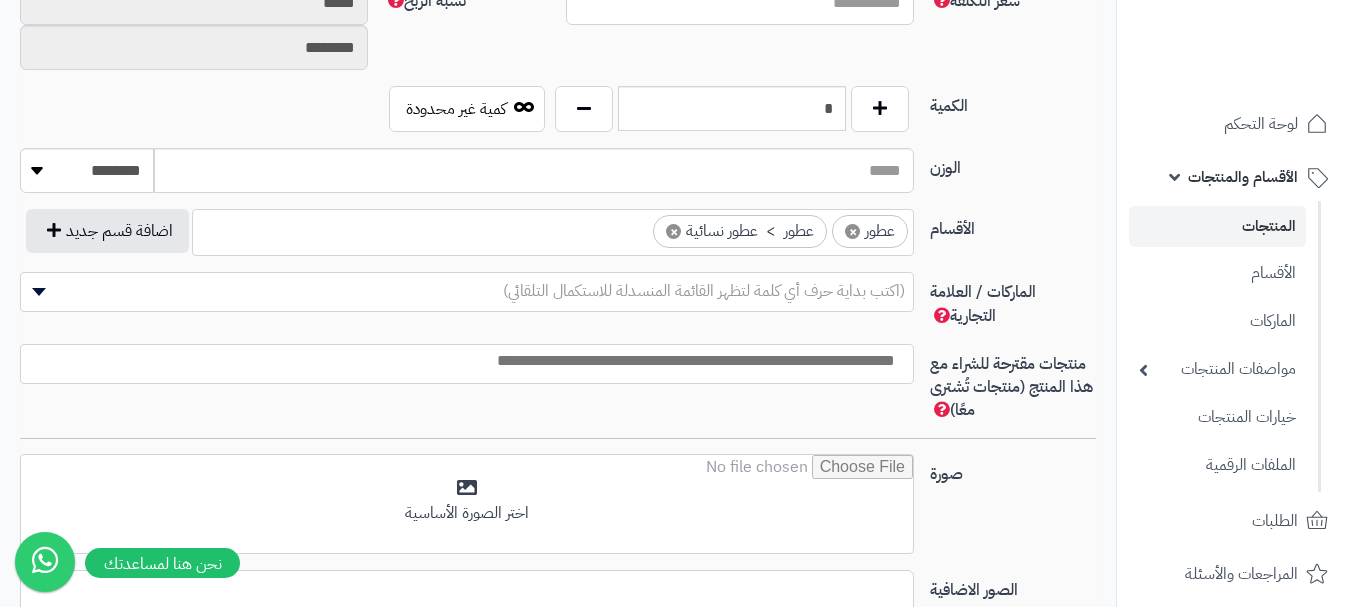 click on "(اكتب بداية حرف أي كلمة لتظهر القائمة المنسدلة للاستكمال التلقائي)" at bounding box center [704, 291] 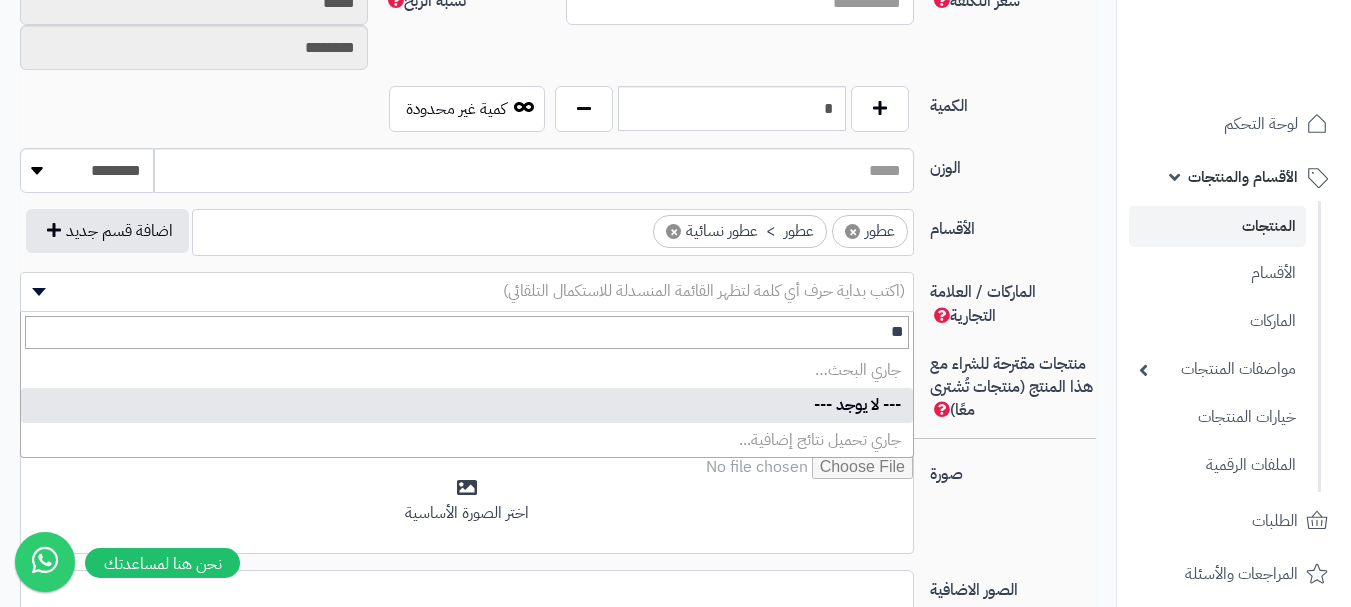 type on "*" 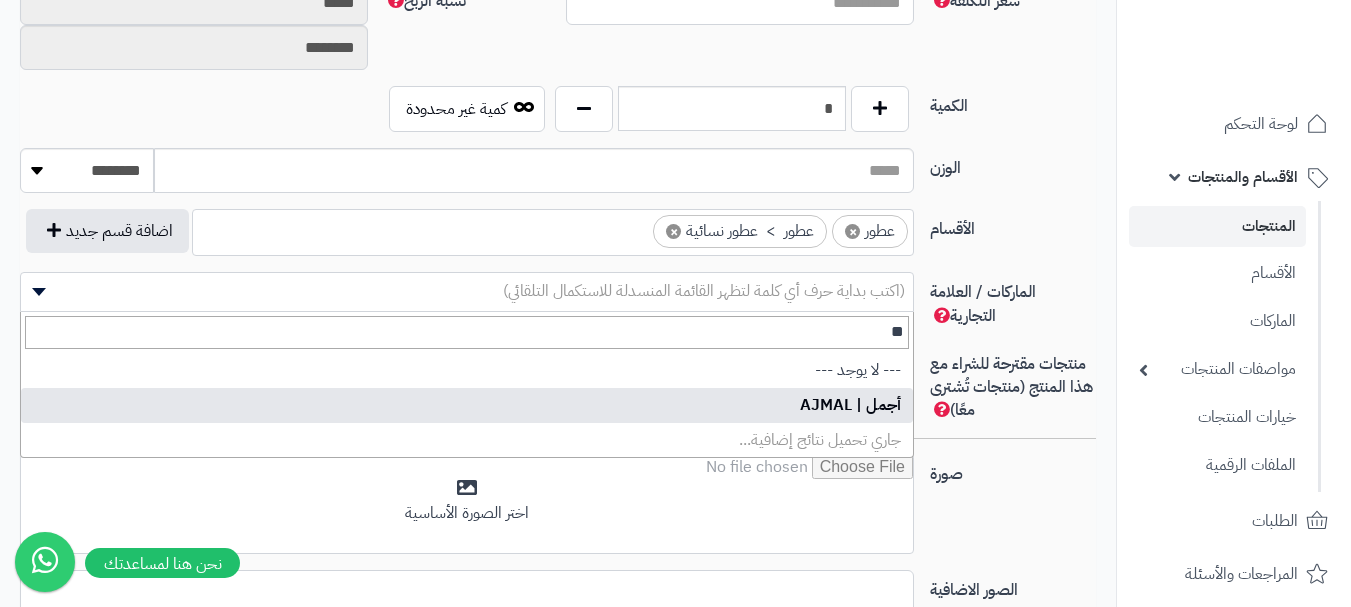 type on "**" 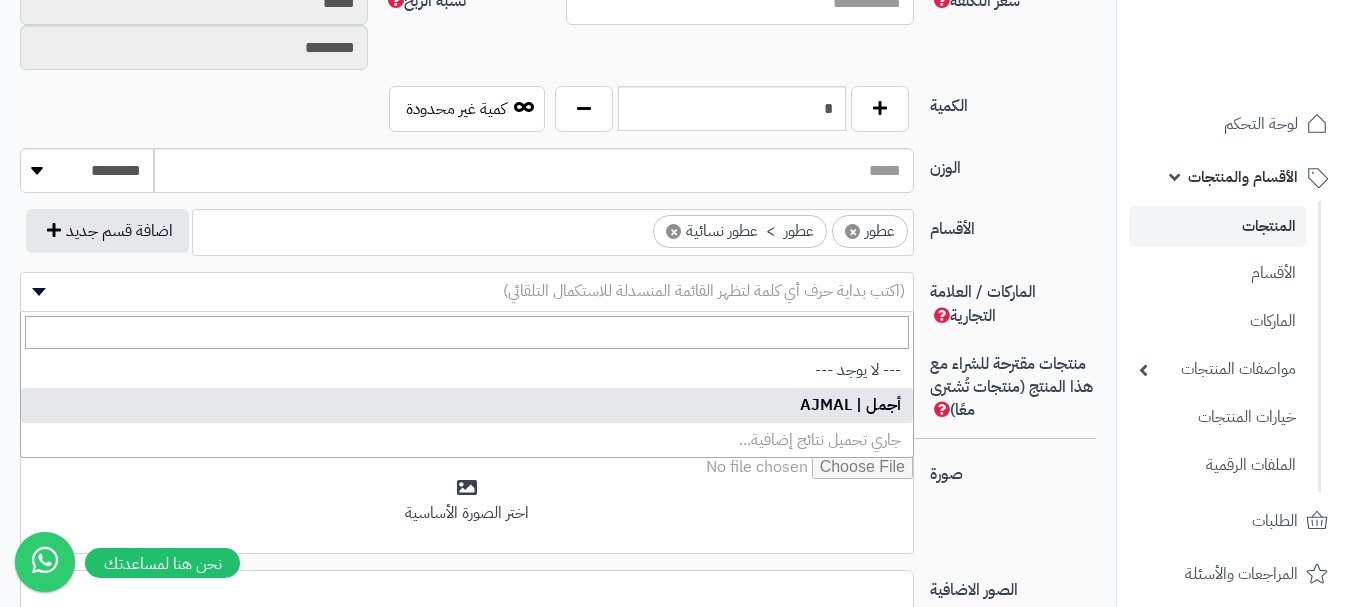 select on "**" 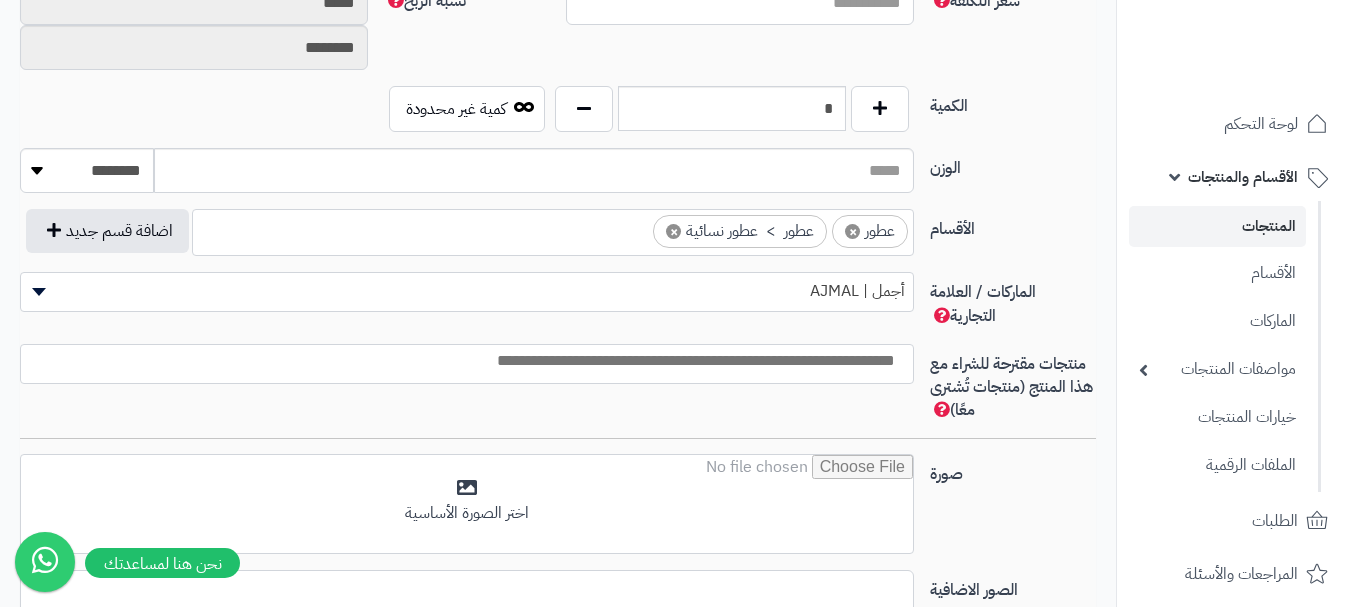 click at bounding box center (462, 361) 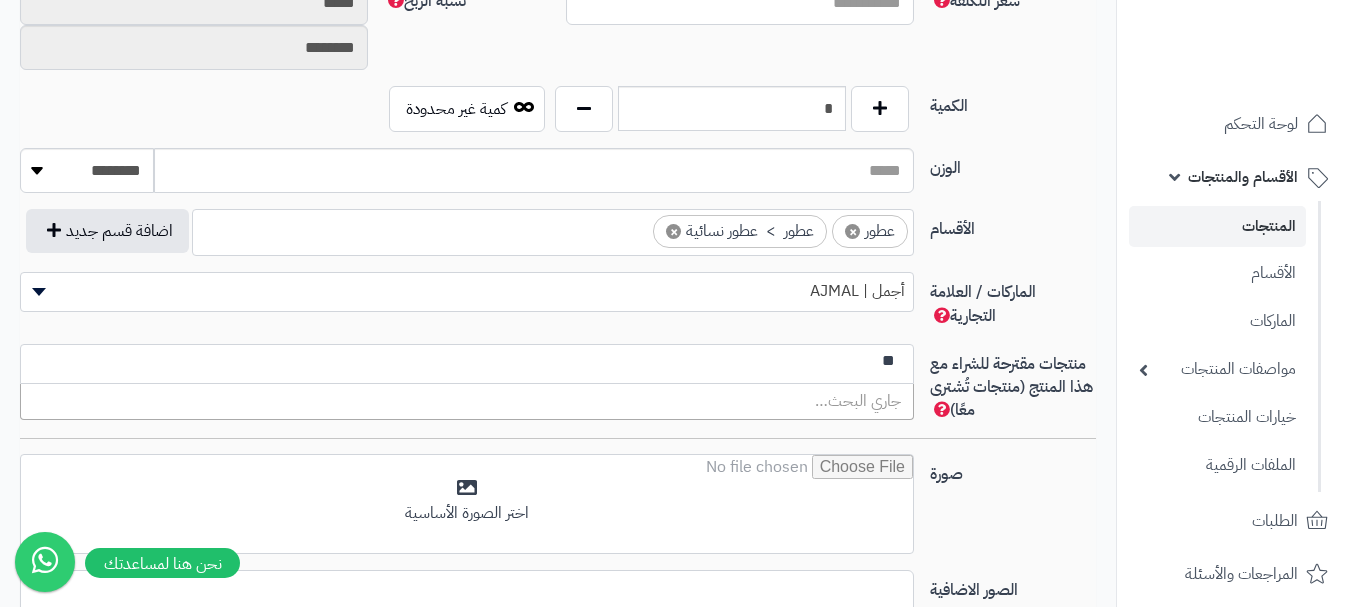 type on "*" 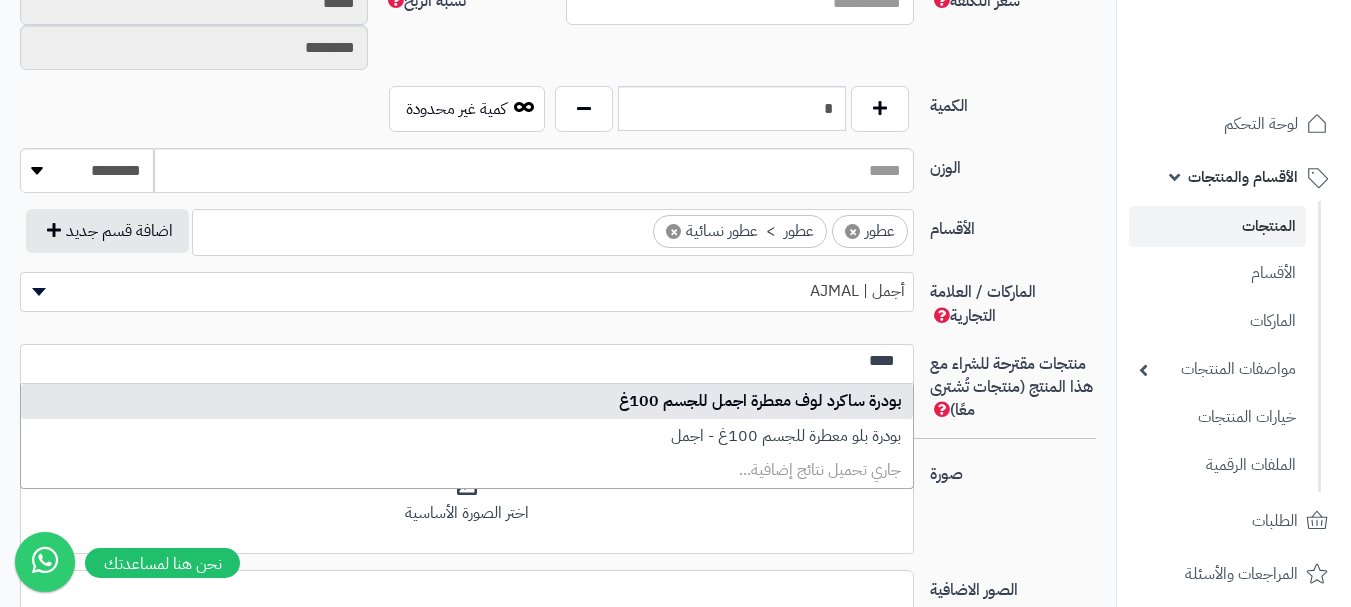 type on "****" 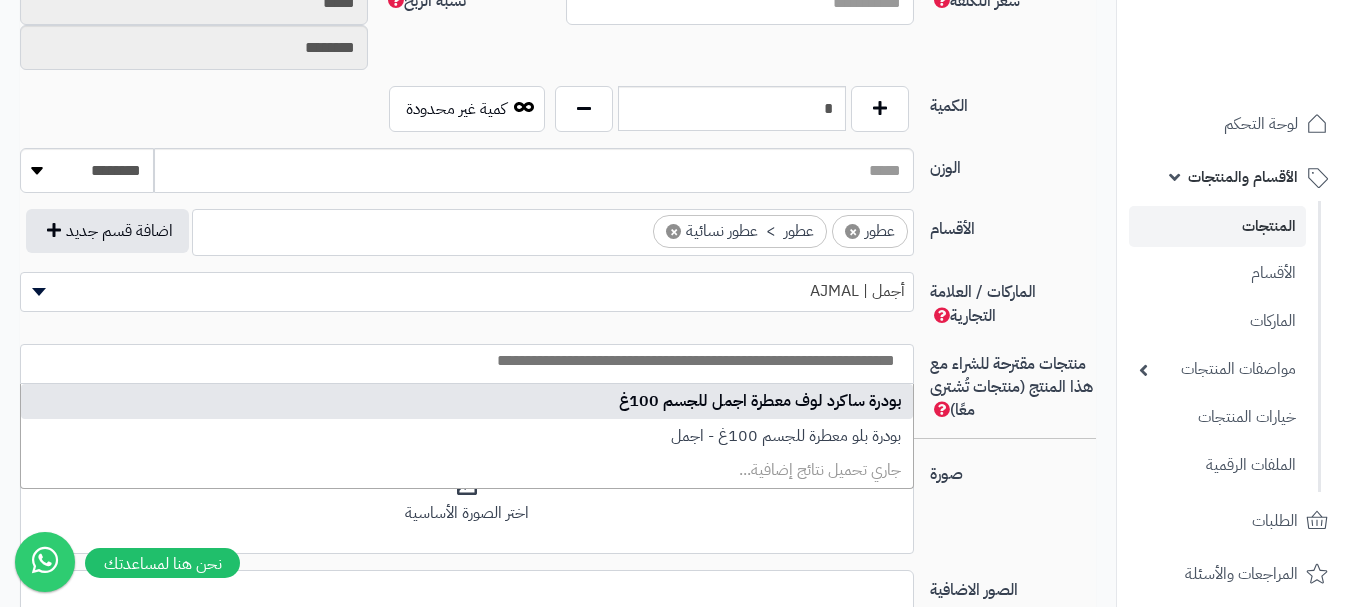 scroll, scrollTop: 0, scrollLeft: 0, axis: both 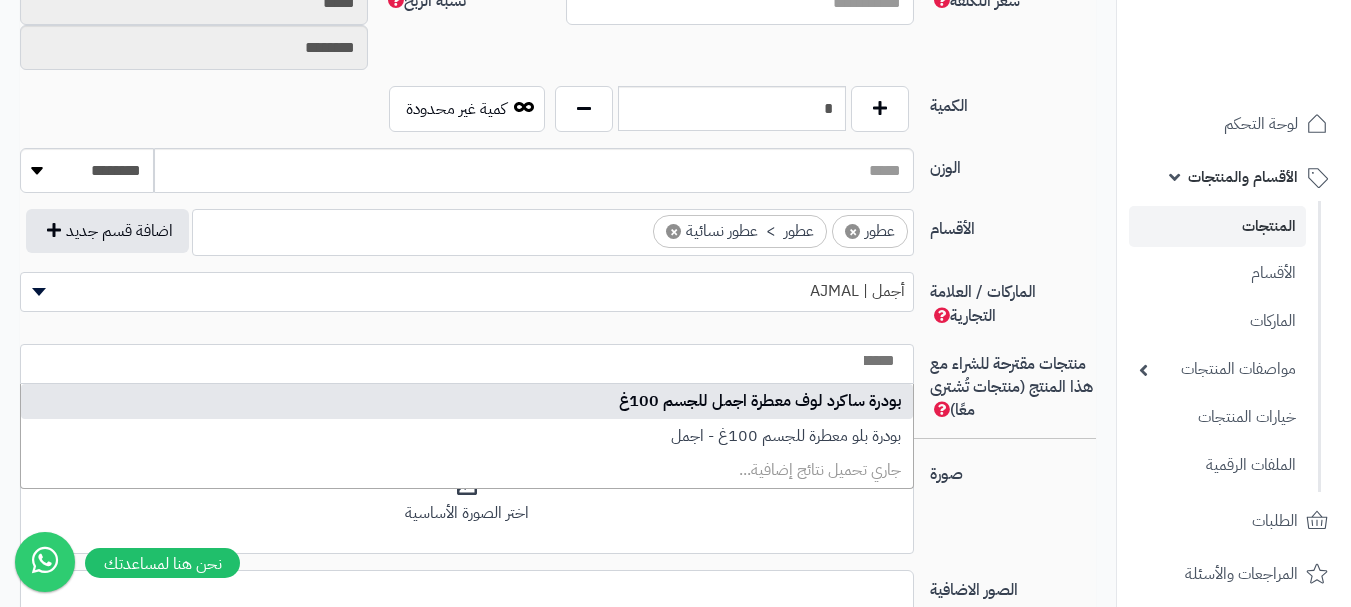 select on "***" 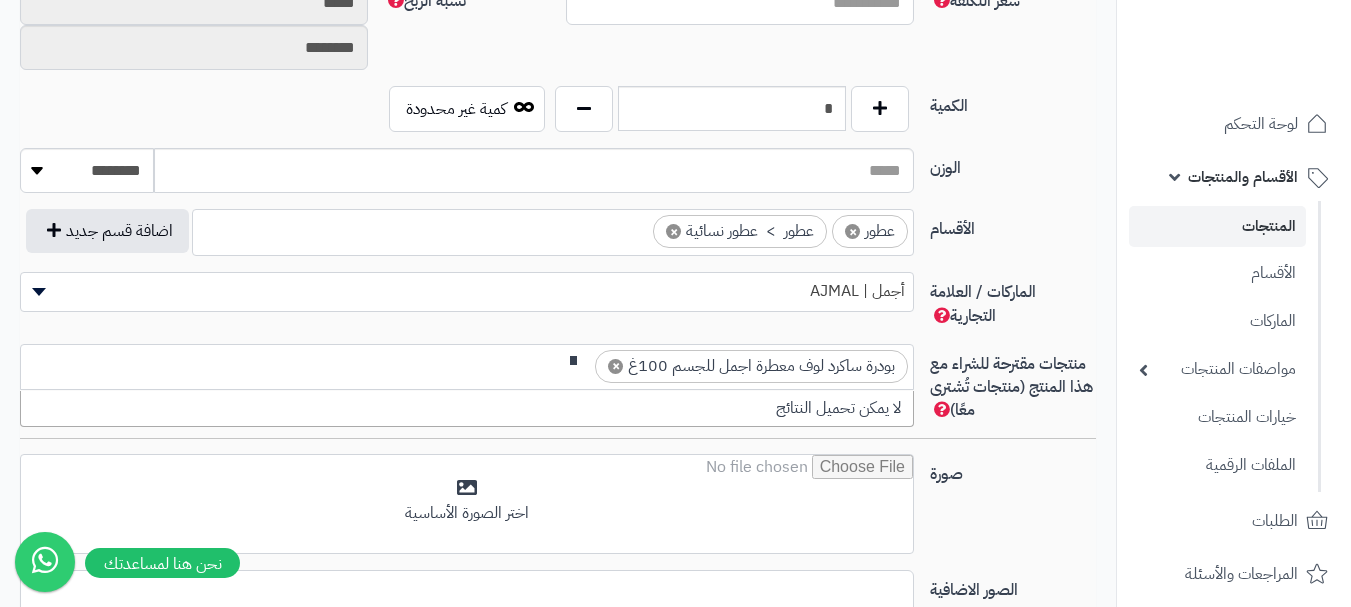 scroll, scrollTop: 0, scrollLeft: -3, axis: horizontal 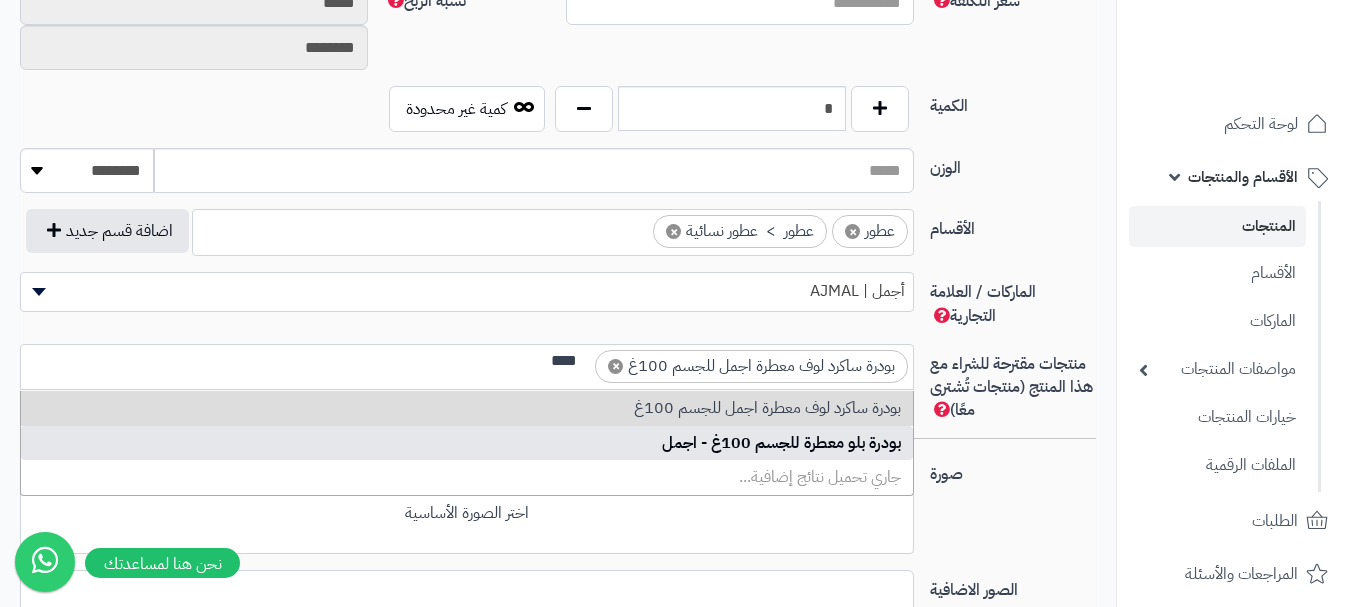 type on "****" 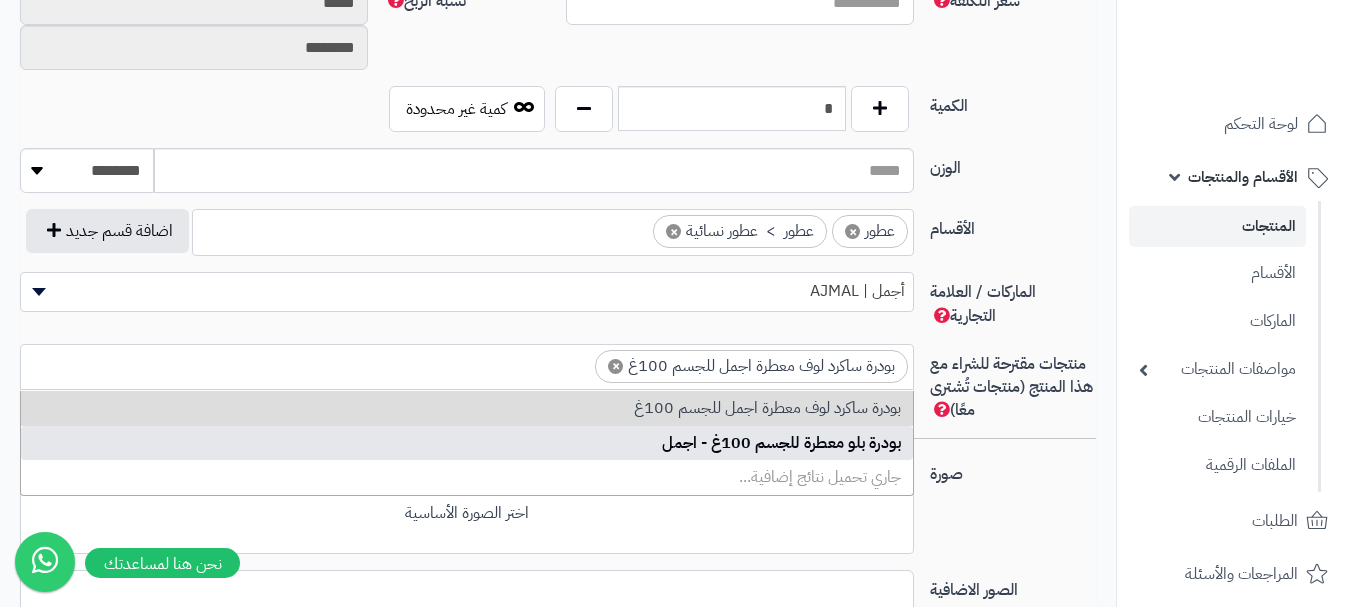 scroll, scrollTop: 0, scrollLeft: 0, axis: both 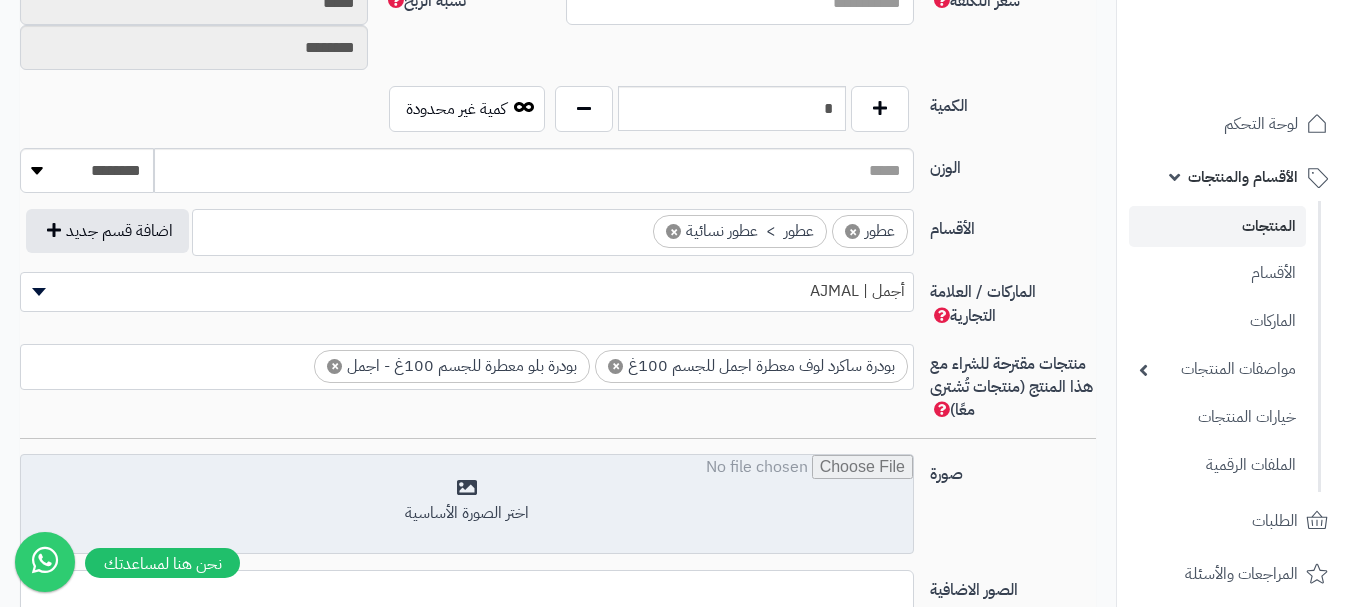 click at bounding box center [467, 505] 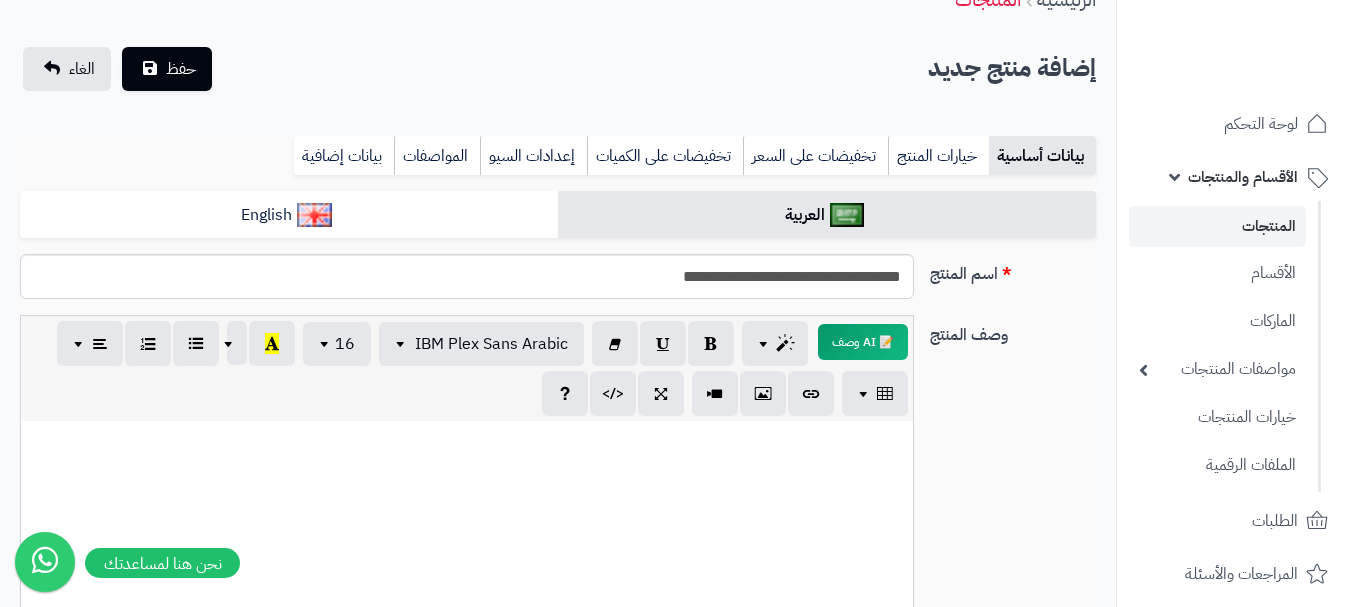 scroll, scrollTop: 0, scrollLeft: 0, axis: both 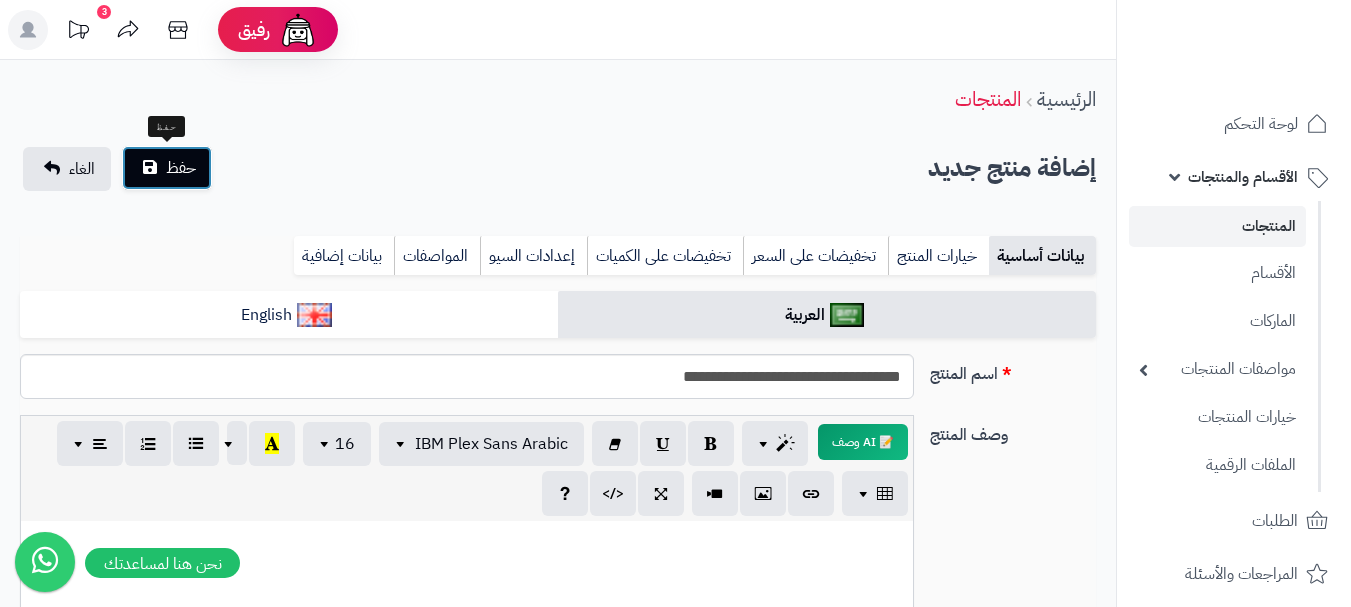 click on "حفظ" at bounding box center [181, 168] 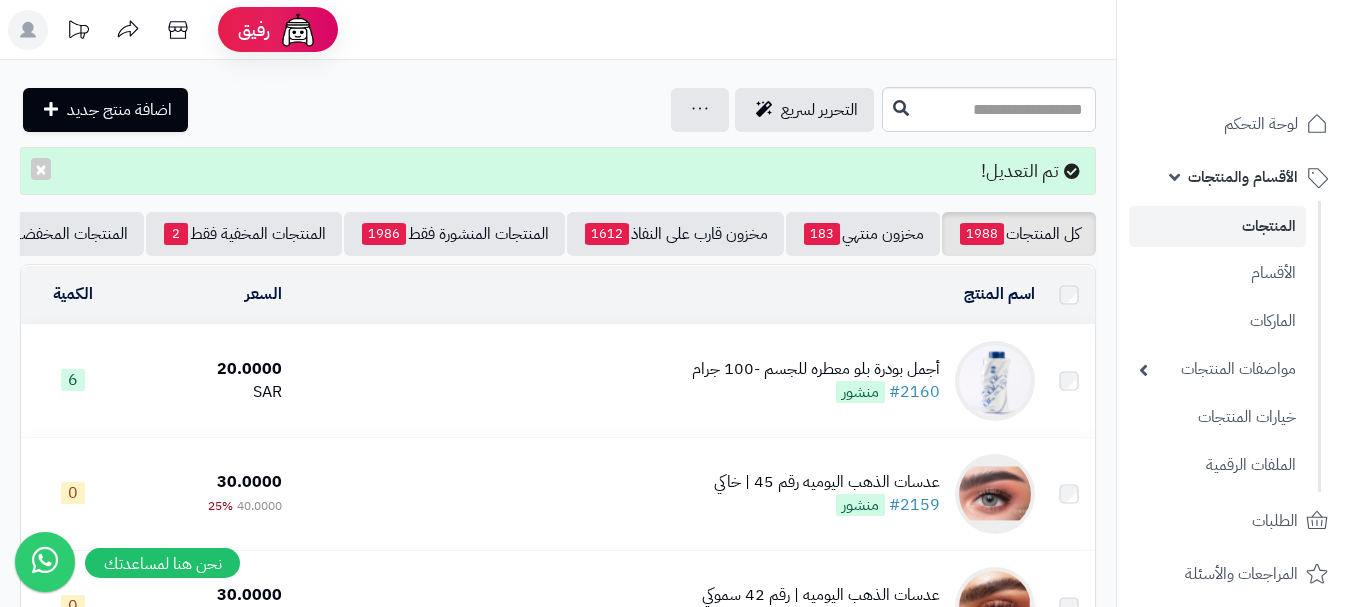 scroll, scrollTop: 0, scrollLeft: 0, axis: both 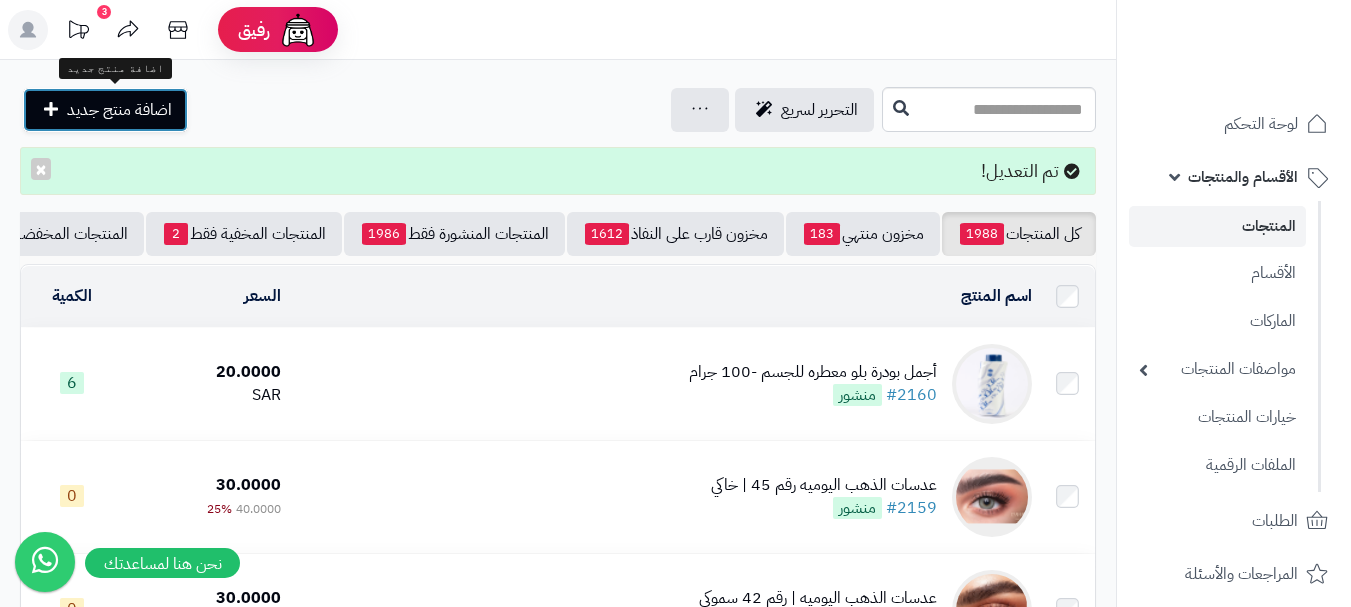 click on "اضافة منتج جديد" at bounding box center (119, 110) 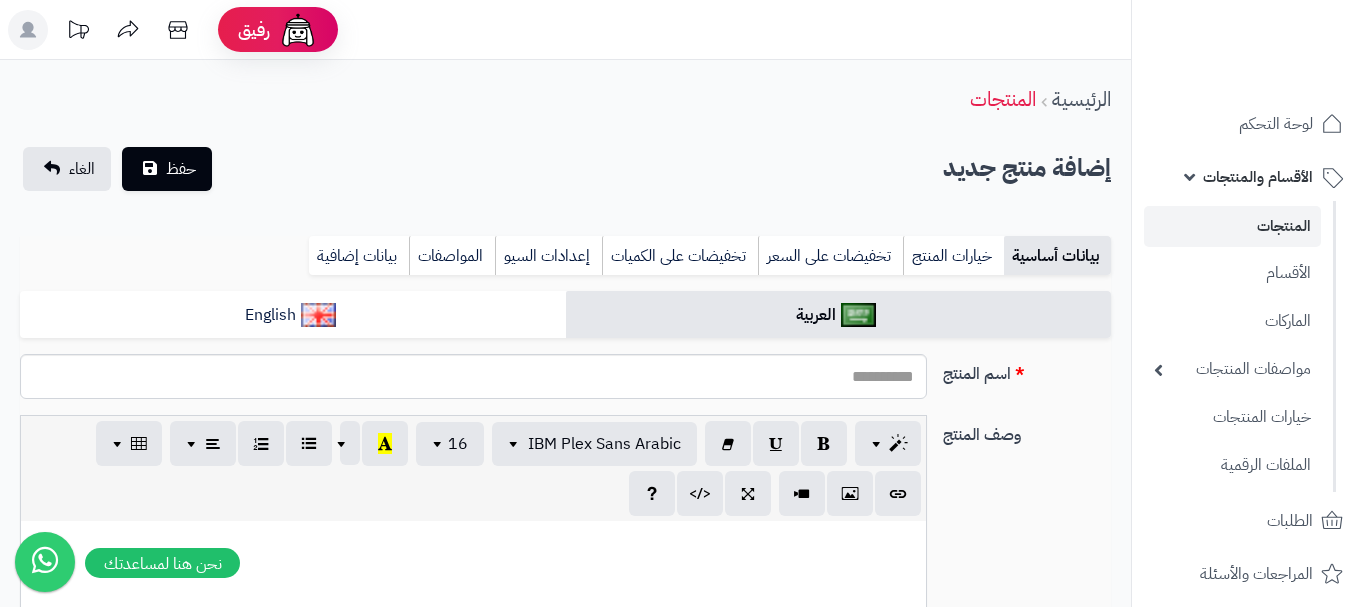 select 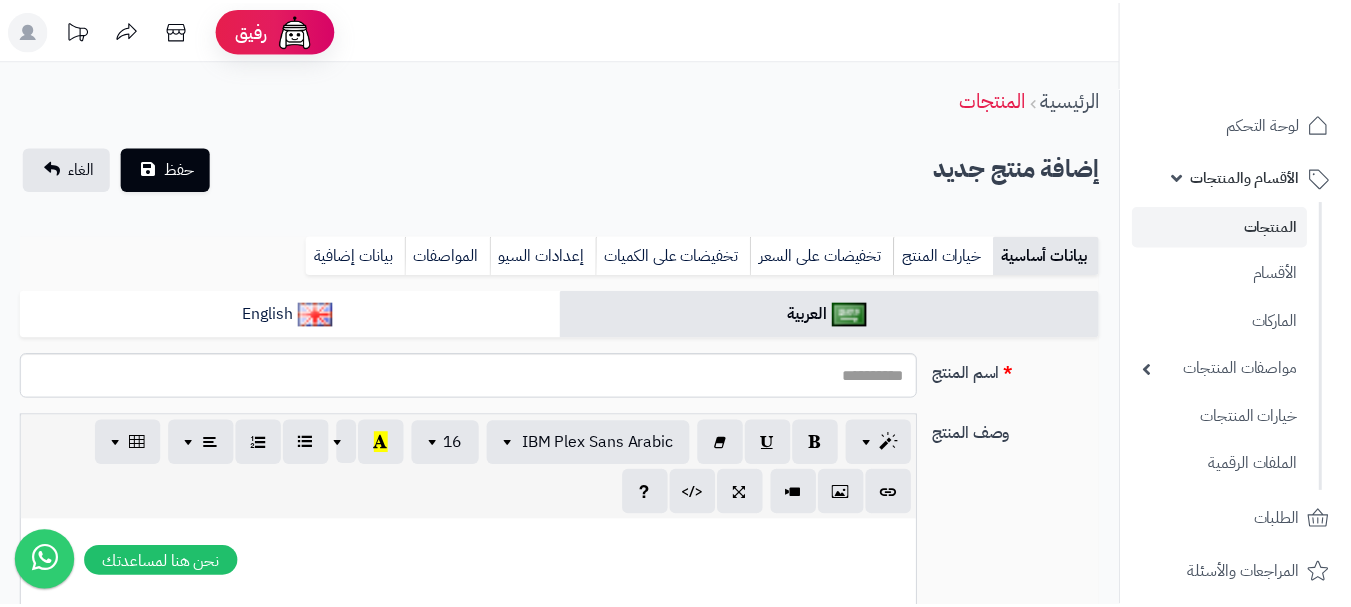 scroll, scrollTop: 0, scrollLeft: 0, axis: both 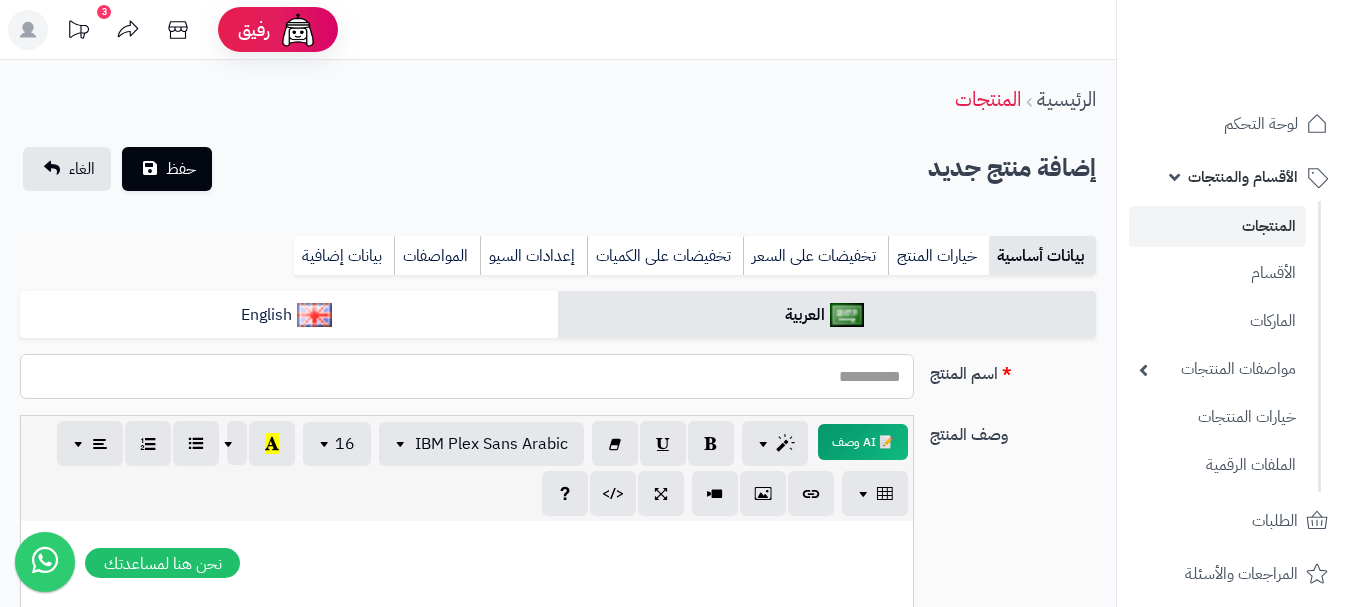 paste on "**********" 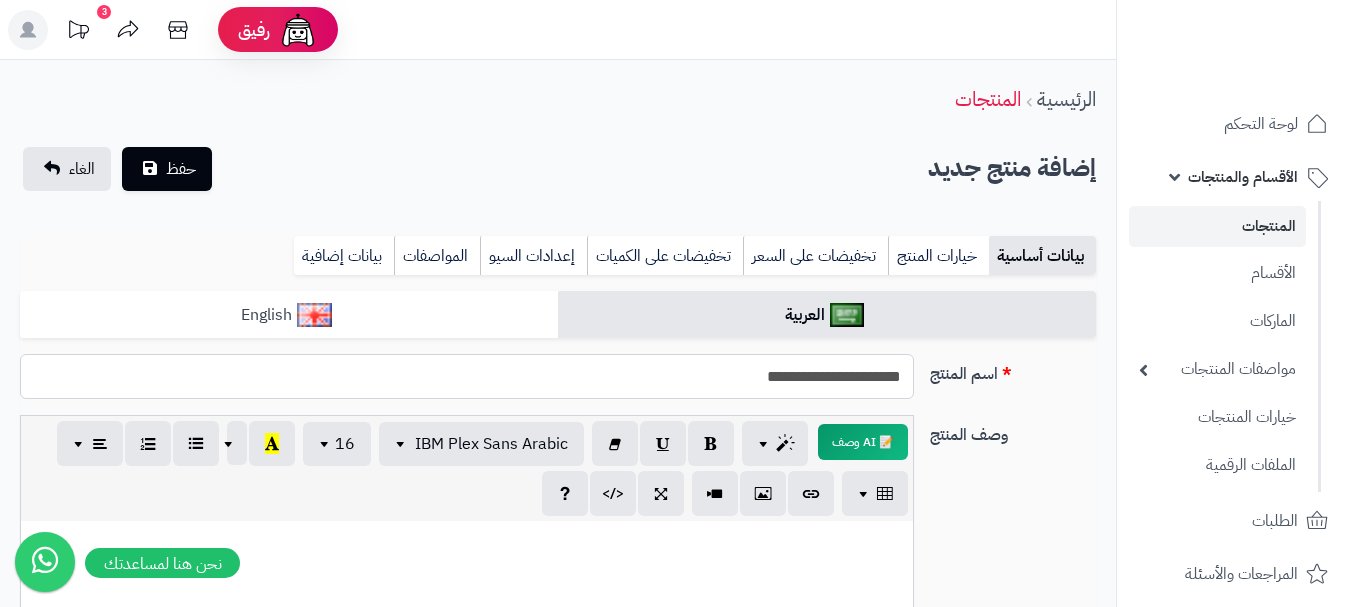 type on "**********" 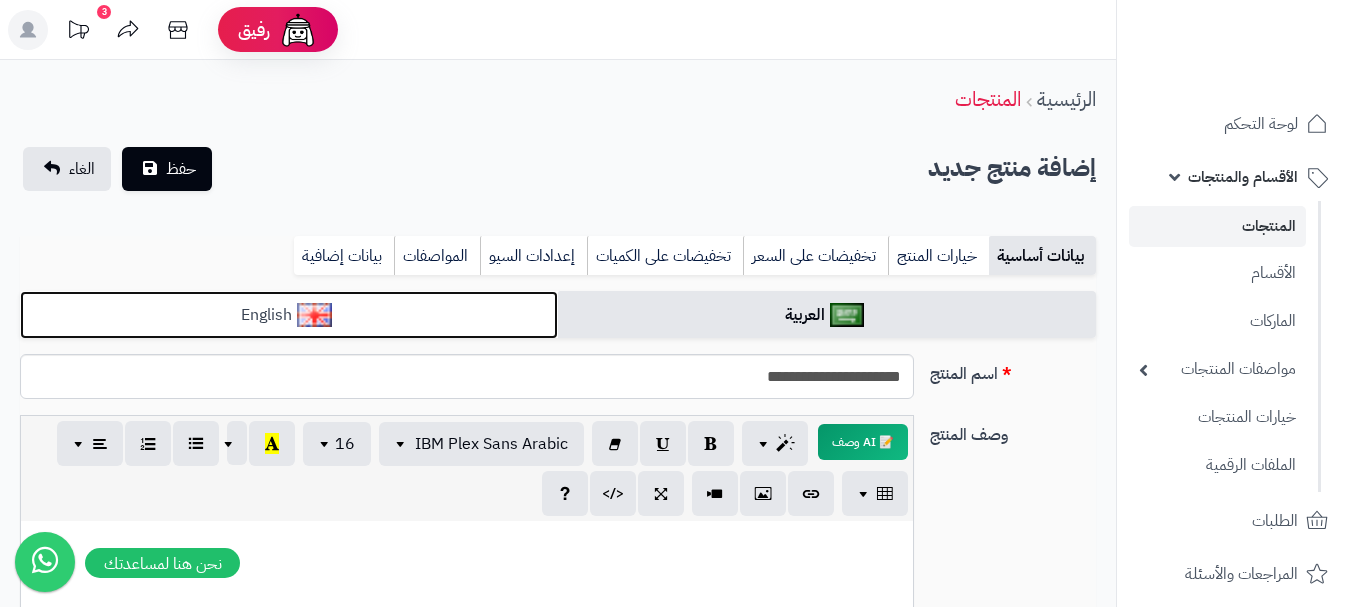 click on "English" at bounding box center (289, 315) 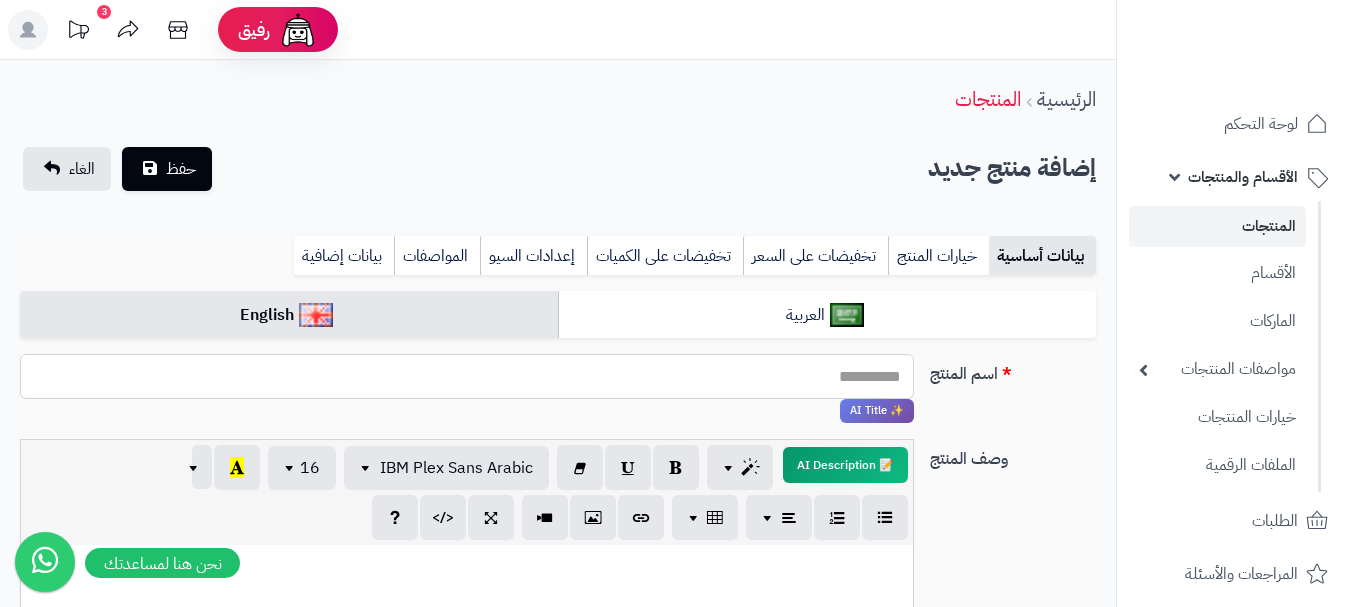 paste on "**********" 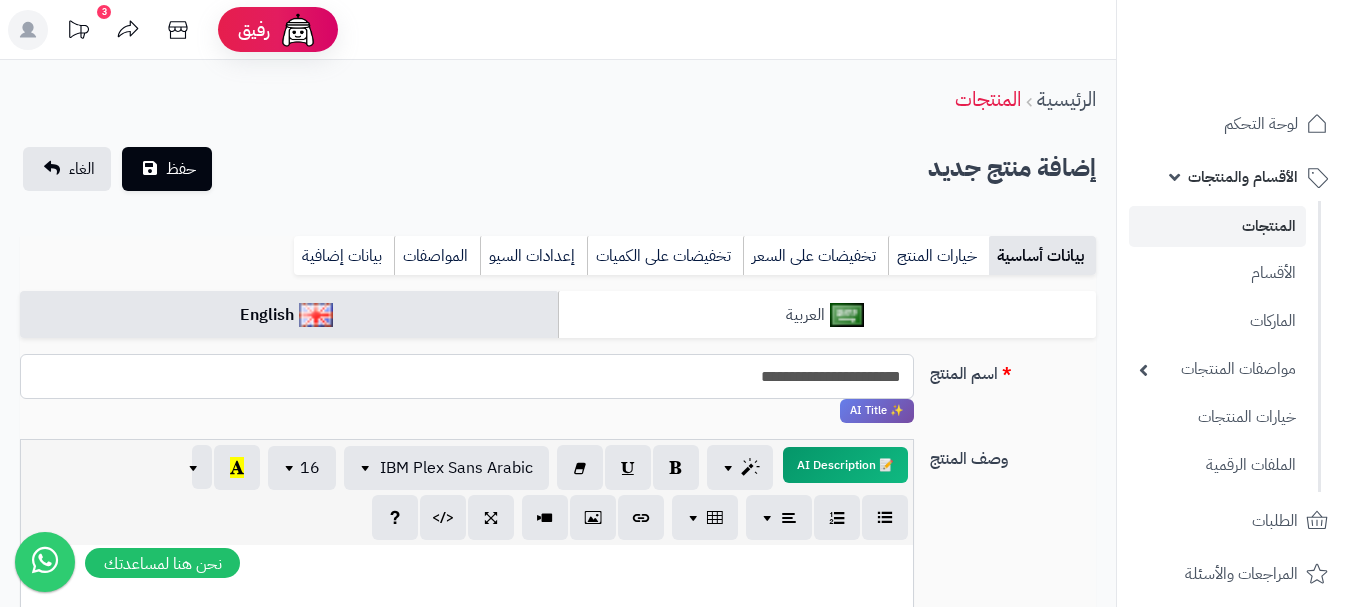 type on "**********" 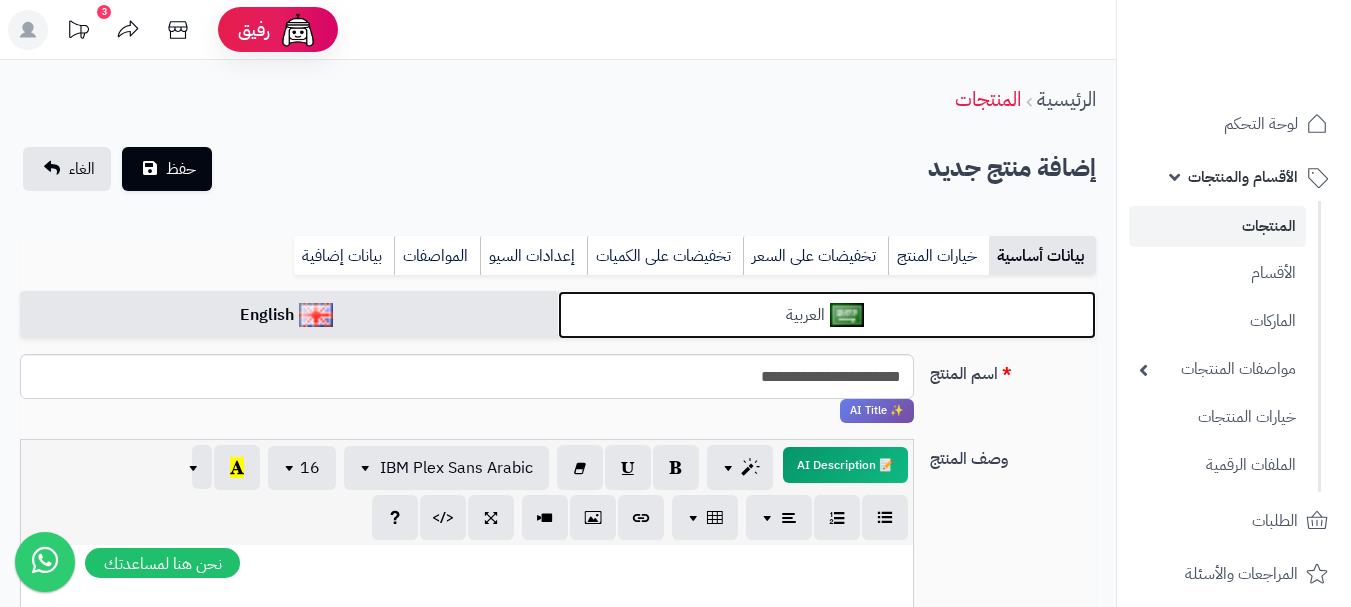 click on "العربية" at bounding box center (827, 315) 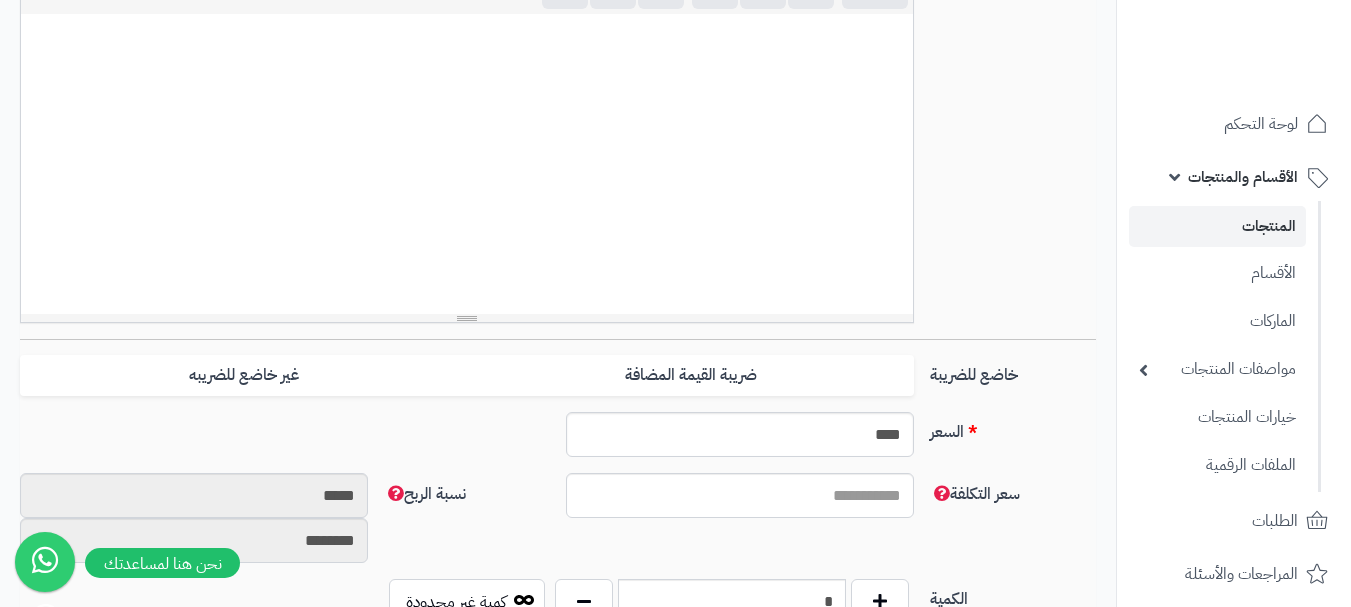 scroll, scrollTop: 600, scrollLeft: 0, axis: vertical 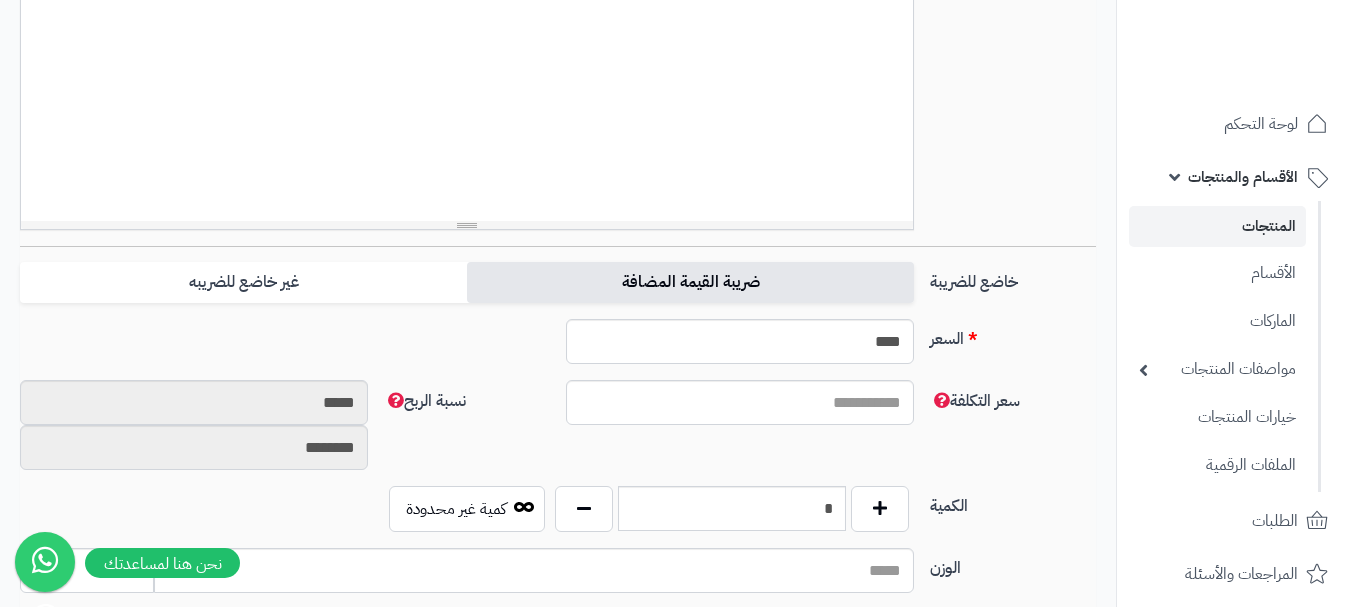 click on "ضريبة القيمة المضافة" at bounding box center (690, 282) 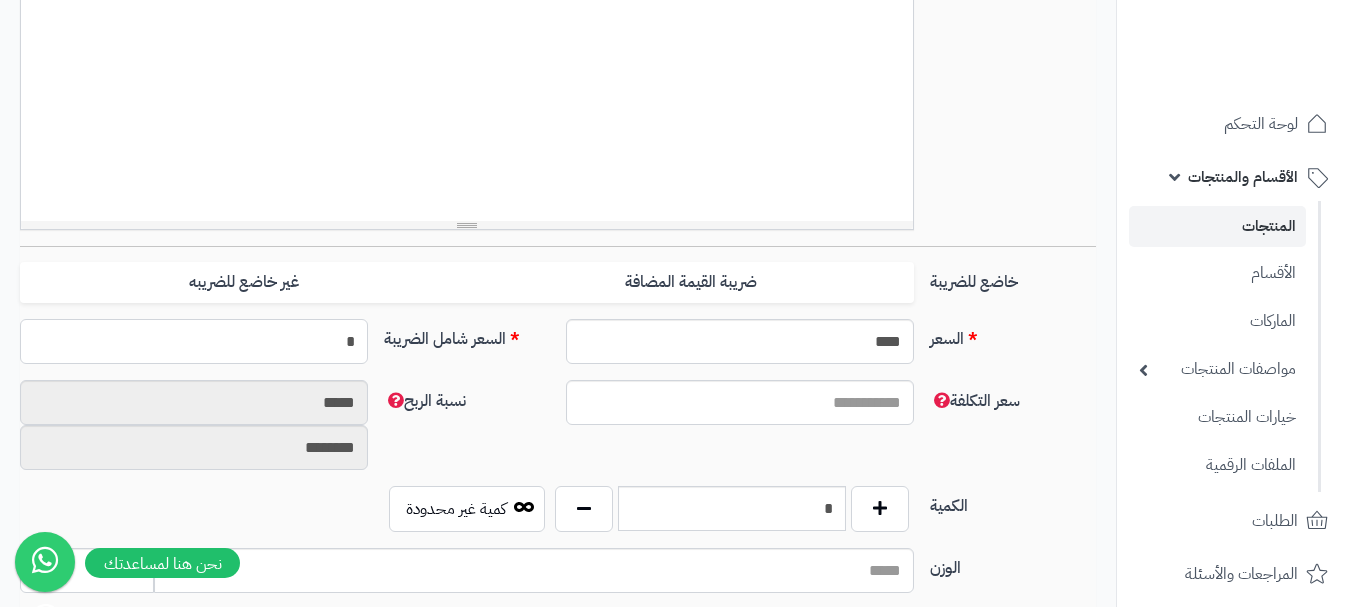 click on "*" at bounding box center [194, 341] 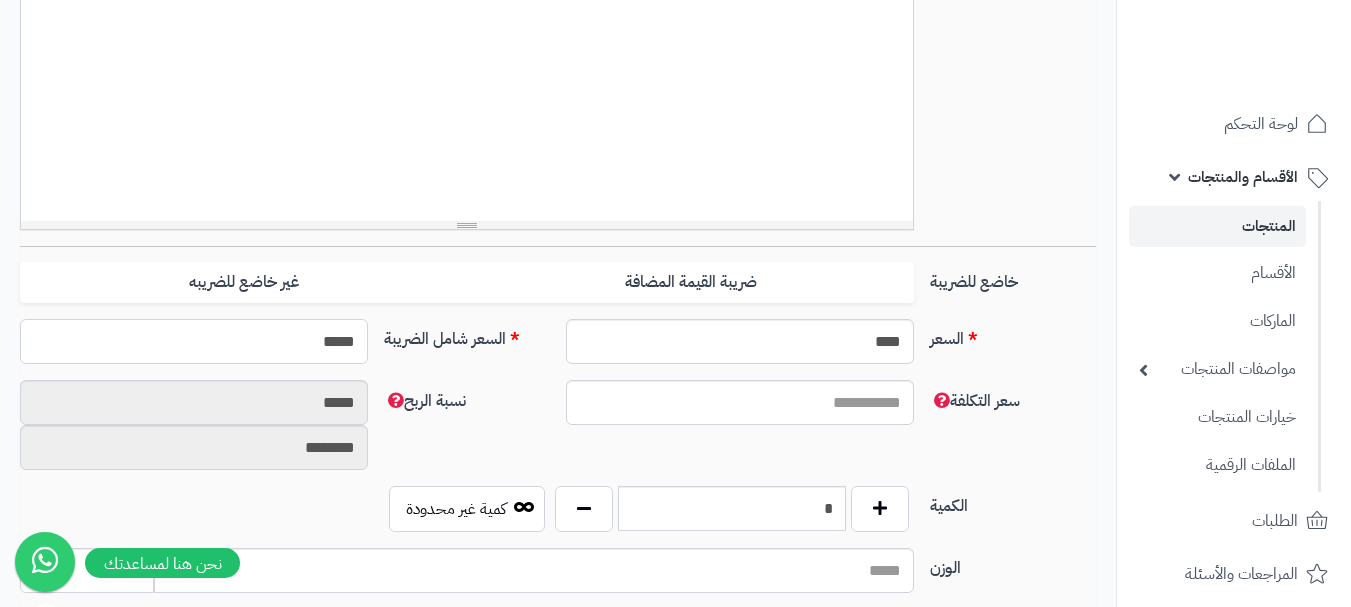 type on "******" 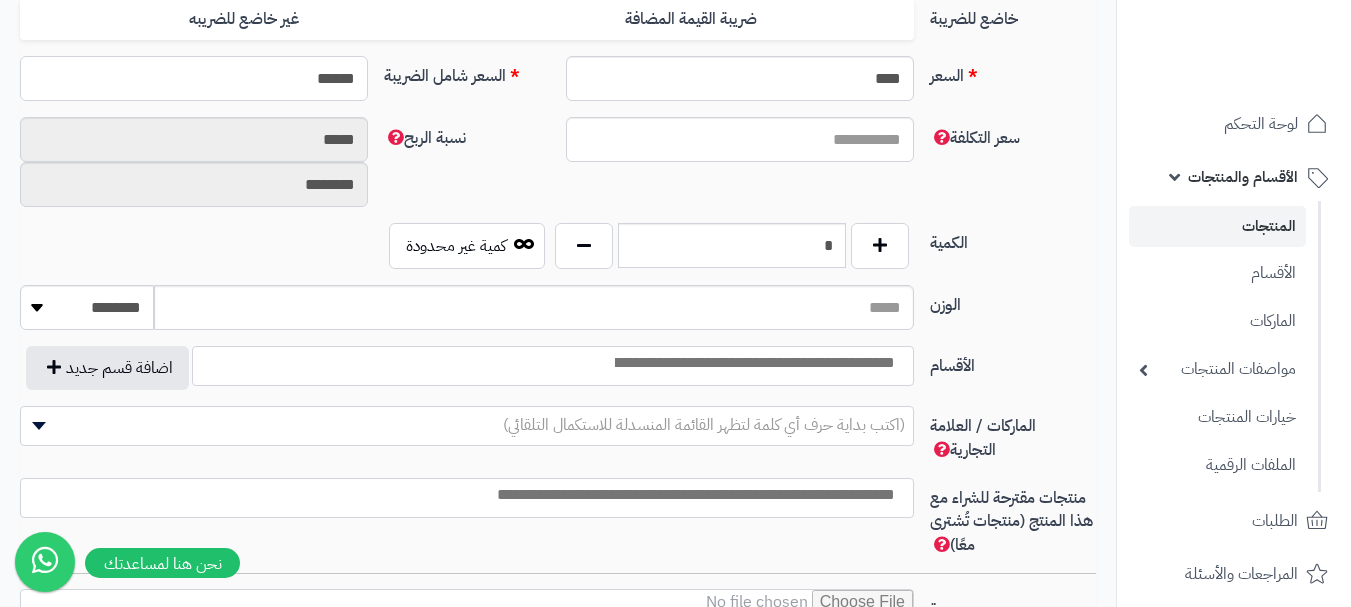 scroll, scrollTop: 1000, scrollLeft: 0, axis: vertical 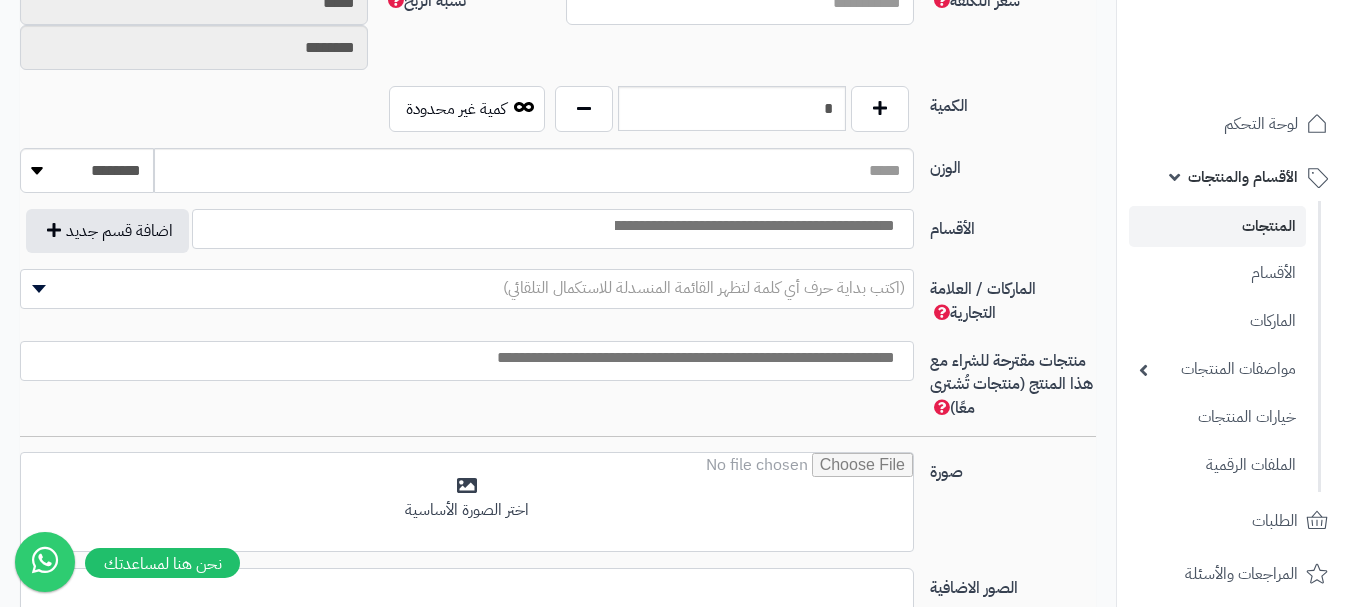 type on "**********" 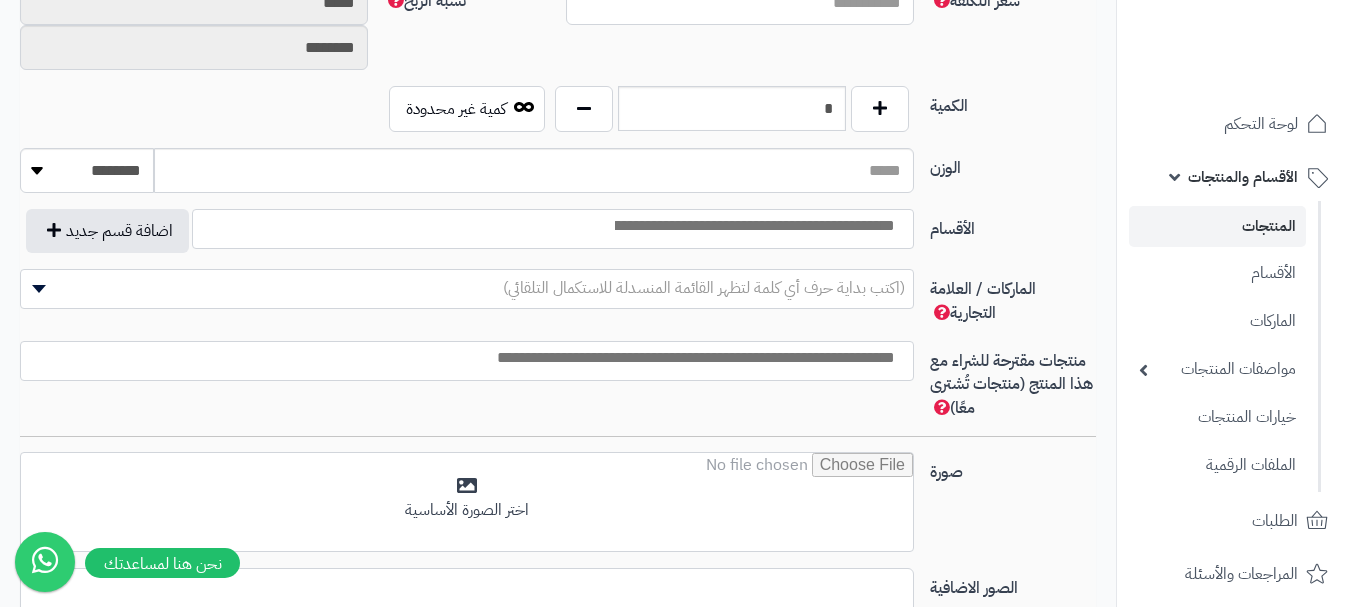 type on "******" 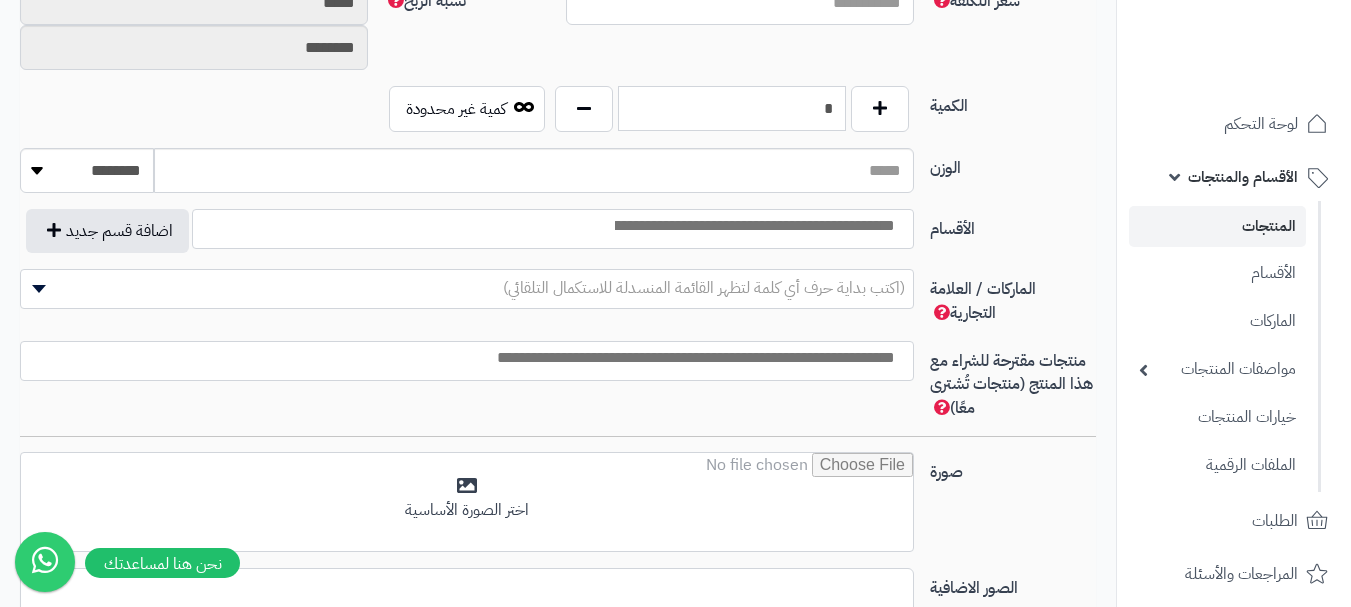 click on "*" at bounding box center (732, 108) 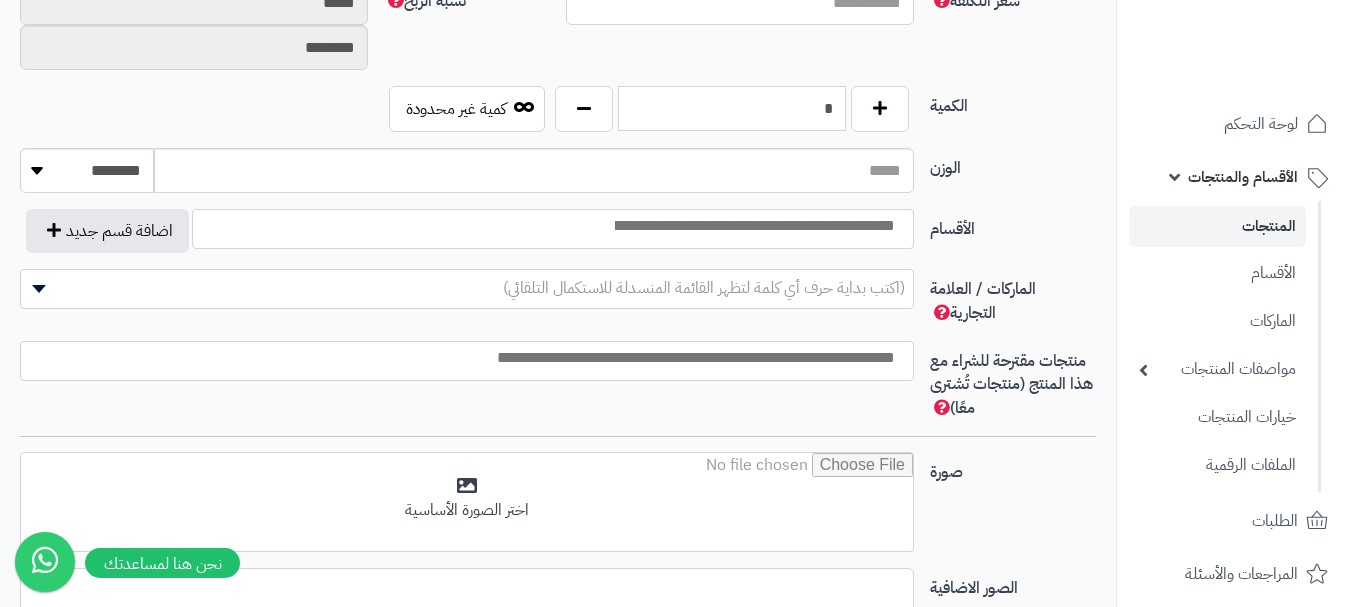 scroll, scrollTop: 1200, scrollLeft: 0, axis: vertical 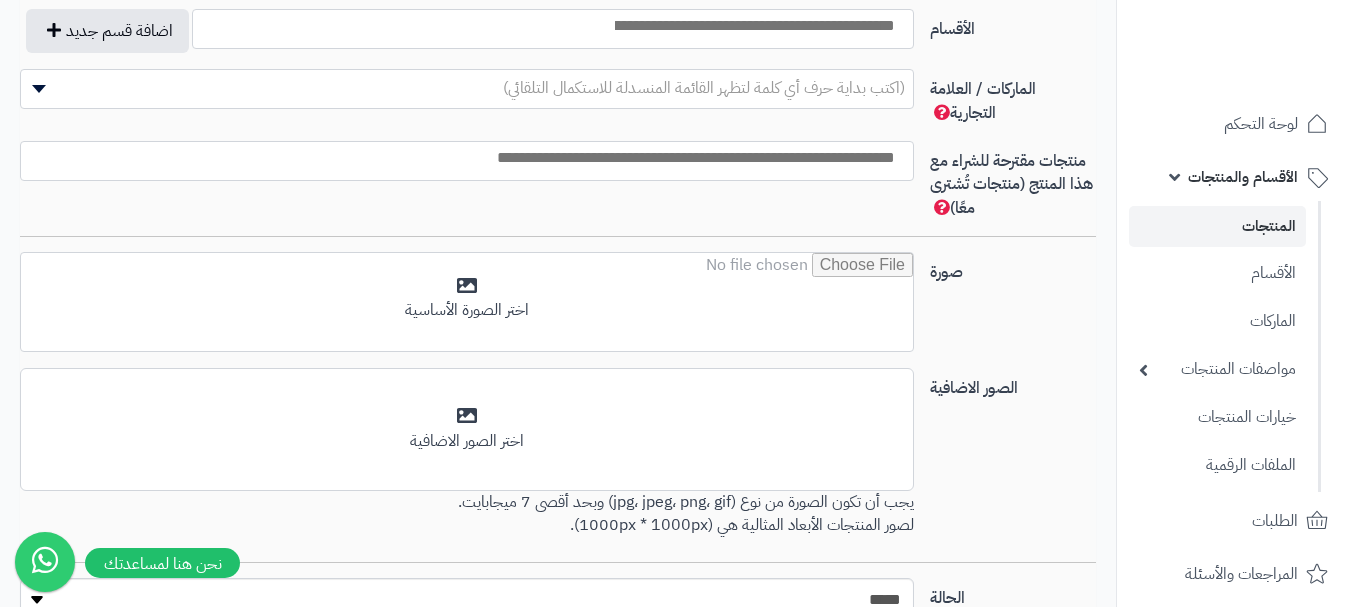 type on "*" 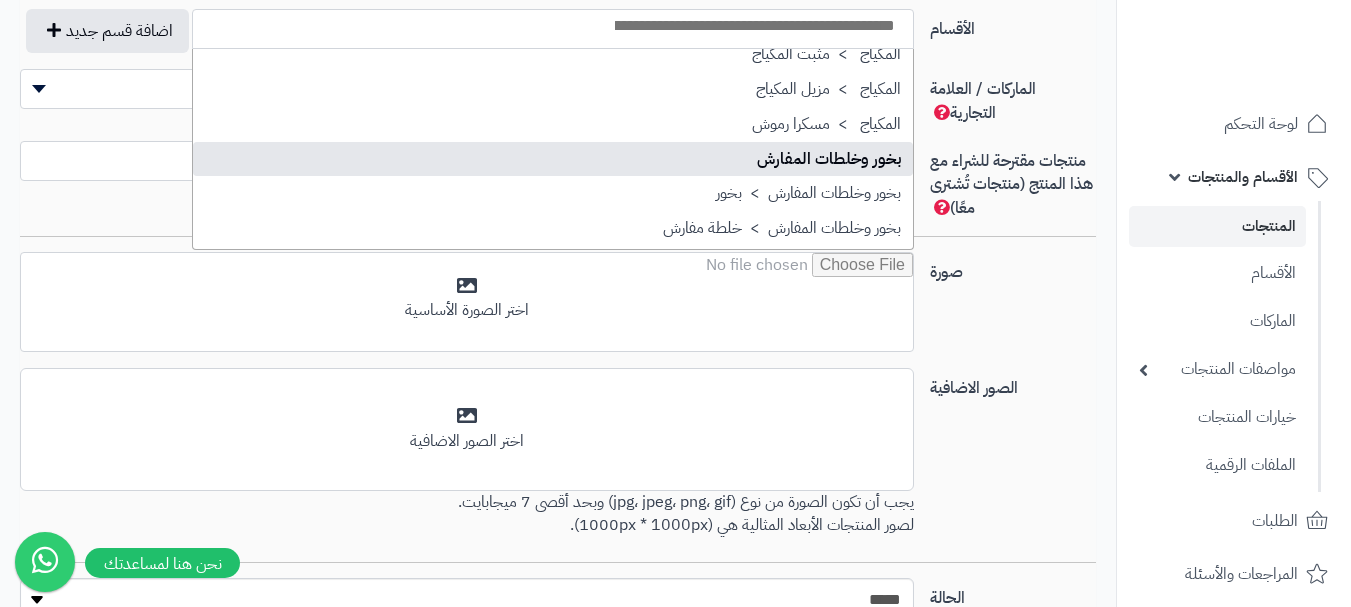 scroll, scrollTop: 700, scrollLeft: 0, axis: vertical 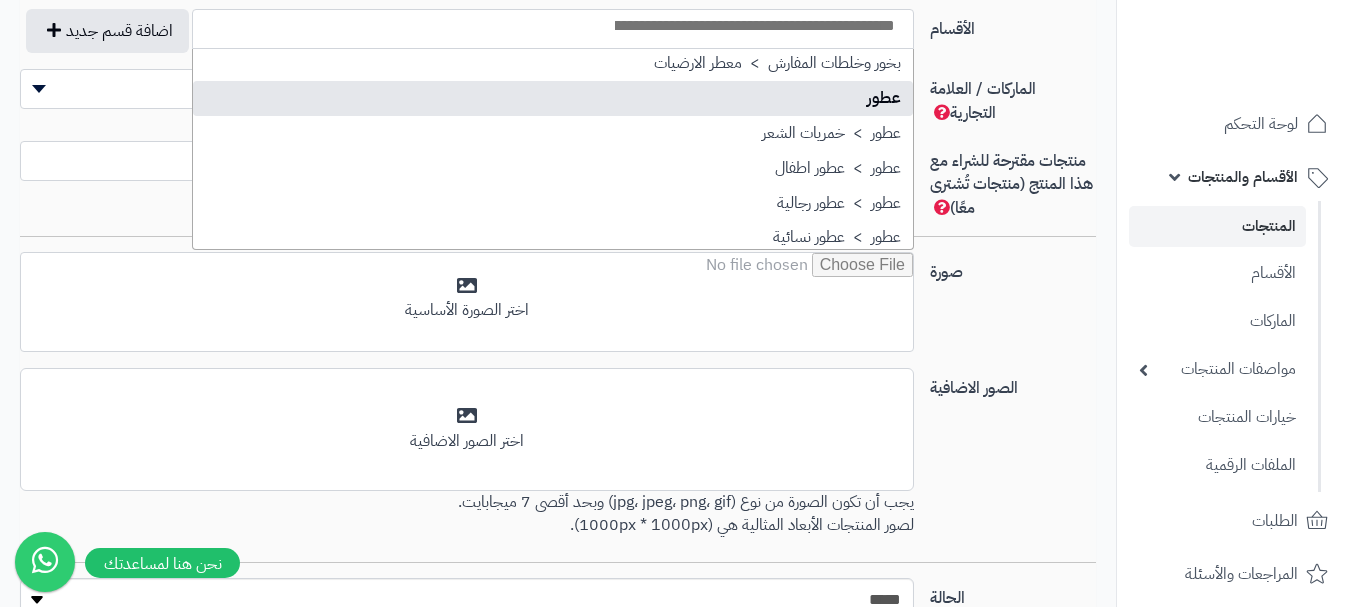 select on "**" 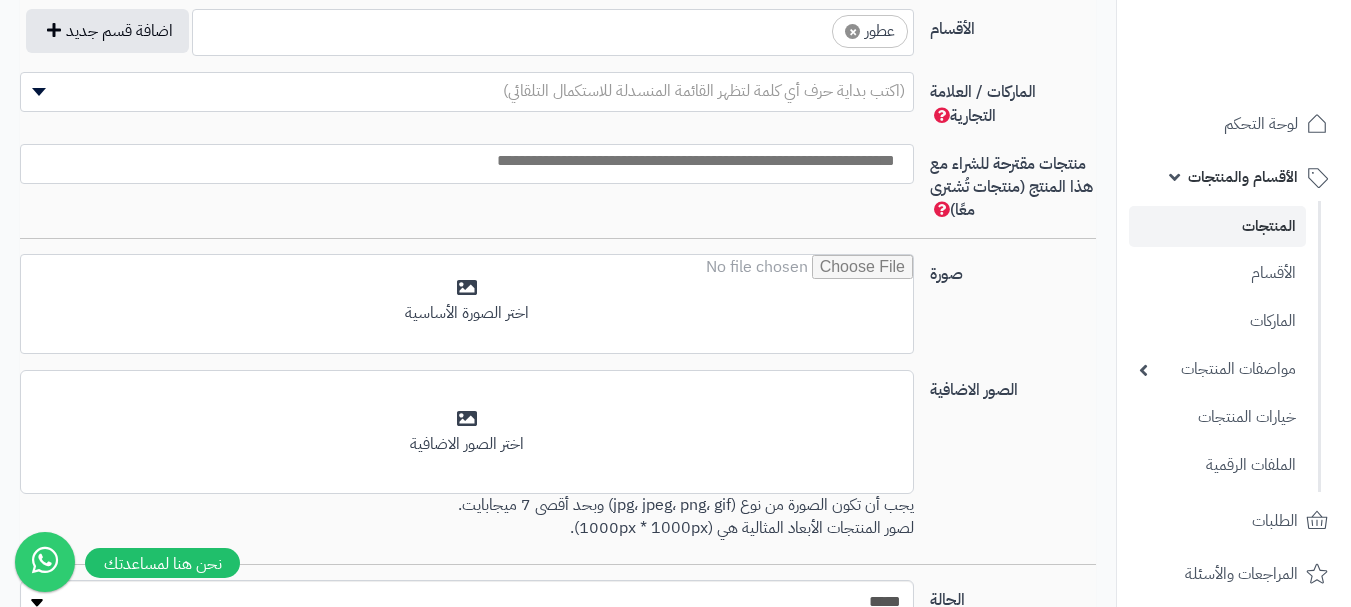 scroll, scrollTop: 525, scrollLeft: 0, axis: vertical 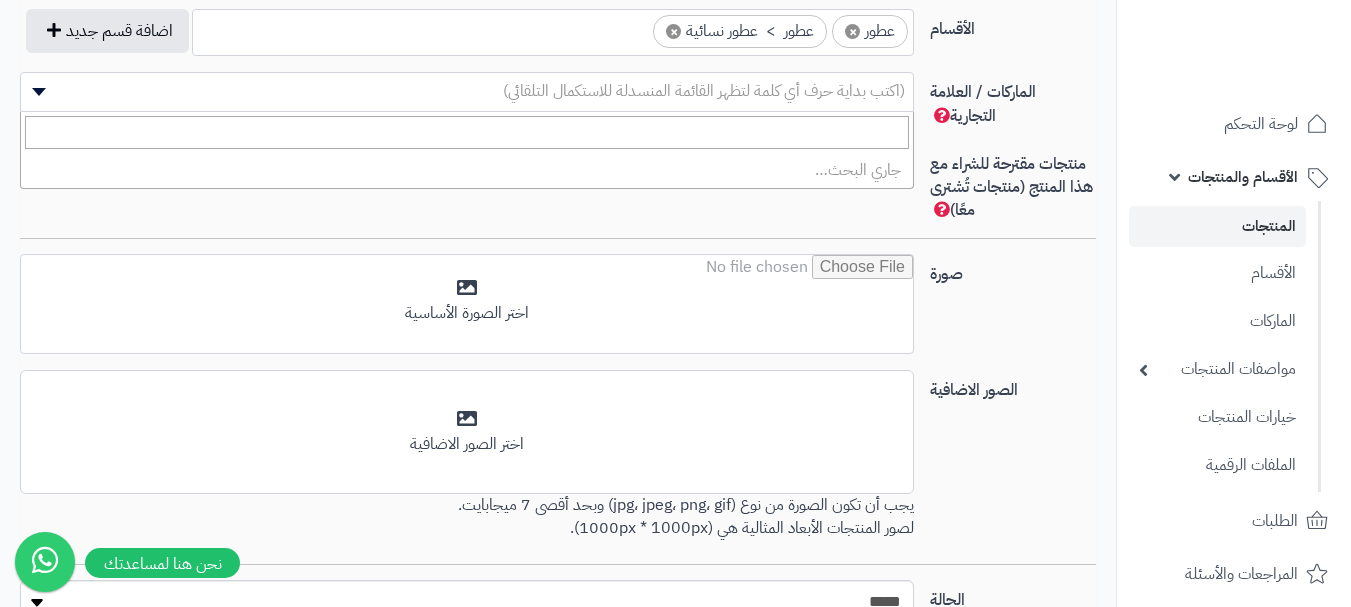 click on "(اكتب بداية حرف أي كلمة لتظهر القائمة المنسدلة للاستكمال التلقائي)" at bounding box center (704, 91) 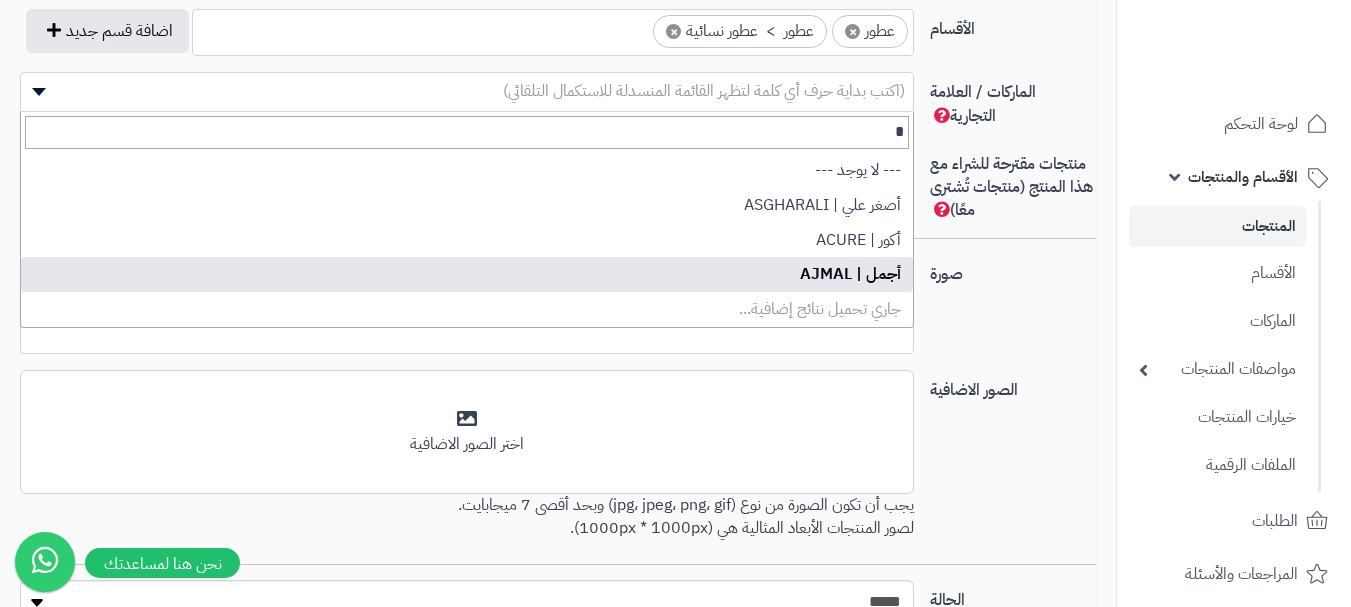 type on "*" 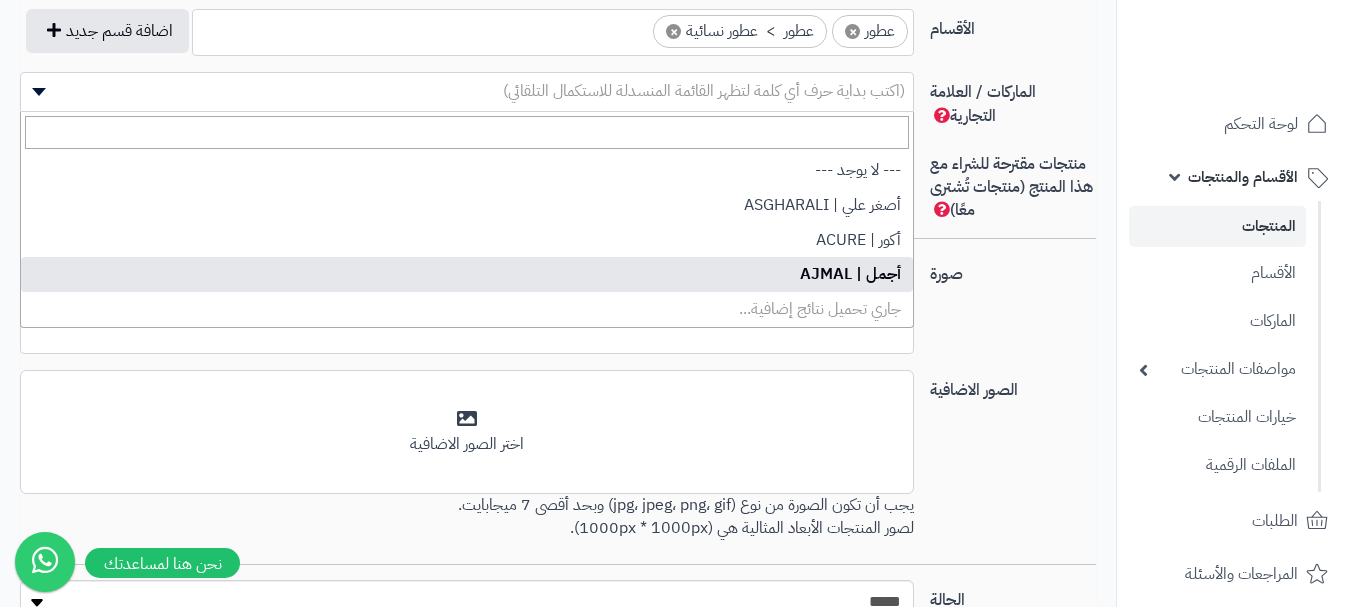select on "**" 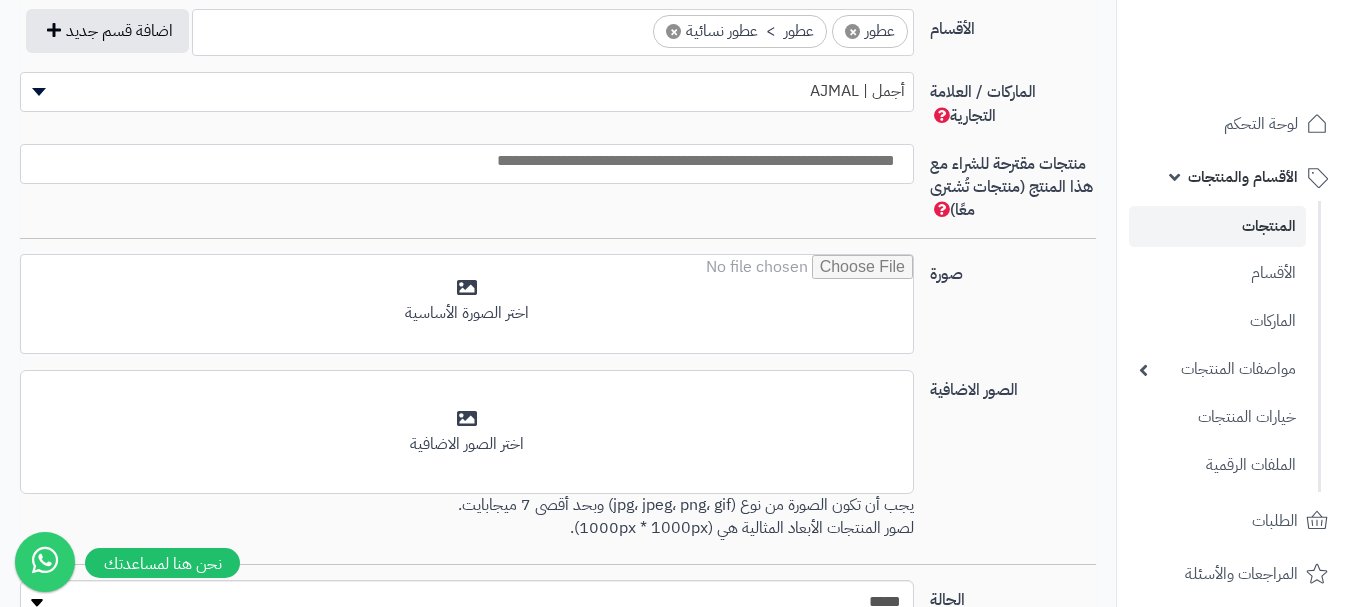 click at bounding box center [462, 161] 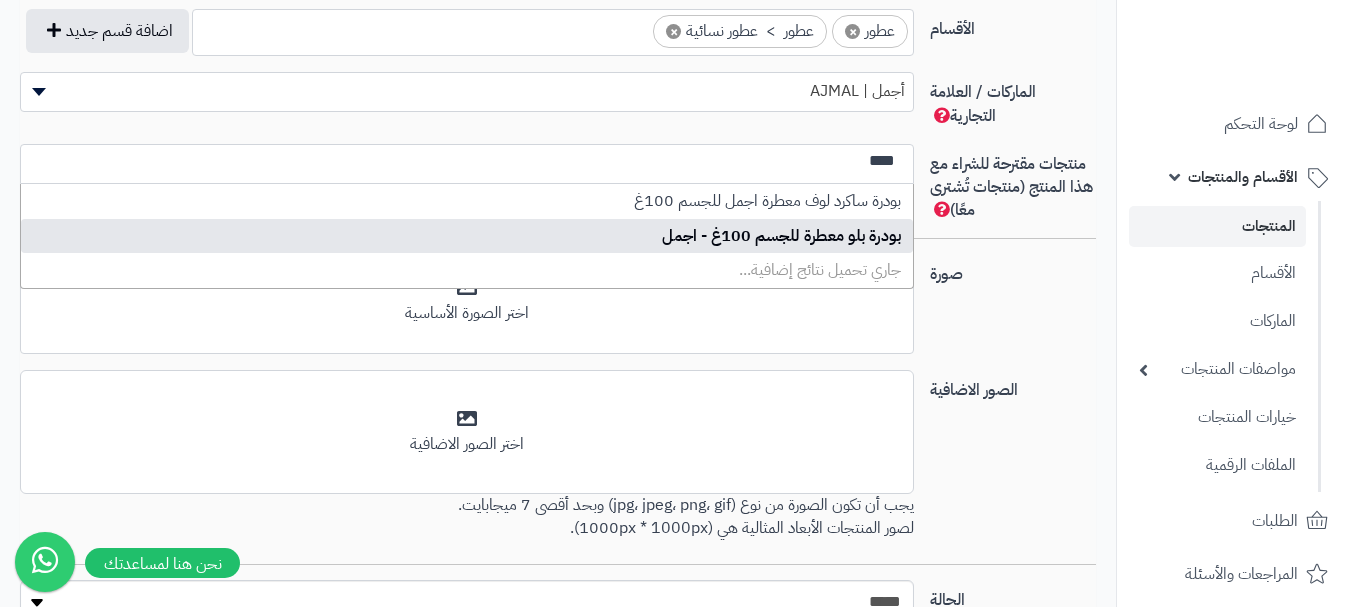 type on "****" 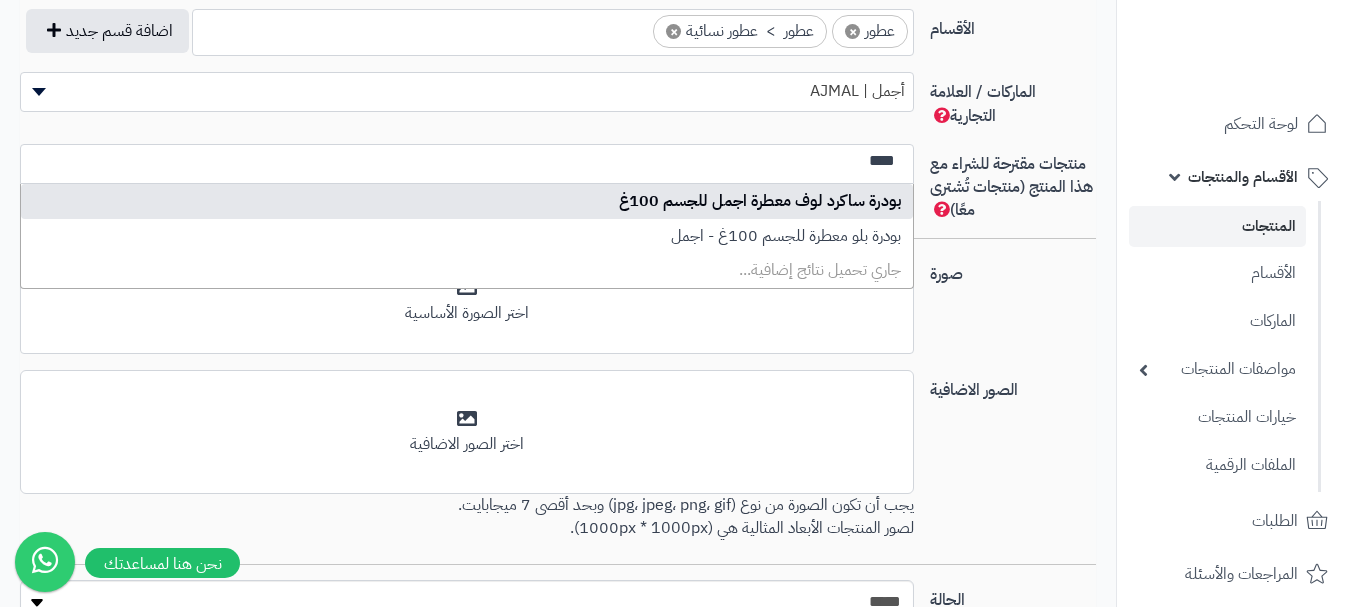 type 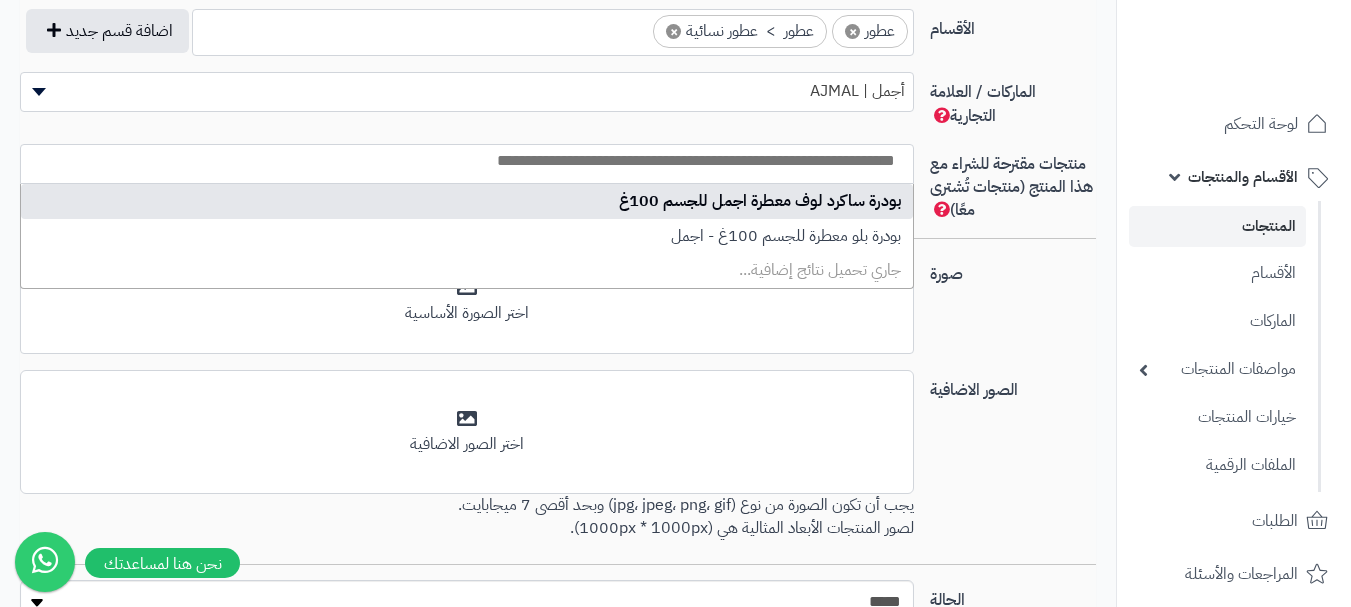 scroll, scrollTop: 0, scrollLeft: 0, axis: both 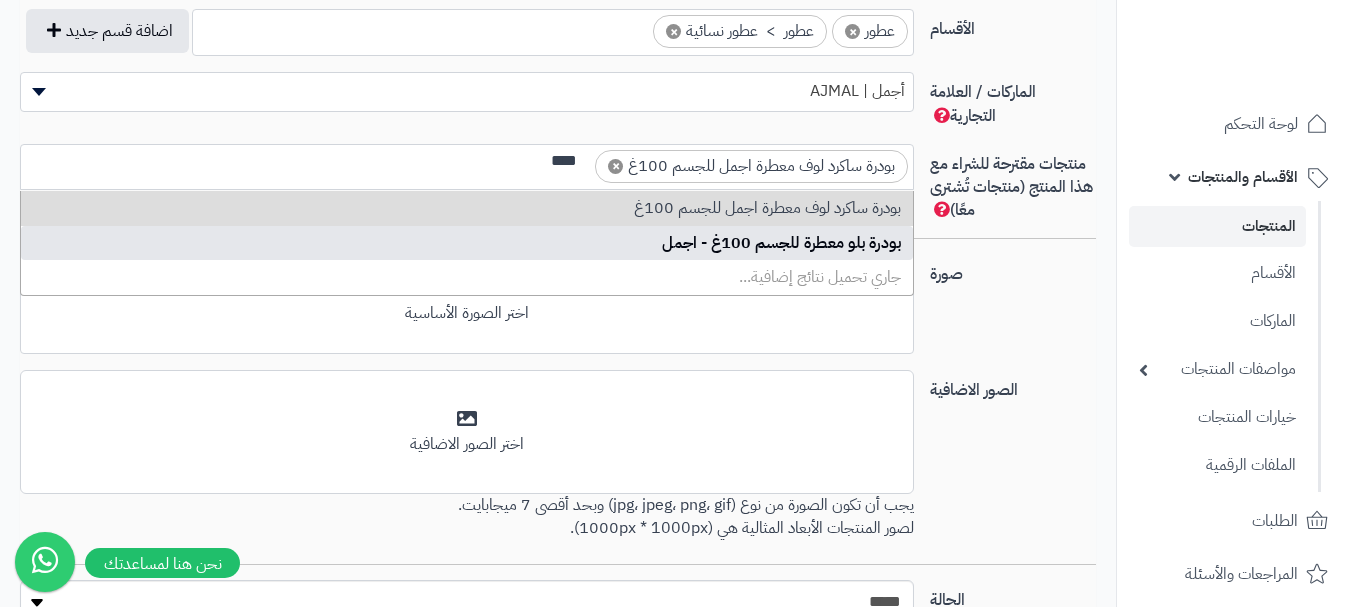type on "****" 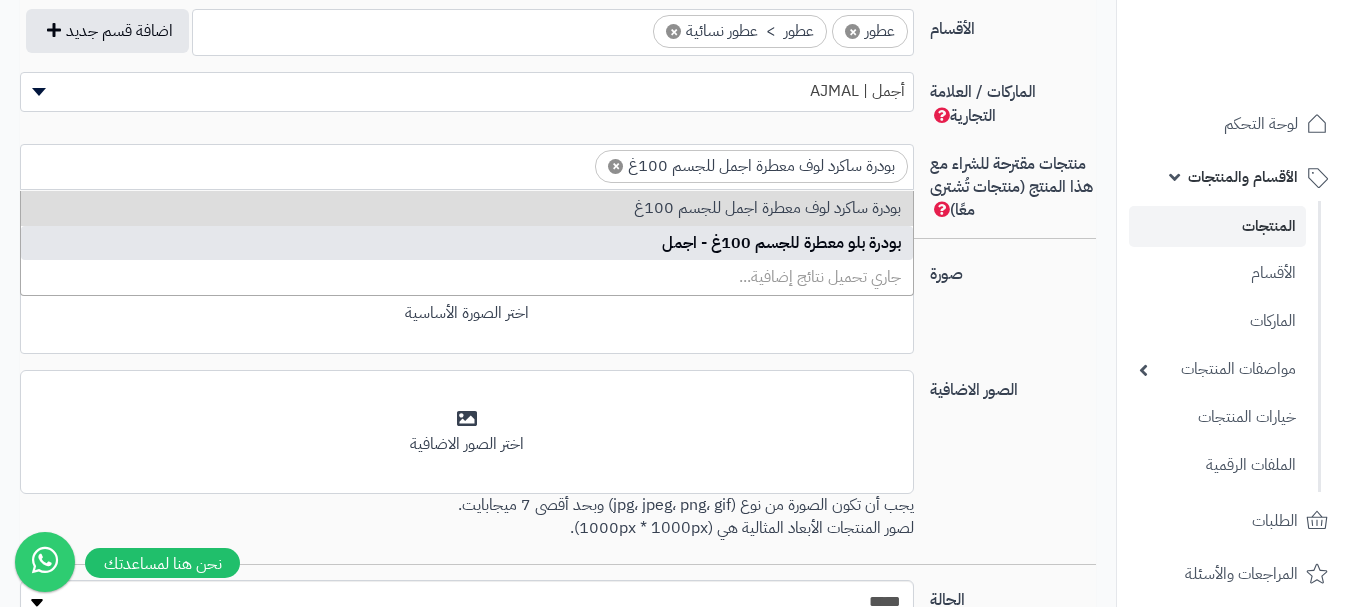 scroll, scrollTop: 0, scrollLeft: 0, axis: both 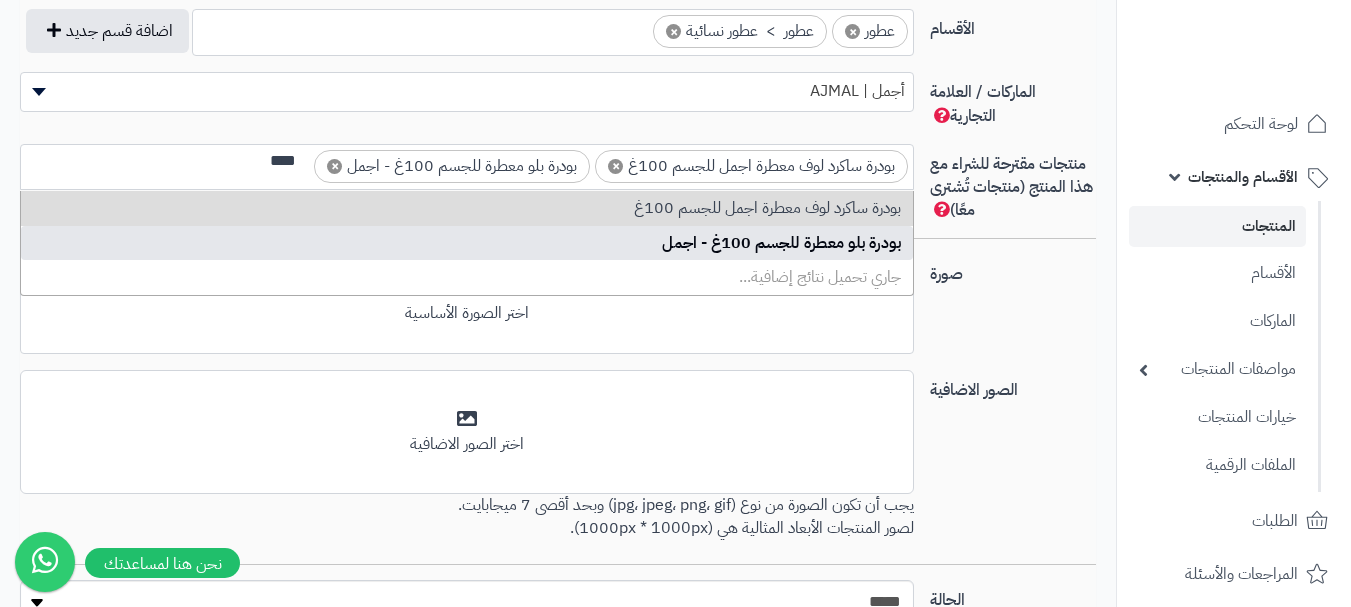 type on "****" 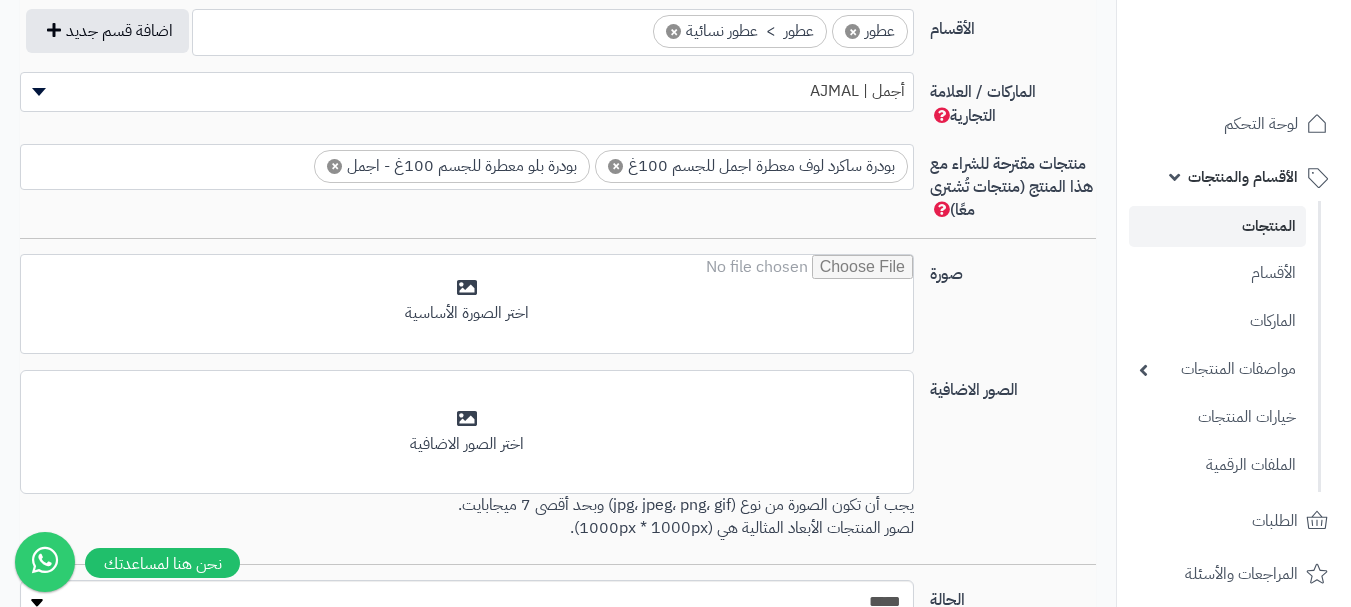 click on "صورة
اختر الصورة الأساسية" at bounding box center (558, 312) 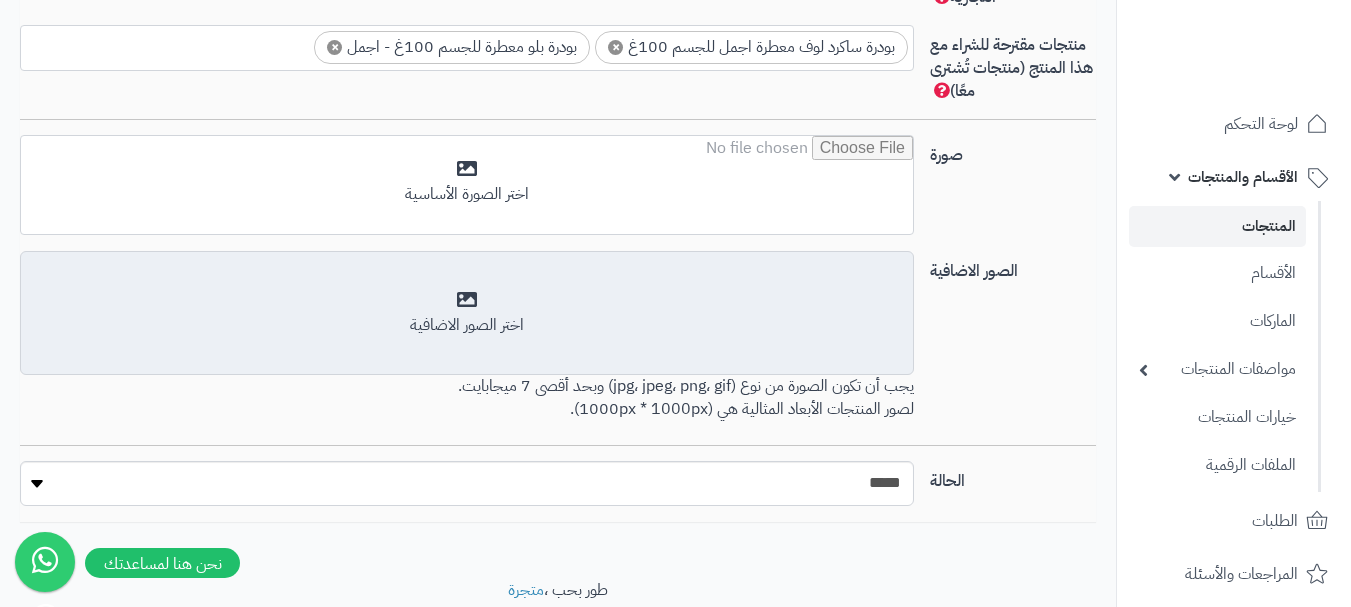 scroll, scrollTop: 1391, scrollLeft: 0, axis: vertical 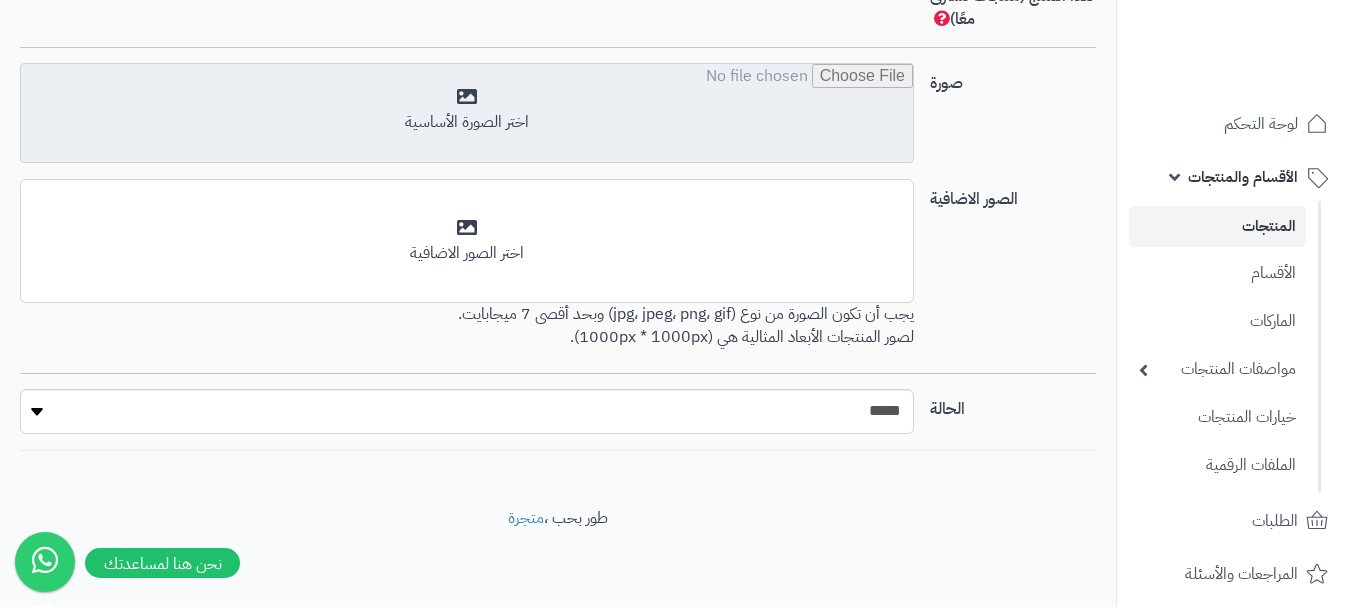 click at bounding box center [467, 114] 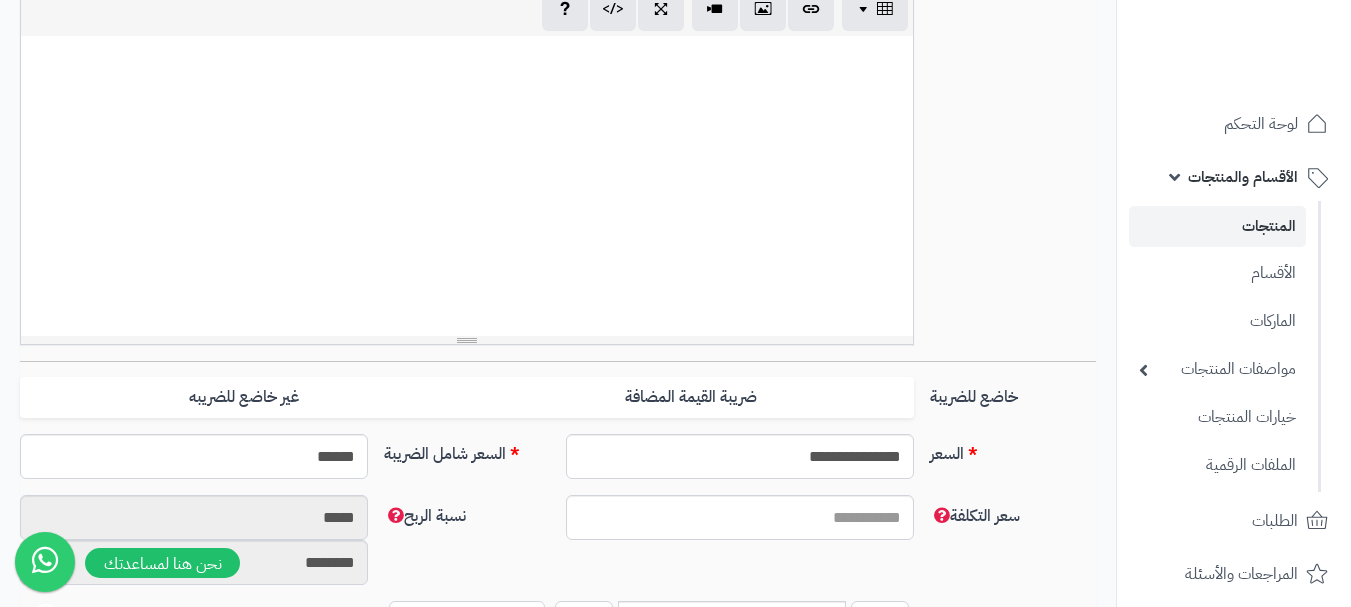 scroll, scrollTop: 0, scrollLeft: 0, axis: both 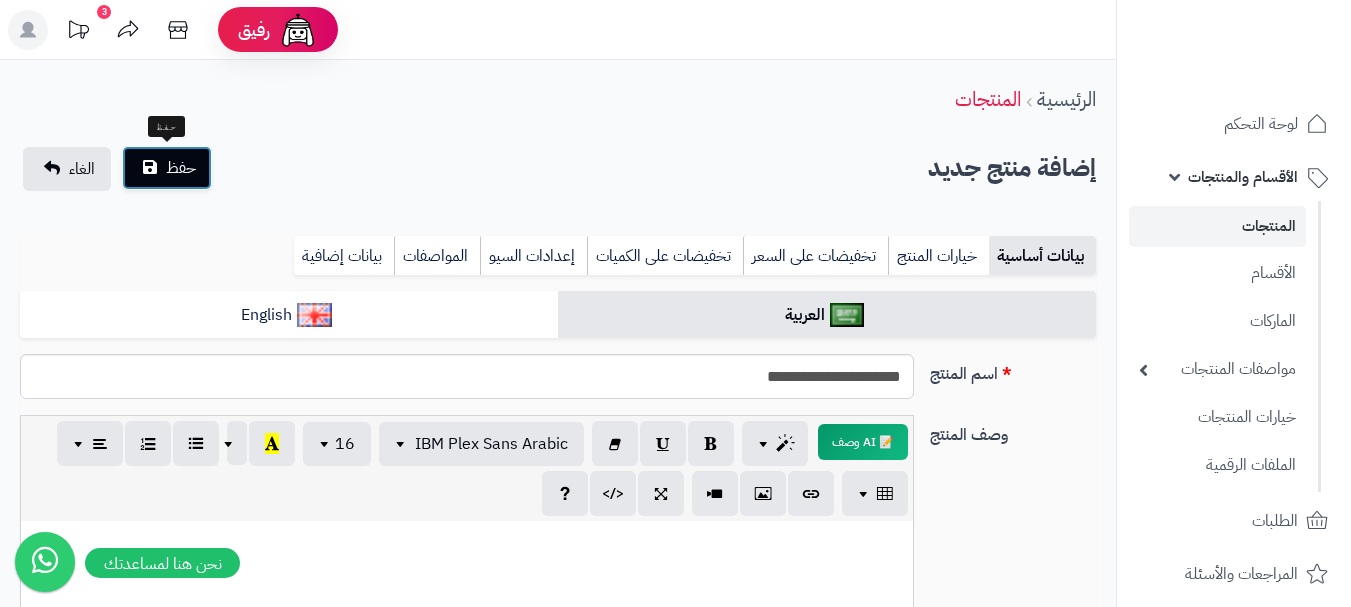 click on "حفظ" at bounding box center [167, 168] 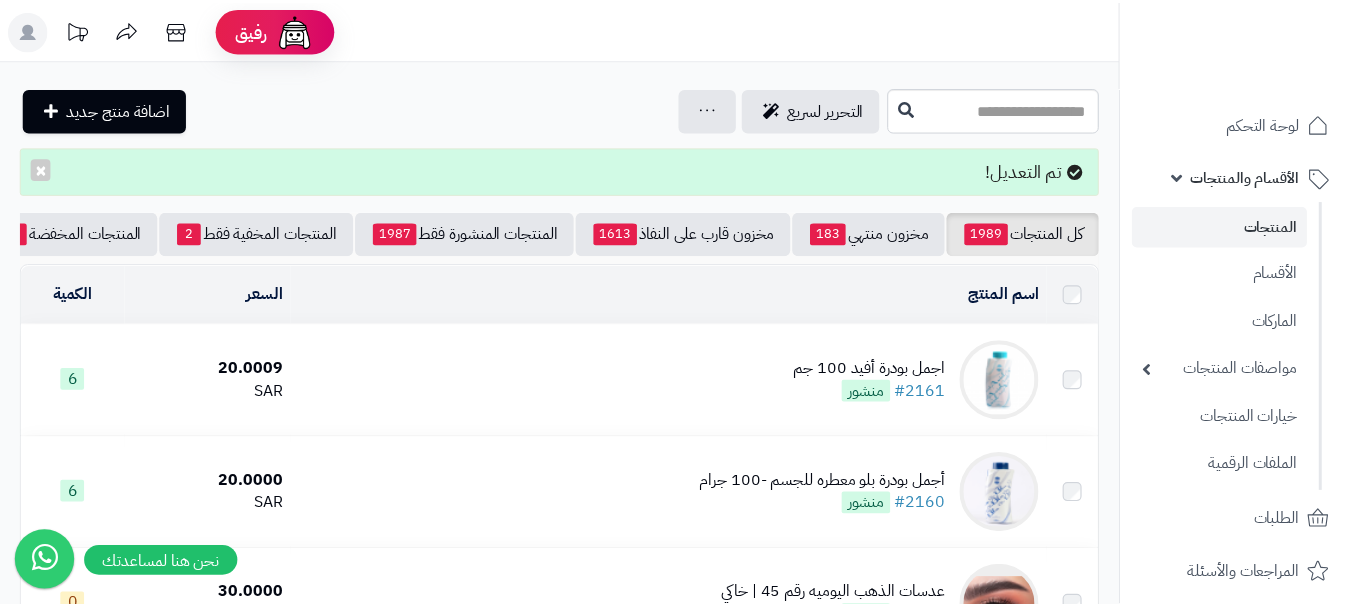 scroll, scrollTop: 0, scrollLeft: 0, axis: both 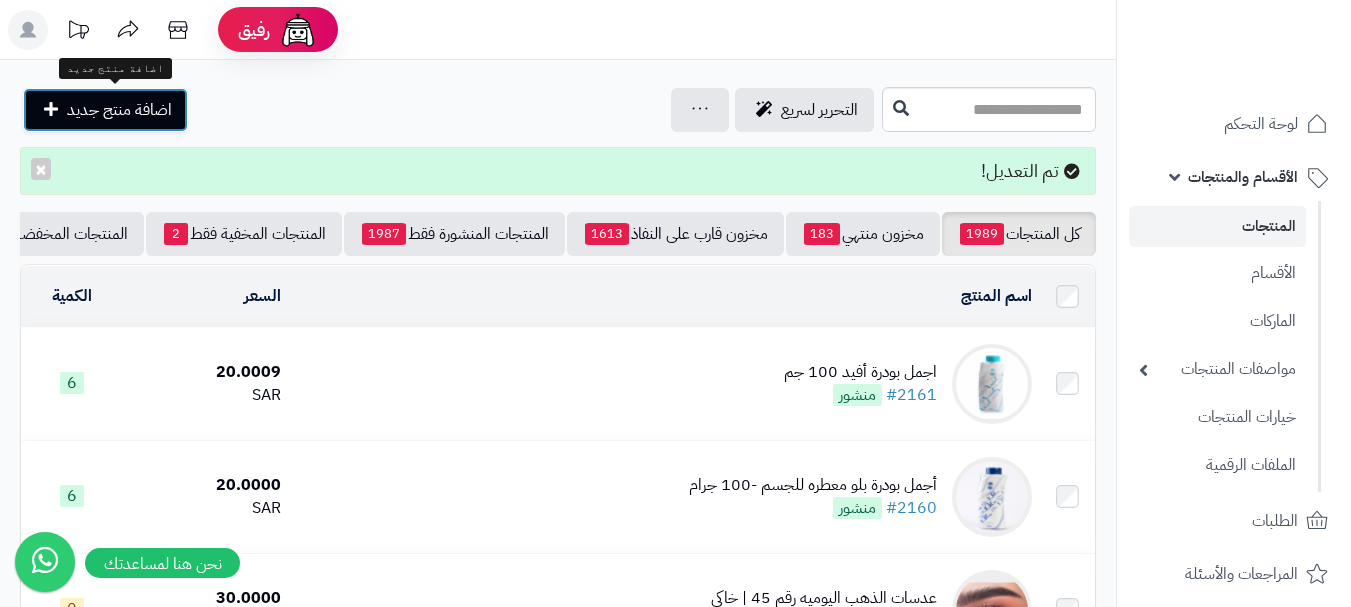 click on "اضافة منتج جديد" at bounding box center [119, 110] 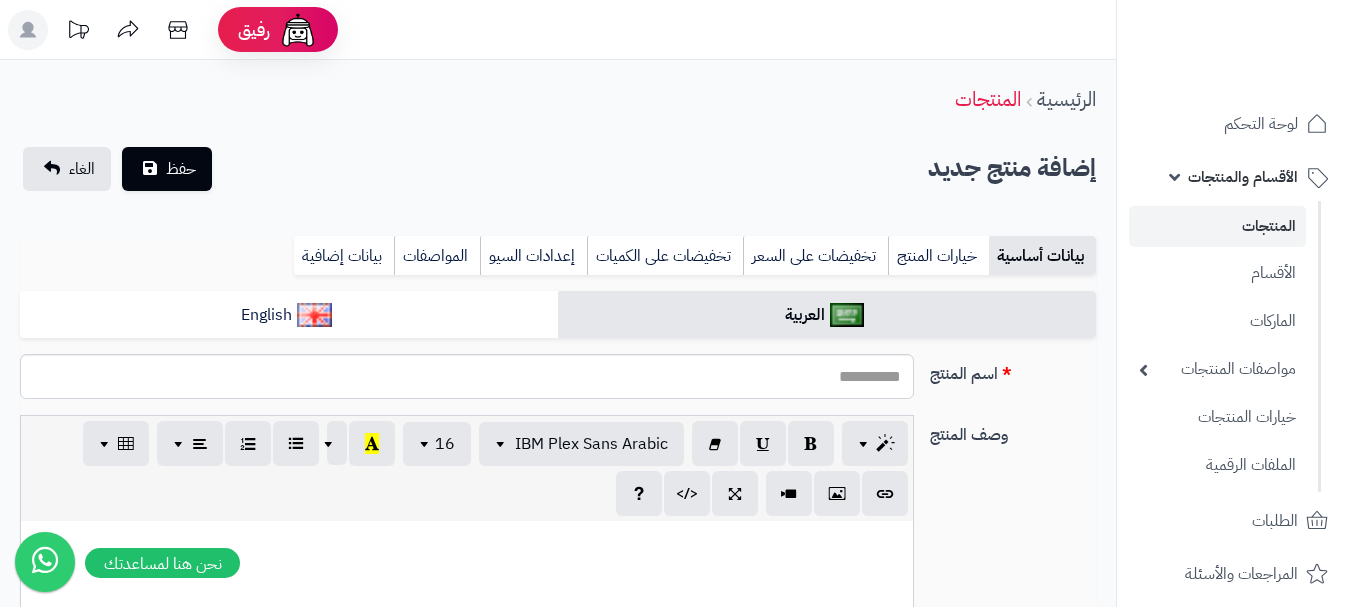 select 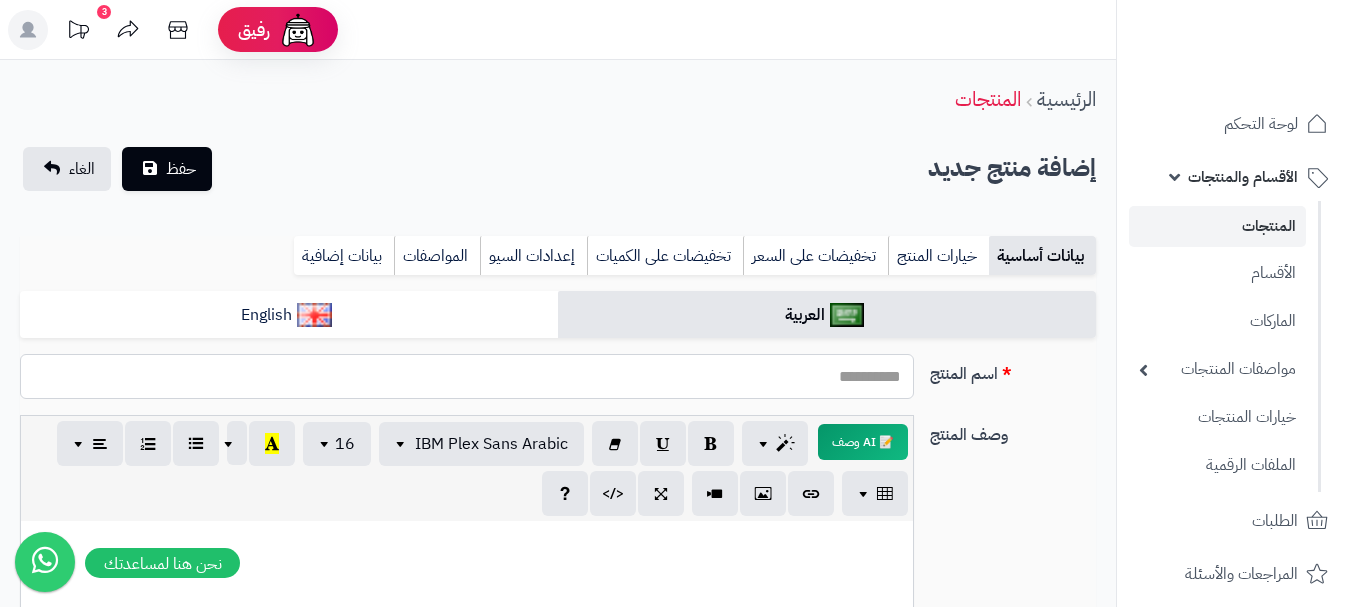 paste on "**********" 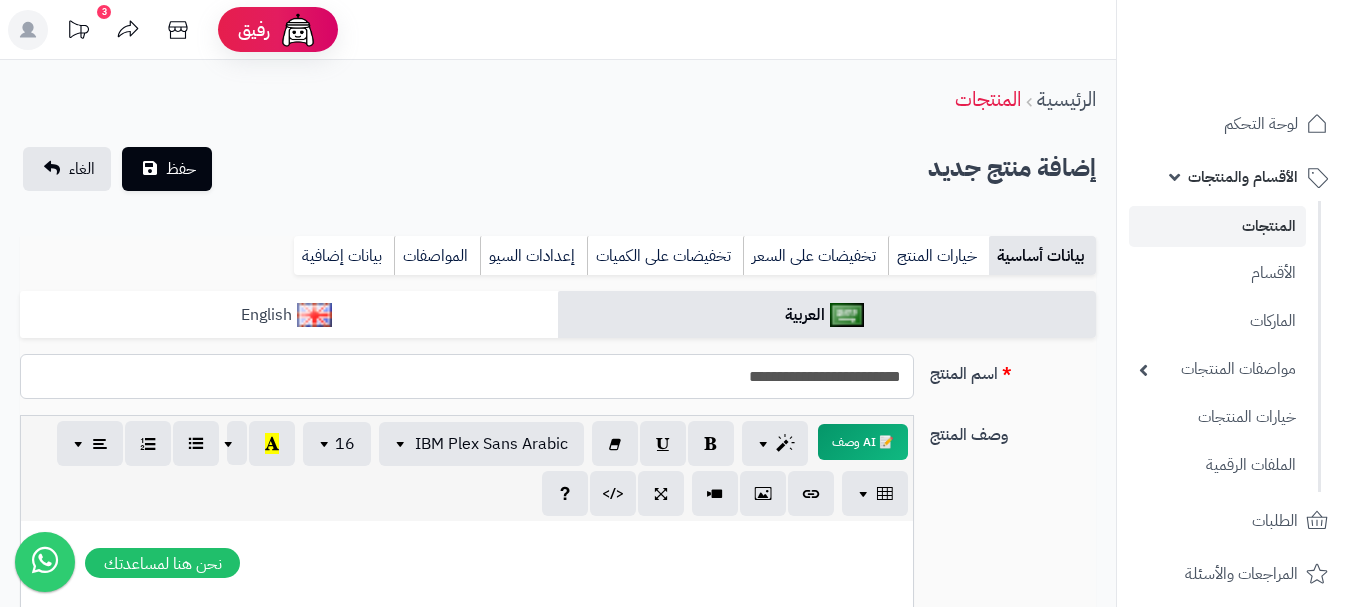 type on "**********" 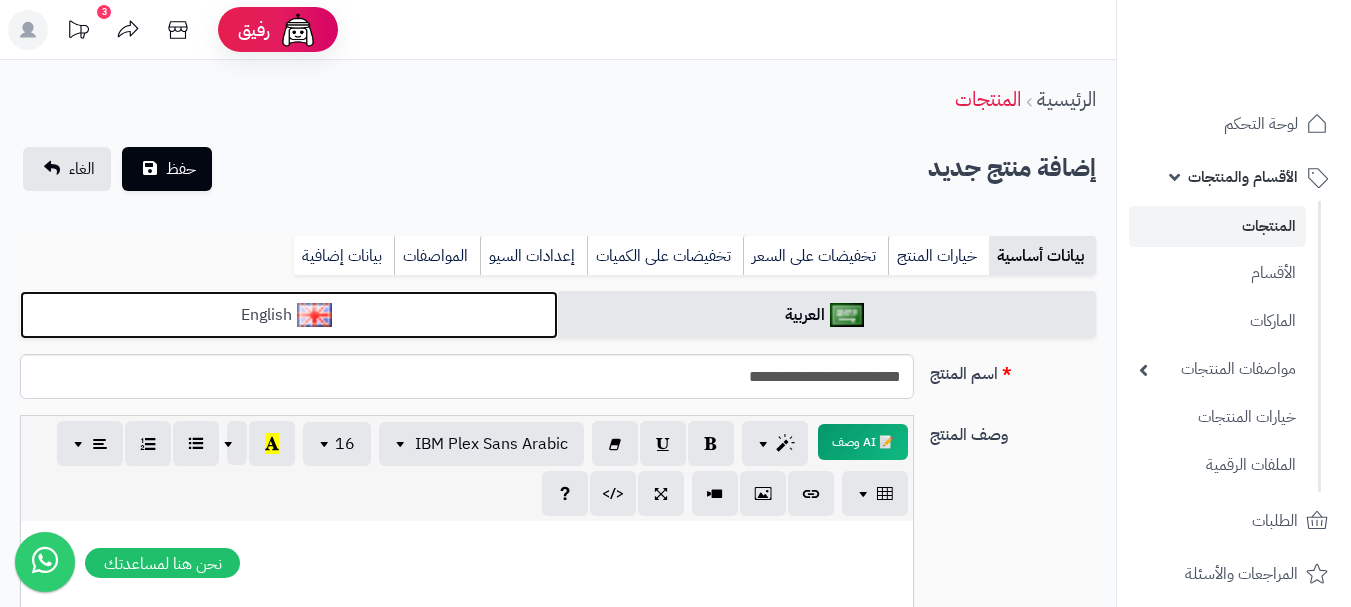 click on "English" at bounding box center (289, 315) 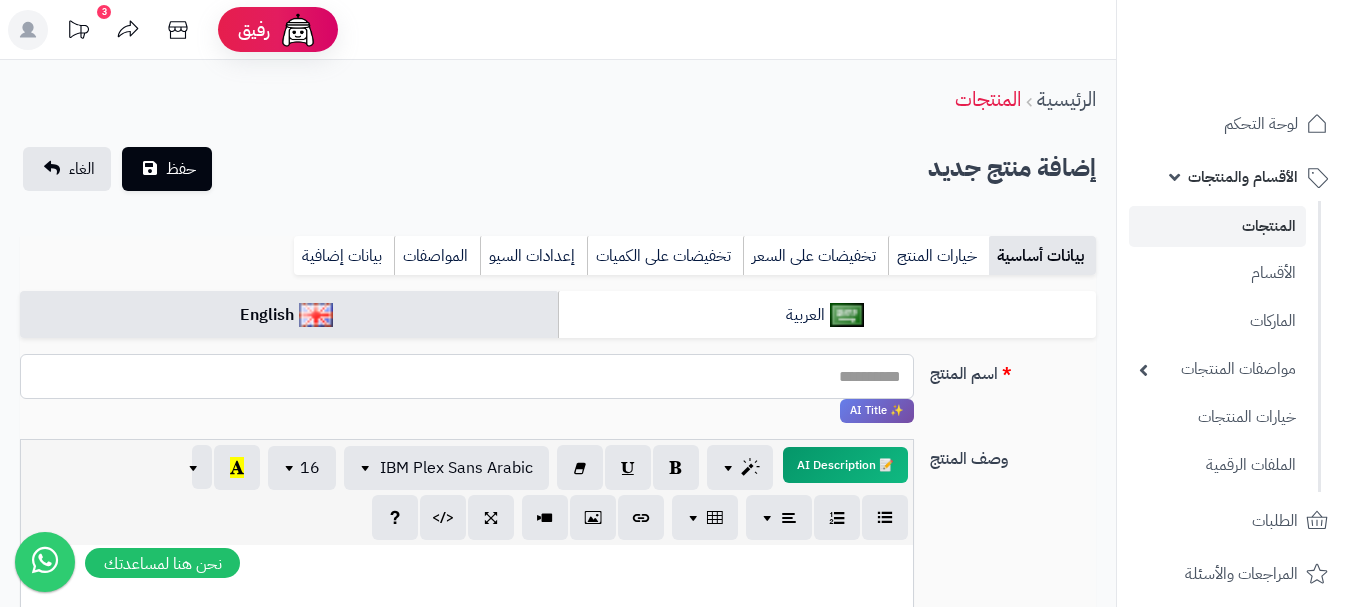 paste on "**********" 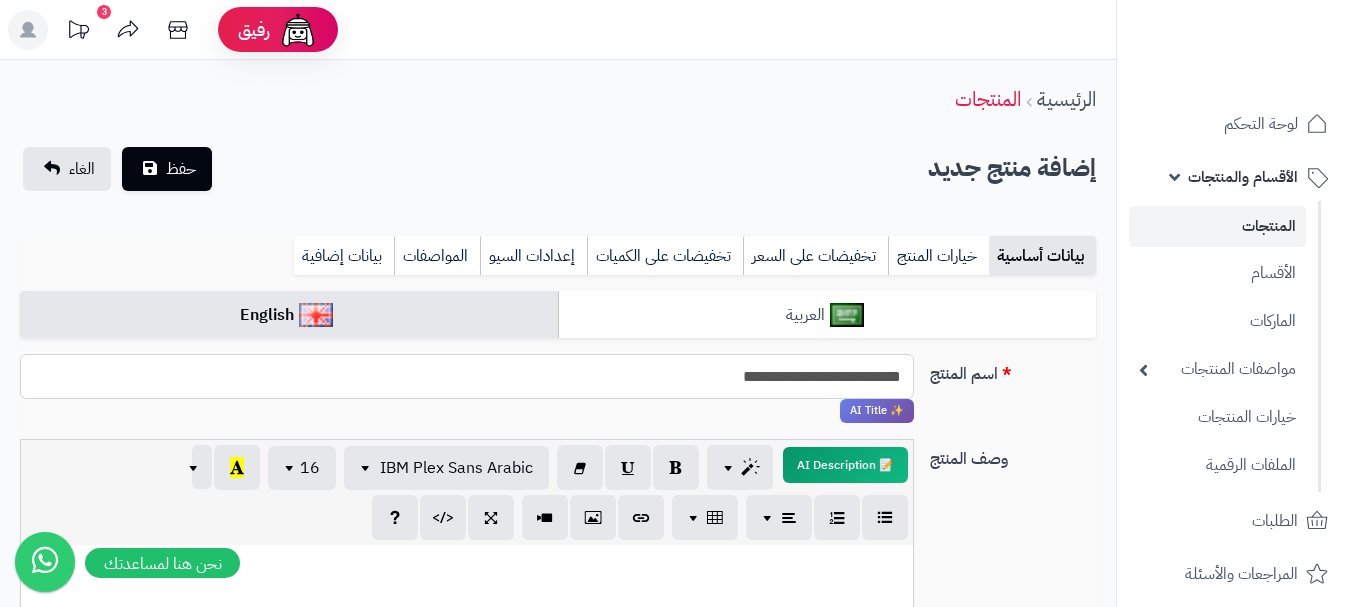 type on "**********" 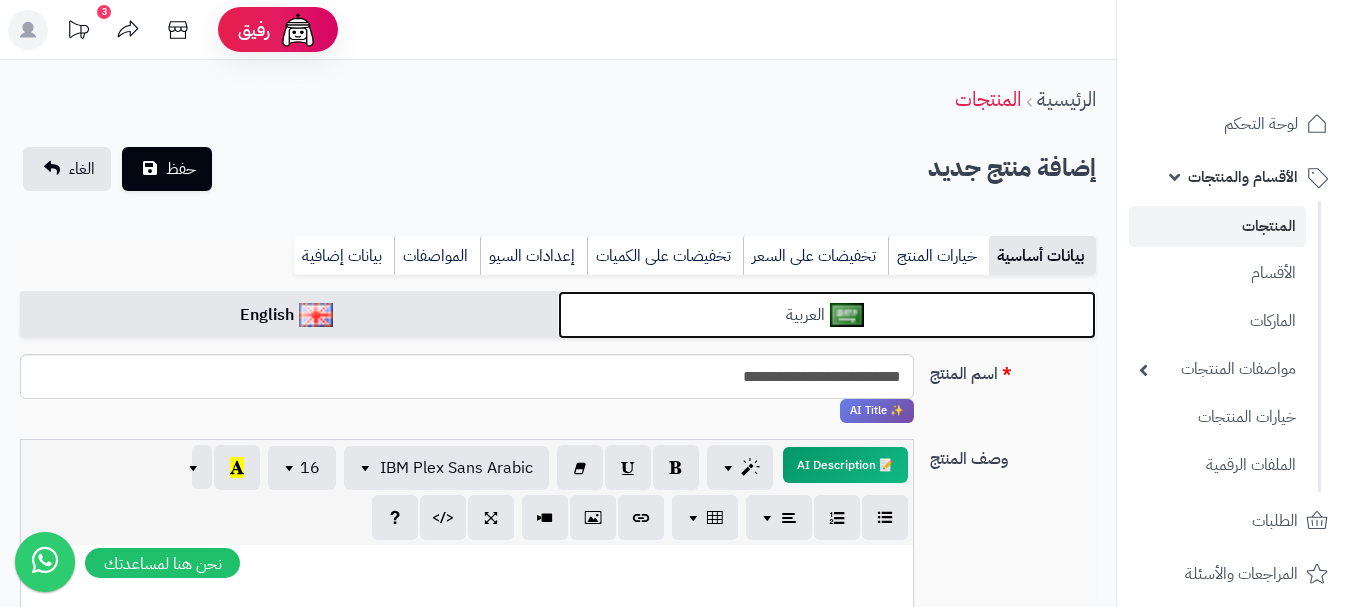 click on "العربية" at bounding box center [827, 315] 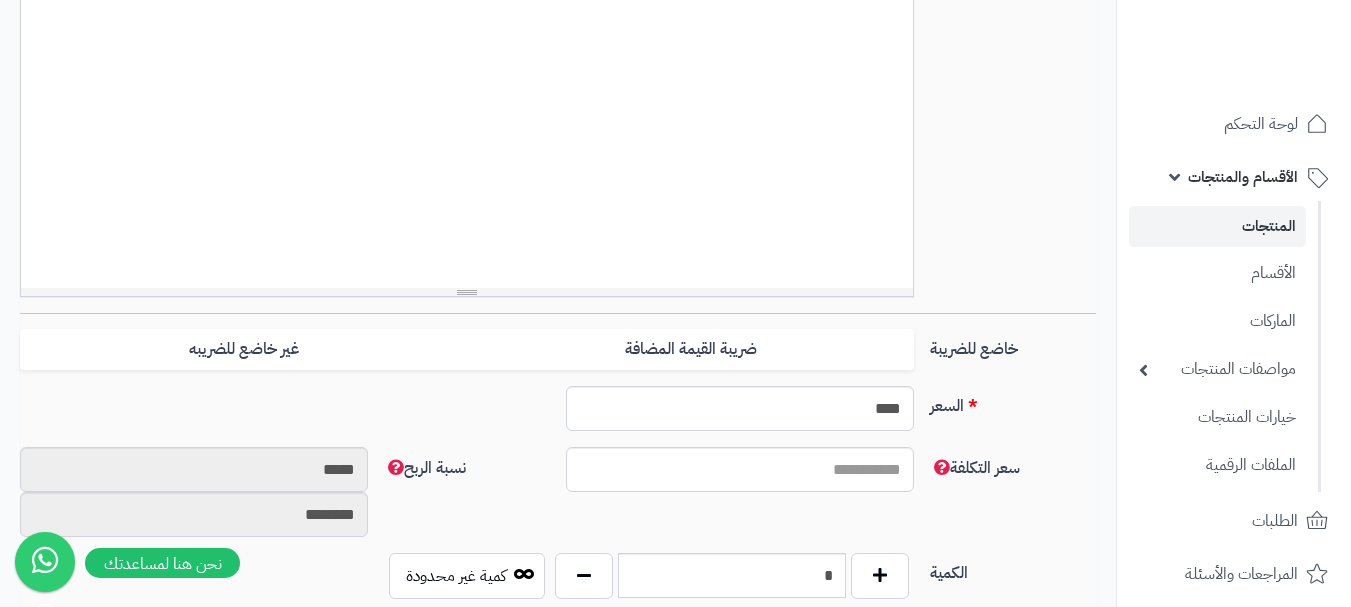 scroll, scrollTop: 700, scrollLeft: 0, axis: vertical 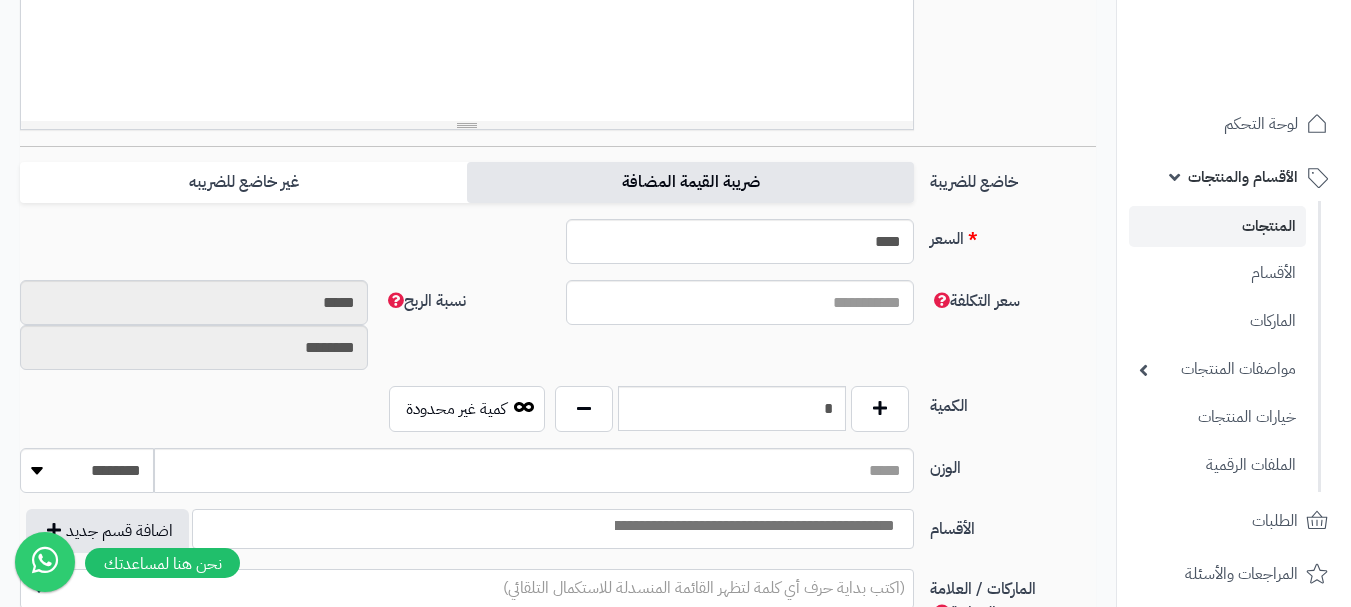 click on "ضريبة القيمة المضافة" at bounding box center [690, 182] 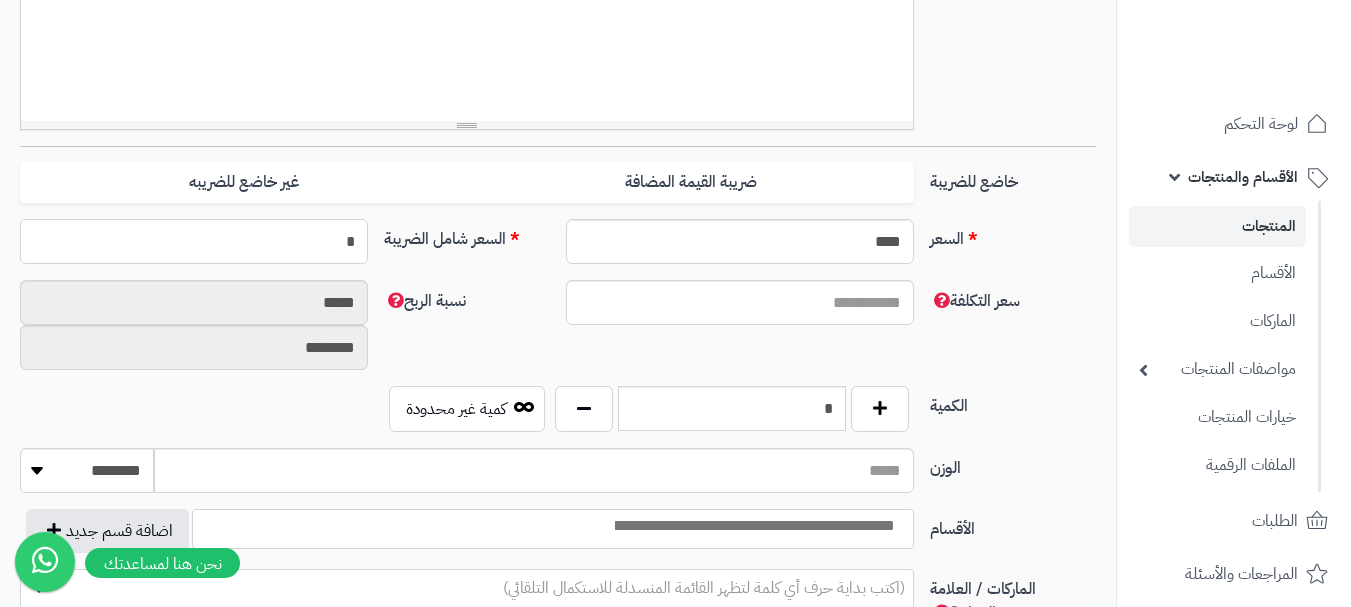 click on "*" at bounding box center [194, 241] 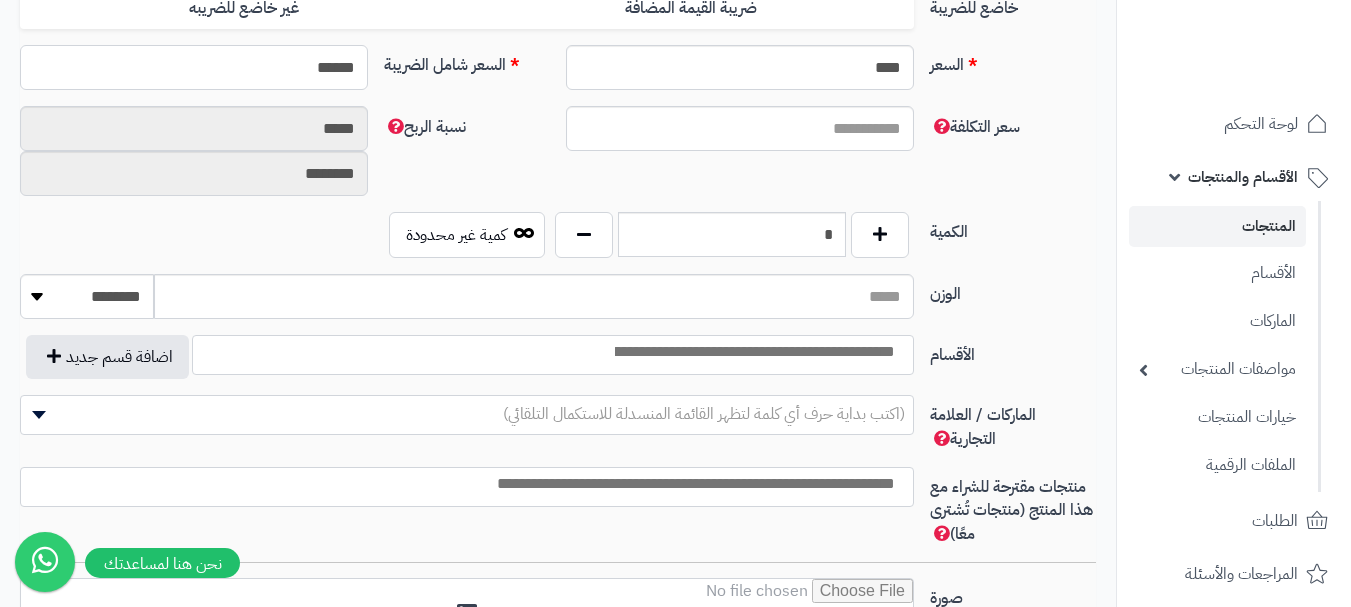 scroll, scrollTop: 900, scrollLeft: 0, axis: vertical 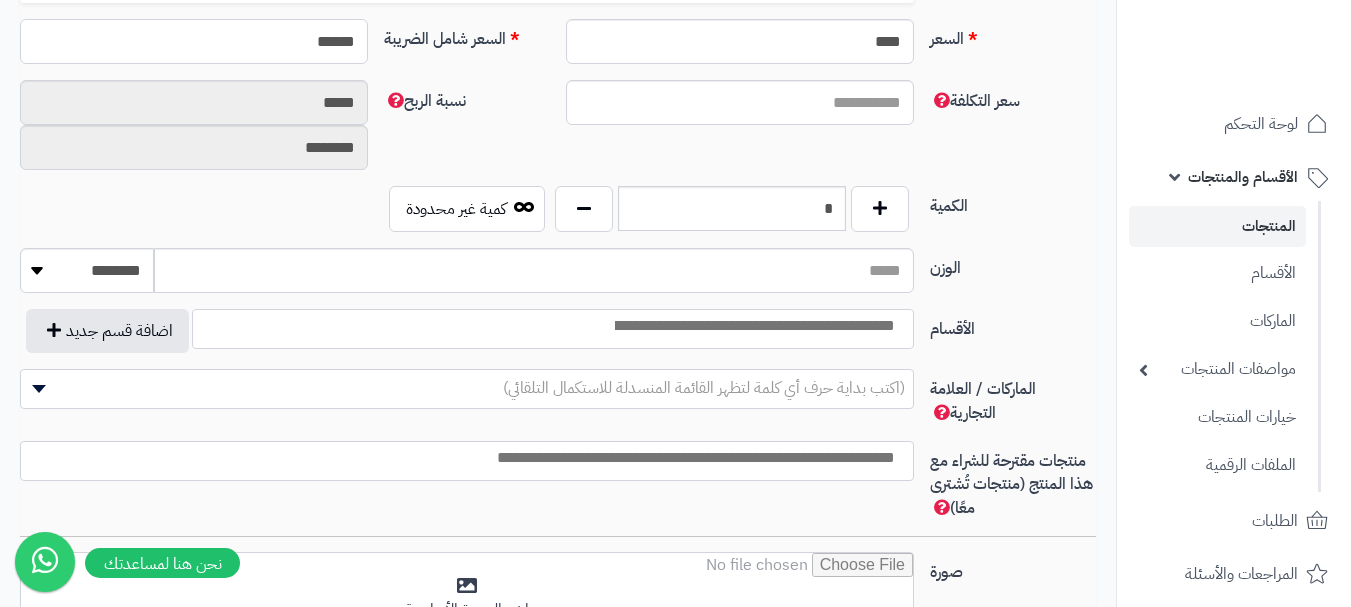 type on "******" 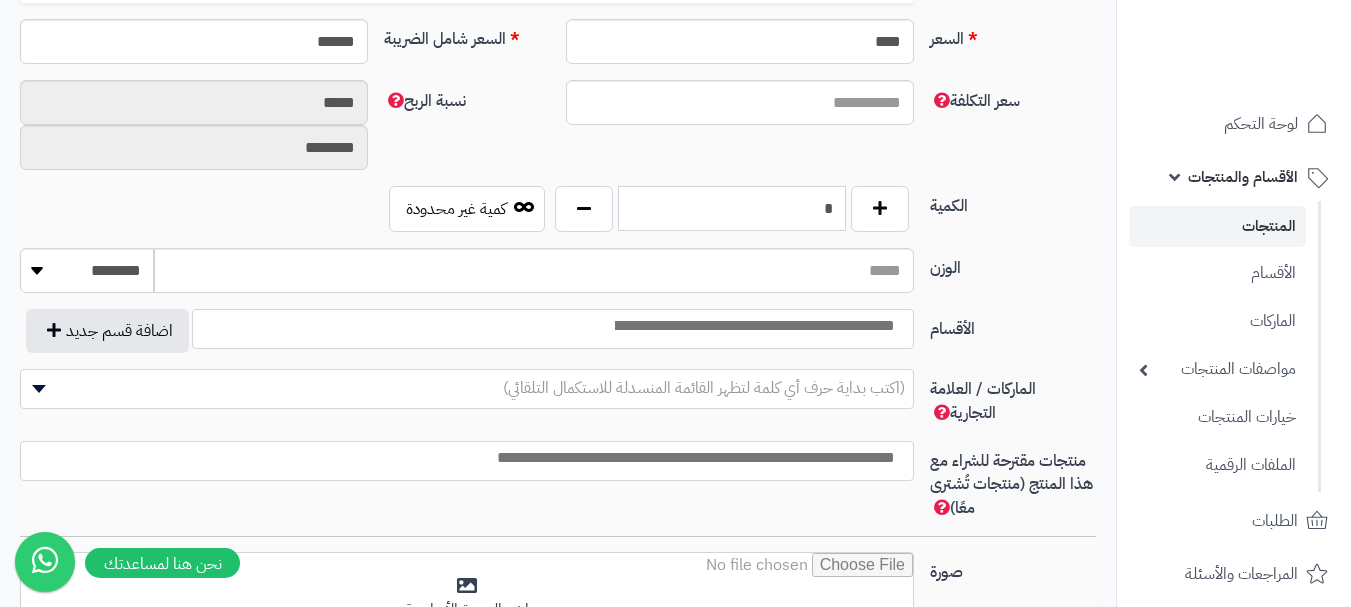 click on "*" at bounding box center [732, 208] 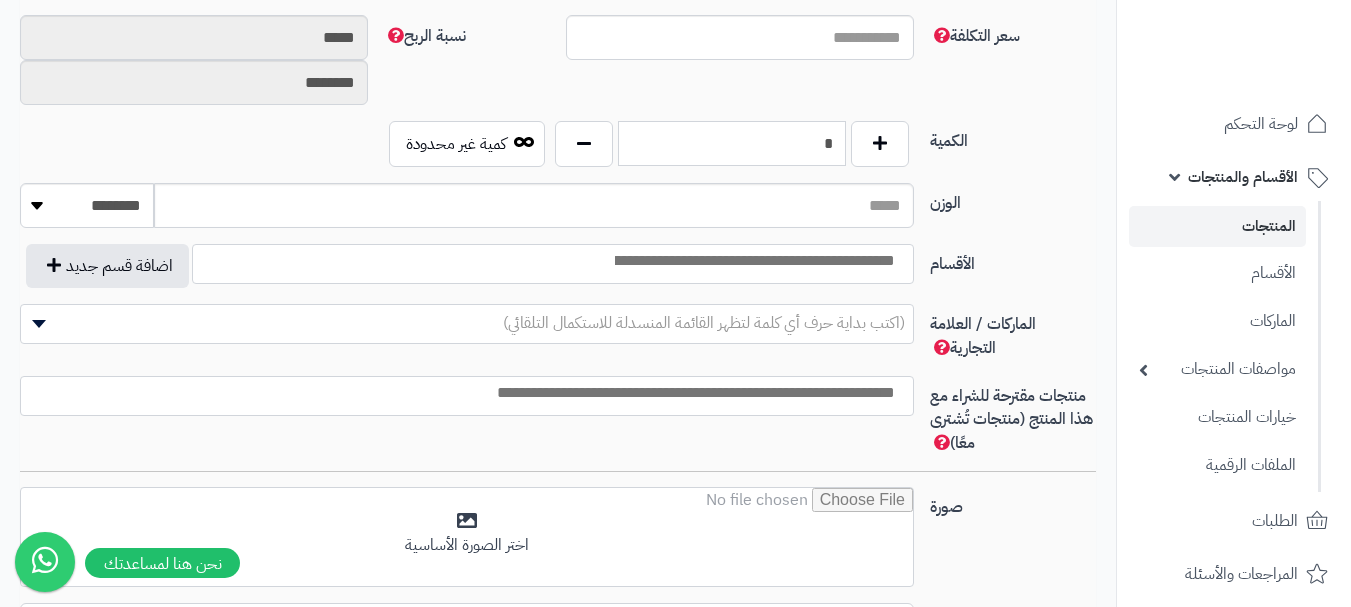 scroll, scrollTop: 1000, scrollLeft: 0, axis: vertical 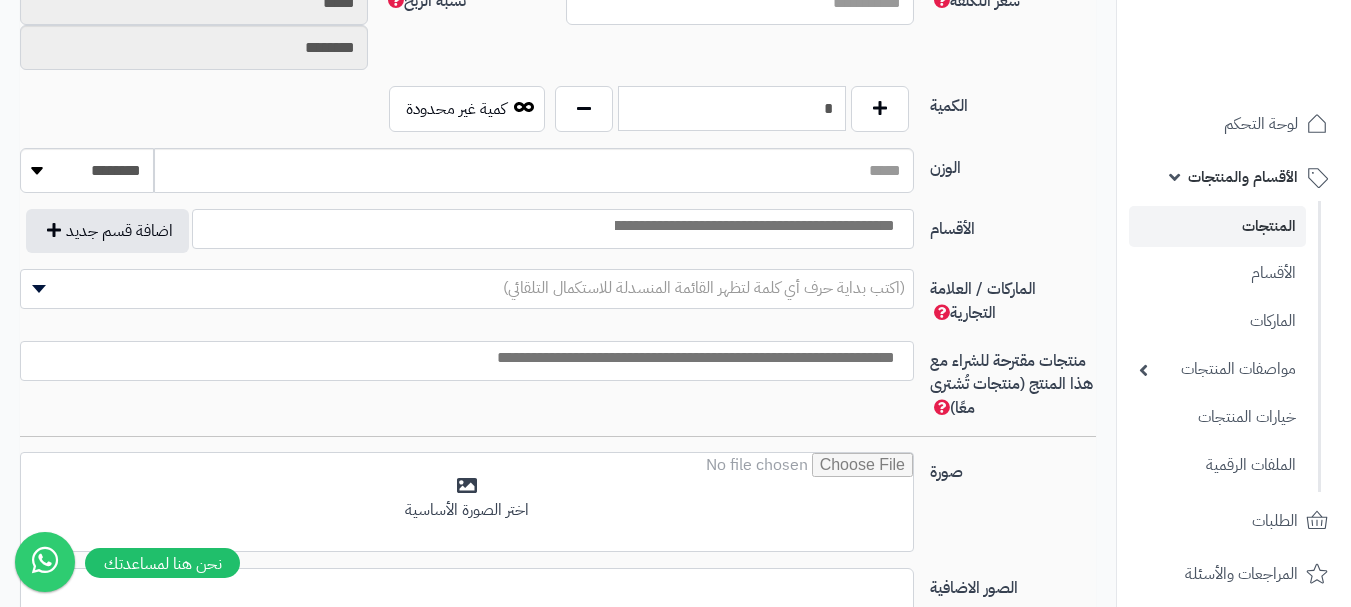 type on "*" 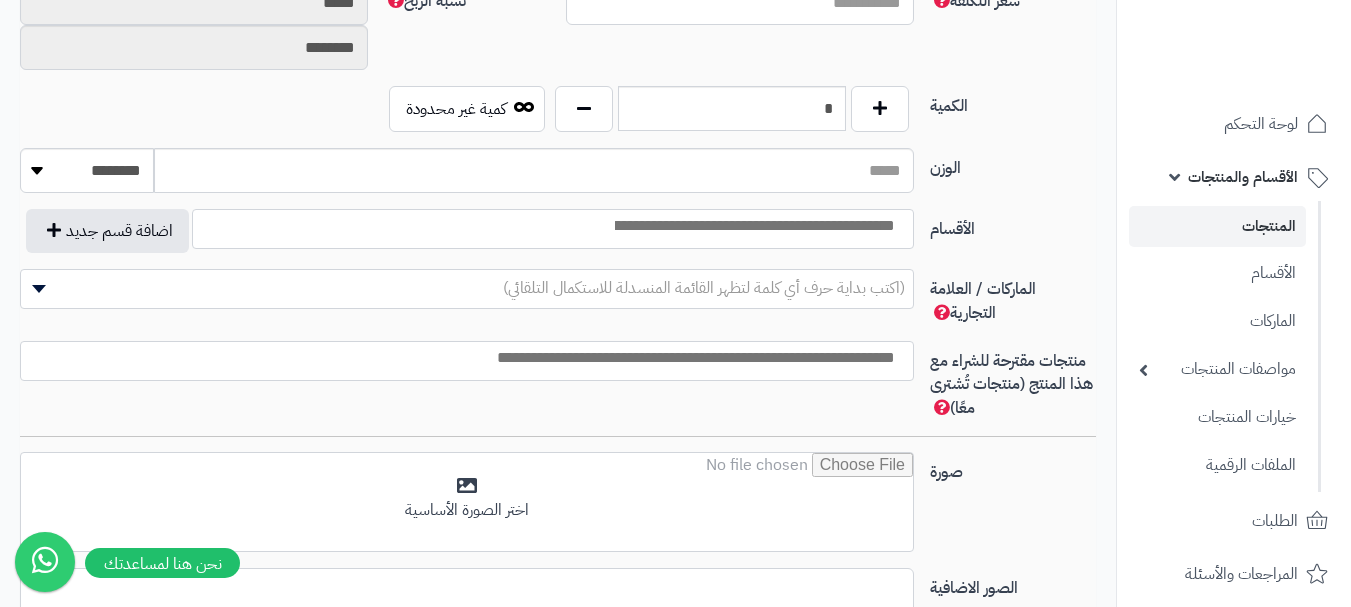 click on "الوزن
******** **** ***** *****" at bounding box center (558, 178) 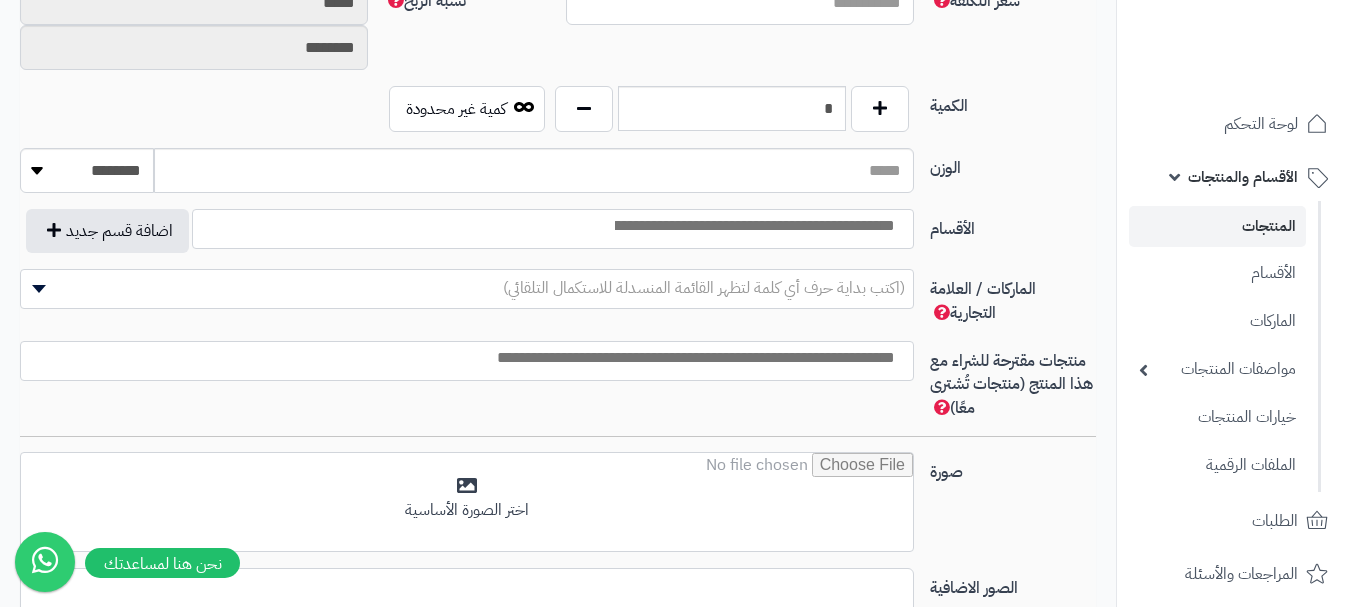 click at bounding box center [753, 226] 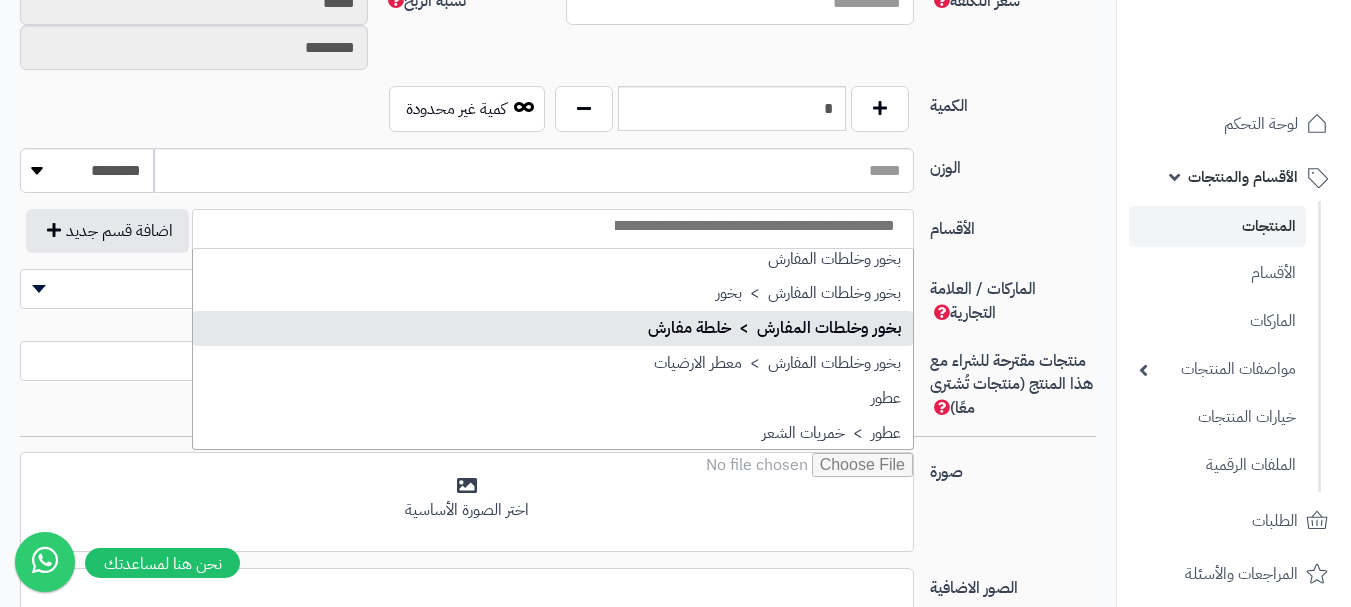 scroll, scrollTop: 700, scrollLeft: 0, axis: vertical 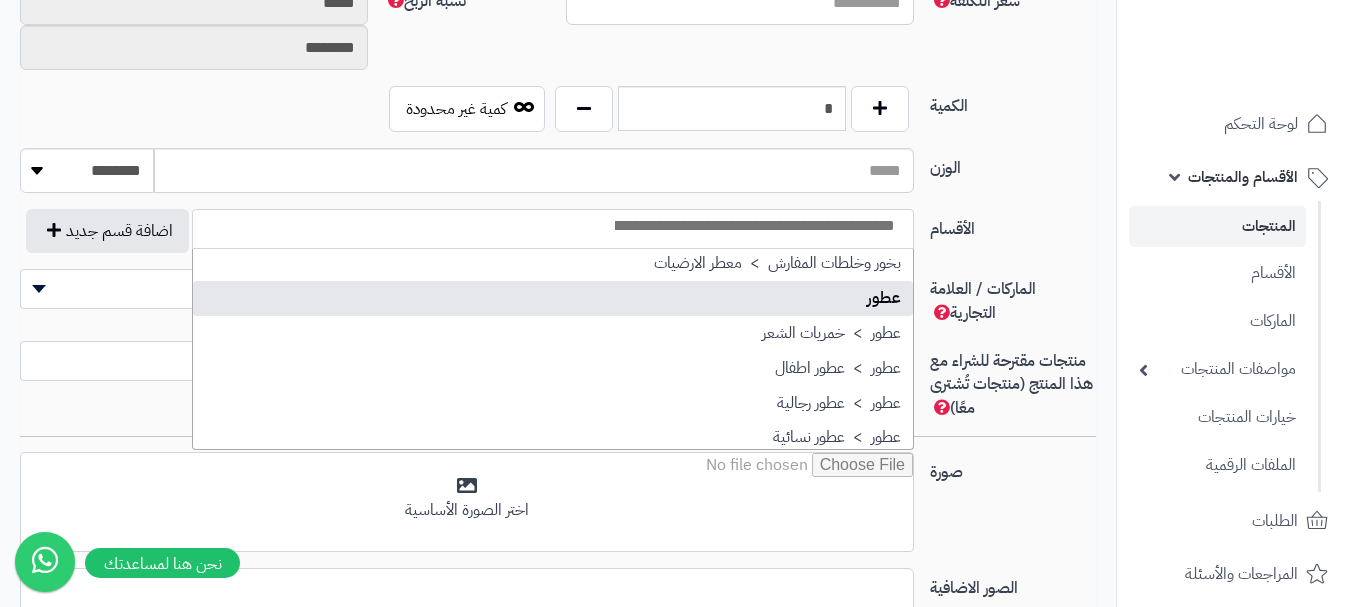 select on "**" 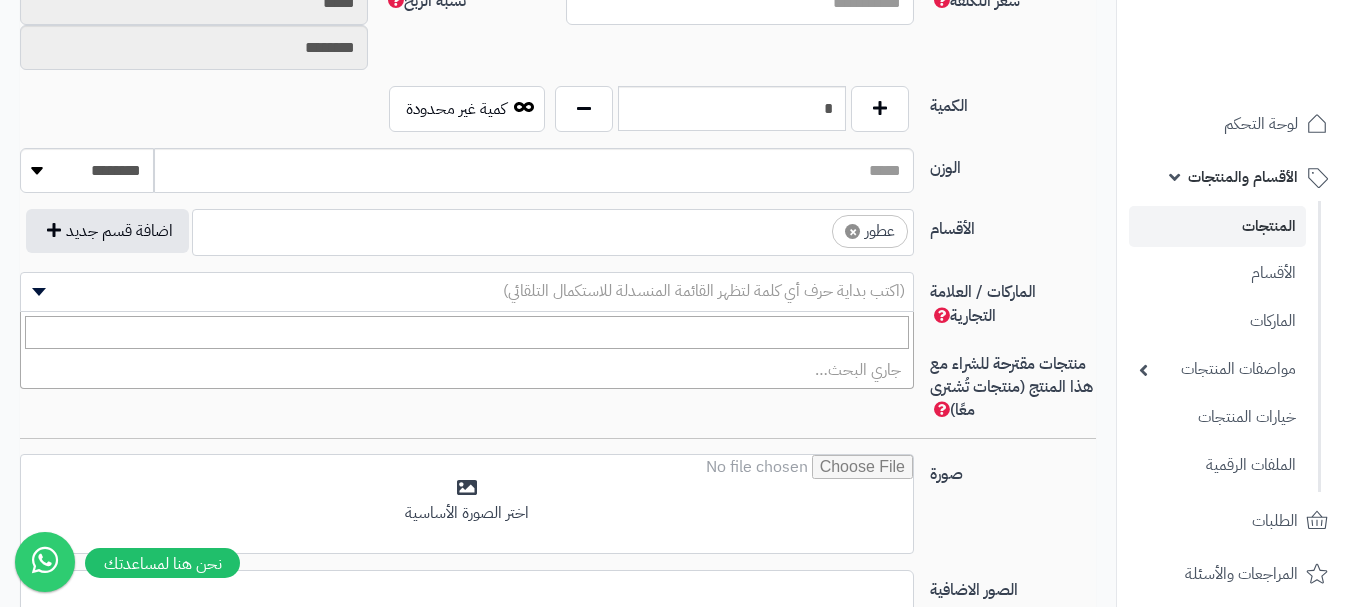 click on "(اكتب بداية حرف أي كلمة لتظهر القائمة المنسدلة للاستكمال التلقائي)" at bounding box center [704, 291] 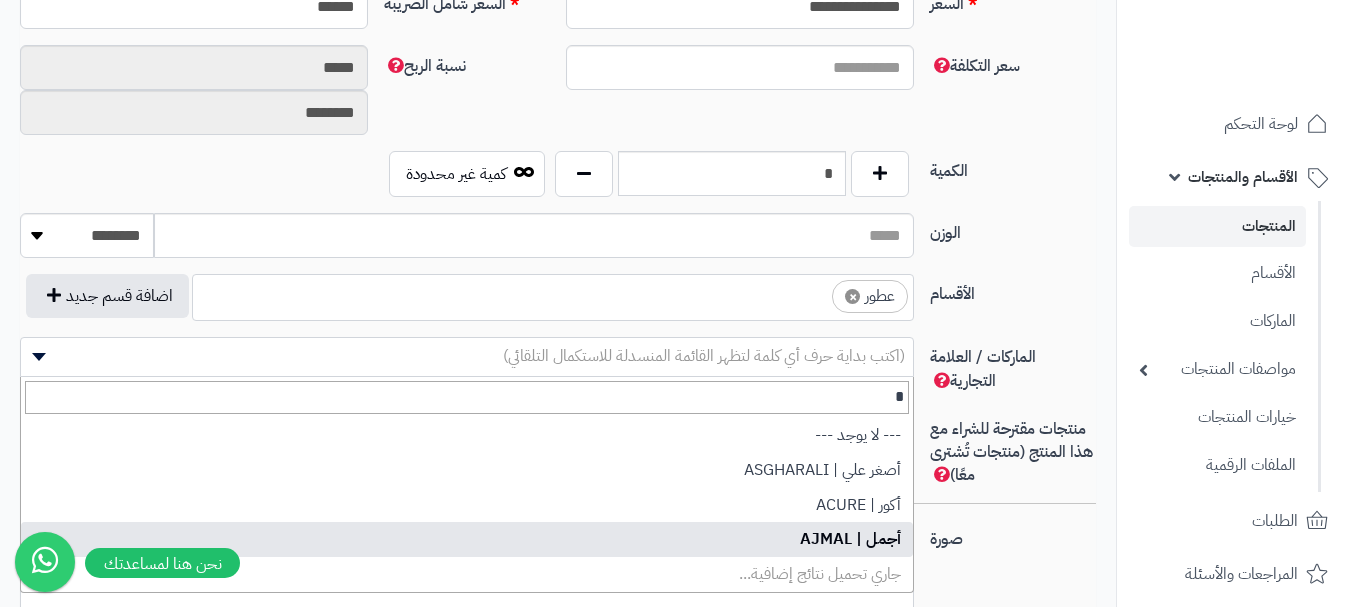 scroll, scrollTop: 900, scrollLeft: 0, axis: vertical 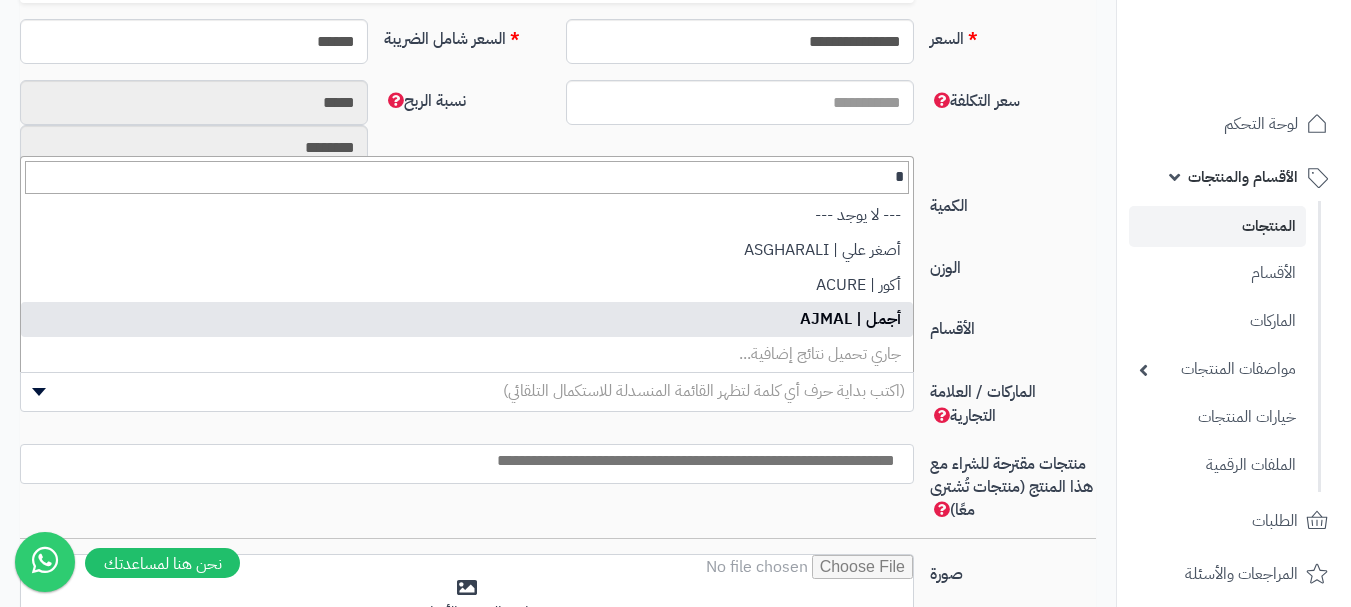 type on "*" 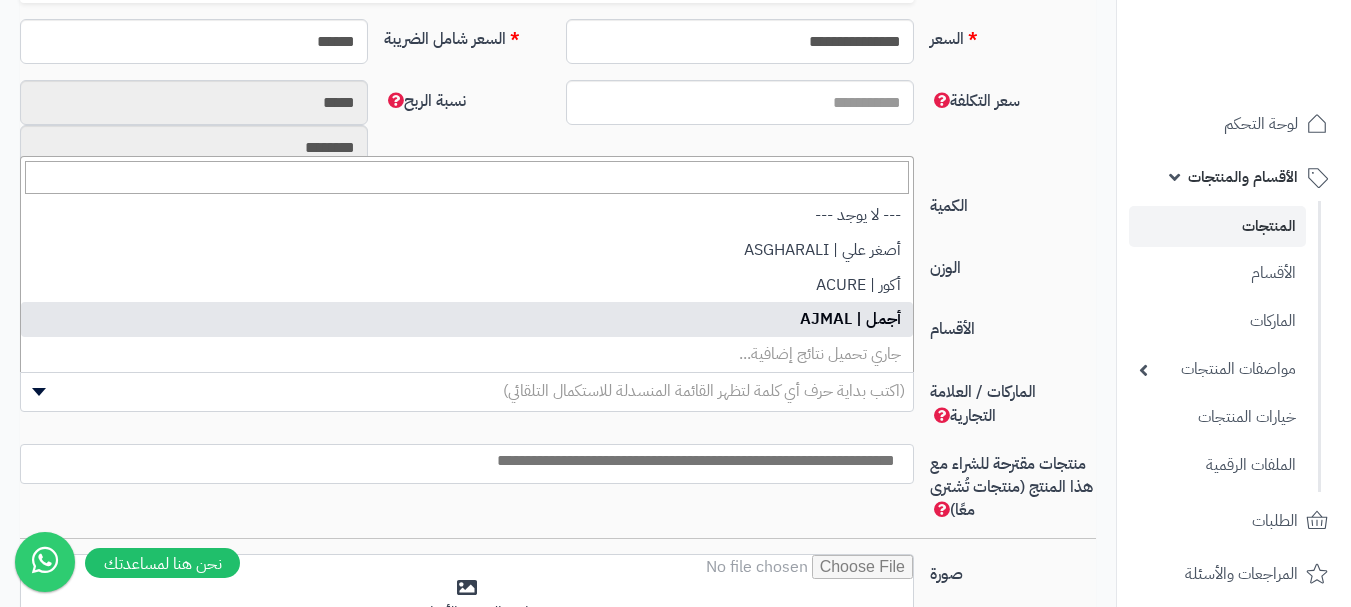 select on "**" 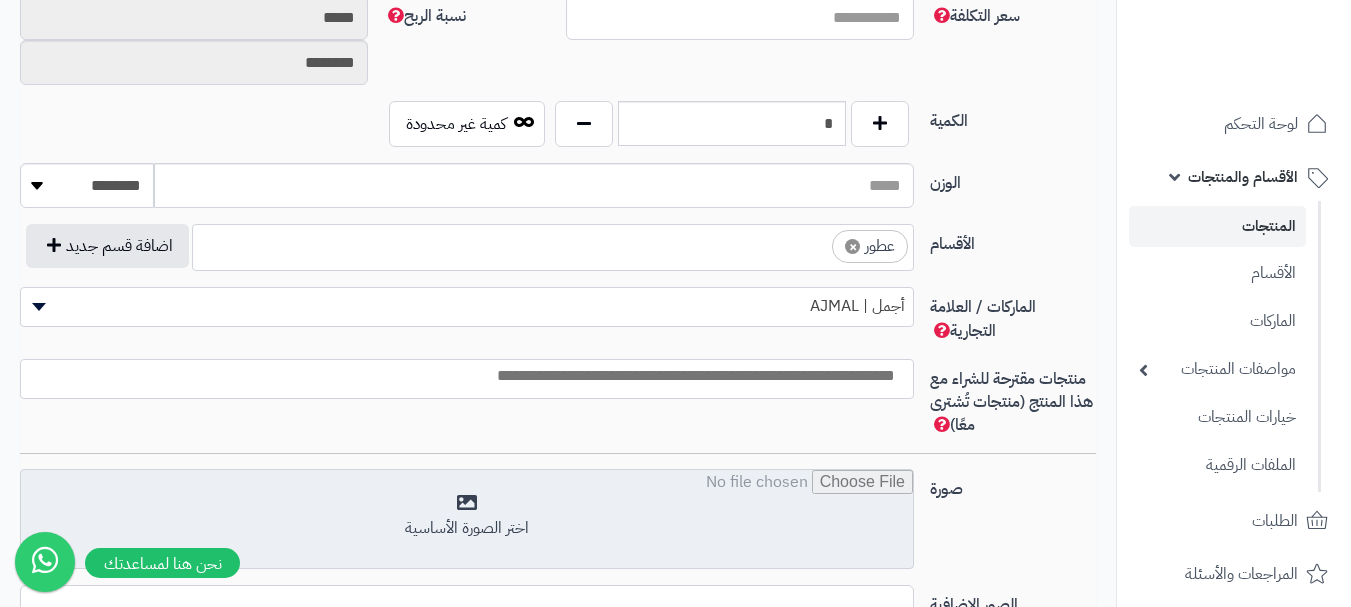 scroll, scrollTop: 1100, scrollLeft: 0, axis: vertical 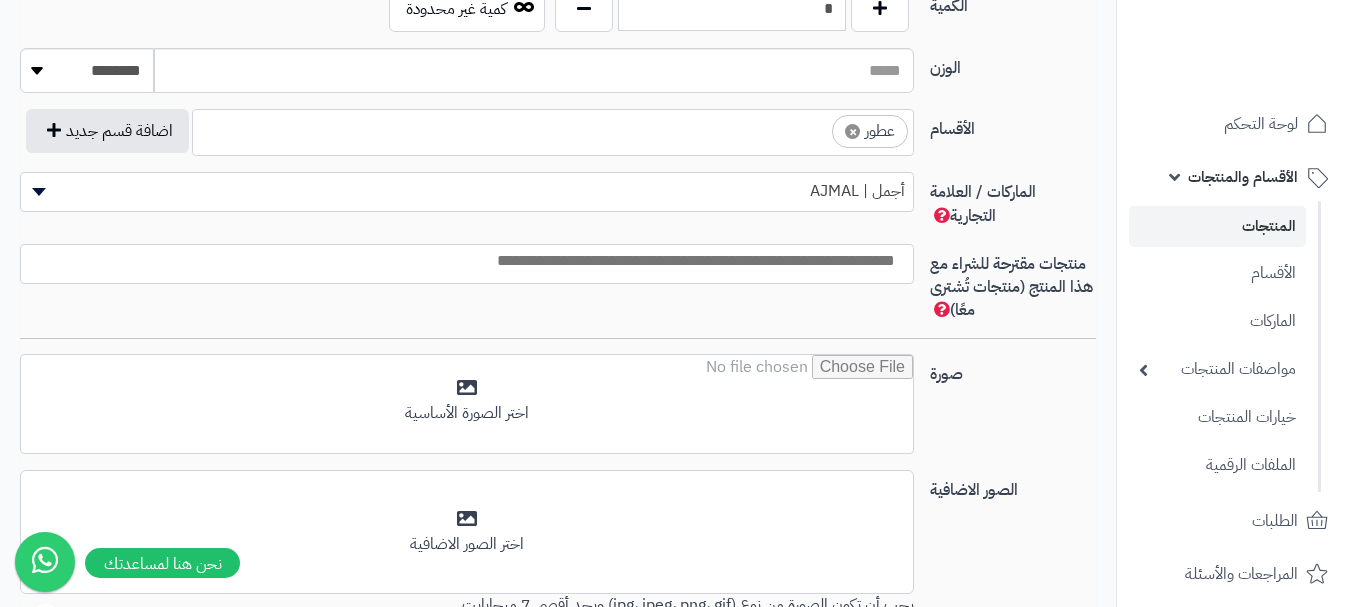 click at bounding box center [467, 264] 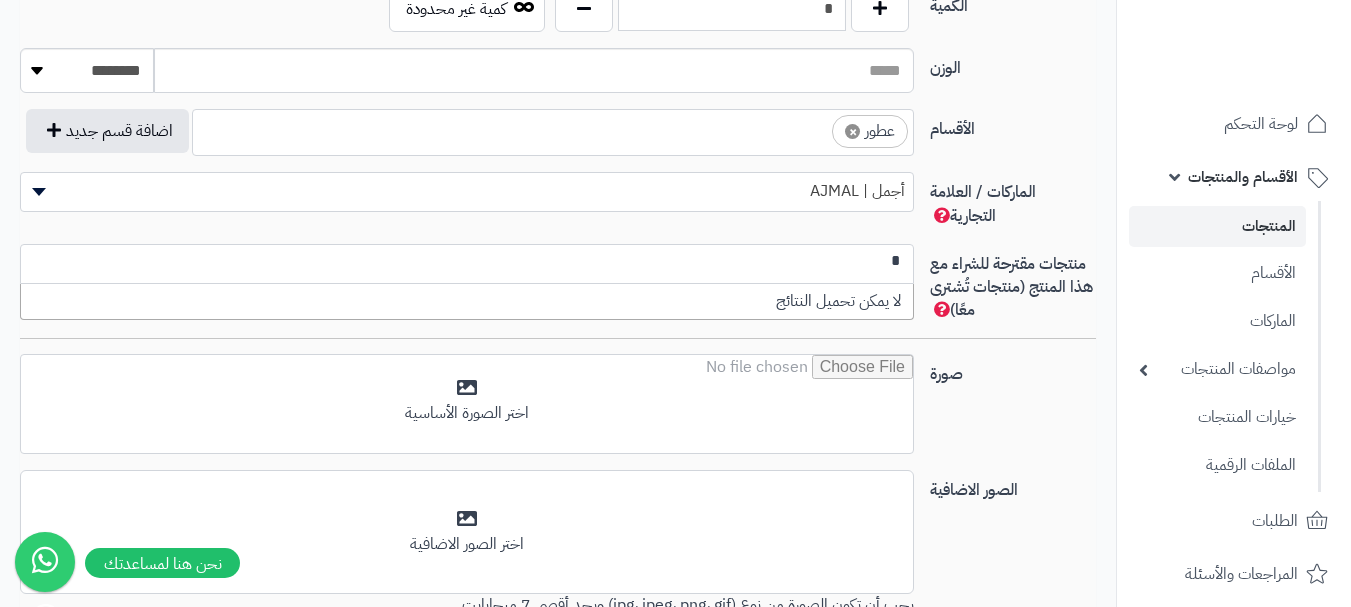 scroll, scrollTop: 0, scrollLeft: 0, axis: both 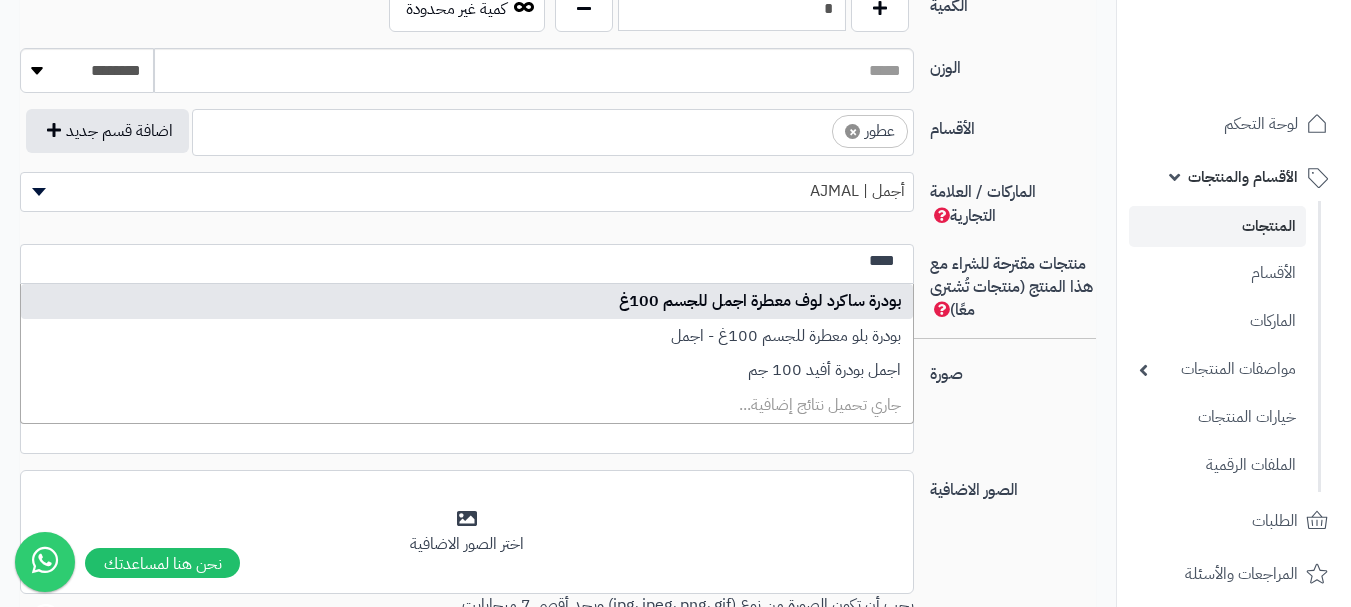 type on "****" 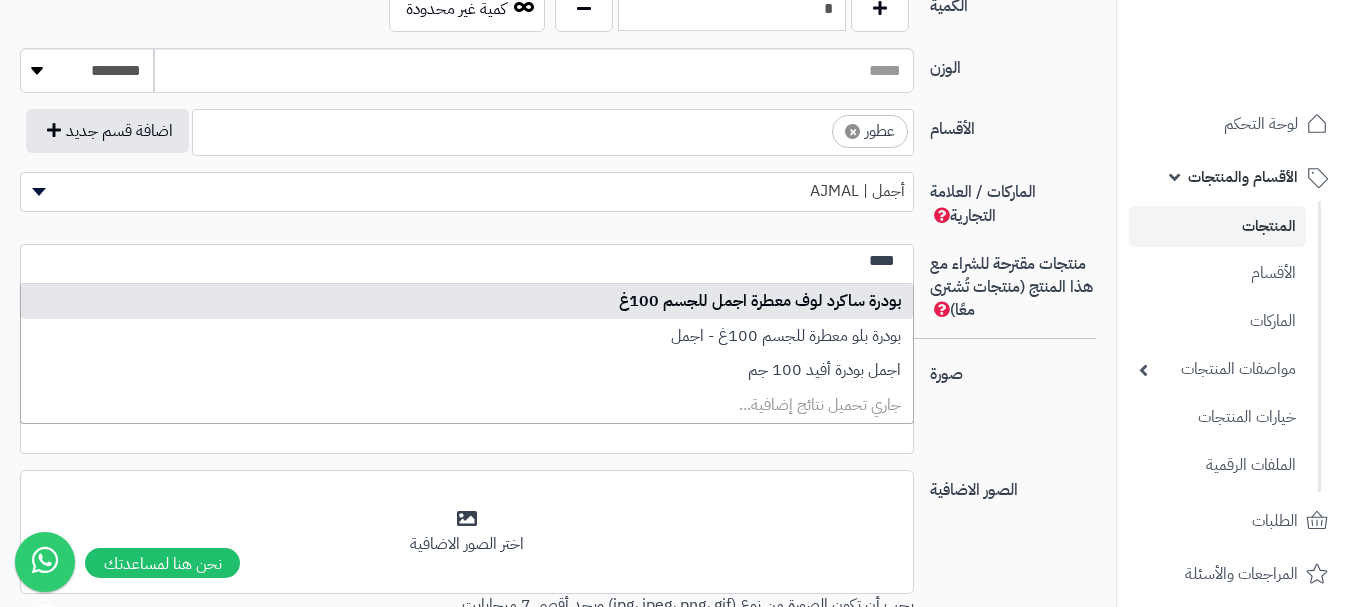 type 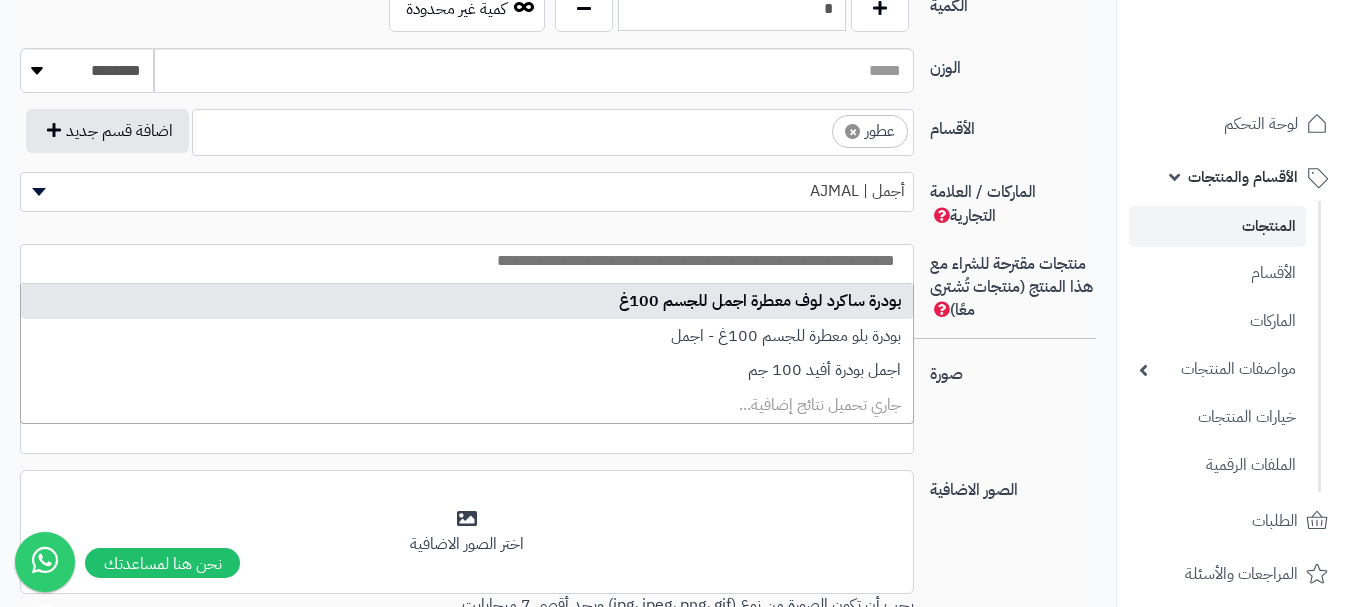 select on "***" 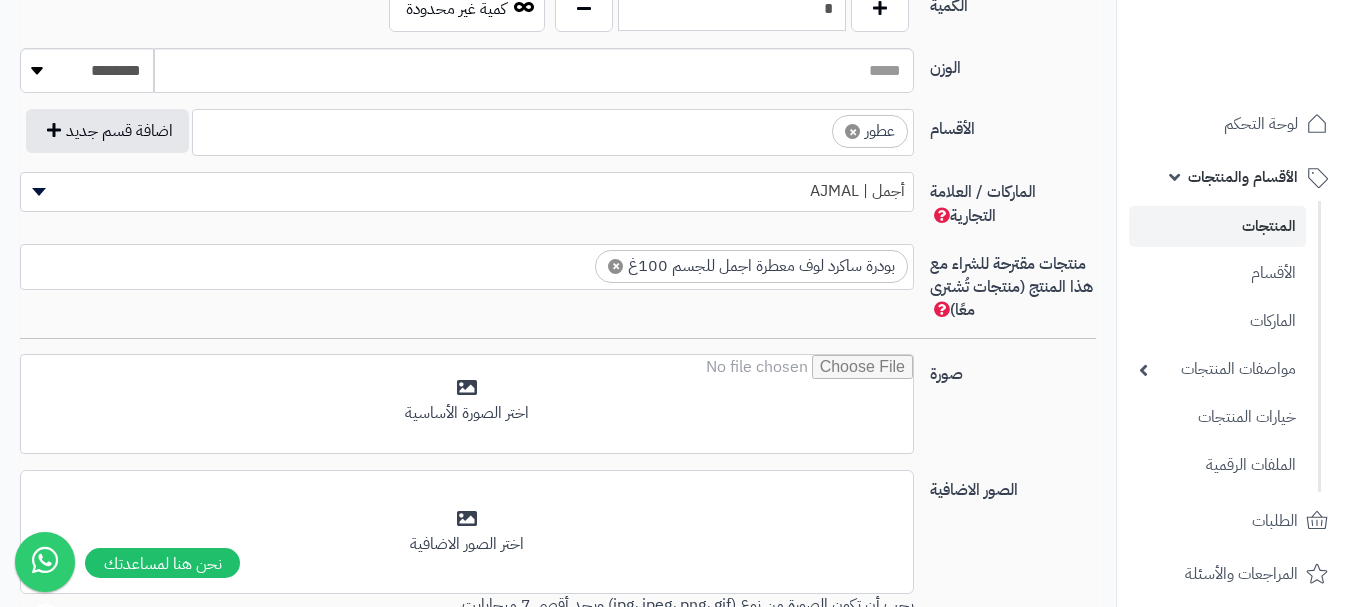scroll, scrollTop: 0, scrollLeft: 0, axis: both 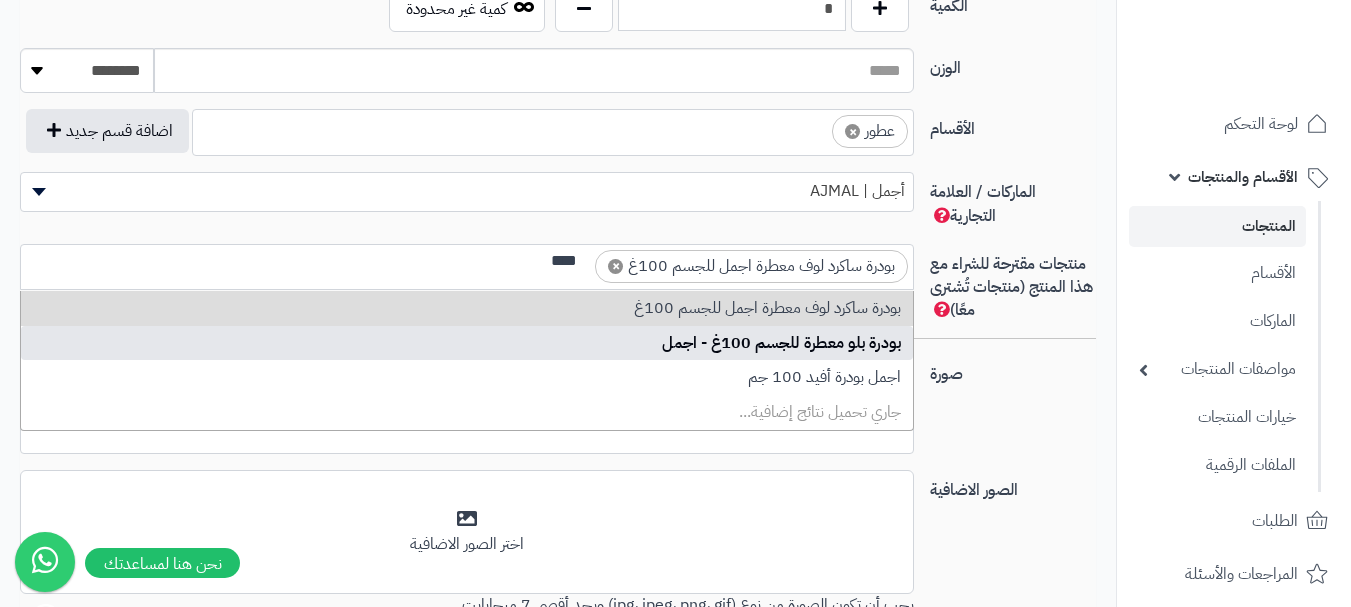 type on "****" 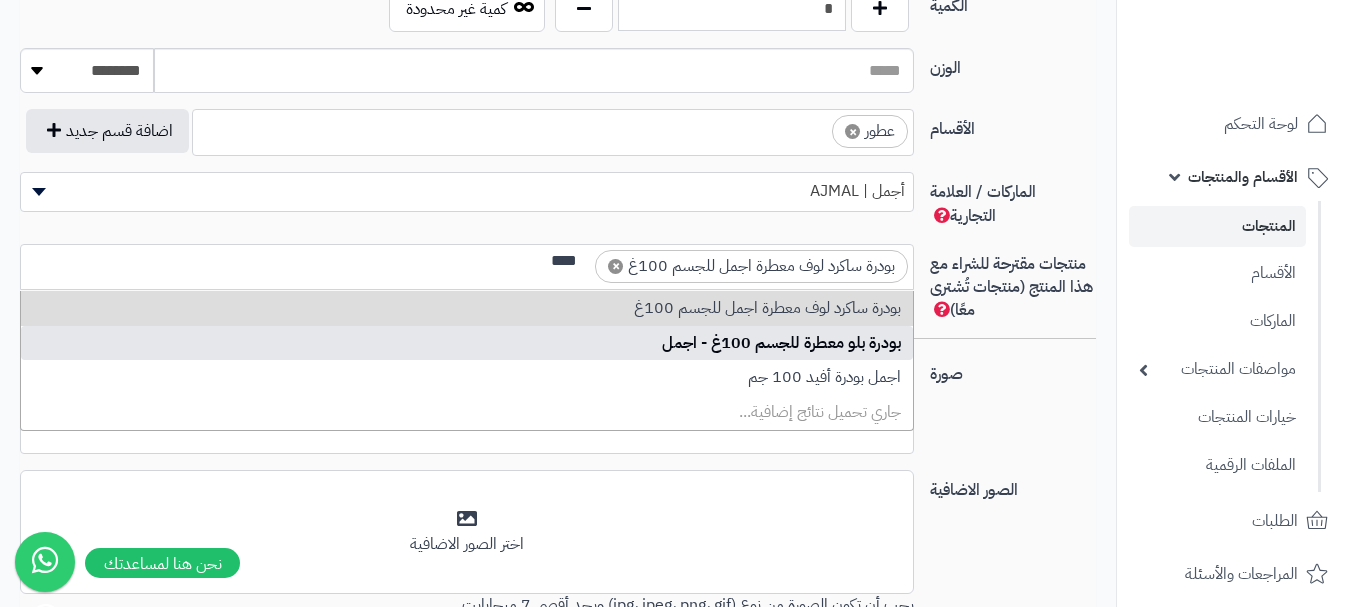 type 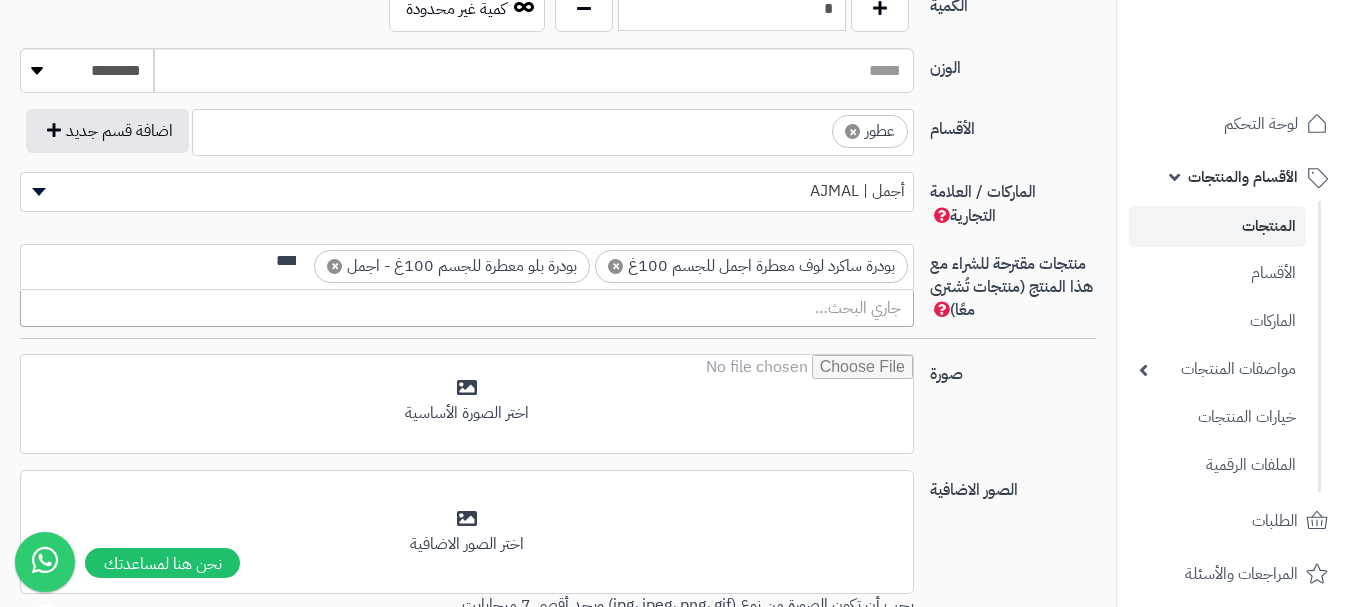 scroll, scrollTop: 0, scrollLeft: -3, axis: horizontal 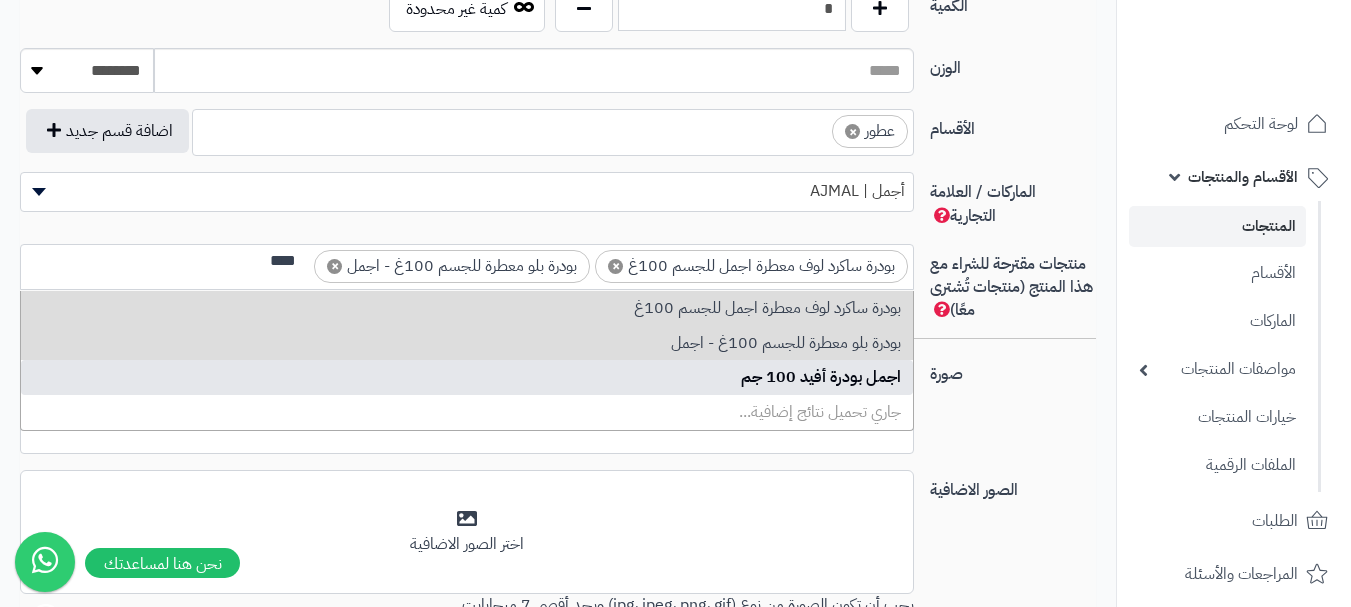 type on "****" 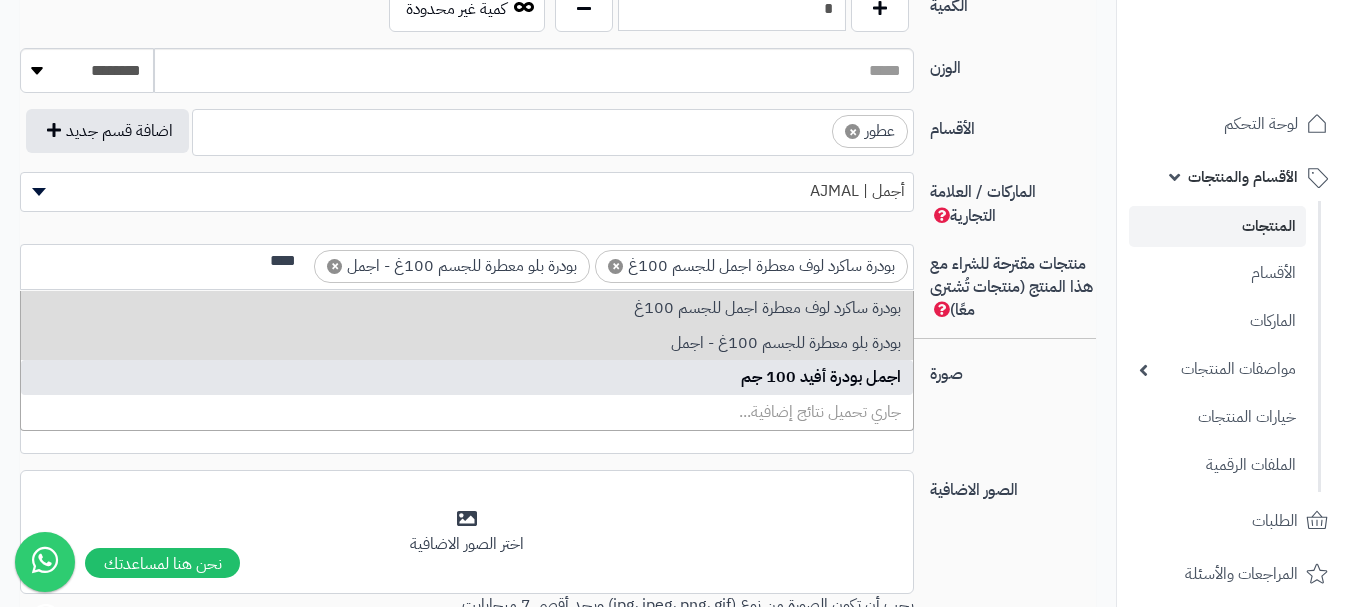 type 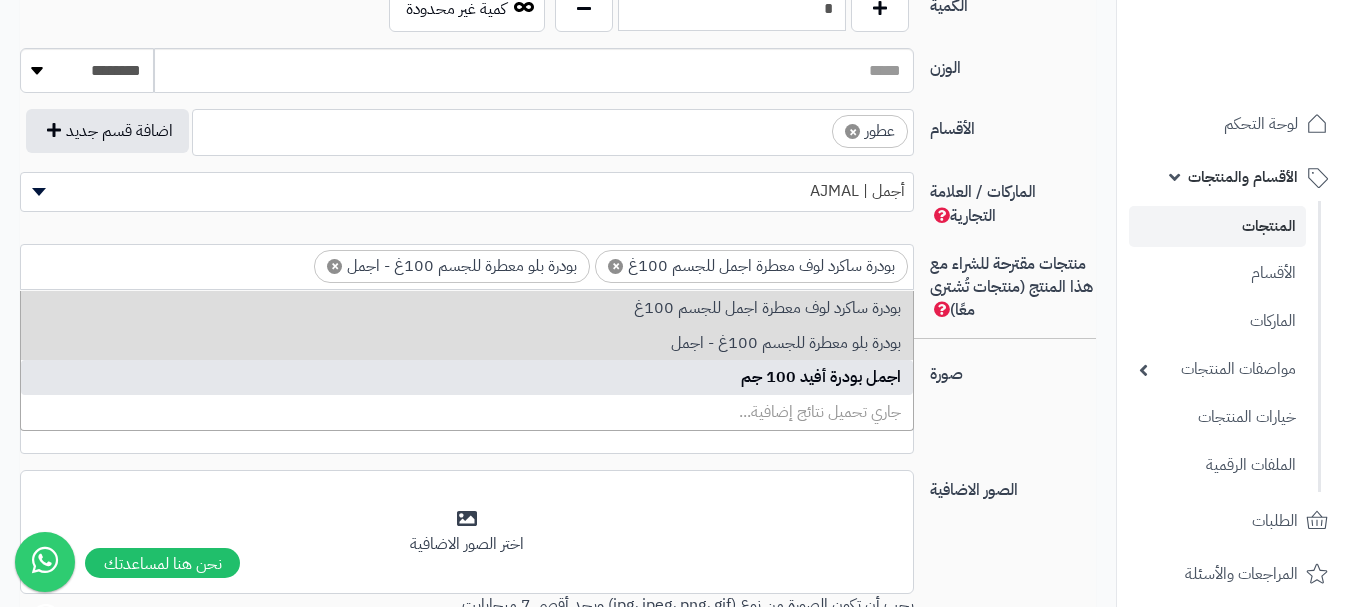 scroll, scrollTop: 0, scrollLeft: 0, axis: both 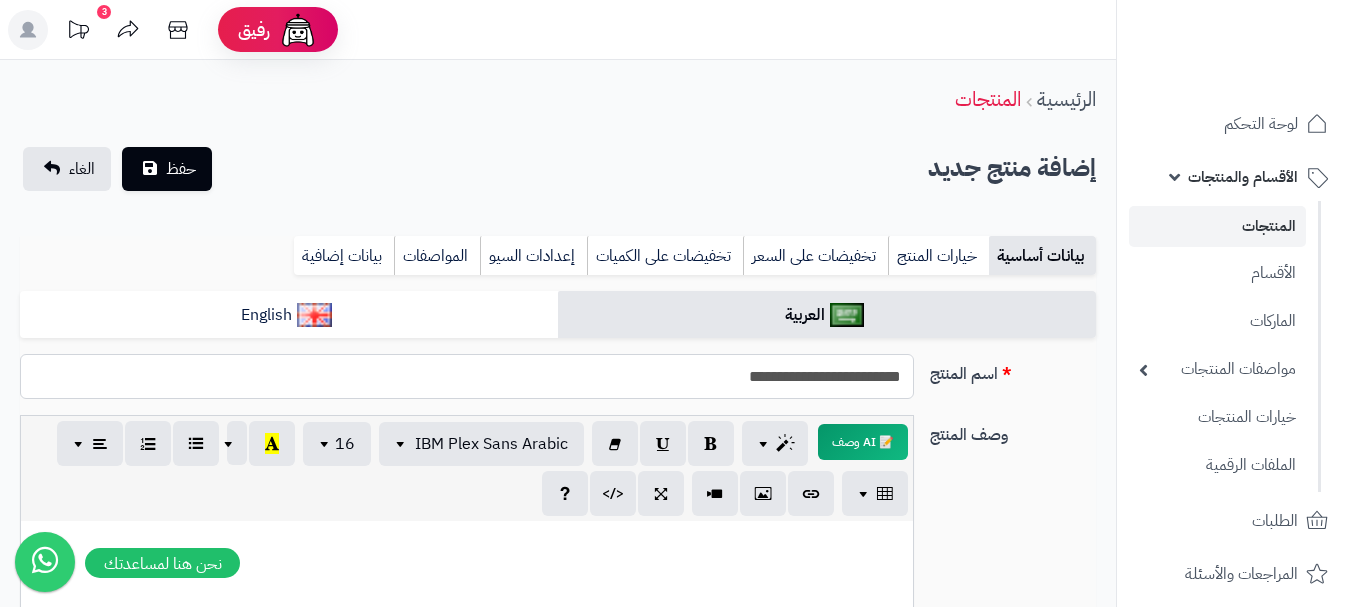 drag, startPoint x: 714, startPoint y: 366, endPoint x: 903, endPoint y: 370, distance: 189.04233 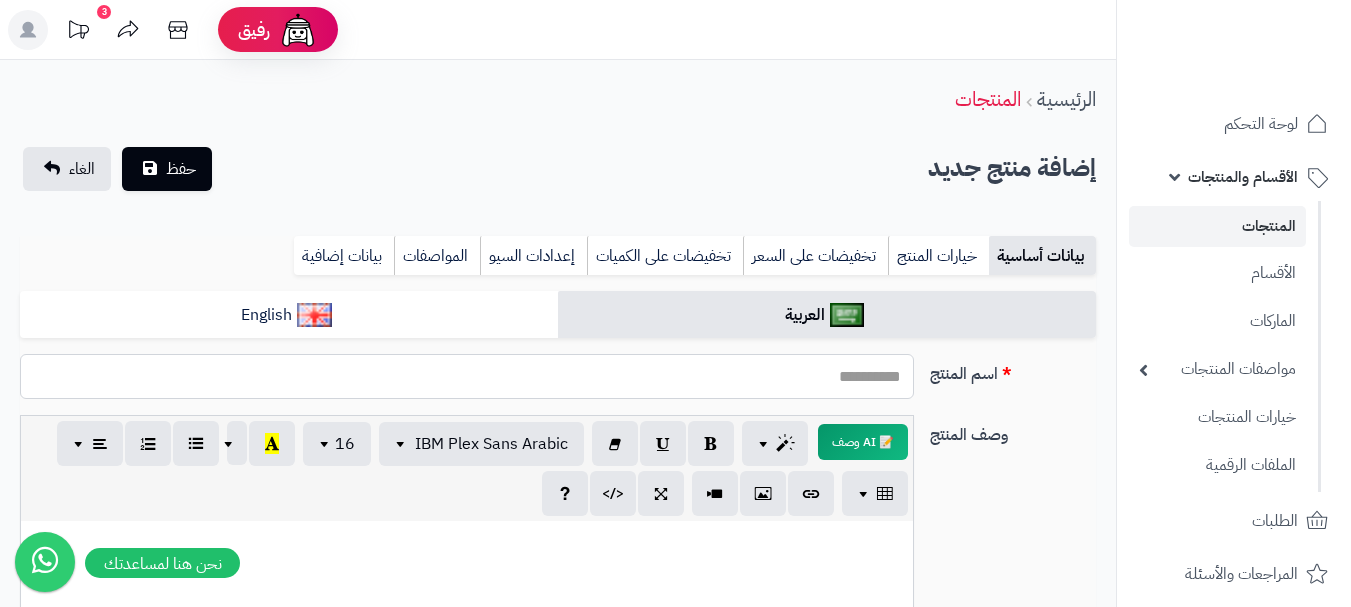 paste on "**********" 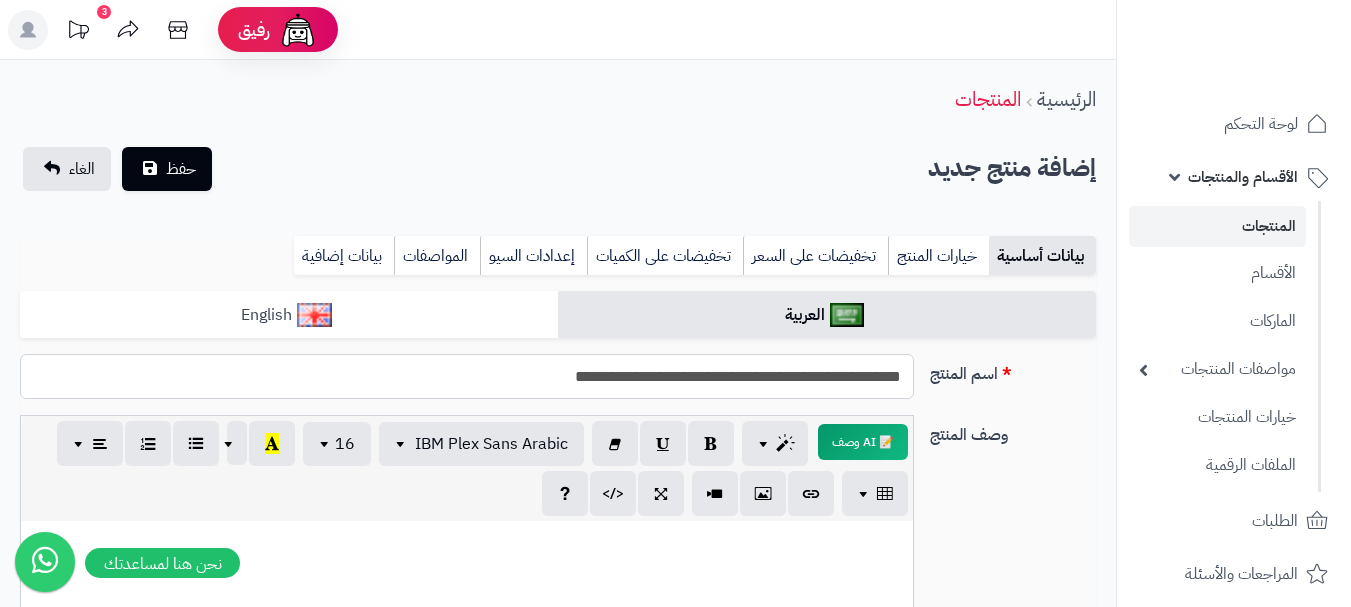 type on "**********" 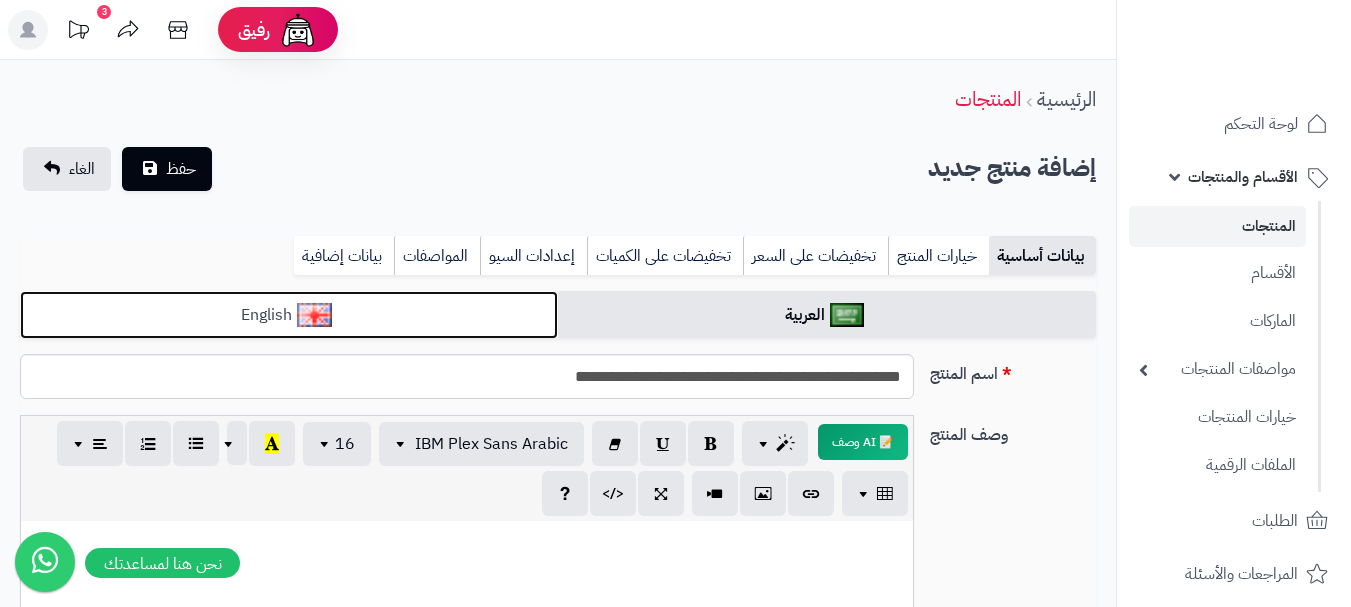 click on "English" at bounding box center [289, 315] 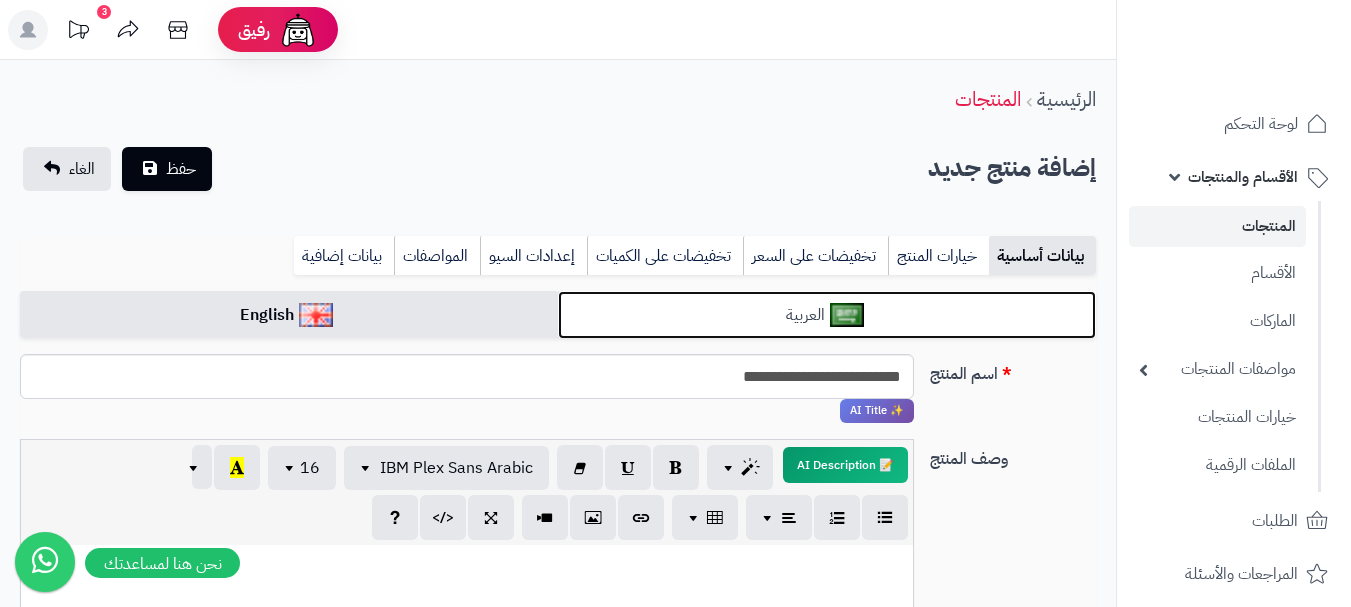 click at bounding box center [847, 315] 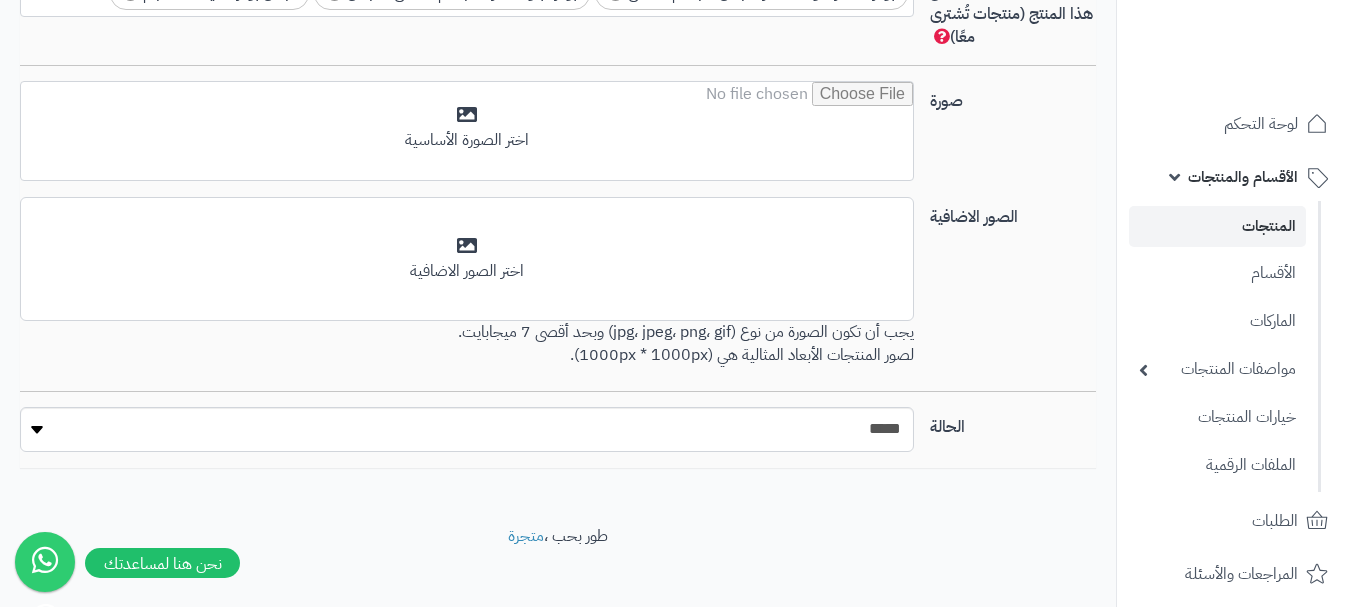 scroll, scrollTop: 1391, scrollLeft: 0, axis: vertical 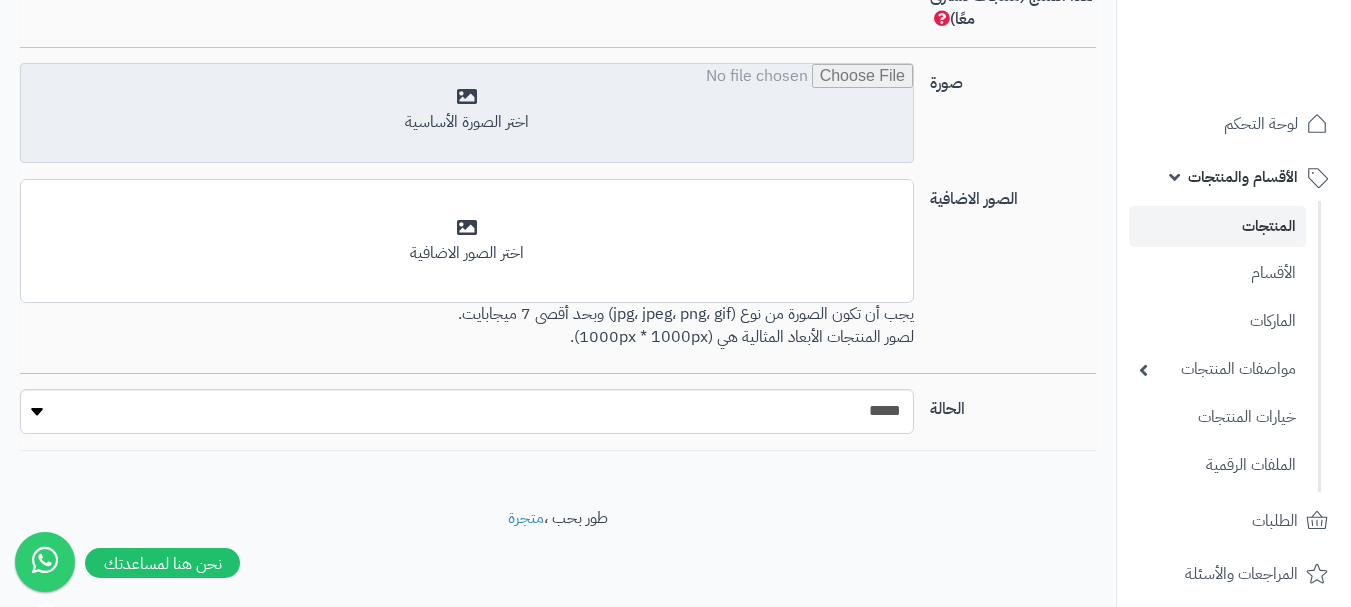 click at bounding box center (467, 114) 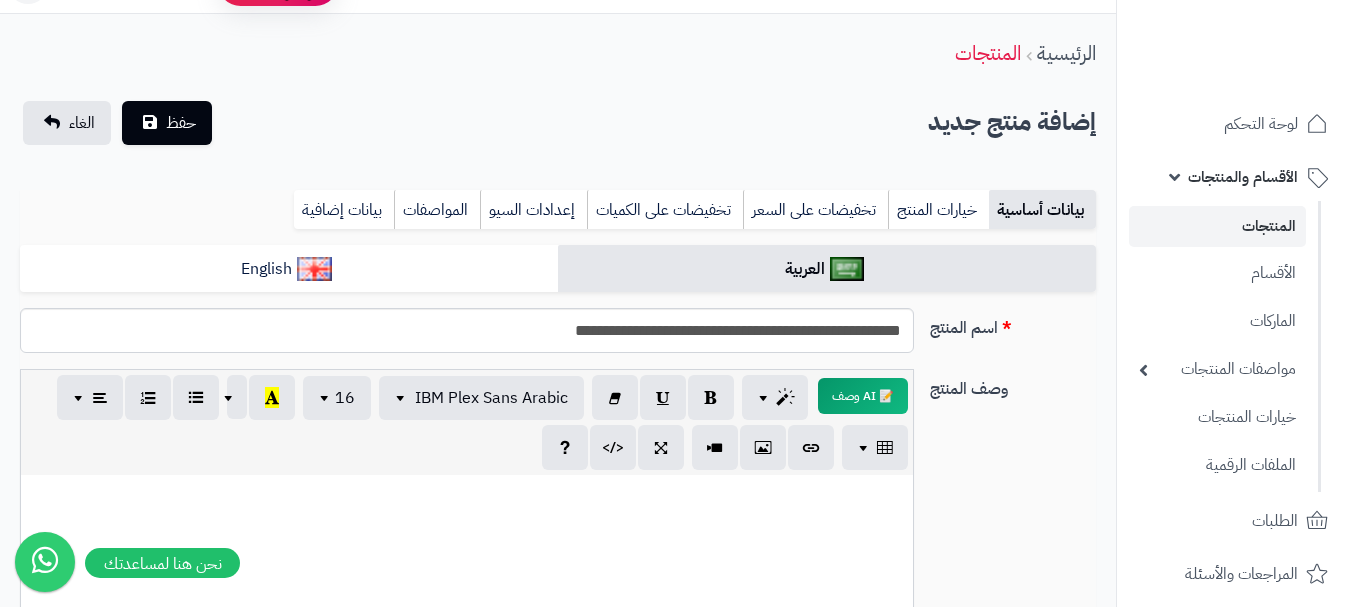 scroll, scrollTop: 0, scrollLeft: 0, axis: both 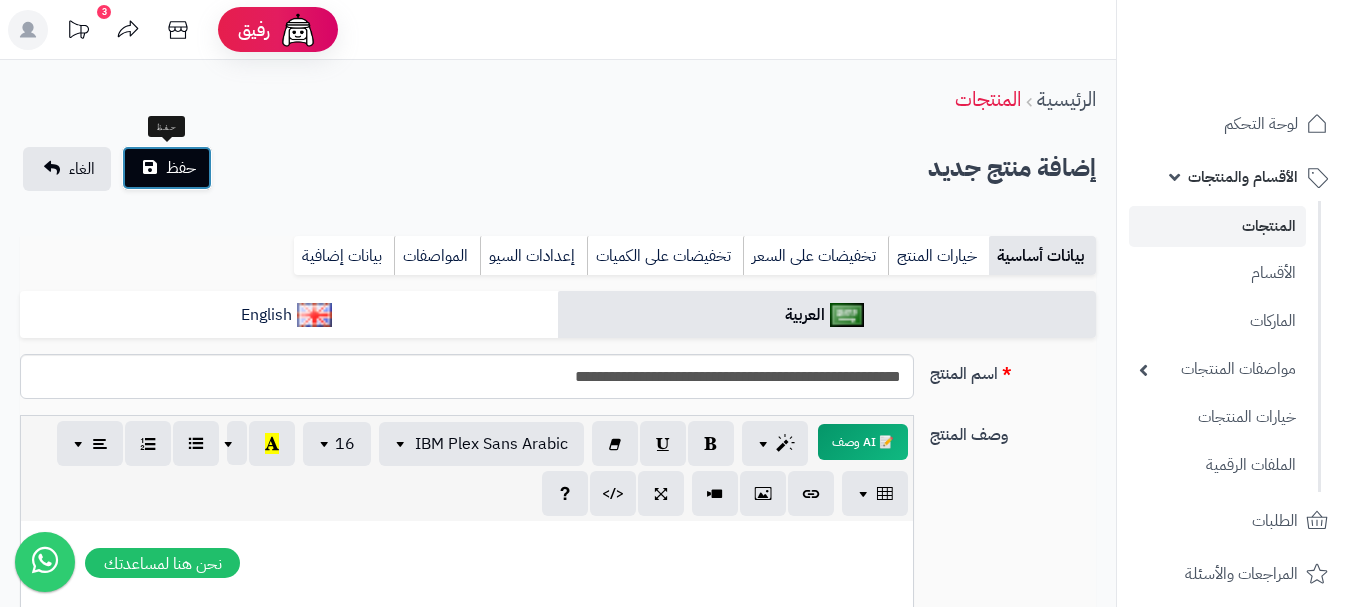 click on "حفظ" at bounding box center [167, 168] 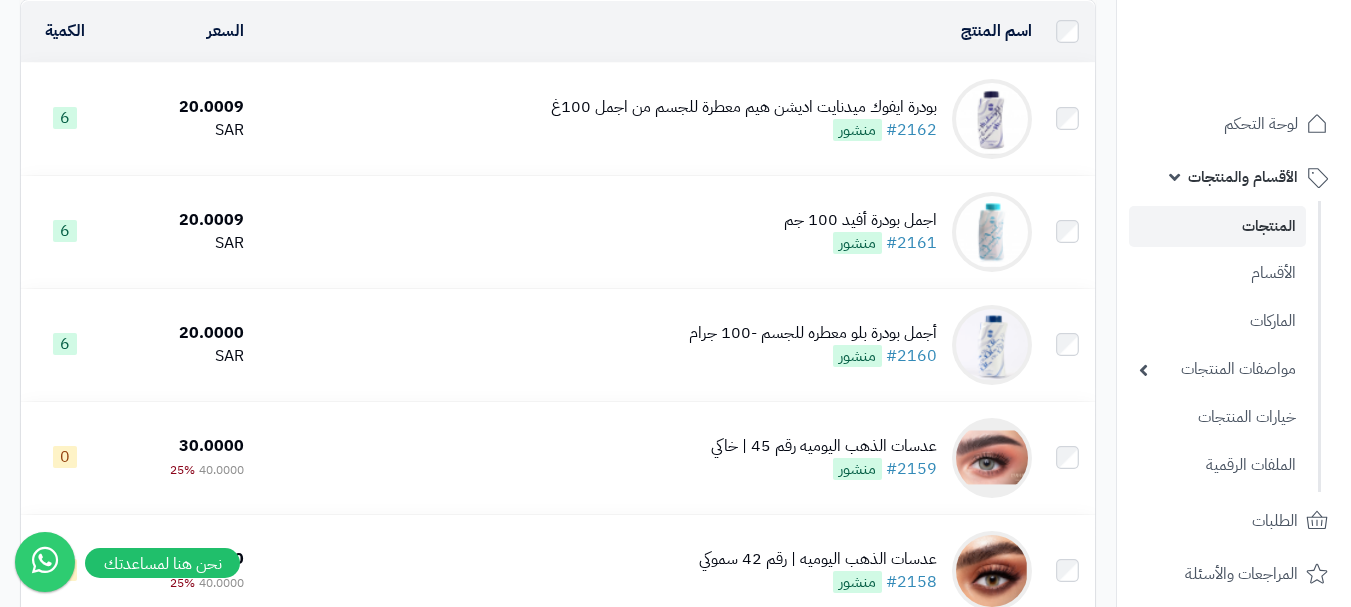 scroll, scrollTop: 300, scrollLeft: 0, axis: vertical 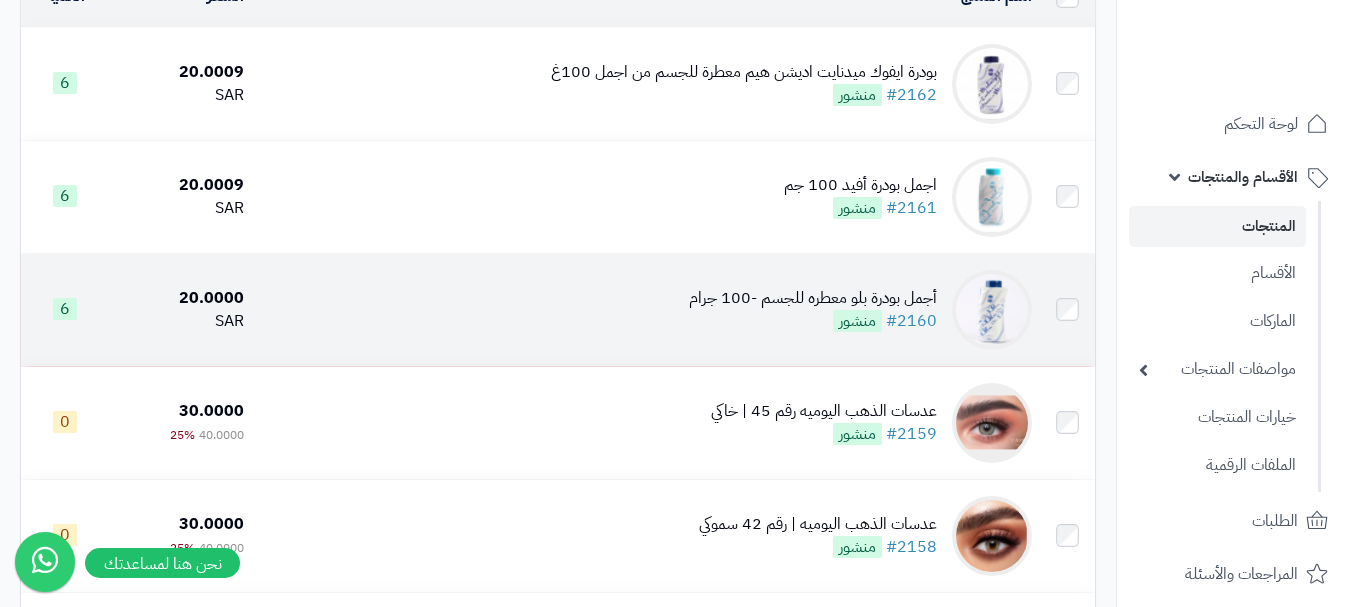click on "أجمل بودرة بلو معطره للجسم -100 جرام
#2160
منشور" at bounding box center [645, 310] 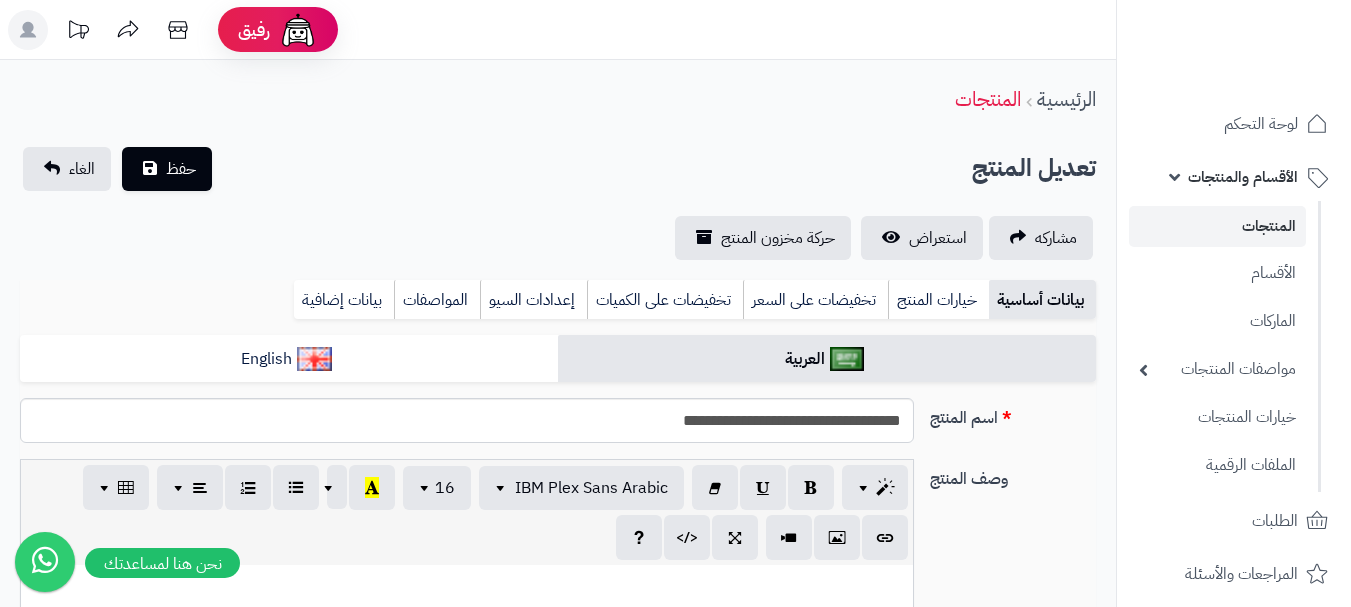 scroll, scrollTop: 0, scrollLeft: 0, axis: both 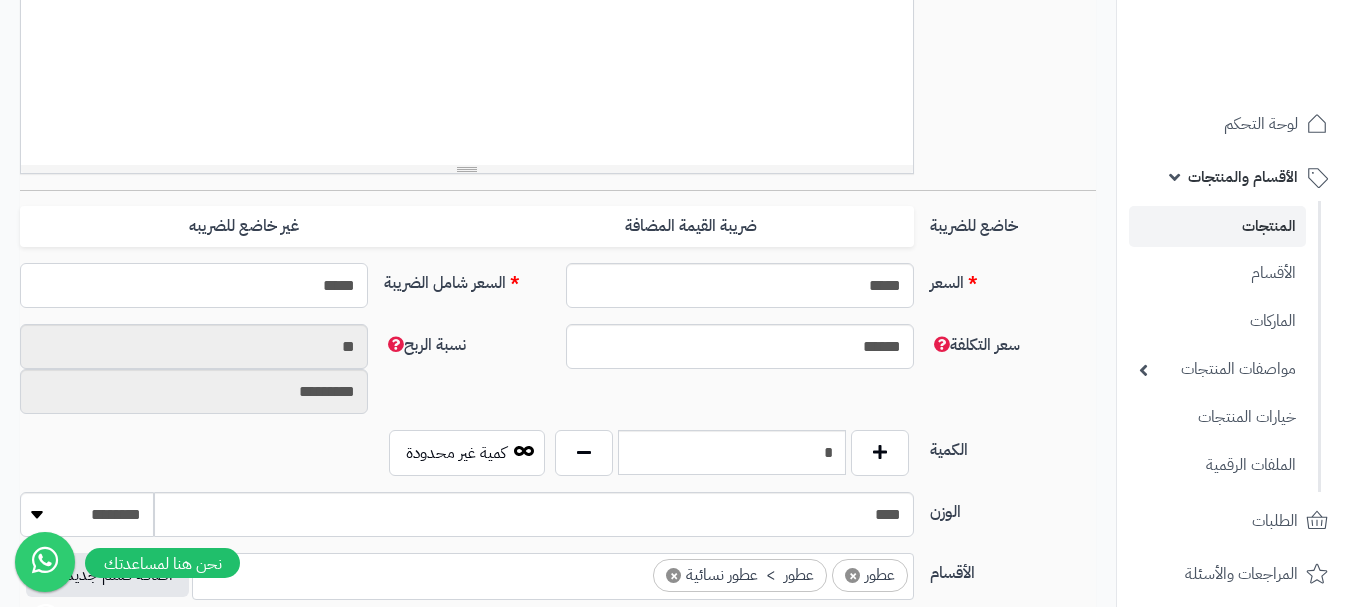 click on "*****" at bounding box center [194, 285] 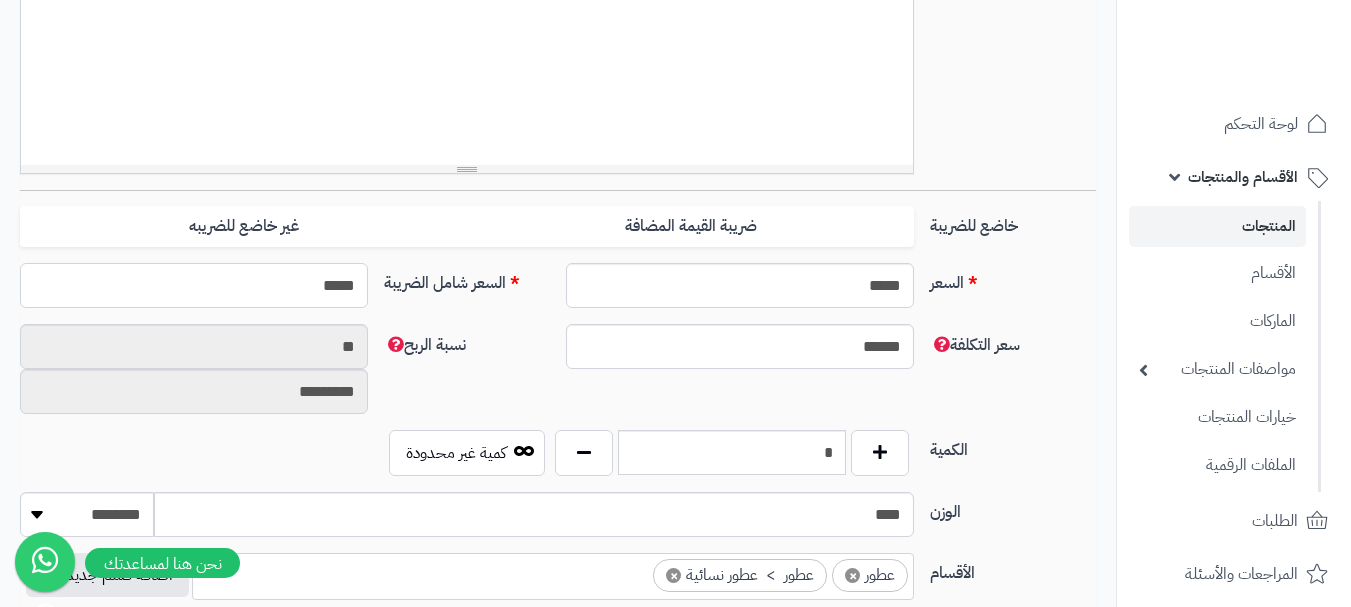 type on "******" 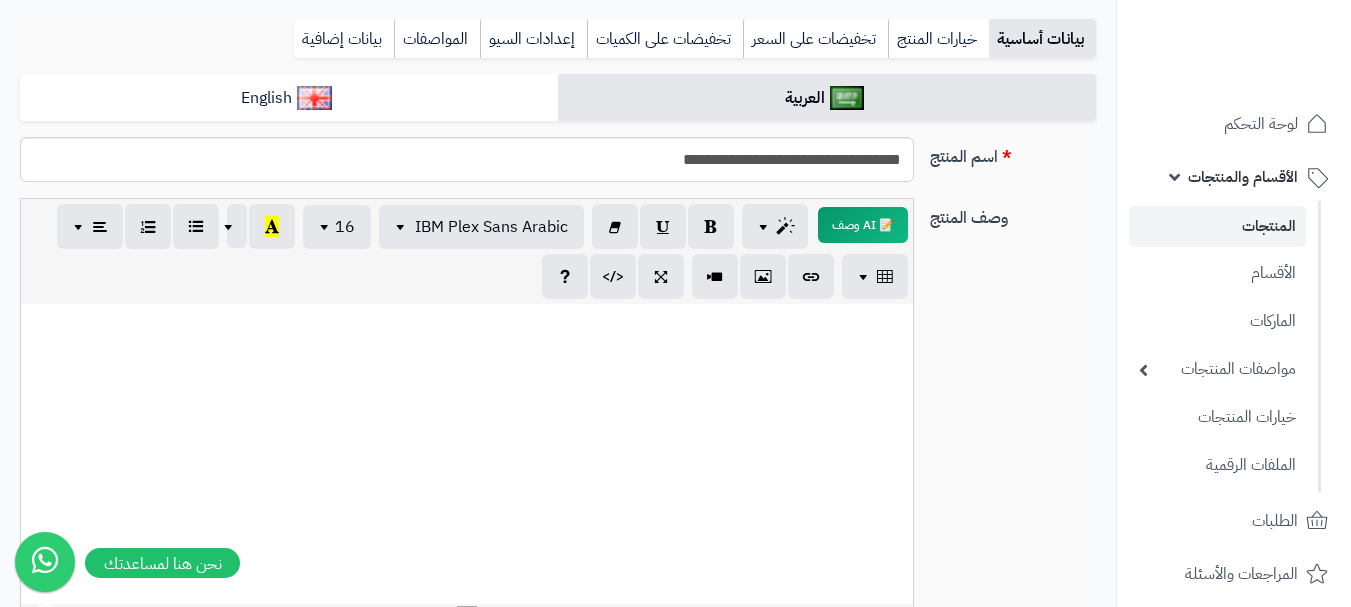 scroll, scrollTop: 0, scrollLeft: 0, axis: both 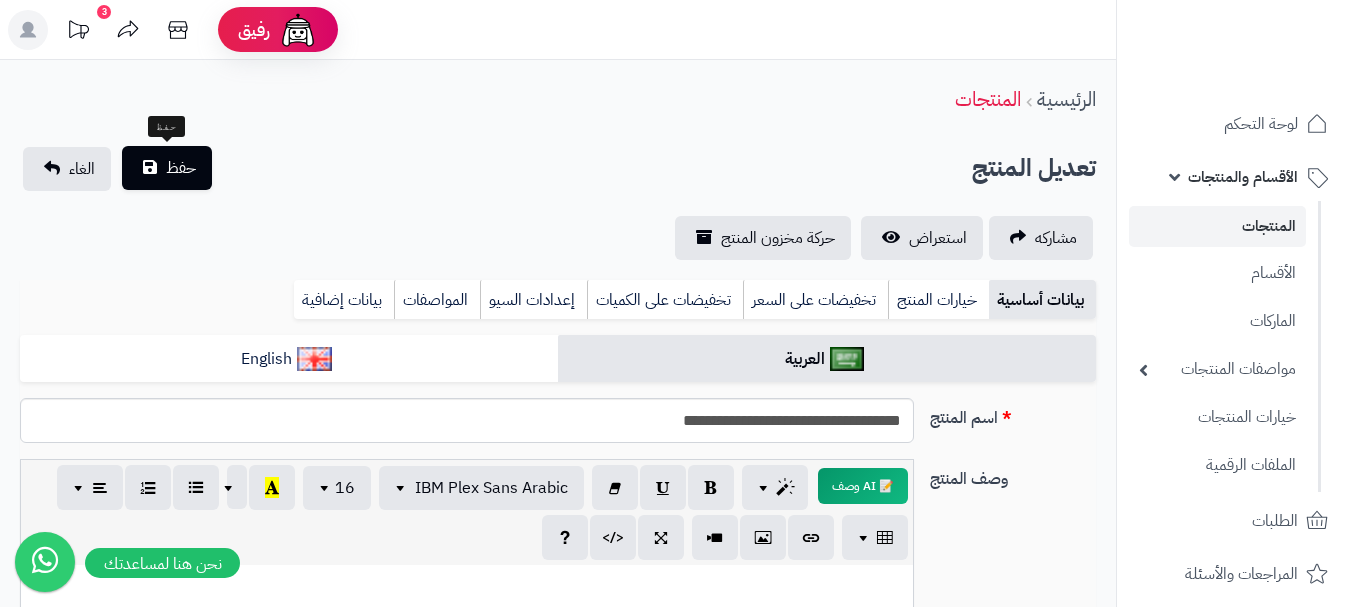 type on "**********" 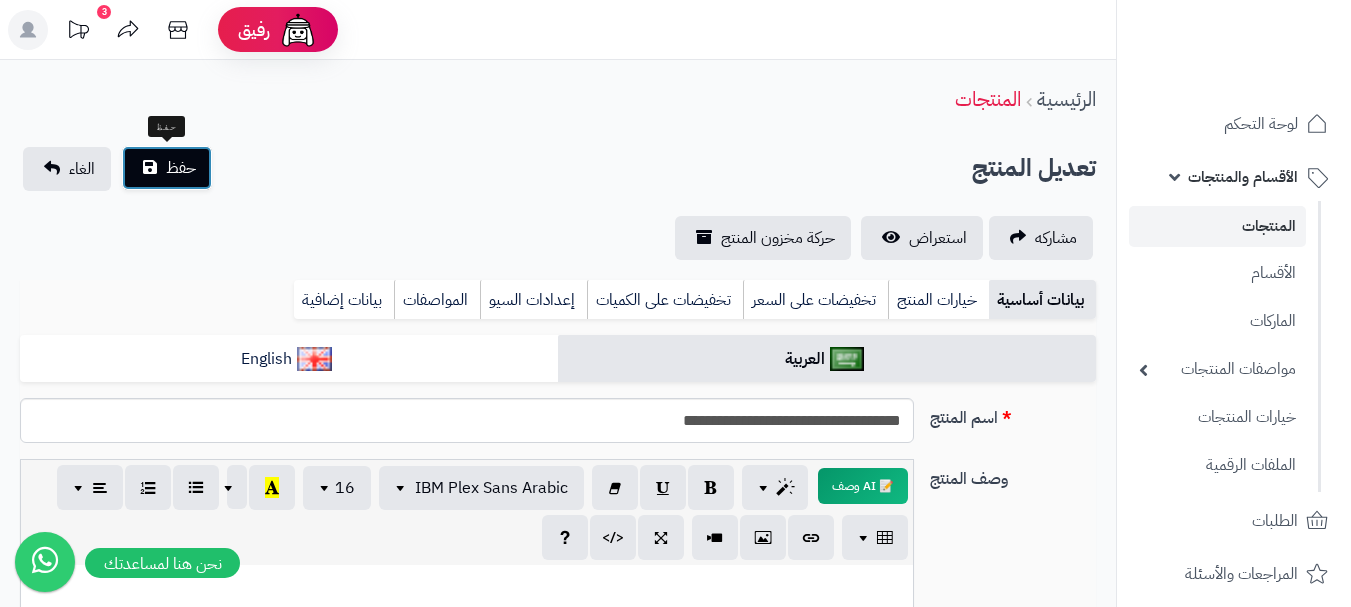 click on "حفظ" at bounding box center [167, 168] 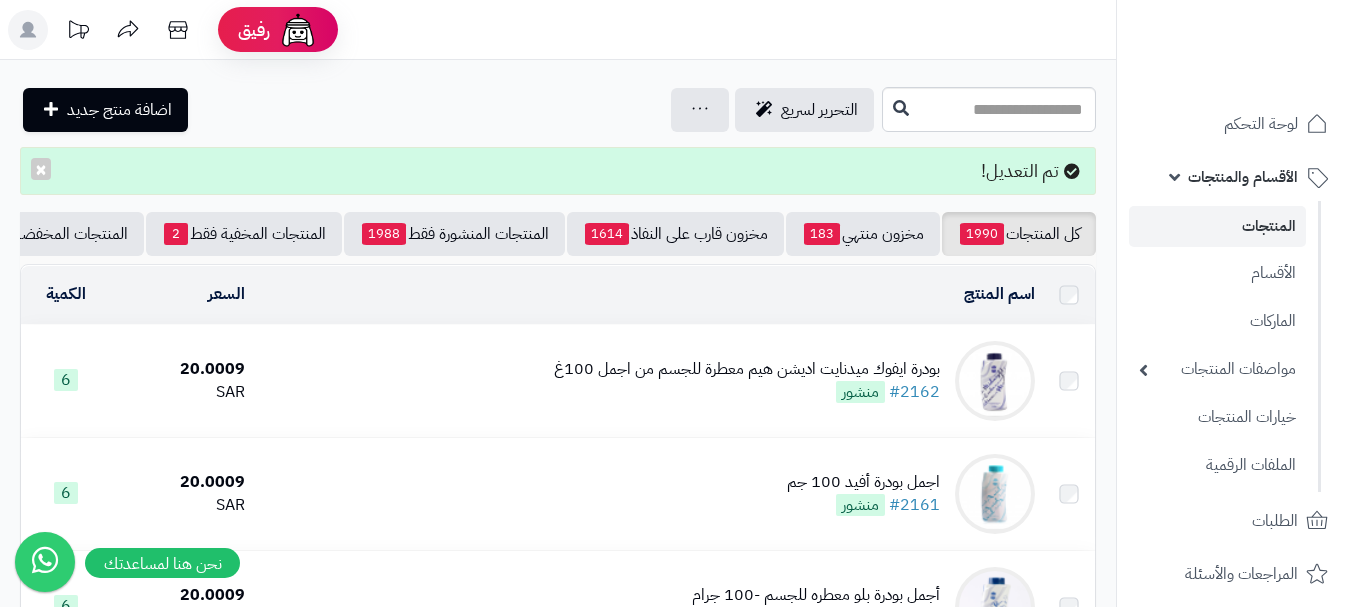 scroll, scrollTop: 0, scrollLeft: 0, axis: both 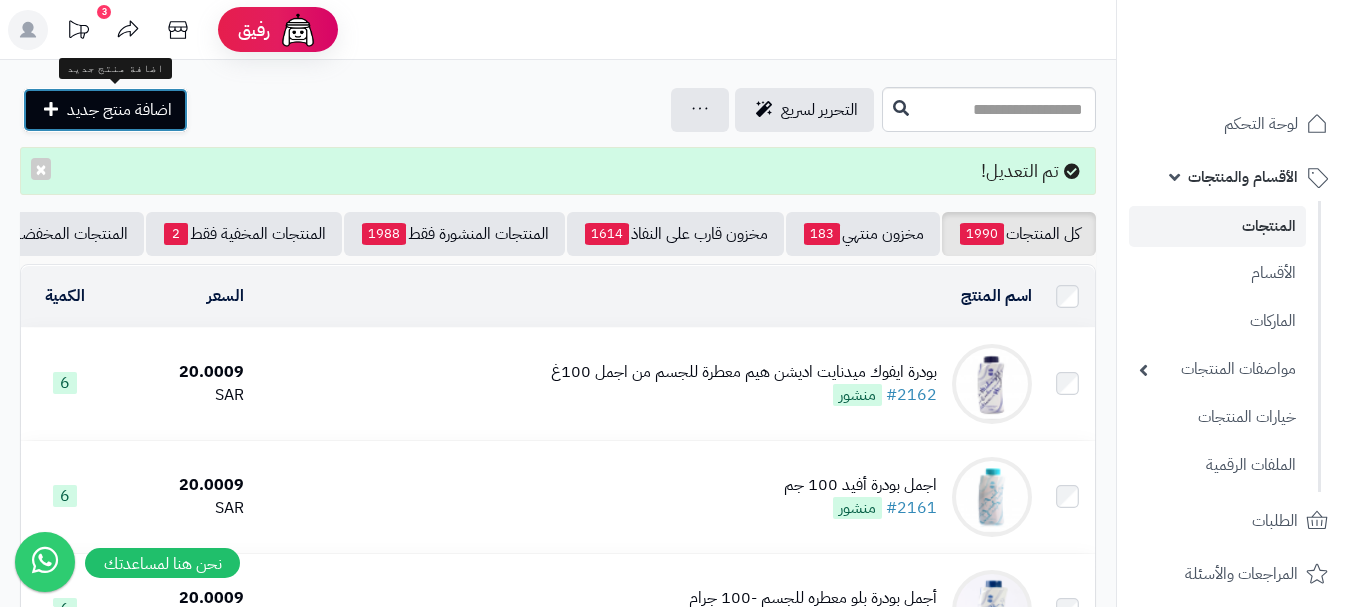 click on "اضافة منتج جديد" at bounding box center (119, 110) 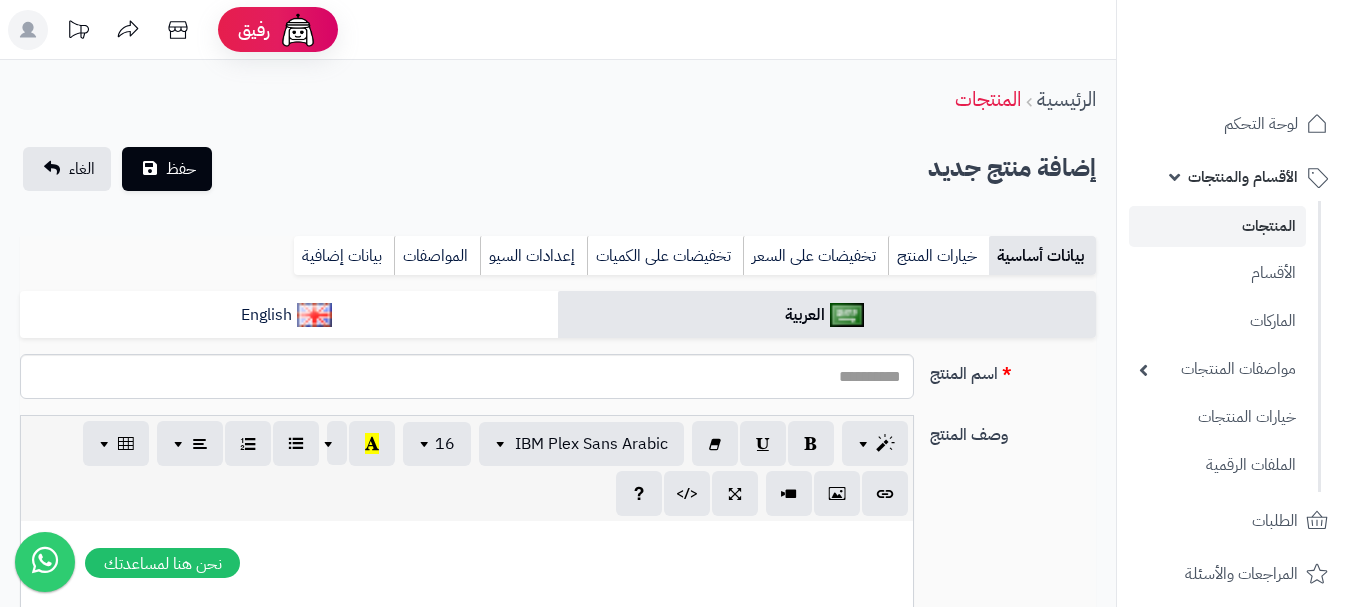 select 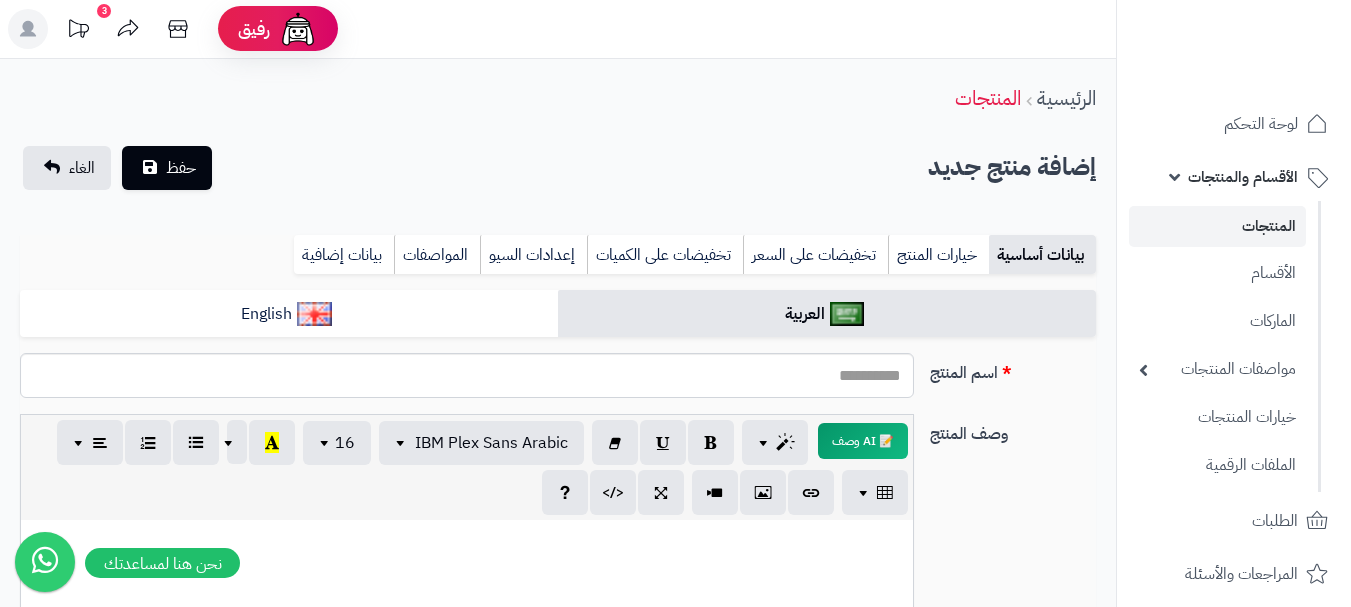scroll, scrollTop: 0, scrollLeft: 0, axis: both 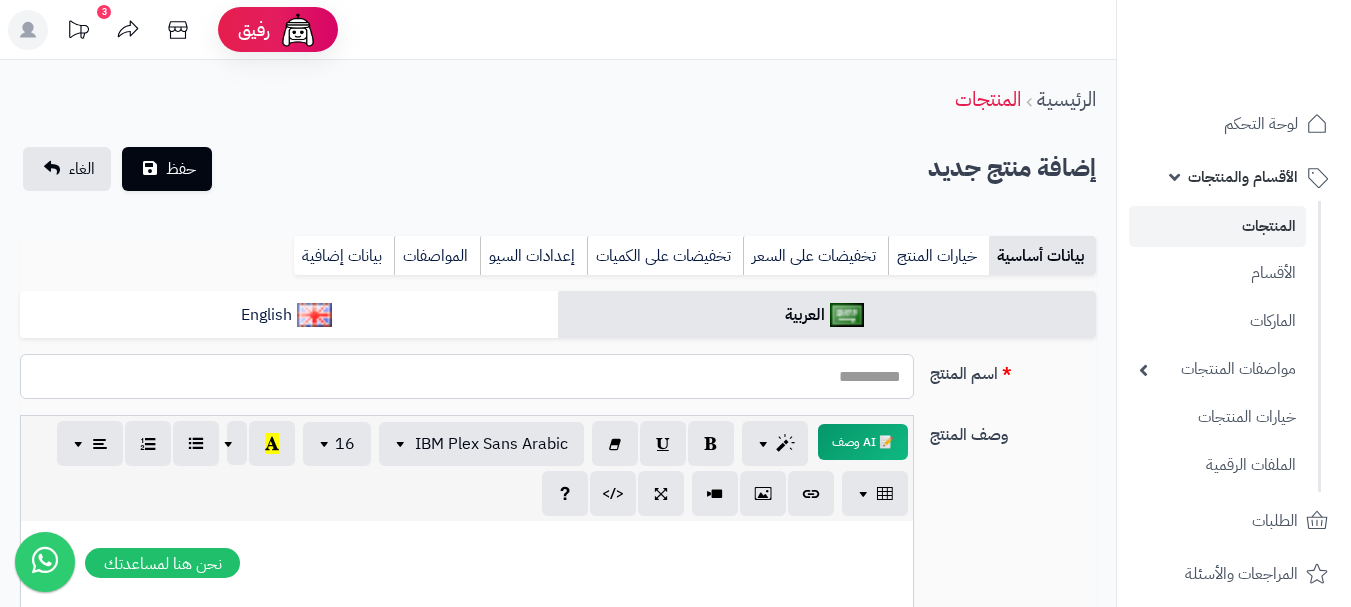 paste on "**********" 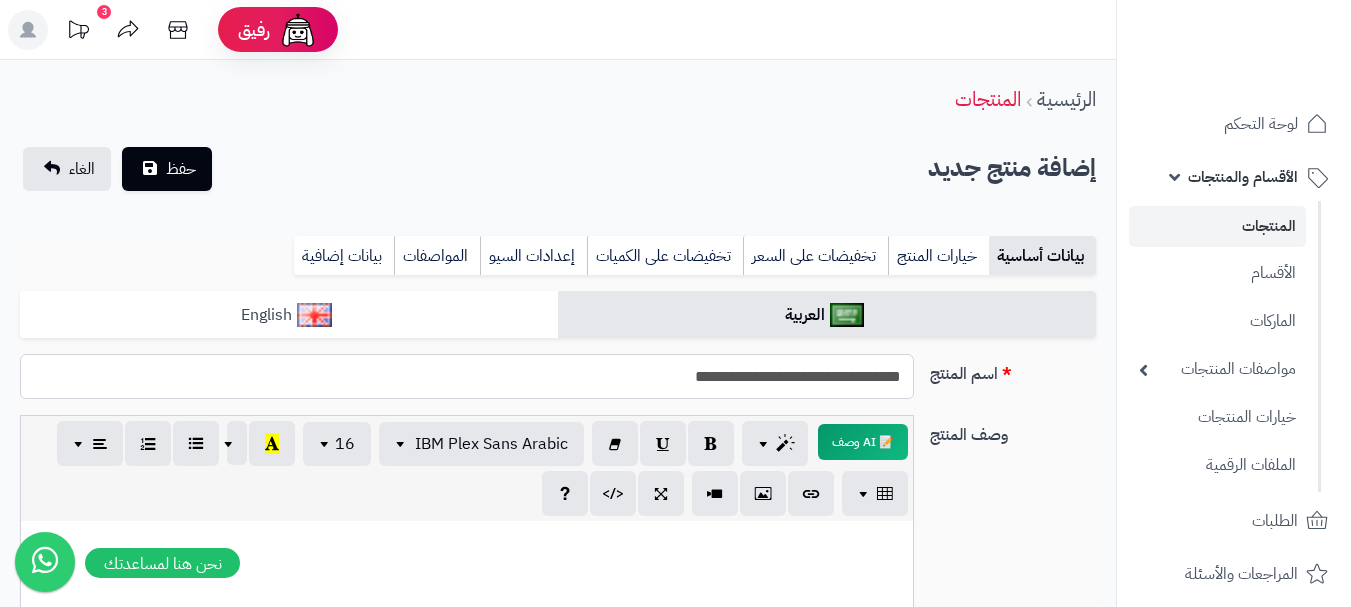 type on "**********" 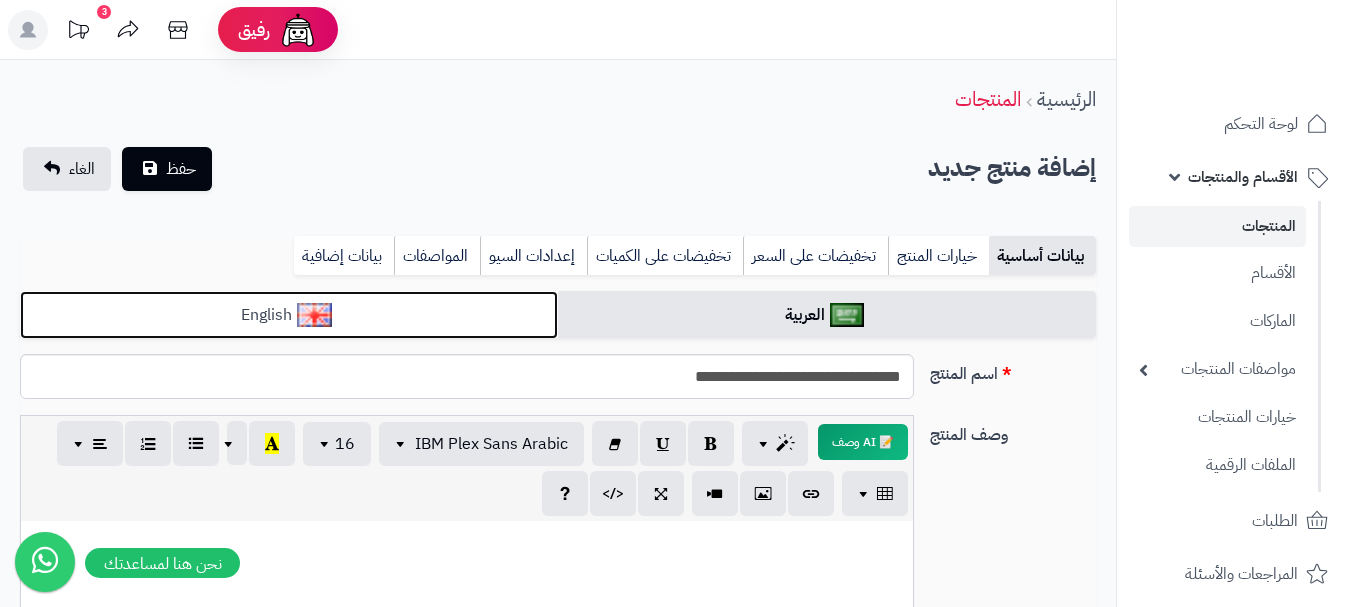 click on "English" at bounding box center (289, 315) 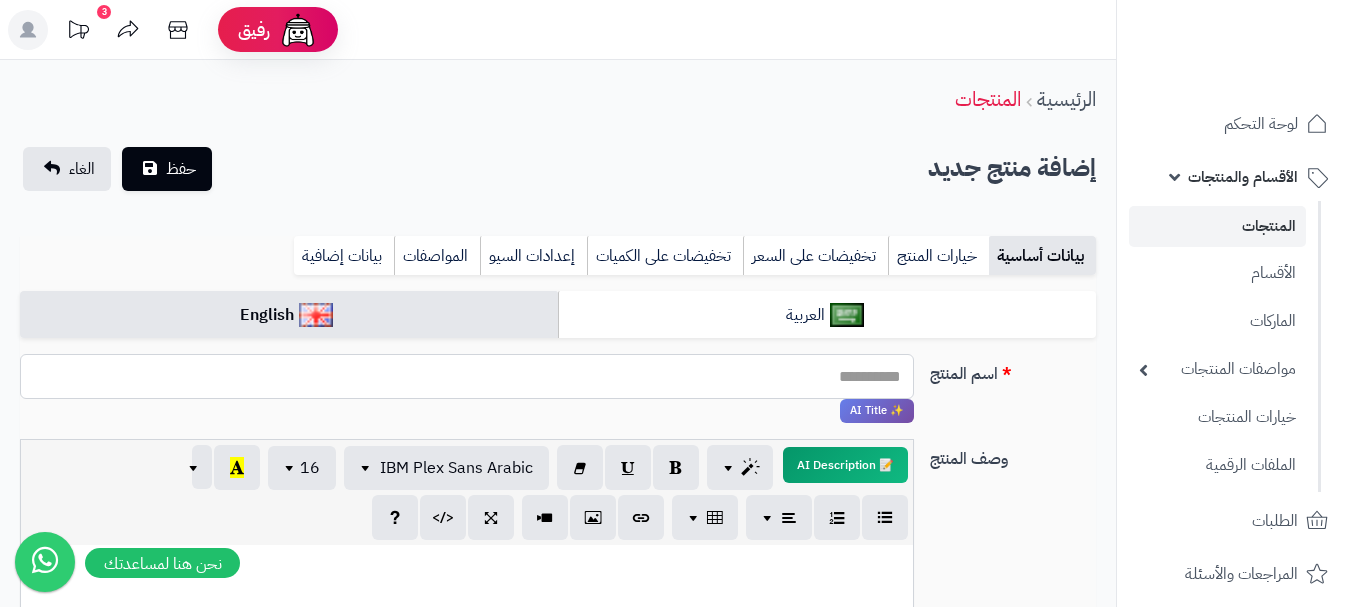 paste on "**********" 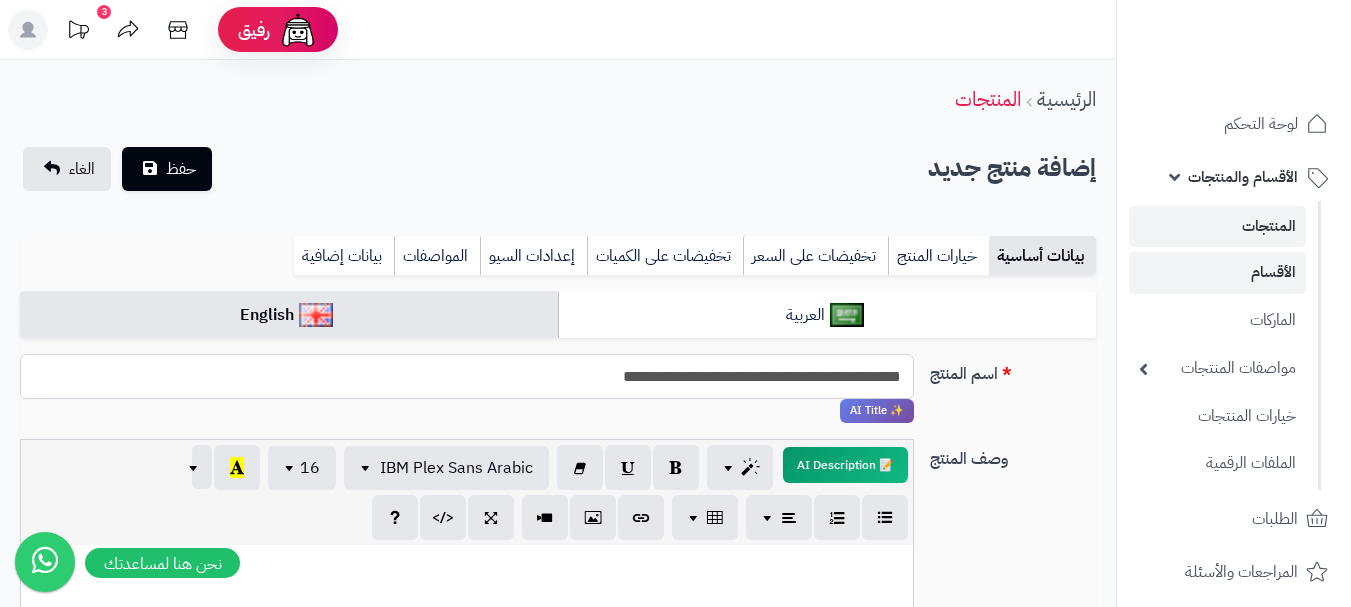 type on "**********" 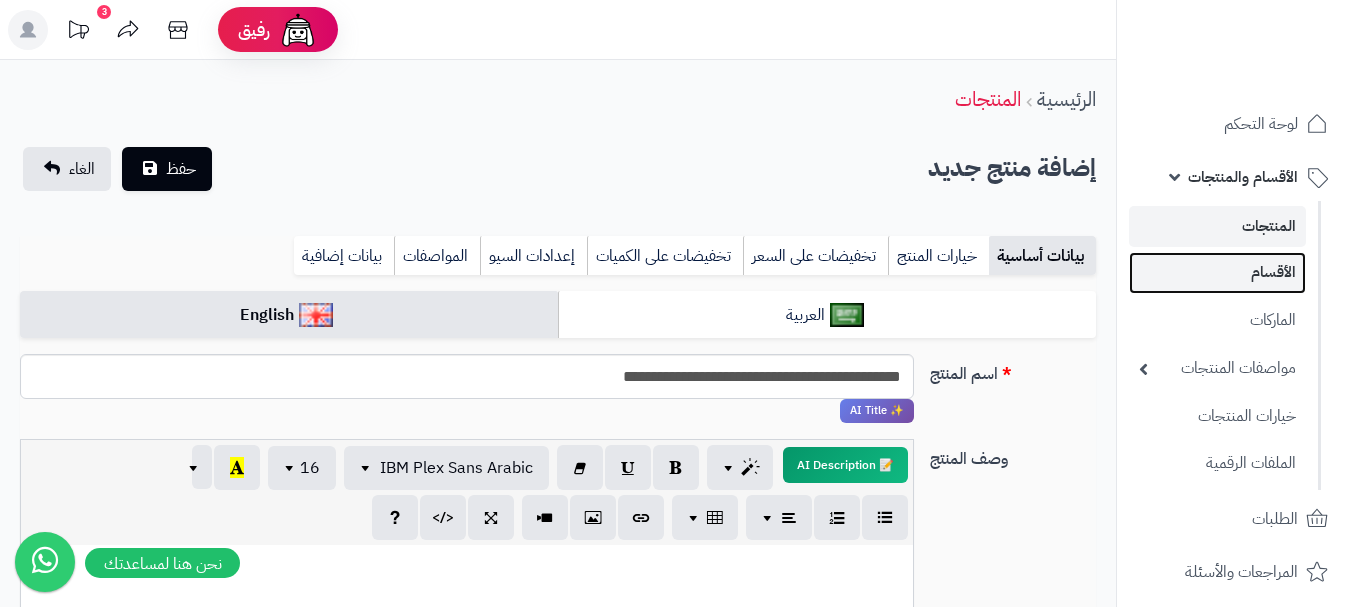 click on "الأقسام" at bounding box center (1217, 272) 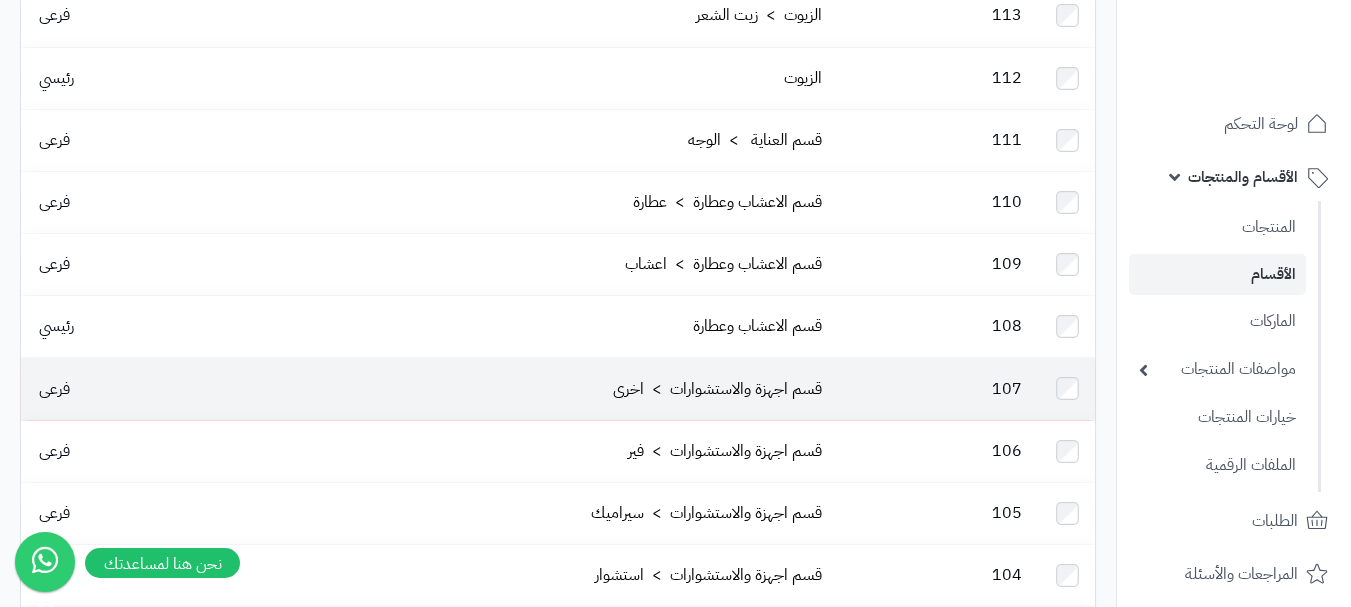 scroll, scrollTop: 999, scrollLeft: 0, axis: vertical 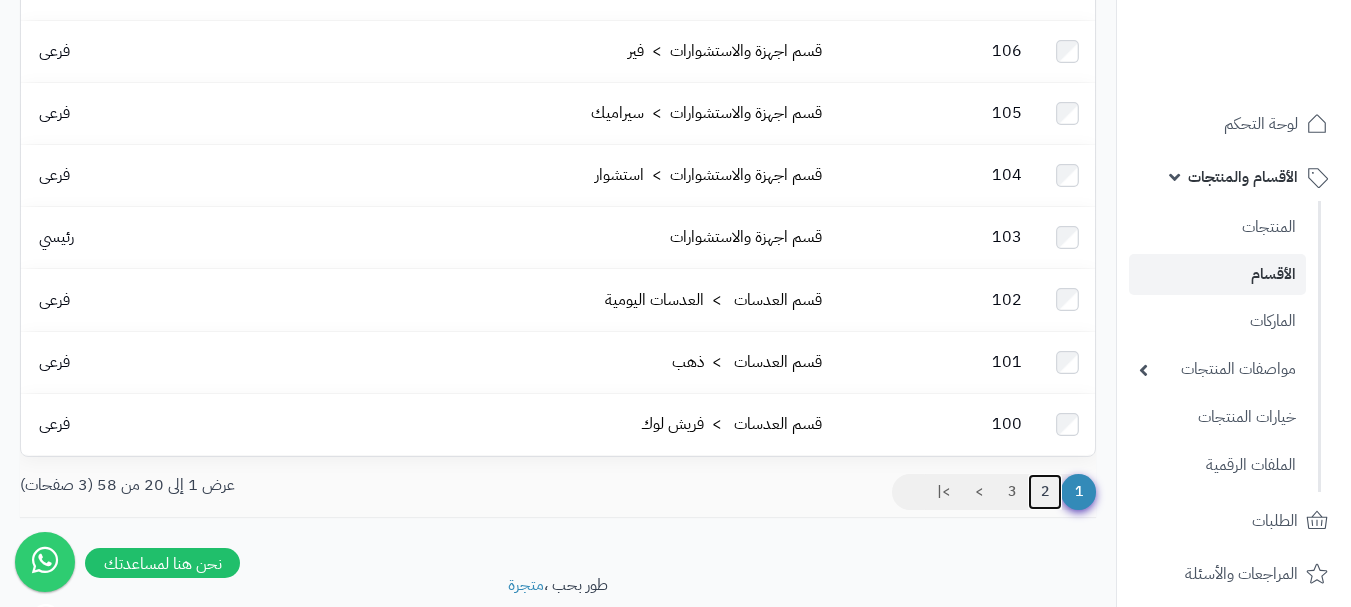 click on "2" at bounding box center (1045, 492) 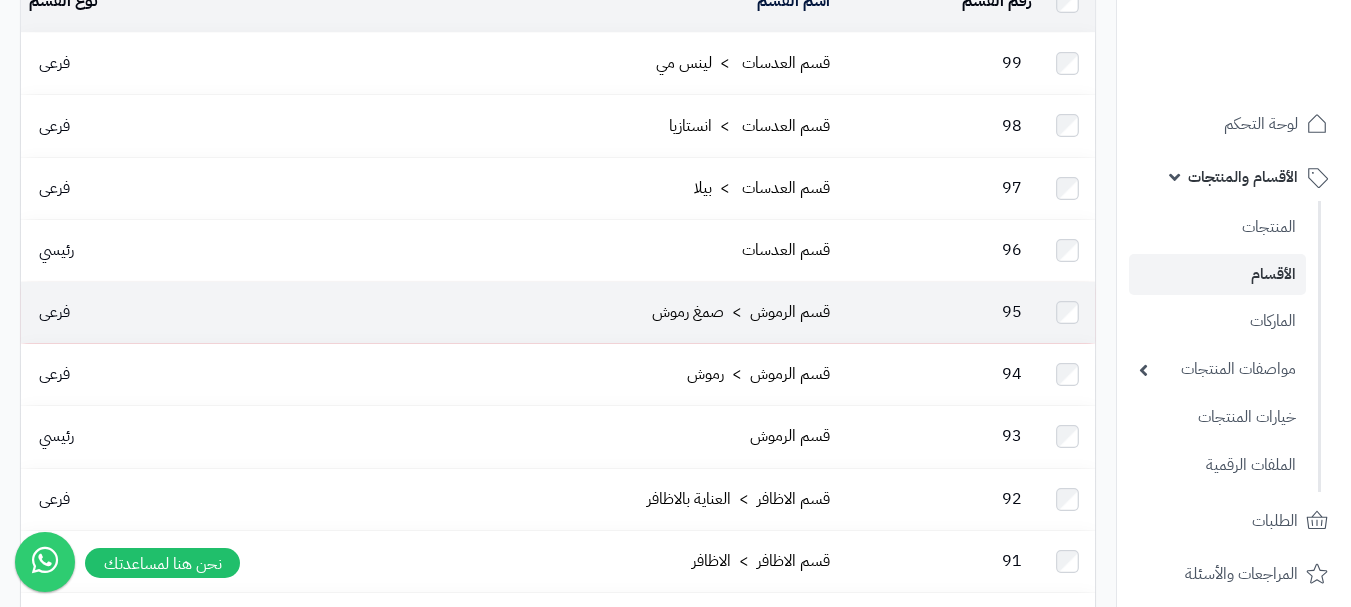 scroll, scrollTop: 0, scrollLeft: 0, axis: both 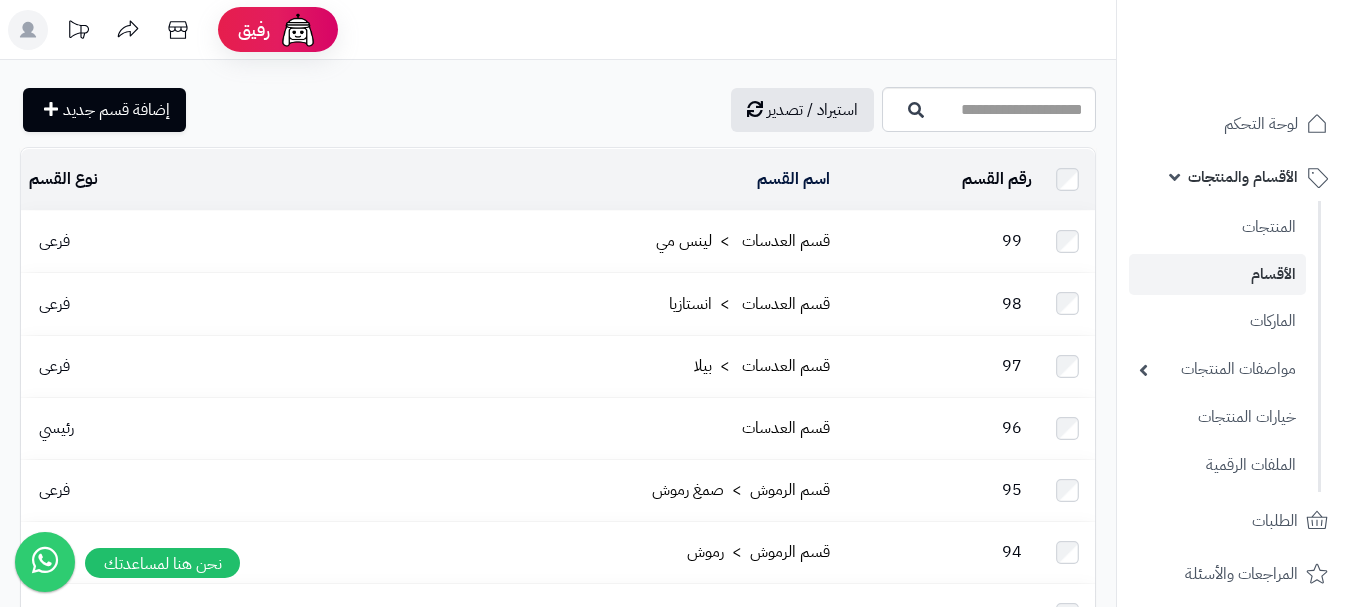 click on "رقم القسم المحدد:  0
حذف" at bounding box center (939, 179) 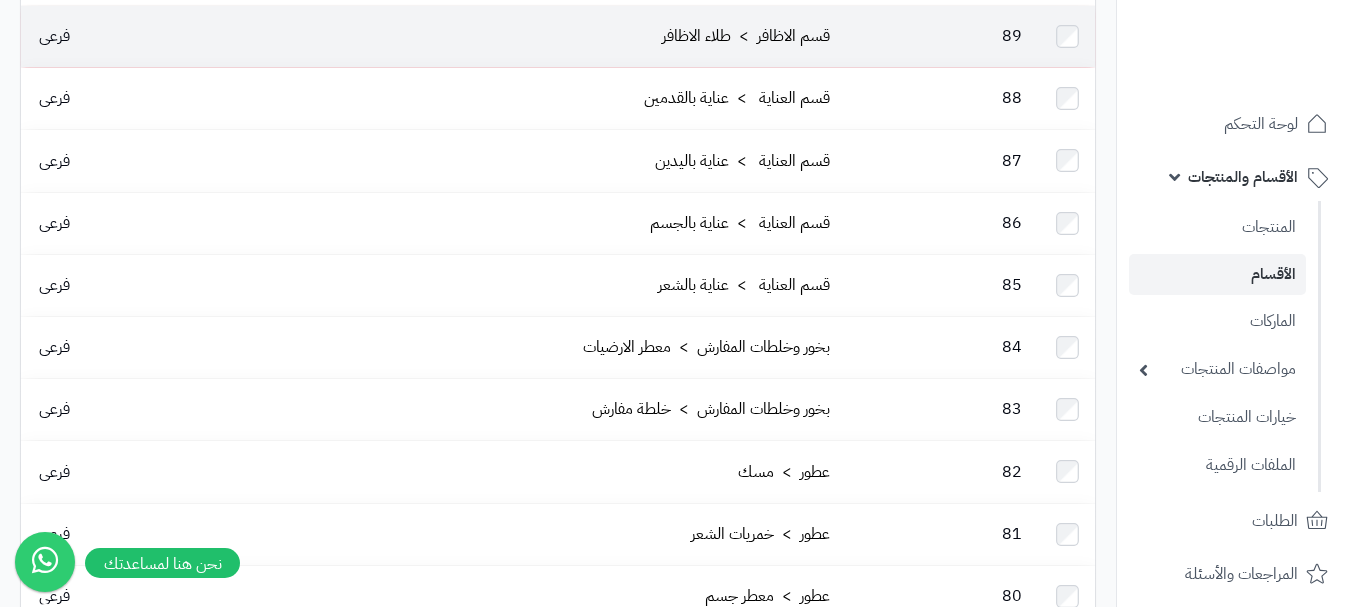 scroll, scrollTop: 900, scrollLeft: 0, axis: vertical 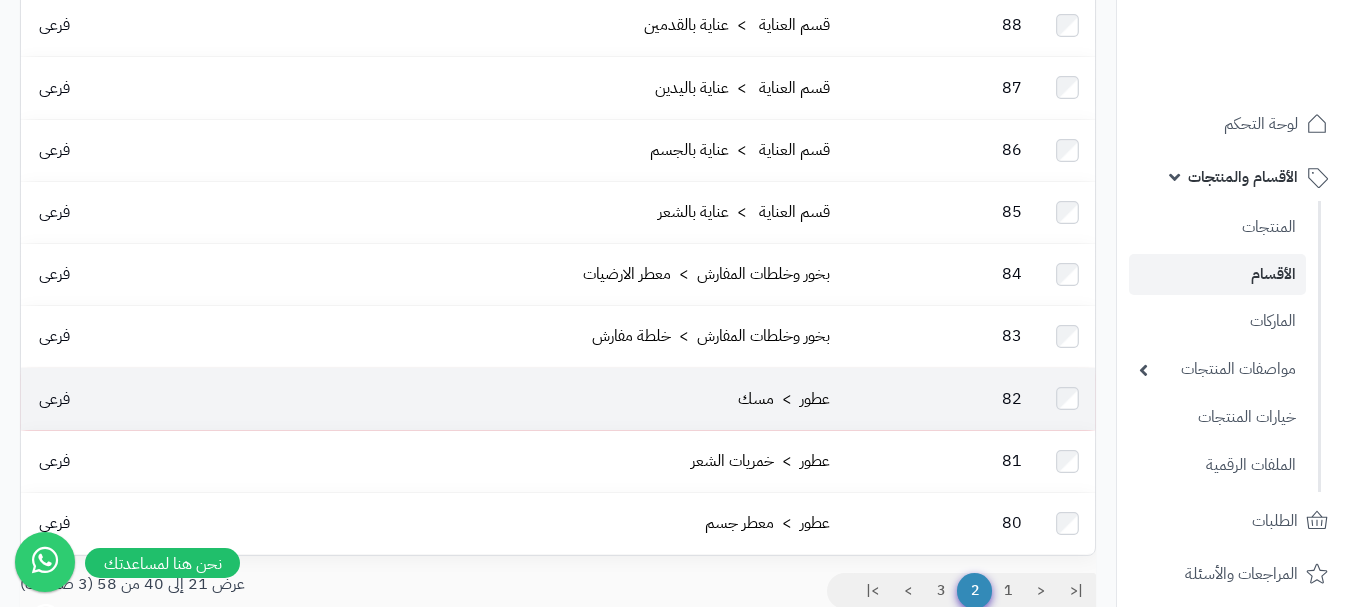 click on "عطور  >  مسك" at bounding box center (529, 398) 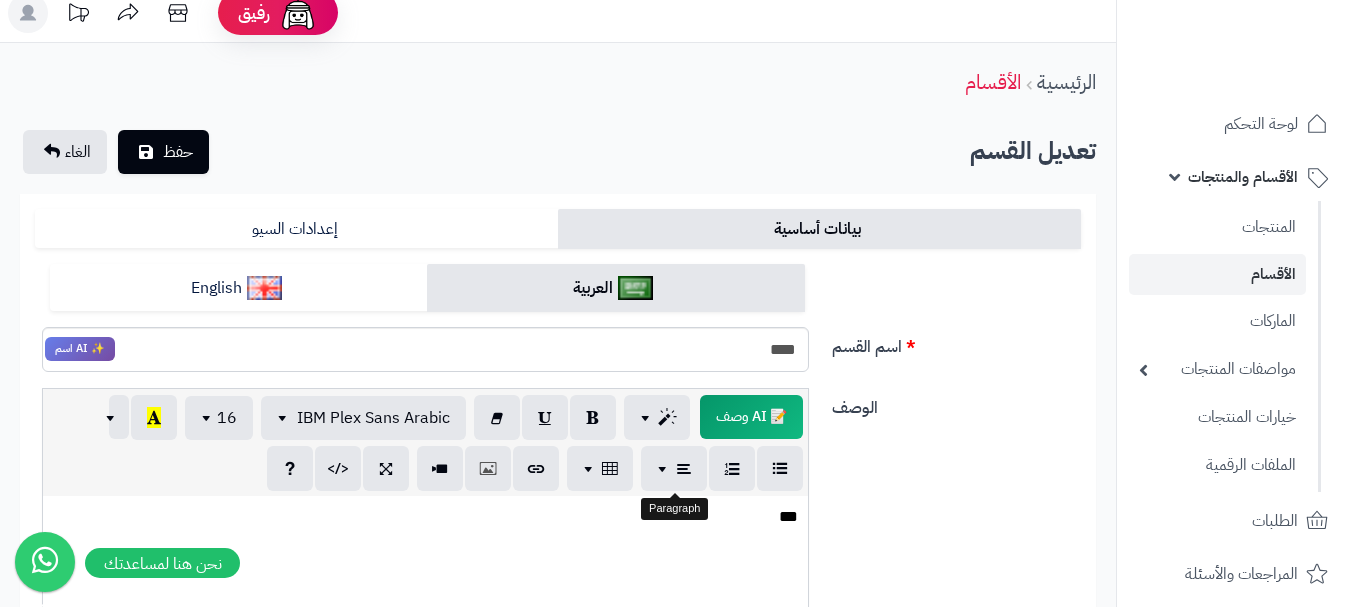 scroll, scrollTop: 0, scrollLeft: 0, axis: both 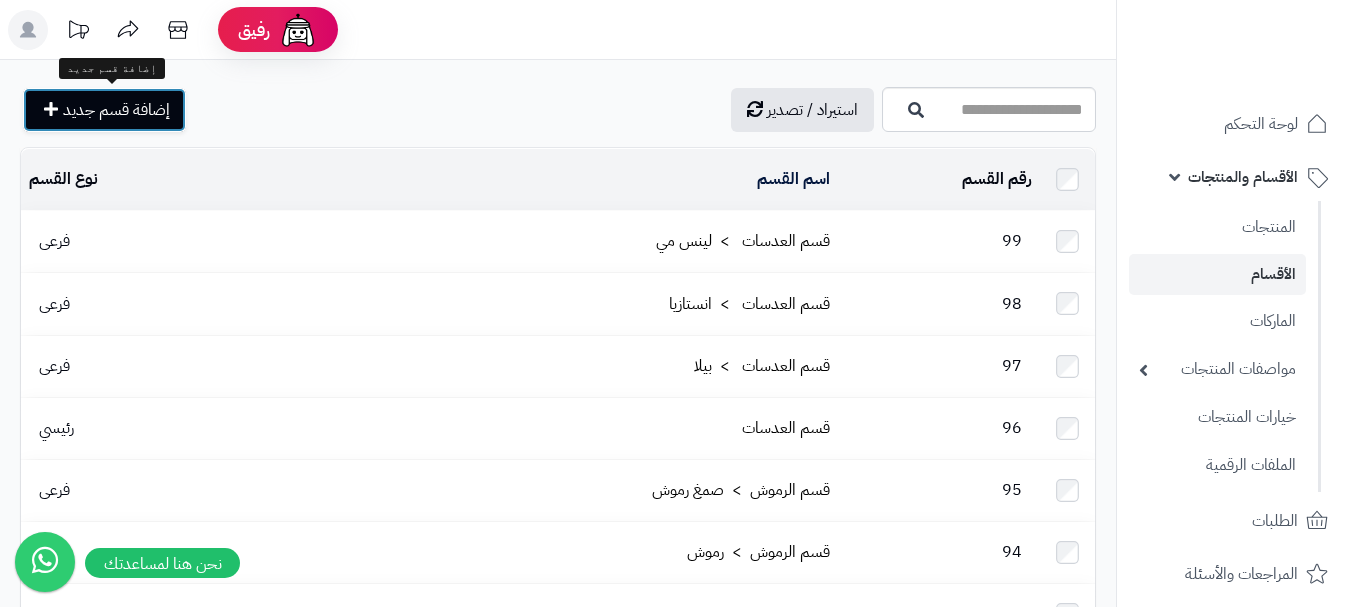 click on "إضافة قسم جديد" at bounding box center [104, 110] 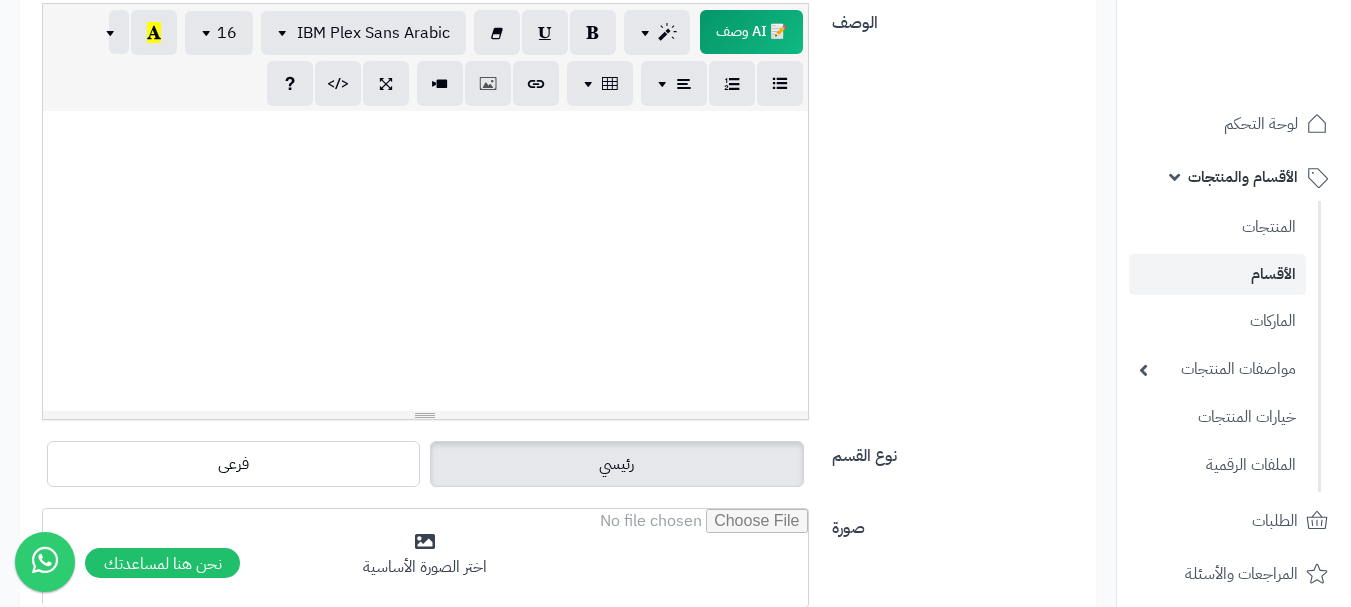 scroll, scrollTop: 400, scrollLeft: 0, axis: vertical 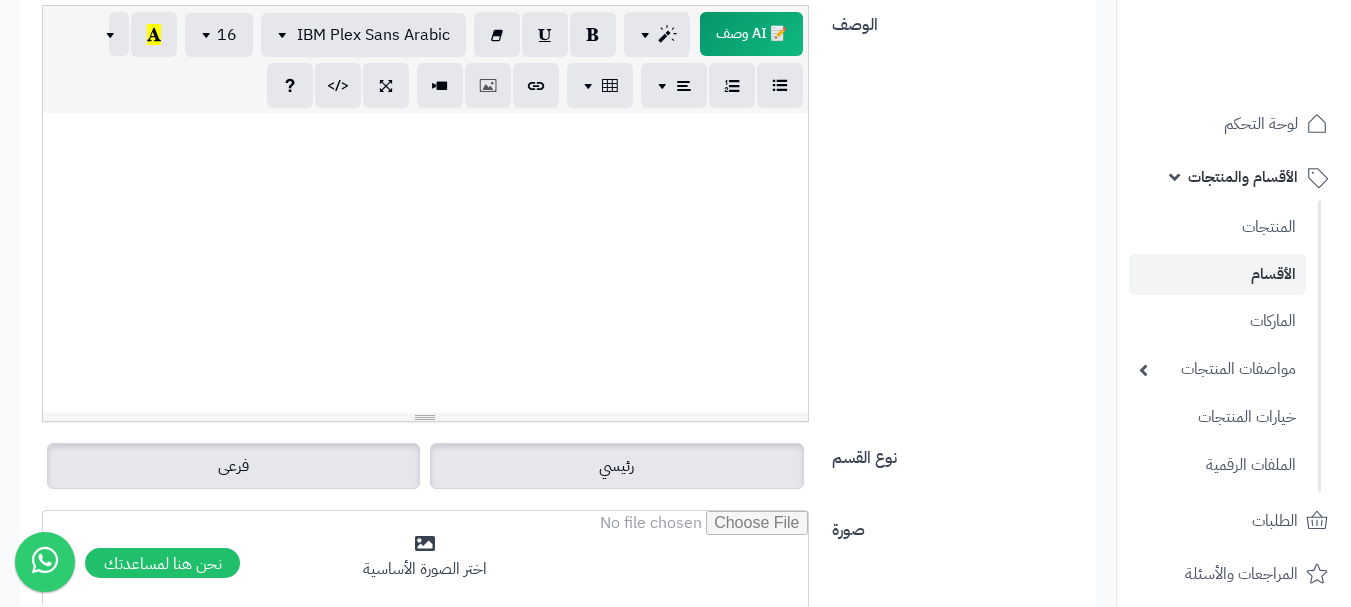 click on "فرعى" at bounding box center (233, 466) 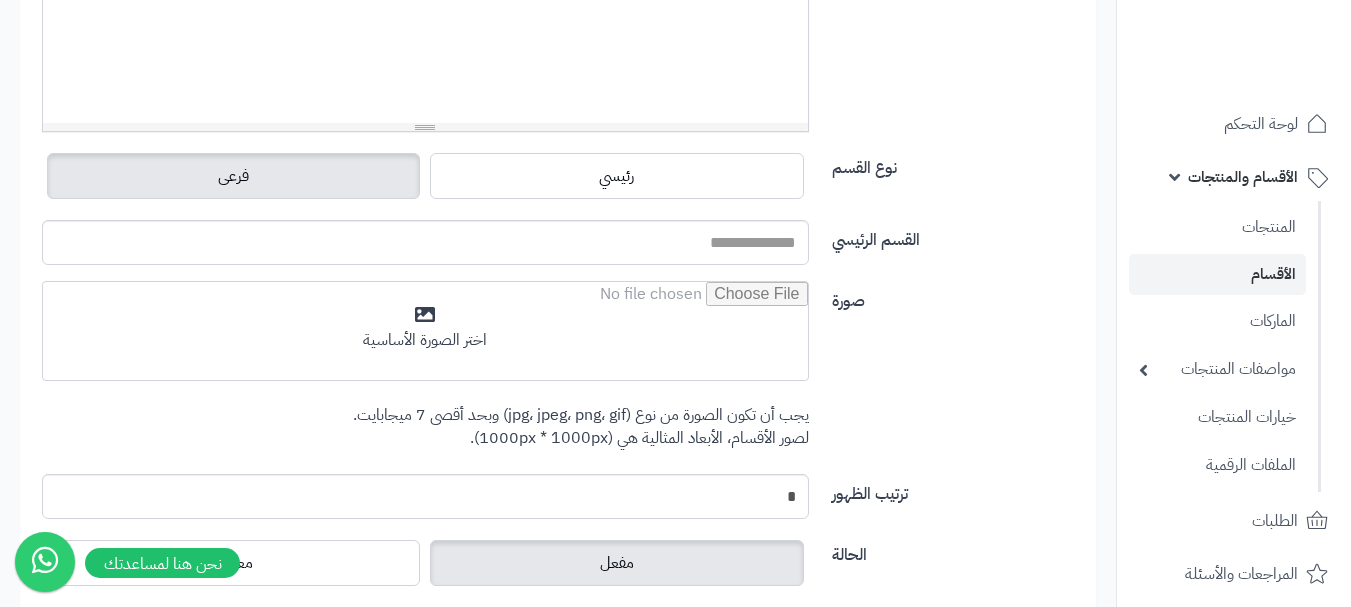 scroll, scrollTop: 700, scrollLeft: 0, axis: vertical 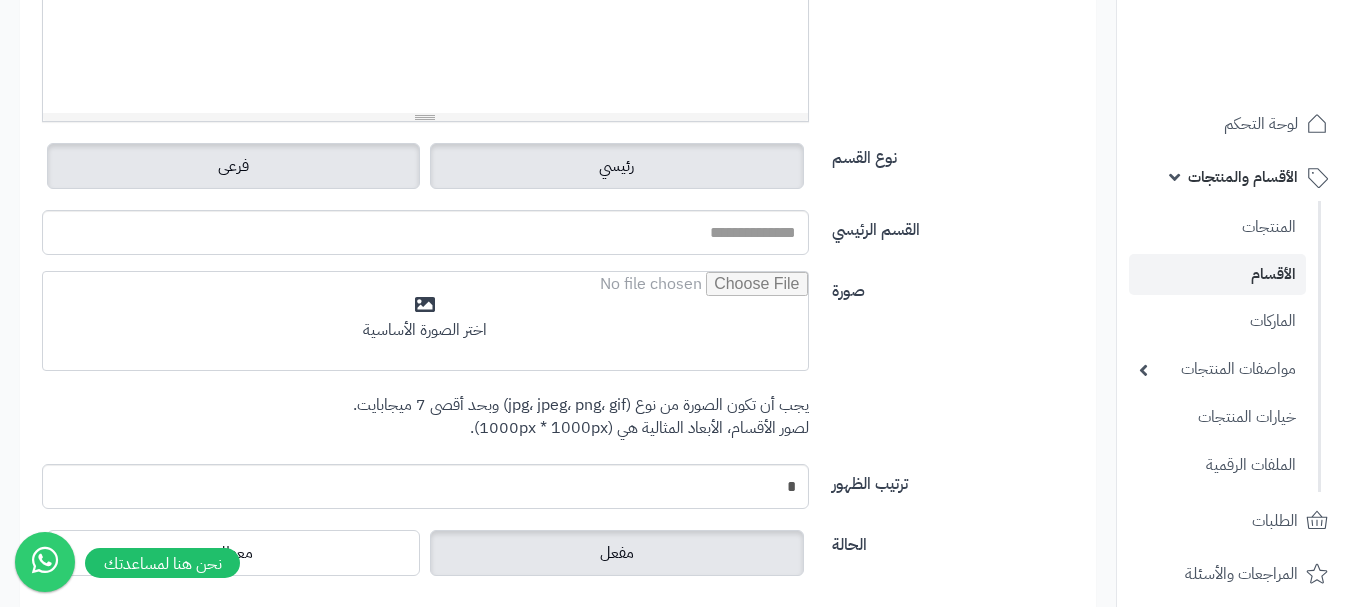 click on "رئيسي" at bounding box center (616, 166) 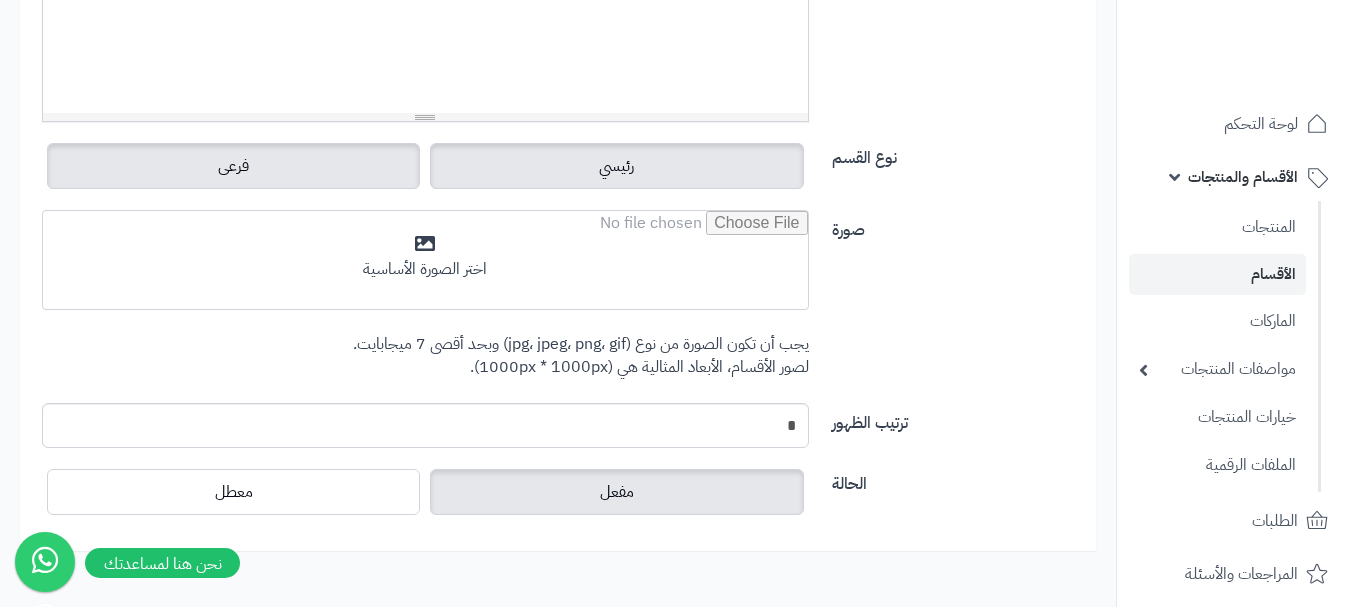 click on "فرعى" at bounding box center (233, 166) 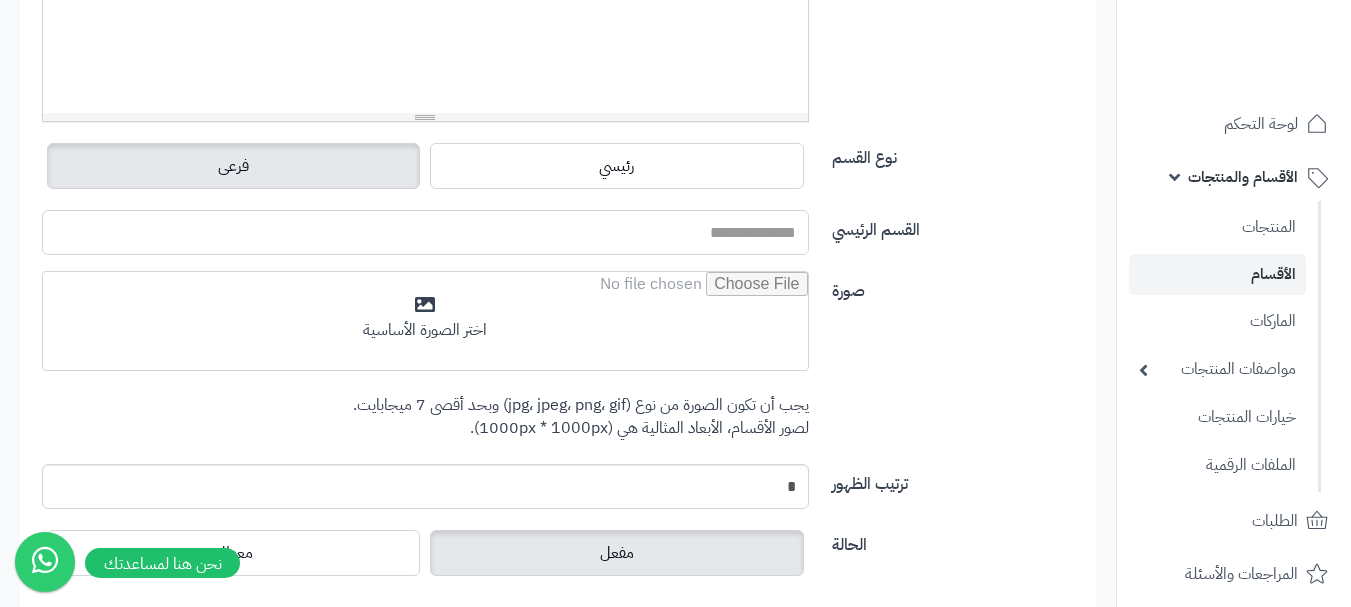 click on "القسم الرئيسي" at bounding box center (425, 232) 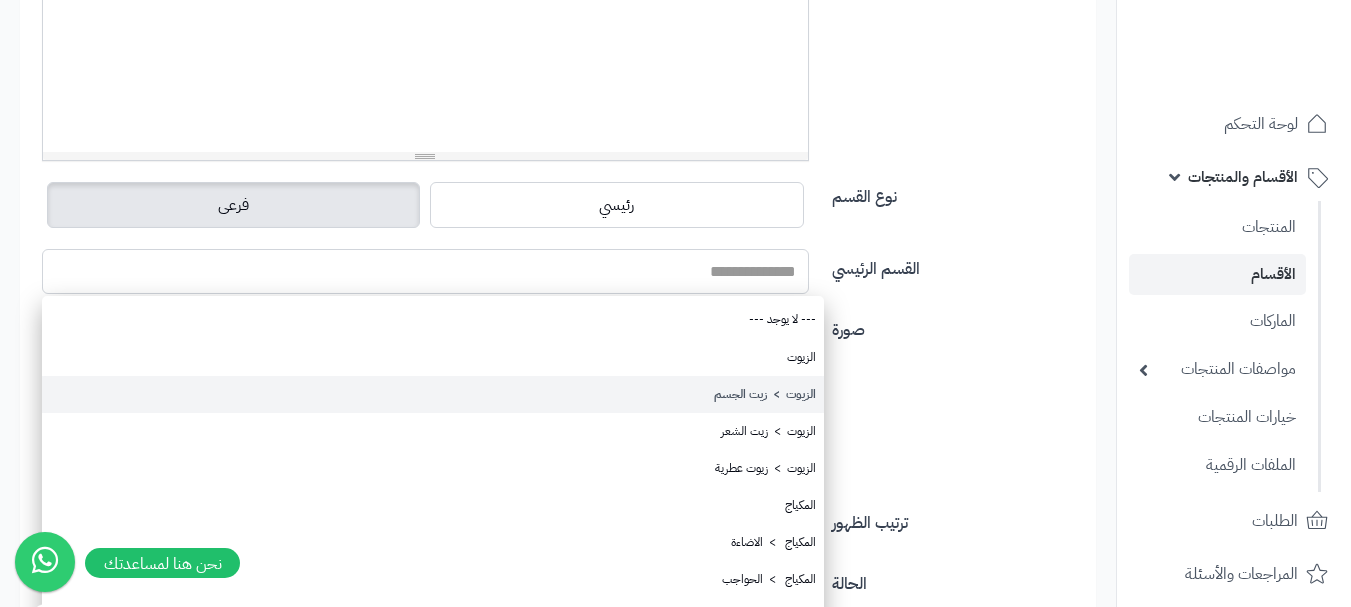scroll, scrollTop: 662, scrollLeft: 0, axis: vertical 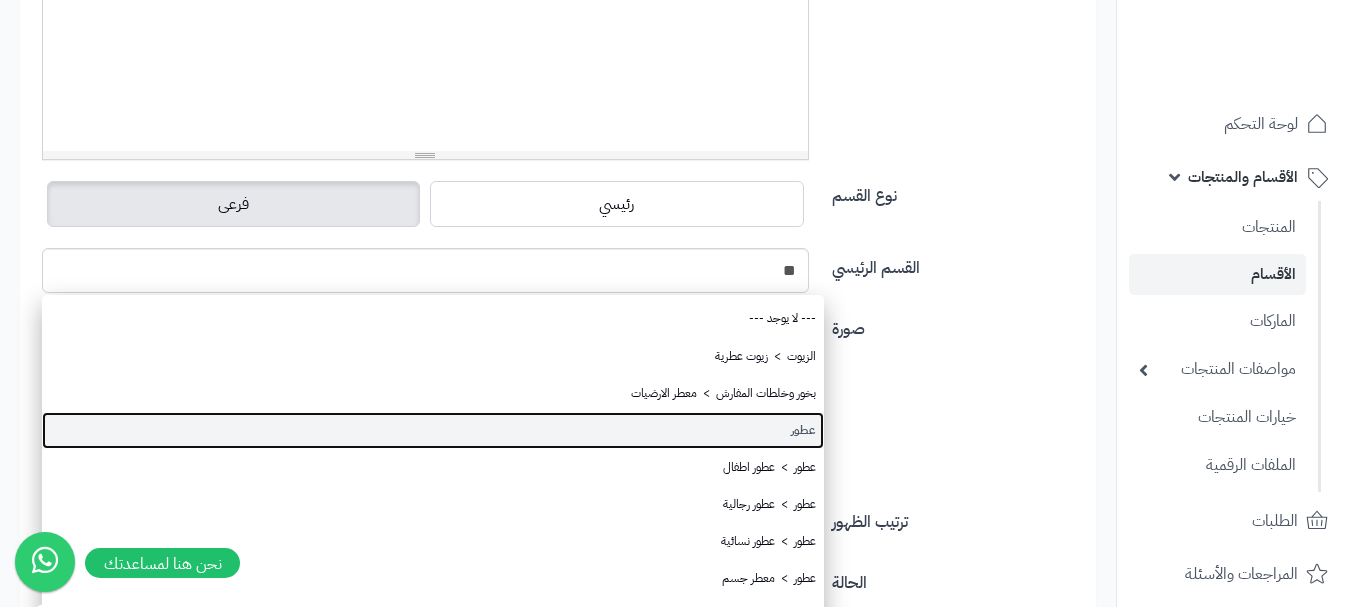 click on "عطور" at bounding box center [433, 430] 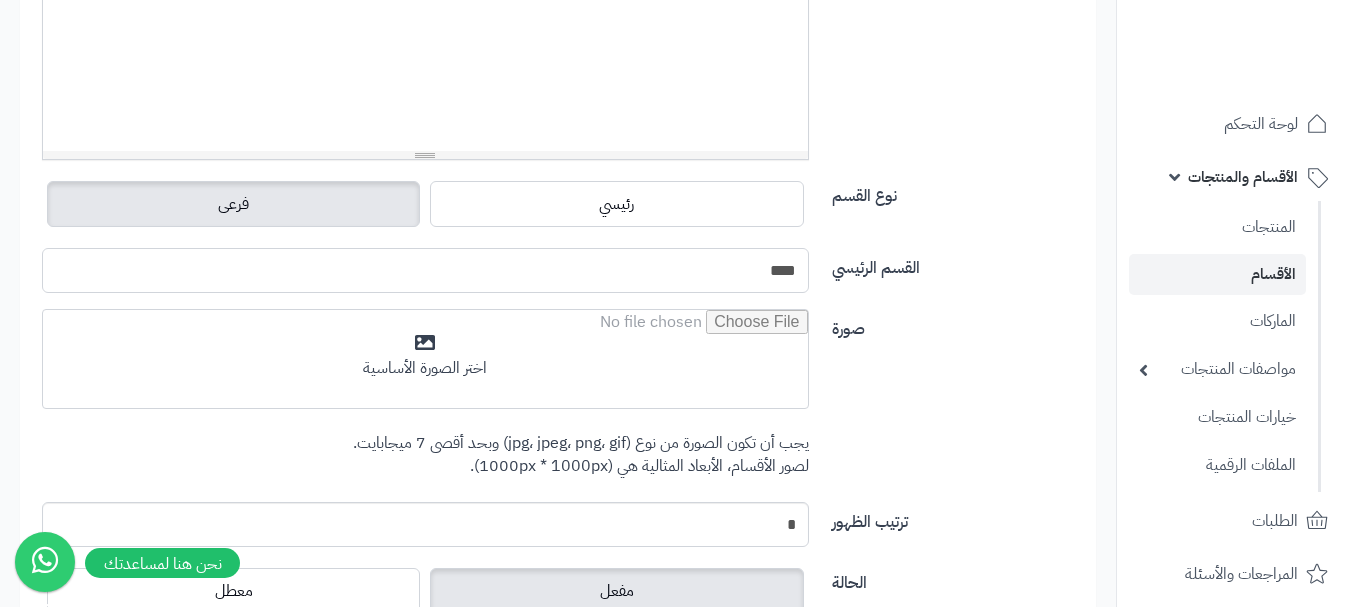 click on "****" at bounding box center [425, 270] 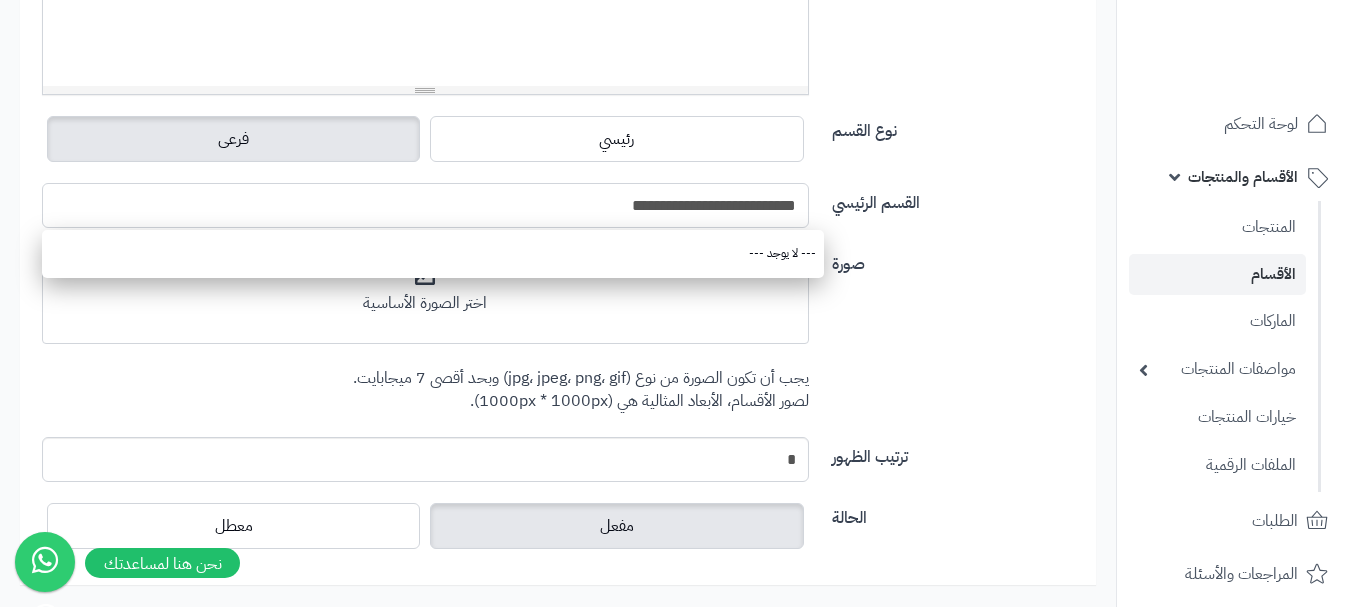 scroll, scrollTop: 762, scrollLeft: 0, axis: vertical 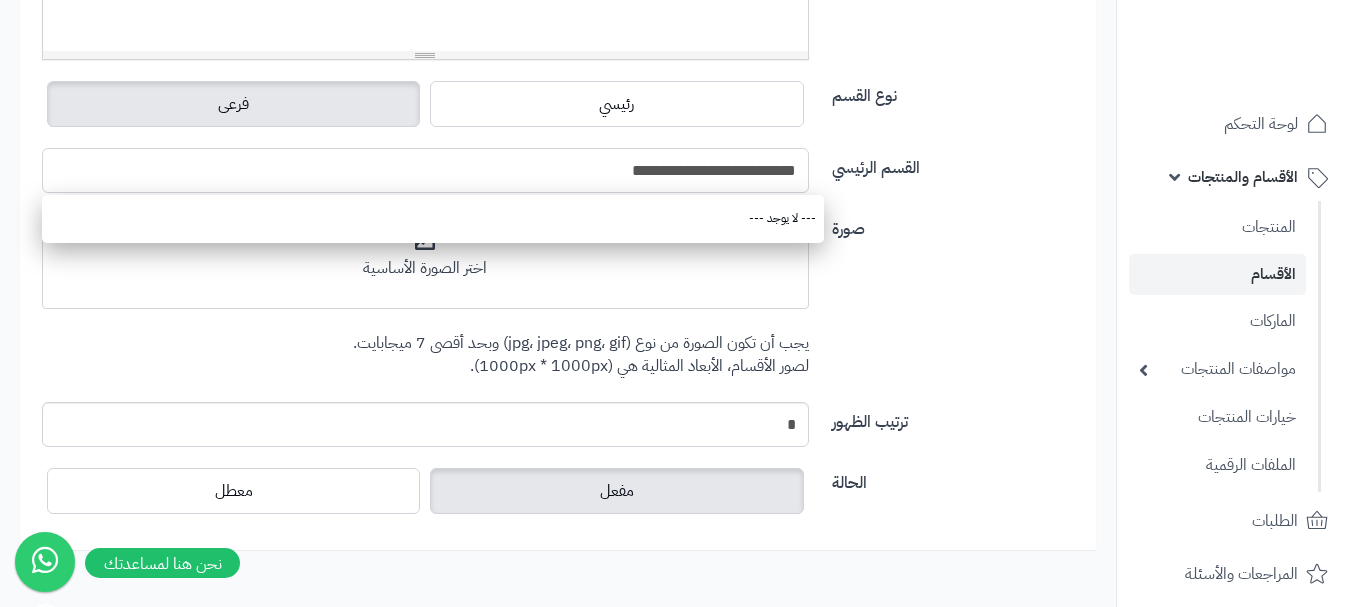 type on "**********" 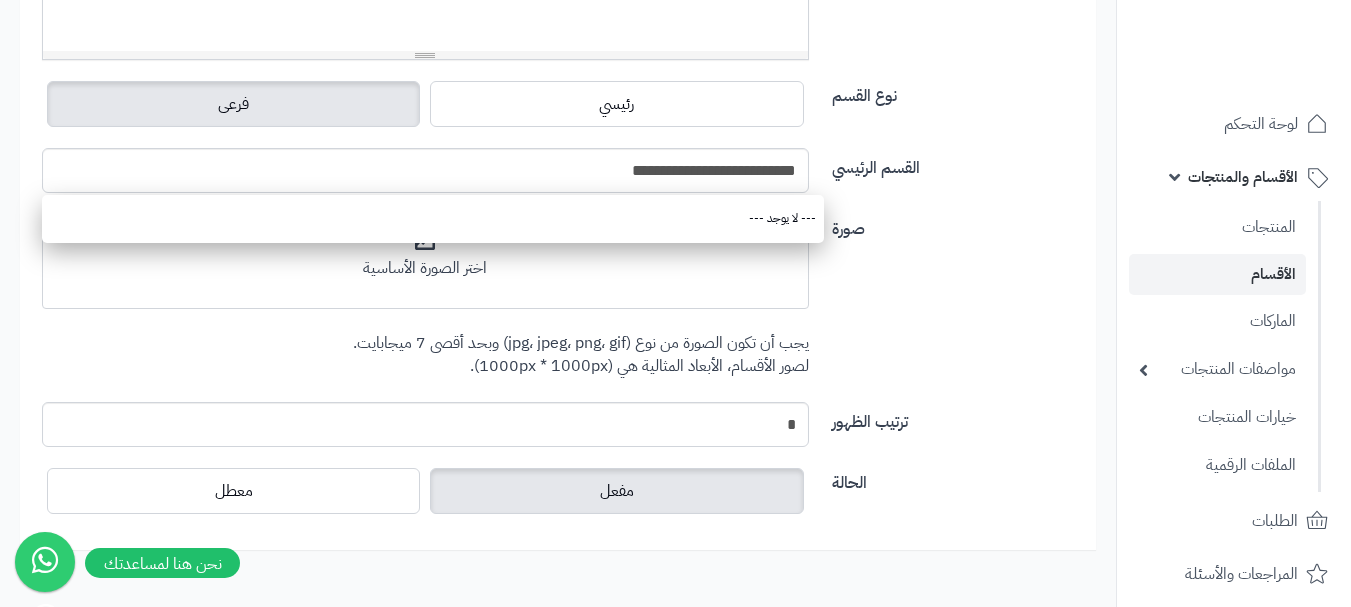 click on "صورة
اختر الصورة الأساسية
يجب أن تكون الصورة من نوع (jpg، jpeg، png، gif) وبحد أقصى 7 ميجابايت.
لصور الأقسام، الأبعاد المثالية هي (1000px * 1000px)." at bounding box center [558, 305] 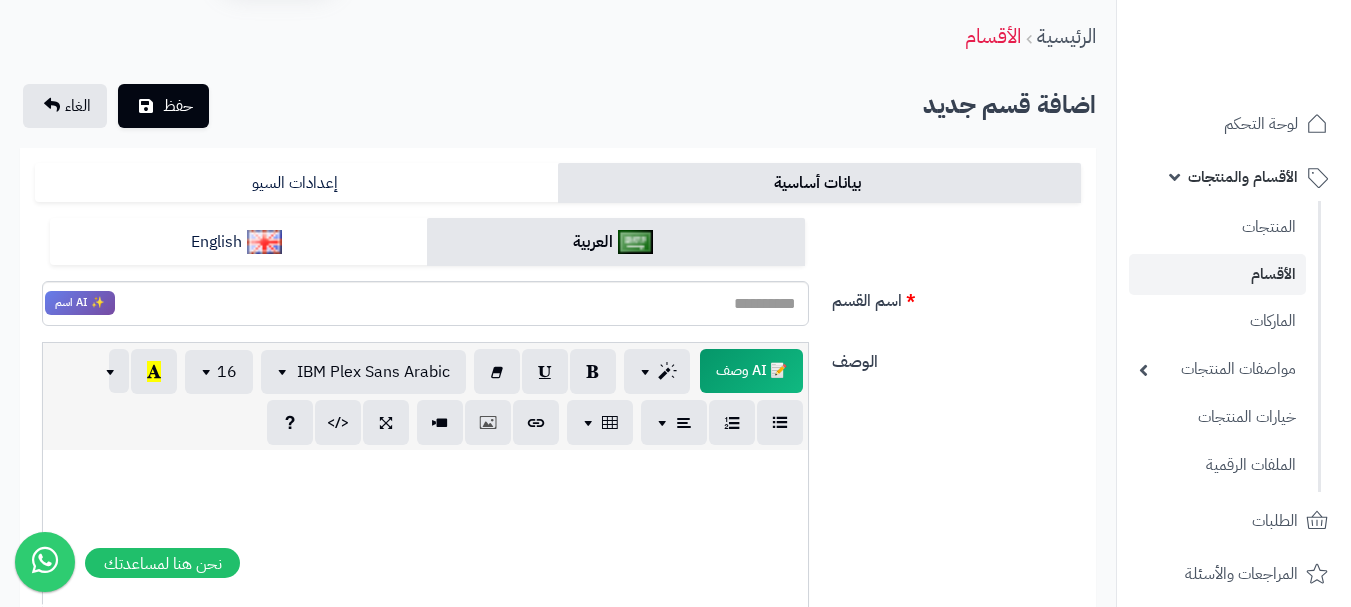 scroll, scrollTop: 62, scrollLeft: 0, axis: vertical 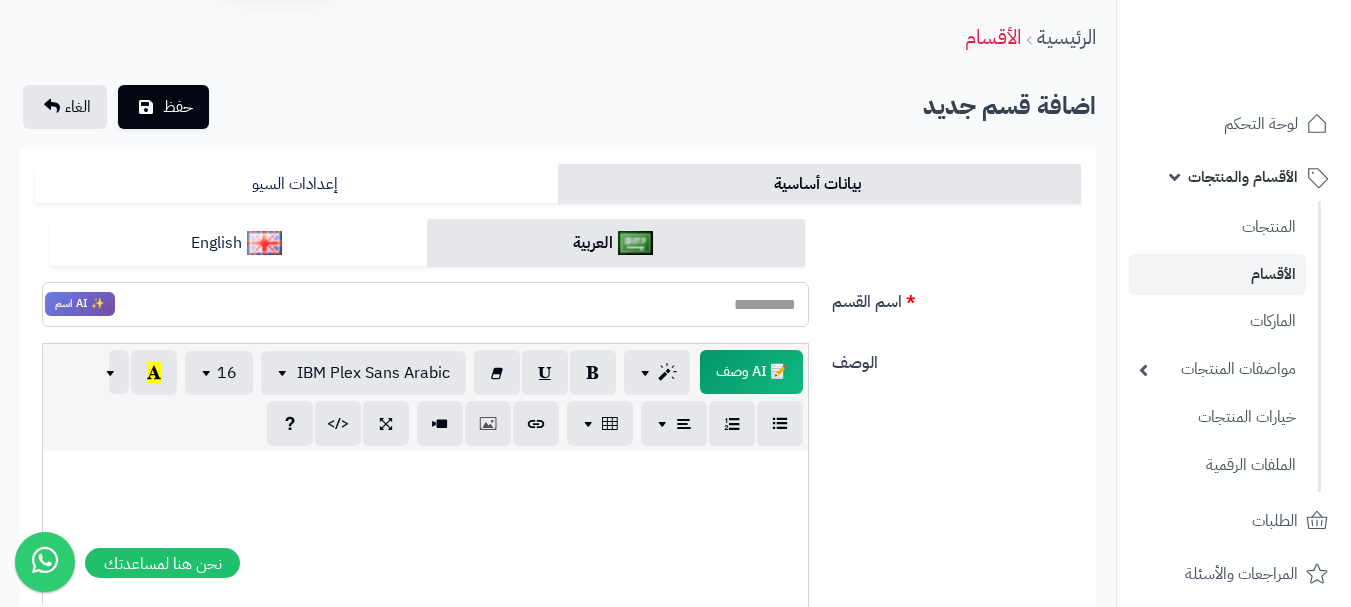 click on "اسم القسم" at bounding box center [425, 304] 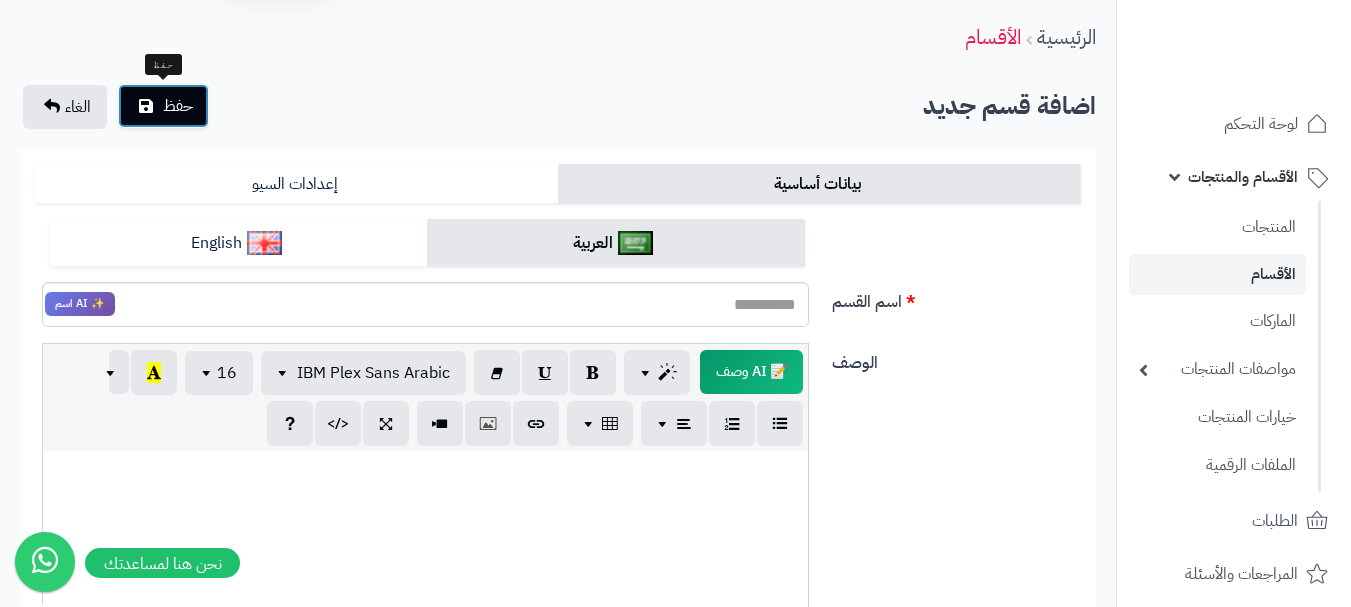 click on "حفظ" at bounding box center [178, 106] 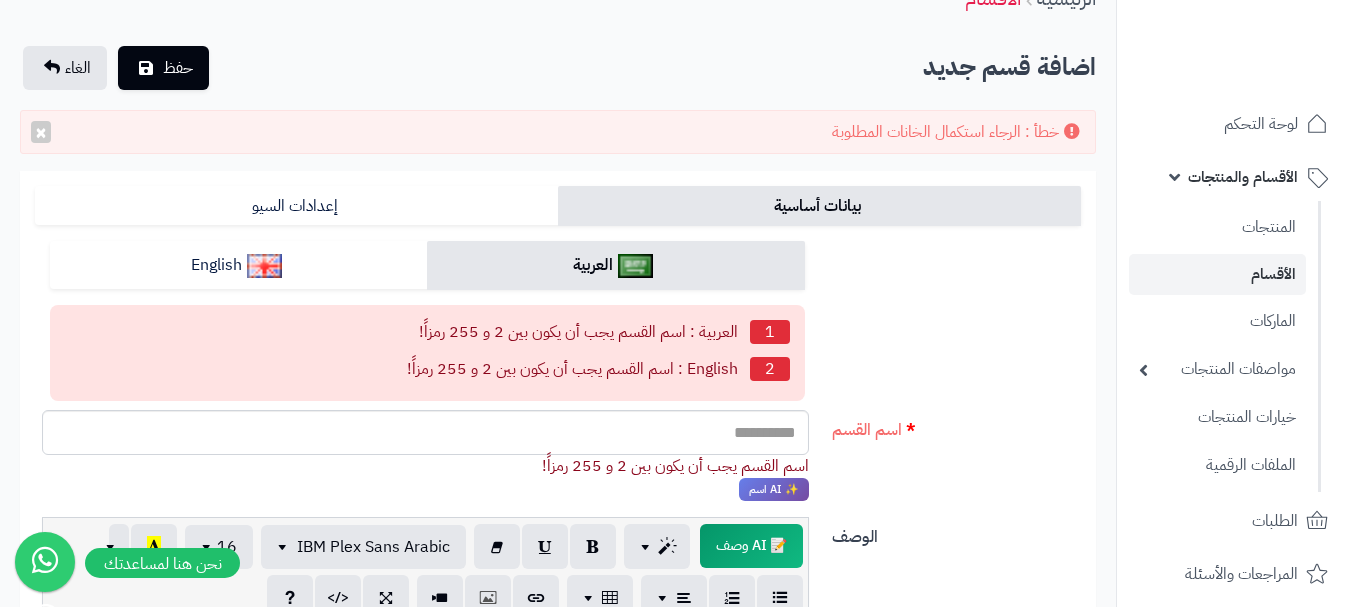 scroll, scrollTop: 100, scrollLeft: 0, axis: vertical 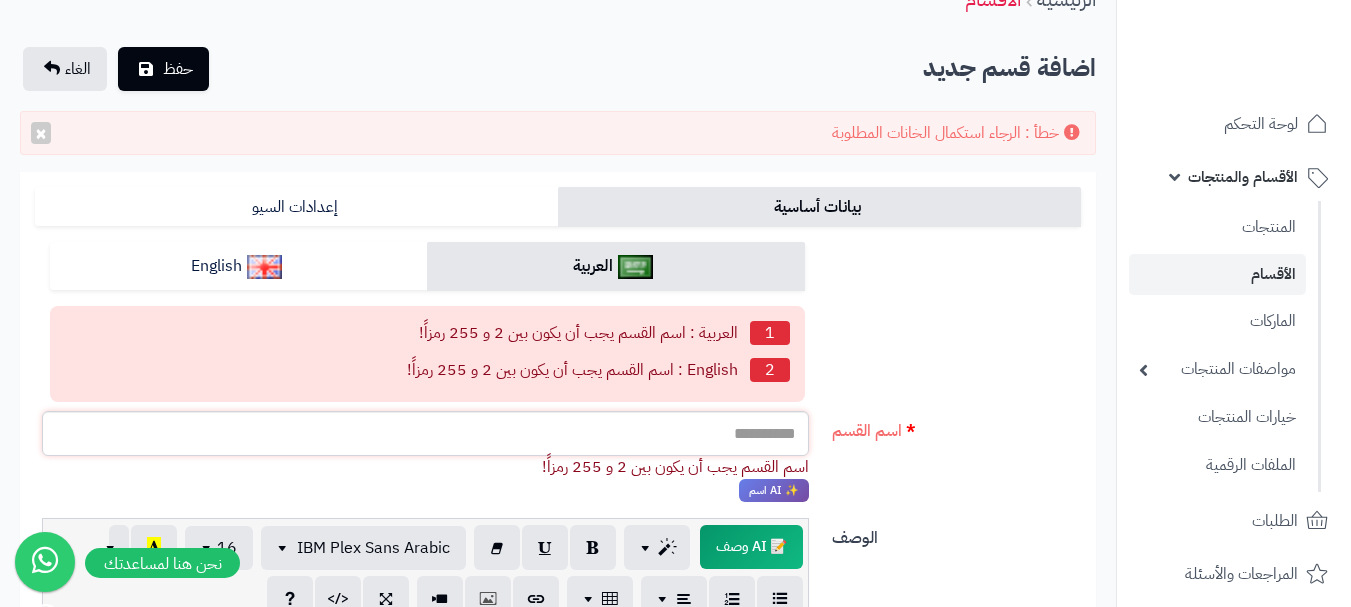 click on "اسم القسم" at bounding box center [425, 433] 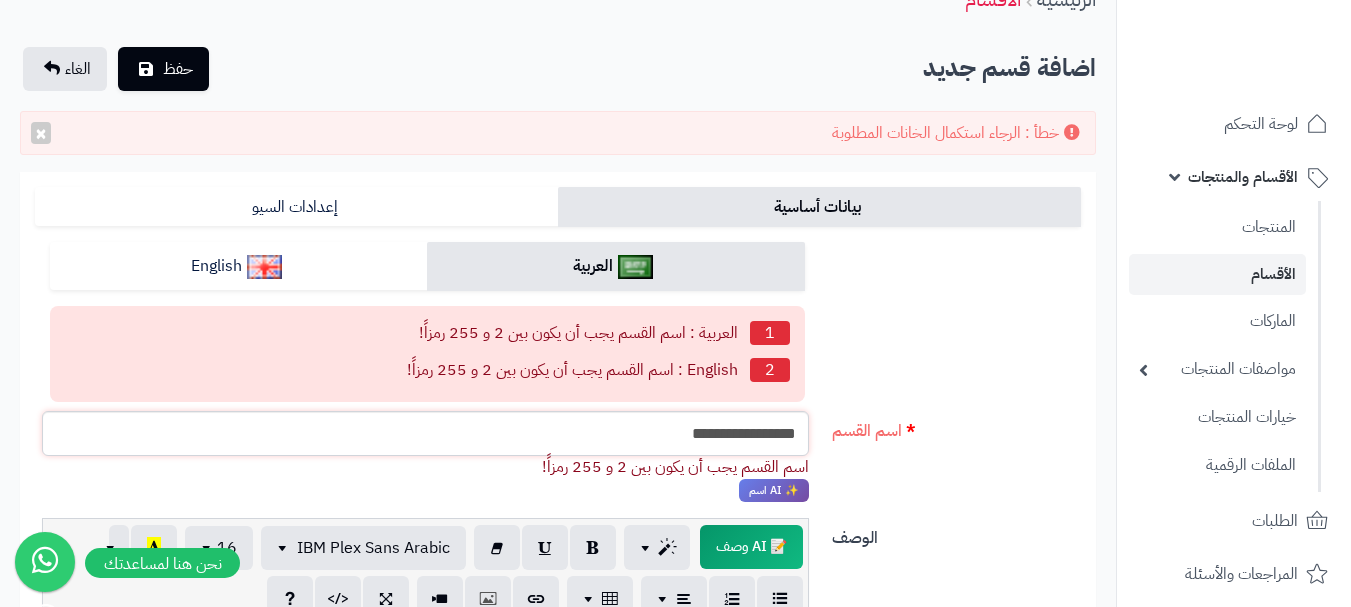 drag, startPoint x: 798, startPoint y: 436, endPoint x: 665, endPoint y: 437, distance: 133.00375 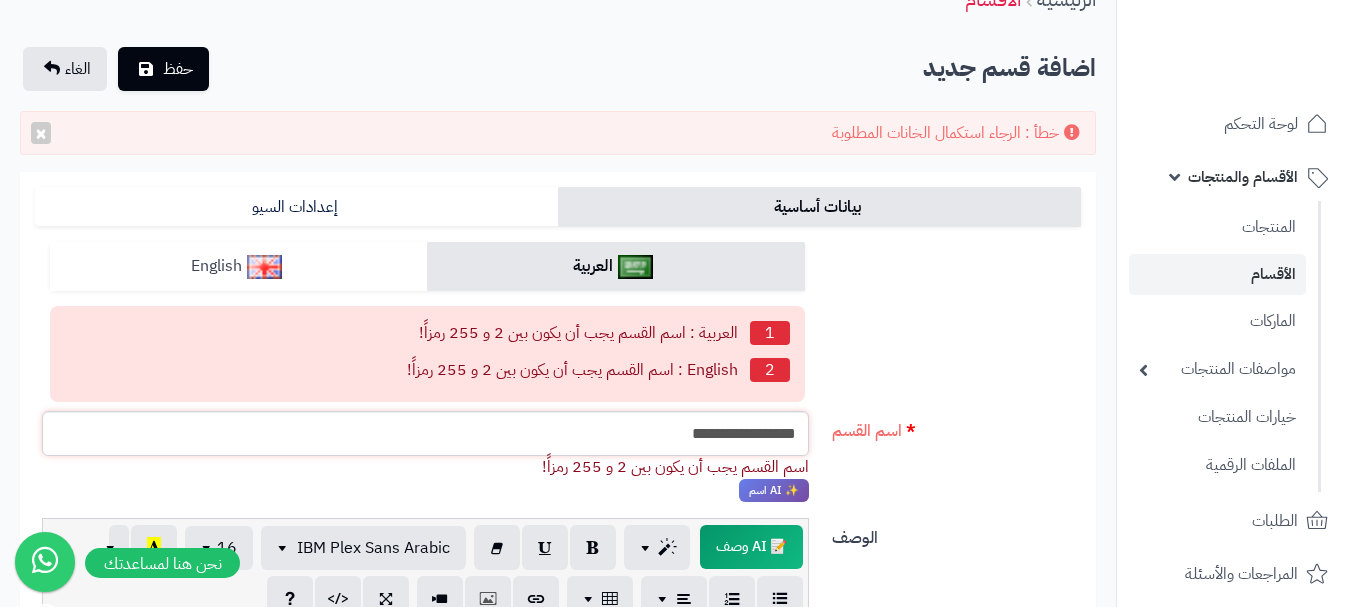 type on "**********" 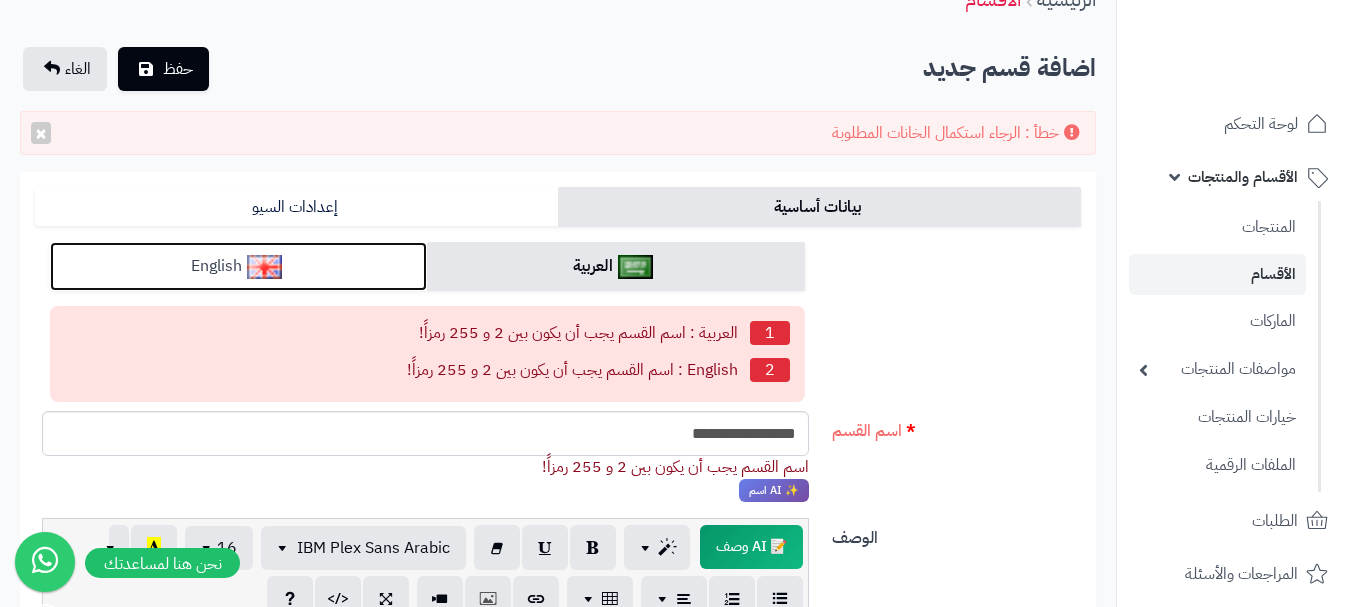 click on "English" at bounding box center [238, 266] 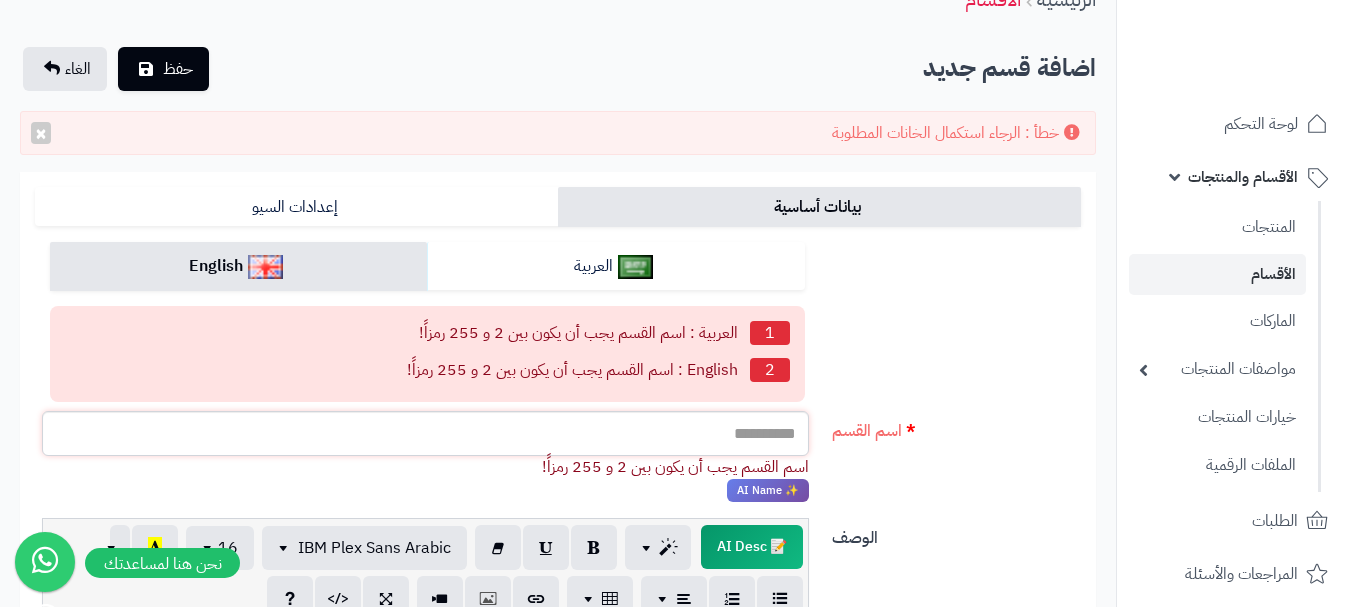 paste on "**********" 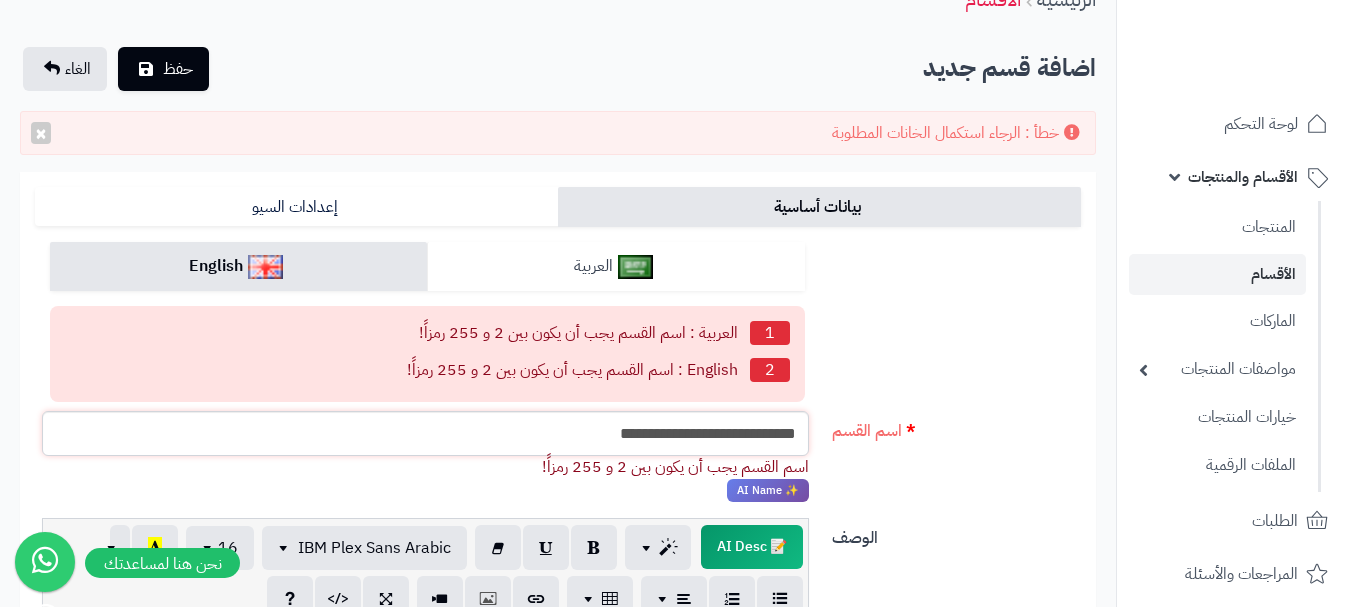 type on "**********" 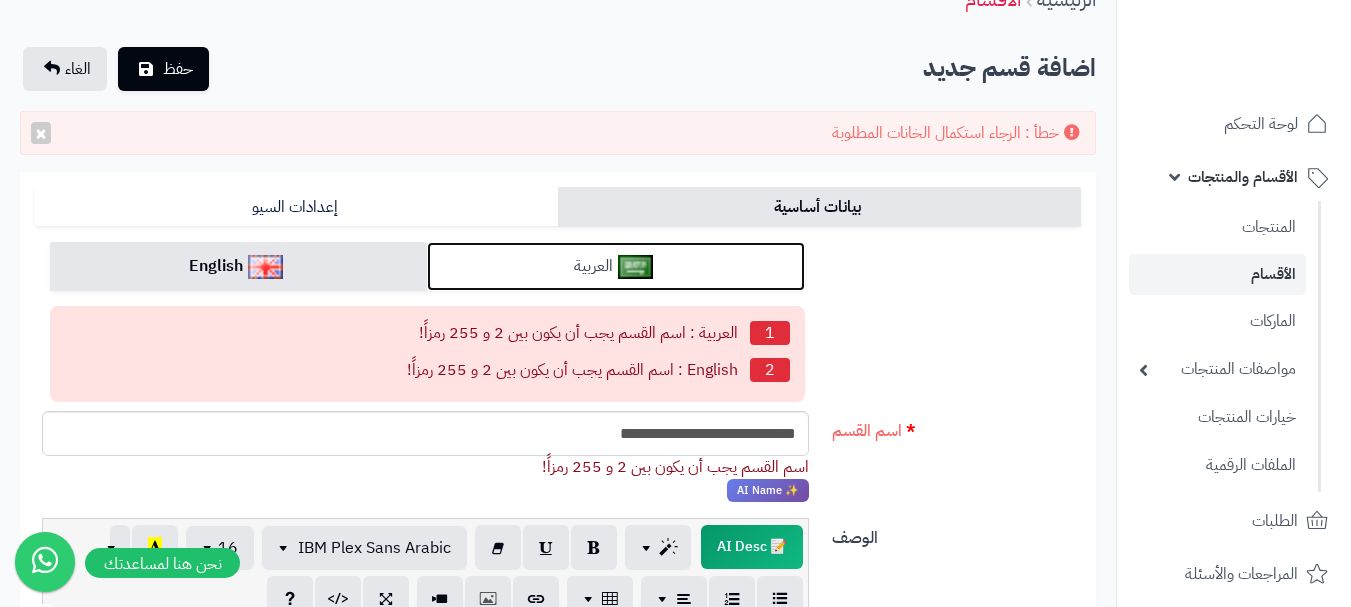 click on "العربية" at bounding box center [615, 266] 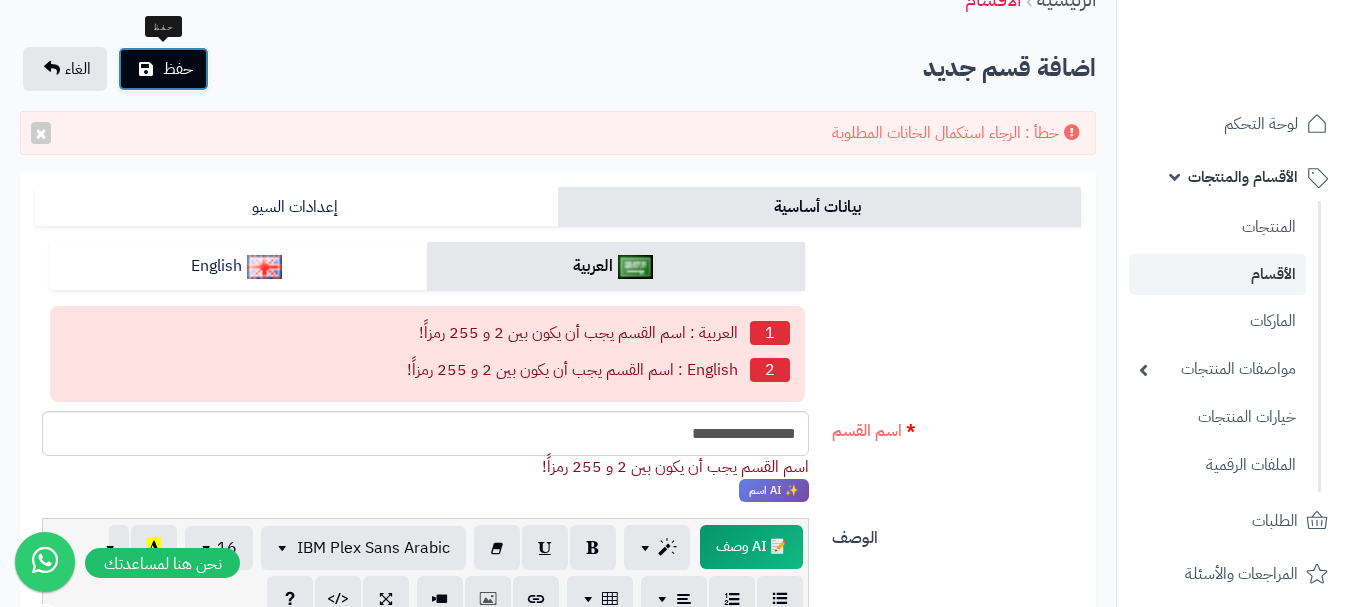 drag, startPoint x: 185, startPoint y: 83, endPoint x: 192, endPoint y: 101, distance: 19.313208 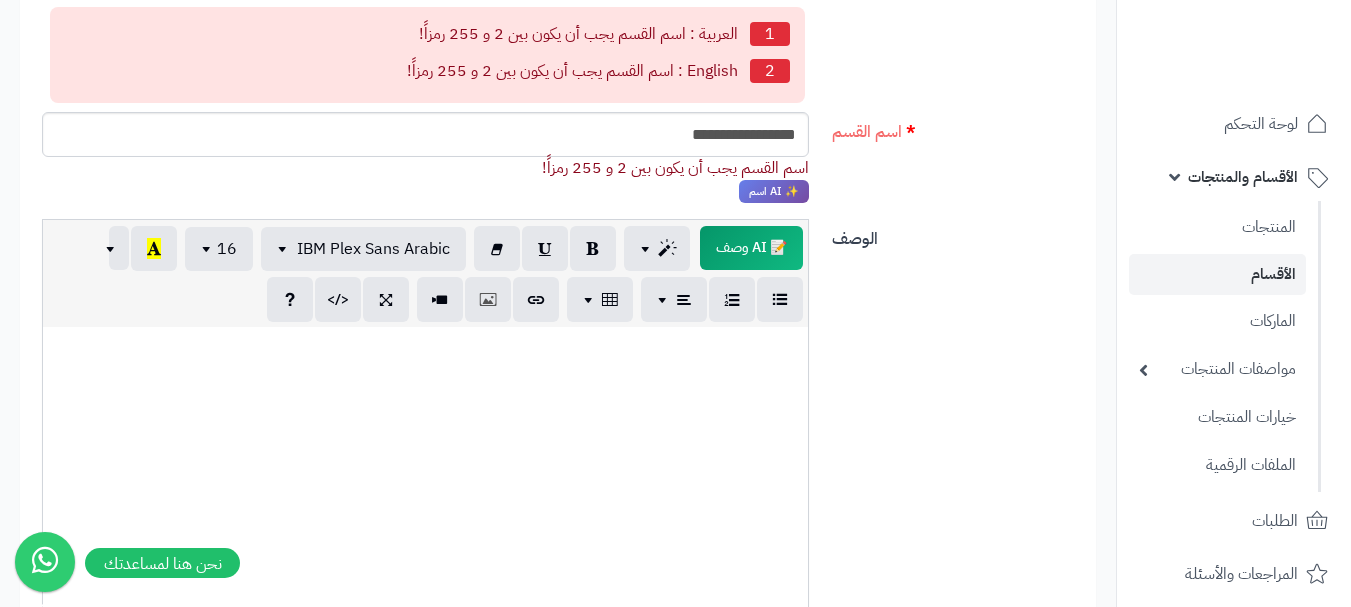 scroll, scrollTop: 400, scrollLeft: 0, axis: vertical 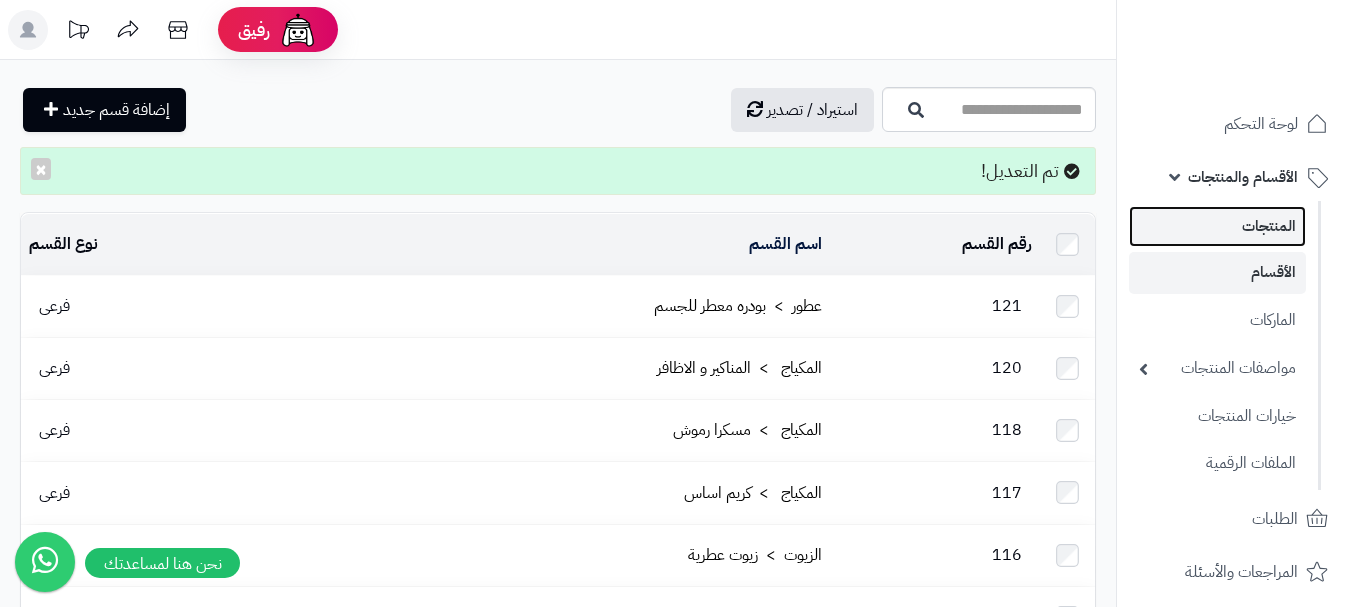 click on "المنتجات" at bounding box center [1217, 226] 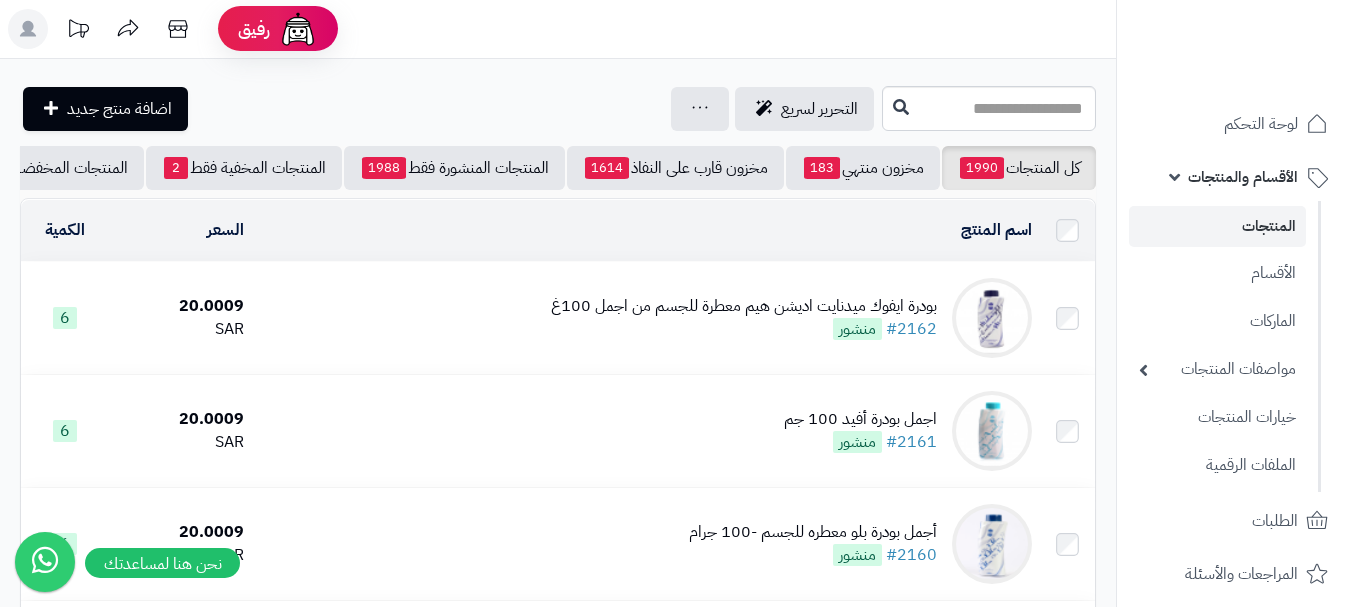 scroll, scrollTop: 0, scrollLeft: 0, axis: both 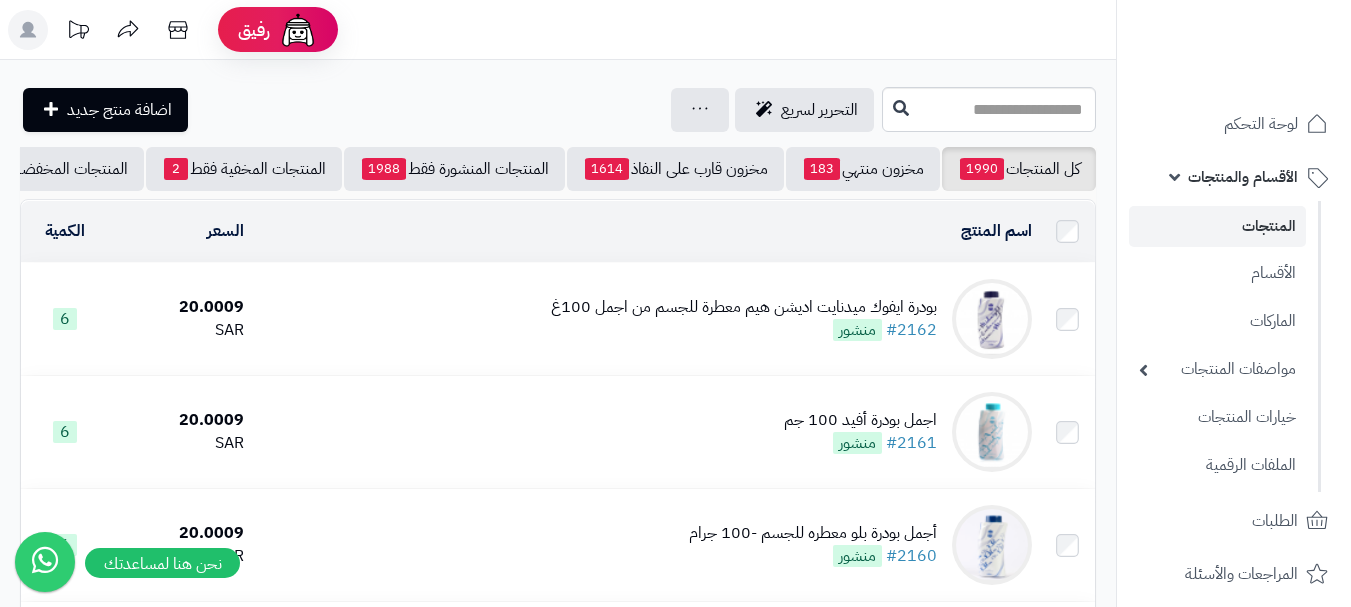 click on "بودرة ايفوك ميدنايت اديشن هيم معطرة للجسم من اجمل 100غ" at bounding box center (744, 307) 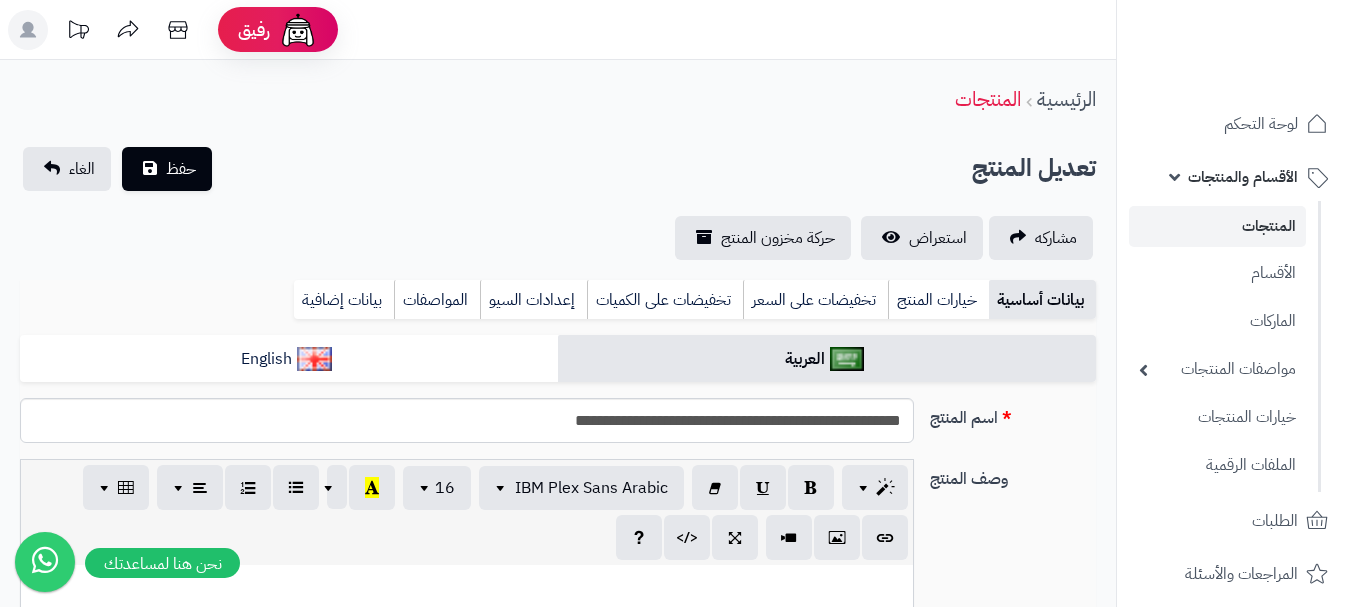 scroll, scrollTop: 1100, scrollLeft: 0, axis: vertical 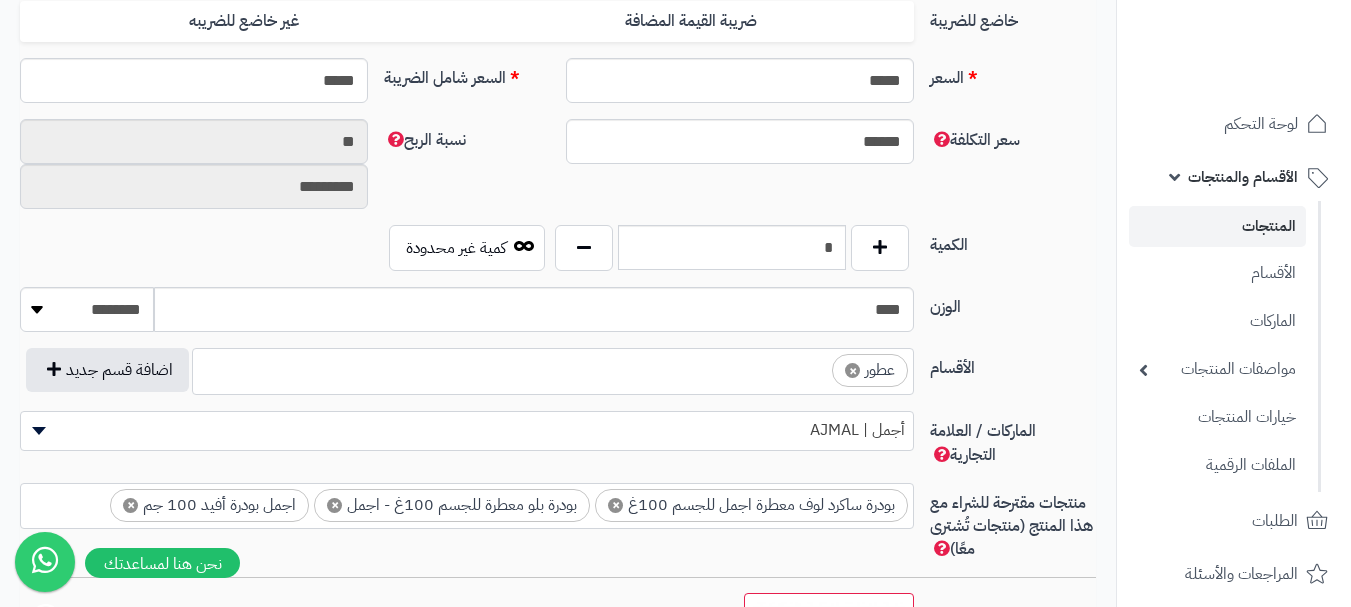 click on "× عطور" at bounding box center (553, 368) 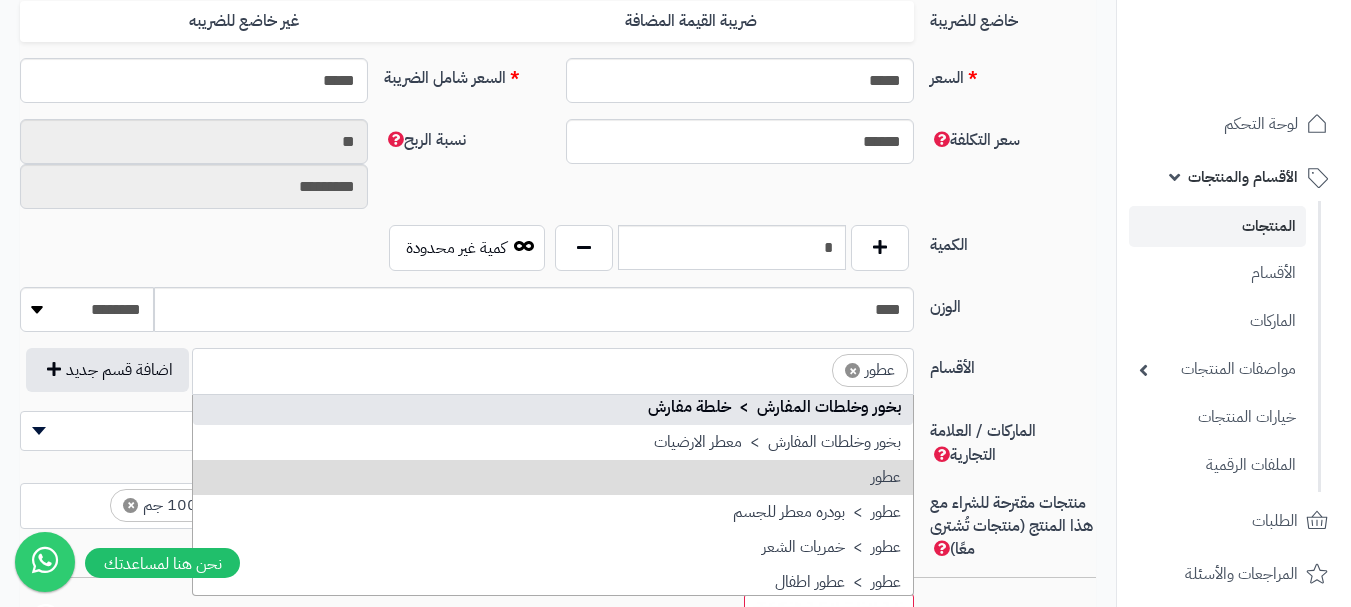 scroll, scrollTop: 700, scrollLeft: 0, axis: vertical 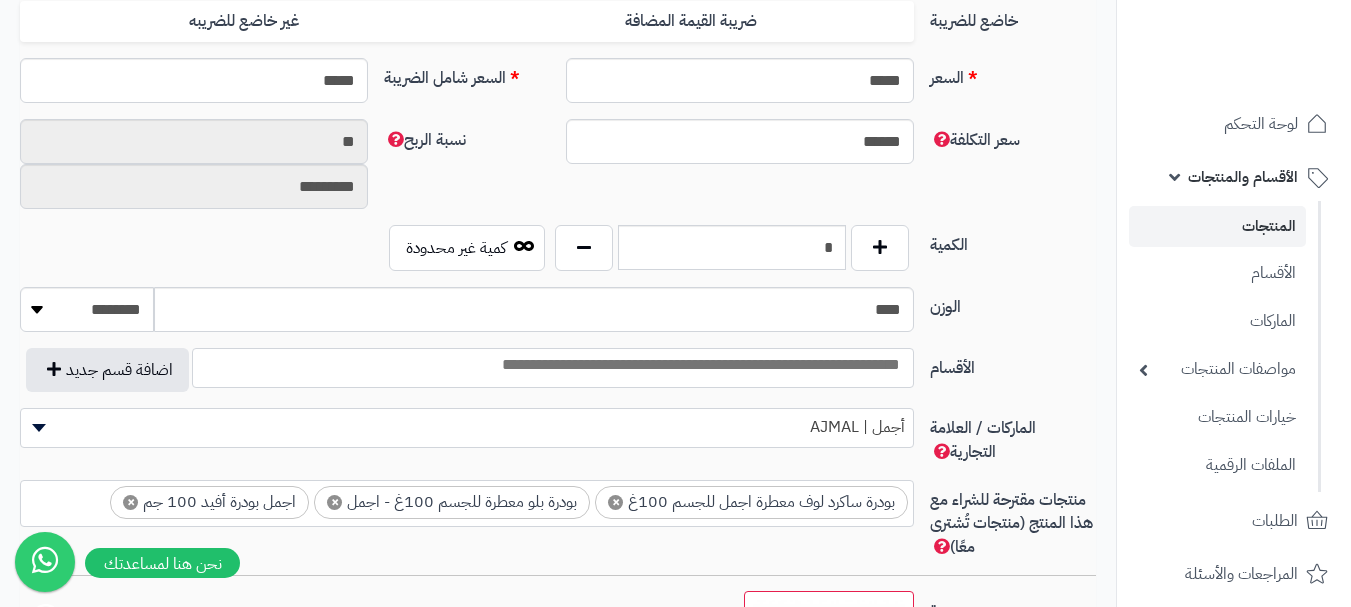 click at bounding box center [553, 365] 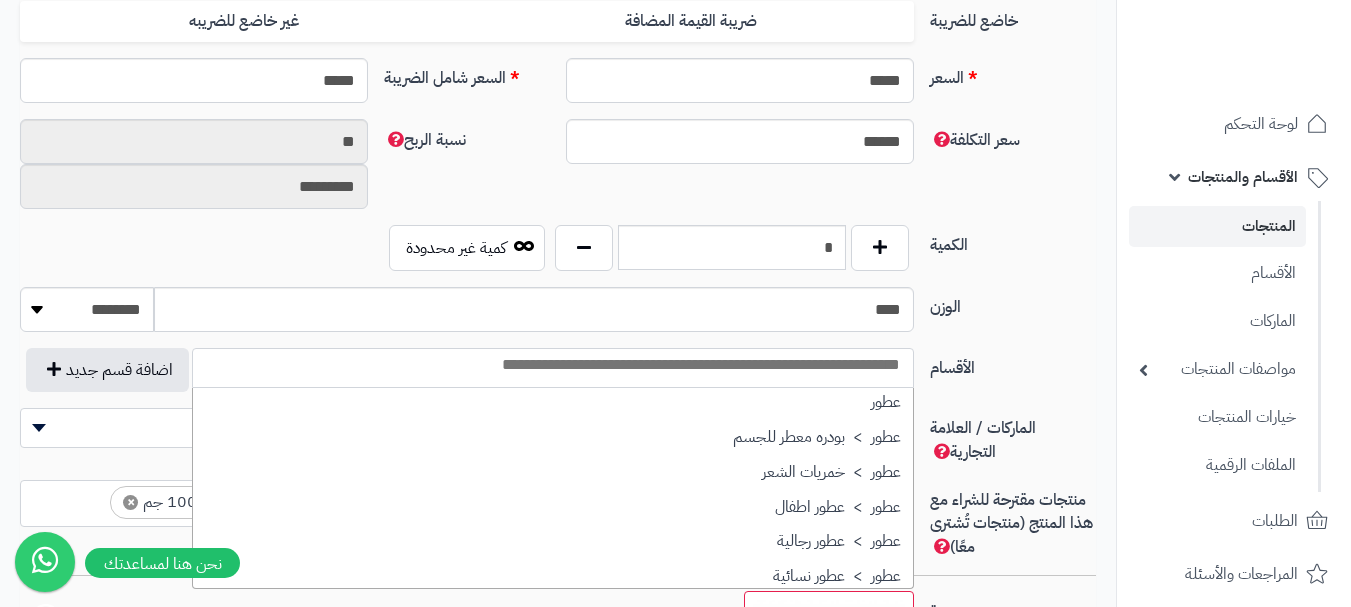 scroll, scrollTop: 700, scrollLeft: 0, axis: vertical 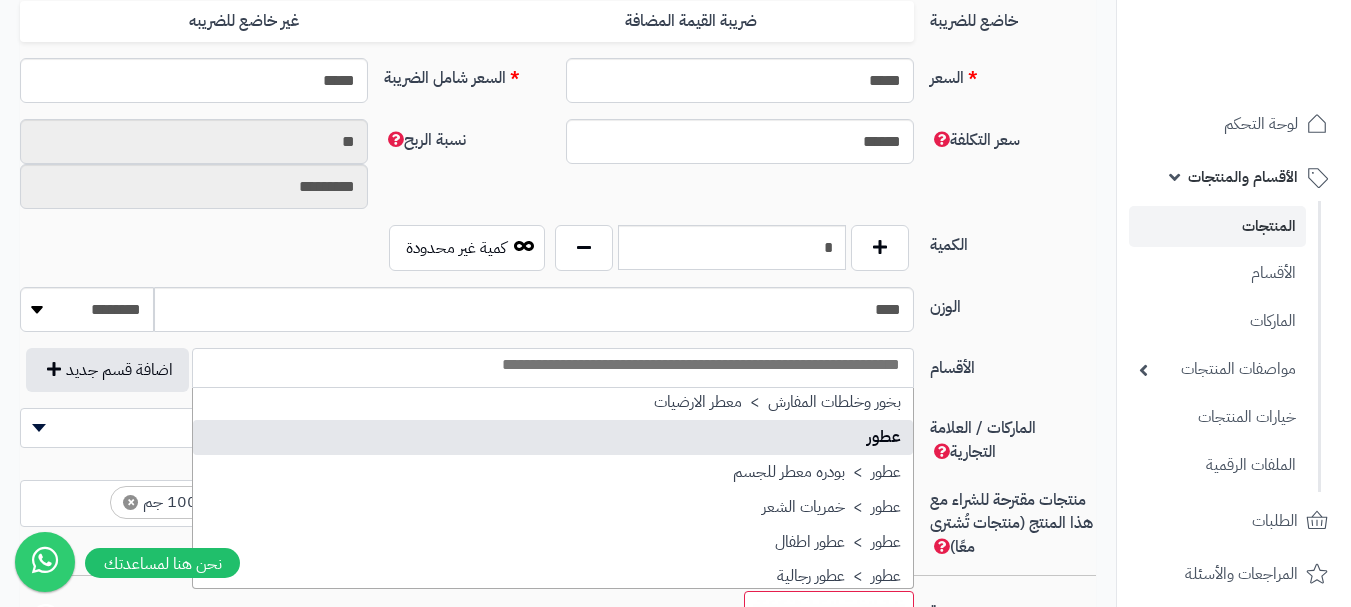 select on "**" 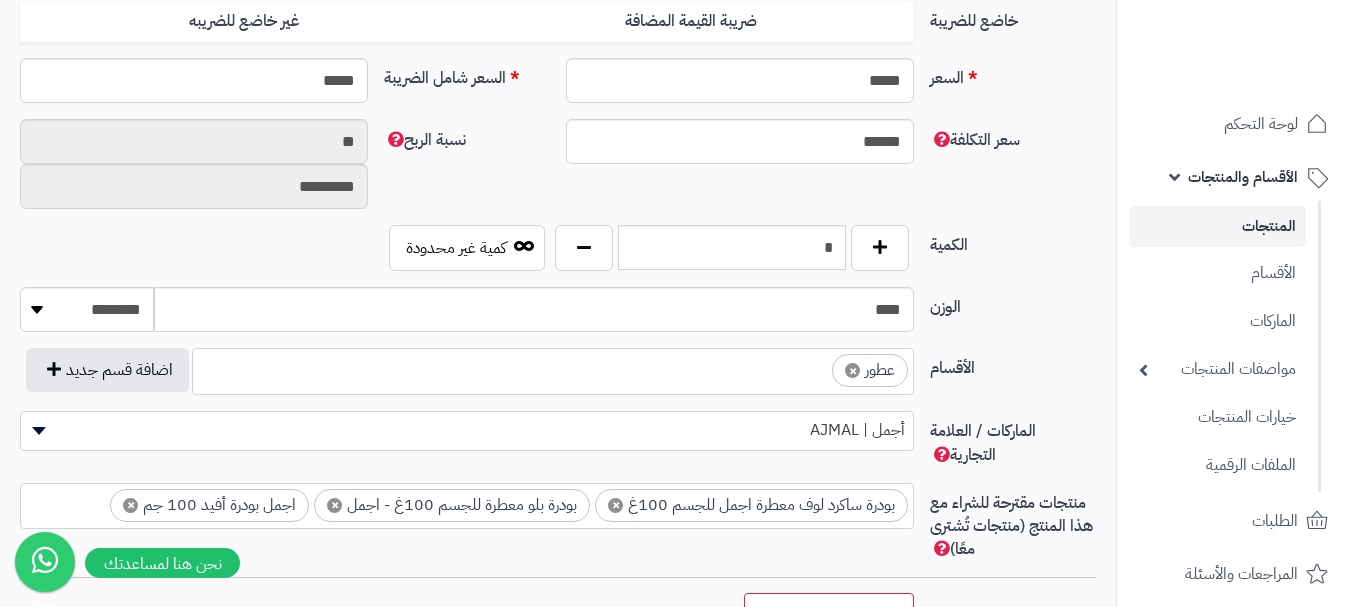 scroll, scrollTop: 0, scrollLeft: 0, axis: both 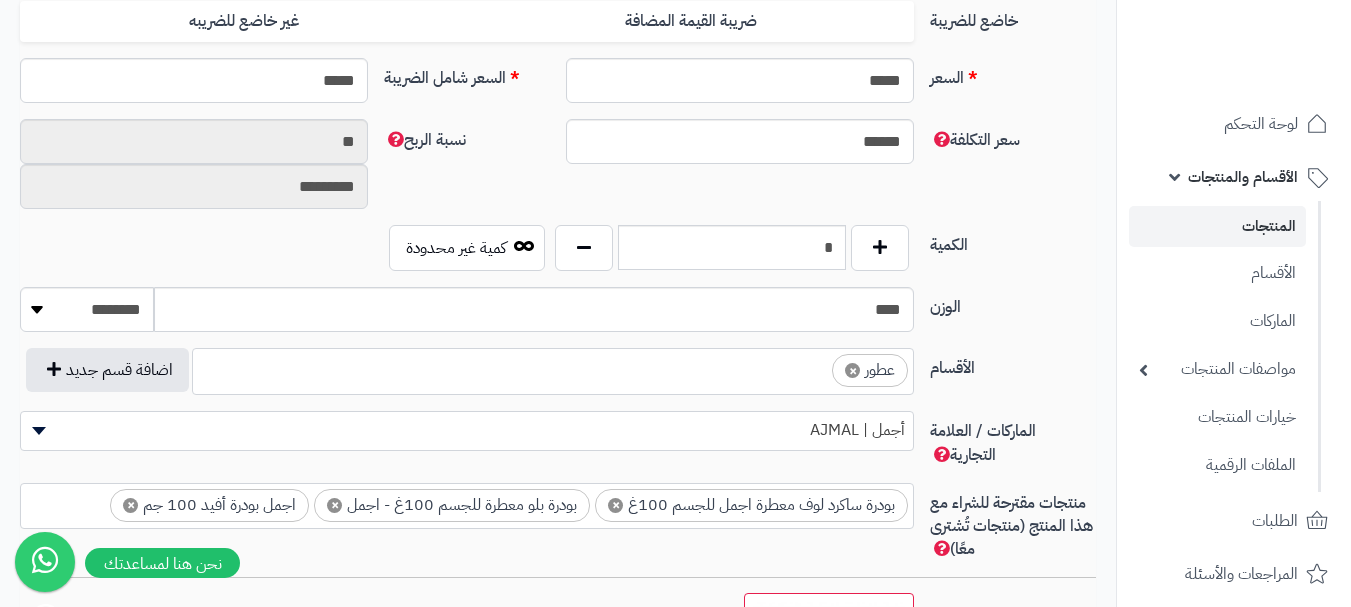 click on "× عطور" at bounding box center [553, 368] 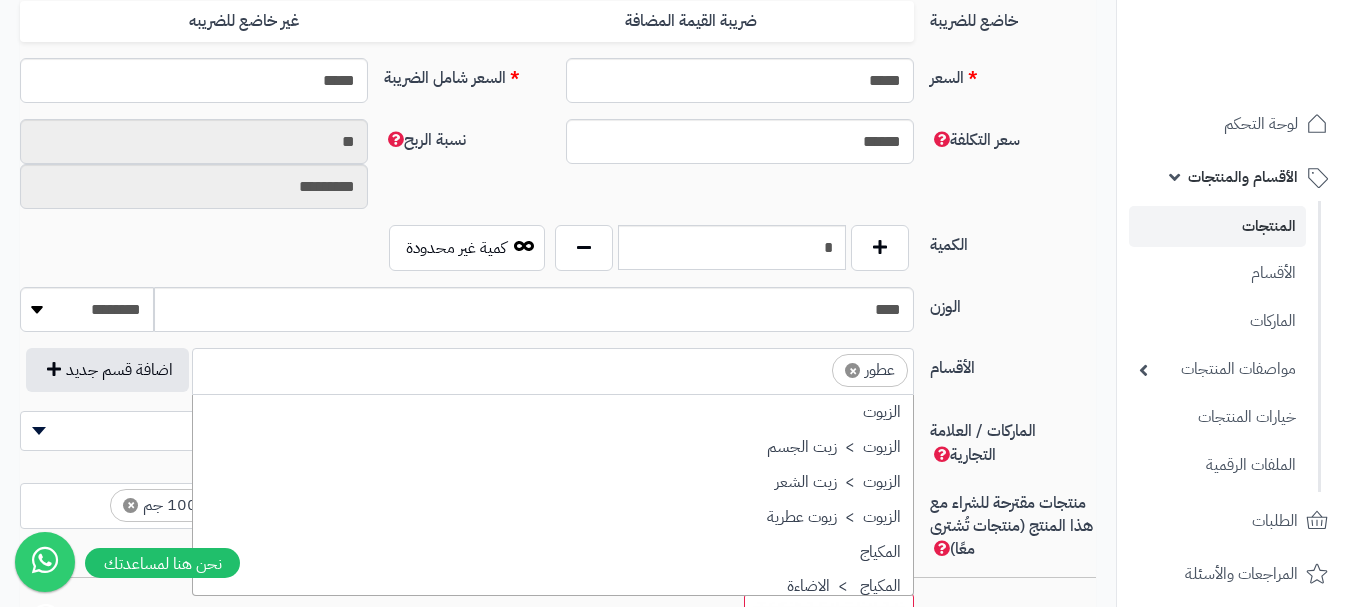 scroll, scrollTop: 697, scrollLeft: 0, axis: vertical 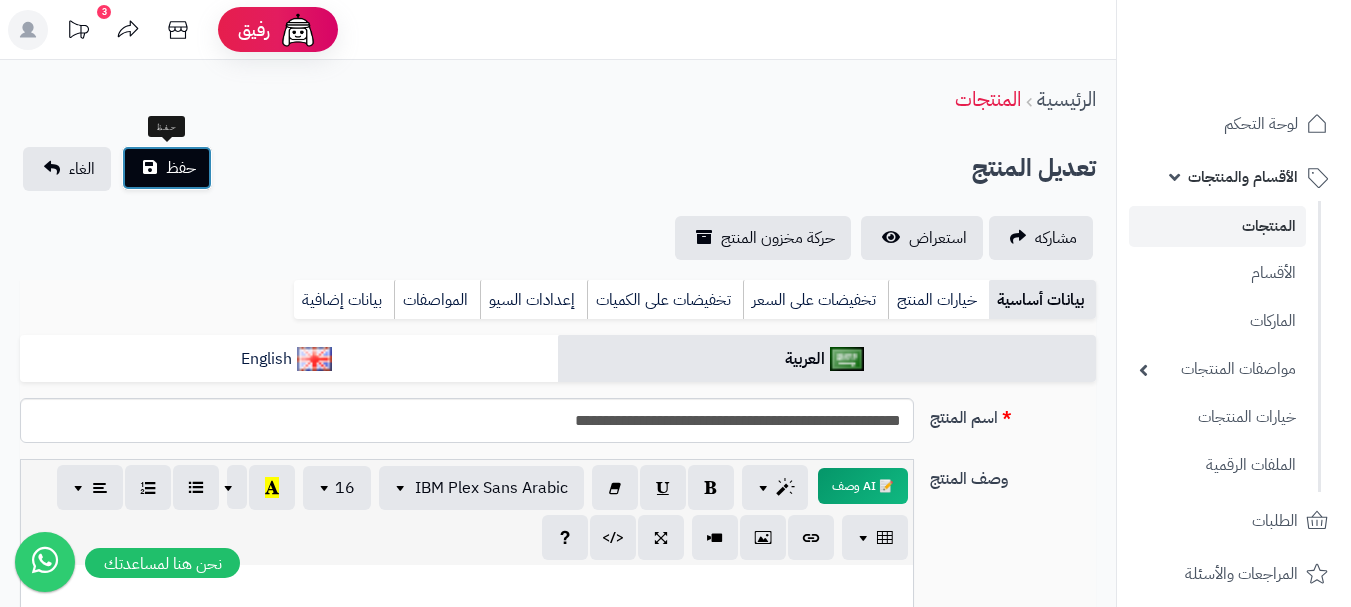 click on "حفظ" at bounding box center [167, 168] 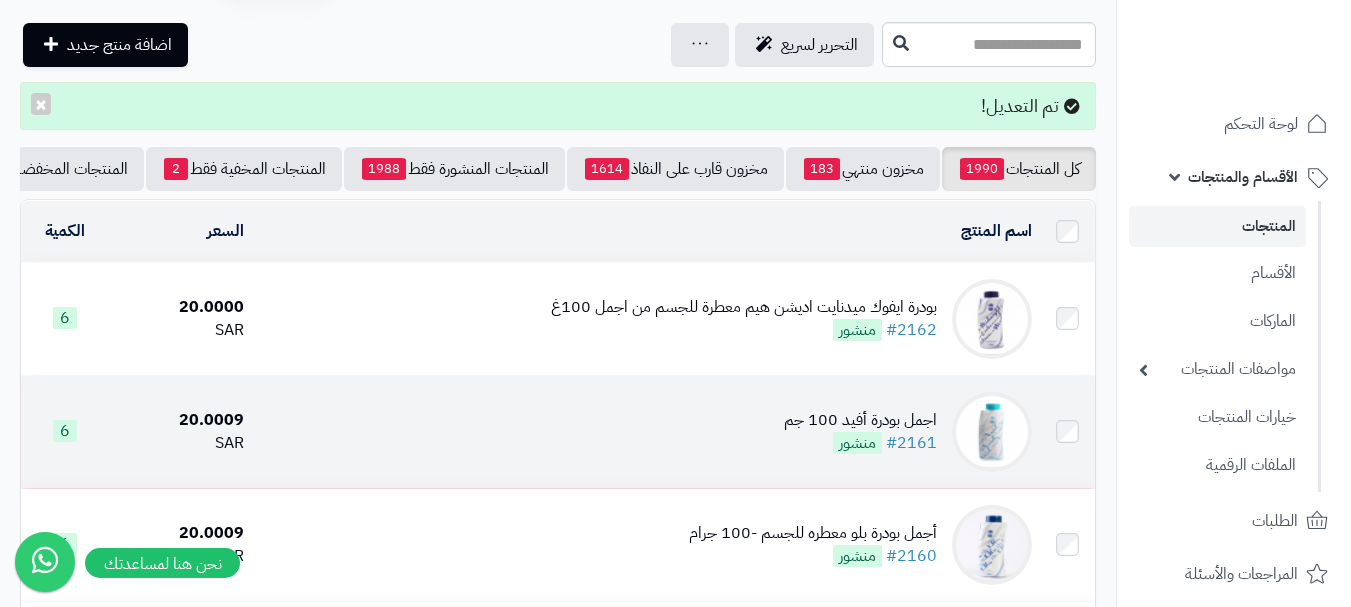 scroll, scrollTop: 100, scrollLeft: 0, axis: vertical 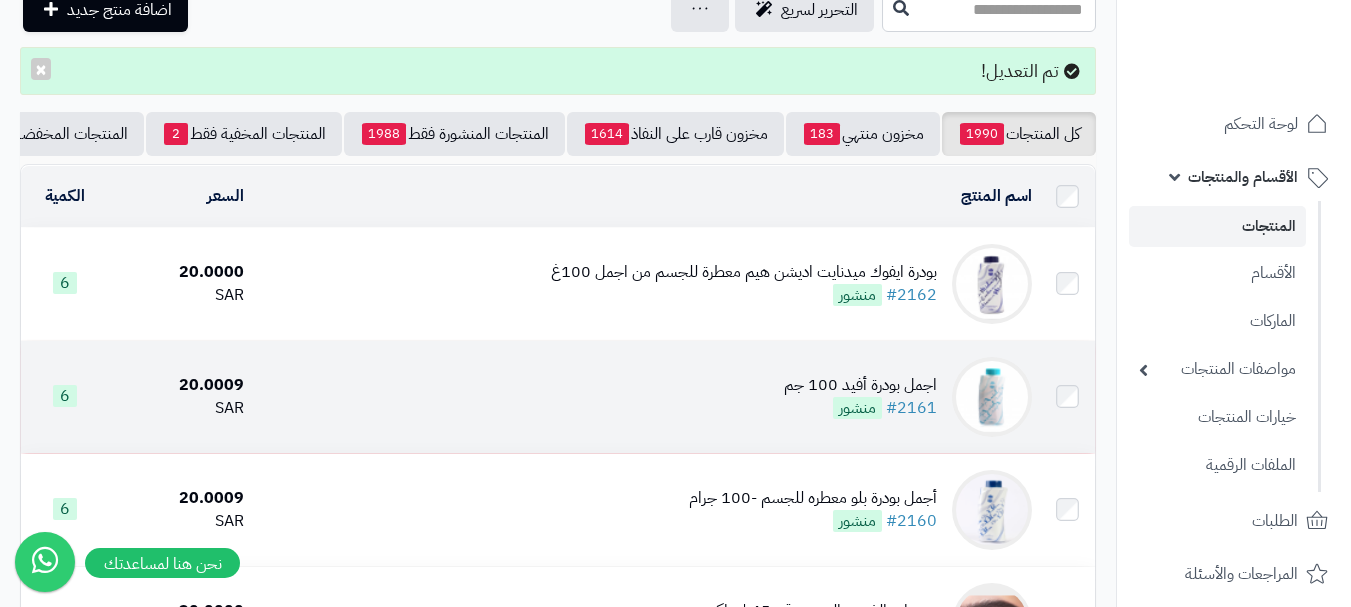 click on "اجمل بودرة أفيد 100 جم
#2161
منشور" at bounding box center [645, 397] 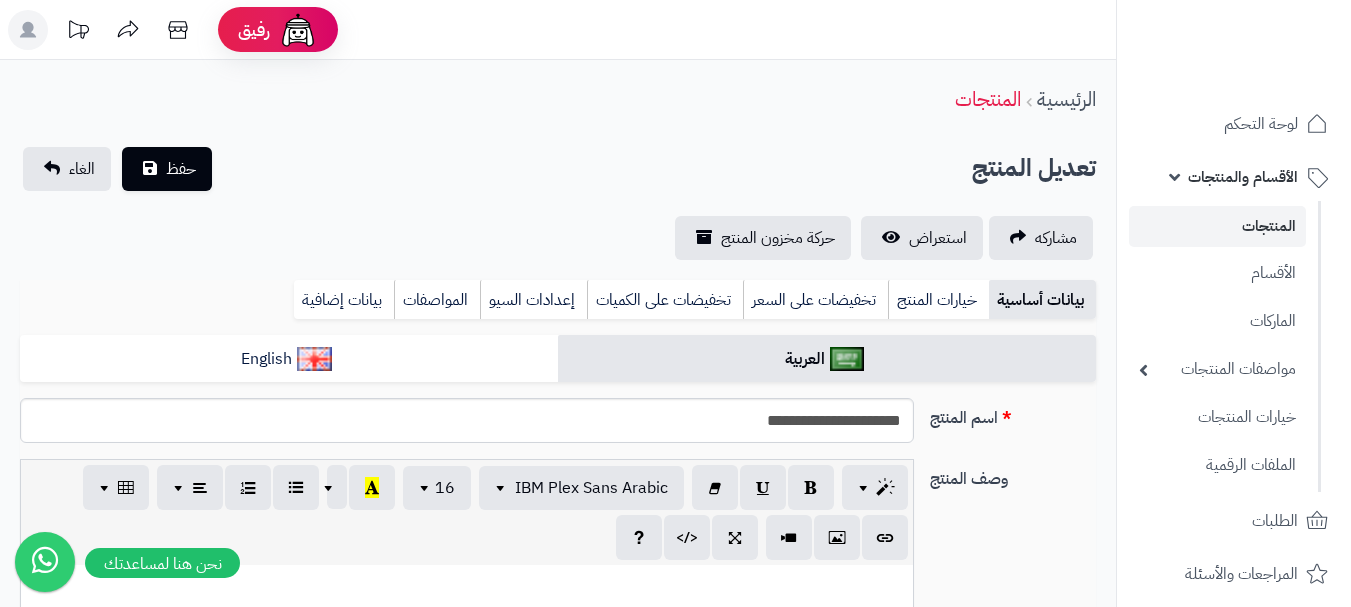 scroll, scrollTop: 0, scrollLeft: 0, axis: both 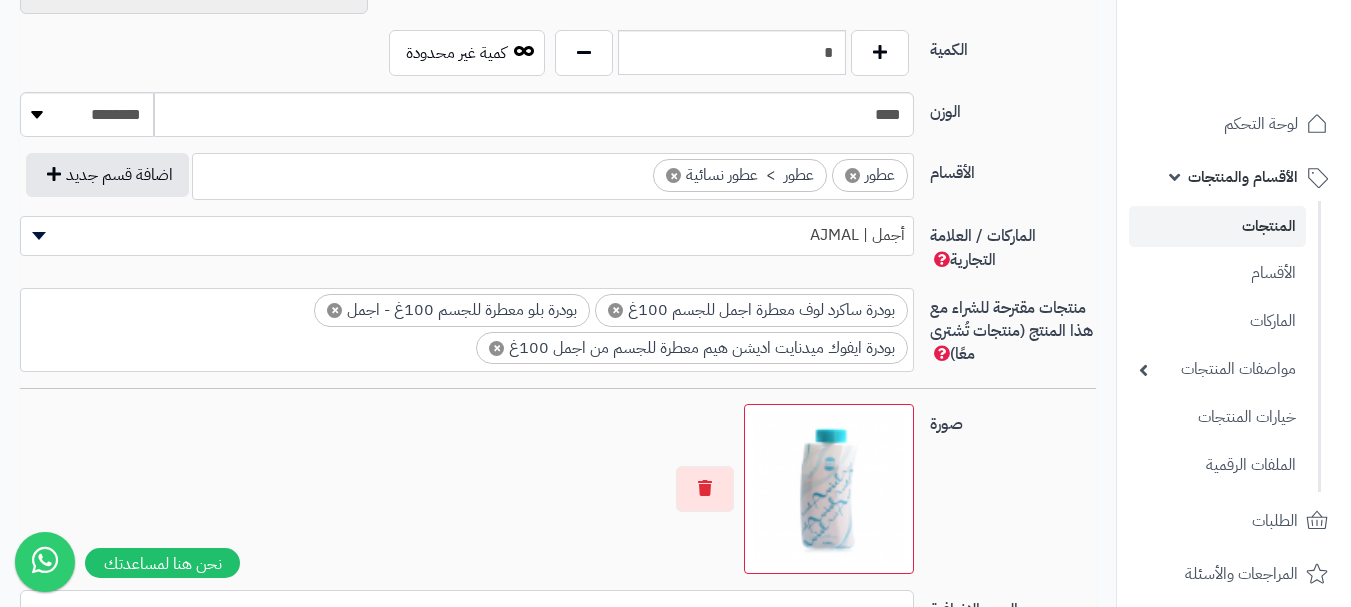click on "× عطور × عطور  >  عطور نسائية" at bounding box center (553, 173) 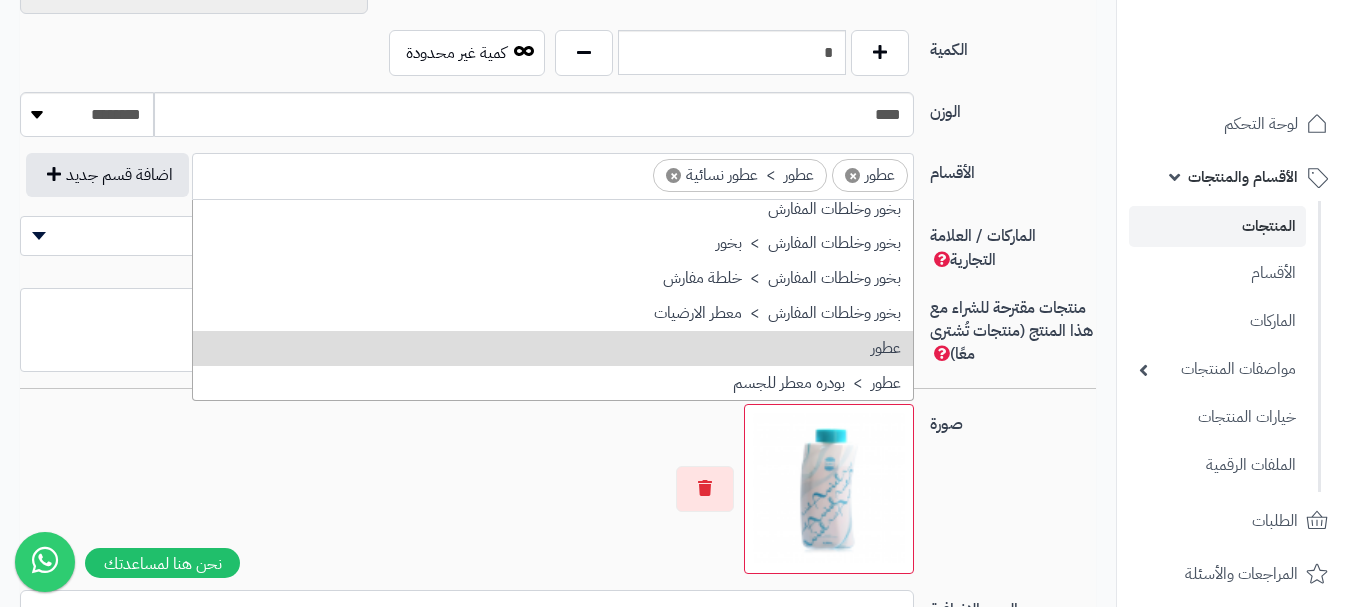 scroll, scrollTop: 600, scrollLeft: 0, axis: vertical 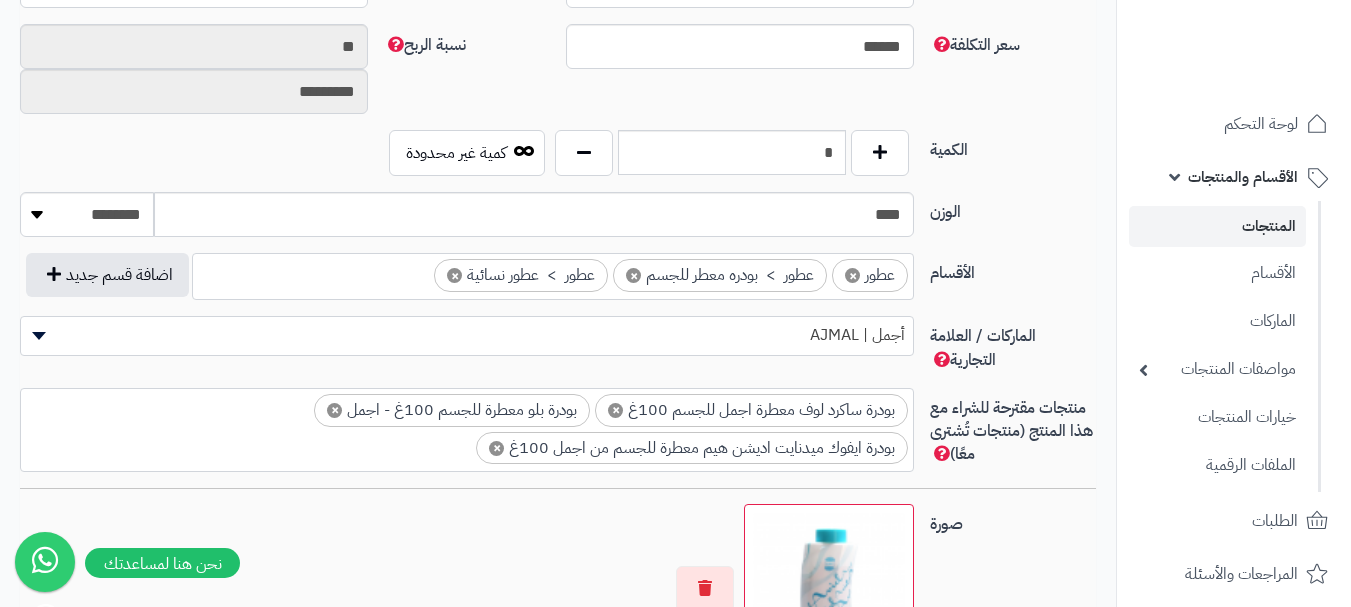 click on "×" at bounding box center [454, 275] 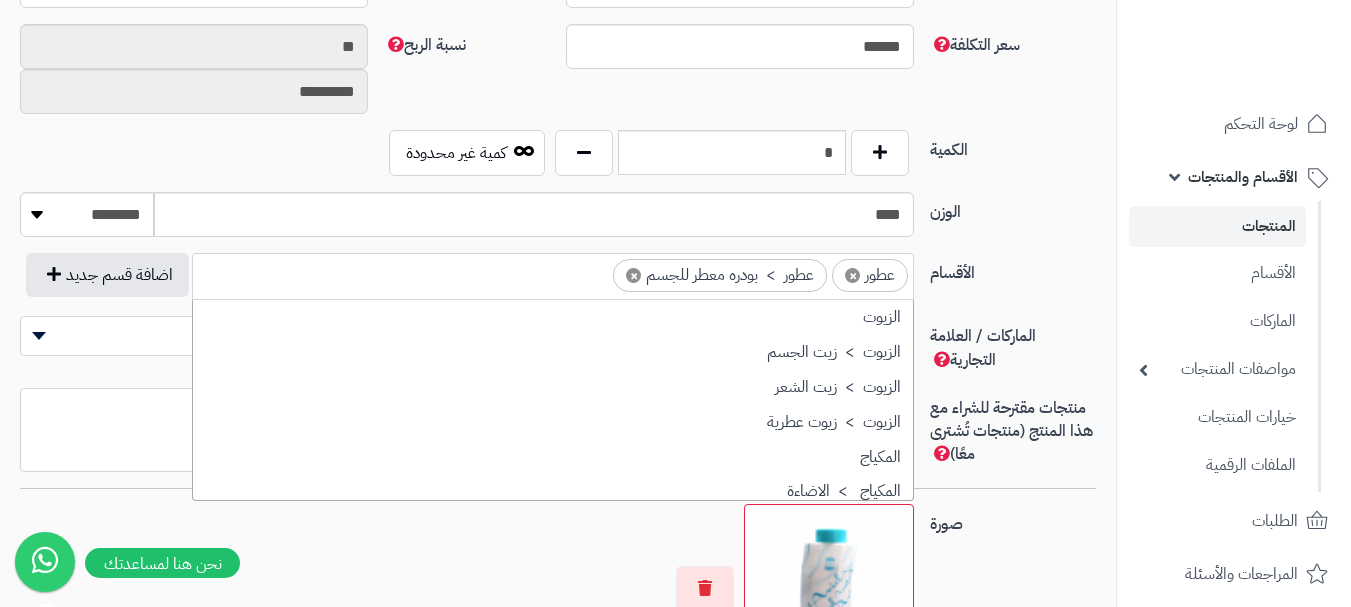 scroll, scrollTop: 697, scrollLeft: 0, axis: vertical 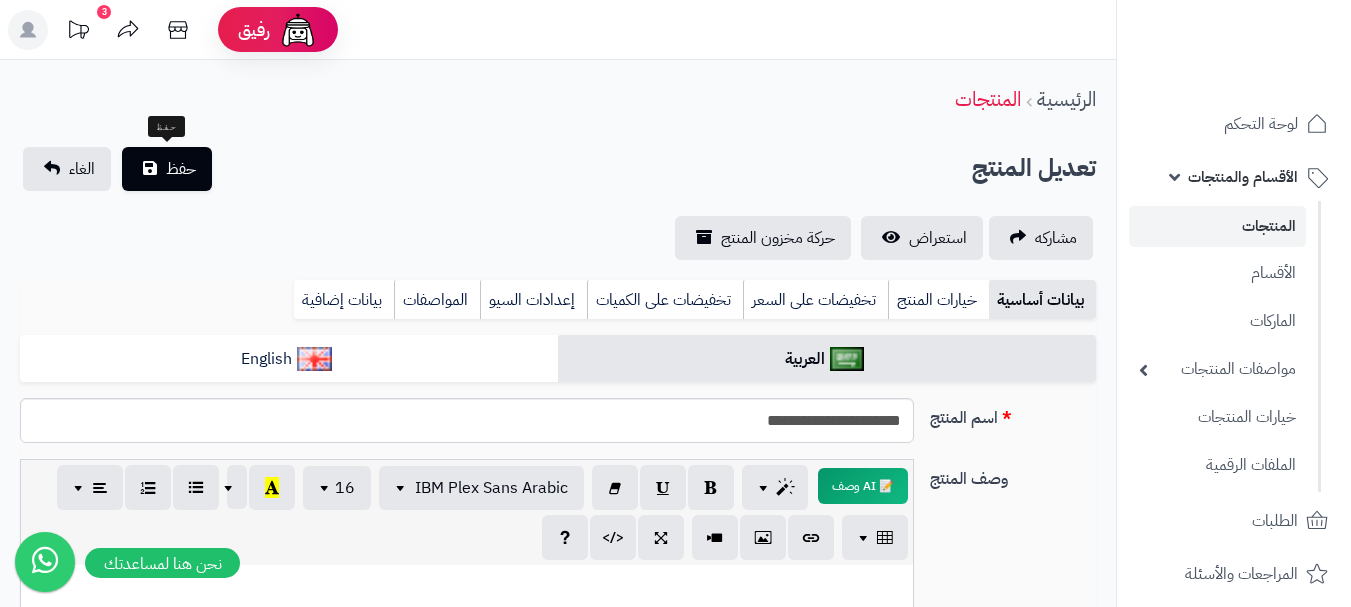 click on "**********" at bounding box center [558, 1039] 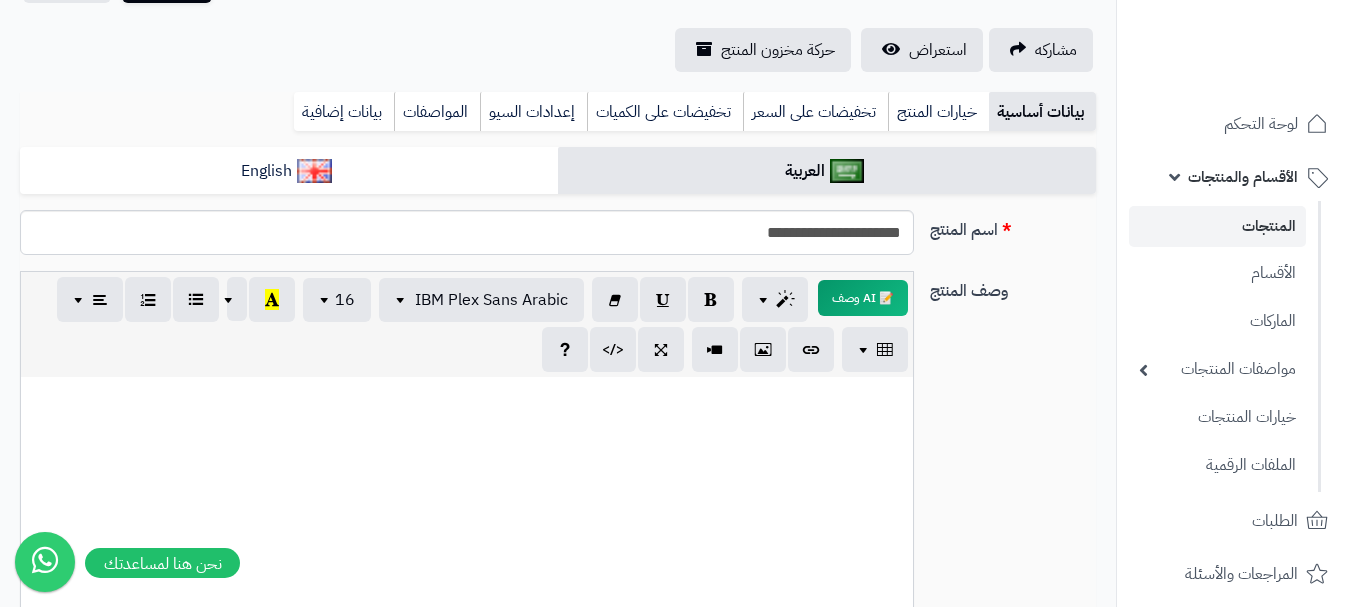 scroll, scrollTop: 73, scrollLeft: 0, axis: vertical 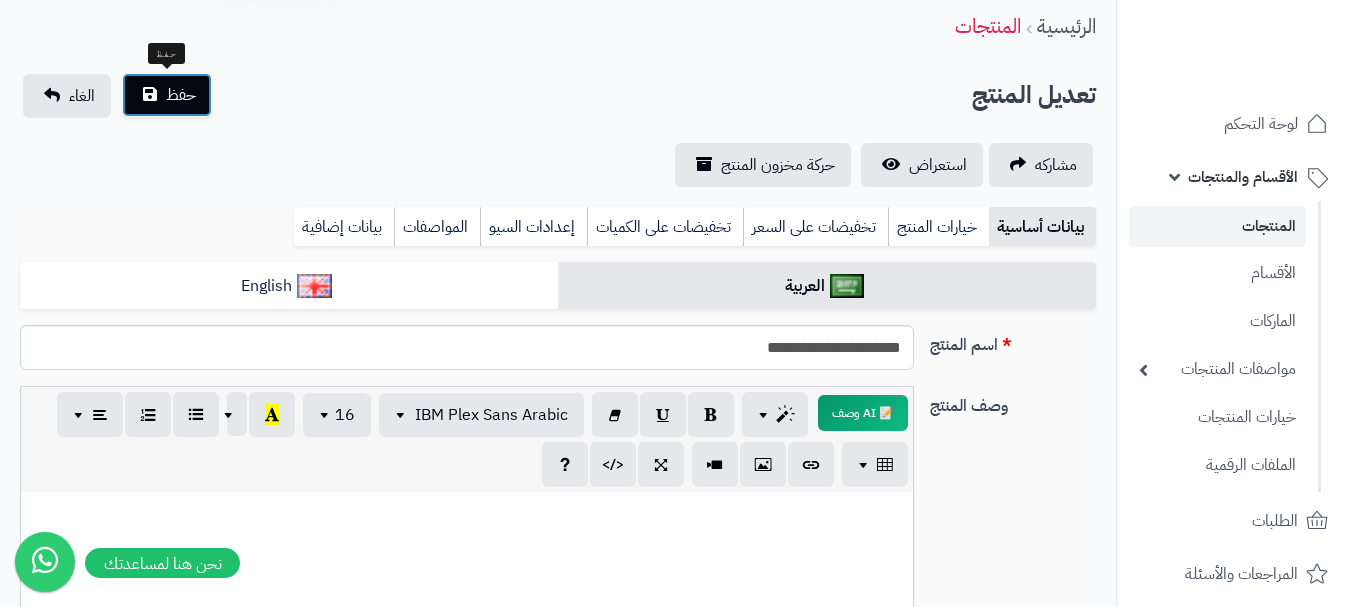 click on "حفظ" at bounding box center (181, 95) 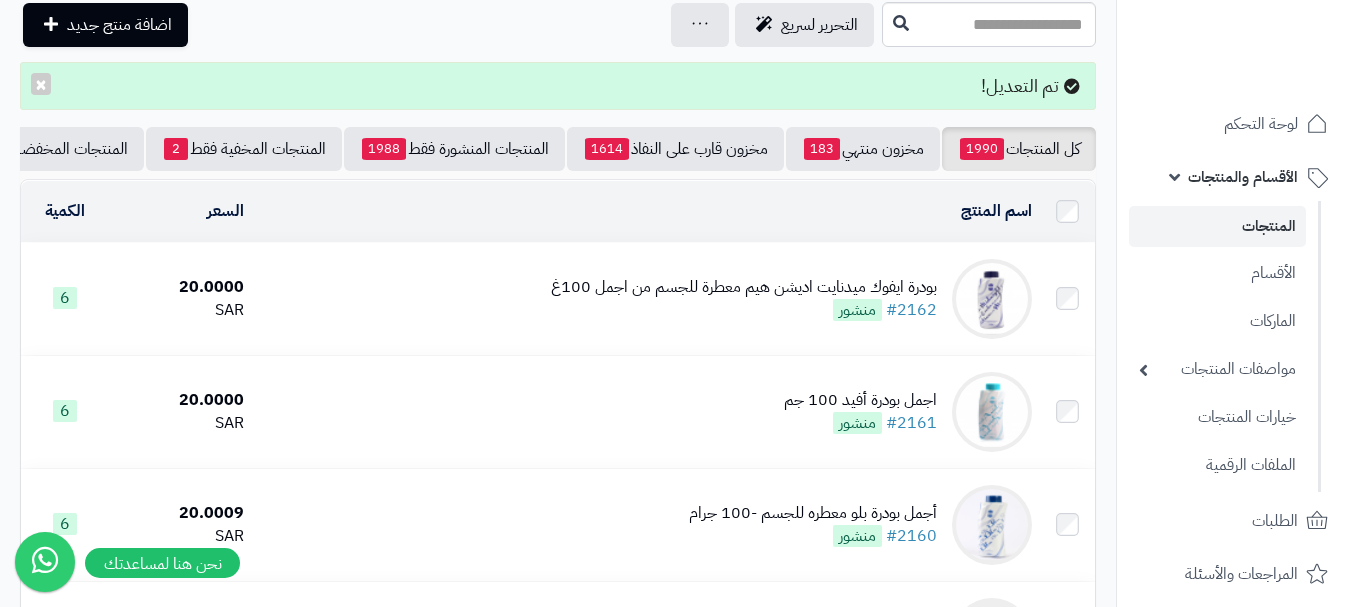scroll, scrollTop: 300, scrollLeft: 0, axis: vertical 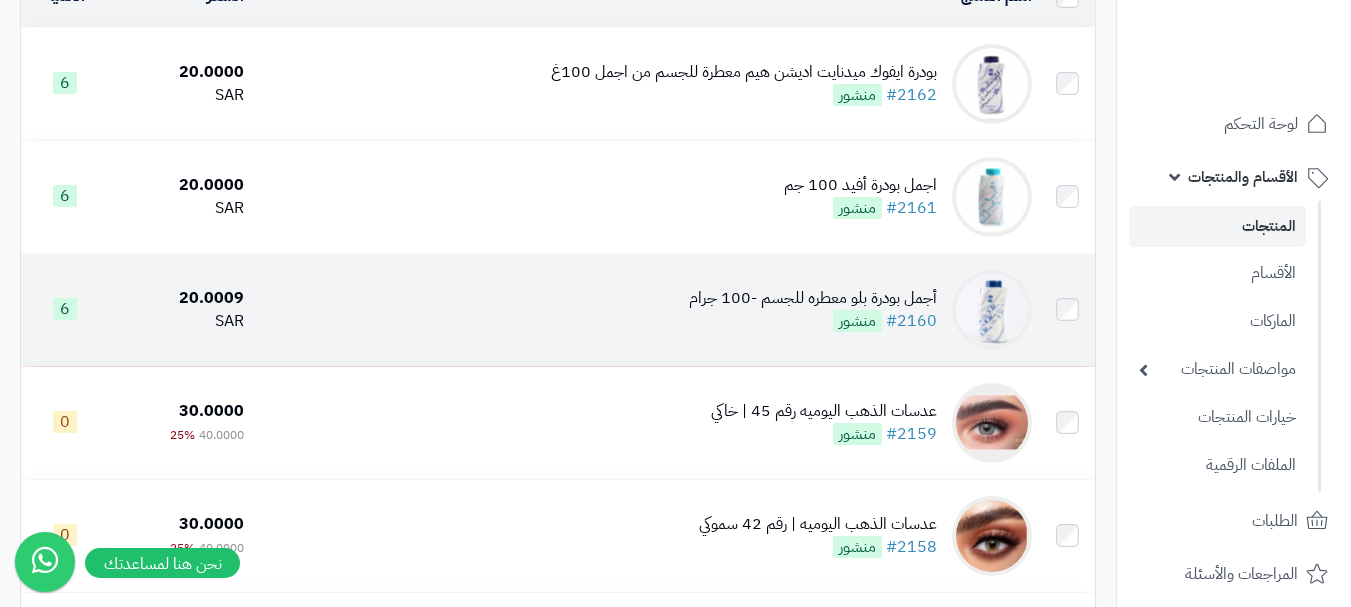 click on "أجمل بودرة بلو معطره للجسم -100 جرام
#2160
منشور" at bounding box center [645, 310] 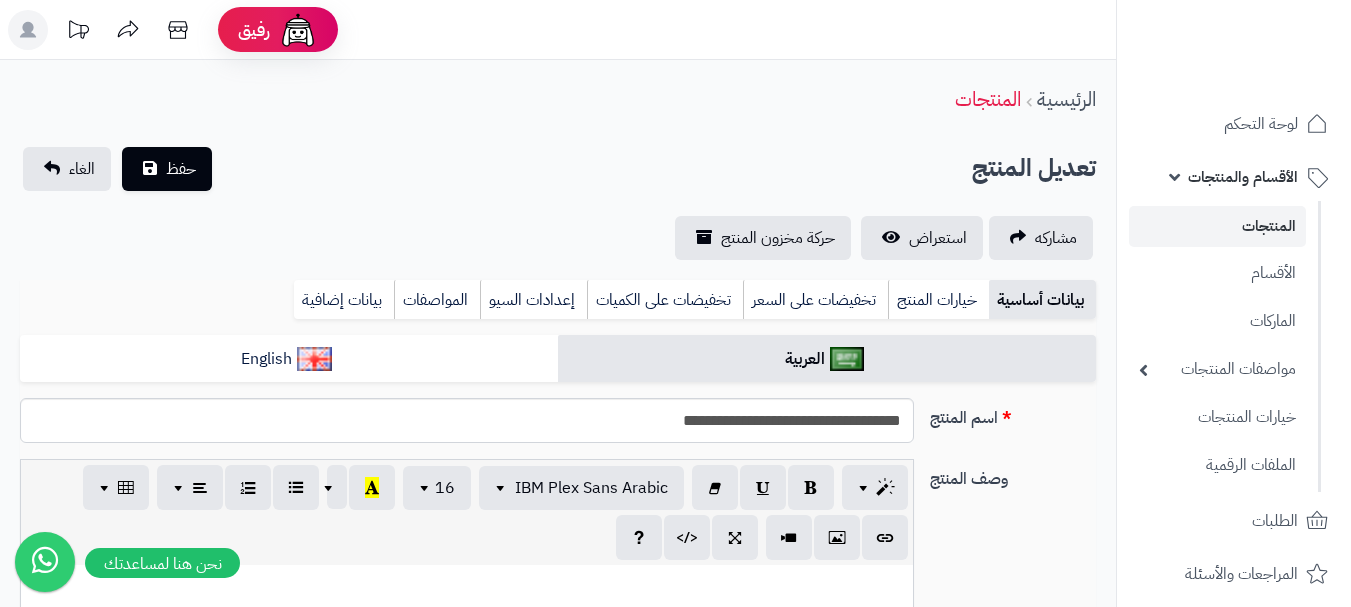 scroll, scrollTop: 0, scrollLeft: 0, axis: both 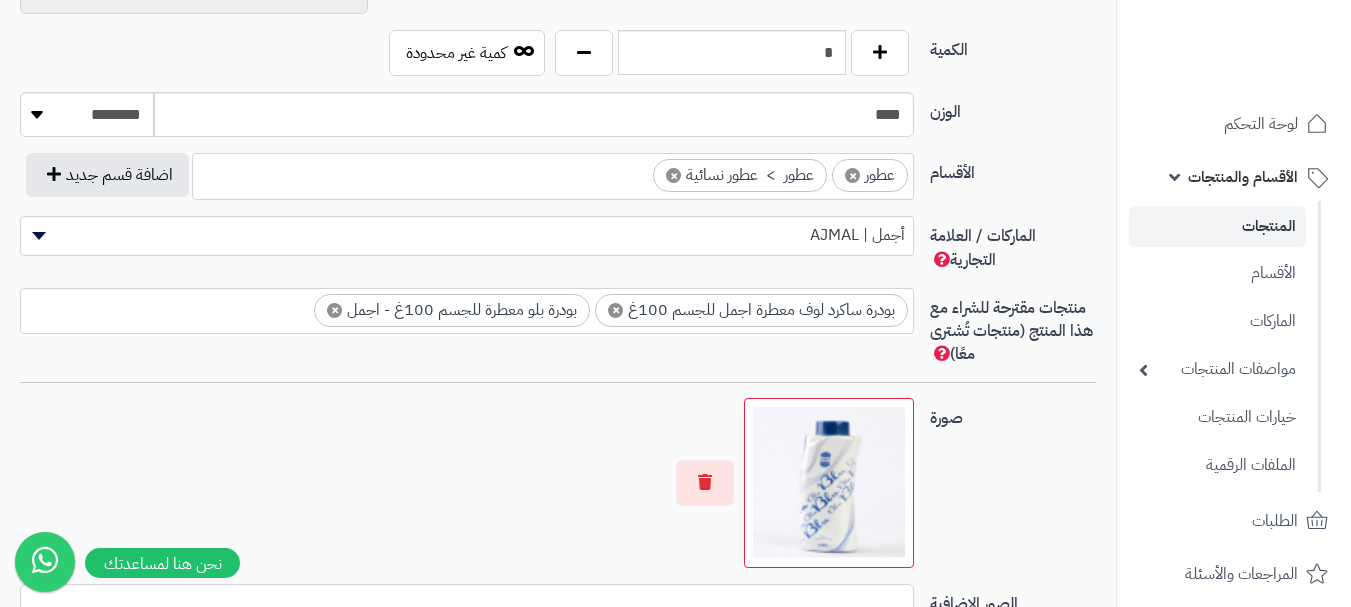 click on "×" at bounding box center [673, 175] 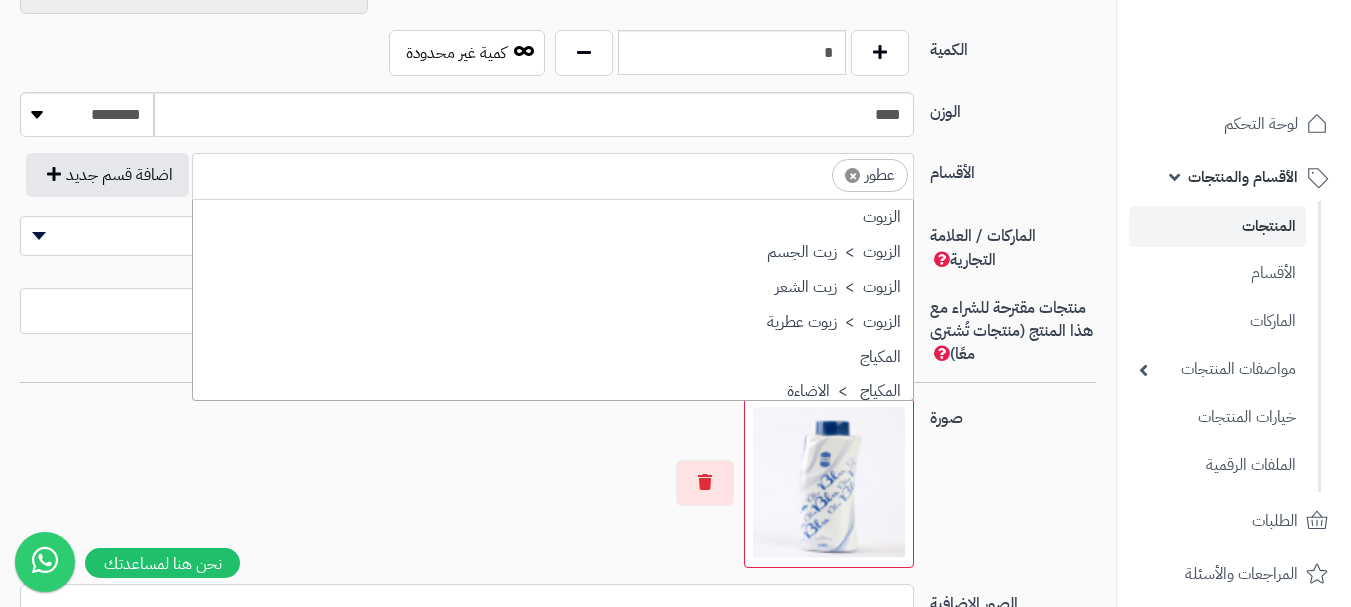 click on "× عطور" at bounding box center [553, 173] 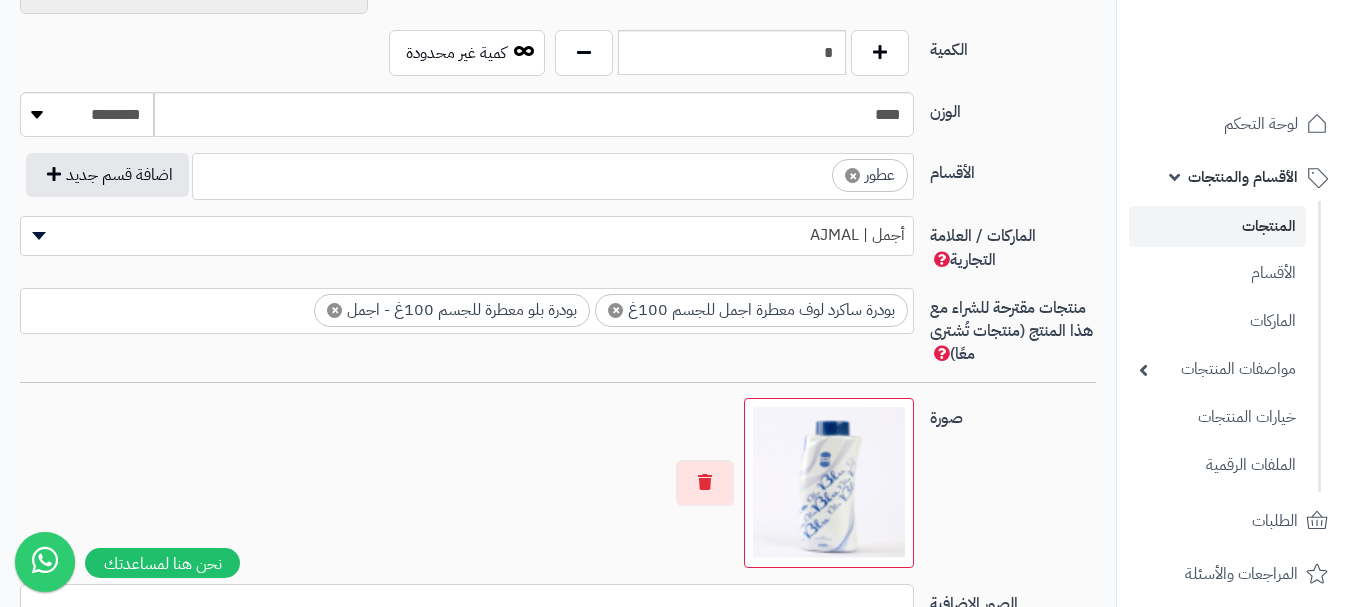 click on "× عطور" at bounding box center [553, 173] 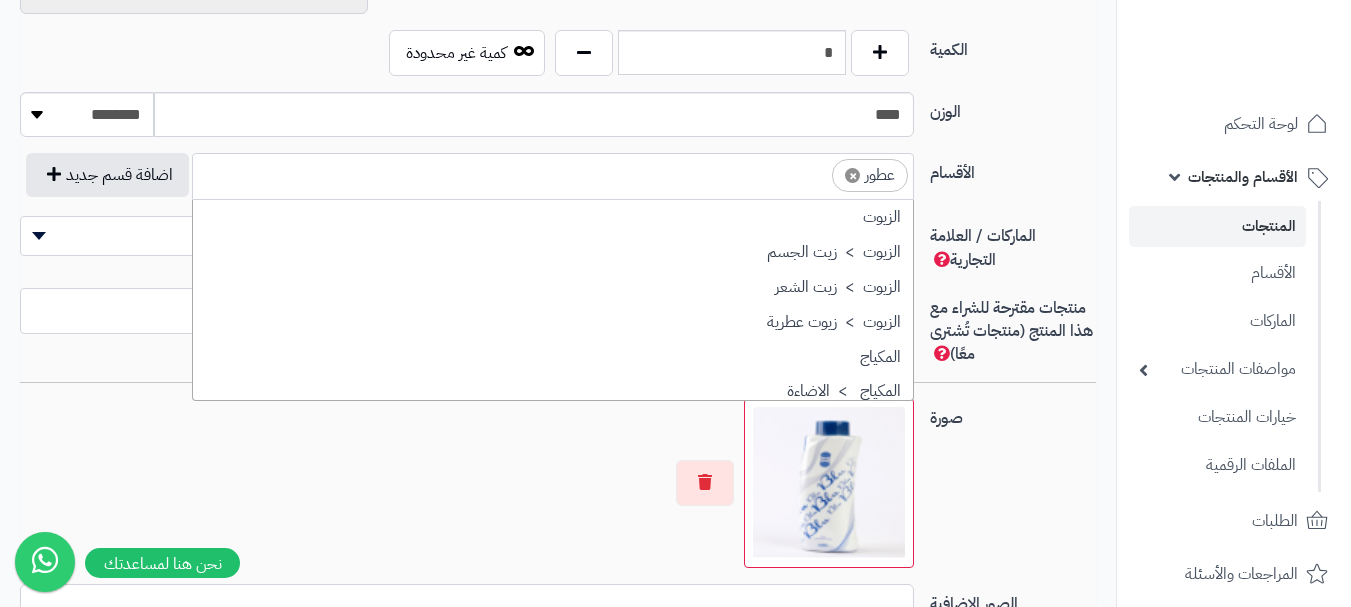 scroll, scrollTop: 697, scrollLeft: 0, axis: vertical 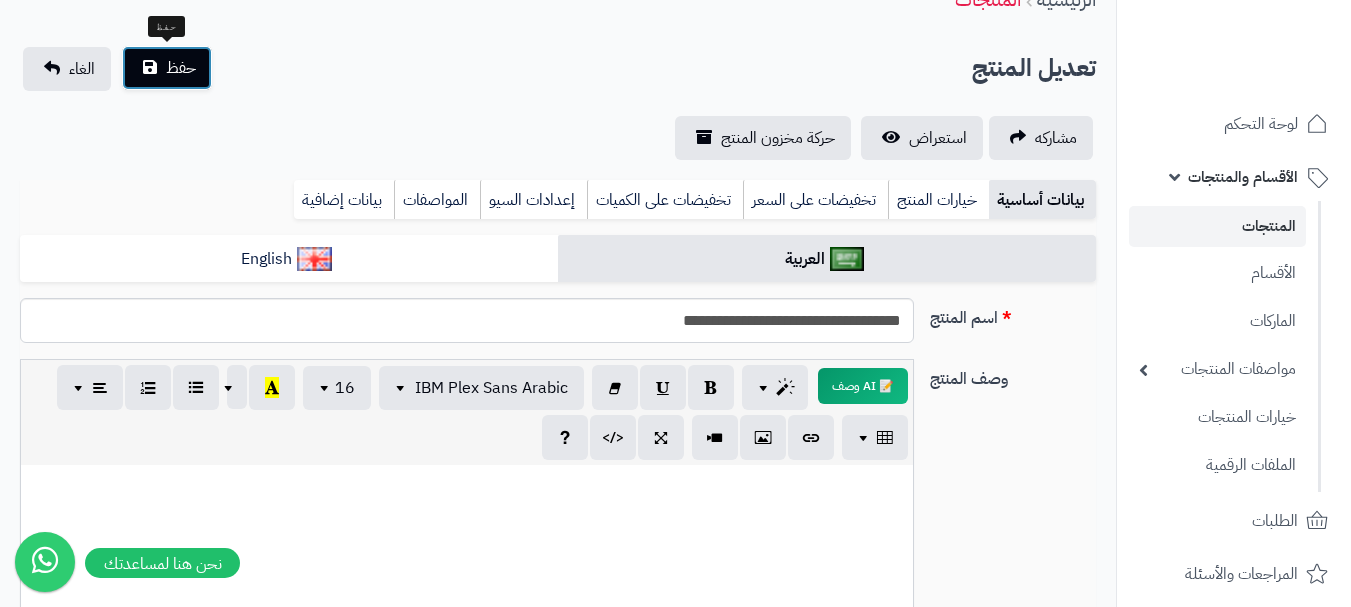 click on "حفظ" at bounding box center (181, 68) 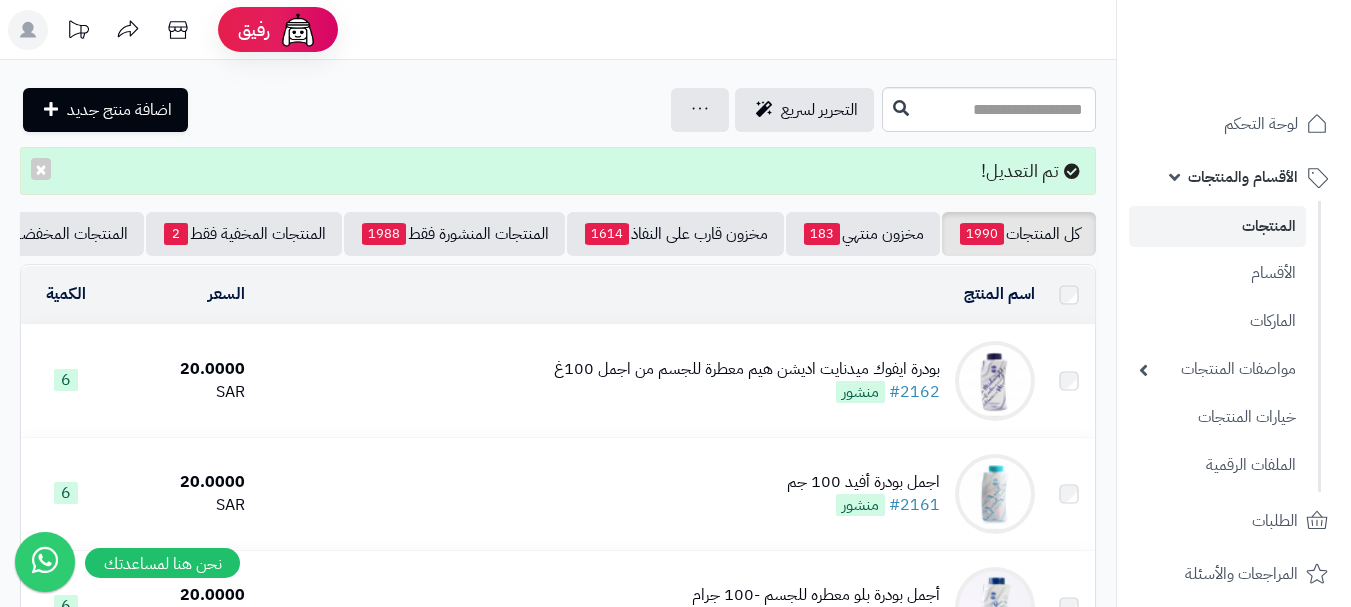scroll, scrollTop: 0, scrollLeft: 0, axis: both 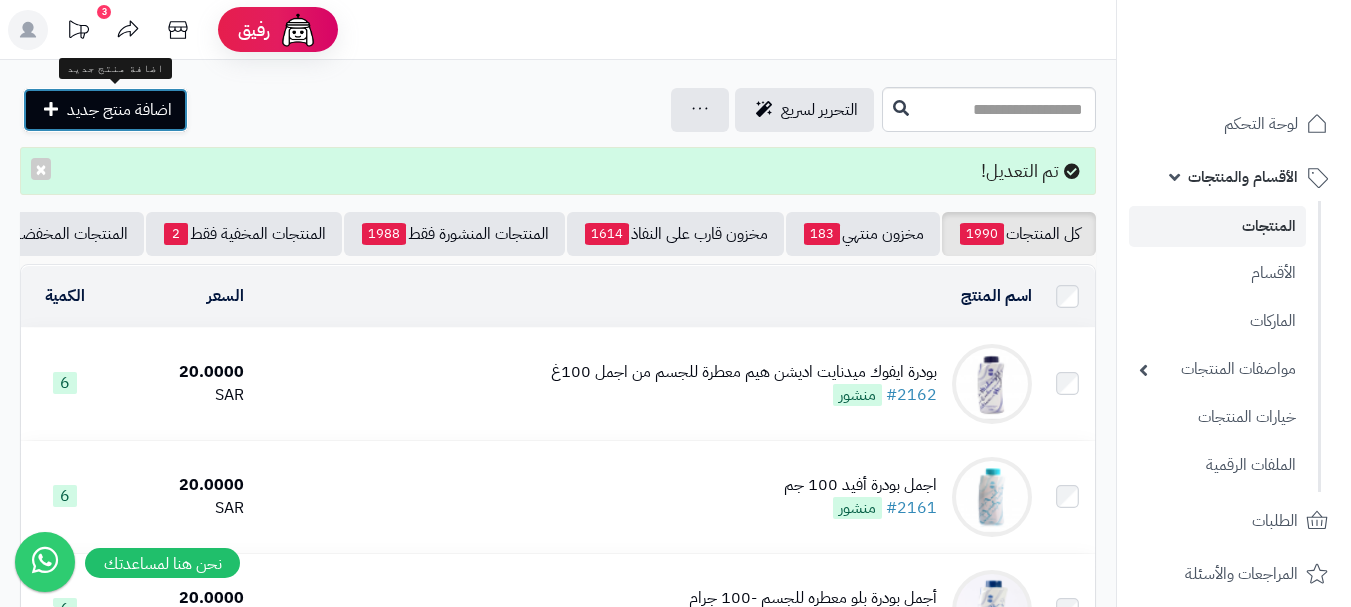 click on "اضافة منتج جديد" at bounding box center [119, 110] 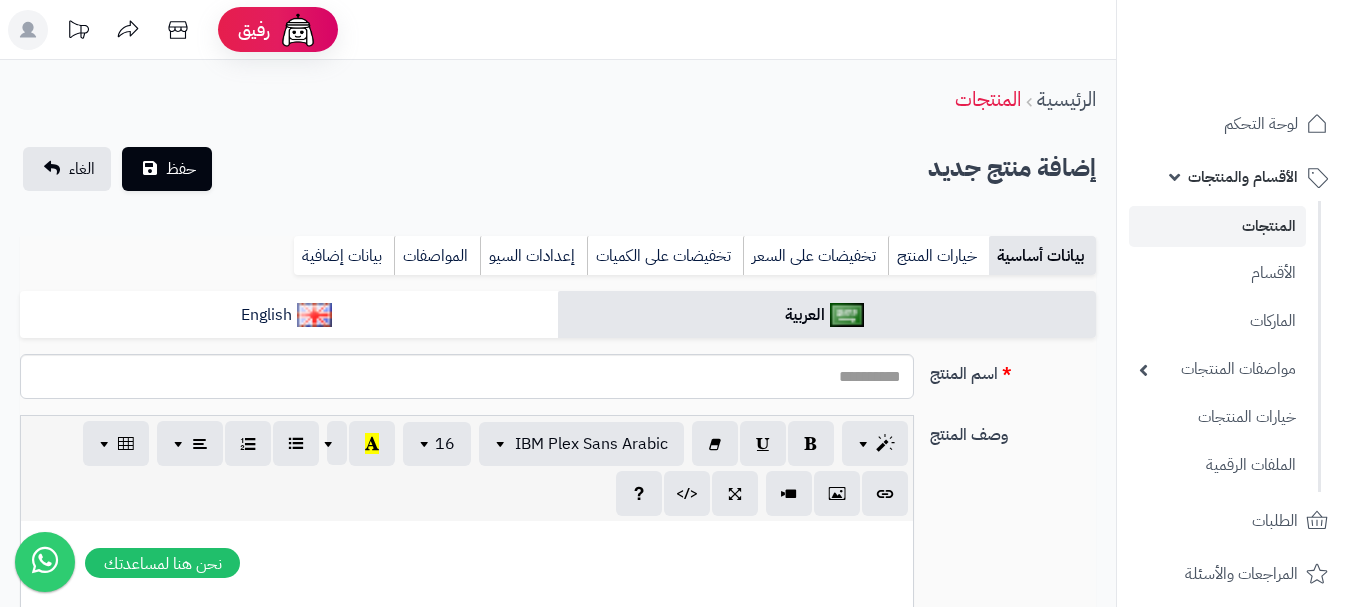 select 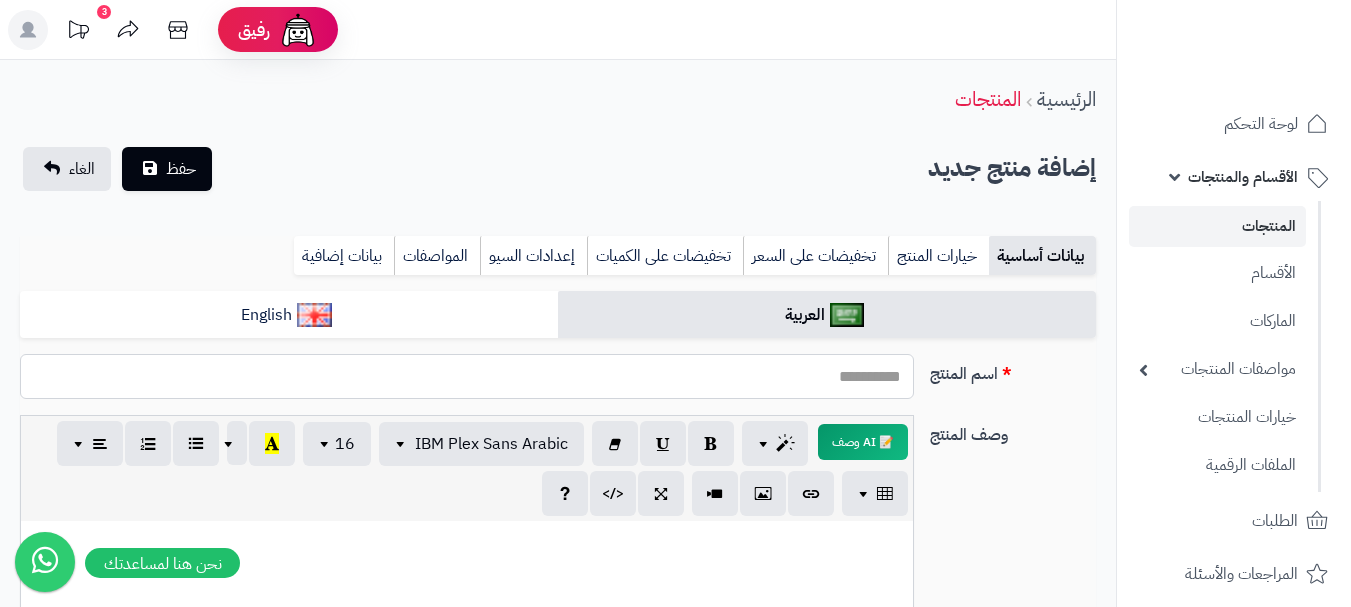 paste on "**********" 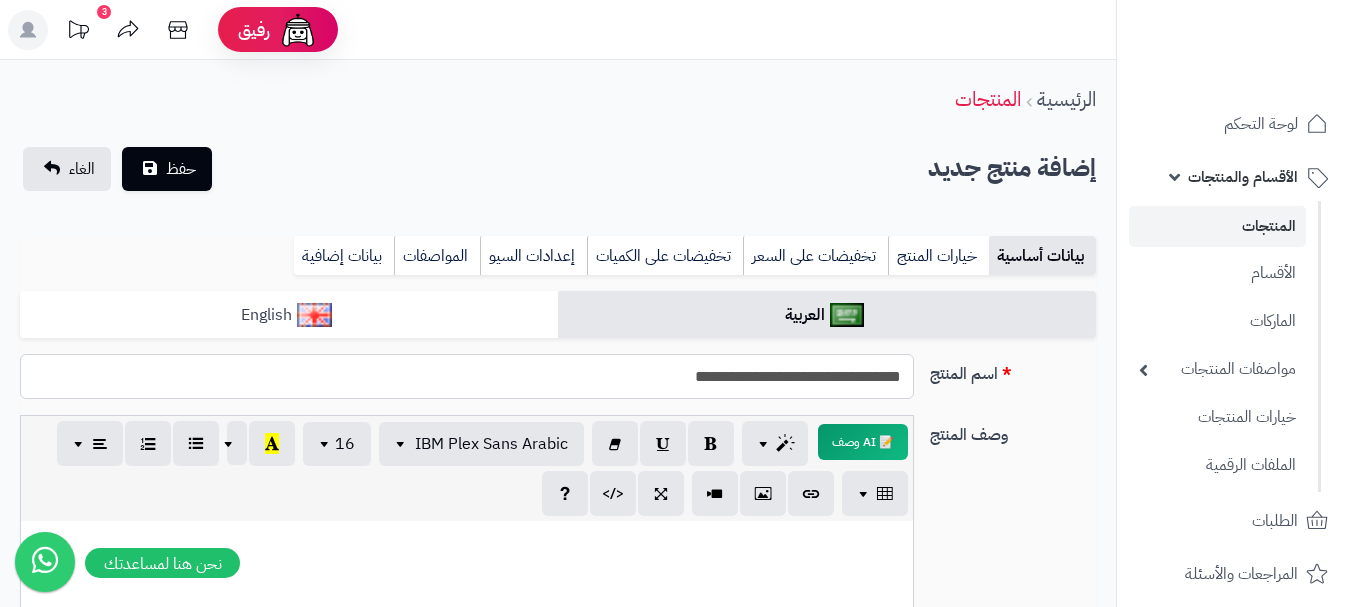 type on "**********" 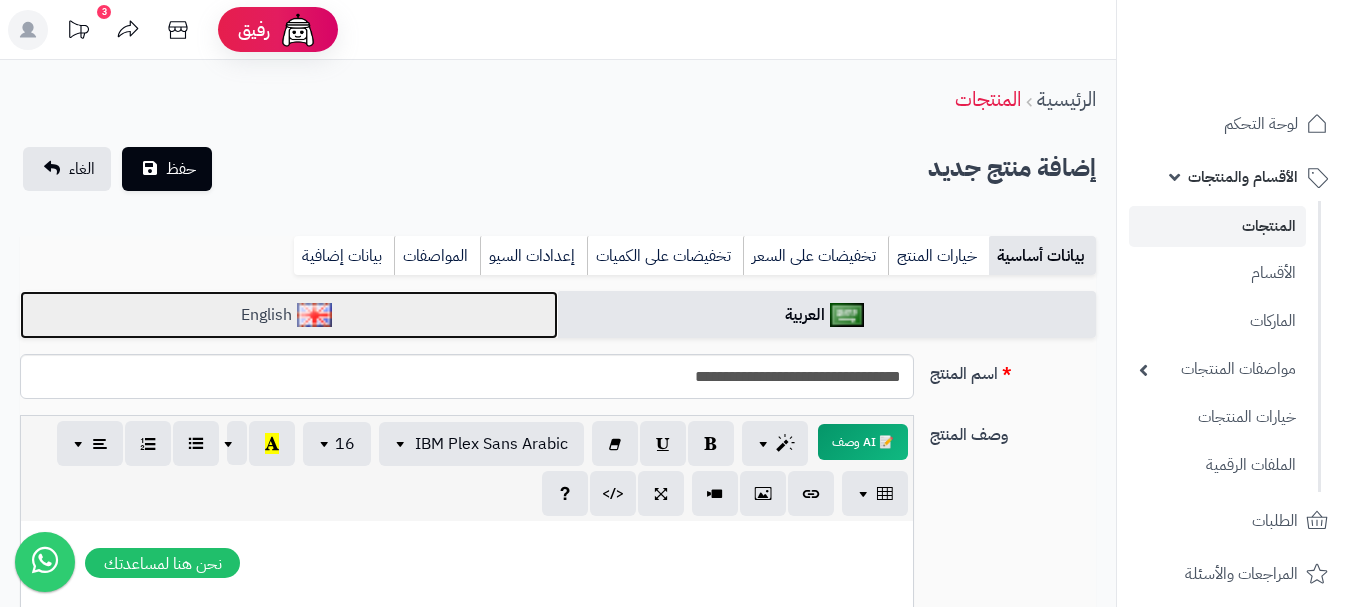 drag, startPoint x: 483, startPoint y: 299, endPoint x: 575, endPoint y: 282, distance: 93.55747 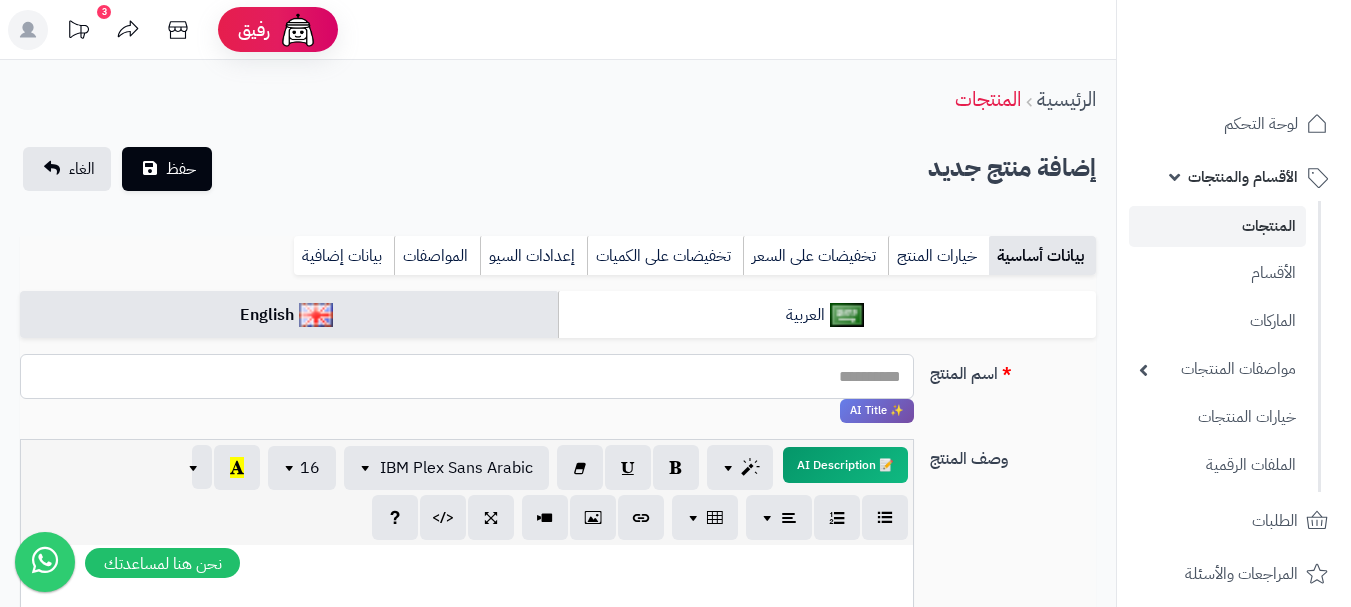 paste on "**********" 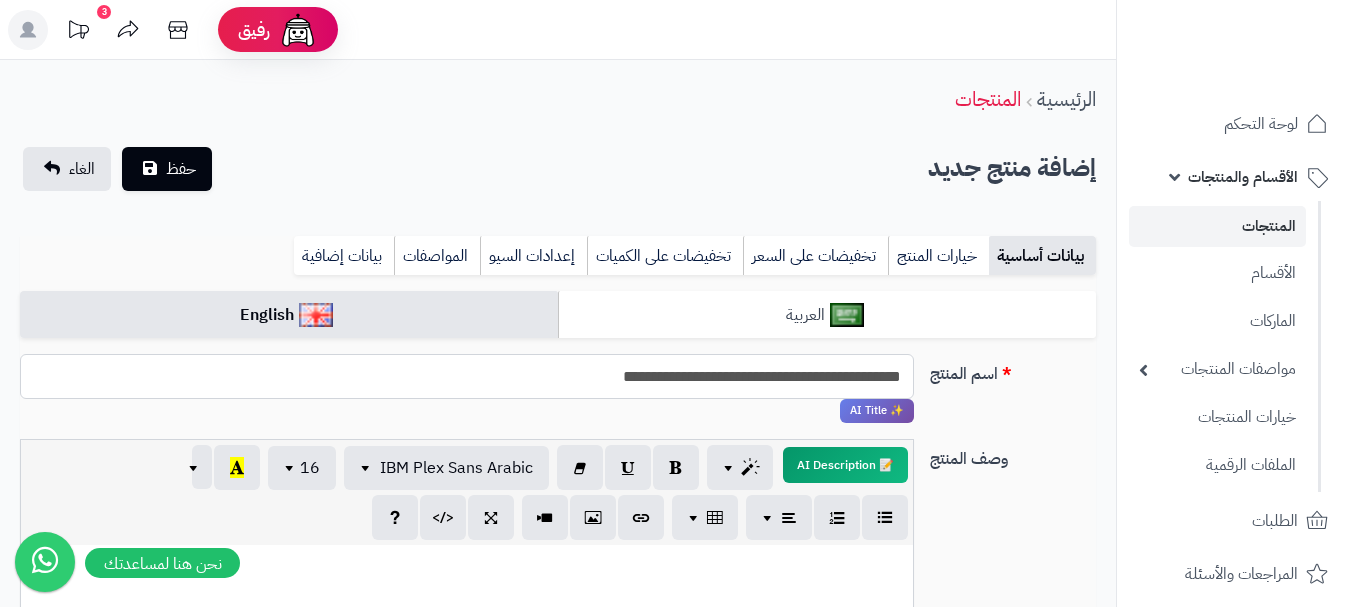type on "**********" 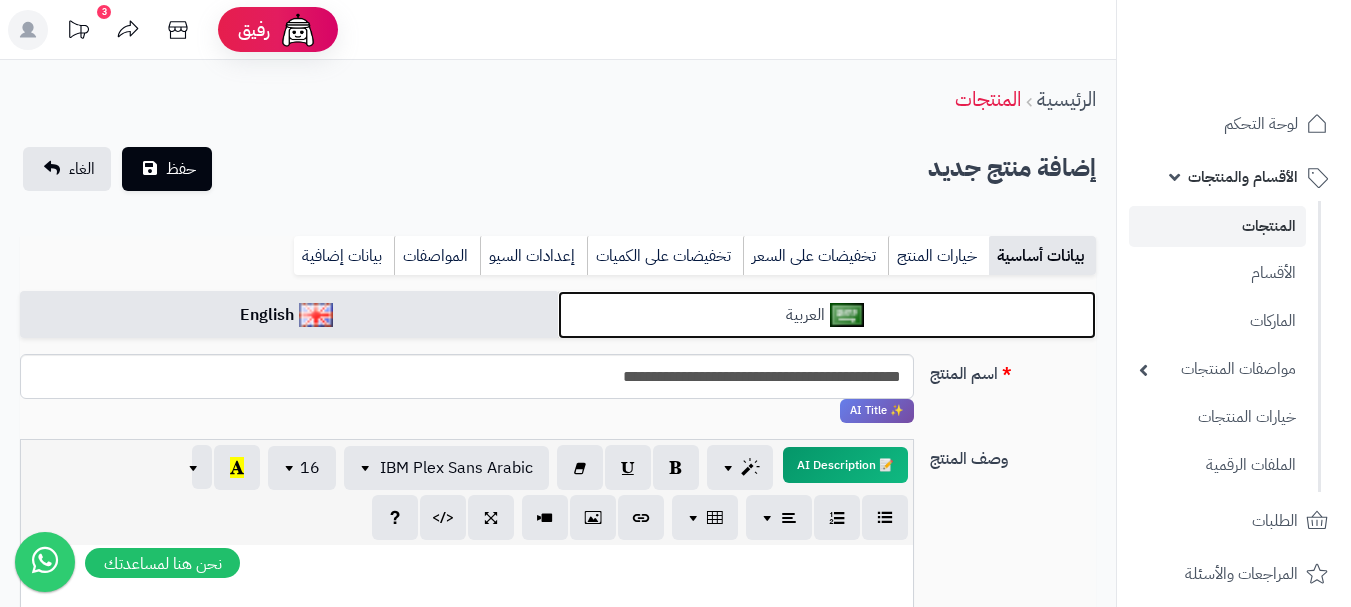 click on "العربية" at bounding box center [827, 315] 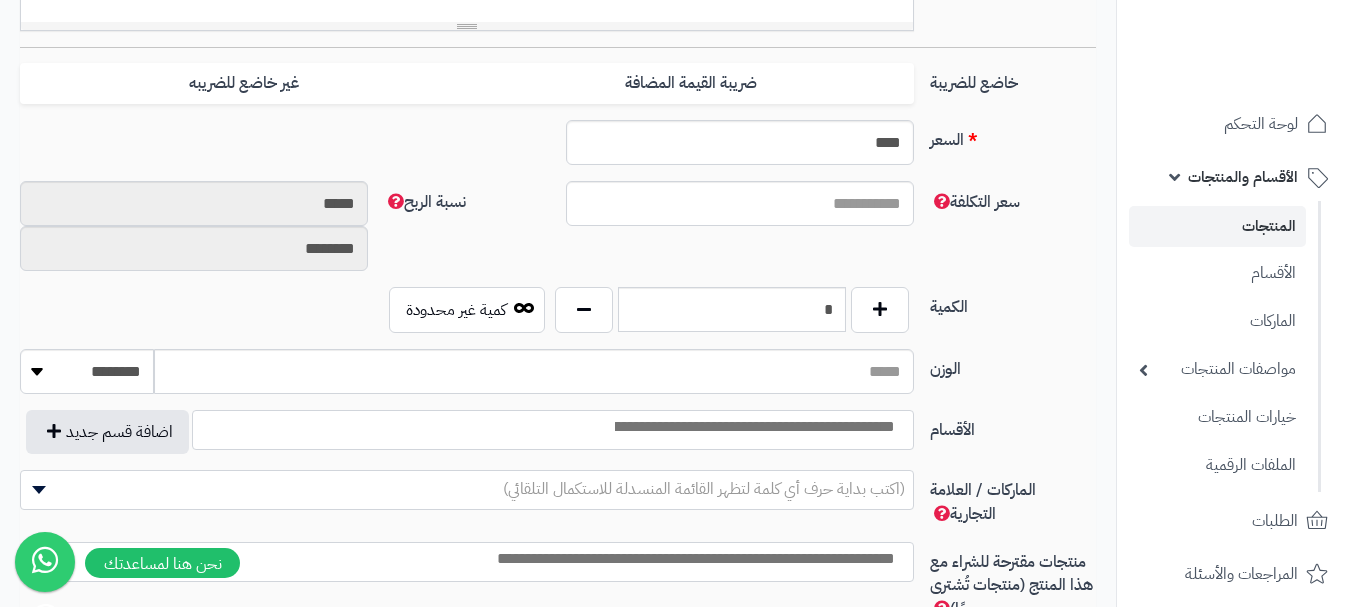 scroll, scrollTop: 800, scrollLeft: 0, axis: vertical 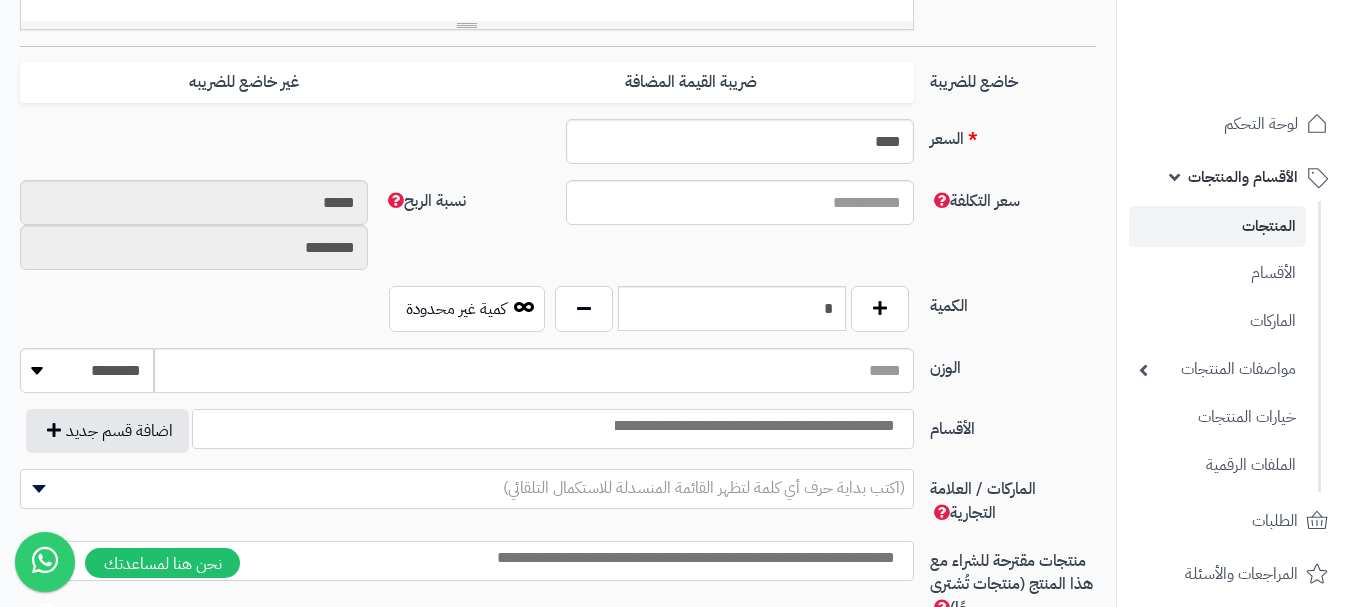 click on "ضريبة القيمة المضافة" at bounding box center [690, 82] 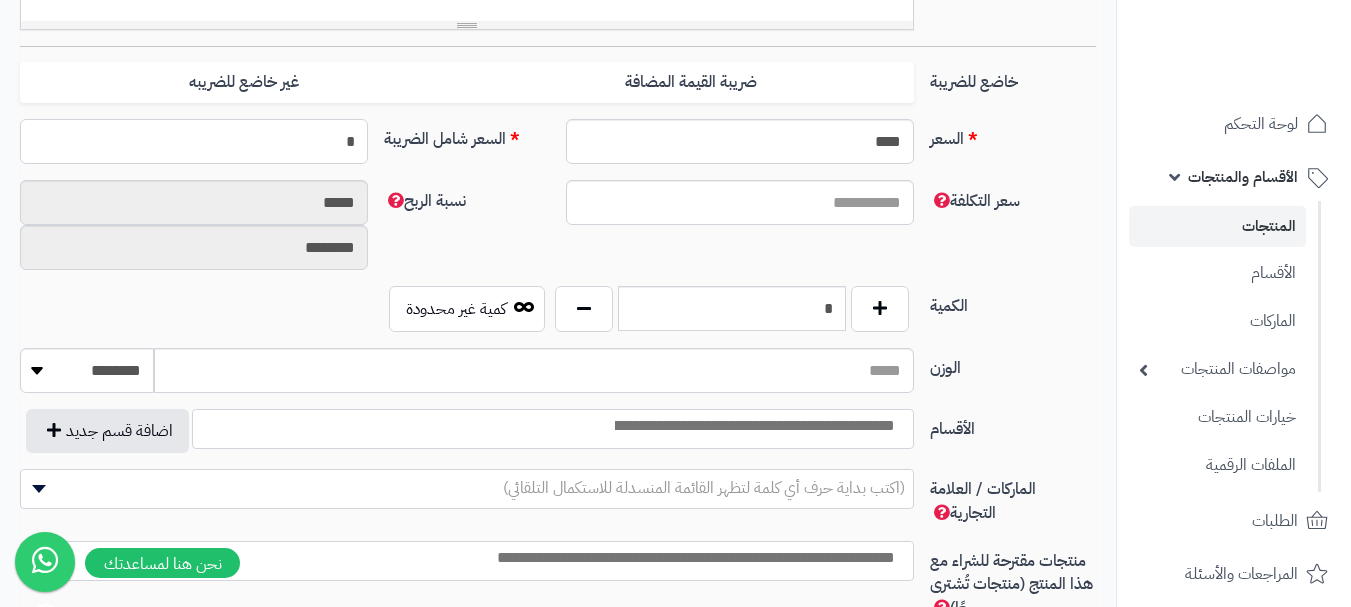 click on "*" at bounding box center (194, 141) 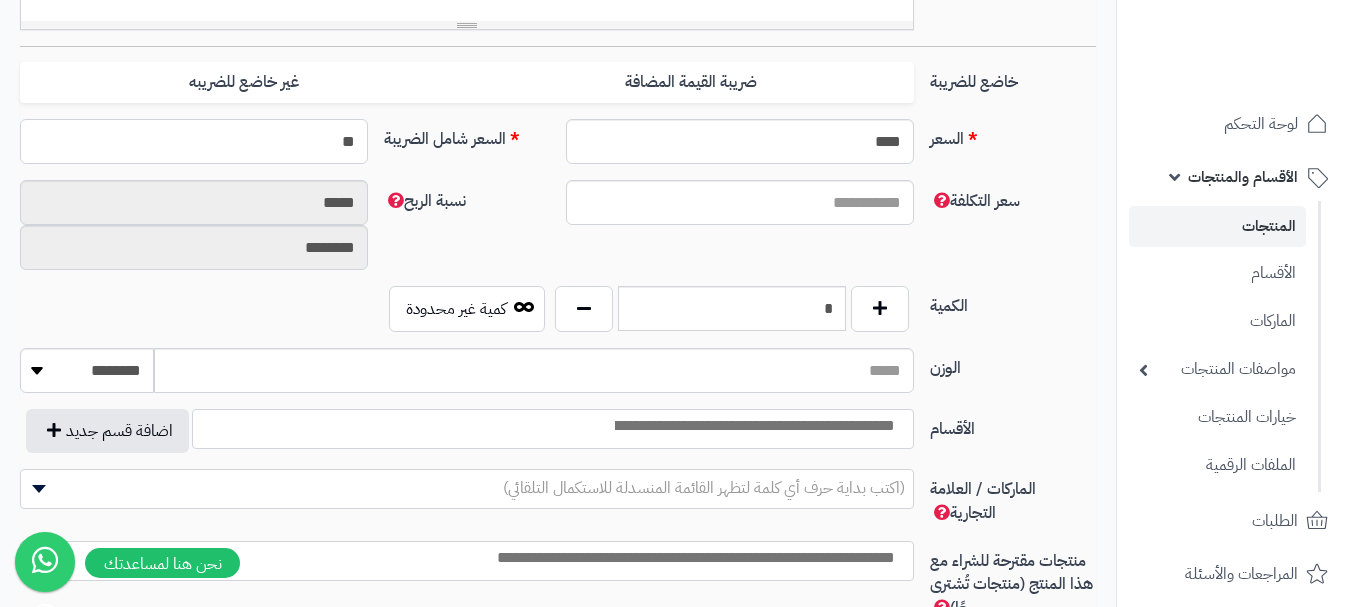 type on "*" 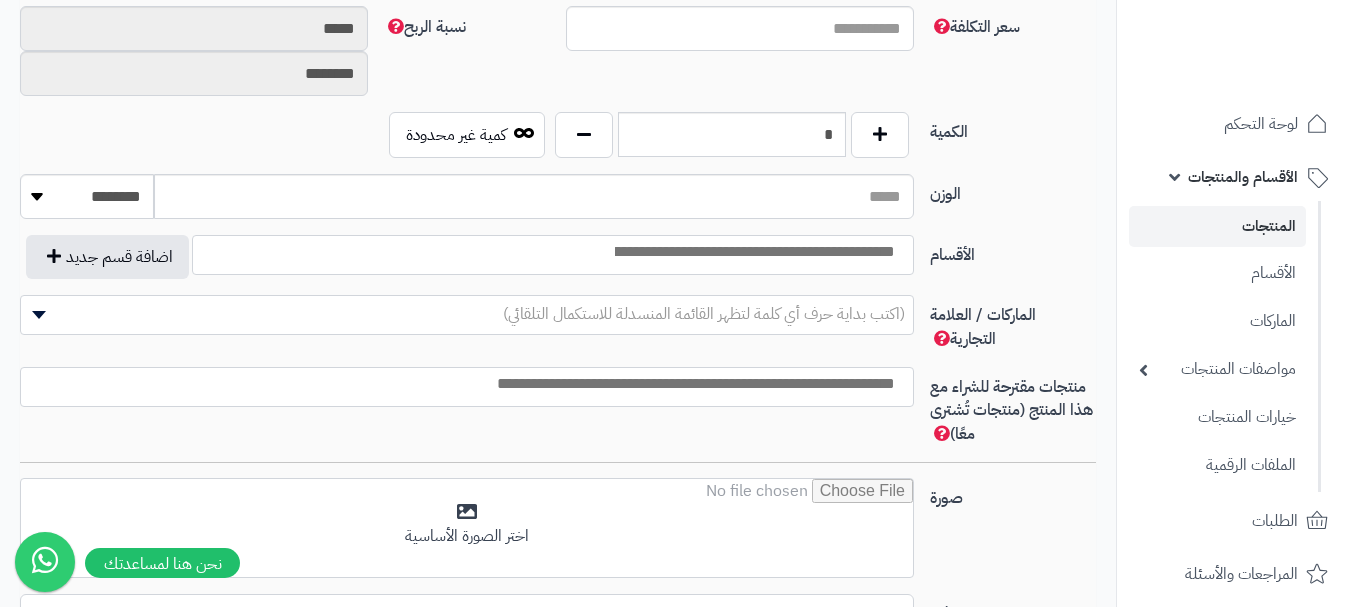 scroll, scrollTop: 1000, scrollLeft: 0, axis: vertical 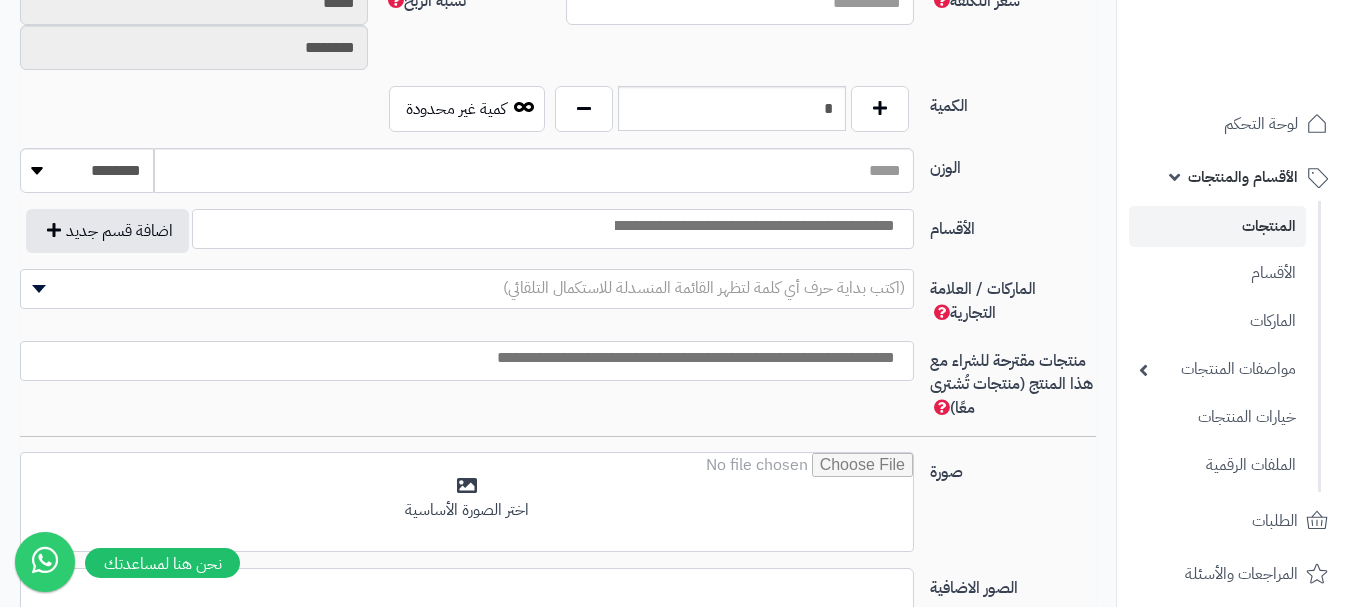 type on "******" 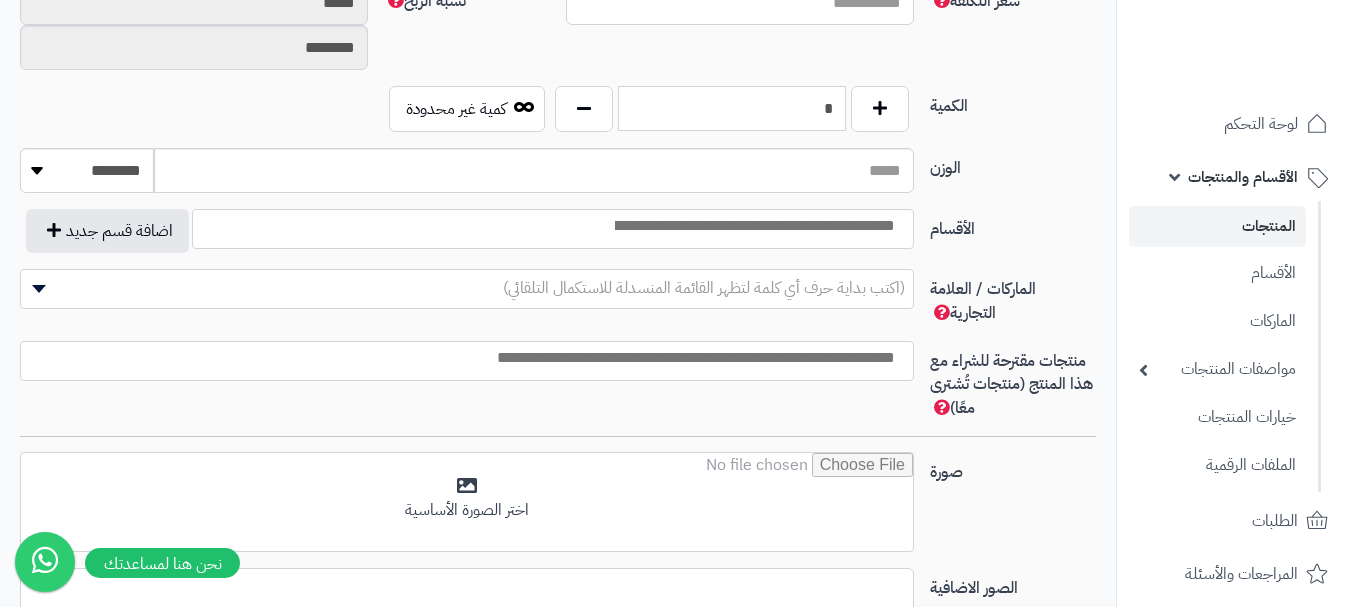 click on "*" at bounding box center [732, 108] 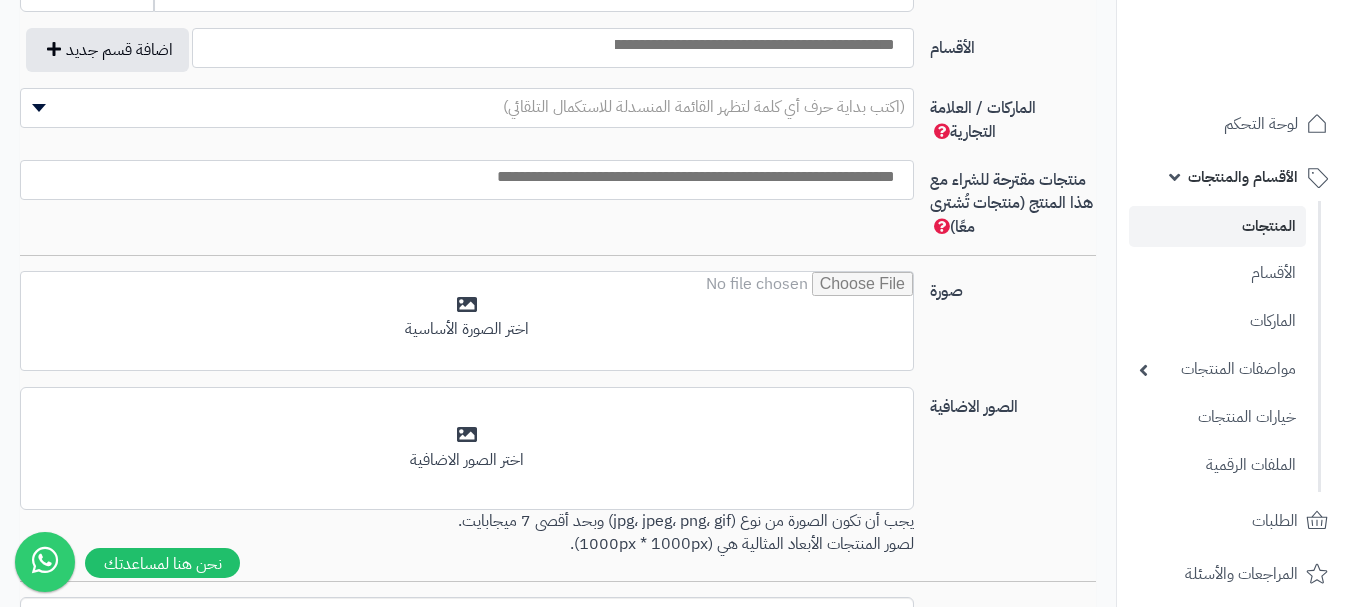 scroll, scrollTop: 1200, scrollLeft: 0, axis: vertical 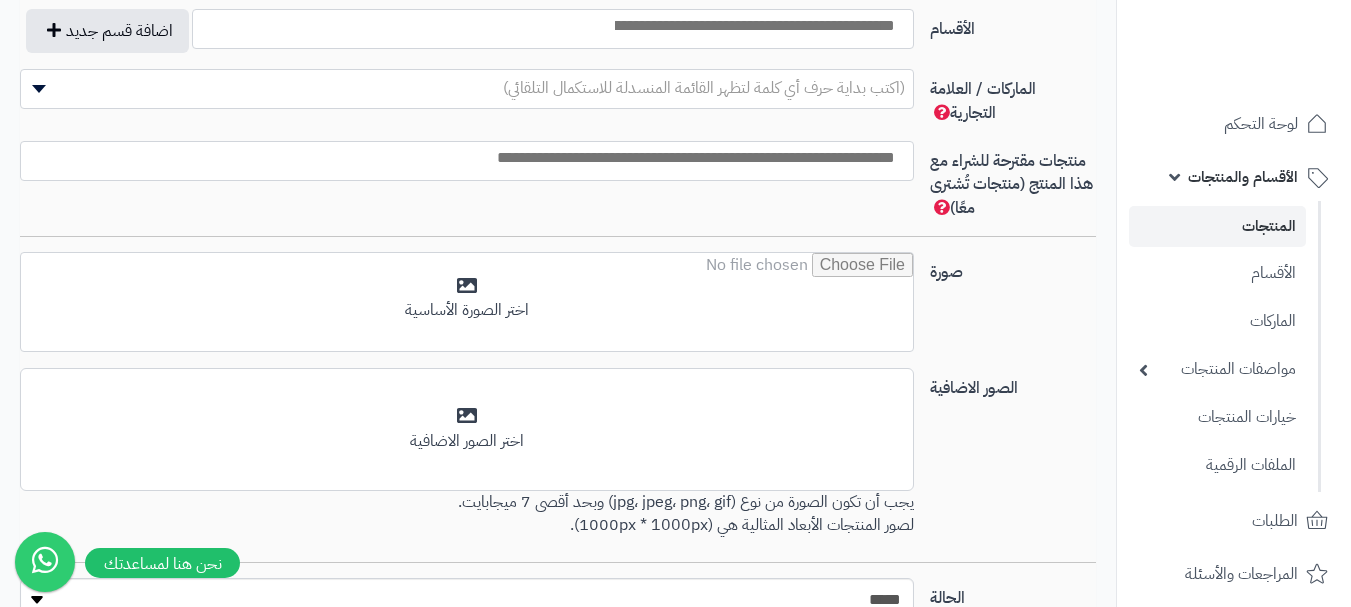 type on "*" 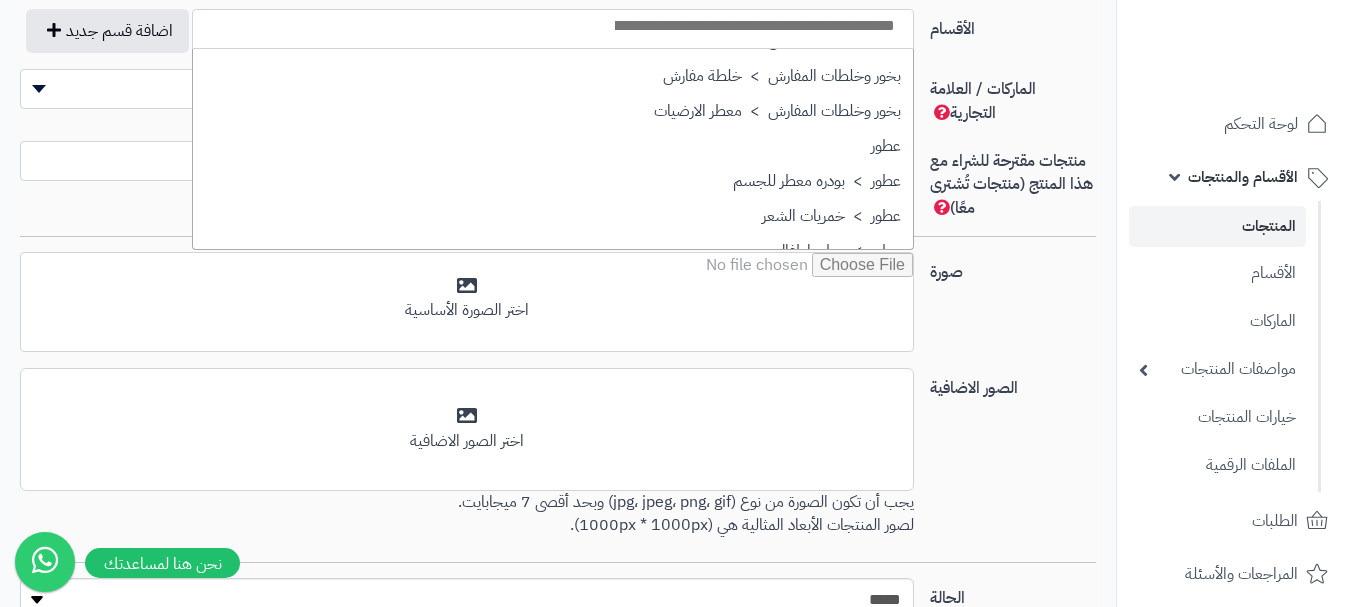 scroll, scrollTop: 700, scrollLeft: 0, axis: vertical 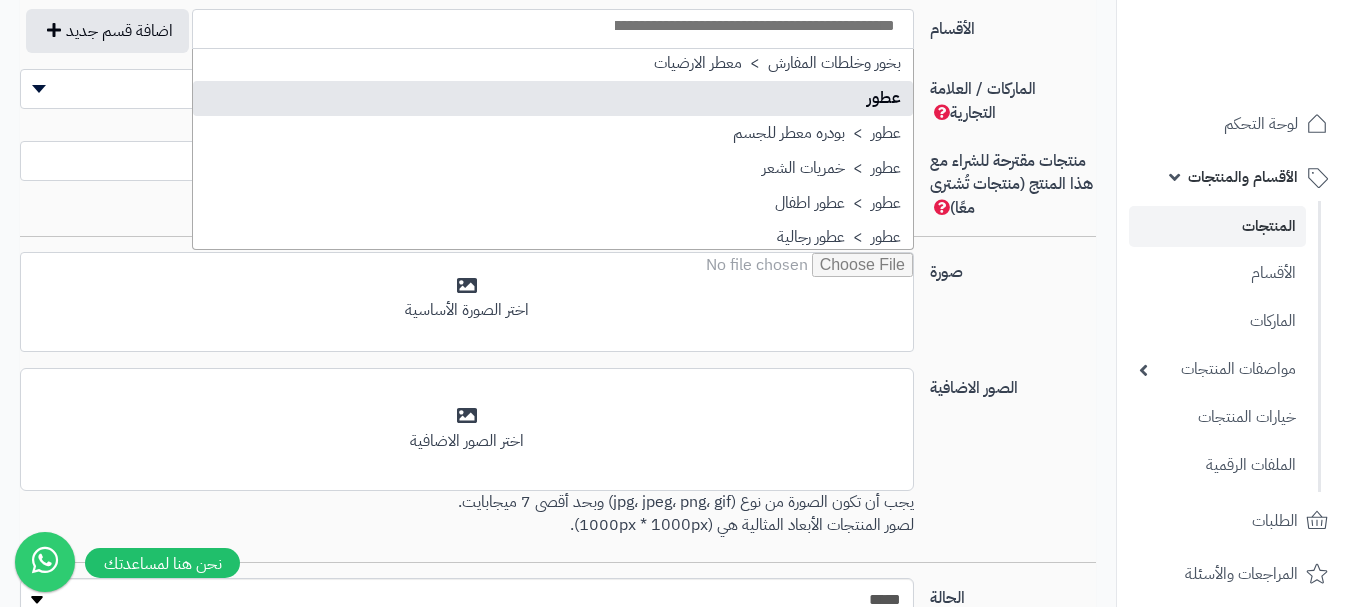 select on "**" 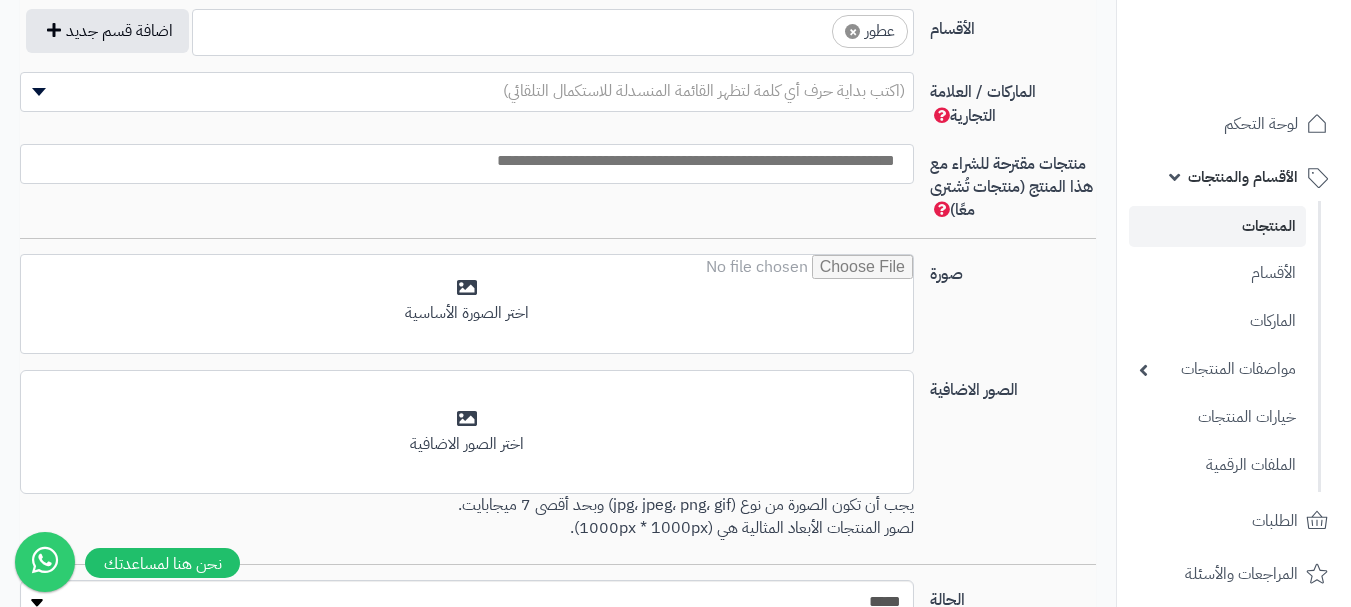 click on "× عطور" at bounding box center [553, 29] 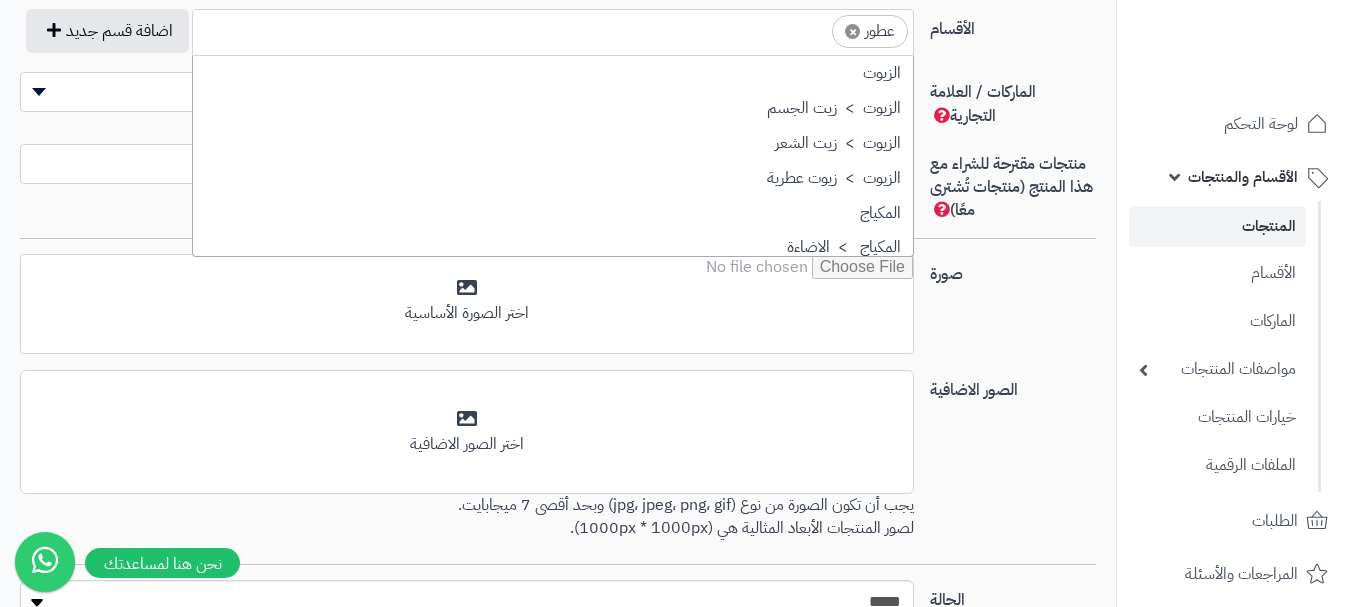 scroll, scrollTop: 697, scrollLeft: 0, axis: vertical 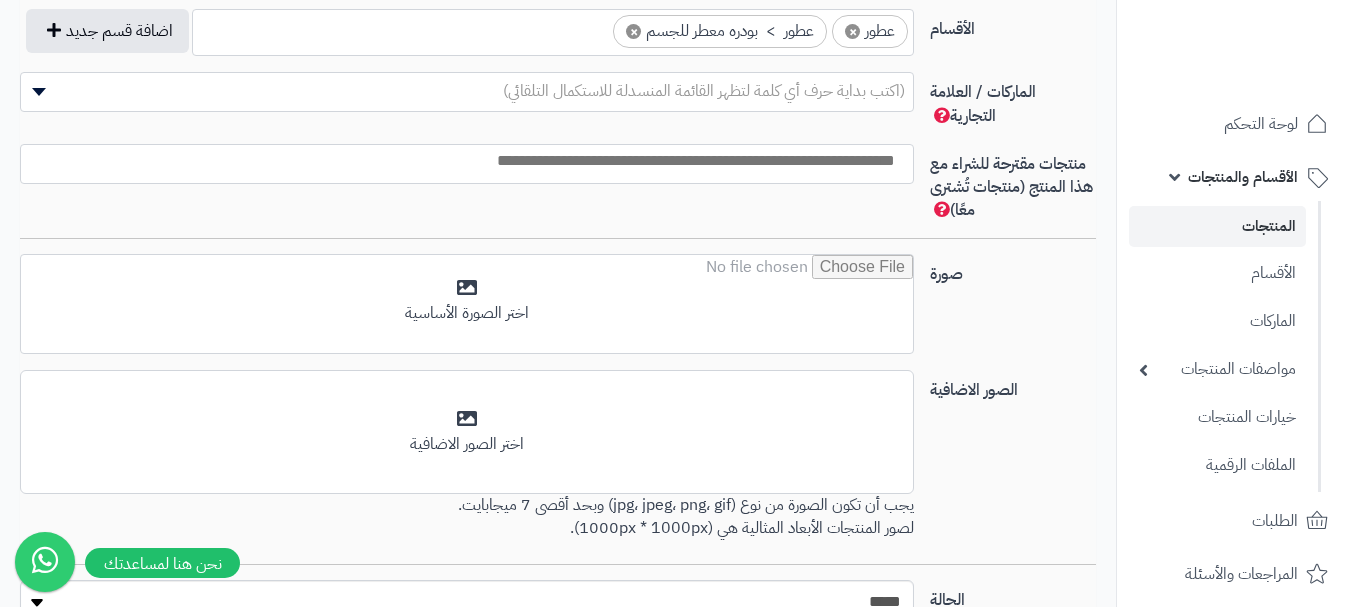 click on "(اكتب بداية حرف أي كلمة لتظهر القائمة المنسدلة للاستكمال التلقائي)" at bounding box center [704, 91] 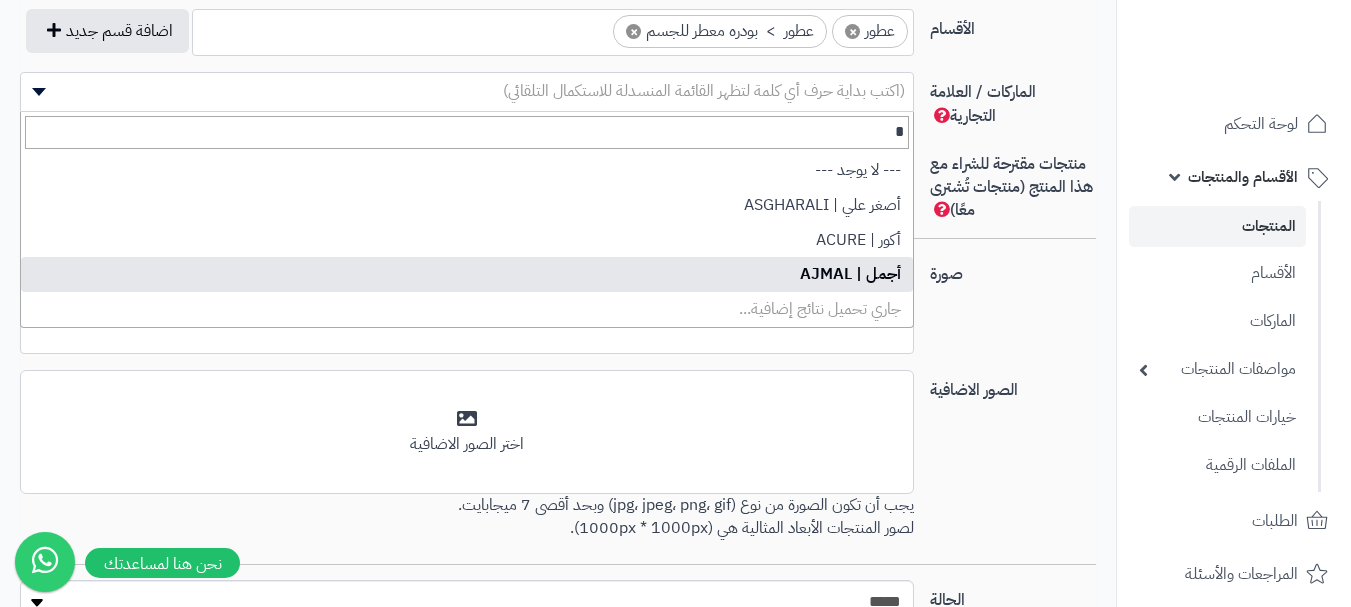 type on "*" 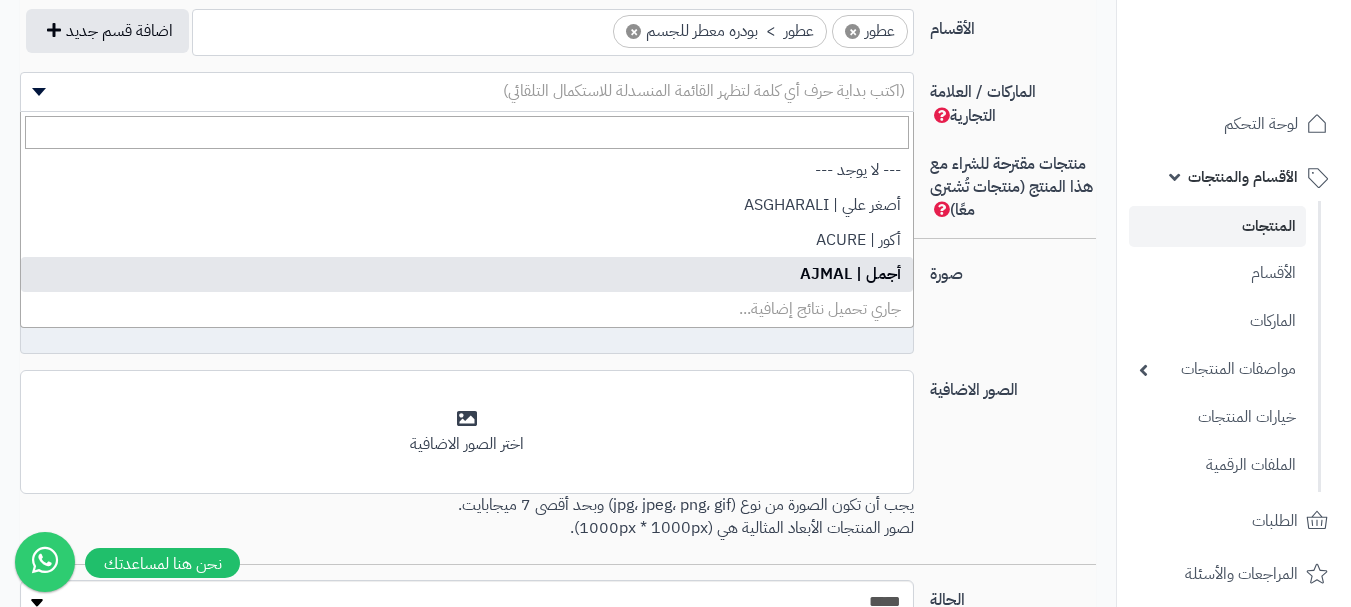 select on "**" 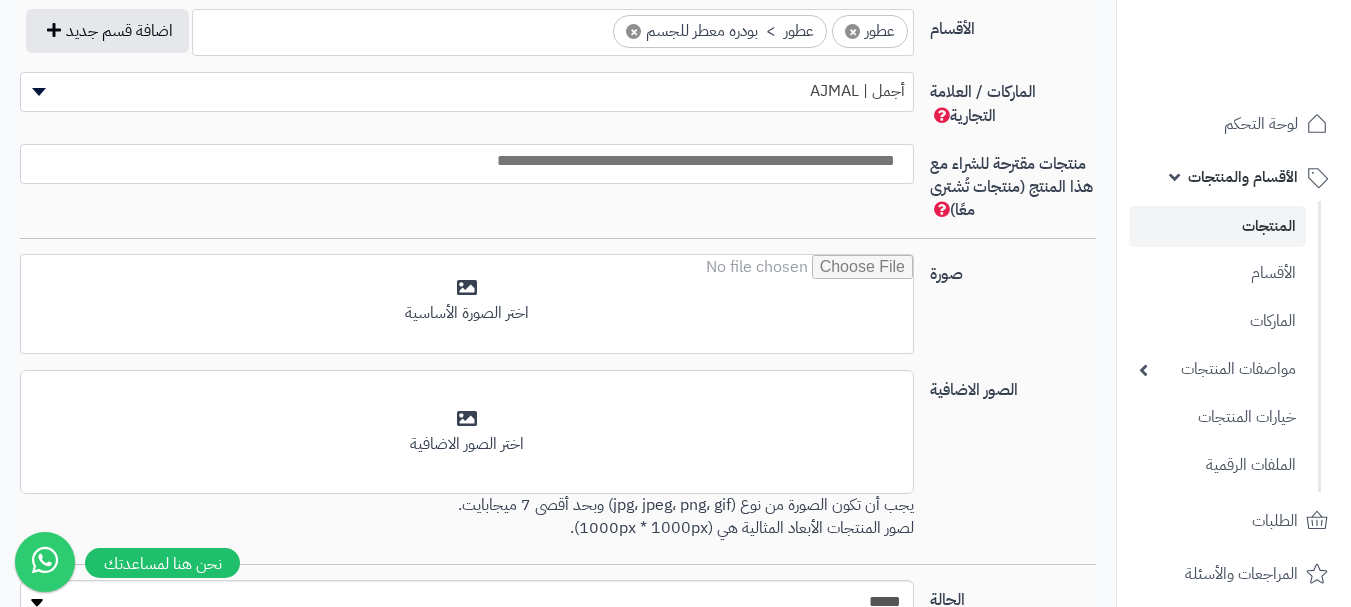 click at bounding box center (462, 159) 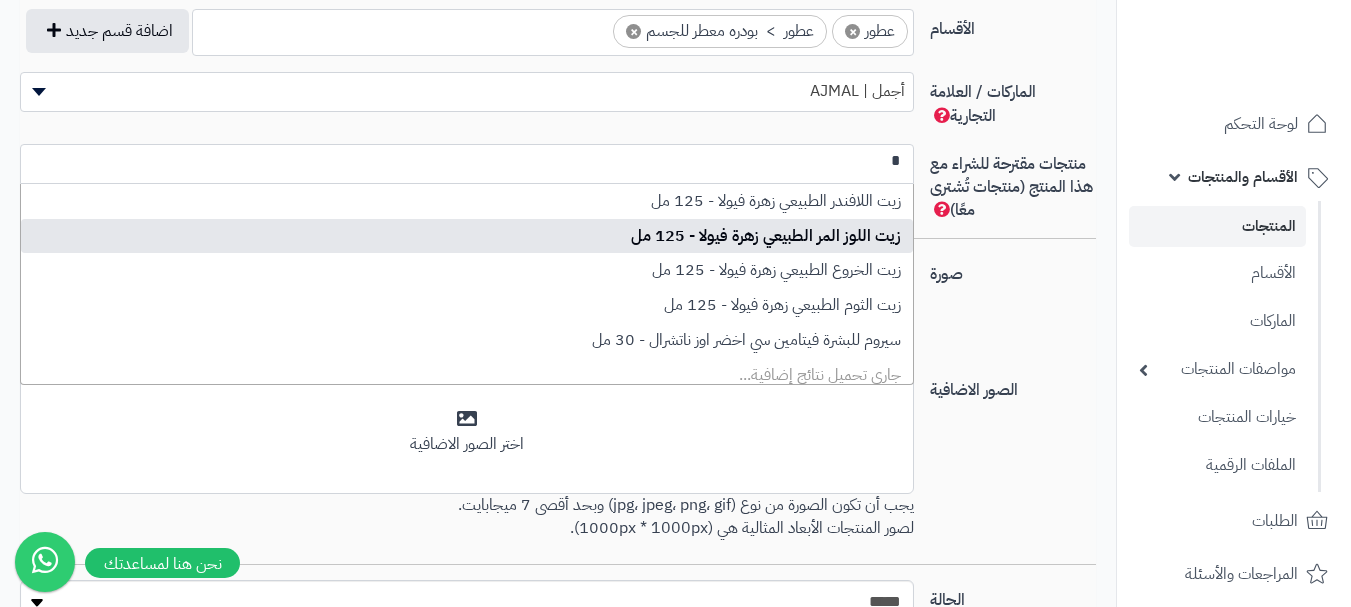 scroll, scrollTop: 0, scrollLeft: 0, axis: both 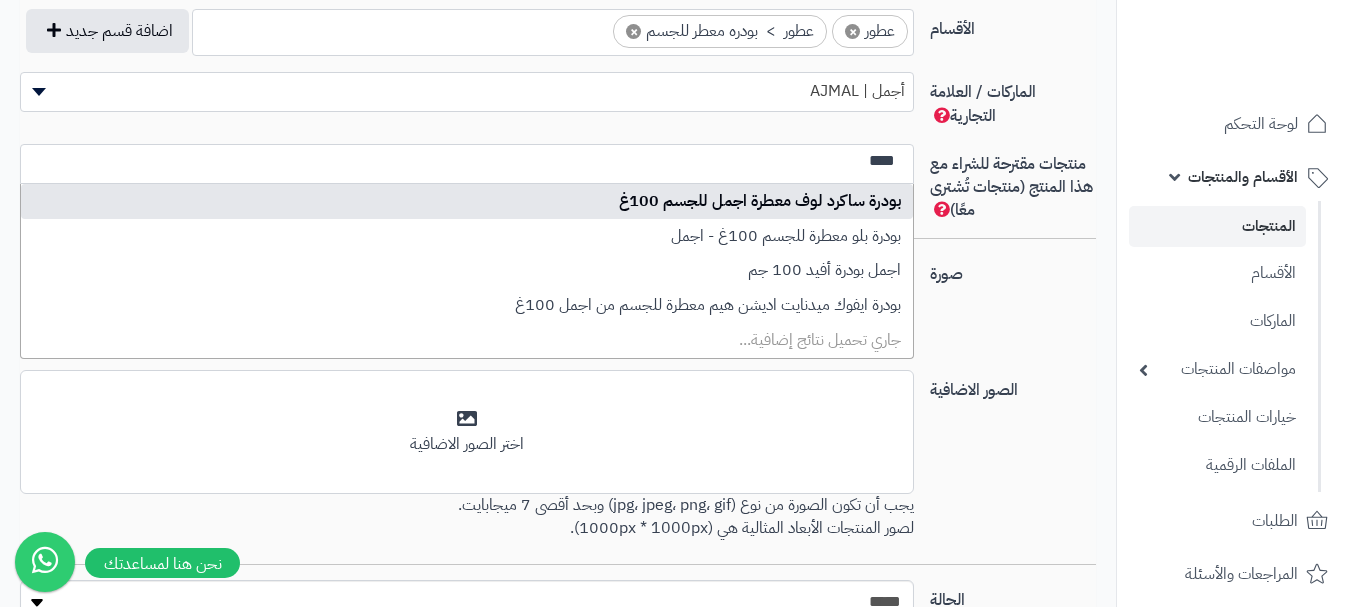 type on "****" 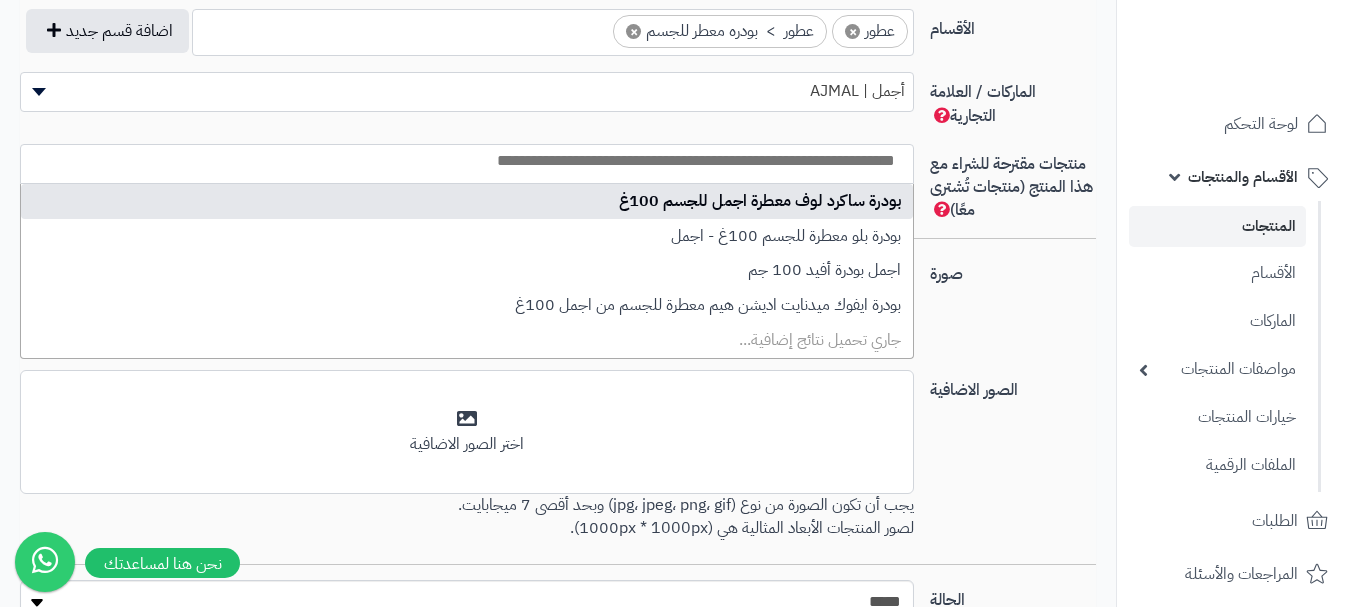 scroll, scrollTop: 0, scrollLeft: 0, axis: both 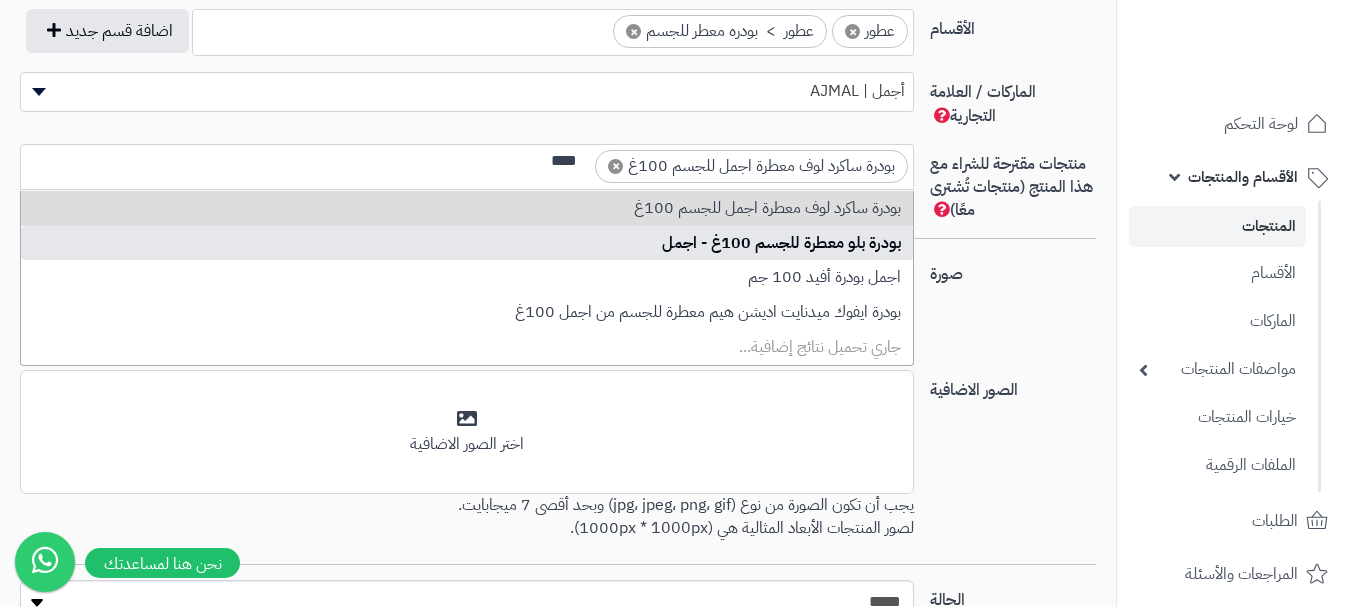 type on "****" 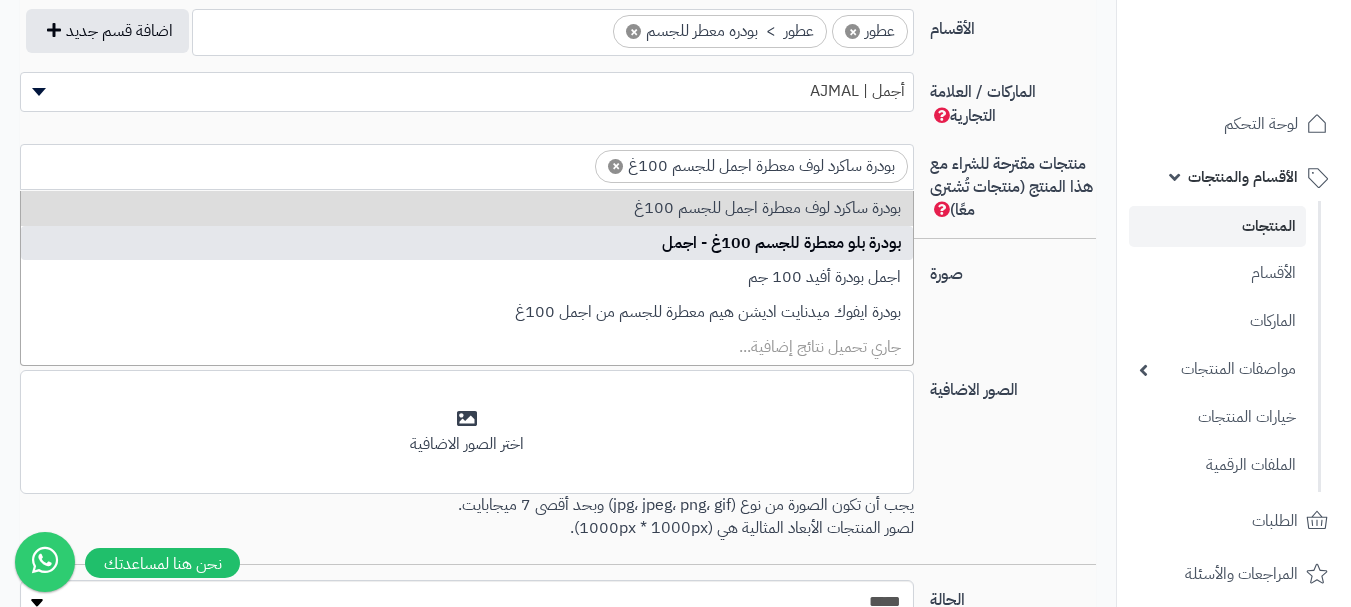 scroll, scrollTop: 0, scrollLeft: 0, axis: both 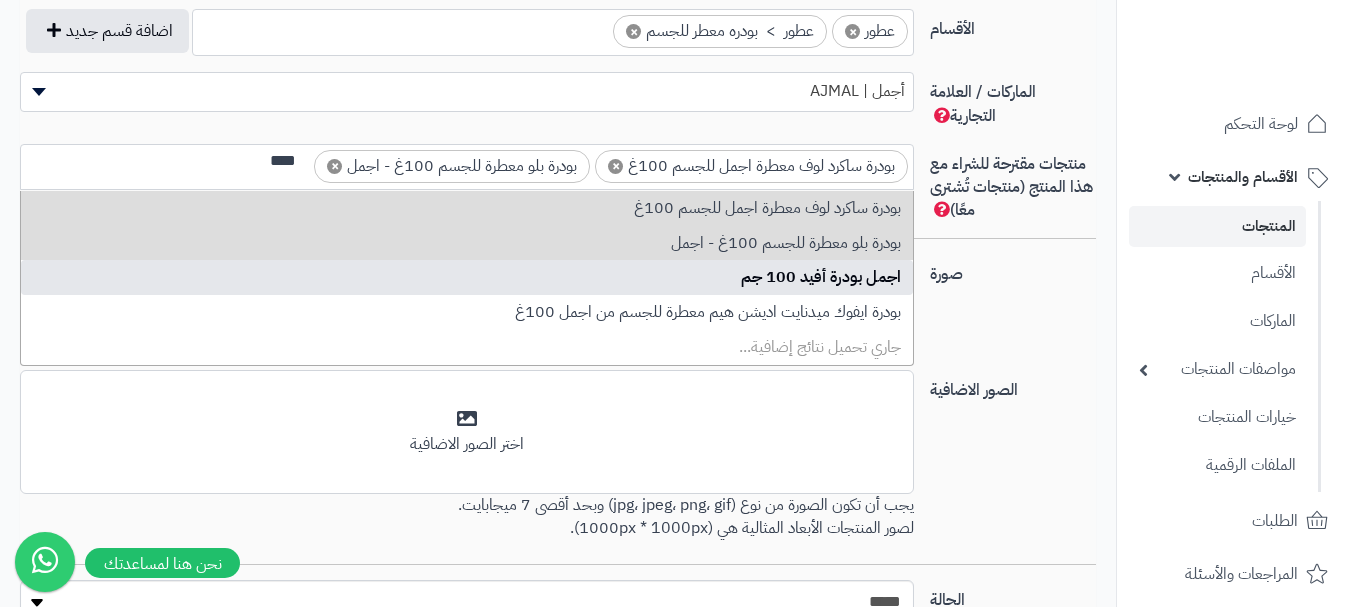 type on "****" 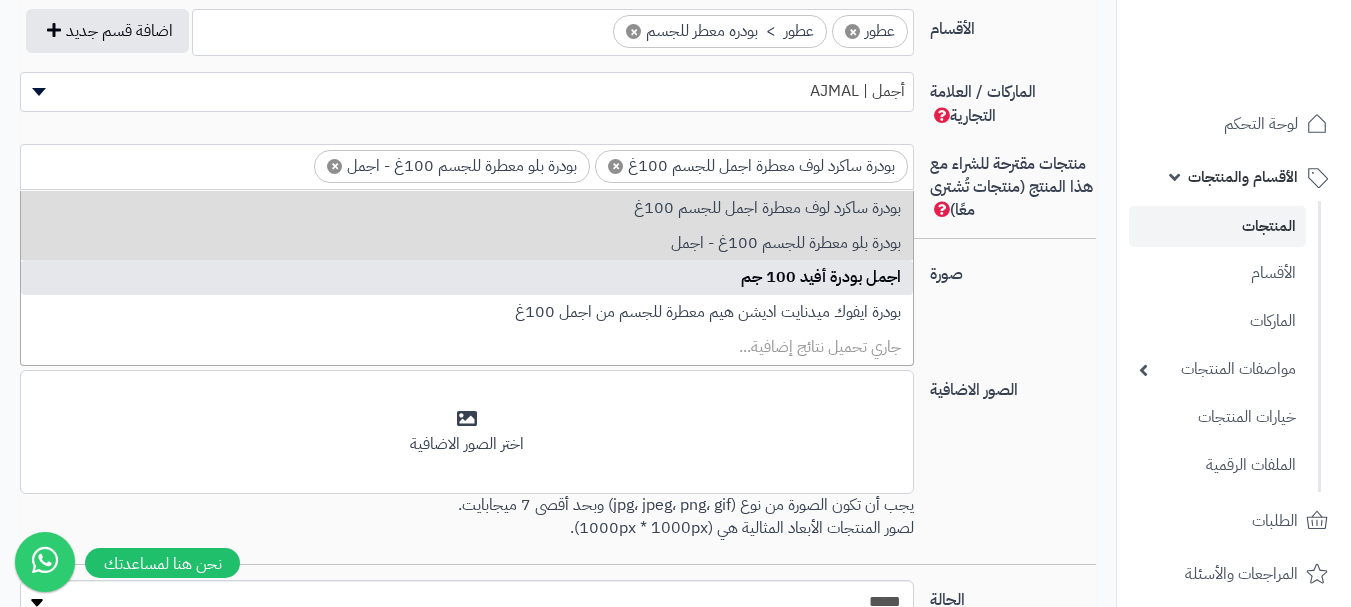 scroll, scrollTop: 0, scrollLeft: 0, axis: both 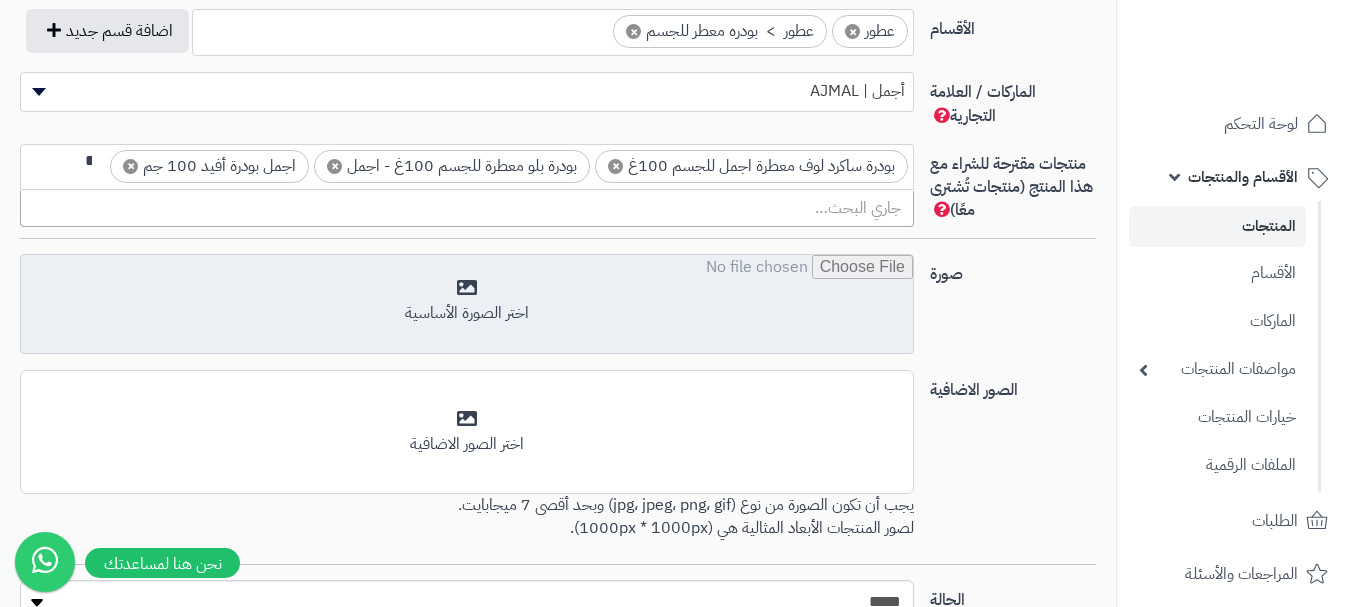 type on "*" 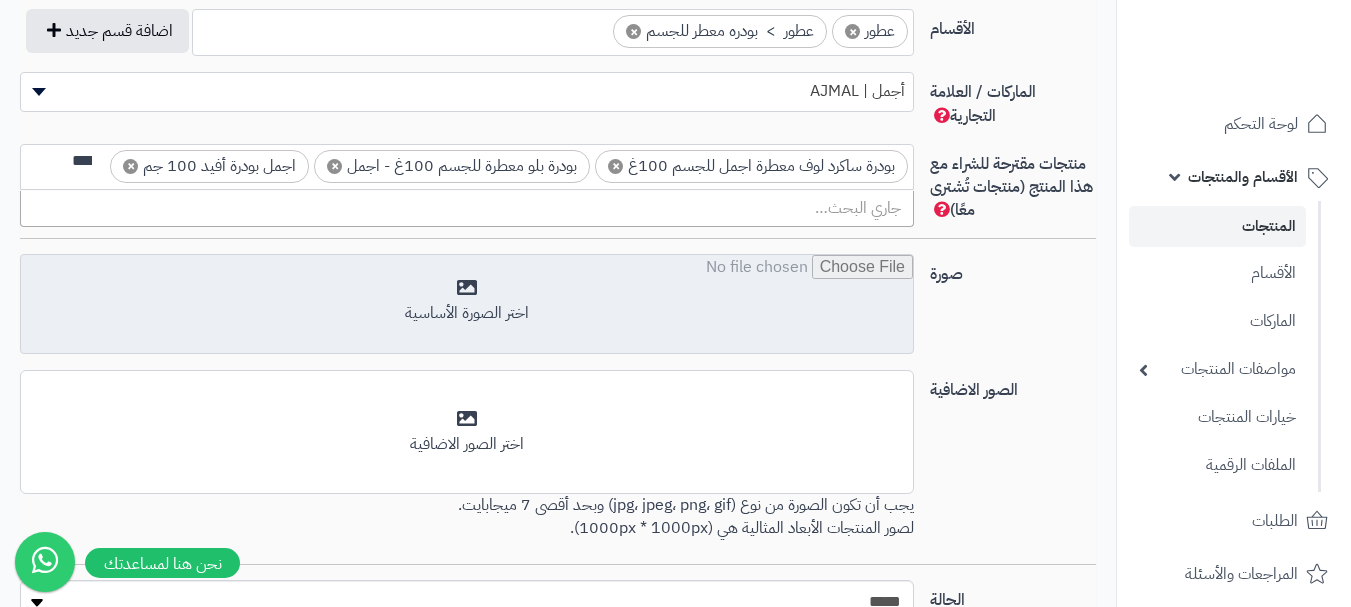 scroll, scrollTop: 0, scrollLeft: -3, axis: horizontal 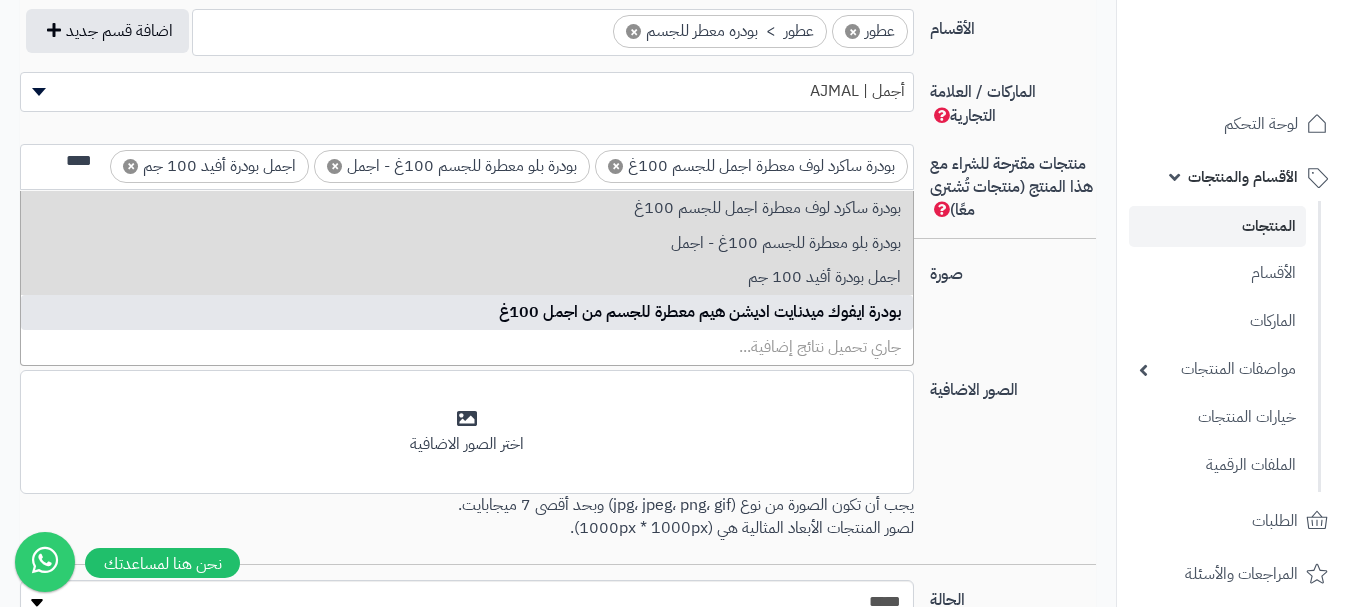 type on "****" 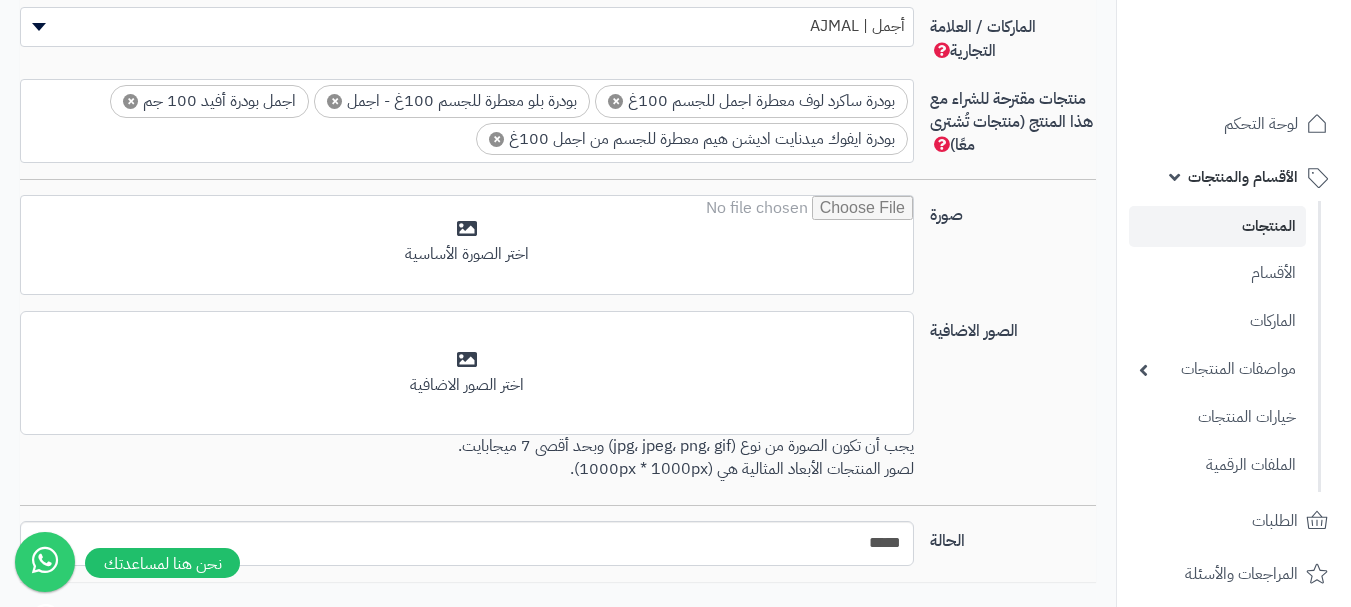 scroll, scrollTop: 1300, scrollLeft: 0, axis: vertical 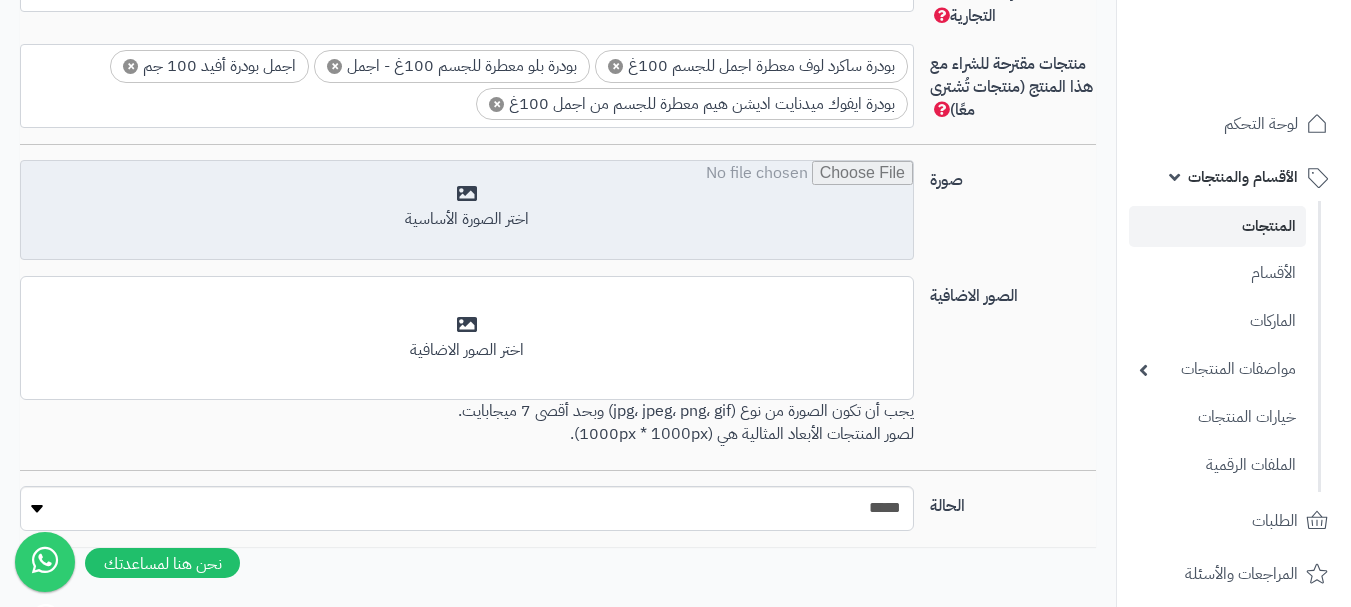 click at bounding box center (467, 211) 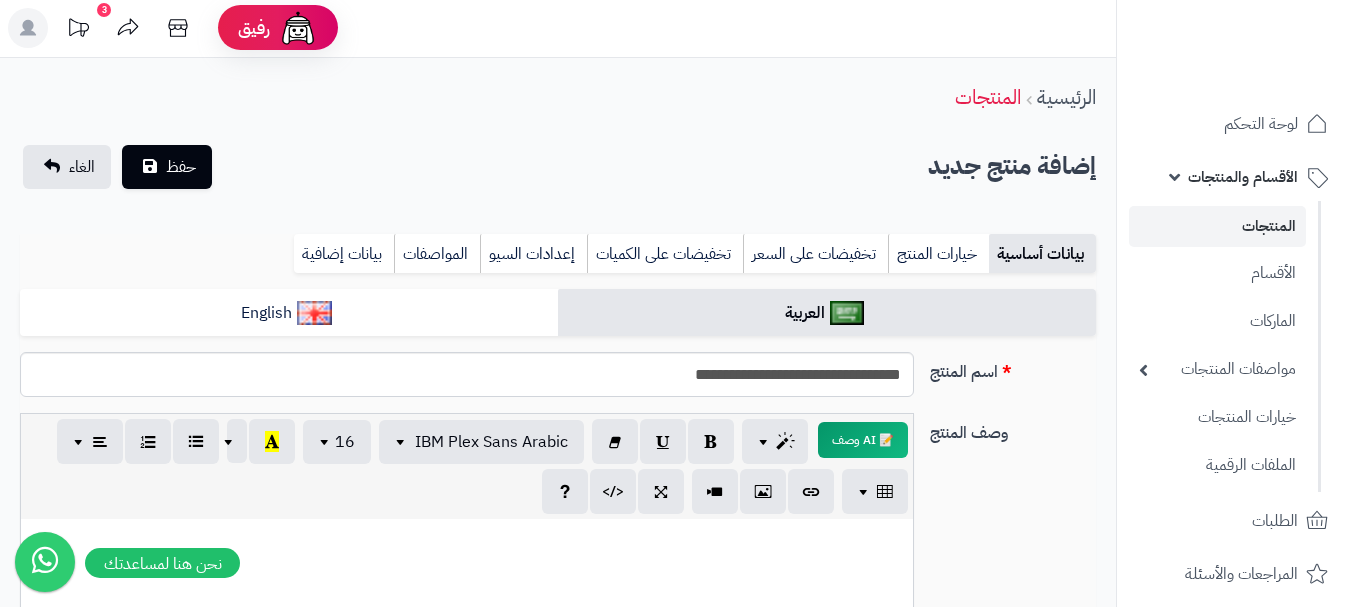 scroll, scrollTop: 0, scrollLeft: 0, axis: both 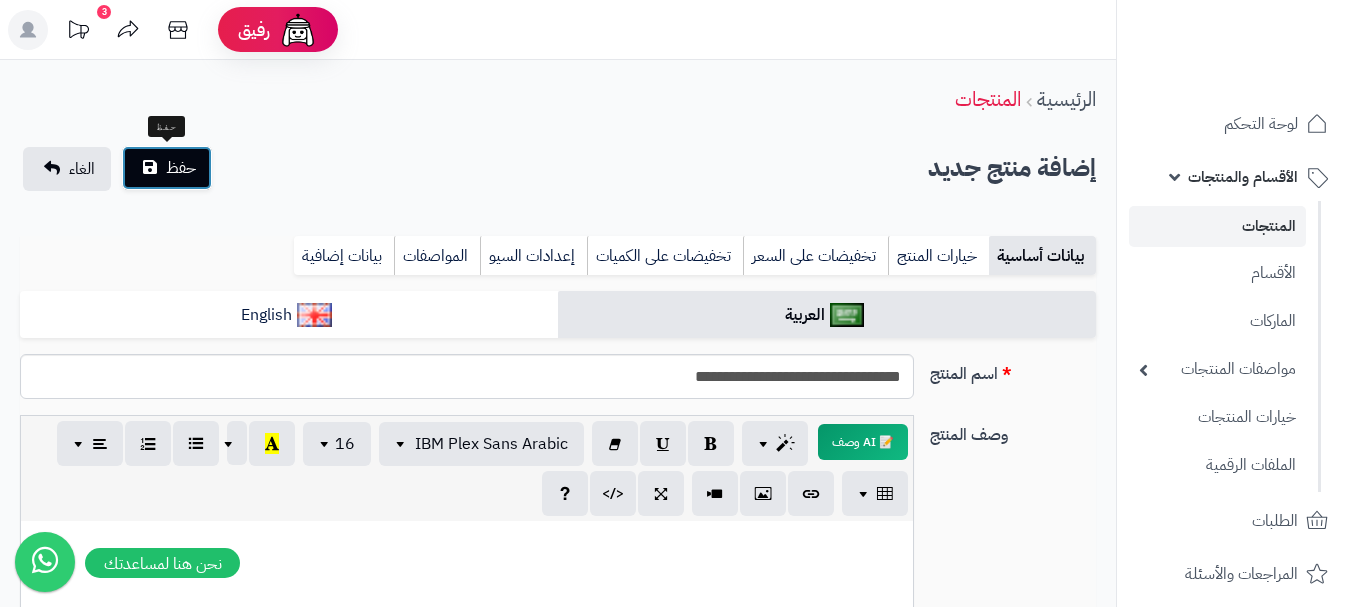 click on "حفظ" at bounding box center (167, 168) 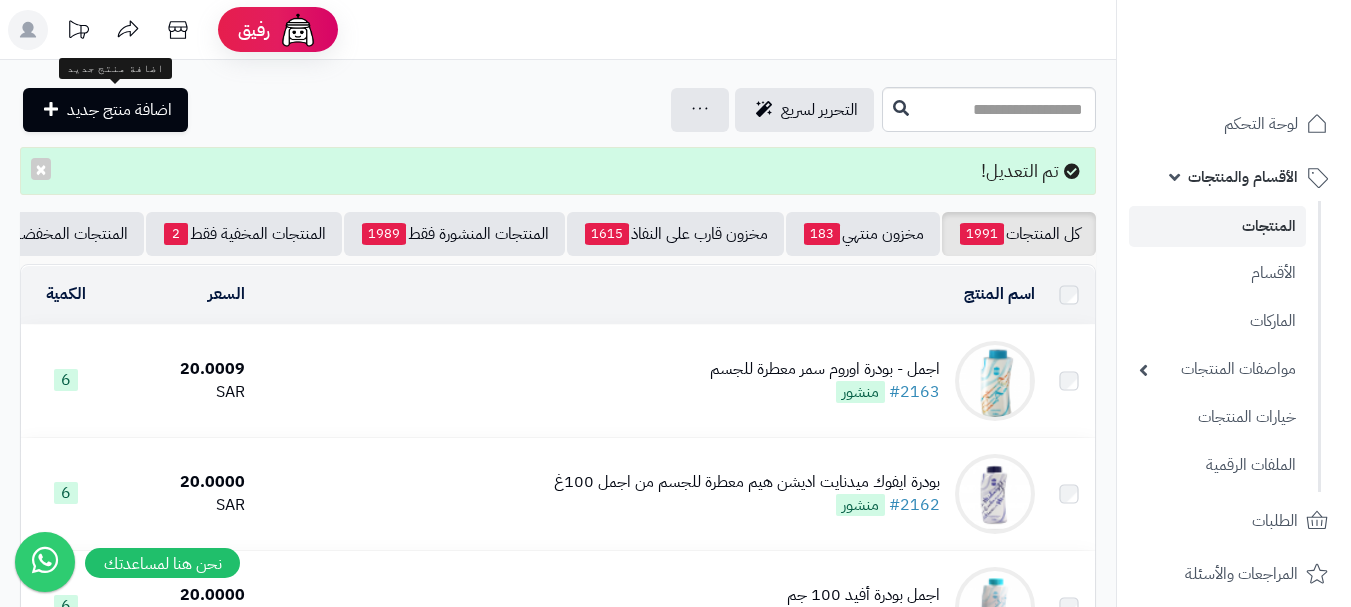 scroll, scrollTop: 0, scrollLeft: 0, axis: both 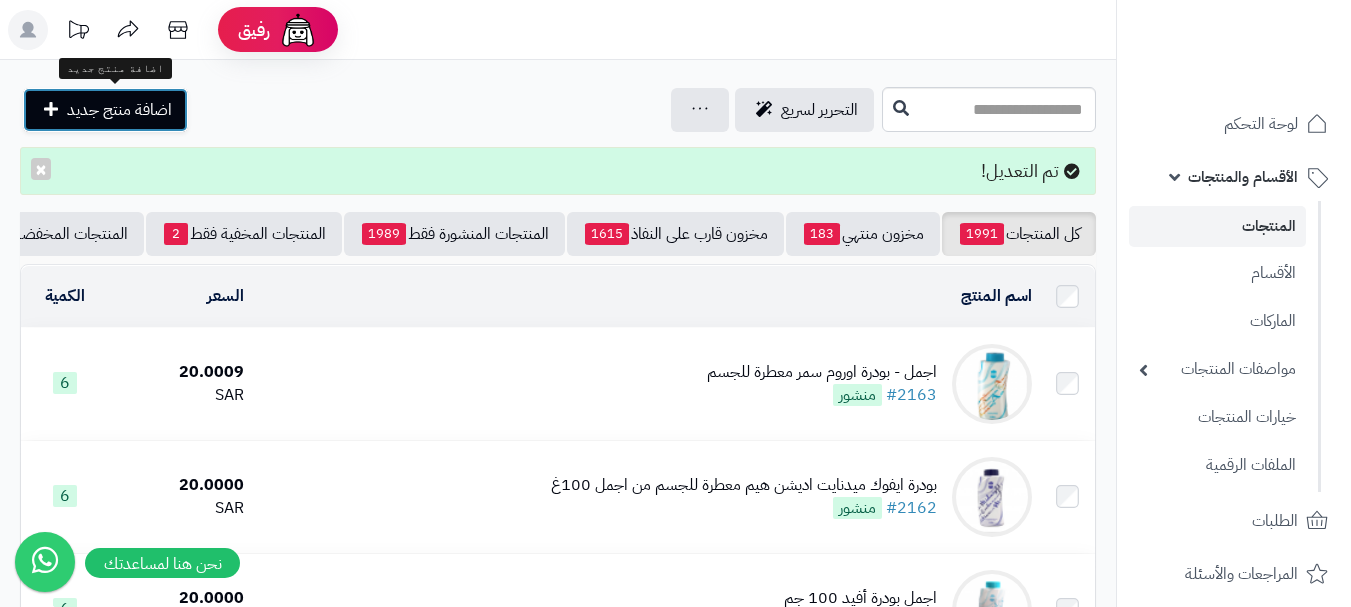 click on "اضافة منتج جديد" at bounding box center [105, 110] 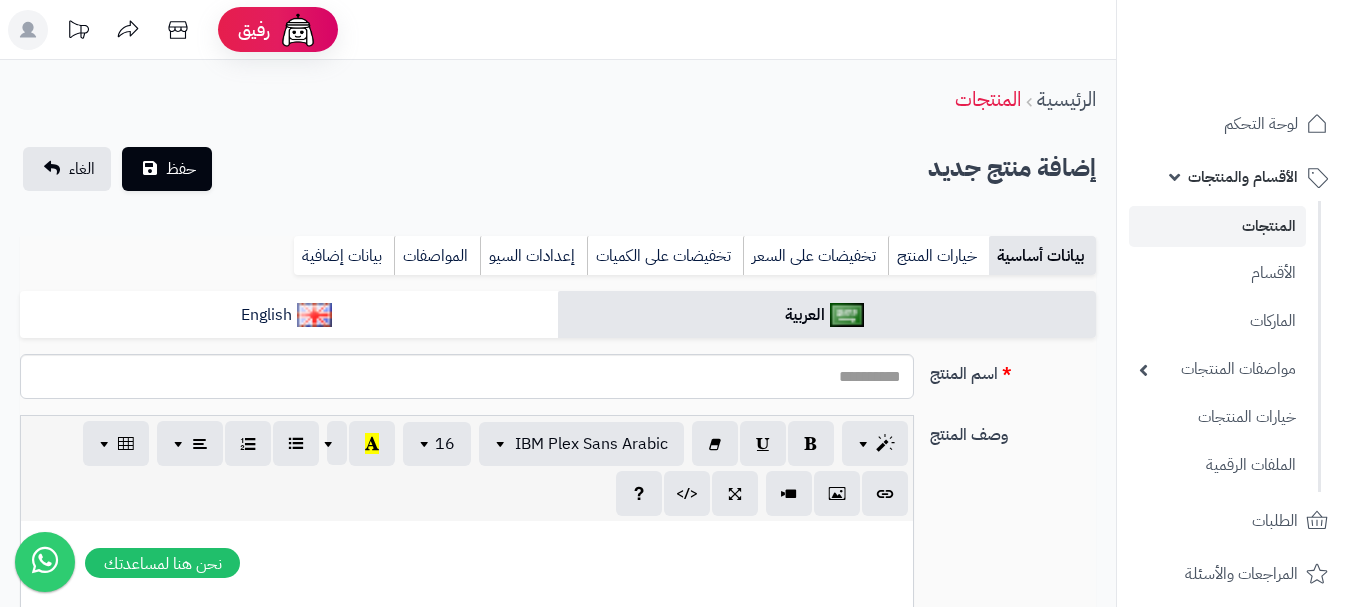 select 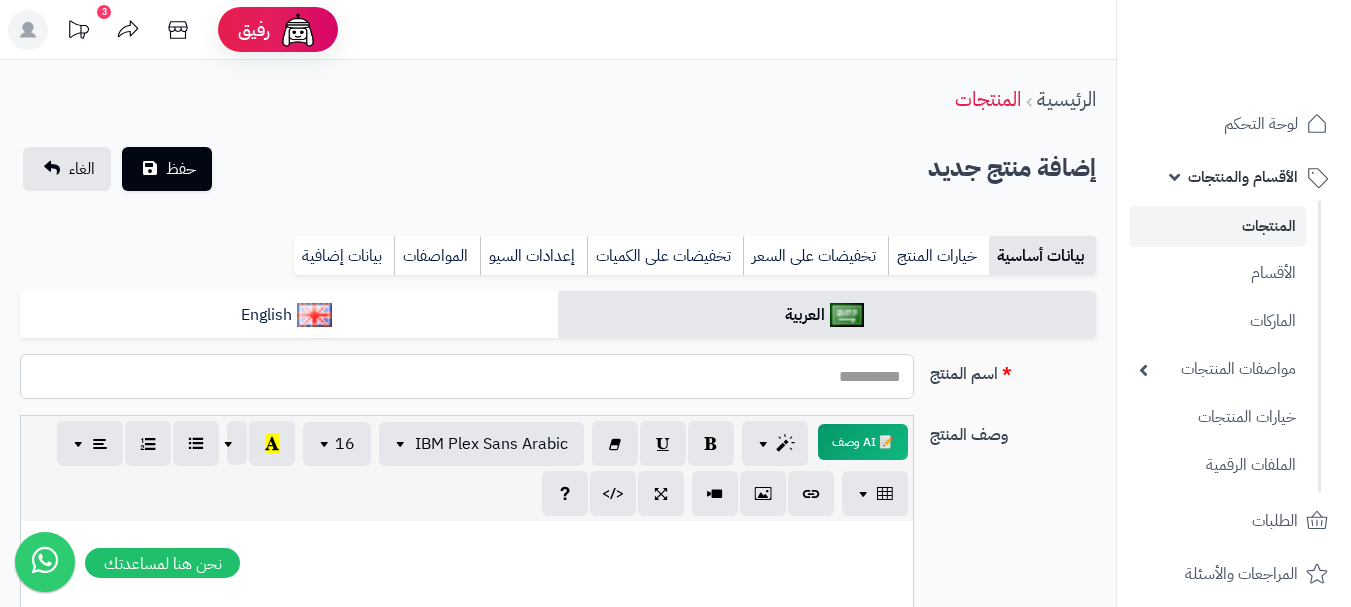 paste on "**********" 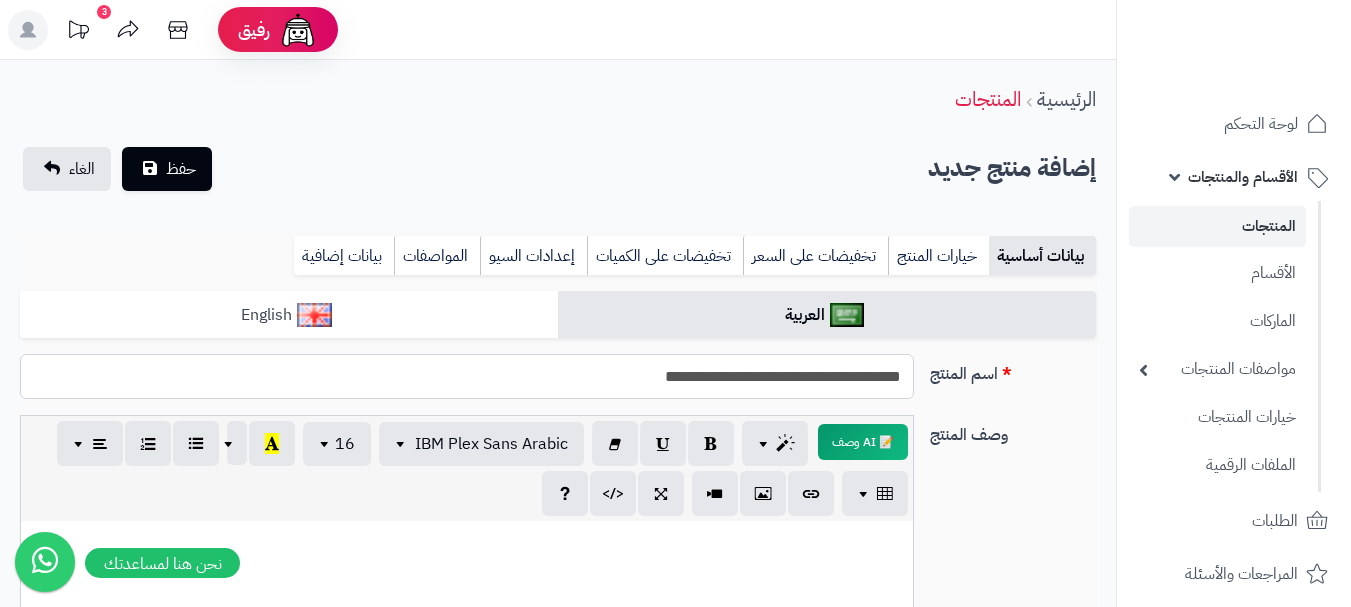type on "**********" 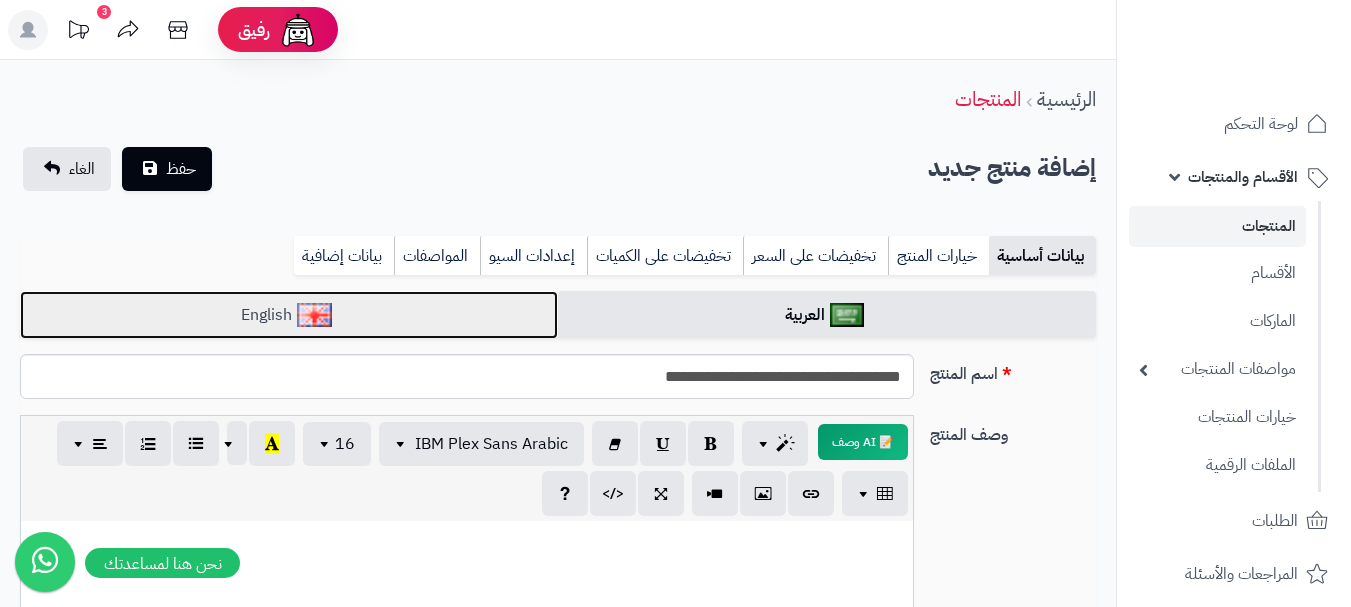 drag, startPoint x: 455, startPoint y: 328, endPoint x: 529, endPoint y: 286, distance: 85.08819 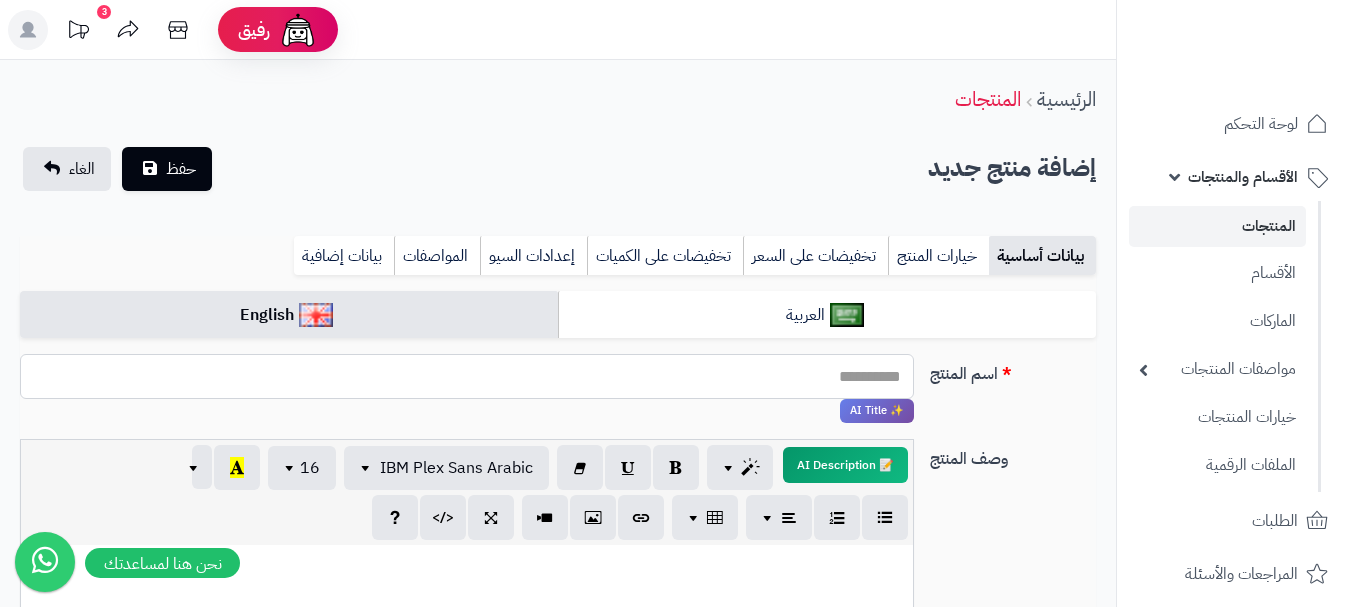 paste on "**********" 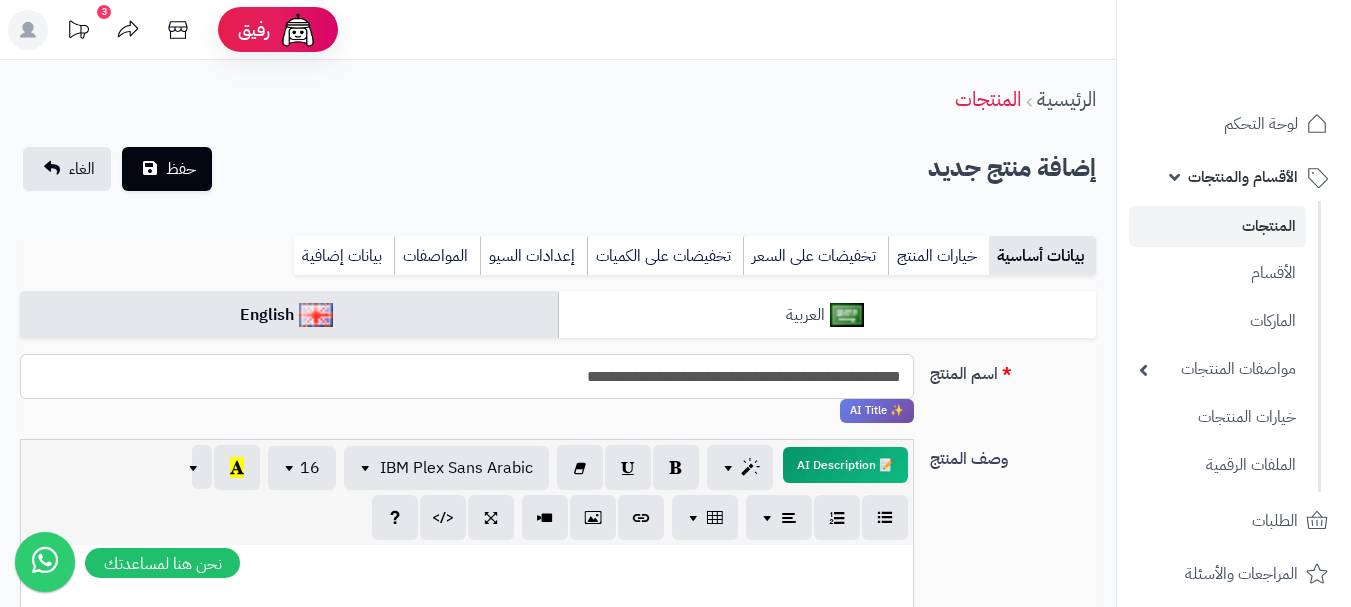 type on "**********" 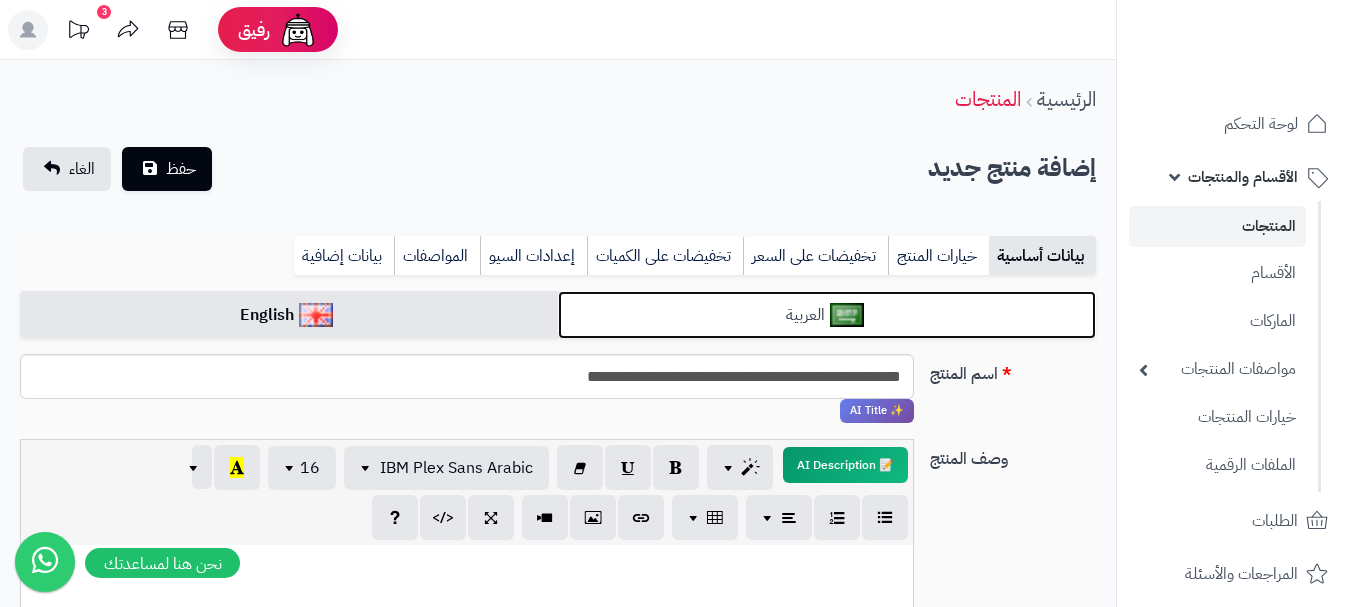 click on "العربية" at bounding box center [827, 315] 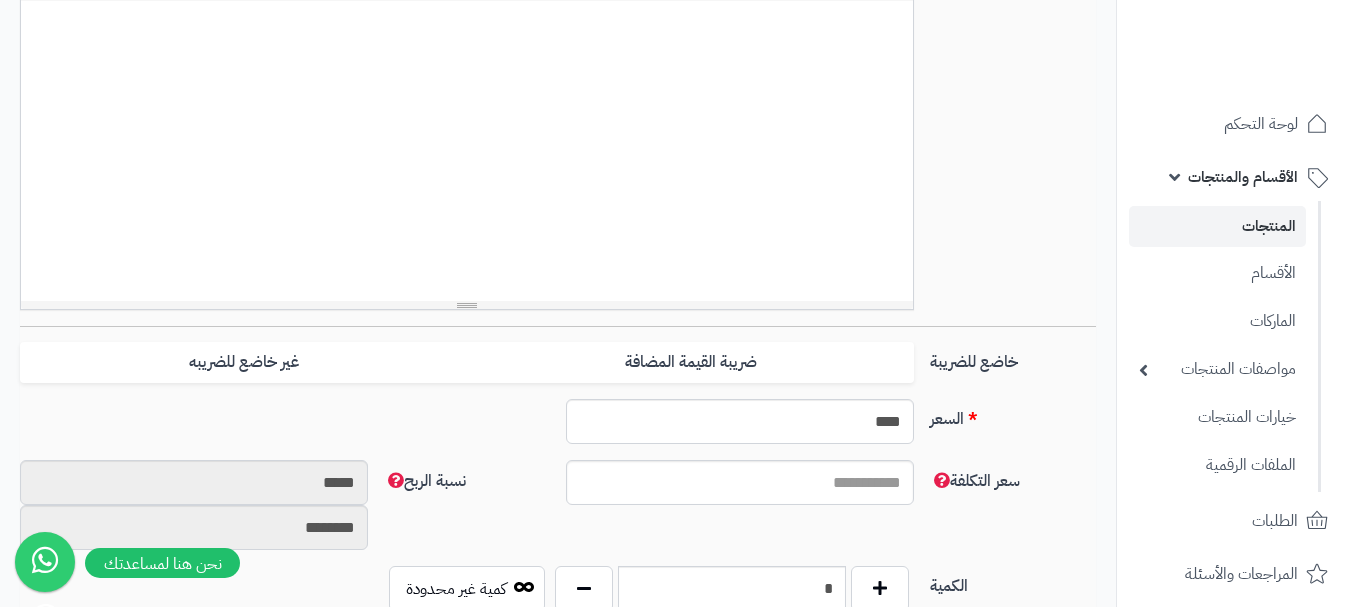 scroll, scrollTop: 700, scrollLeft: 0, axis: vertical 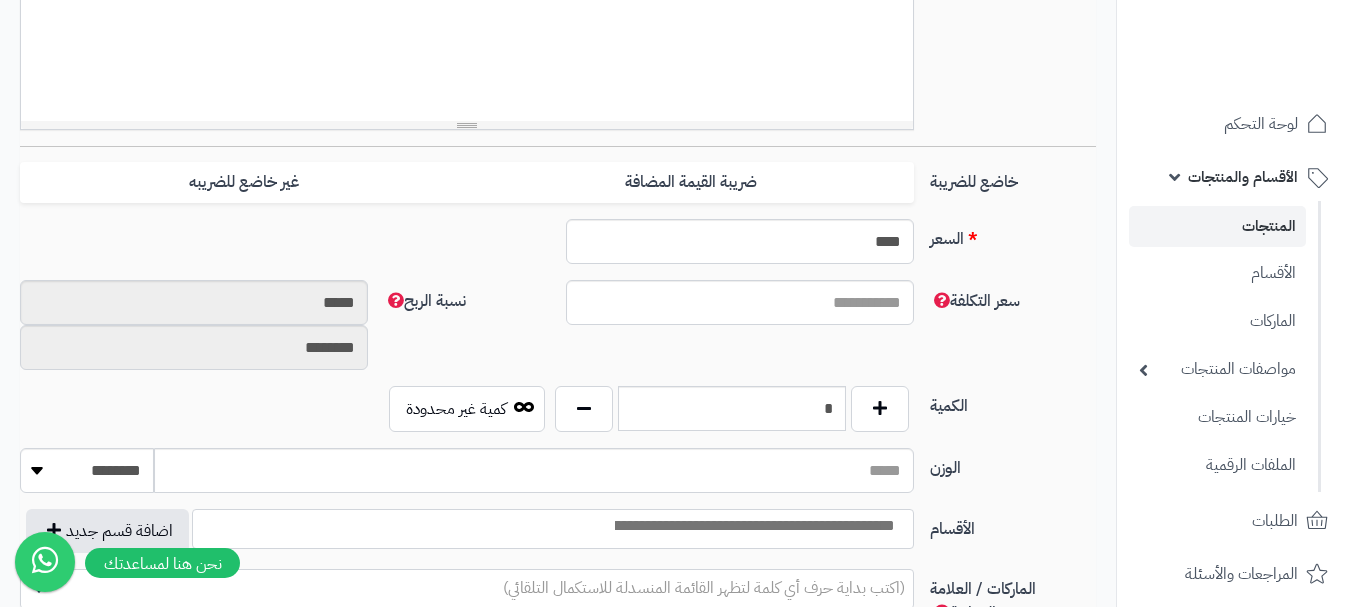 drag, startPoint x: 869, startPoint y: 172, endPoint x: 349, endPoint y: 285, distance: 532.1362 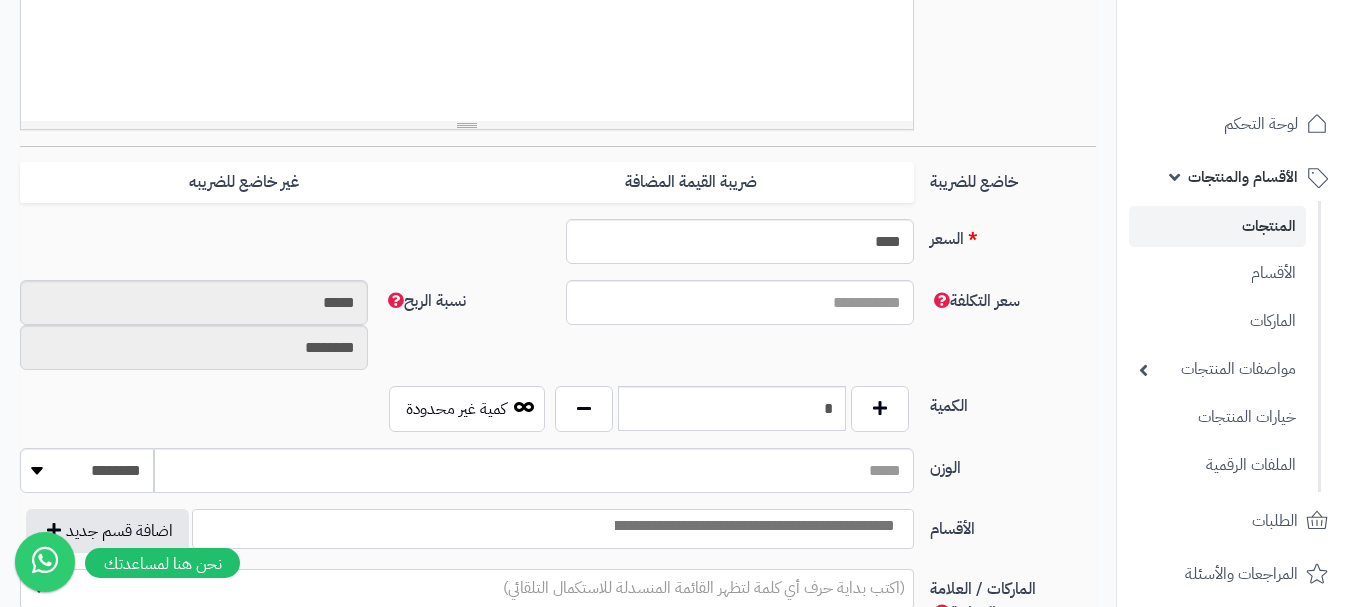 click on "ضريبة القيمة المضافة" at bounding box center (690, 182) 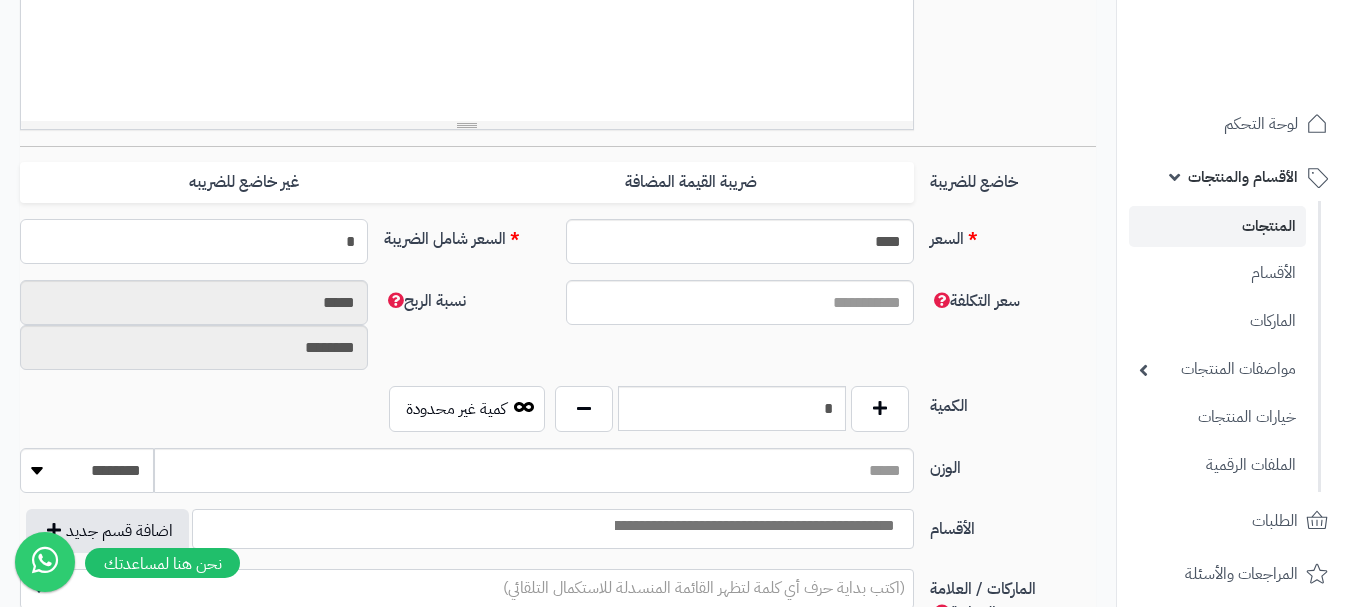 click on "*" at bounding box center [194, 241] 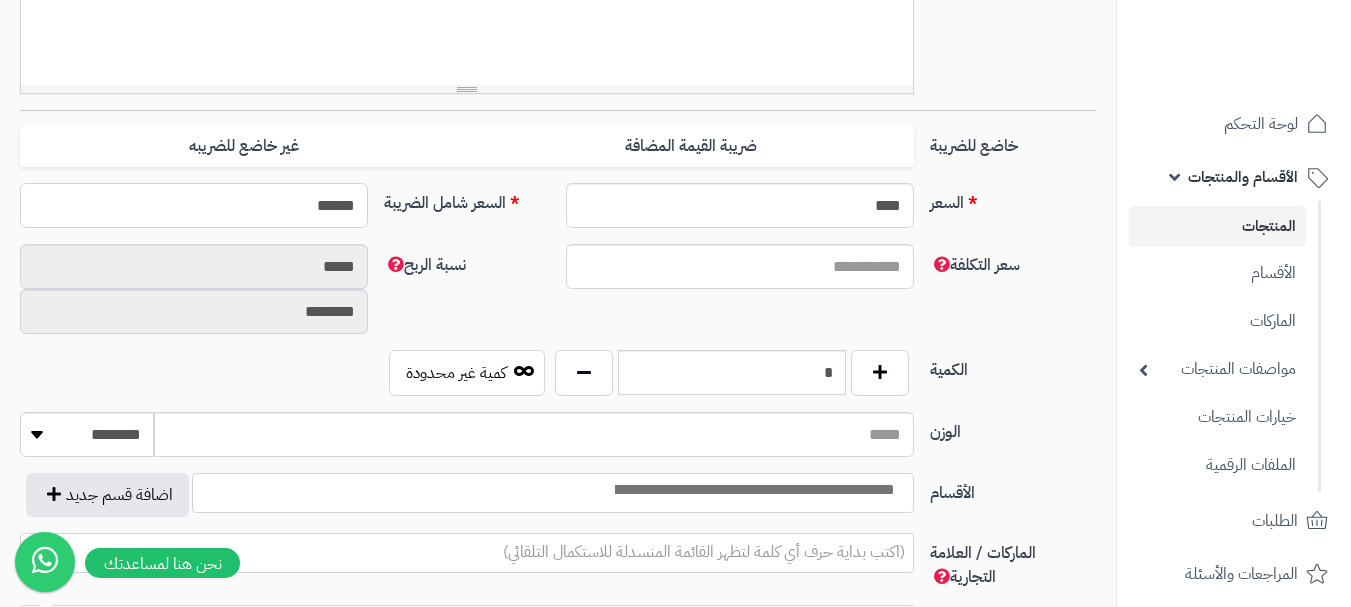 scroll, scrollTop: 800, scrollLeft: 0, axis: vertical 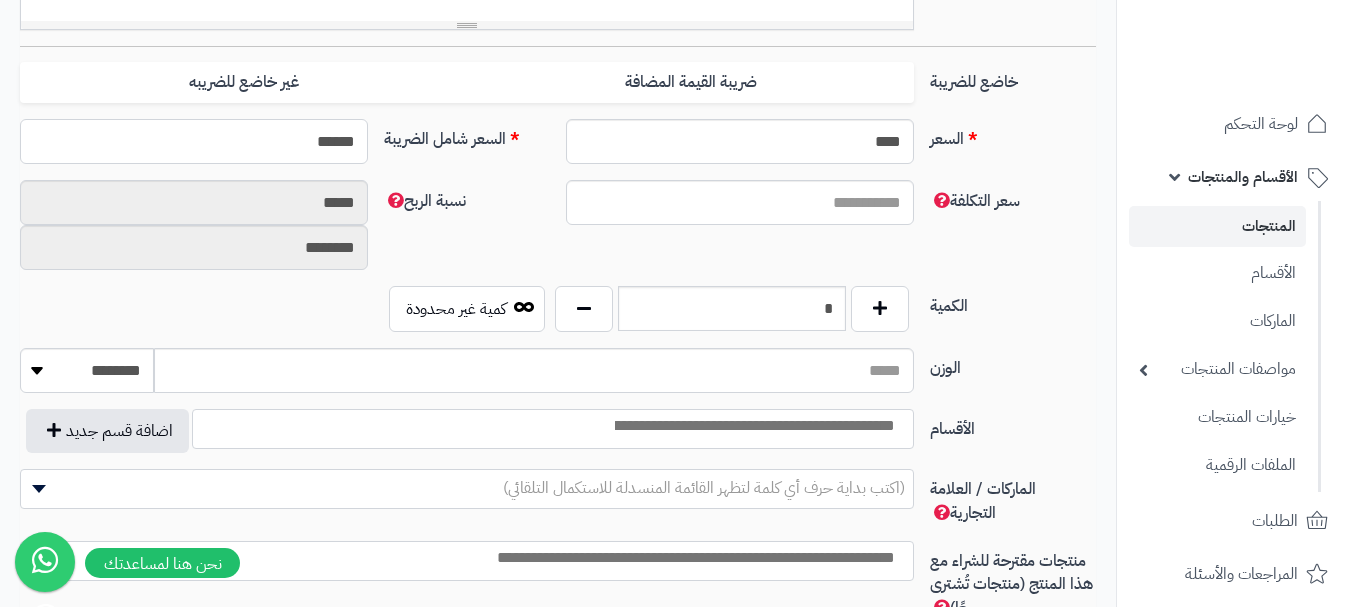 type on "******" 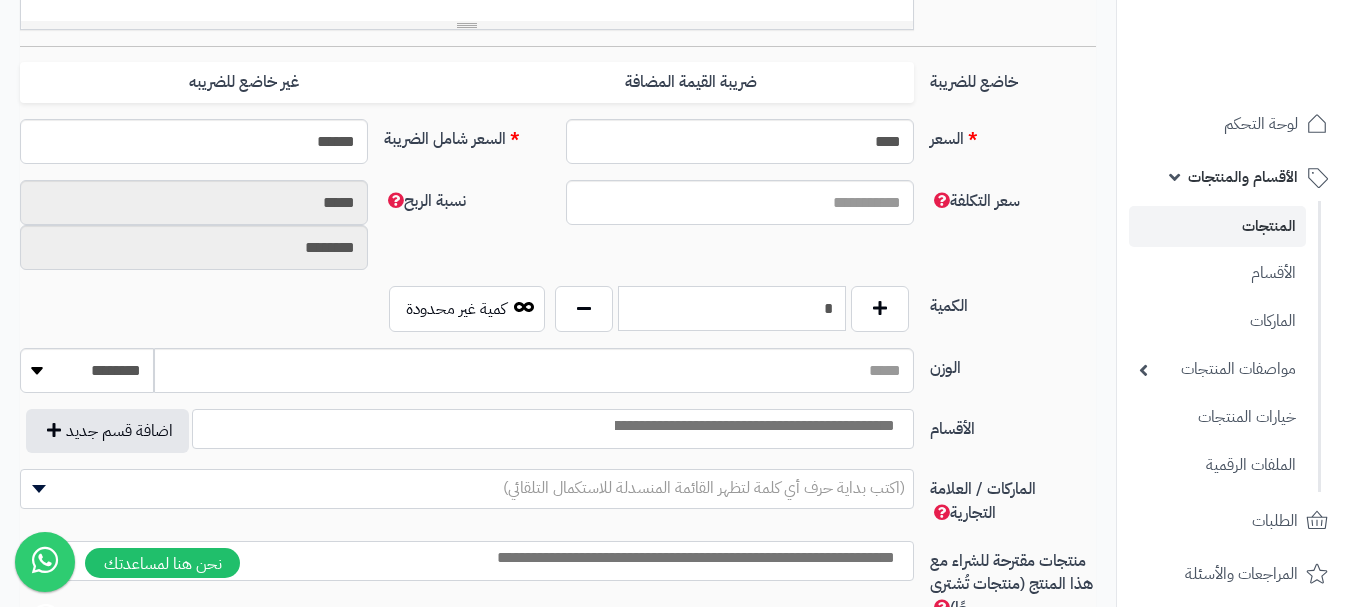 type on "**********" 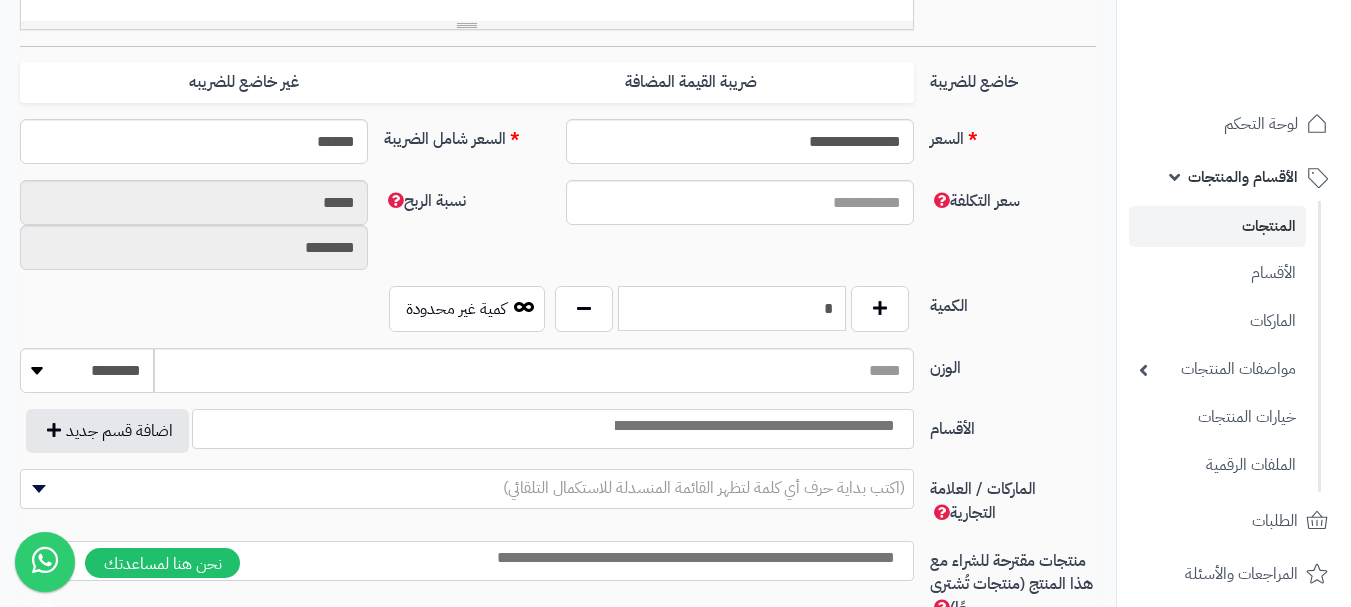 click on "*" at bounding box center (732, 308) 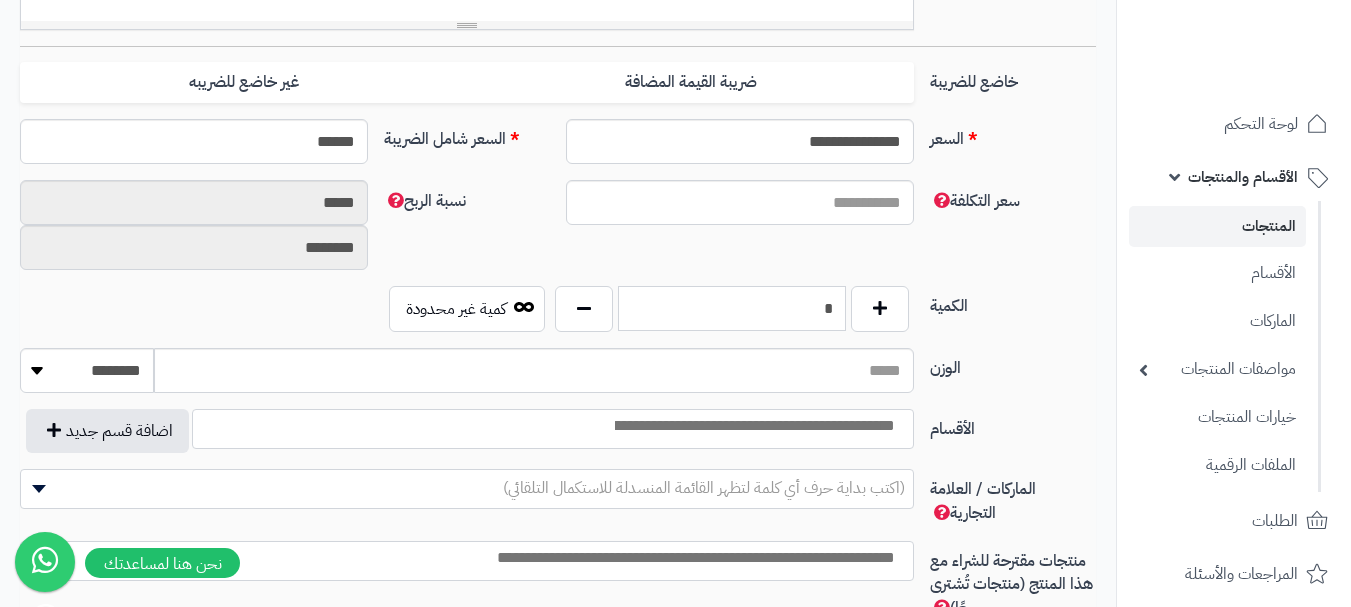 scroll, scrollTop: 900, scrollLeft: 0, axis: vertical 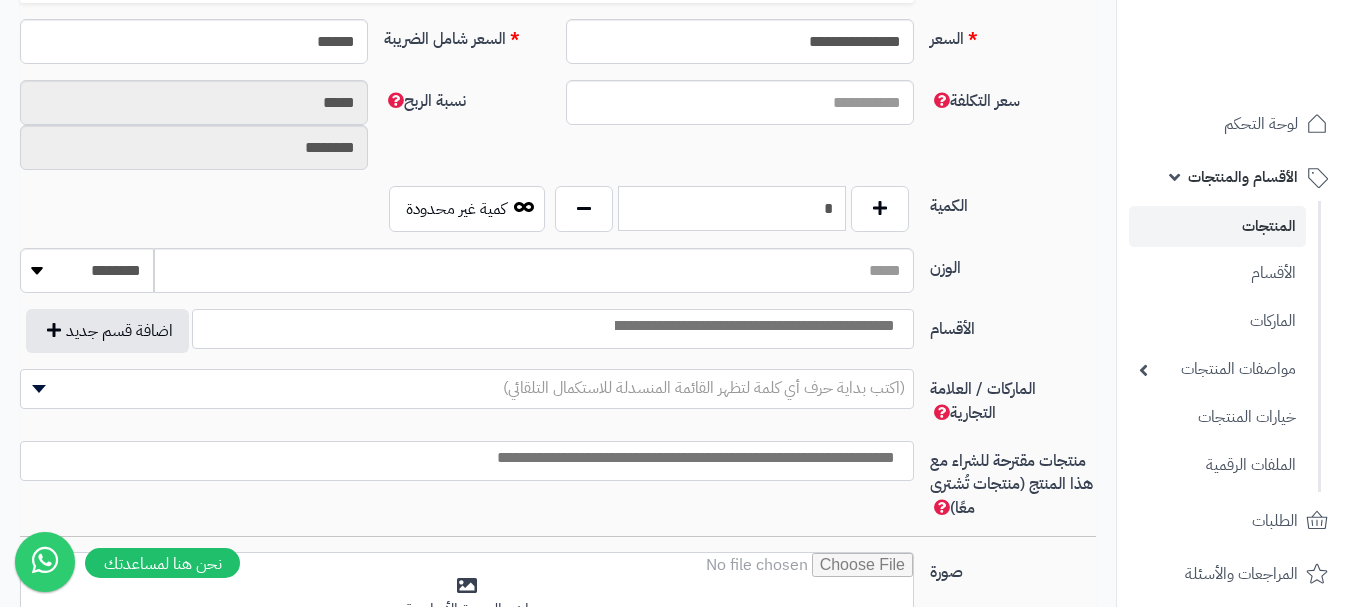 type on "*" 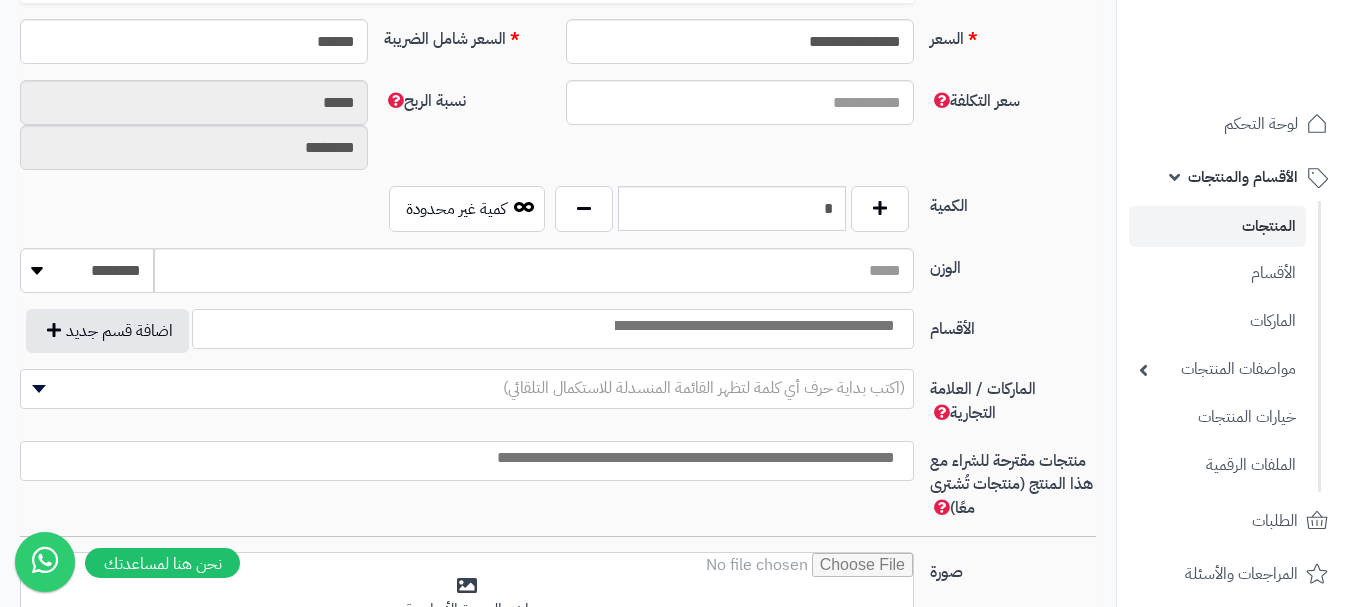 click at bounding box center (753, 326) 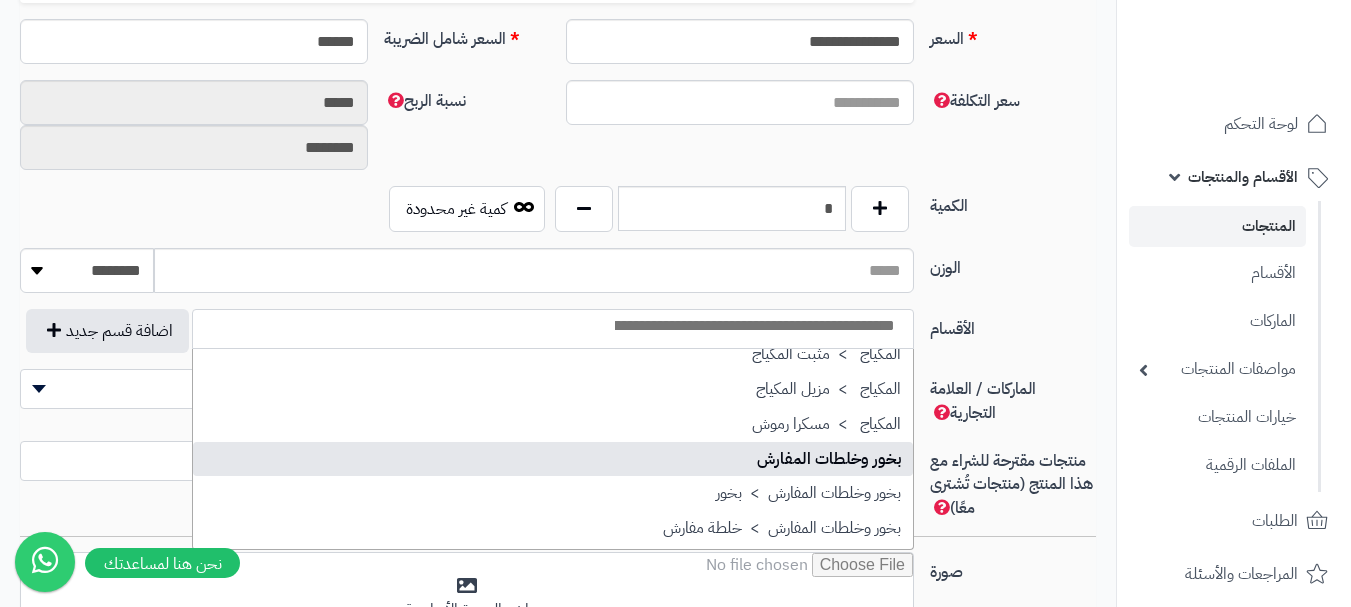 scroll, scrollTop: 700, scrollLeft: 0, axis: vertical 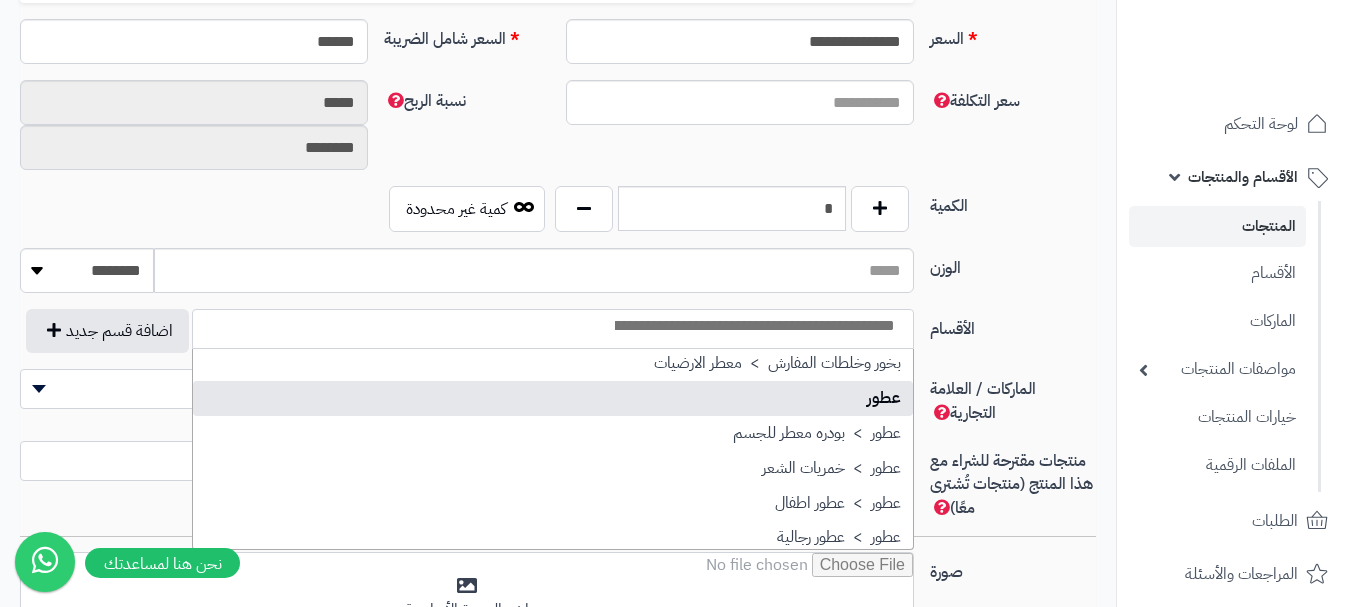 select on "**" 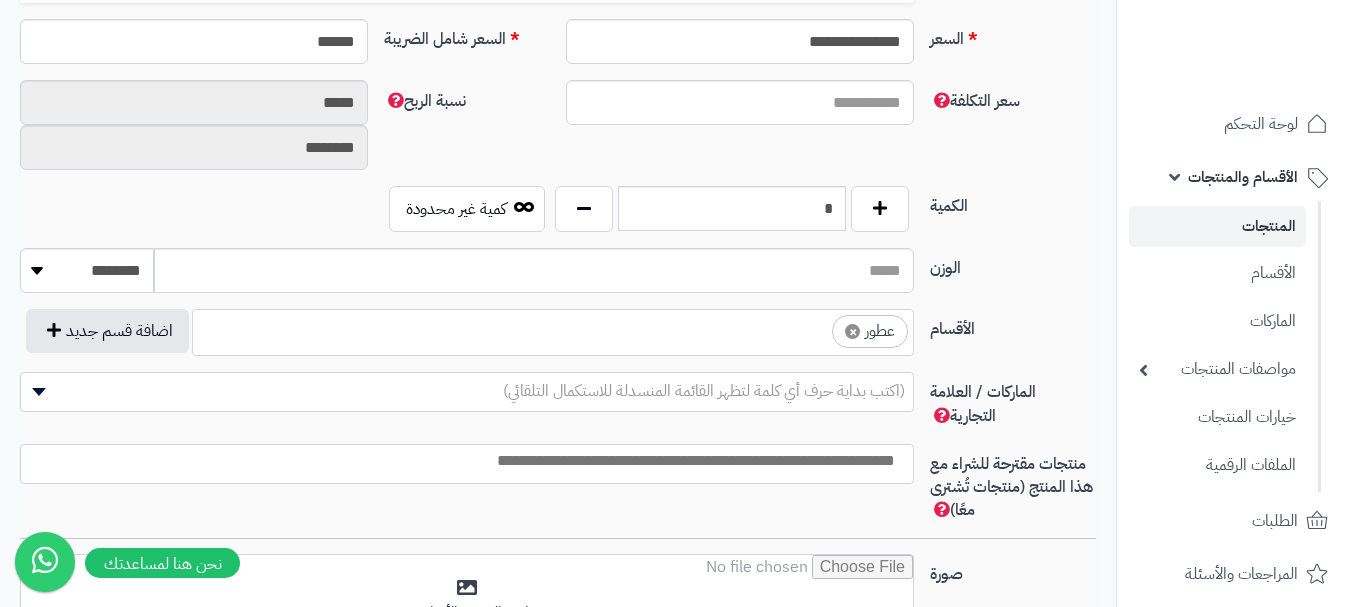 click on "× عطور" at bounding box center (553, 329) 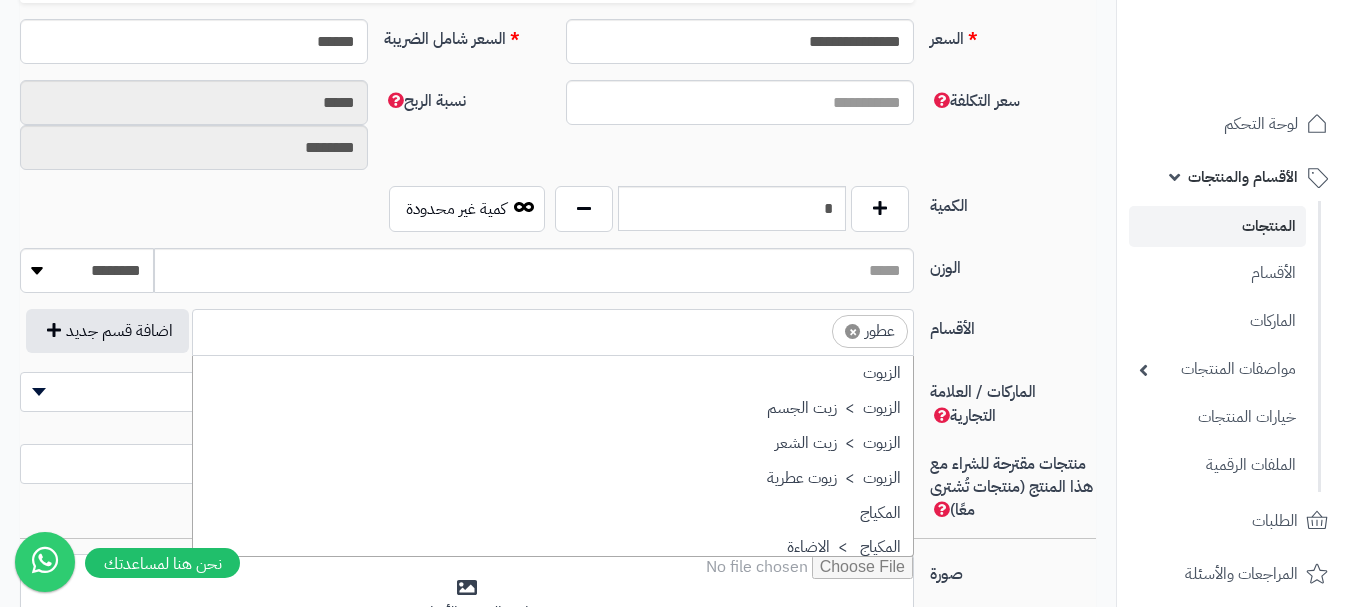 scroll, scrollTop: 697, scrollLeft: 0, axis: vertical 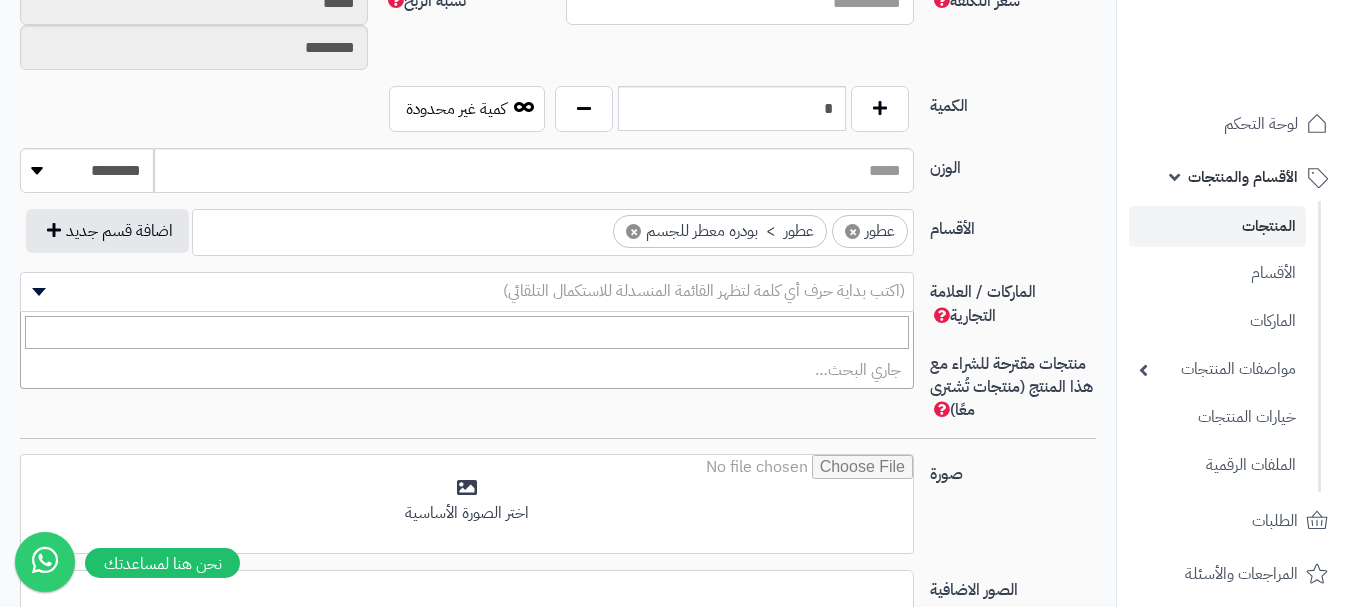 click on "(اكتب بداية حرف أي كلمة لتظهر القائمة المنسدلة للاستكمال التلقائي)" at bounding box center [704, 291] 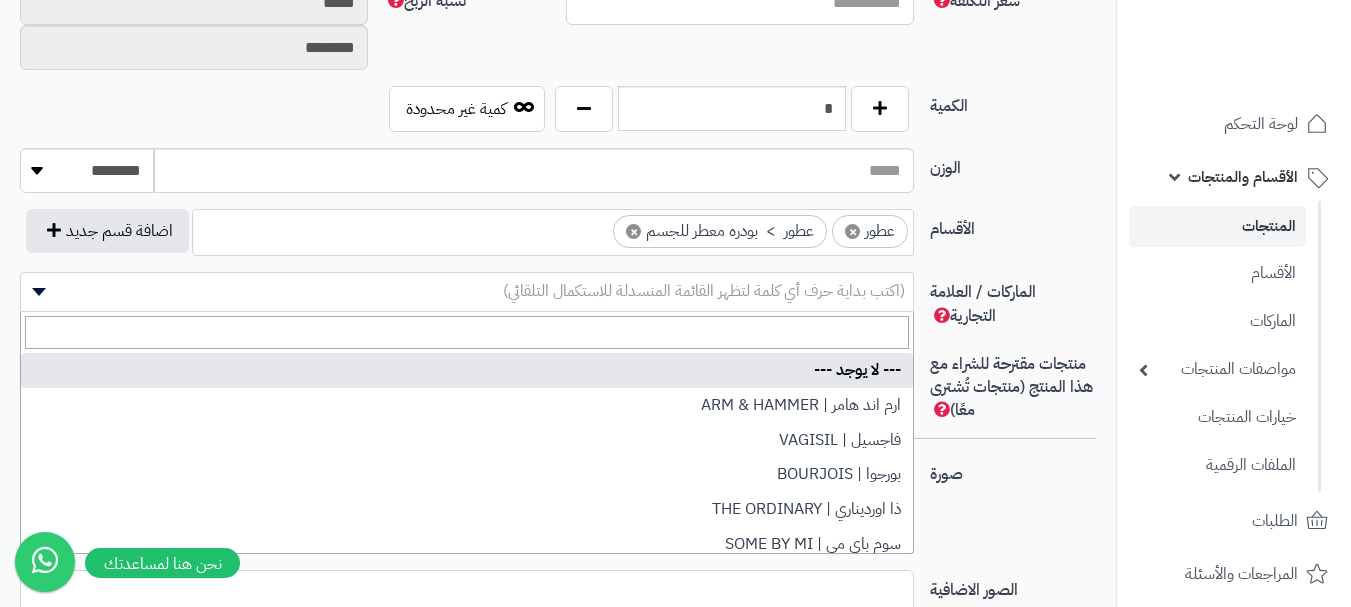 type on "*" 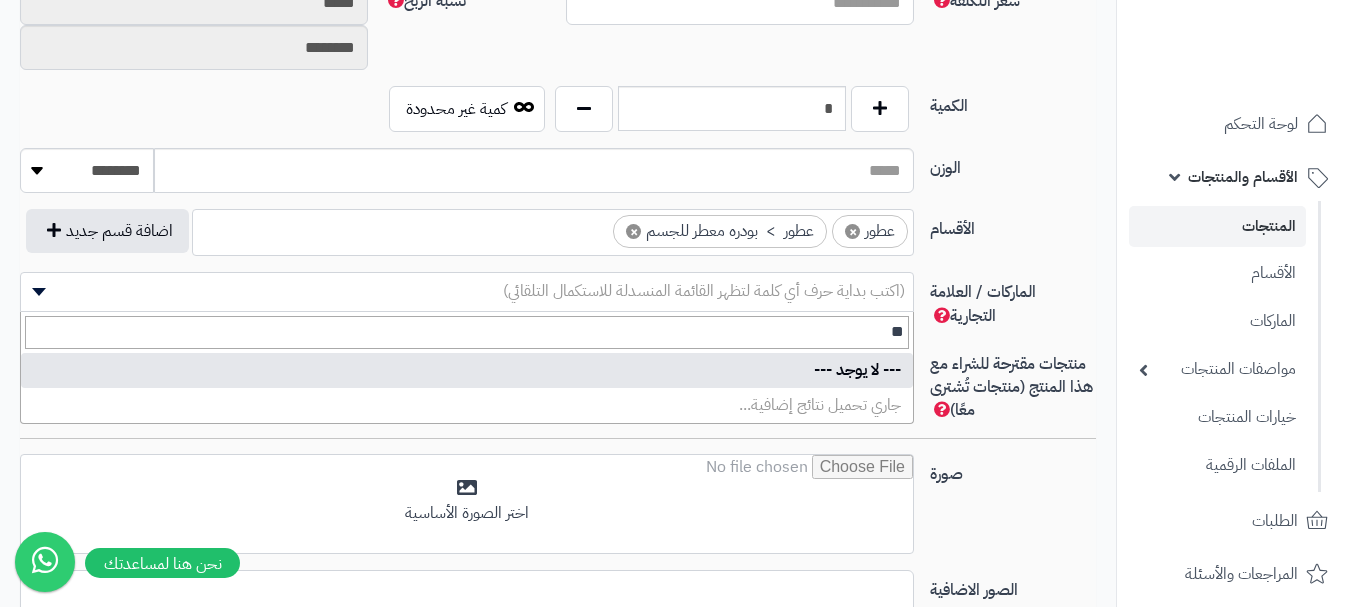 type on "*" 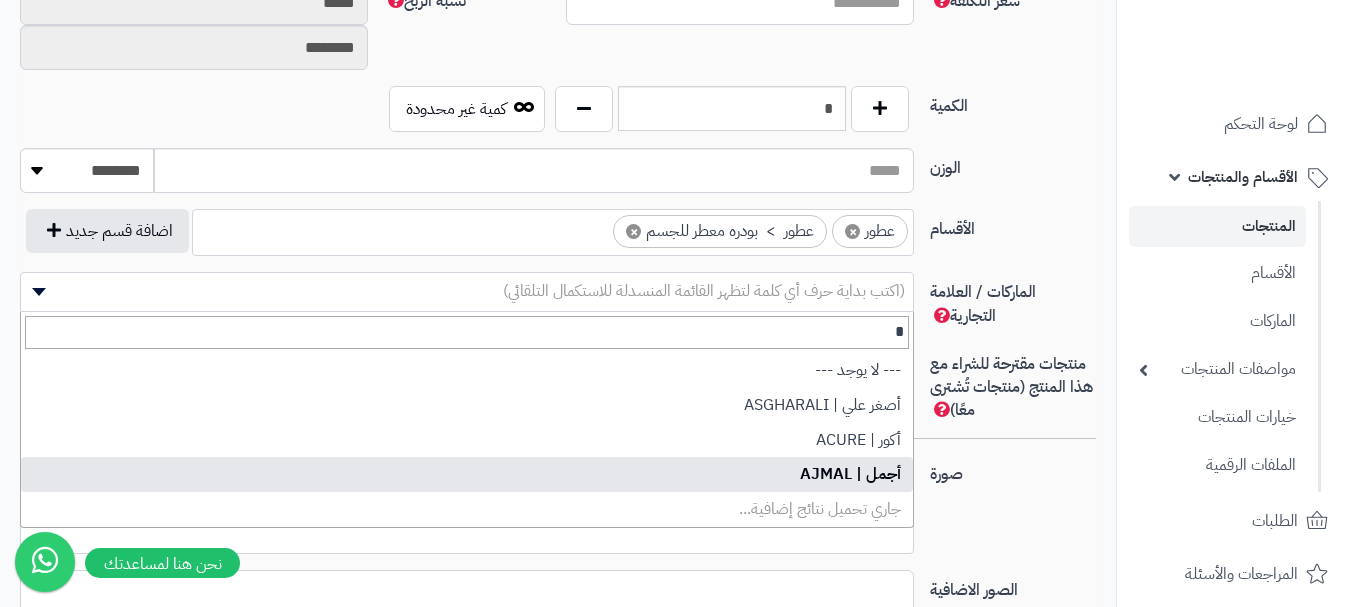type on "*" 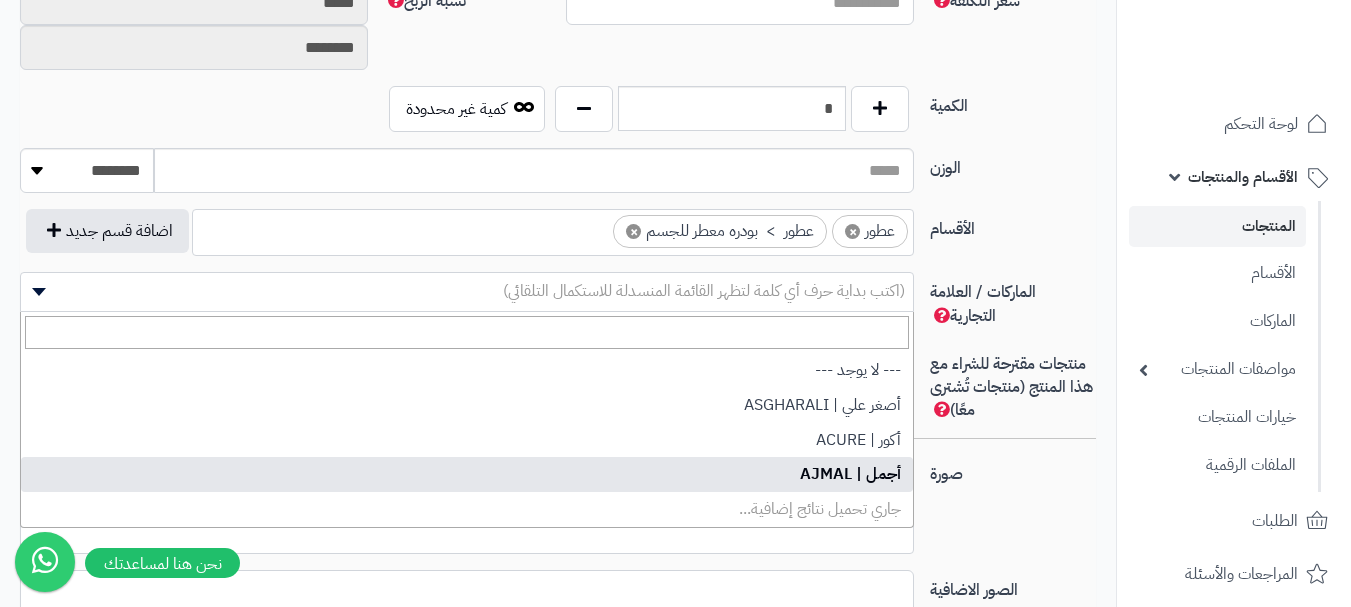 select on "**" 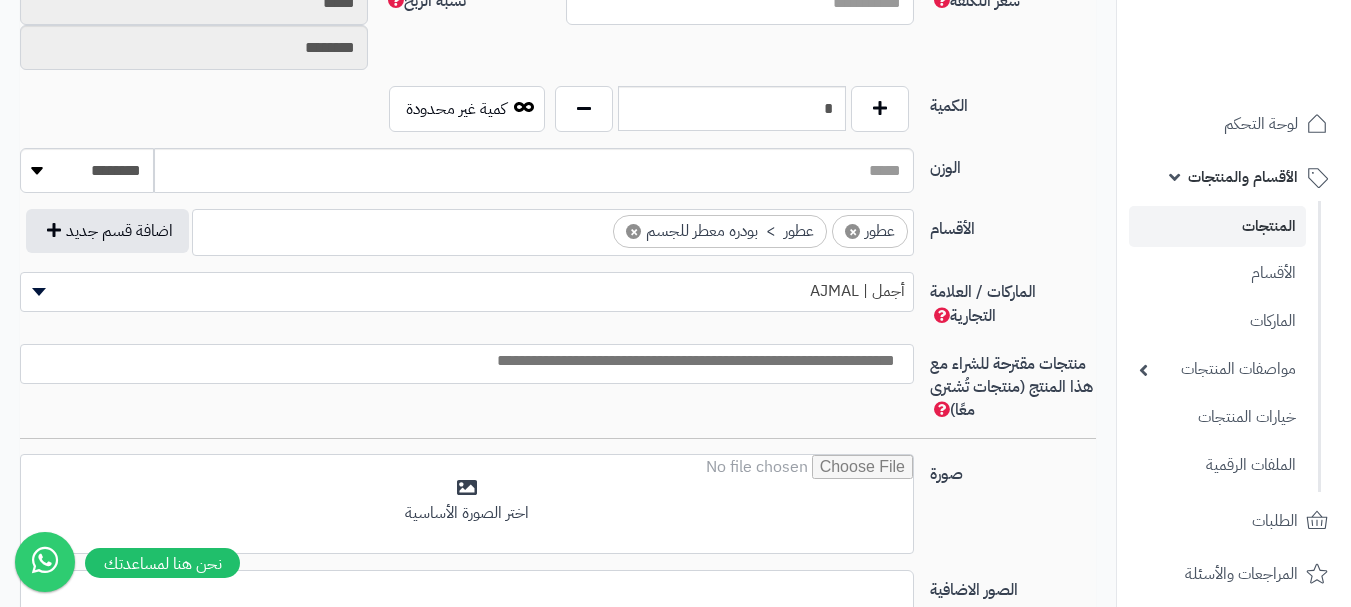 click at bounding box center (462, 361) 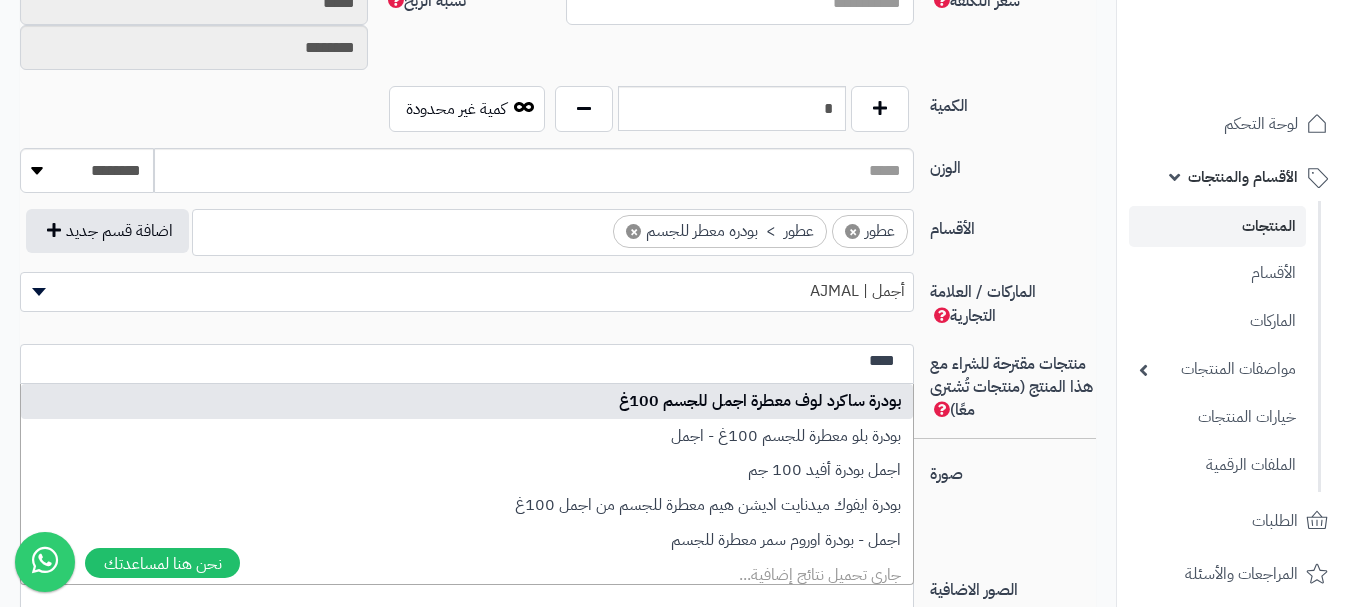 type on "****" 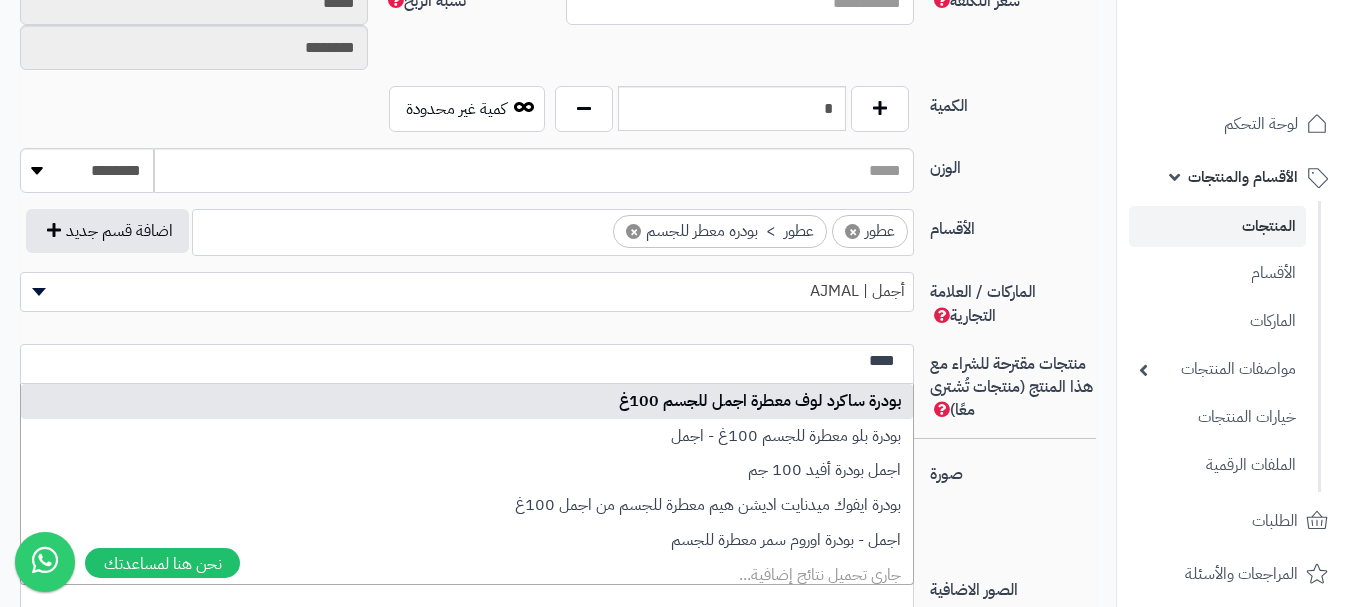 type 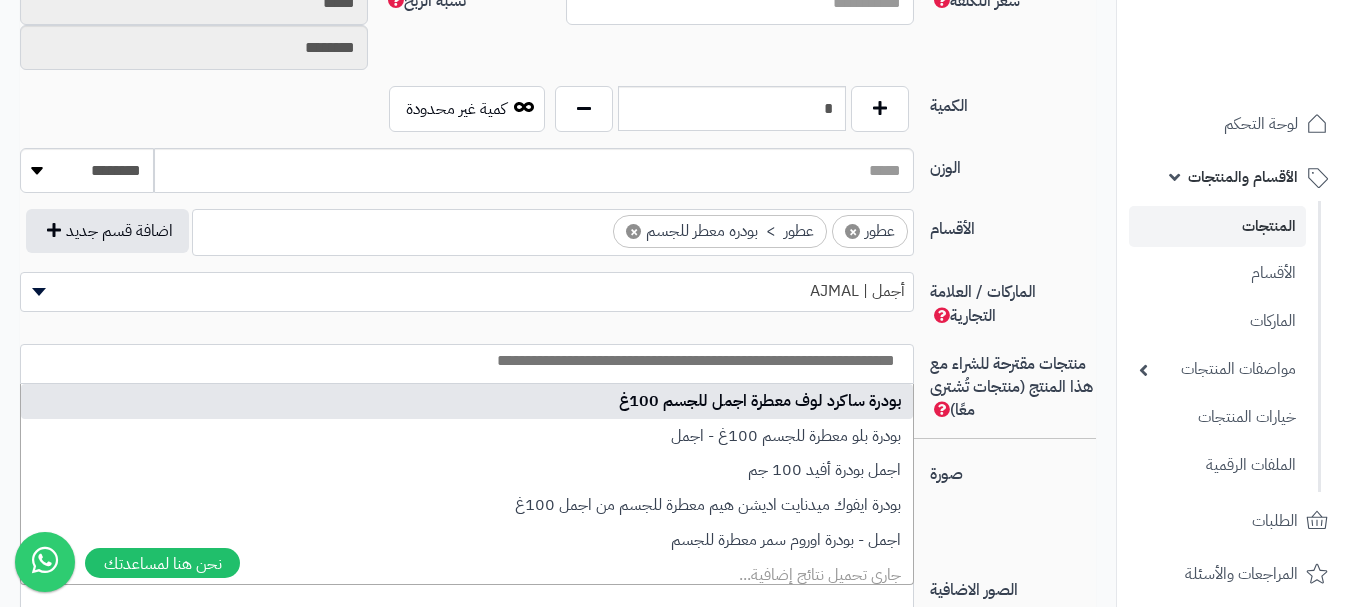 scroll, scrollTop: 0, scrollLeft: 0, axis: both 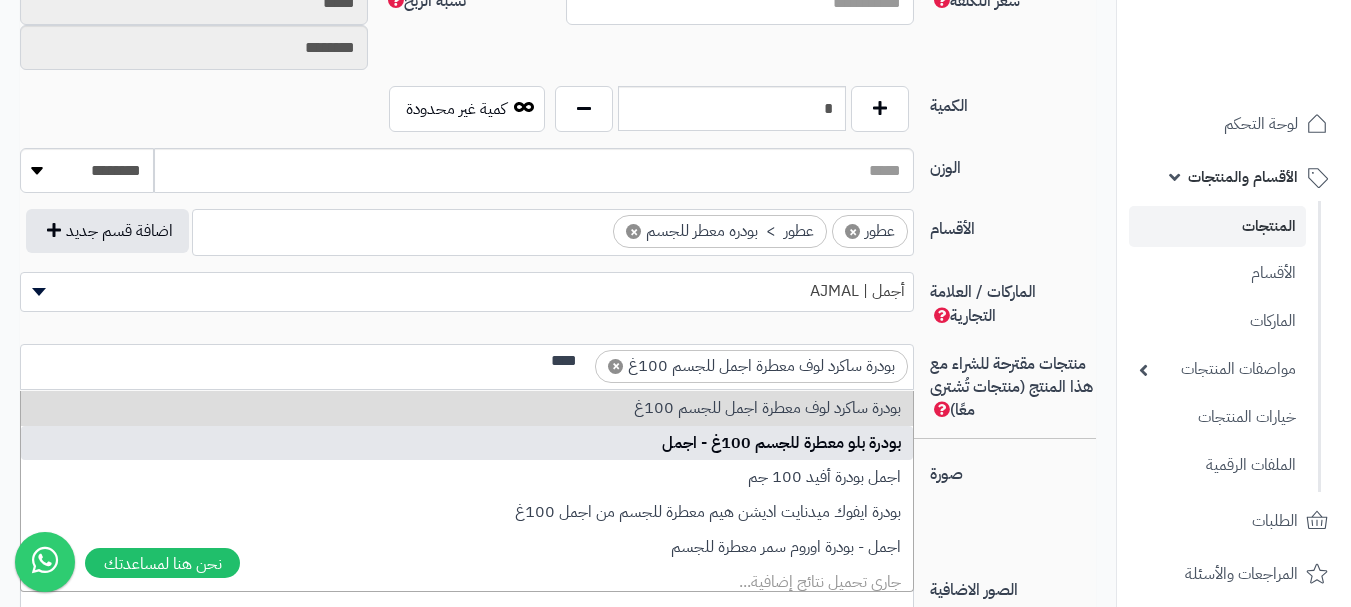 type on "****" 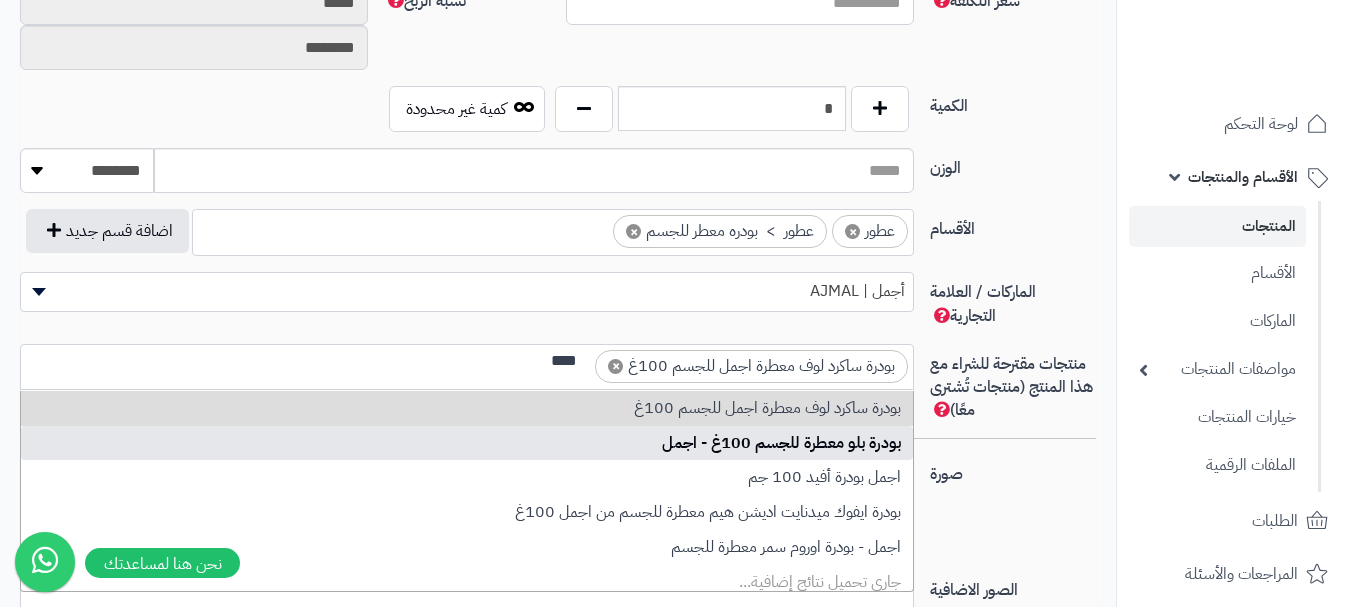 scroll, scrollTop: 0, scrollLeft: 0, axis: both 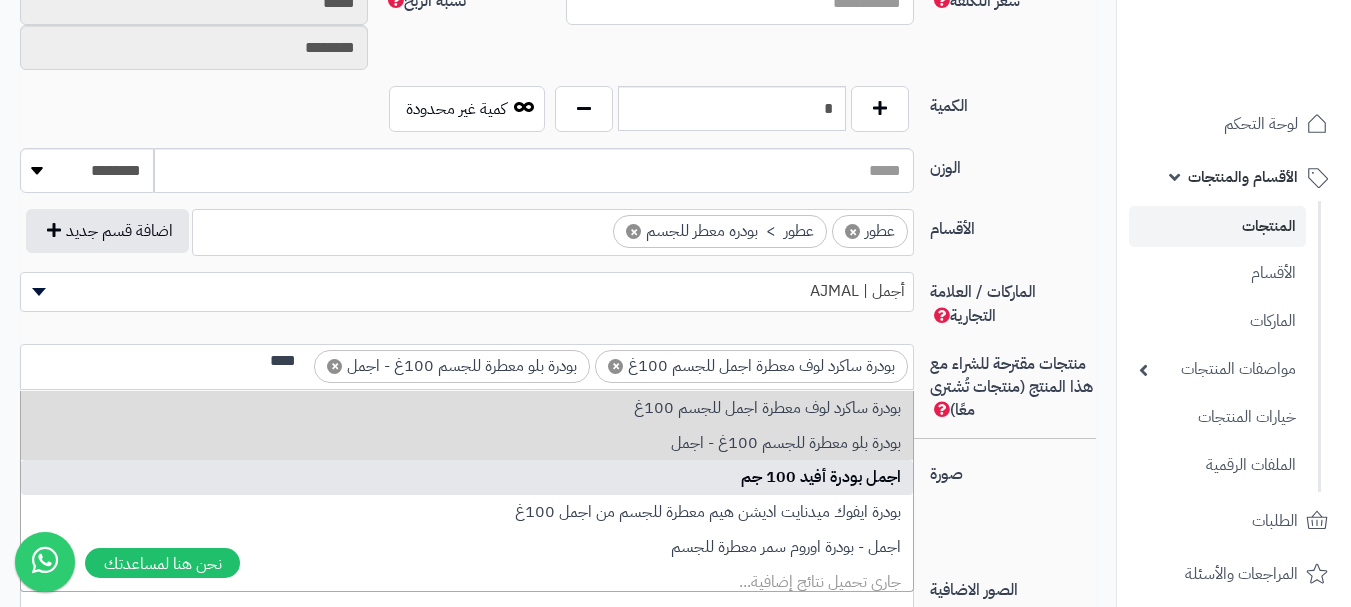 type on "****" 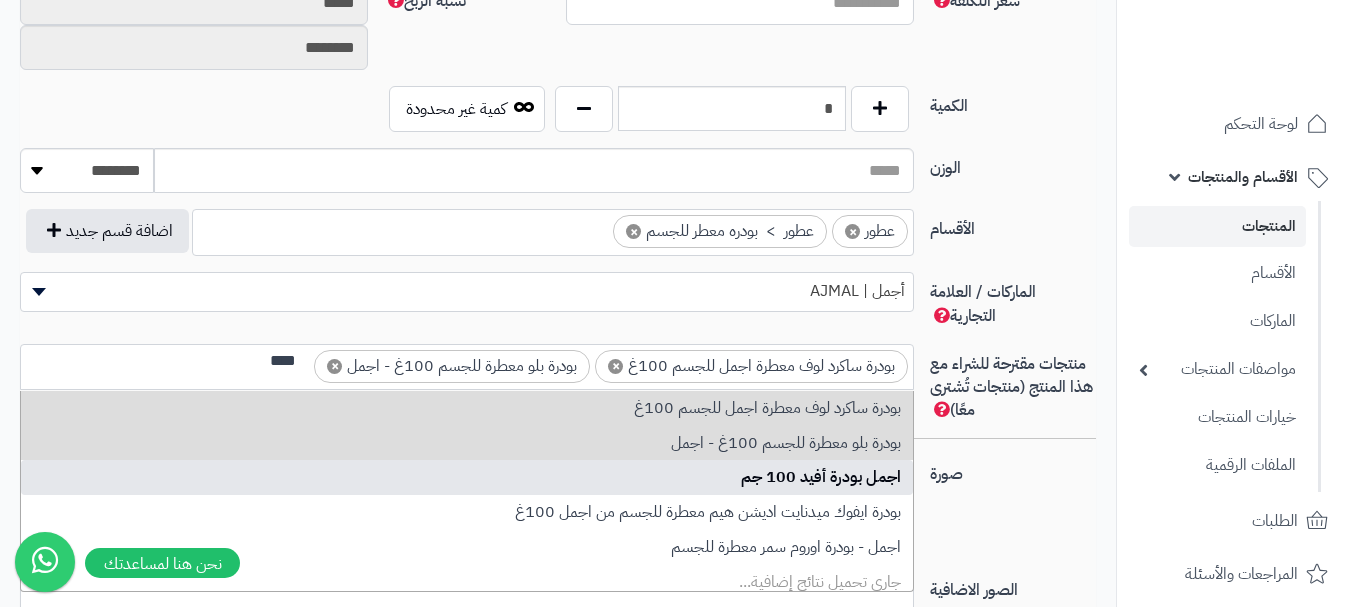 type 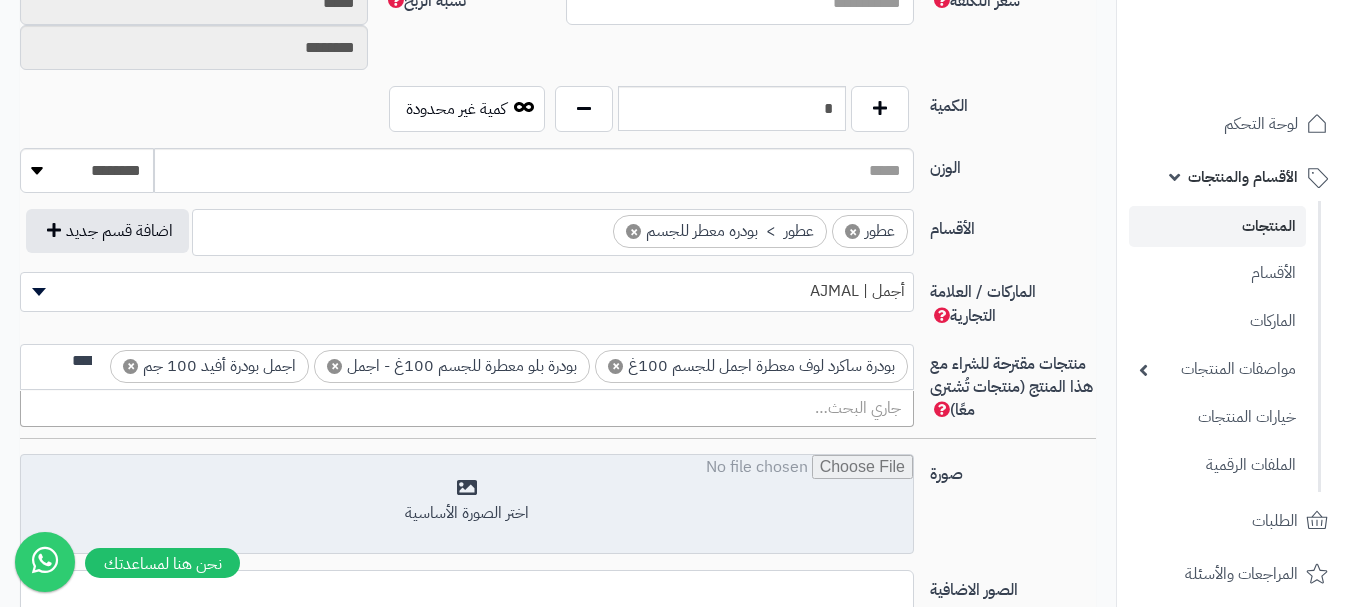 scroll, scrollTop: 0, scrollLeft: -3, axis: horizontal 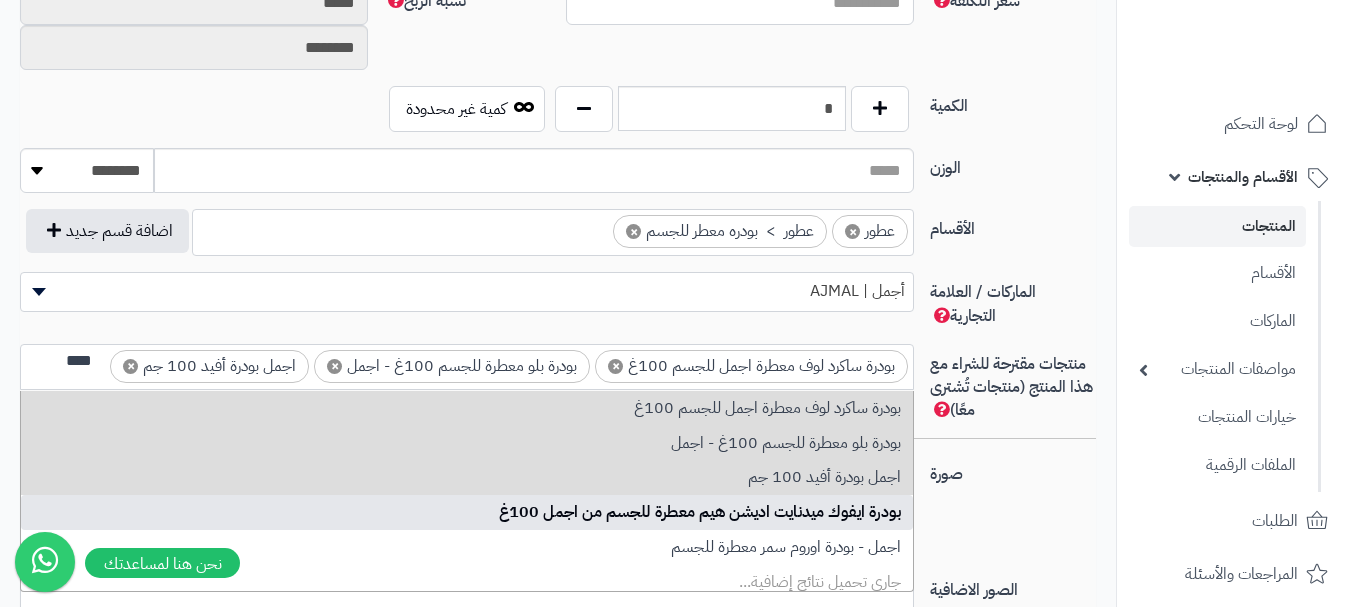 type on "****" 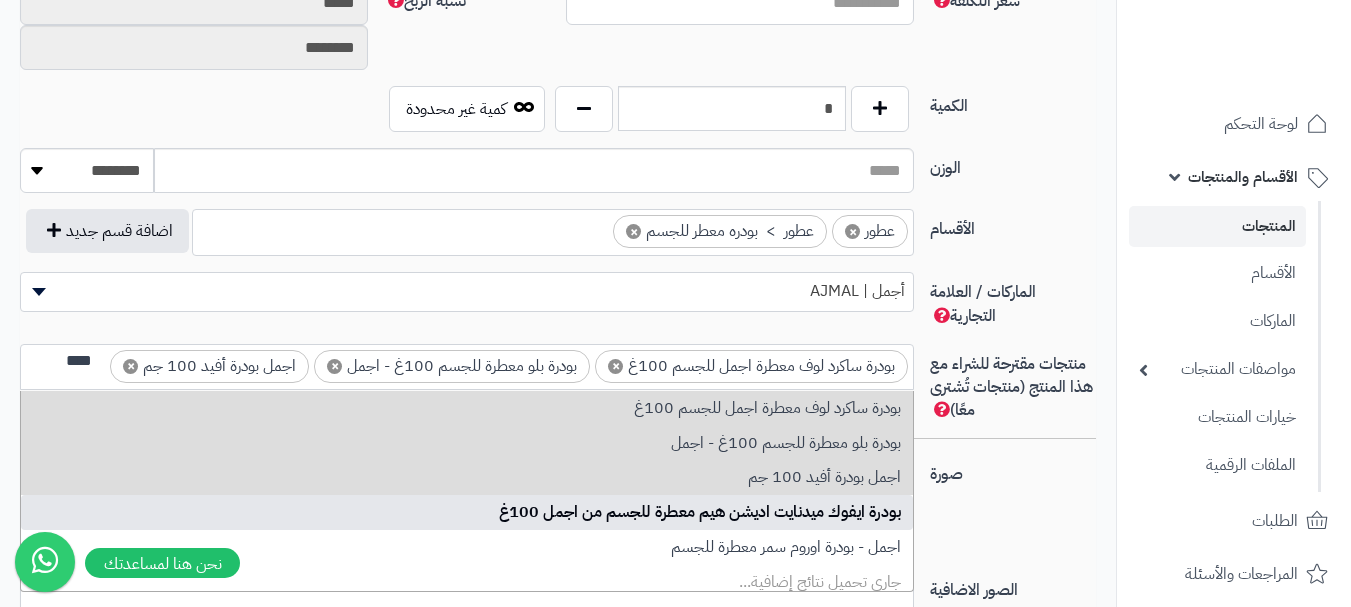 type 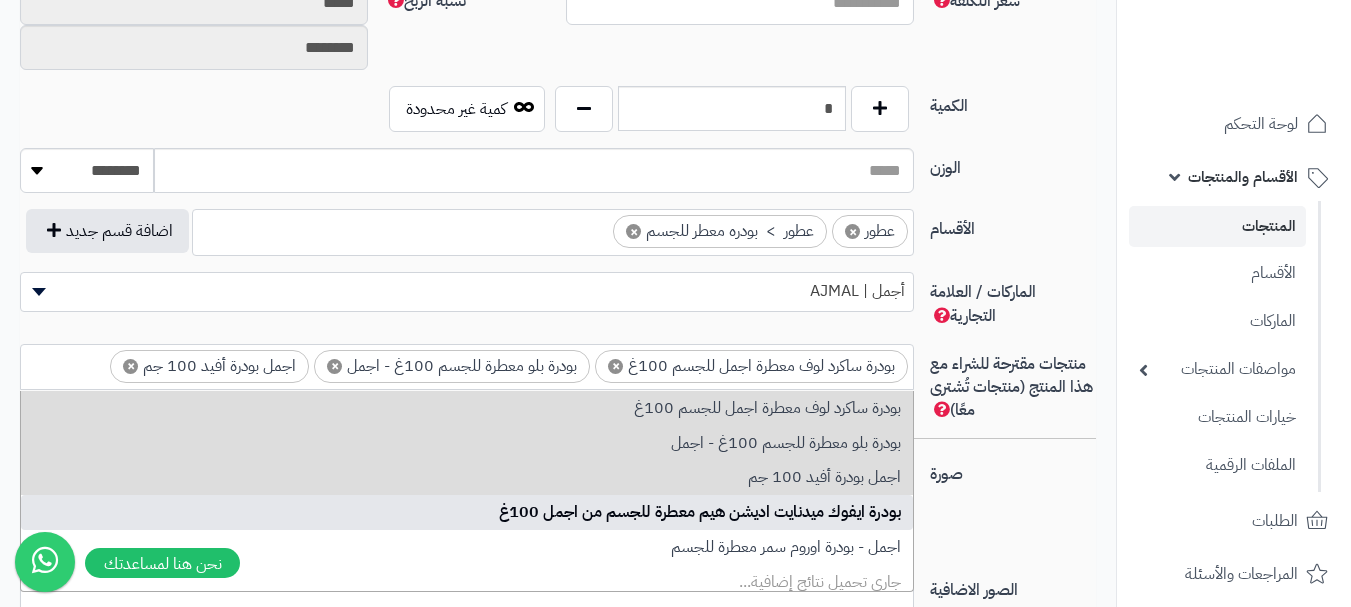 scroll, scrollTop: 0, scrollLeft: 0, axis: both 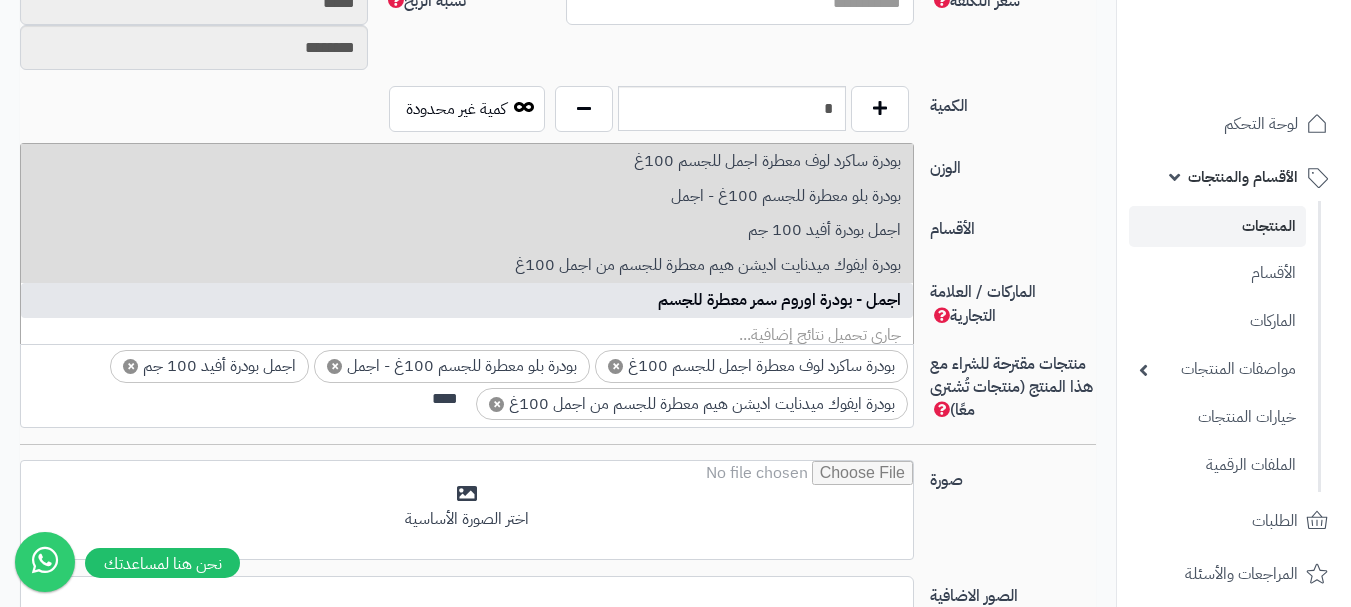 type on "****" 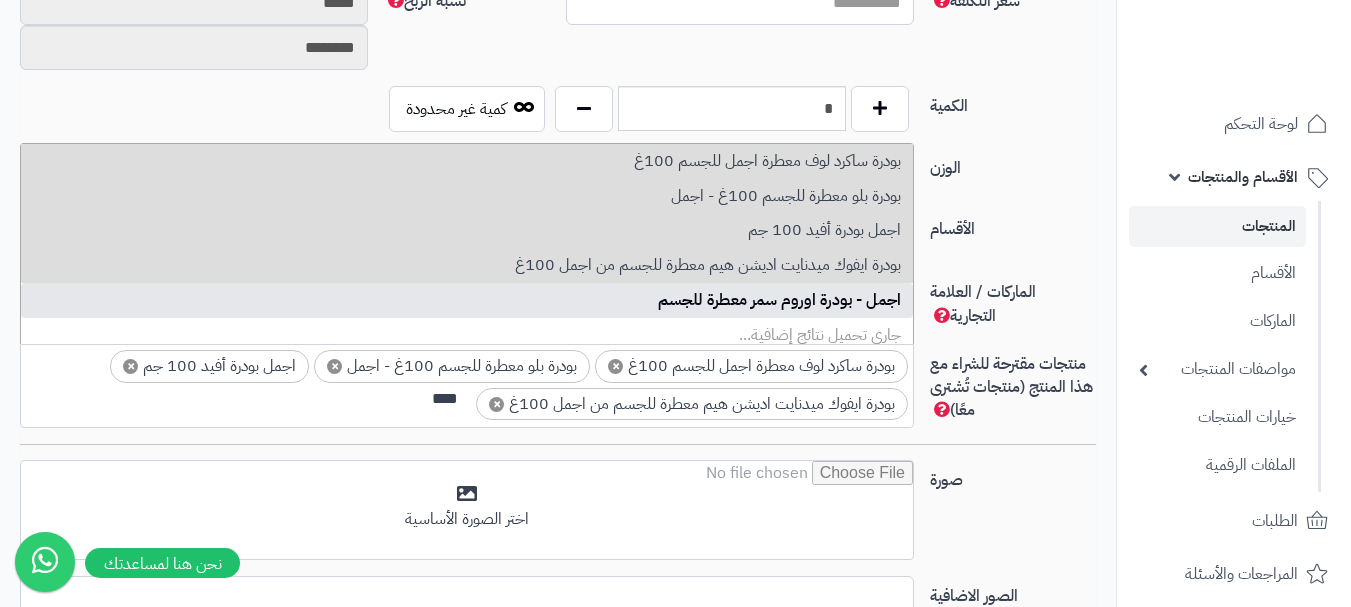 type 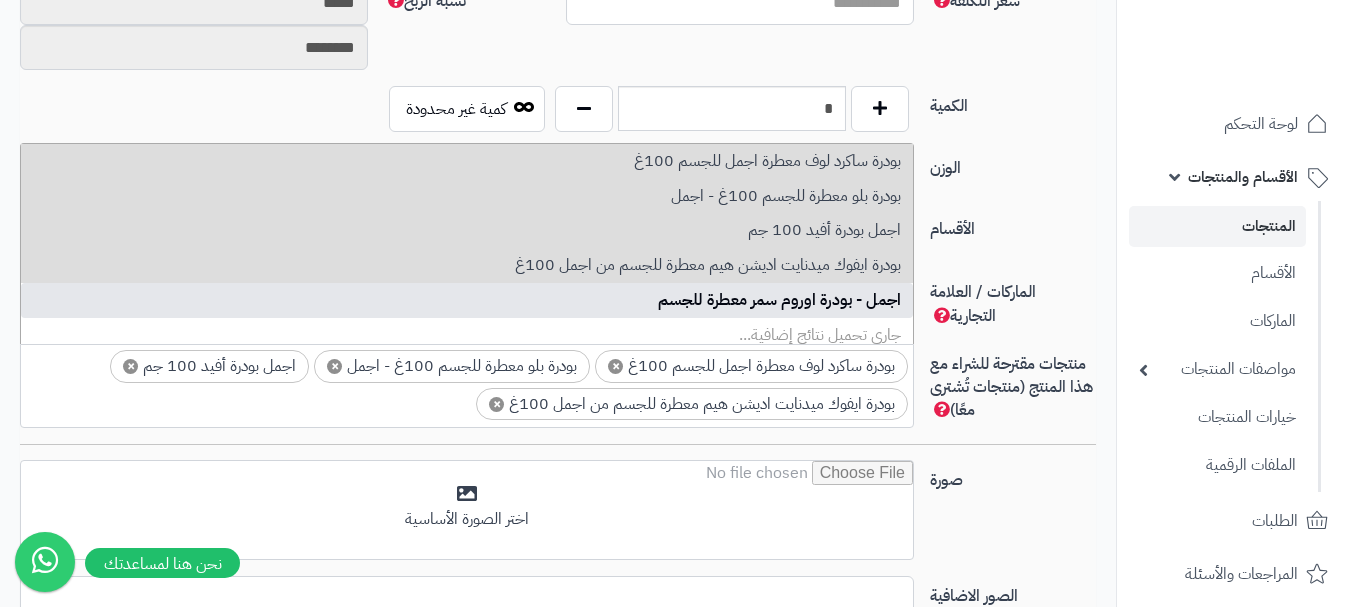 scroll, scrollTop: 0, scrollLeft: 0, axis: both 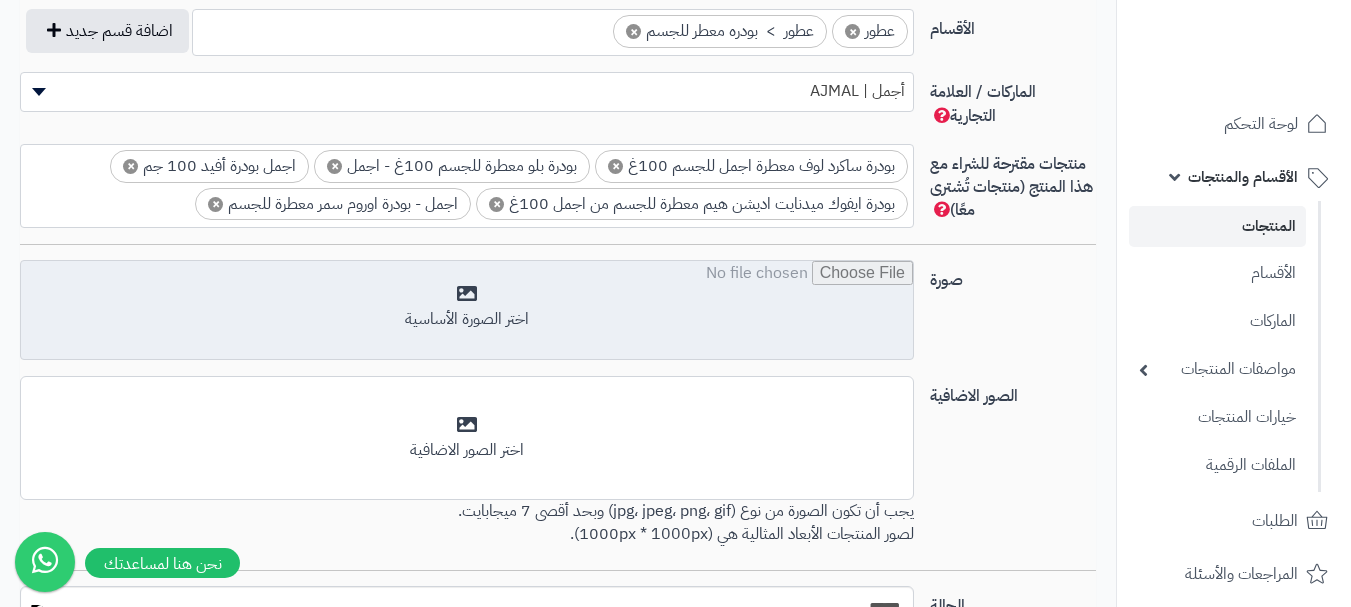click at bounding box center [467, 311] 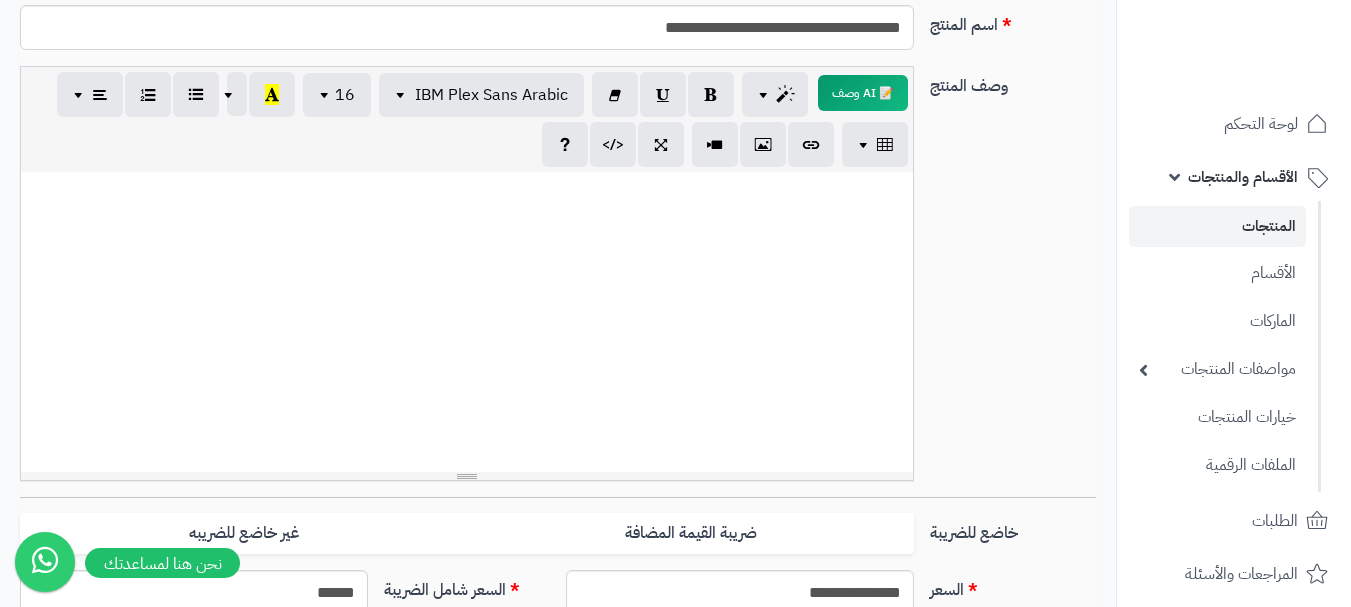 scroll, scrollTop: 200, scrollLeft: 0, axis: vertical 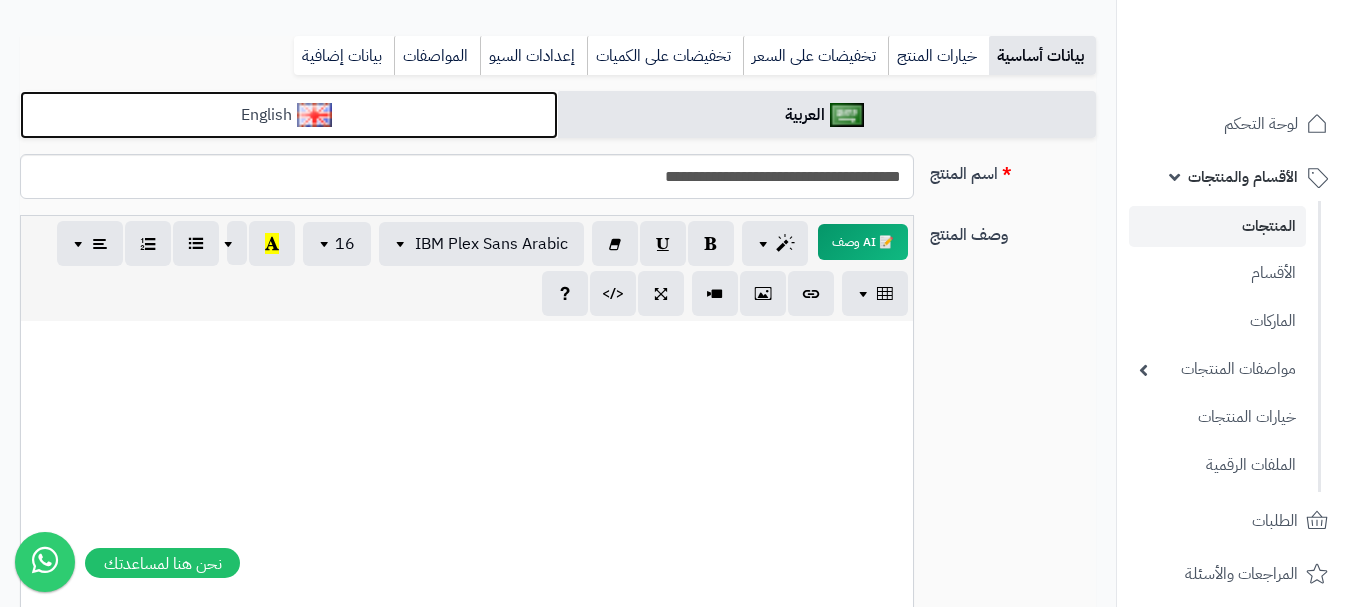 click on "English" at bounding box center [289, 115] 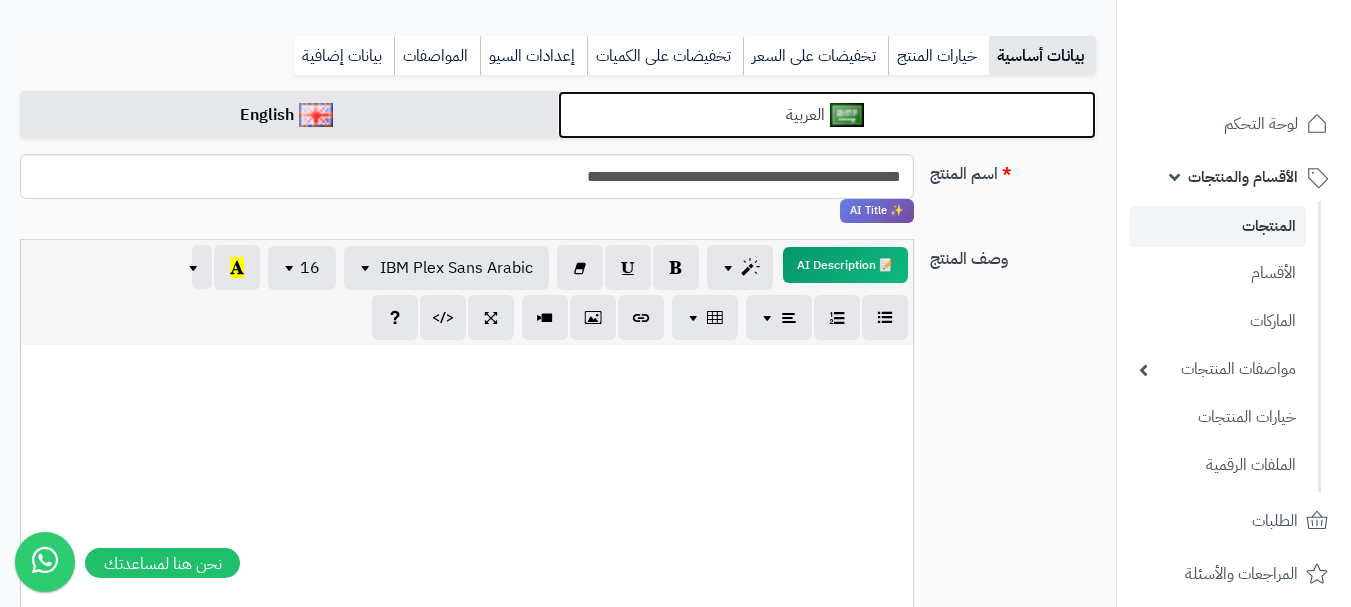 click on "العربية" at bounding box center [827, 115] 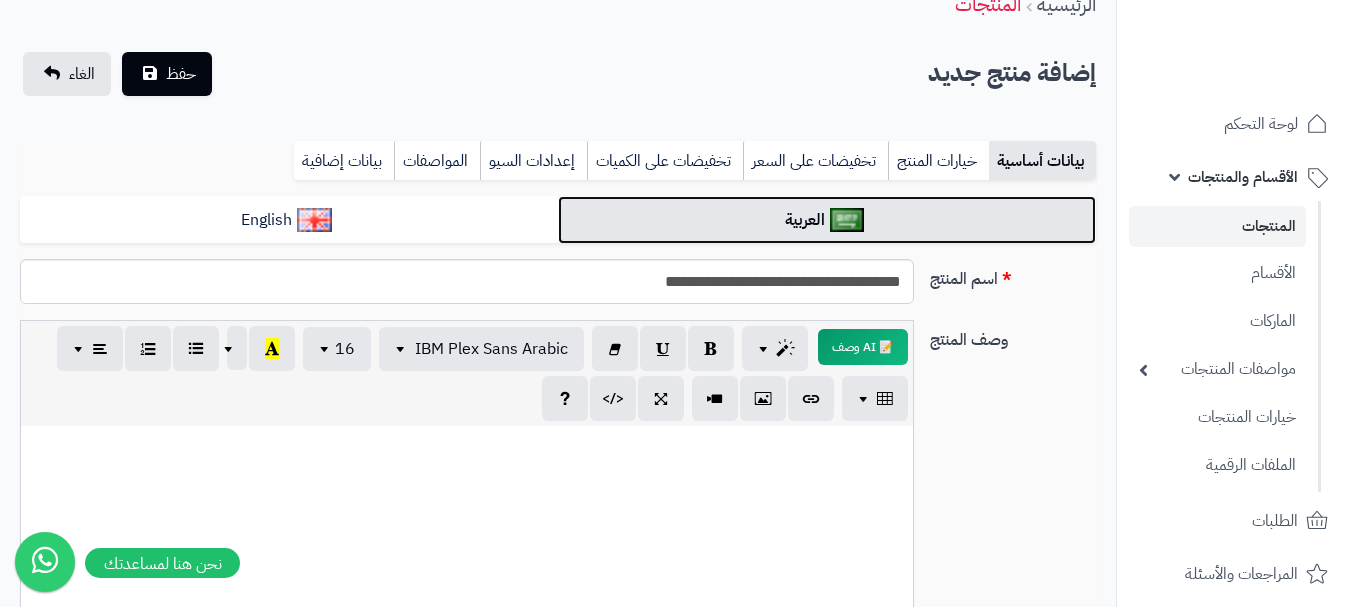 scroll, scrollTop: 0, scrollLeft: 0, axis: both 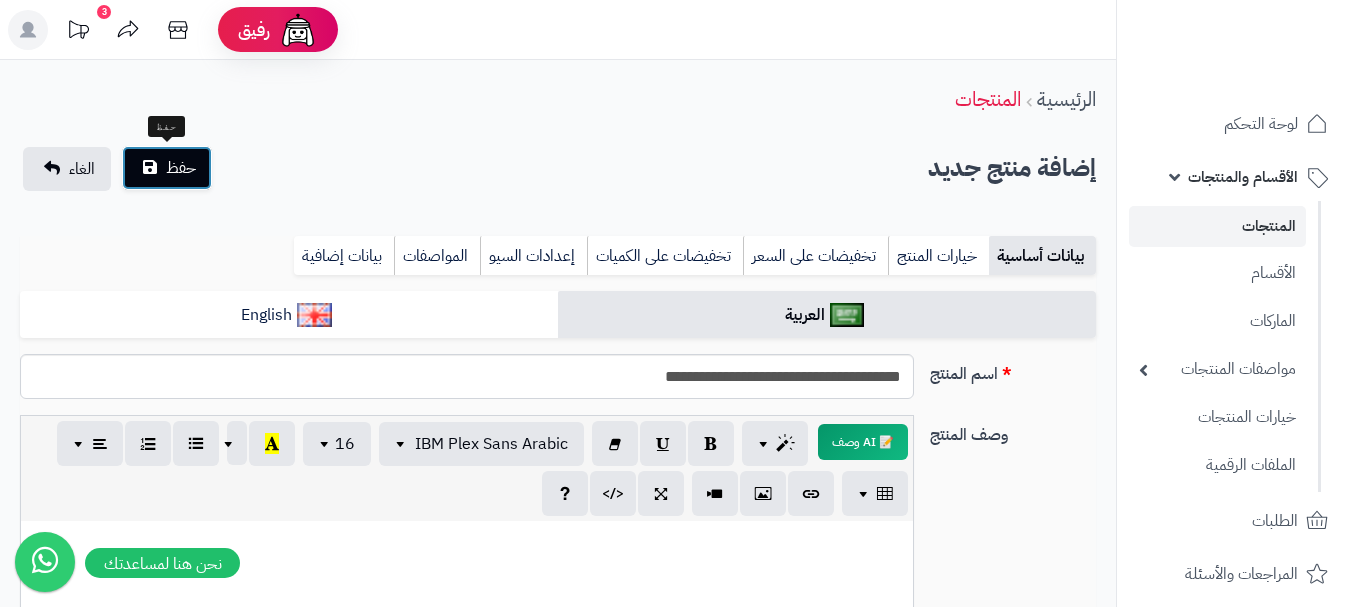 click on "حفظ" at bounding box center [167, 168] 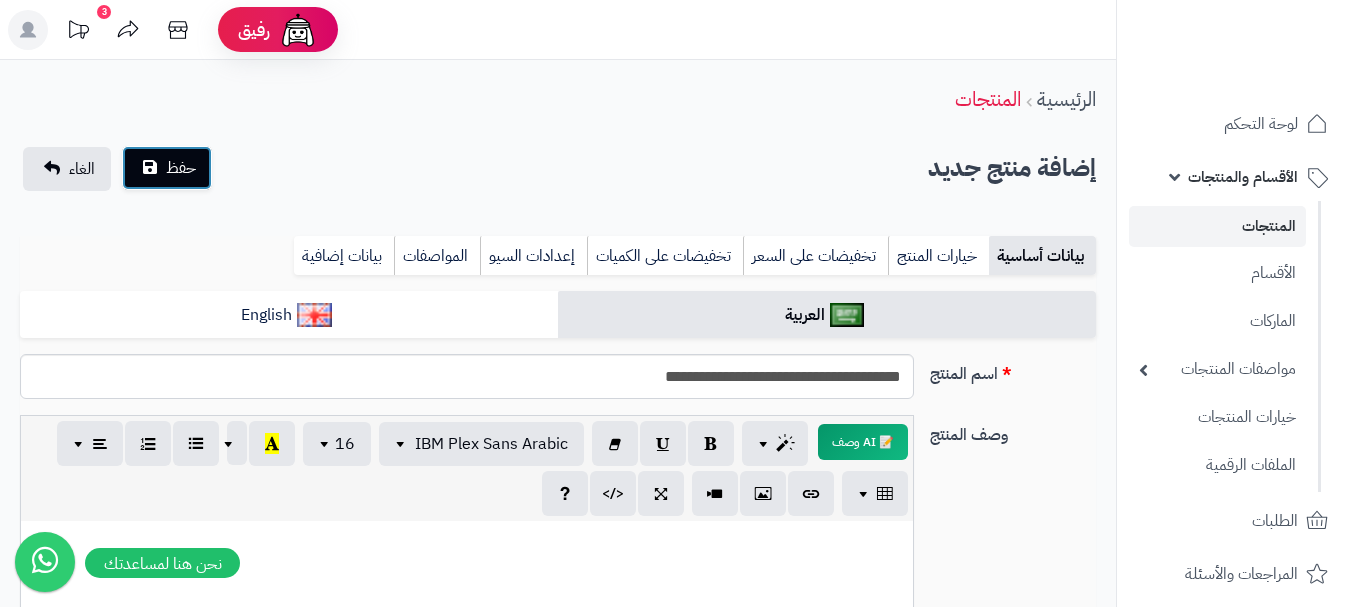 click on "حفظ" at bounding box center (181, 168) 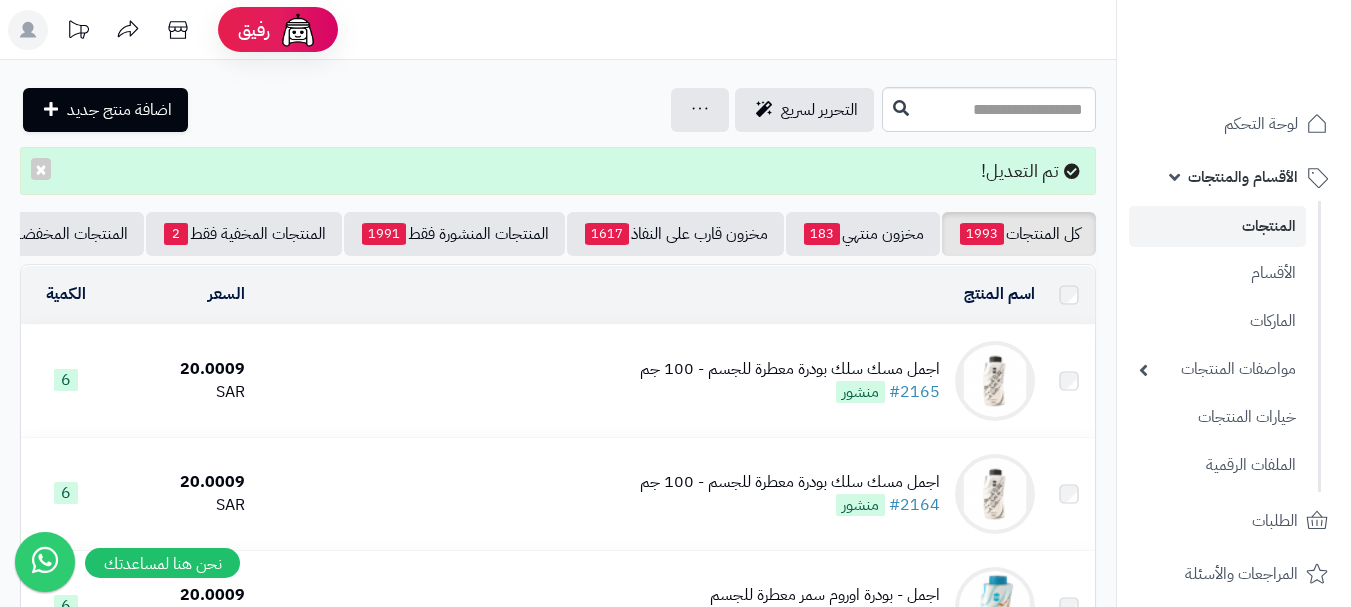 scroll, scrollTop: 0, scrollLeft: 0, axis: both 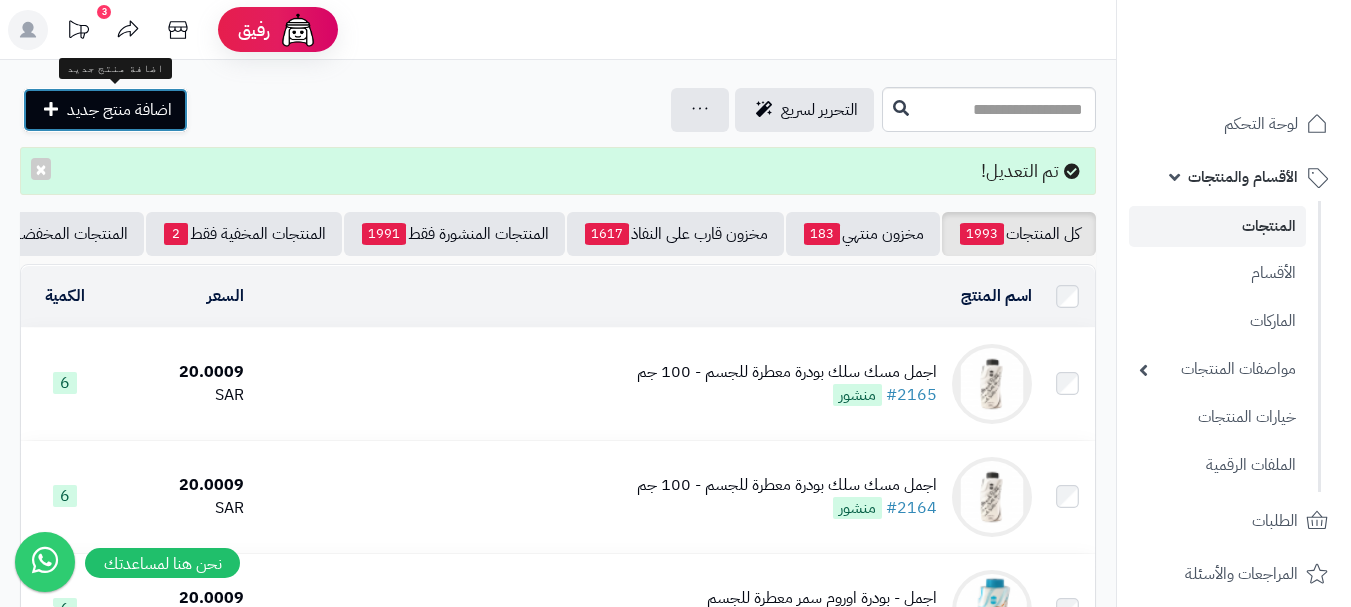 click on "اضافة منتج جديد" at bounding box center (119, 110) 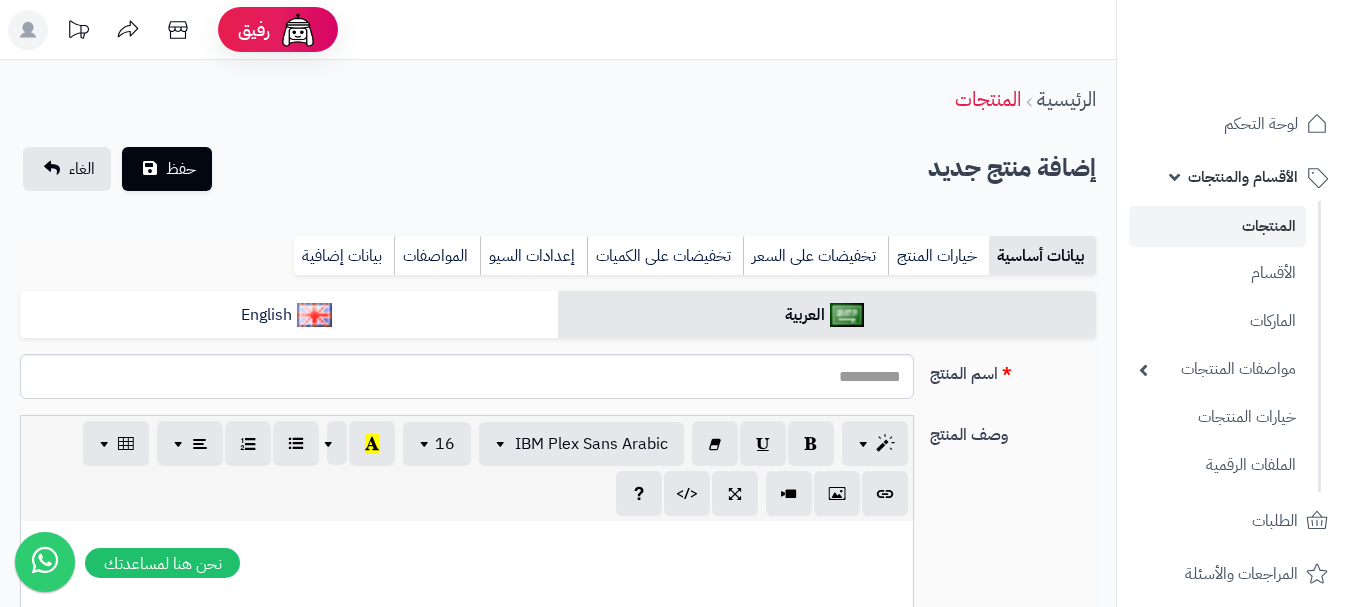select 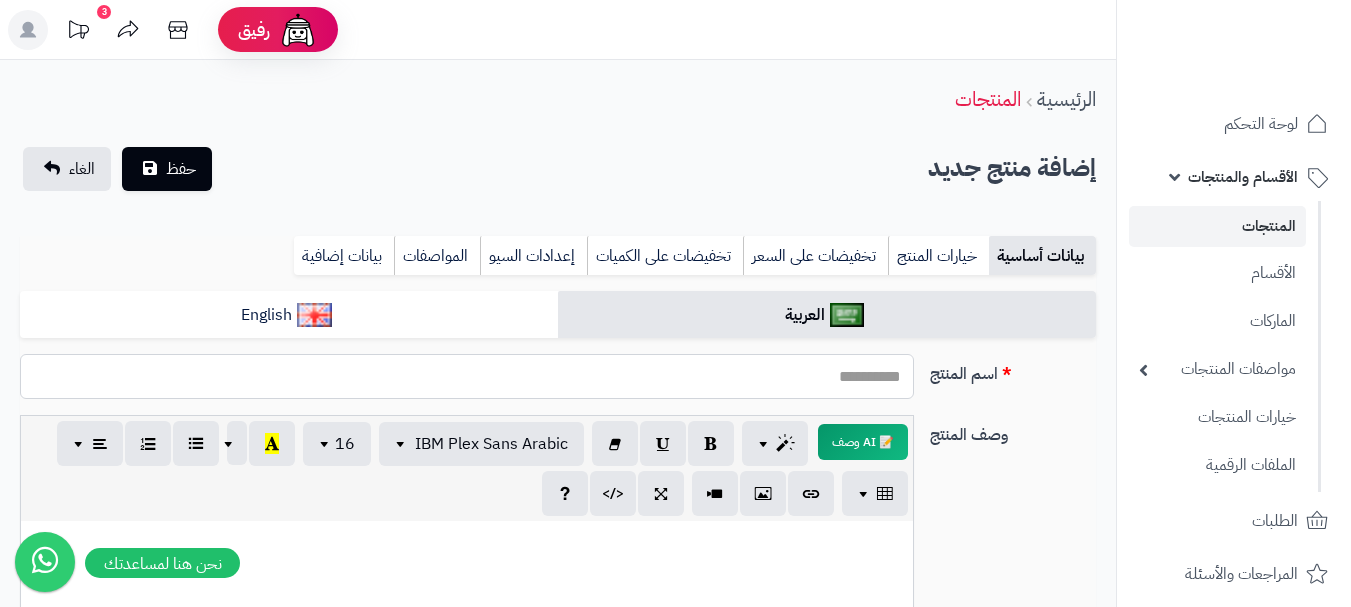 paste on "**********" 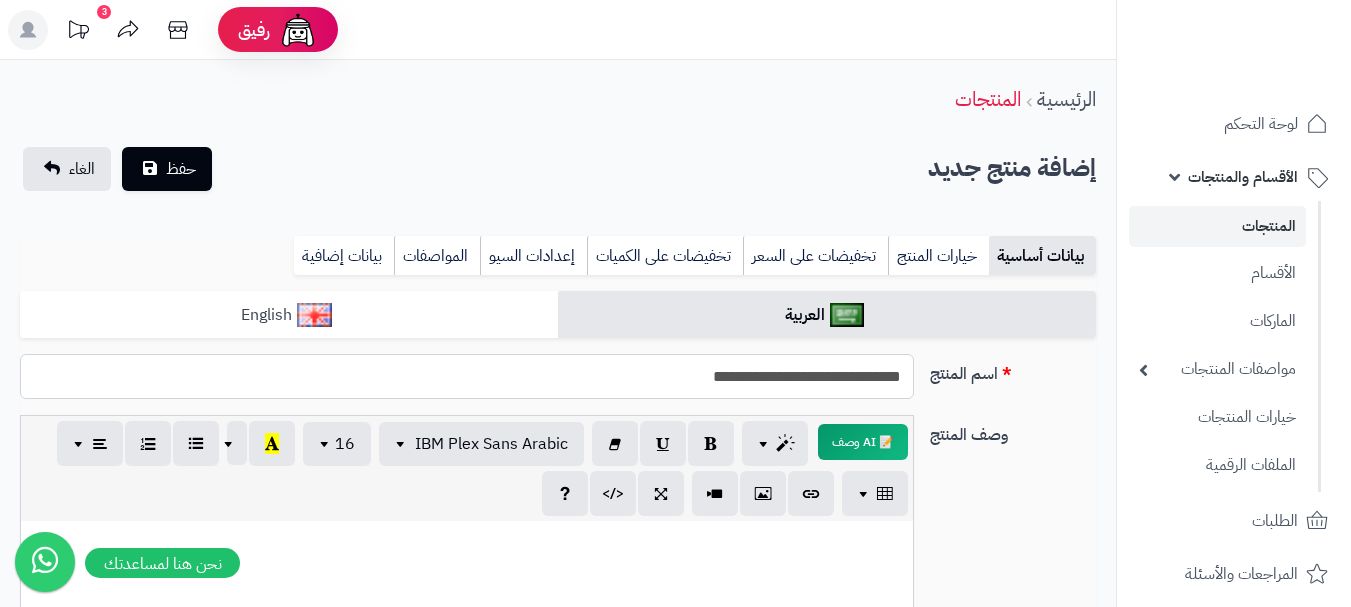 type on "**********" 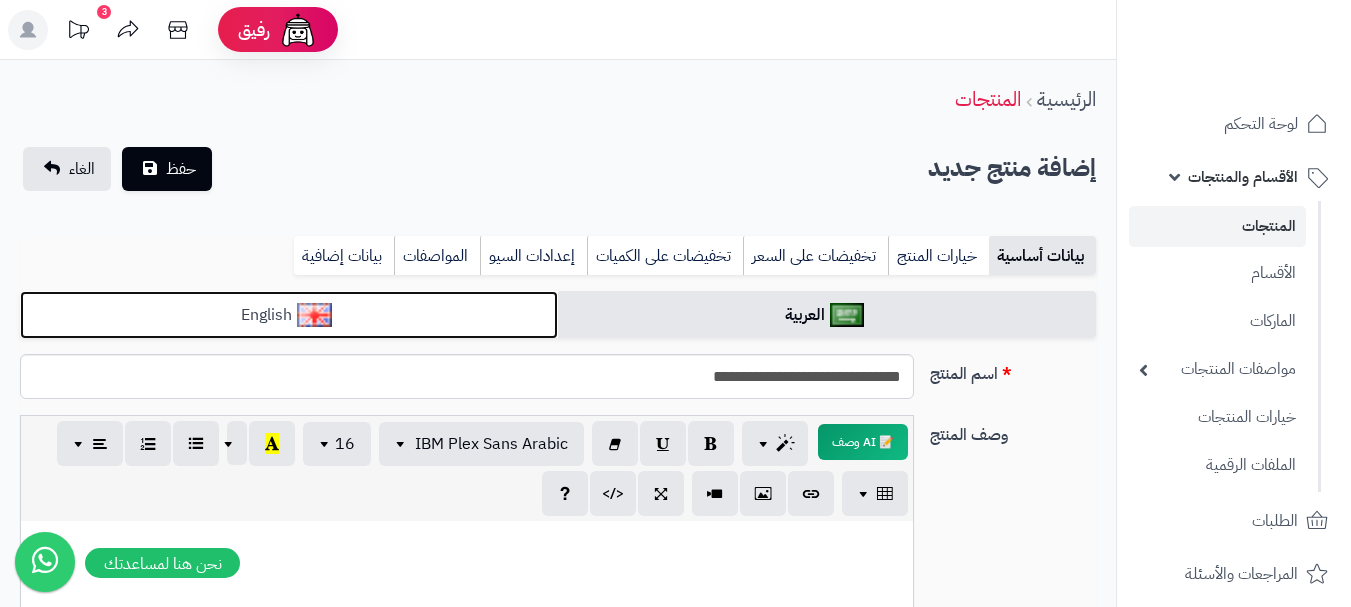 click on "English" at bounding box center (289, 315) 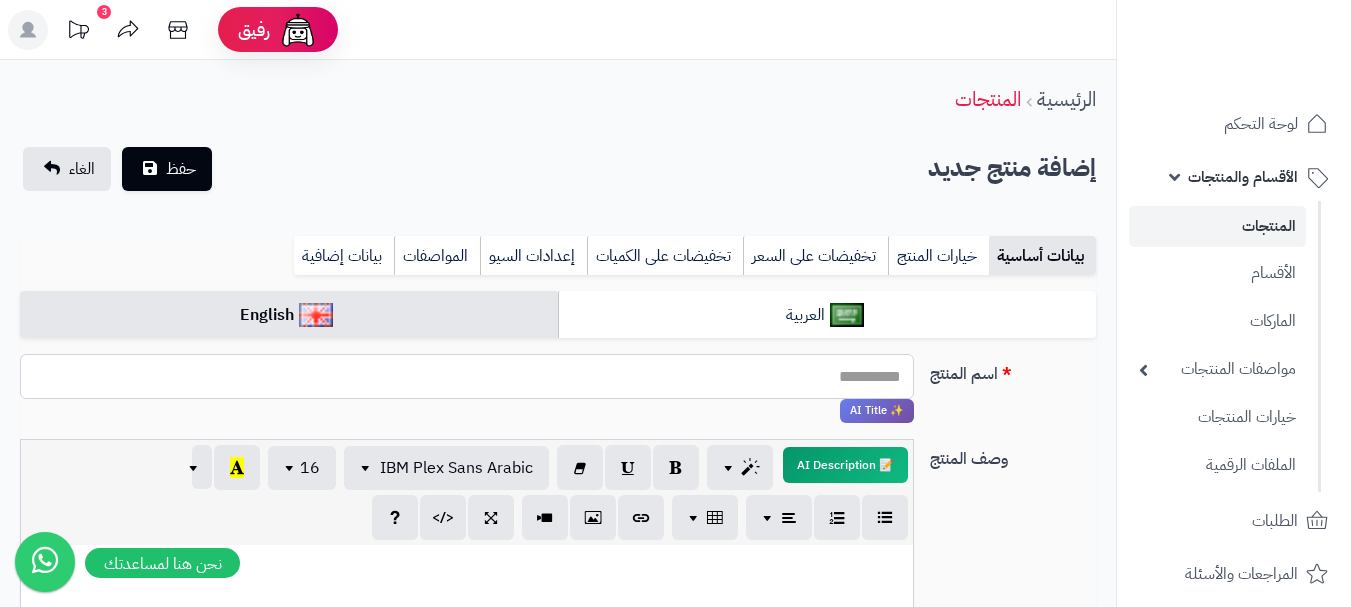drag, startPoint x: 561, startPoint y: 431, endPoint x: 579, endPoint y: 360, distance: 73.24616 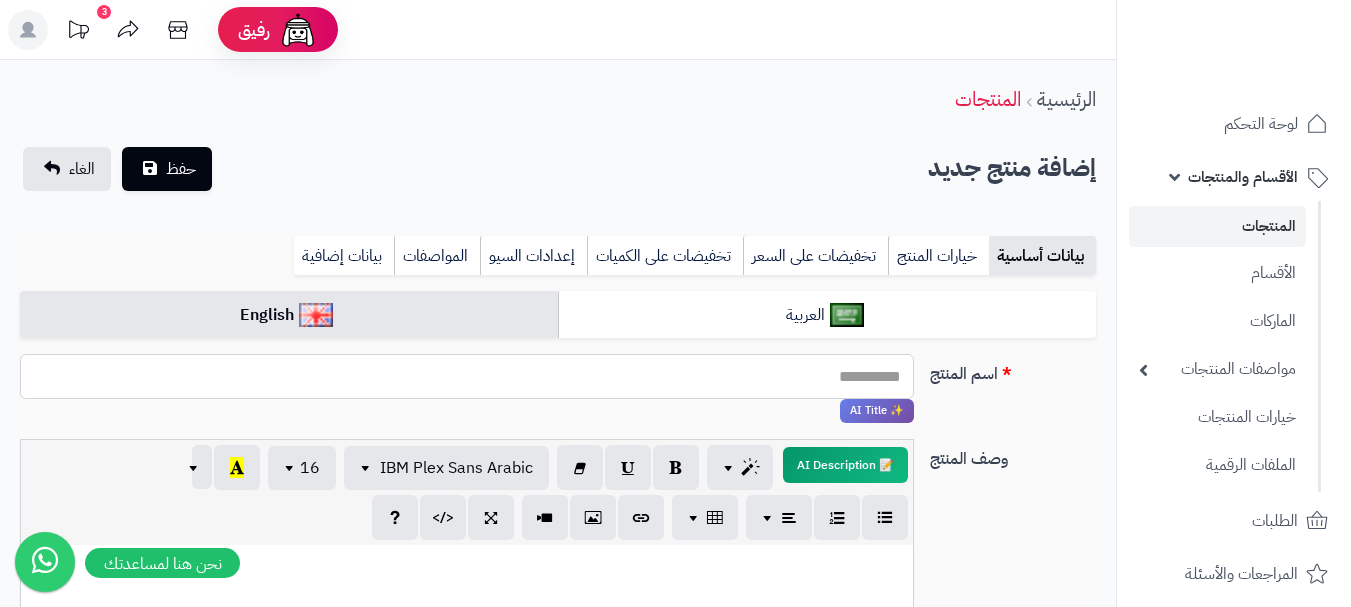 paste on "**********" 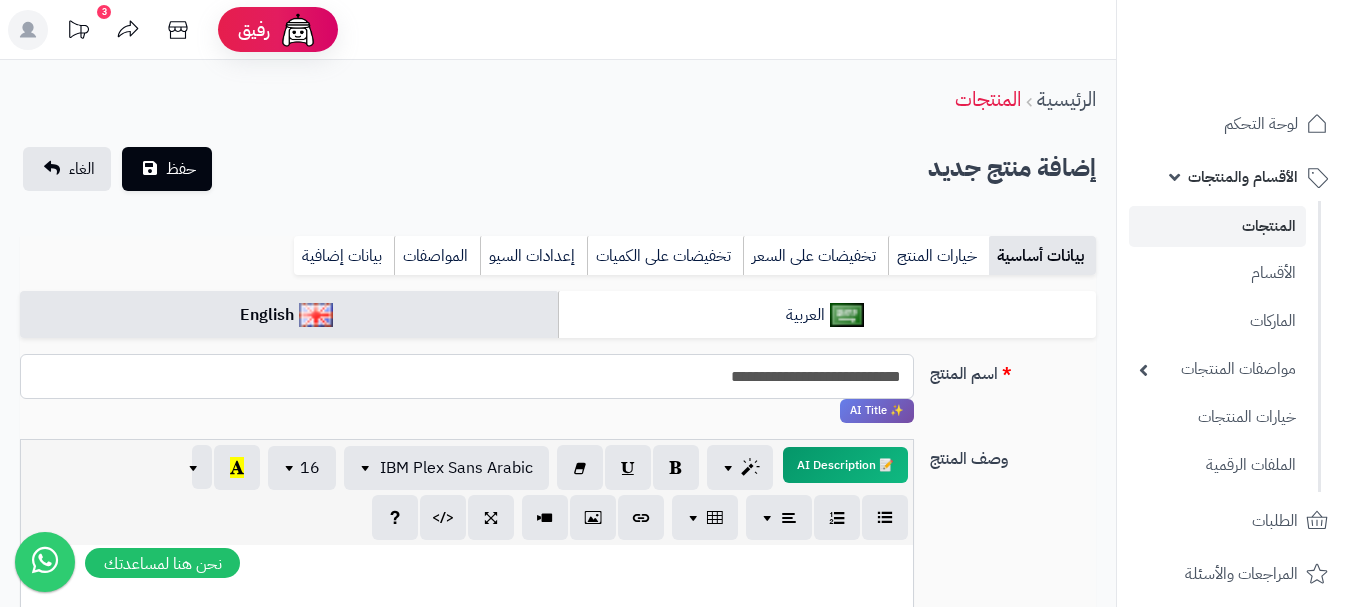 type on "**********" 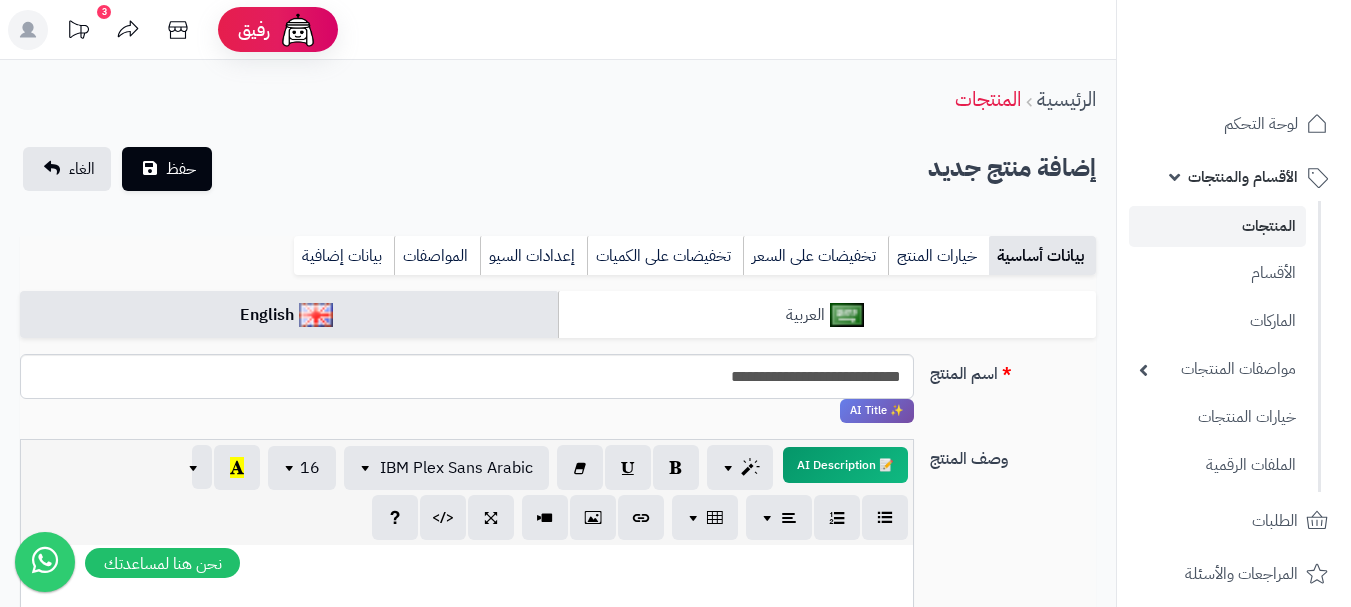 drag, startPoint x: 741, startPoint y: 280, endPoint x: 743, endPoint y: 316, distance: 36.05551 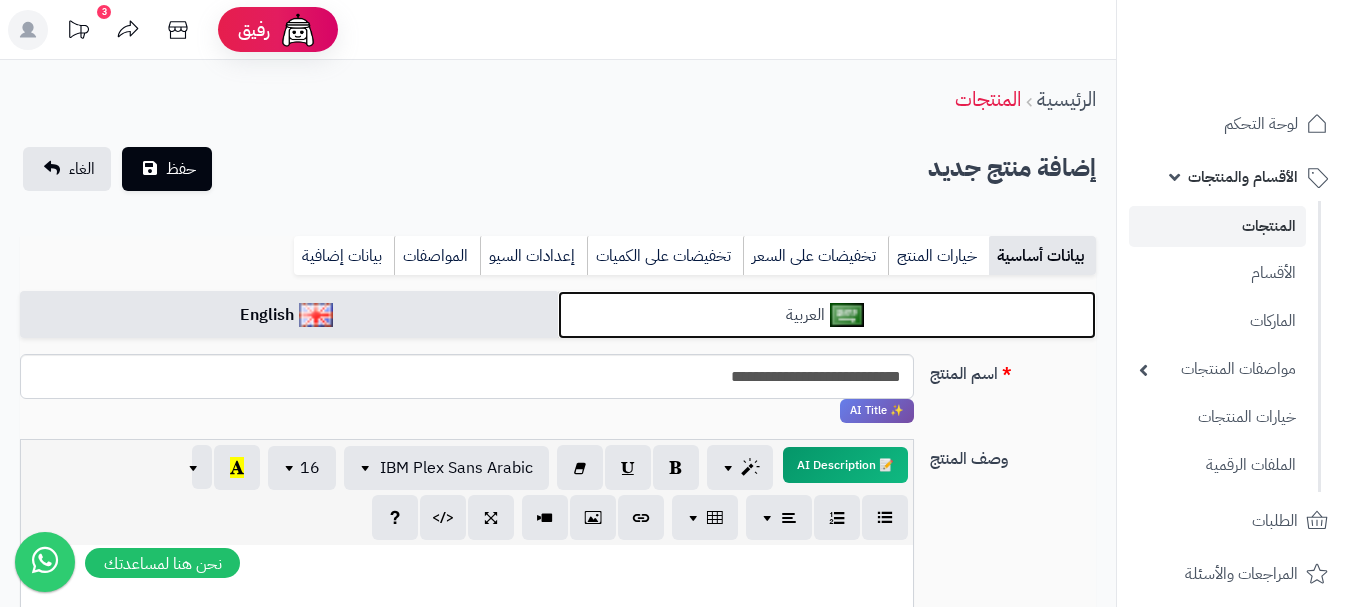 click on "العربية" at bounding box center (827, 315) 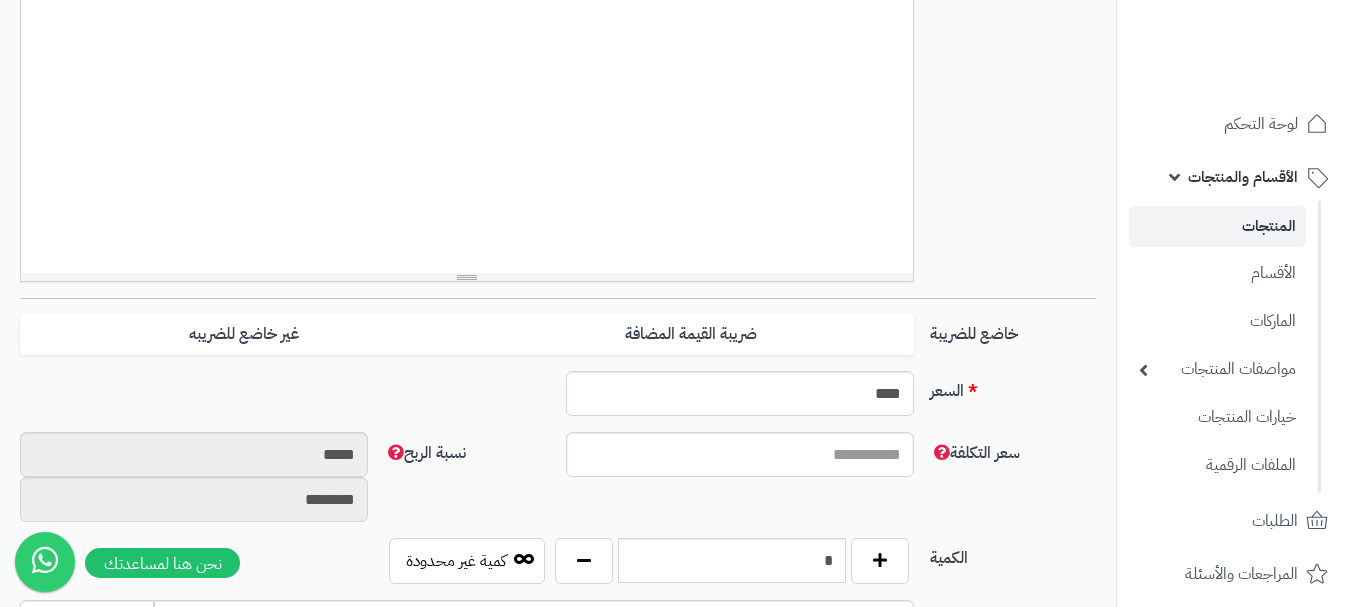 scroll, scrollTop: 700, scrollLeft: 0, axis: vertical 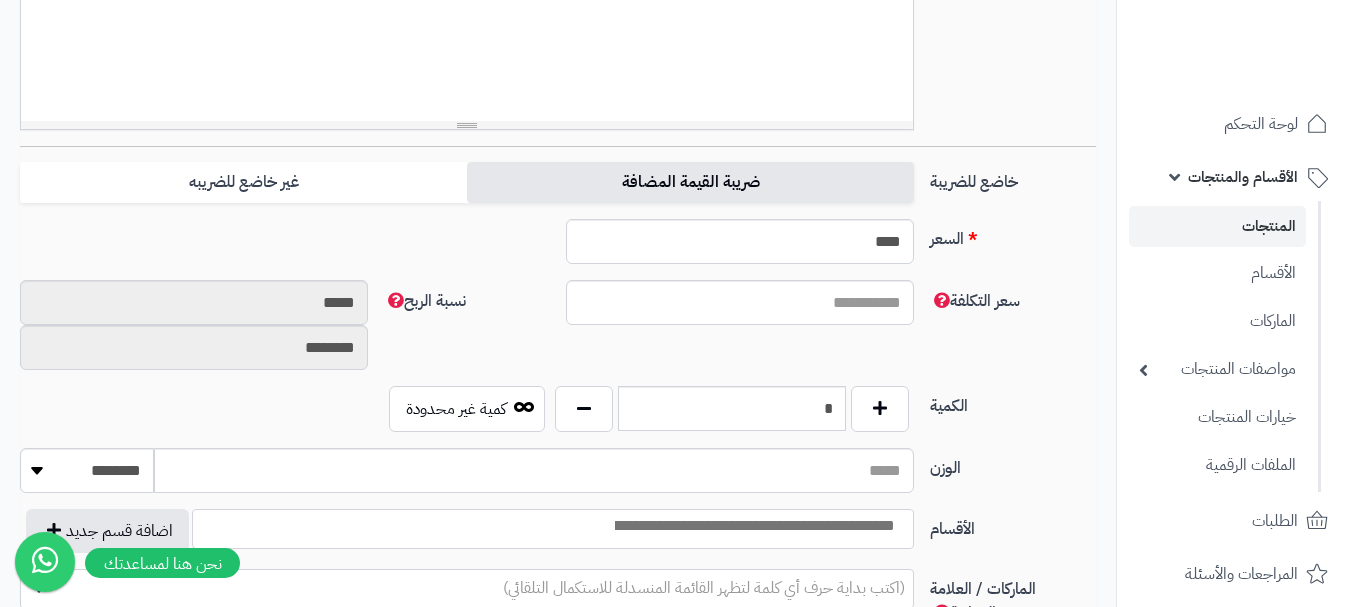 click on "ضريبة القيمة المضافة" at bounding box center (690, 182) 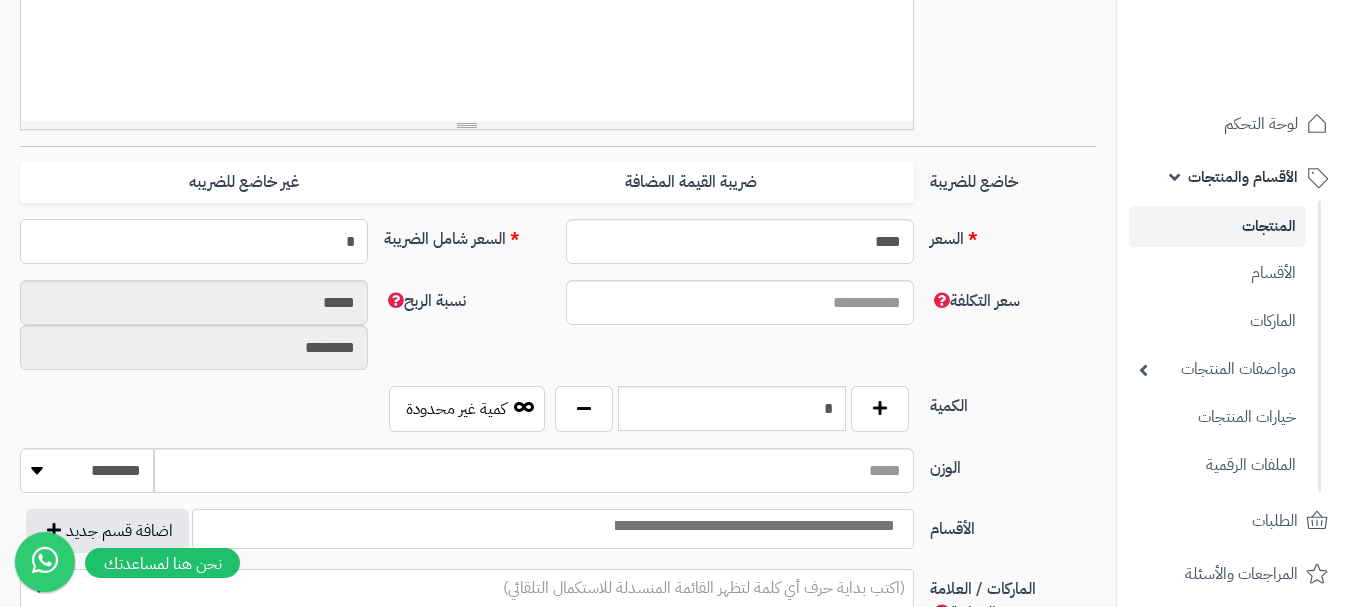 click on "*" at bounding box center (194, 241) 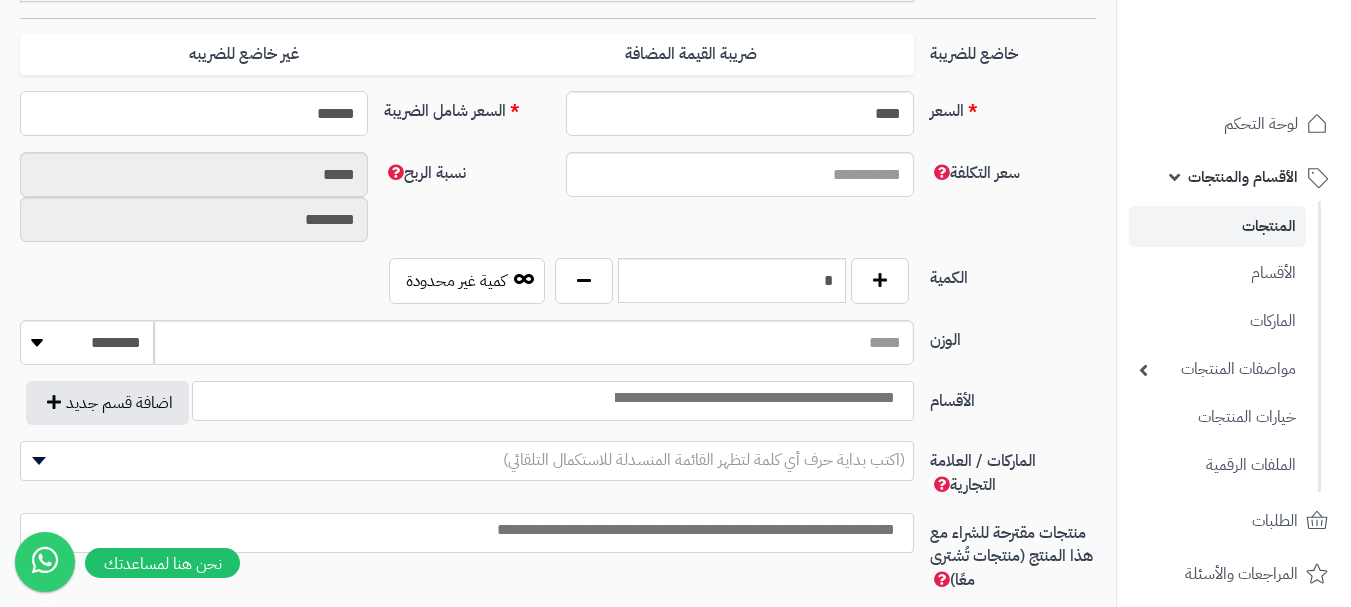 scroll, scrollTop: 900, scrollLeft: 0, axis: vertical 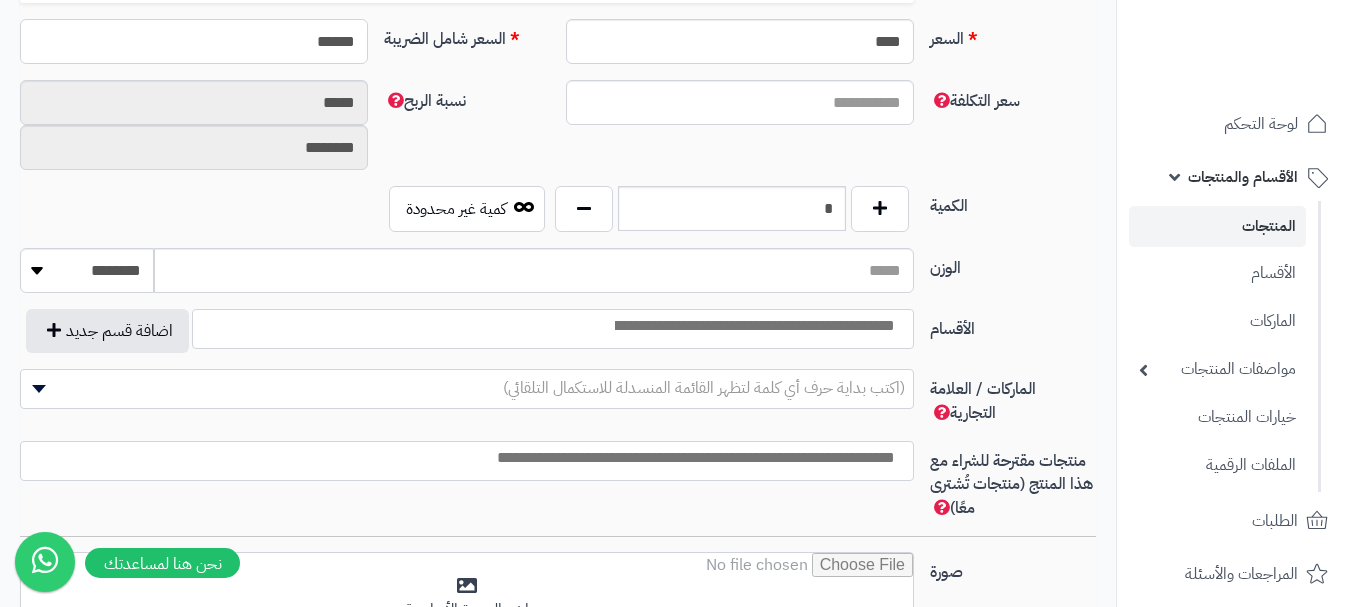 type on "******" 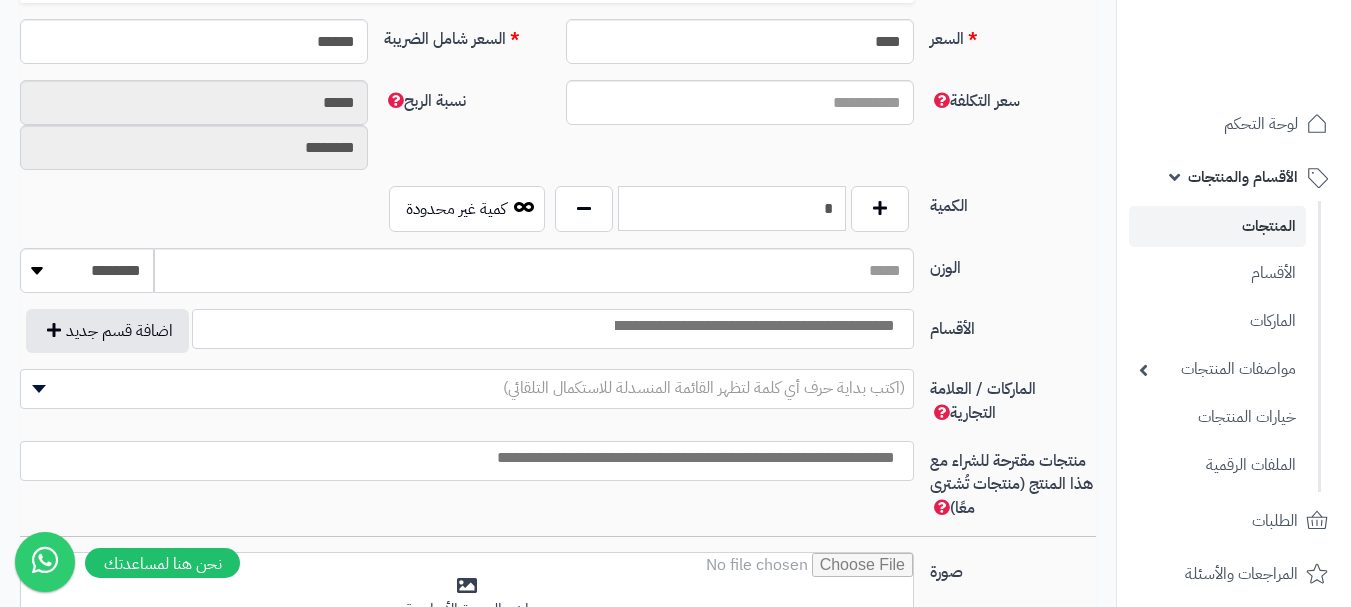 click on "*" at bounding box center (732, 208) 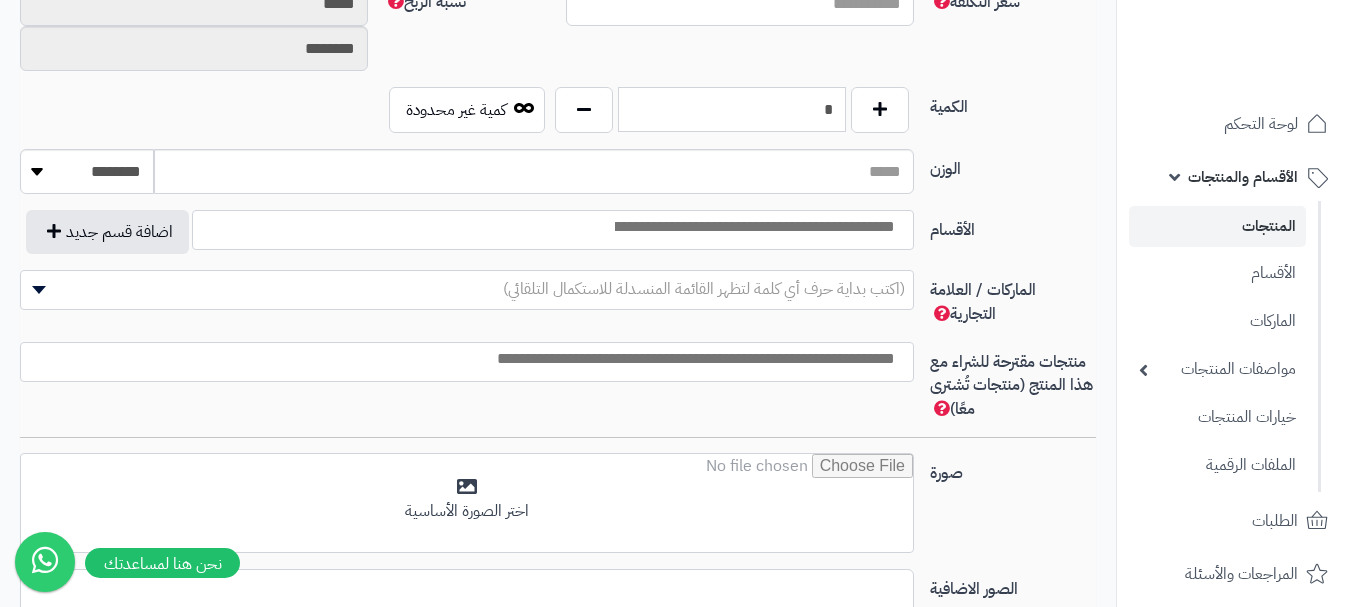 scroll, scrollTop: 1000, scrollLeft: 0, axis: vertical 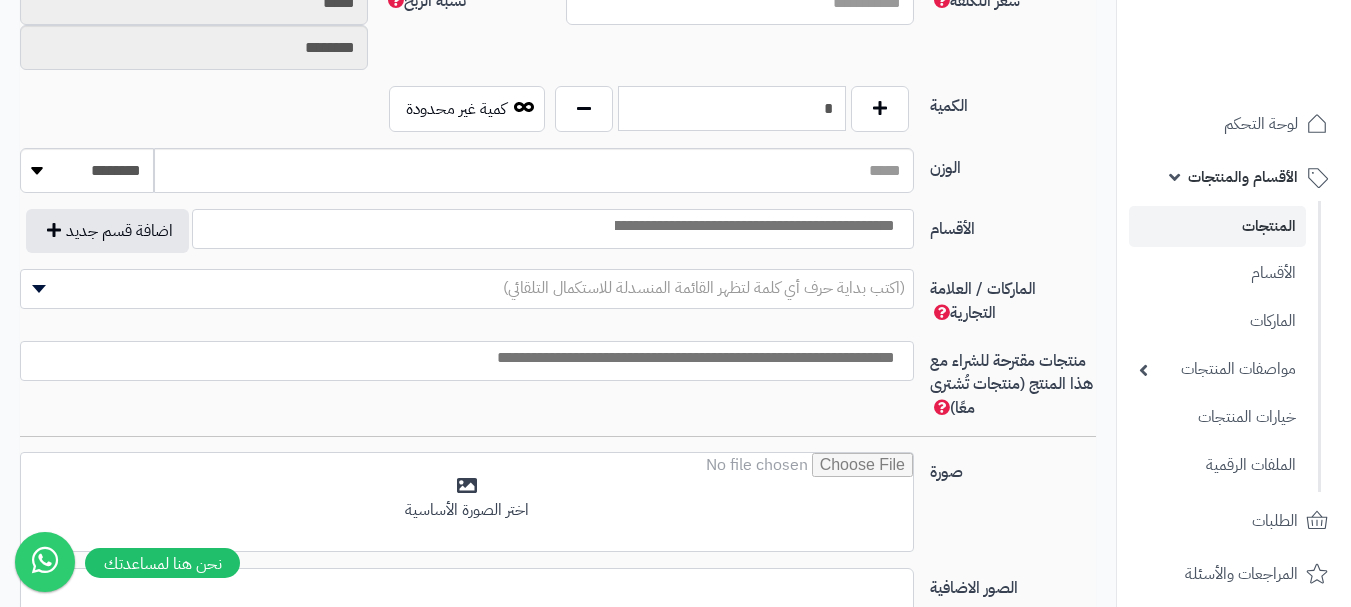 type on "*" 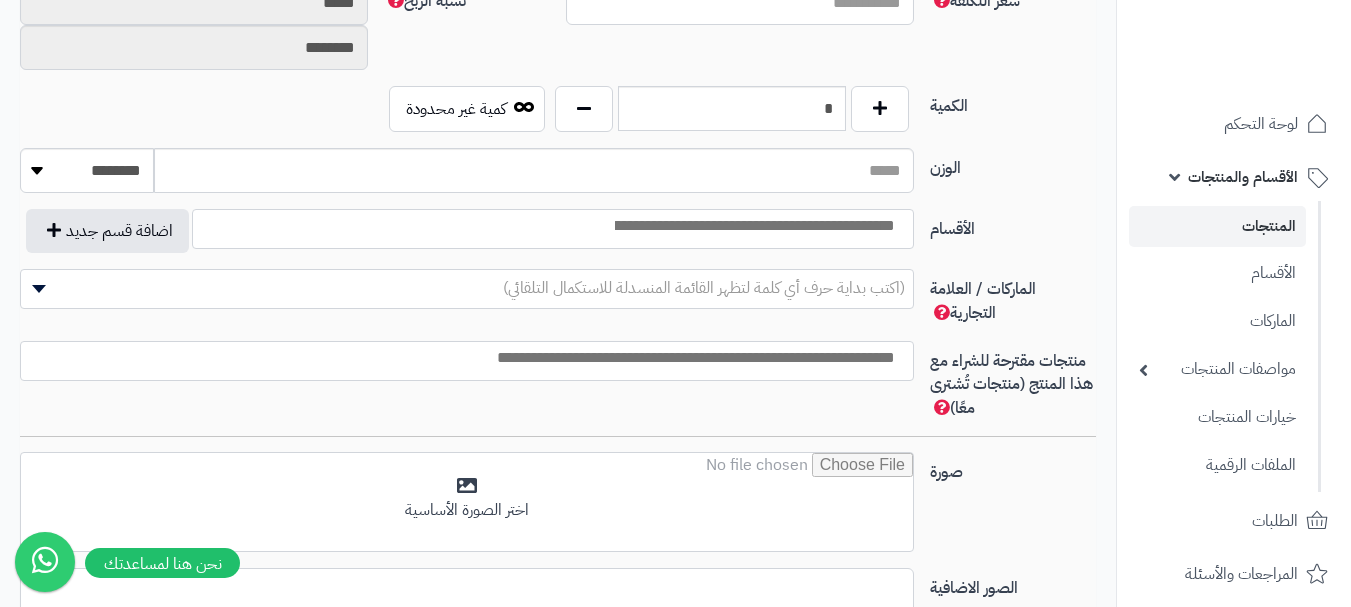 drag, startPoint x: 800, startPoint y: 214, endPoint x: 804, endPoint y: 236, distance: 22.36068 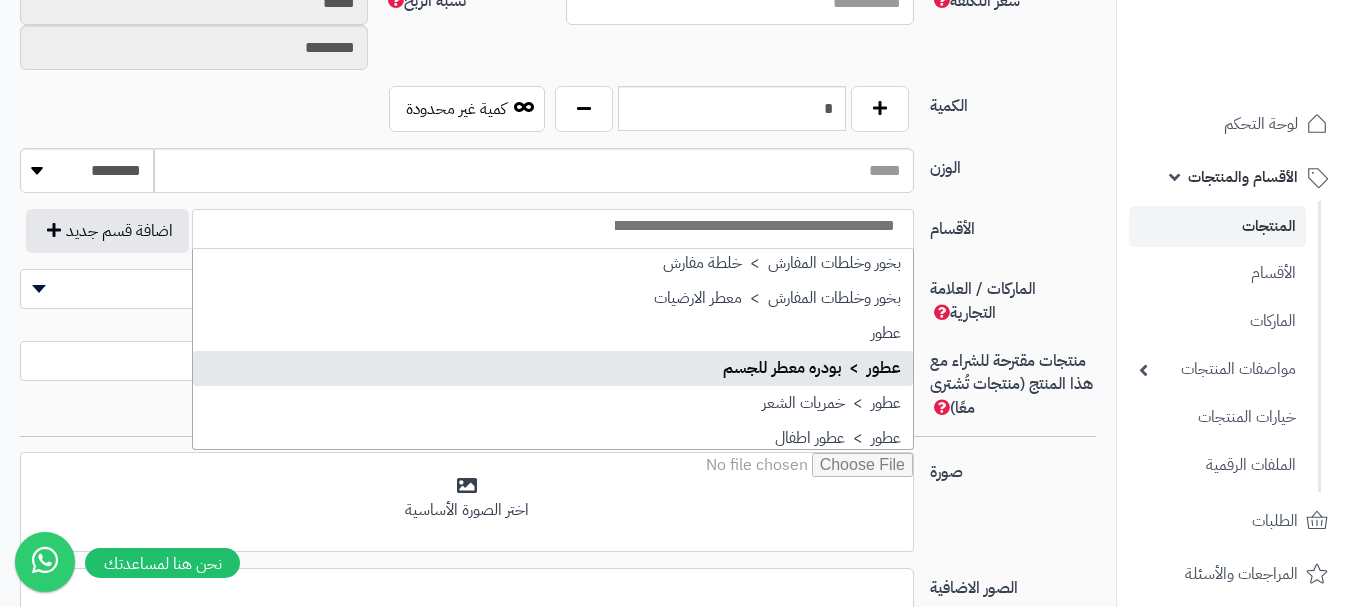 scroll, scrollTop: 700, scrollLeft: 0, axis: vertical 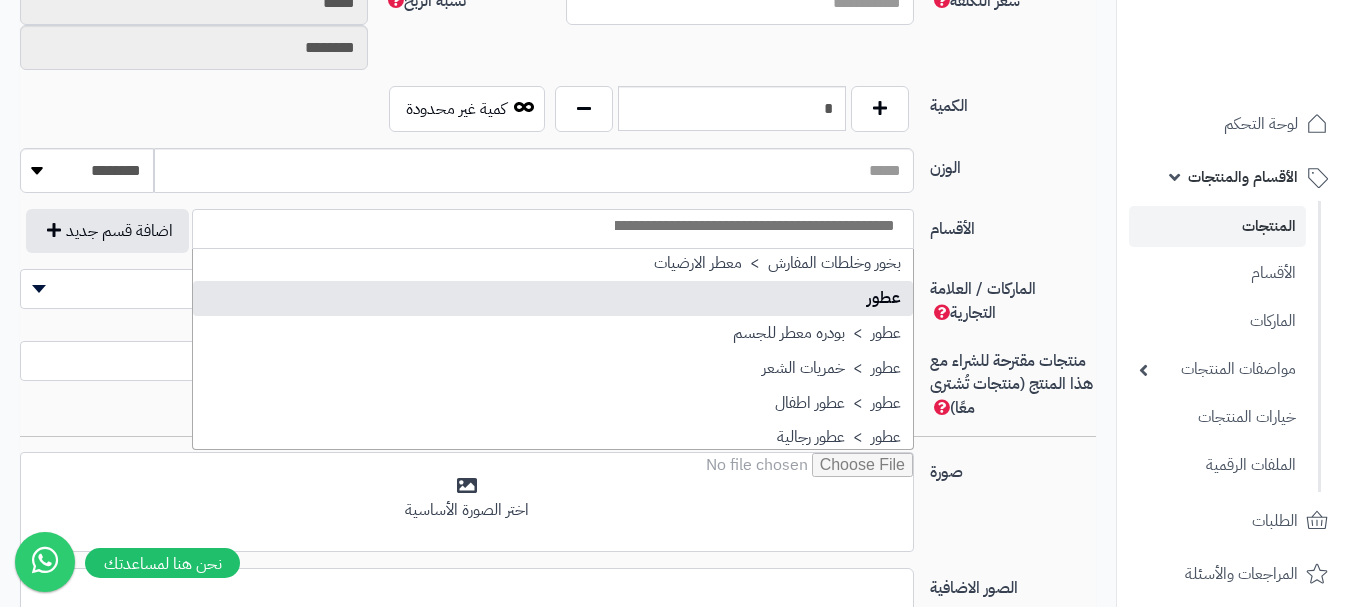 select on "**" 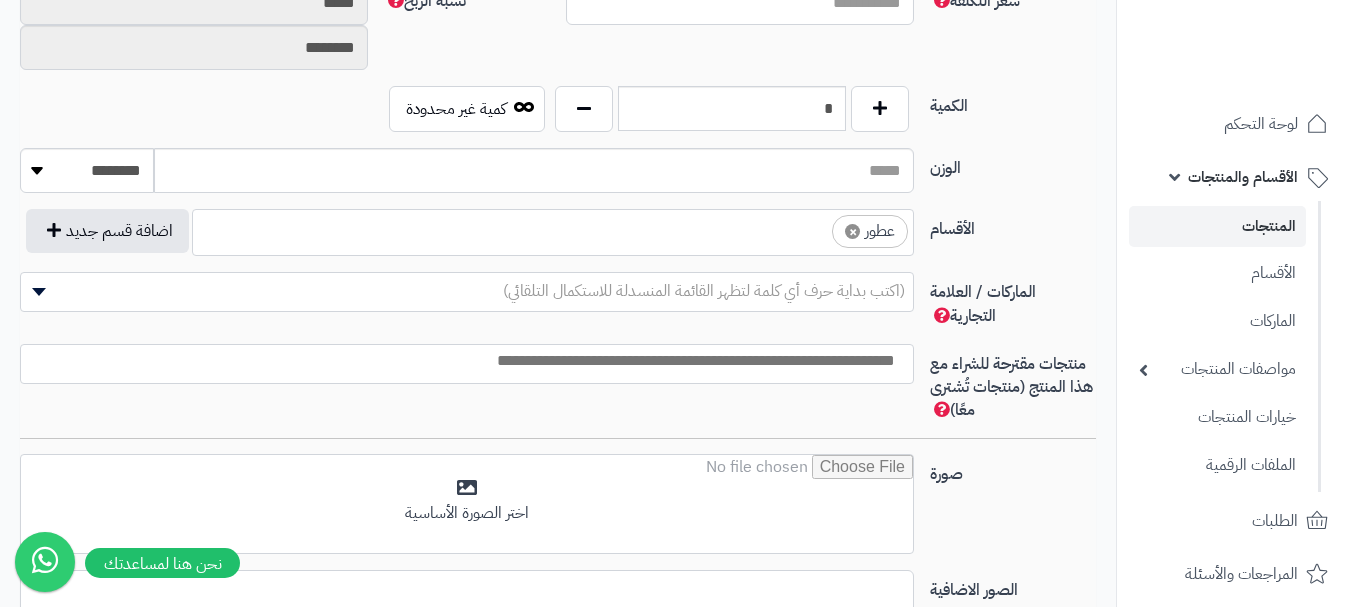 scroll, scrollTop: 525, scrollLeft: 0, axis: vertical 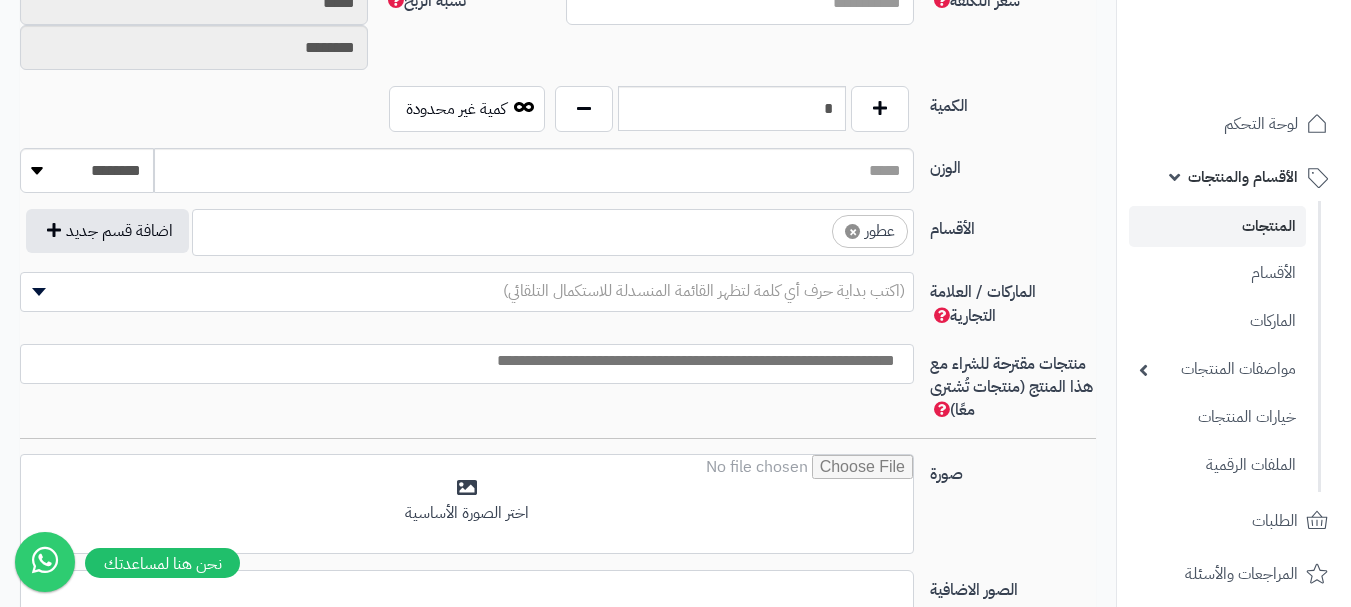 click on "× عطور" at bounding box center (553, 229) 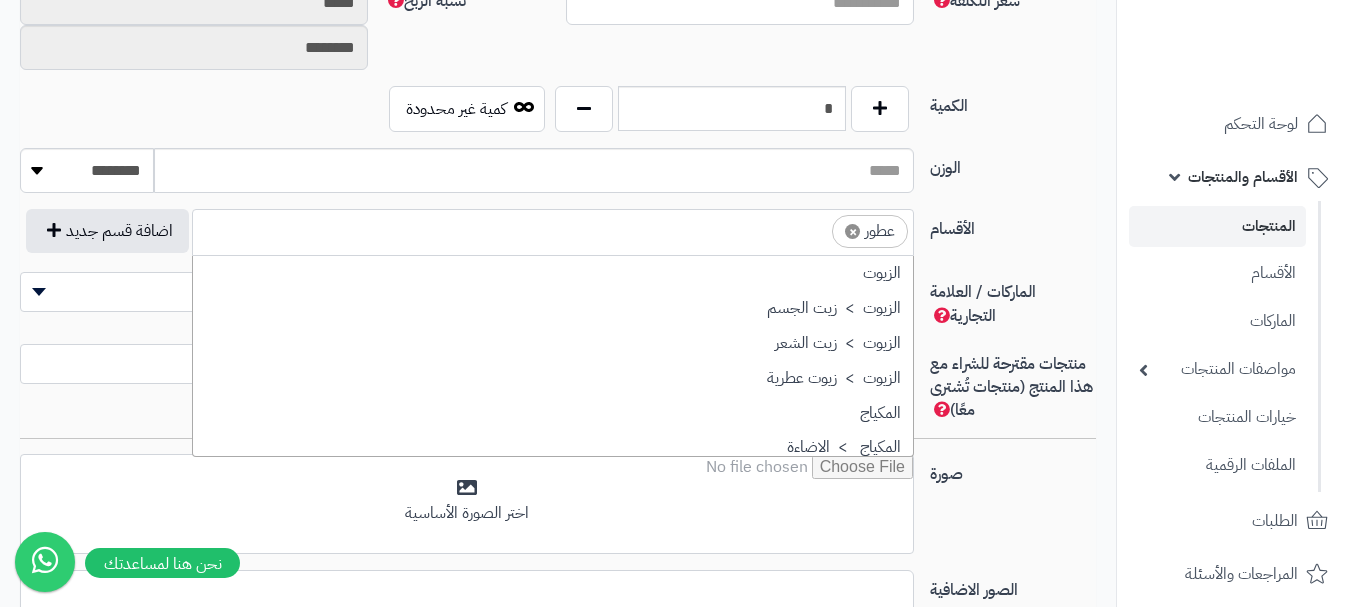 scroll, scrollTop: 697, scrollLeft: 0, axis: vertical 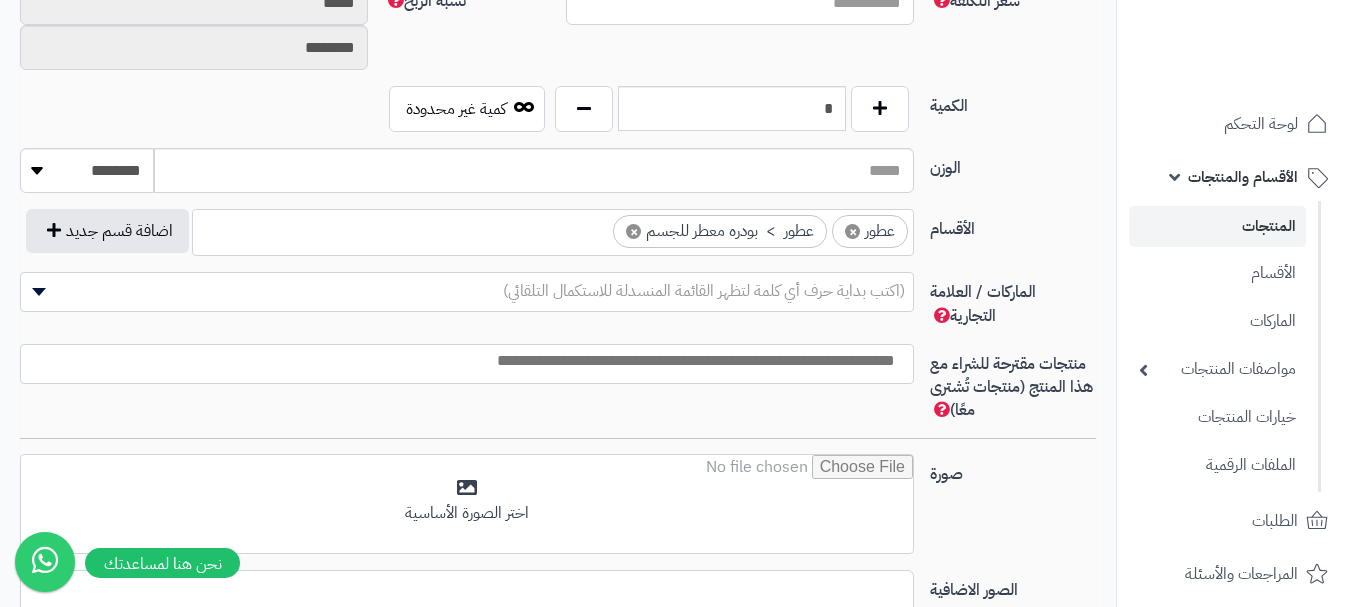 click on "(اكتب بداية حرف أي كلمة لتظهر القائمة المنسدلة للاستكمال التلقائي)" at bounding box center [704, 291] 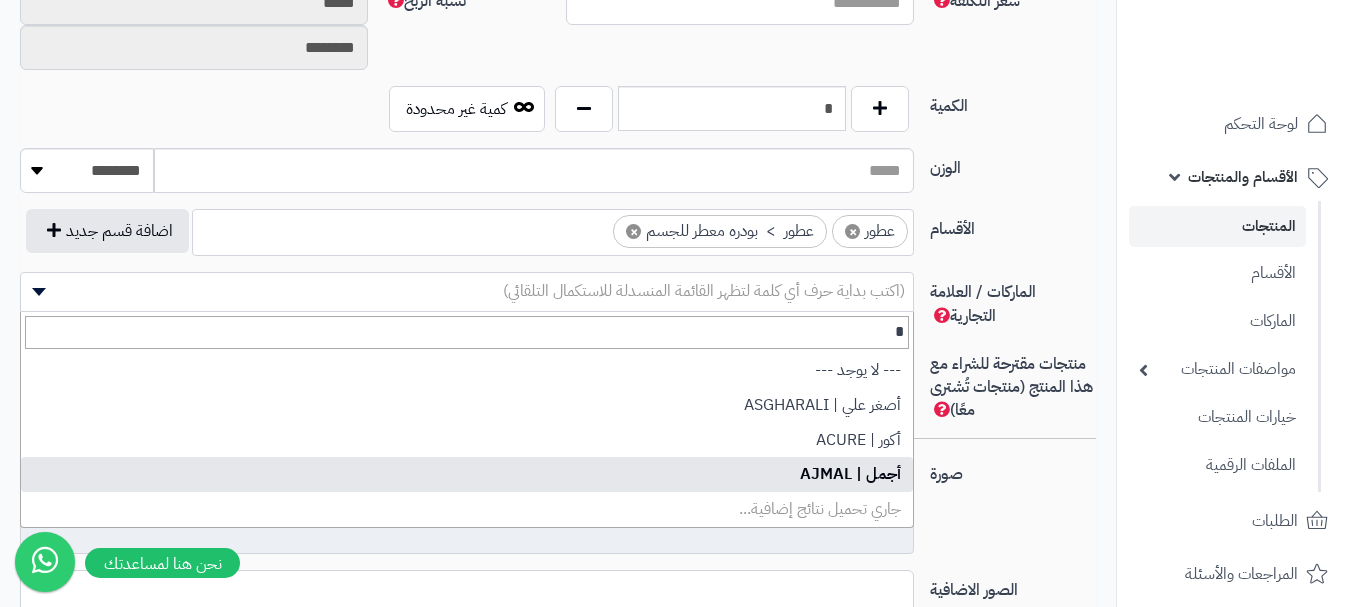 type on "*" 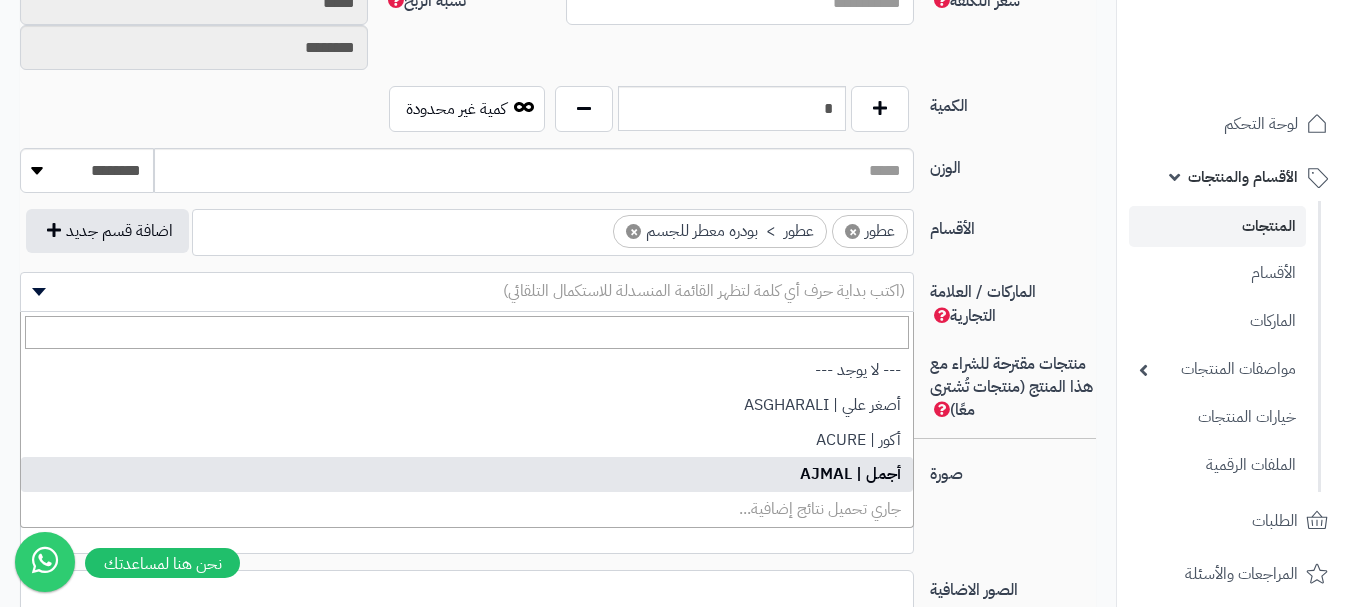 select on "**" 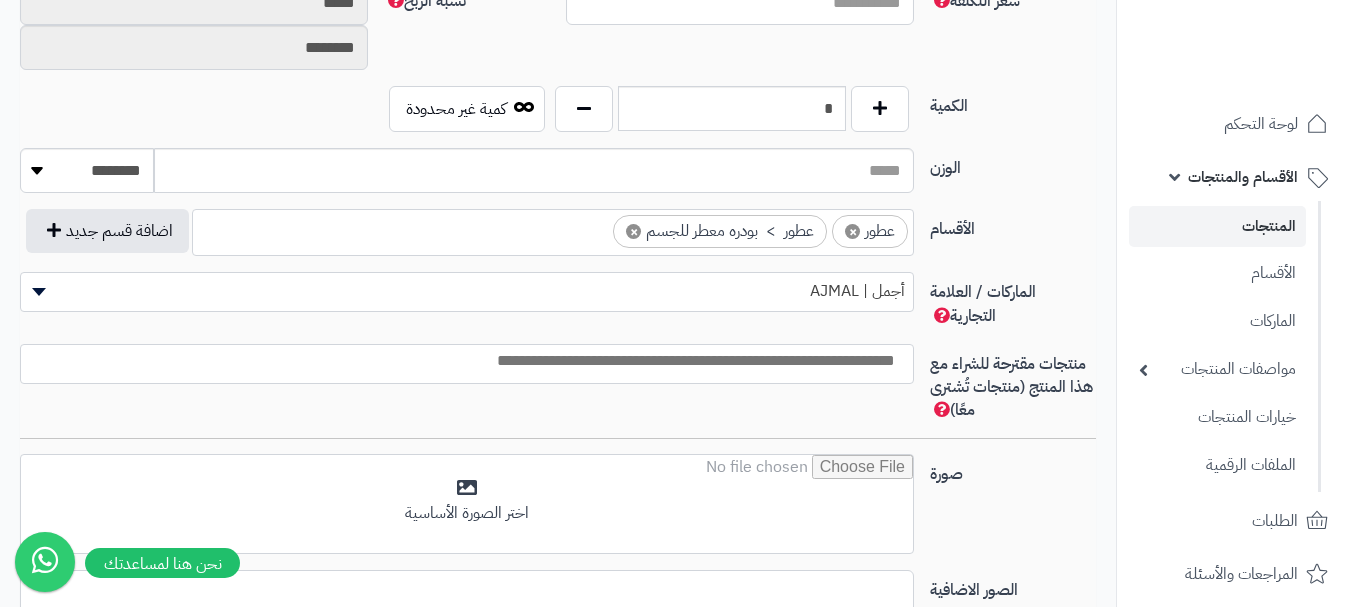 click at bounding box center (467, 364) 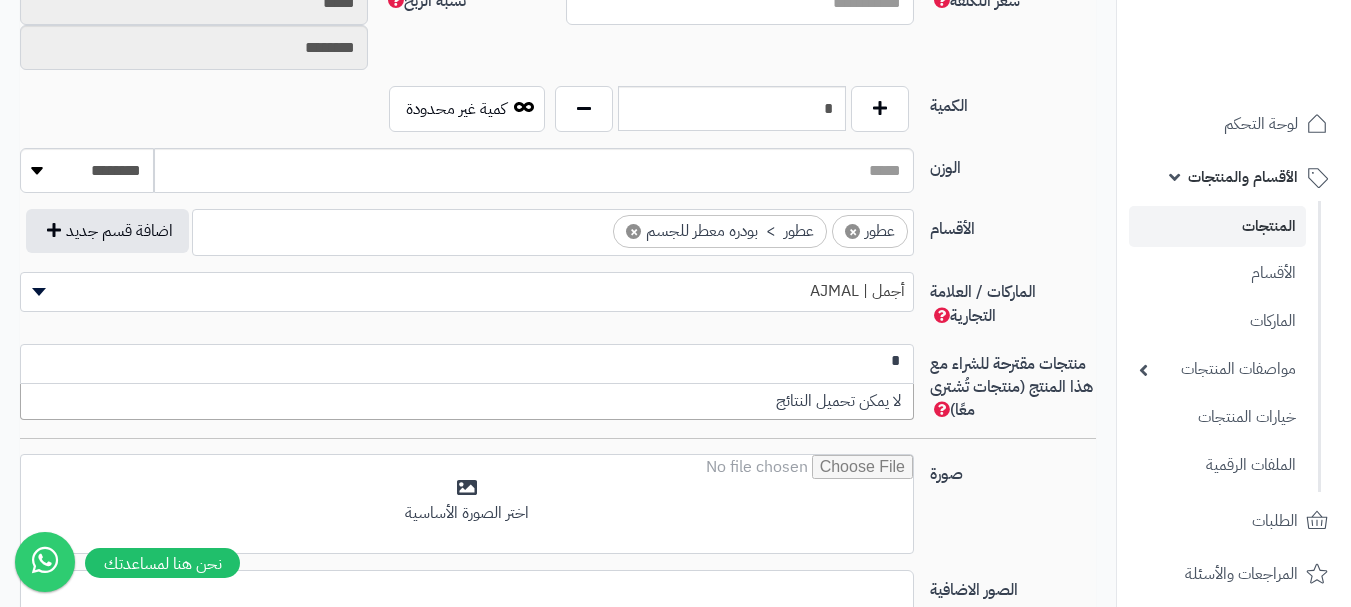 scroll, scrollTop: 0, scrollLeft: 0, axis: both 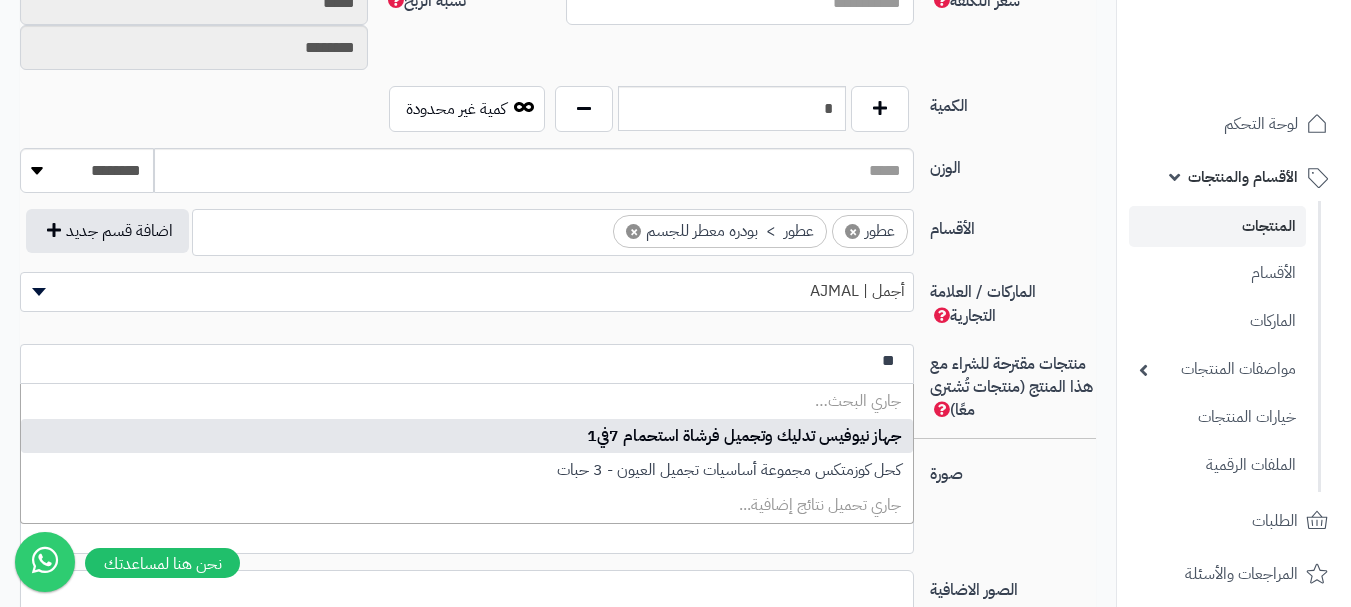 type on "*" 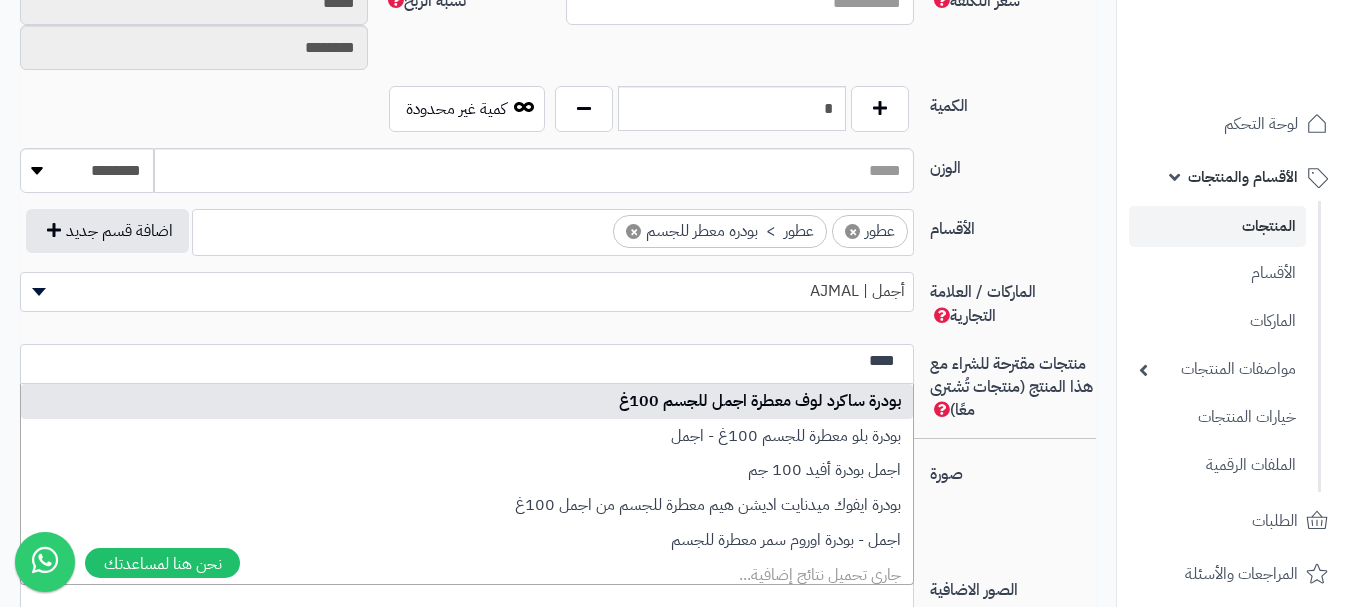 type on "****" 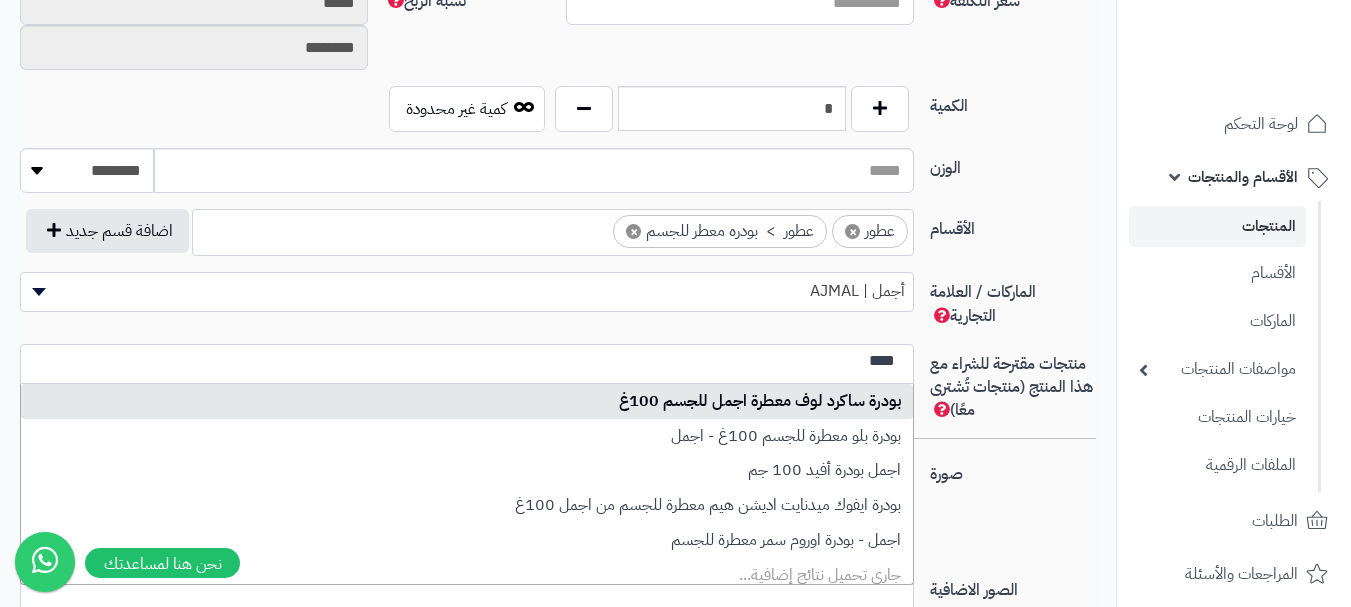 type 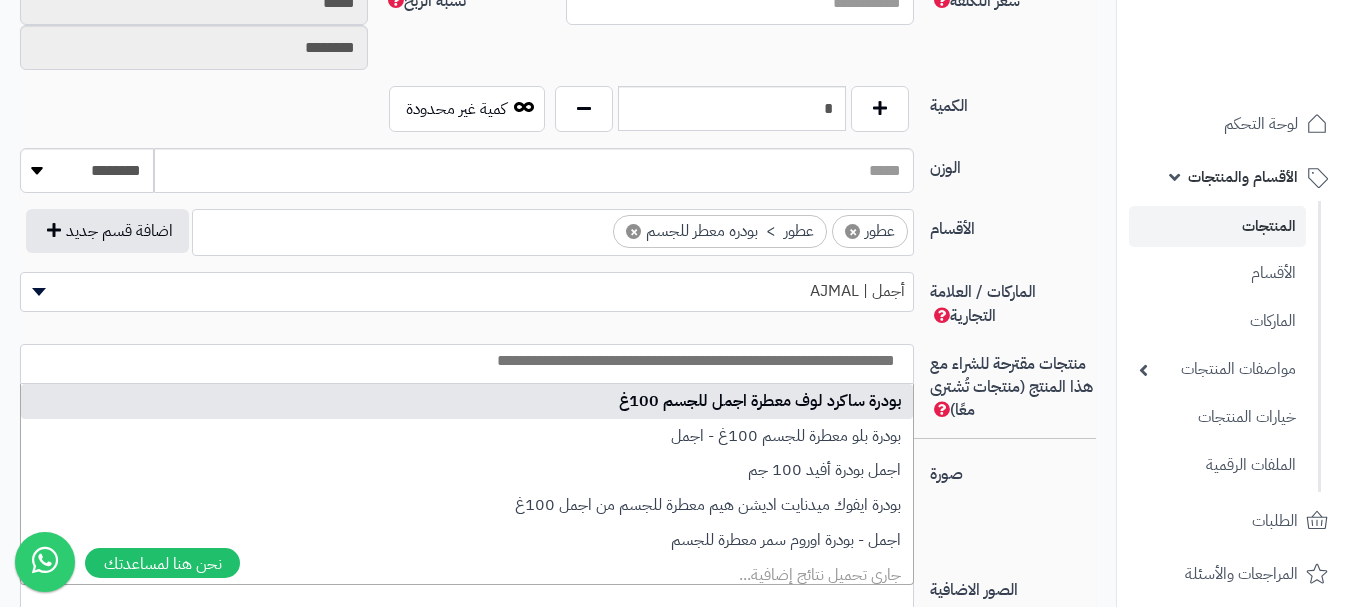scroll, scrollTop: 0, scrollLeft: 0, axis: both 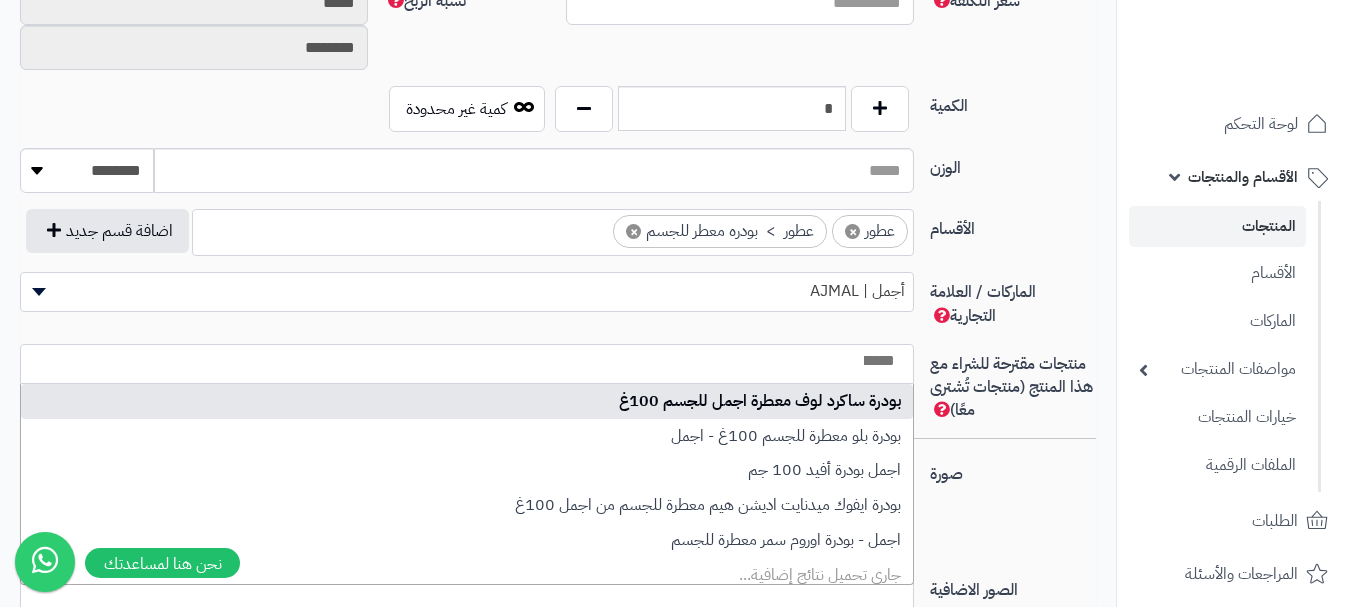 select on "***" 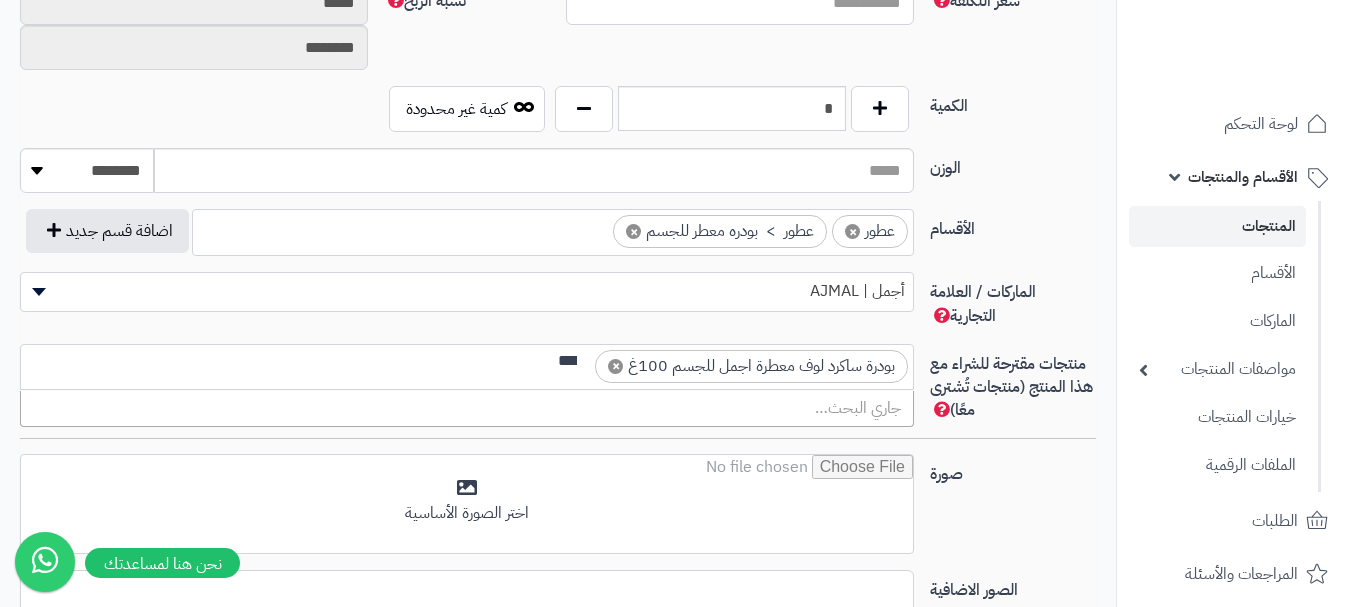 scroll, scrollTop: 0, scrollLeft: -3, axis: horizontal 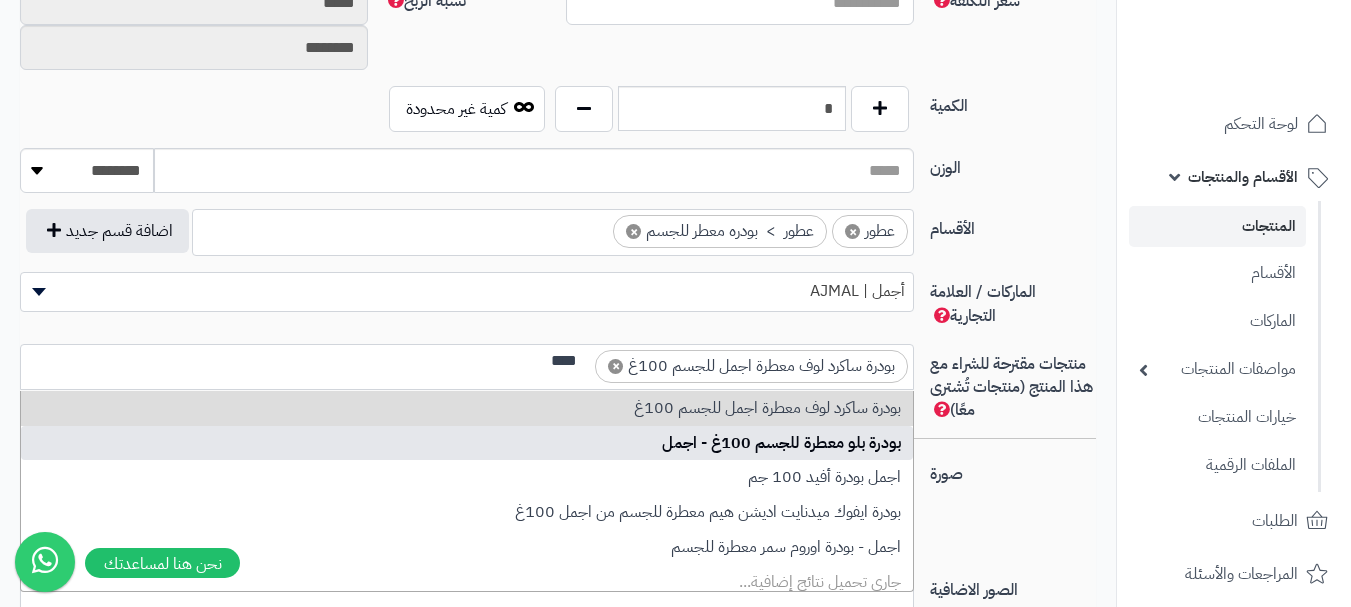 type on "****" 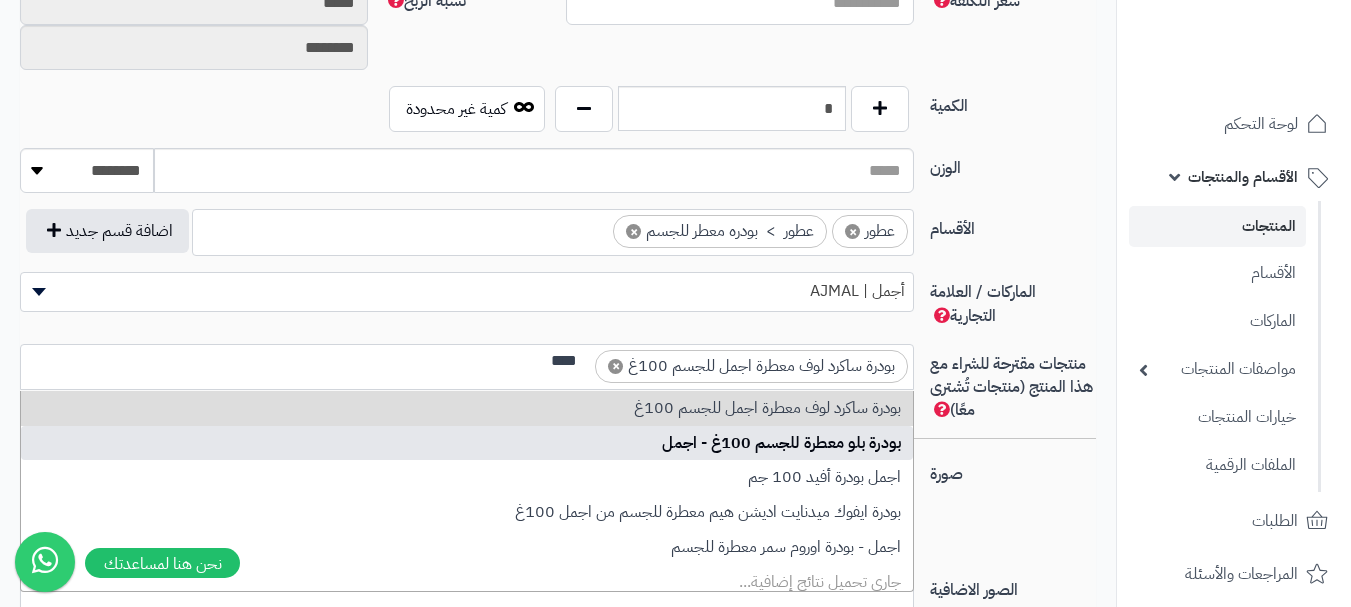 type 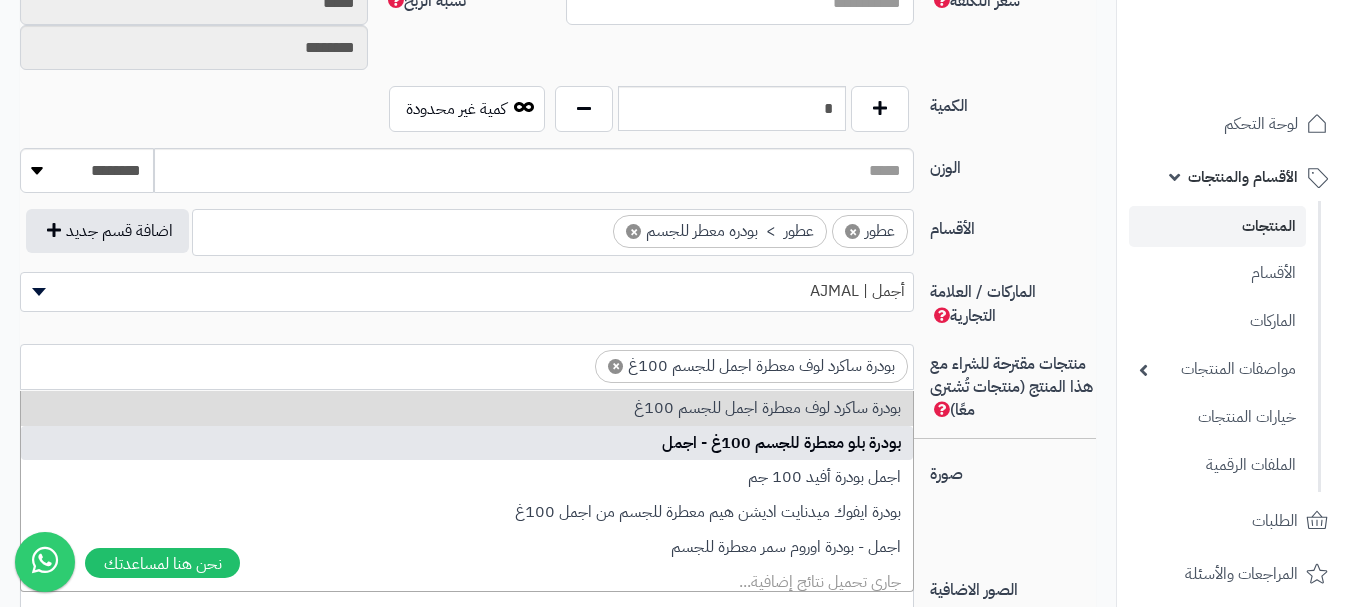 scroll, scrollTop: 0, scrollLeft: 0, axis: both 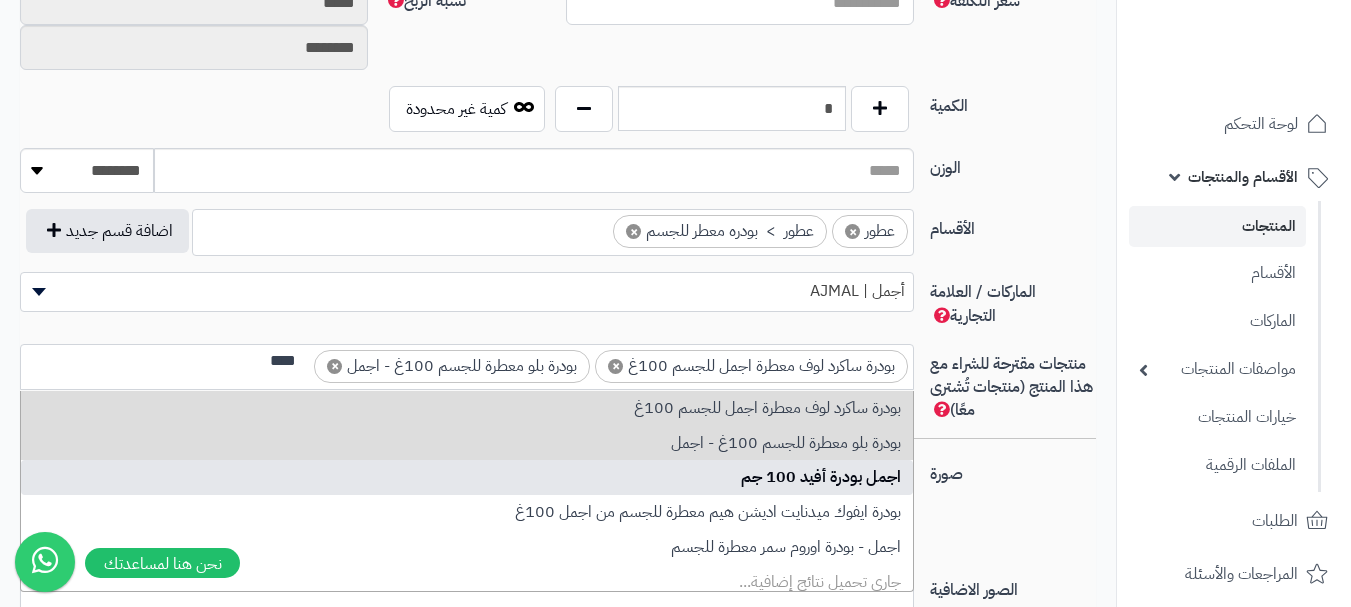 type on "****" 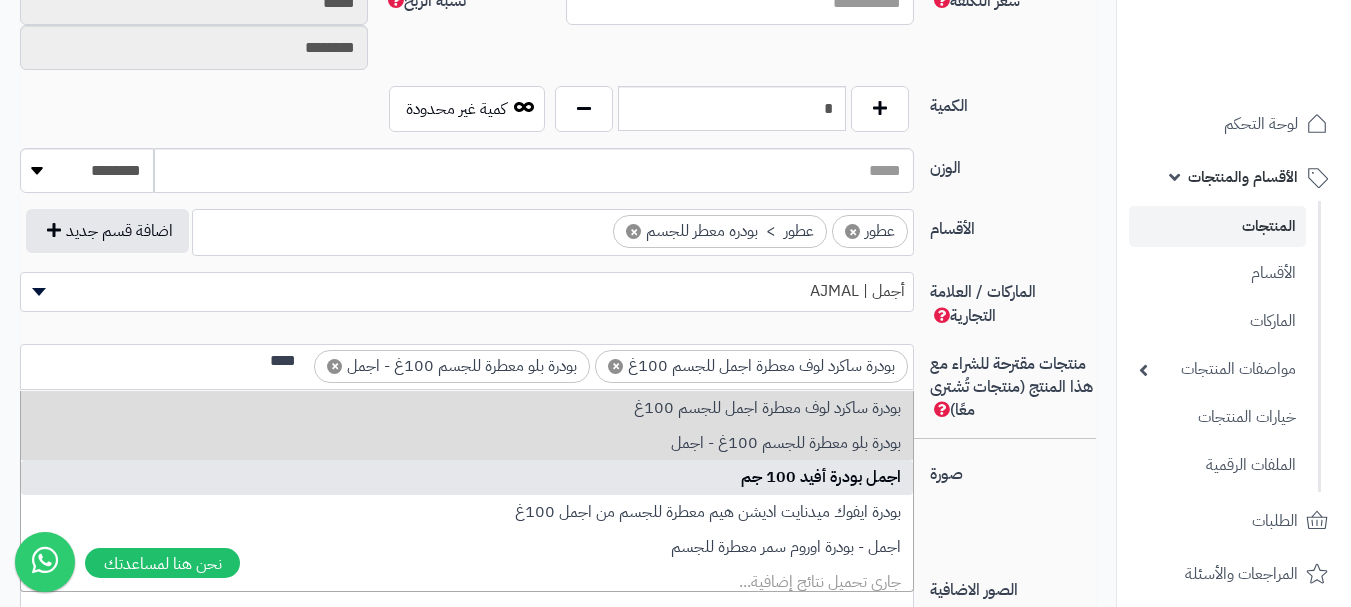 type 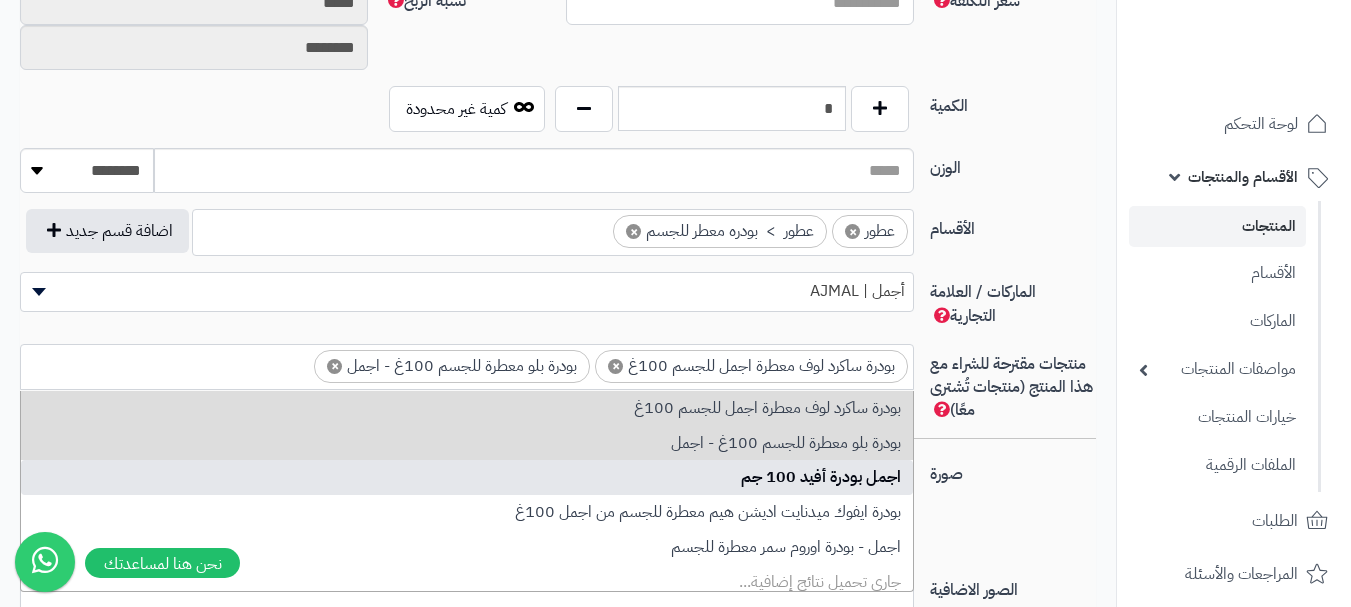 scroll, scrollTop: 0, scrollLeft: 0, axis: both 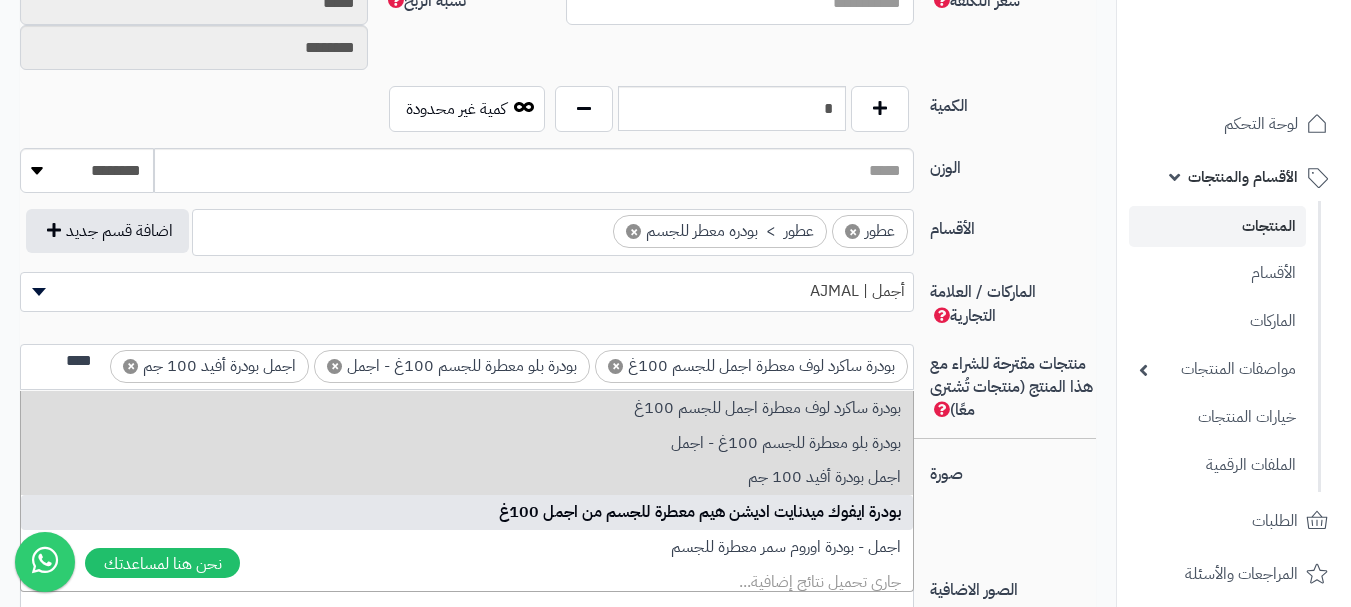 type on "****" 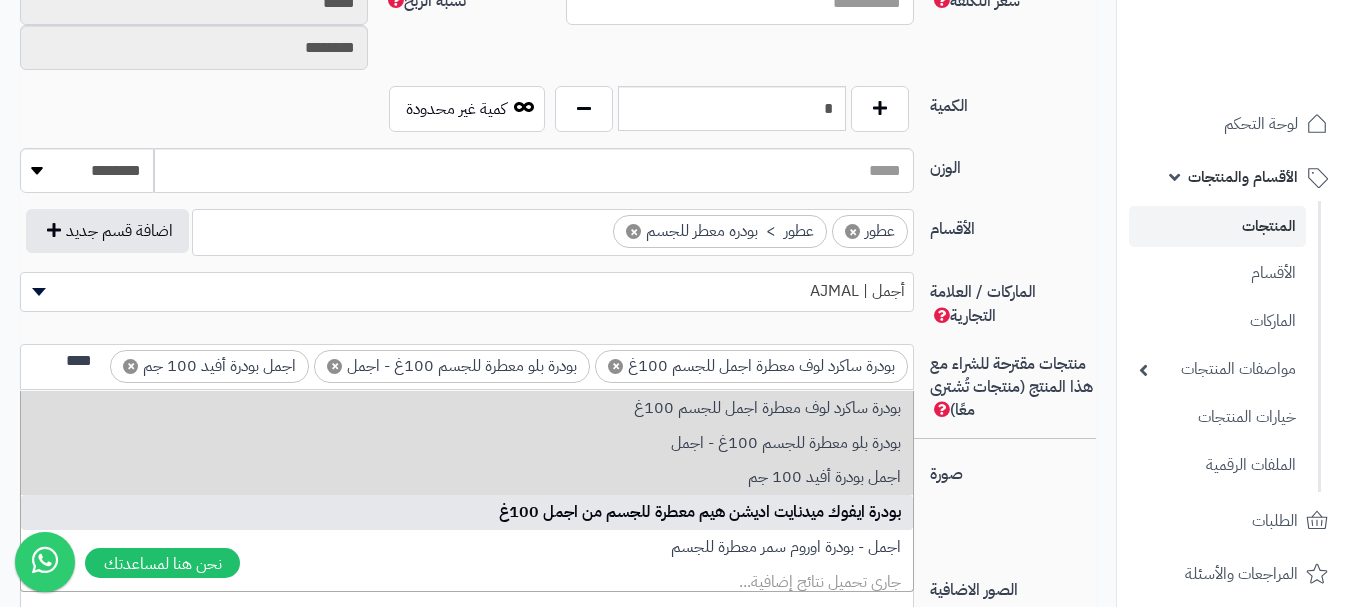 type 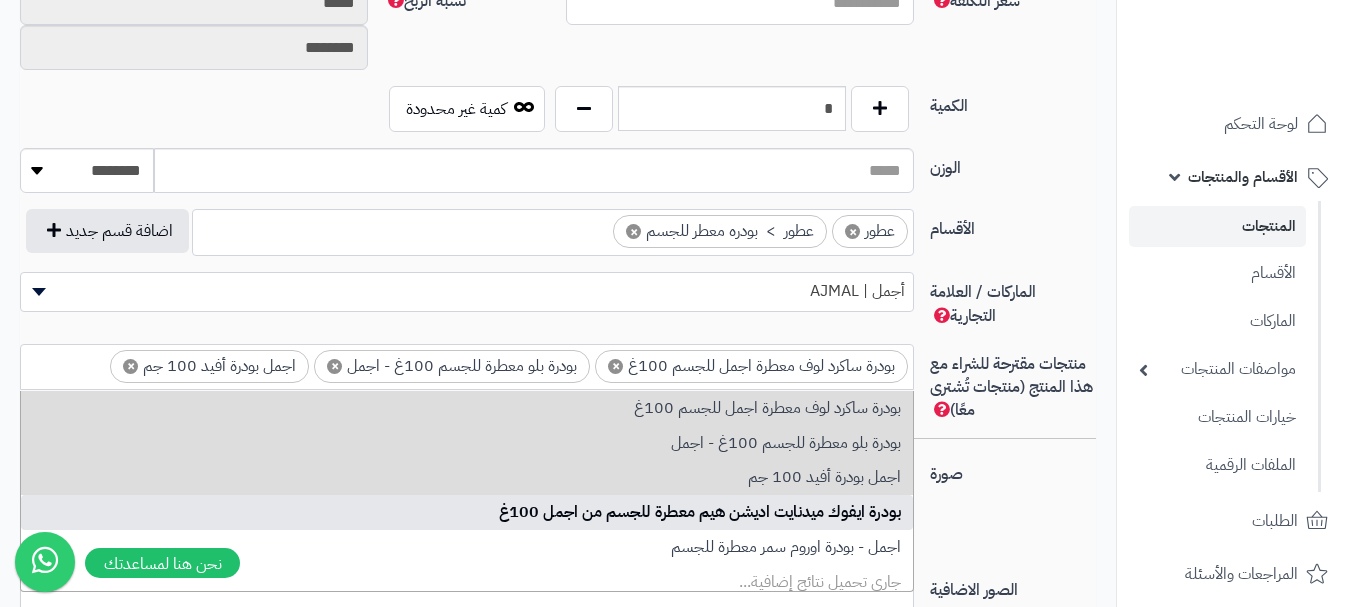 scroll, scrollTop: 0, scrollLeft: 0, axis: both 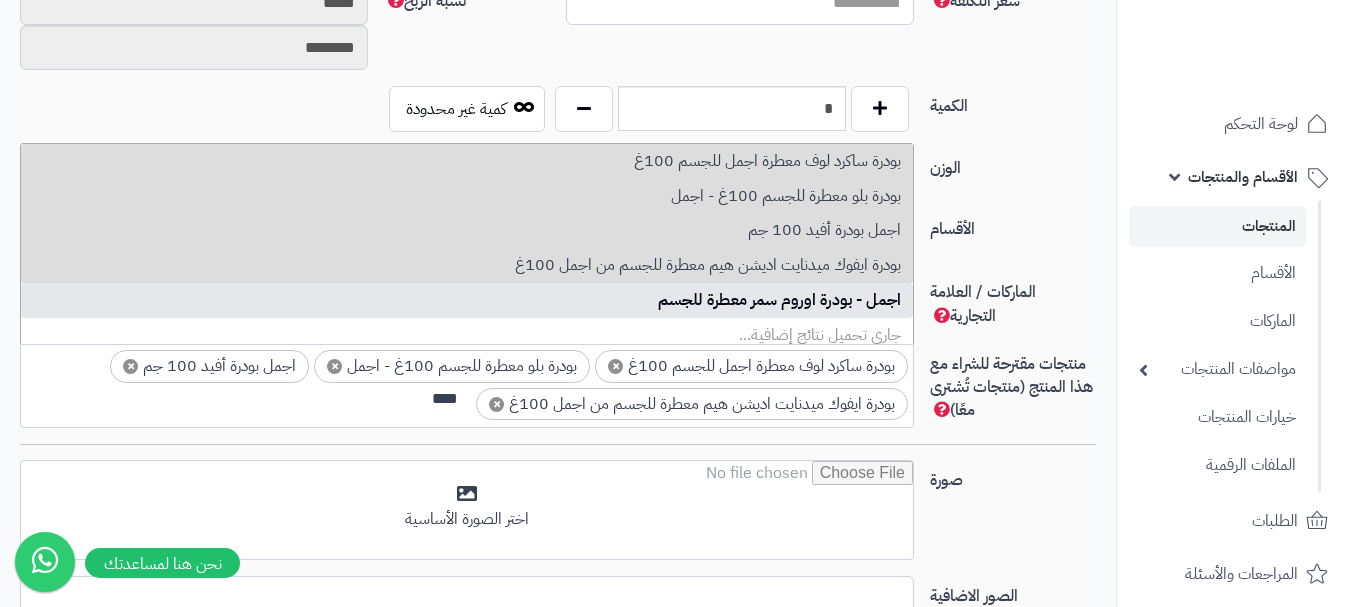 type on "****" 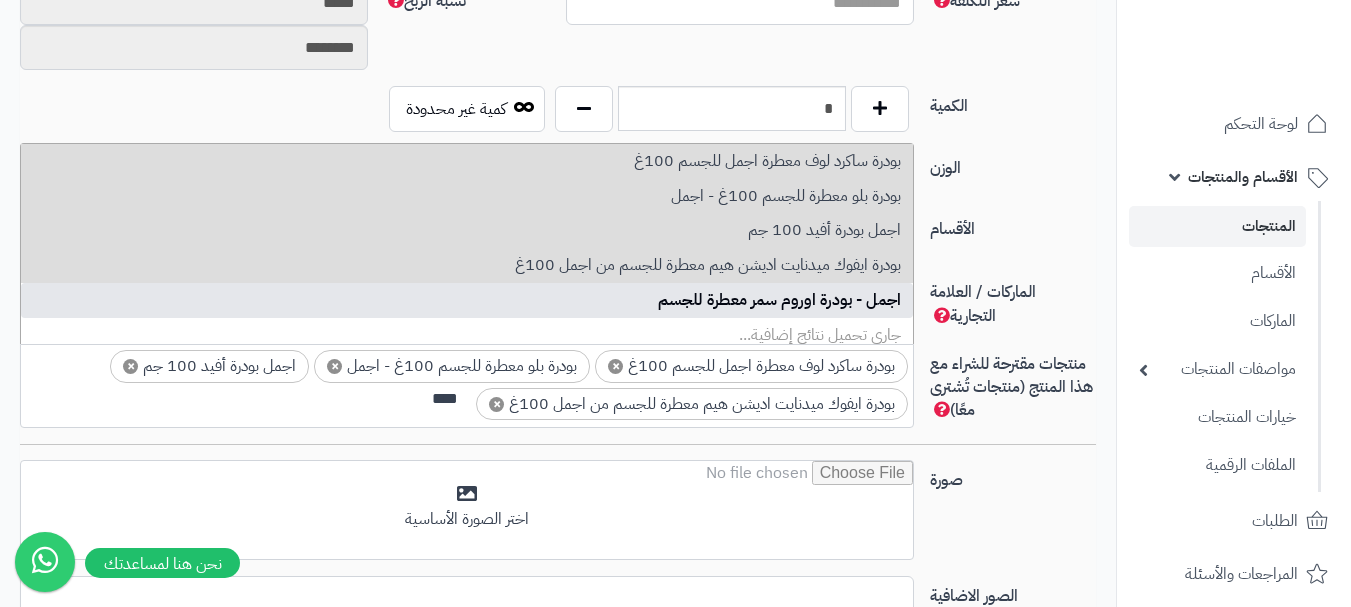 type 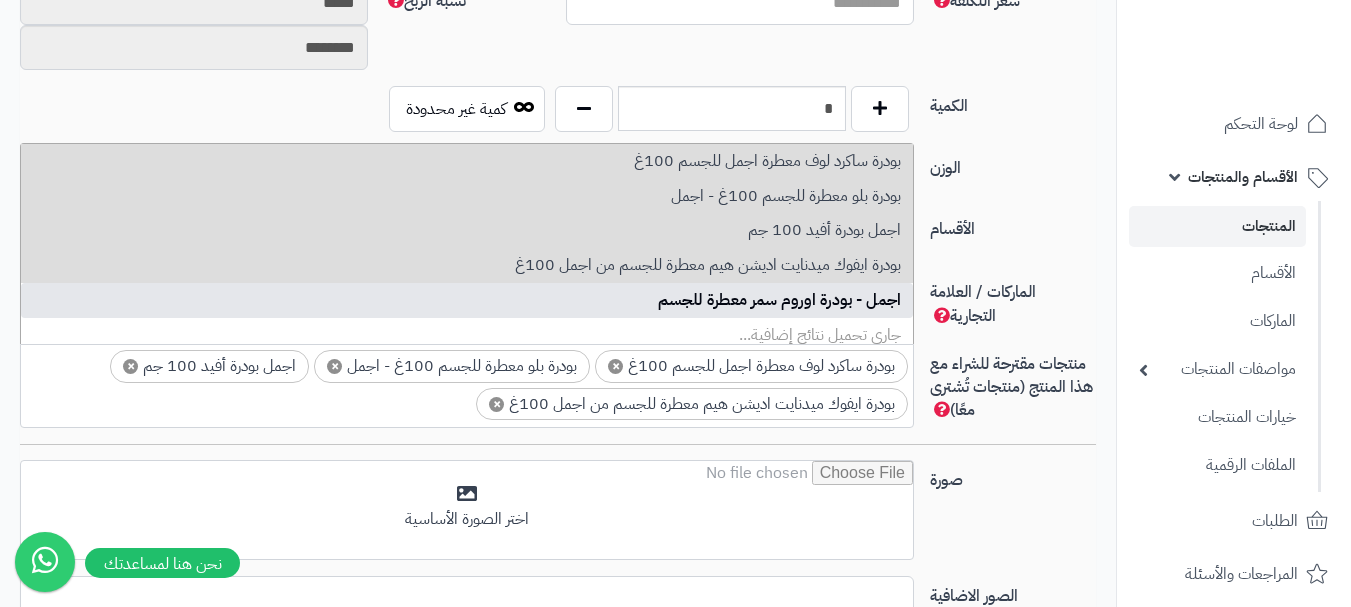 scroll, scrollTop: 0, scrollLeft: 0, axis: both 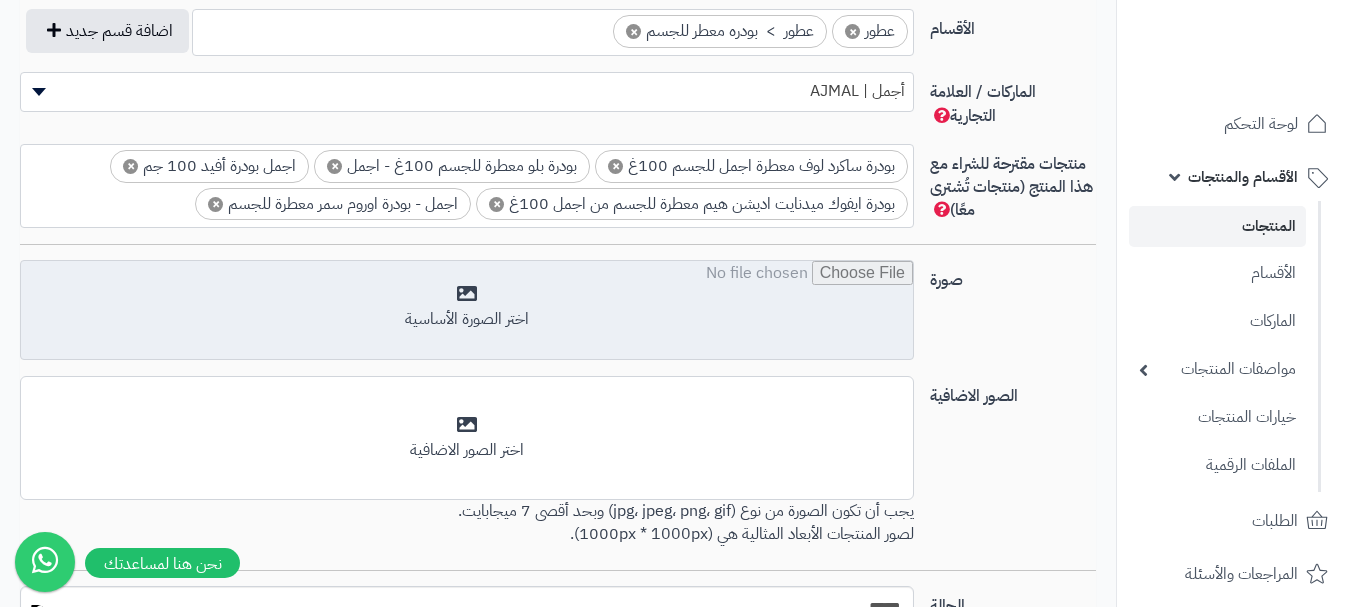 click at bounding box center (467, 311) 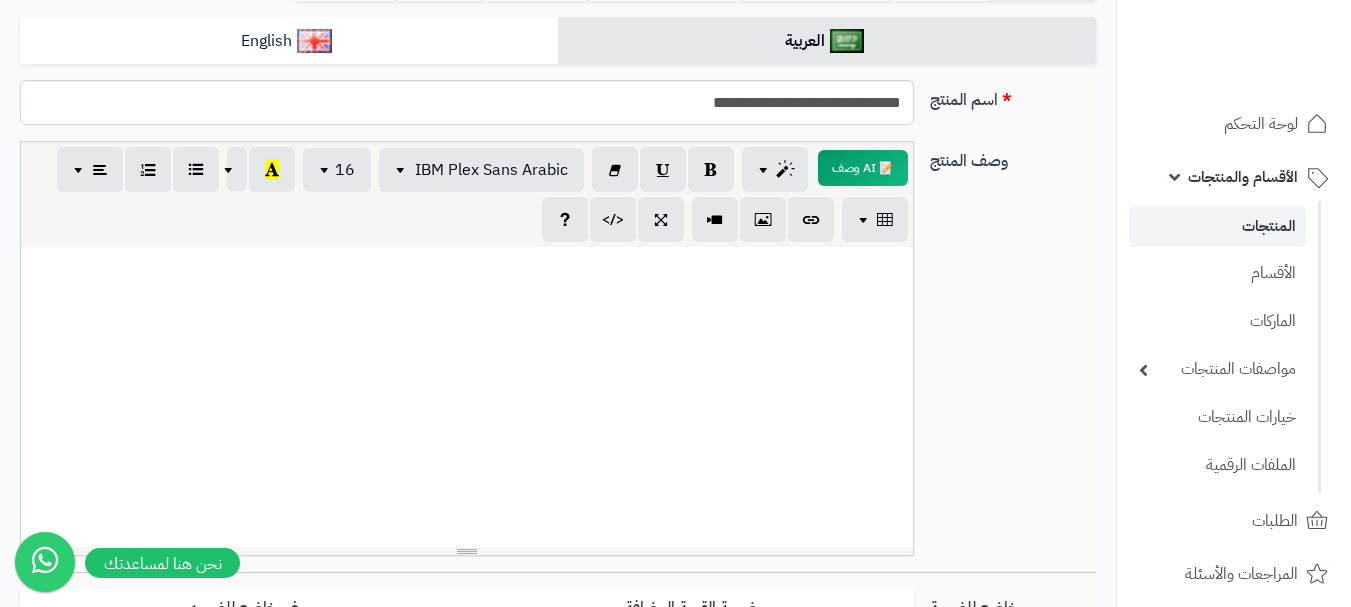scroll, scrollTop: 0, scrollLeft: 0, axis: both 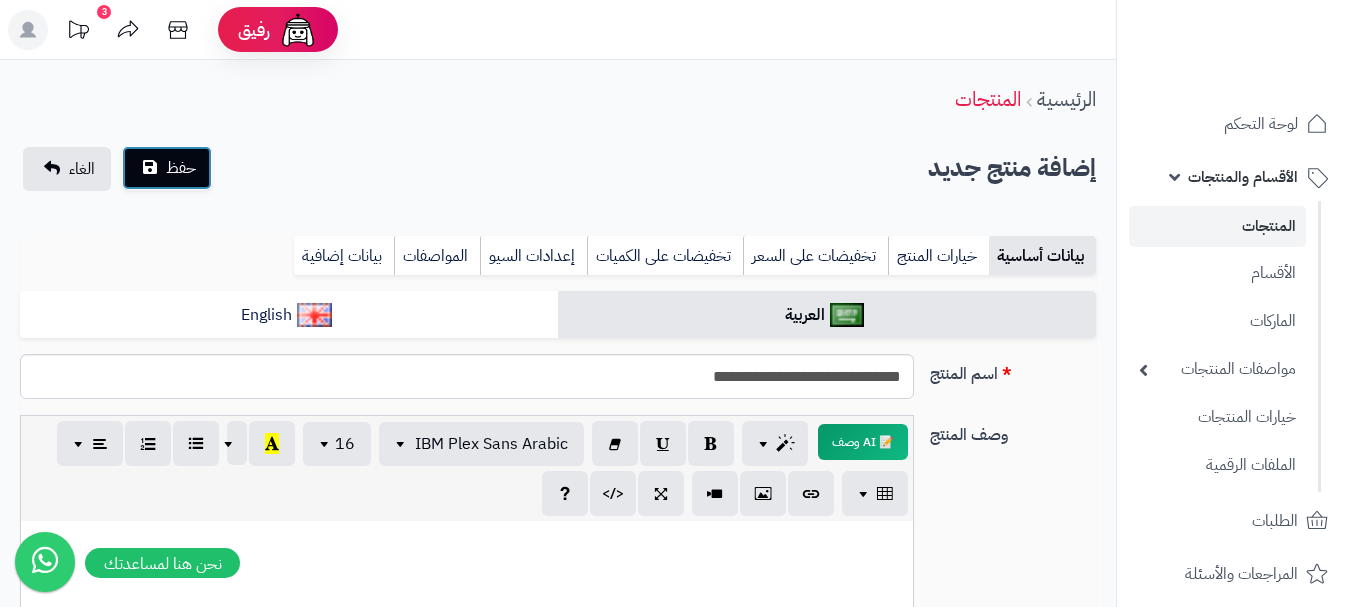 click on "حفظ" at bounding box center (181, 168) 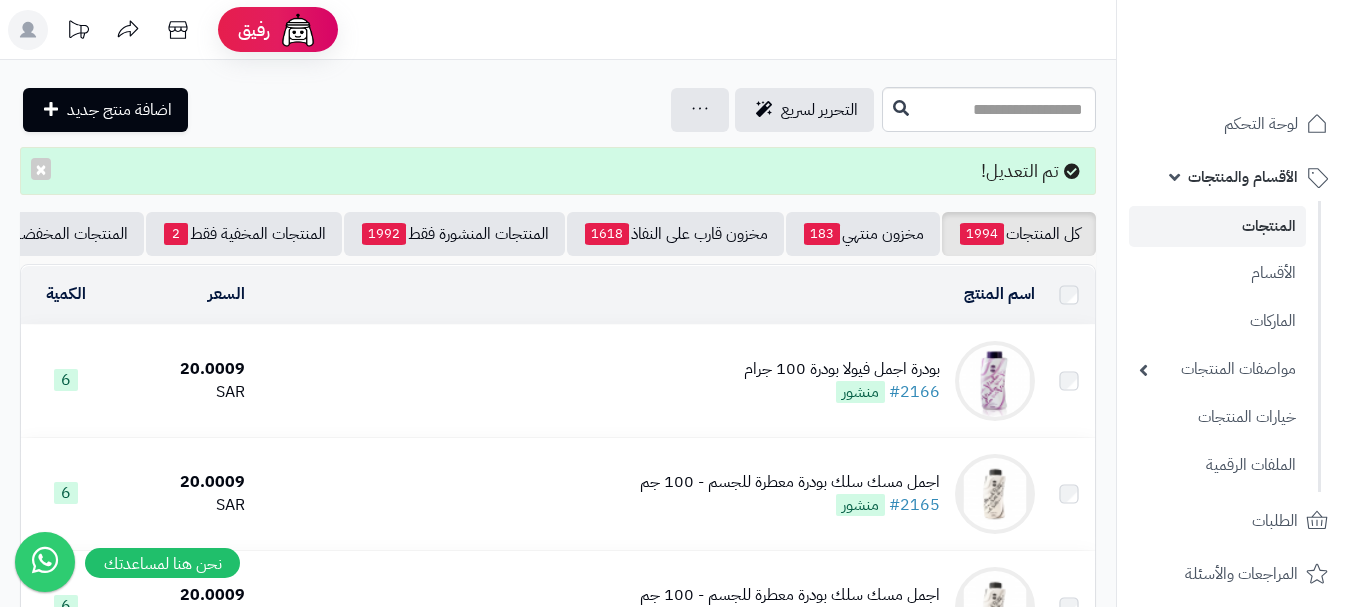 scroll, scrollTop: 0, scrollLeft: 0, axis: both 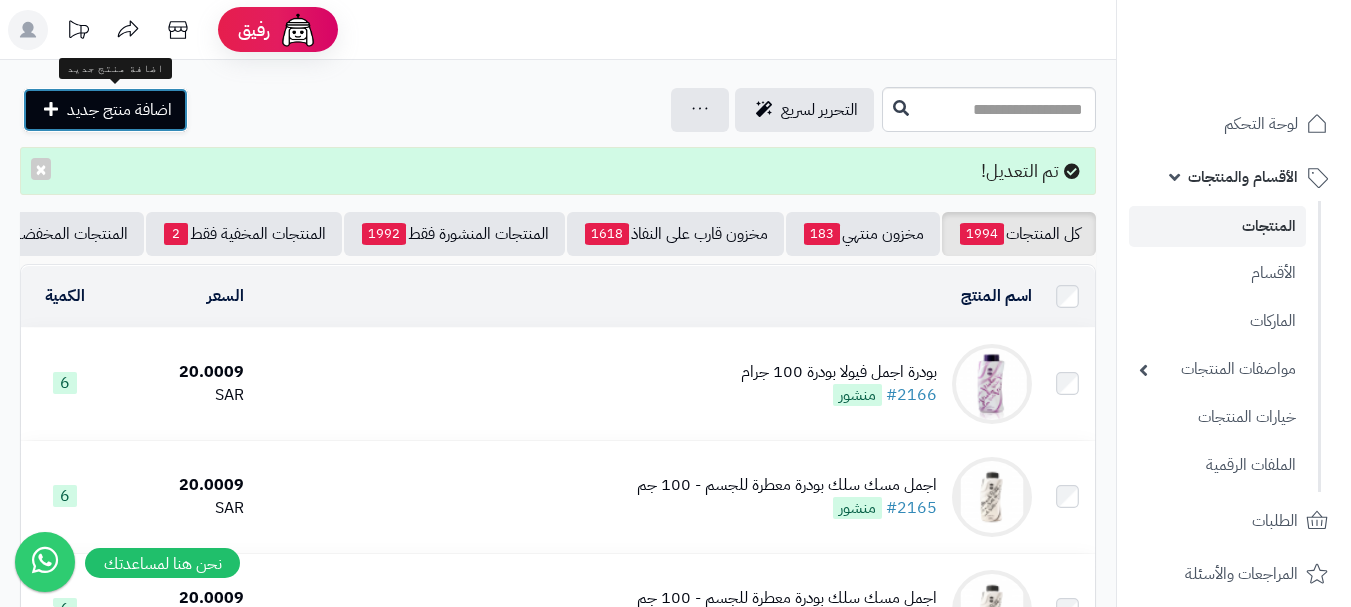 click on "اضافة منتج جديد" at bounding box center [119, 110] 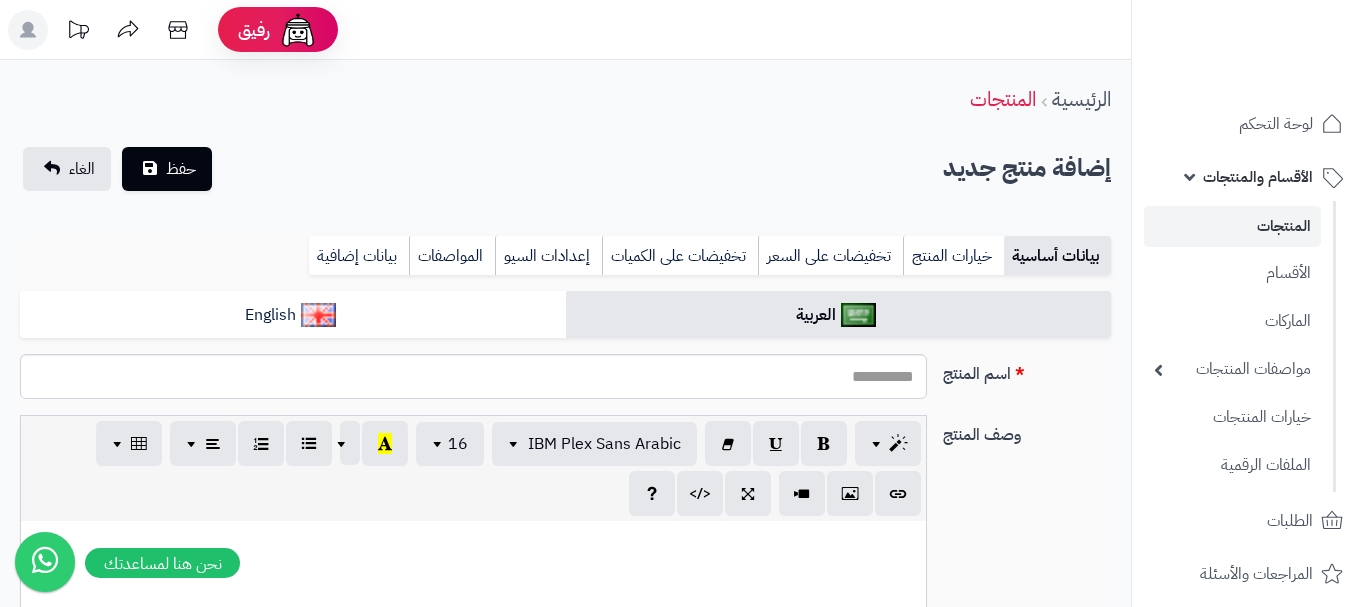 select 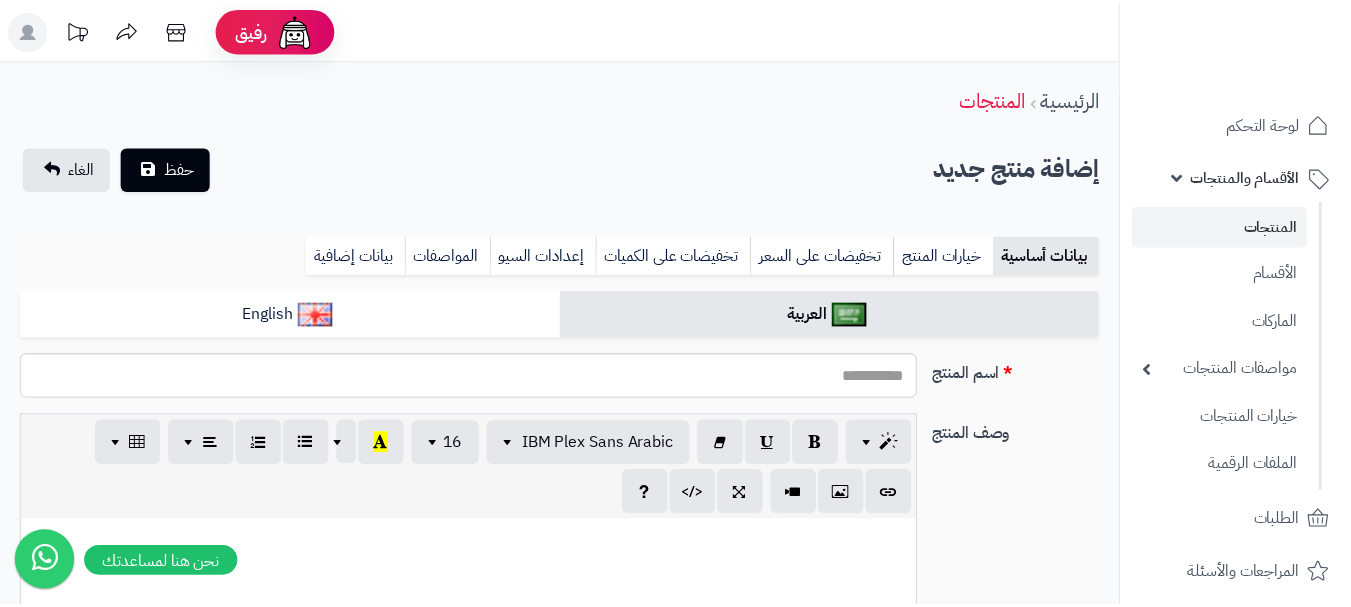 scroll, scrollTop: 0, scrollLeft: 0, axis: both 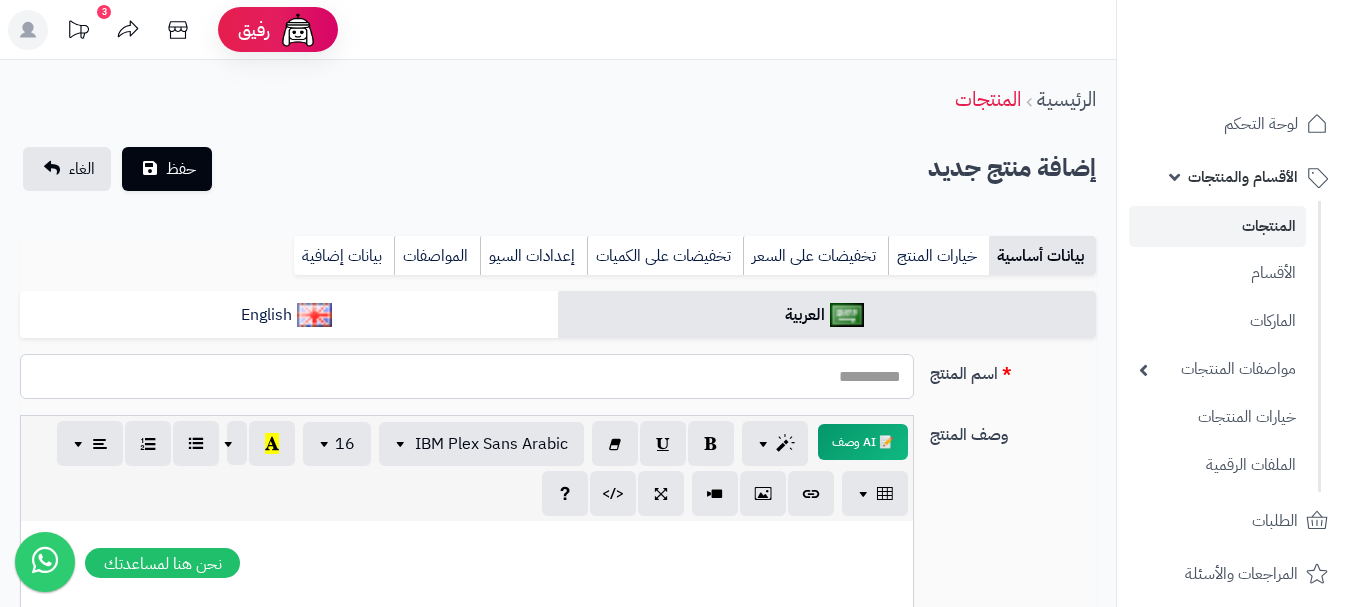 paste on "**********" 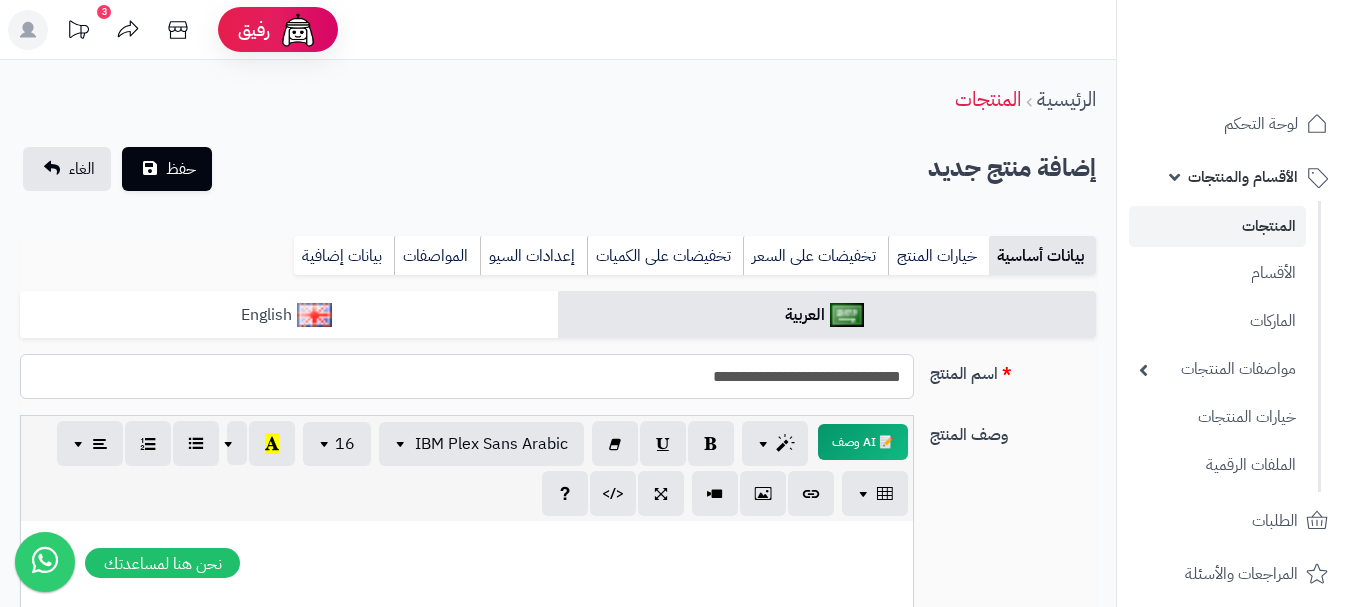 type on "**********" 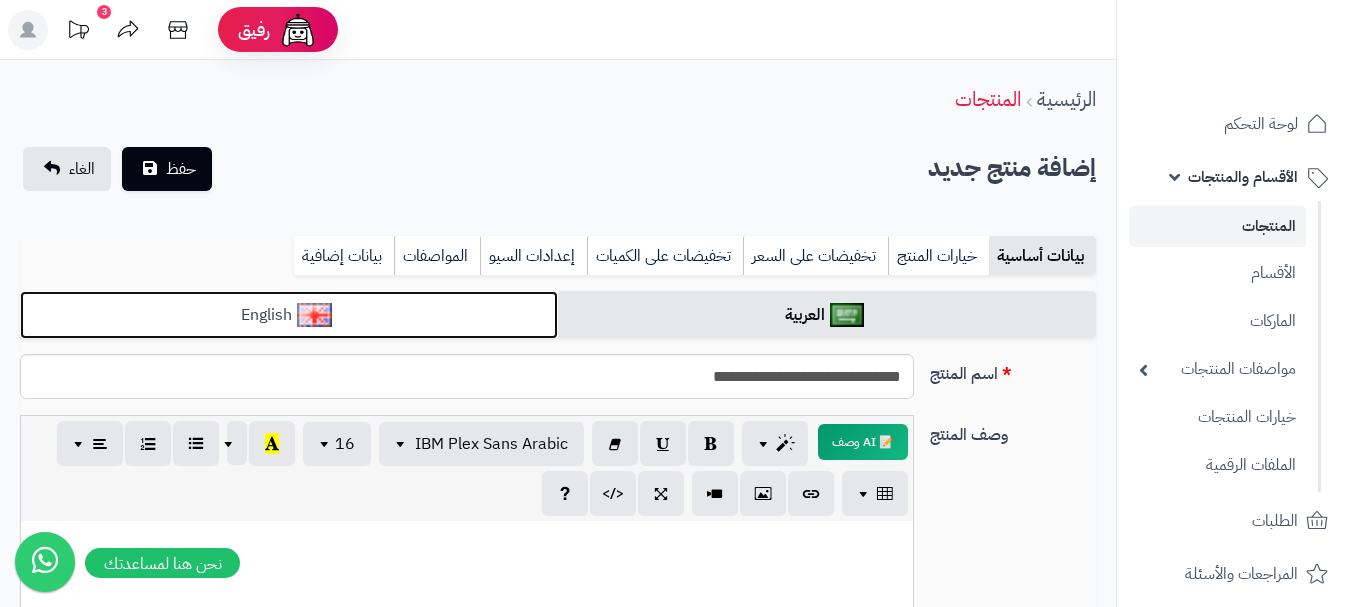 click on "English" at bounding box center [289, 315] 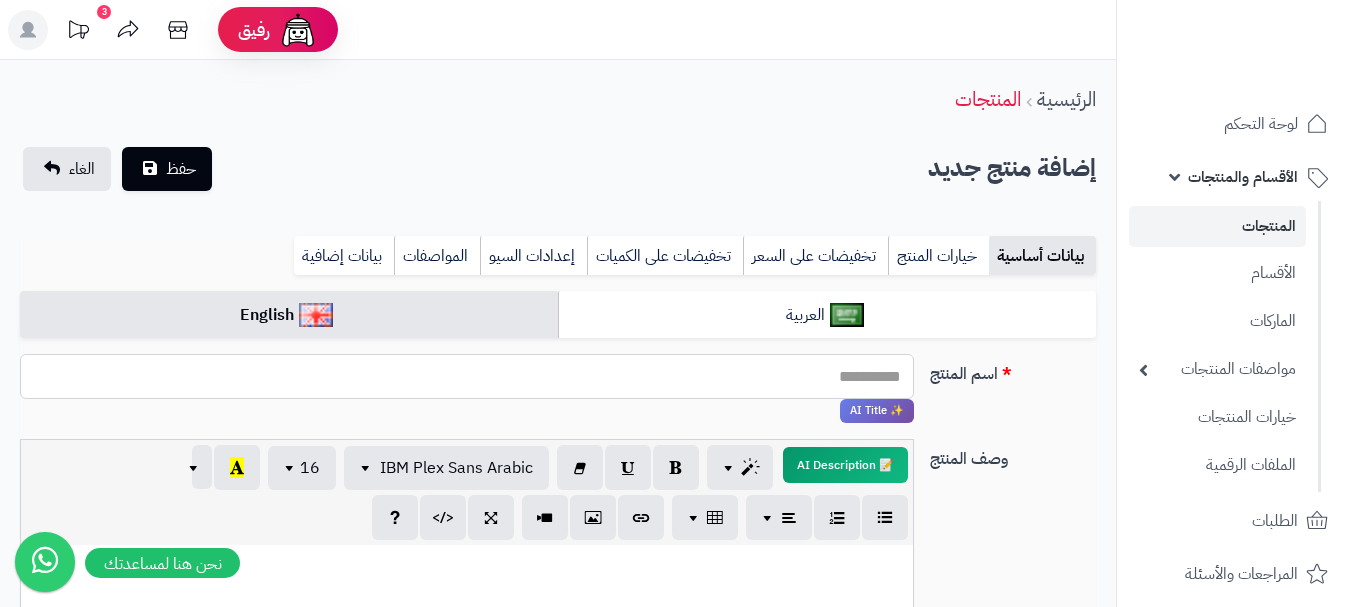 paste on "**********" 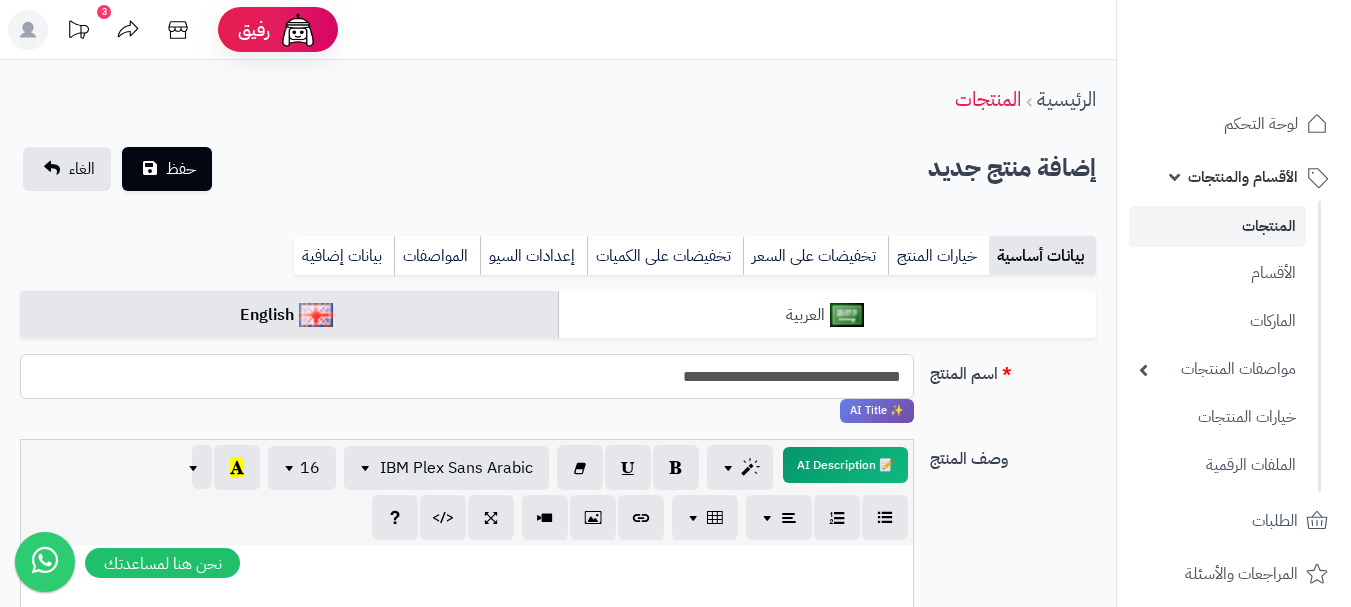 type on "**********" 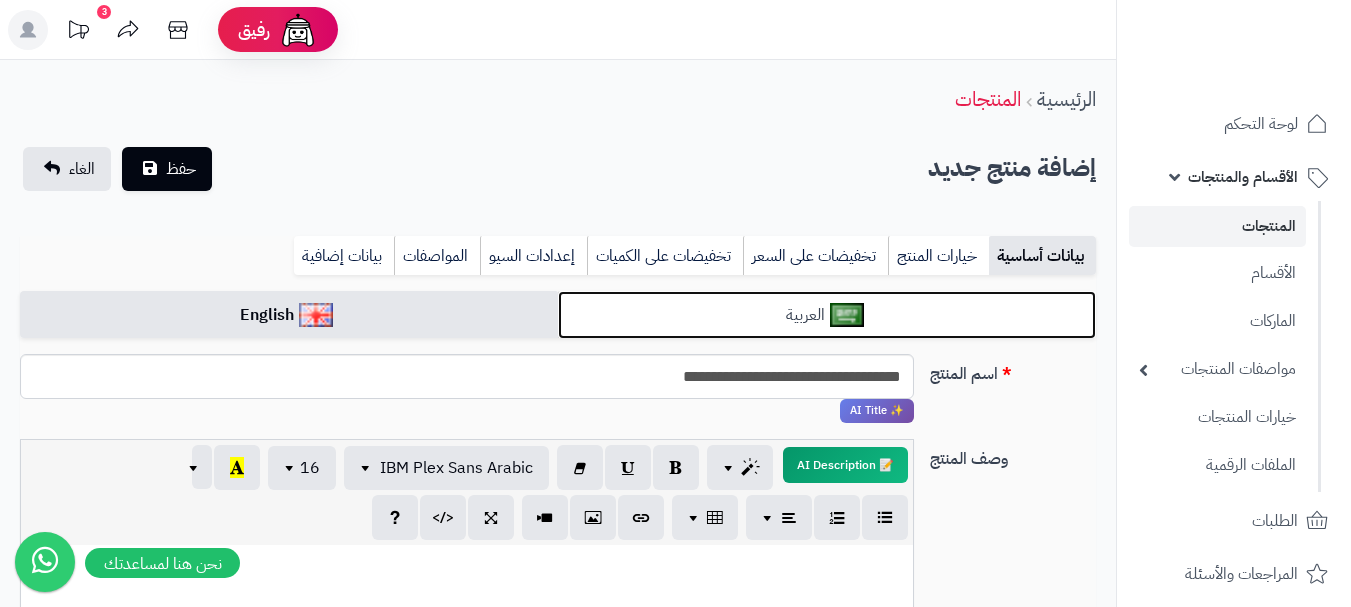 click on "العربية" at bounding box center [827, 315] 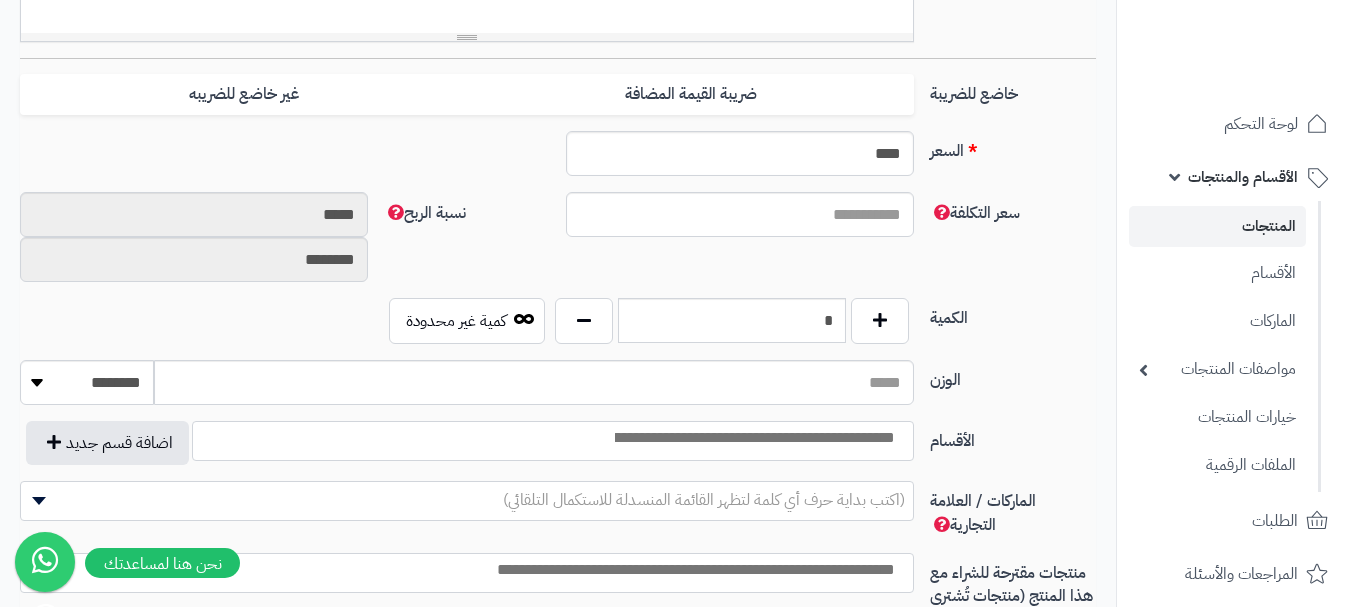 scroll, scrollTop: 800, scrollLeft: 0, axis: vertical 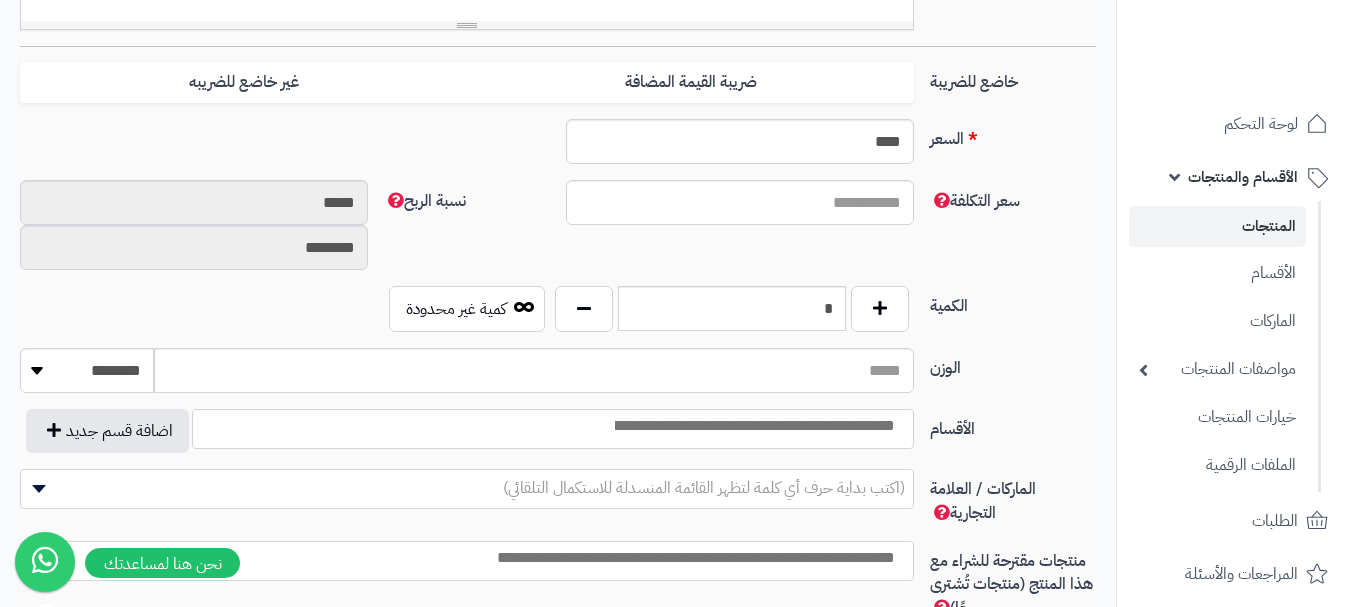 drag, startPoint x: 860, startPoint y: 94, endPoint x: 659, endPoint y: 135, distance: 205.13898 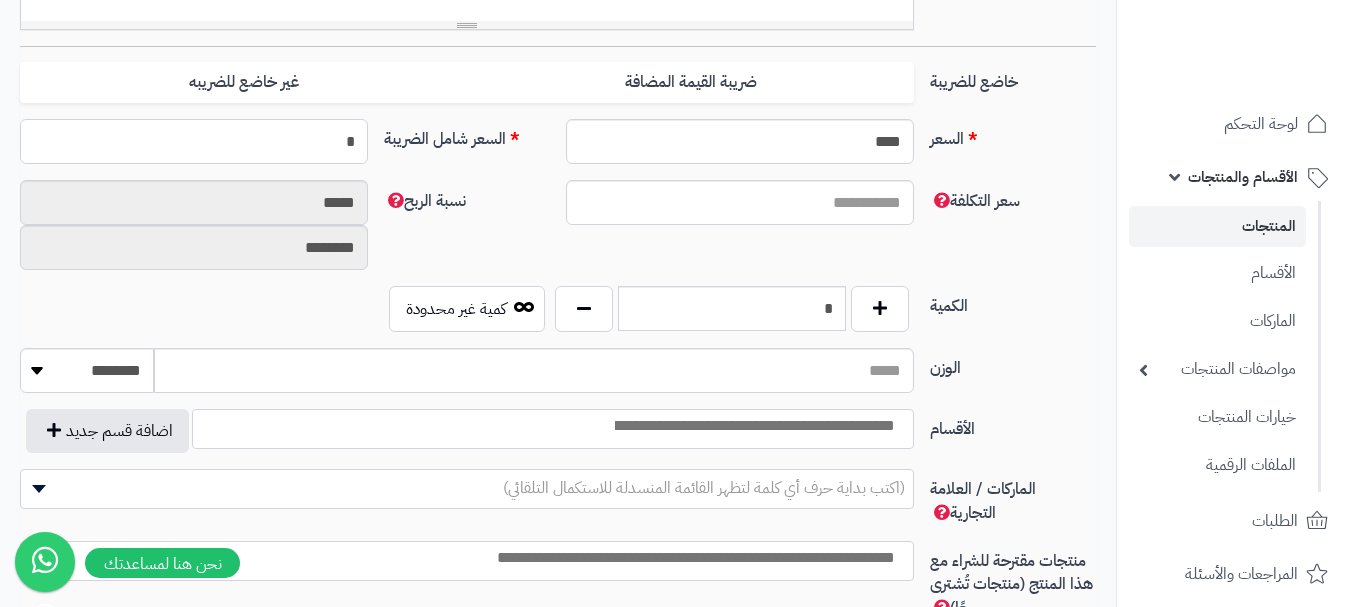 click on "*" at bounding box center [194, 141] 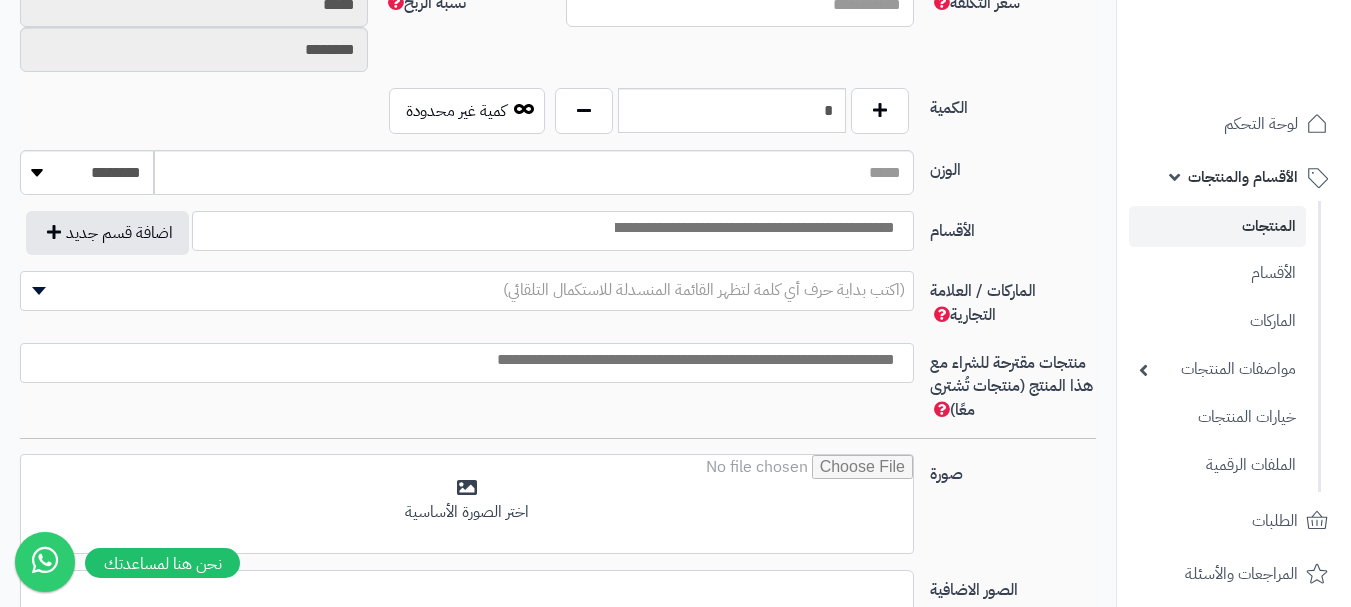 scroll, scrollTop: 1000, scrollLeft: 0, axis: vertical 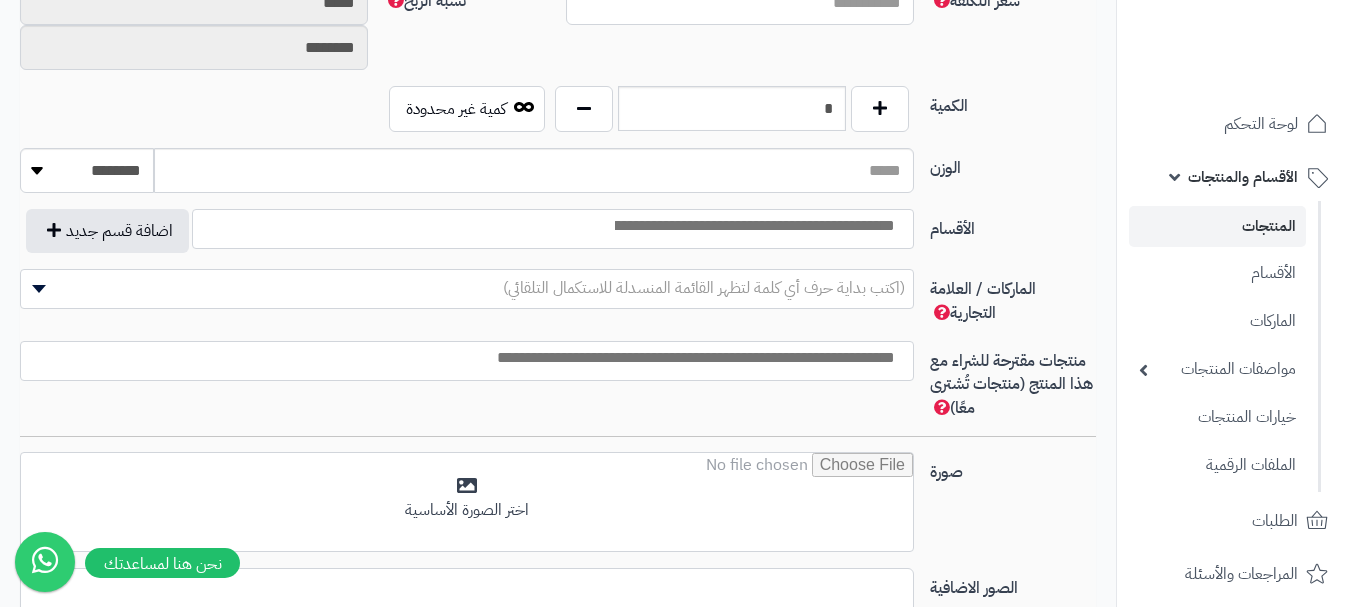 type on "******" 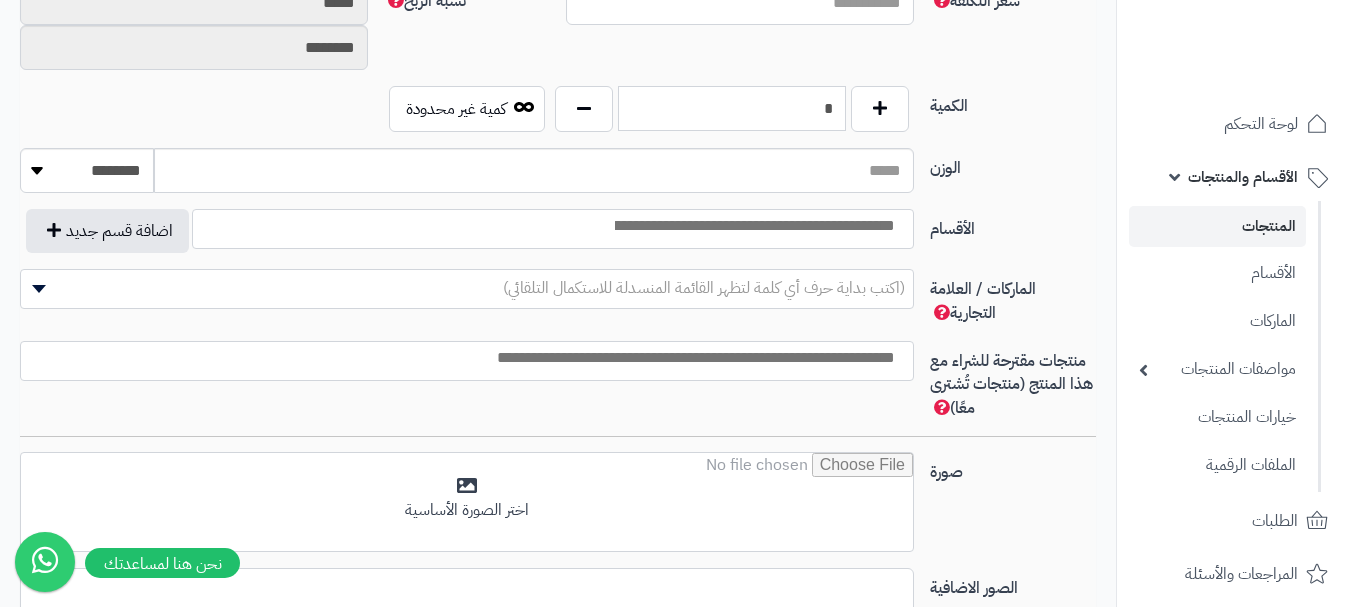 click on "*" at bounding box center (732, 108) 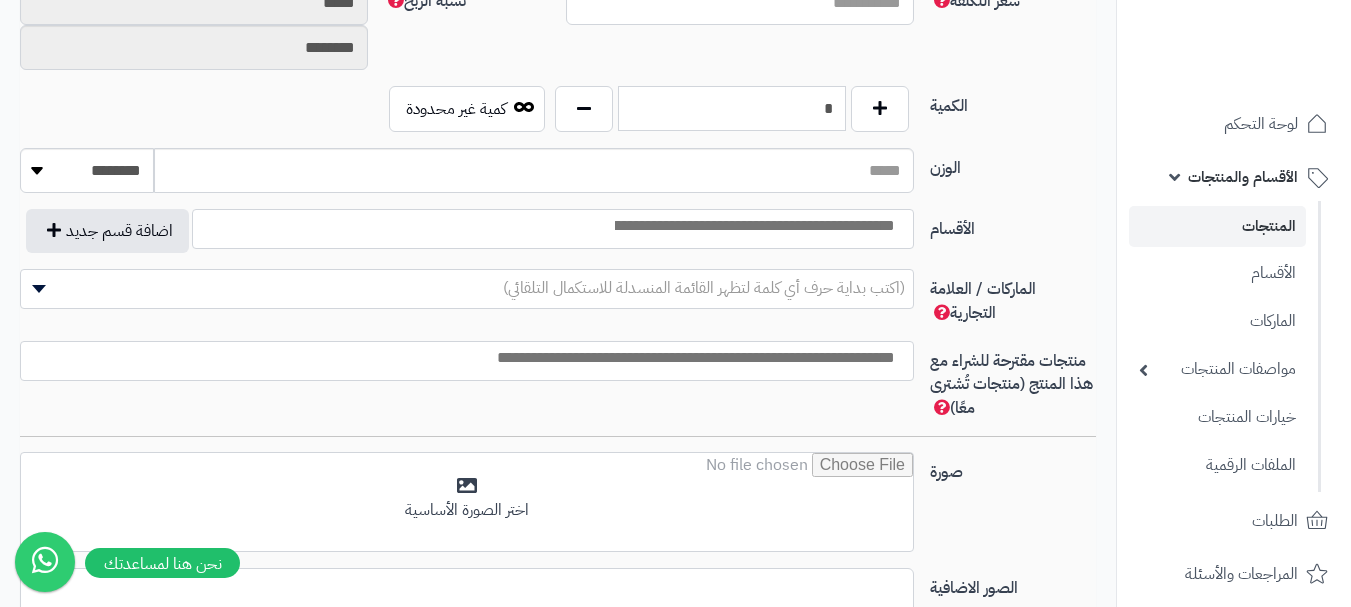 type on "*" 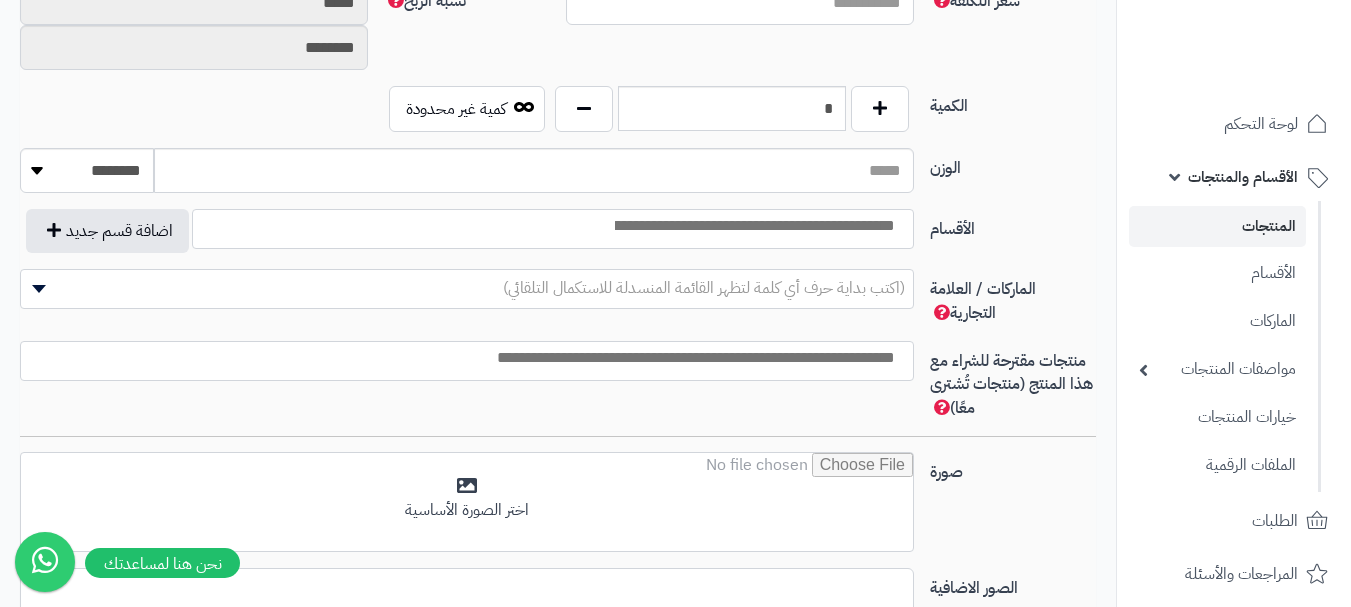 click at bounding box center [753, 226] 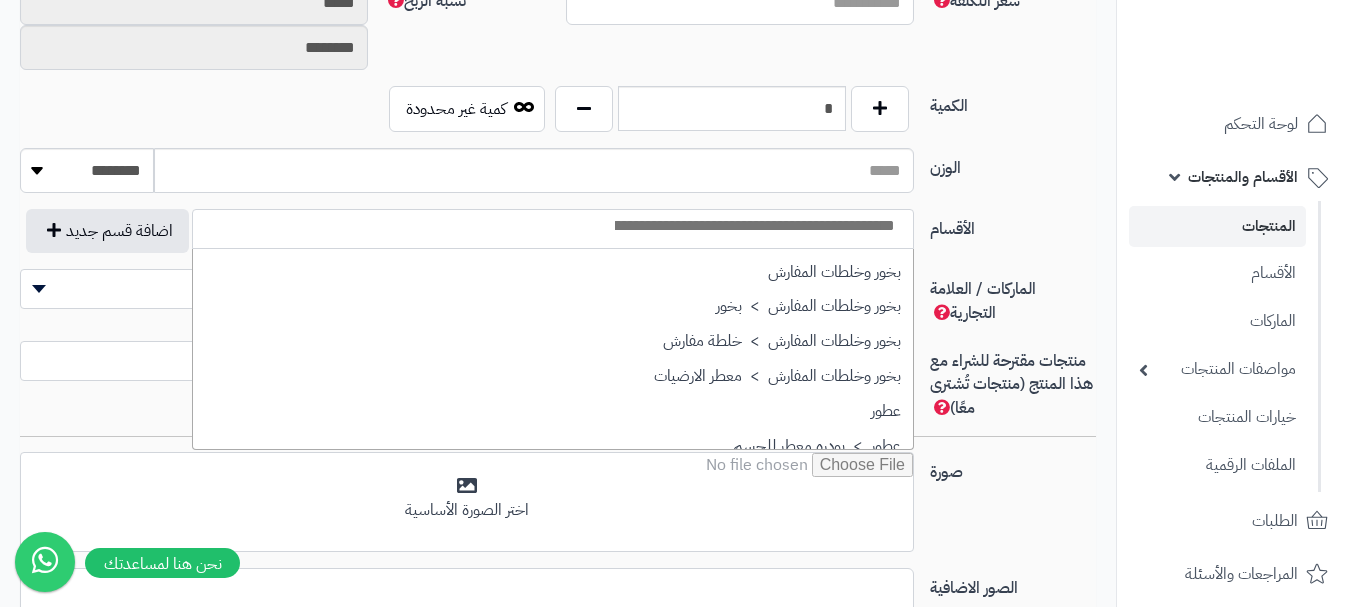 scroll, scrollTop: 700, scrollLeft: 0, axis: vertical 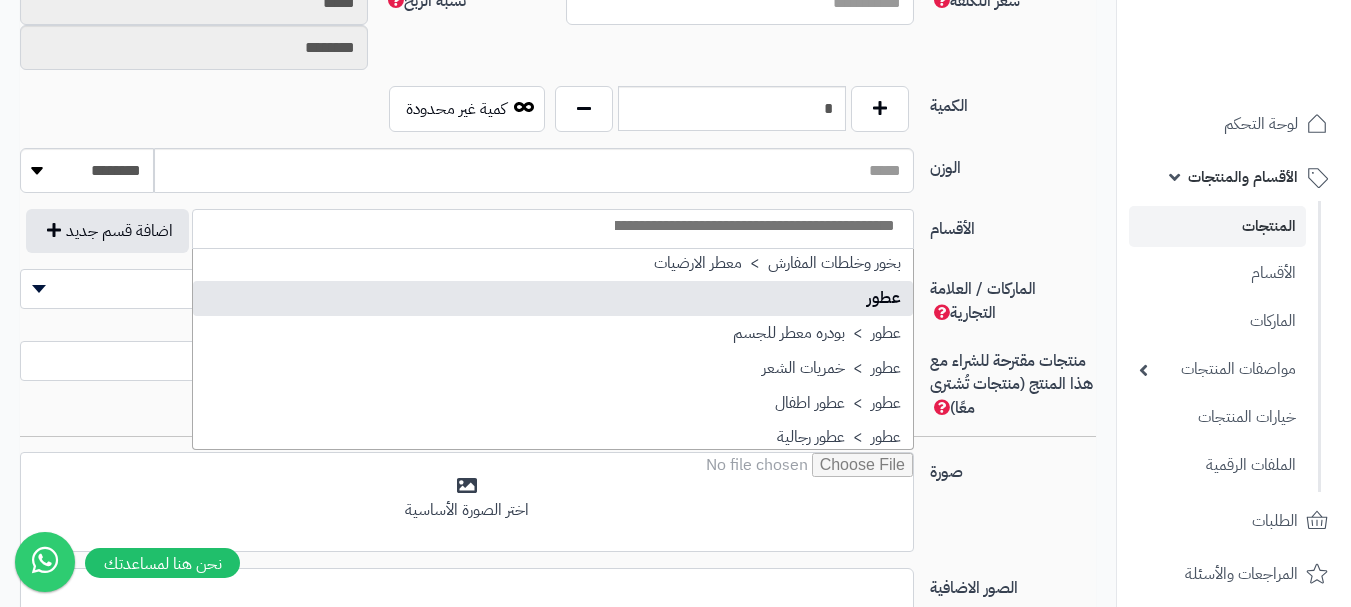 select on "**" 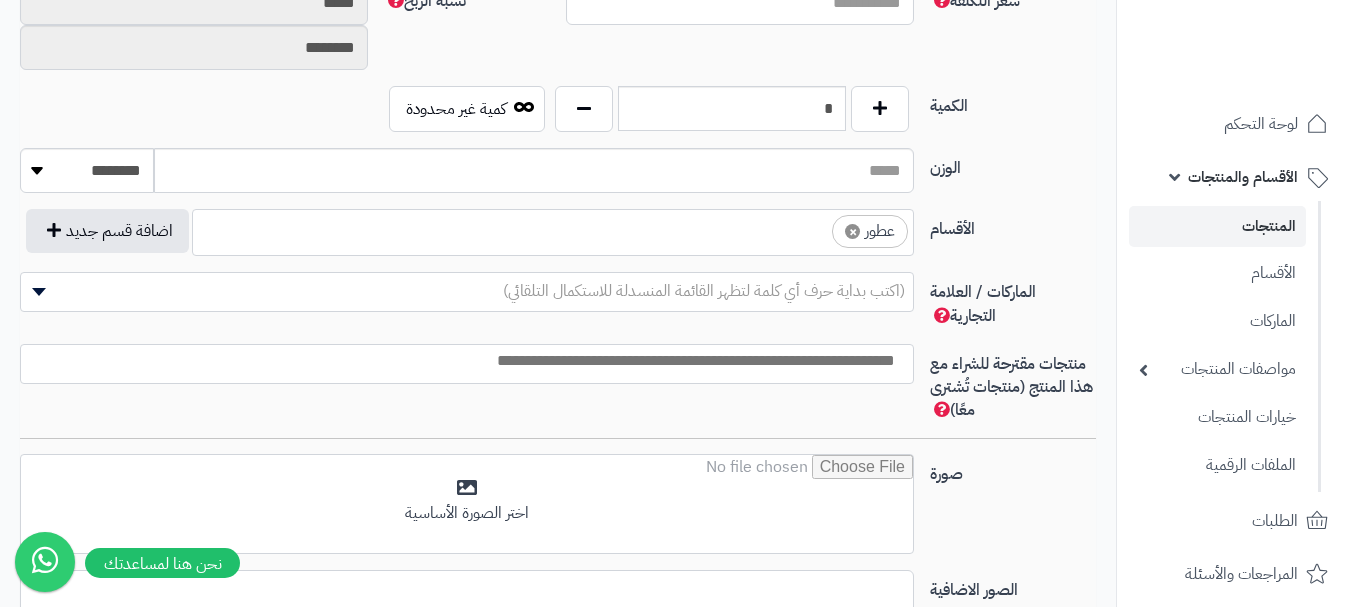 click on "× عطور" at bounding box center (553, 229) 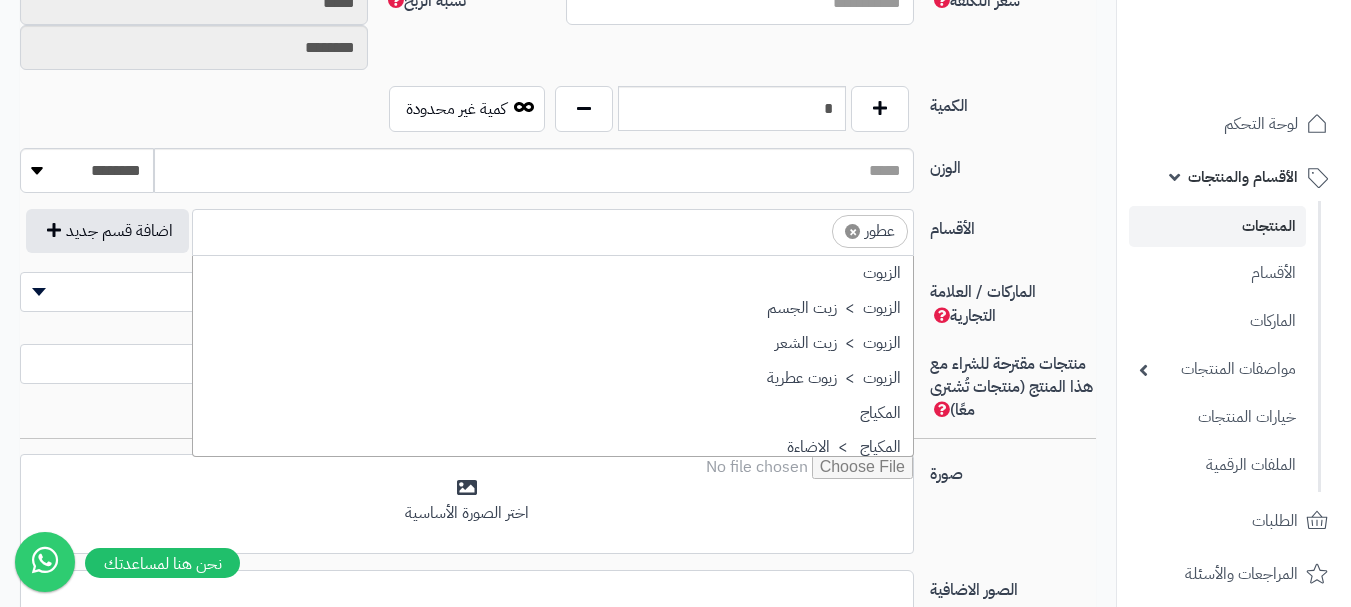 scroll, scrollTop: 697, scrollLeft: 0, axis: vertical 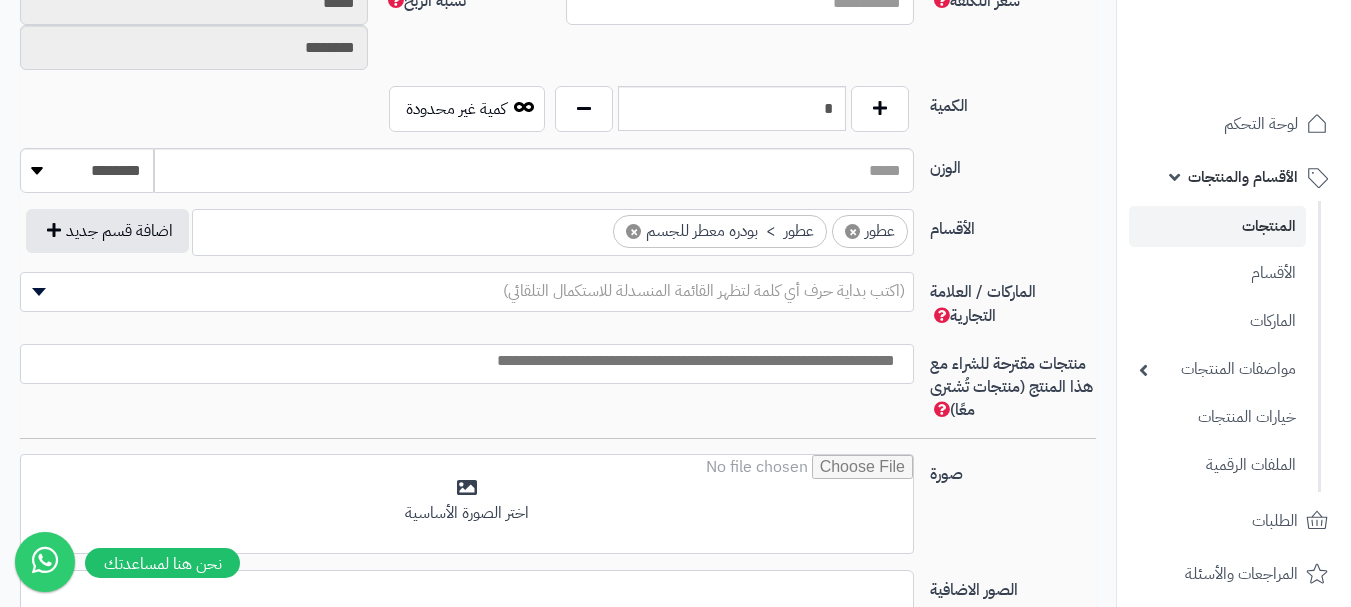 click on "(اكتب بداية حرف أي كلمة لتظهر القائمة المنسدلة للاستكمال التلقائي)" at bounding box center (704, 291) 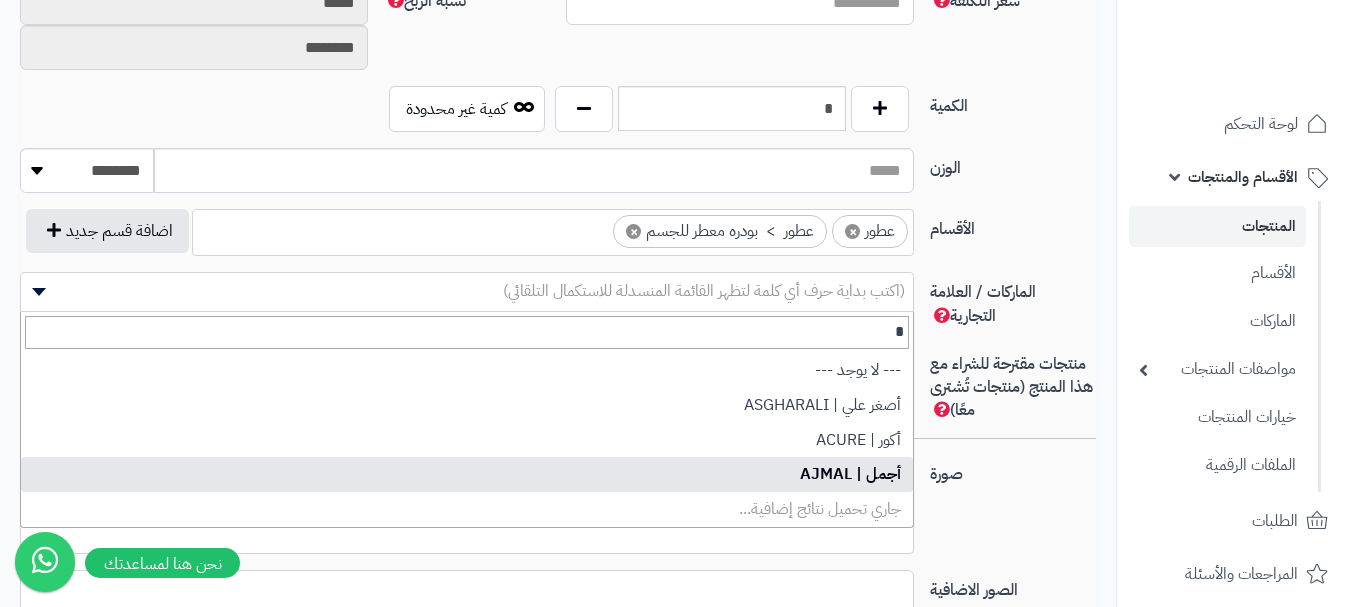 type on "*" 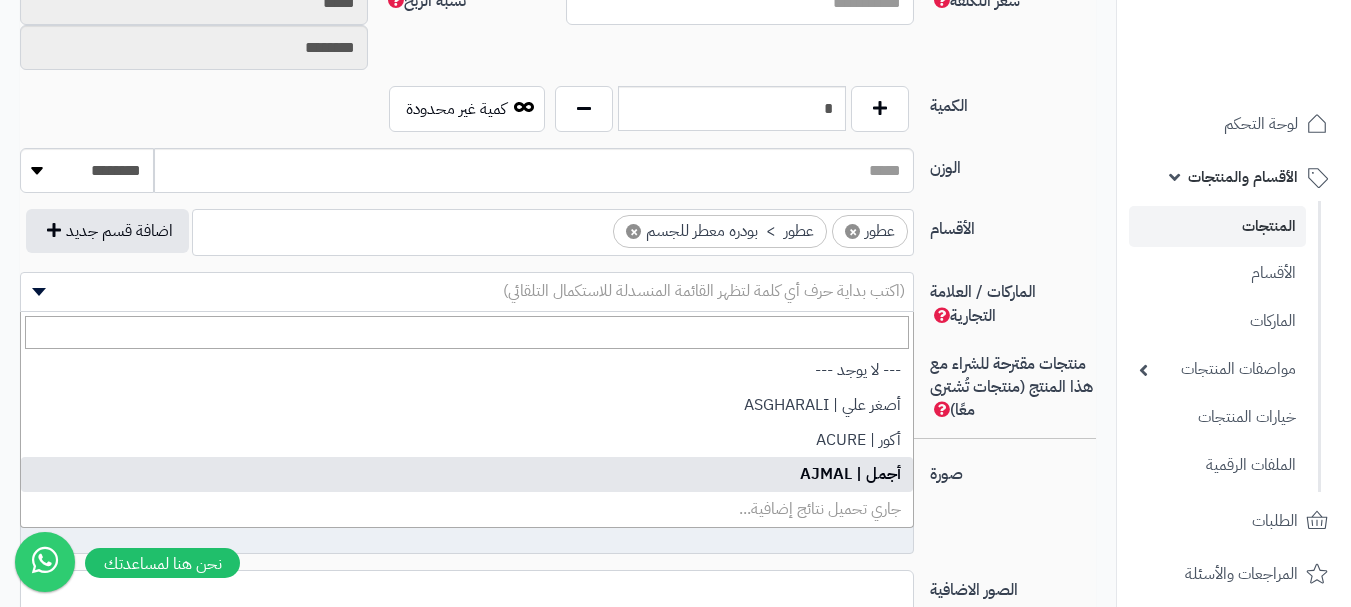 select on "**" 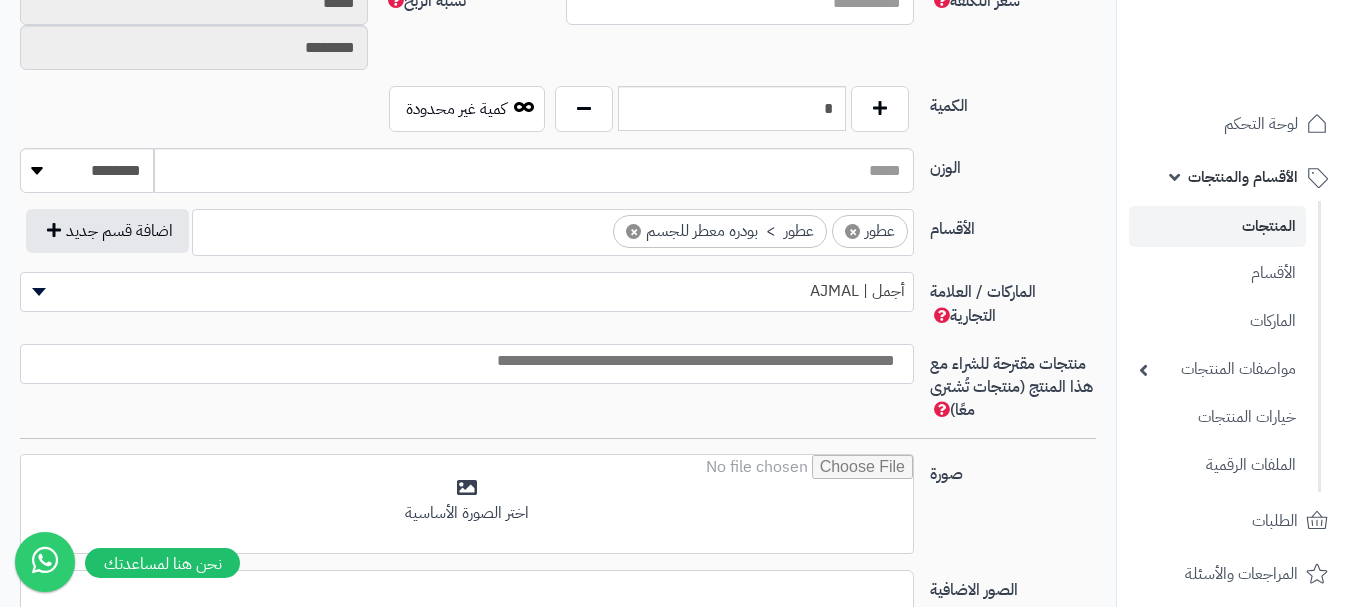 click at bounding box center (462, 359) 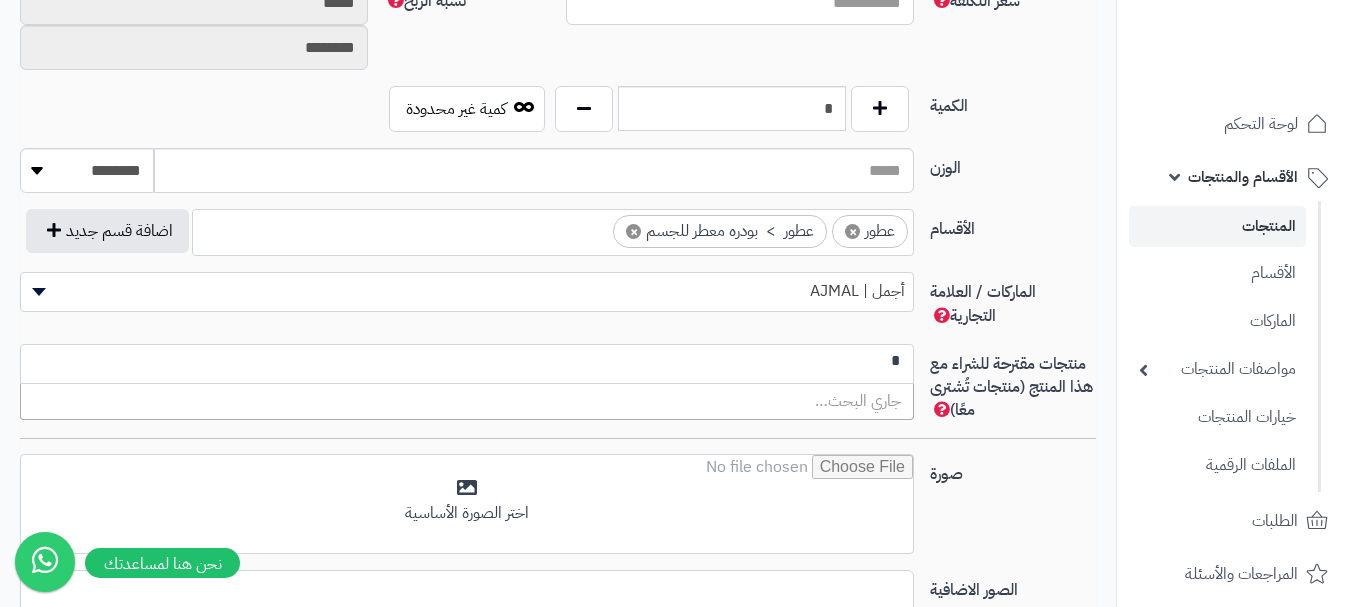 scroll, scrollTop: 0, scrollLeft: 0, axis: both 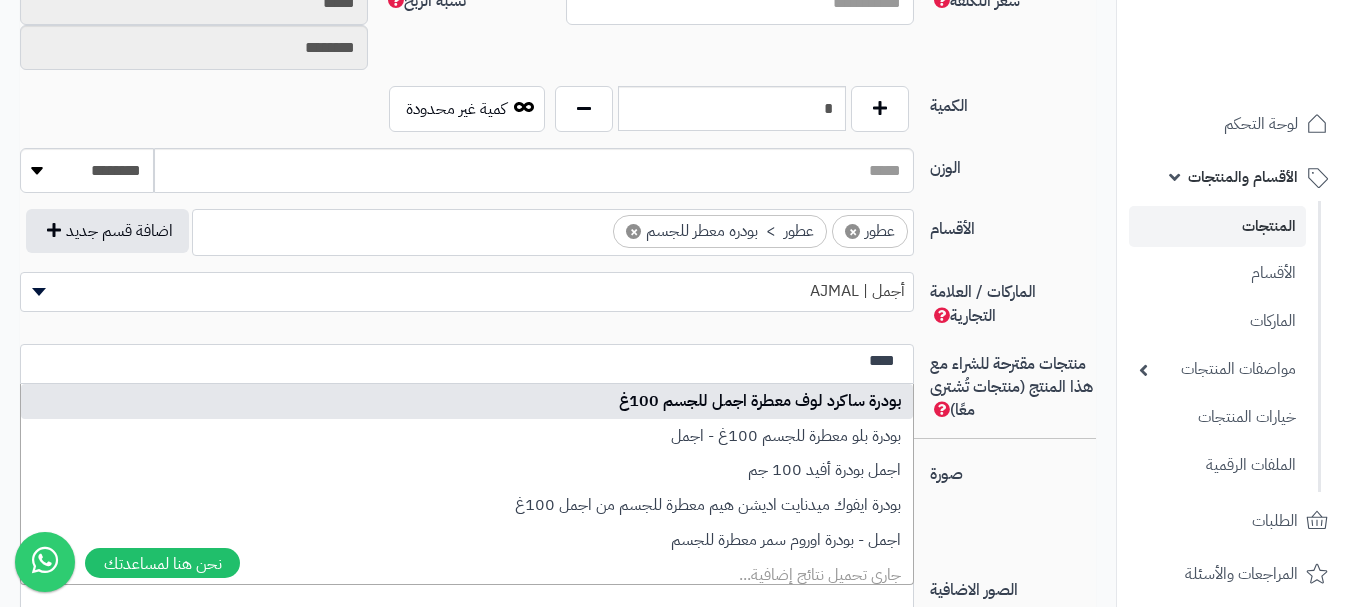 type on "****" 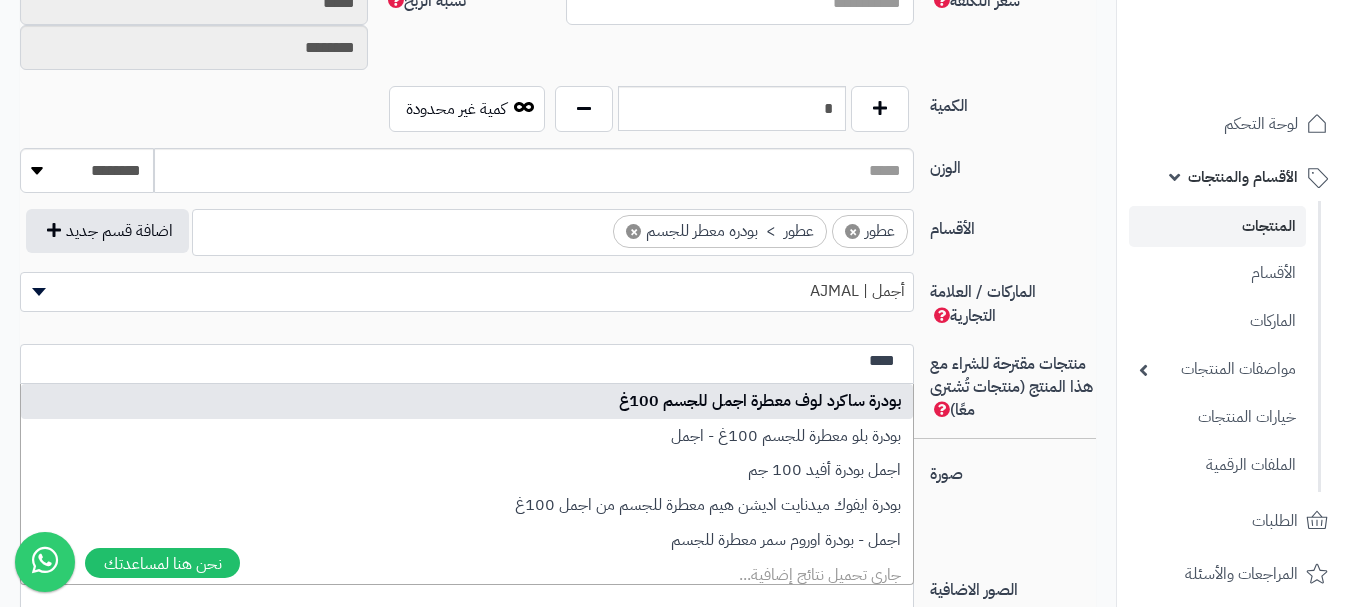type 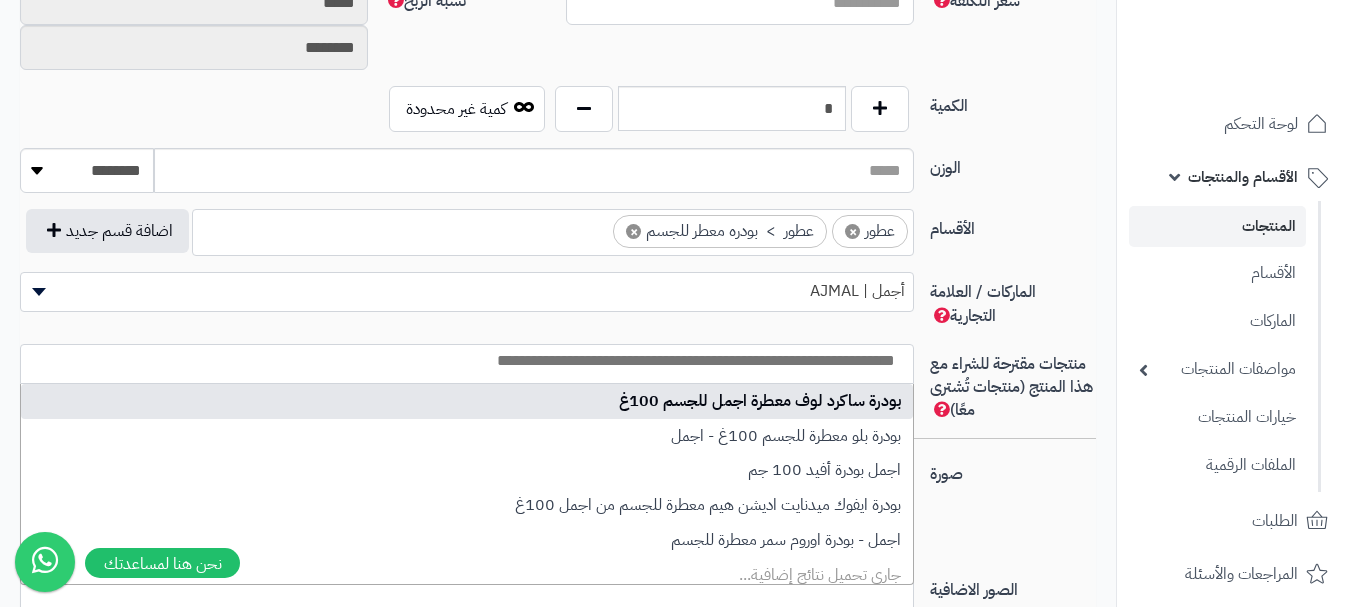 select on "***" 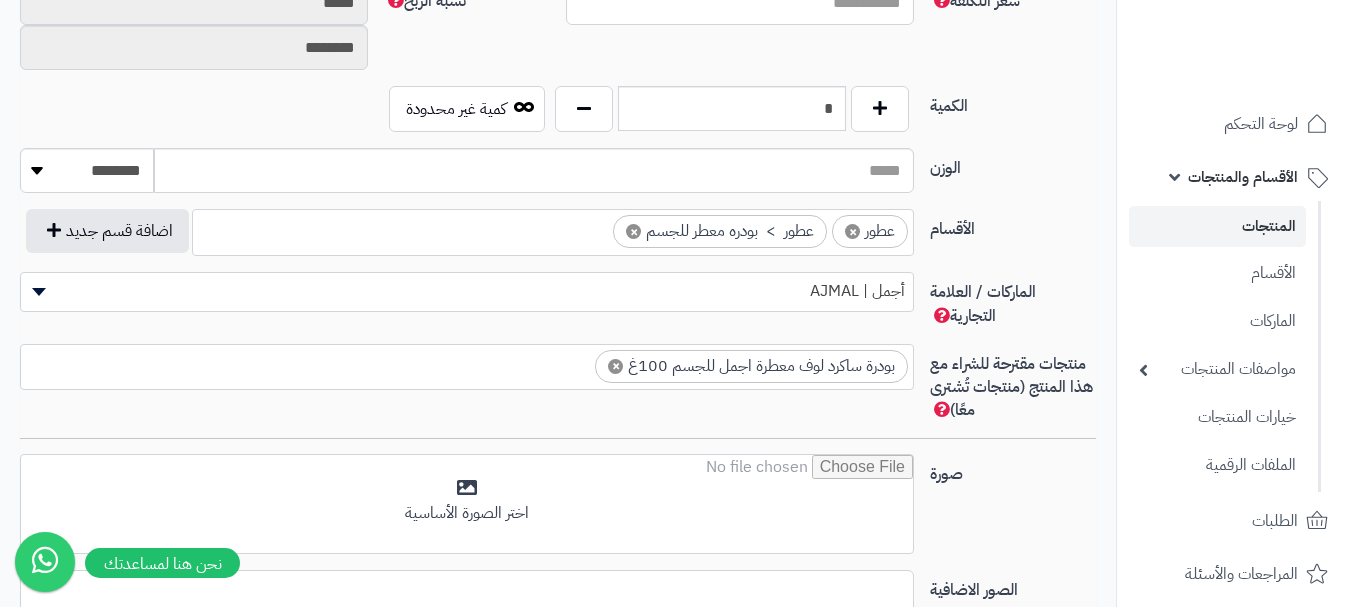 scroll, scrollTop: 0, scrollLeft: 0, axis: both 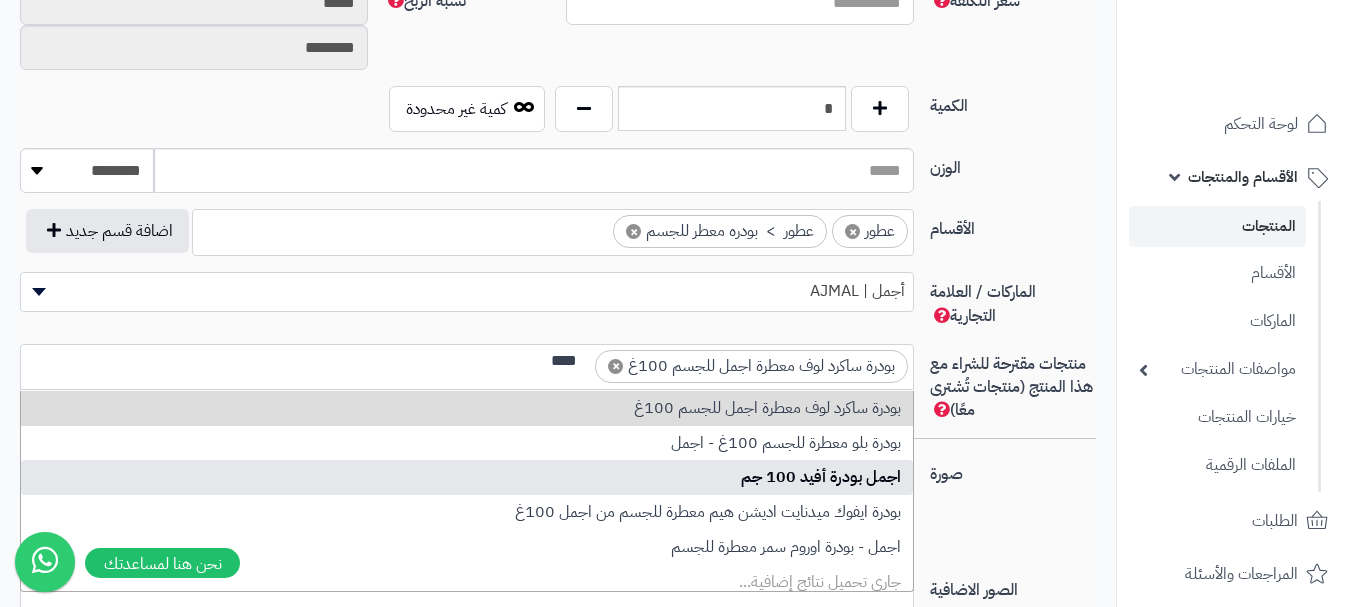 type on "****" 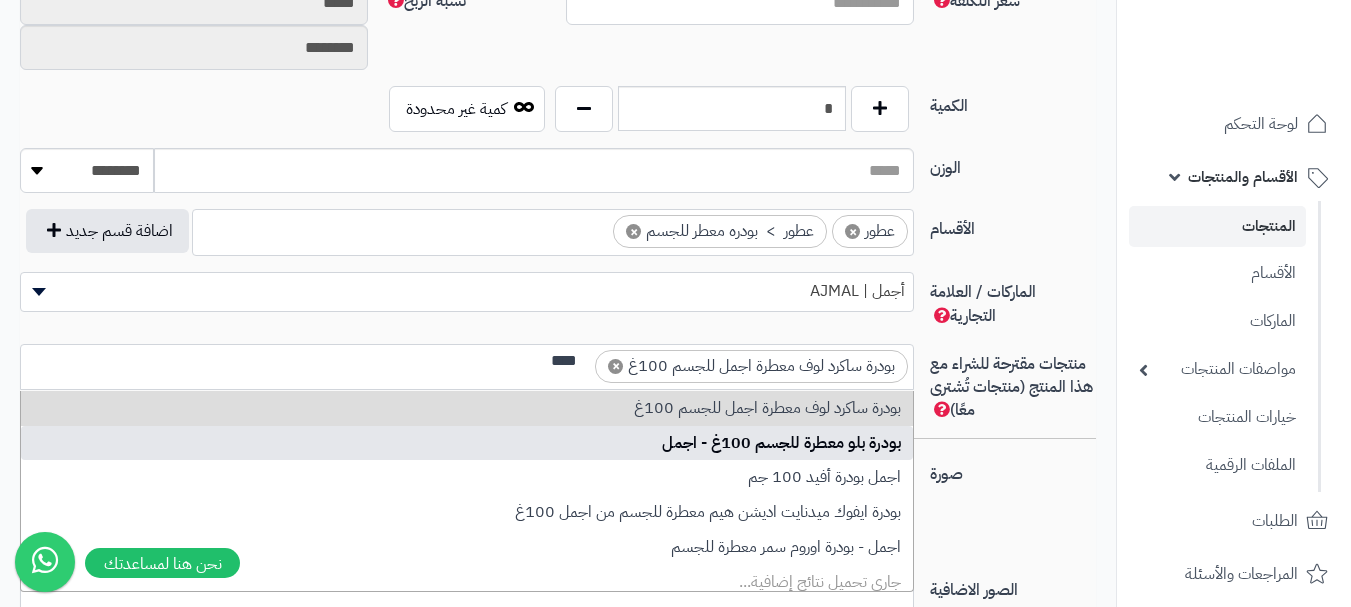 type 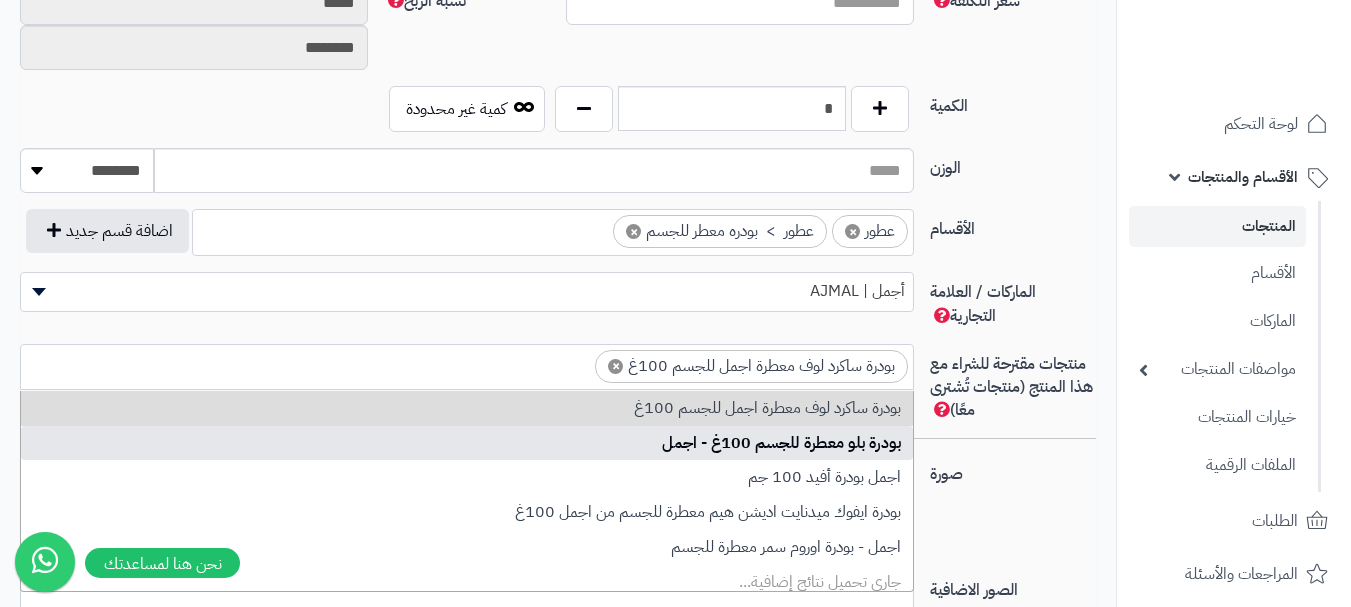 scroll, scrollTop: 0, scrollLeft: 0, axis: both 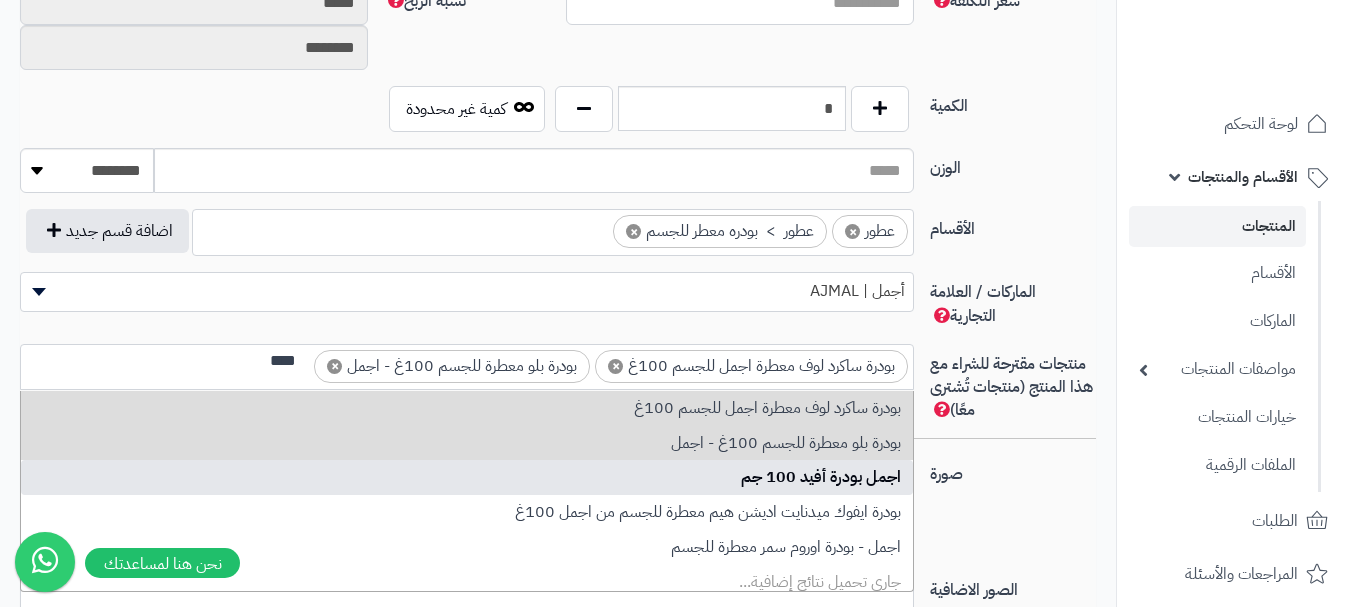 type on "****" 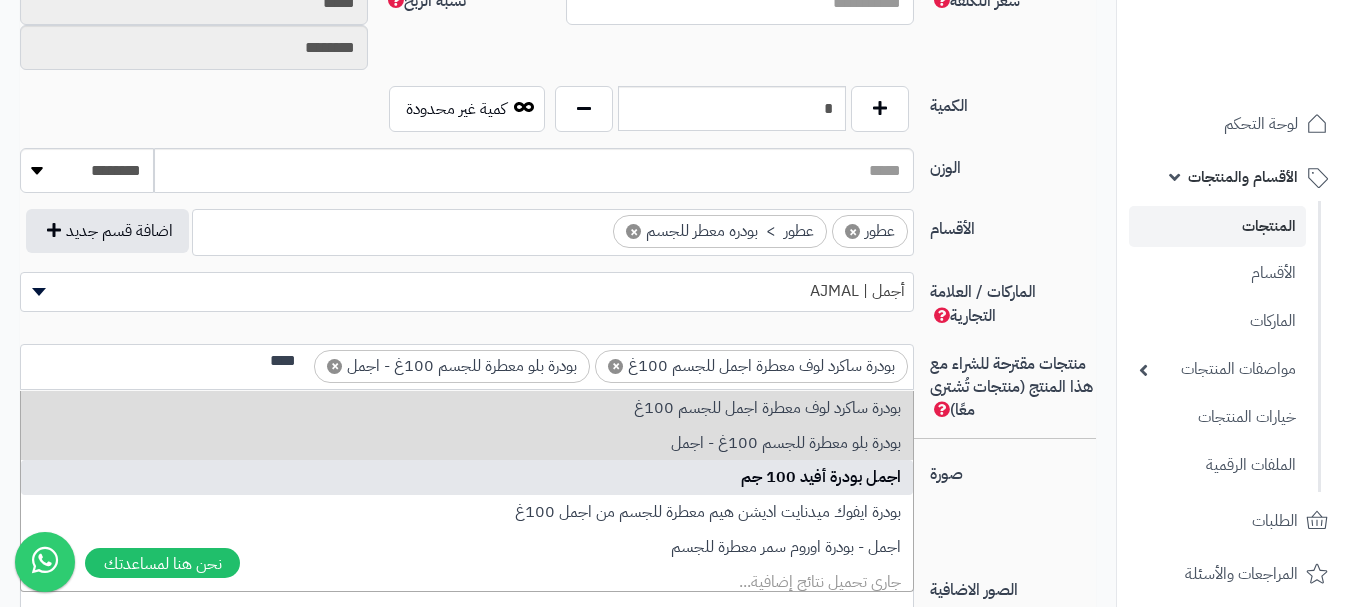 type 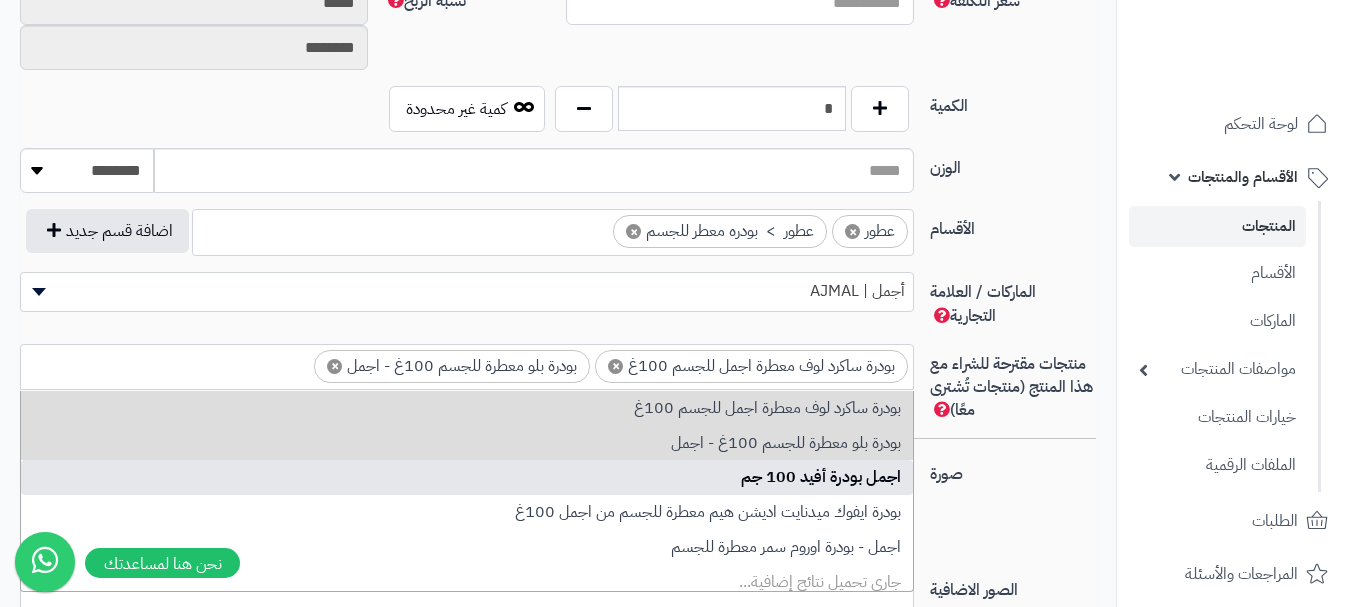 scroll, scrollTop: 0, scrollLeft: 0, axis: both 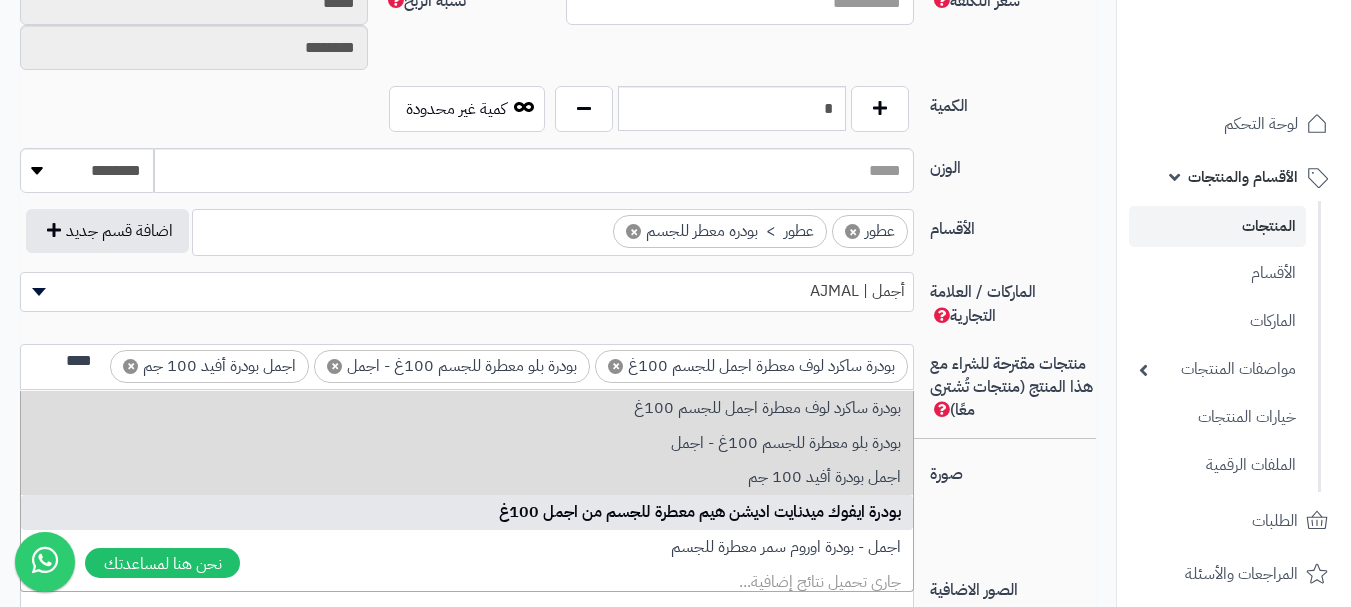type on "****" 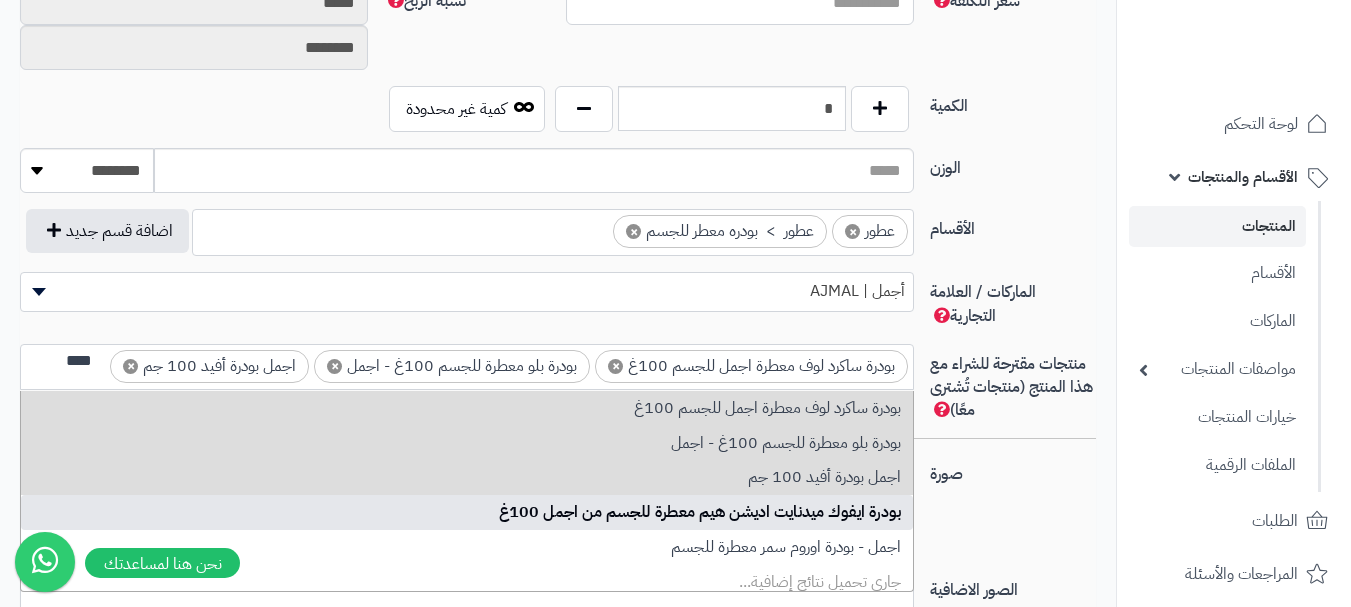drag, startPoint x: 856, startPoint y: 485, endPoint x: 852, endPoint y: 517, distance: 32.24903 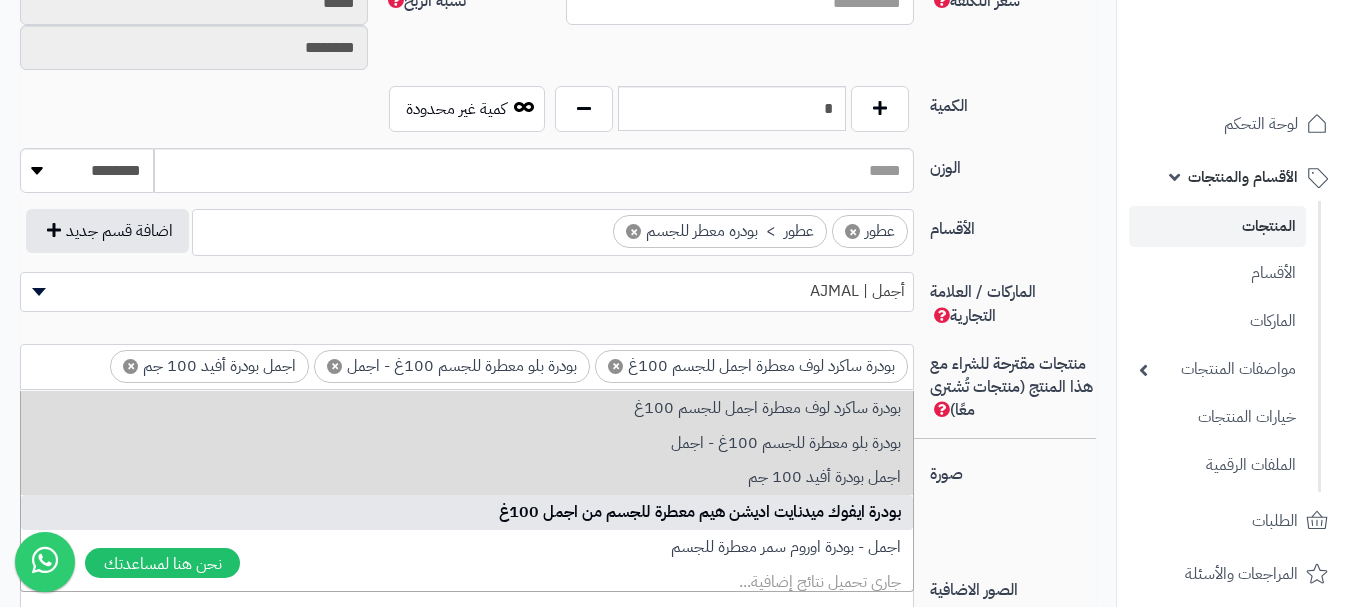 scroll, scrollTop: 0, scrollLeft: 0, axis: both 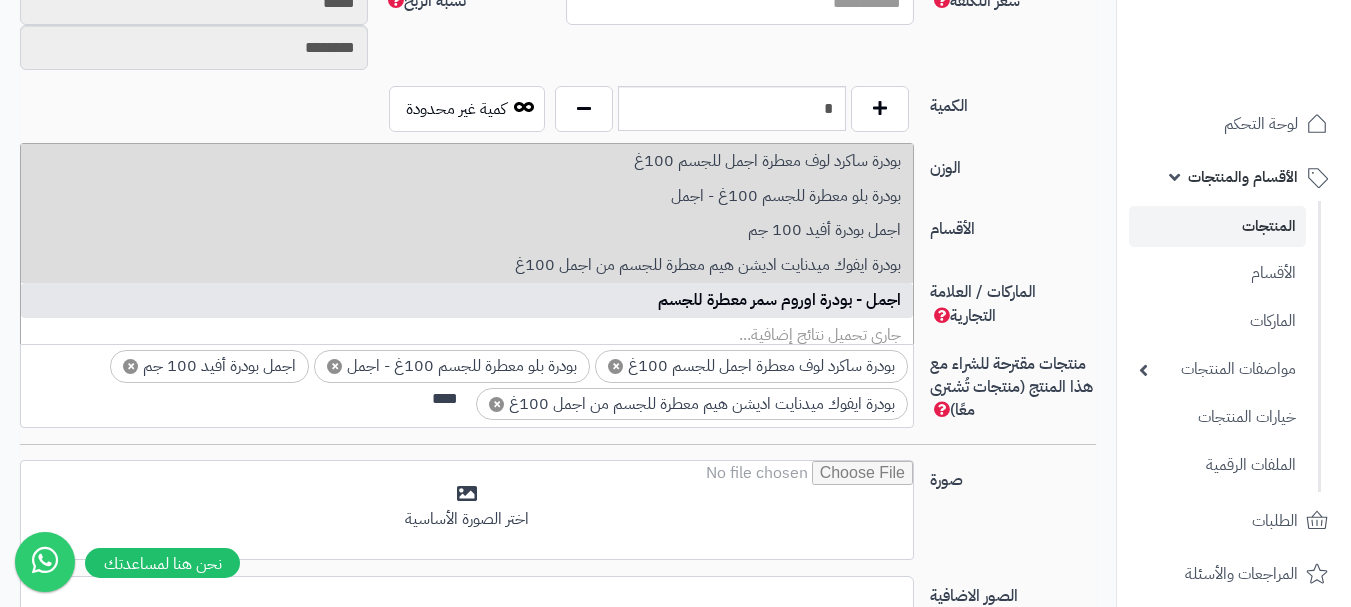 type on "****" 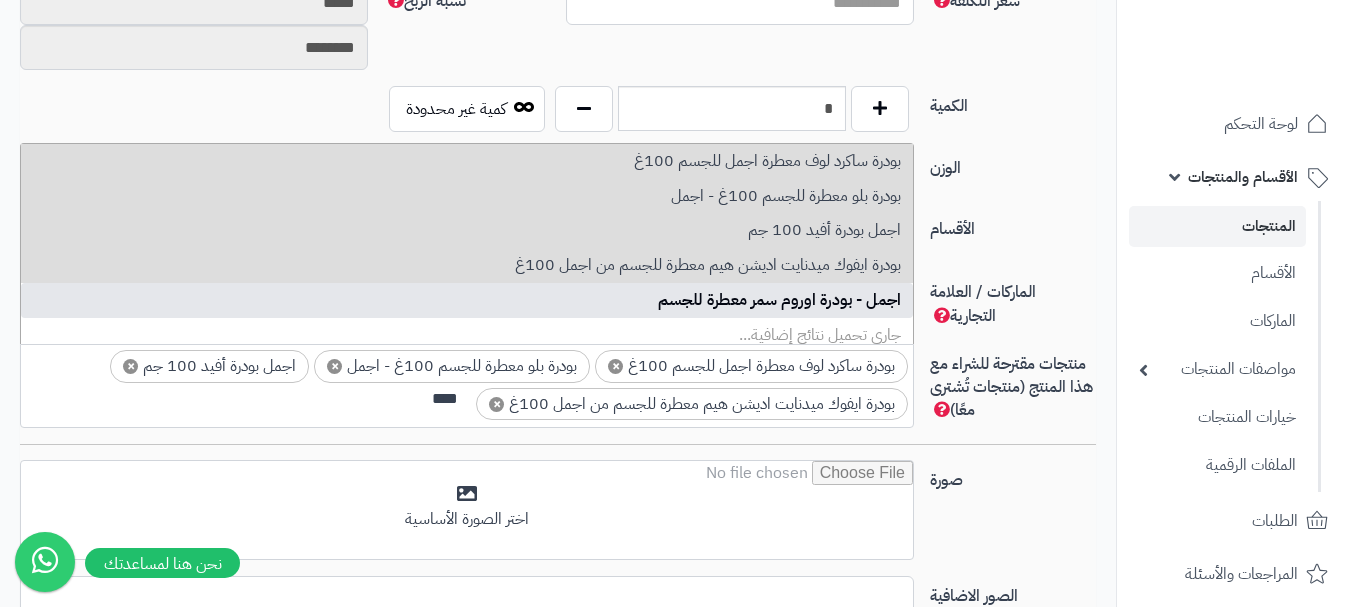 type 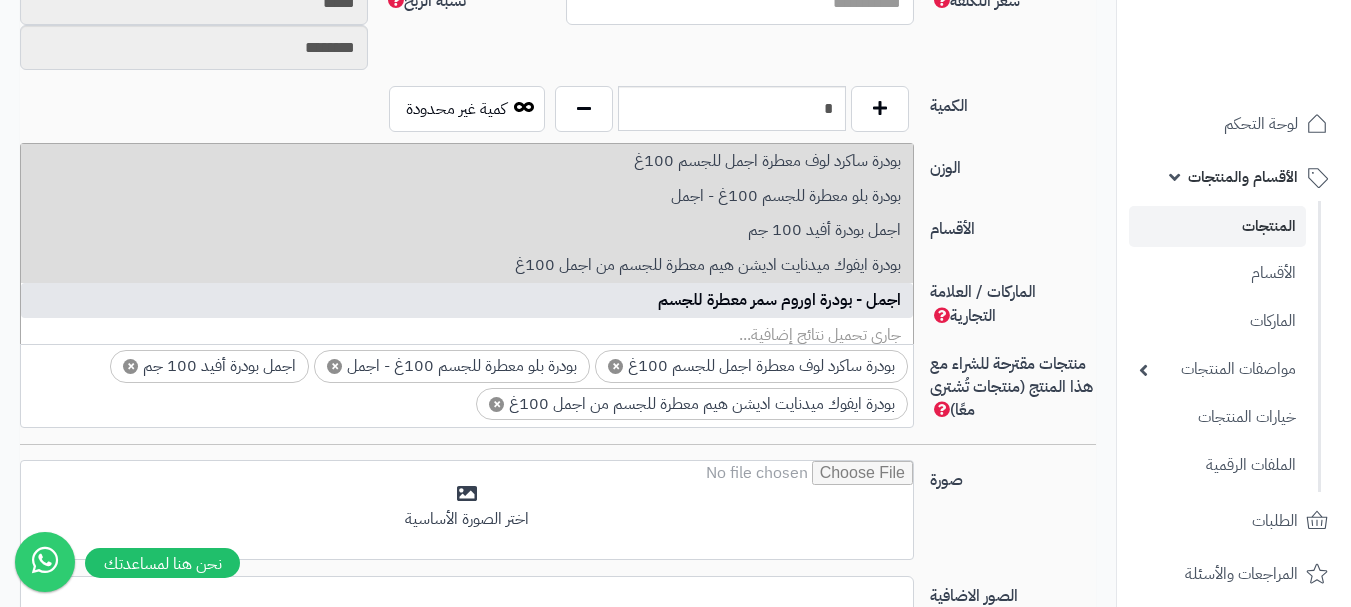 scroll, scrollTop: 0, scrollLeft: 0, axis: both 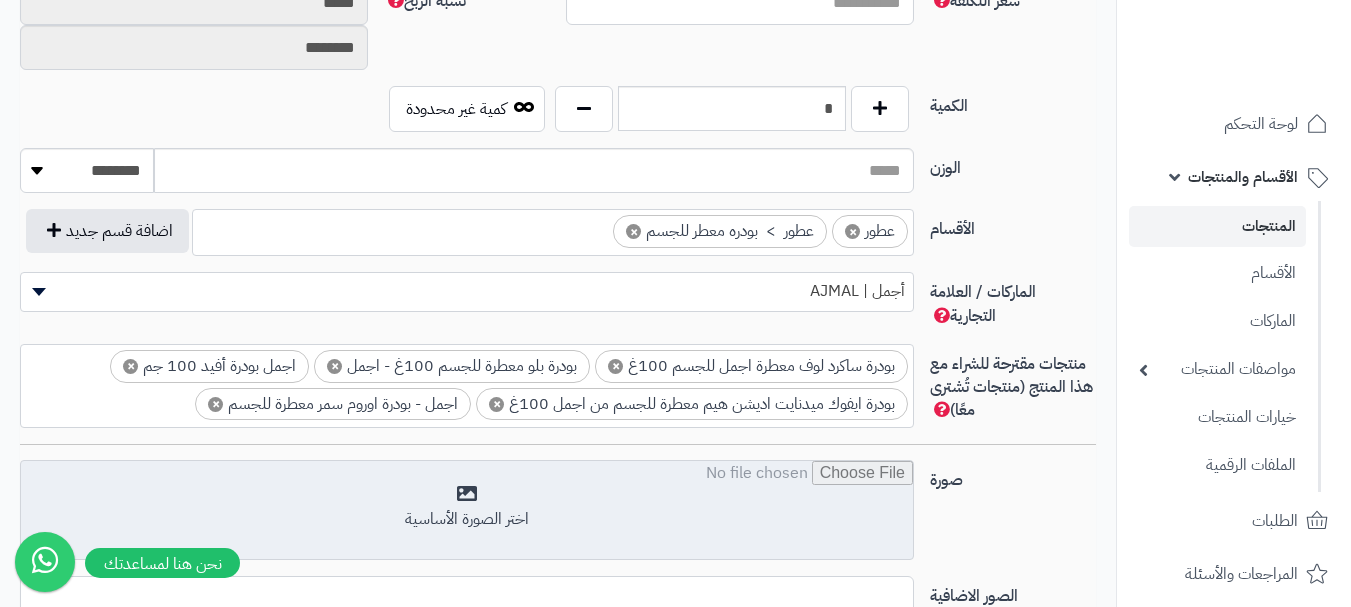 click at bounding box center [467, 511] 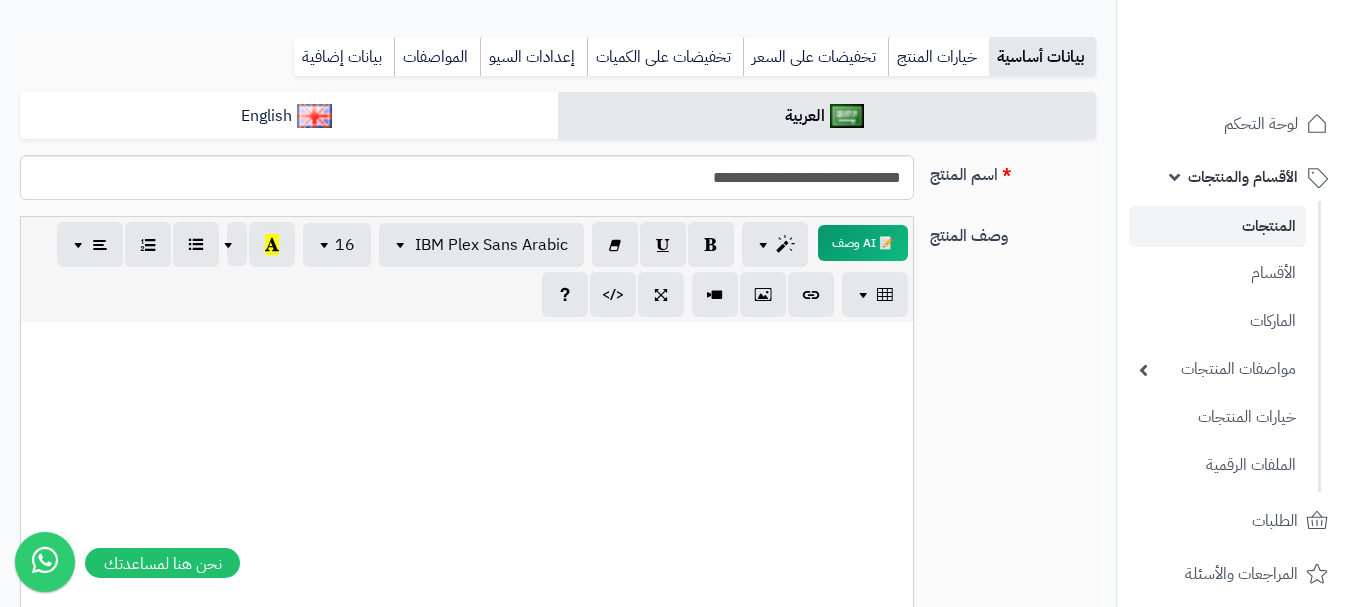 scroll, scrollTop: 0, scrollLeft: 0, axis: both 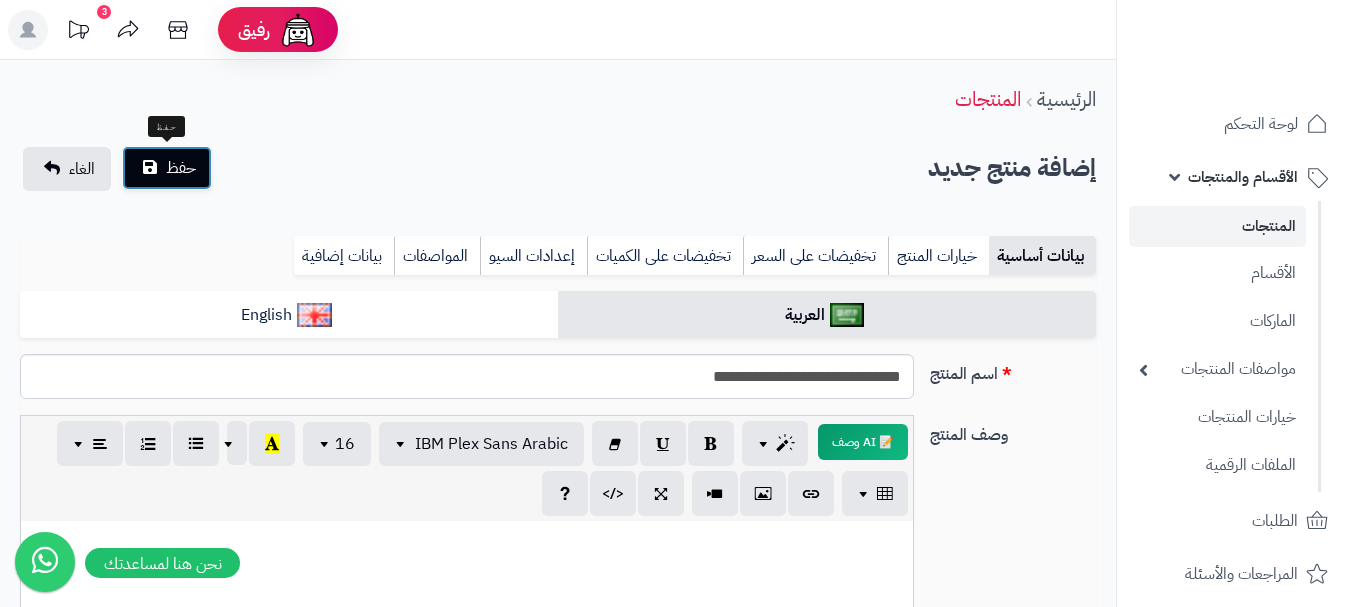 click on "حفظ" at bounding box center [181, 168] 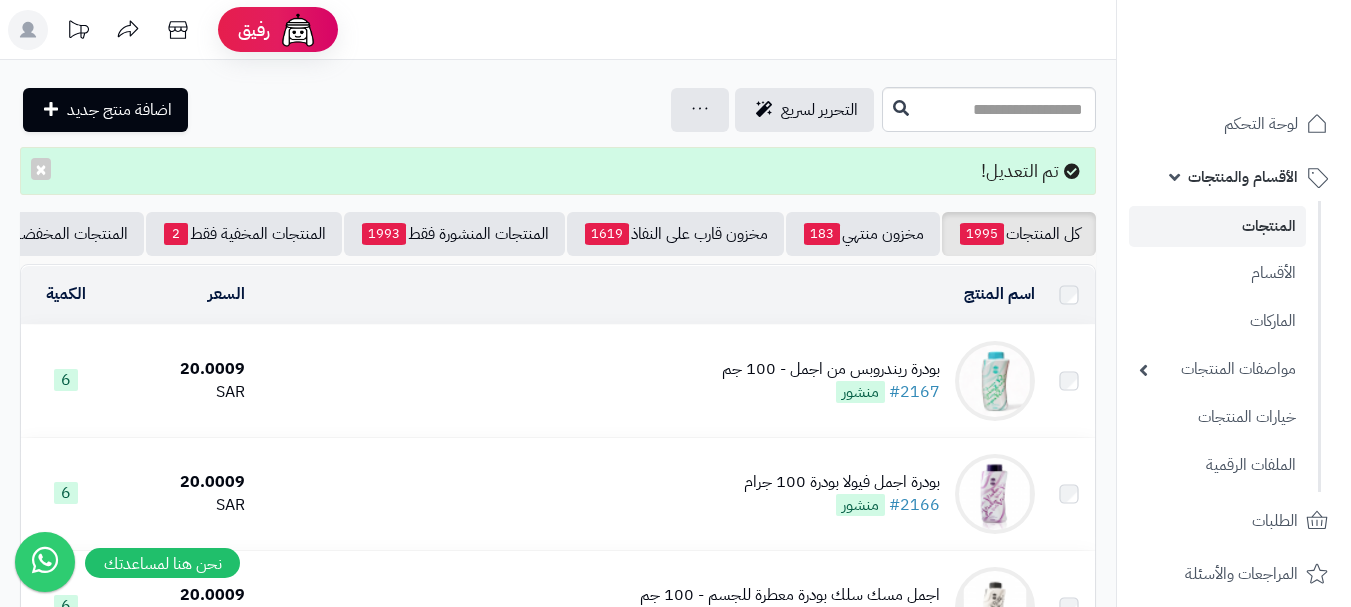 scroll, scrollTop: 0, scrollLeft: 0, axis: both 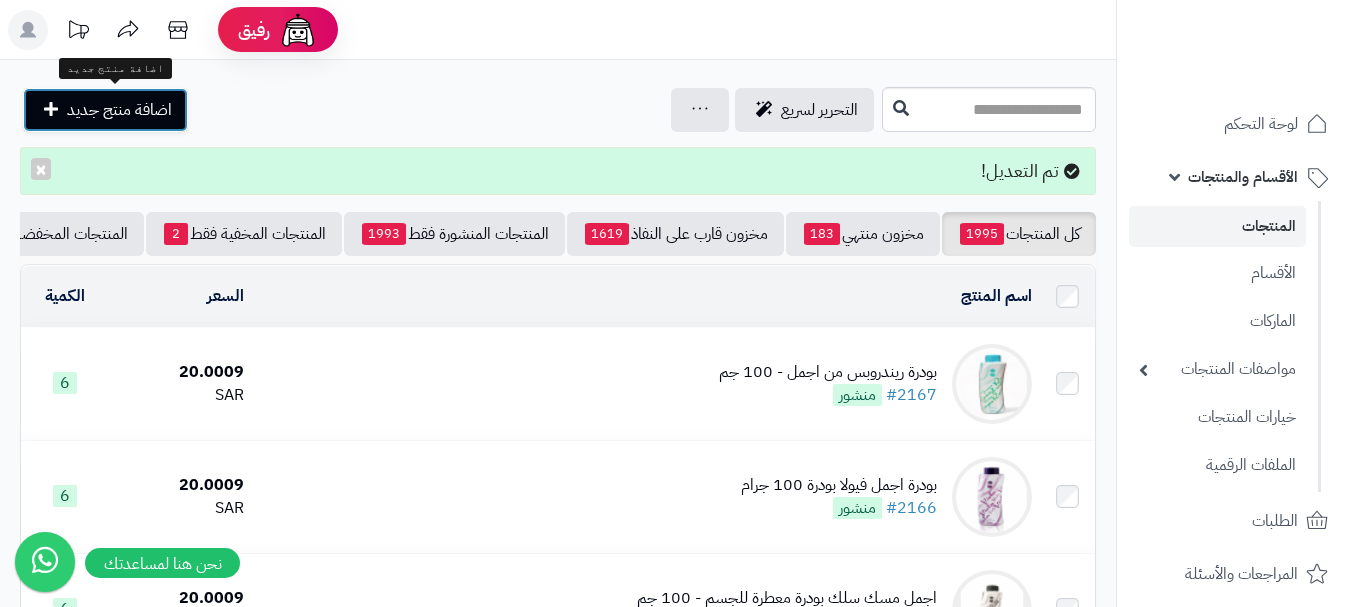 click on "اضافة منتج جديد" at bounding box center [119, 110] 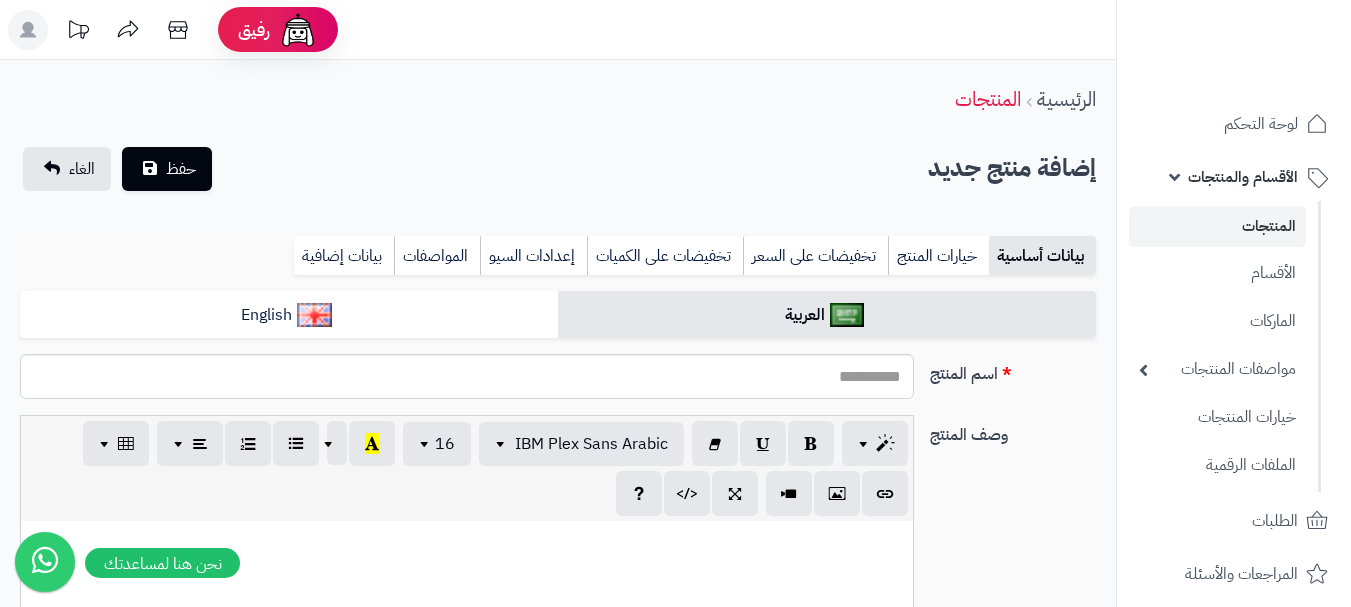 select 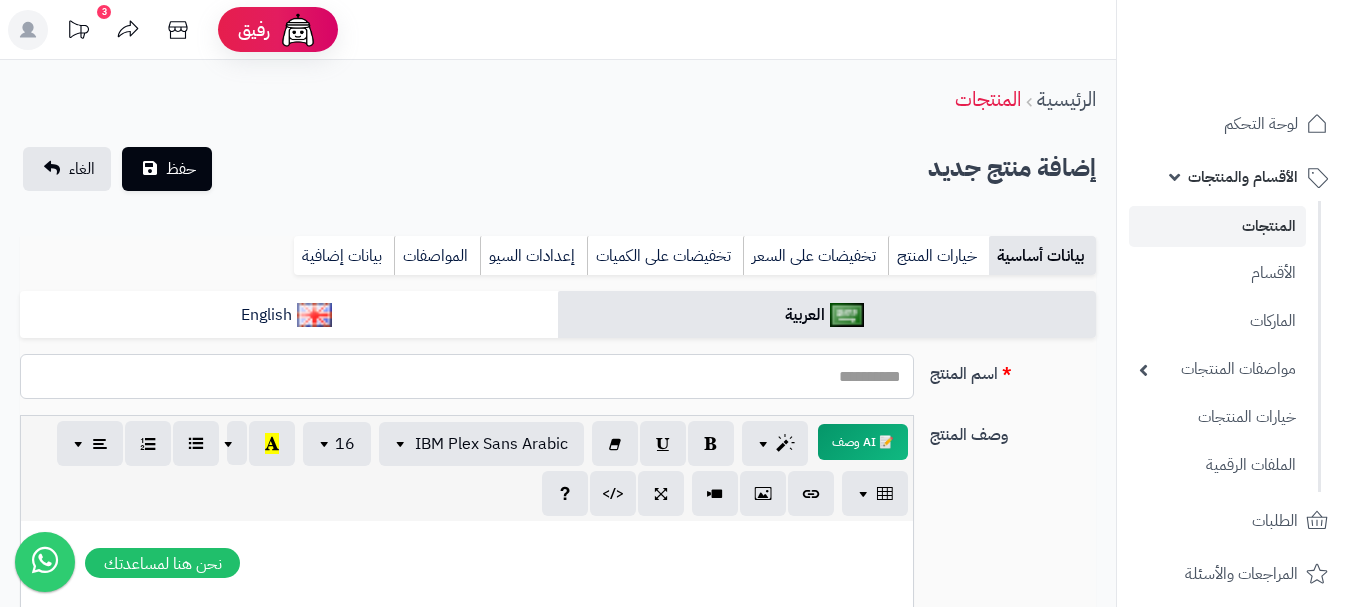 paste on "**********" 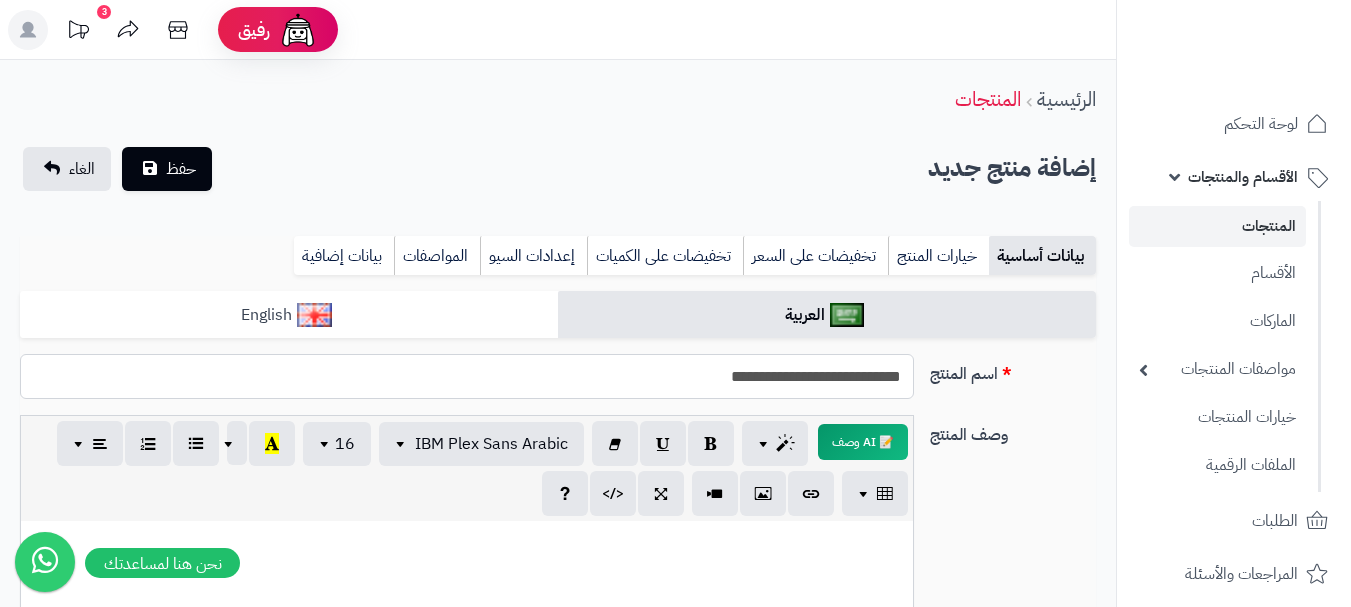 type on "**********" 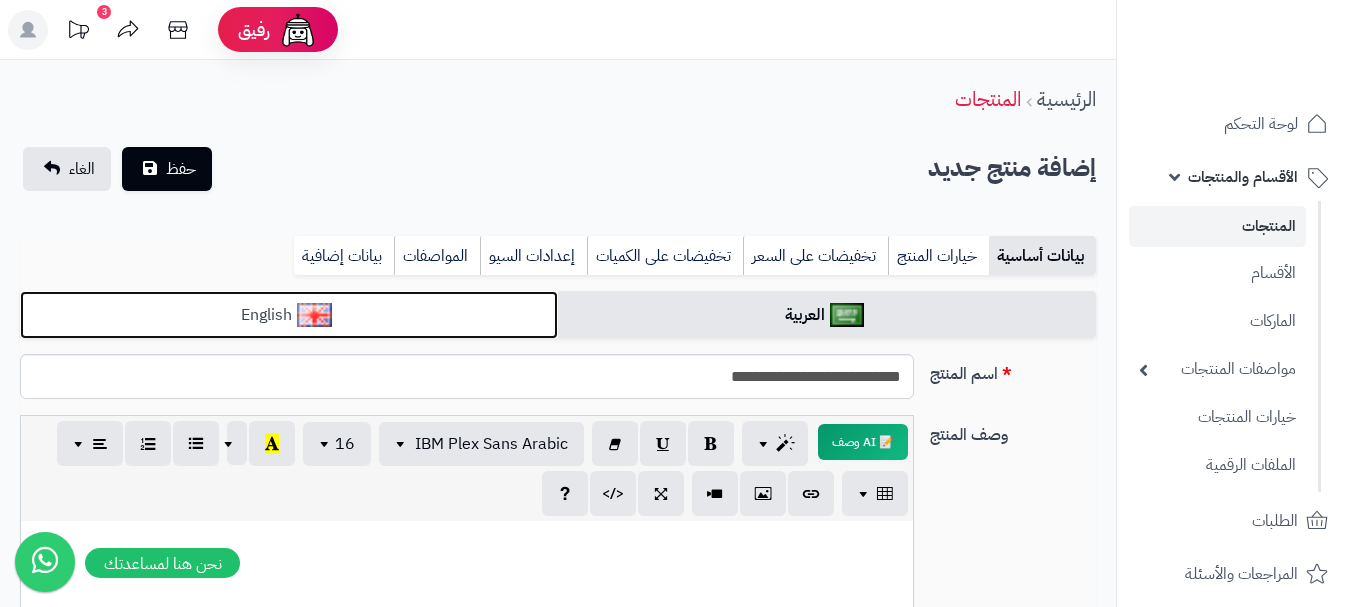 click on "English" at bounding box center (289, 315) 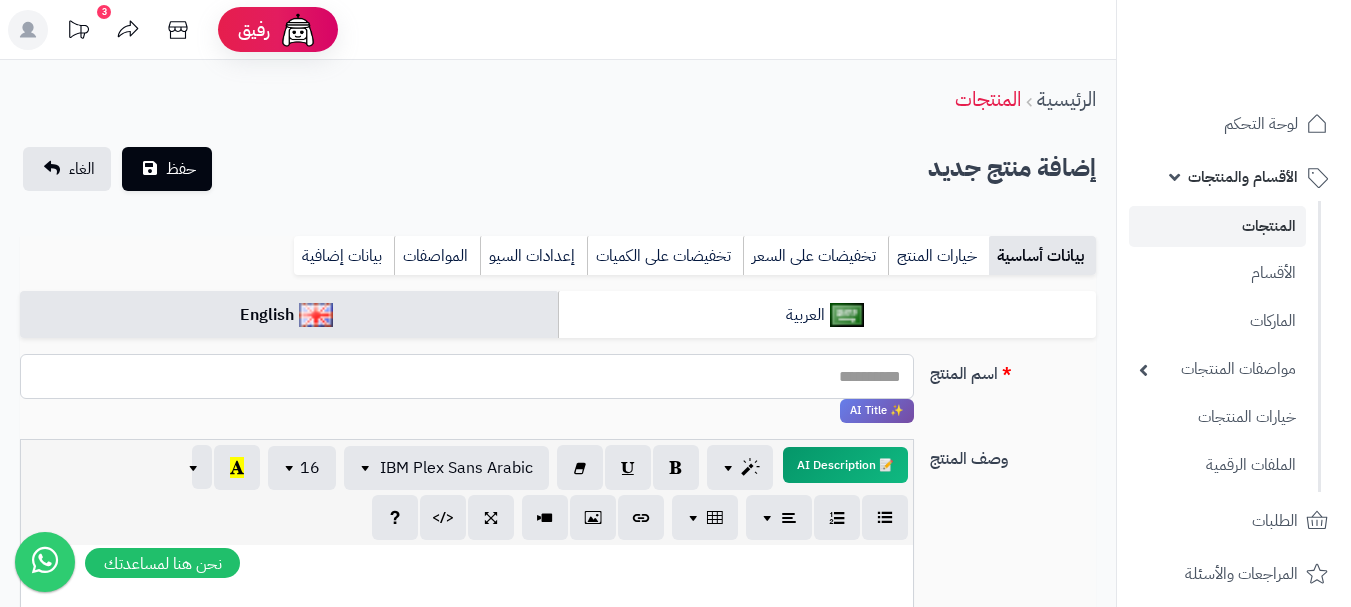 paste on "**********" 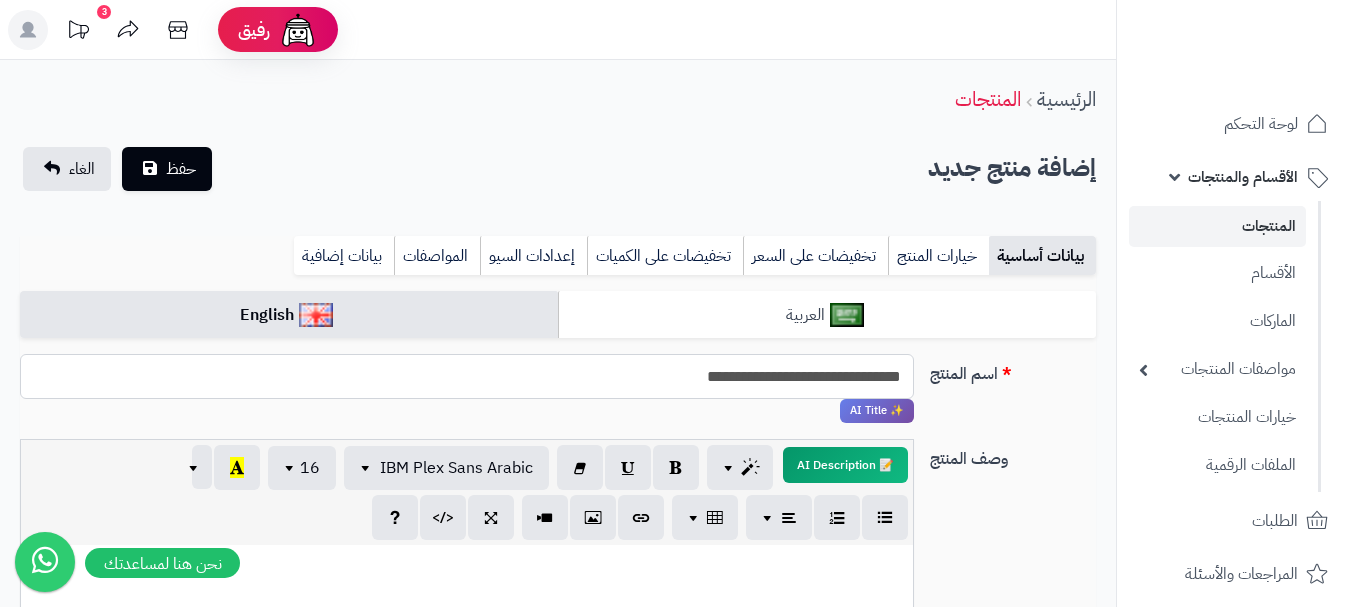 type on "**********" 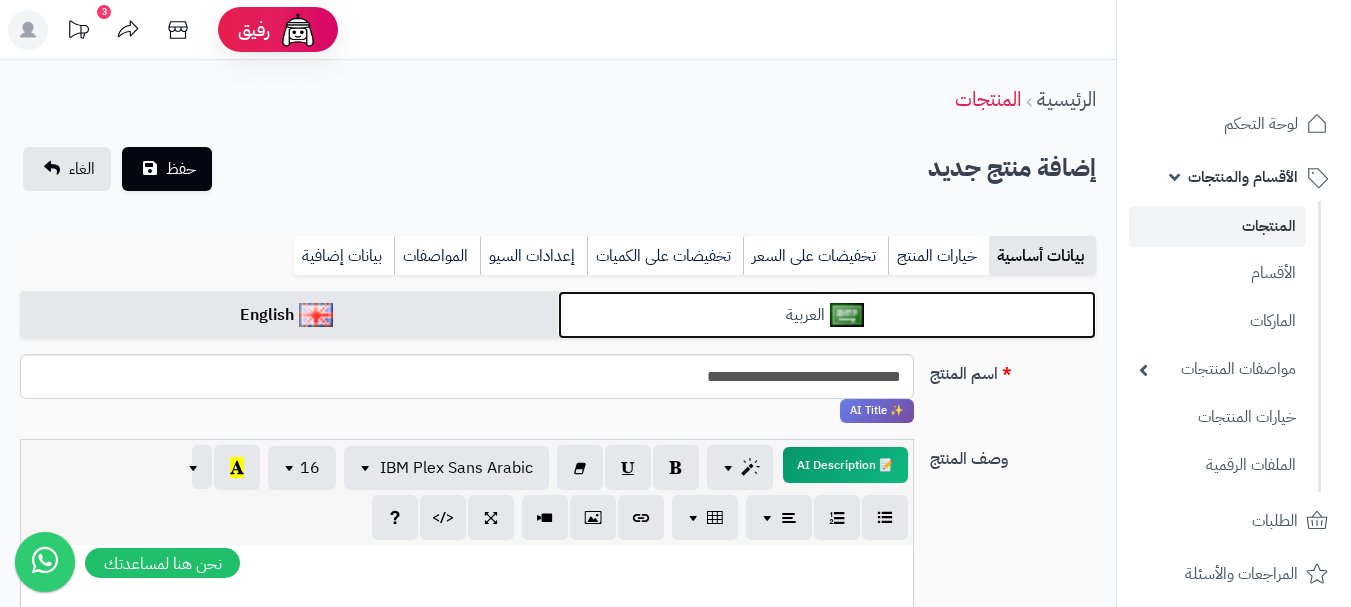 click on "العربية" at bounding box center [827, 315] 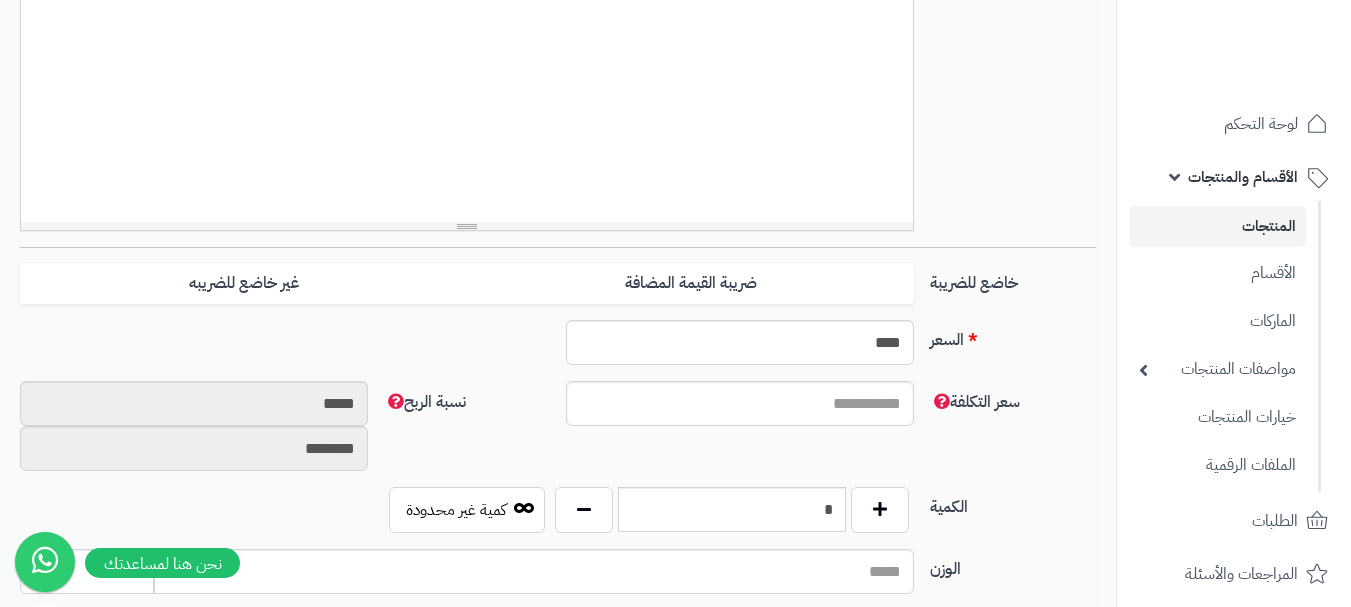 scroll, scrollTop: 600, scrollLeft: 0, axis: vertical 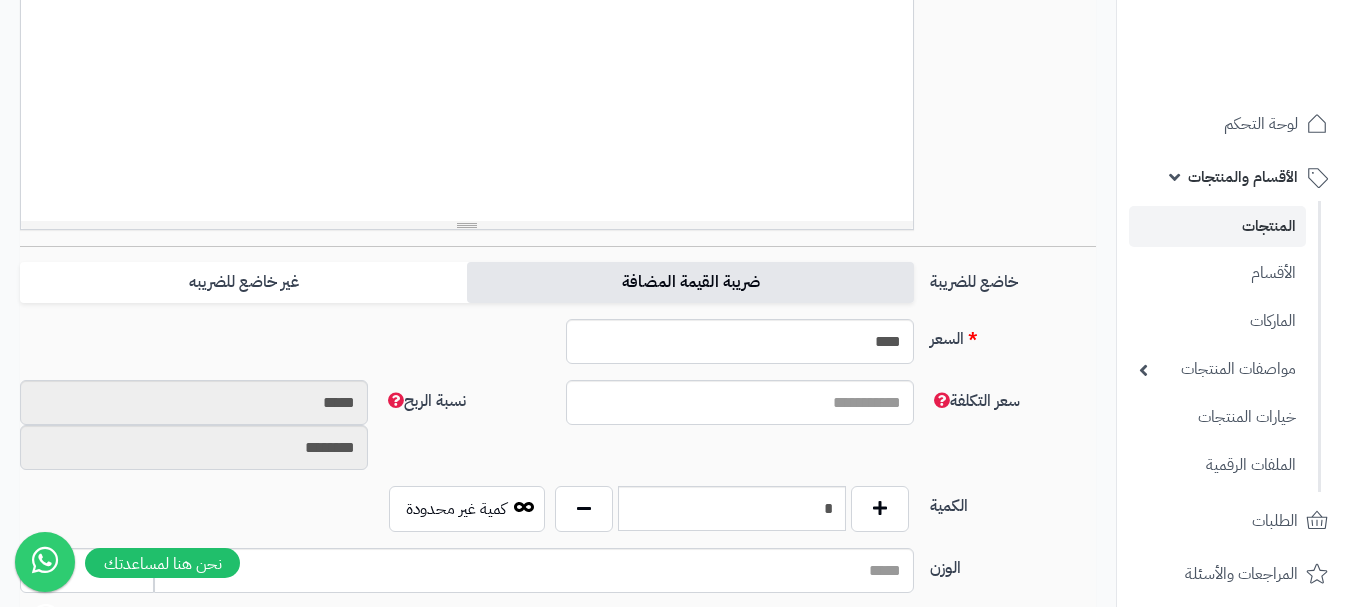 drag, startPoint x: 817, startPoint y: 294, endPoint x: 362, endPoint y: 322, distance: 455.86072 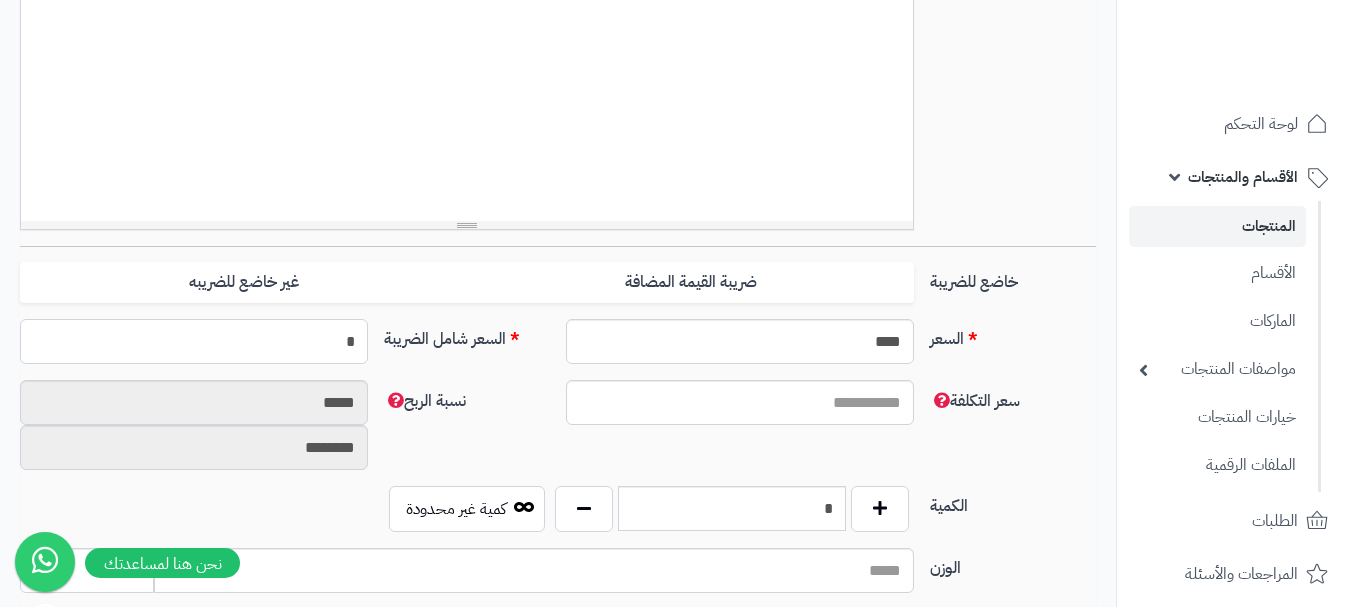 click on "*" at bounding box center [194, 341] 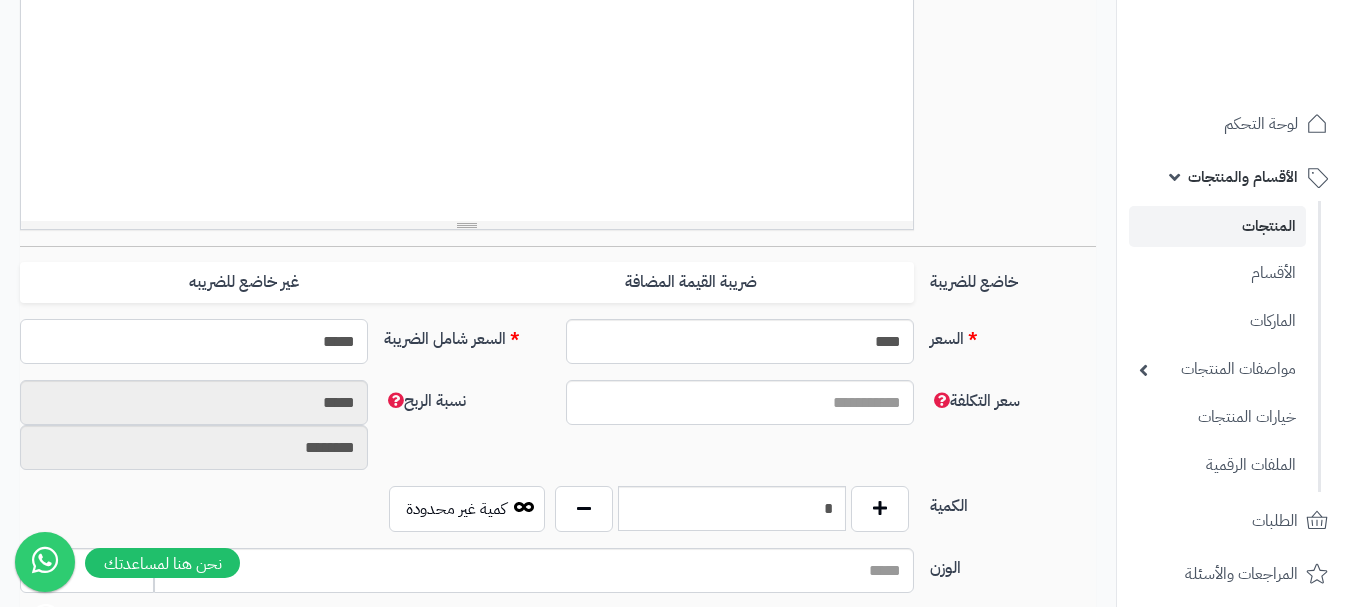 type on "******" 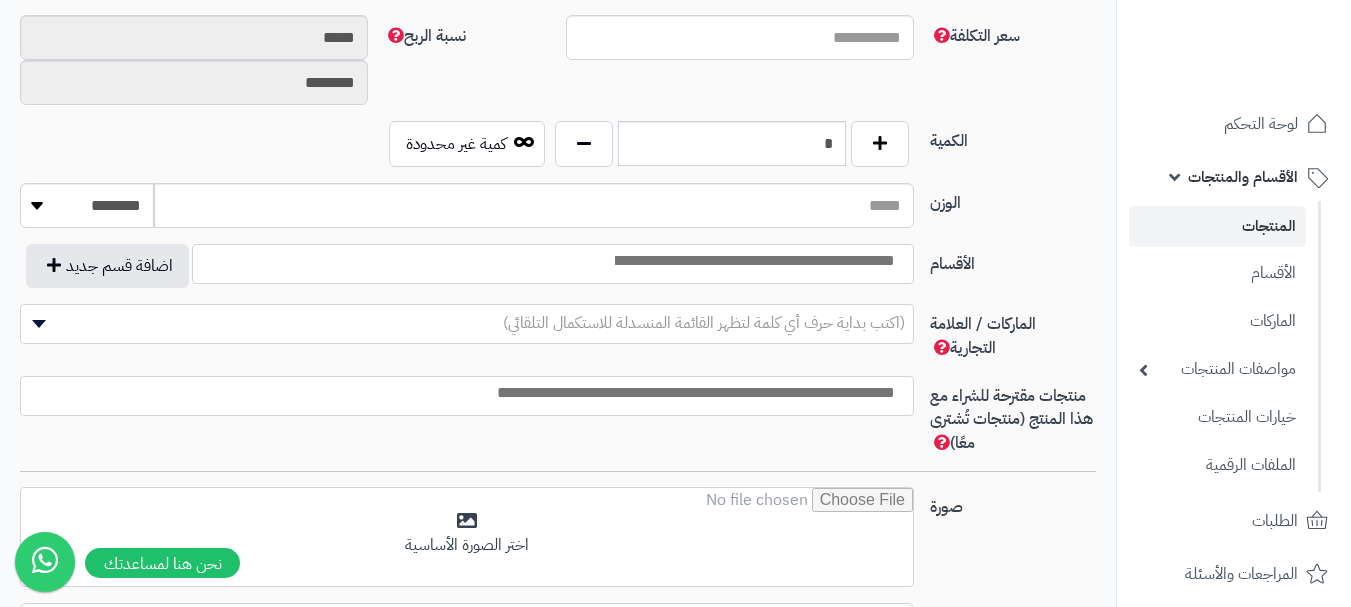 scroll, scrollTop: 1000, scrollLeft: 0, axis: vertical 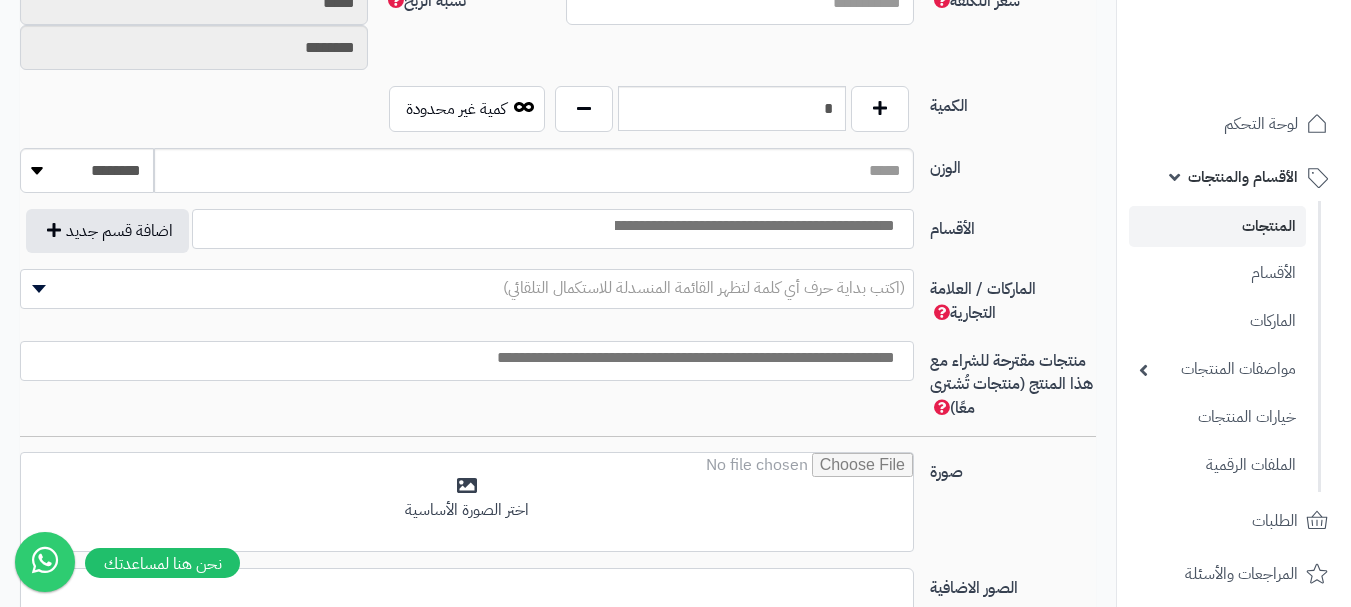 type on "**********" 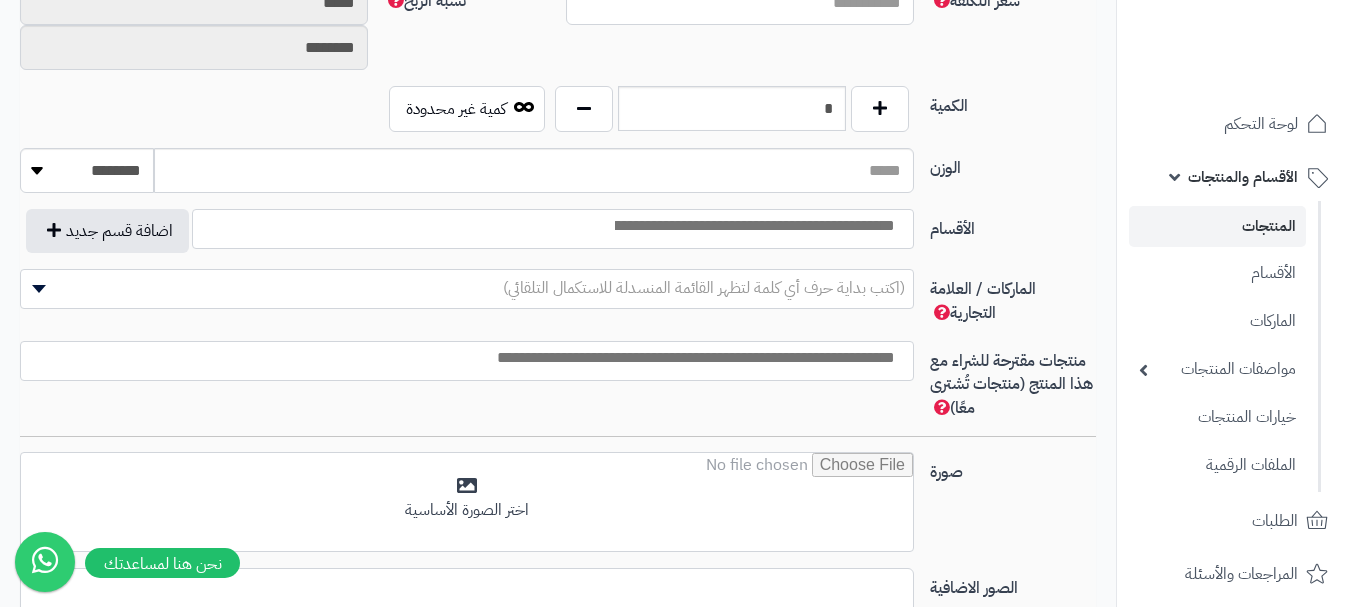 type on "******" 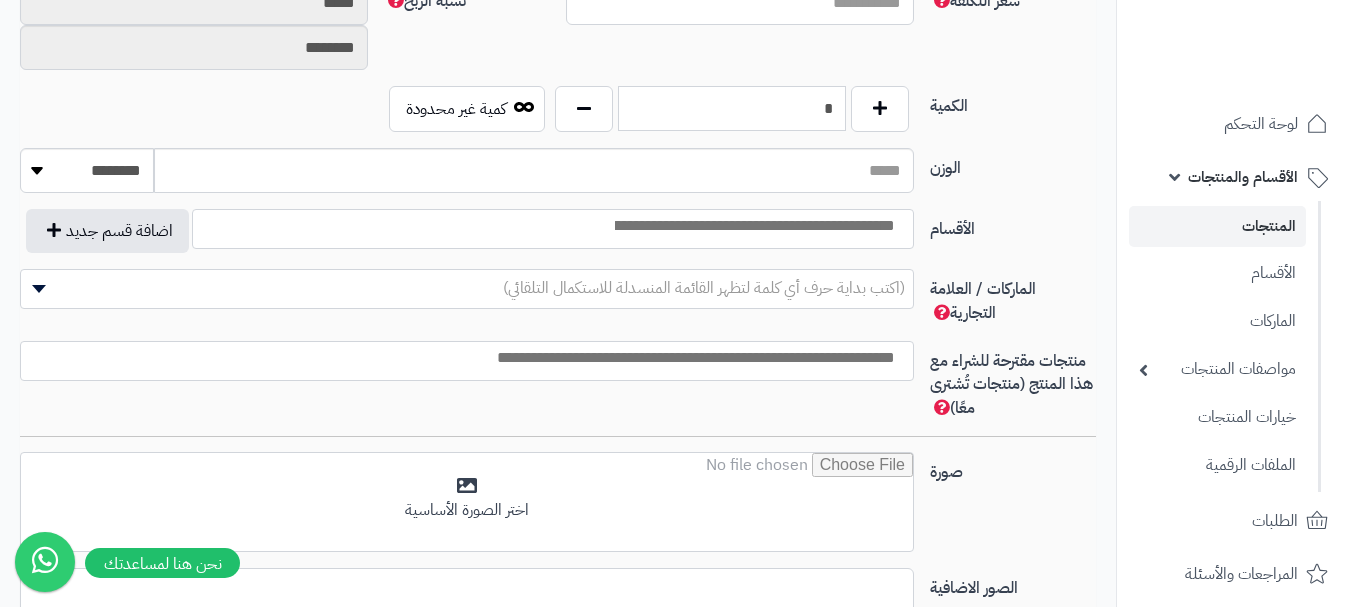 click on "*" at bounding box center [732, 108] 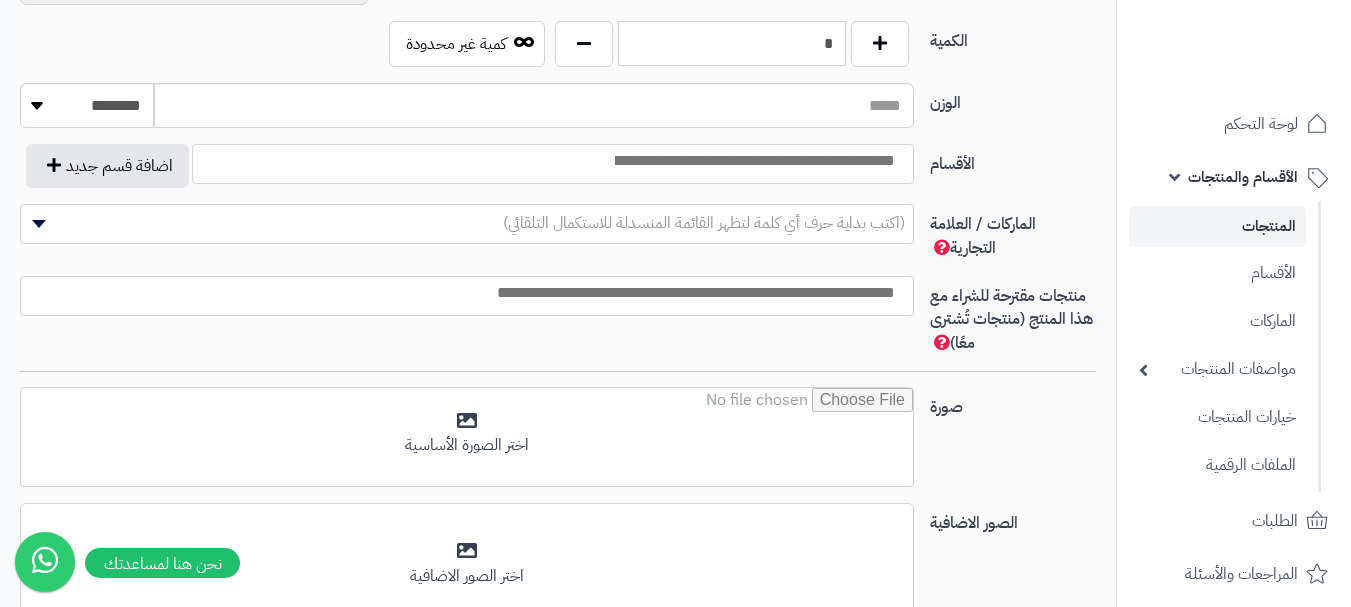 scroll, scrollTop: 1100, scrollLeft: 0, axis: vertical 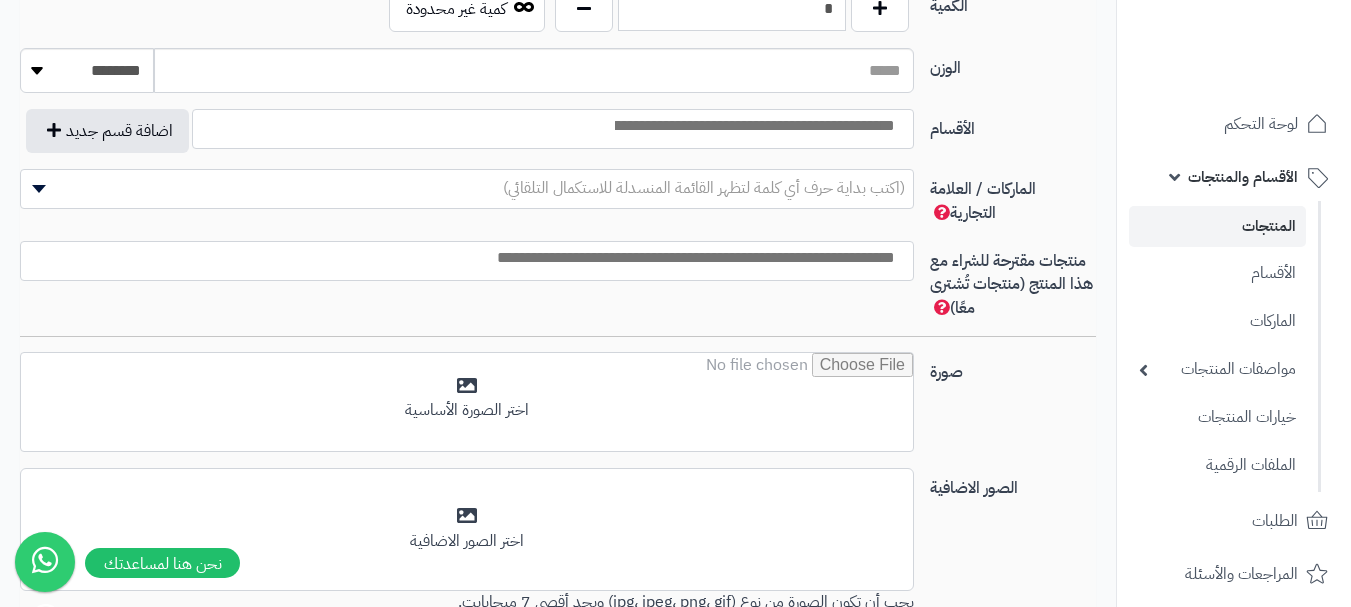 type on "*" 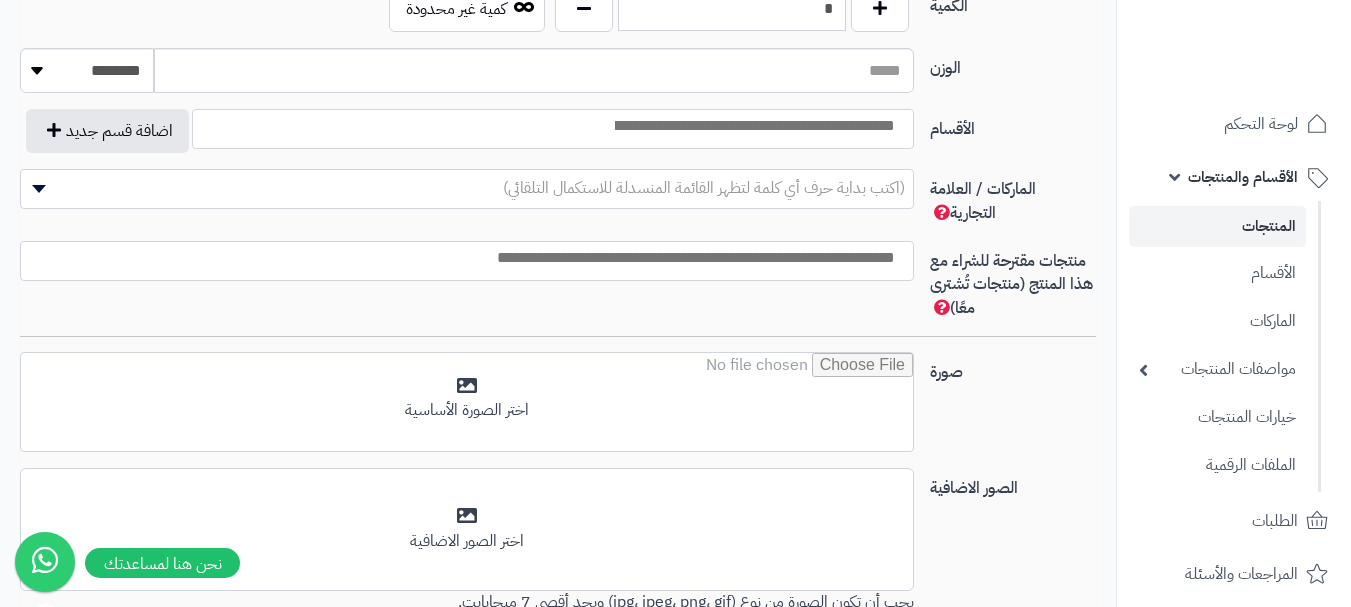 click at bounding box center [753, 126] 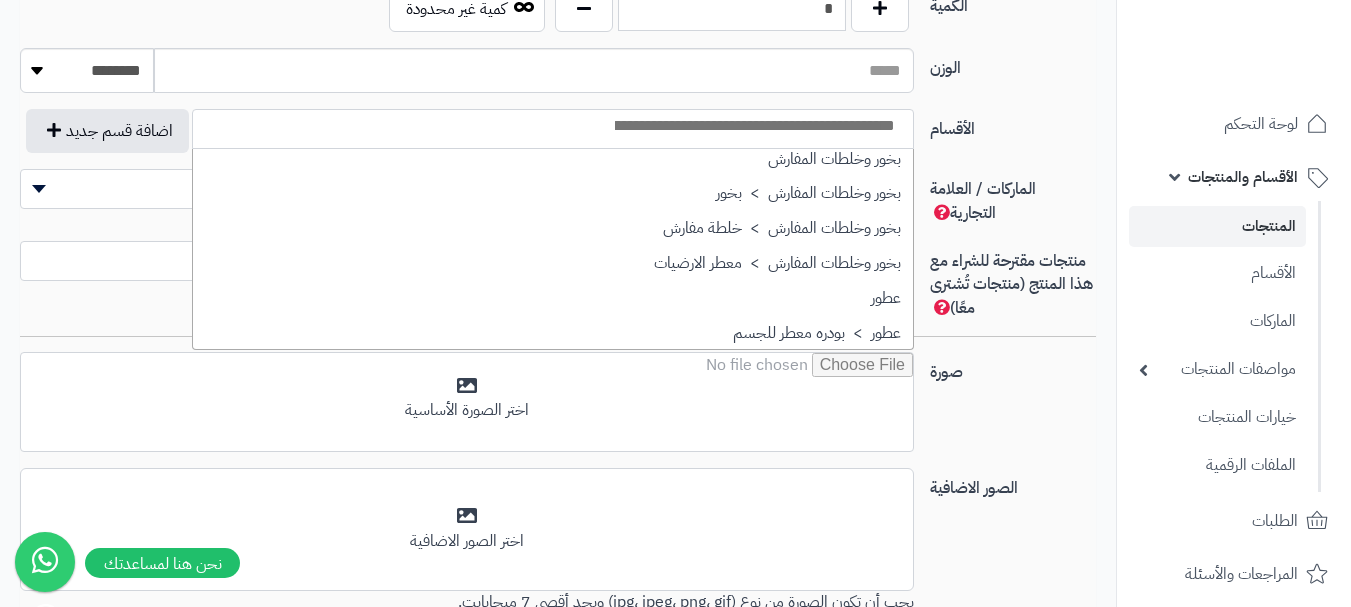 scroll, scrollTop: 700, scrollLeft: 0, axis: vertical 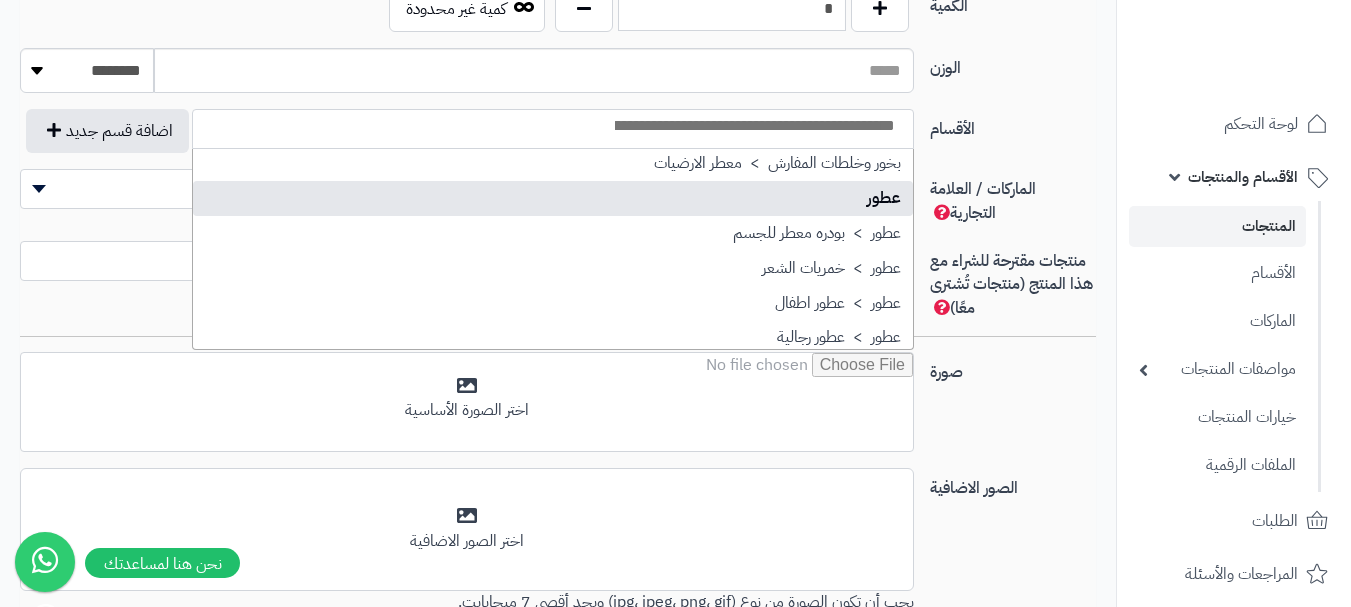 select on "**" 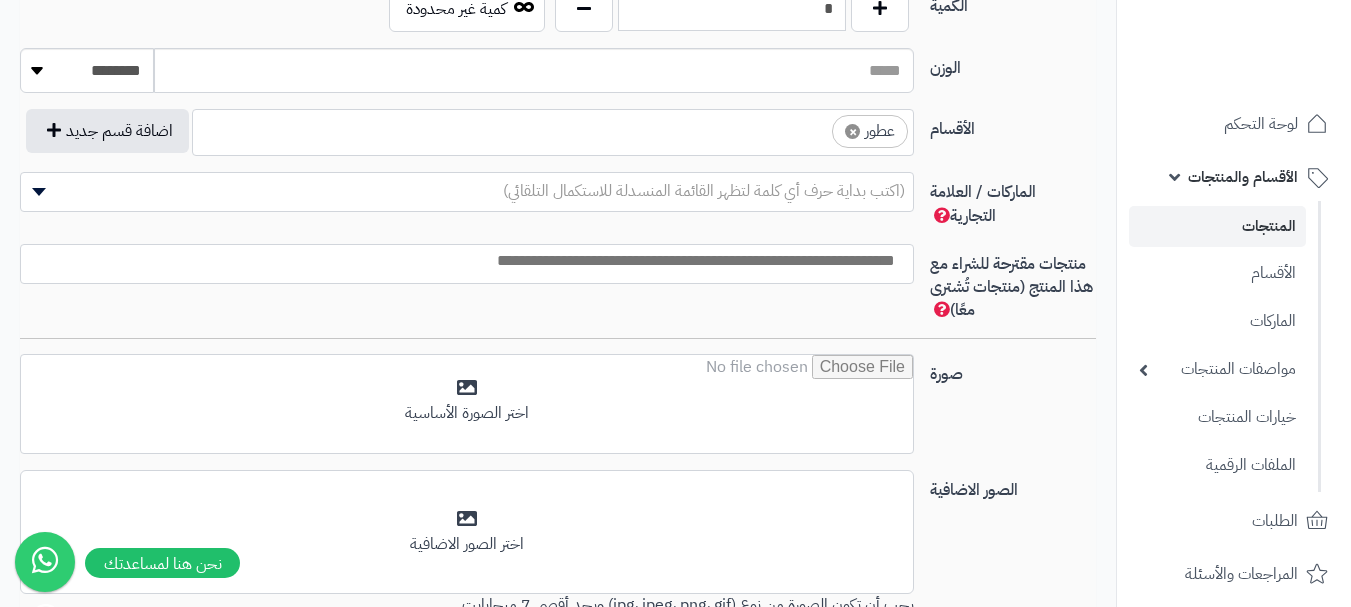 scroll, scrollTop: 525, scrollLeft: 0, axis: vertical 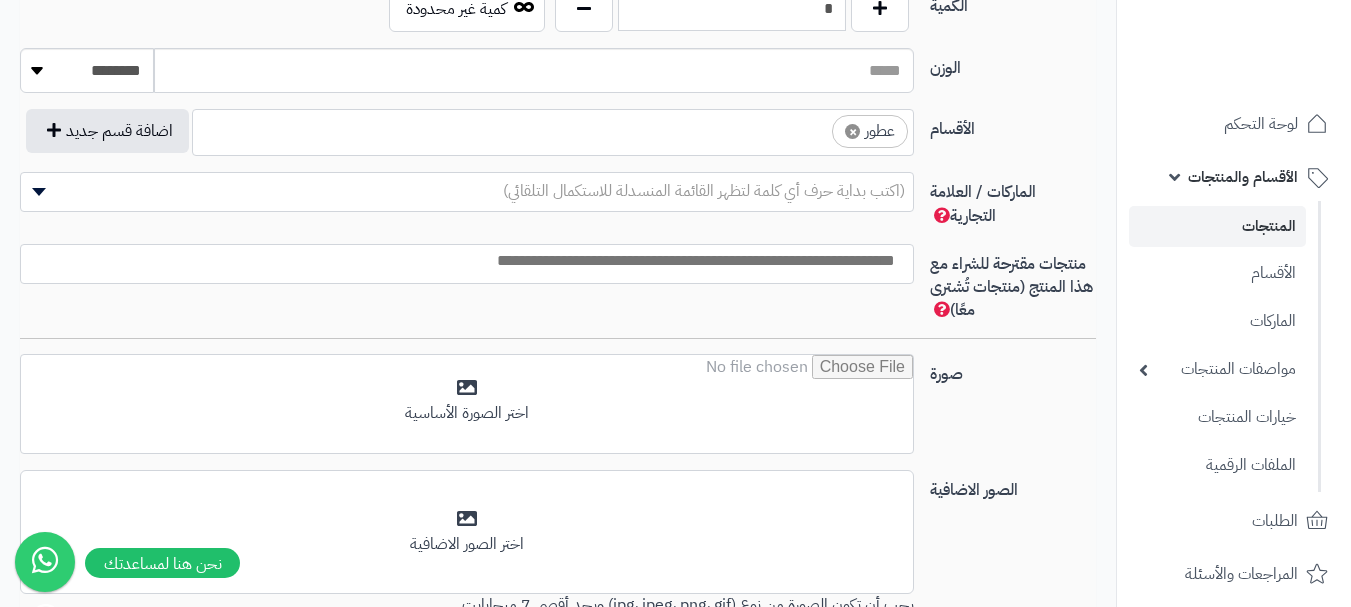 click on "× عطور" at bounding box center (553, 129) 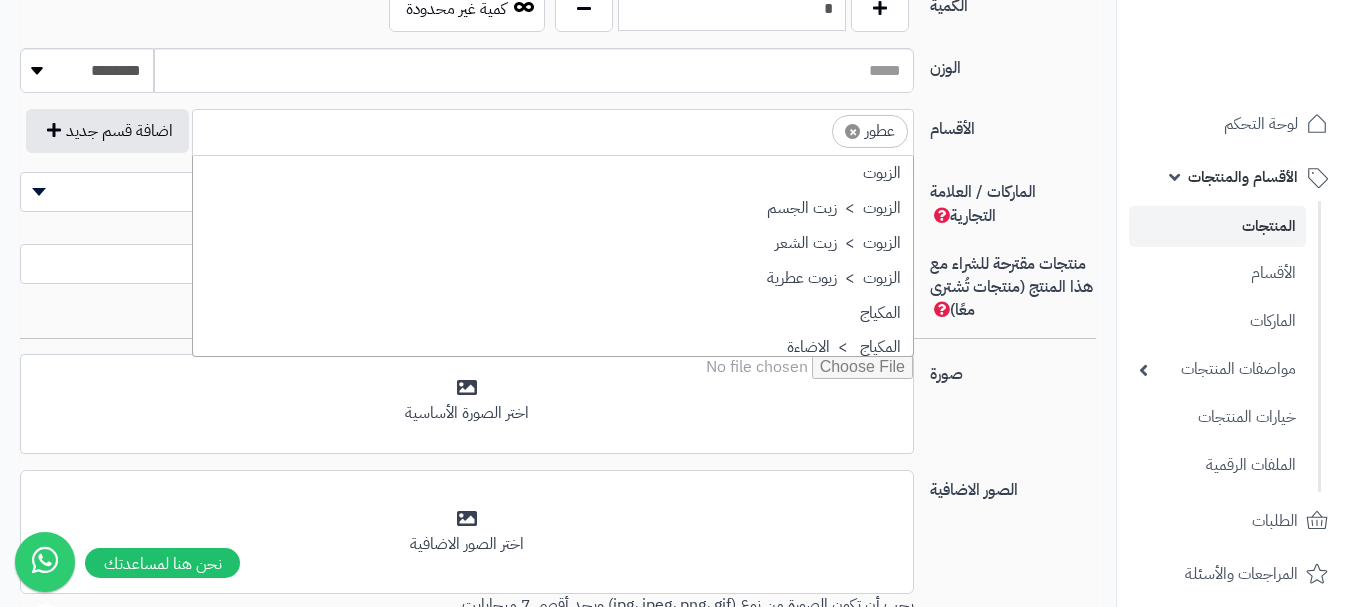 scroll, scrollTop: 697, scrollLeft: 0, axis: vertical 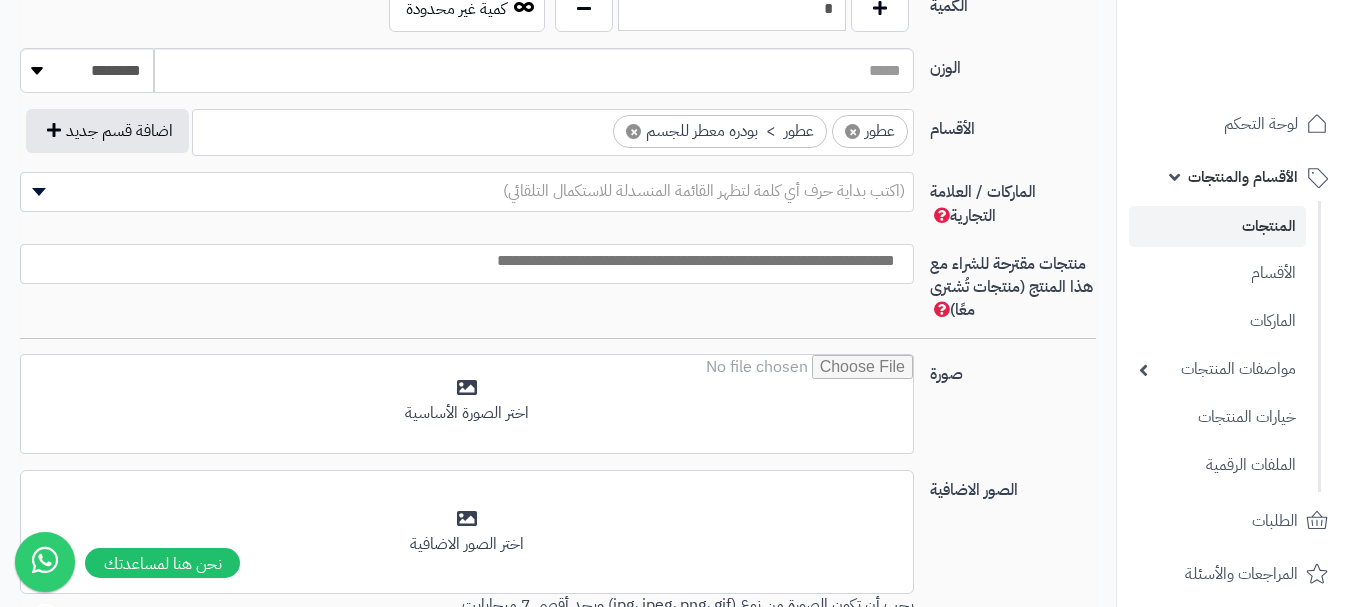 click on "(اكتب بداية حرف أي كلمة لتظهر القائمة المنسدلة للاستكمال التلقائي)" at bounding box center [704, 191] 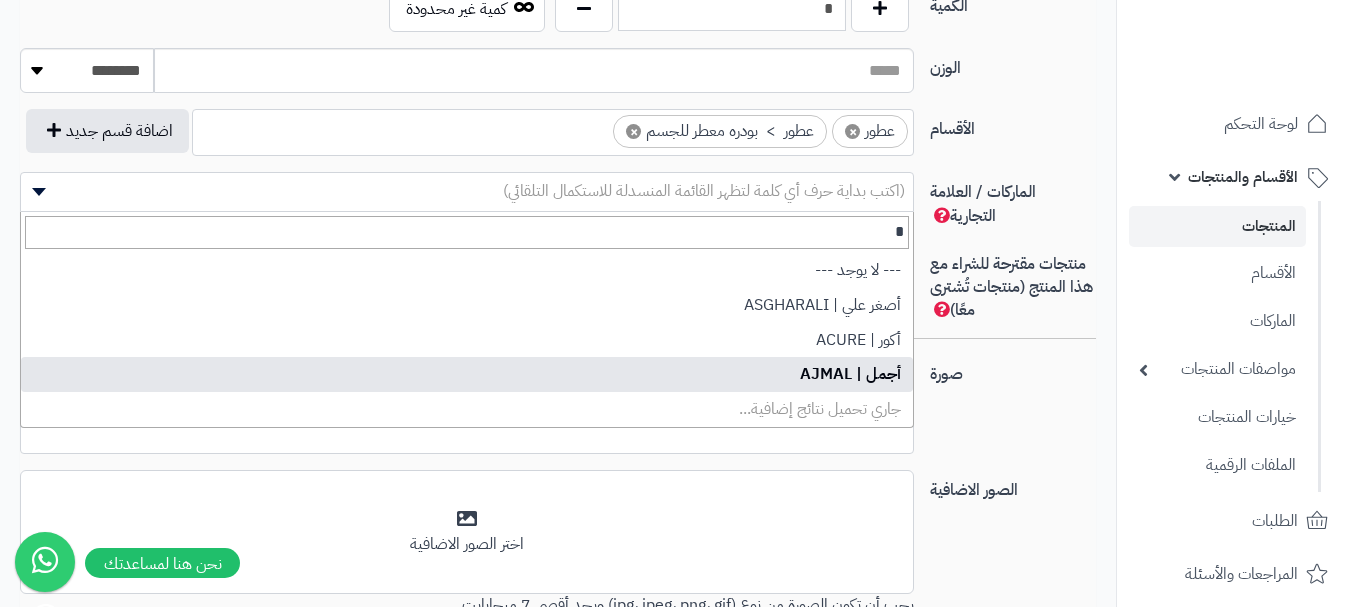 type on "*" 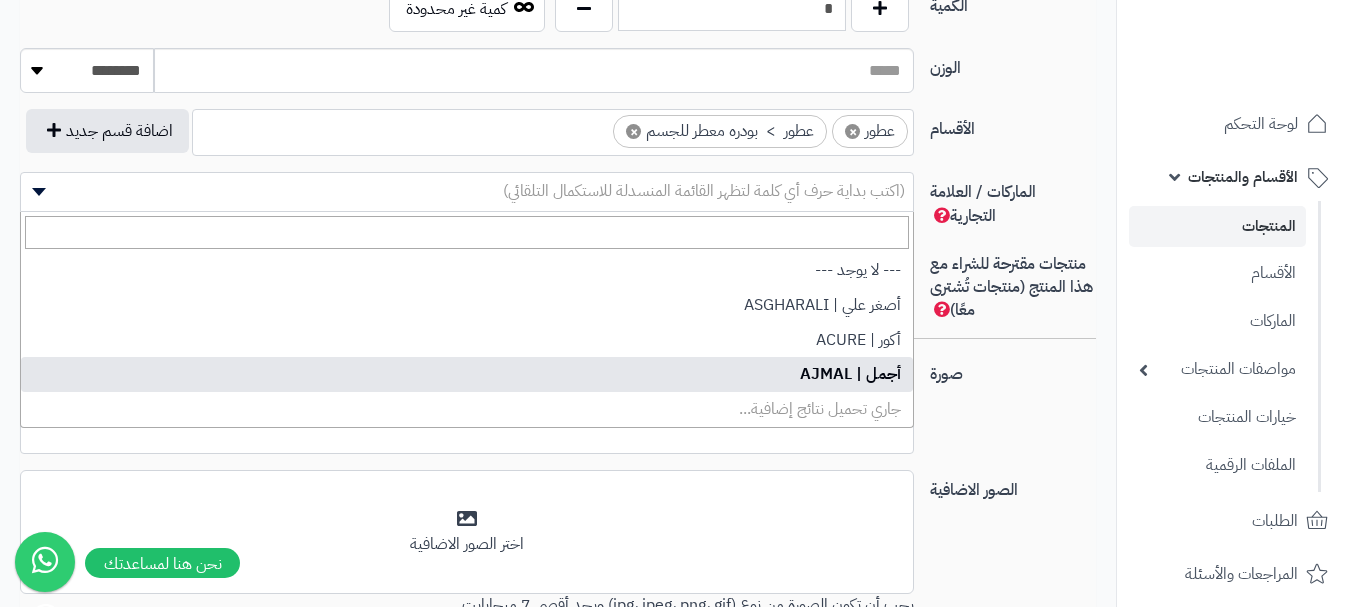 select on "**" 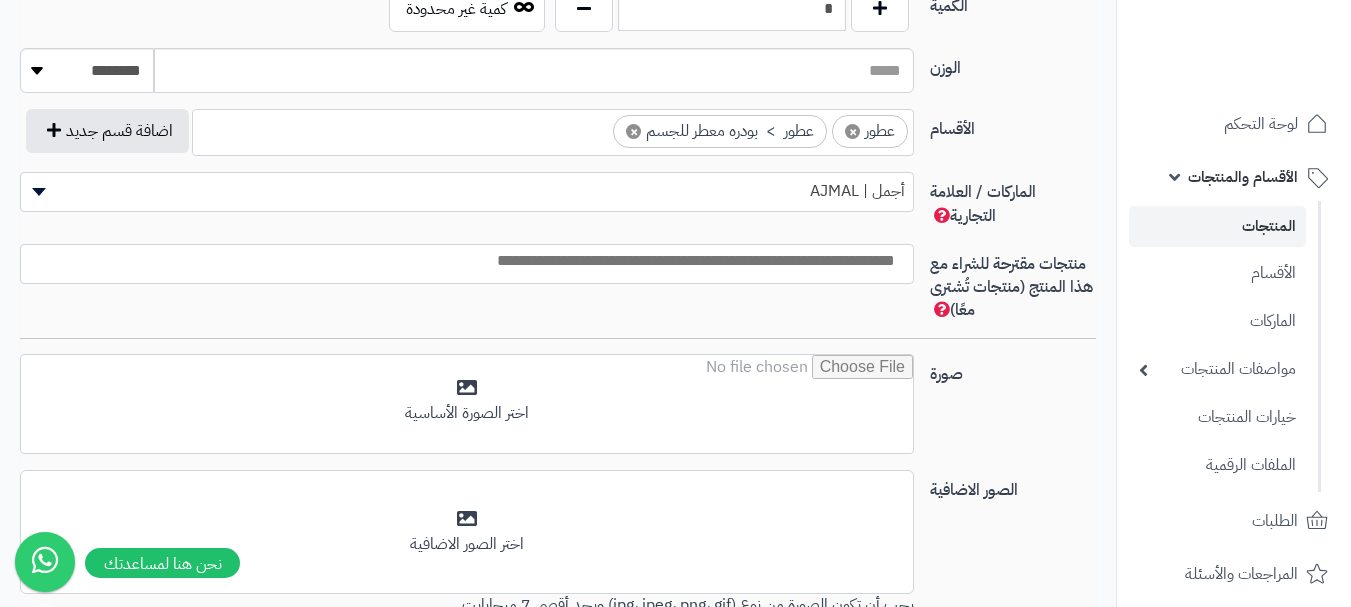 click at bounding box center [462, 261] 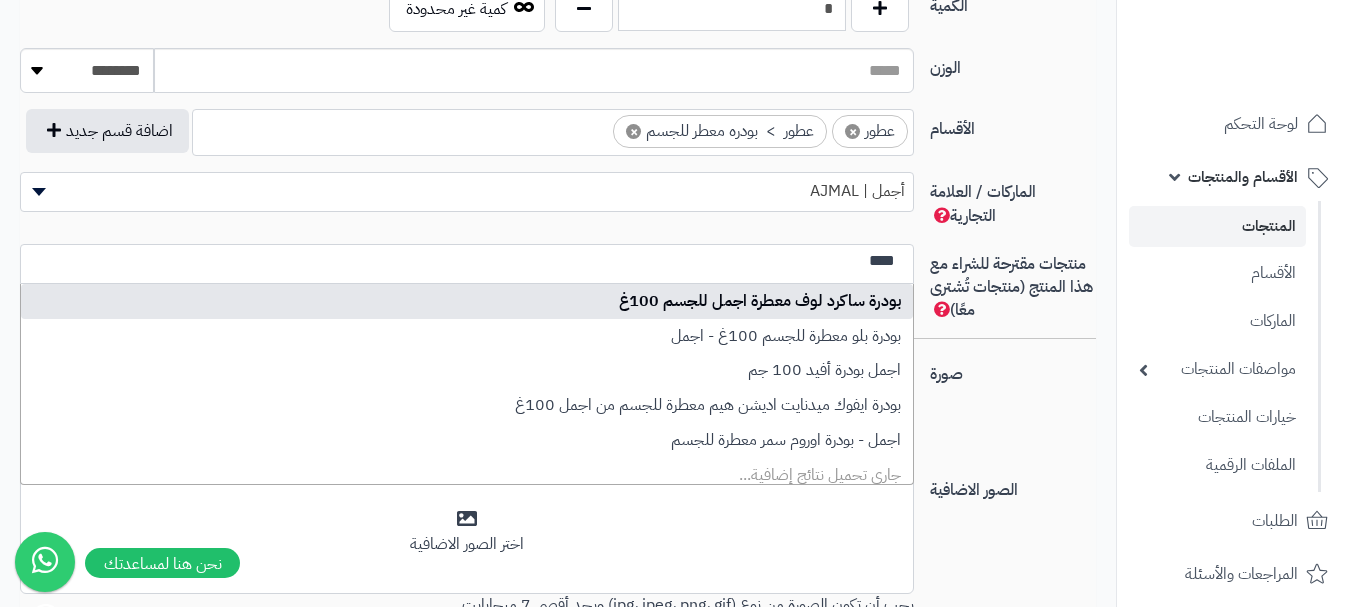 type on "****" 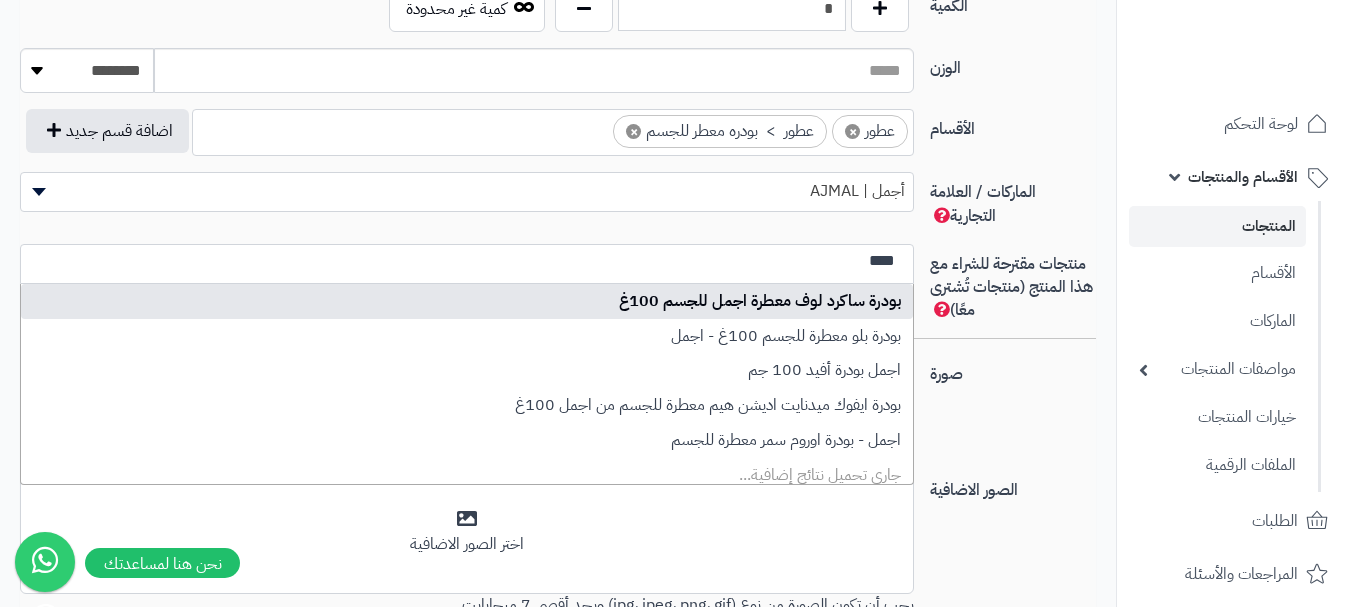 type 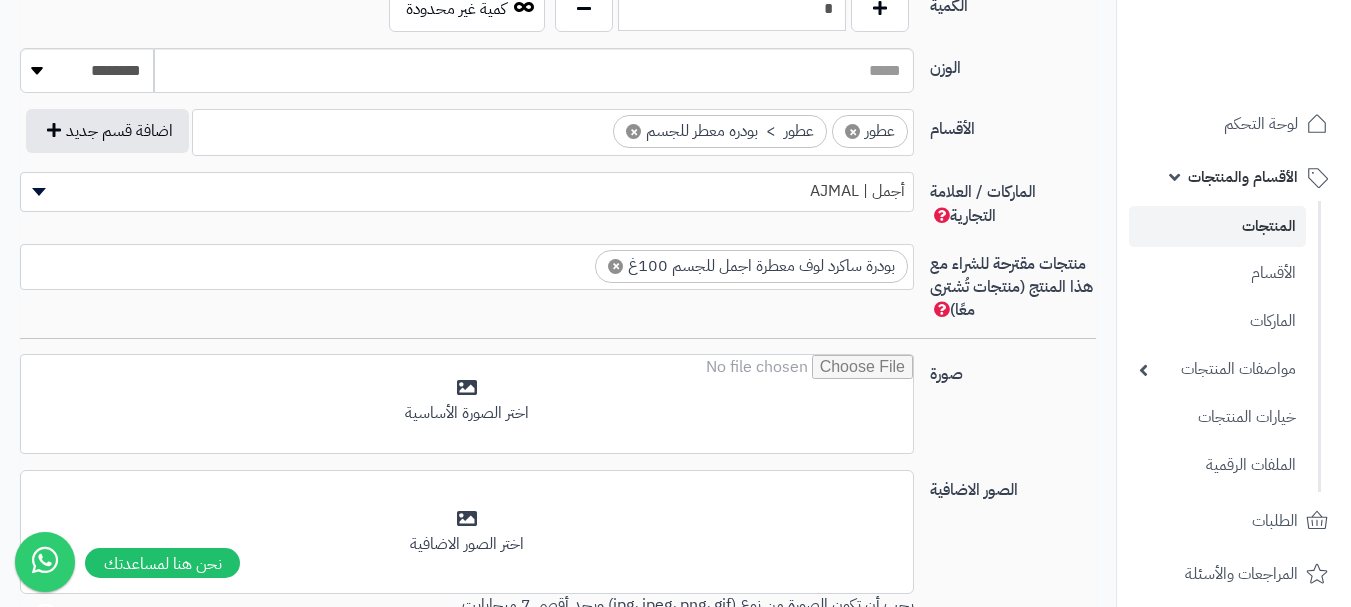 scroll, scrollTop: 0, scrollLeft: 0, axis: both 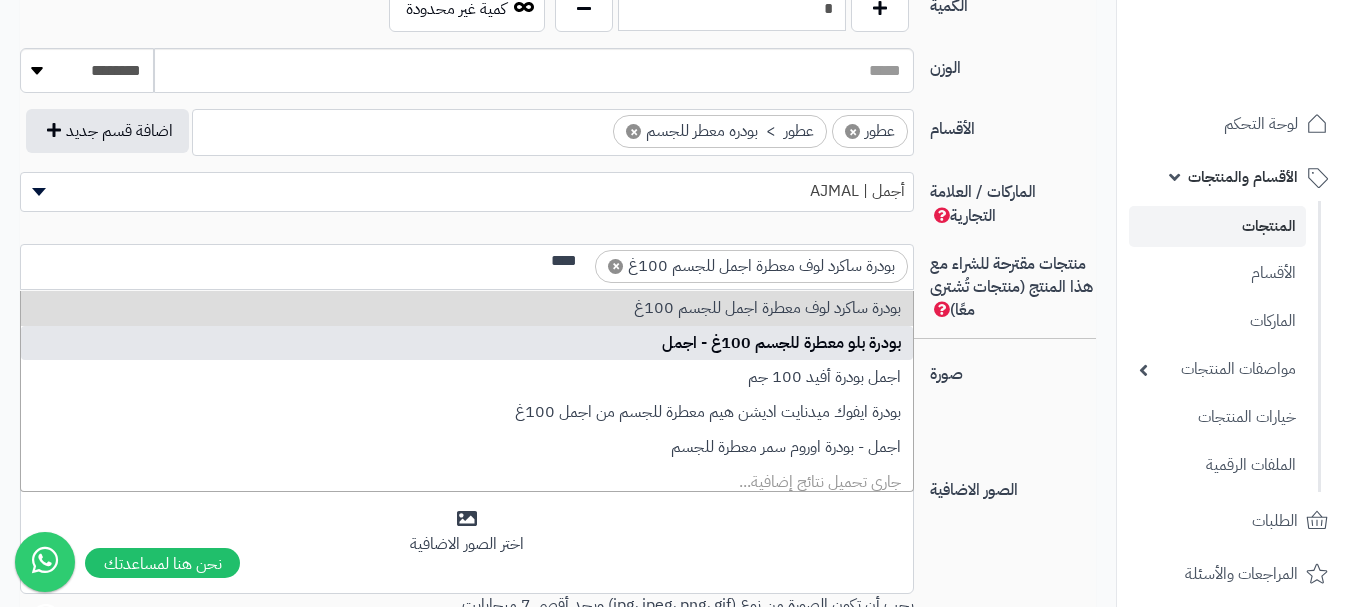 type on "****" 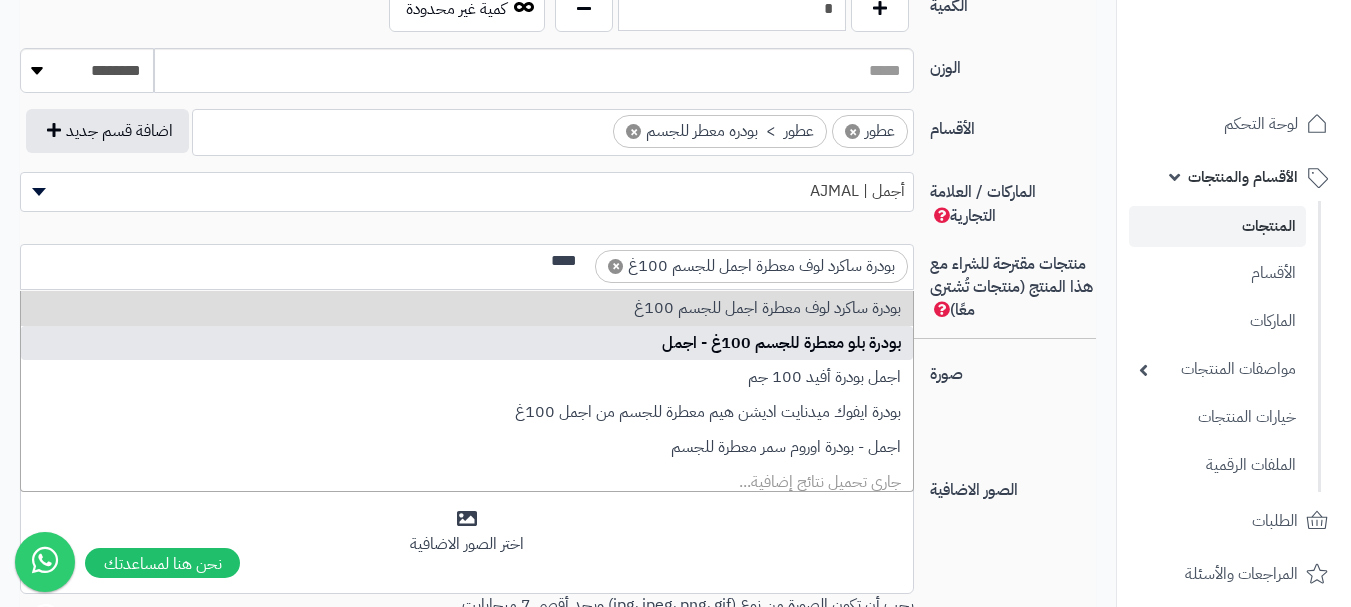 type 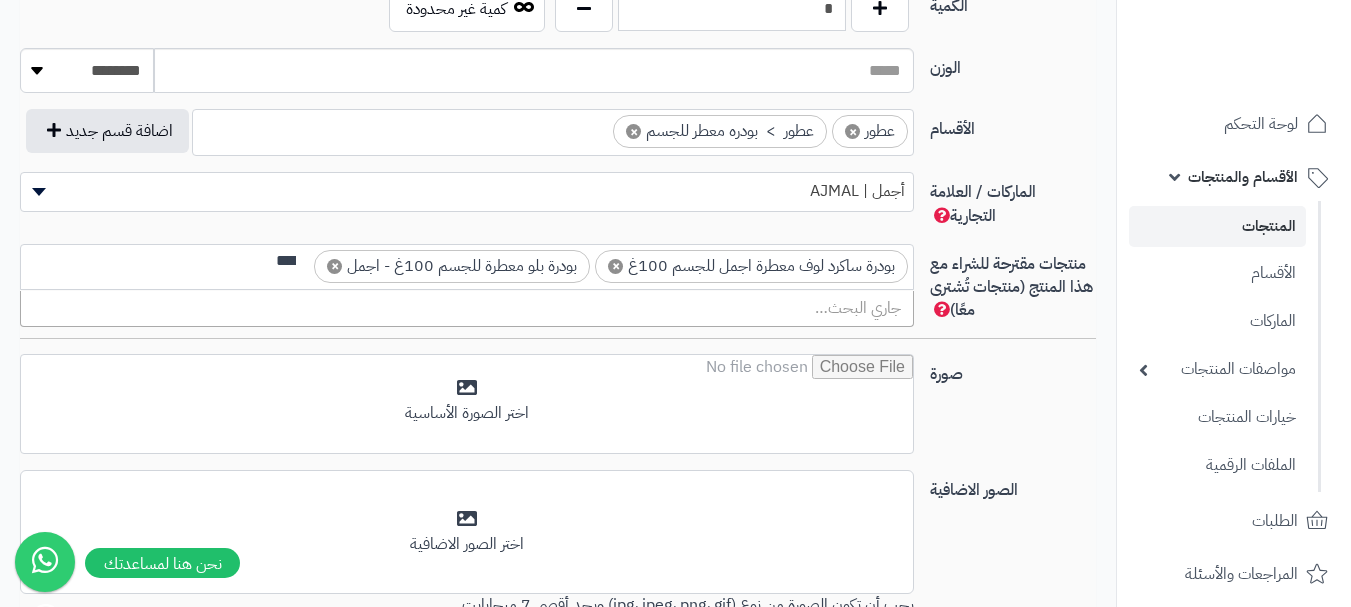 scroll, scrollTop: 0, scrollLeft: -3, axis: horizontal 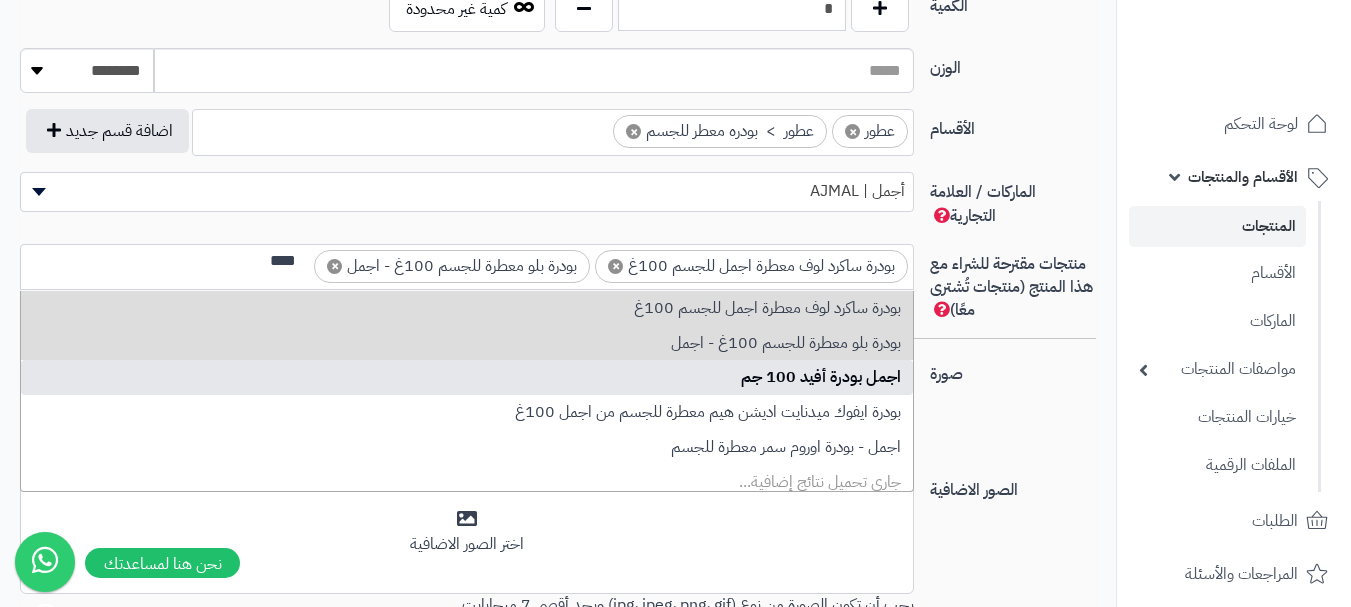 type on "****" 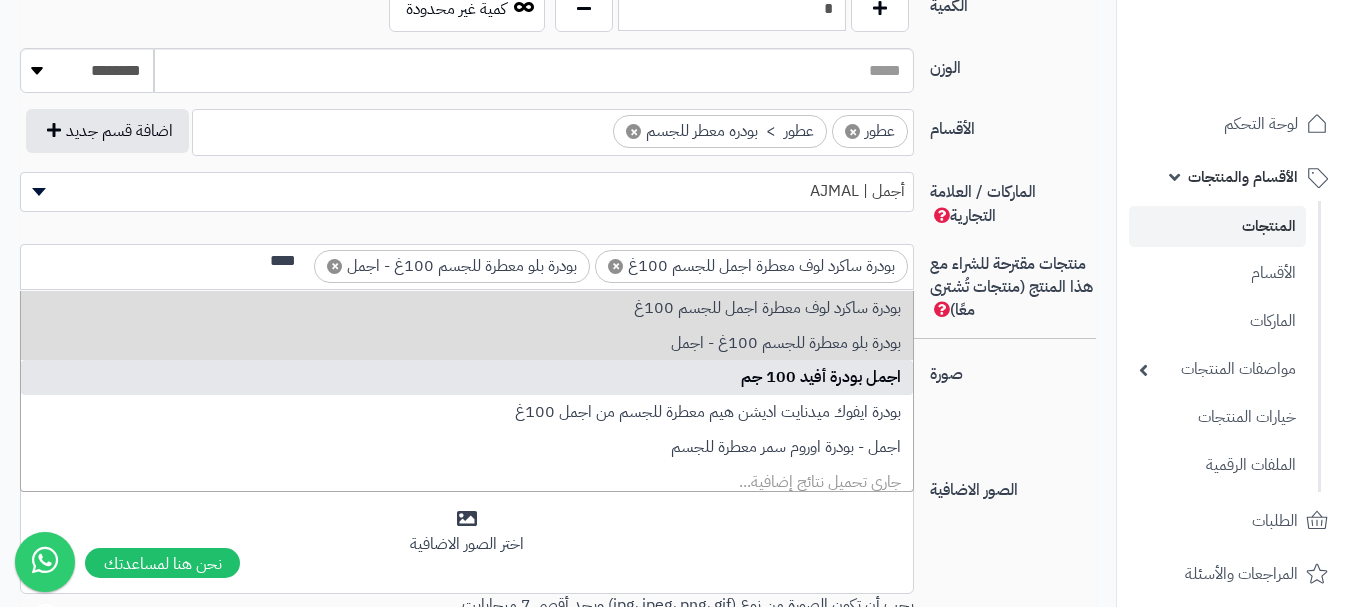 type 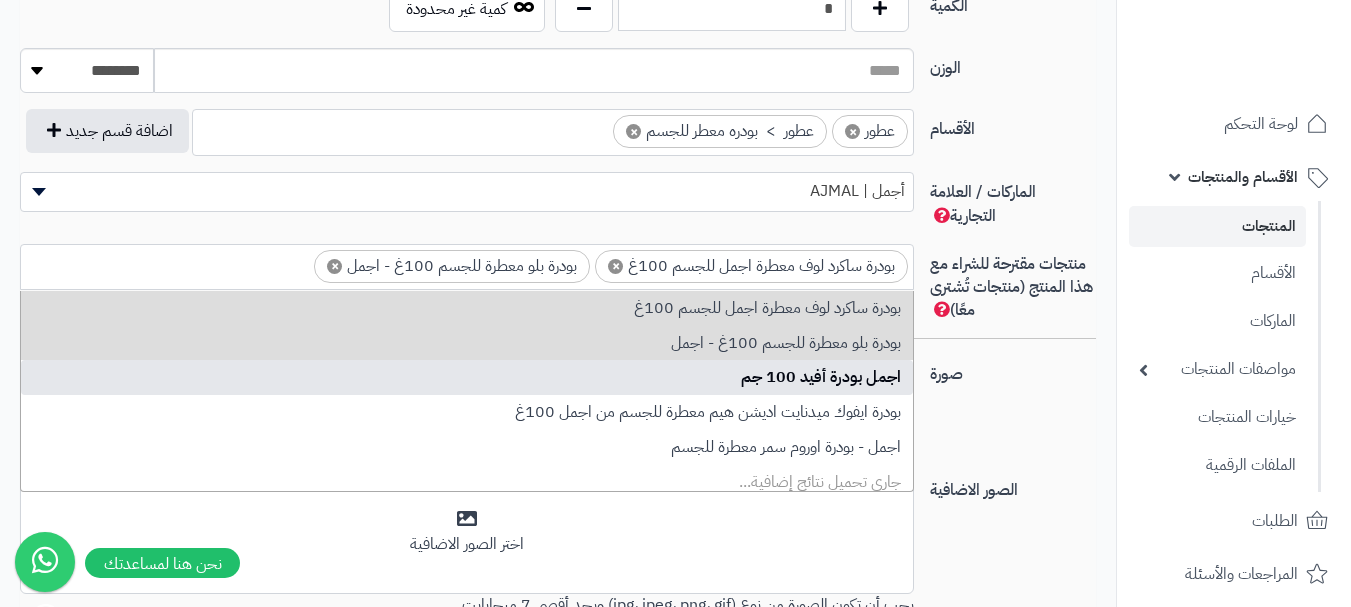 scroll, scrollTop: 0, scrollLeft: 0, axis: both 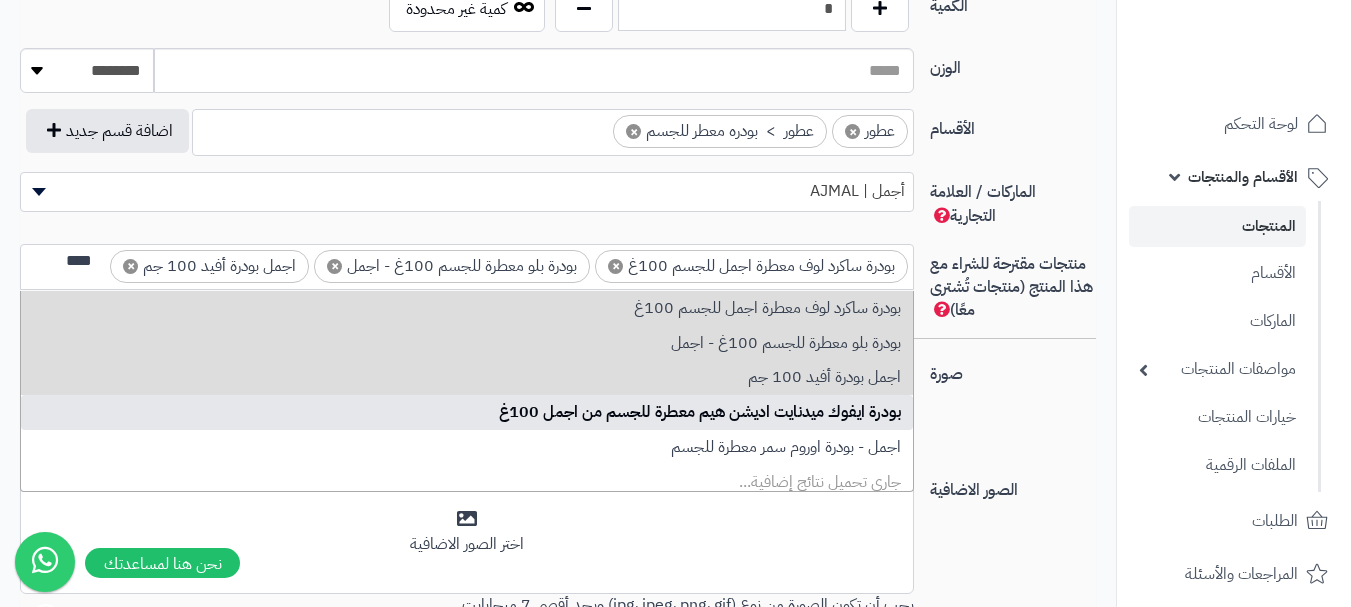 type on "****" 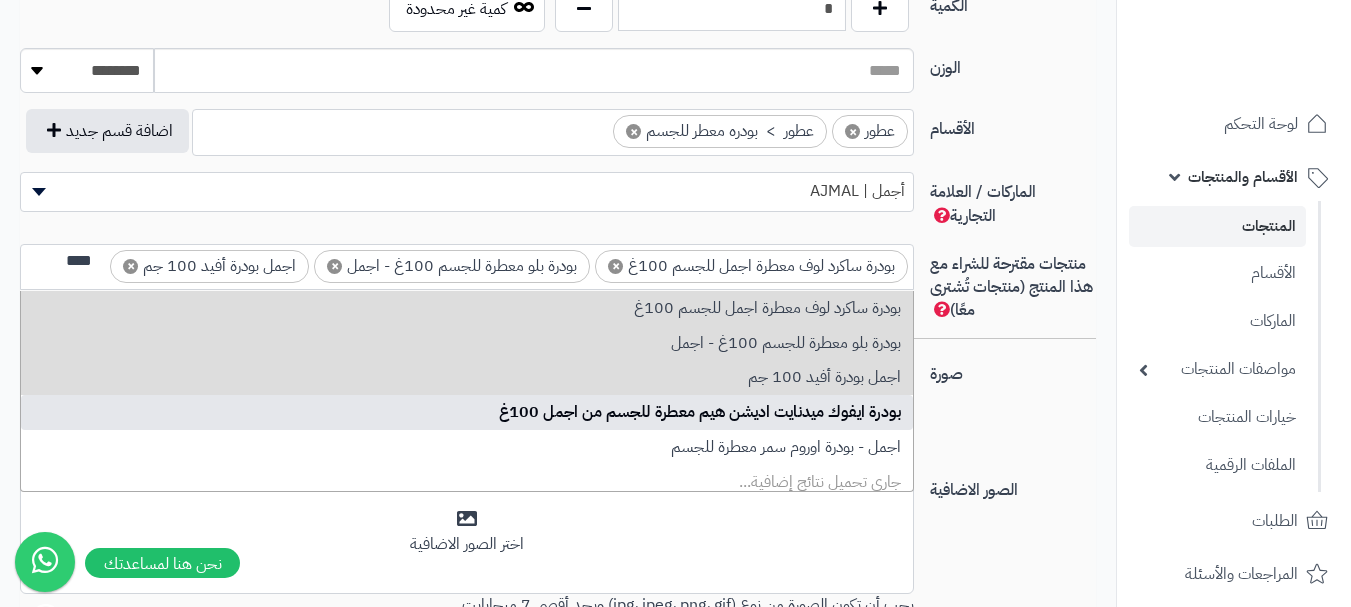 scroll, scrollTop: 0, scrollLeft: 0, axis: both 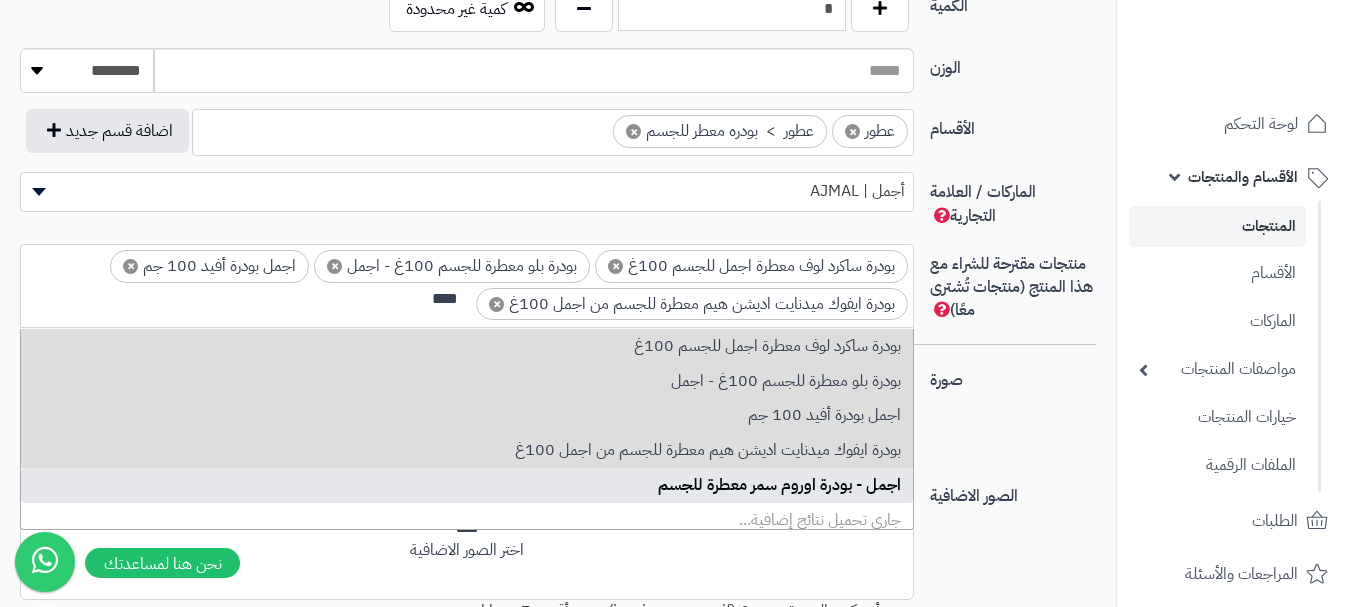 type on "****" 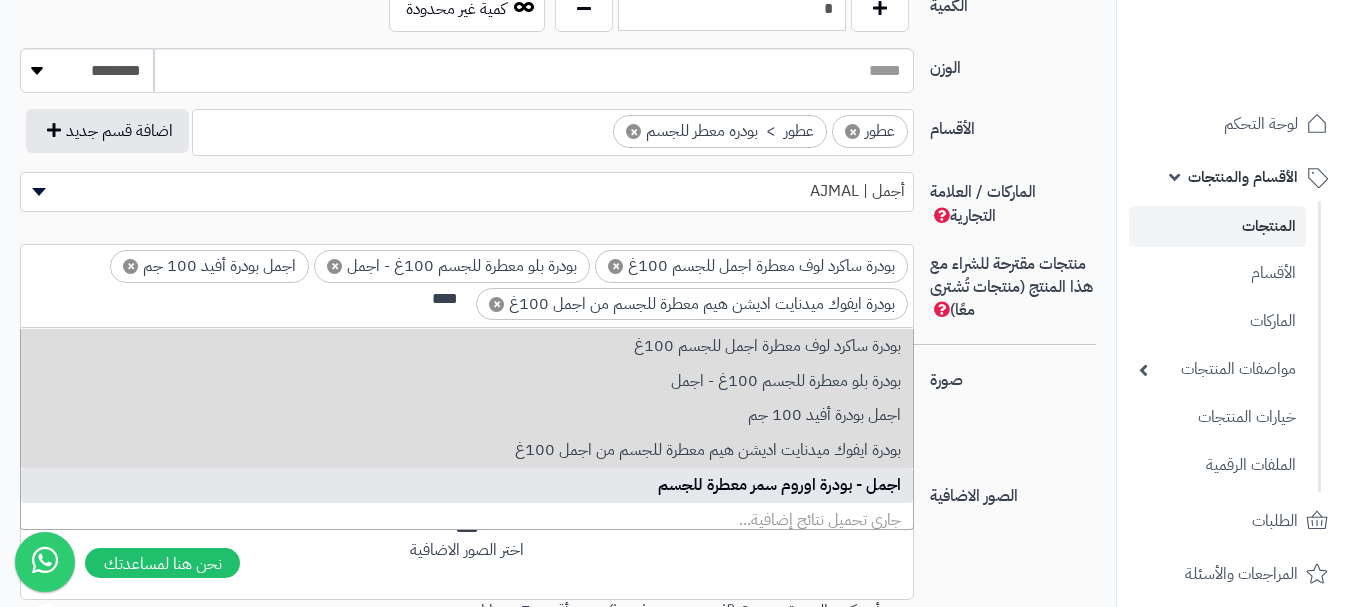 type 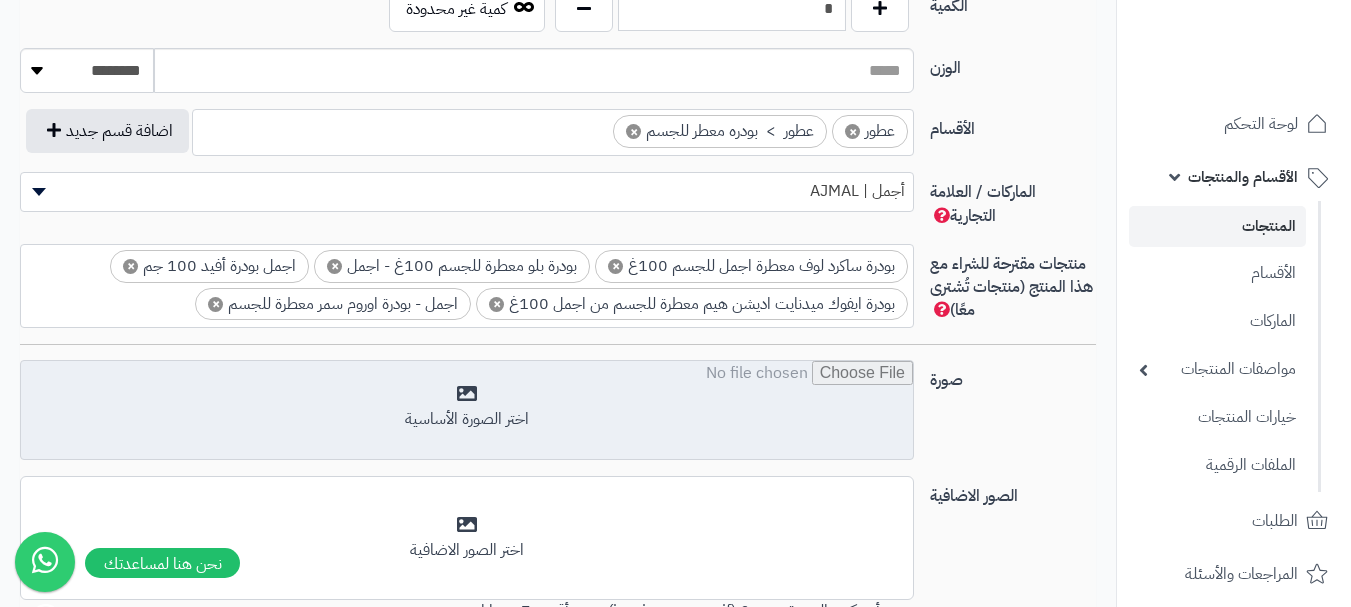 click at bounding box center (467, 411) 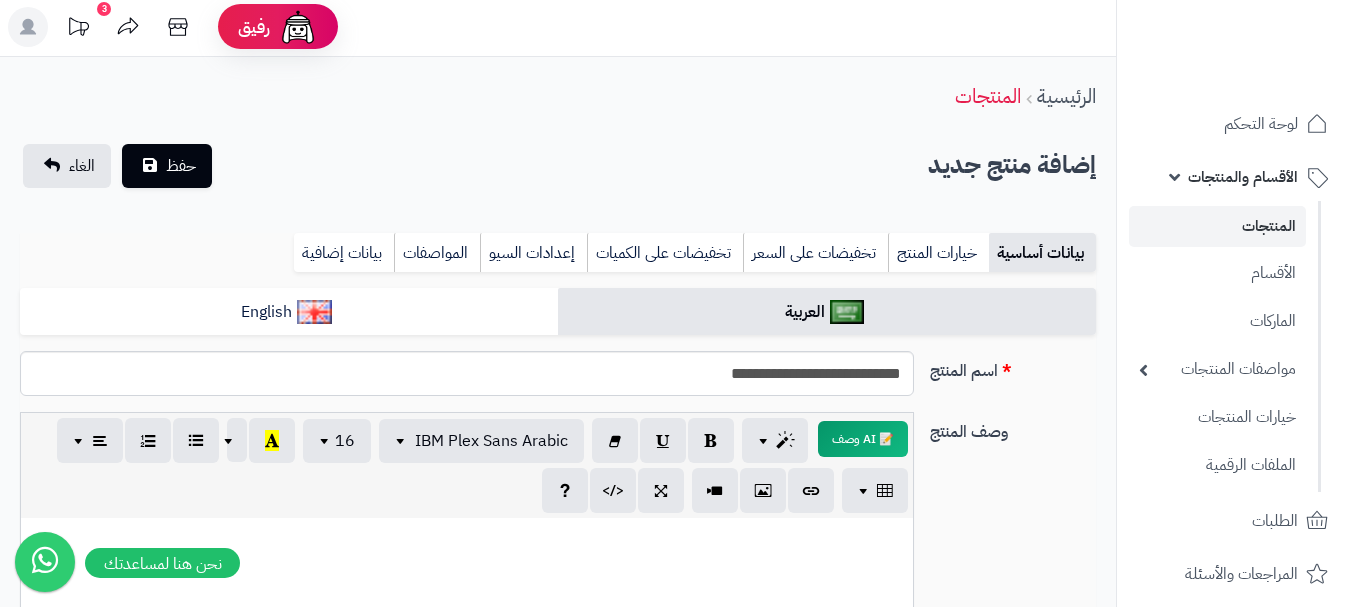 scroll, scrollTop: 0, scrollLeft: 0, axis: both 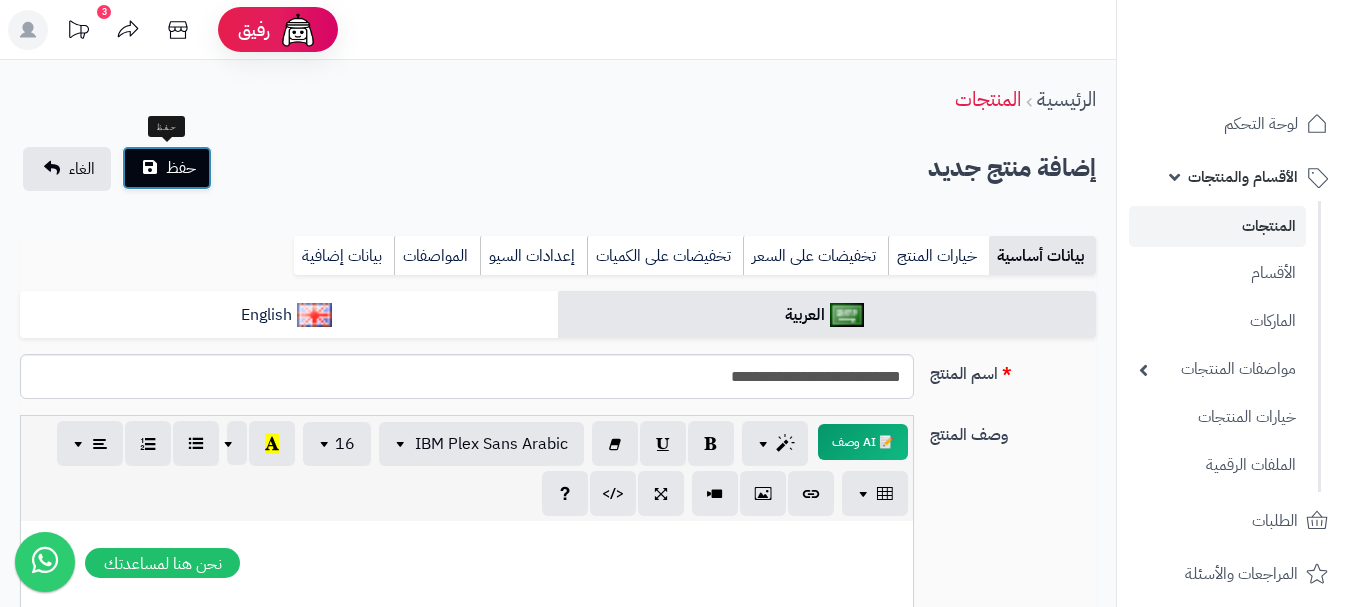 click on "حفظ" at bounding box center (181, 168) 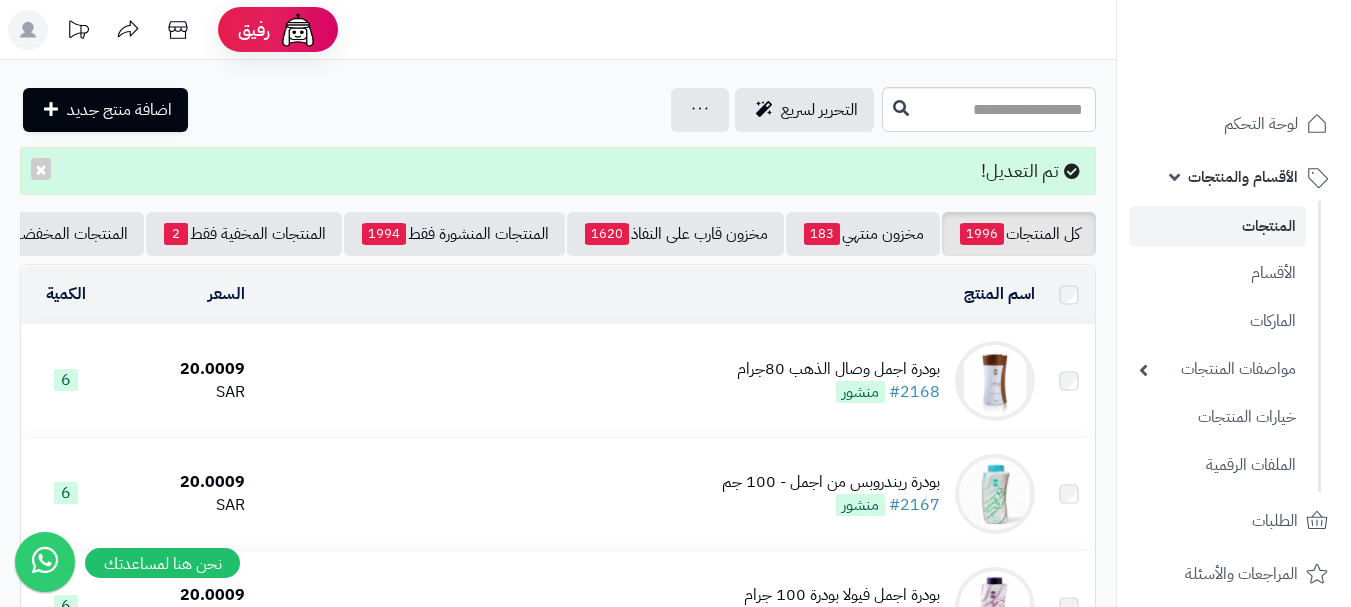 scroll, scrollTop: 0, scrollLeft: 0, axis: both 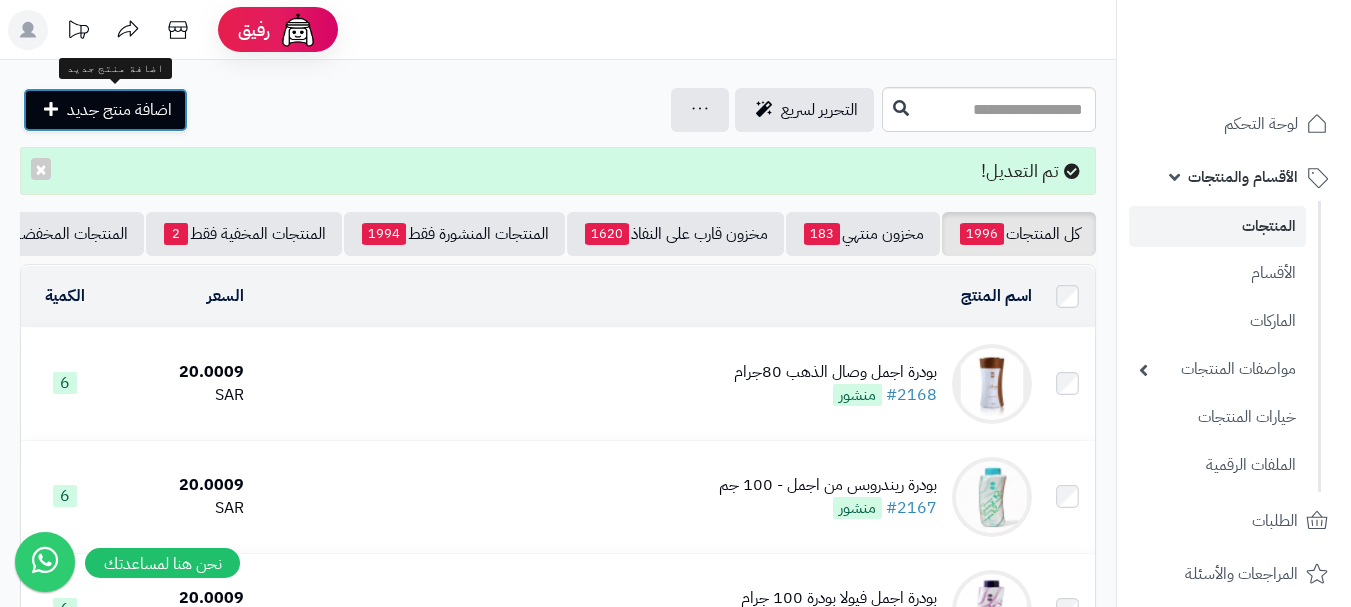 click on "اضافة منتج جديد" at bounding box center (119, 110) 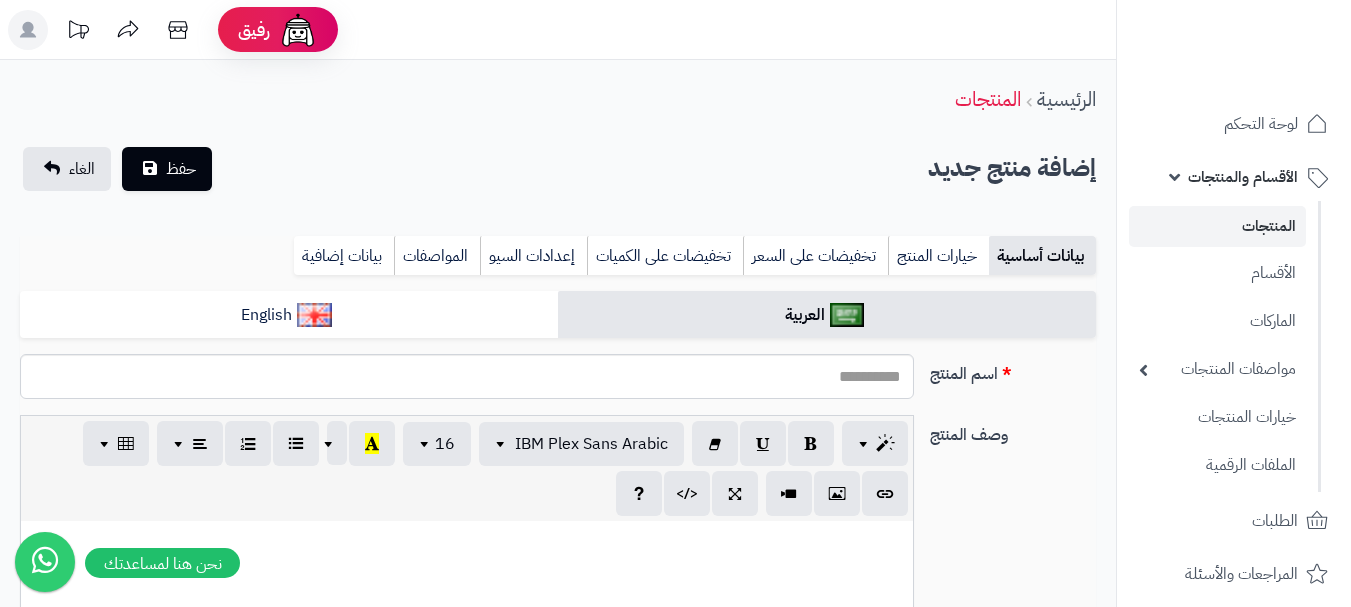 select 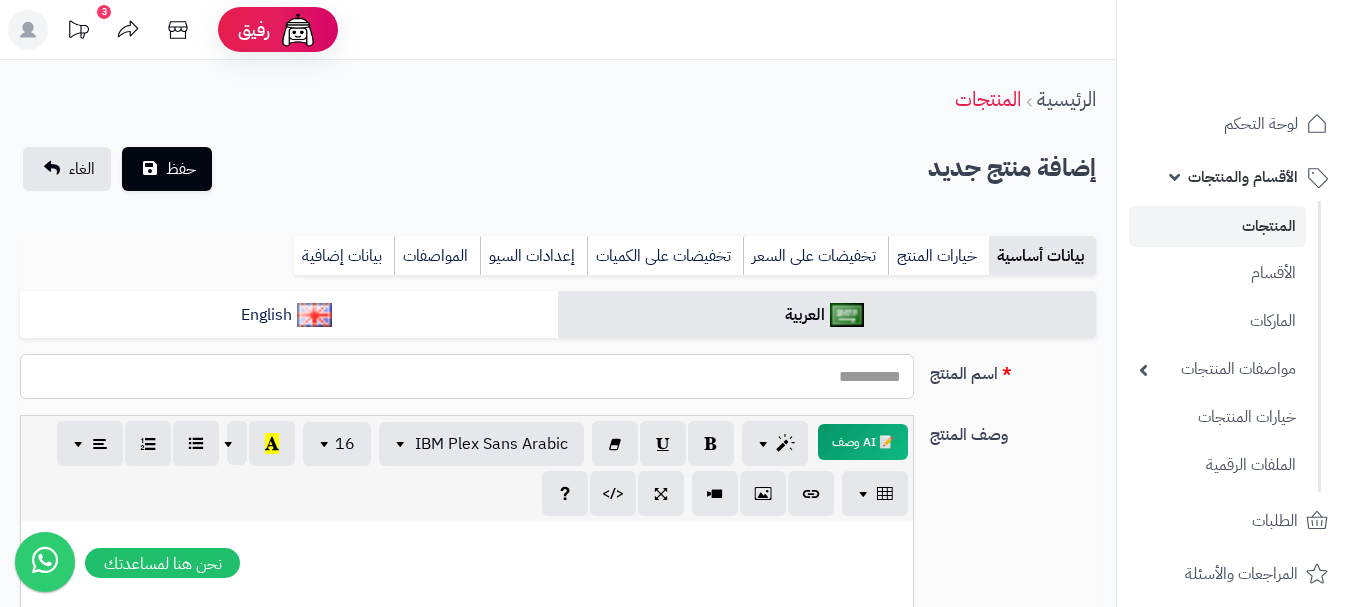 paste on "**********" 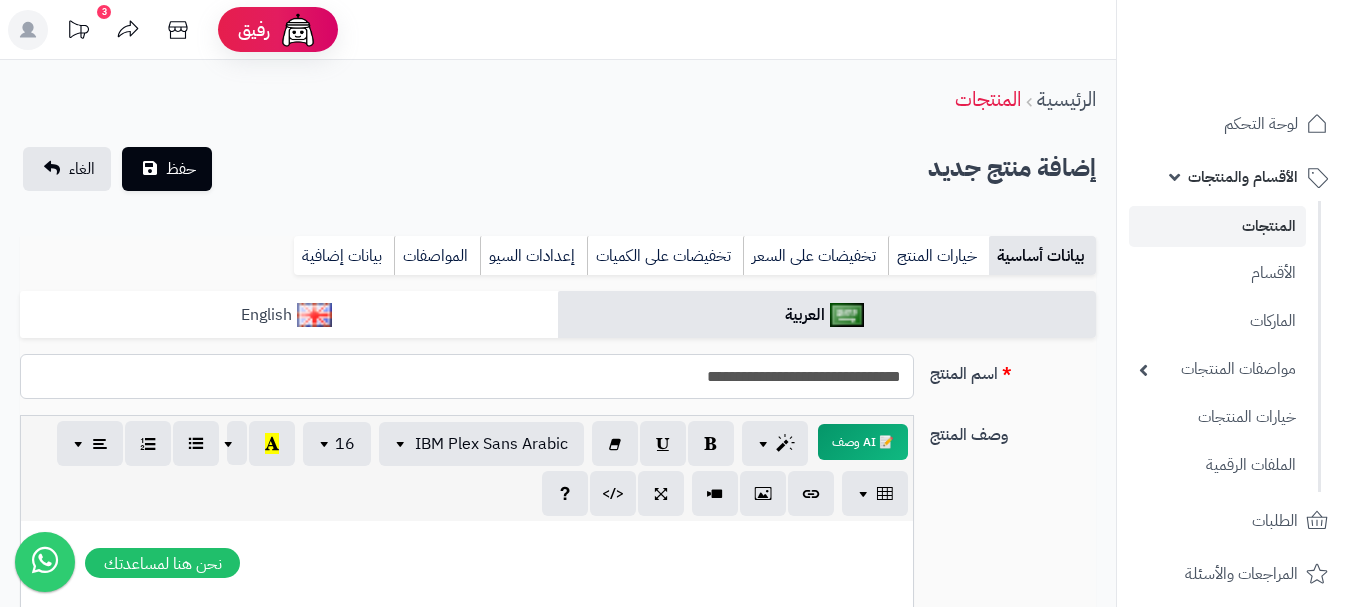 type on "**********" 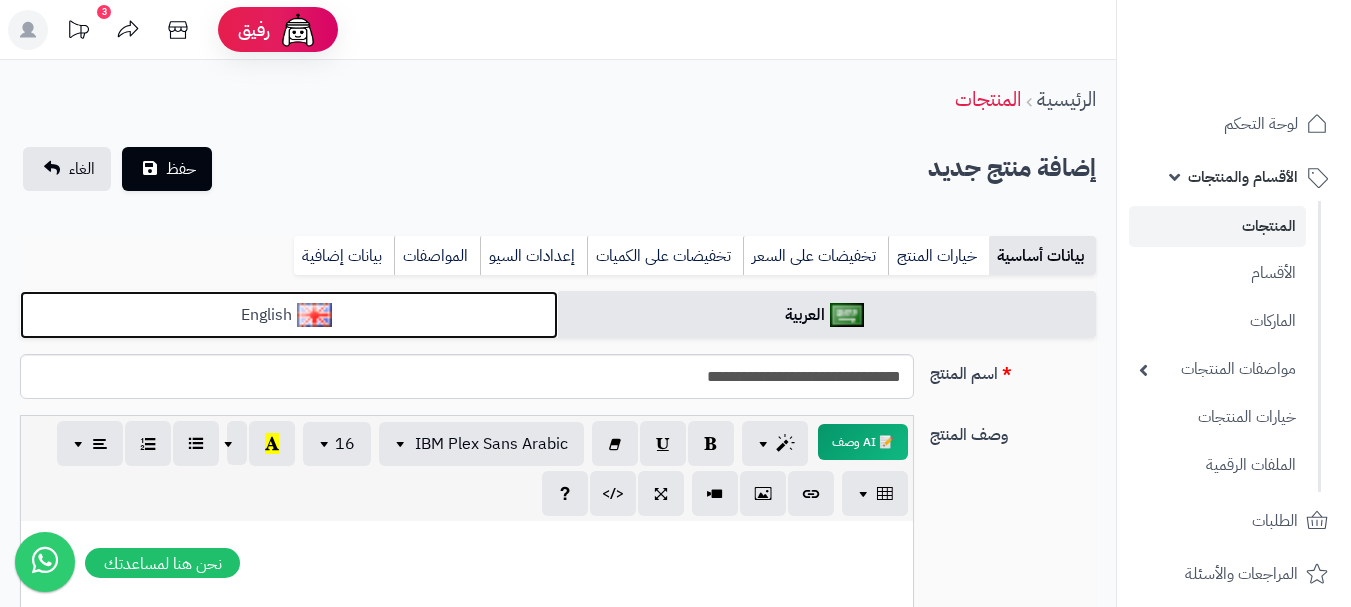 click on "English" at bounding box center (289, 315) 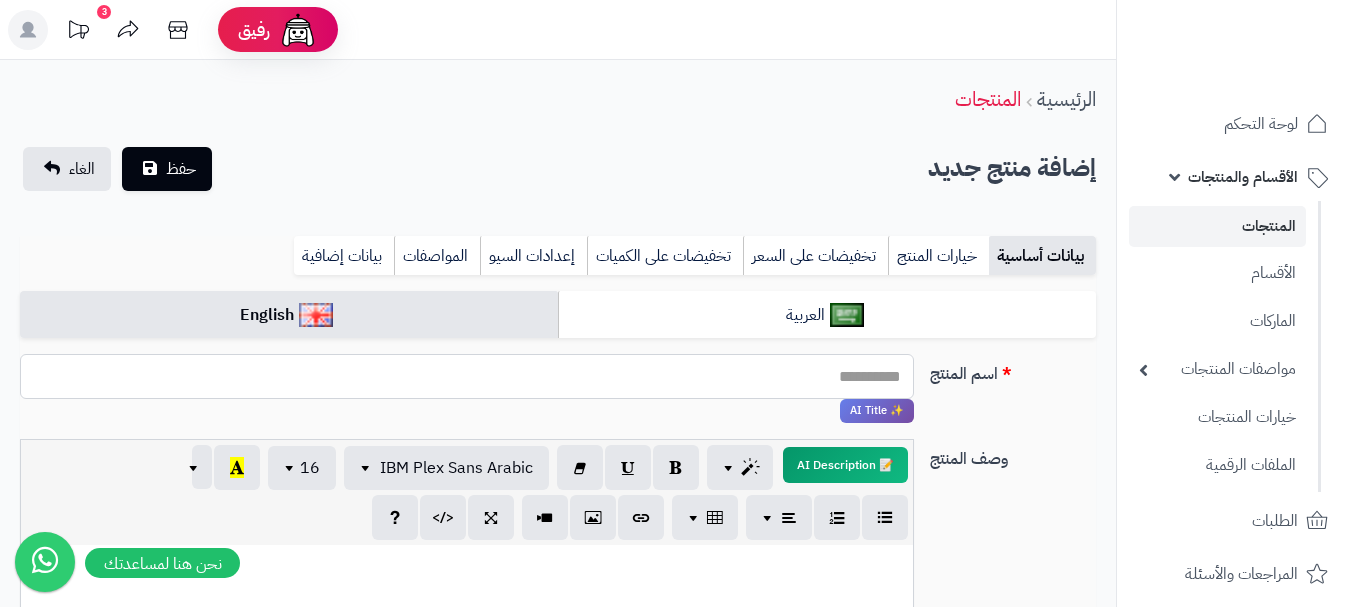 paste on "**********" 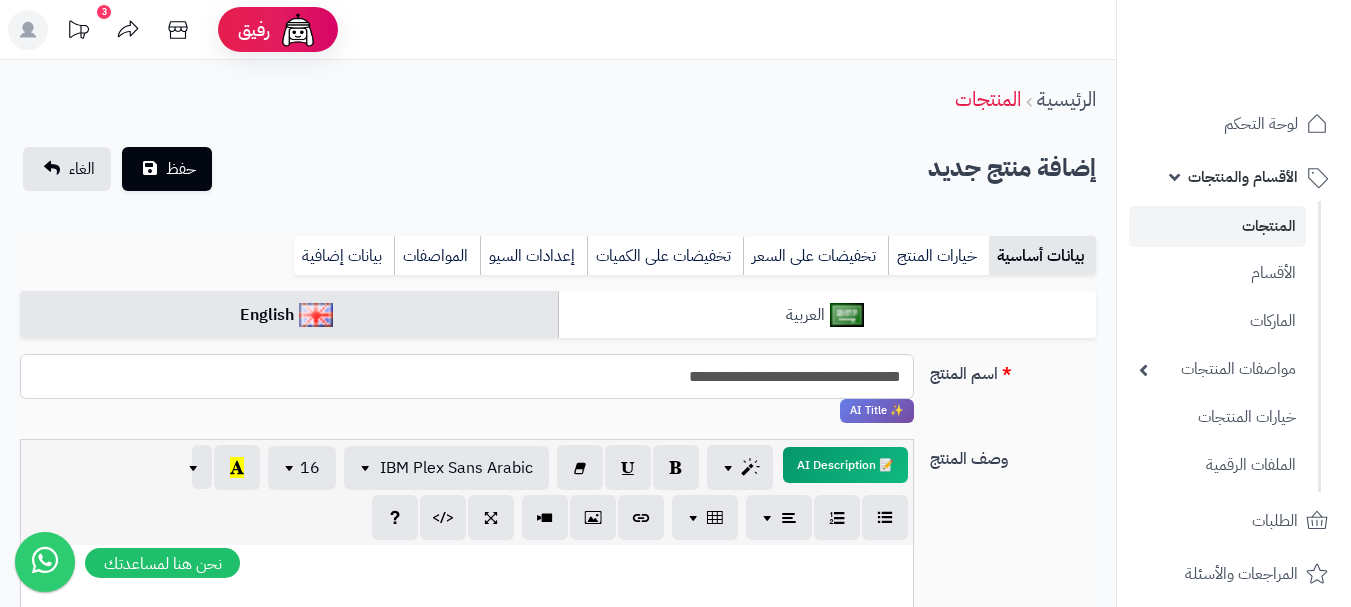 type on "**********" 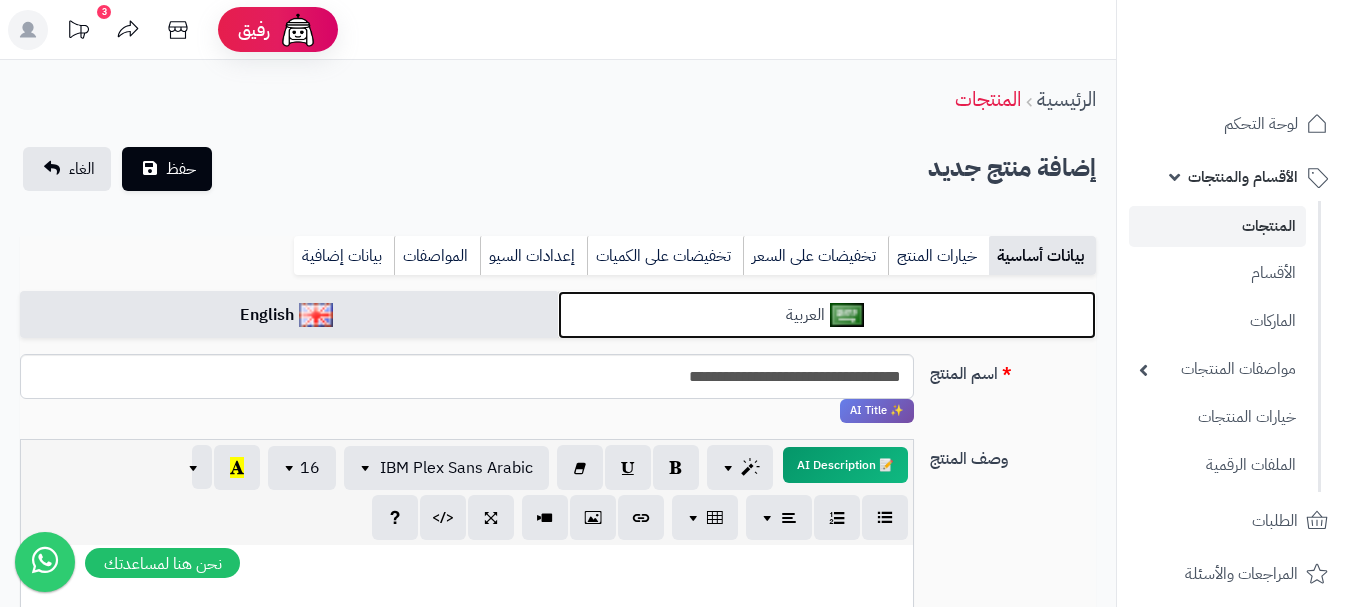 click on "العربية" at bounding box center [827, 315] 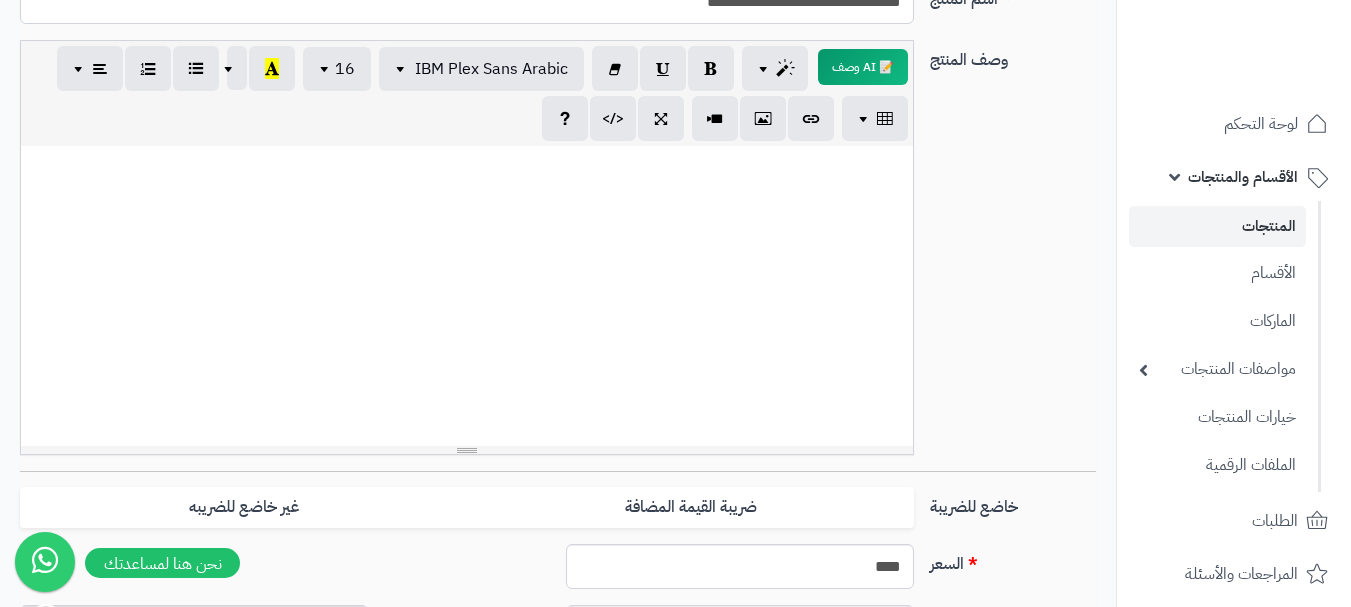 scroll, scrollTop: 500, scrollLeft: 0, axis: vertical 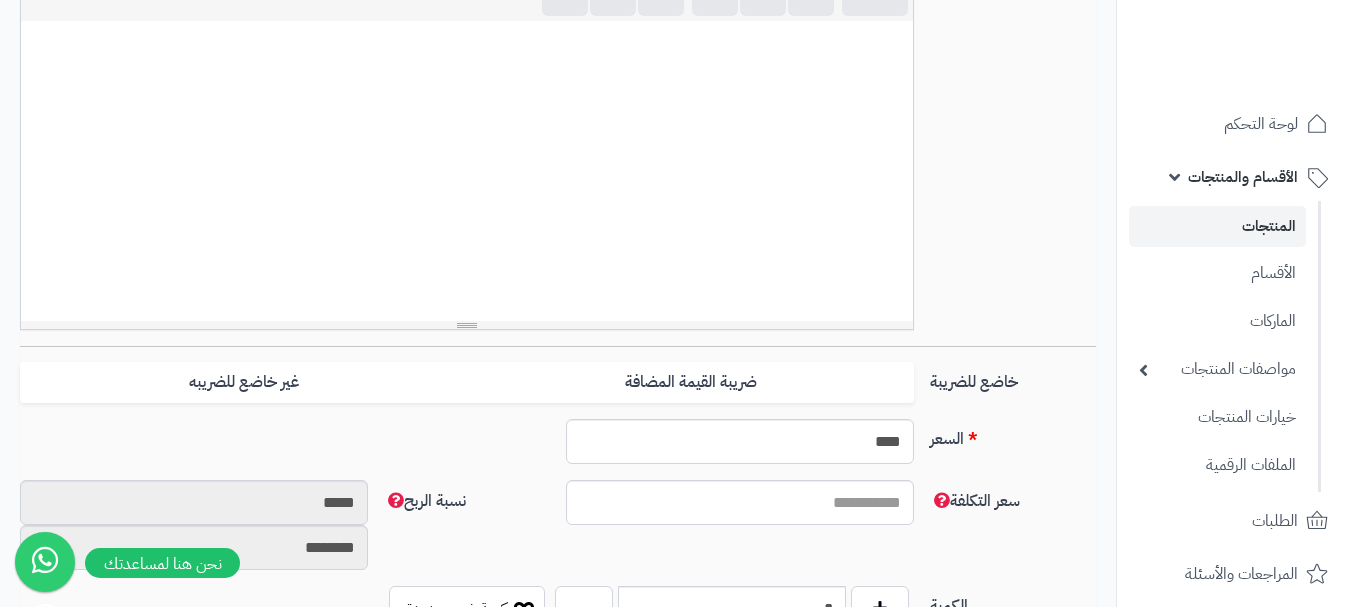 drag, startPoint x: 793, startPoint y: 381, endPoint x: 730, endPoint y: 414, distance: 71.11962 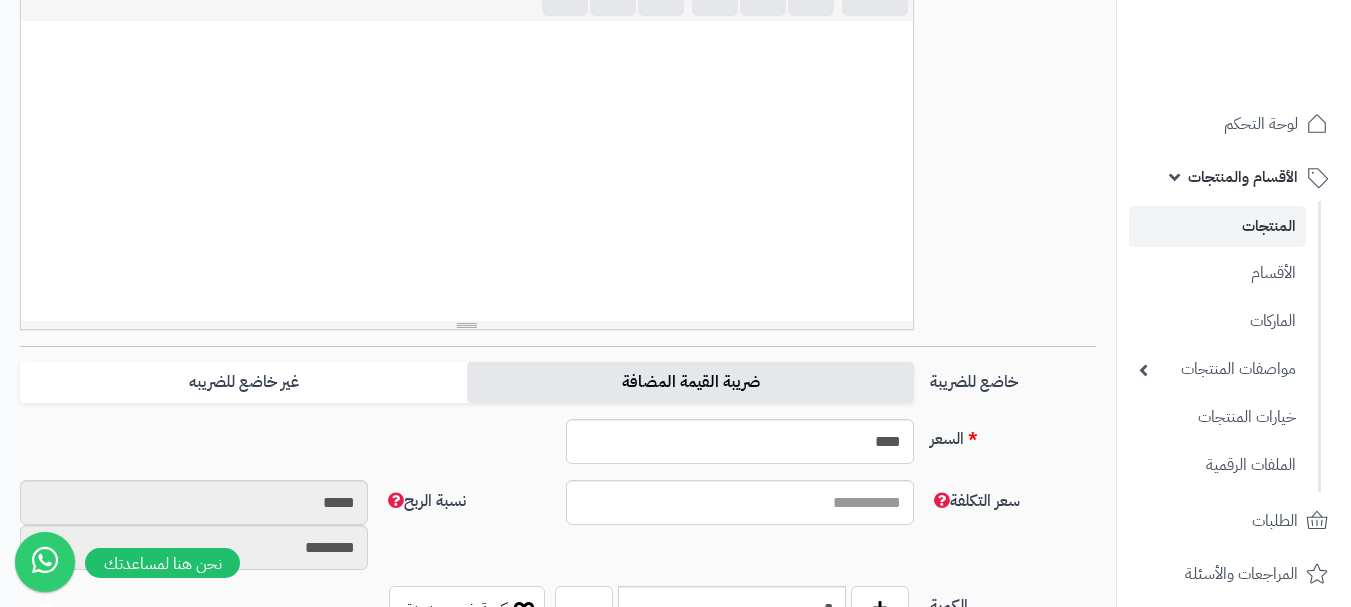 type on "*" 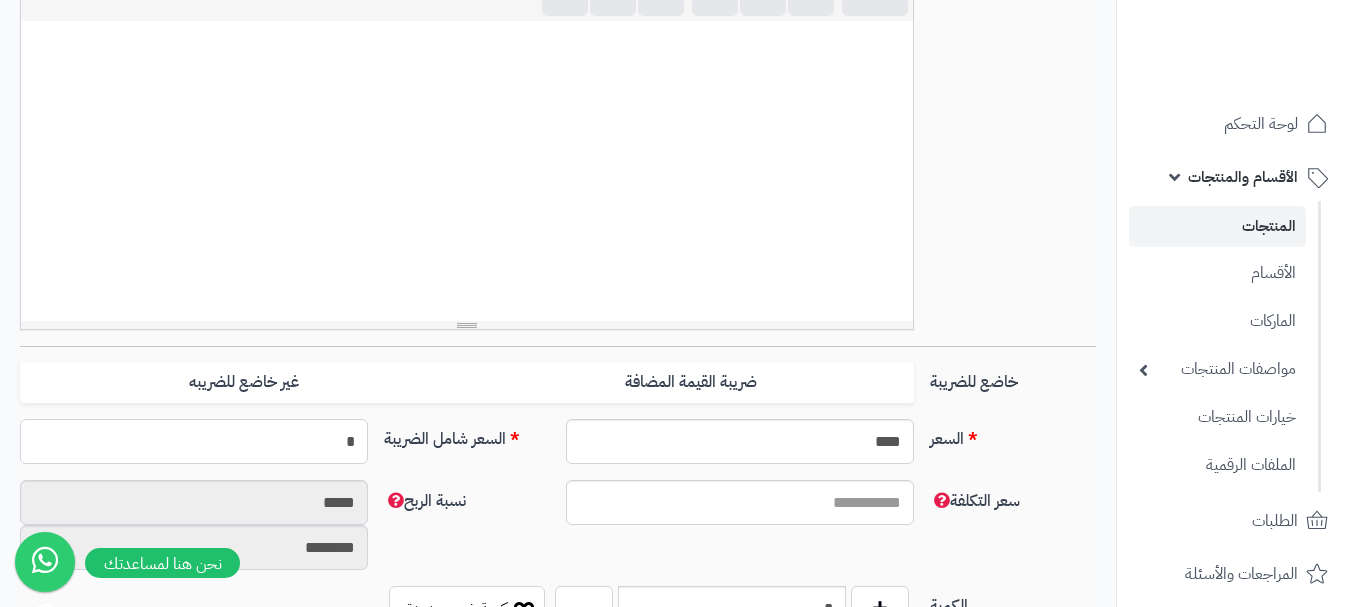 click on "*" at bounding box center (194, 441) 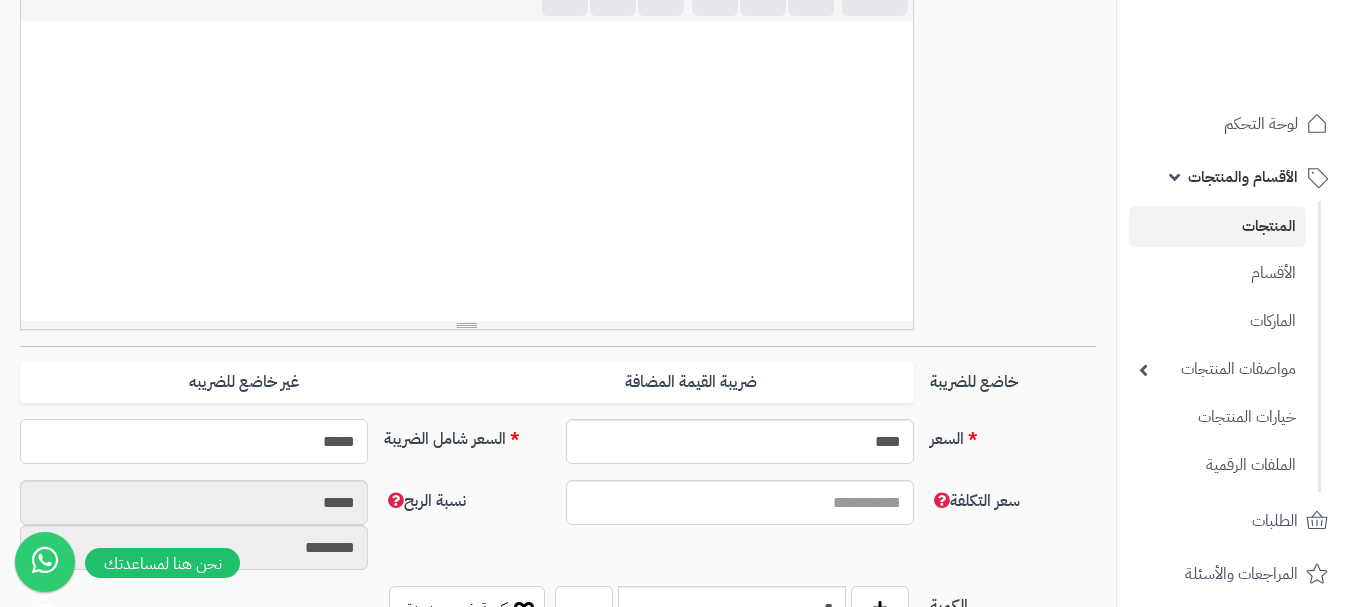 type on "******" 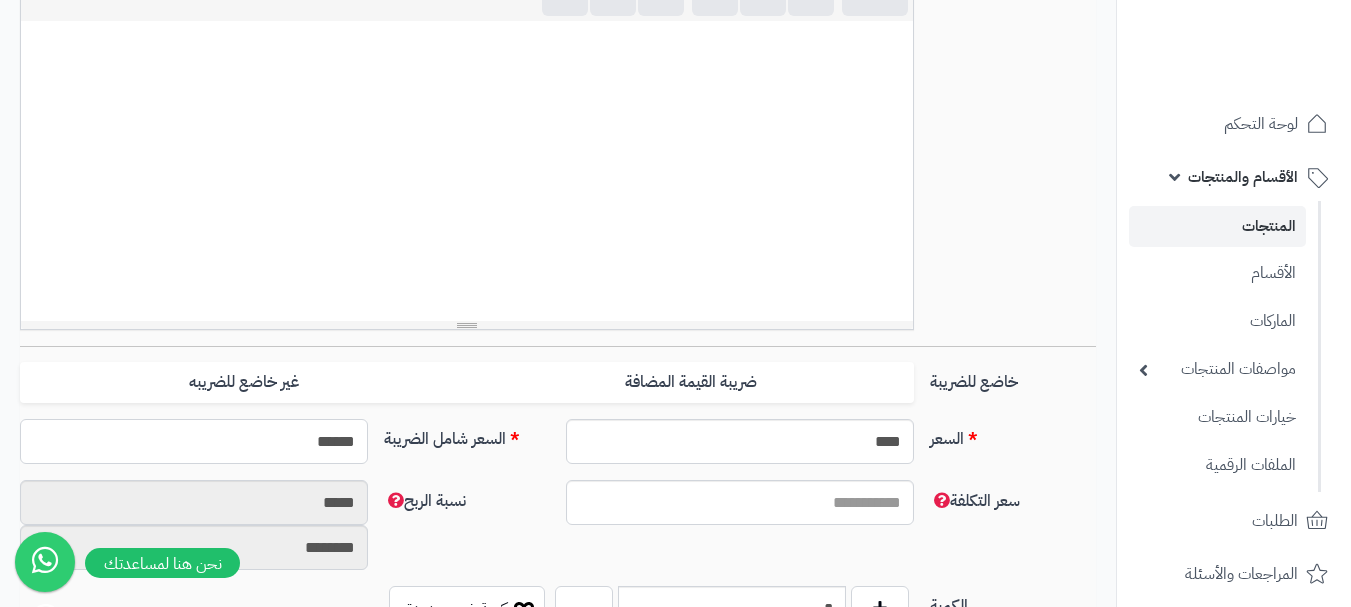 type on "**********" 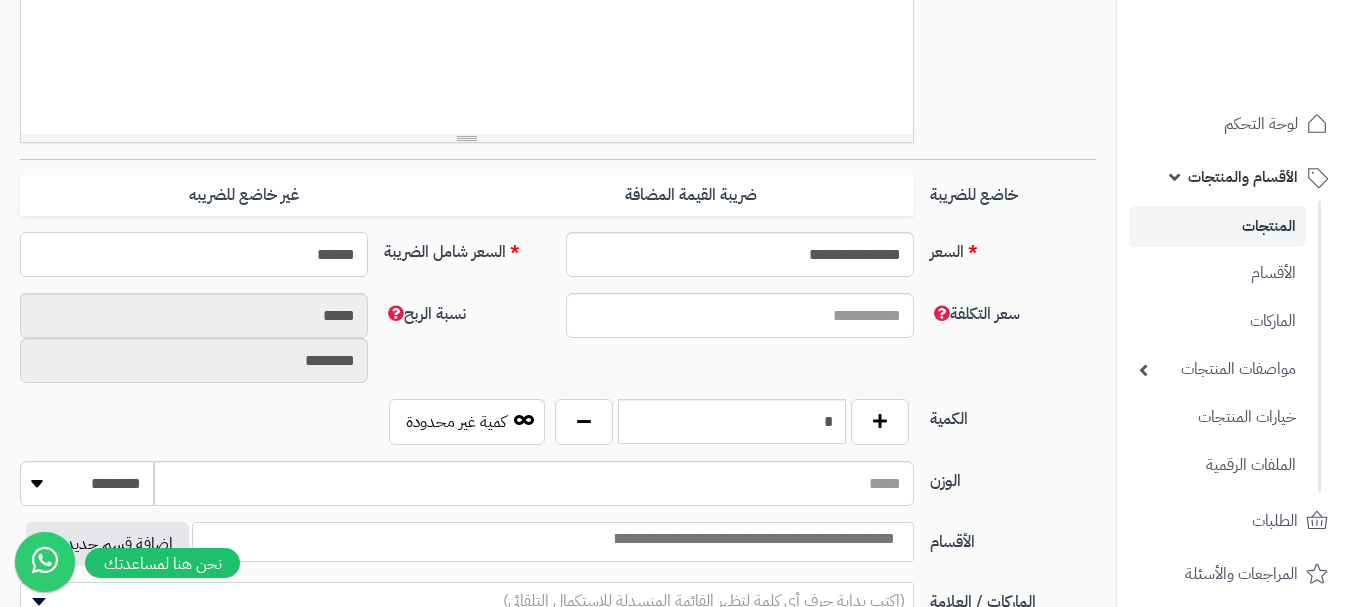 scroll, scrollTop: 700, scrollLeft: 0, axis: vertical 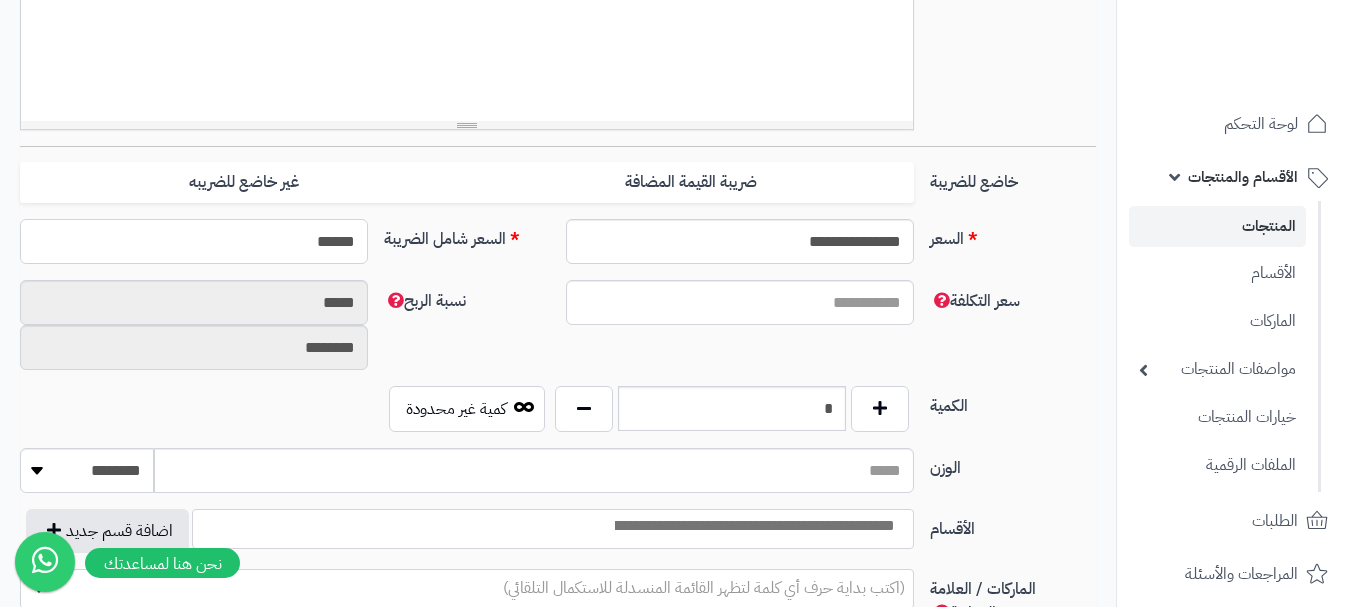 type on "******" 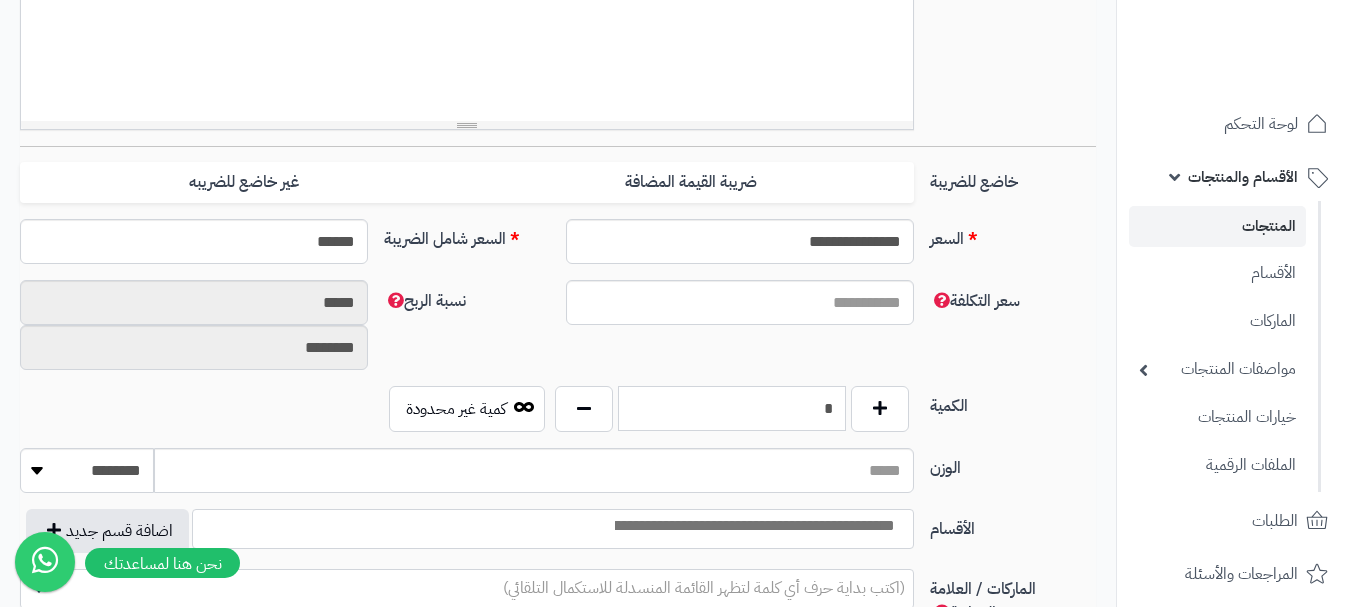 click on "*" at bounding box center [732, 408] 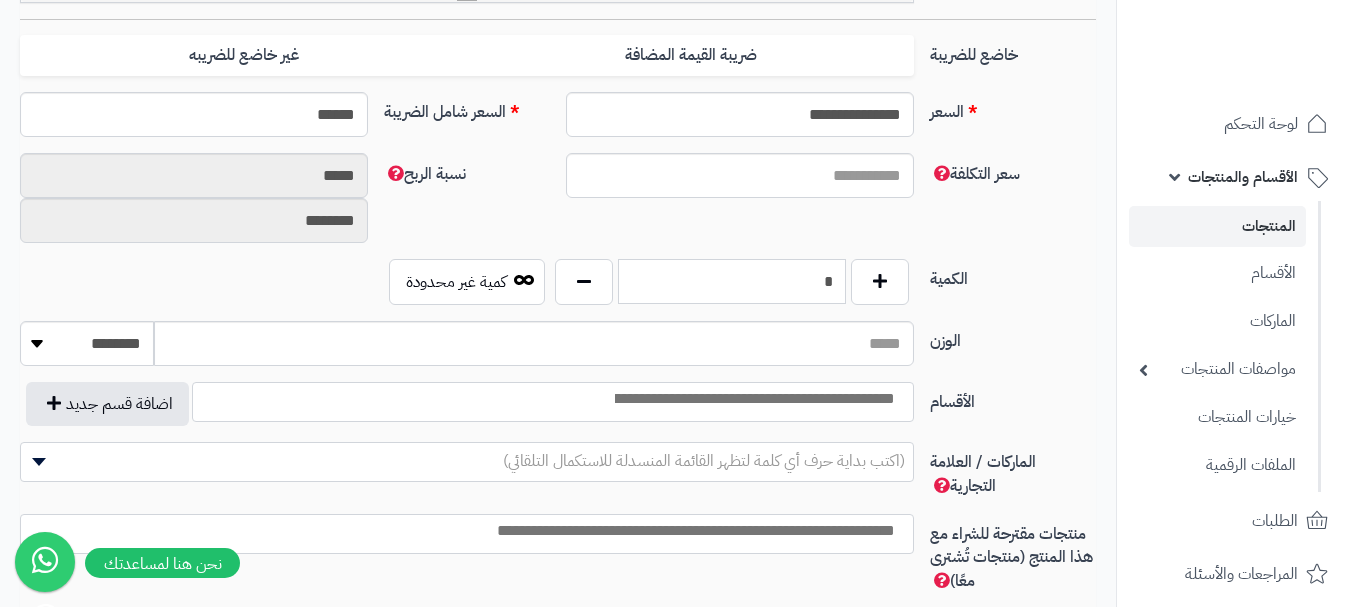 scroll, scrollTop: 1000, scrollLeft: 0, axis: vertical 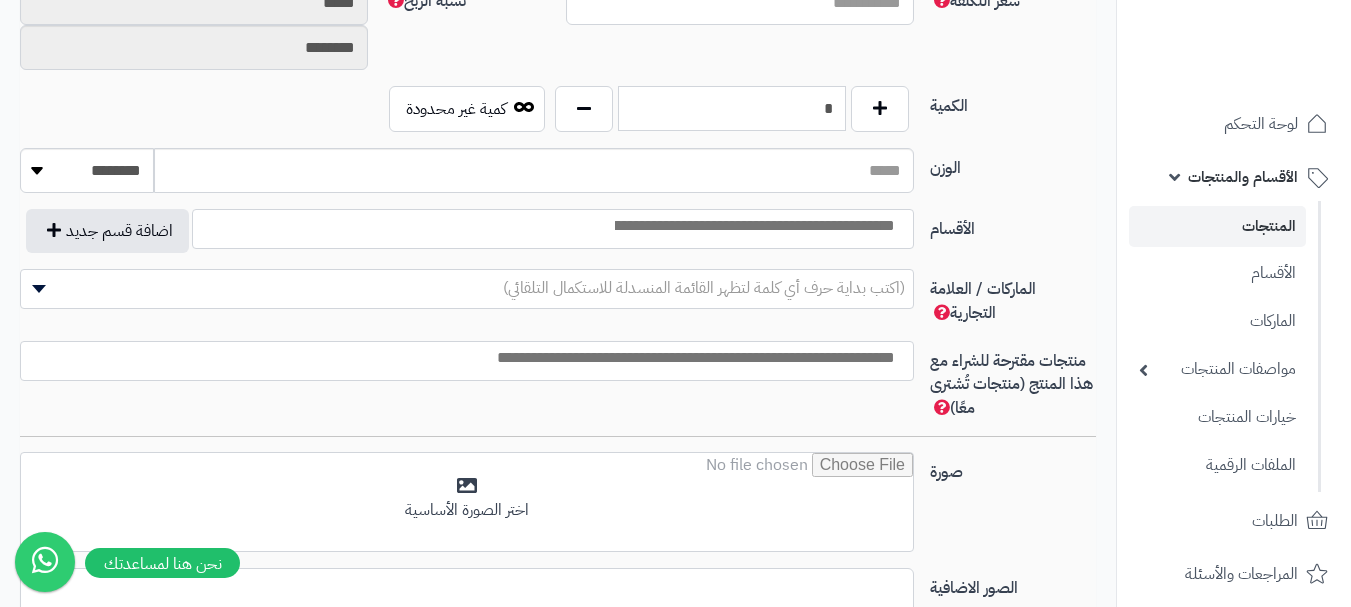 type on "*" 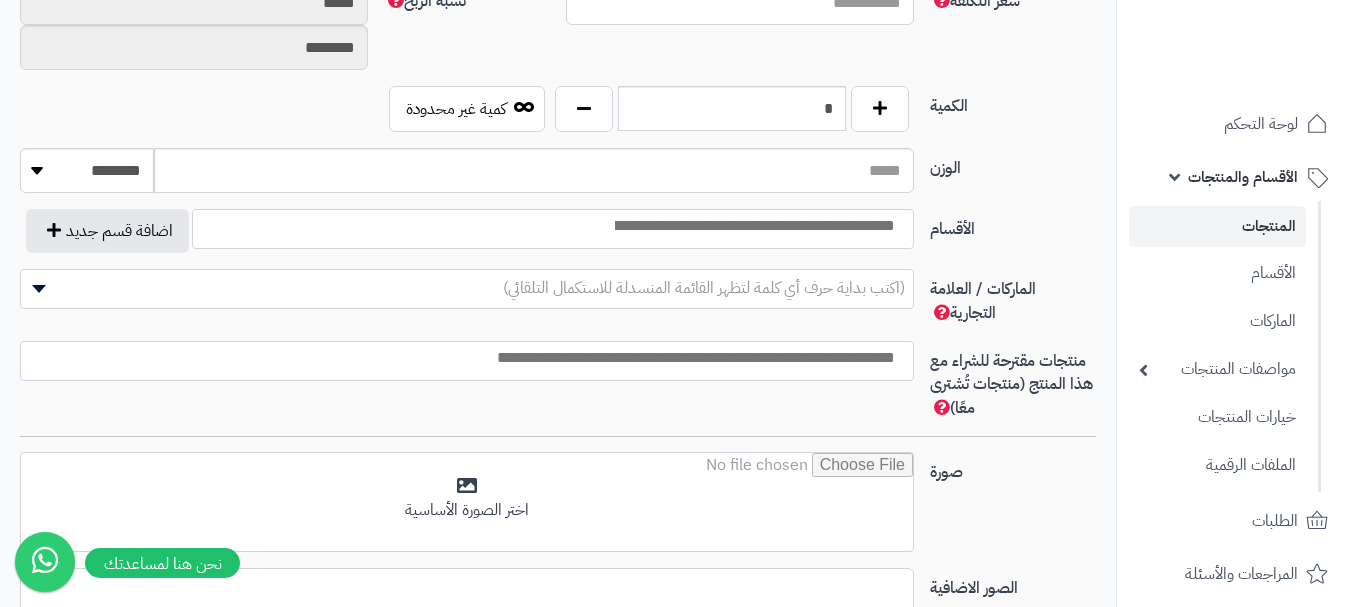 click at bounding box center (753, 226) 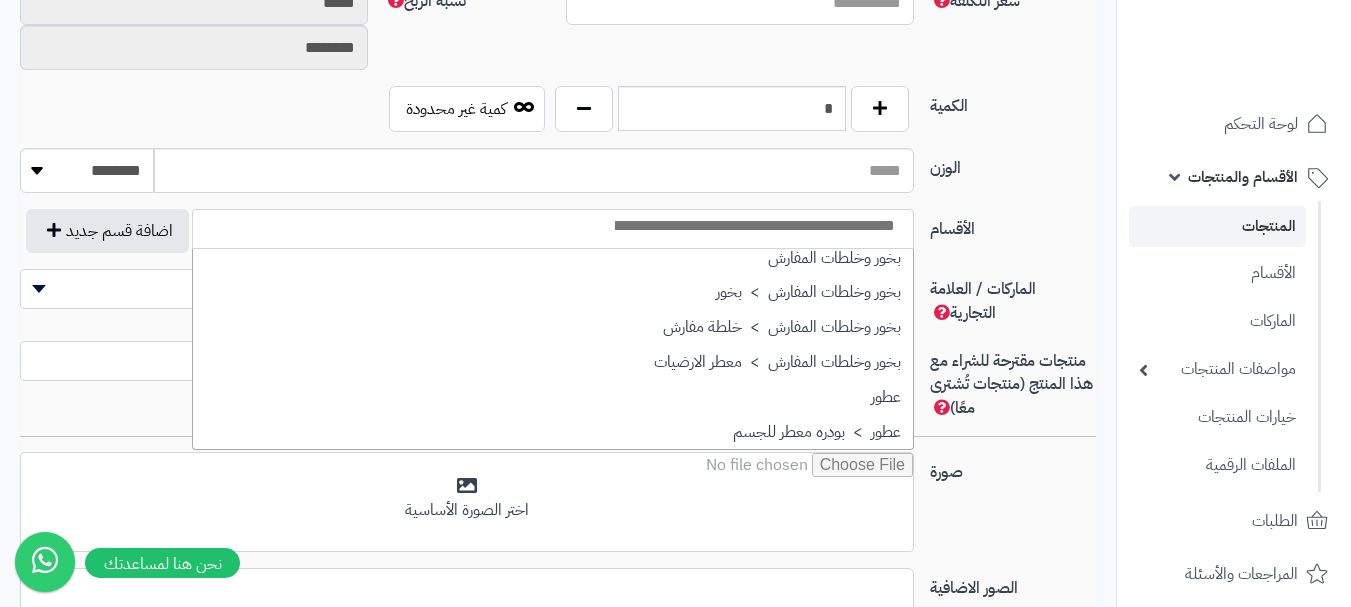 scroll, scrollTop: 600, scrollLeft: 0, axis: vertical 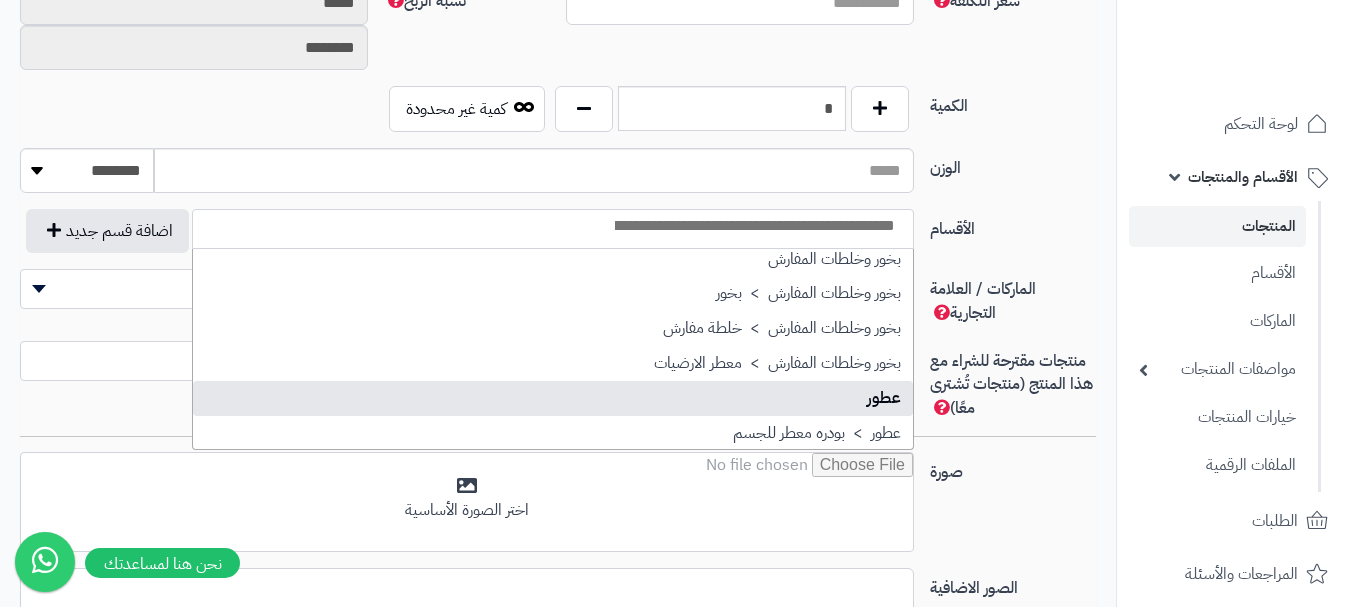 drag, startPoint x: 888, startPoint y: 391, endPoint x: 844, endPoint y: 371, distance: 48.332184 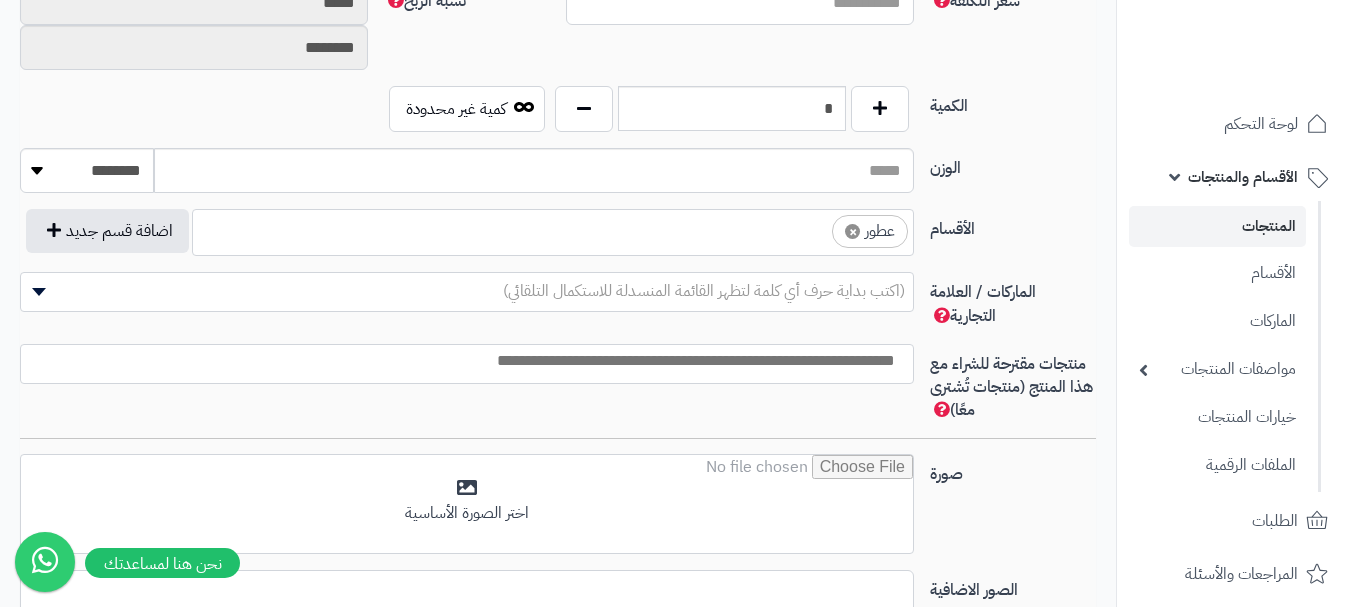 scroll, scrollTop: 525, scrollLeft: 0, axis: vertical 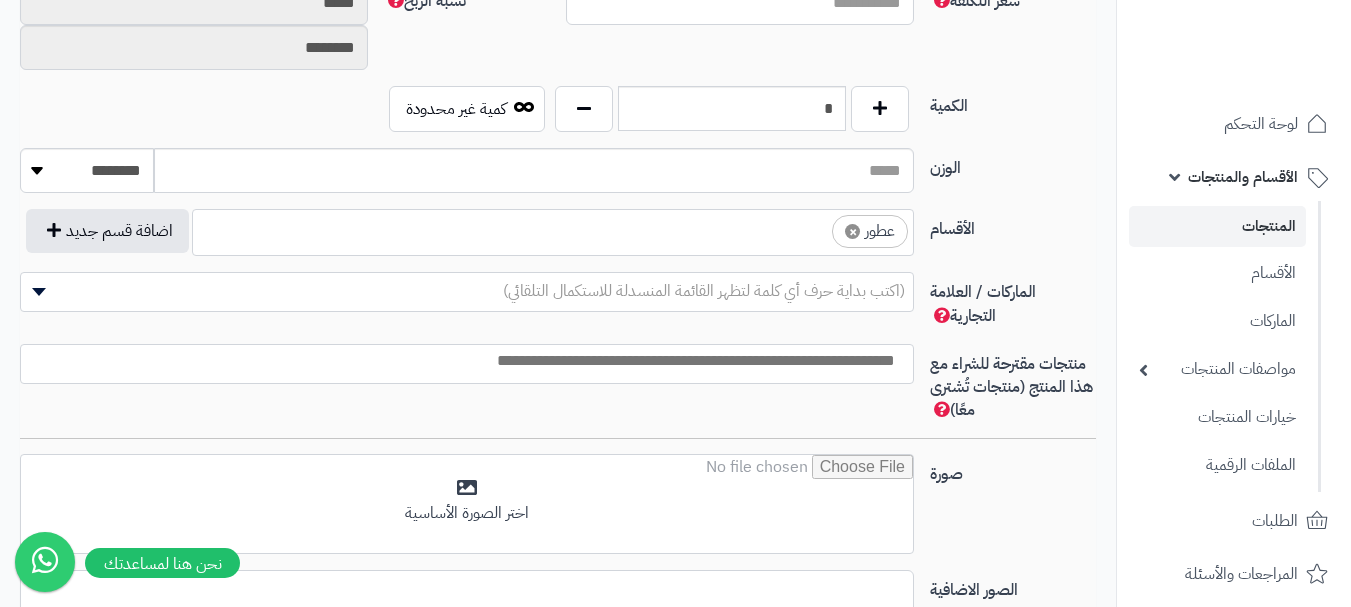 click on "× عطور" at bounding box center [553, 229] 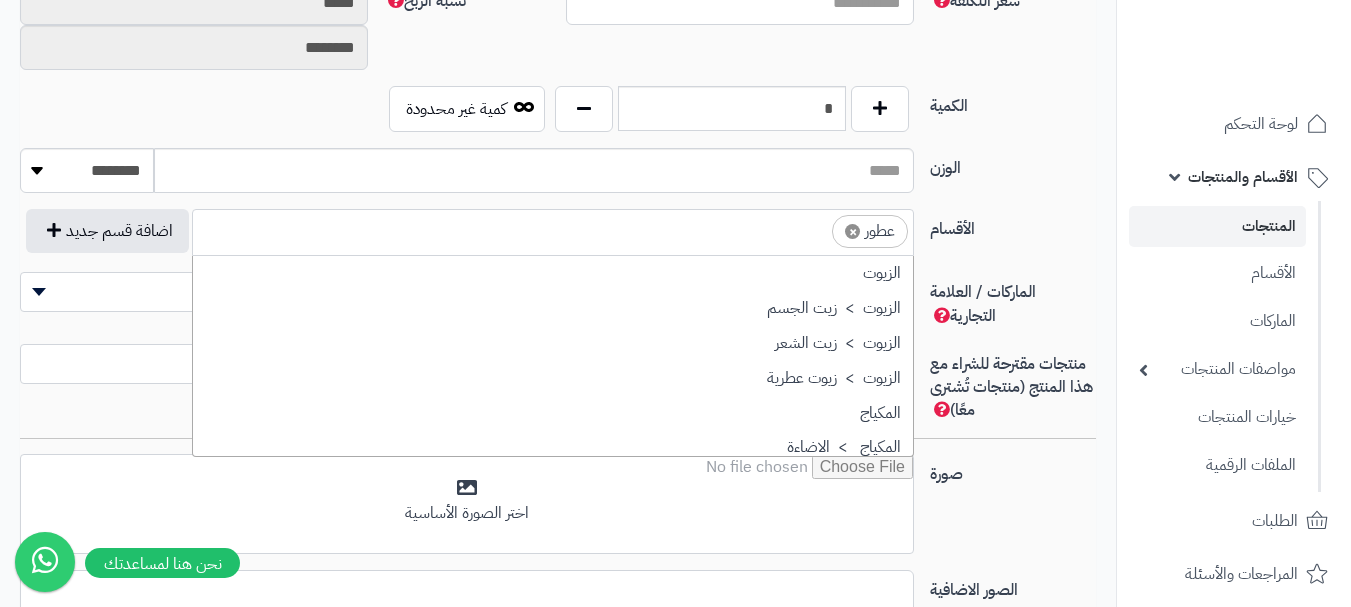 scroll, scrollTop: 697, scrollLeft: 0, axis: vertical 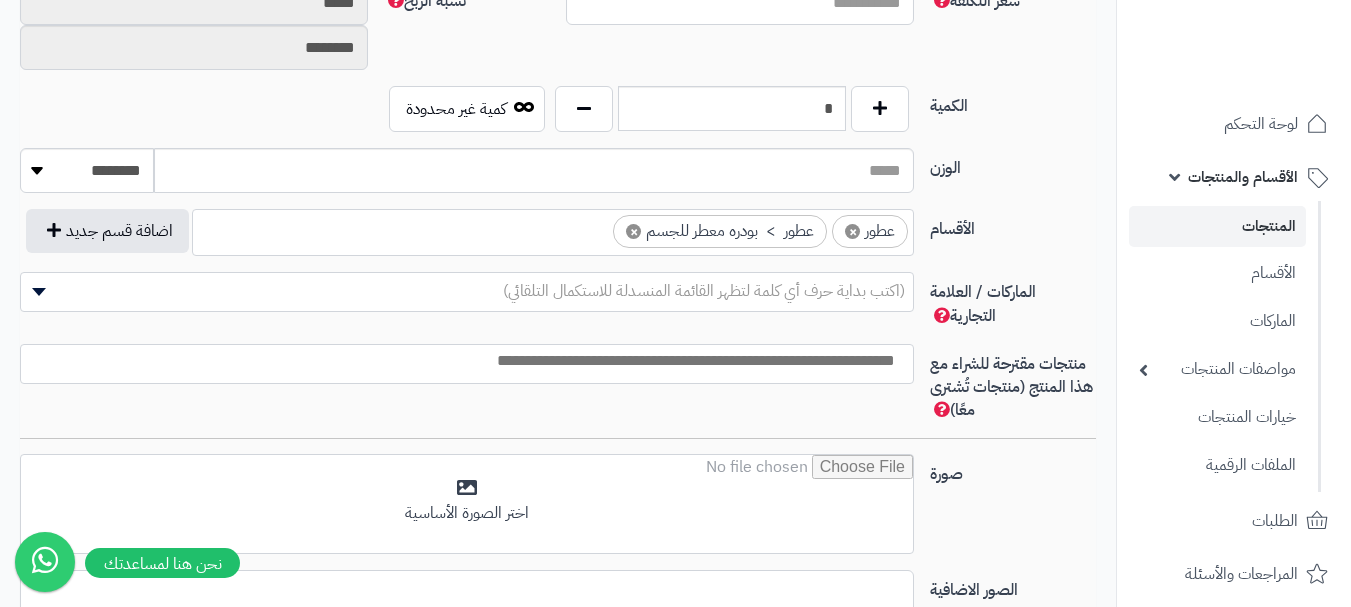 click on "(اكتب بداية حرف أي كلمة لتظهر القائمة المنسدلة للاستكمال التلقائي)" at bounding box center (704, 291) 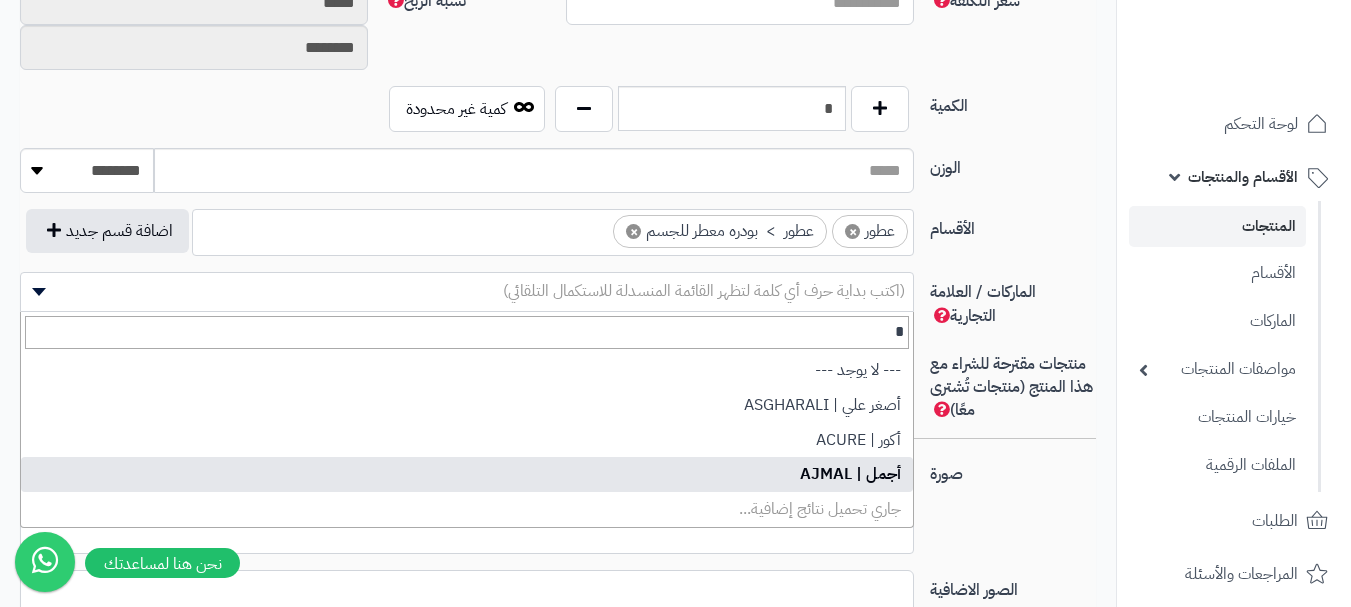 type on "*" 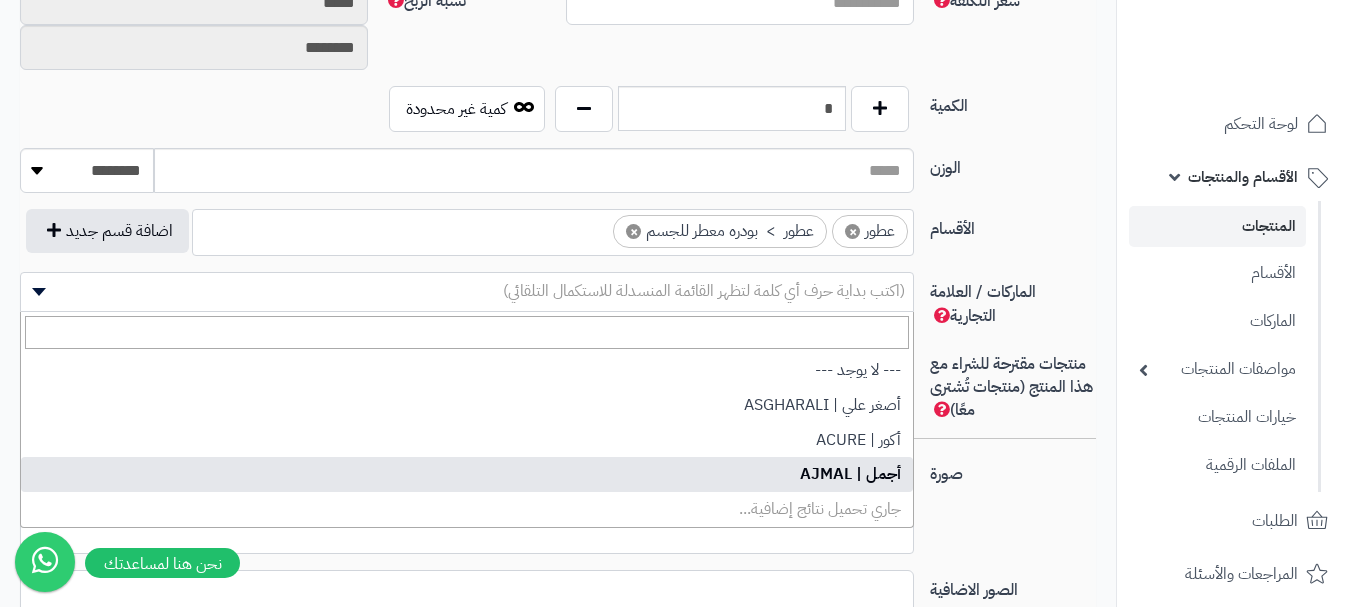 select on "**" 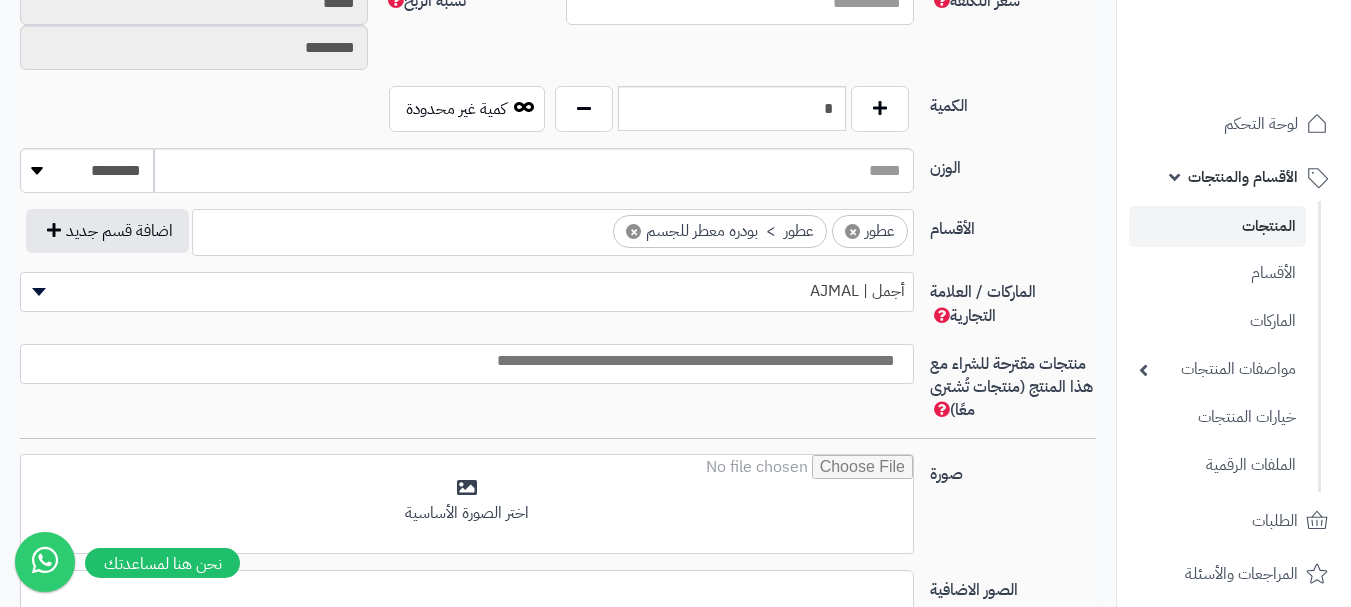 click at bounding box center [462, 361] 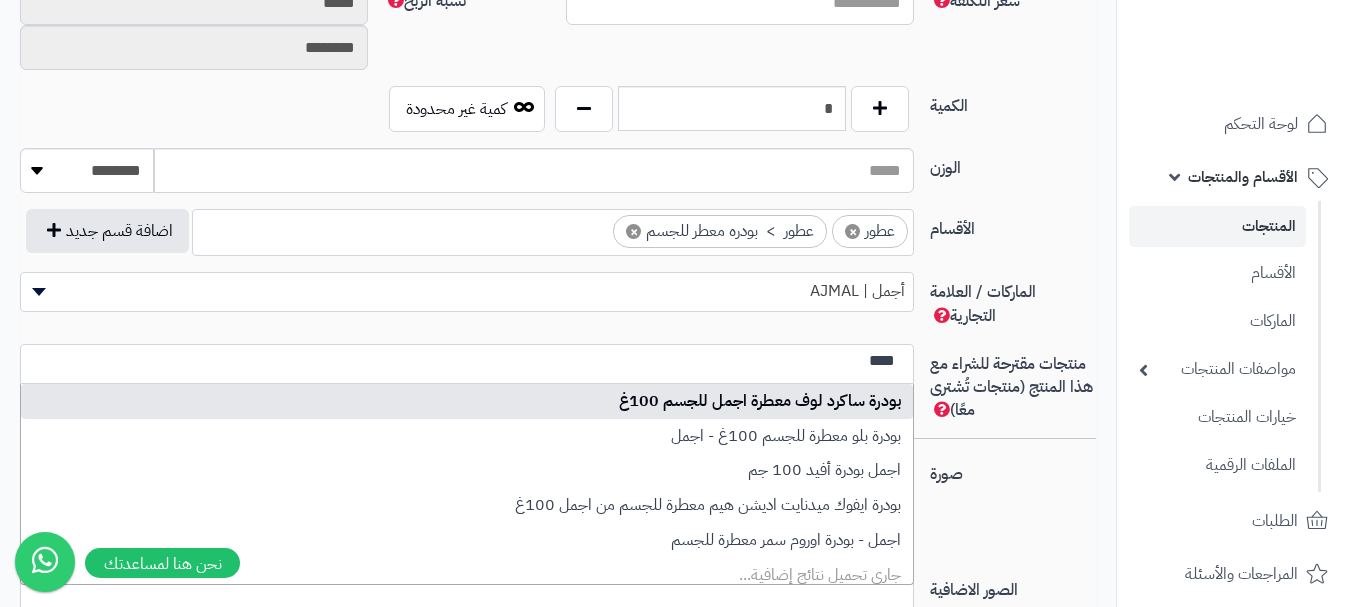 type on "****" 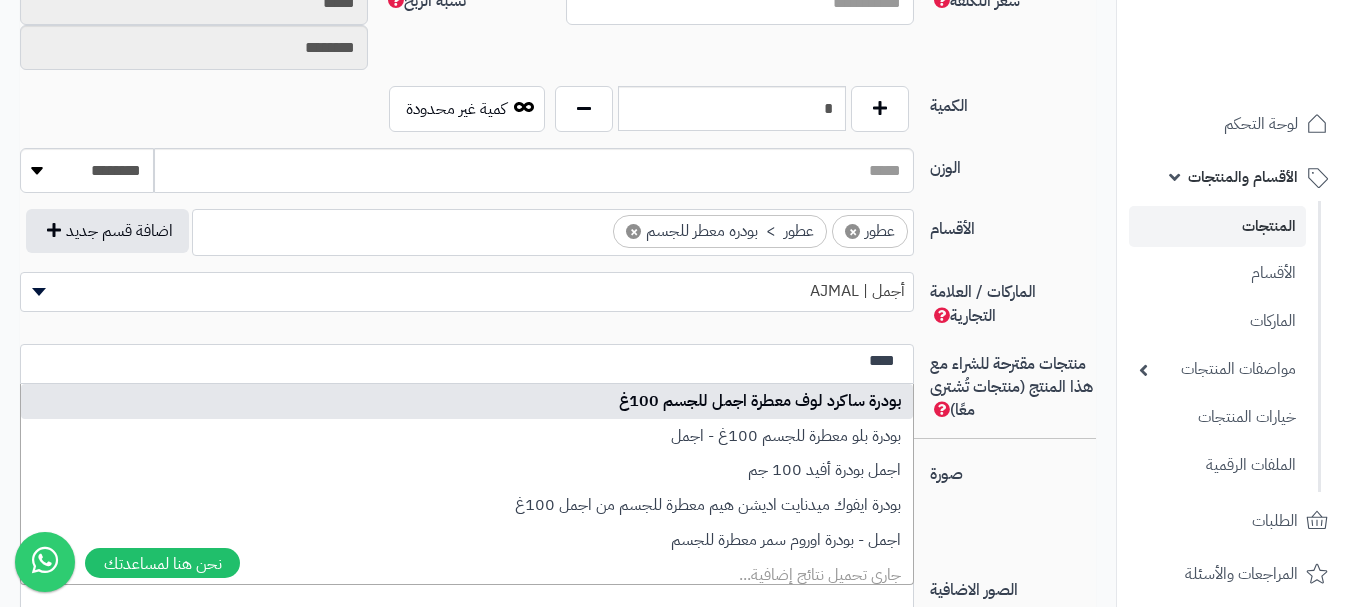 type 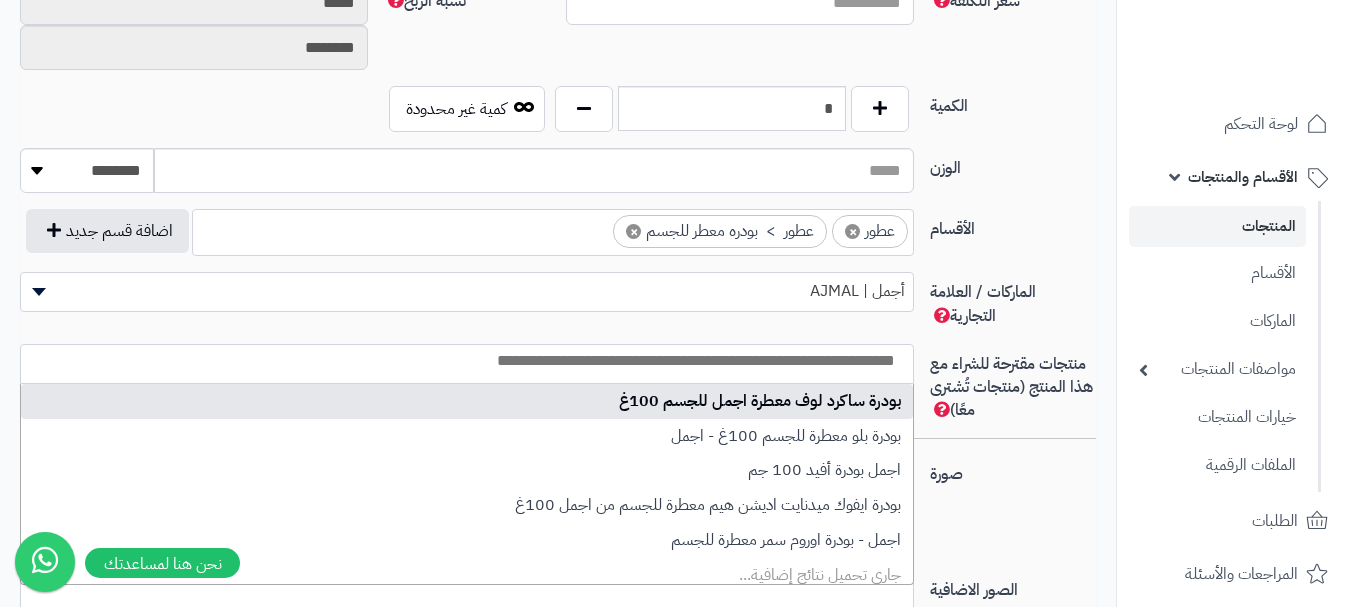 select on "***" 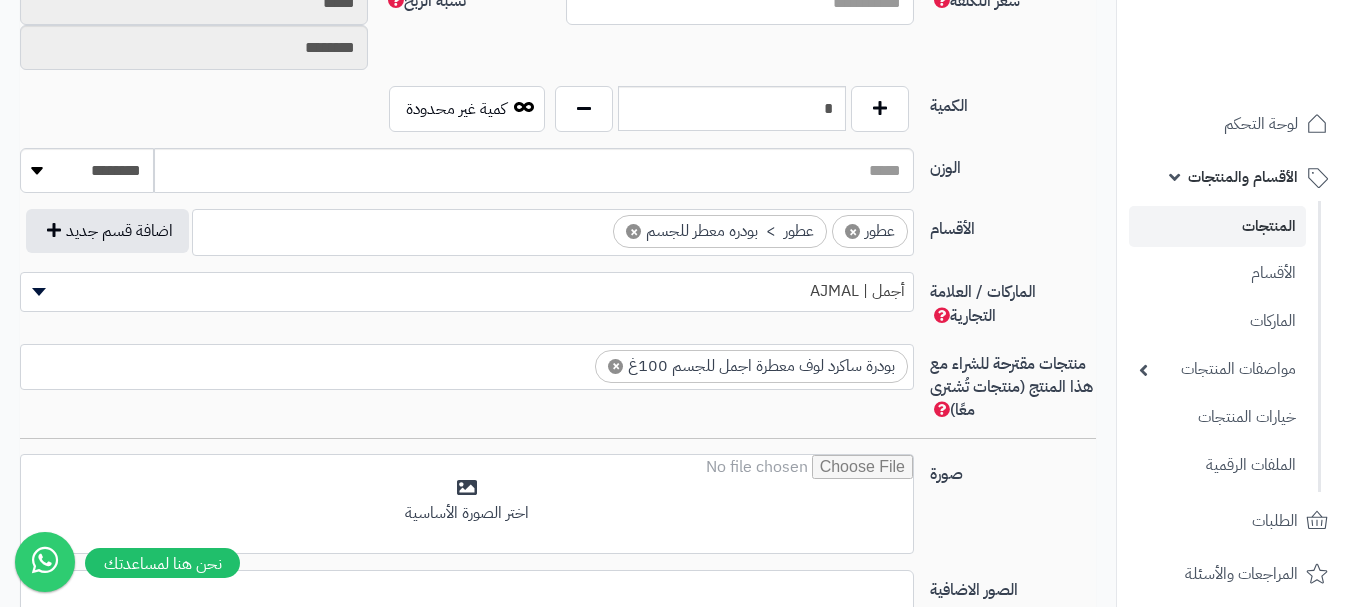 scroll, scrollTop: 0, scrollLeft: 0, axis: both 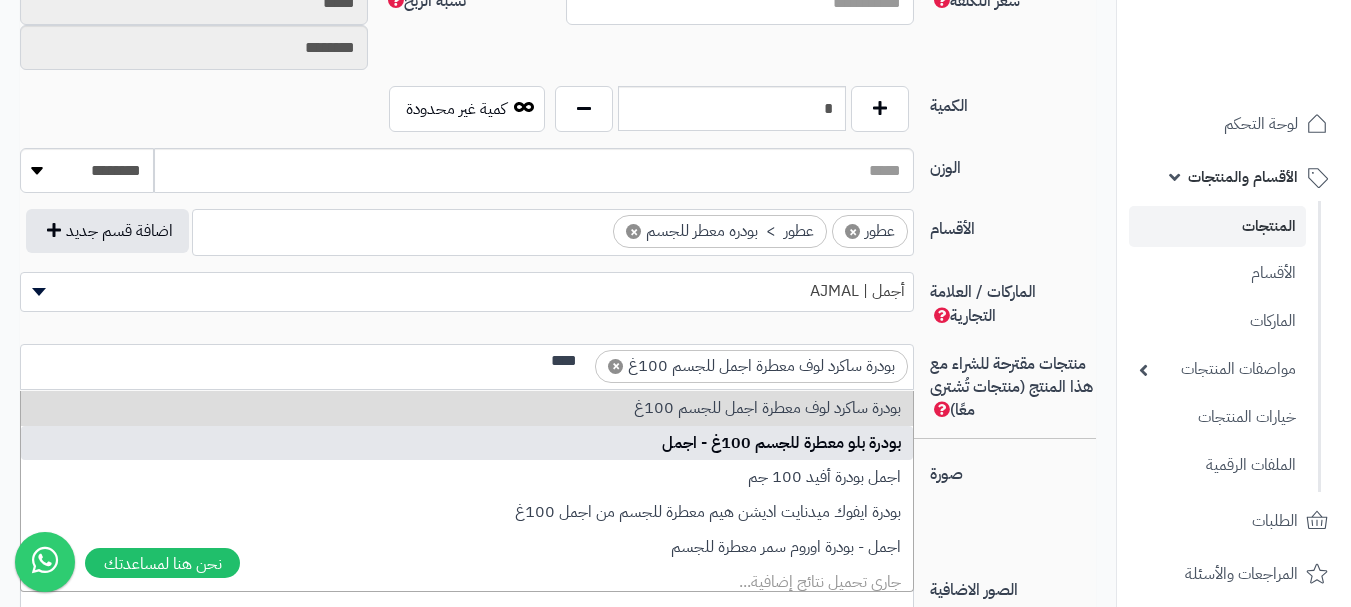 type on "****" 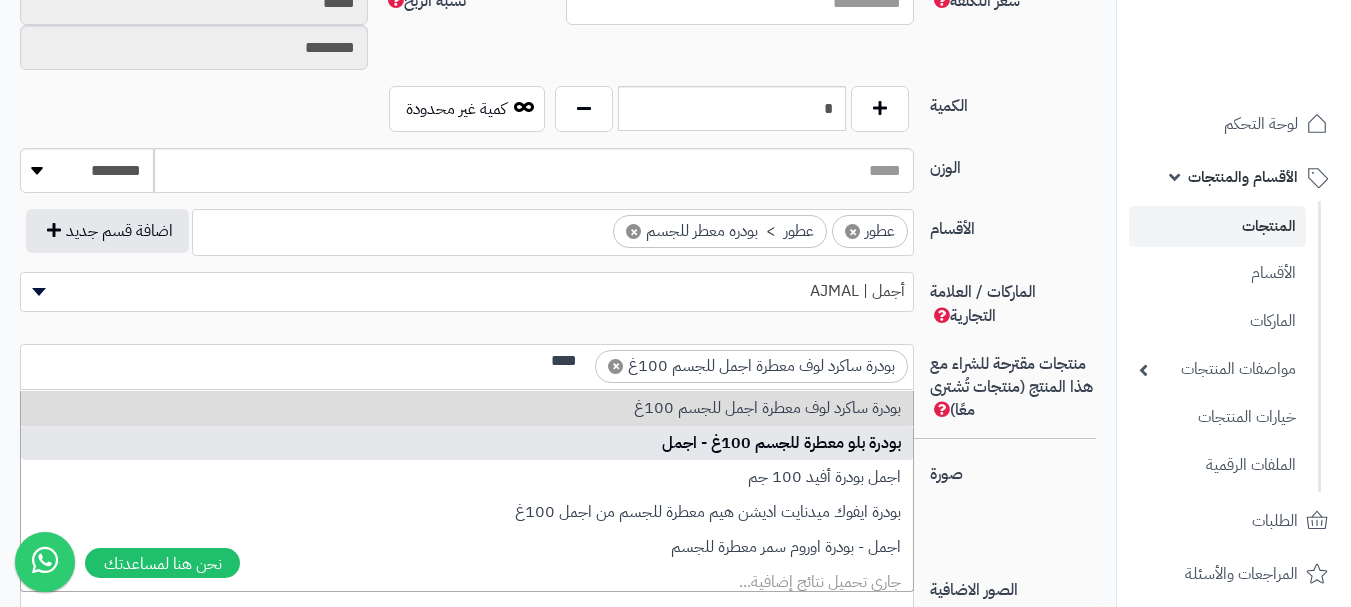 type 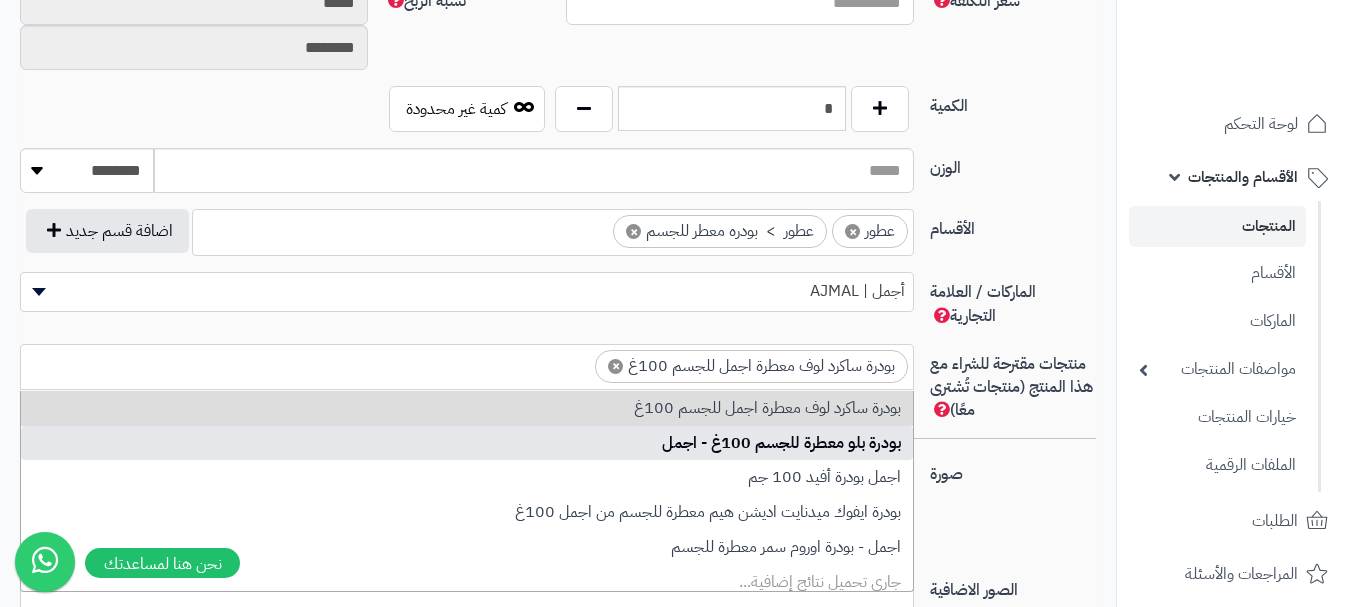 scroll, scrollTop: 0, scrollLeft: 0, axis: both 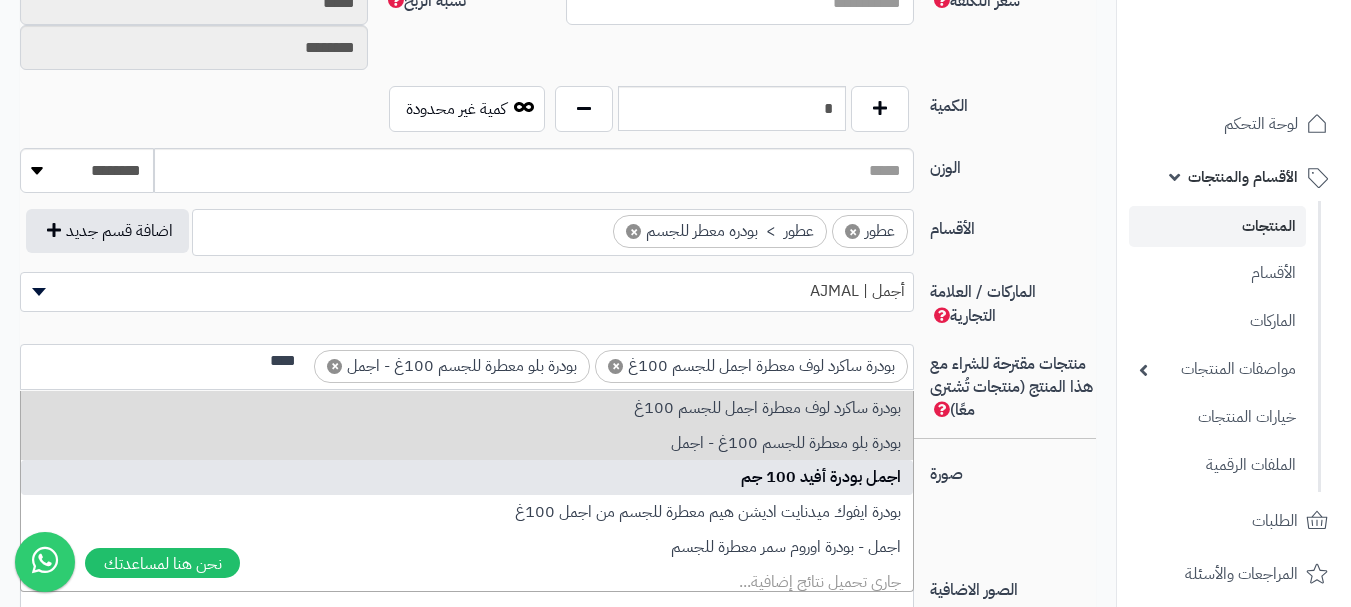 type on "****" 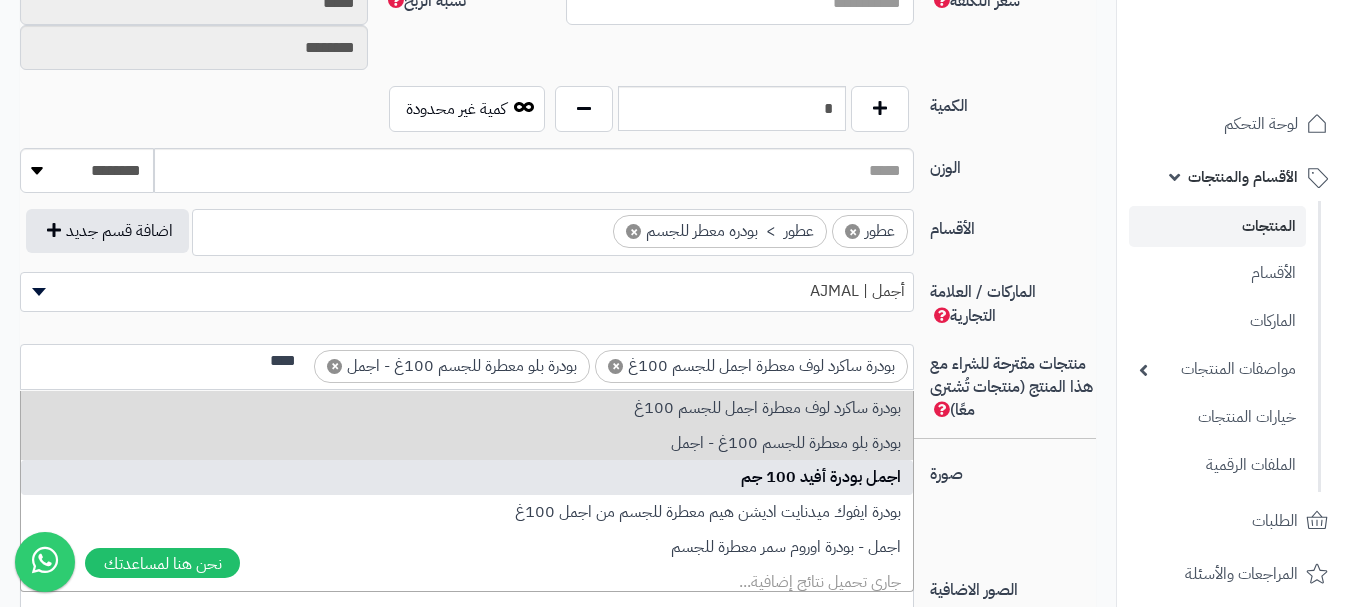 type 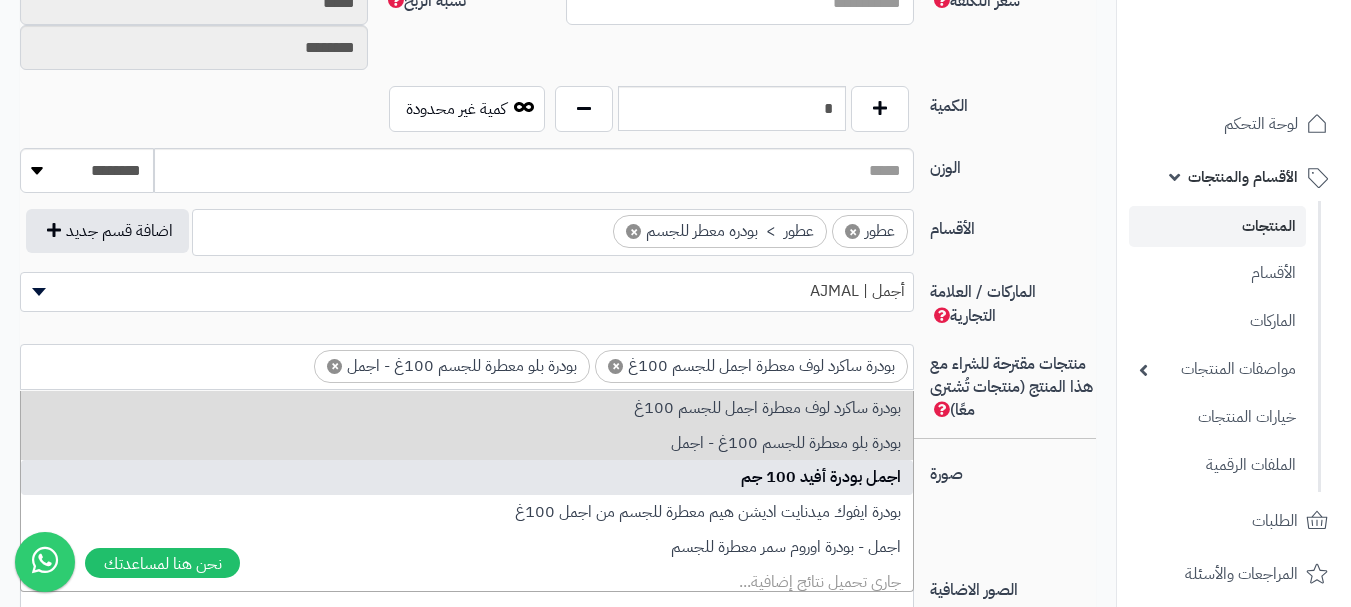 scroll, scrollTop: 0, scrollLeft: 0, axis: both 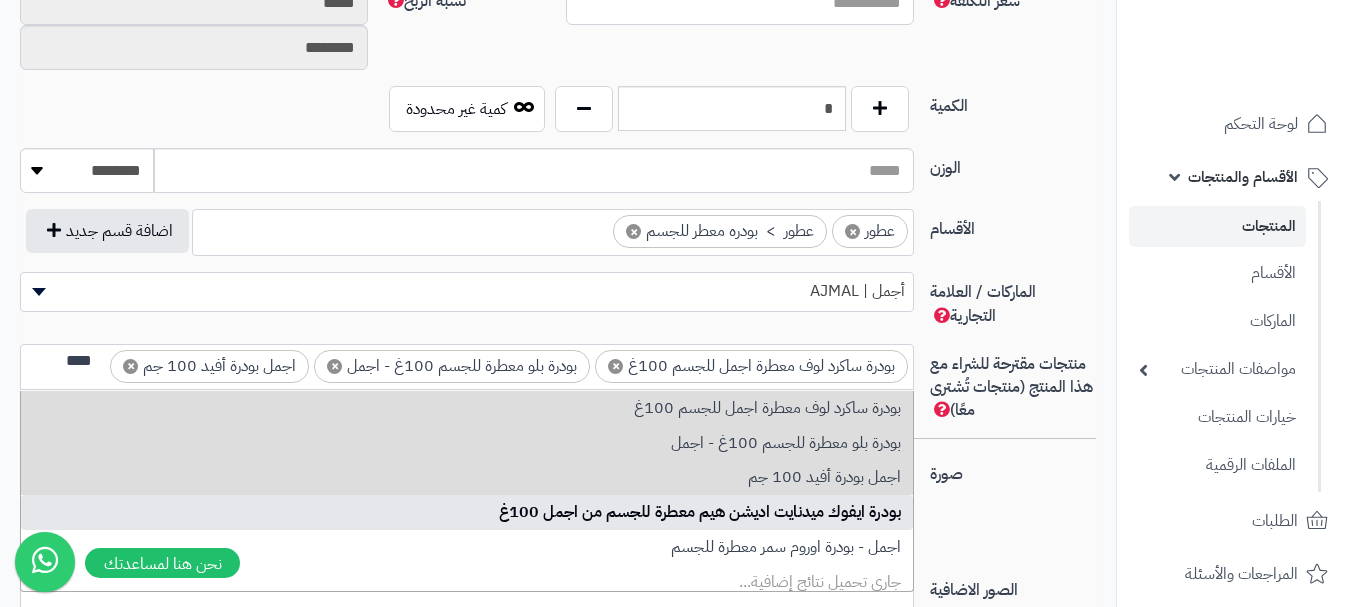 type on "****" 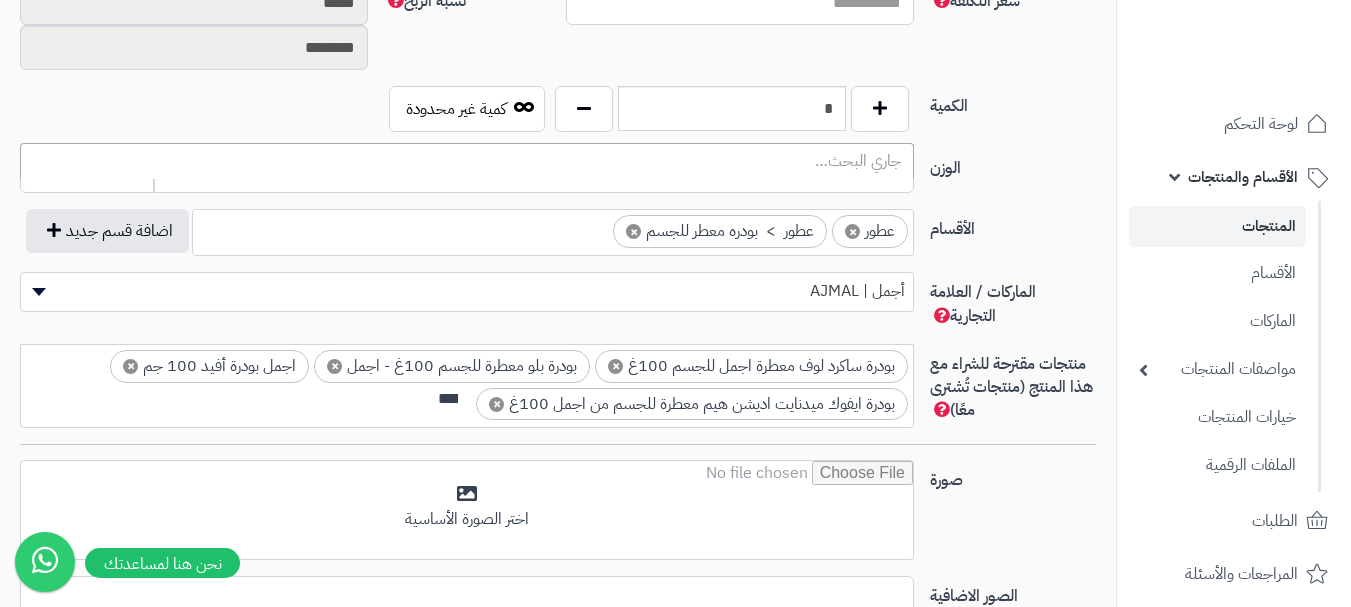 scroll, scrollTop: 0, scrollLeft: -3, axis: horizontal 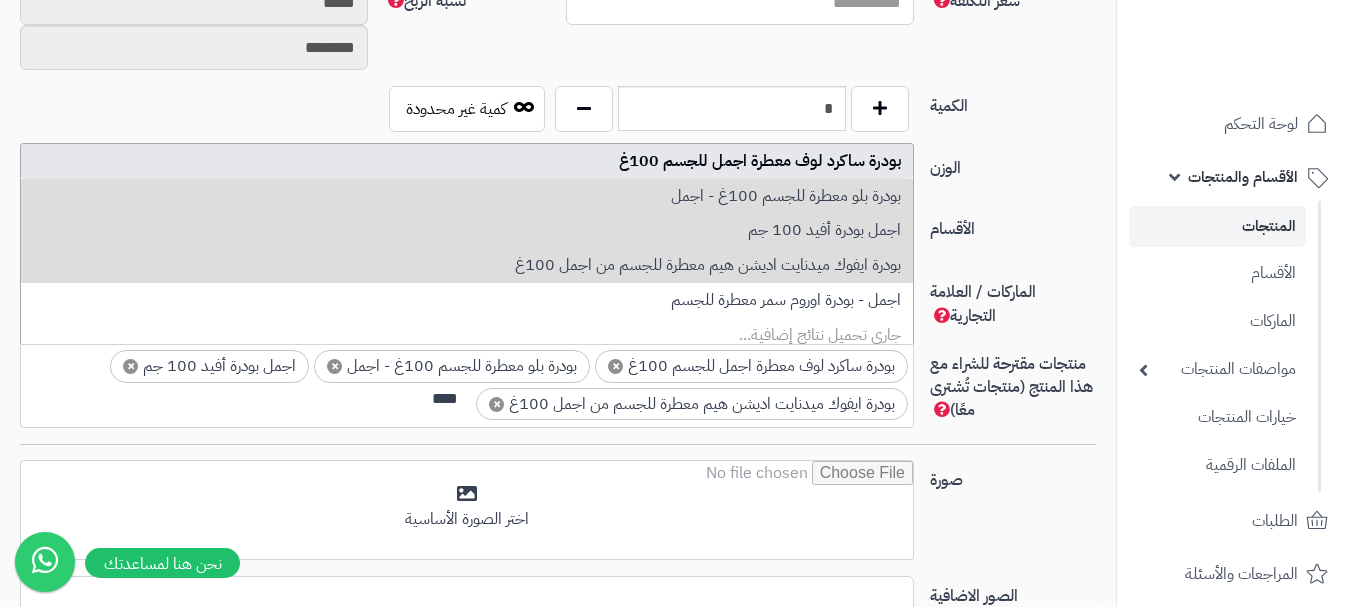 type on "****" 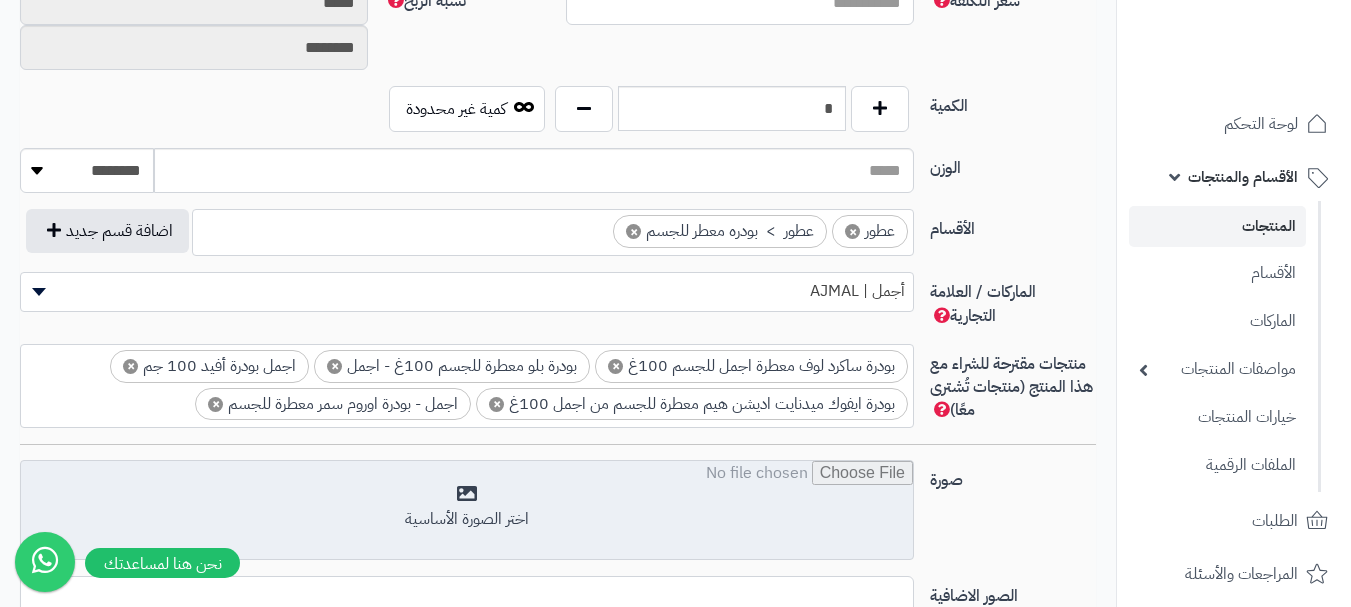 click at bounding box center (467, 511) 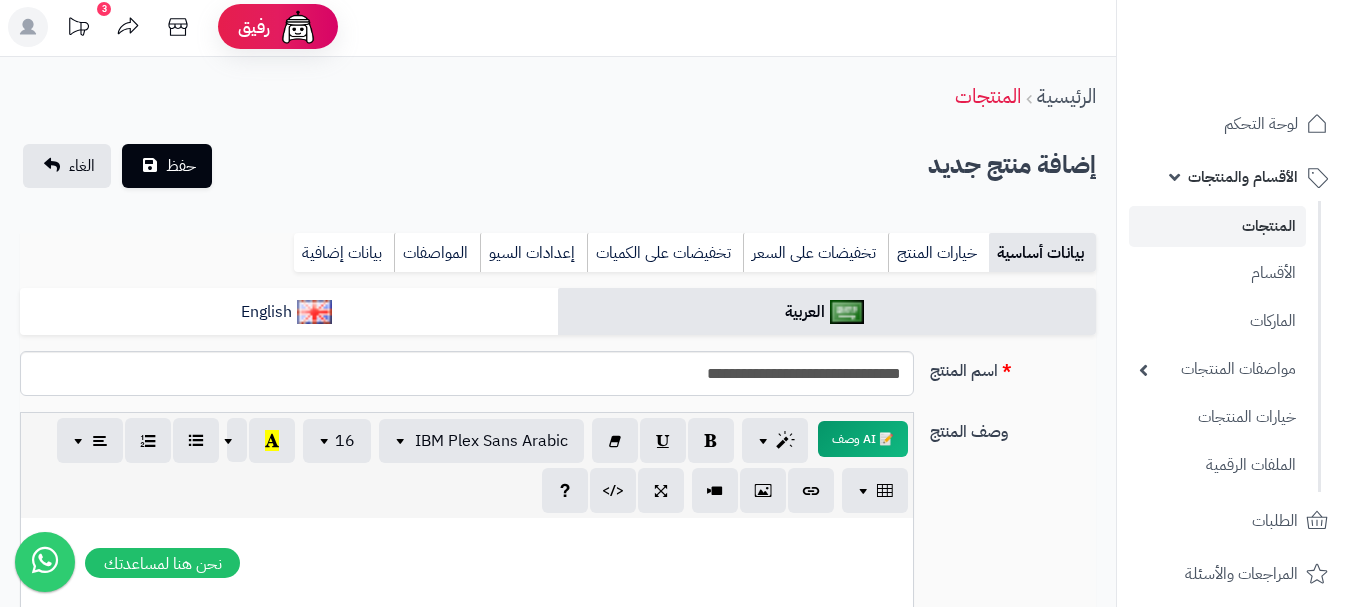 scroll, scrollTop: 0, scrollLeft: 0, axis: both 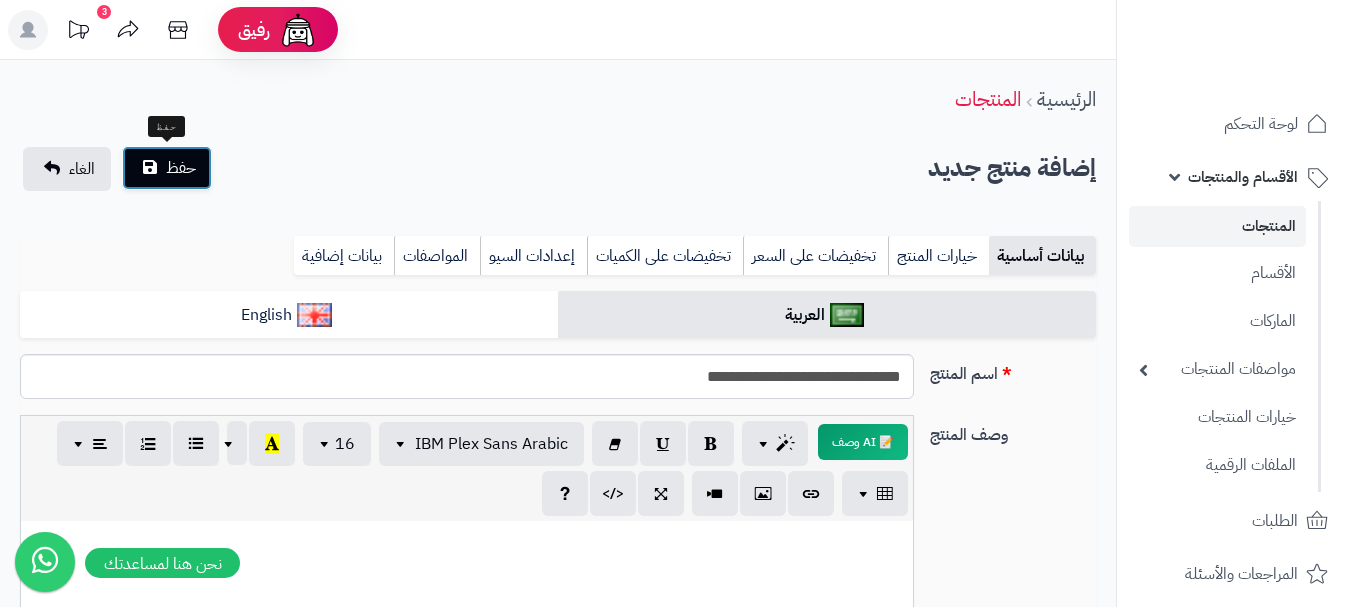 click on "حفظ" at bounding box center (167, 168) 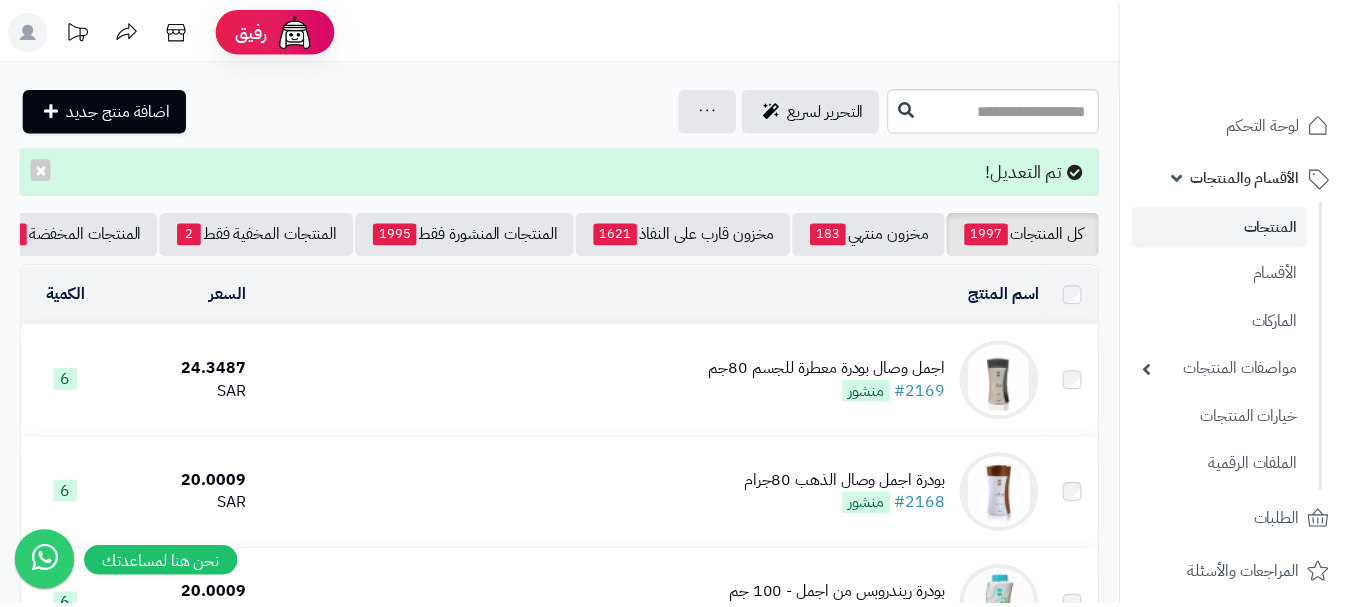 scroll, scrollTop: 0, scrollLeft: 0, axis: both 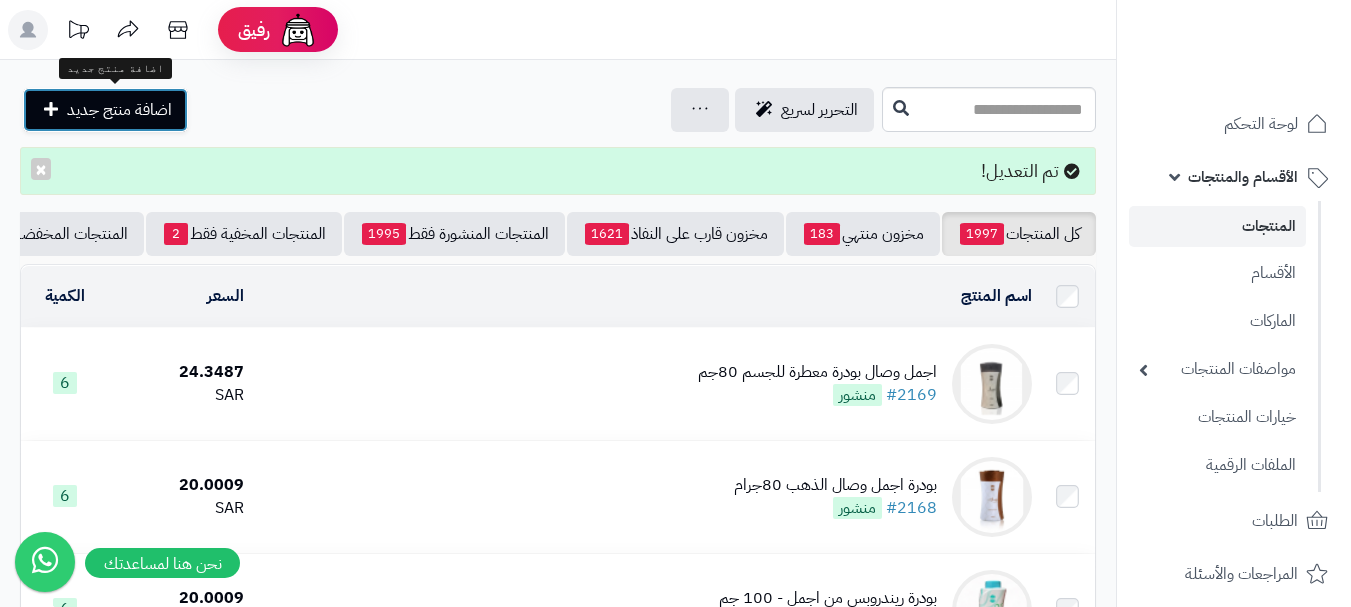 click on "اضافة منتج جديد" at bounding box center (119, 110) 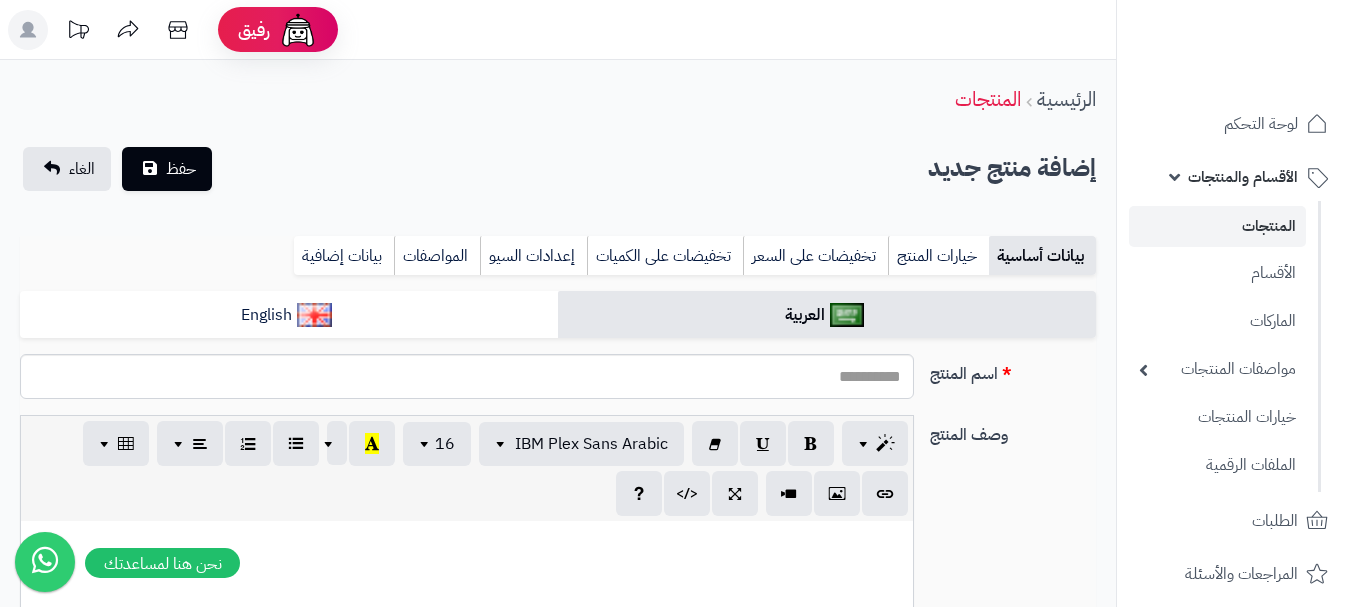 select 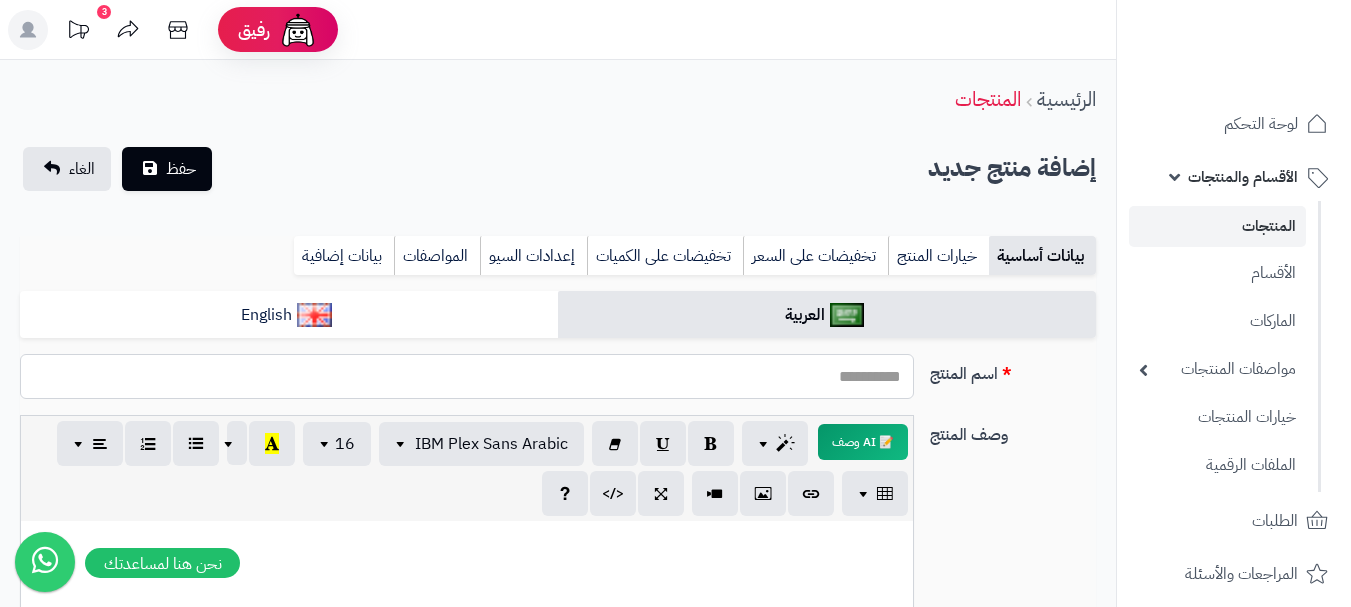 paste on "**********" 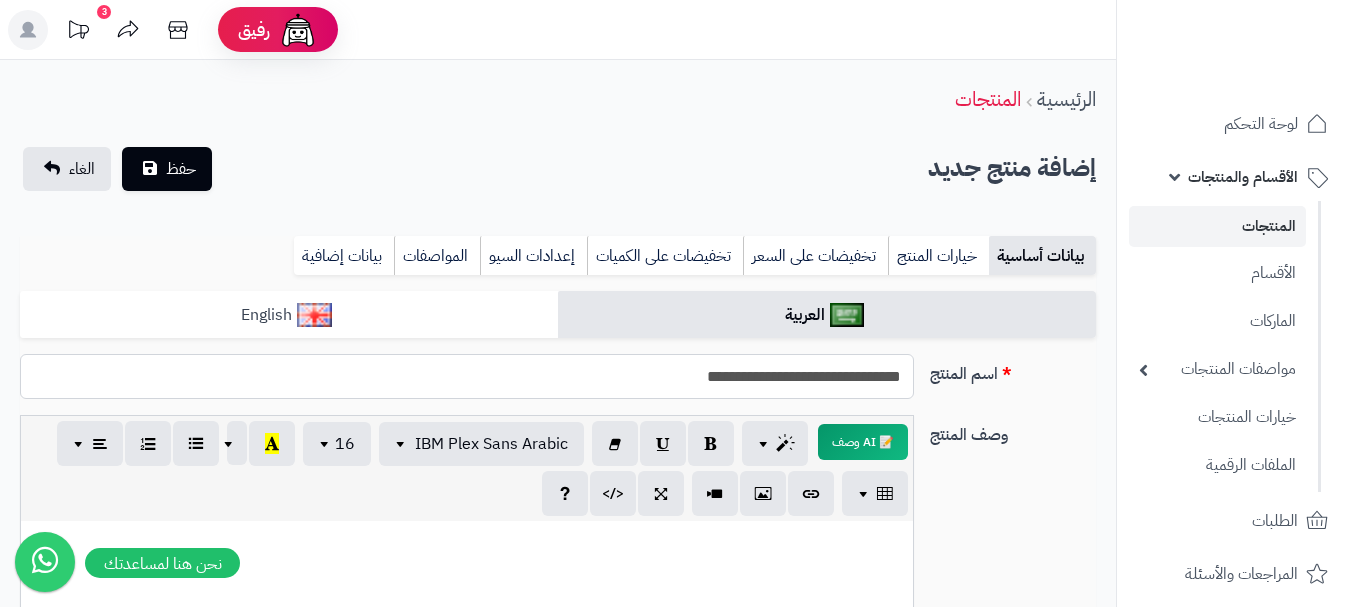 type on "**********" 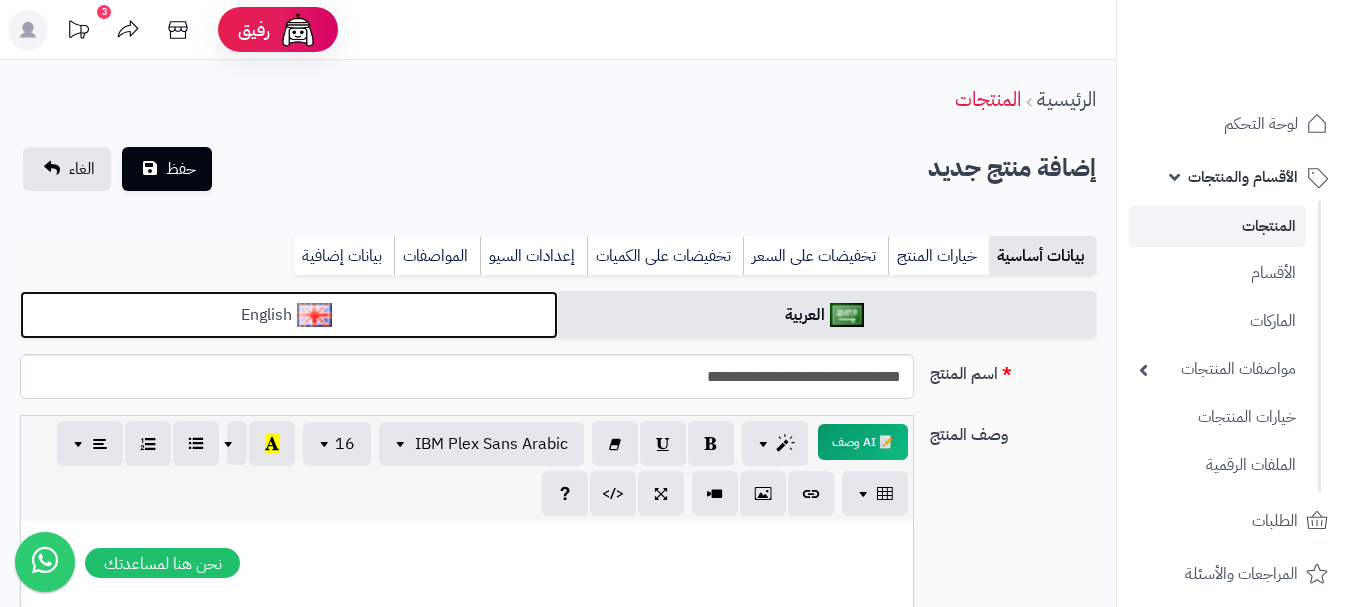 click on "English" at bounding box center (289, 315) 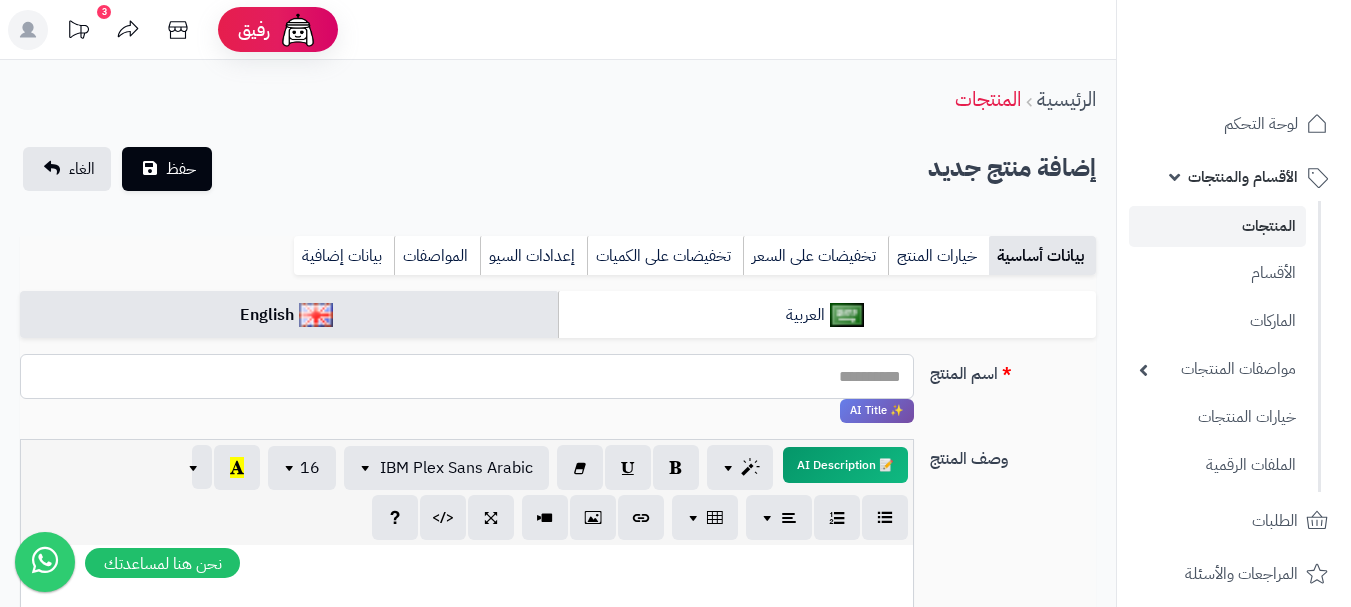 paste on "**********" 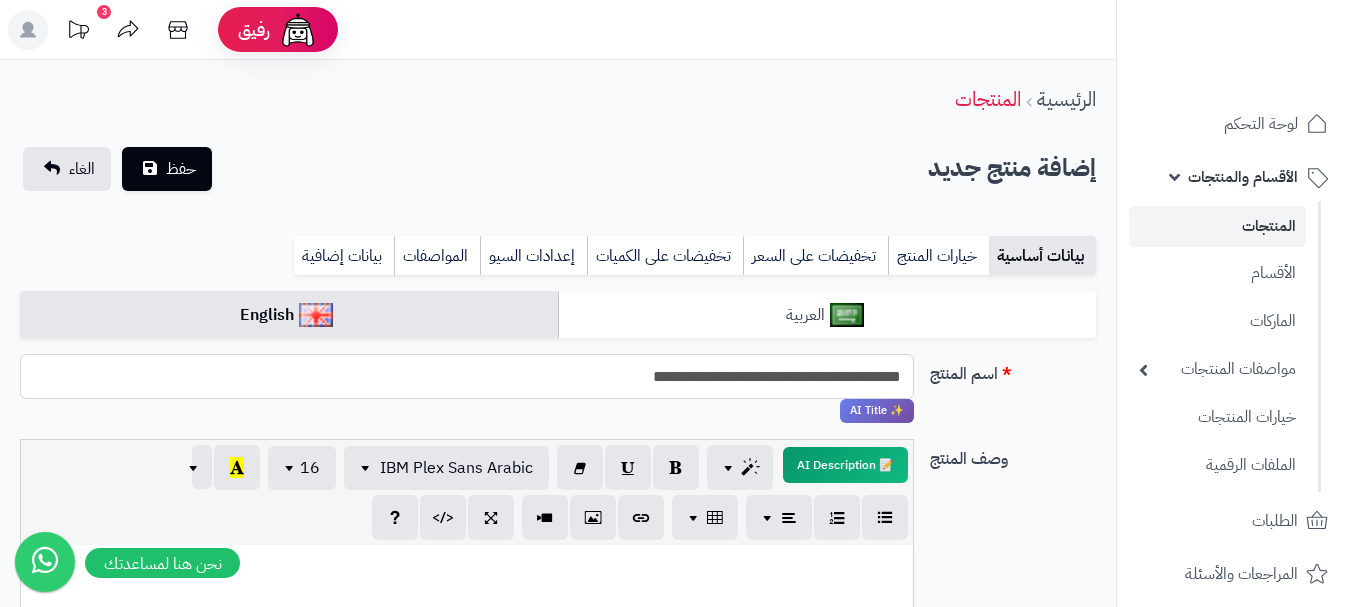 type on "**********" 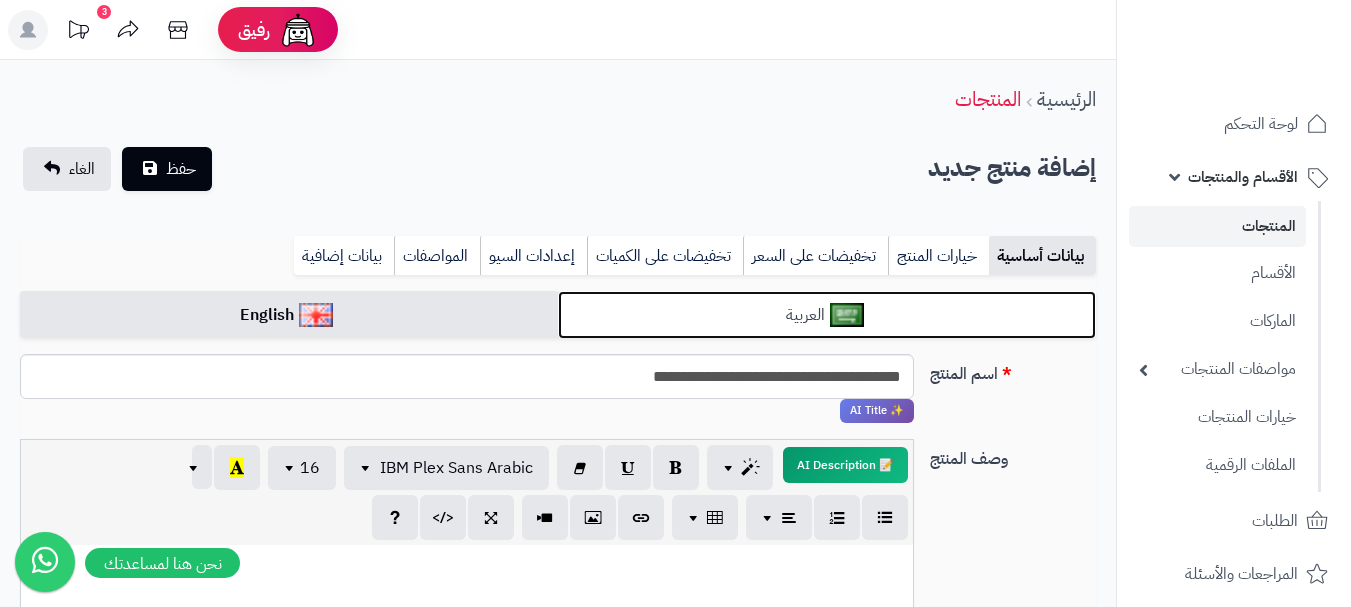 click on "العربية" 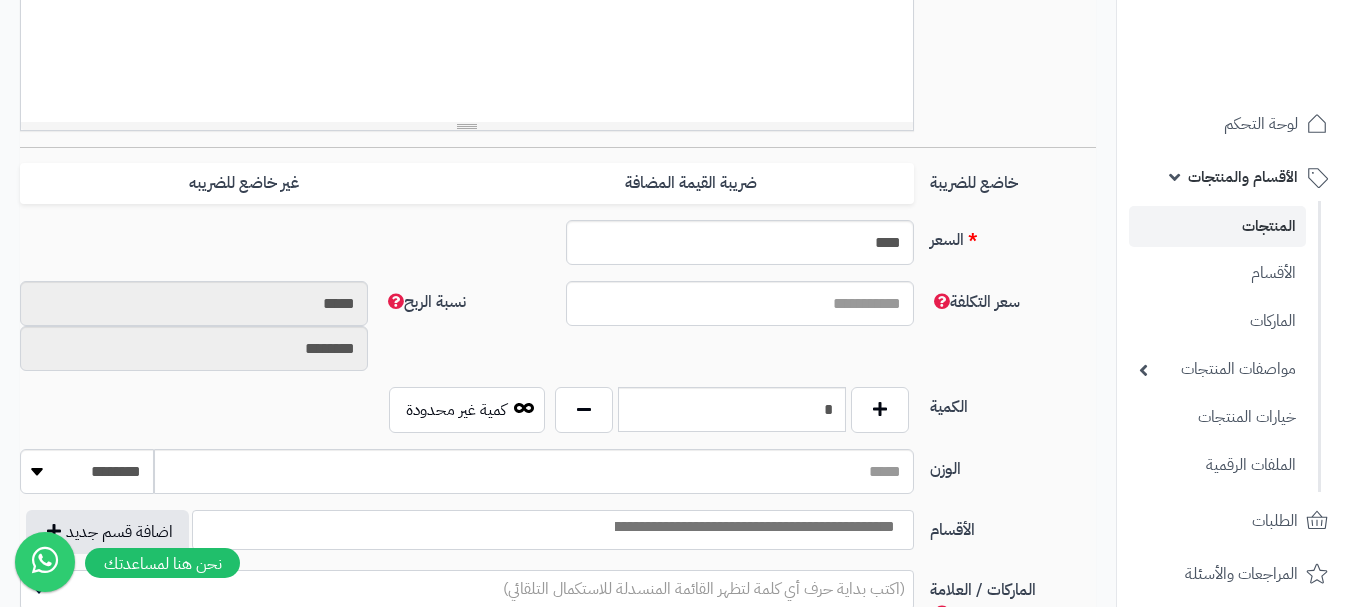 scroll, scrollTop: 700, scrollLeft: 0, axis: vertical 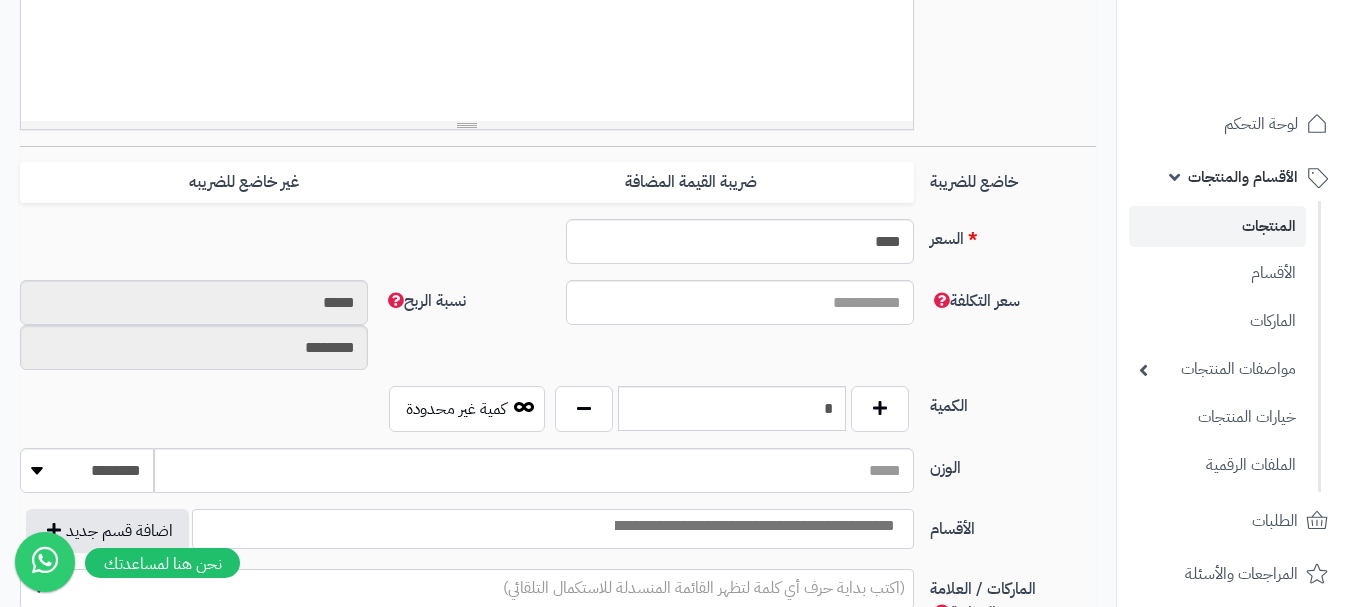 drag, startPoint x: 840, startPoint y: 178, endPoint x: 236, endPoint y: 330, distance: 622.8322 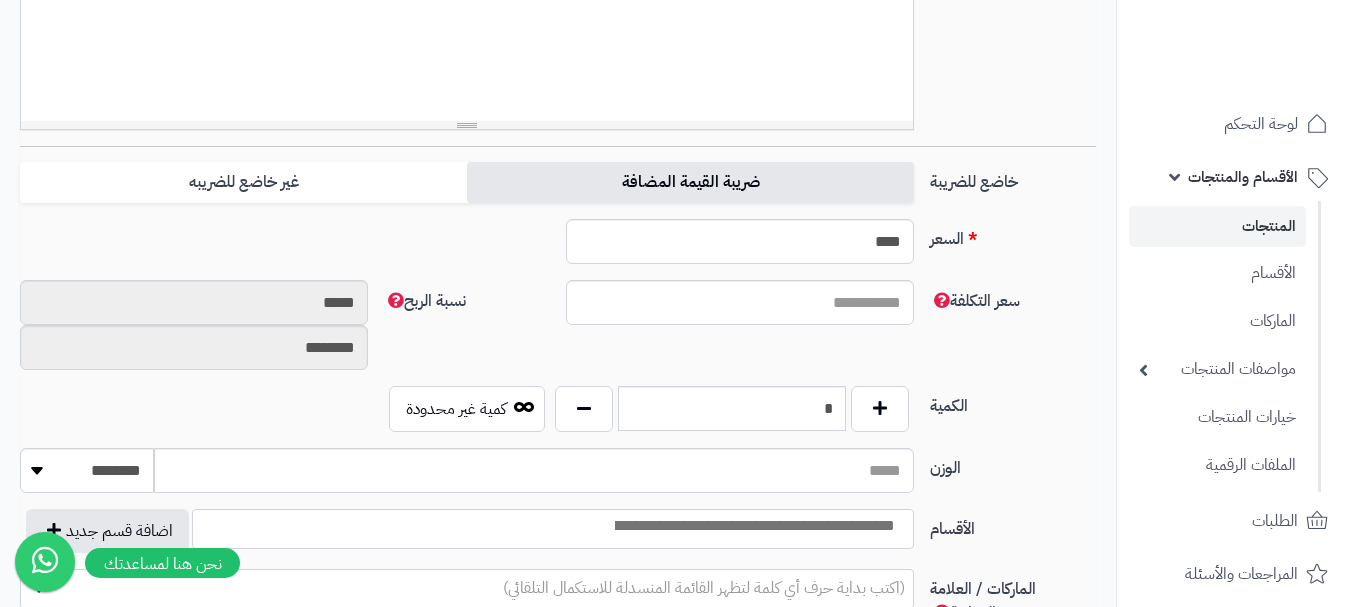 type on "*" 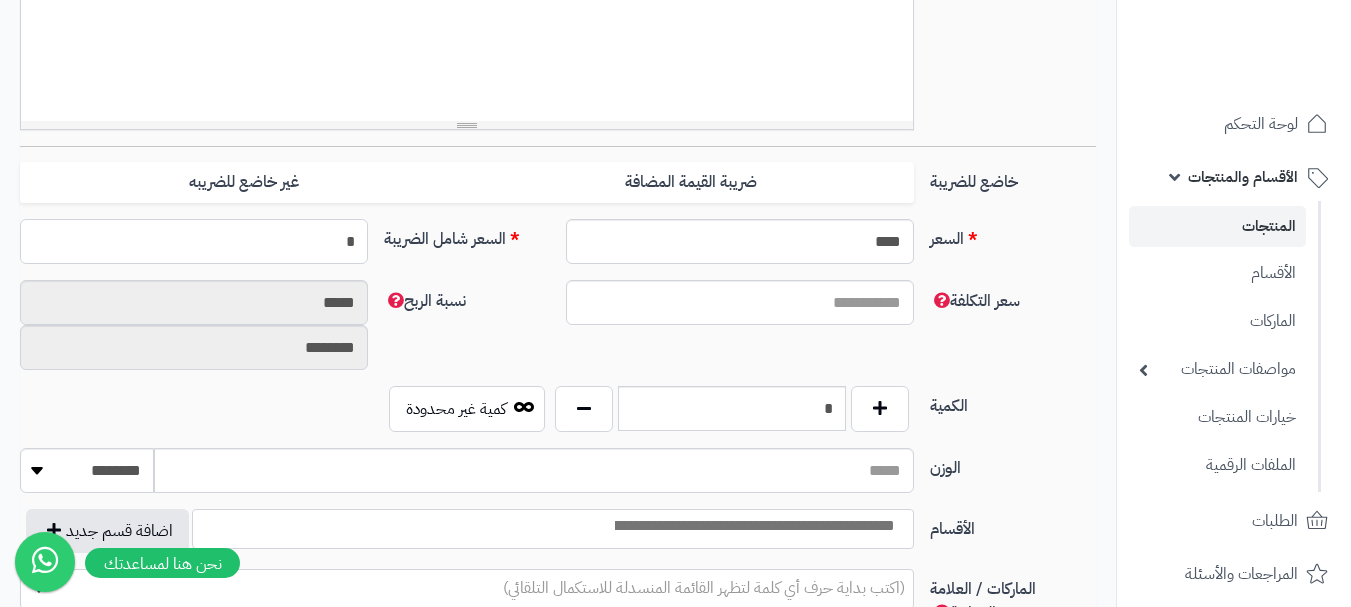 click on "*" 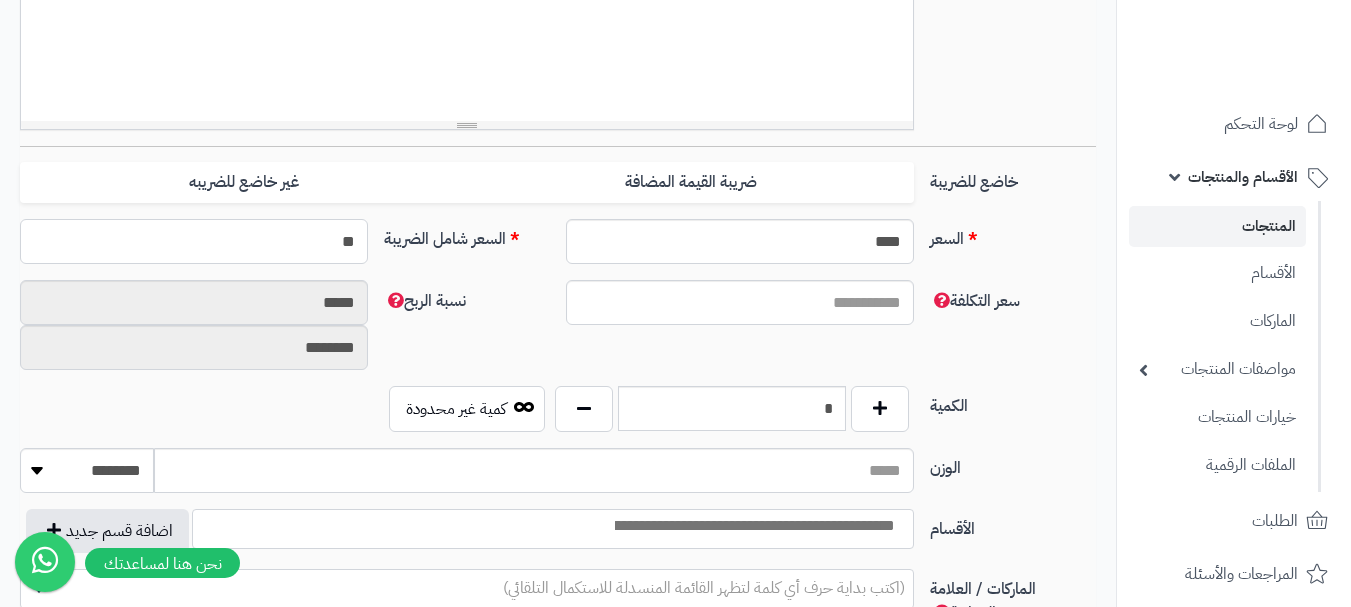 type on "*" 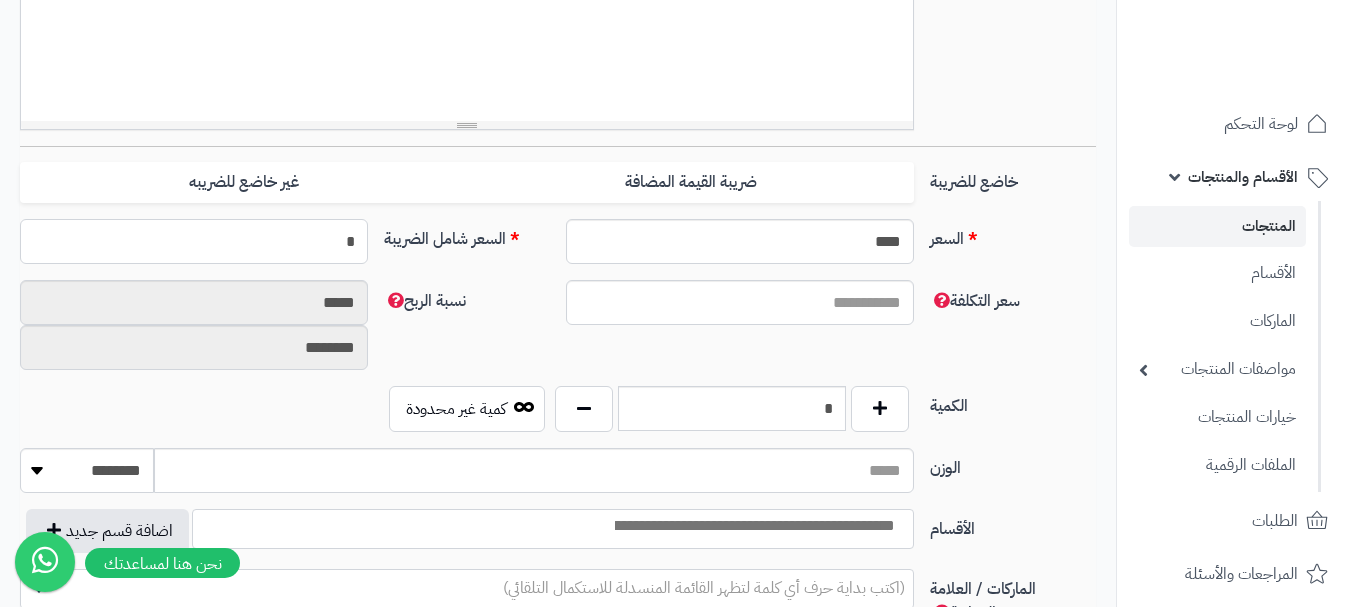 type 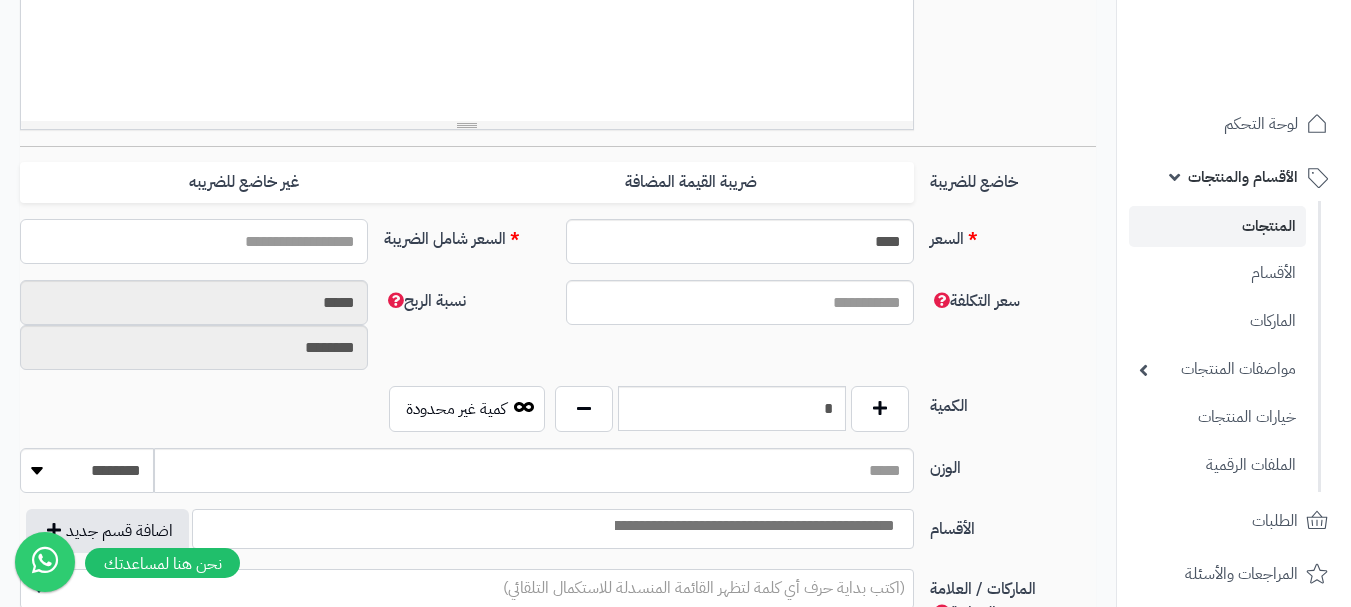 type on "*" 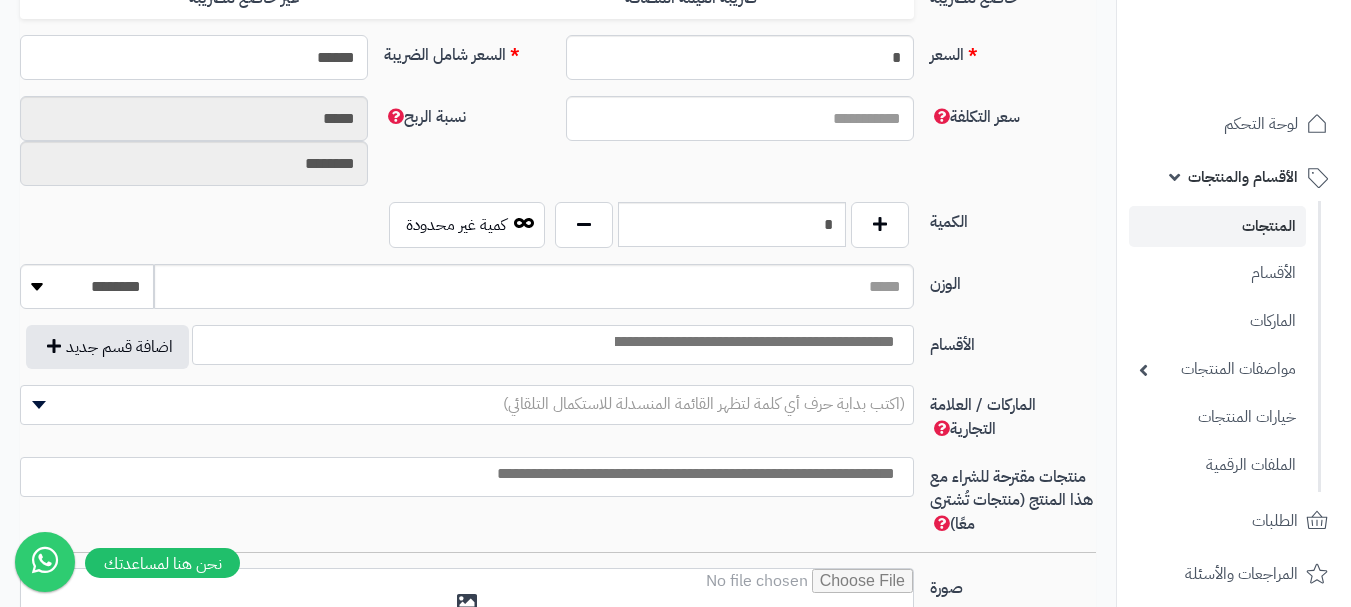 scroll, scrollTop: 900, scrollLeft: 0, axis: vertical 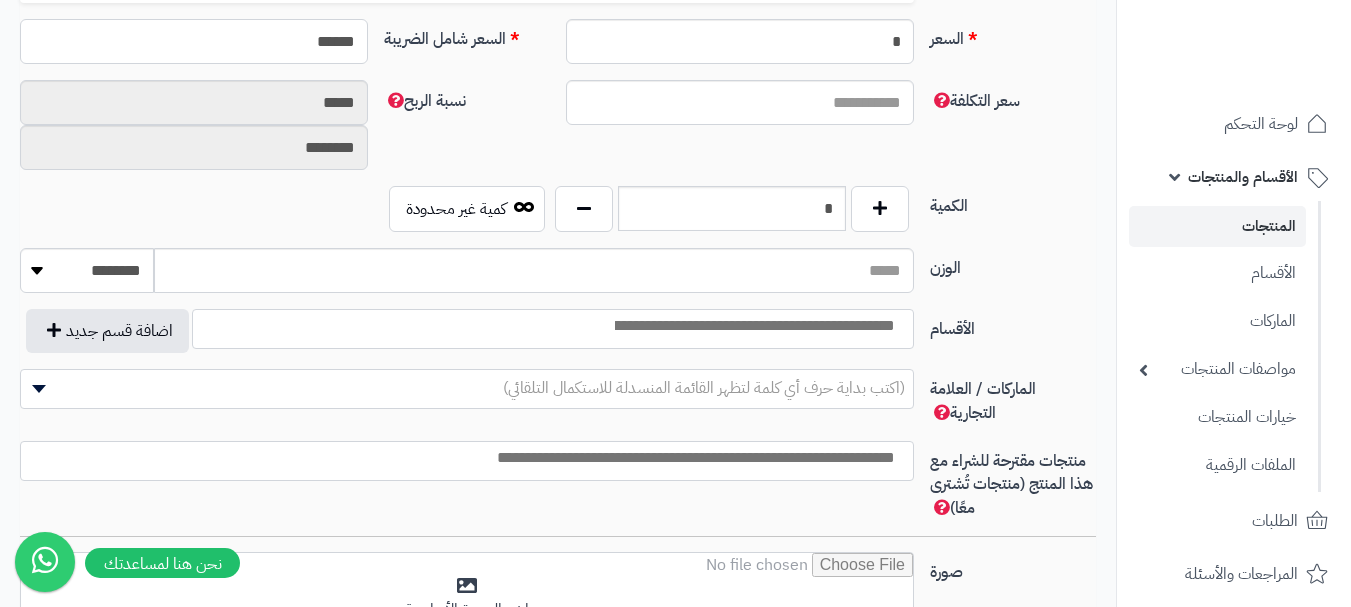 type on "******" 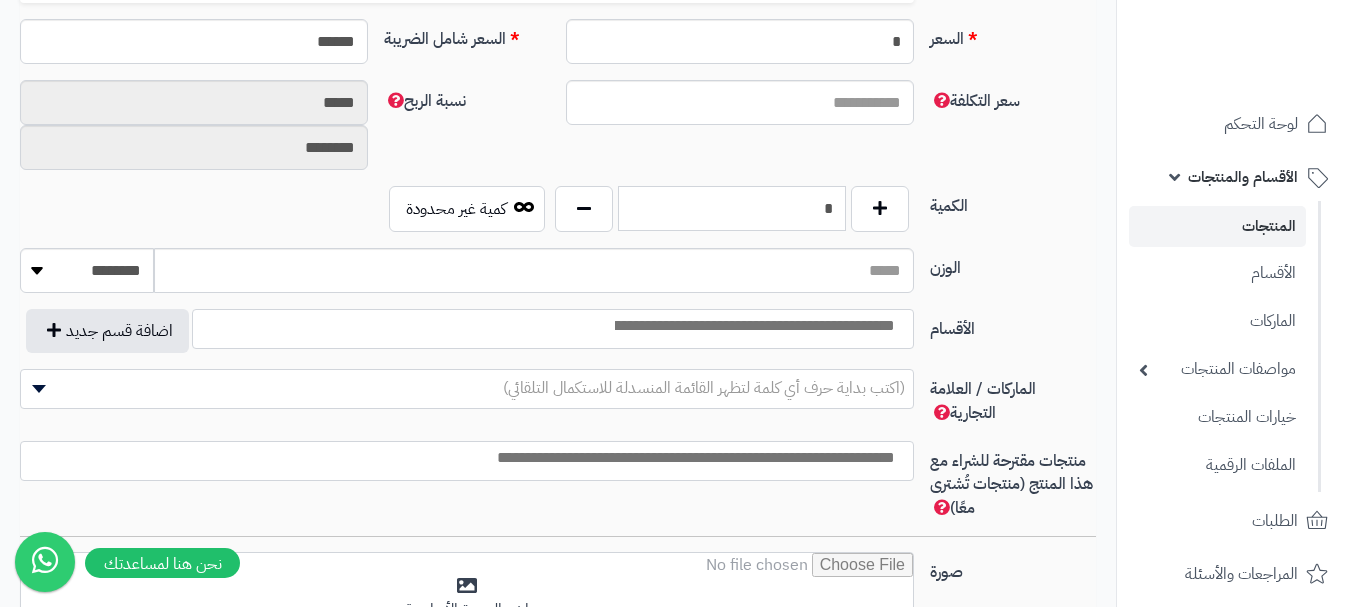type on "**********" 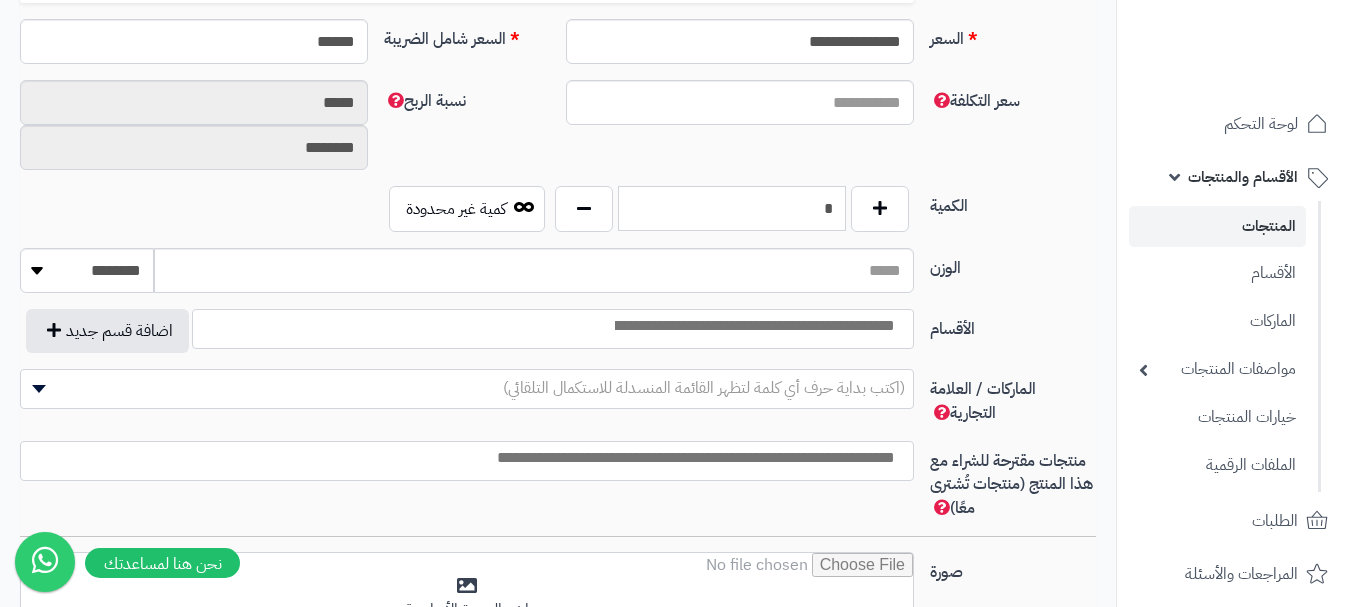 click on "*" 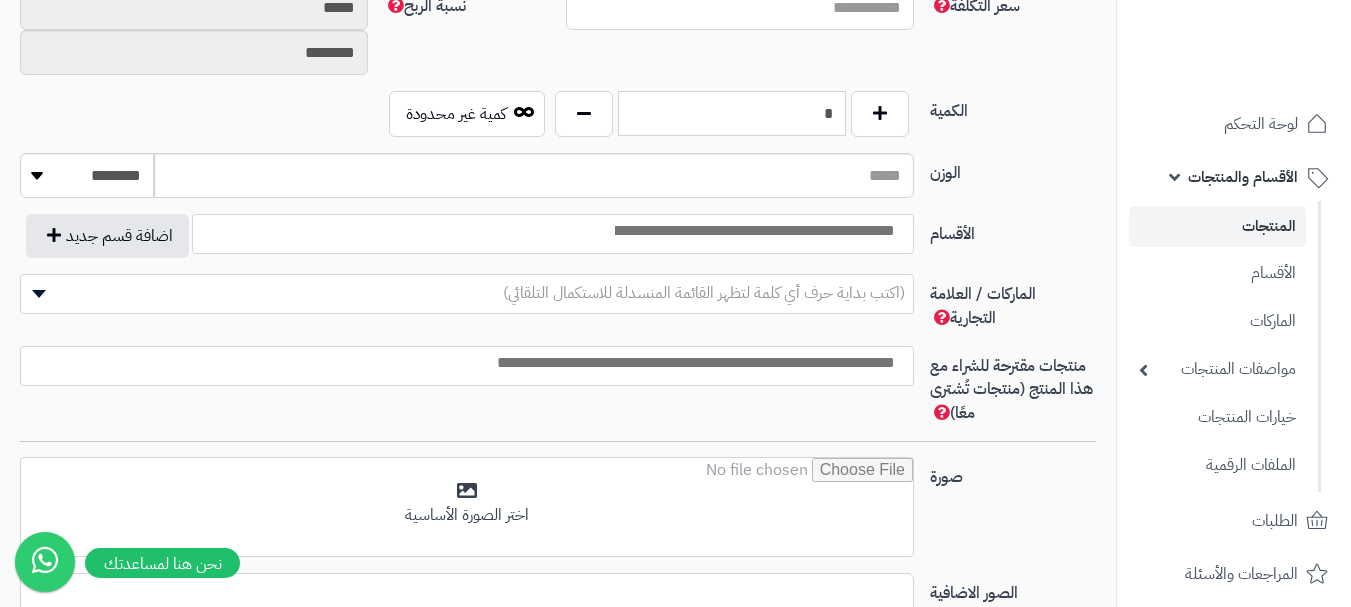 scroll, scrollTop: 1000, scrollLeft: 0, axis: vertical 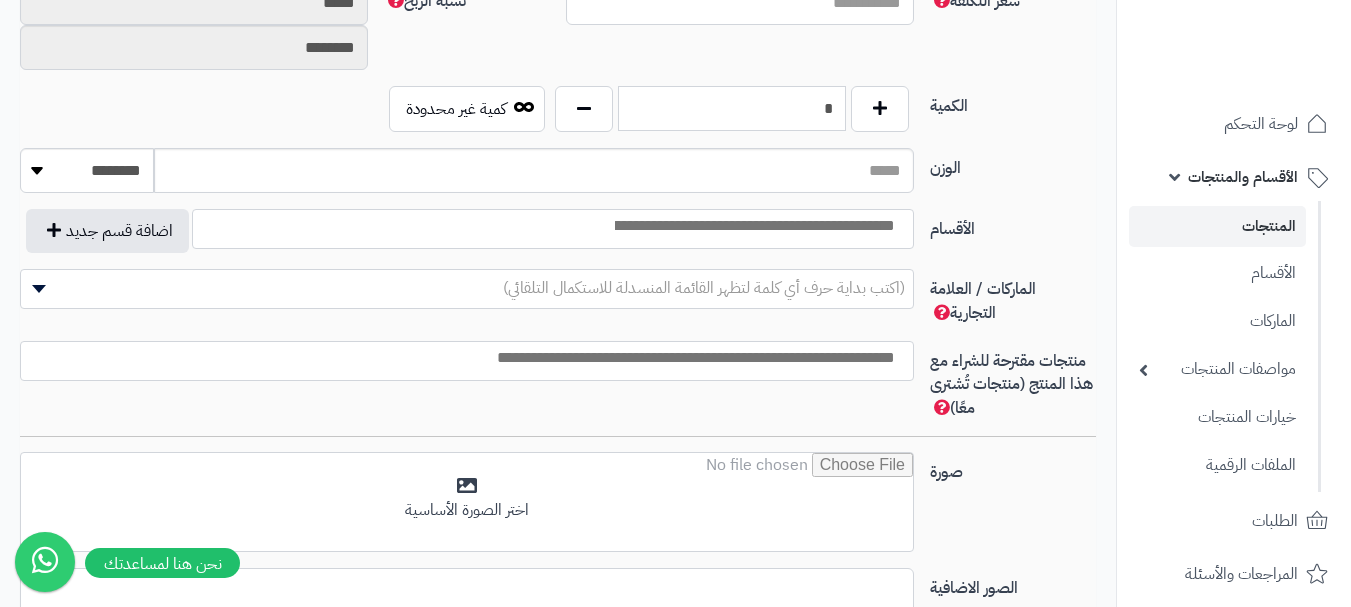 type on "*" 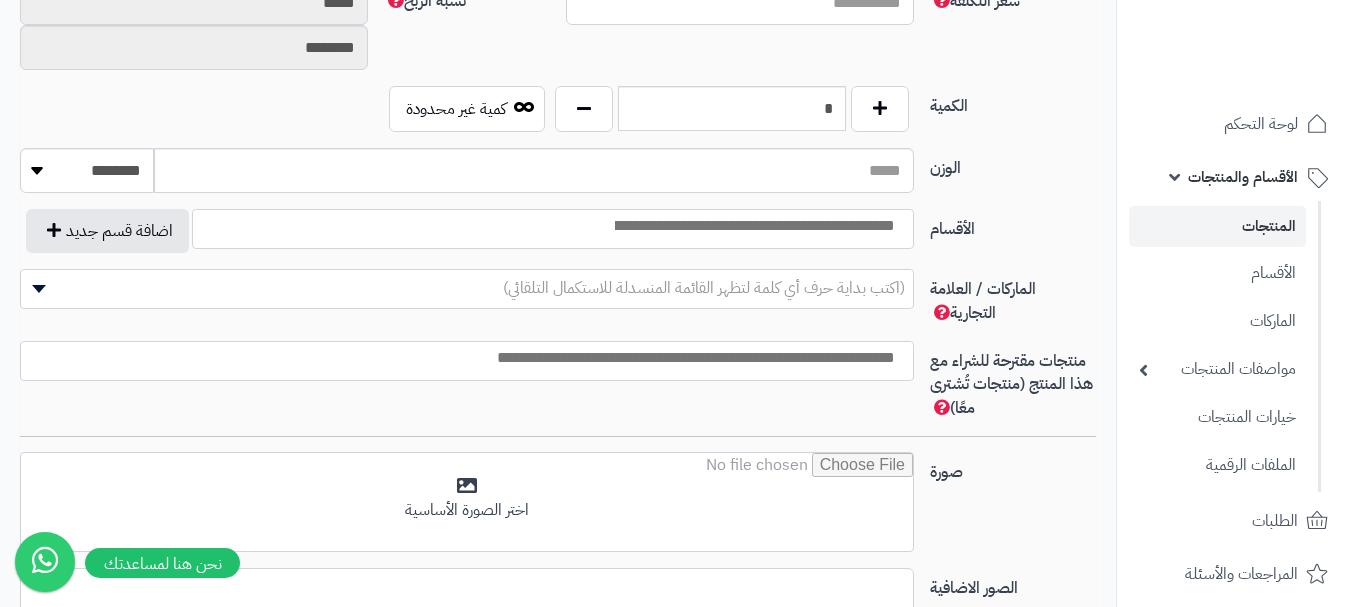 click 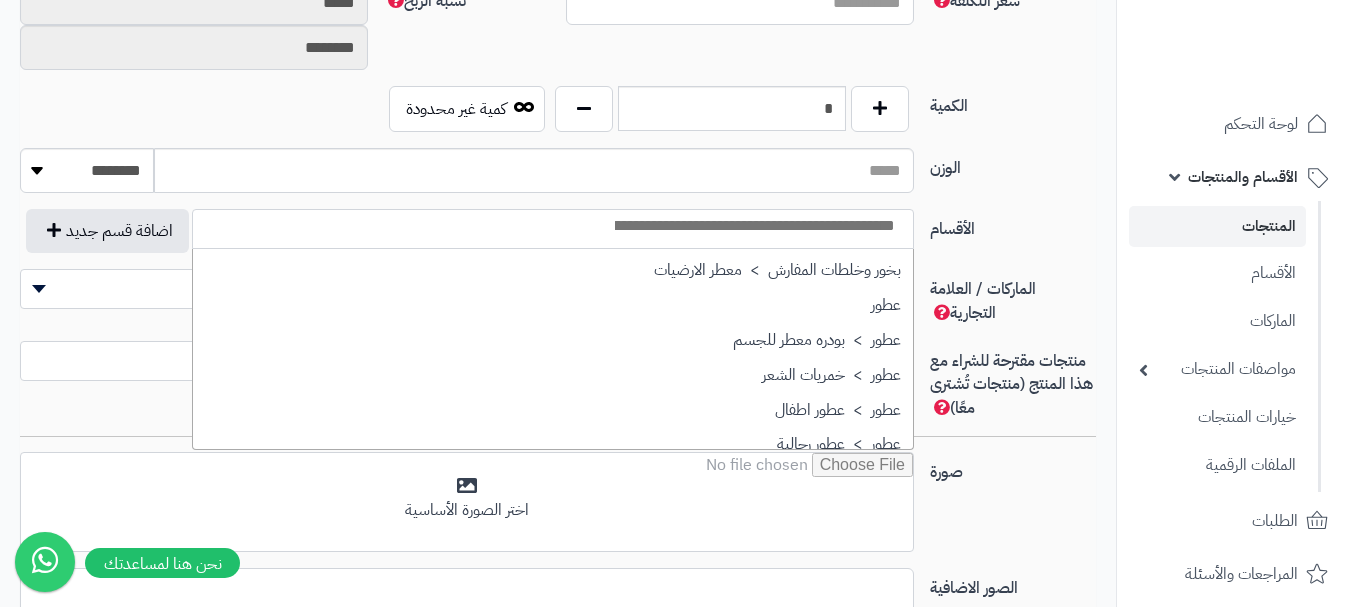 scroll, scrollTop: 700, scrollLeft: 0, axis: vertical 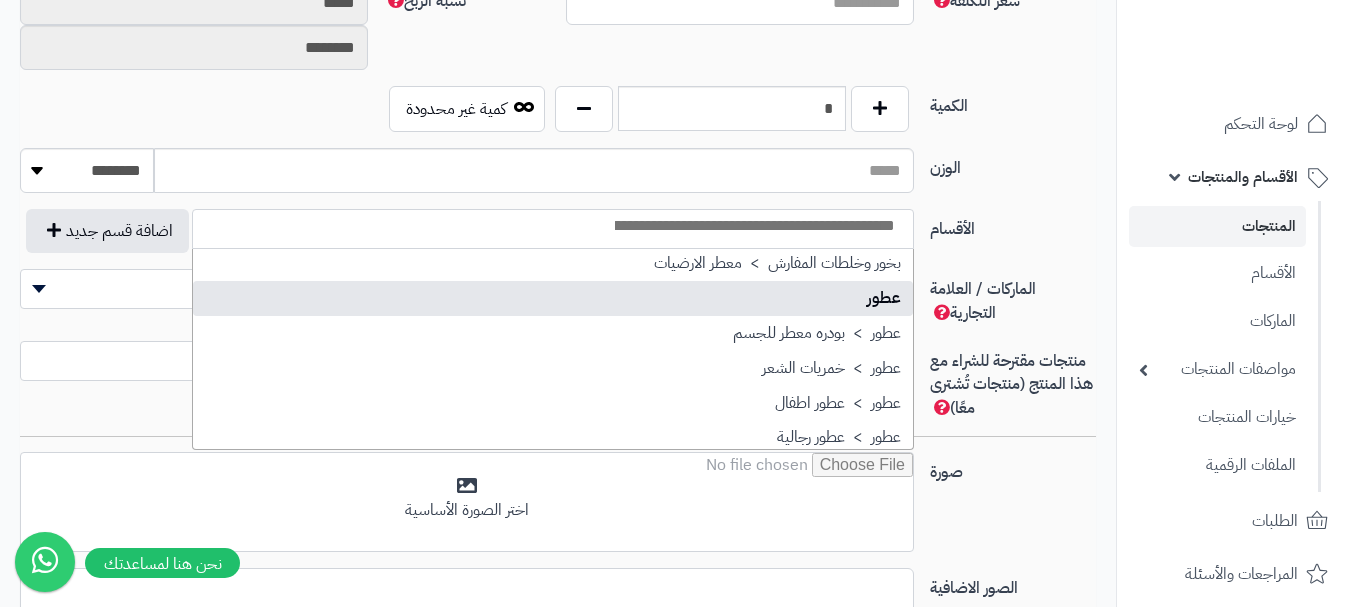 select on "**" 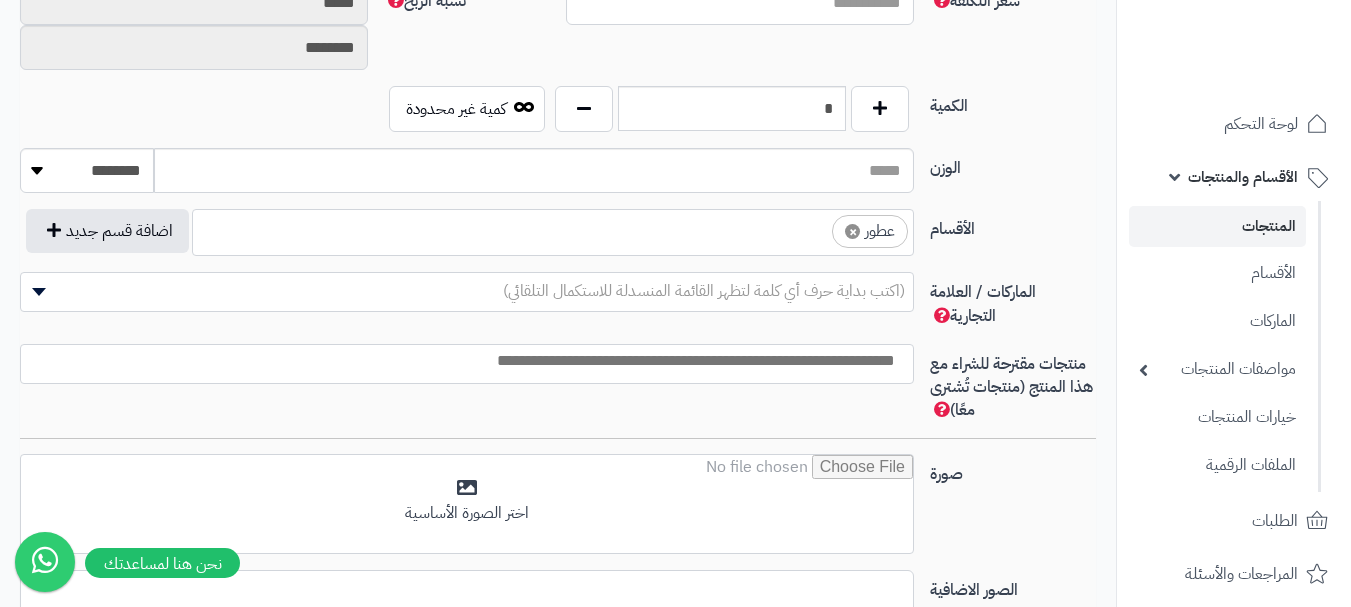 scroll, scrollTop: 525, scrollLeft: 0, axis: vertical 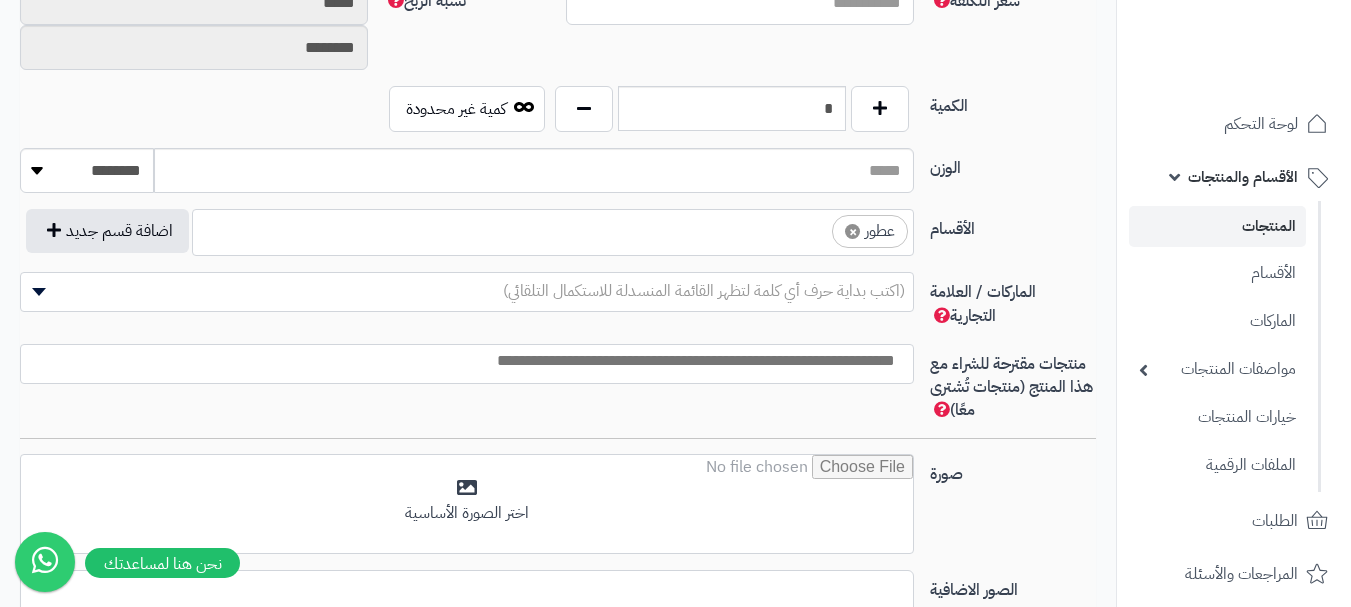 drag, startPoint x: 735, startPoint y: 213, endPoint x: 740, endPoint y: 225, distance: 13 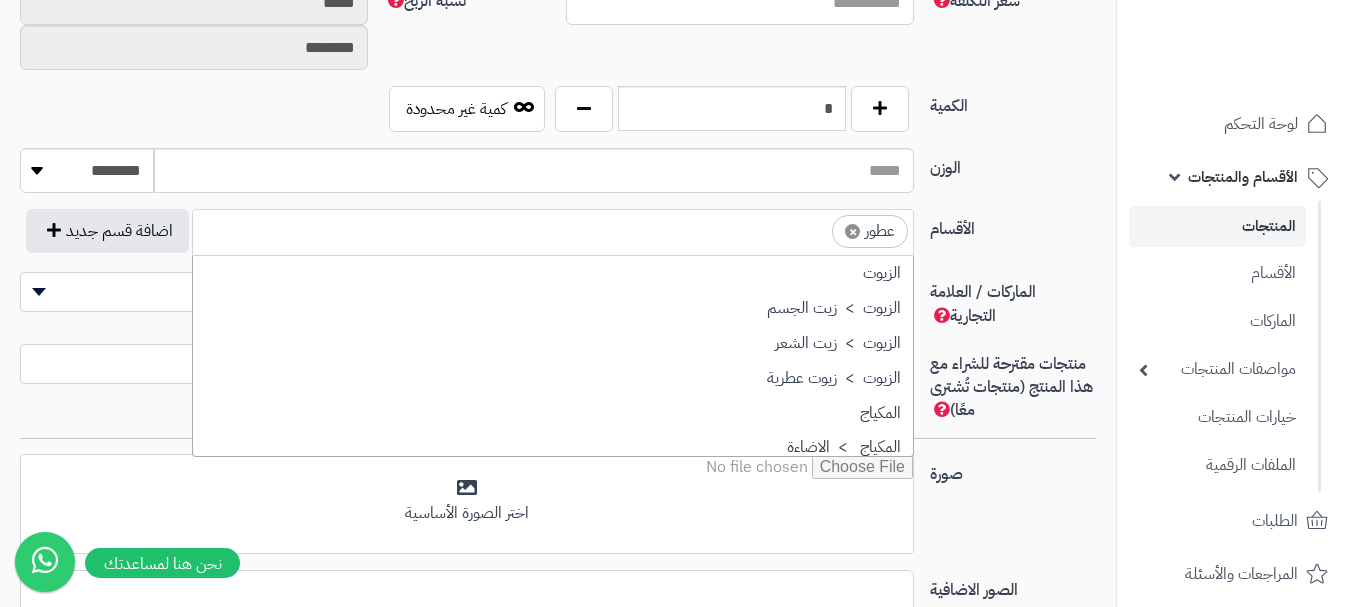 scroll, scrollTop: 697, scrollLeft: 0, axis: vertical 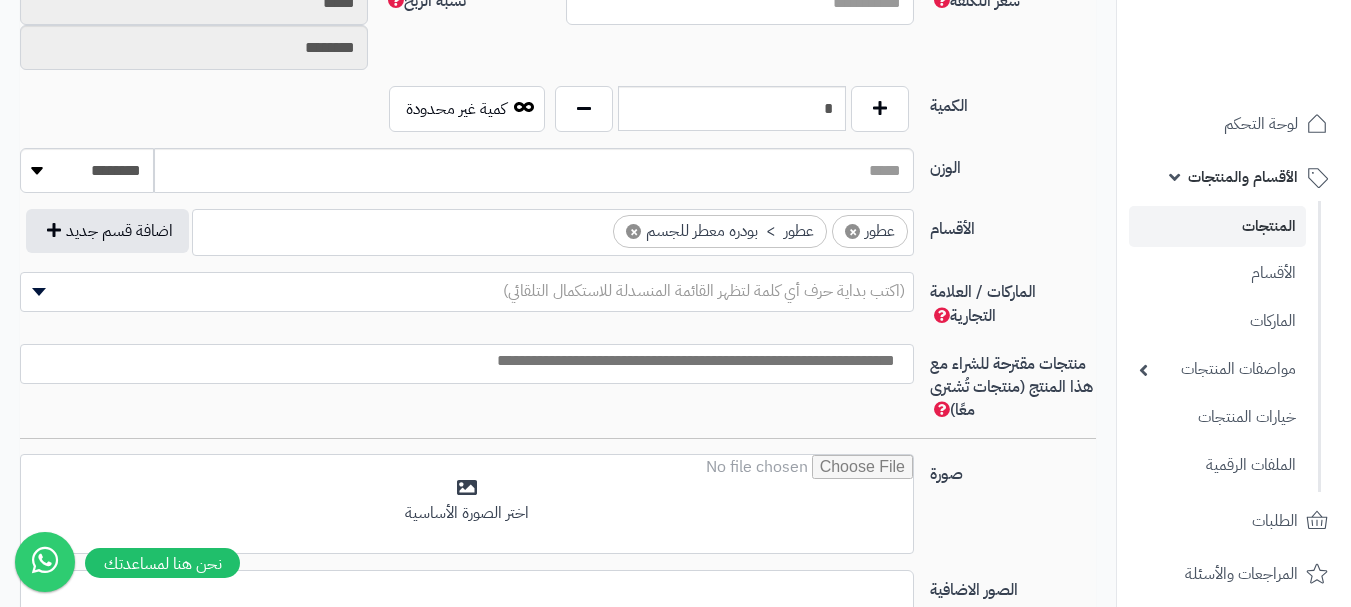 click on "(اكتب بداية حرف أي كلمة لتظهر القائمة المنسدلة للاستكمال التلقائي)" 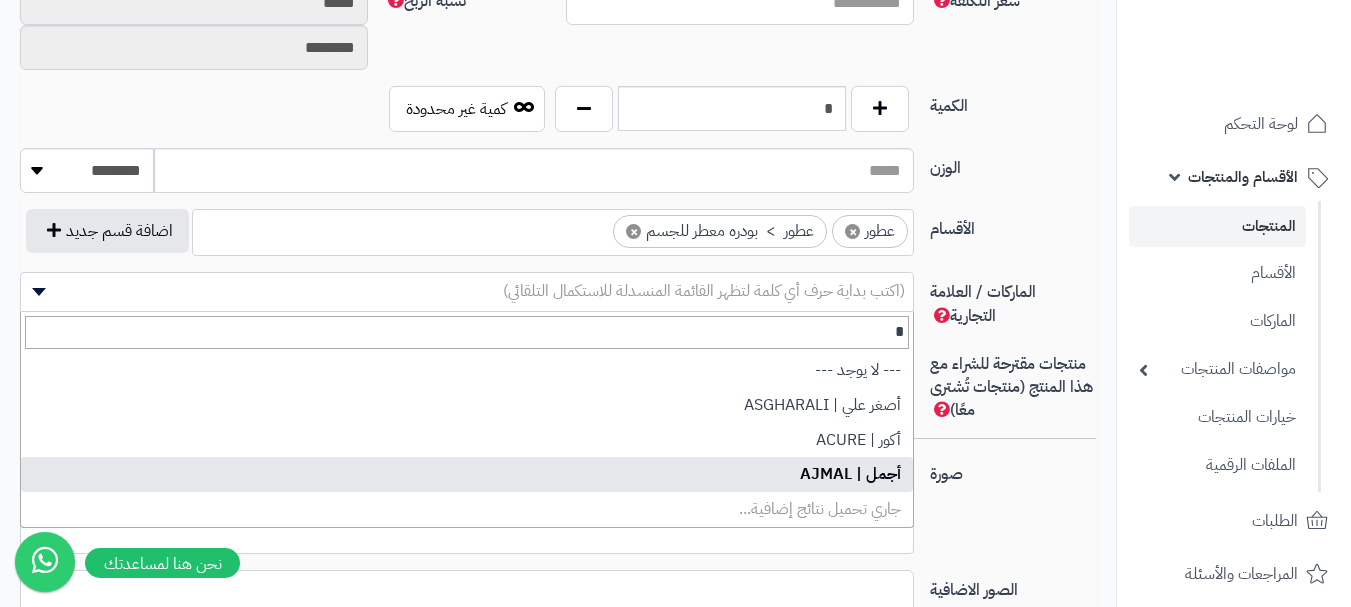 type on "*" 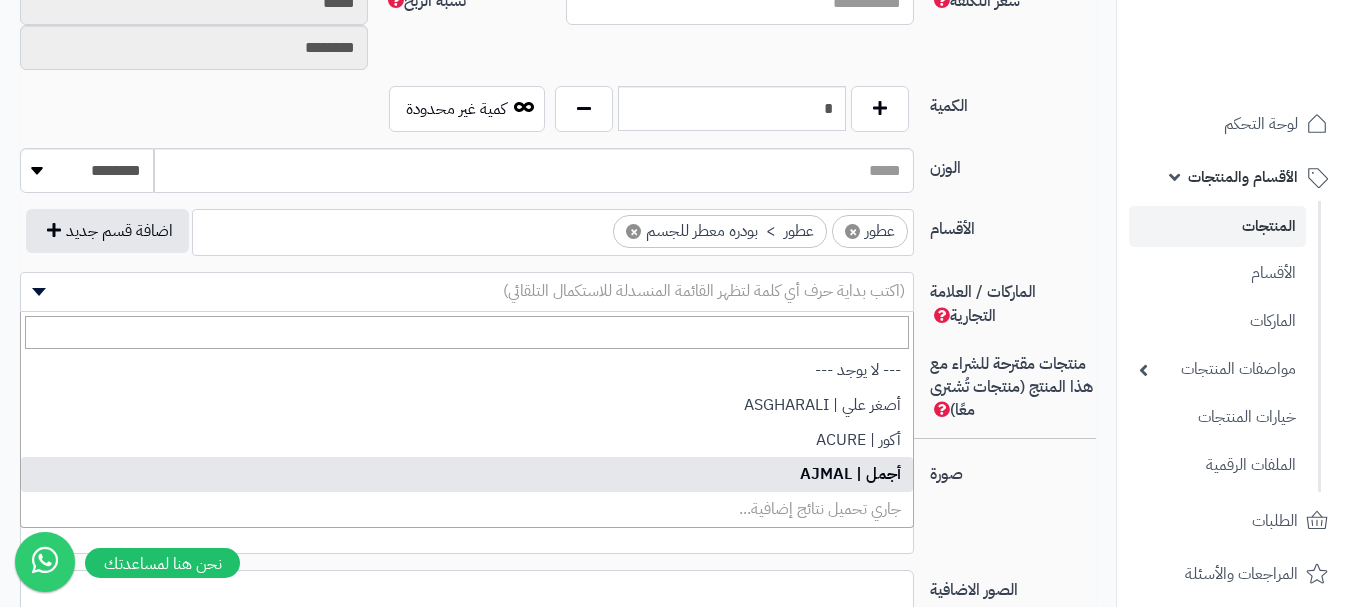select on "**" 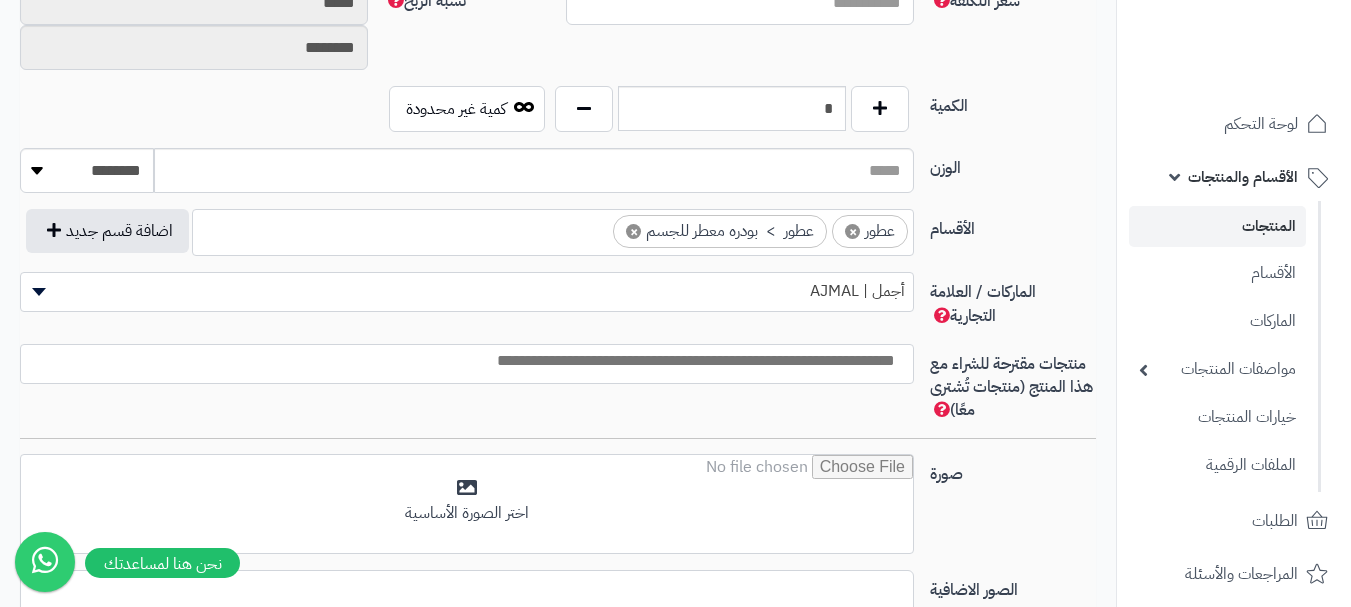 click 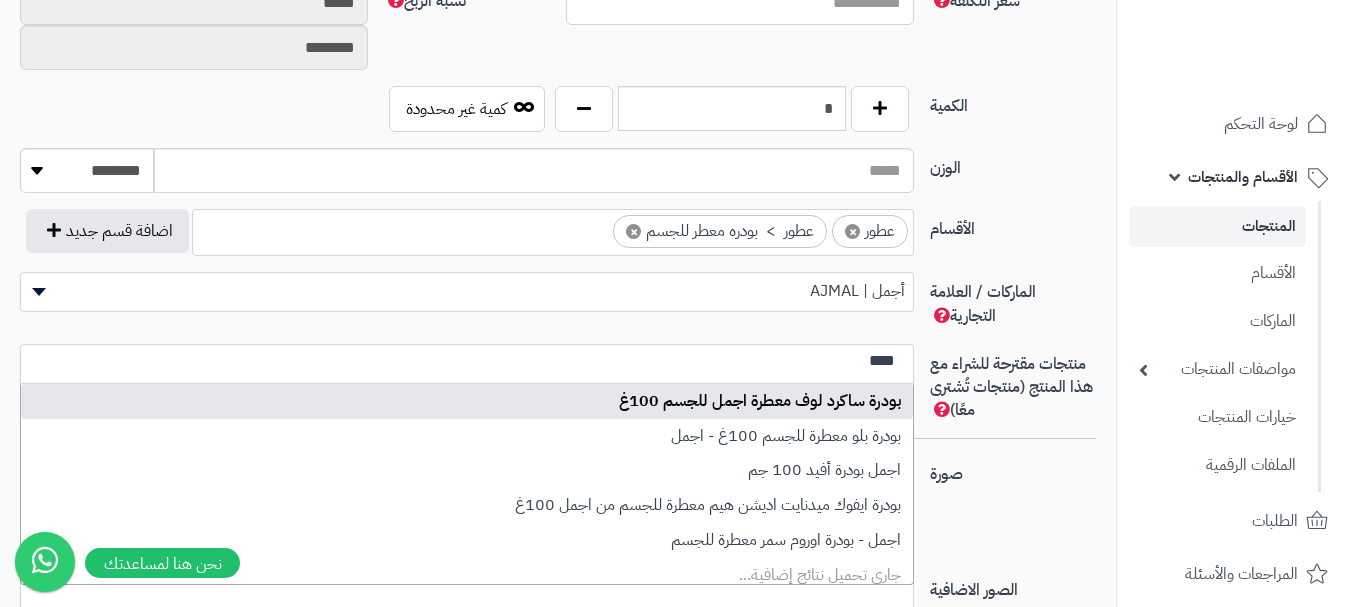 type on "****" 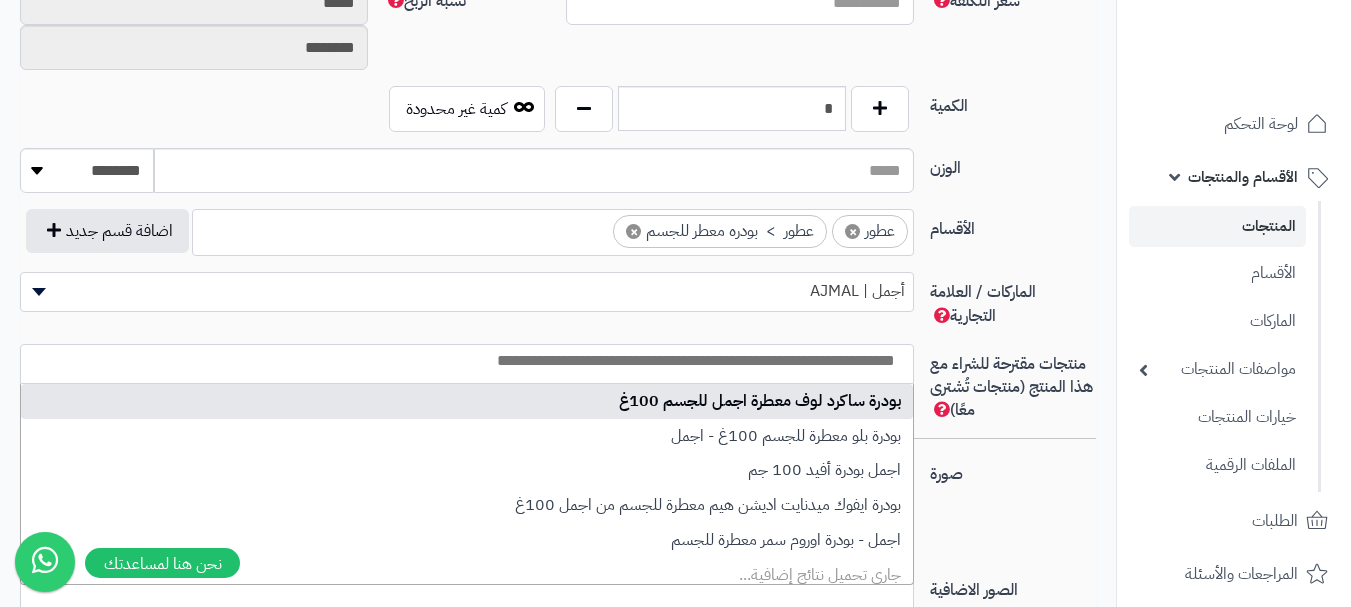 select on "***" 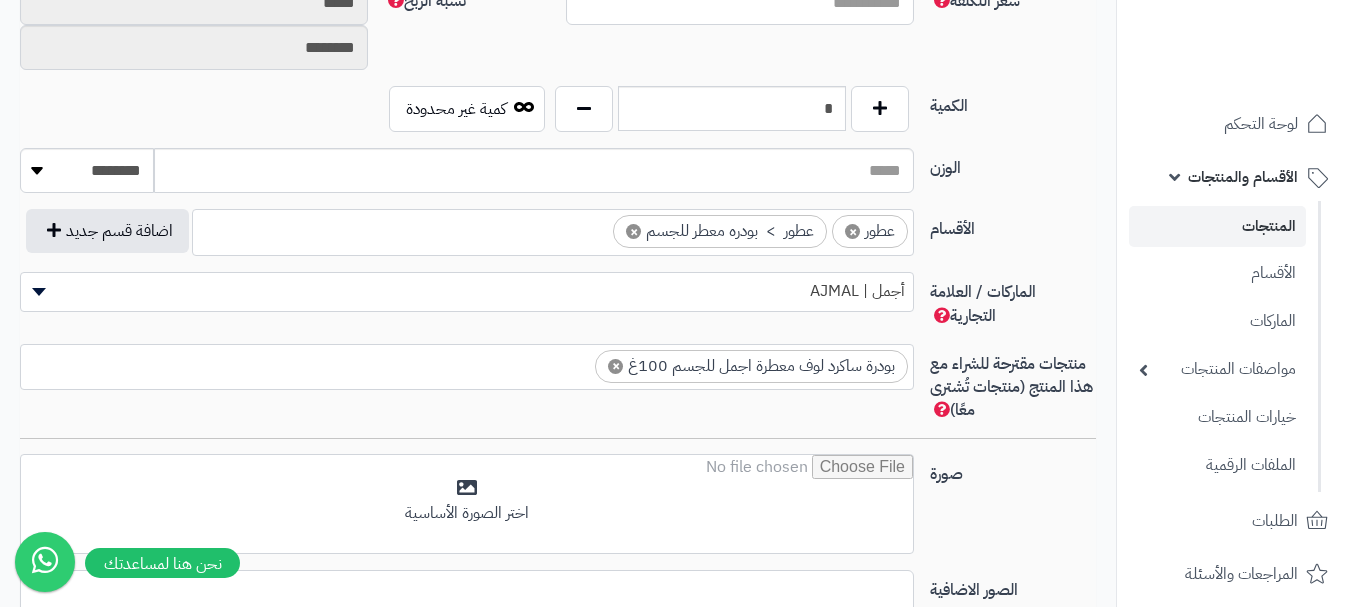 scroll, scrollTop: 0, scrollLeft: 0, axis: both 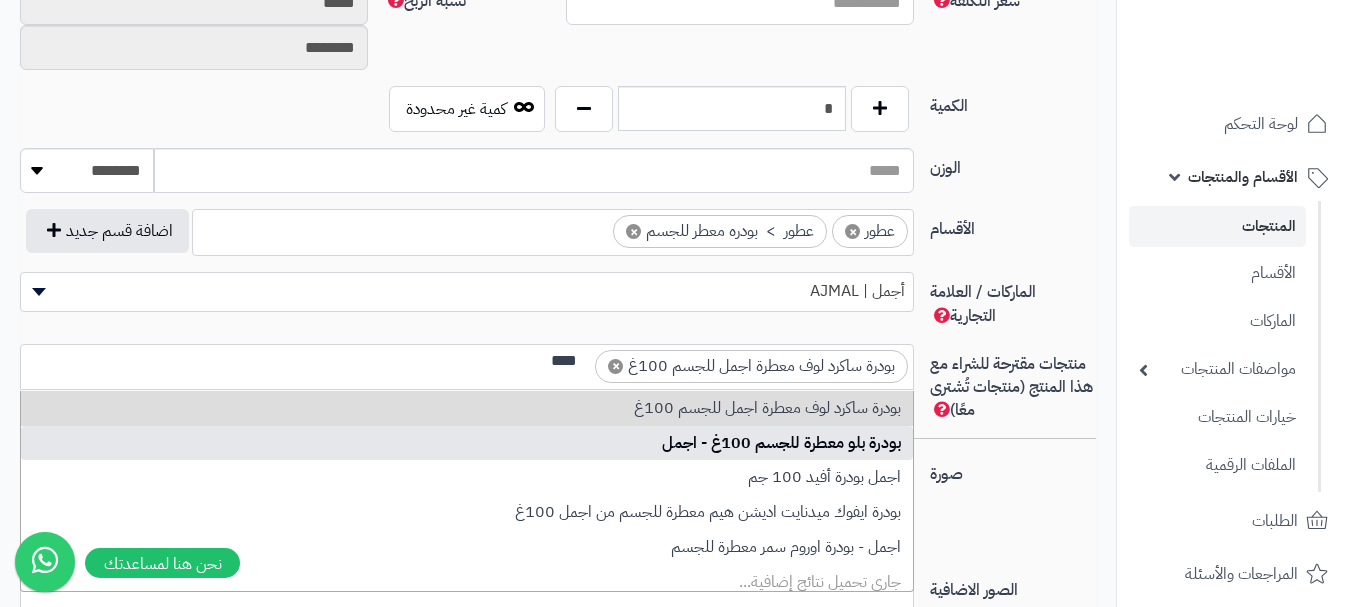 type on "****" 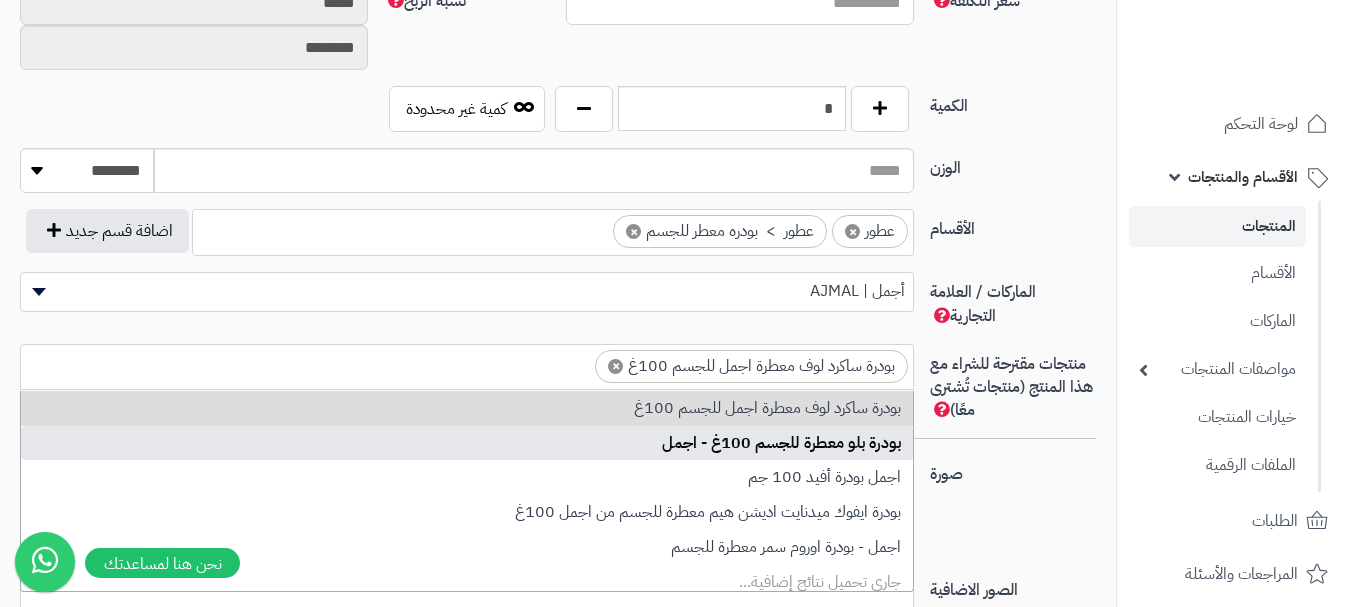 scroll, scrollTop: 0, scrollLeft: 0, axis: both 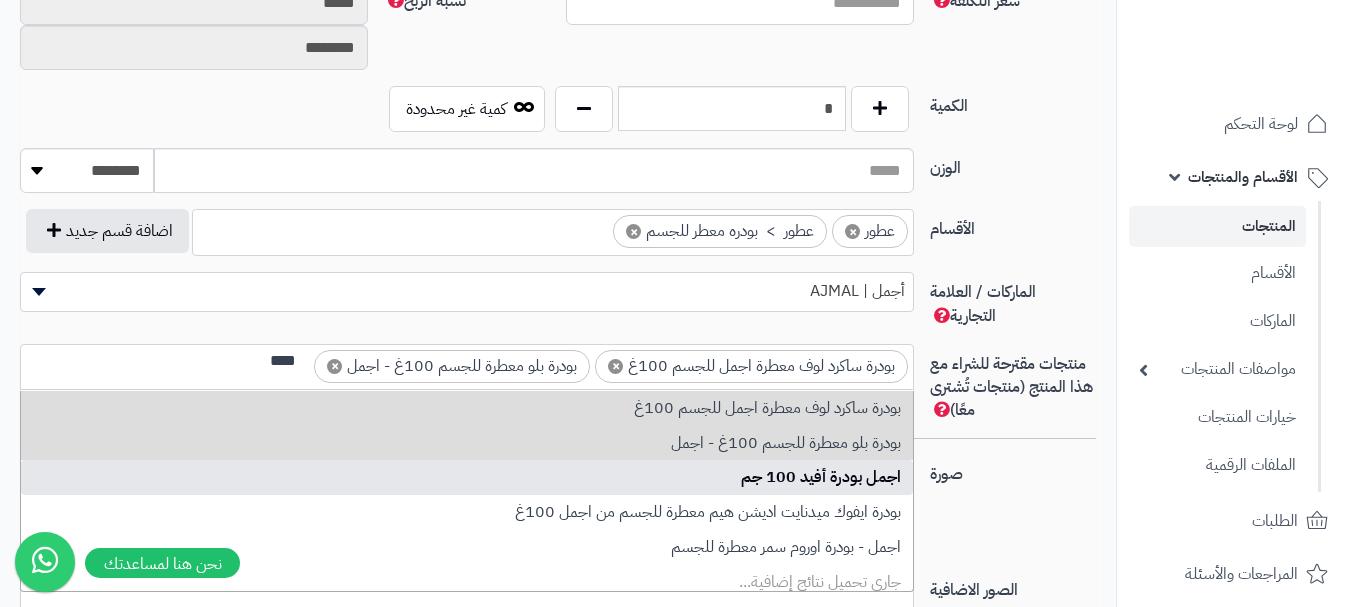 type on "****" 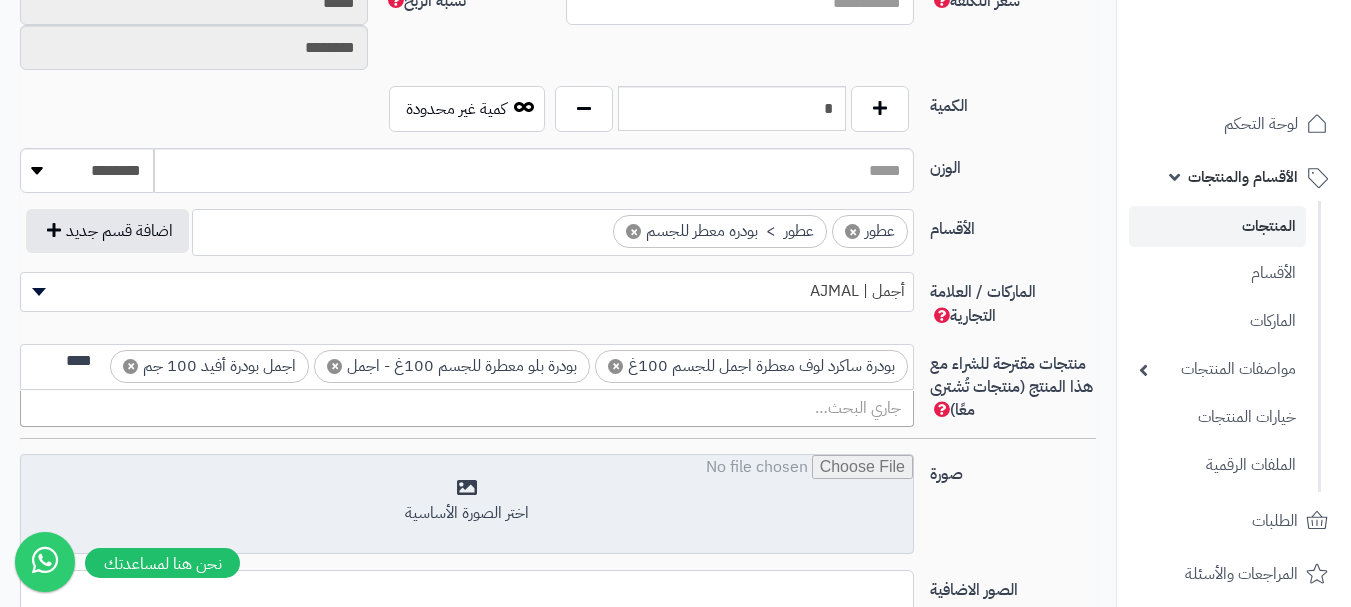 scroll, scrollTop: 0, scrollLeft: -3, axis: horizontal 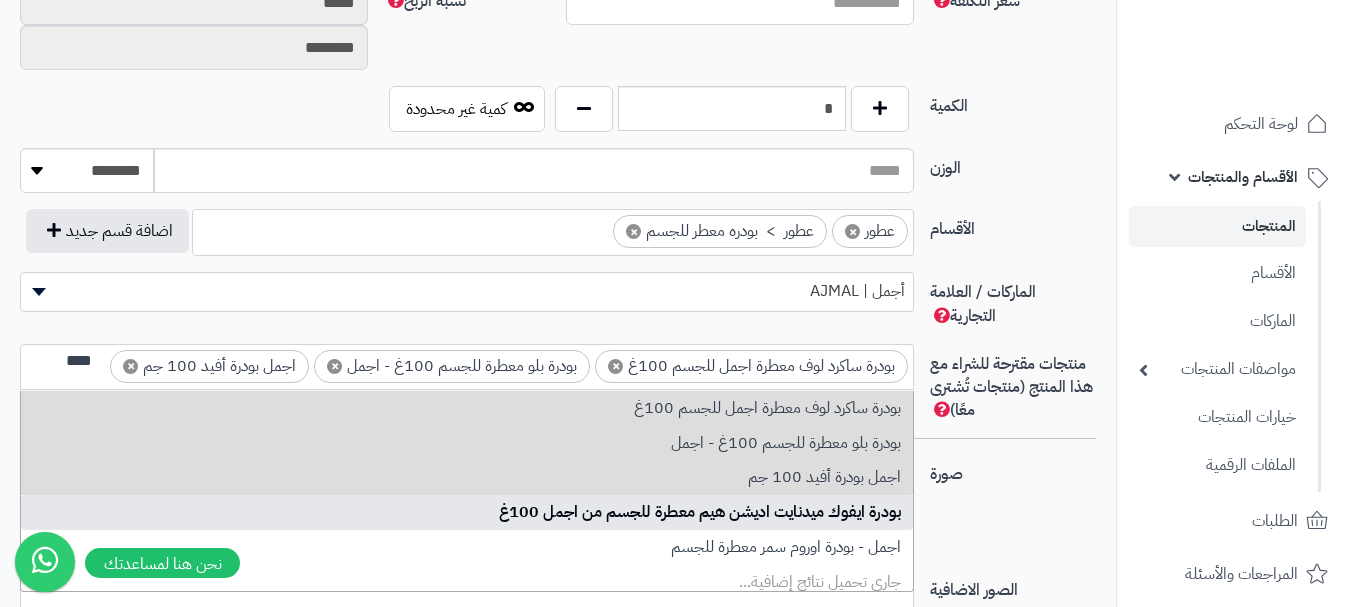 type on "****" 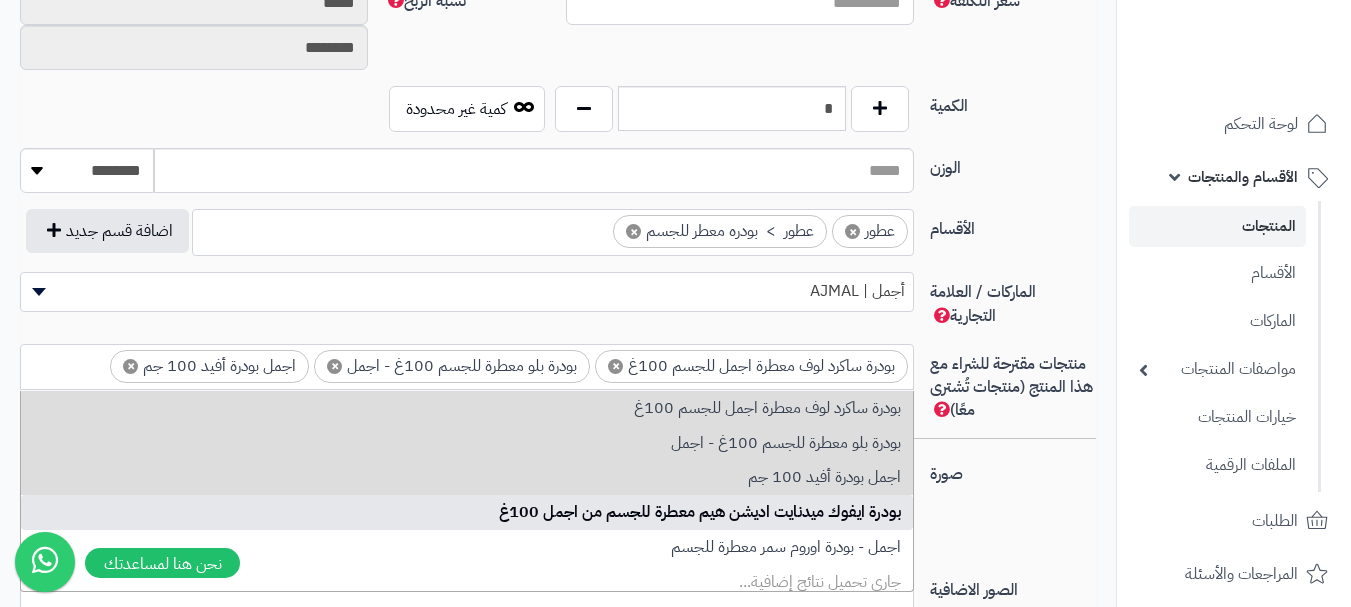 scroll, scrollTop: 0, scrollLeft: 0, axis: both 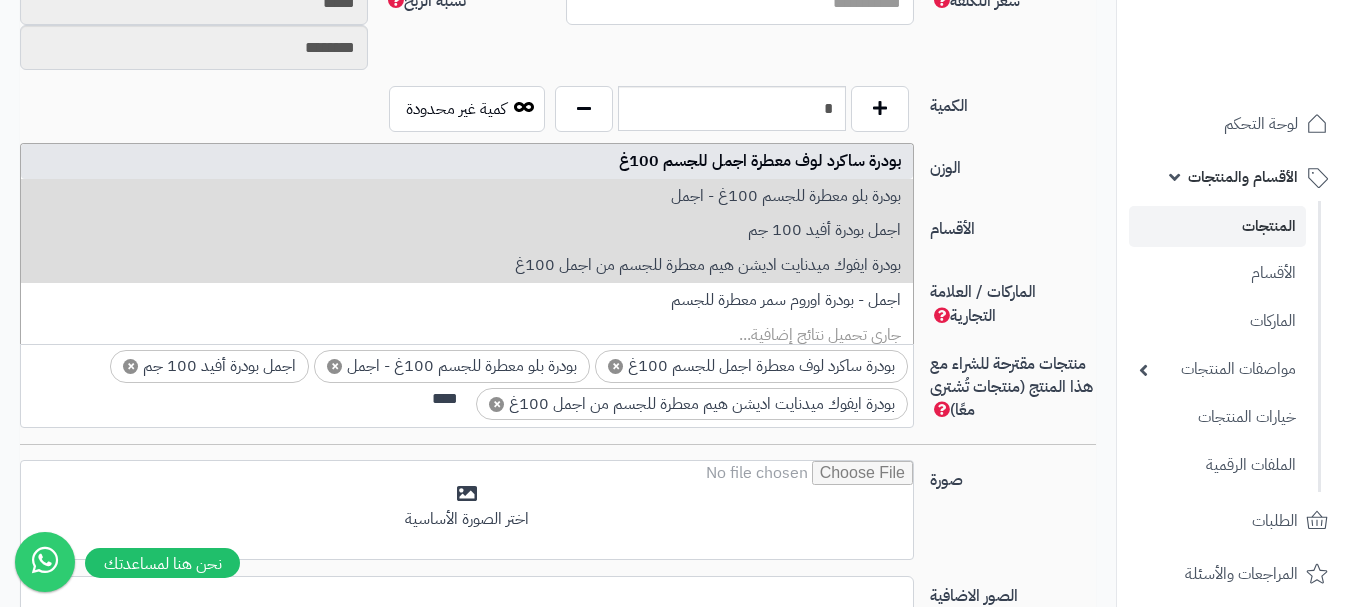 type on "****" 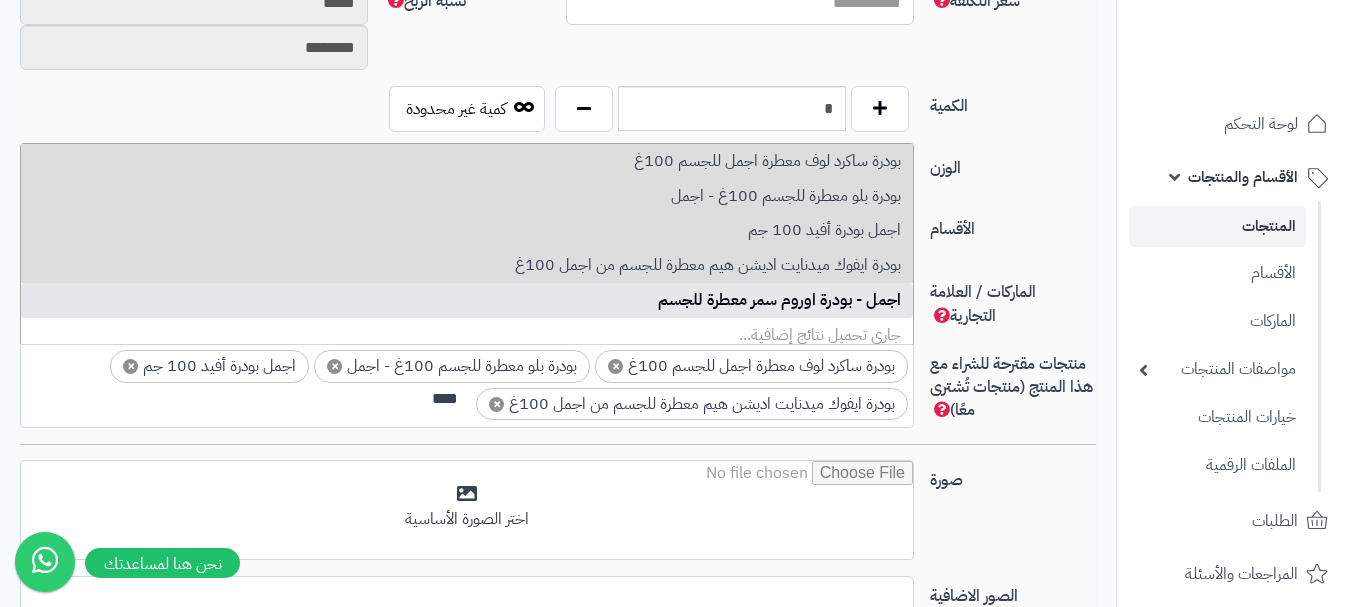 type 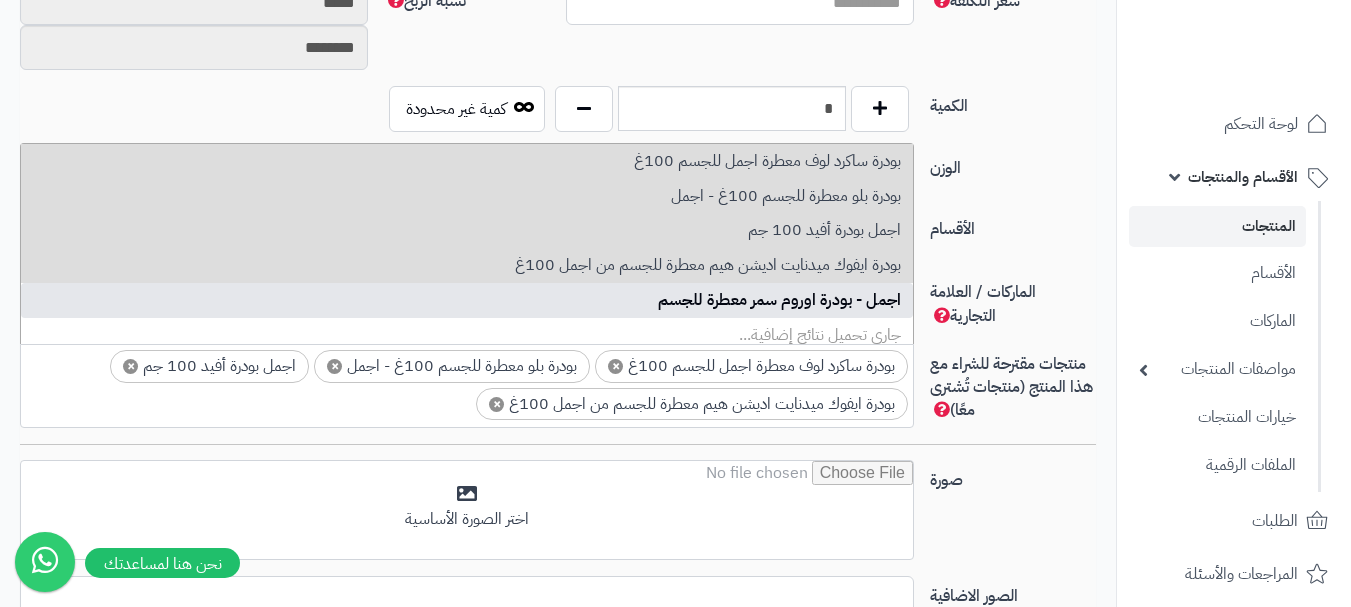 scroll, scrollTop: 0, scrollLeft: 0, axis: both 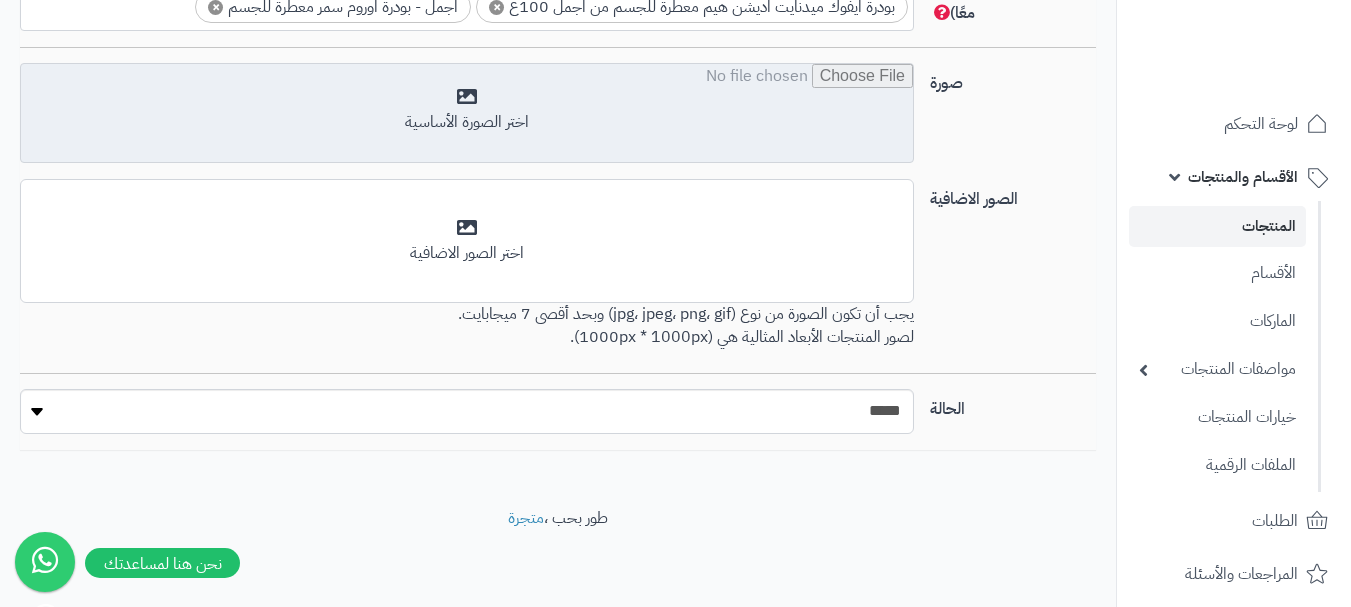 click 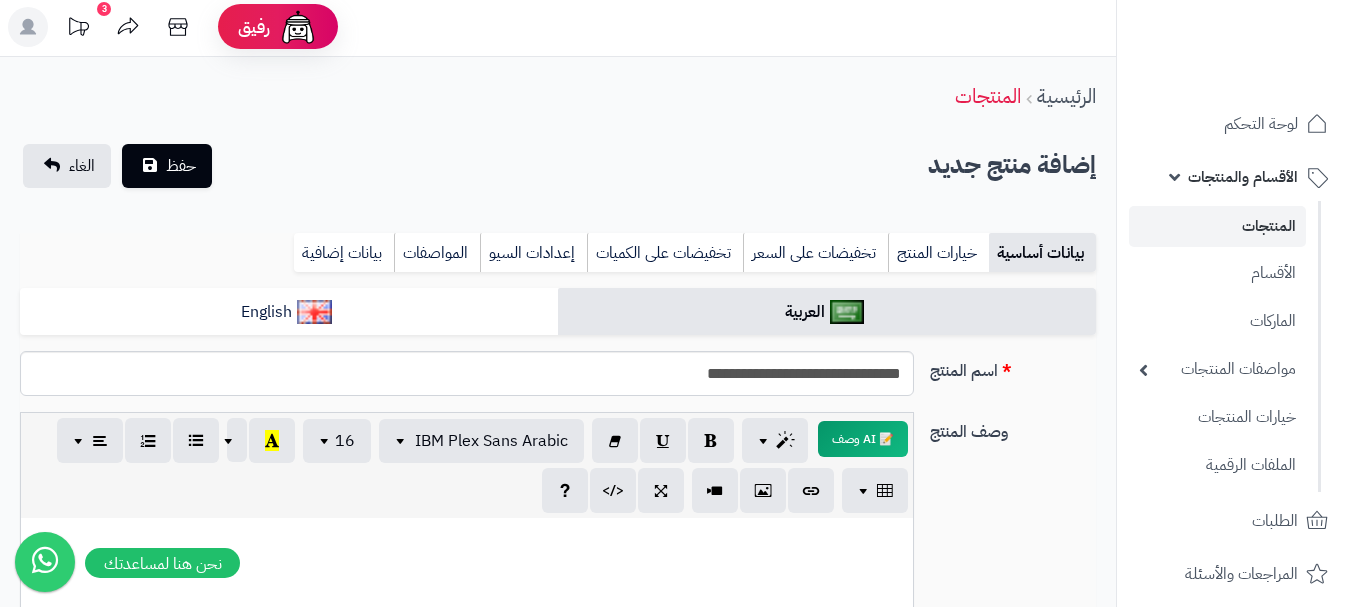 scroll, scrollTop: 0, scrollLeft: 0, axis: both 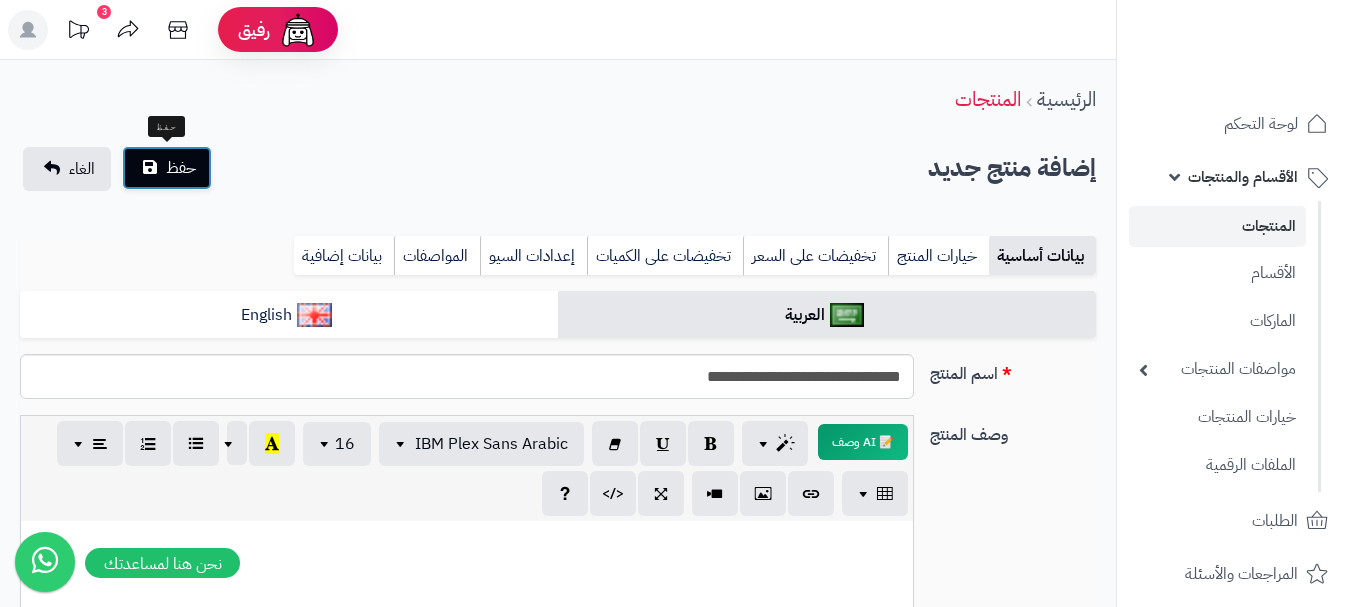 click on "حفظ" 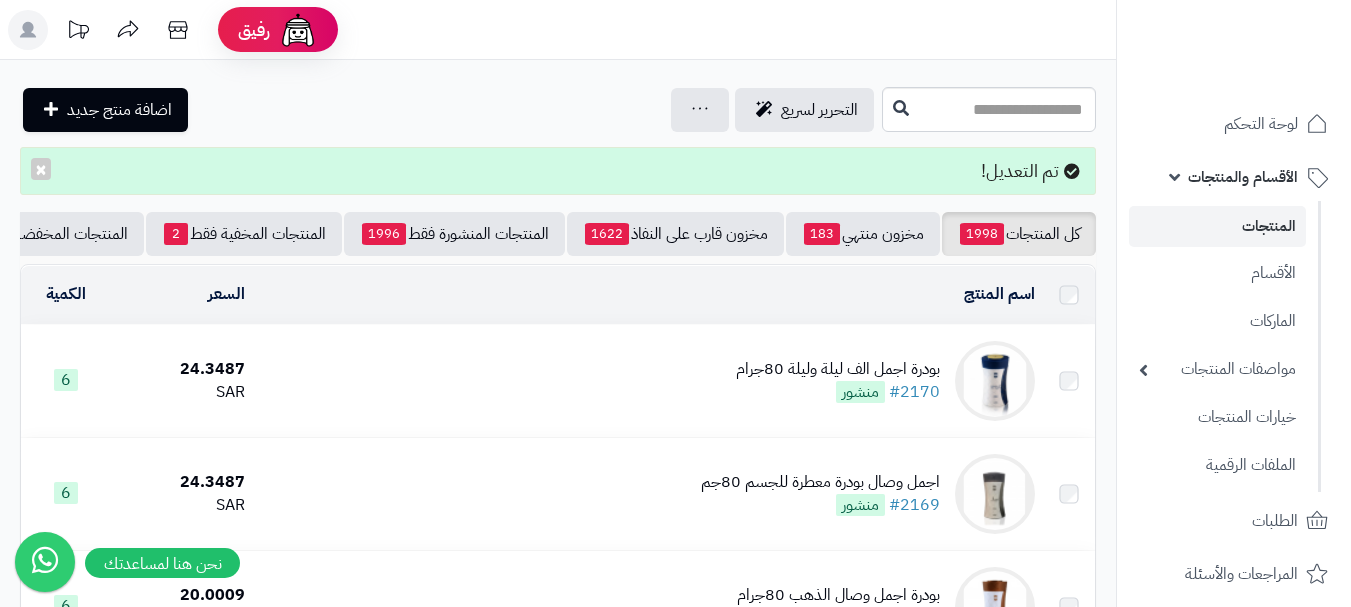 scroll, scrollTop: 0, scrollLeft: 0, axis: both 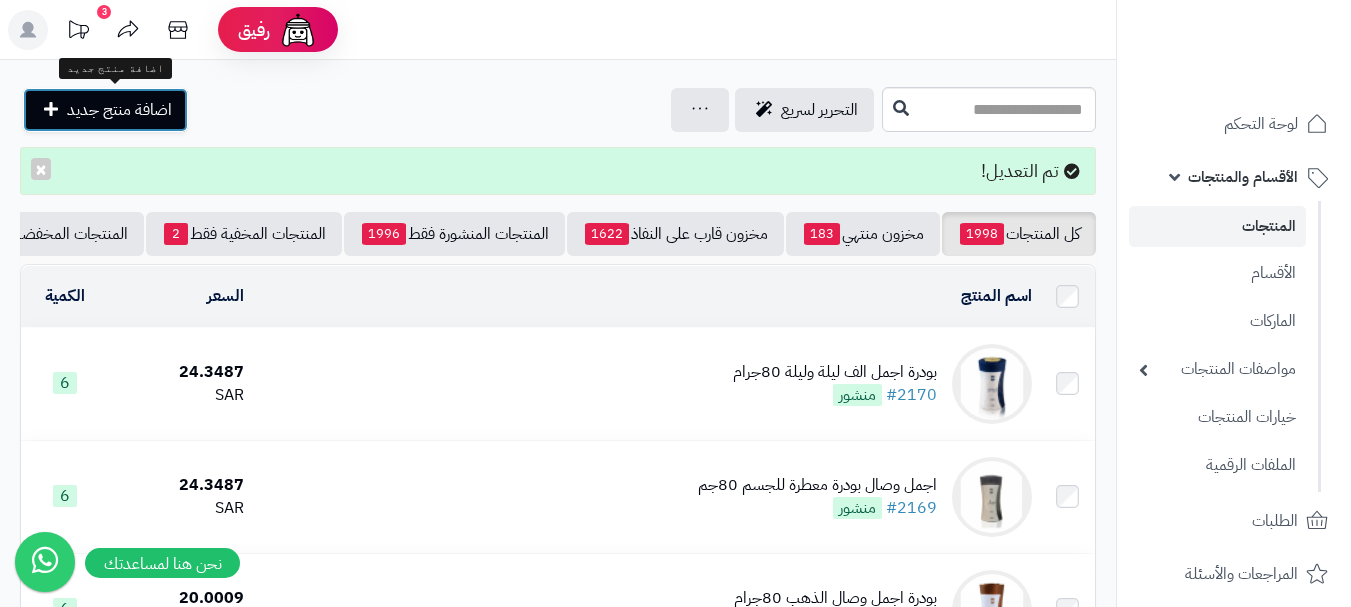 click on "اضافة منتج جديد" at bounding box center (119, 110) 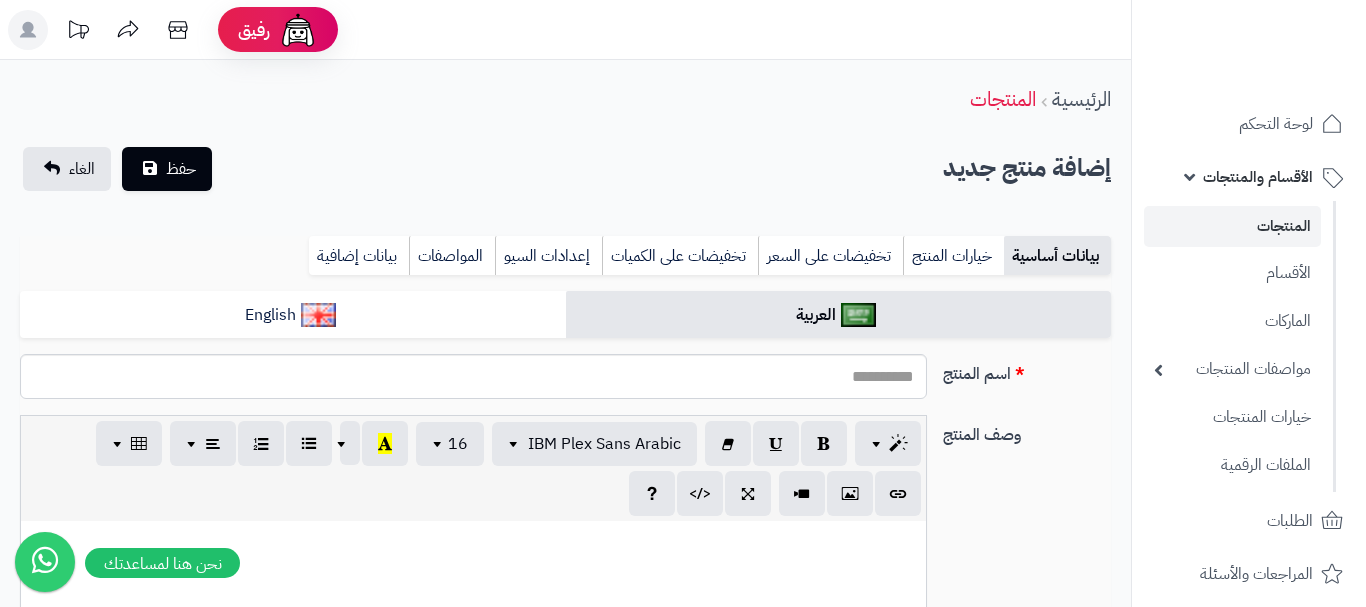 select 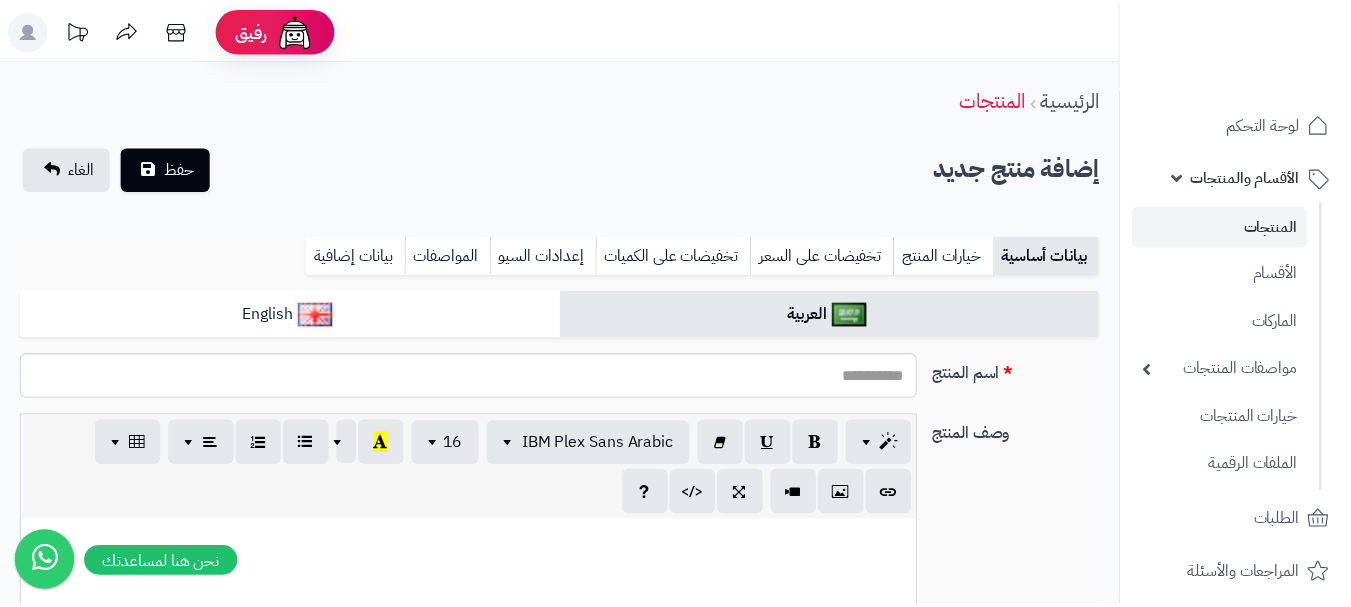 scroll, scrollTop: 0, scrollLeft: 0, axis: both 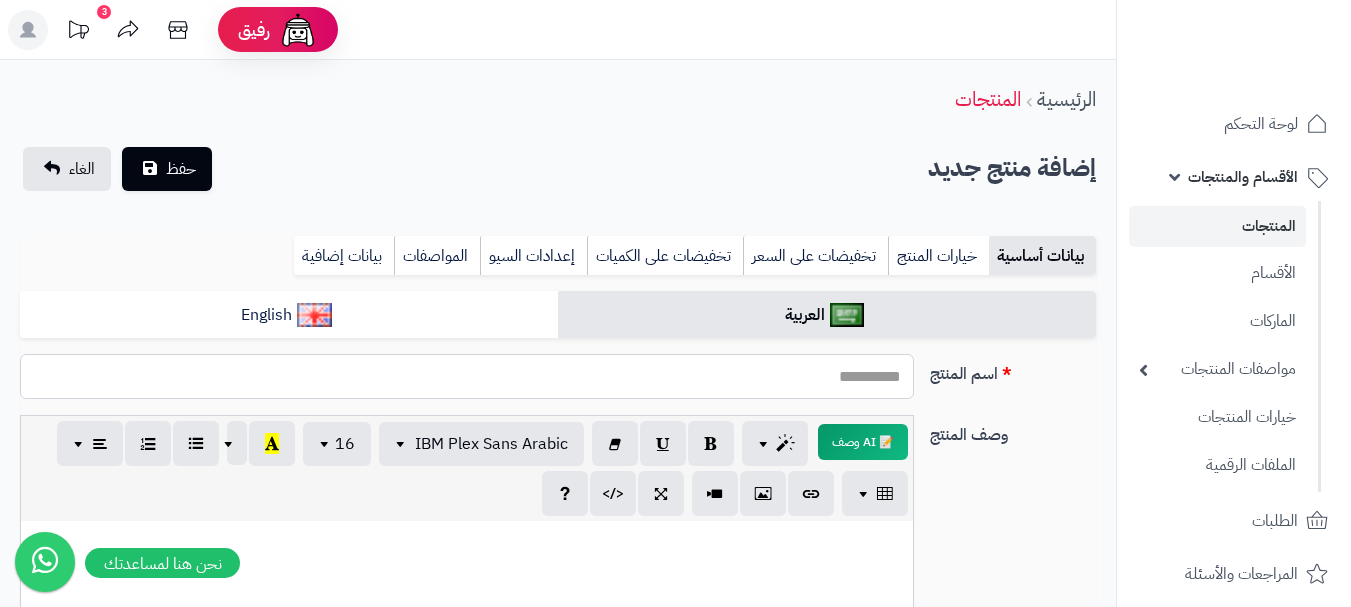 paste on "**********" 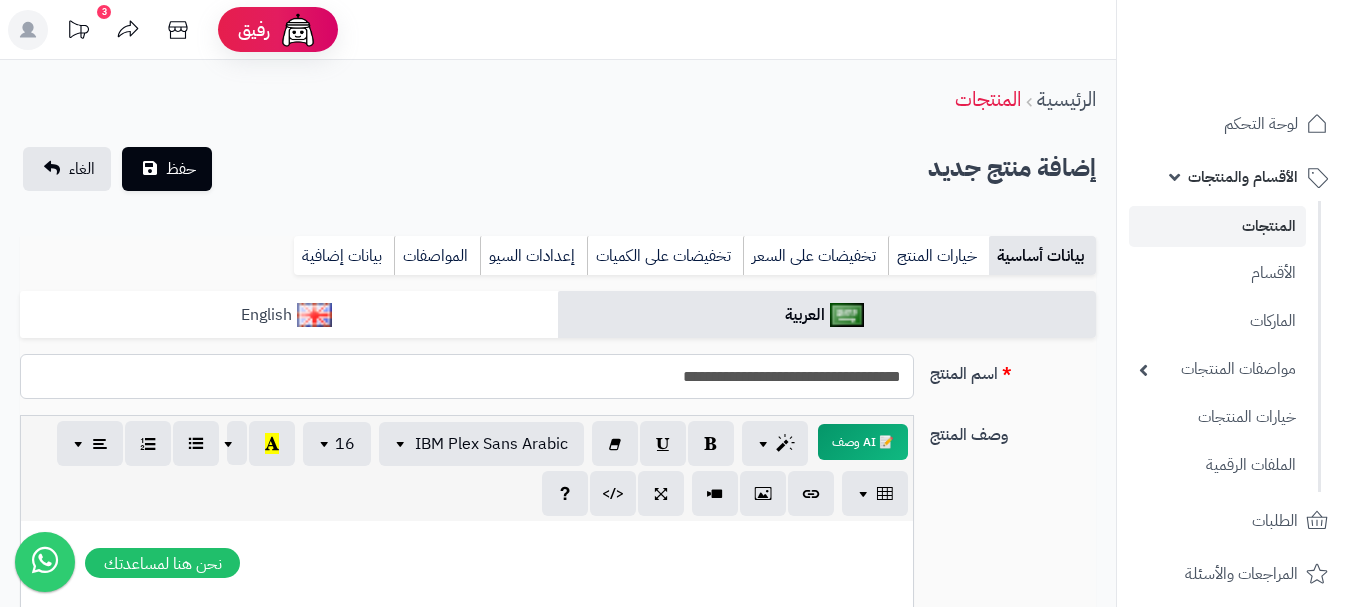 type on "**********" 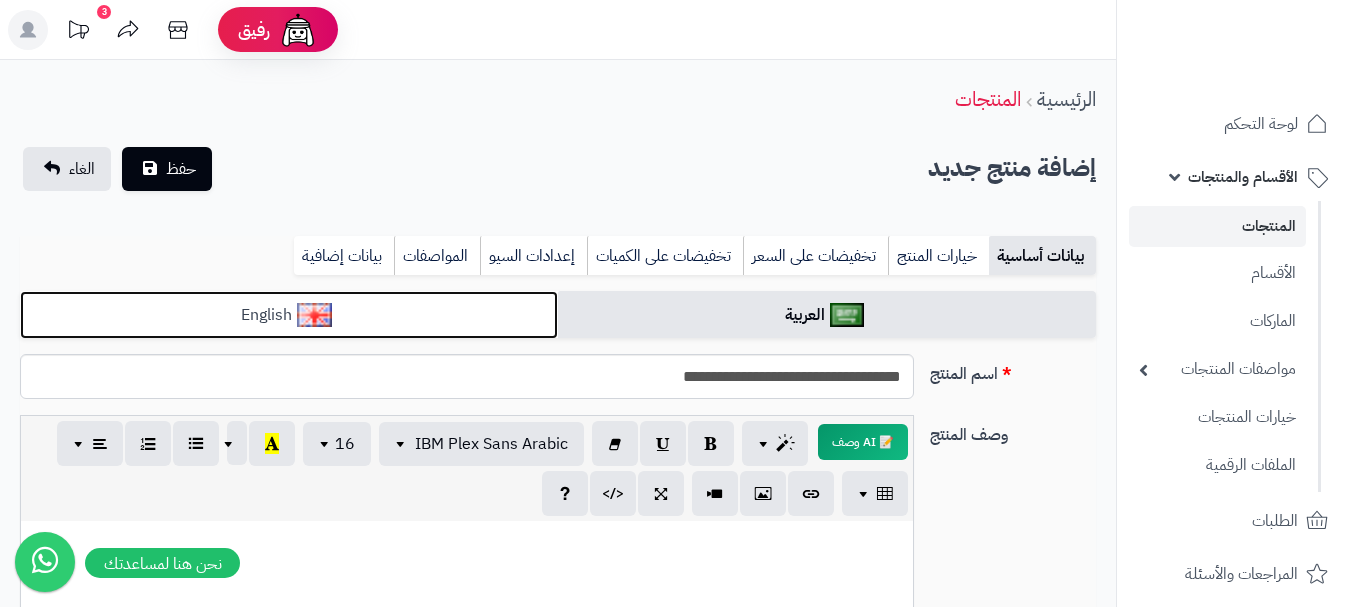 click on "English" at bounding box center (289, 315) 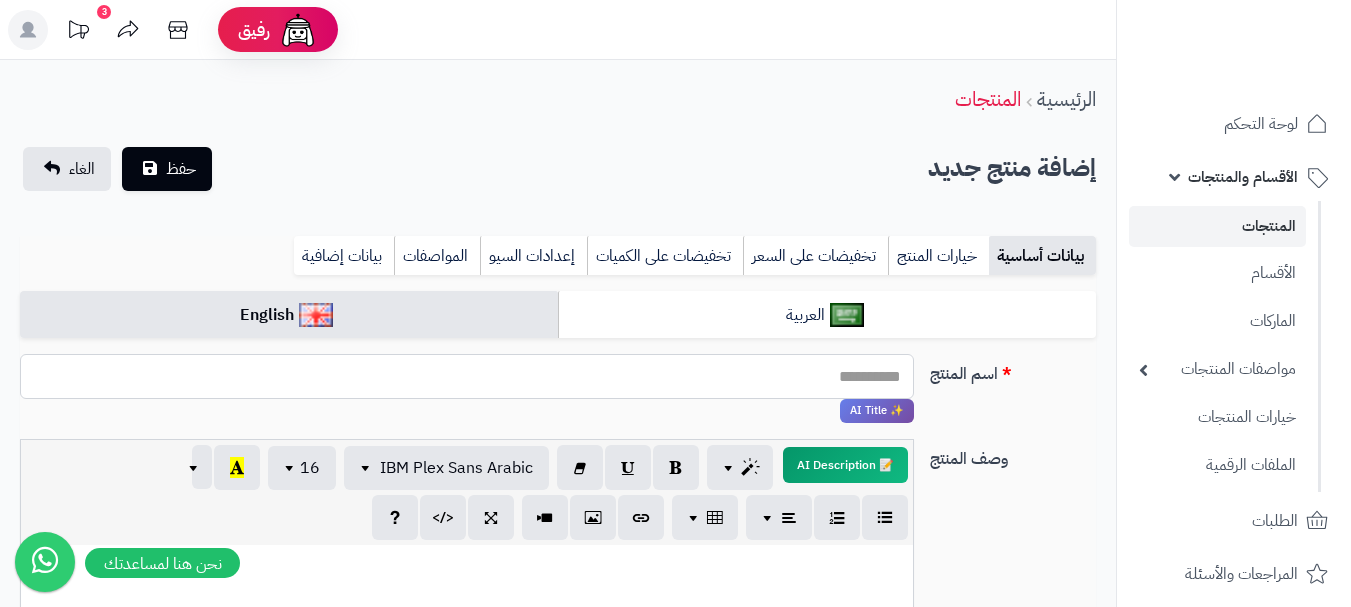 paste on "**********" 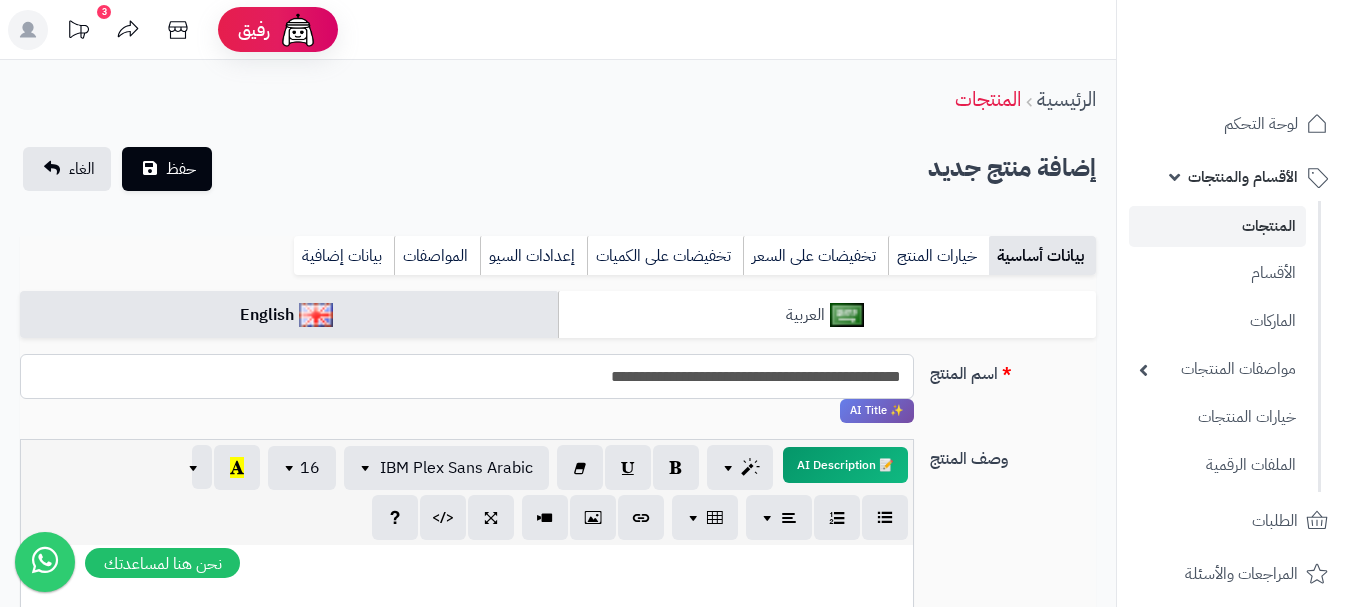 type on "**********" 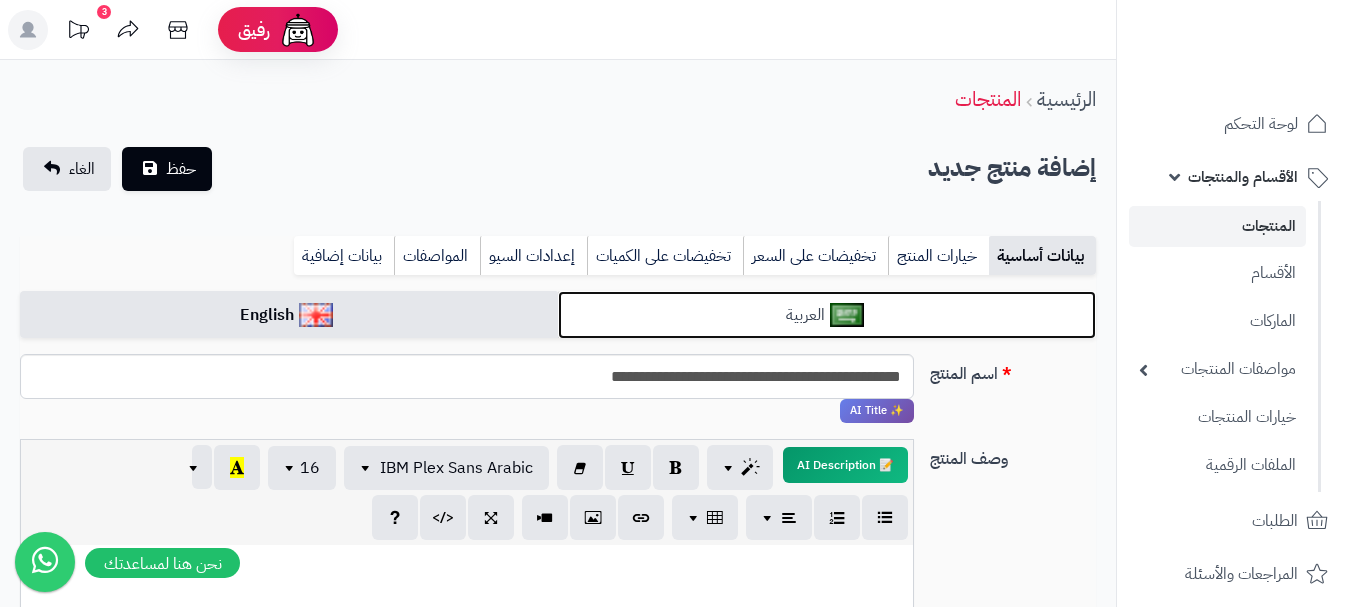 click on "العربية" at bounding box center (827, 315) 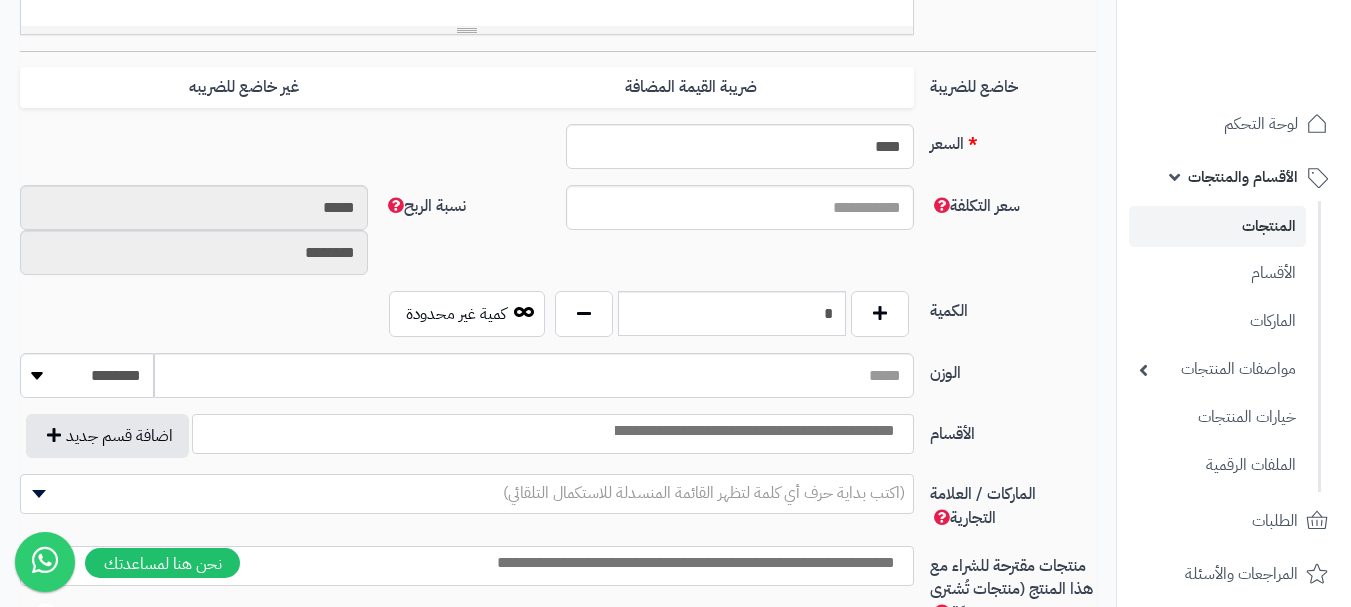 scroll, scrollTop: 800, scrollLeft: 0, axis: vertical 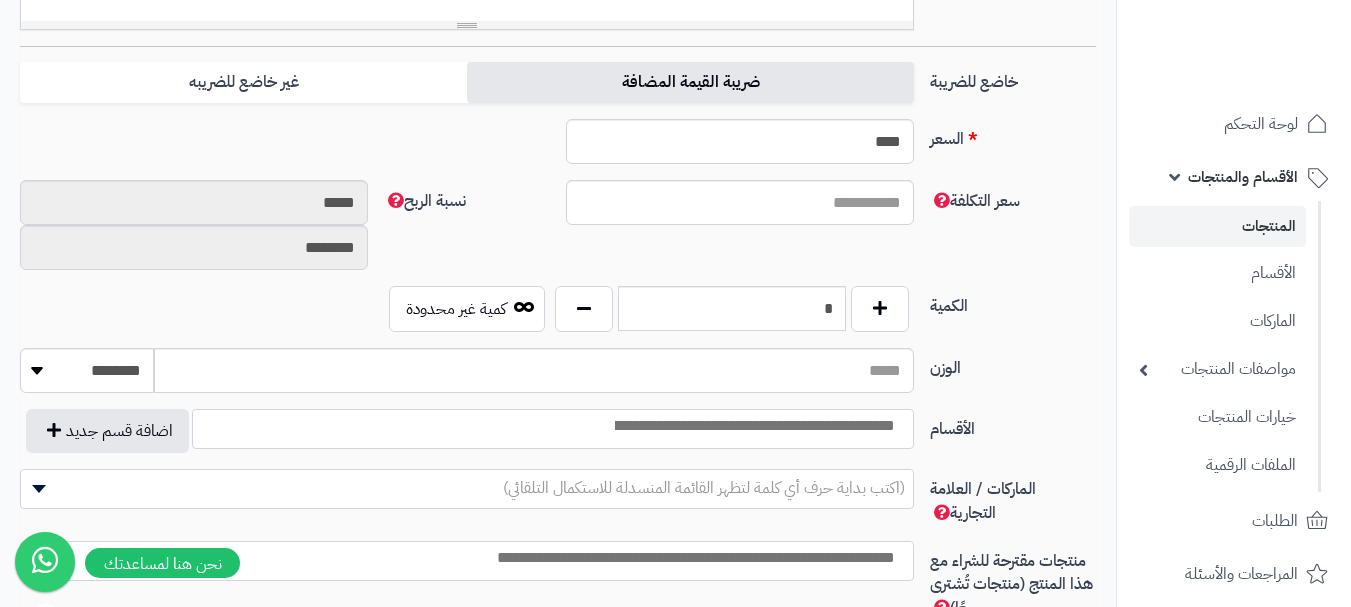 drag, startPoint x: 868, startPoint y: 87, endPoint x: 831, endPoint y: 98, distance: 38.600517 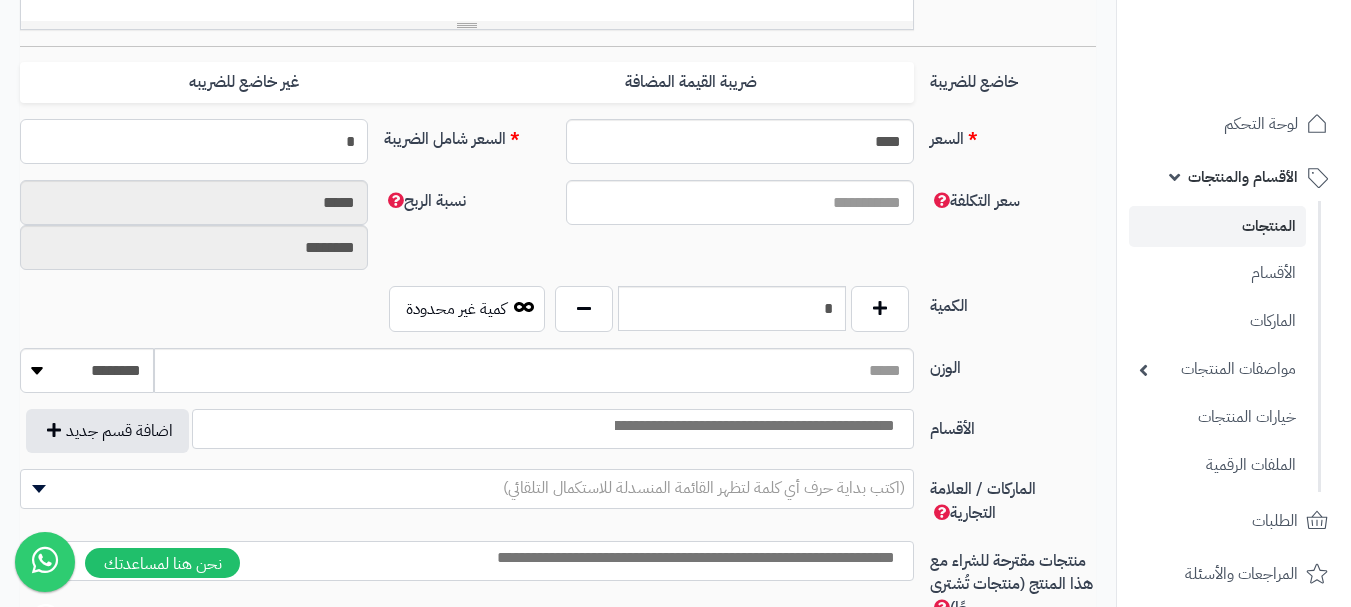 click on "*" at bounding box center [194, 141] 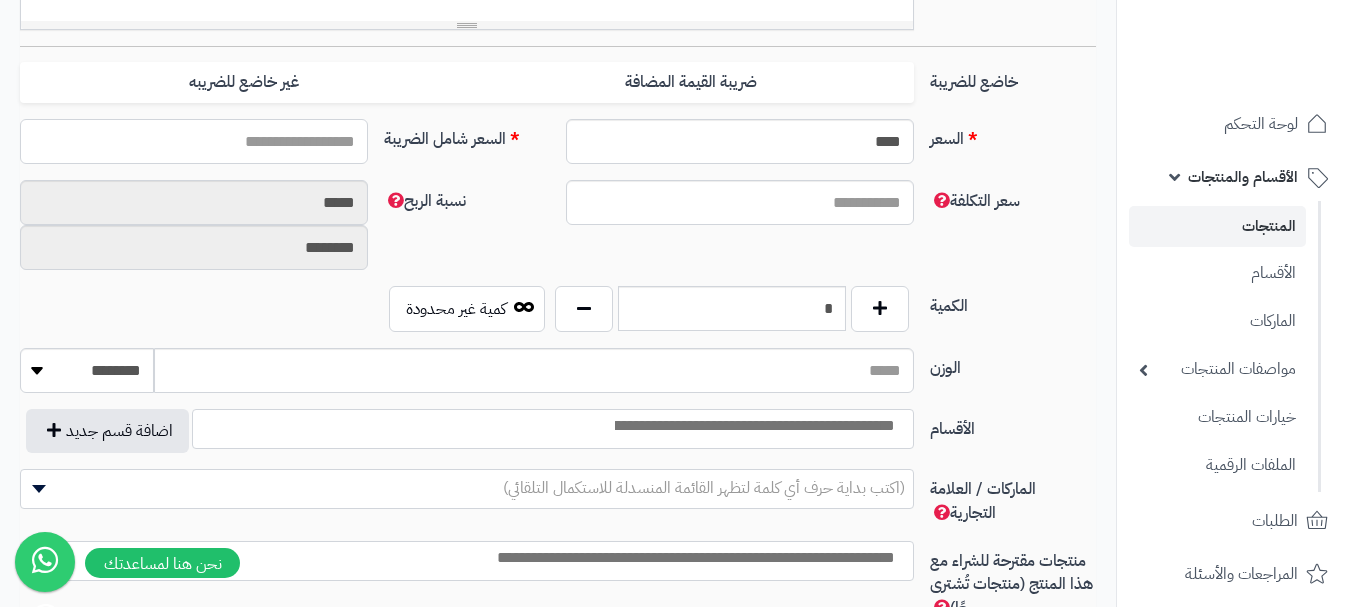 type on "*" 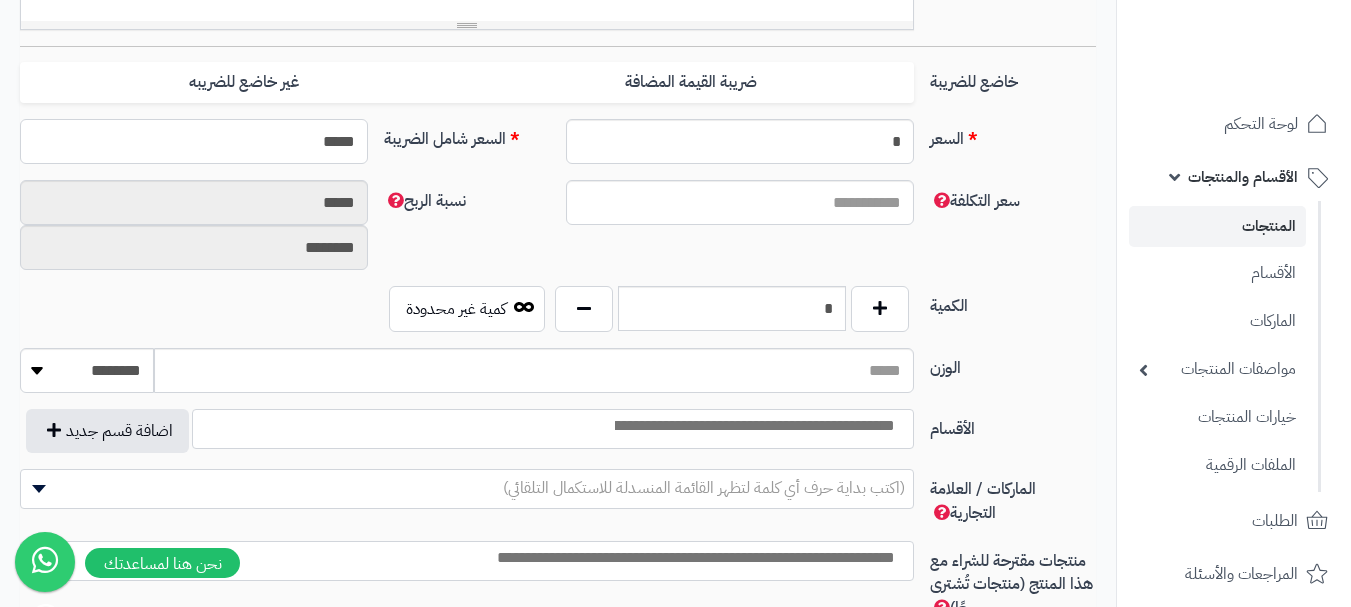 type on "******" 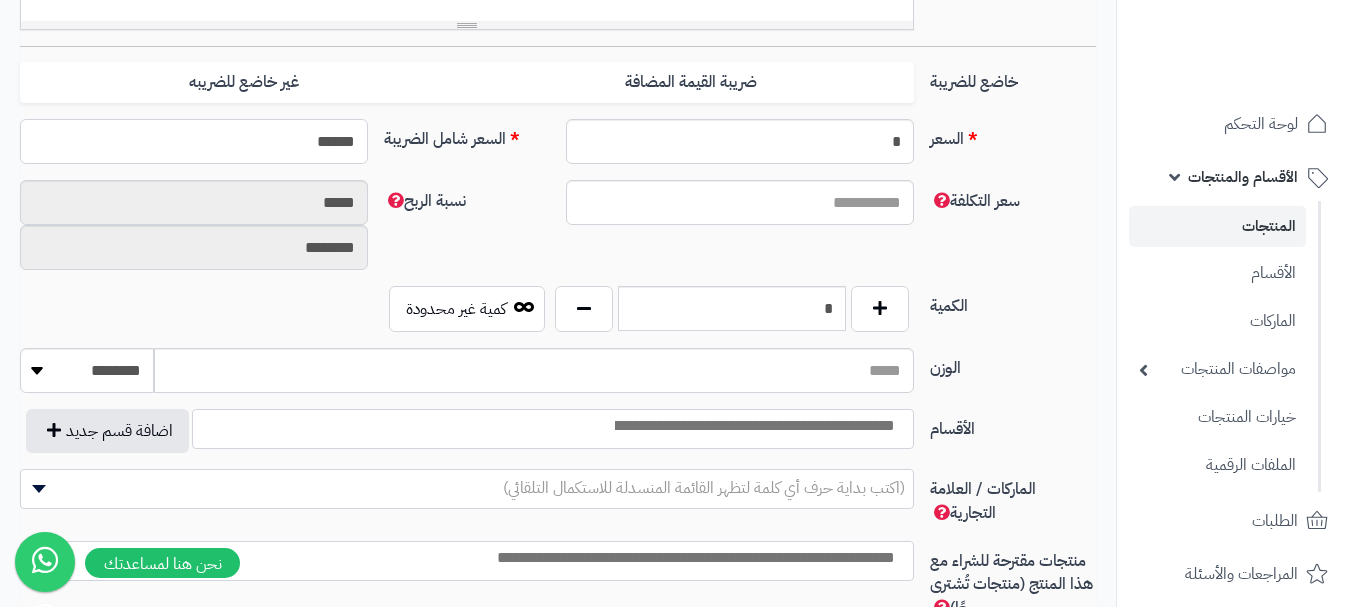 type on "**********" 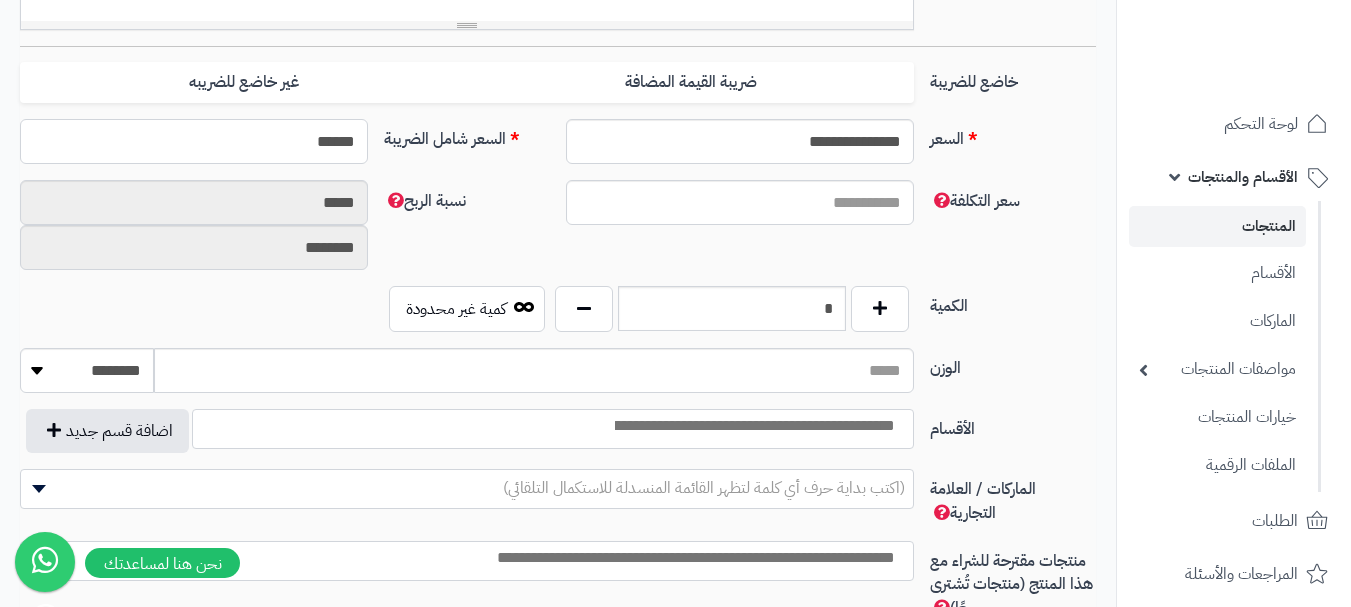 type on "******" 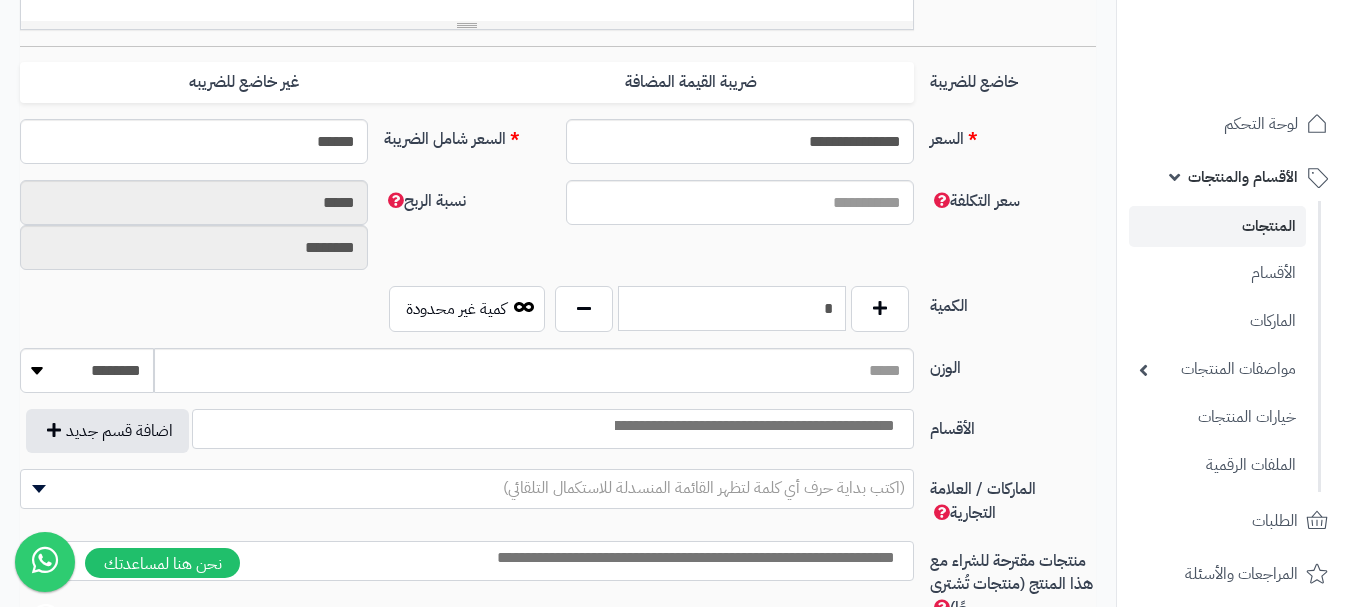 click on "*" at bounding box center (732, 308) 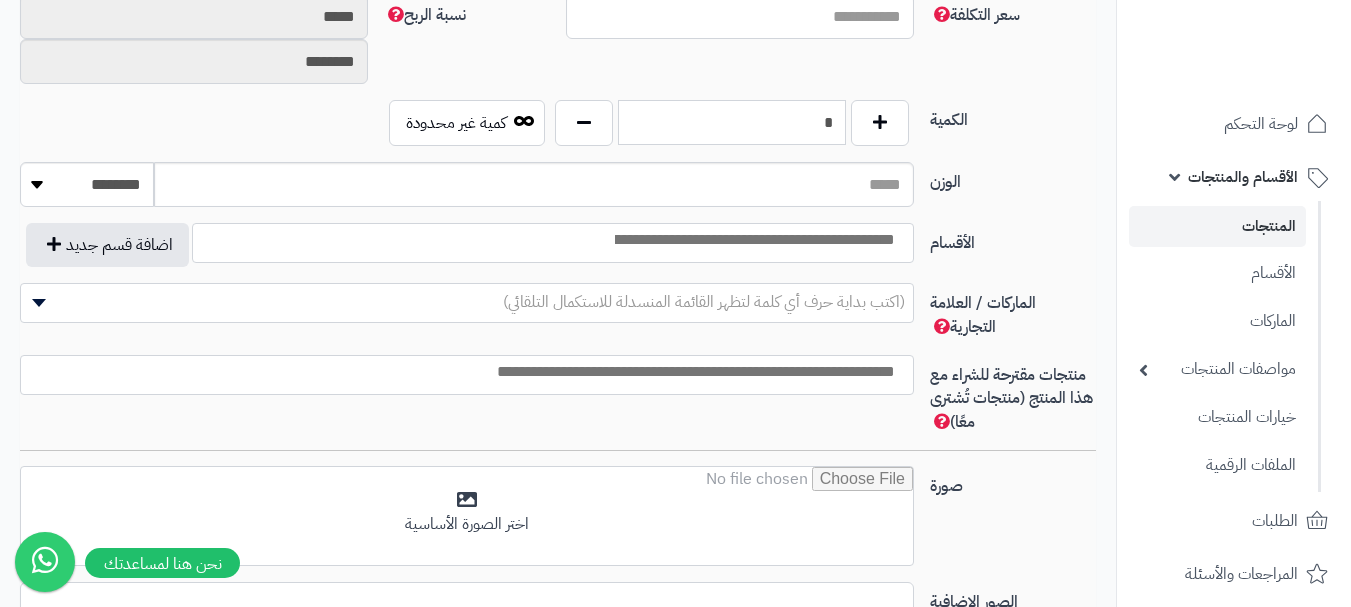 scroll, scrollTop: 1000, scrollLeft: 0, axis: vertical 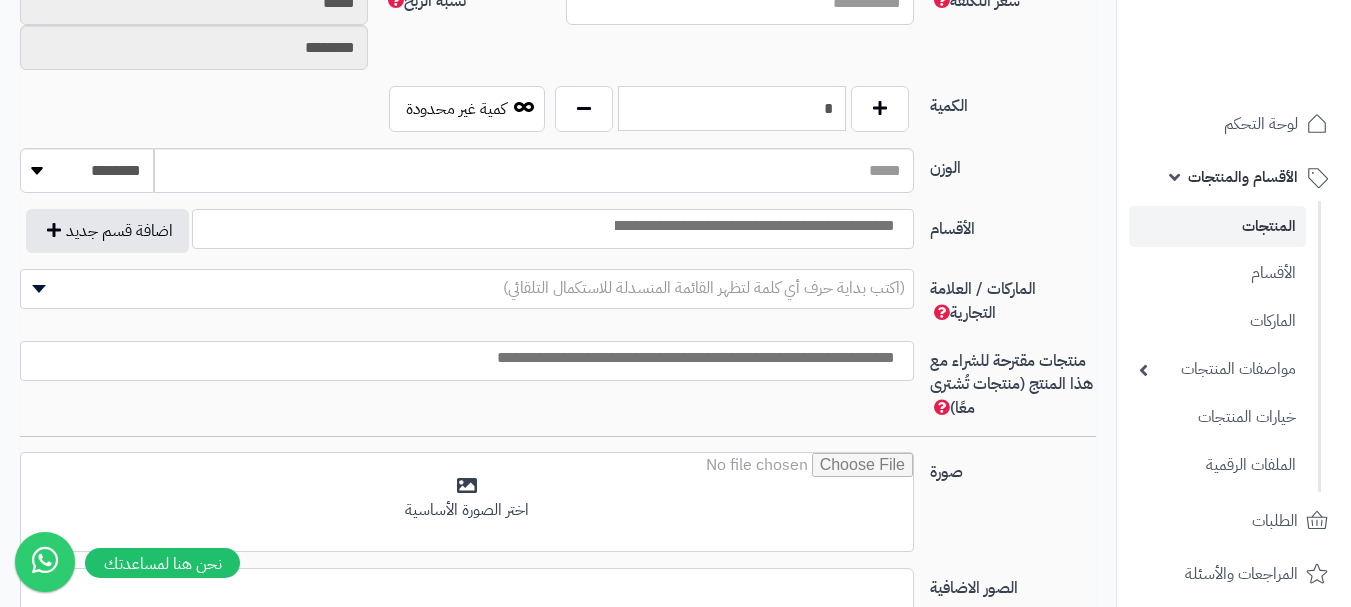 type on "*" 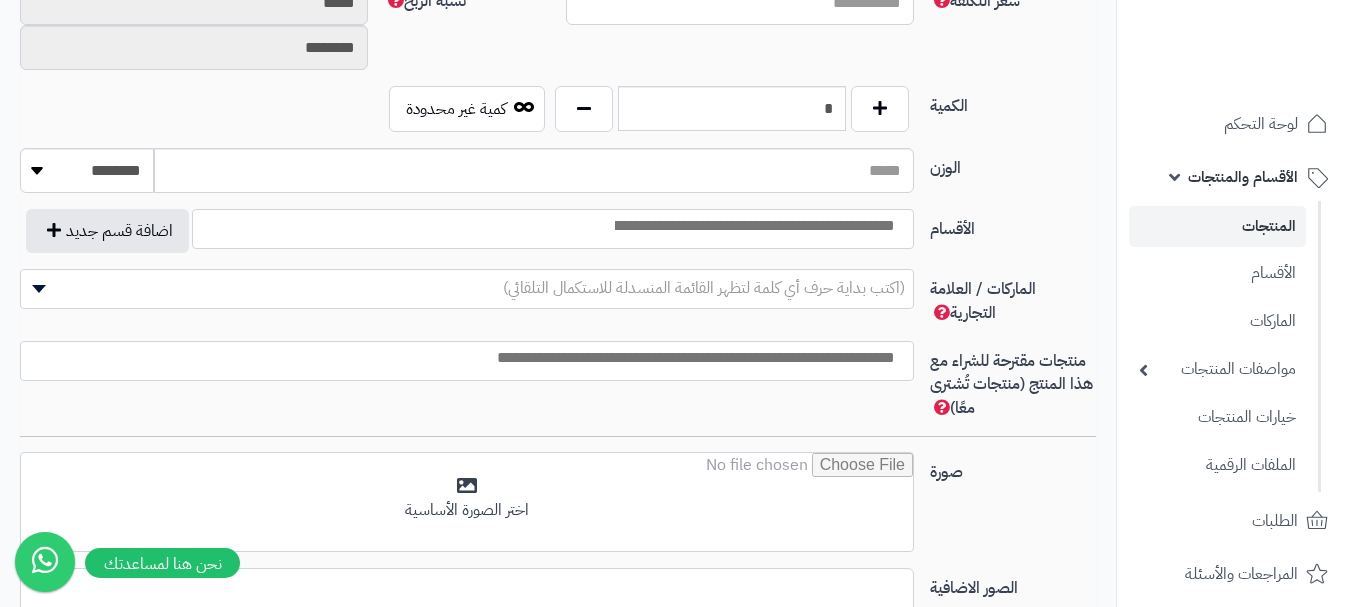 click at bounding box center [753, 226] 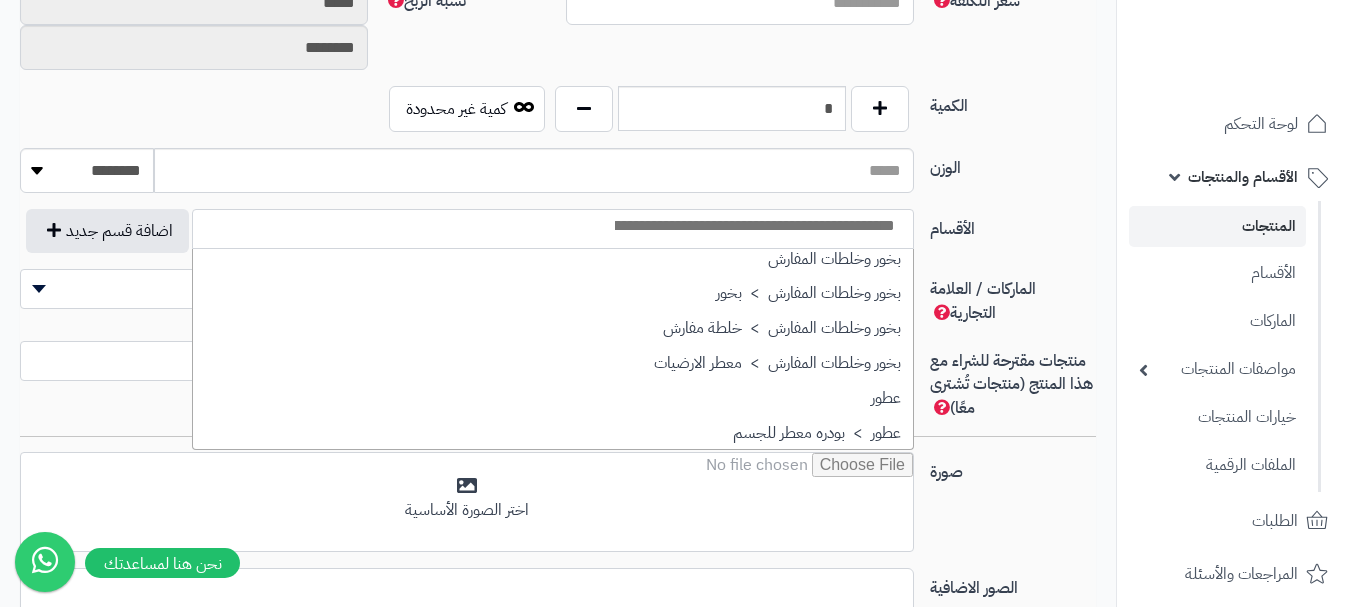 scroll, scrollTop: 700, scrollLeft: 0, axis: vertical 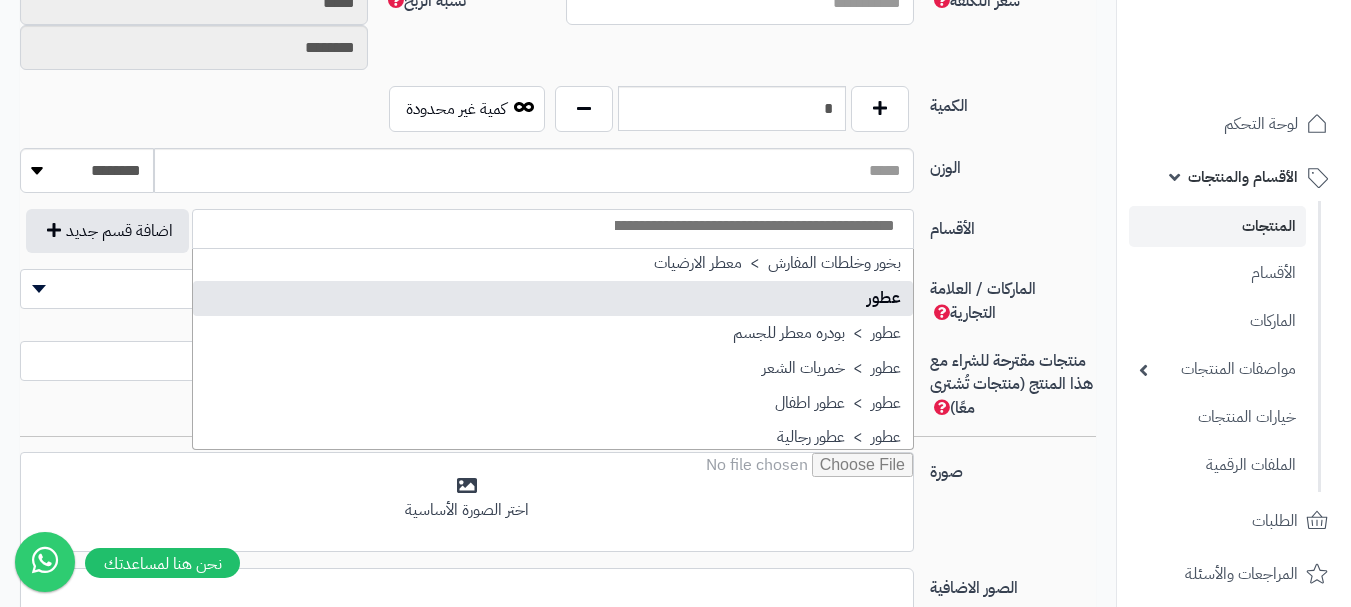 drag, startPoint x: 809, startPoint y: 300, endPoint x: 808, endPoint y: 290, distance: 10.049875 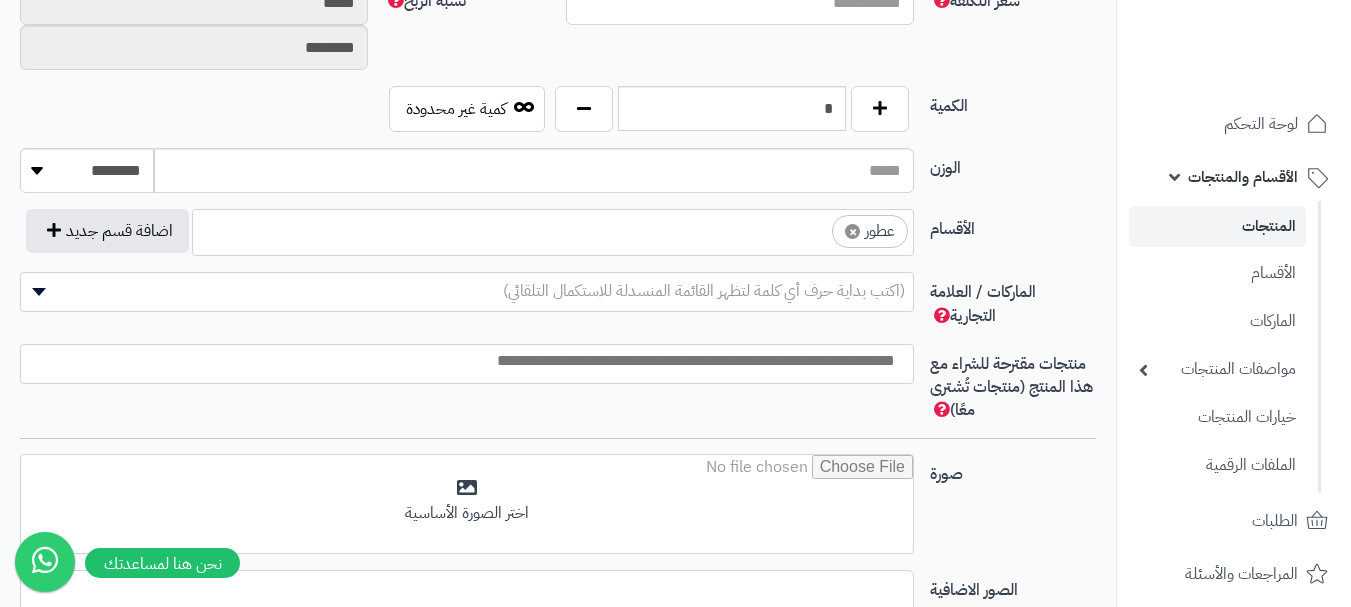 click on "× عطور" at bounding box center [553, 229] 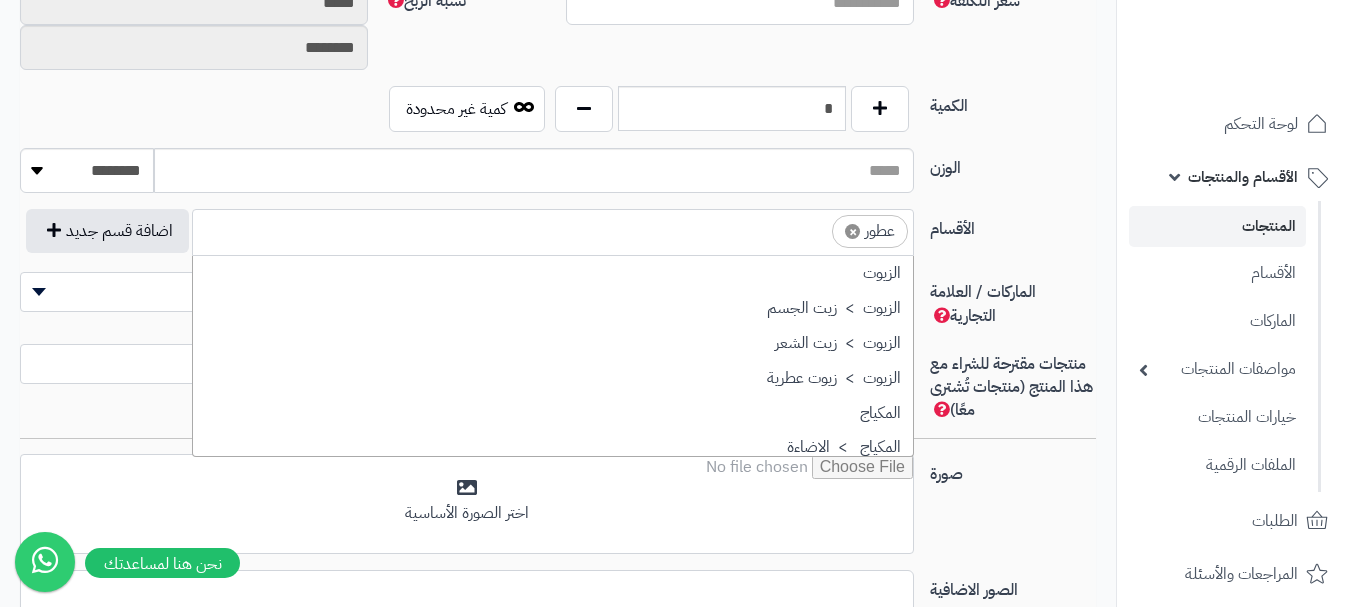 scroll, scrollTop: 697, scrollLeft: 0, axis: vertical 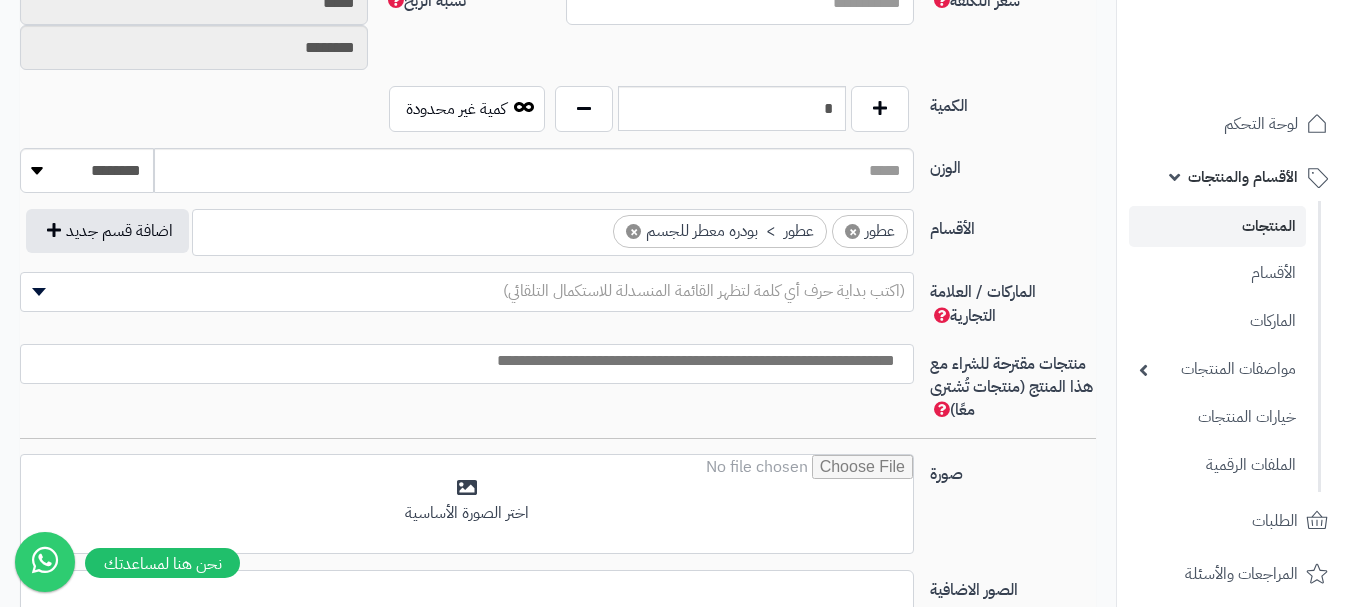 click on "(اكتب بداية حرف أي كلمة لتظهر القائمة المنسدلة للاستكمال التلقائي)" at bounding box center [704, 291] 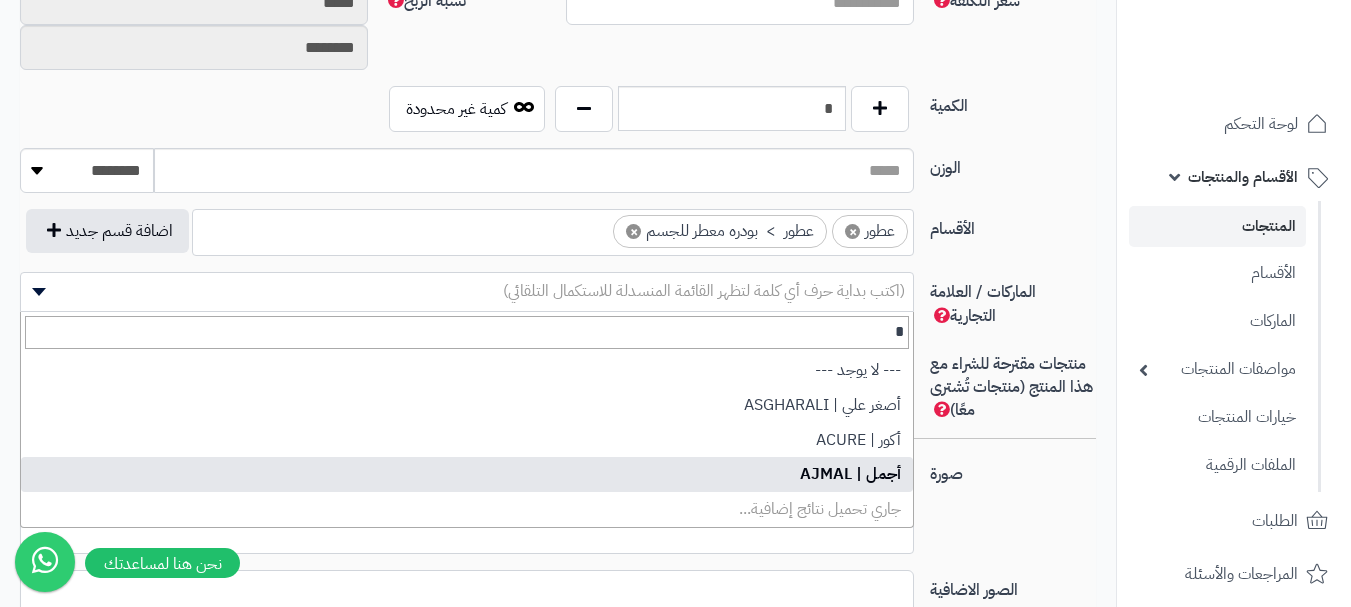 type on "*" 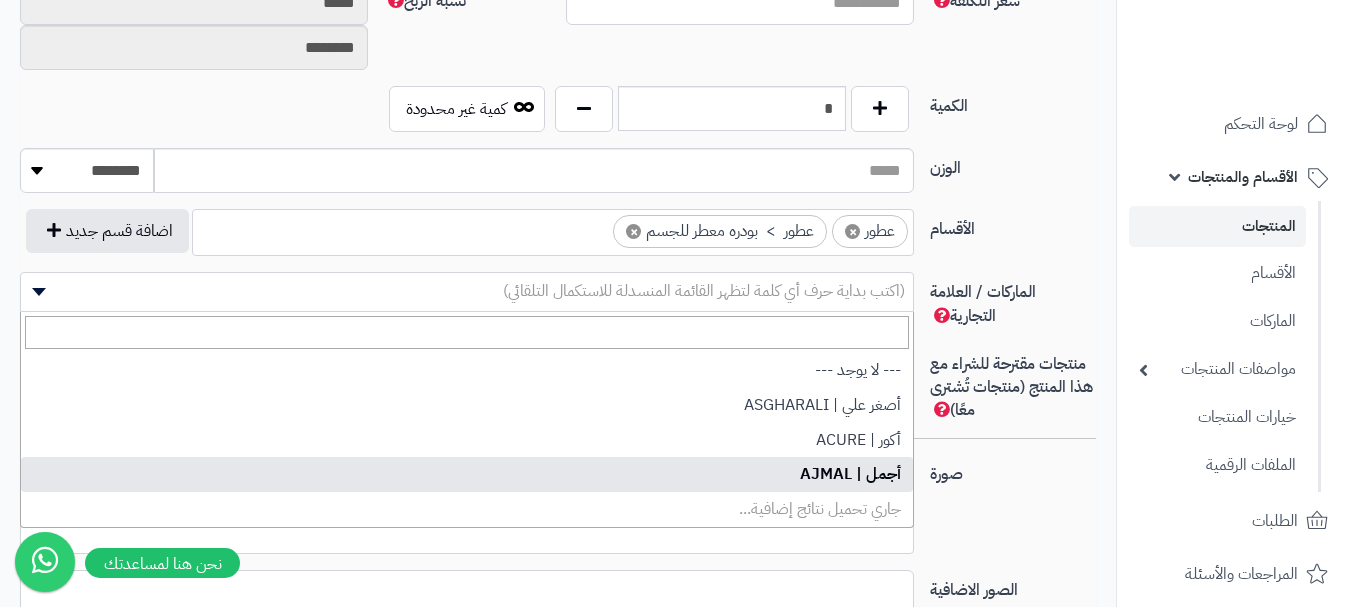 select on "**" 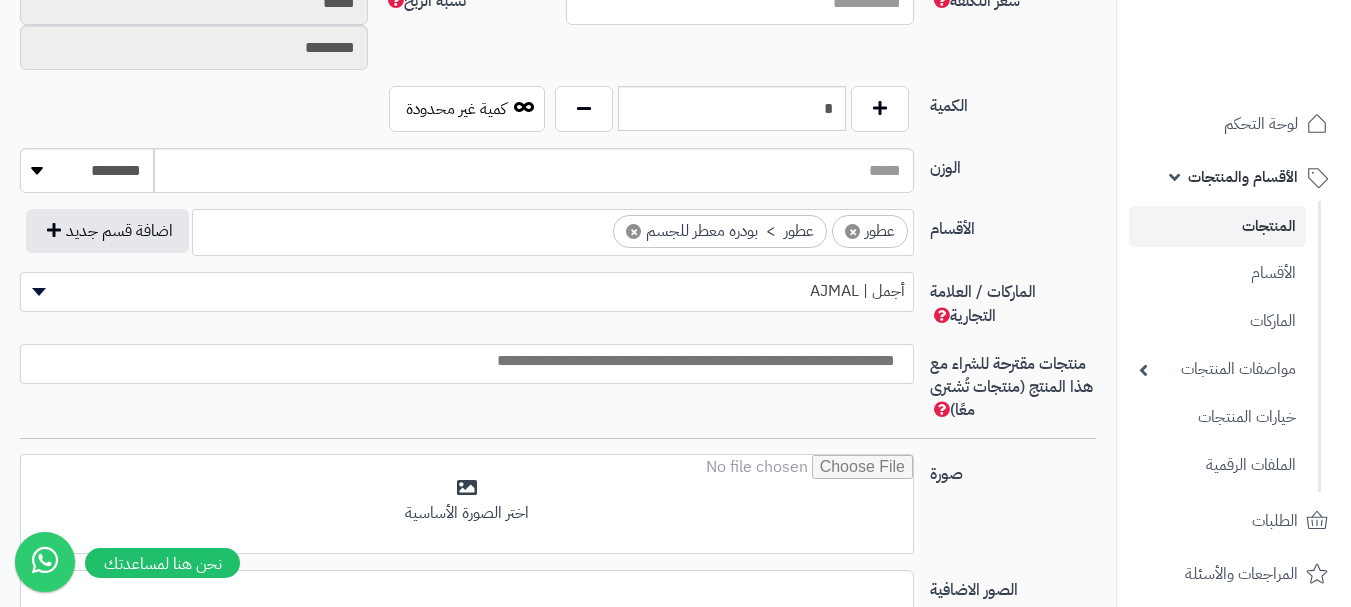 click at bounding box center (462, 361) 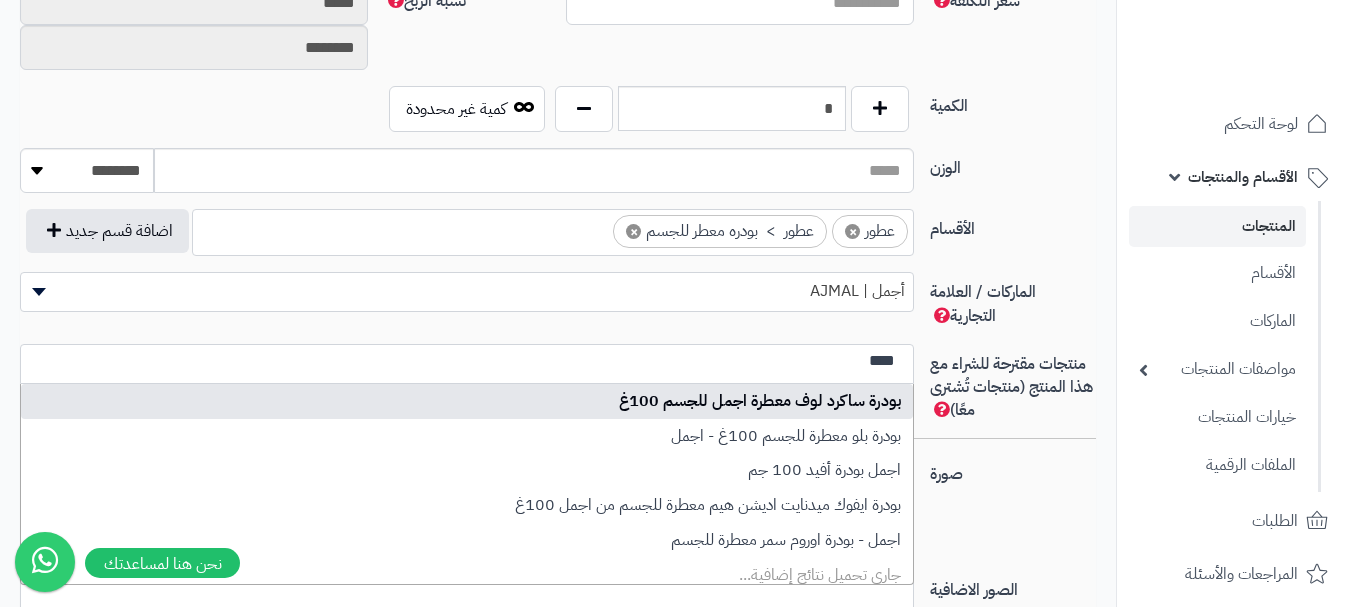 type on "****" 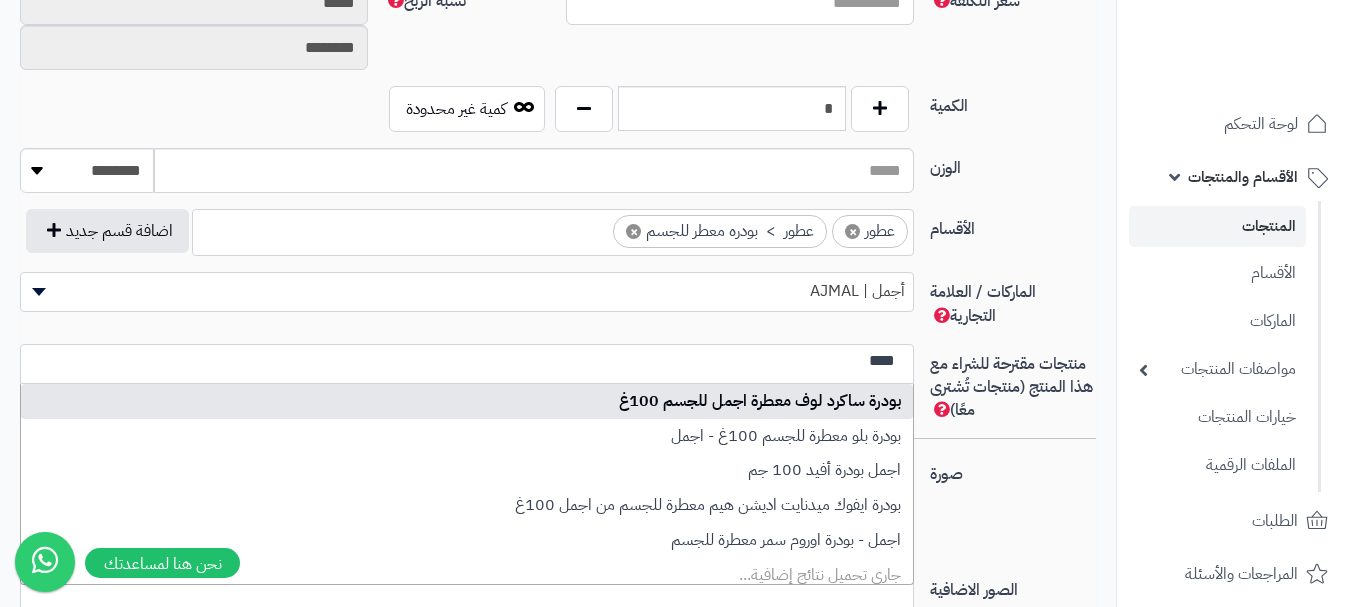 type 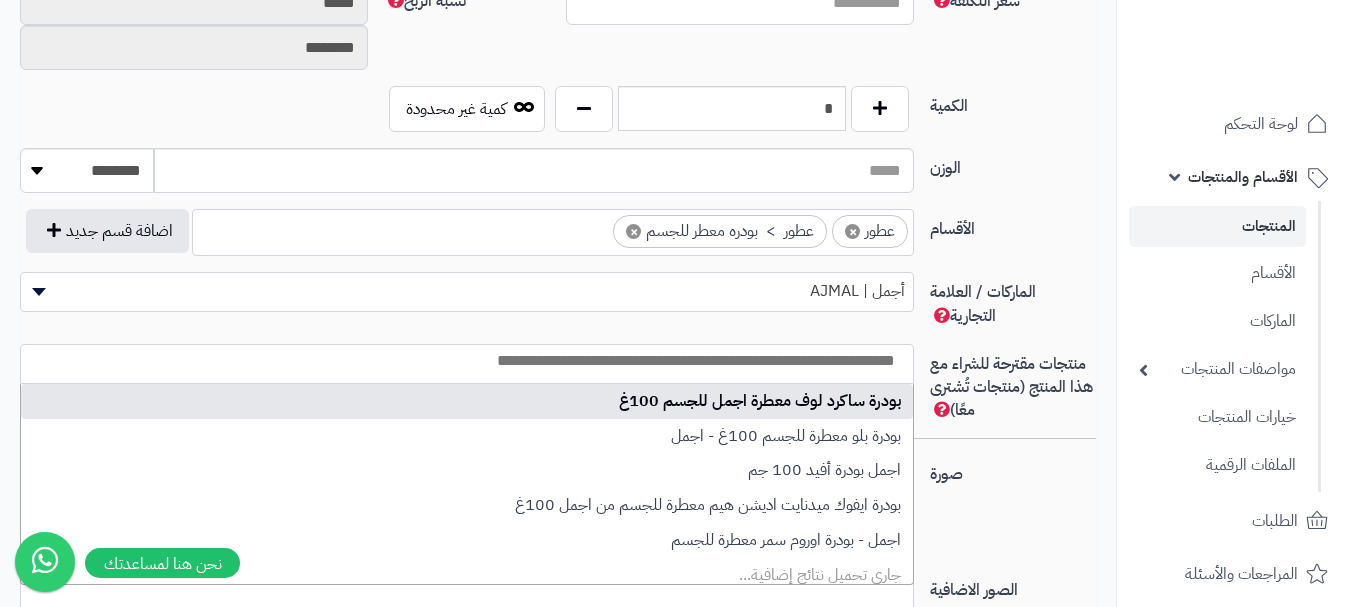 select on "***" 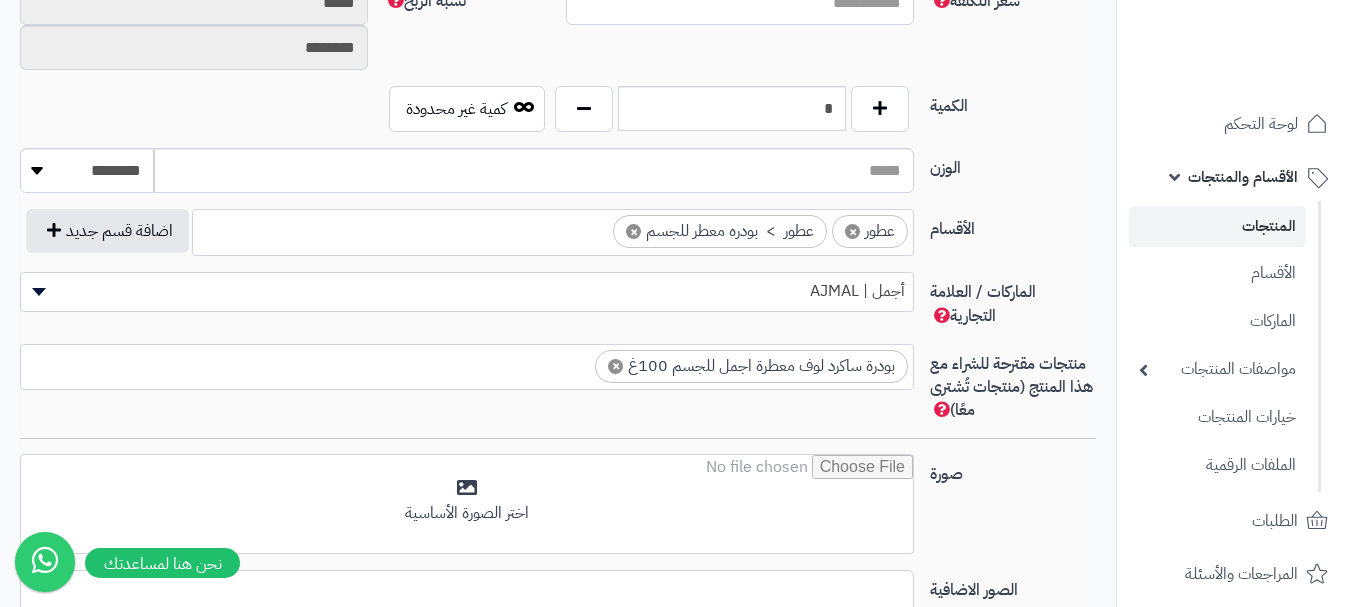 scroll, scrollTop: 0, scrollLeft: 0, axis: both 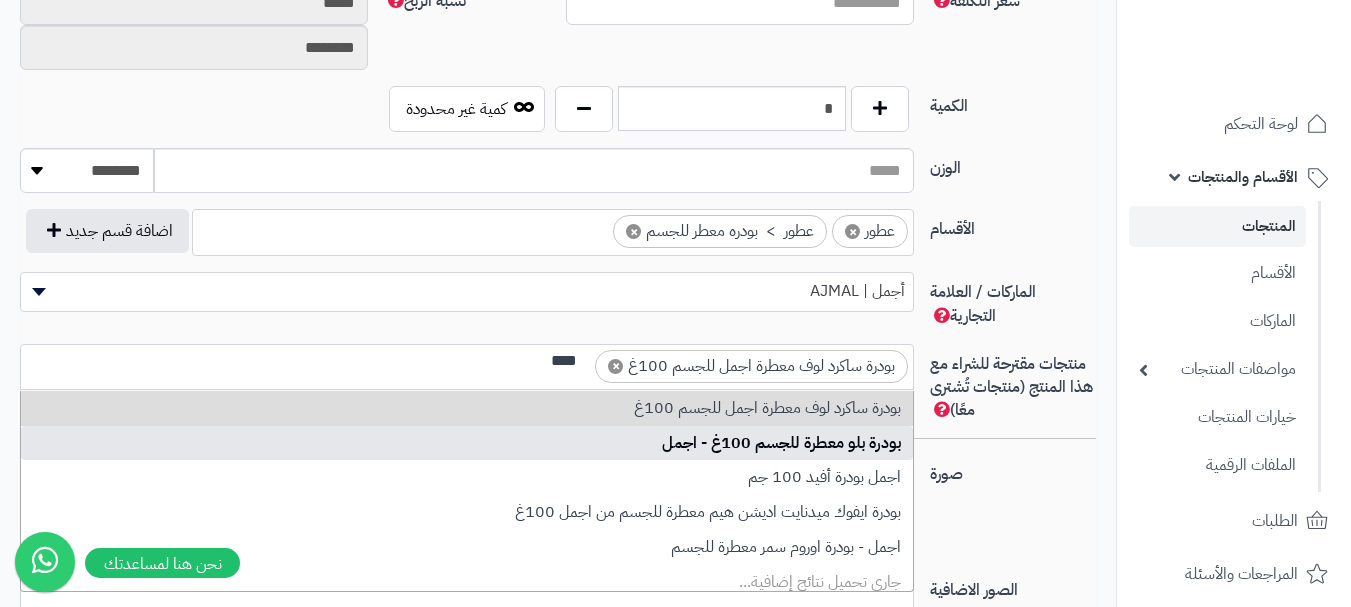 type on "****" 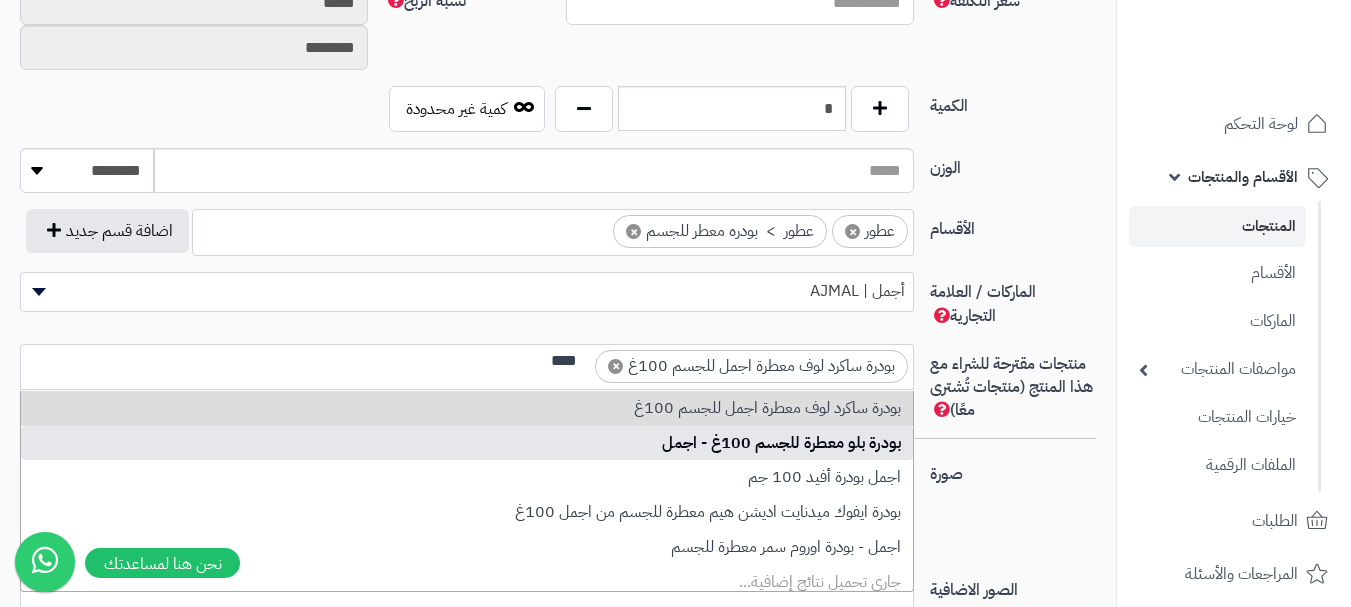 type 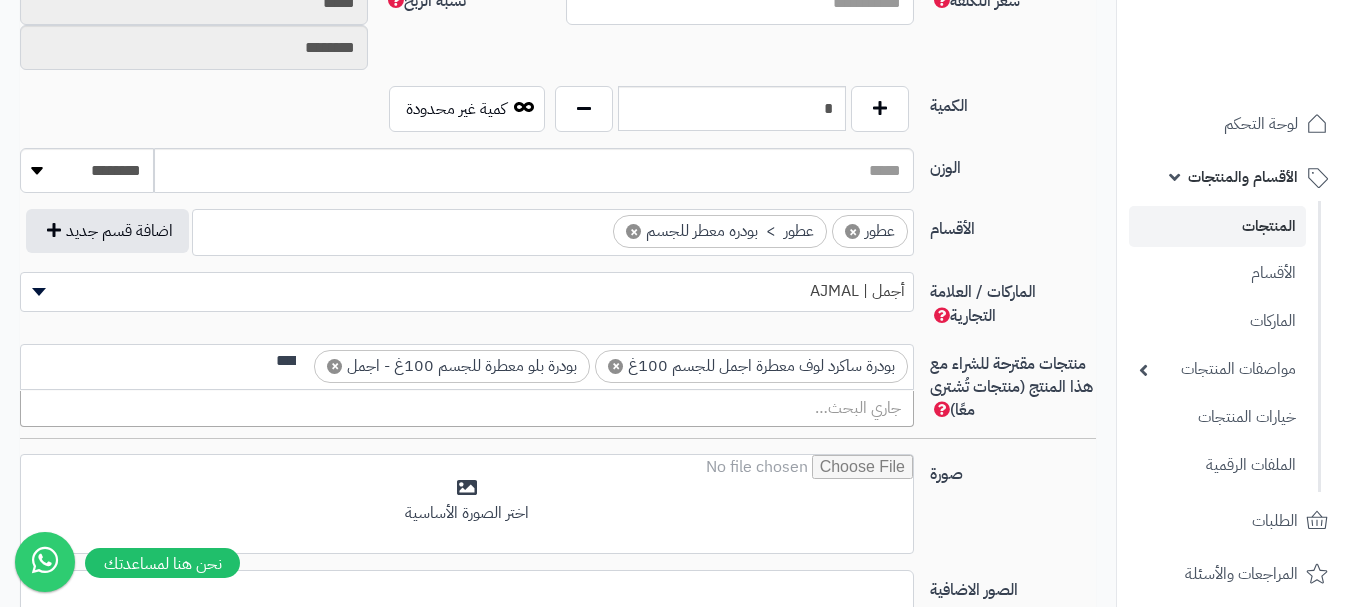 scroll, scrollTop: 0, scrollLeft: -3, axis: horizontal 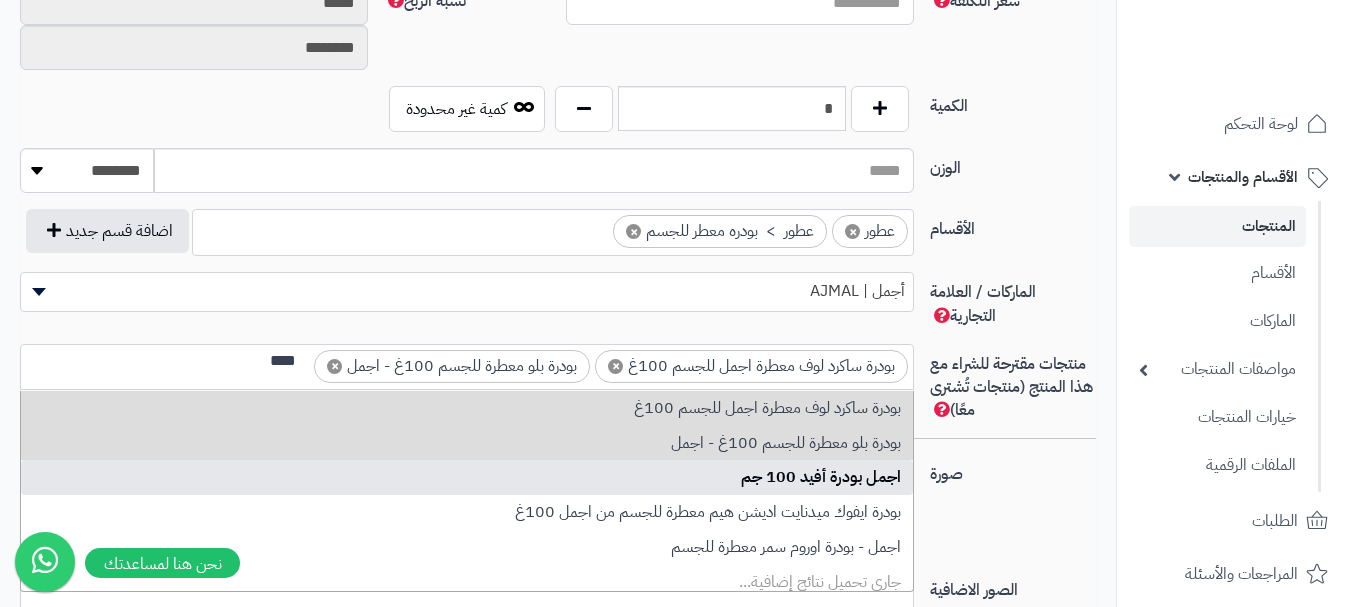 type on "****" 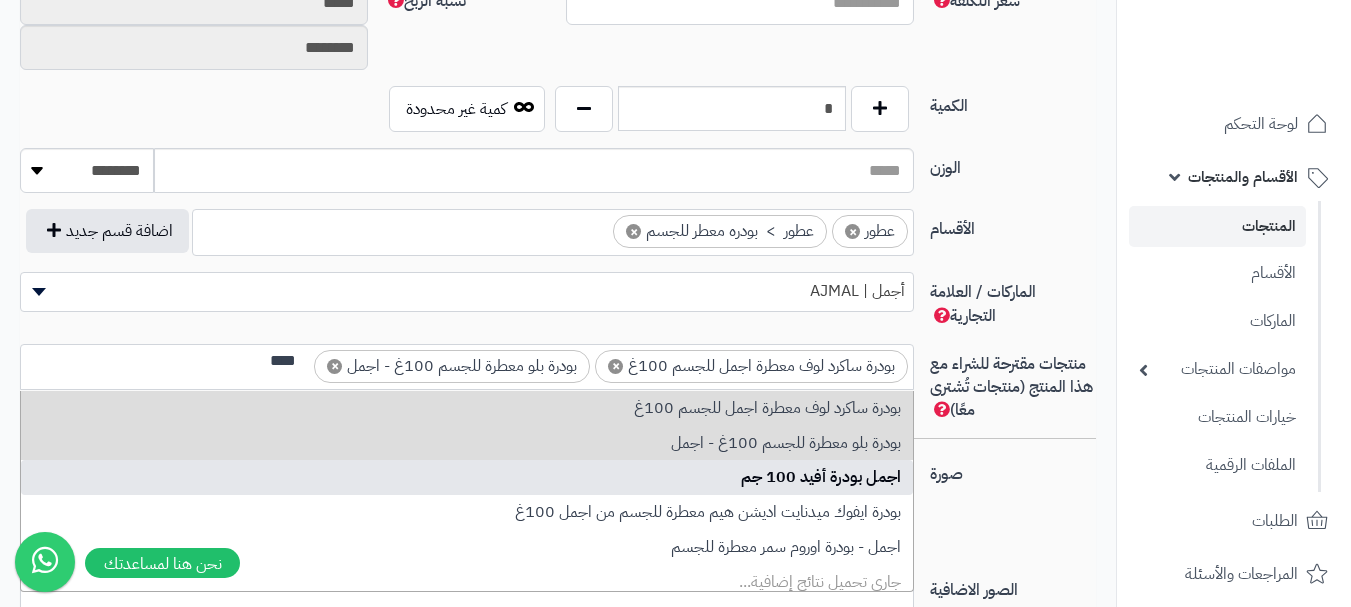 type 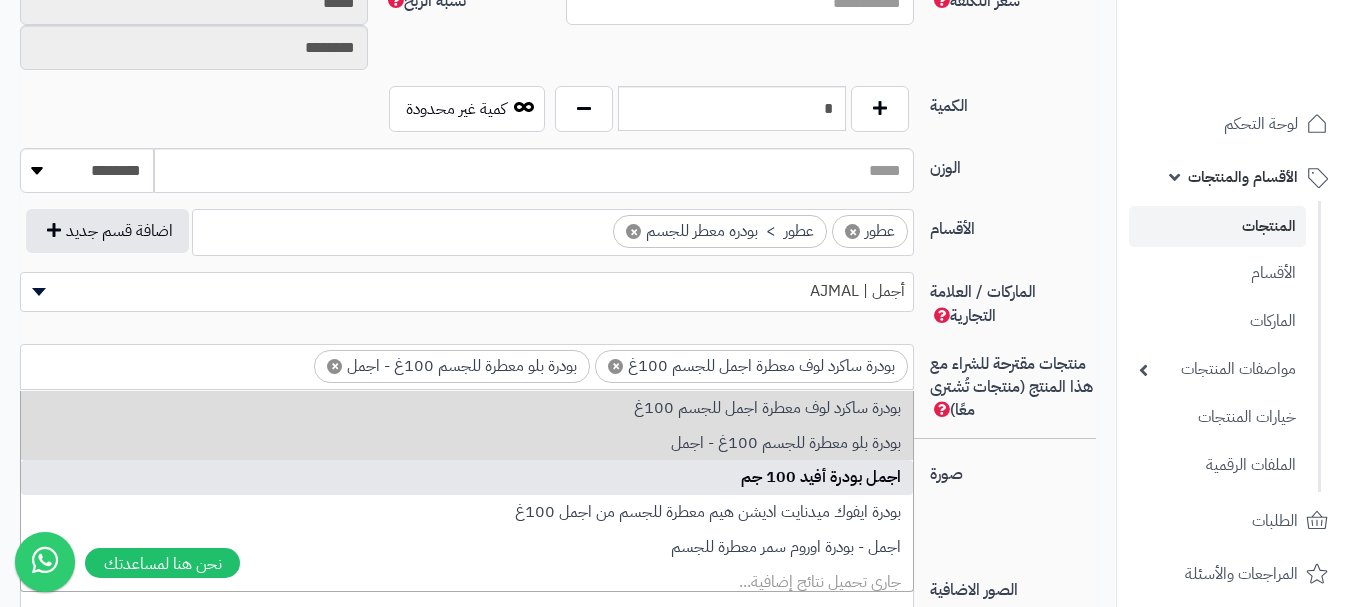scroll, scrollTop: 0, scrollLeft: 0, axis: both 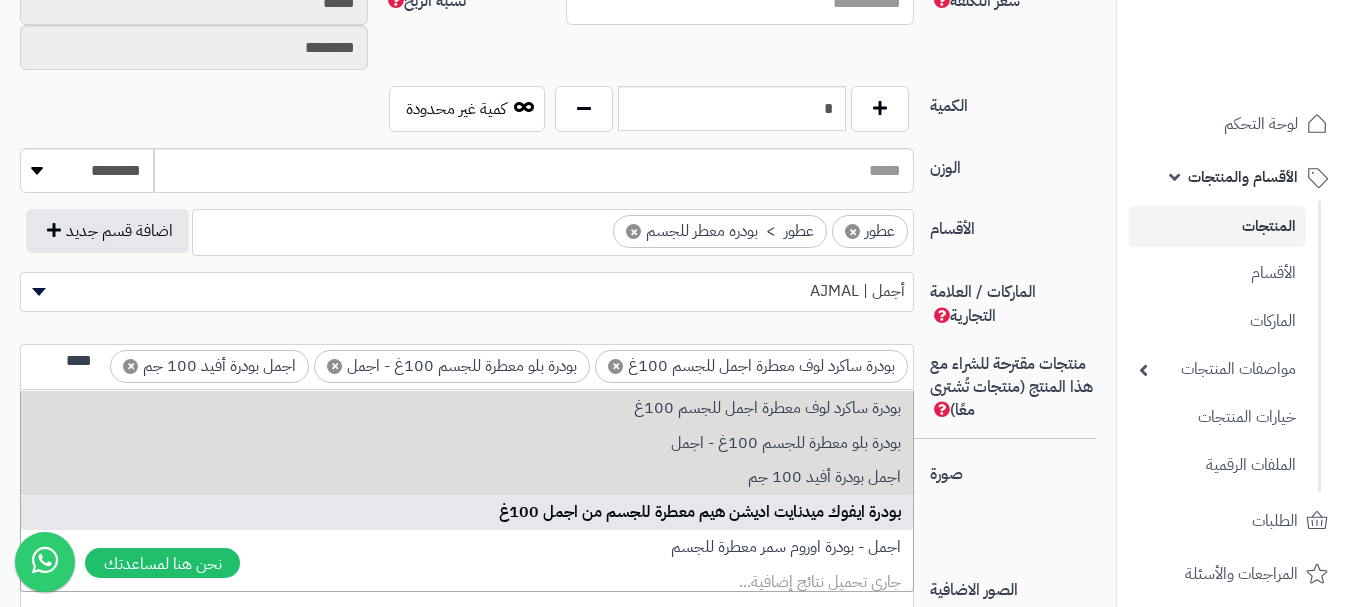 type on "****" 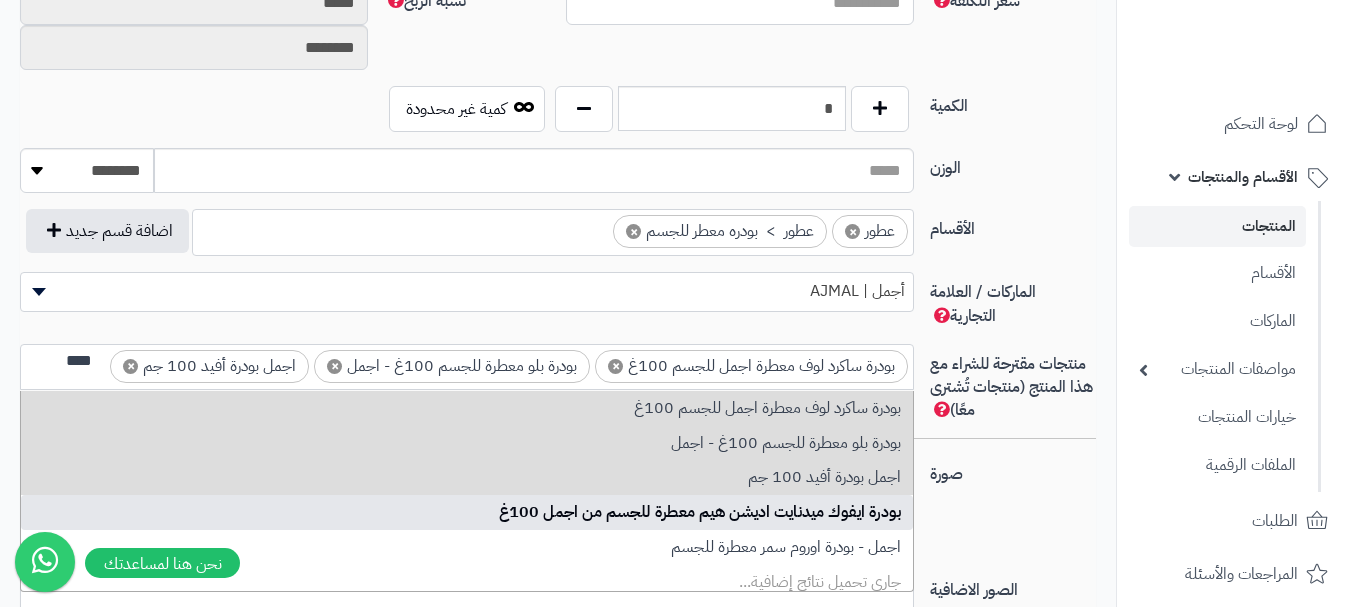 type 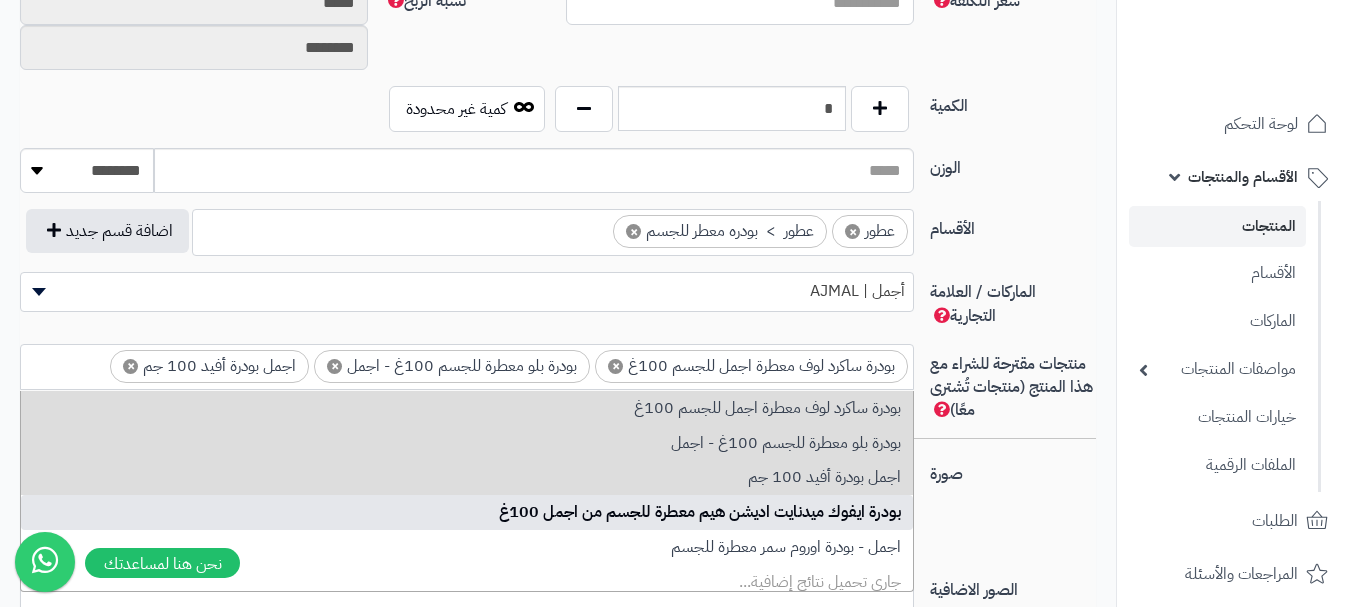 scroll, scrollTop: 0, scrollLeft: 0, axis: both 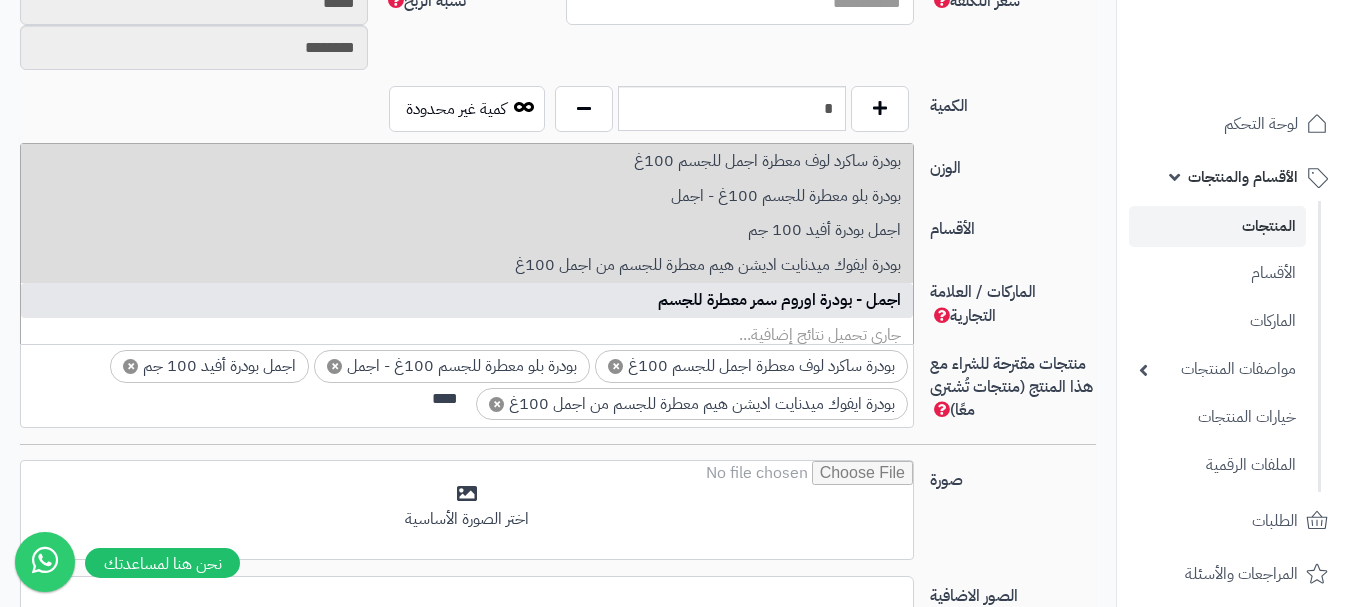 type on "****" 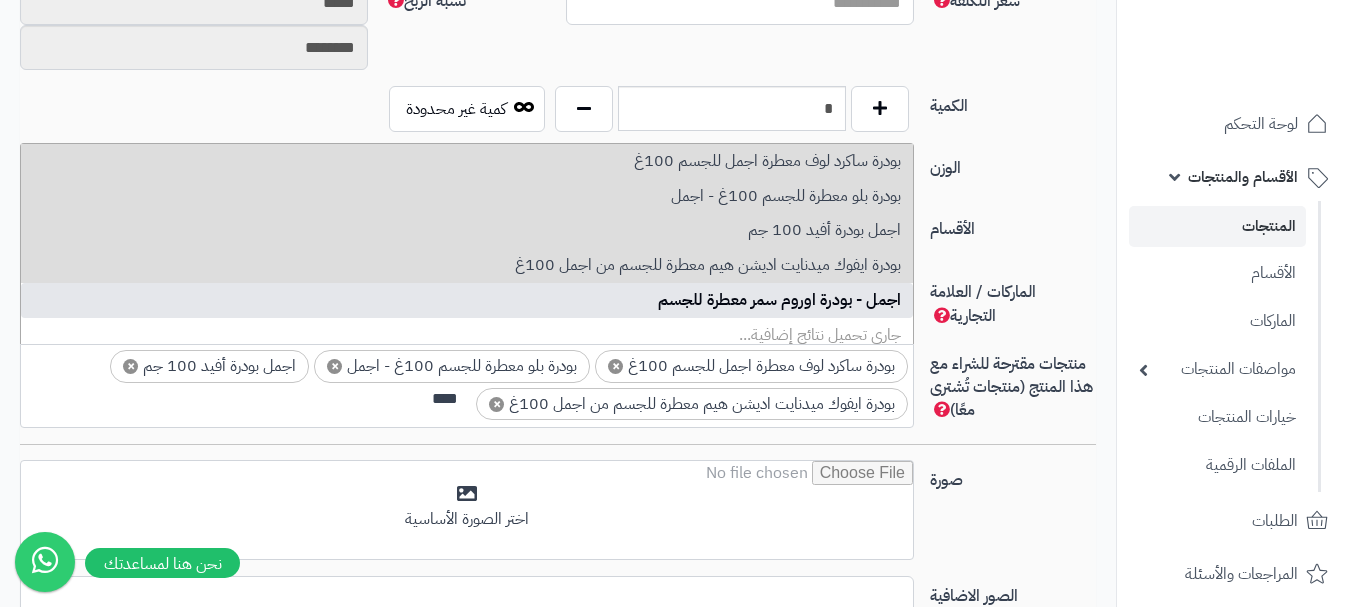 drag, startPoint x: 765, startPoint y: 285, endPoint x: 773, endPoint y: 317, distance: 32.984844 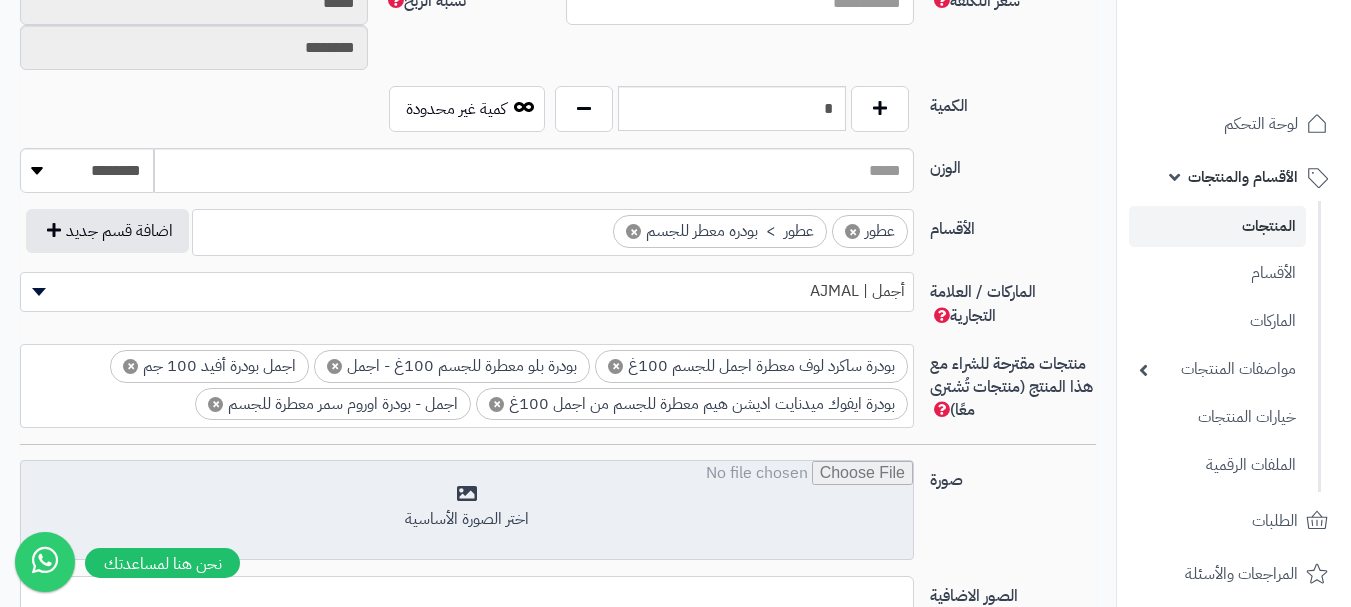 click at bounding box center [467, 511] 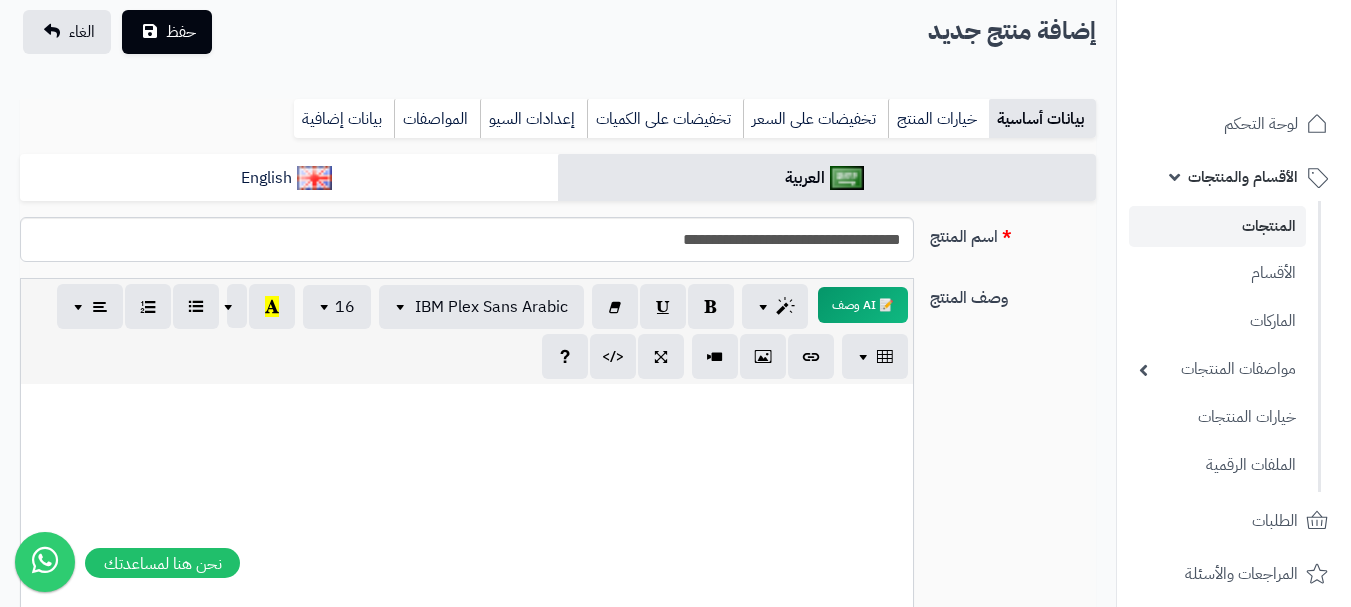 scroll, scrollTop: 0, scrollLeft: 0, axis: both 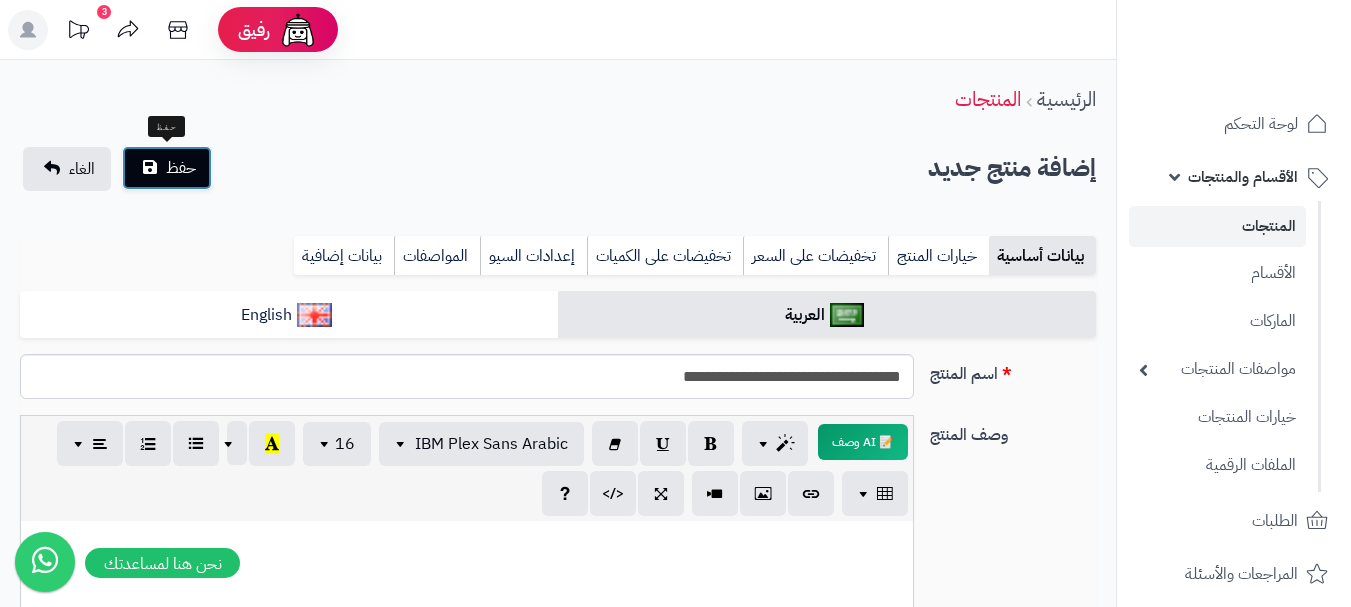 click on "حفظ" at bounding box center (167, 168) 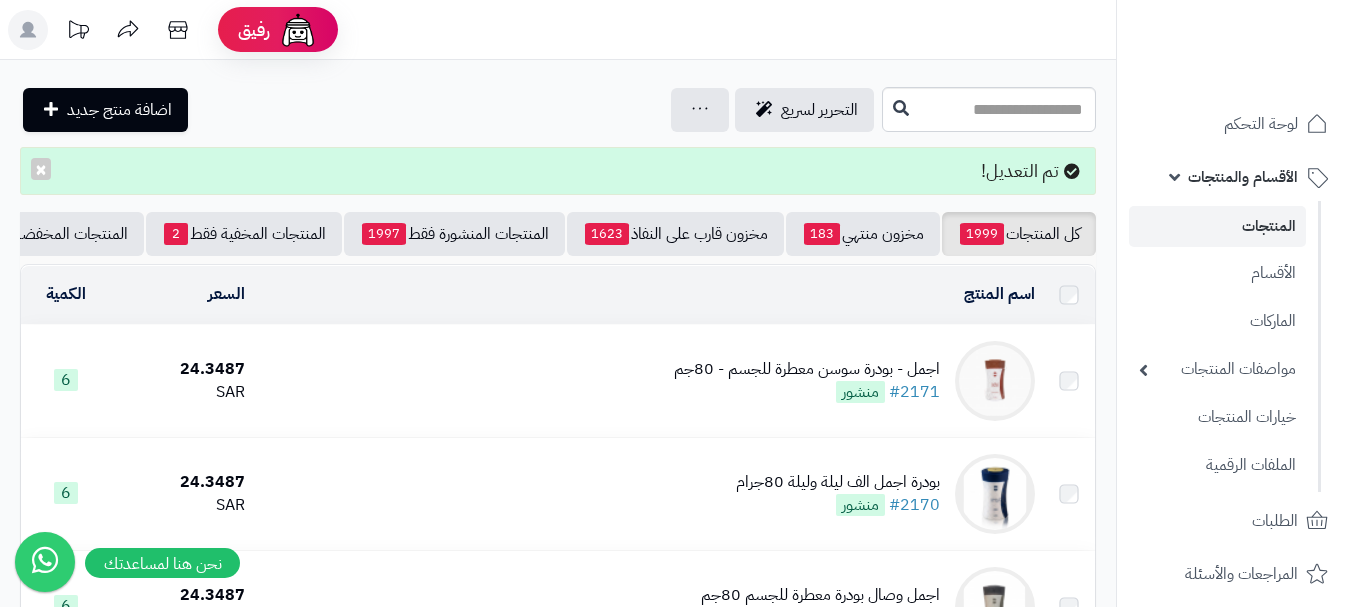 scroll, scrollTop: 0, scrollLeft: 0, axis: both 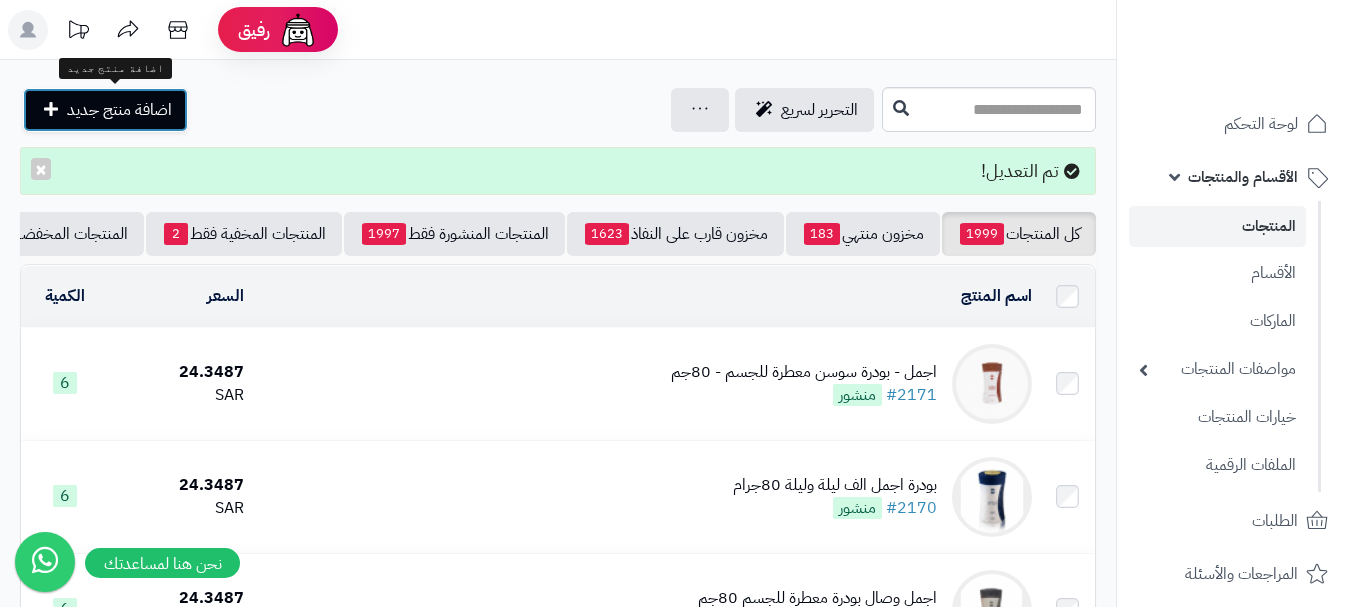 click on "اضافة منتج جديد" at bounding box center [119, 110] 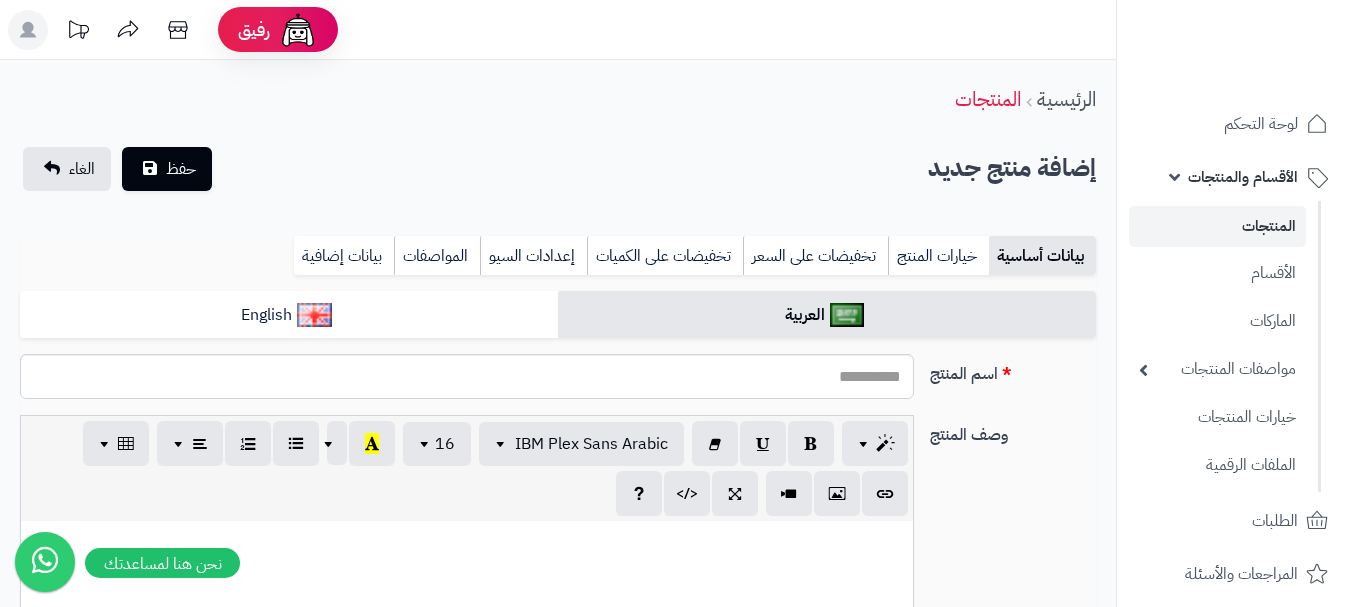 select 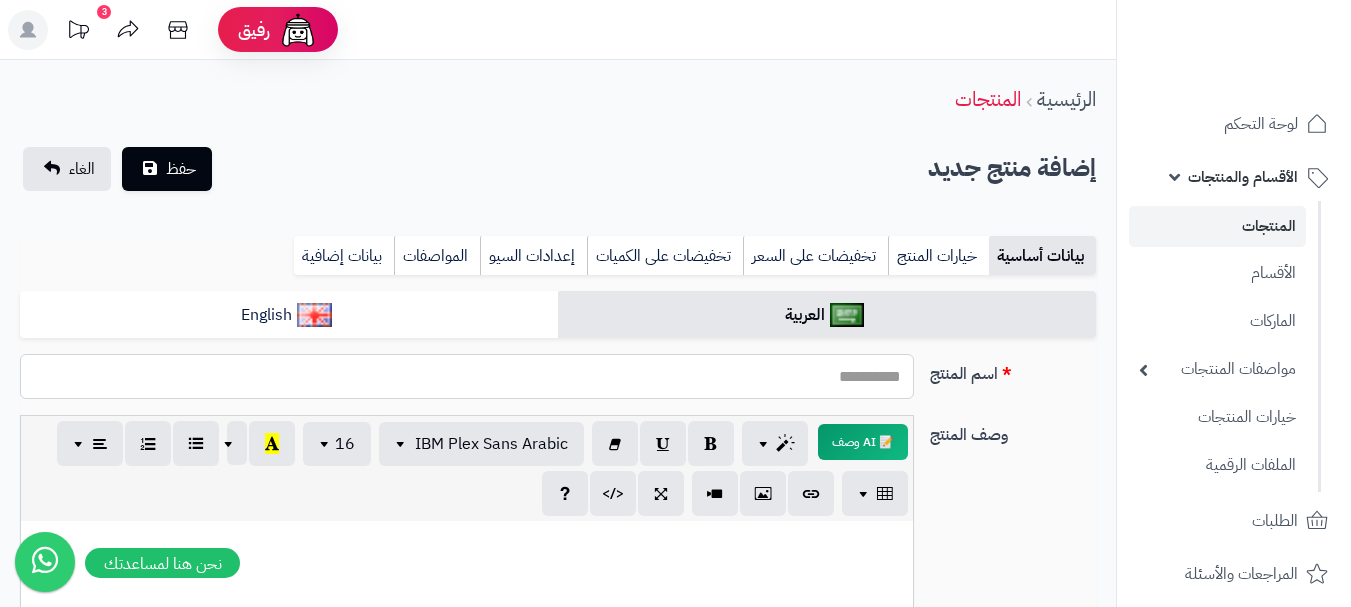paste on "**********" 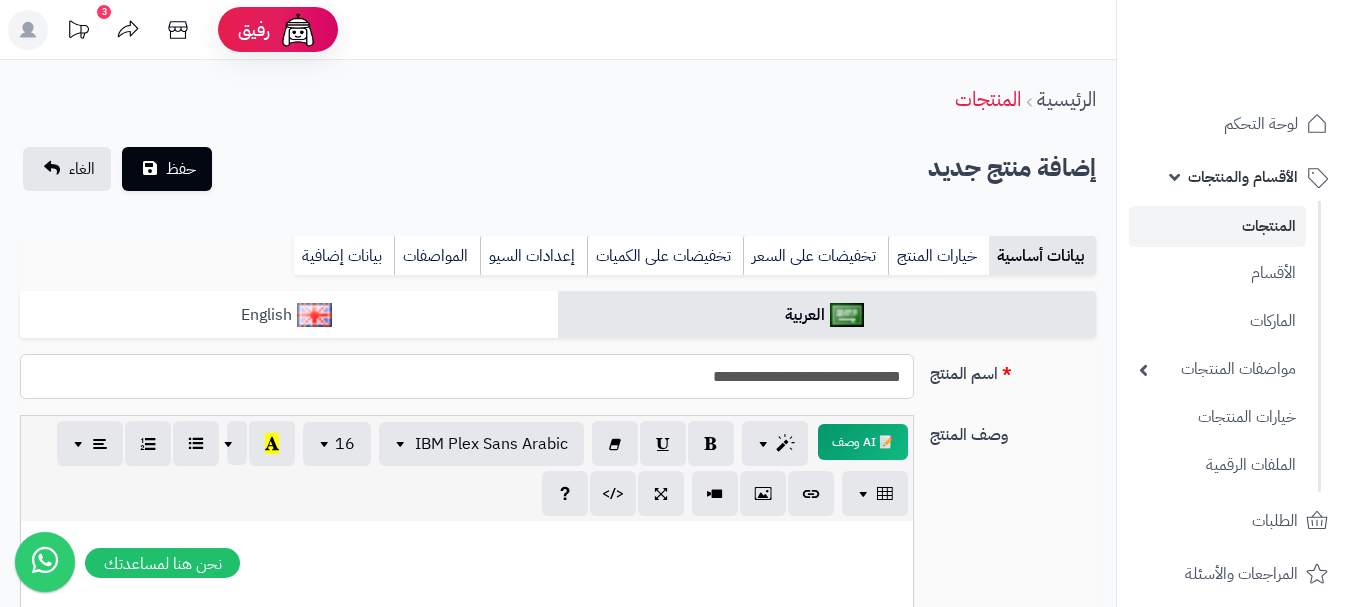 type on "**********" 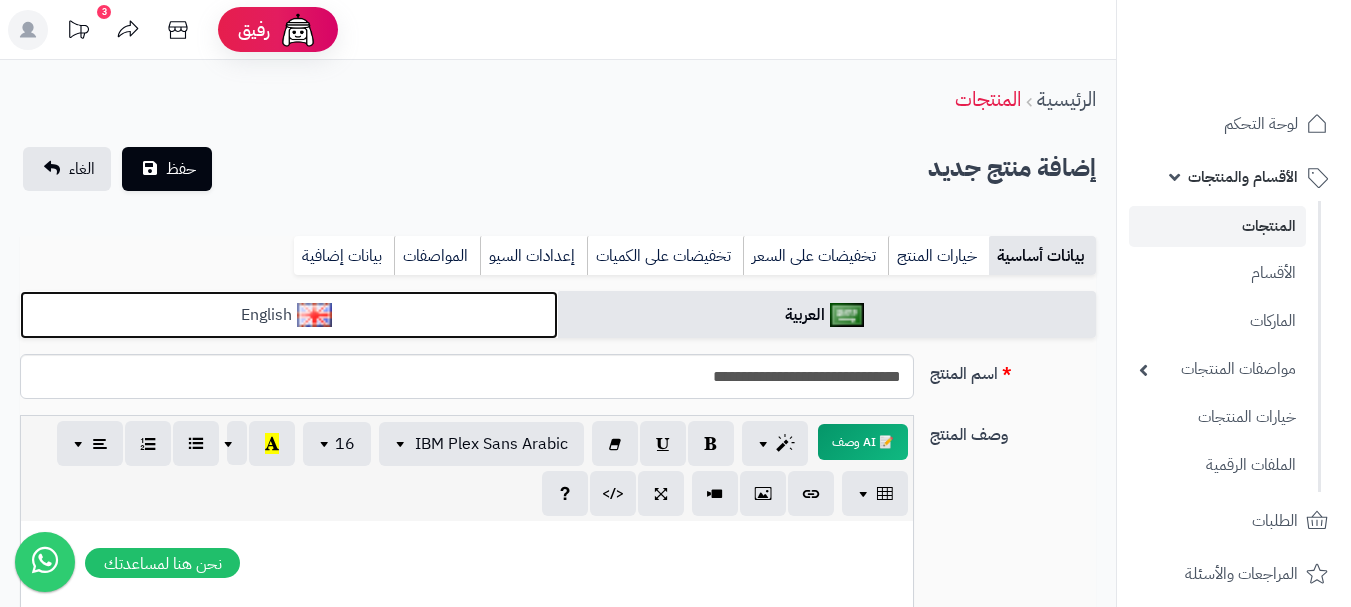 click on "English" at bounding box center [289, 315] 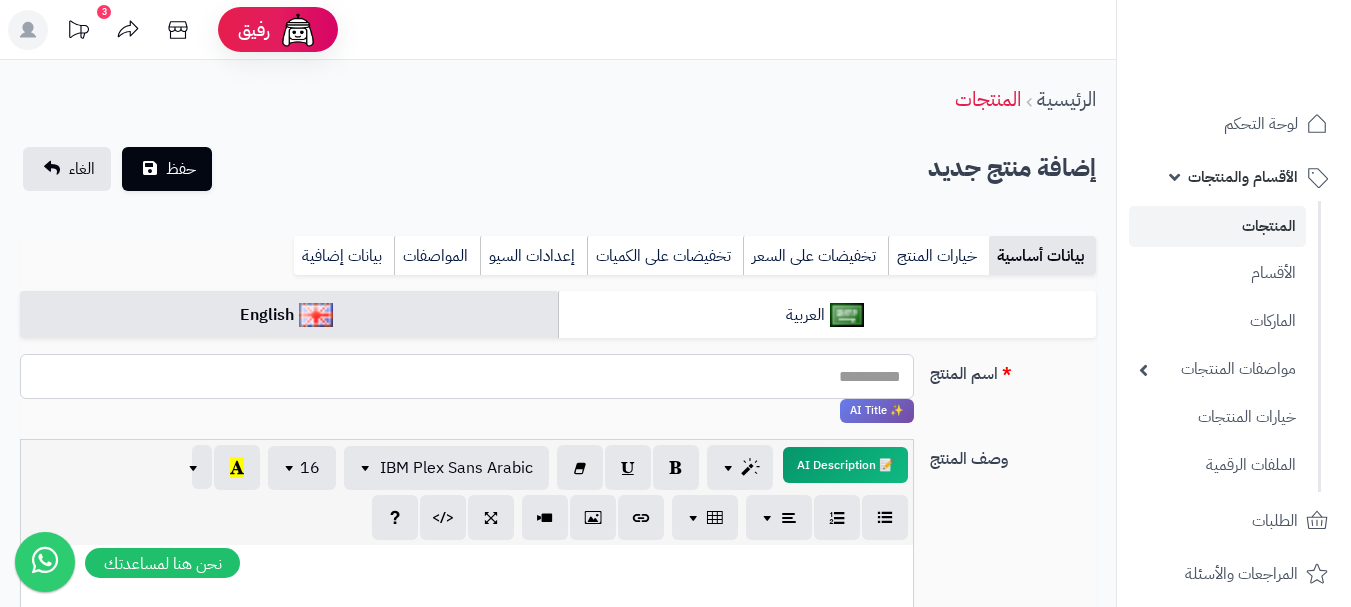 paste on "**********" 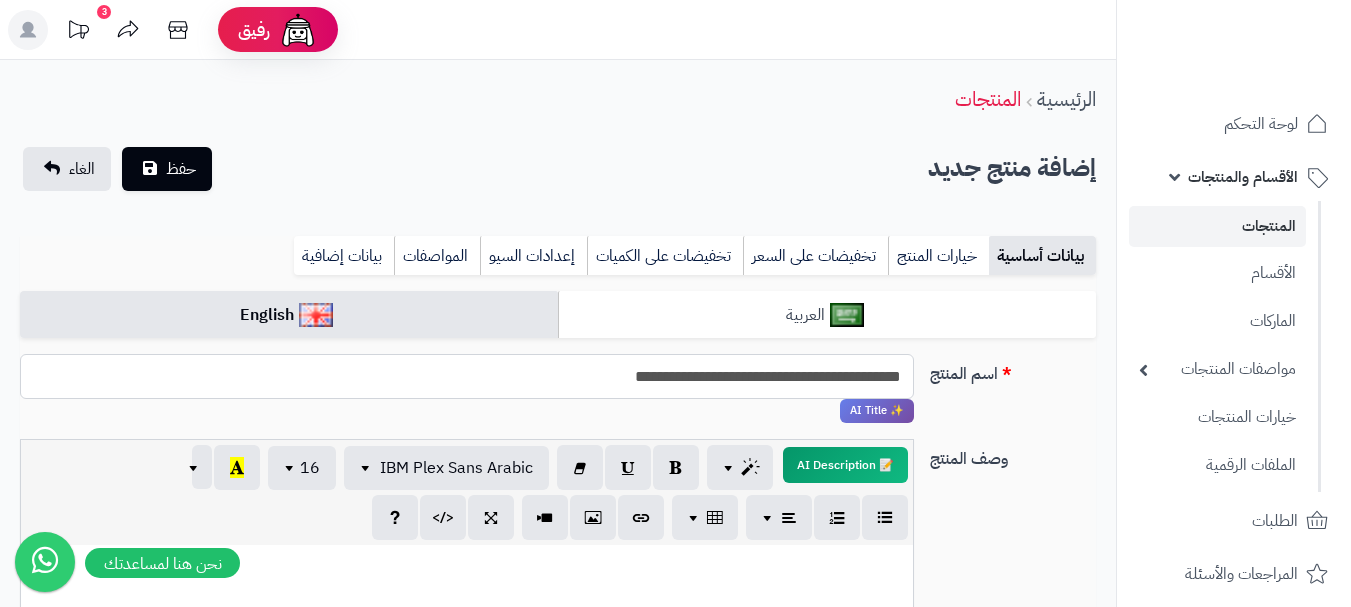 type on "**********" 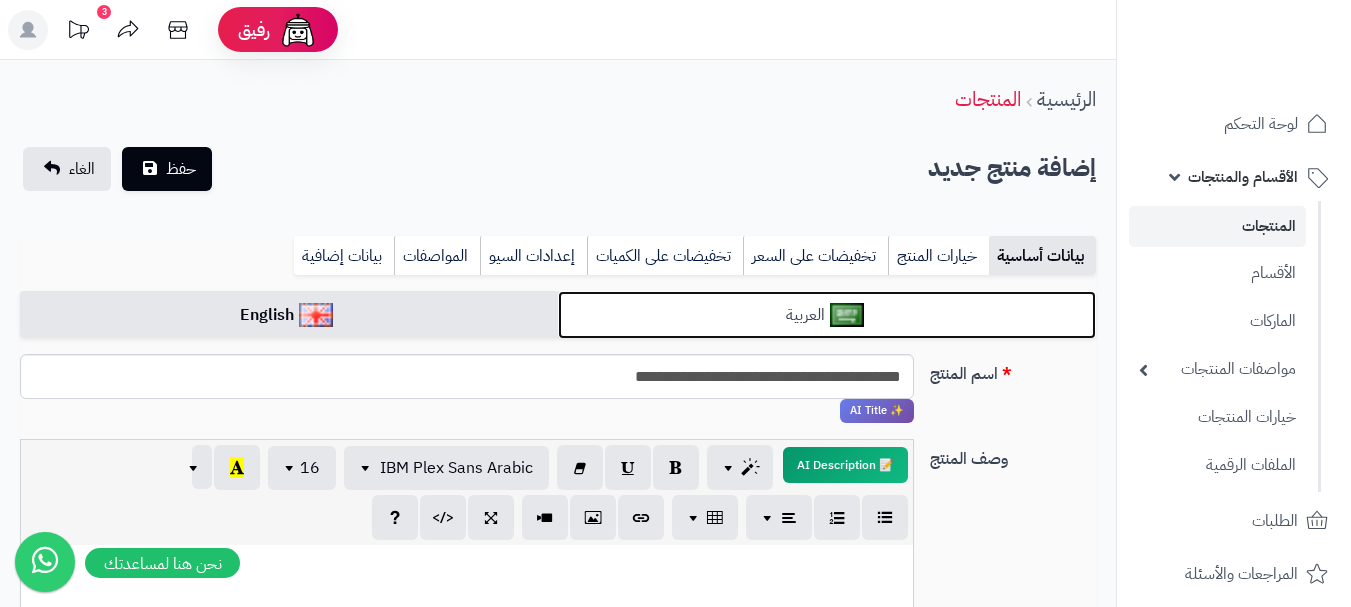 click on "العربية" at bounding box center (827, 315) 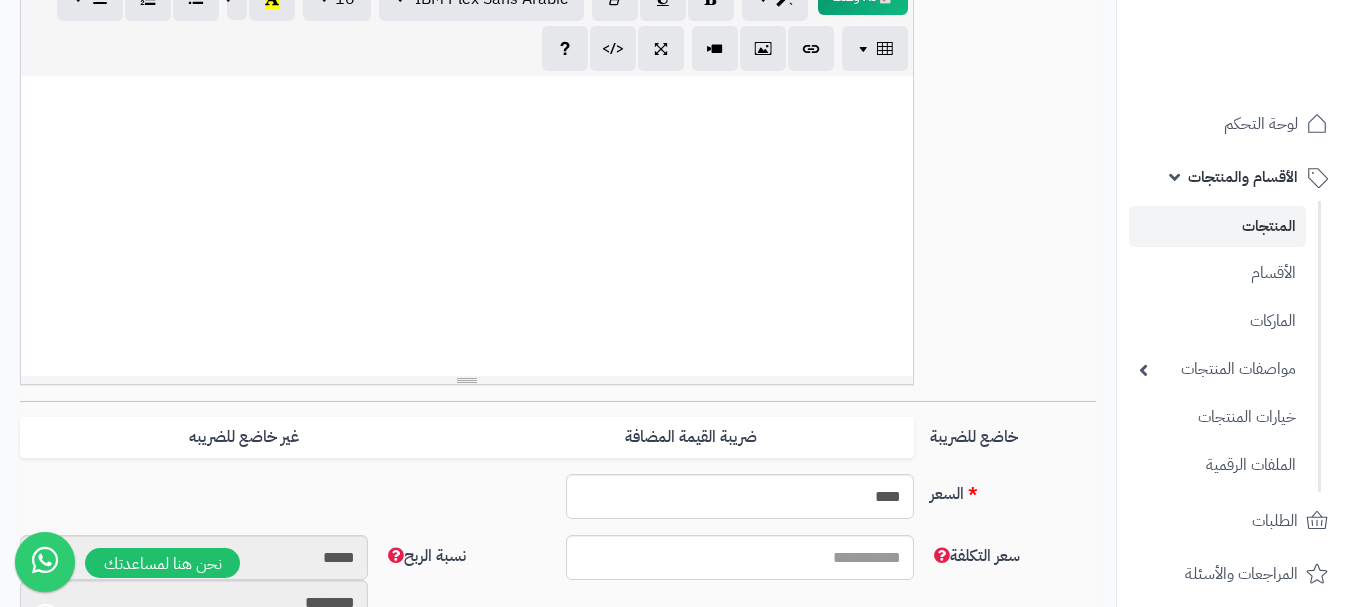 scroll, scrollTop: 600, scrollLeft: 0, axis: vertical 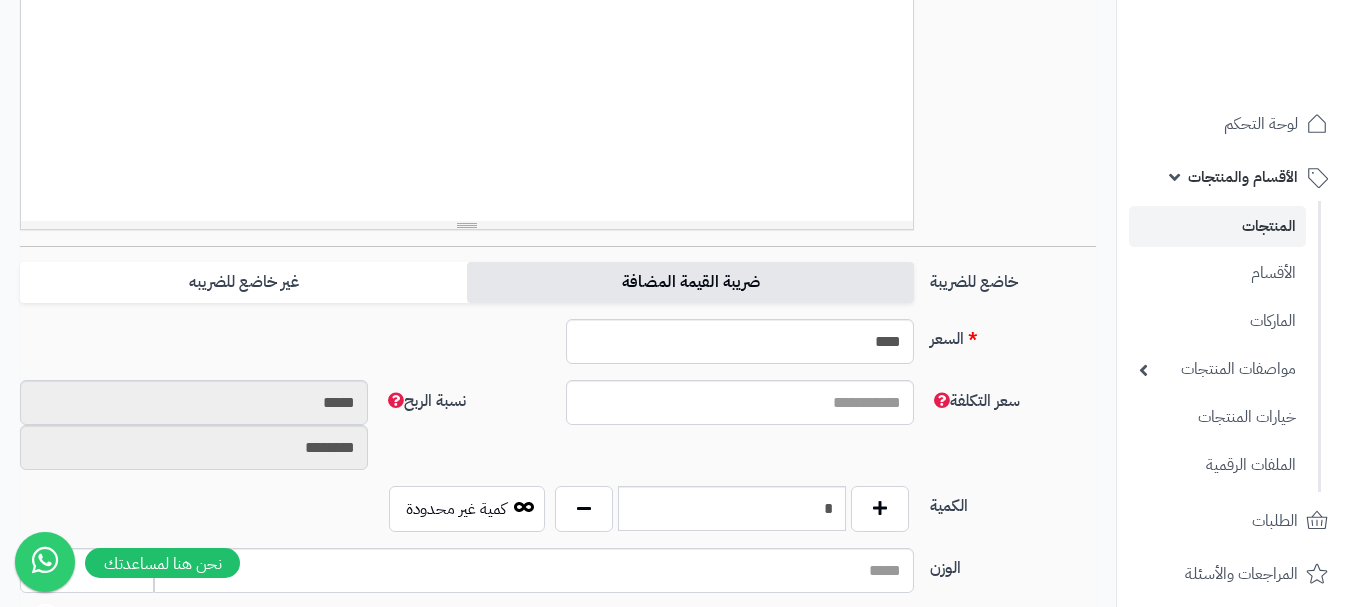 drag, startPoint x: 825, startPoint y: 295, endPoint x: 478, endPoint y: 330, distance: 348.76065 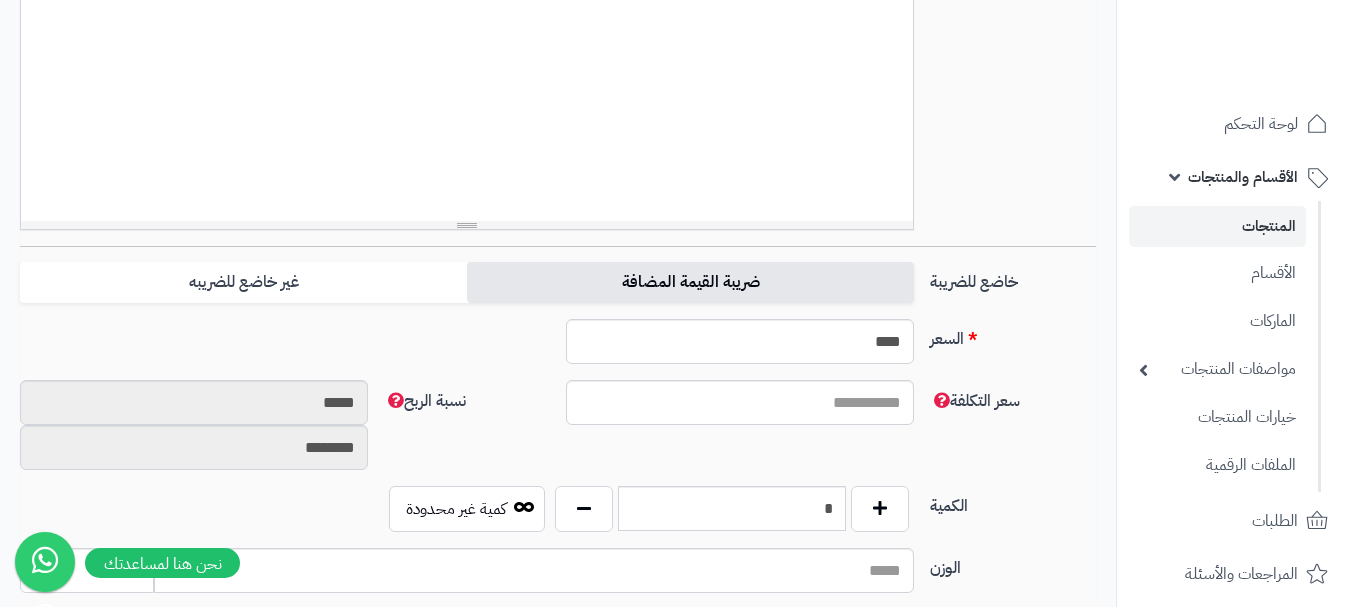 click on "ضريبة القيمة المضافة" at bounding box center (690, 282) 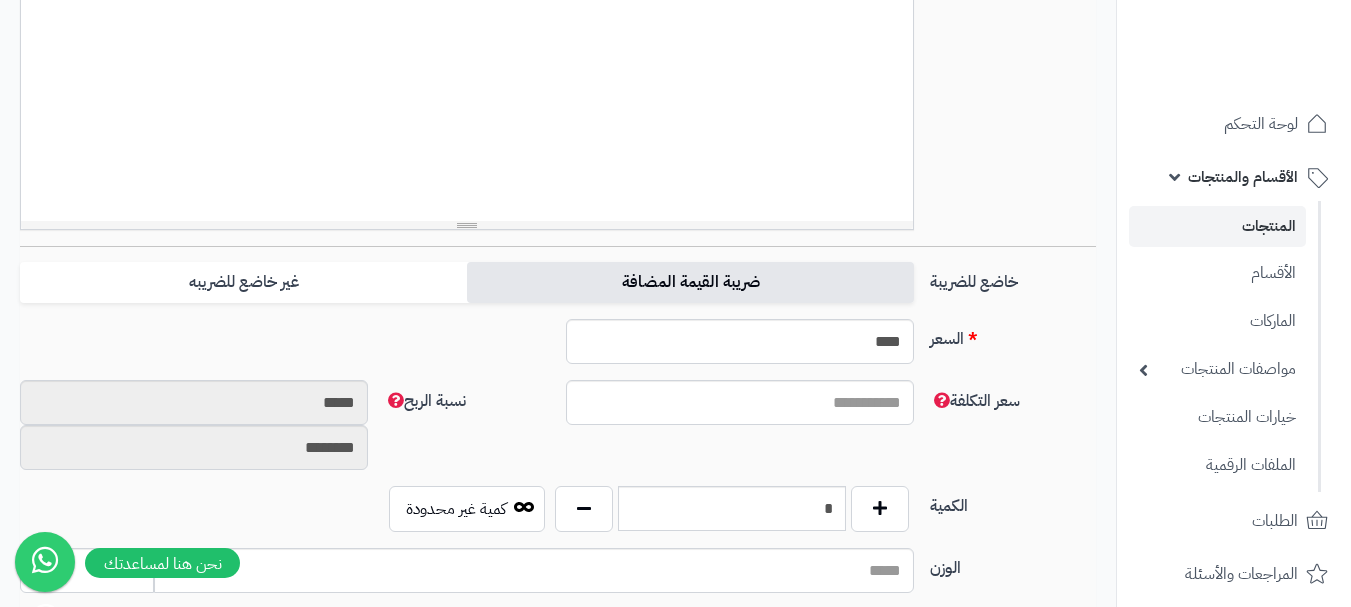 type on "*" 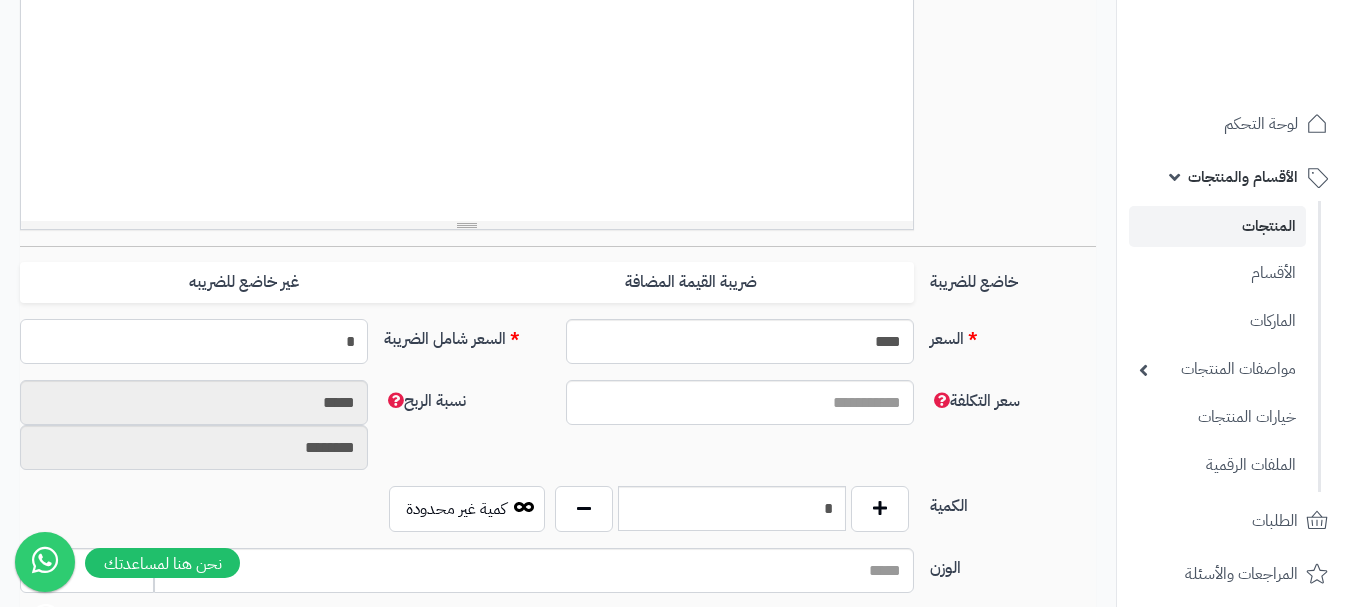 click on "*" at bounding box center (194, 341) 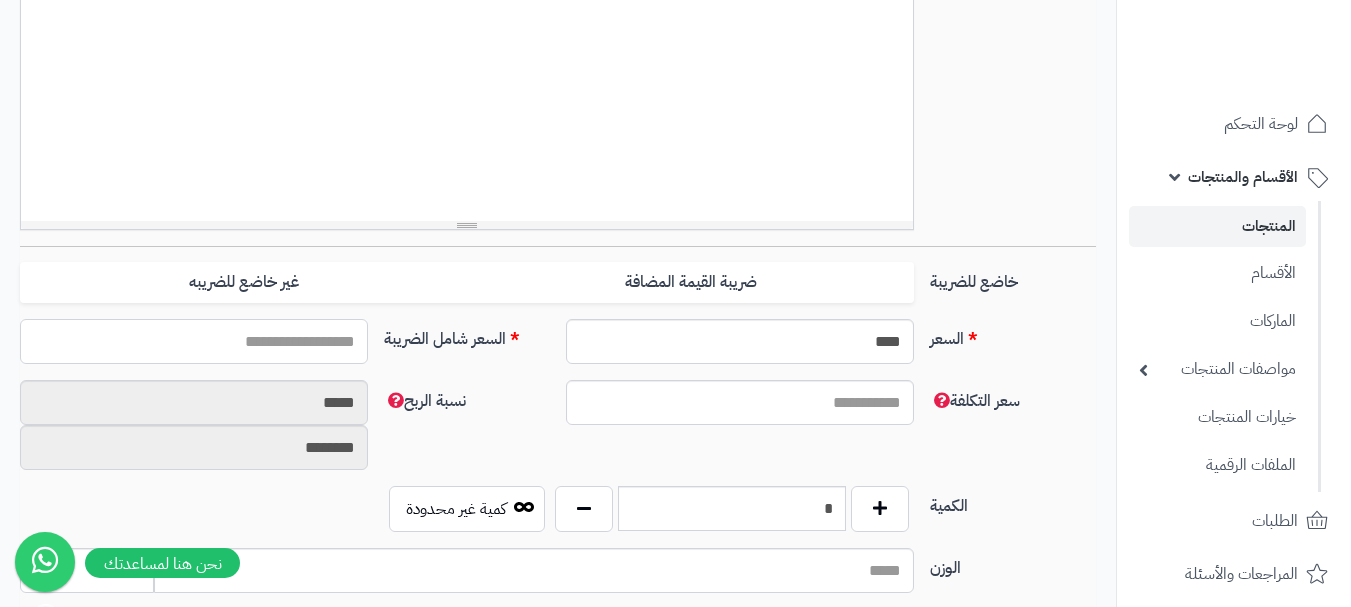 type on "*" 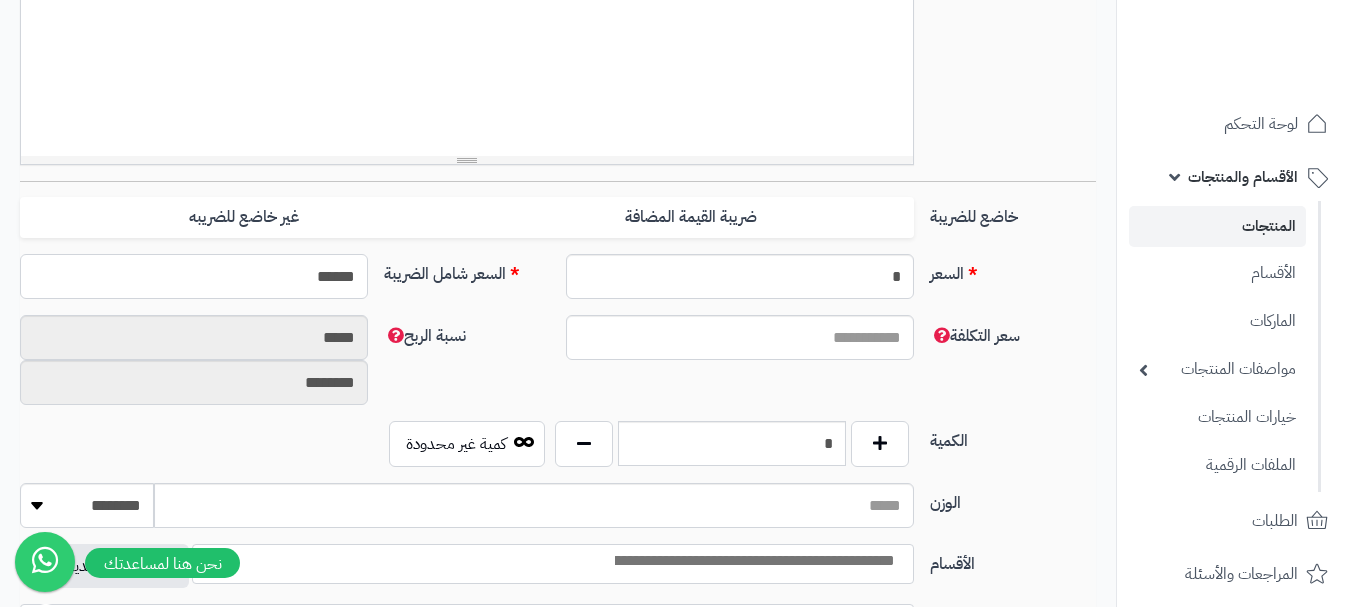 scroll, scrollTop: 700, scrollLeft: 0, axis: vertical 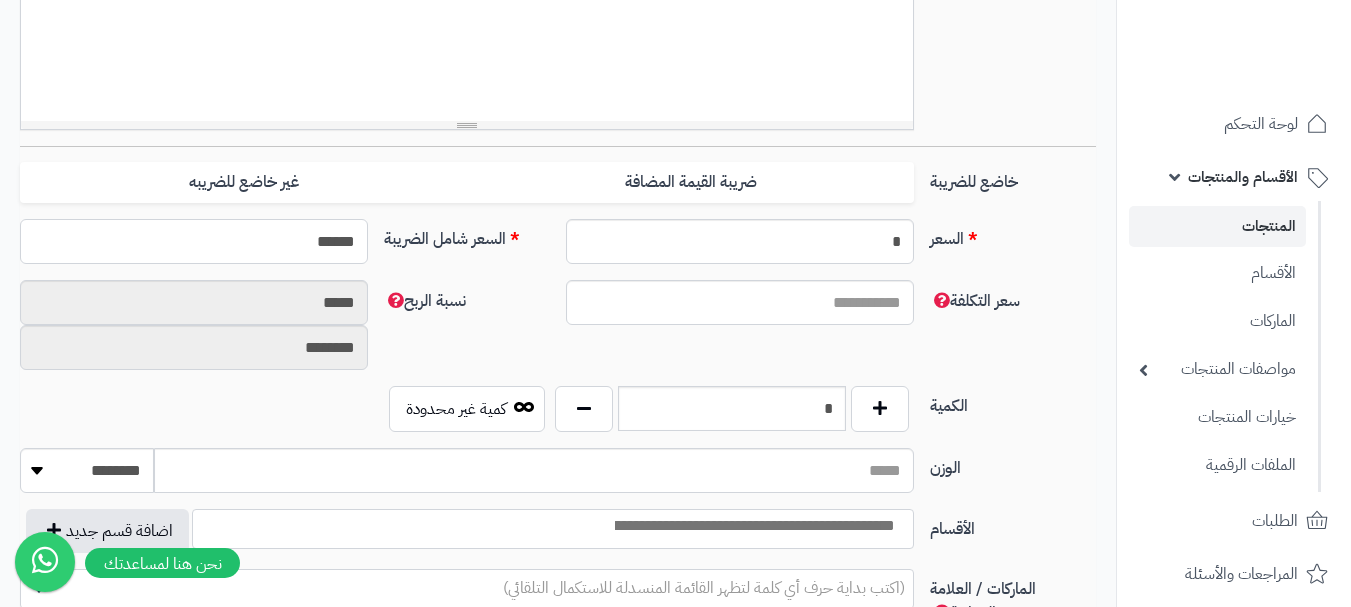 type on "******" 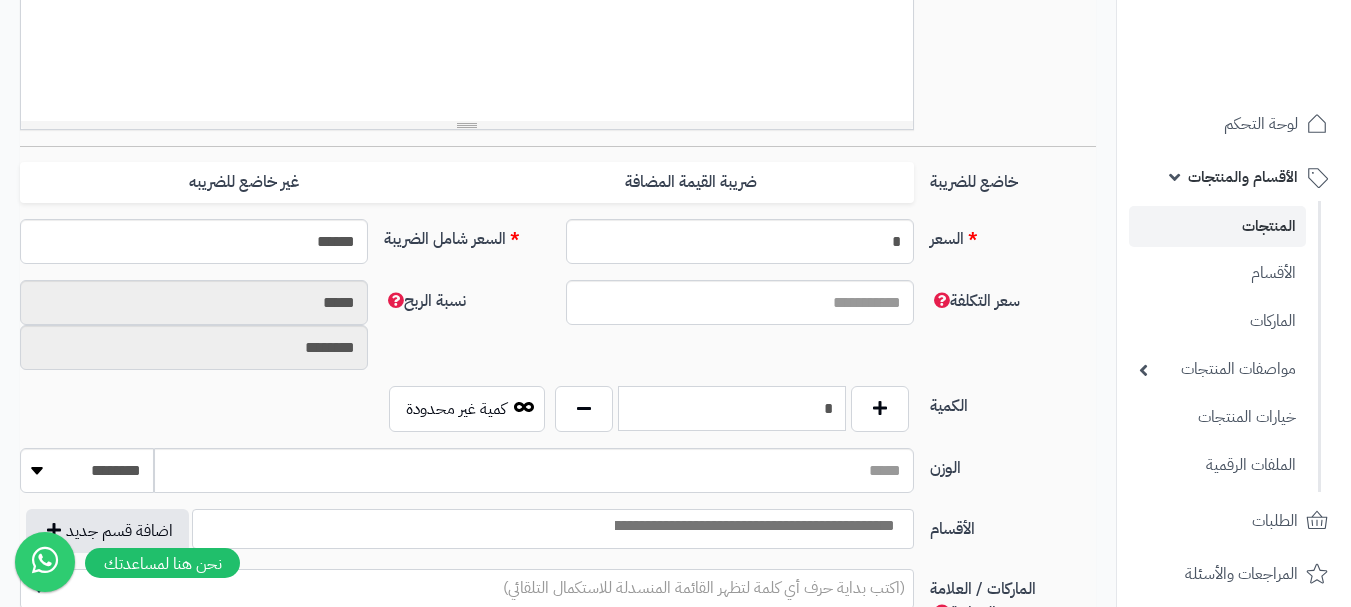 type on "**********" 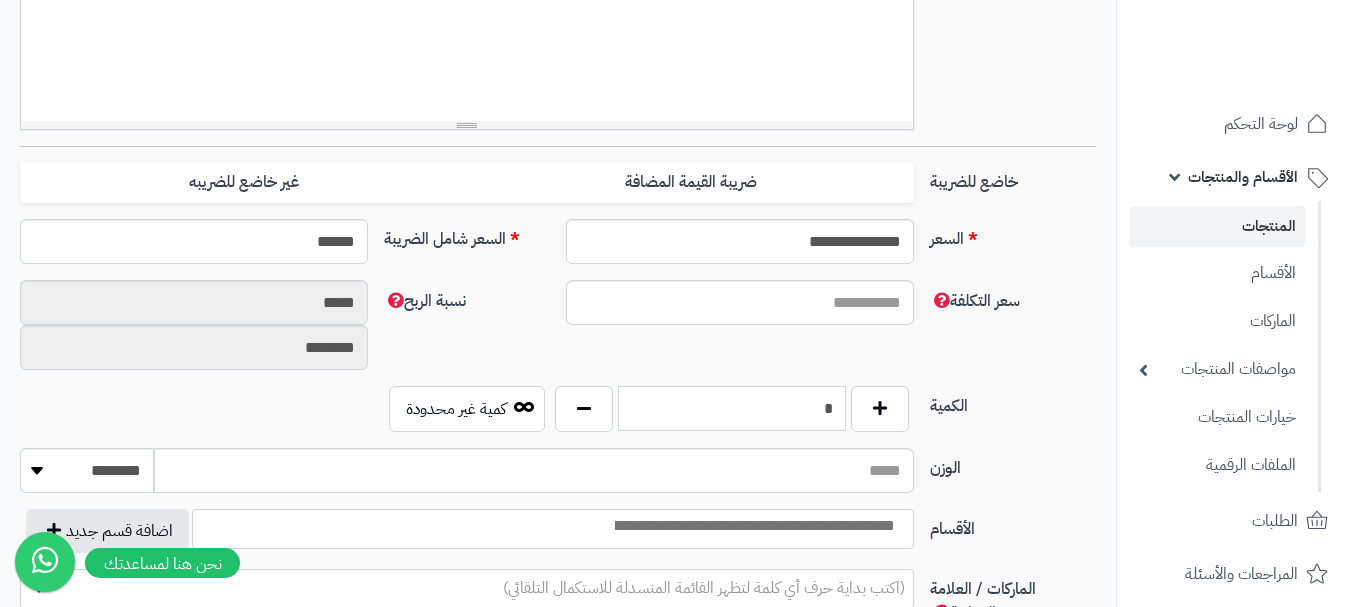 click on "*" at bounding box center (732, 408) 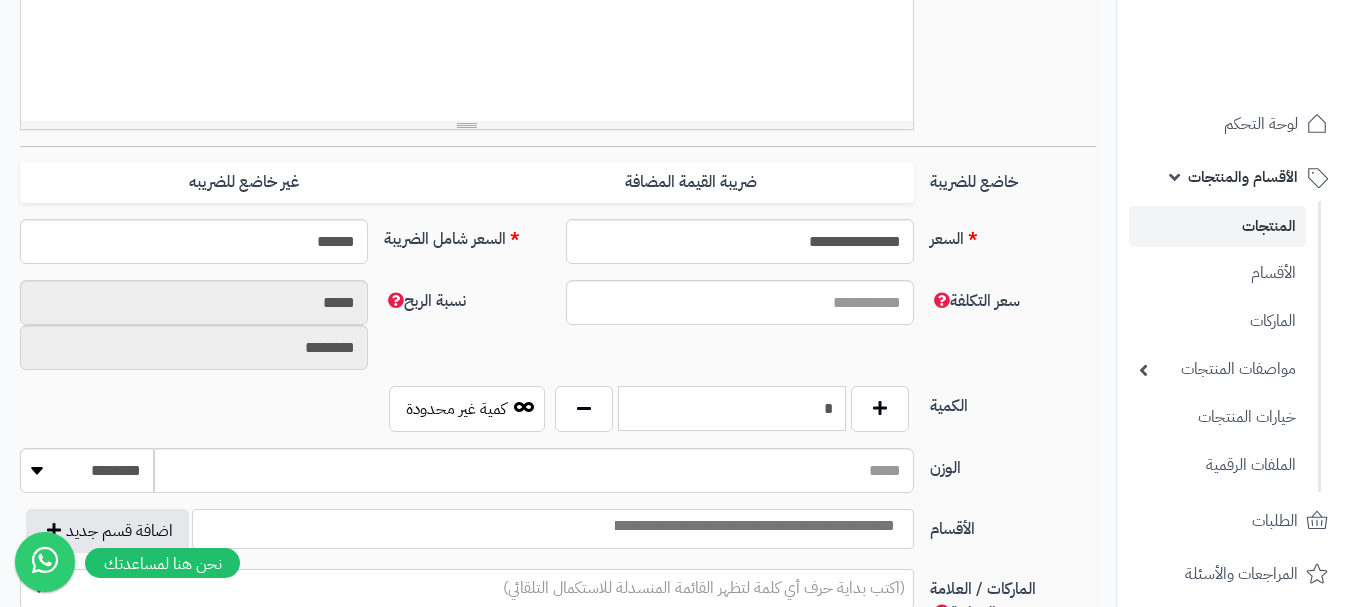 click on "*" at bounding box center [732, 408] 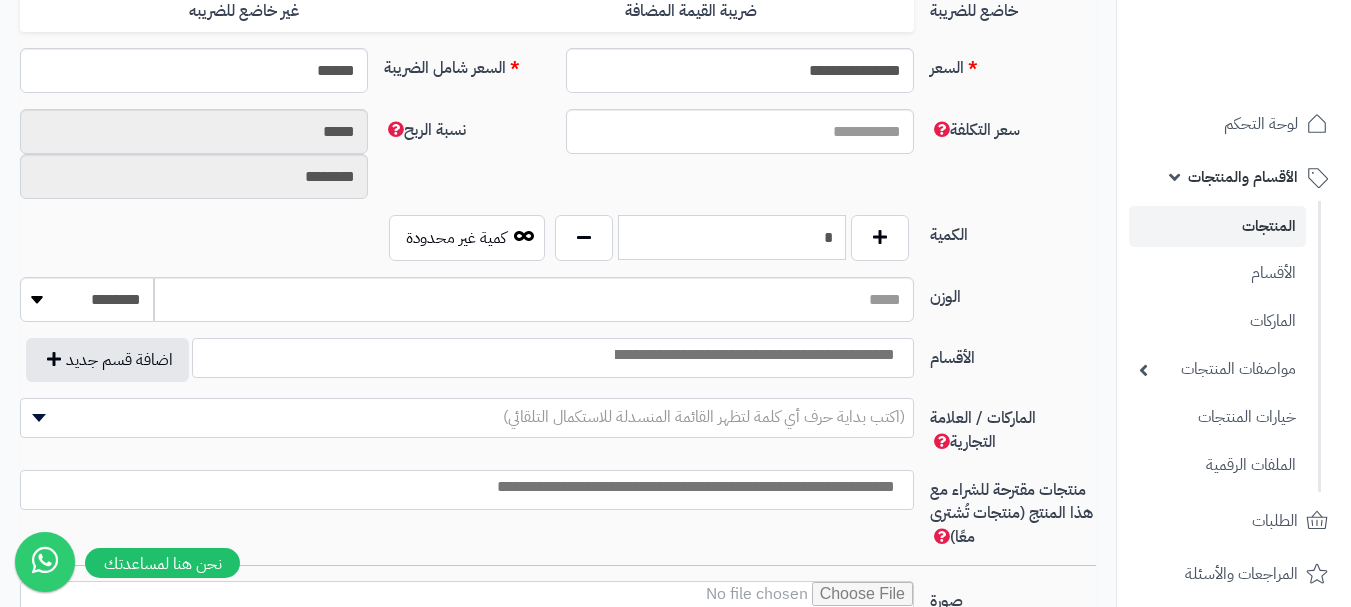 scroll, scrollTop: 900, scrollLeft: 0, axis: vertical 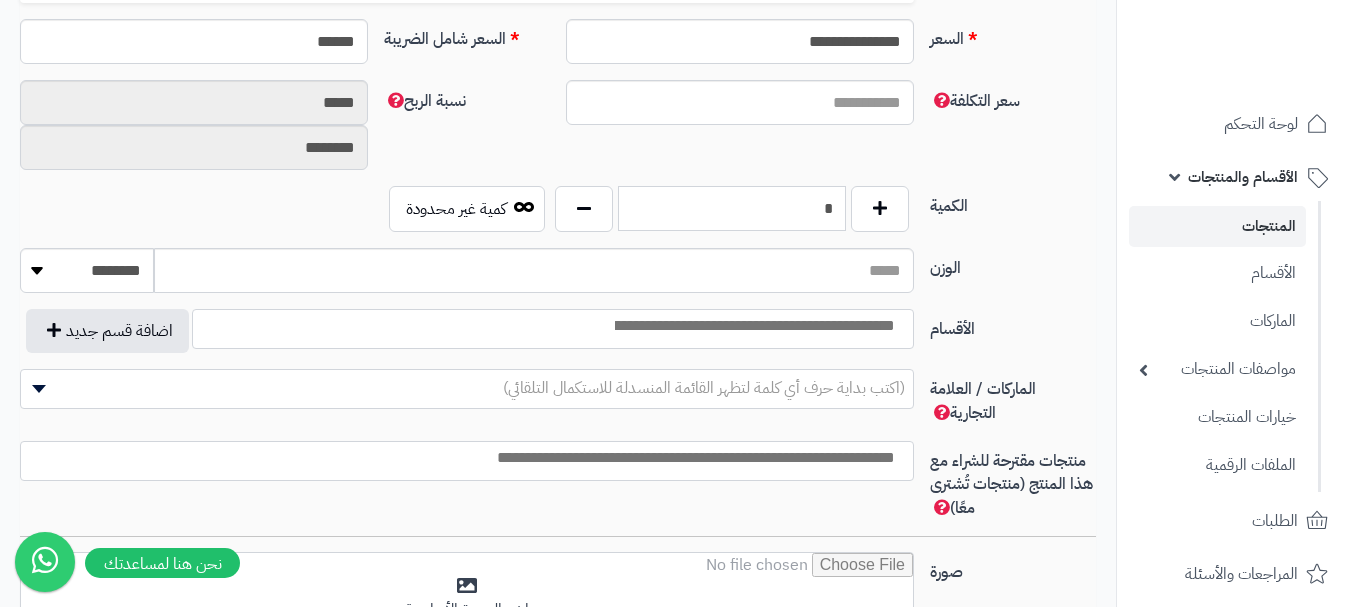 type on "*" 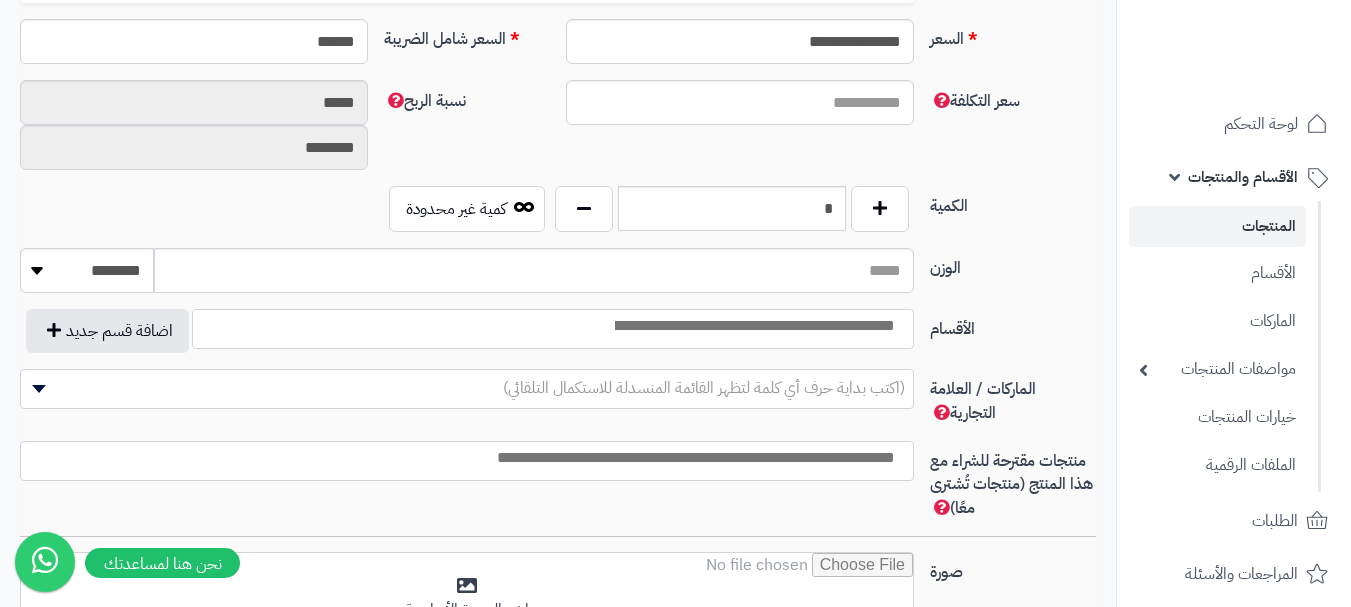 click at bounding box center (753, 326) 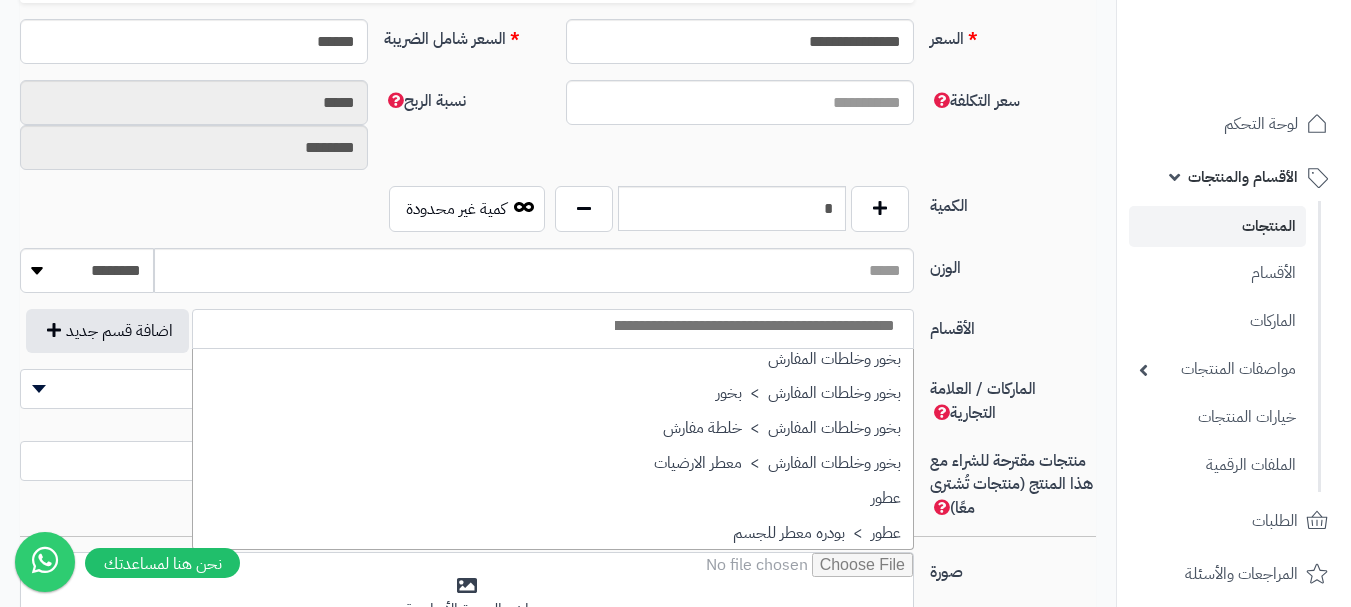 scroll, scrollTop: 700, scrollLeft: 0, axis: vertical 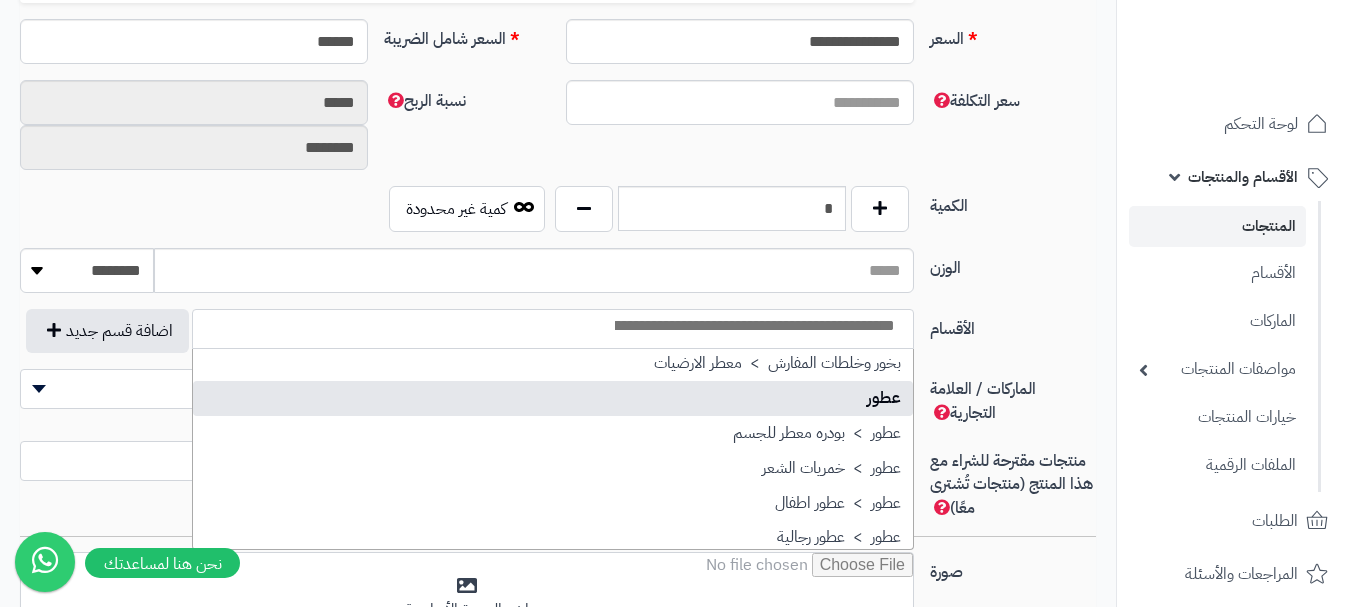 select on "**" 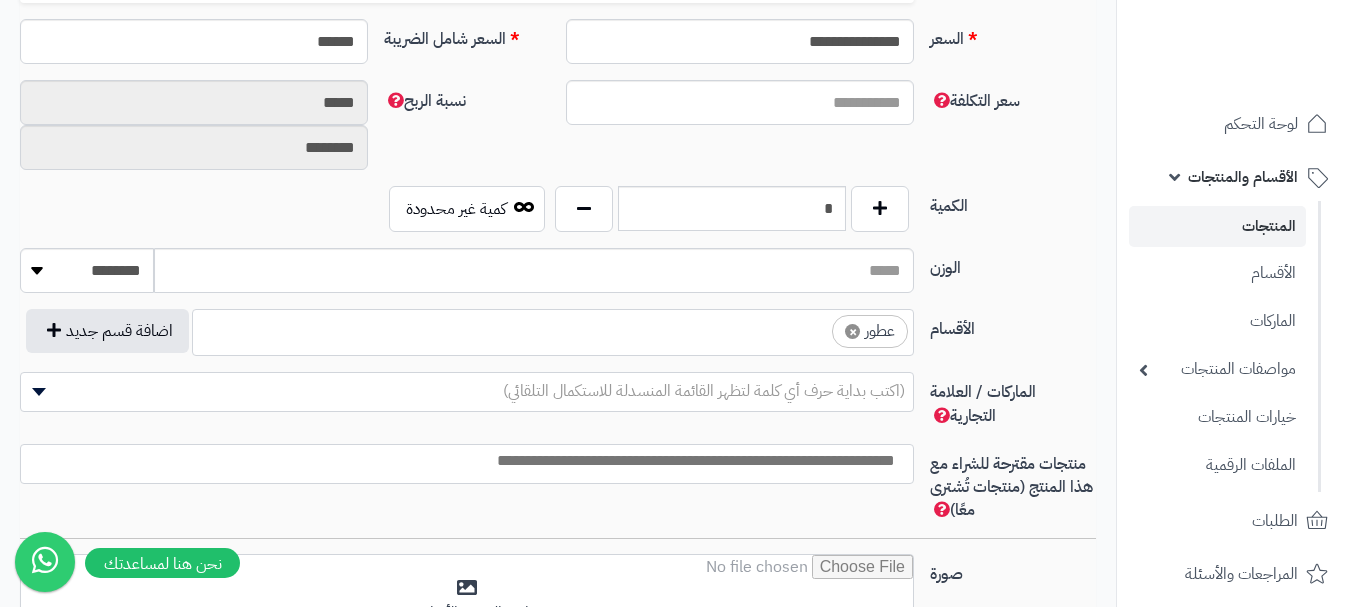 click on "× عطور" at bounding box center [553, 329] 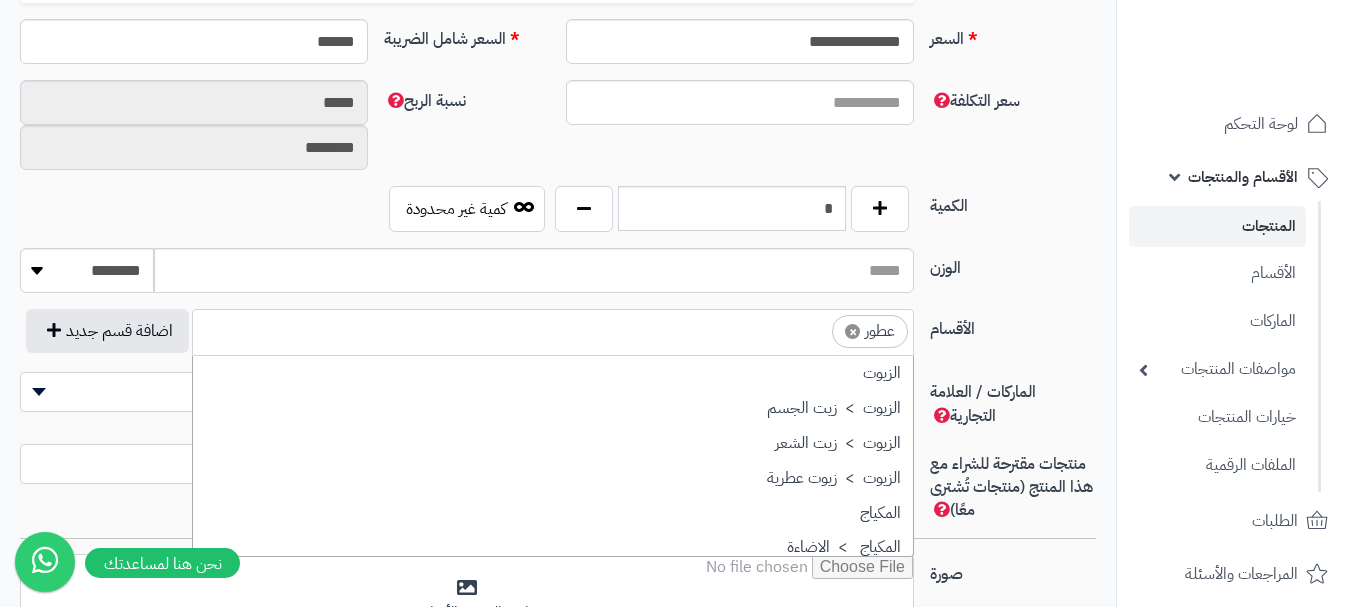 scroll, scrollTop: 697, scrollLeft: 0, axis: vertical 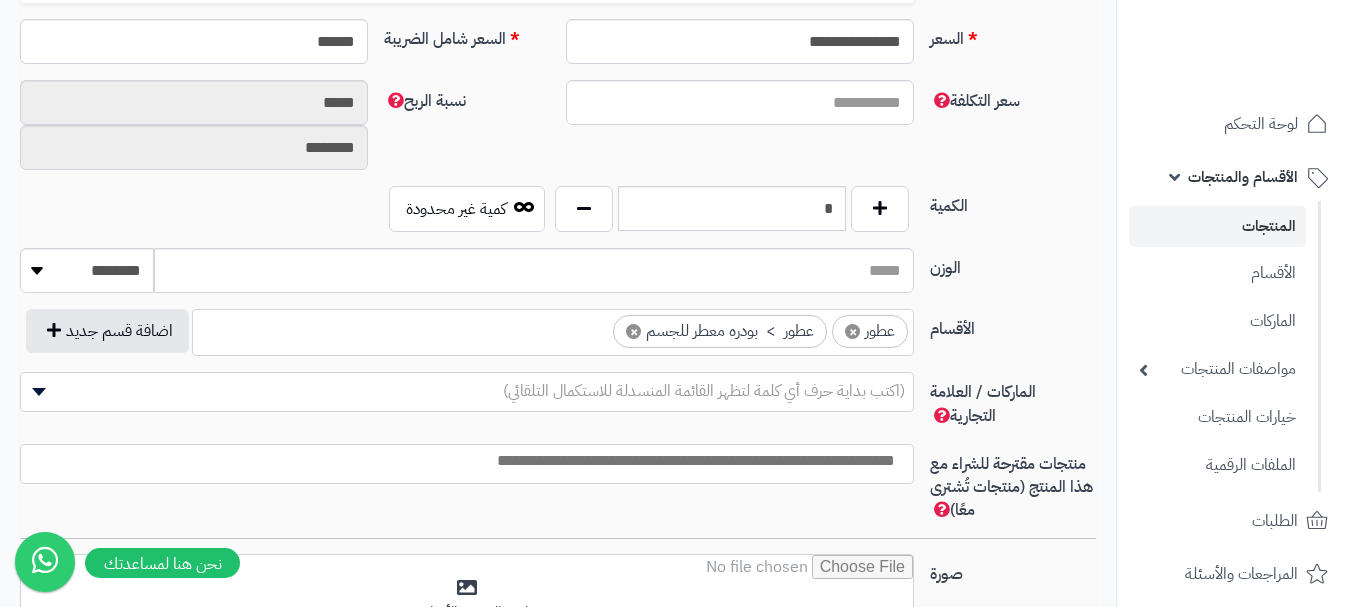 click on "**********" at bounding box center [558, 340] 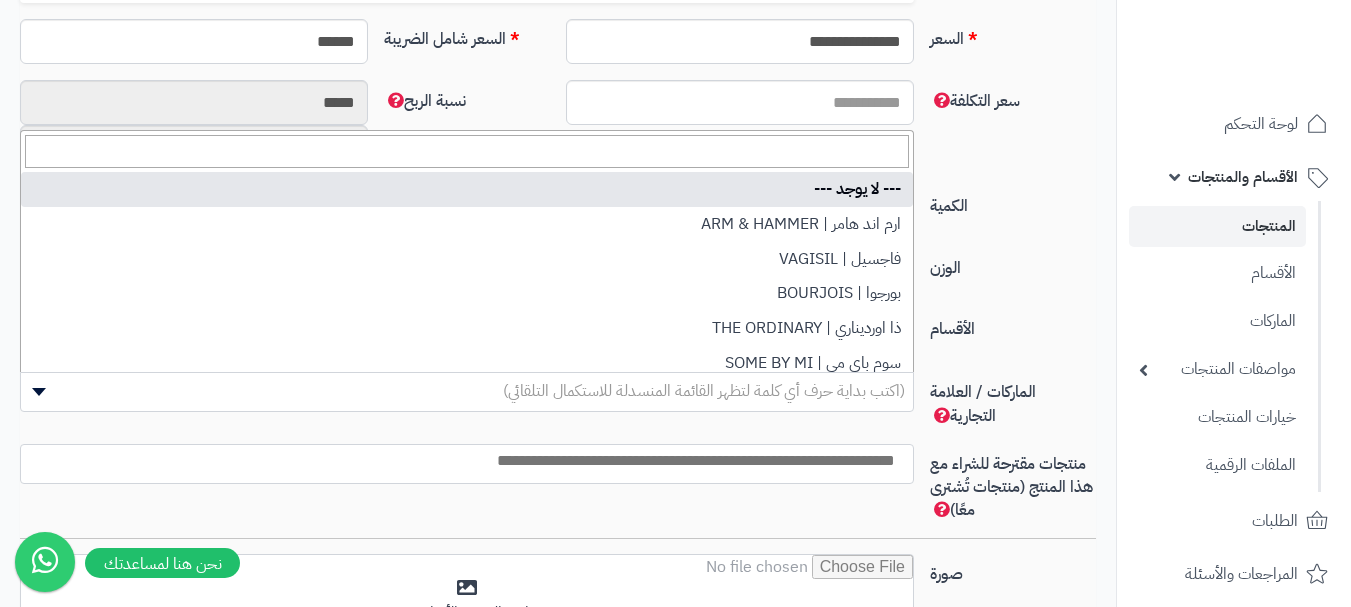 type on "*" 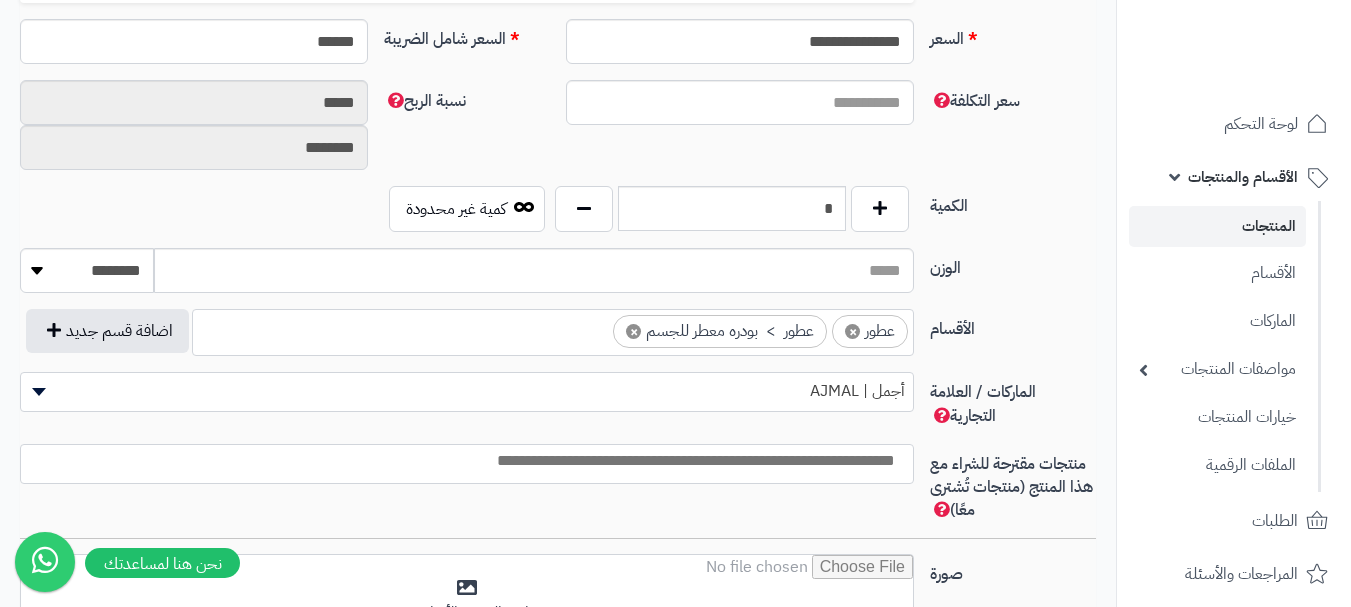 select on "**" 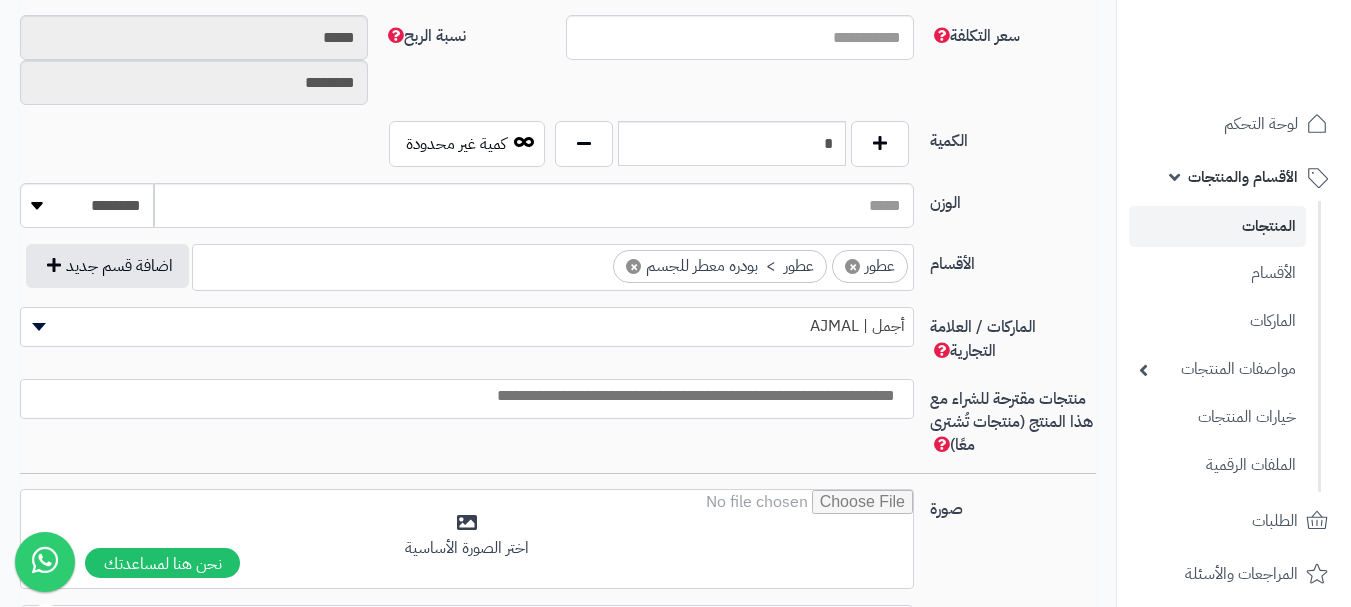 scroll, scrollTop: 1000, scrollLeft: 0, axis: vertical 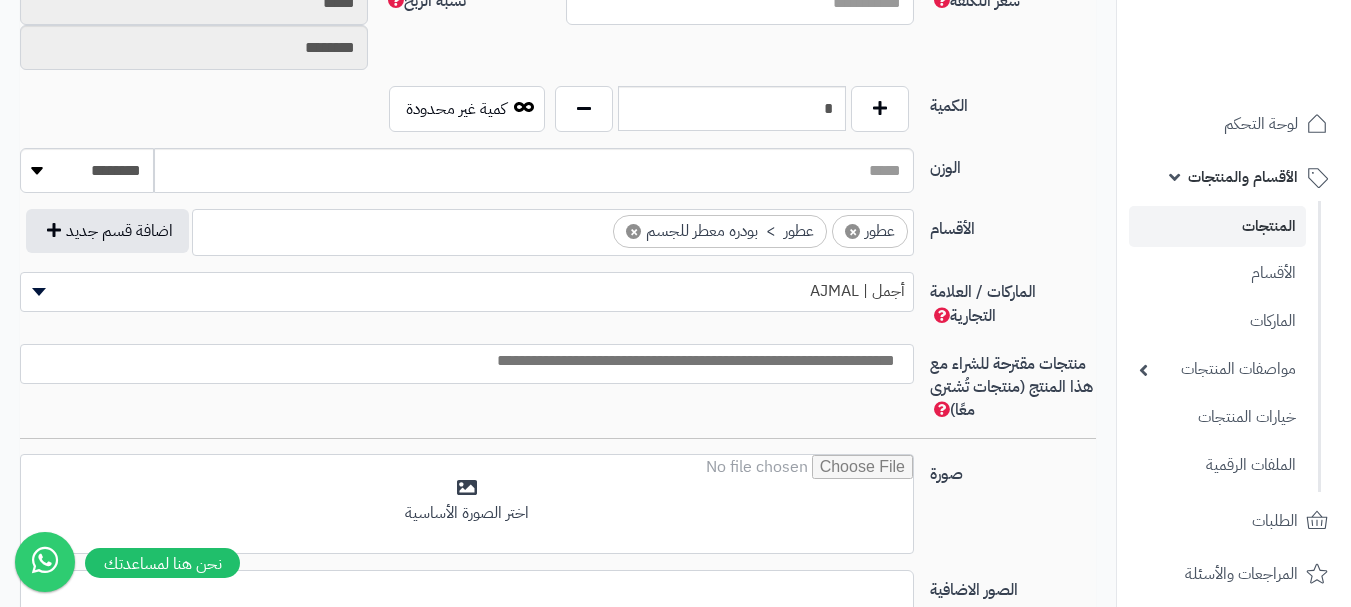 click at bounding box center (462, 361) 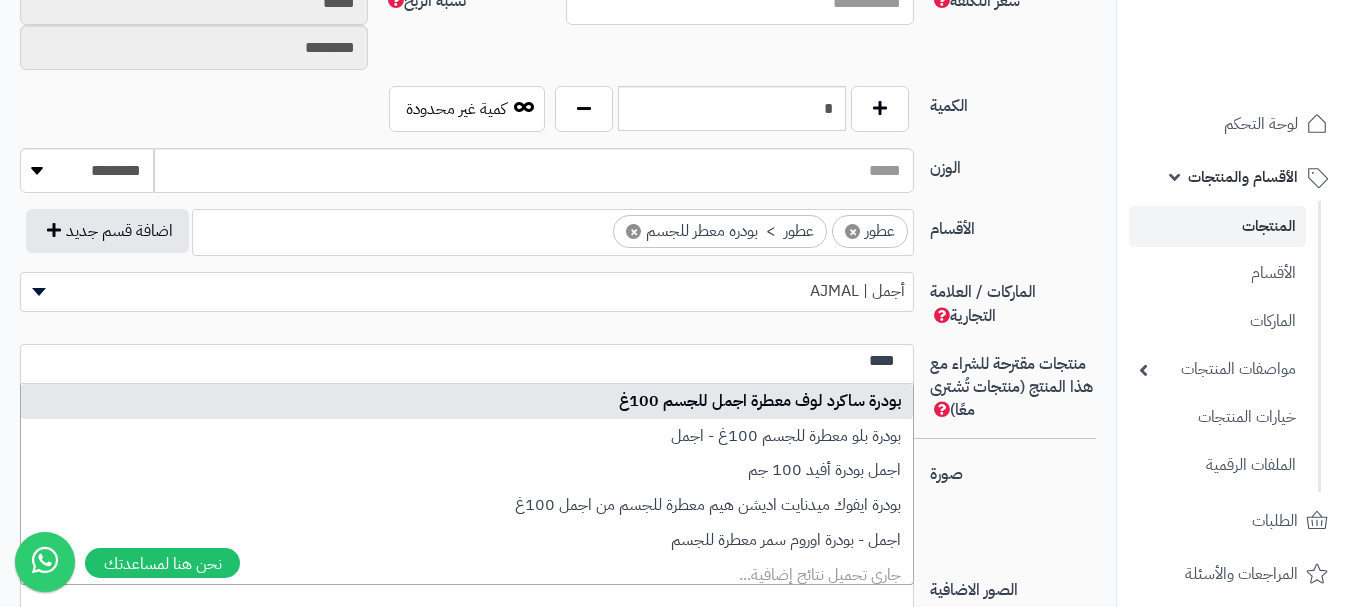 type on "****" 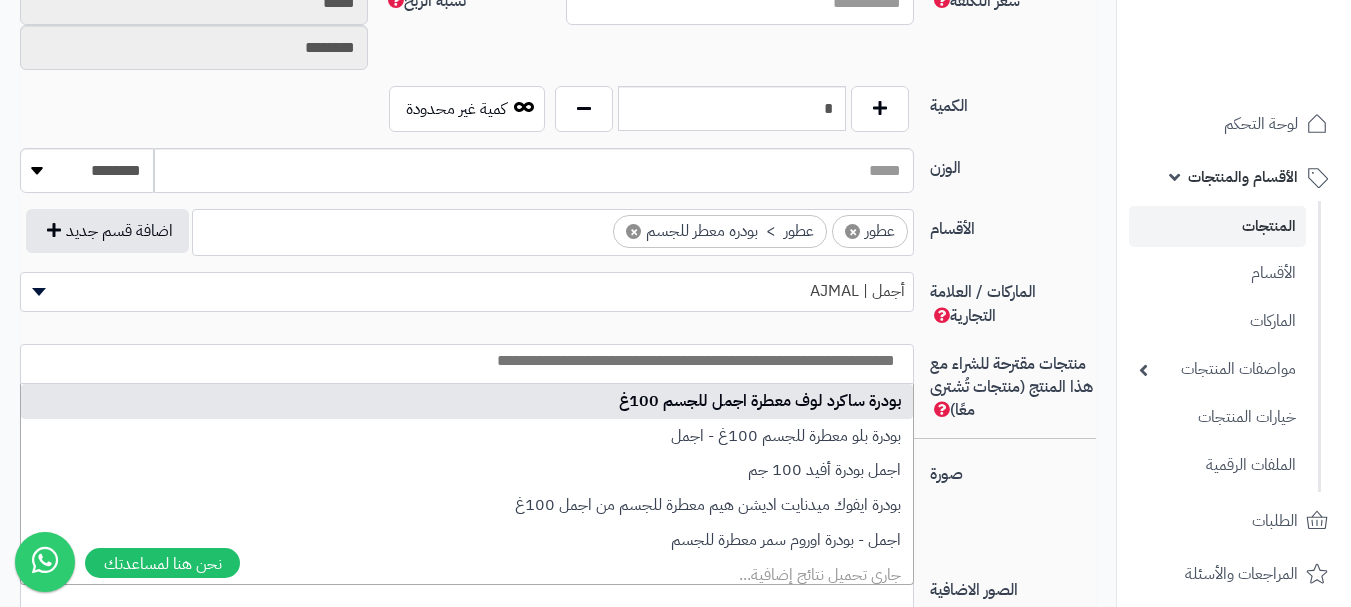 scroll, scrollTop: 0, scrollLeft: 0, axis: both 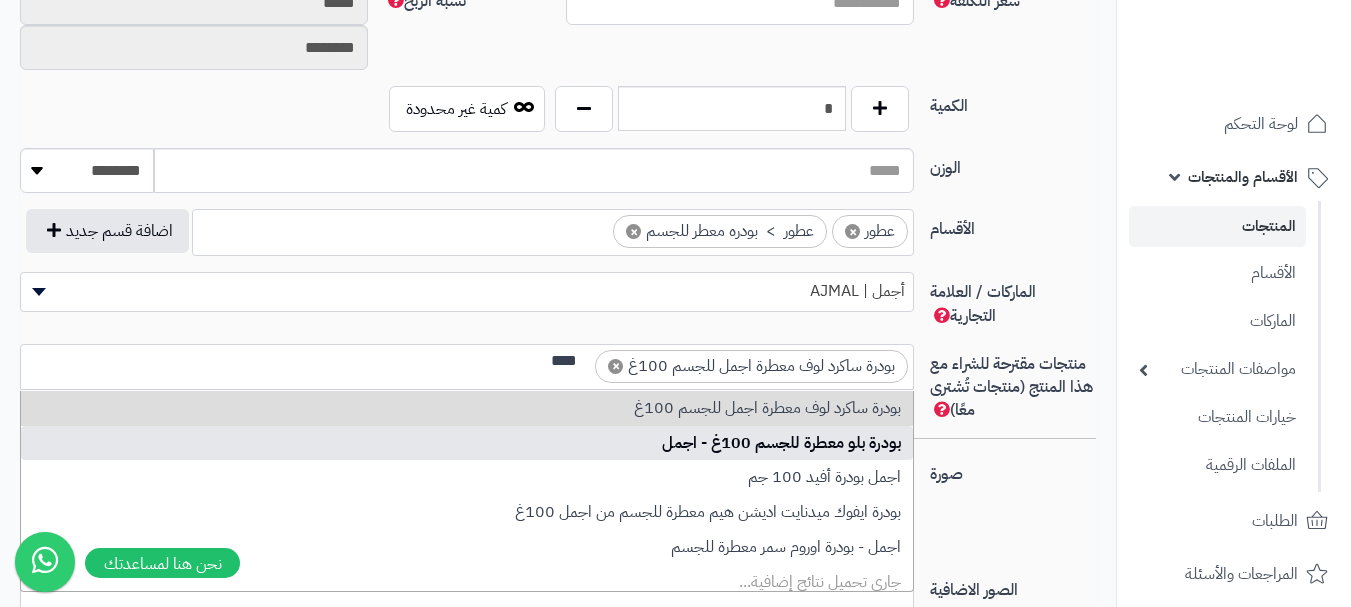 type on "****" 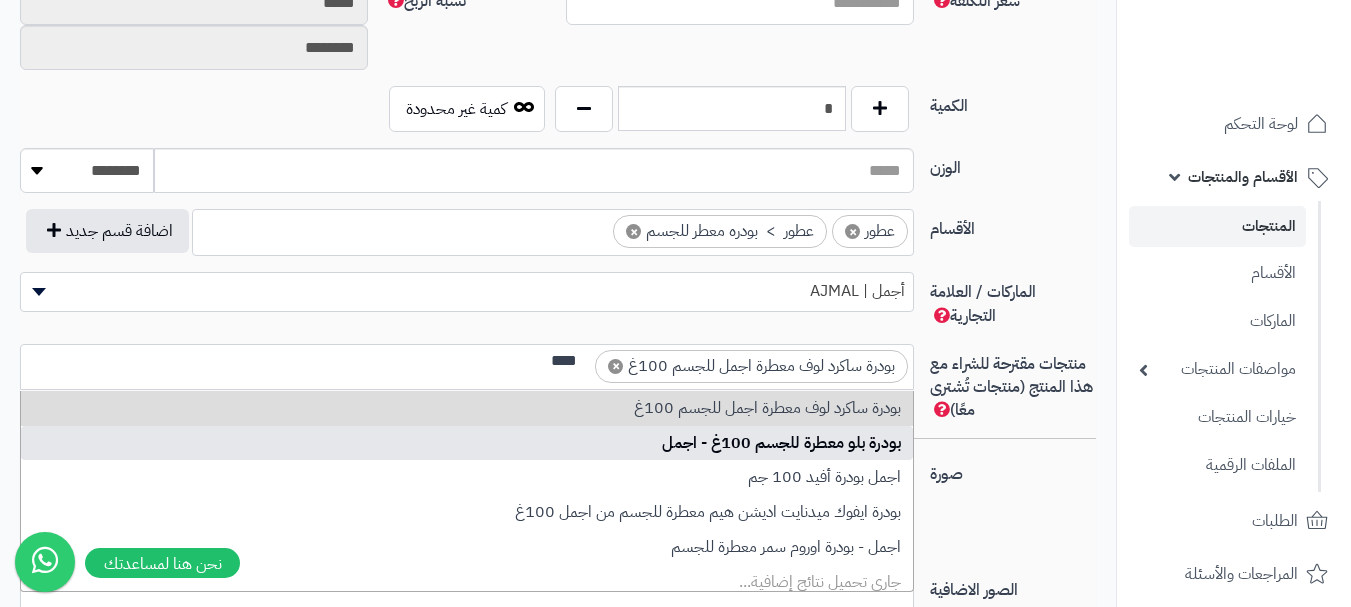 type 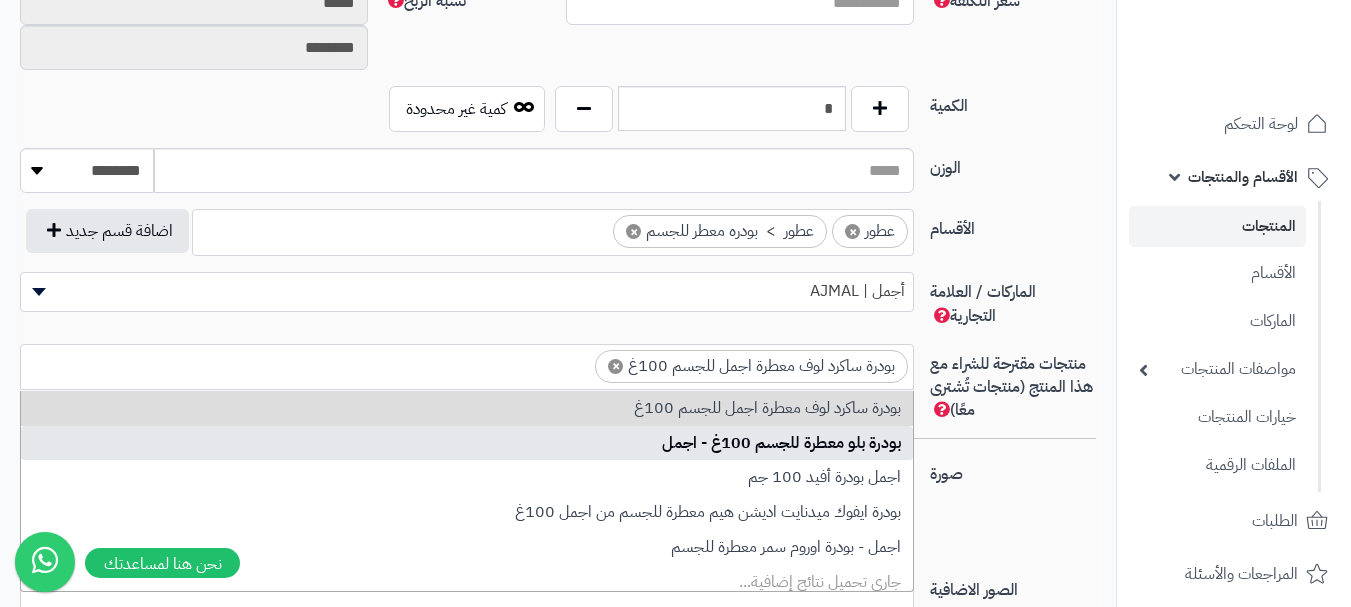scroll, scrollTop: 0, scrollLeft: 0, axis: both 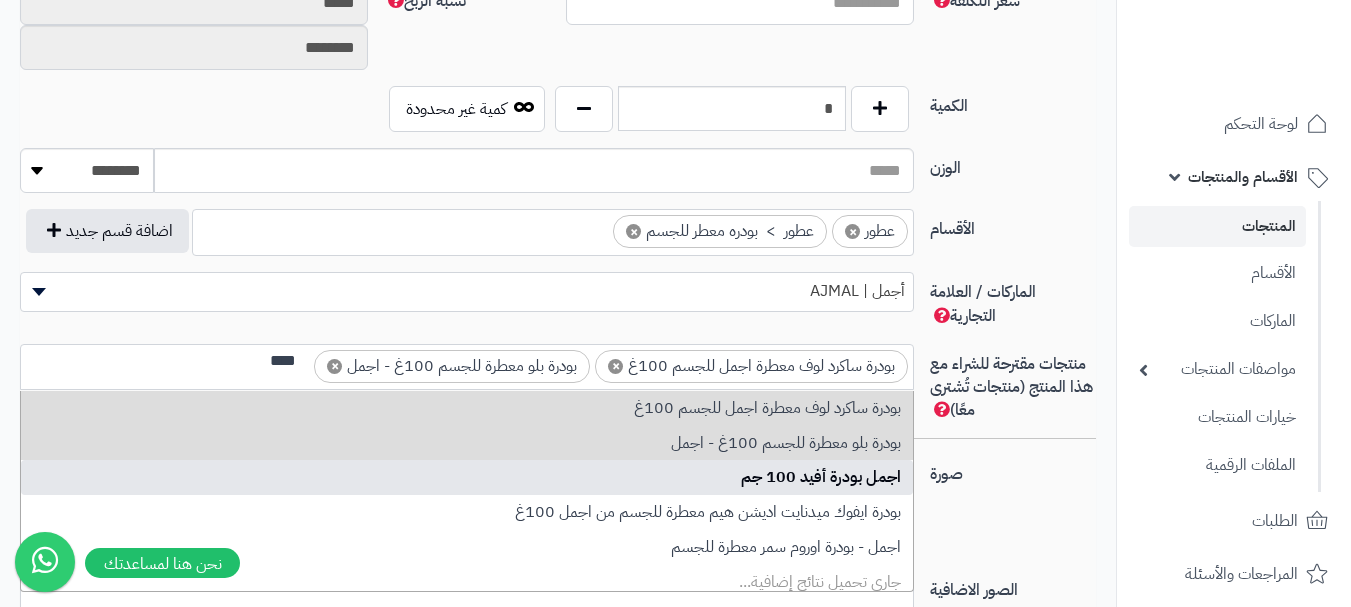 type on "****" 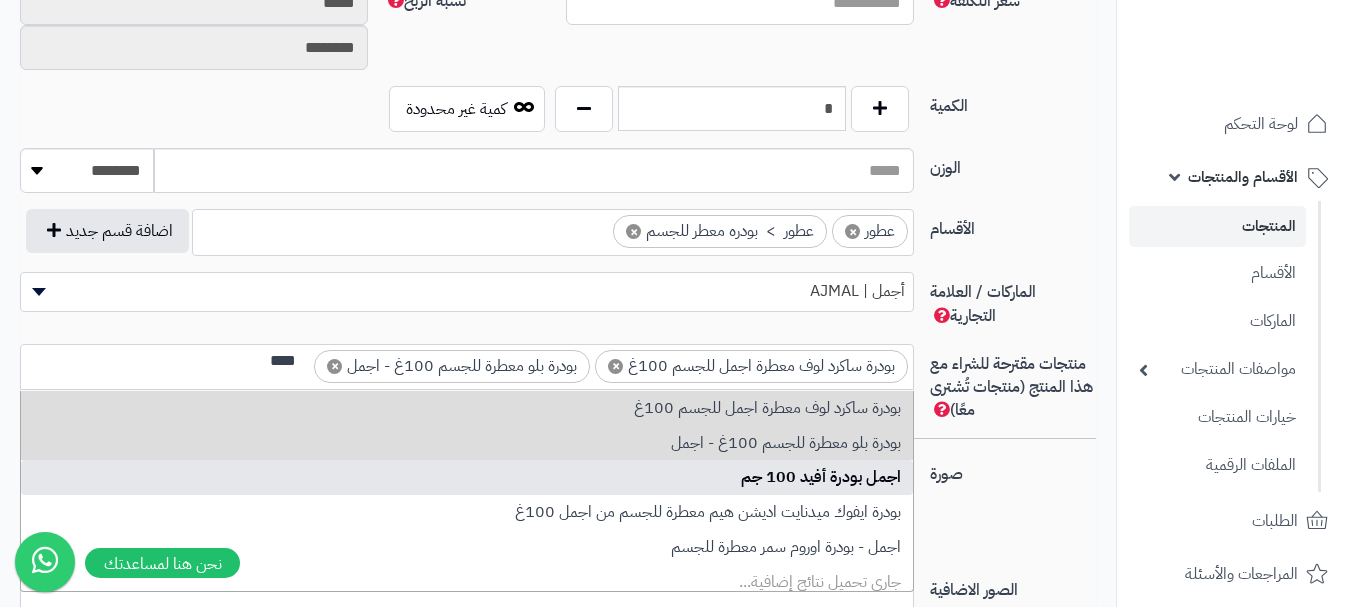 type 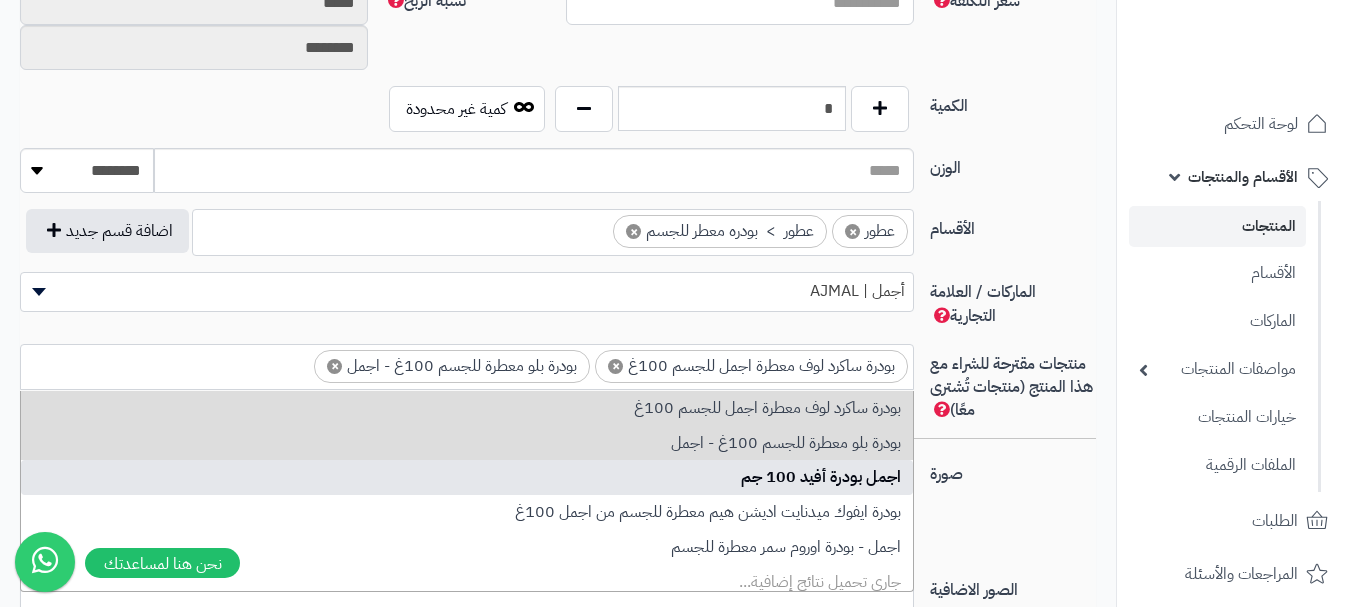 scroll, scrollTop: 0, scrollLeft: 0, axis: both 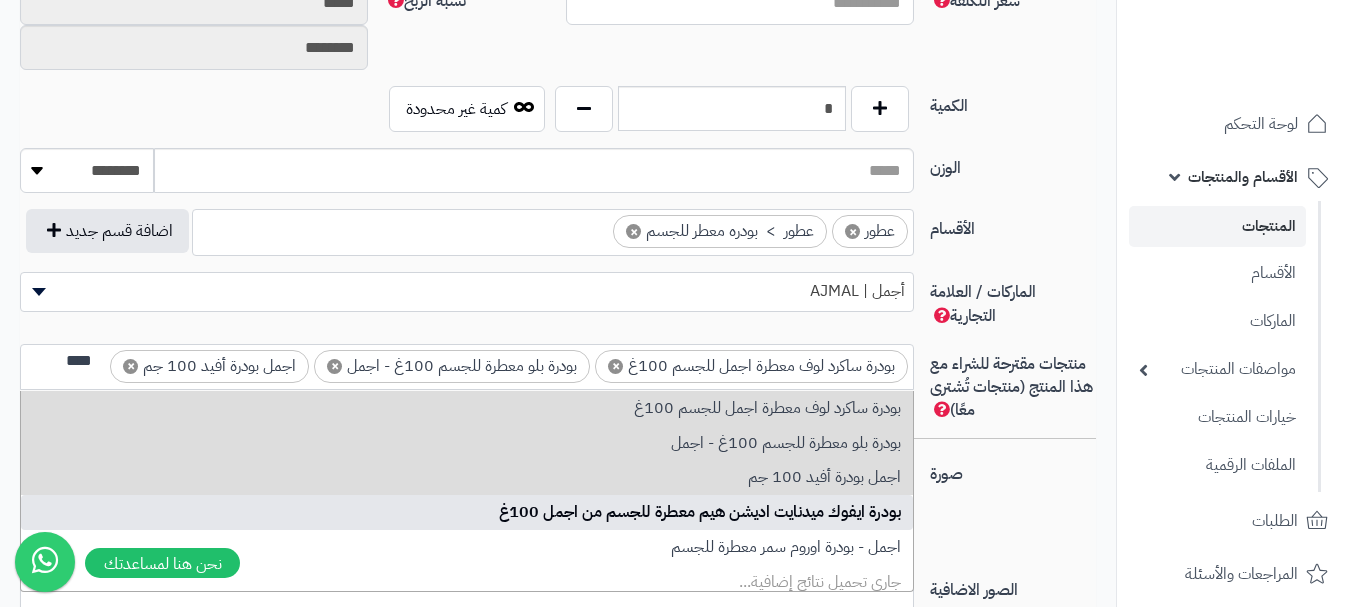 type on "****" 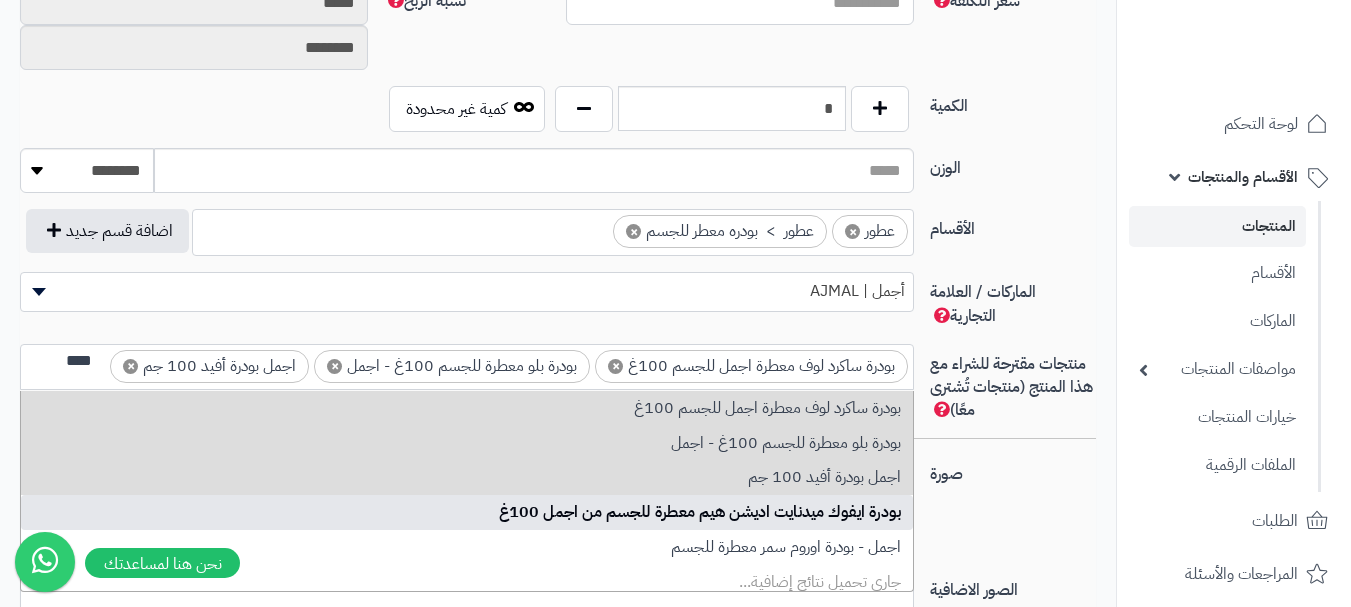 type 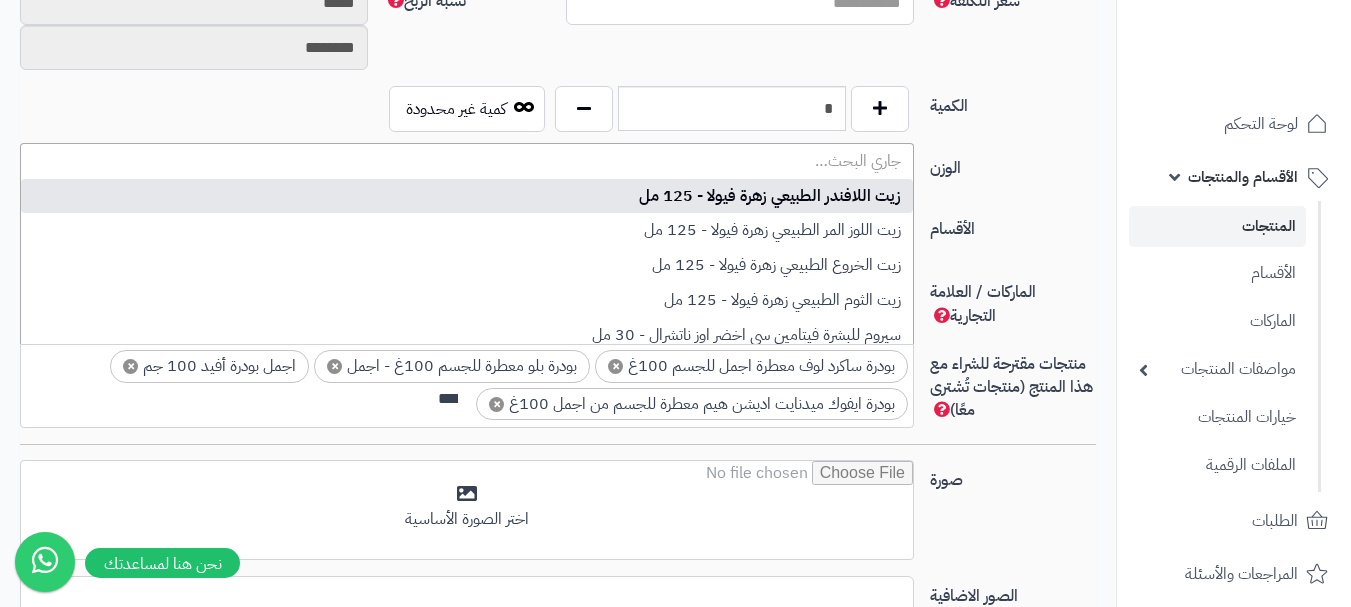 scroll, scrollTop: 0, scrollLeft: -3, axis: horizontal 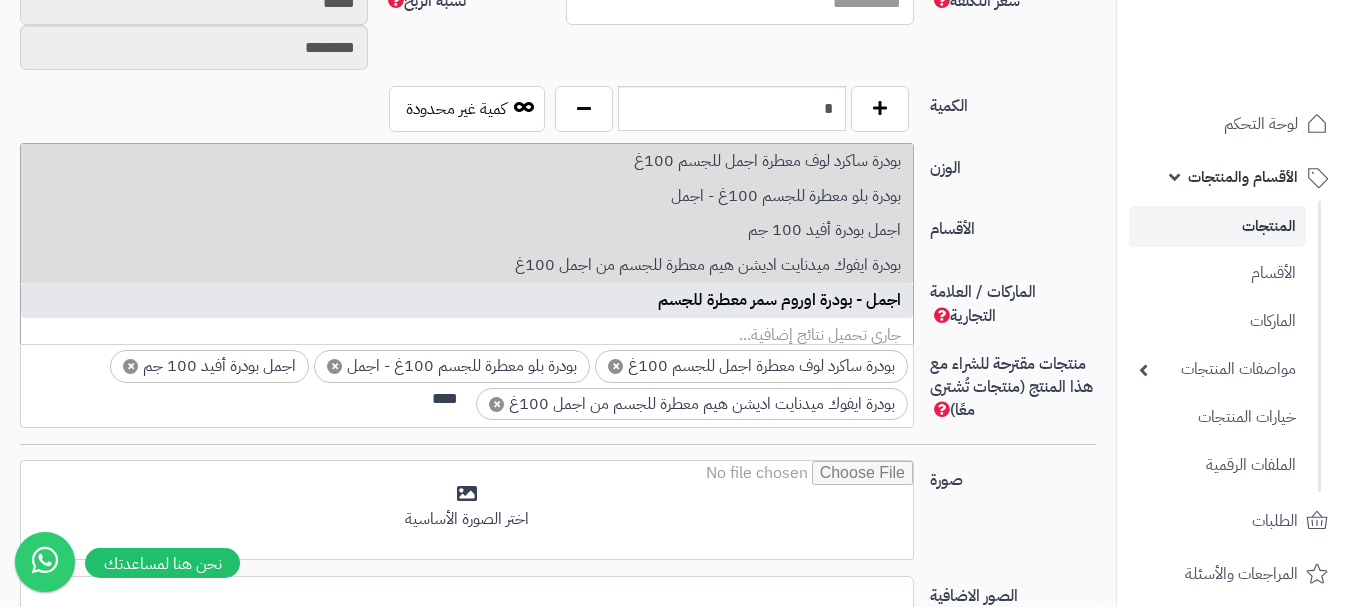 type on "****" 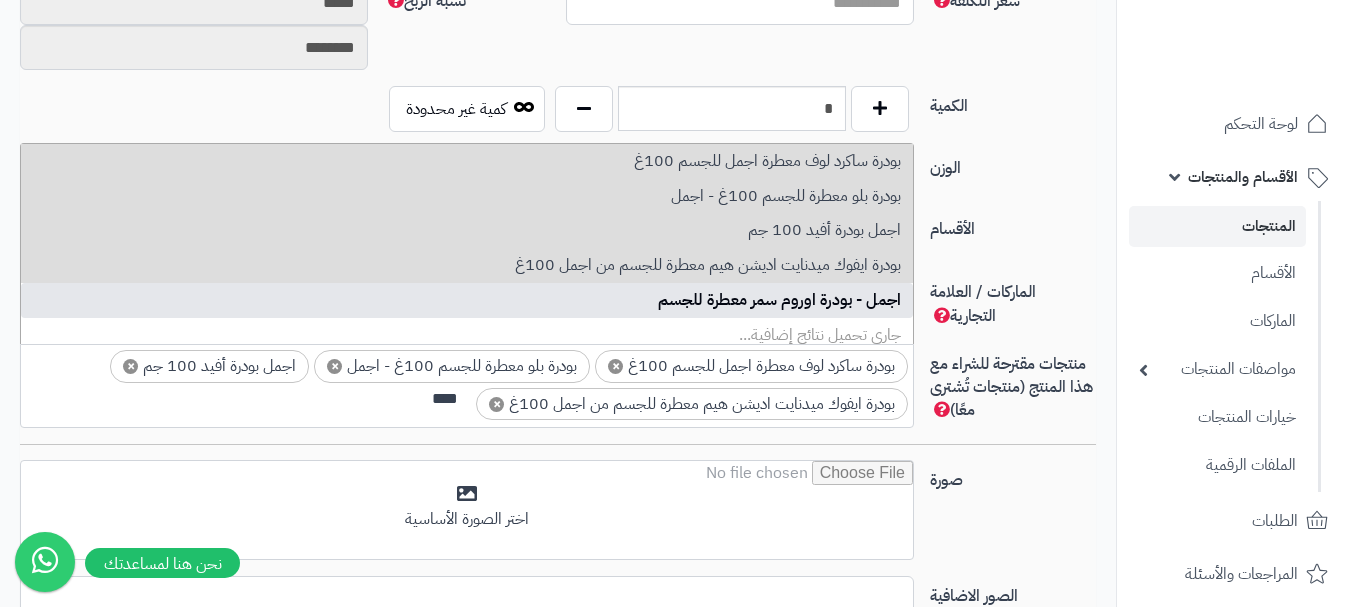 type 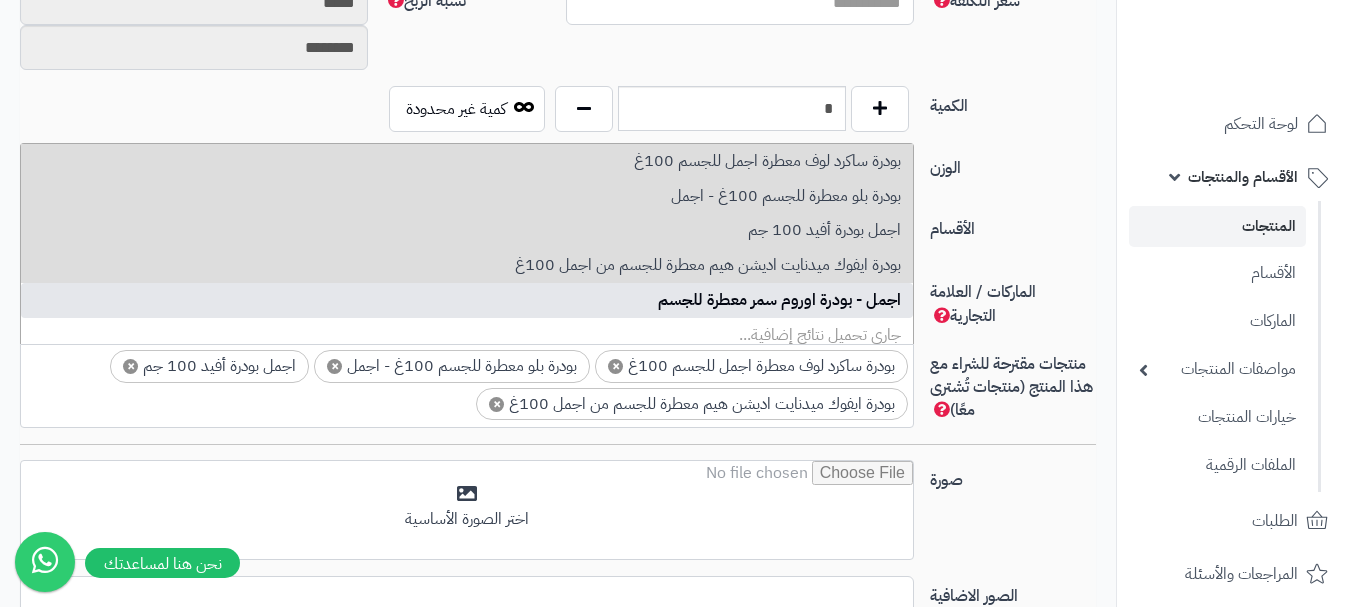 scroll, scrollTop: 0, scrollLeft: 0, axis: both 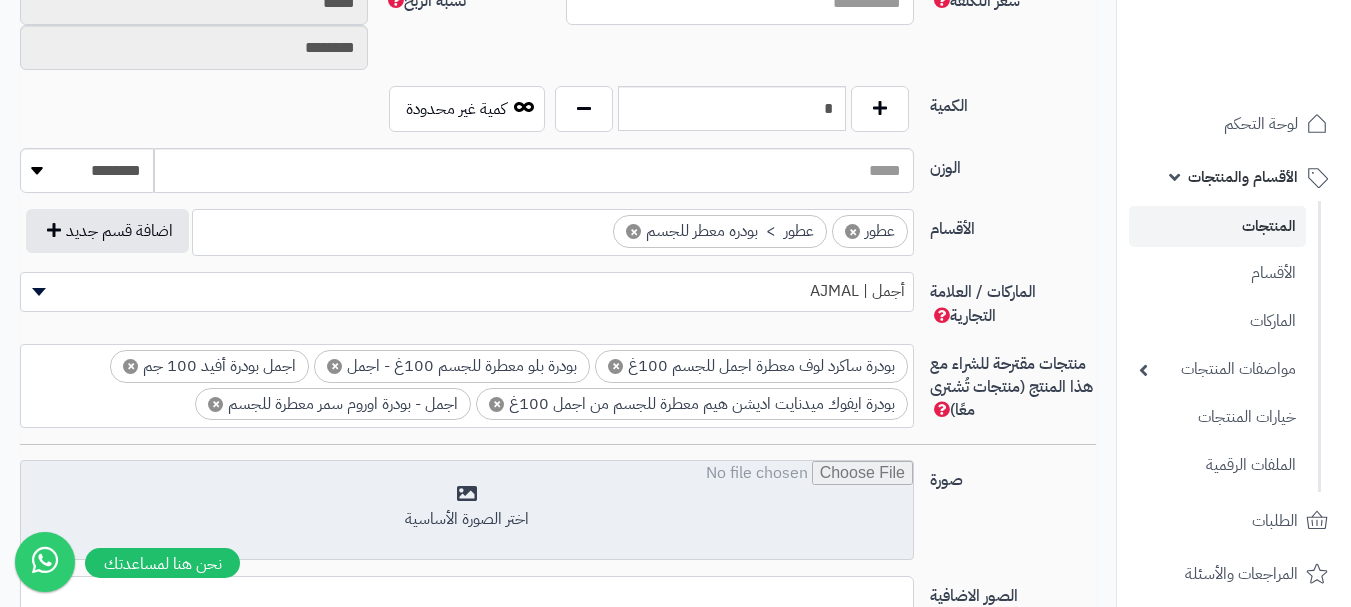 click at bounding box center [467, 511] 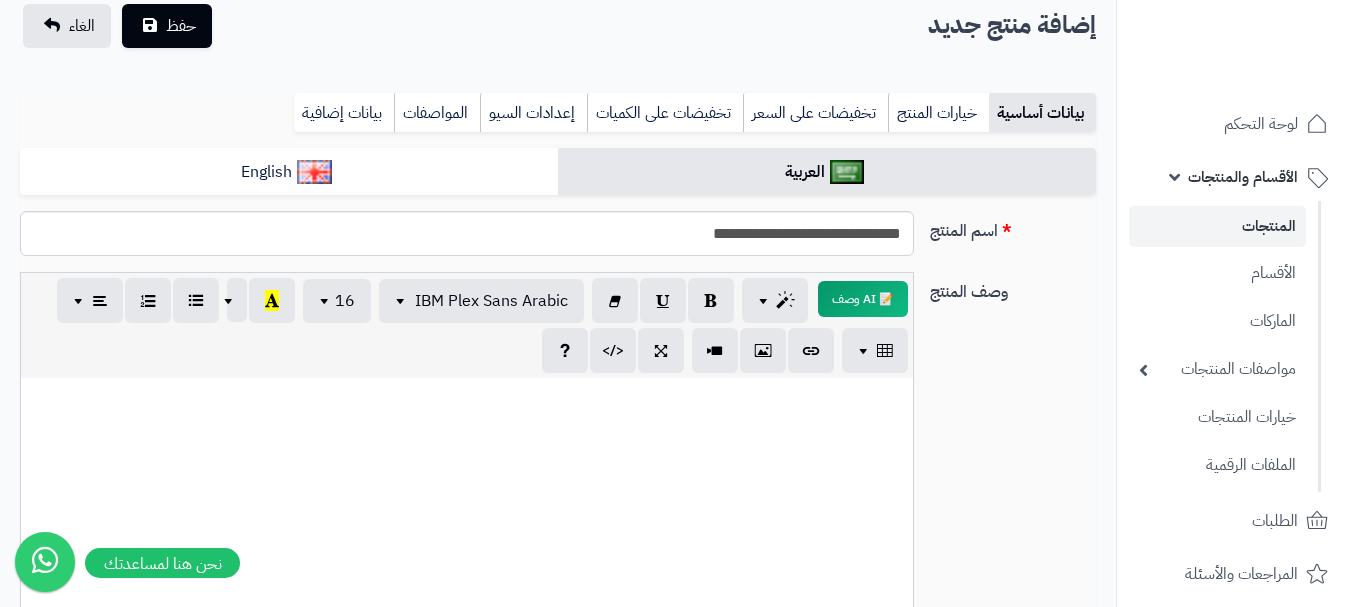 scroll, scrollTop: 0, scrollLeft: 0, axis: both 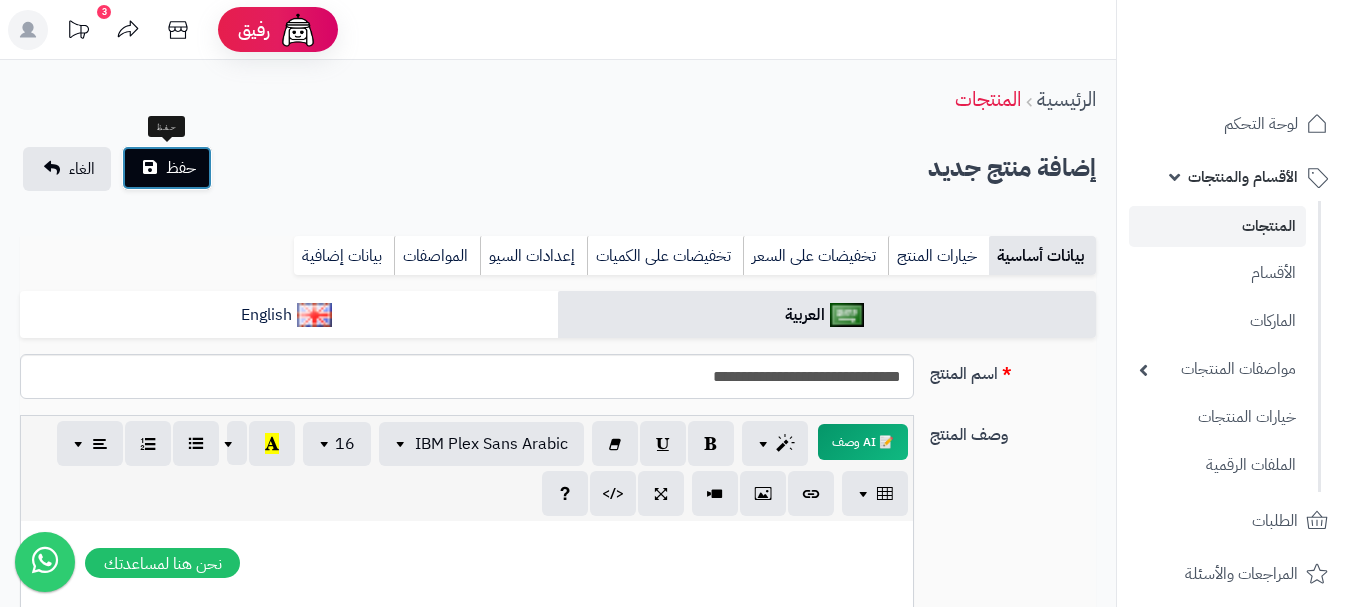 click on "حفظ" at bounding box center [167, 168] 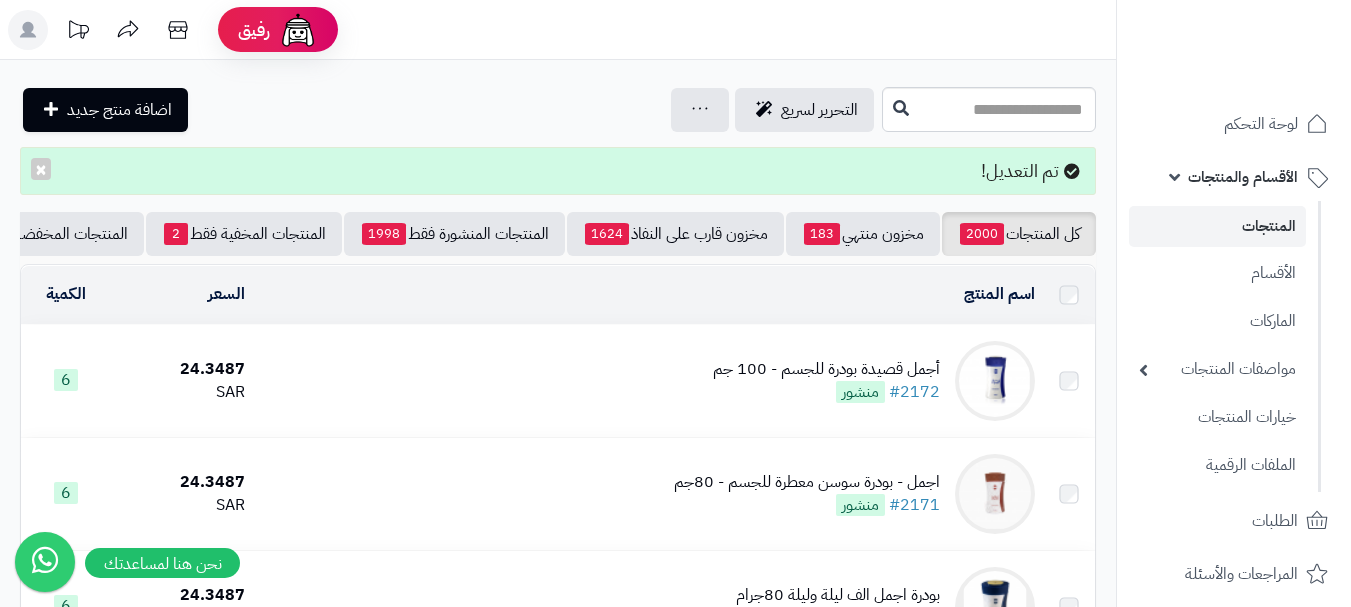 scroll, scrollTop: 0, scrollLeft: 0, axis: both 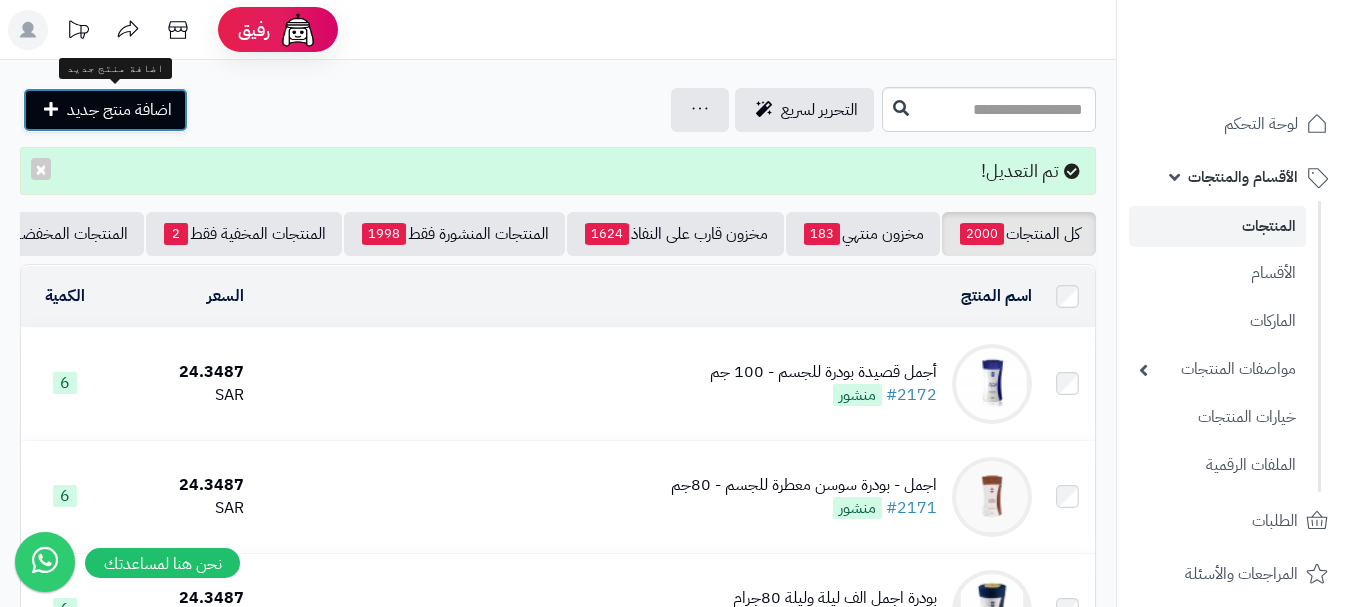 click on "اضافة منتج جديد" at bounding box center [119, 110] 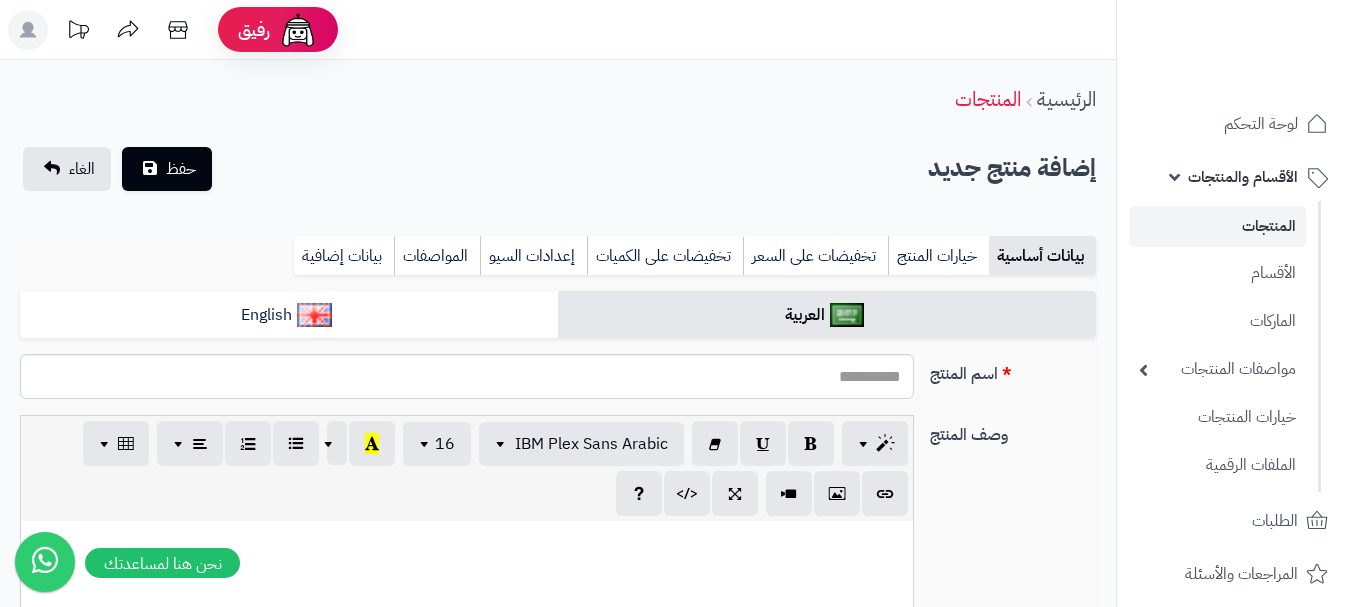 select 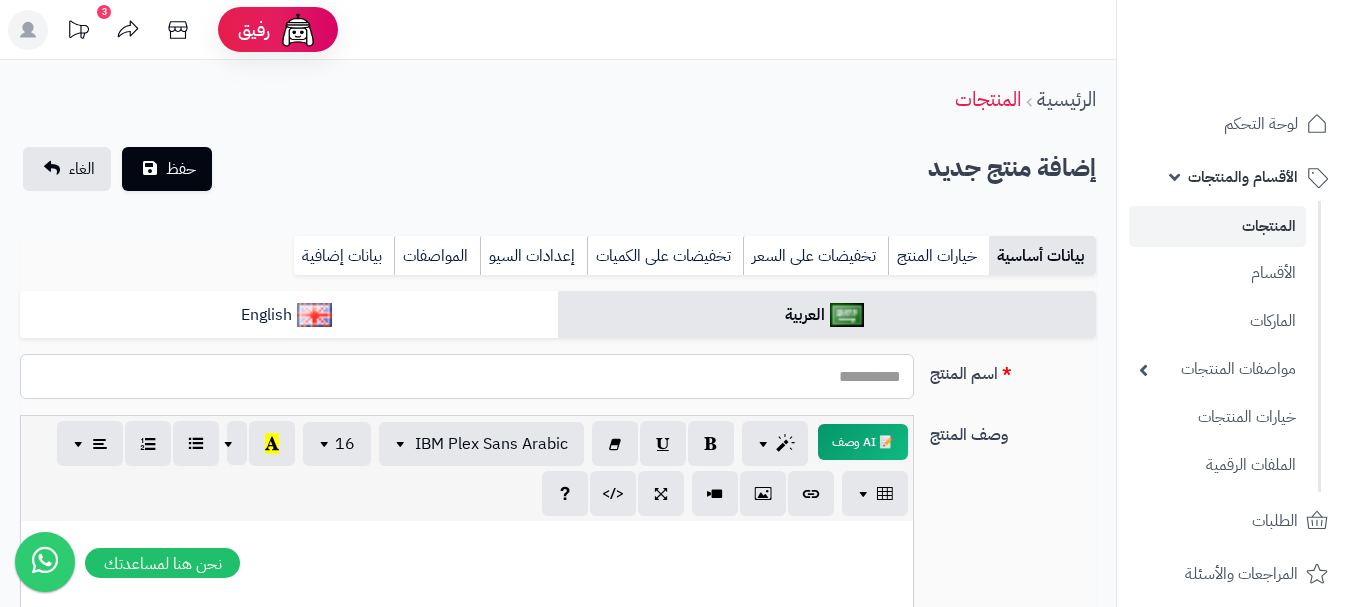 paste on "**********" 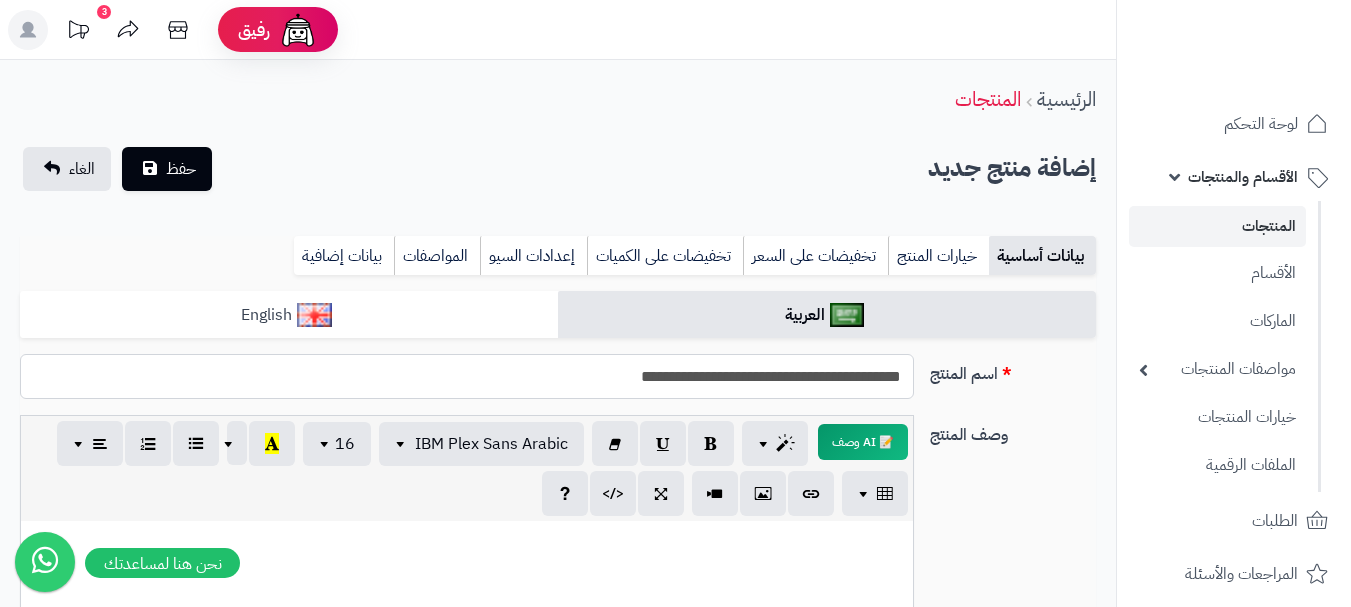 type on "**********" 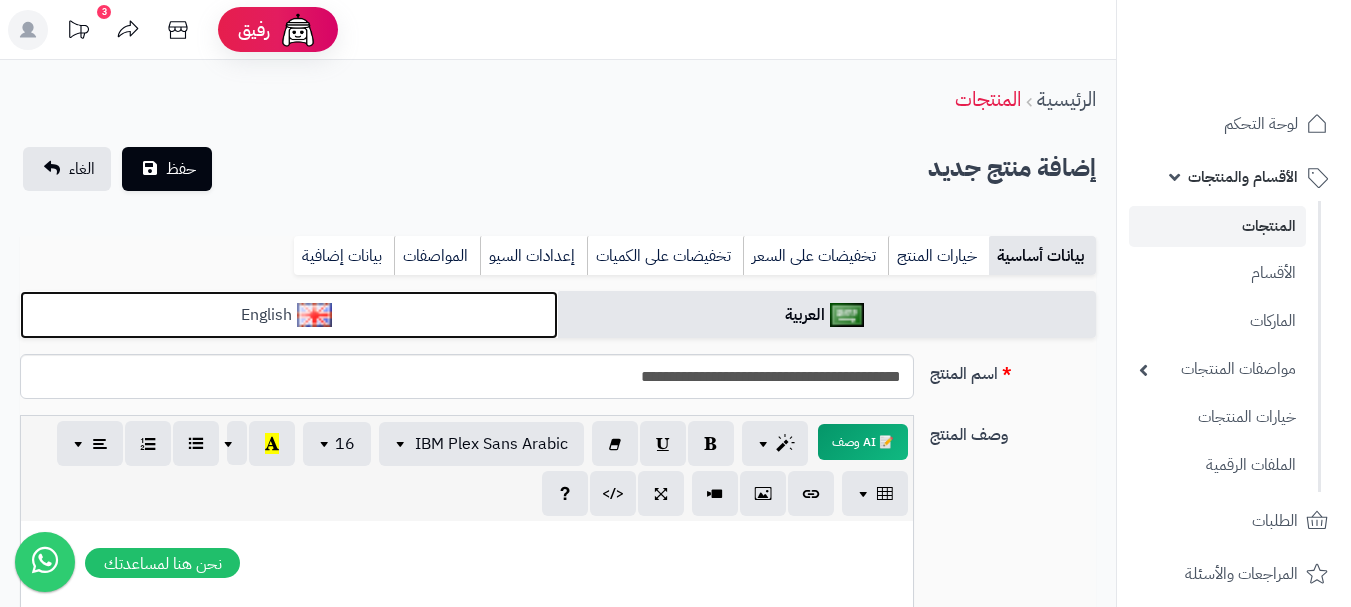 click on "English" at bounding box center (289, 315) 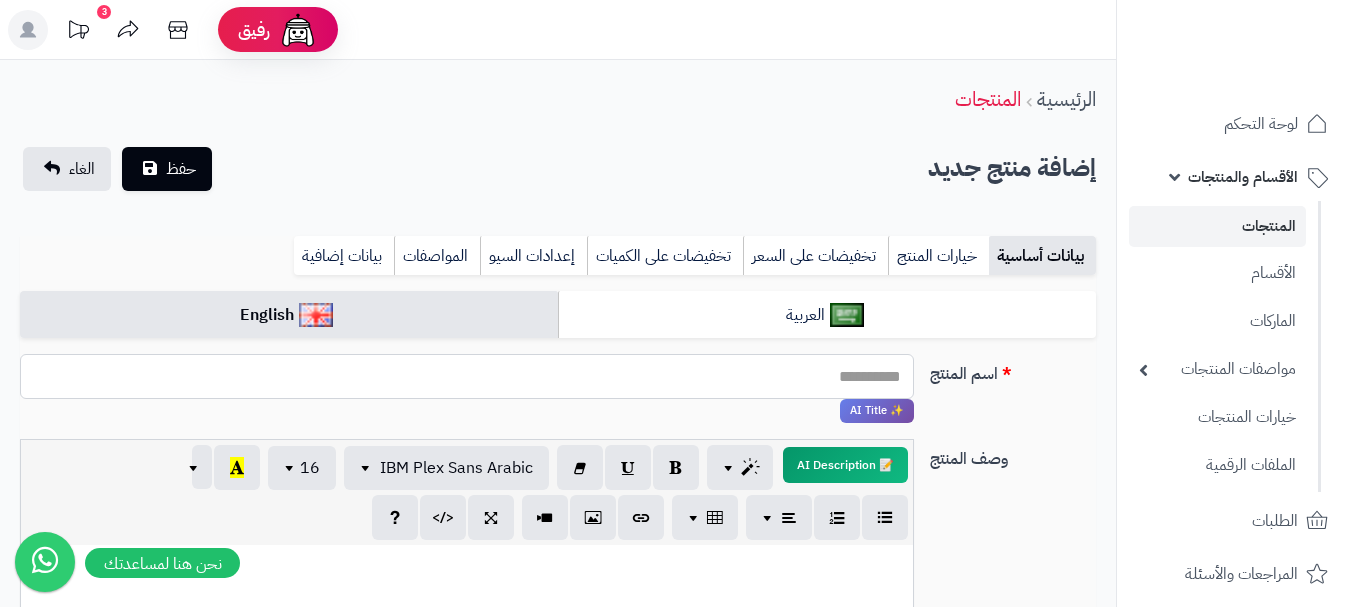 paste on "**********" 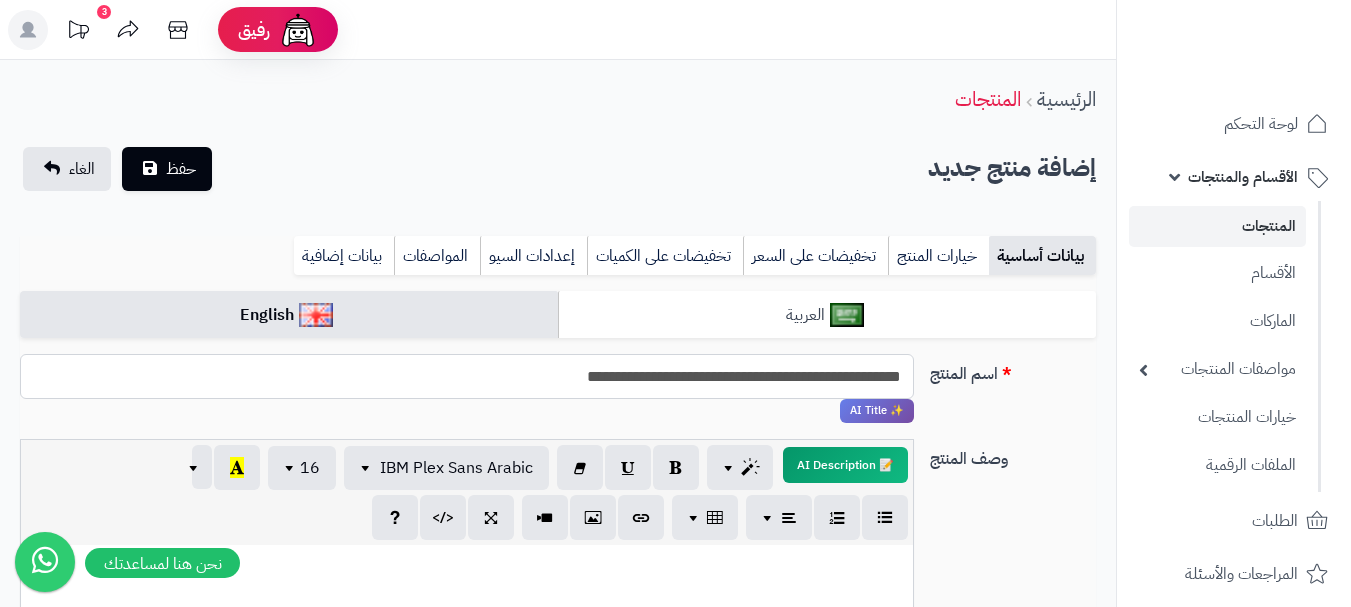 type on "**********" 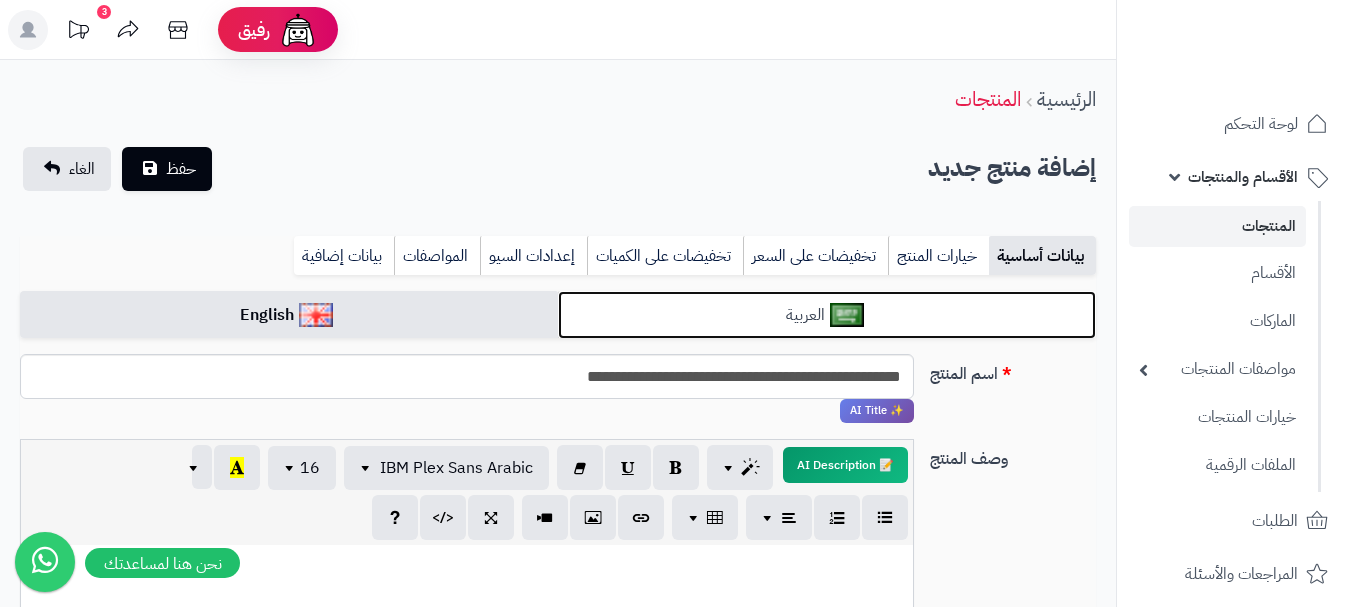 click on "العربية" at bounding box center (827, 315) 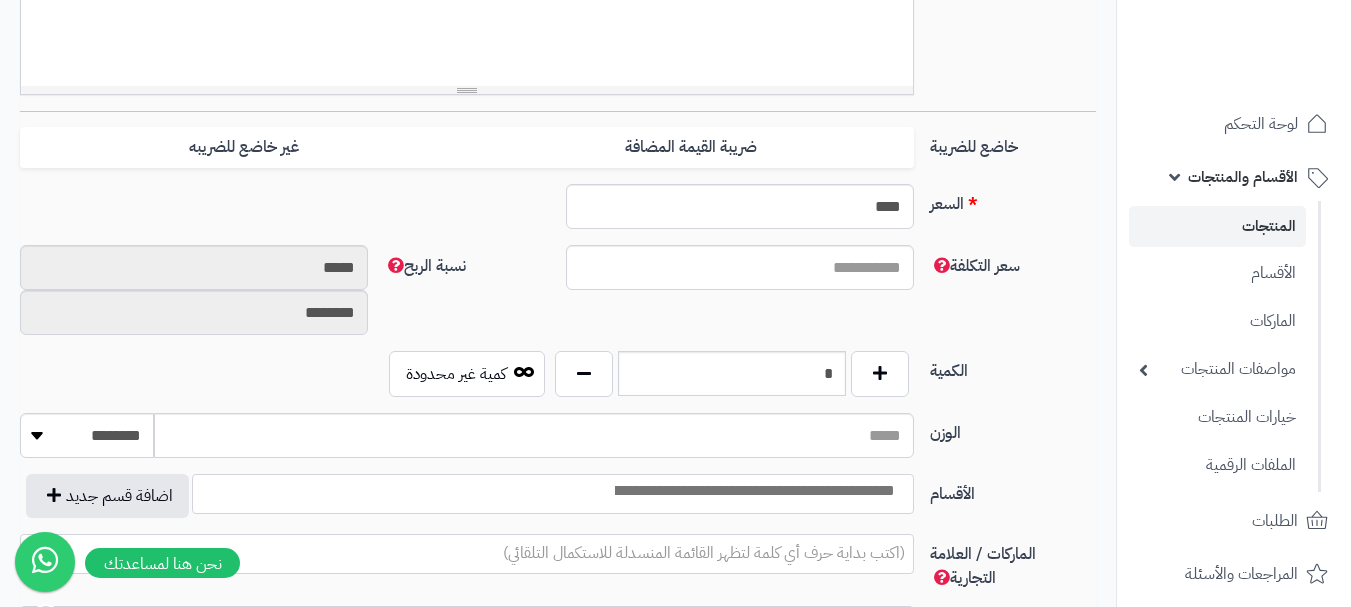 scroll, scrollTop: 800, scrollLeft: 0, axis: vertical 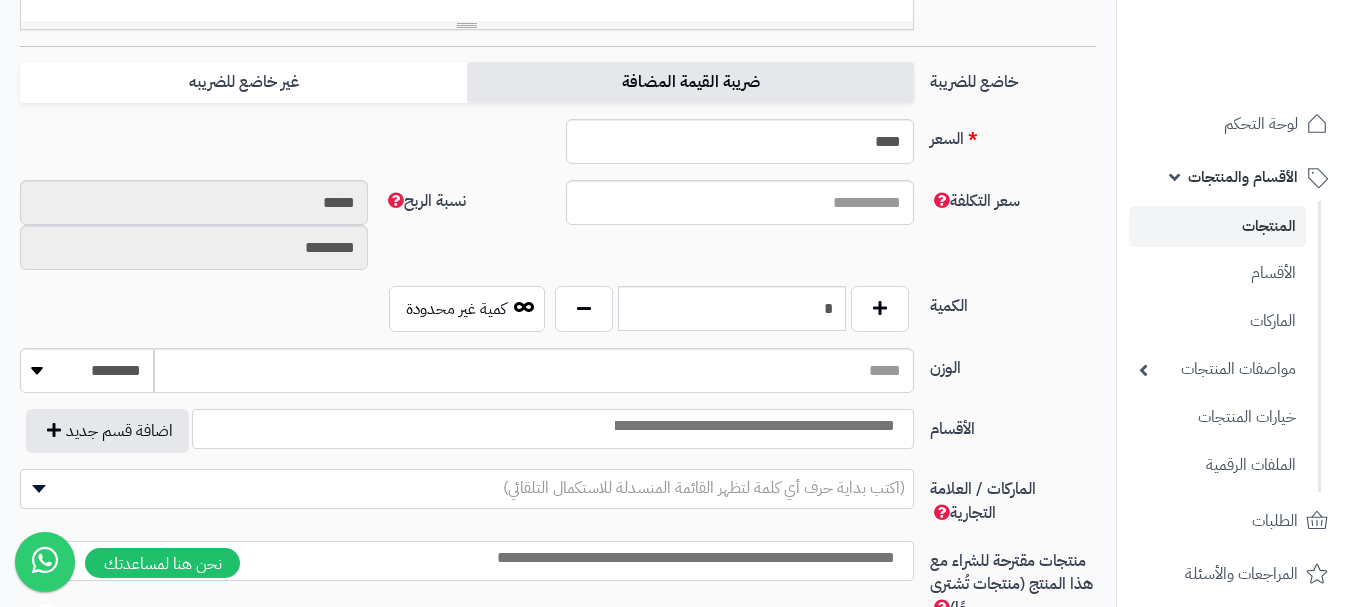 drag, startPoint x: 849, startPoint y: 84, endPoint x: 803, endPoint y: 103, distance: 49.76947 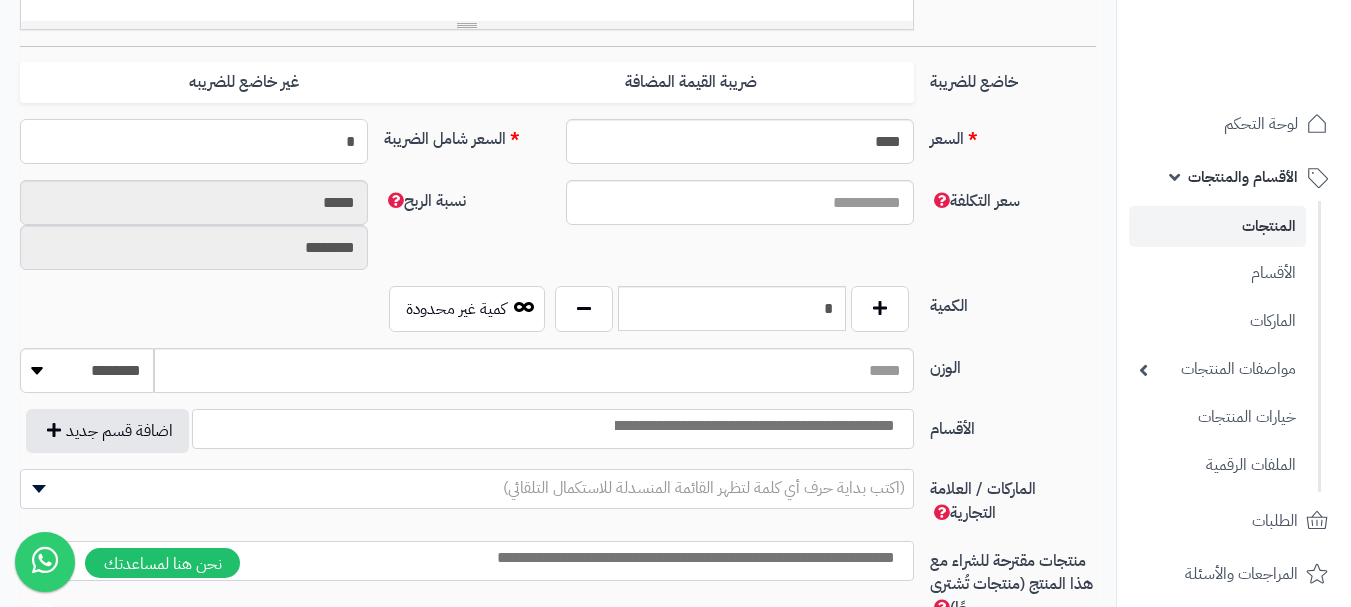 click on "*" at bounding box center [194, 141] 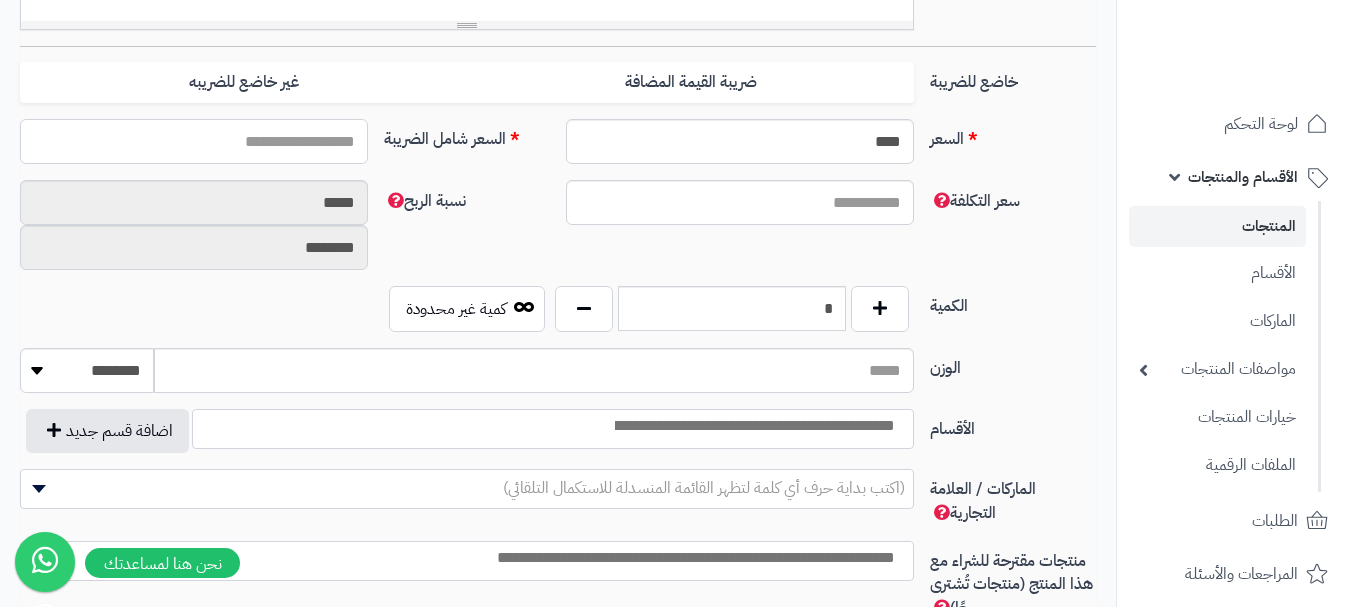 type on "*" 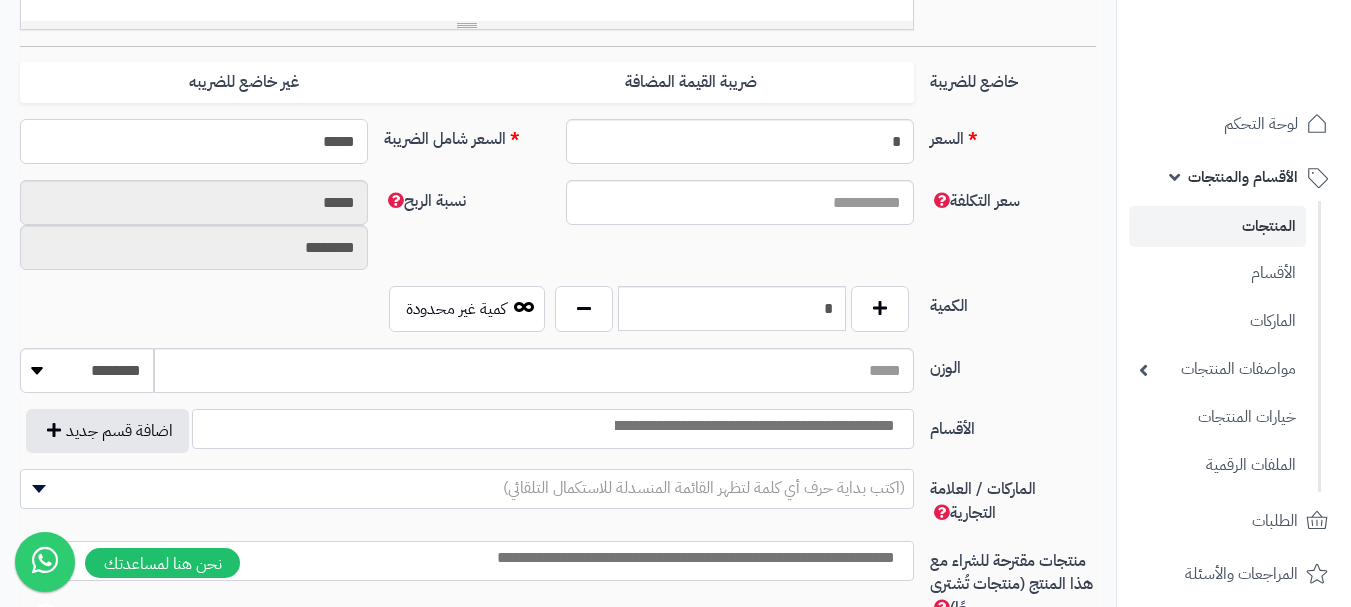 type on "******" 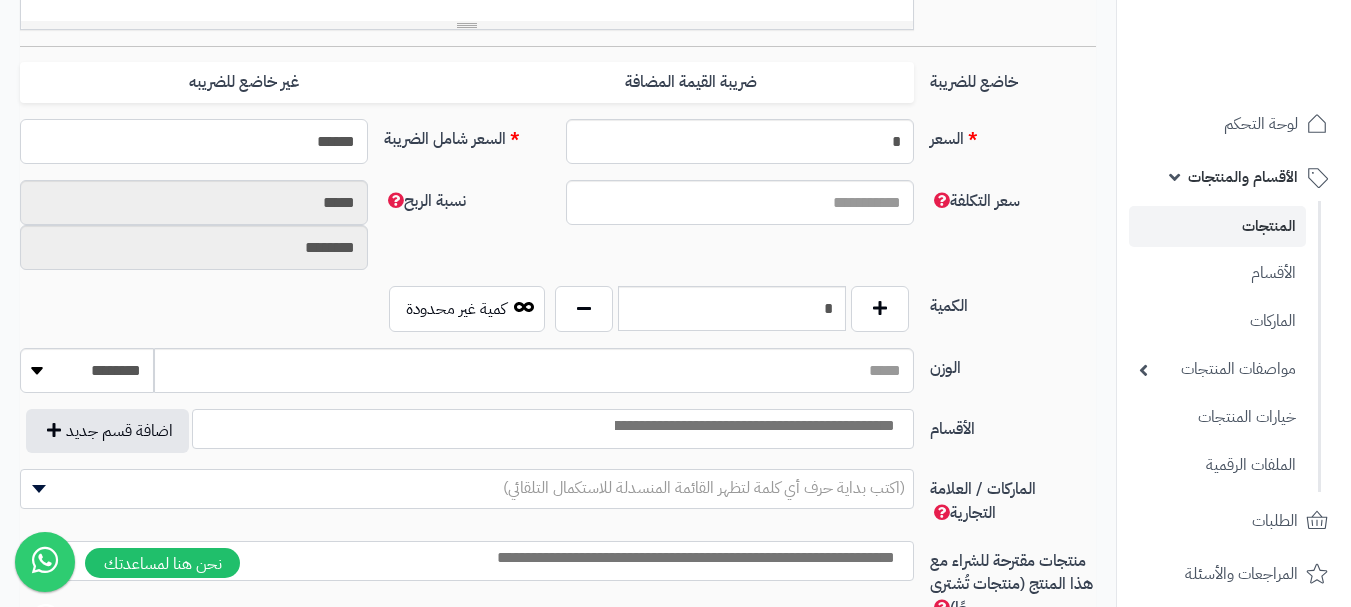 type on "**********" 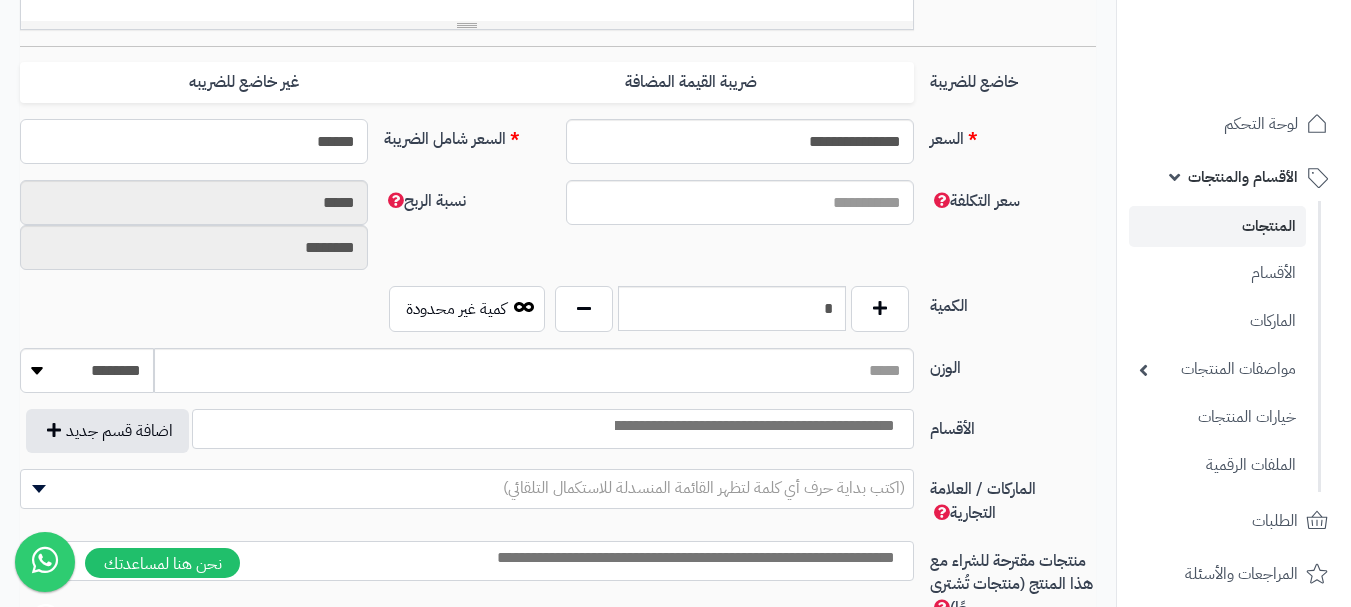 click on "******" at bounding box center (194, 141) 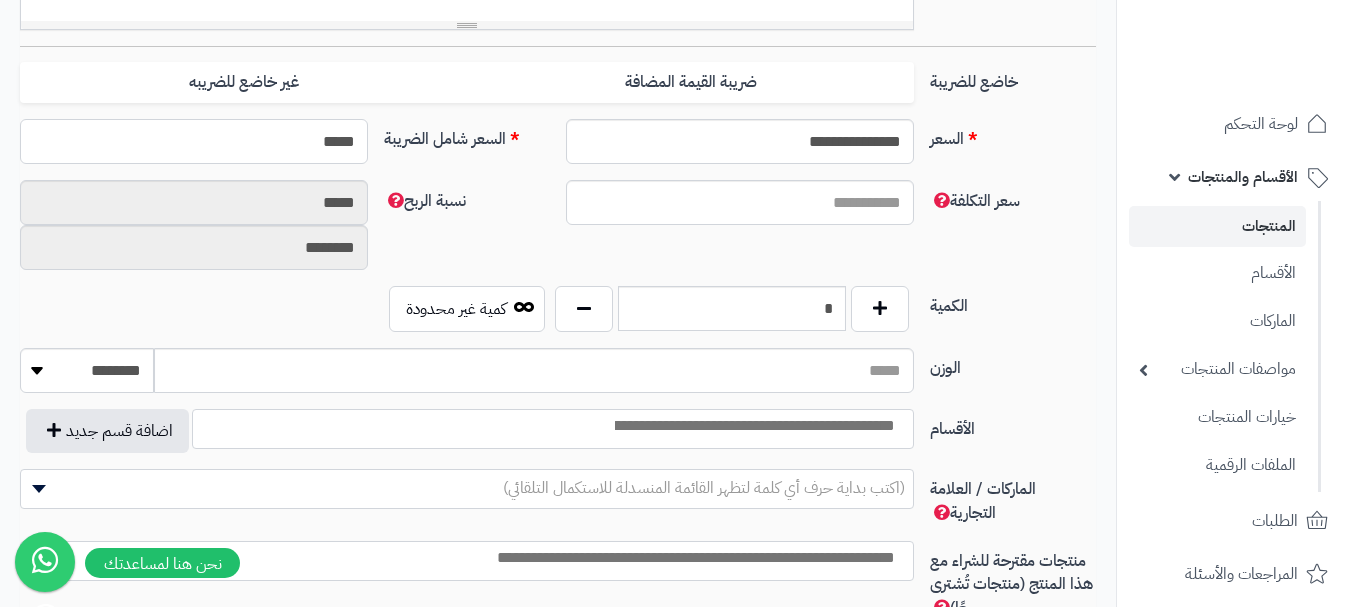 type on "******" 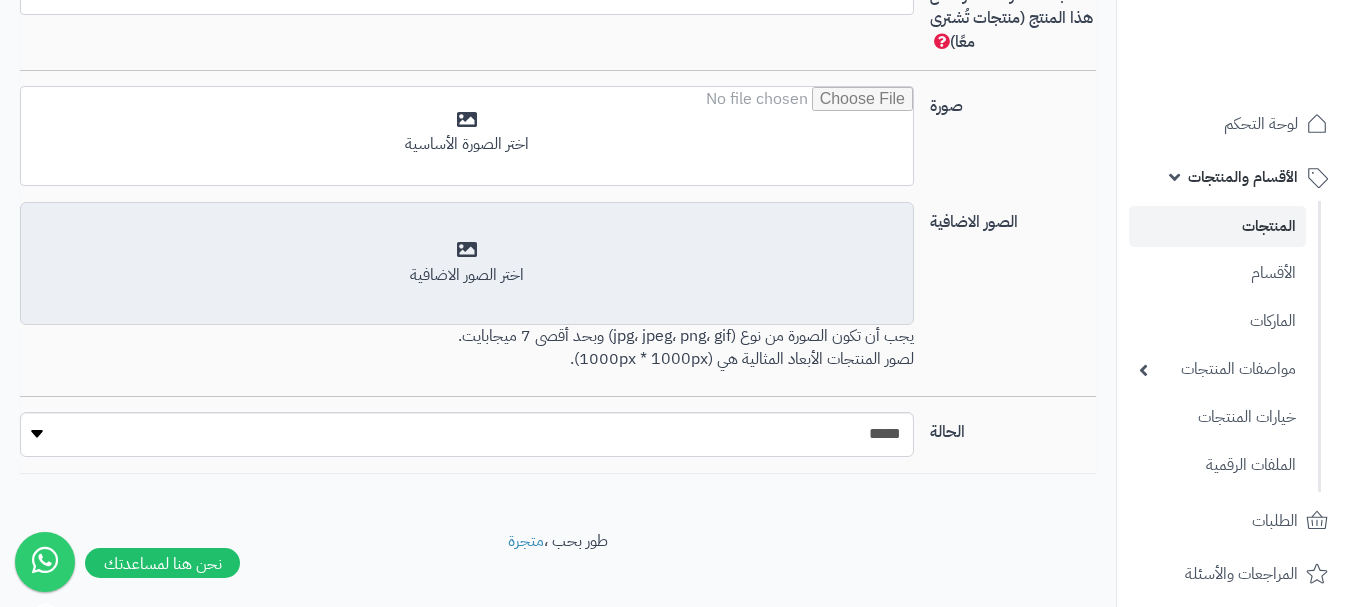 type on "**********" 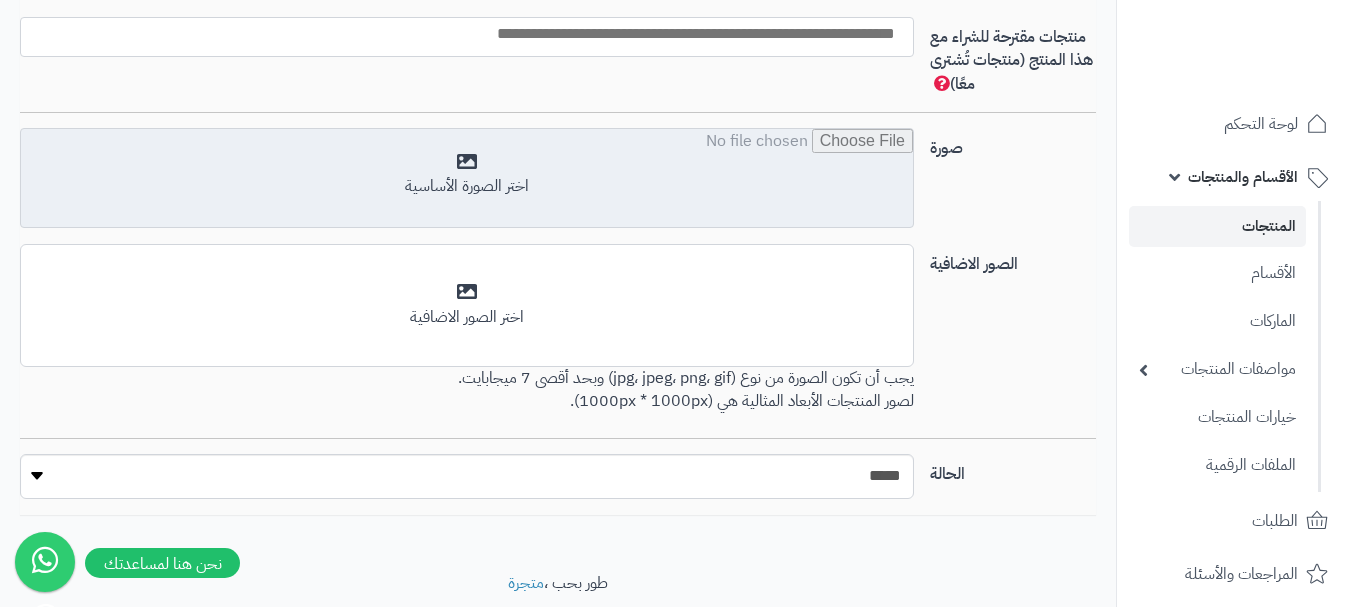 scroll, scrollTop: 1289, scrollLeft: 0, axis: vertical 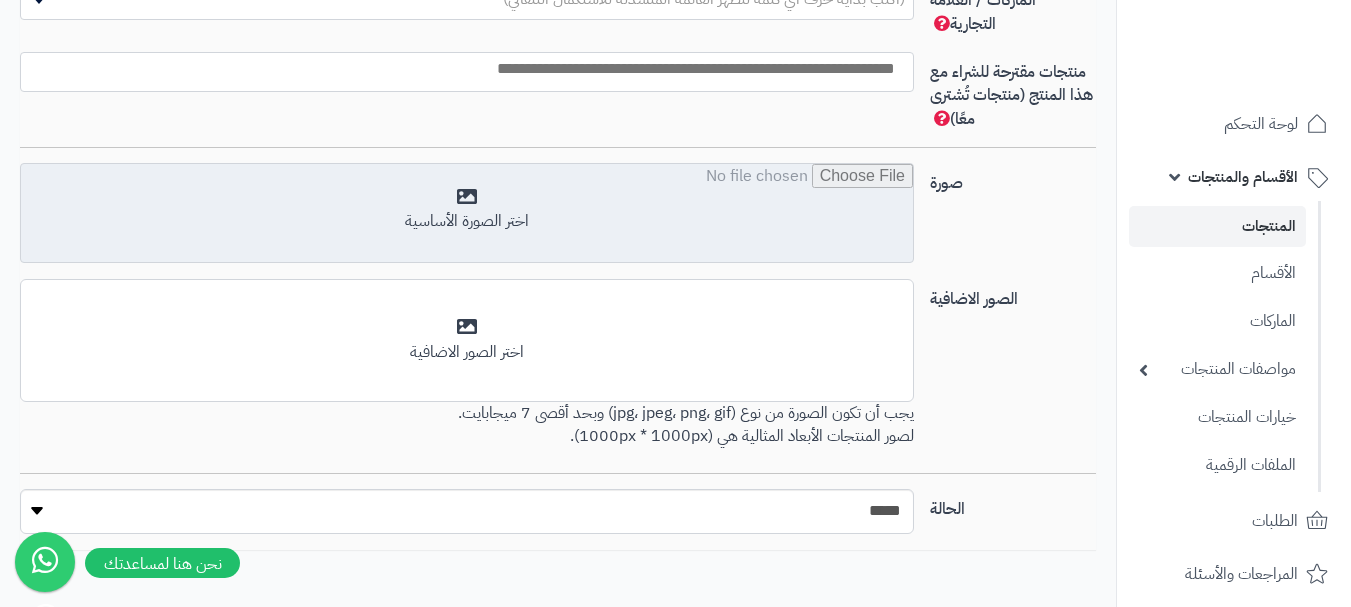 type on "******" 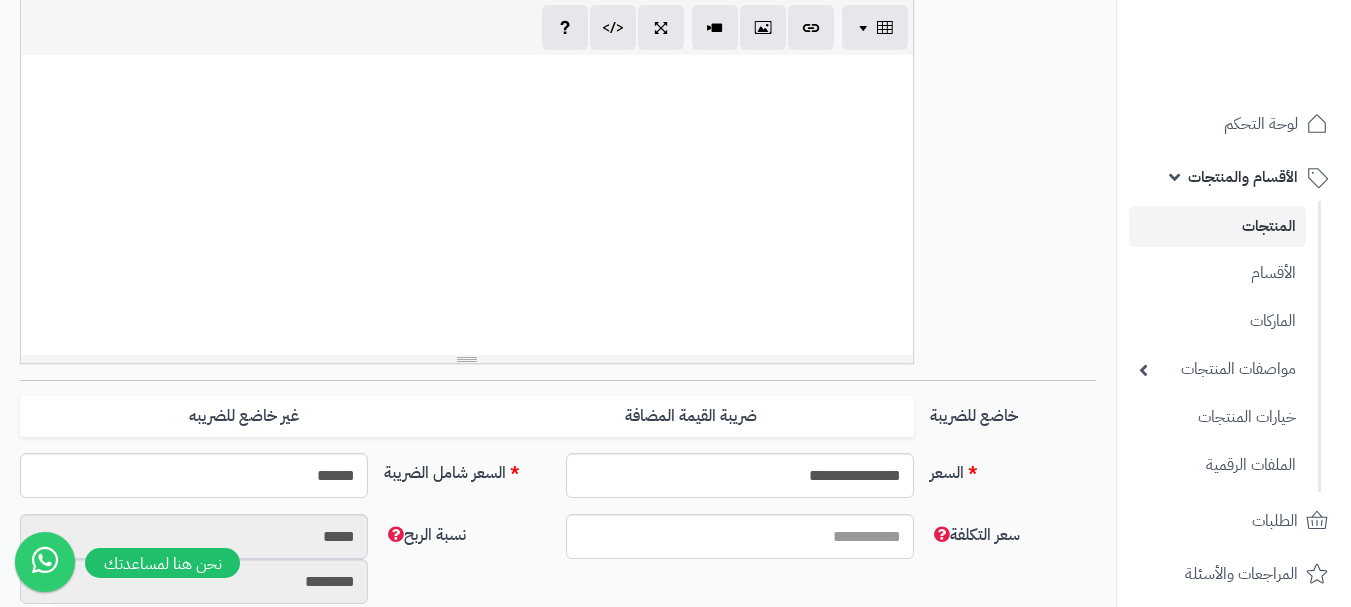 scroll, scrollTop: 689, scrollLeft: 0, axis: vertical 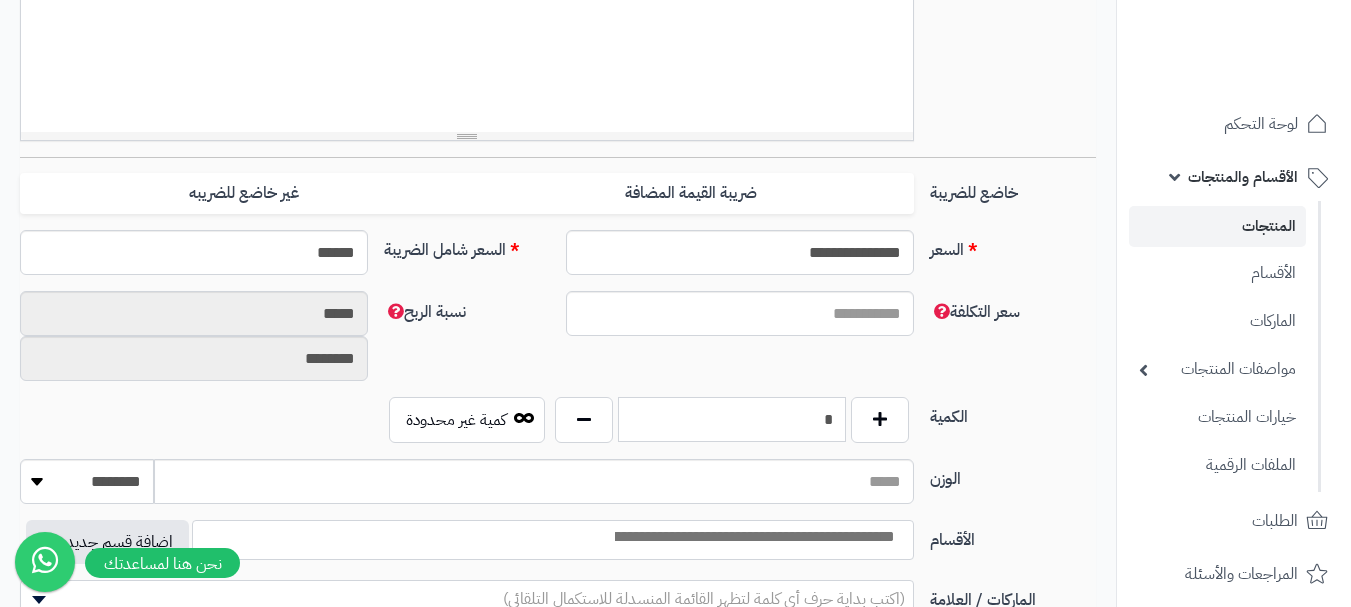 click on "*" at bounding box center (732, 419) 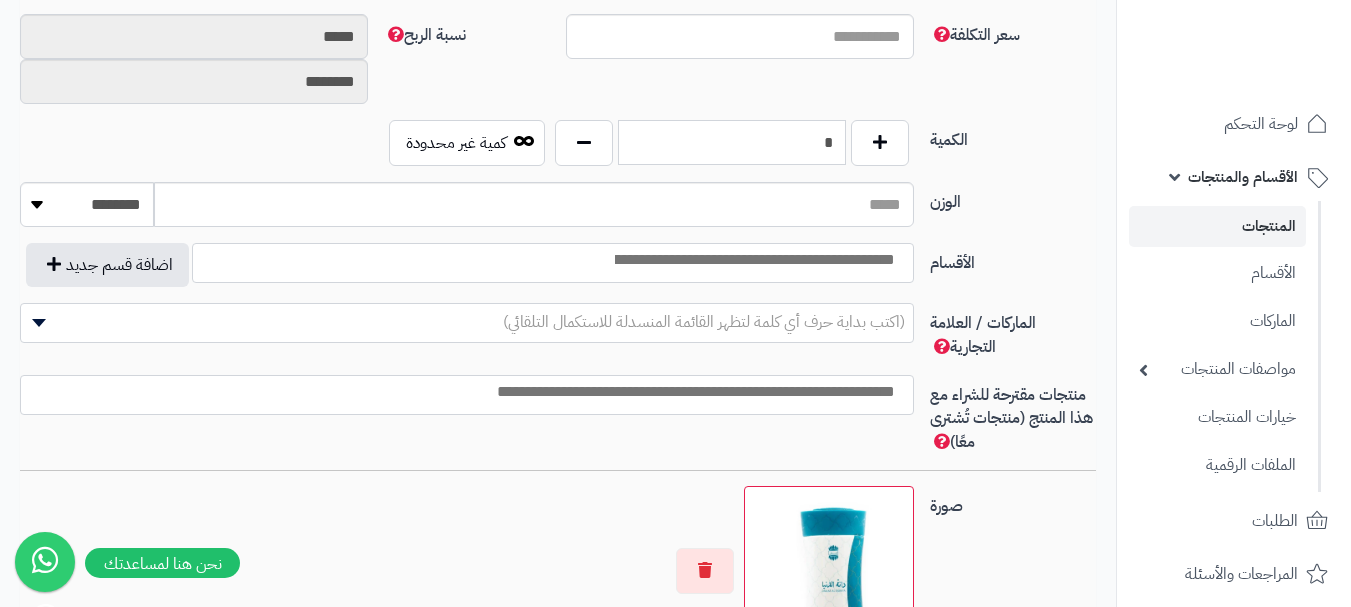 scroll, scrollTop: 989, scrollLeft: 0, axis: vertical 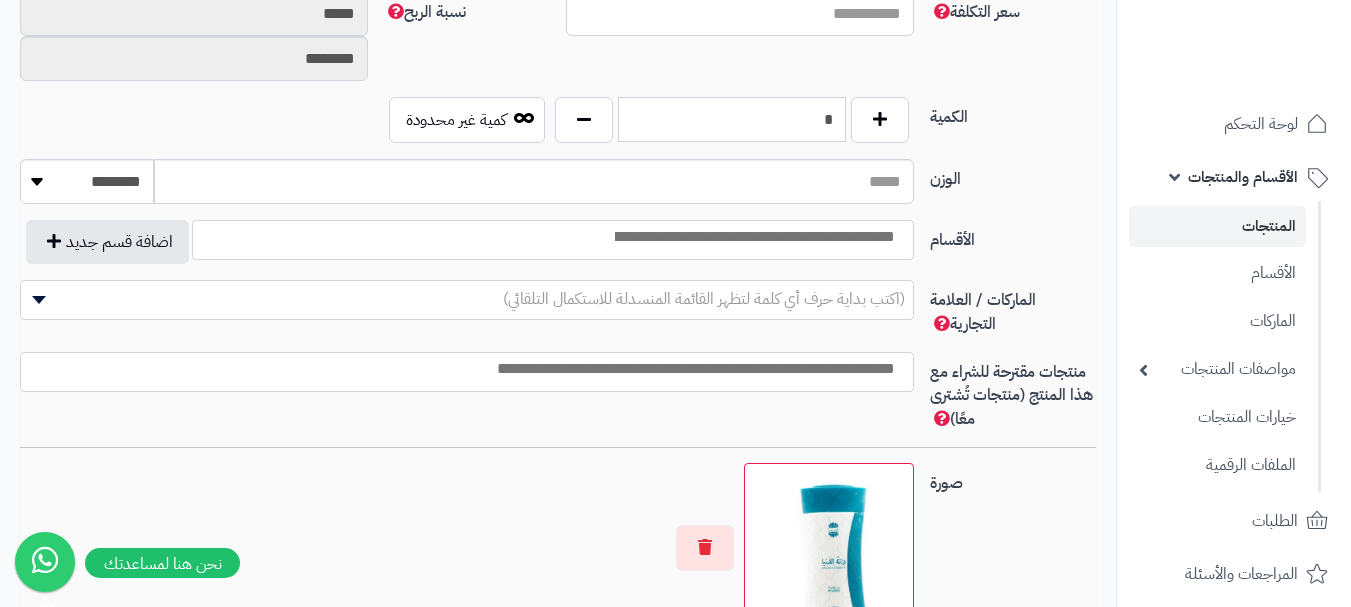 type on "*" 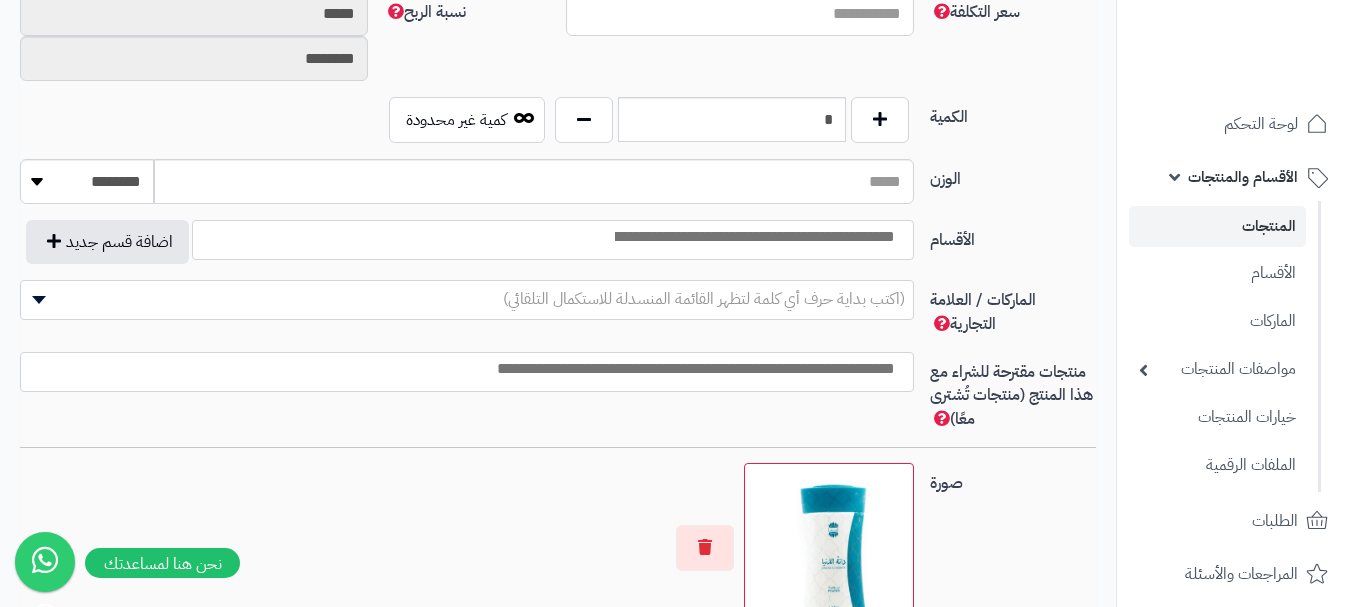 click at bounding box center (753, 237) 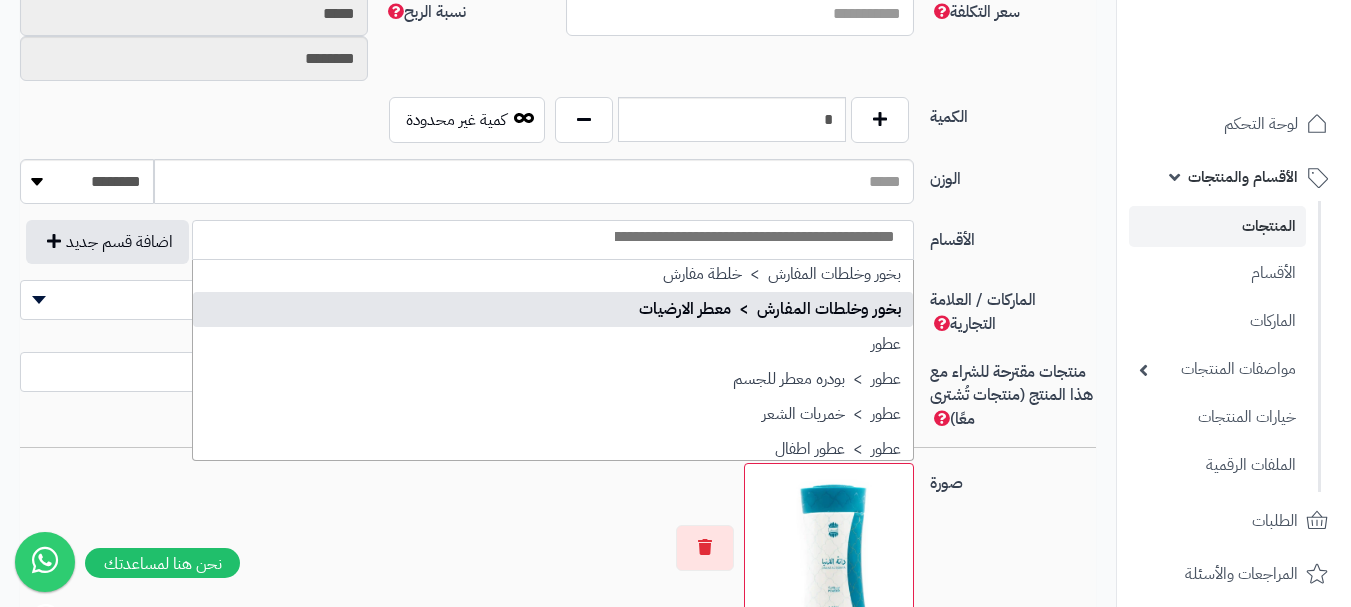 scroll, scrollTop: 700, scrollLeft: 0, axis: vertical 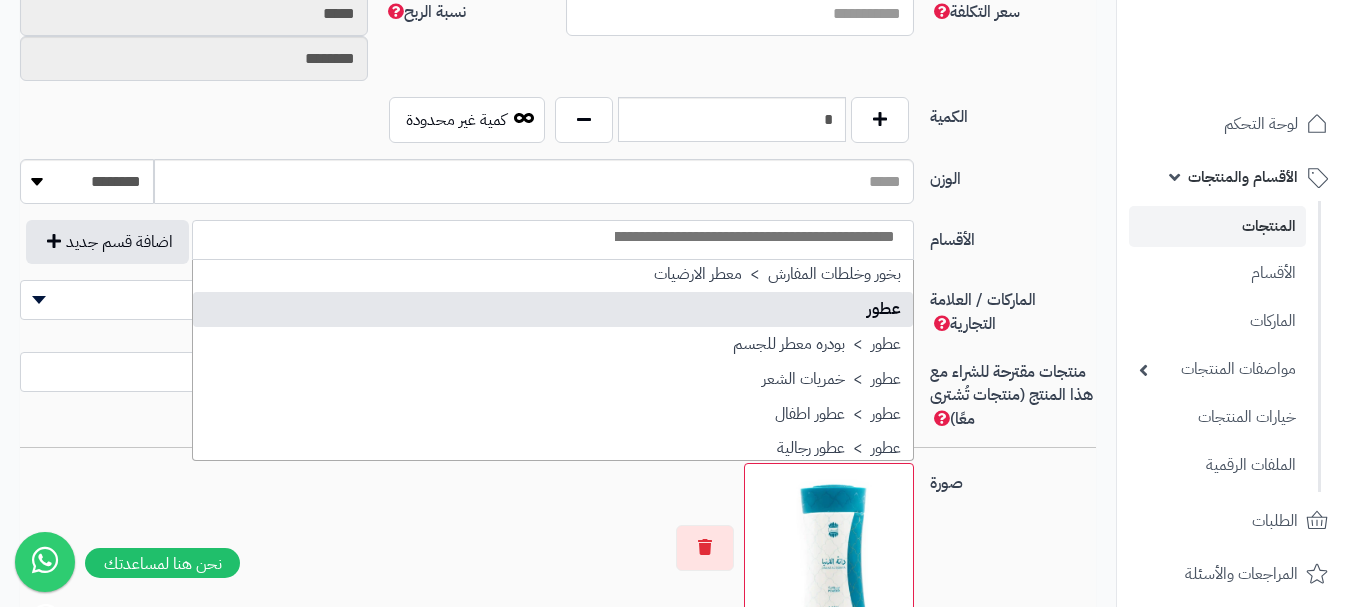 select on "**" 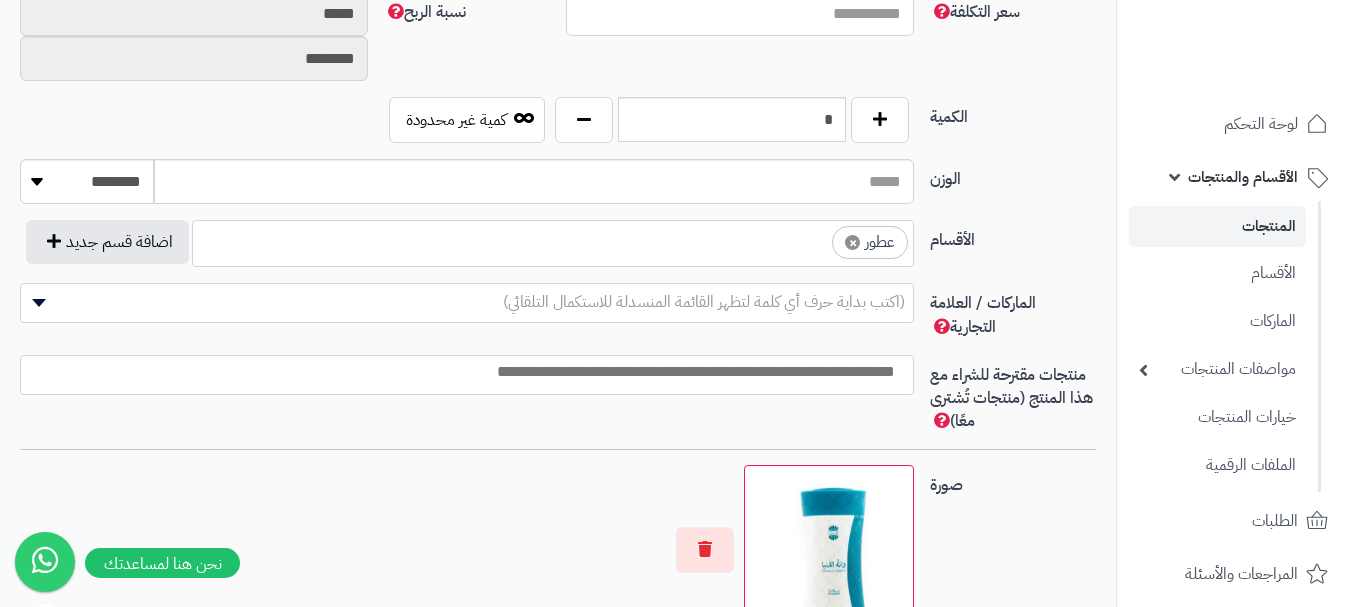 scroll, scrollTop: 525, scrollLeft: 0, axis: vertical 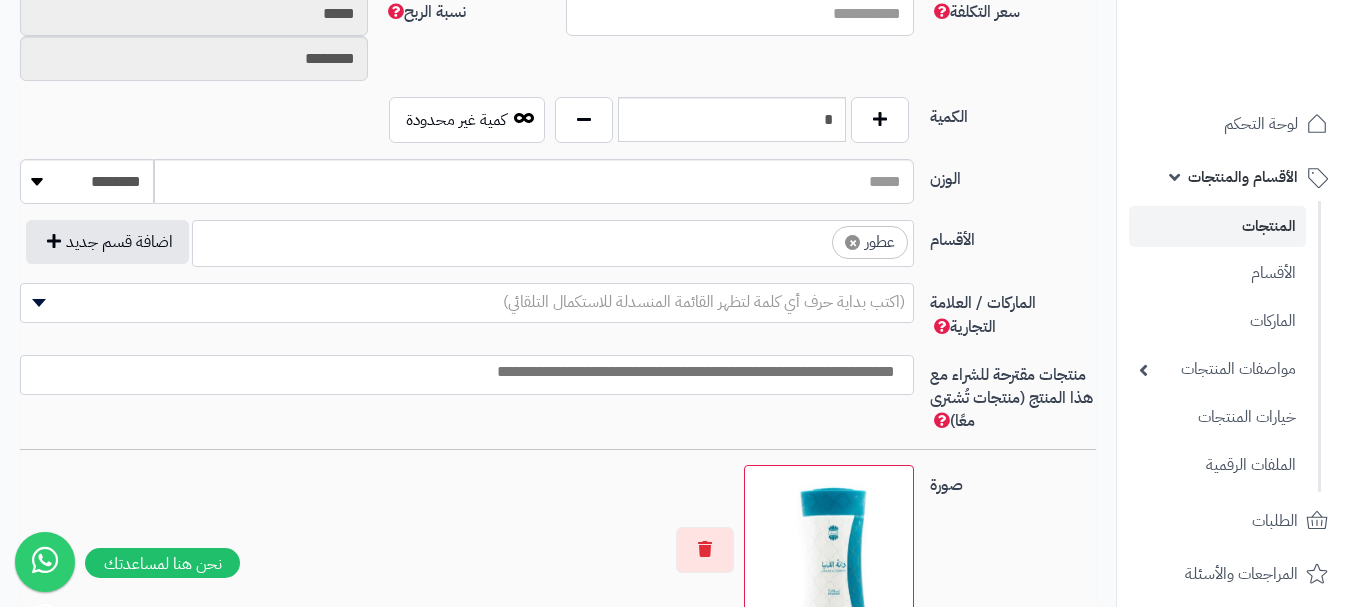 click on "× عطور" at bounding box center [553, 240] 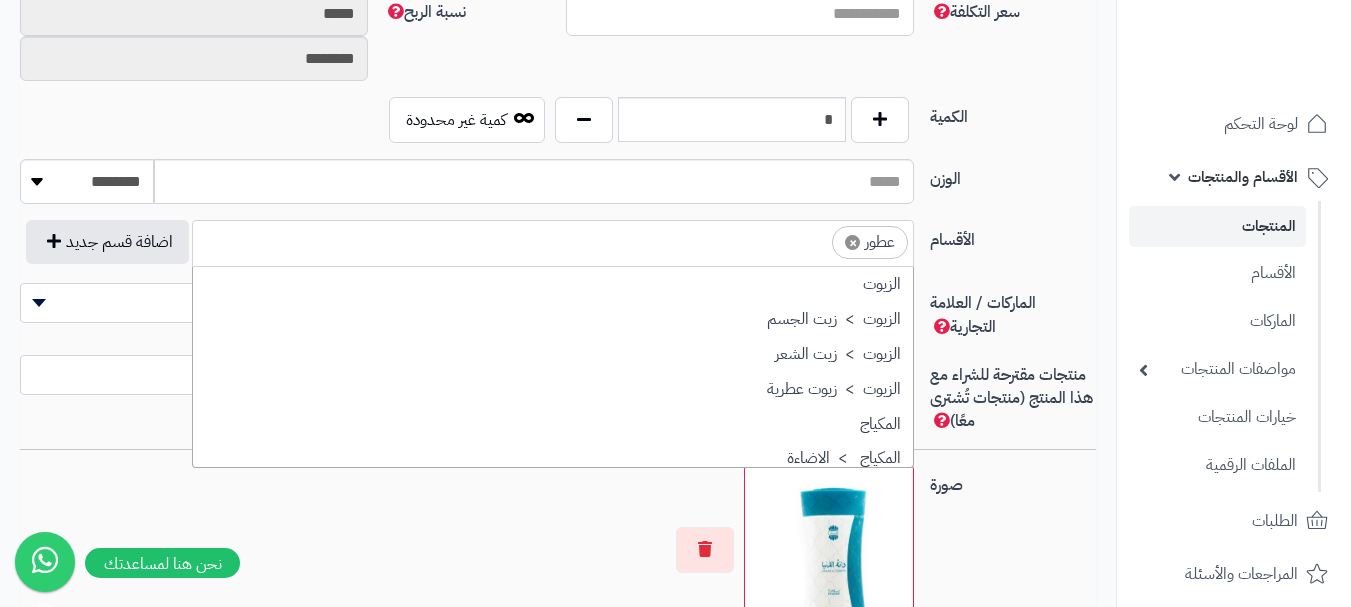 scroll, scrollTop: 697, scrollLeft: 0, axis: vertical 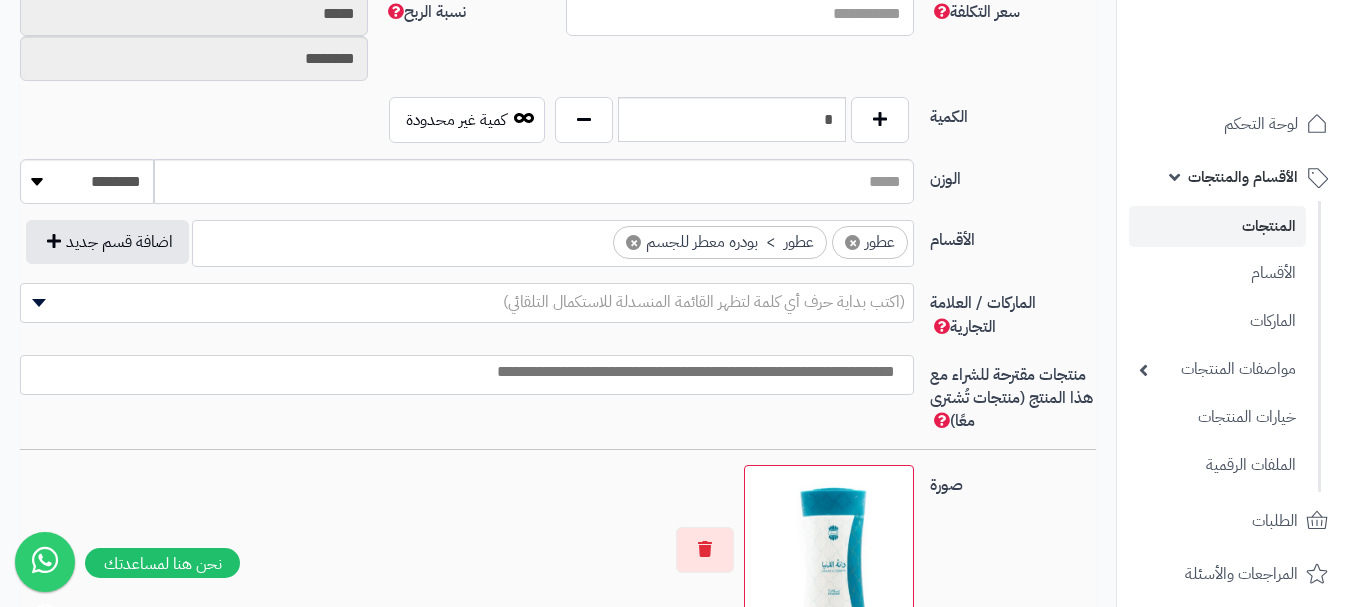 click on "(اكتب بداية حرف أي كلمة لتظهر القائمة المنسدلة للاستكمال التلقائي)" at bounding box center [704, 302] 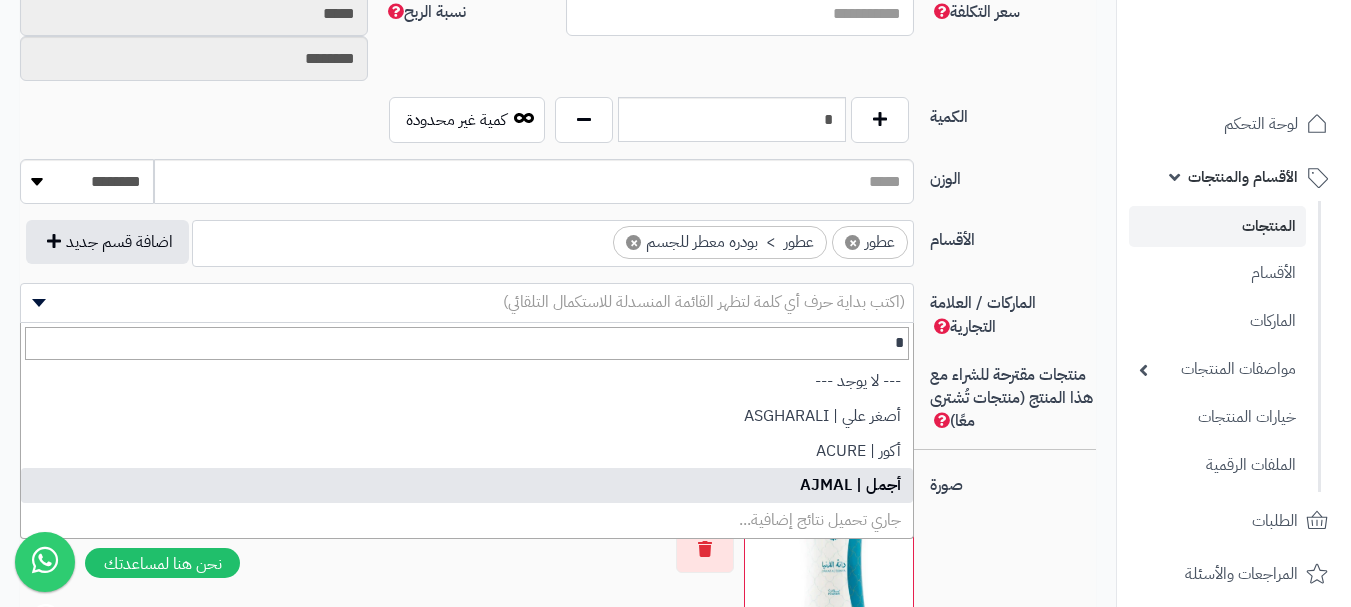 type on "*" 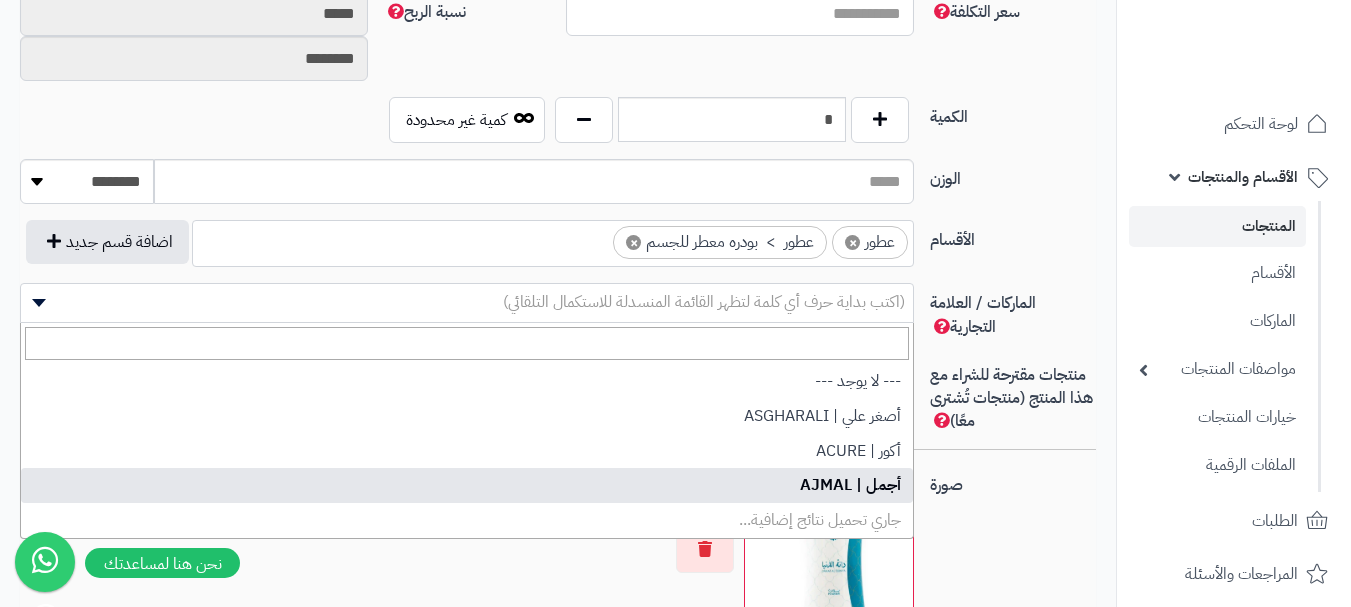 select on "**" 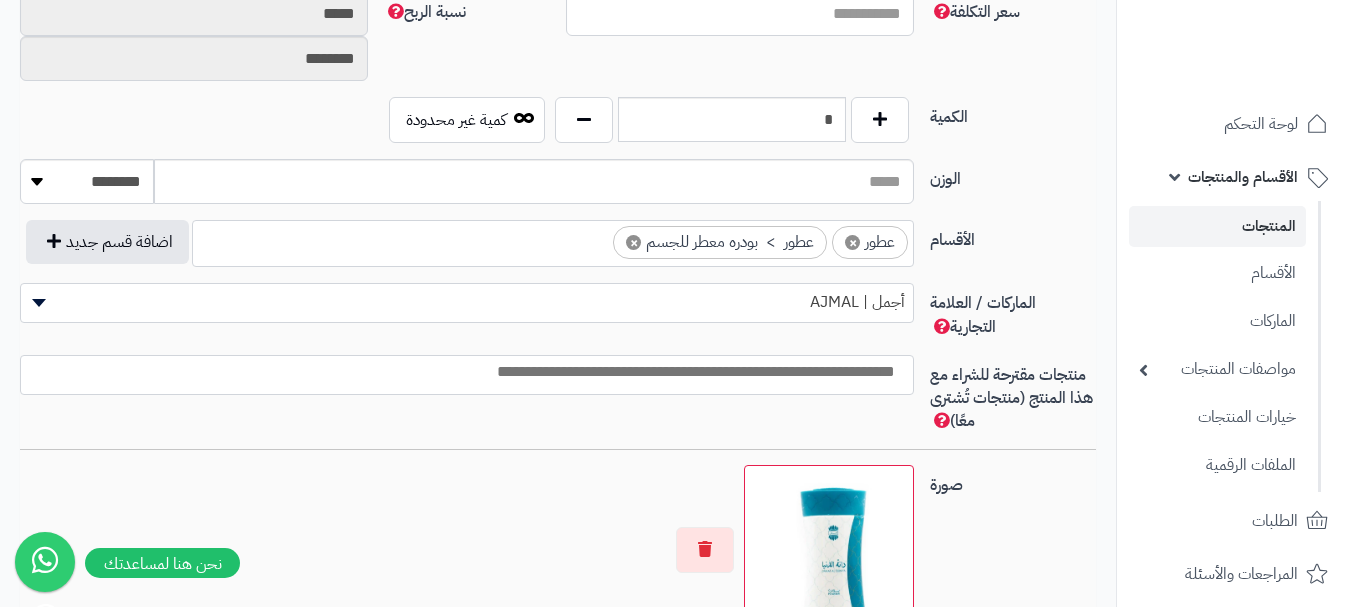 click at bounding box center (462, 372) 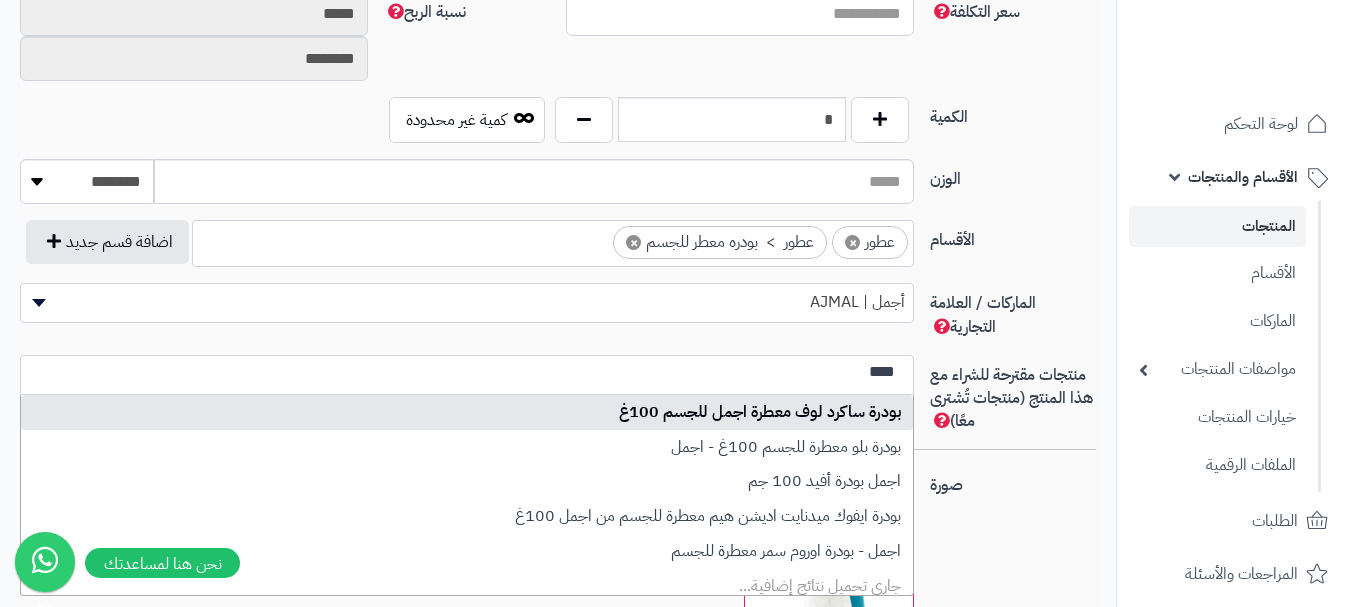 type on "****" 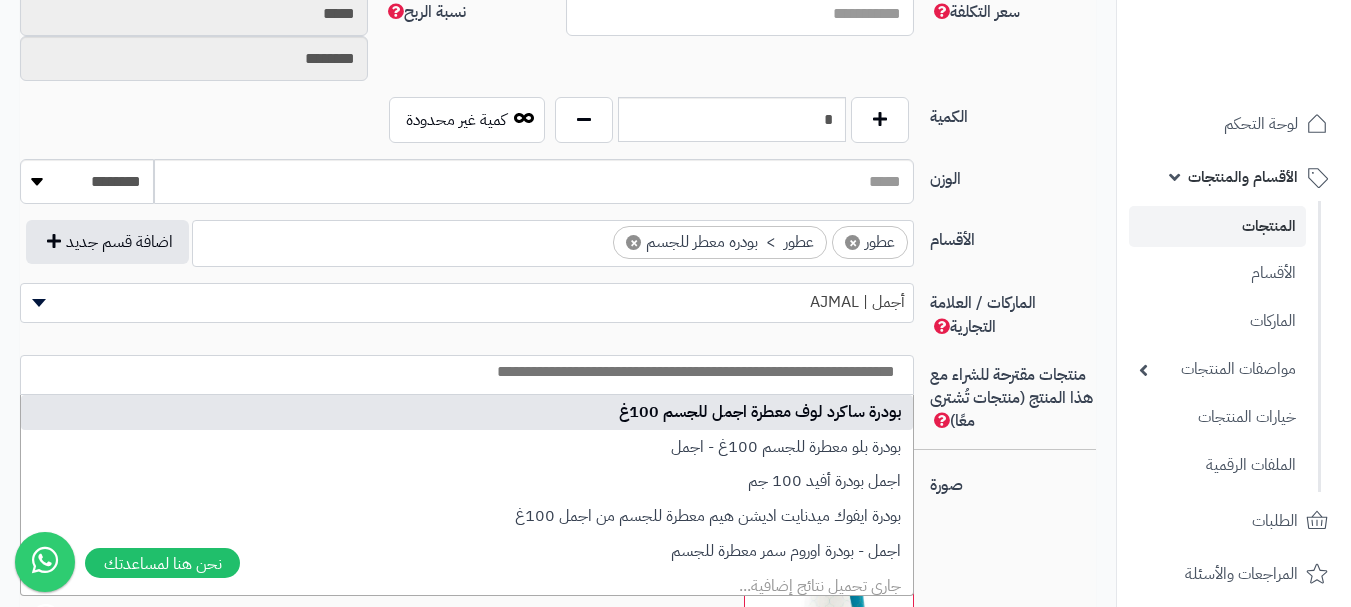 select on "***" 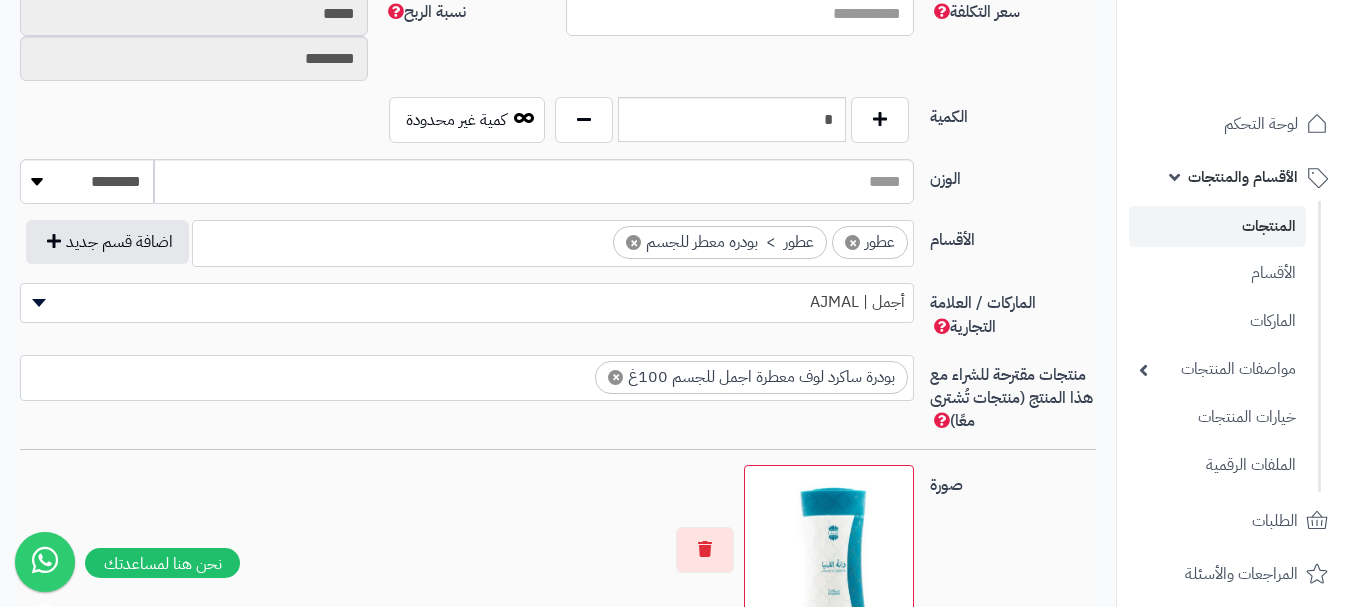 scroll, scrollTop: 0, scrollLeft: 0, axis: both 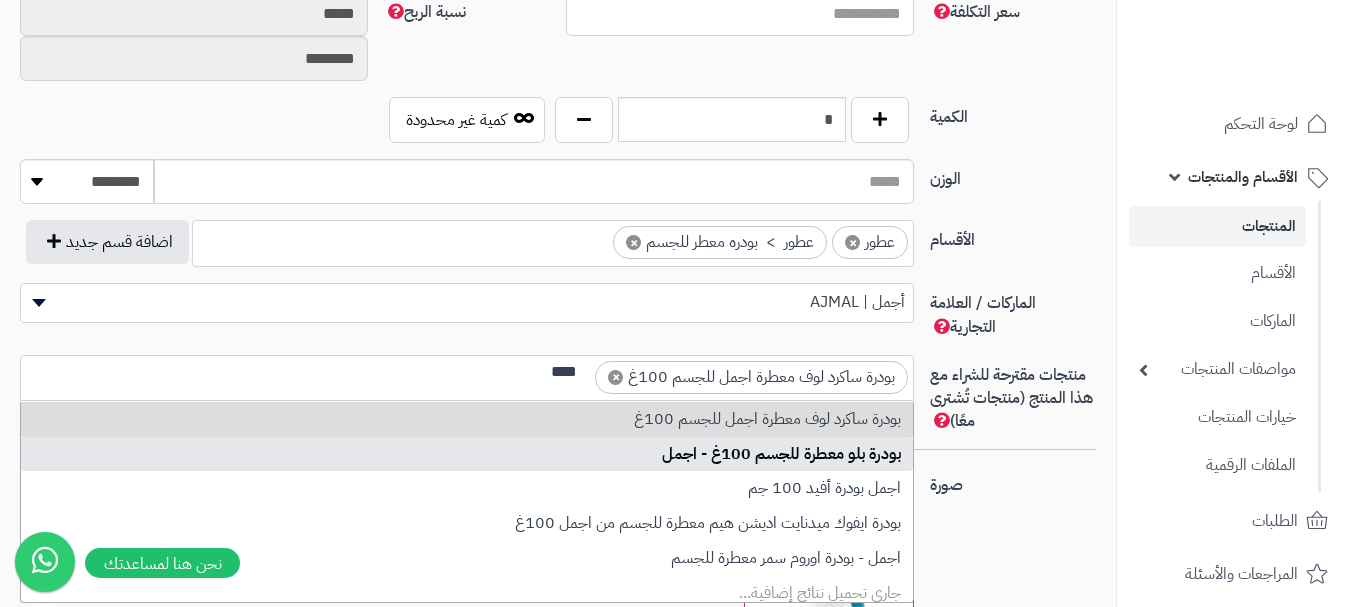 type on "****" 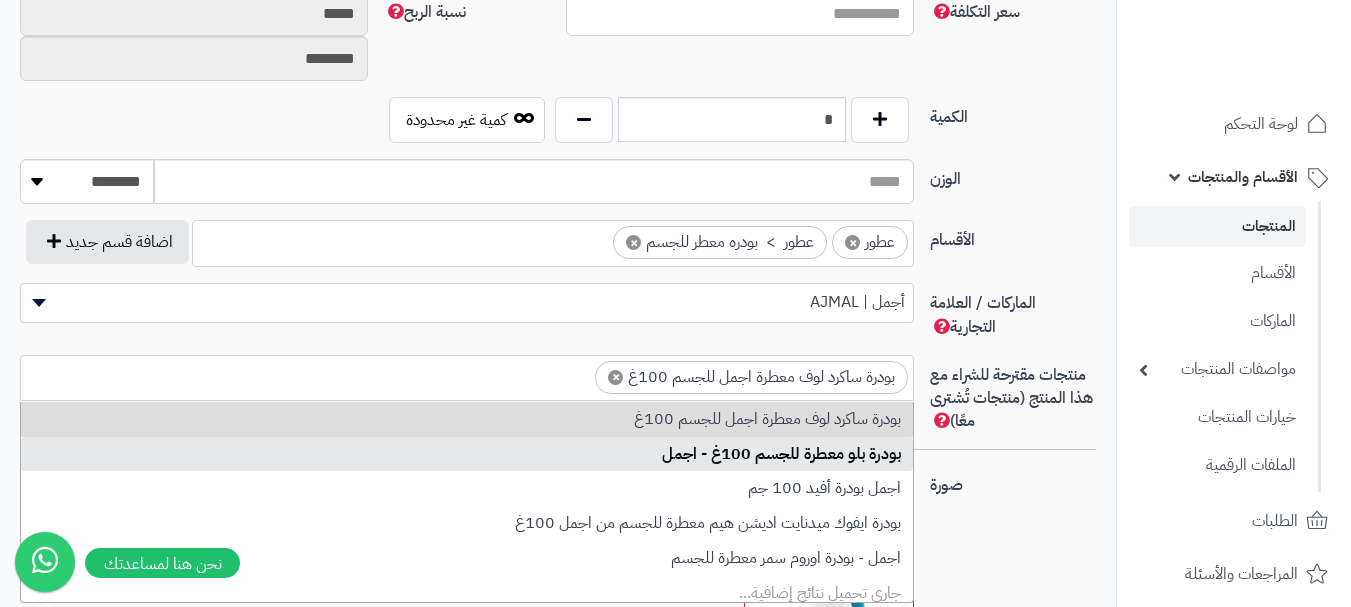 scroll, scrollTop: 0, scrollLeft: 0, axis: both 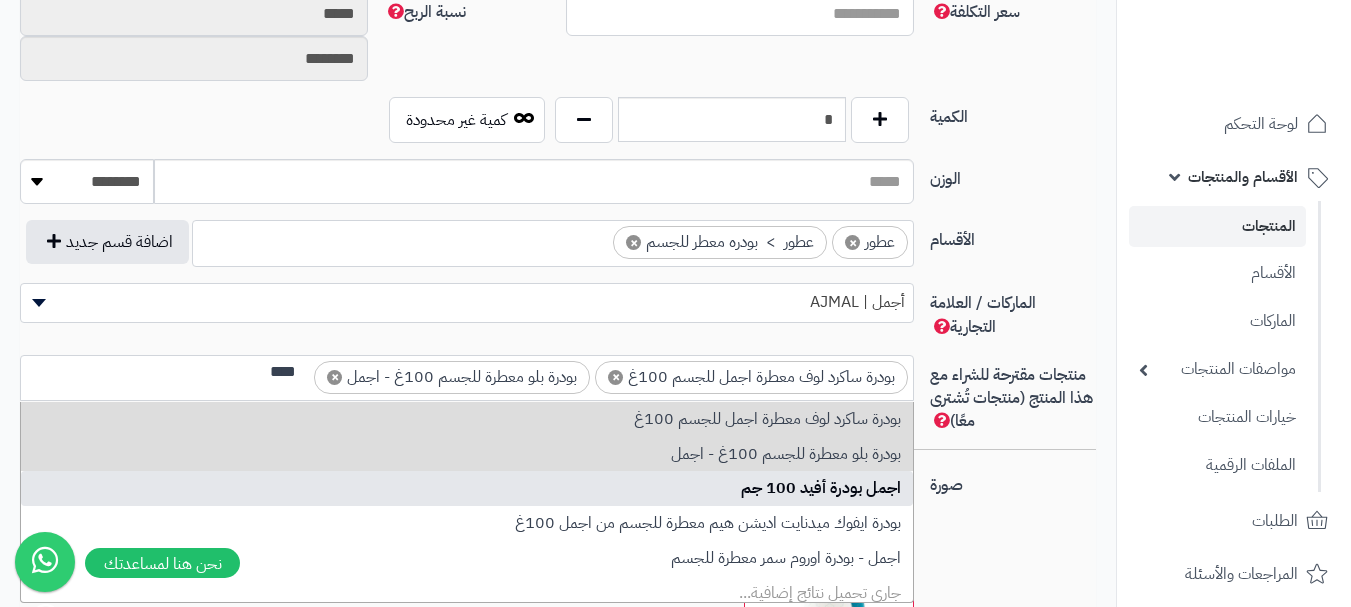 type on "****" 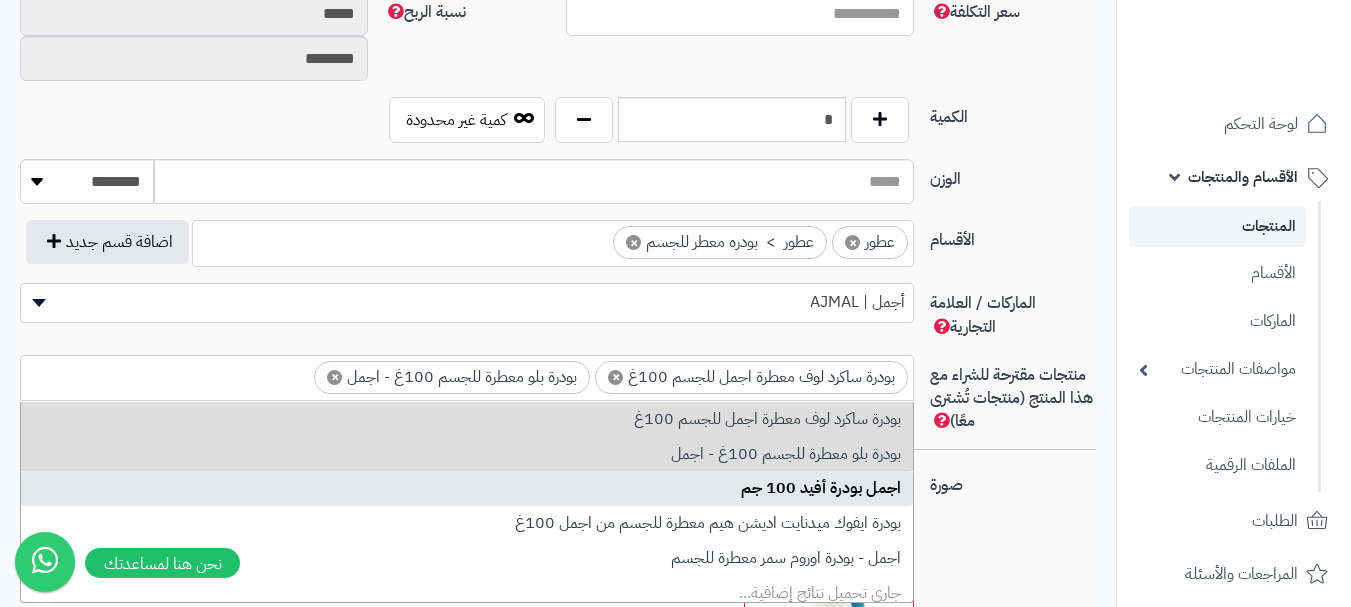 scroll, scrollTop: 0, scrollLeft: 0, axis: both 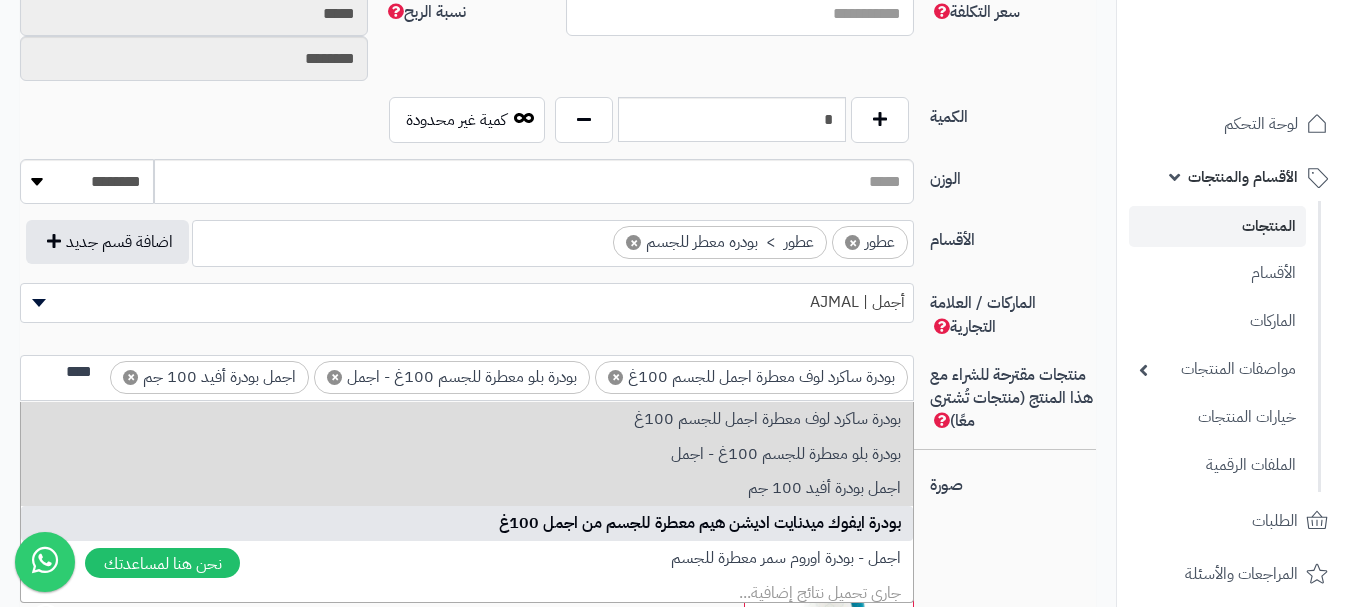 type on "****" 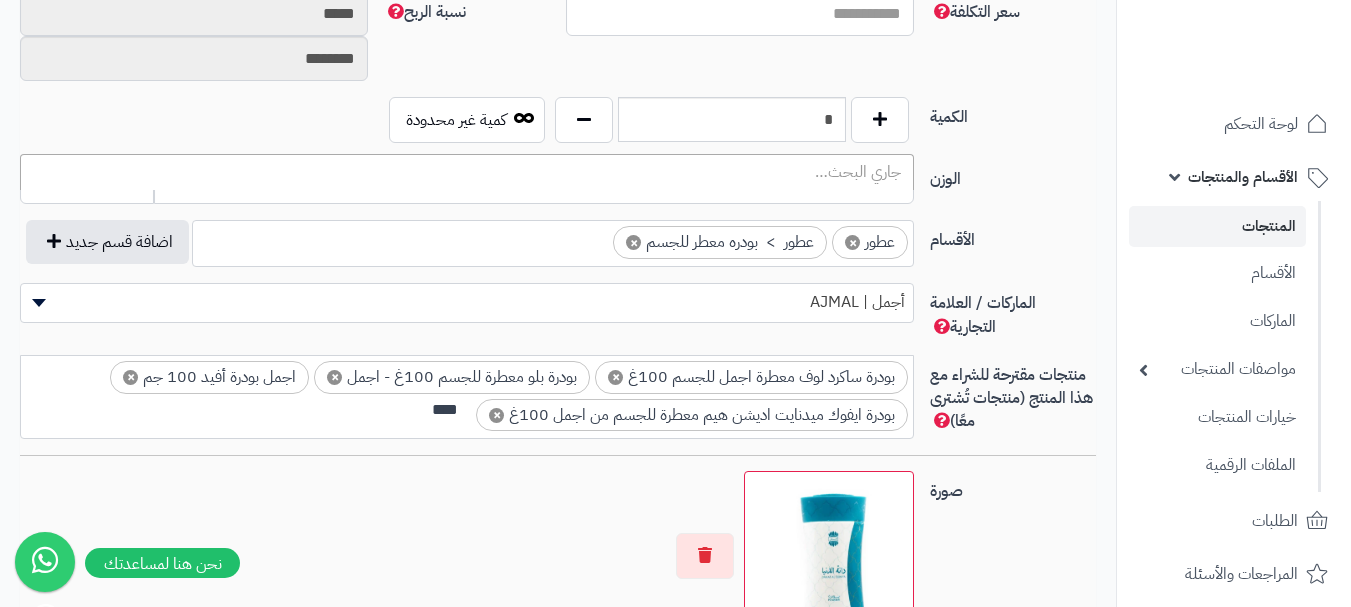 scroll, scrollTop: 0, scrollLeft: -3, axis: horizontal 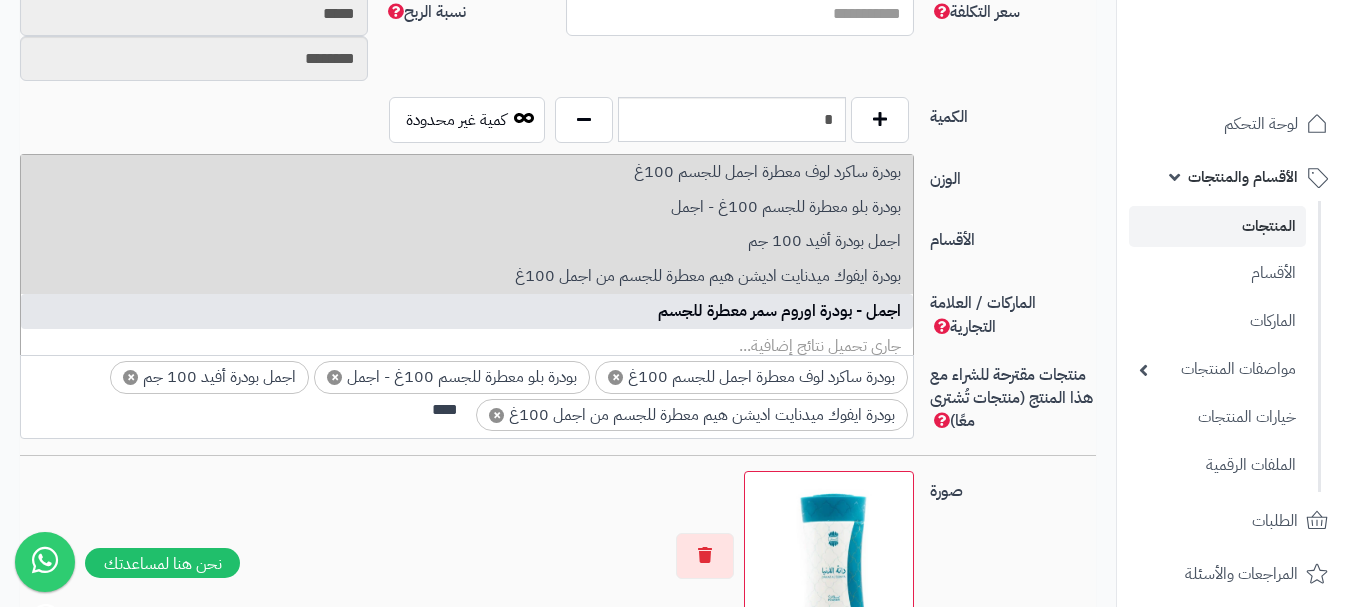 type on "****" 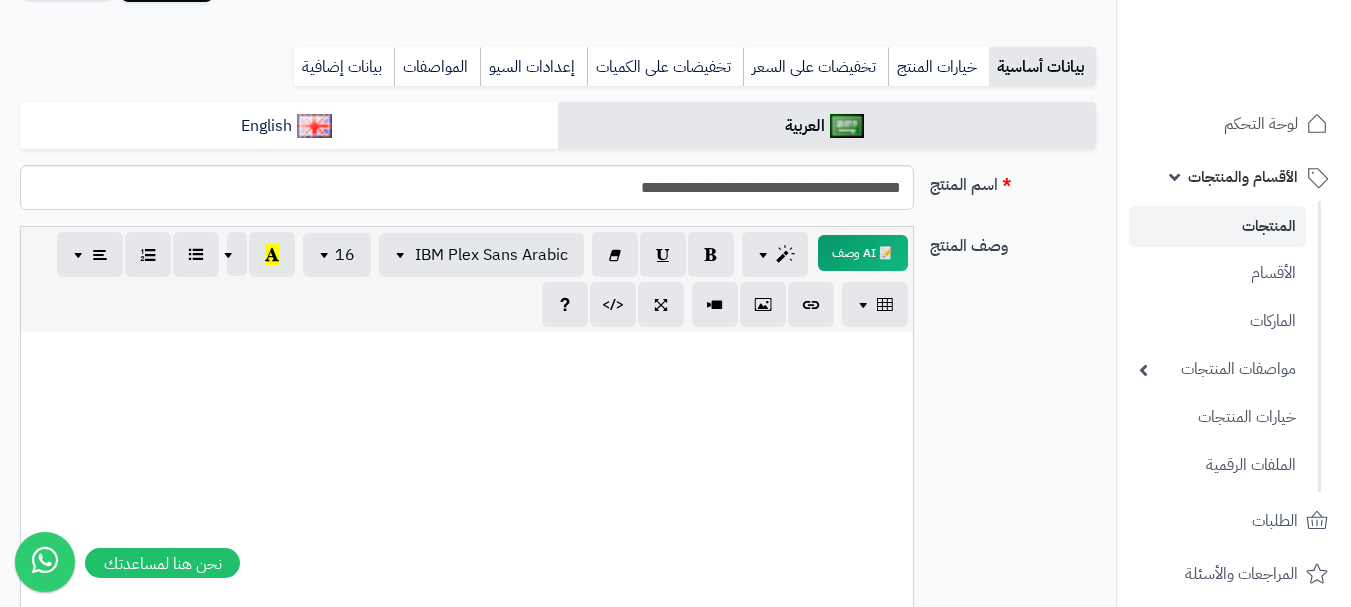 scroll, scrollTop: 0, scrollLeft: 0, axis: both 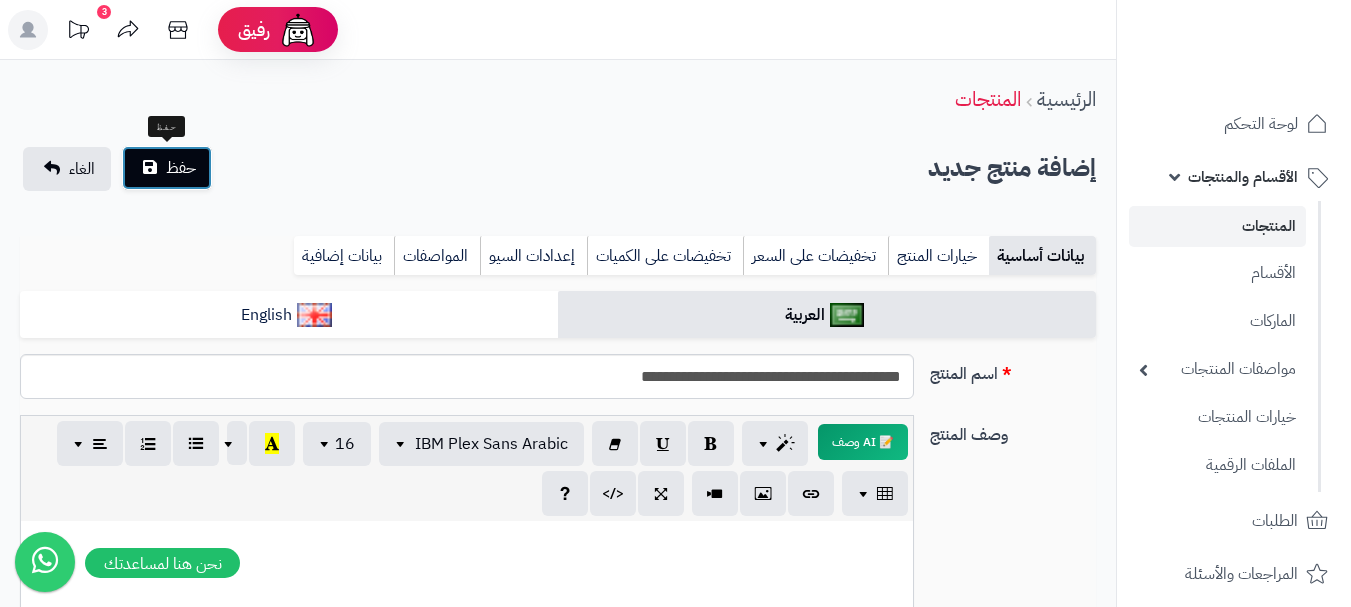click on "حفظ" at bounding box center [181, 168] 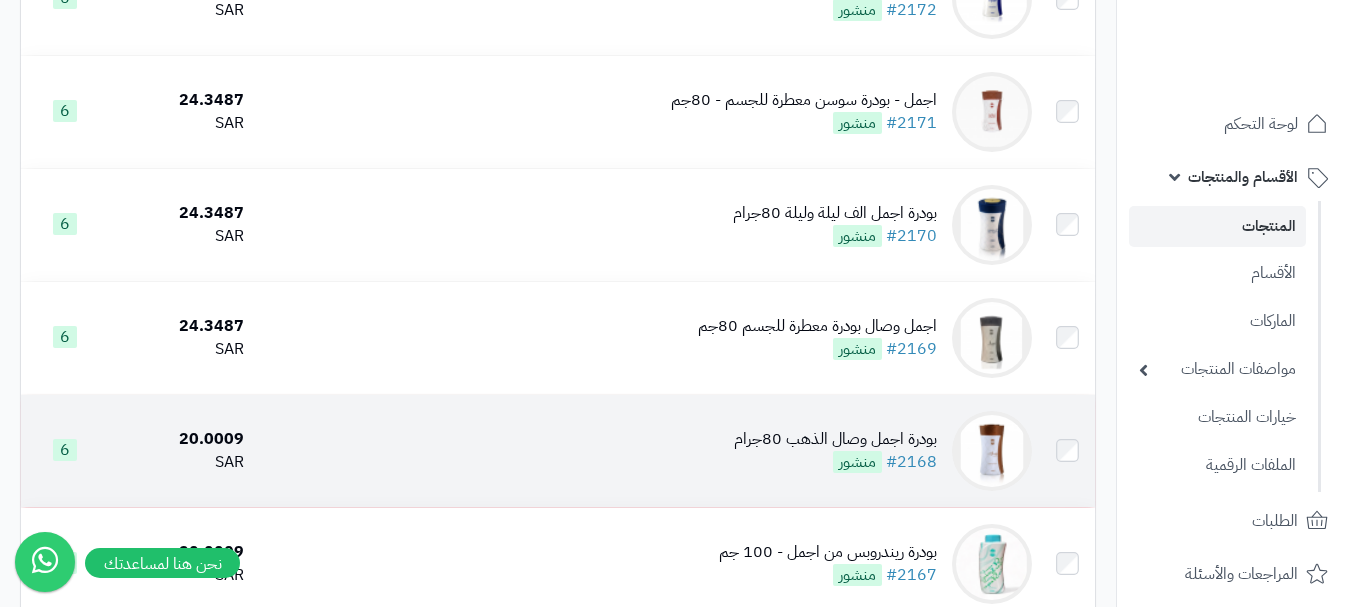 scroll, scrollTop: 500, scrollLeft: 0, axis: vertical 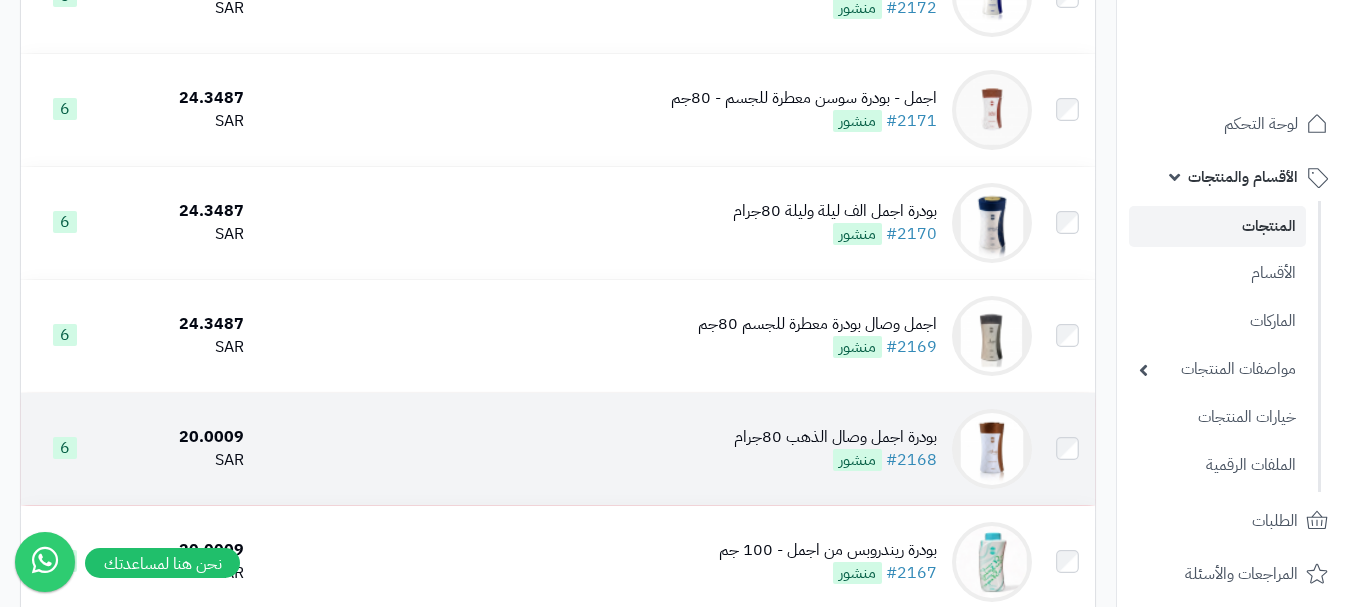 click on "بودرة اجمل وصال الذهب 80جرام
#2168
منشور" at bounding box center [645, 449] 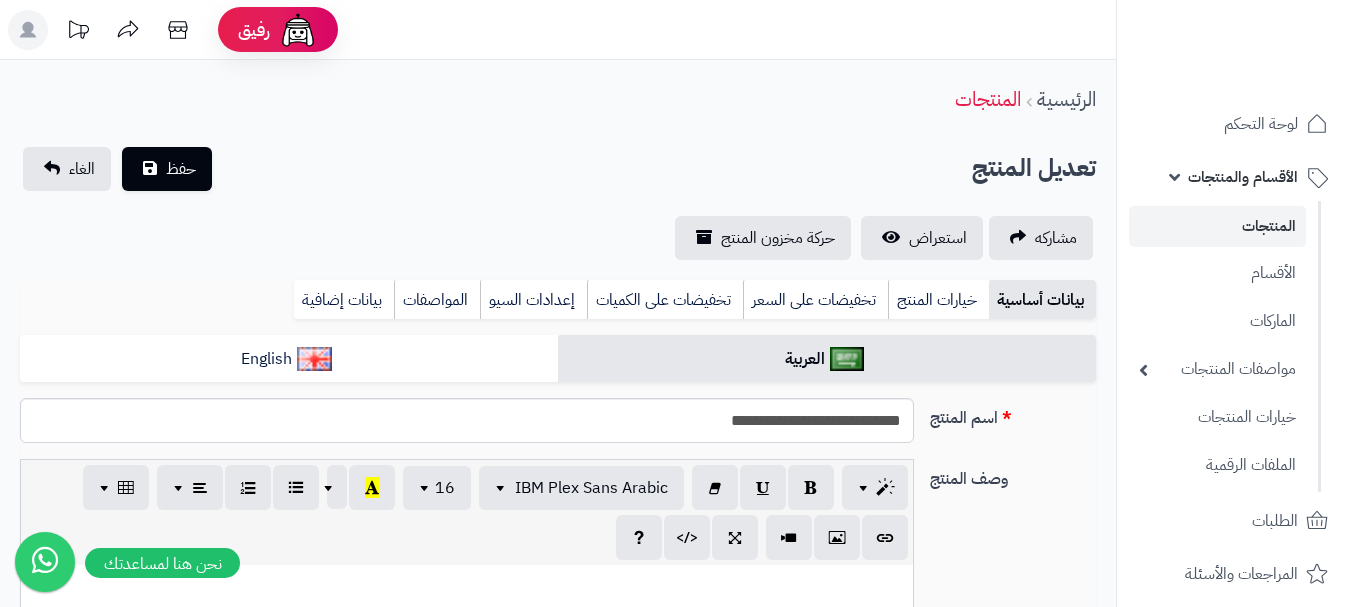 scroll, scrollTop: 291, scrollLeft: 0, axis: vertical 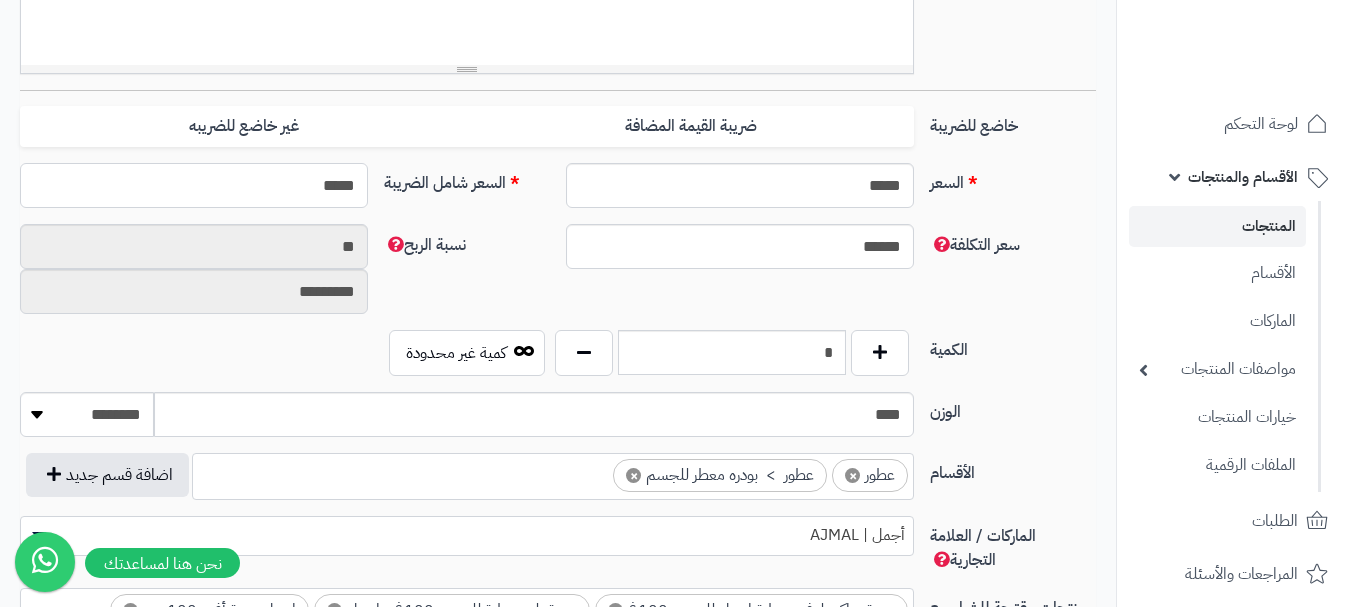 click on "*****" at bounding box center (194, 185) 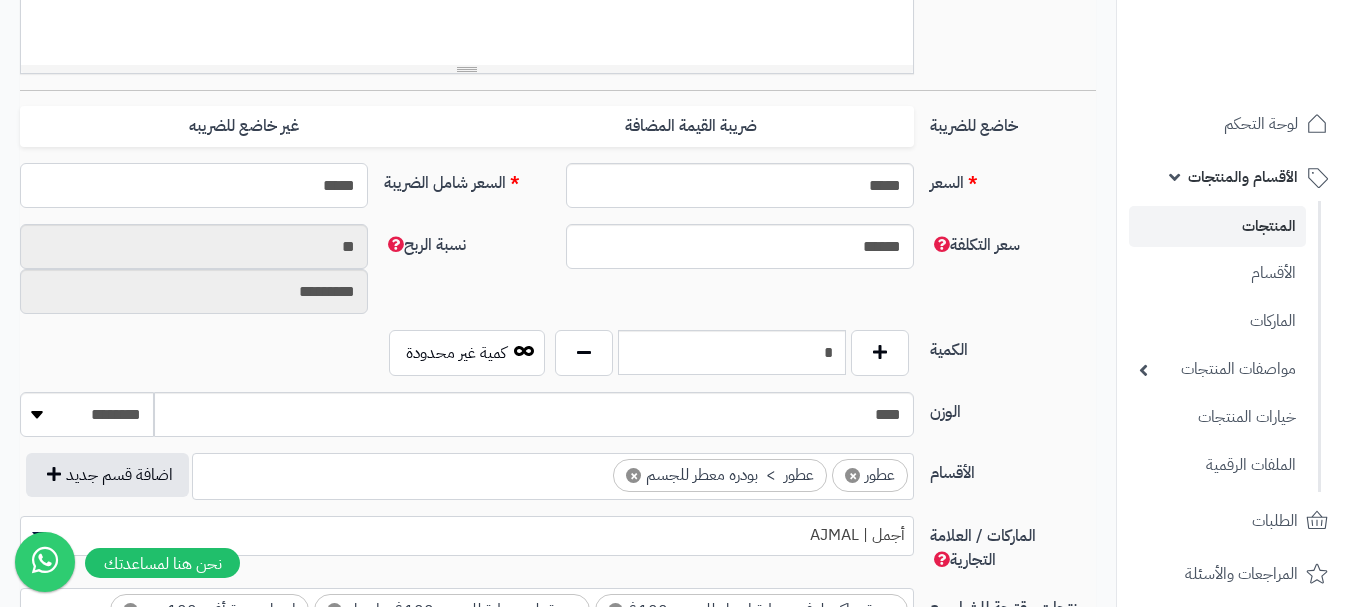 type on "******" 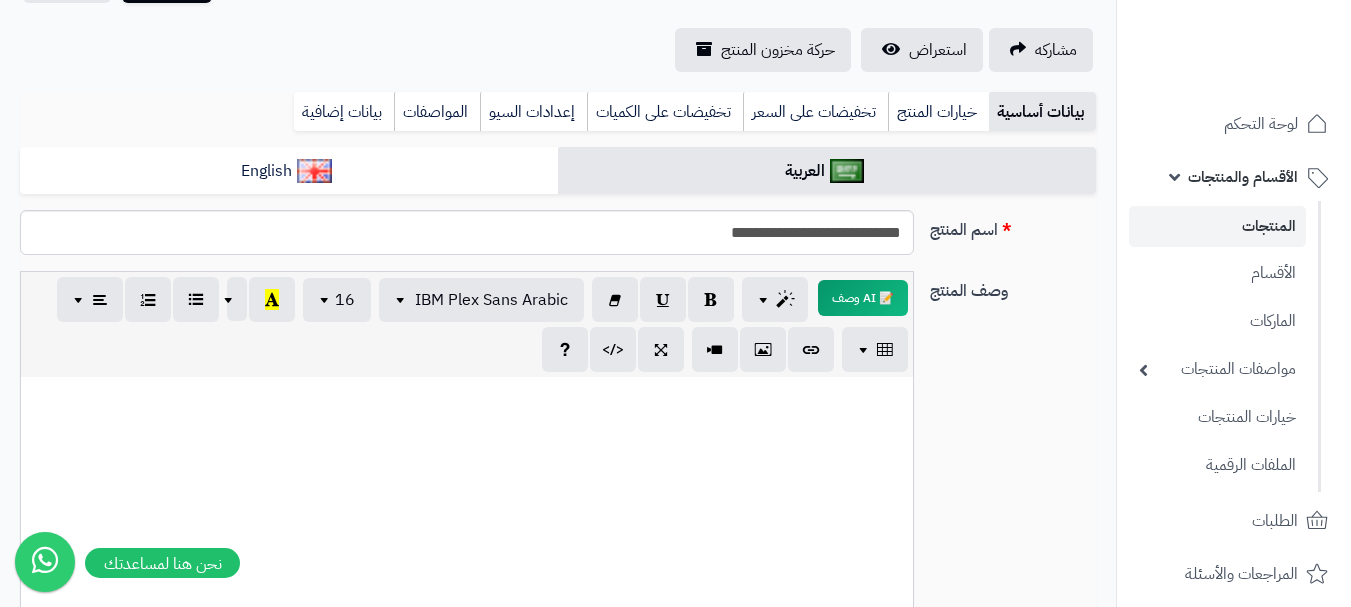 scroll, scrollTop: 0, scrollLeft: 0, axis: both 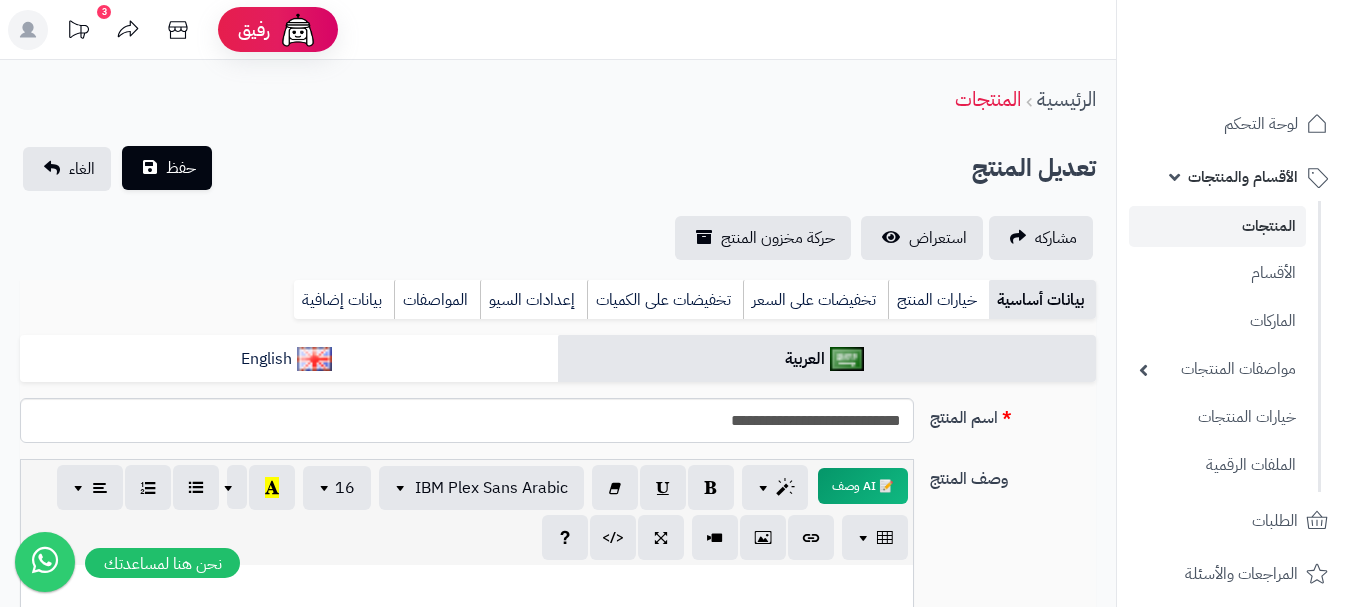 type on "**********" 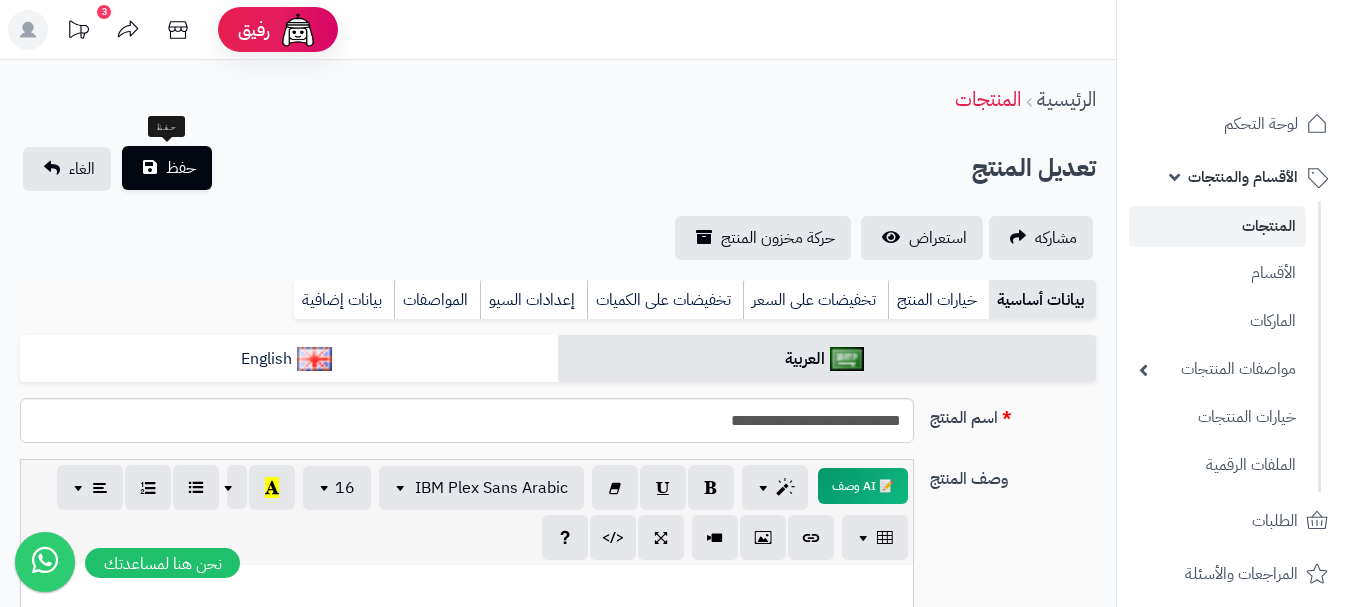 type on "******" 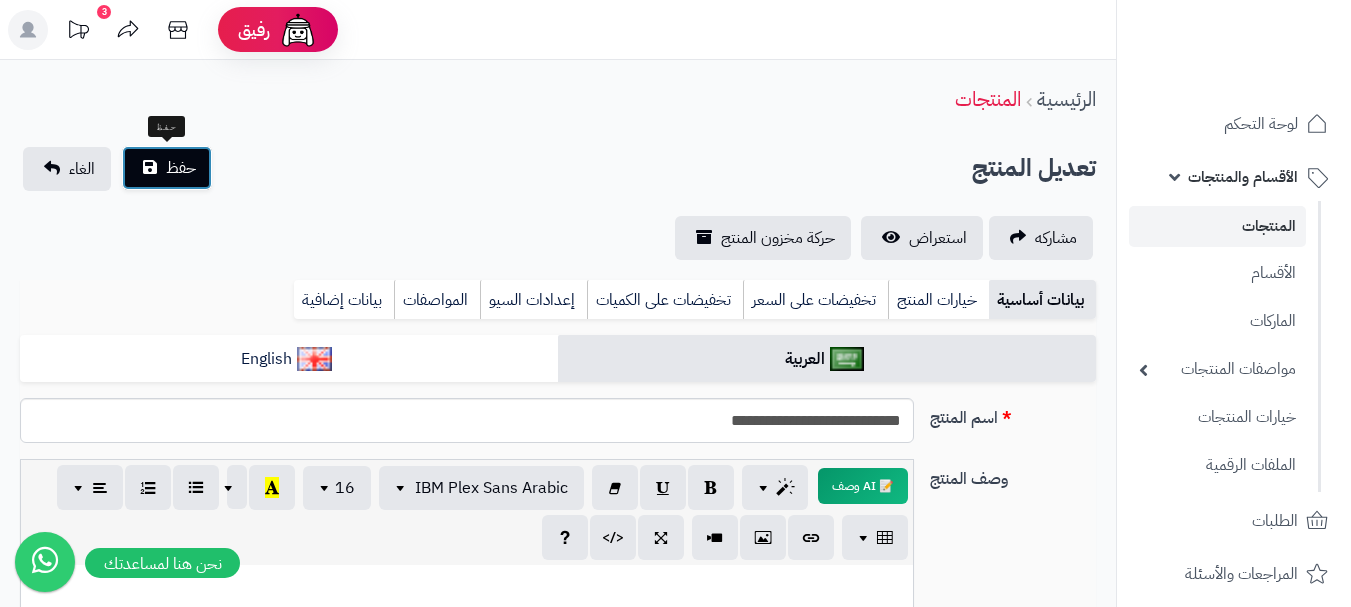 click on "حفظ" at bounding box center (181, 168) 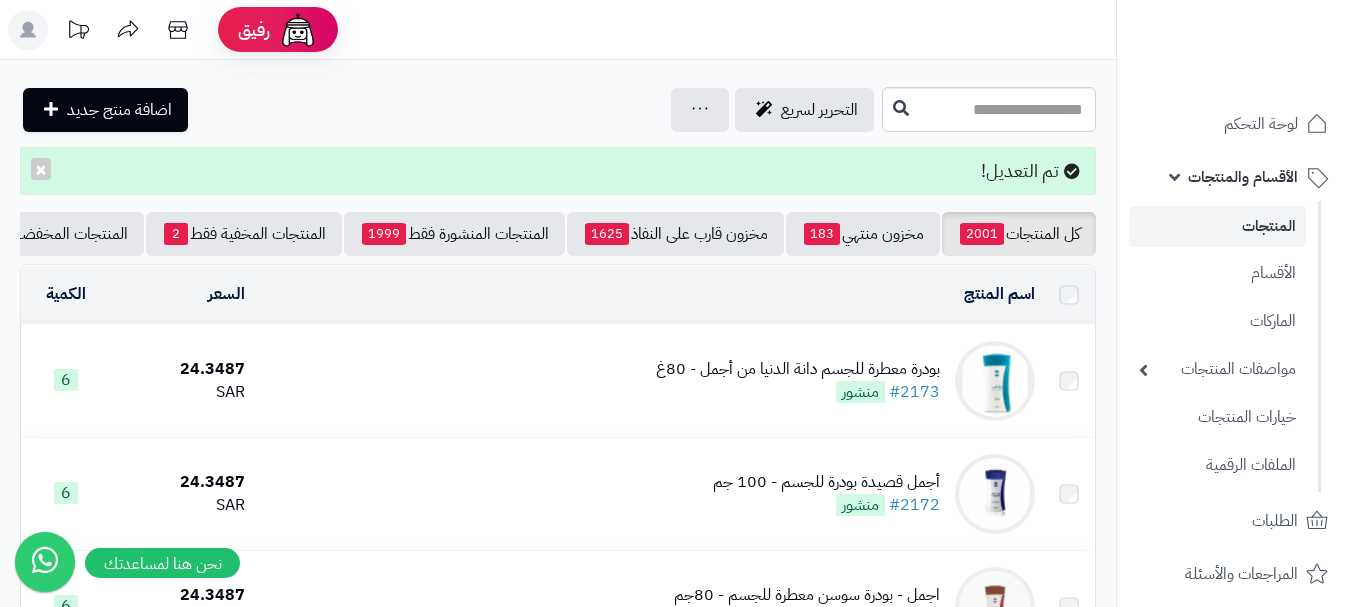 scroll, scrollTop: 0, scrollLeft: 0, axis: both 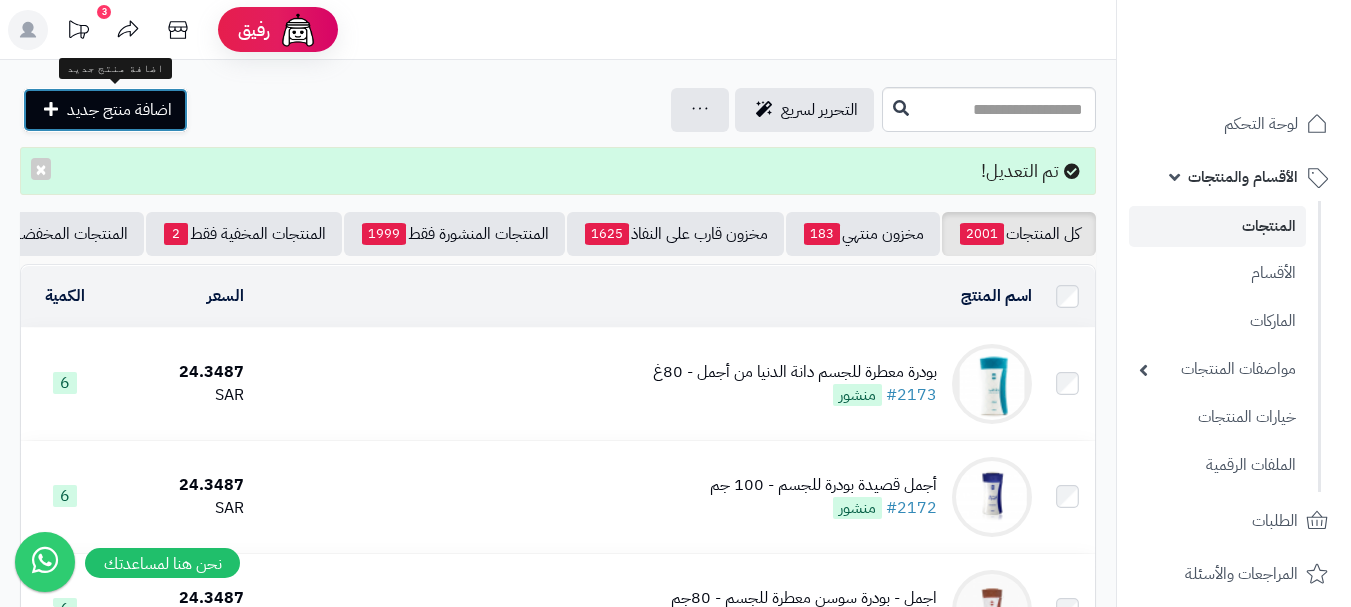 click on "اضافة منتج جديد" at bounding box center [105, 110] 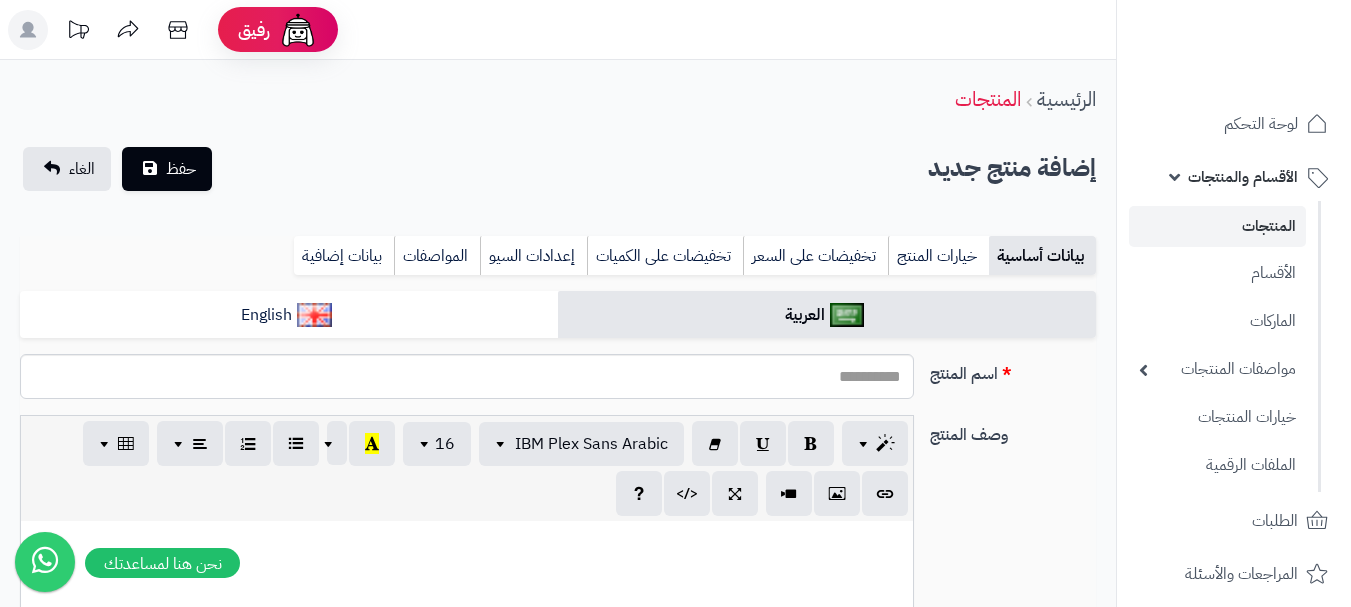 select 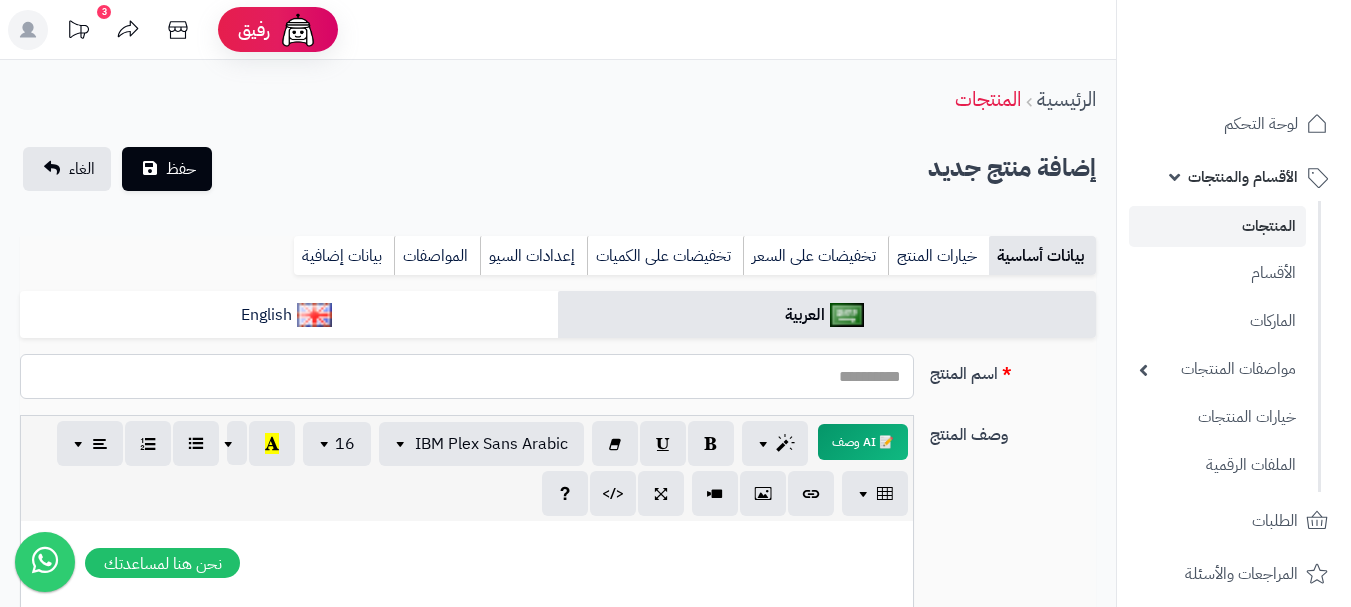 paste on "**********" 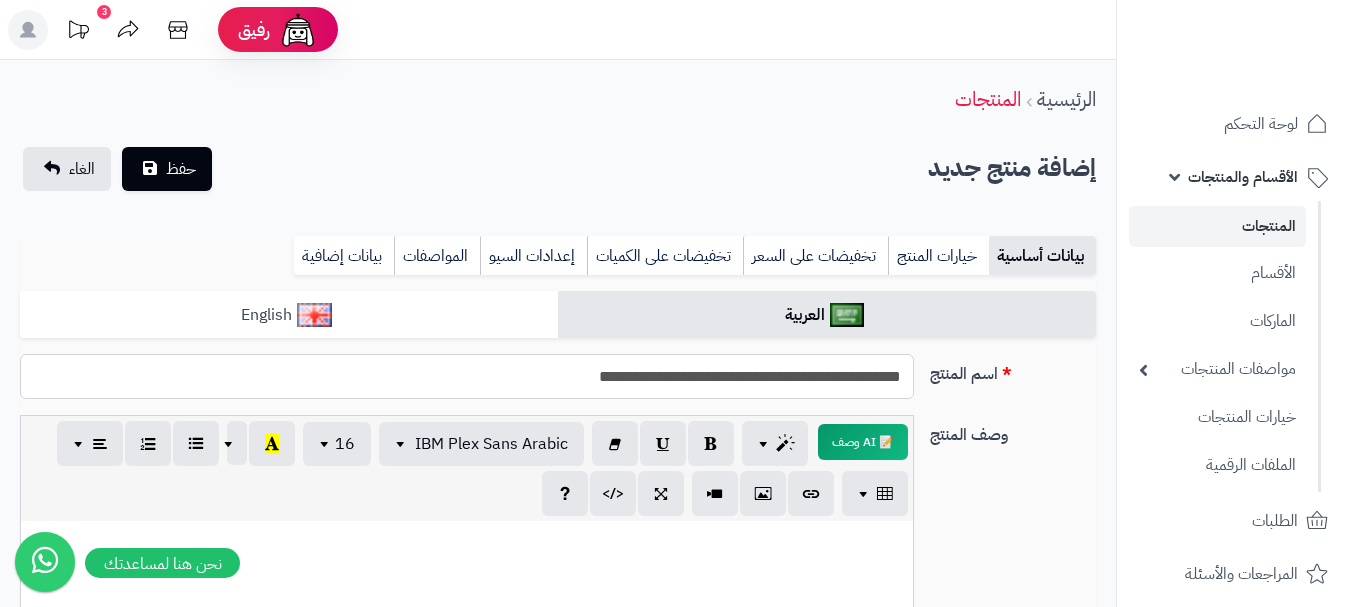 type on "**********" 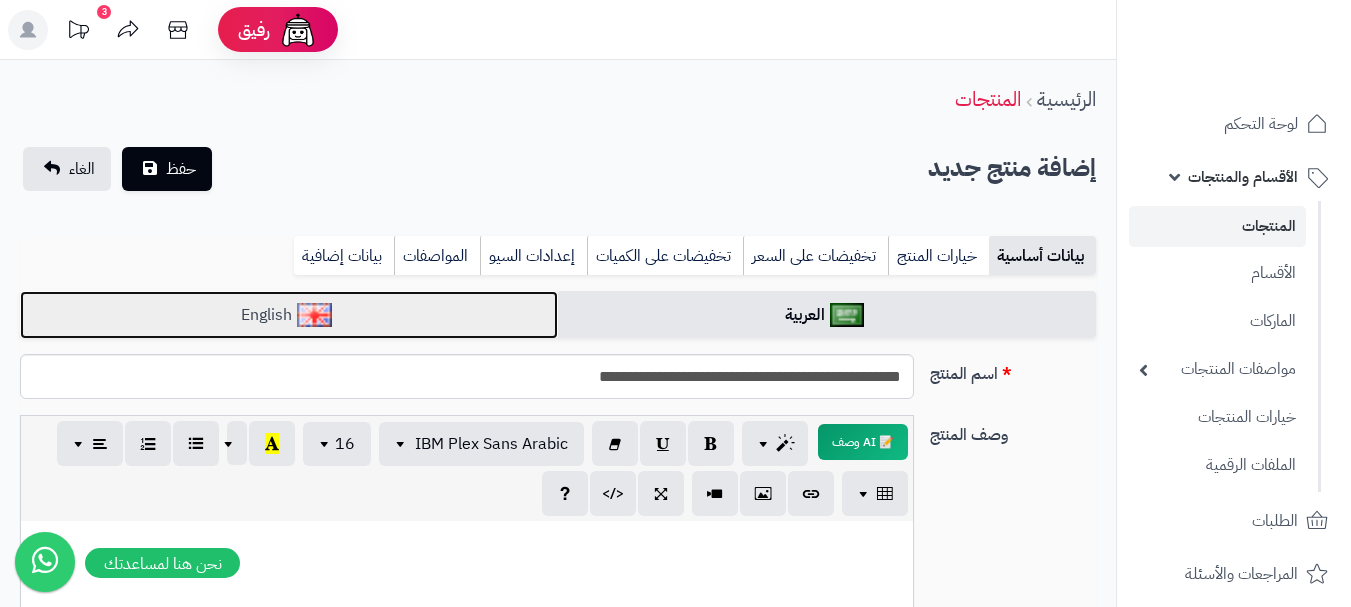 scroll, scrollTop: 100, scrollLeft: 0, axis: vertical 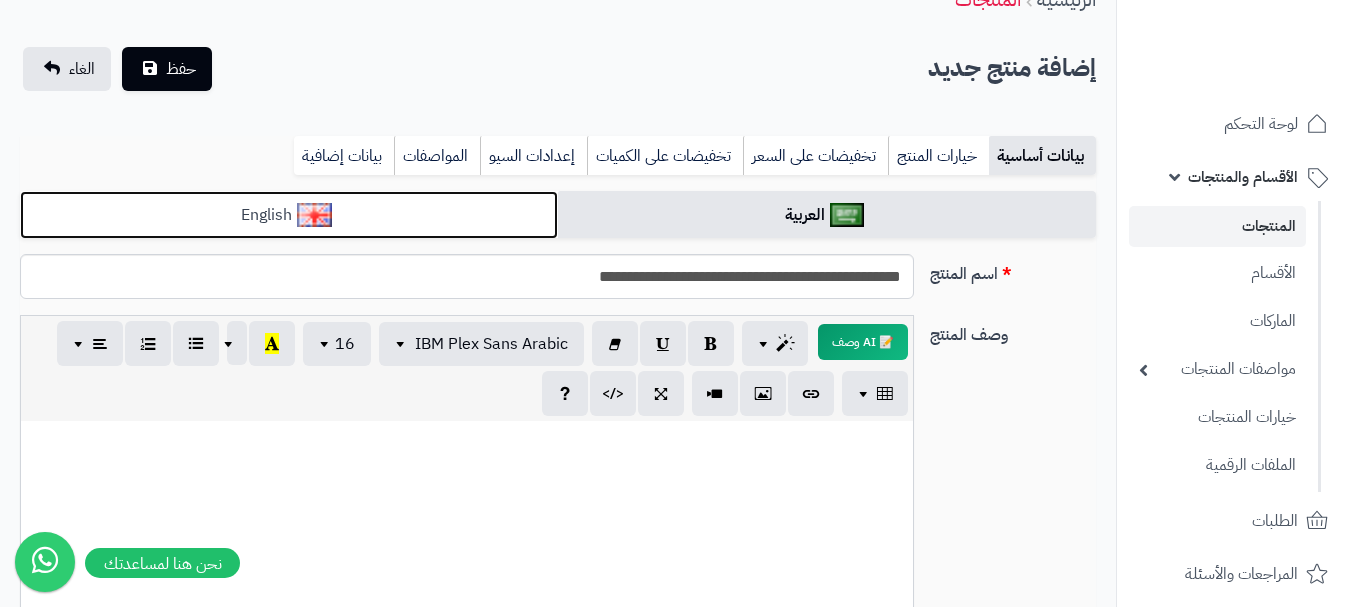 click on "English" at bounding box center (289, 215) 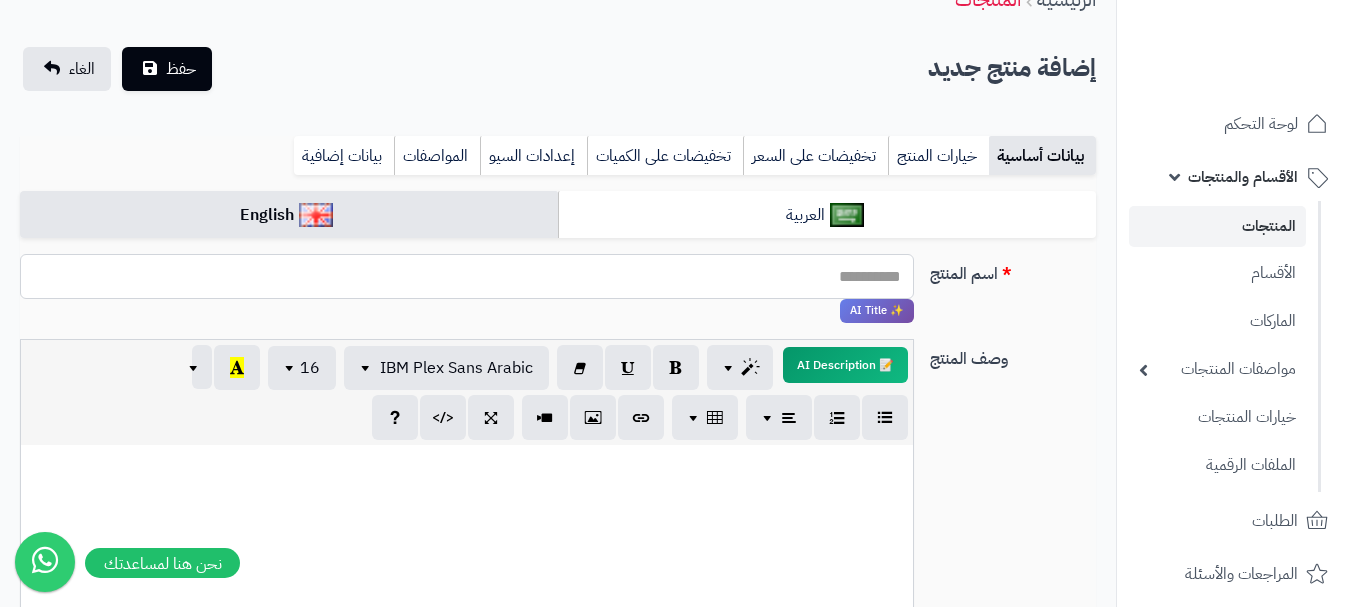 paste on "**********" 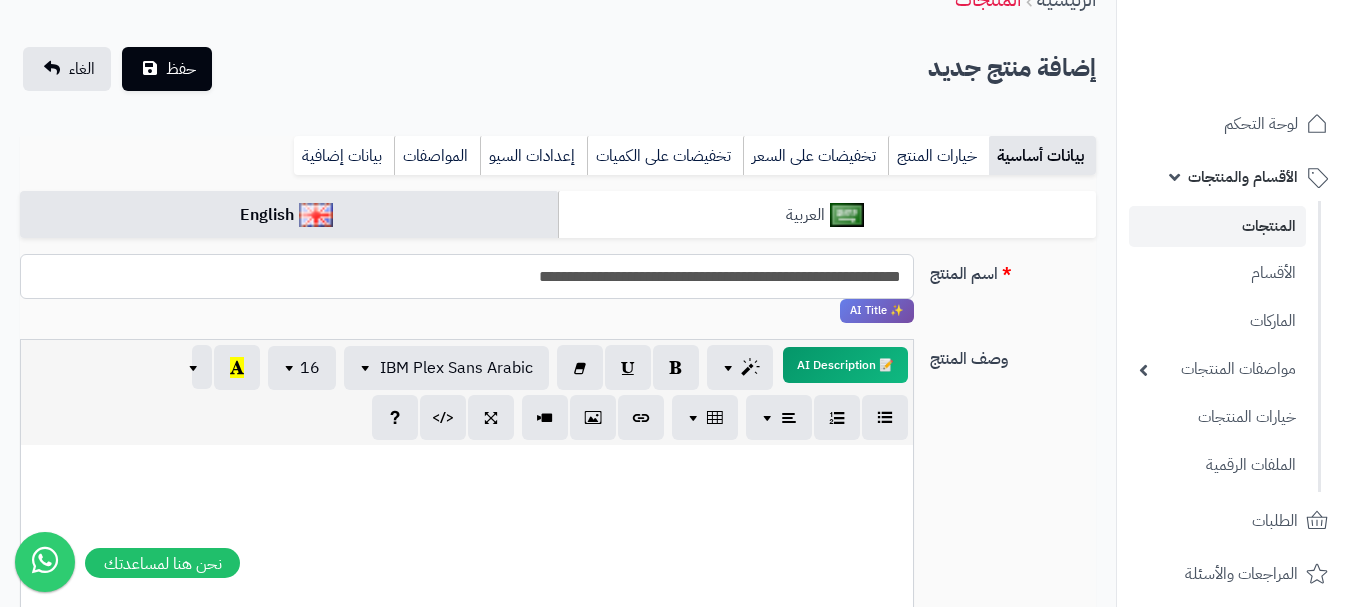 type on "**********" 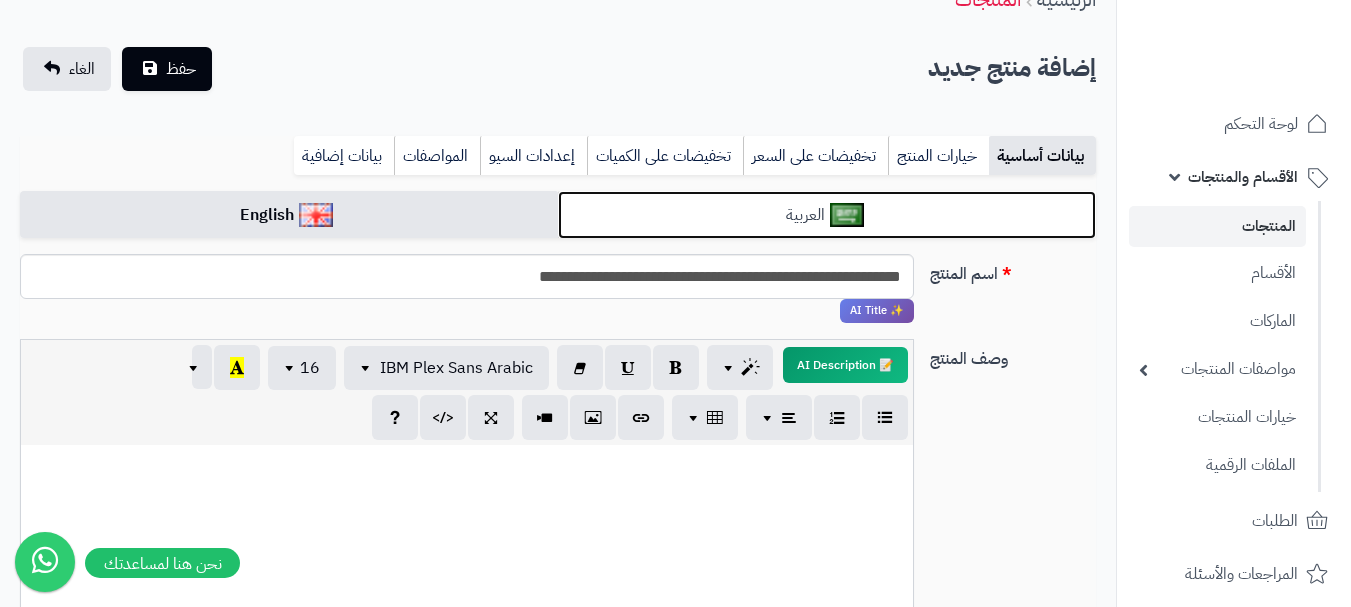 click on "العربية" at bounding box center (827, 215) 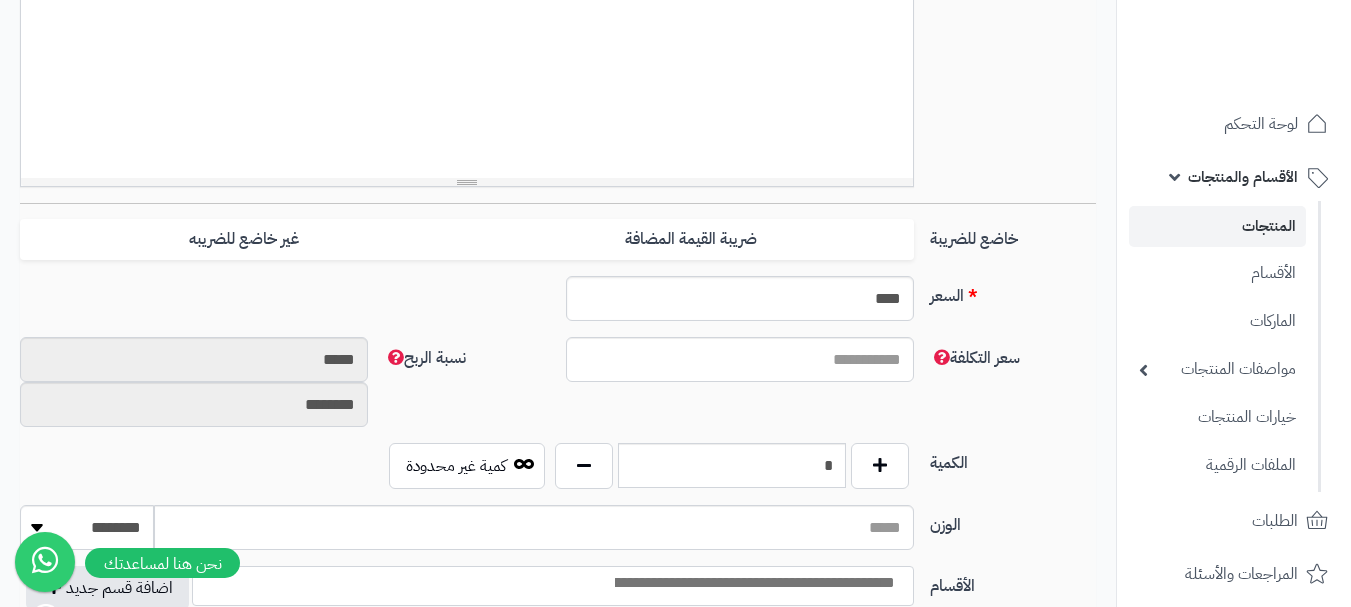 scroll, scrollTop: 700, scrollLeft: 0, axis: vertical 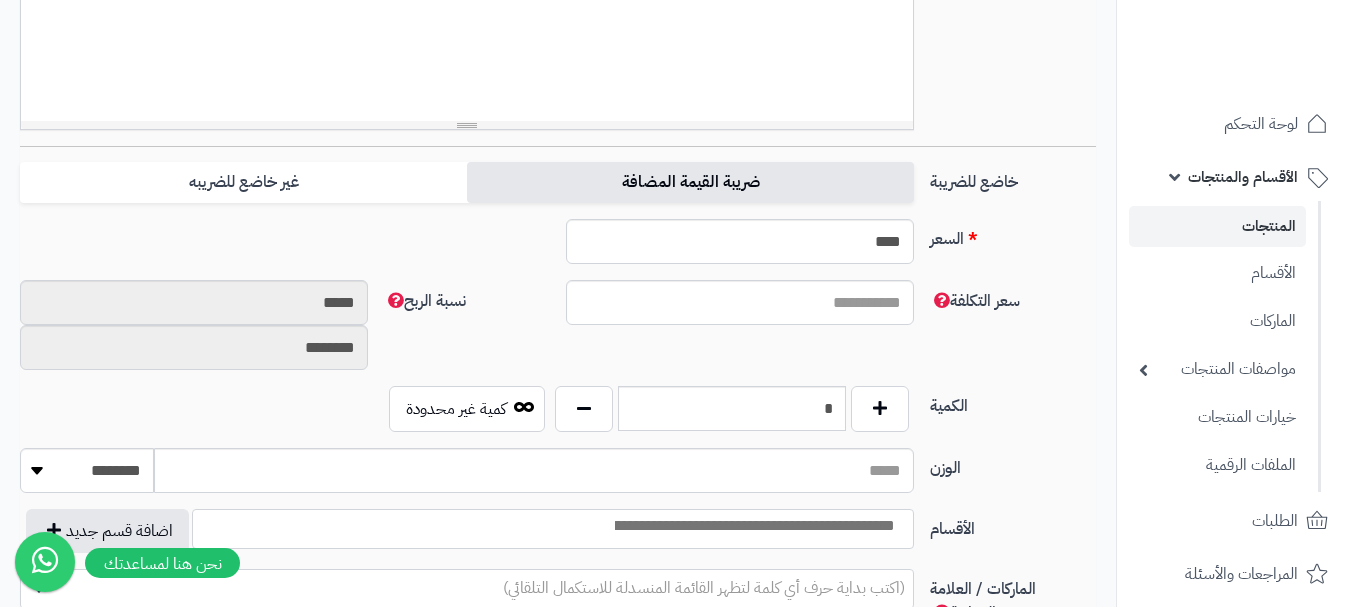 drag, startPoint x: 757, startPoint y: 178, endPoint x: 564, endPoint y: 191, distance: 193.43733 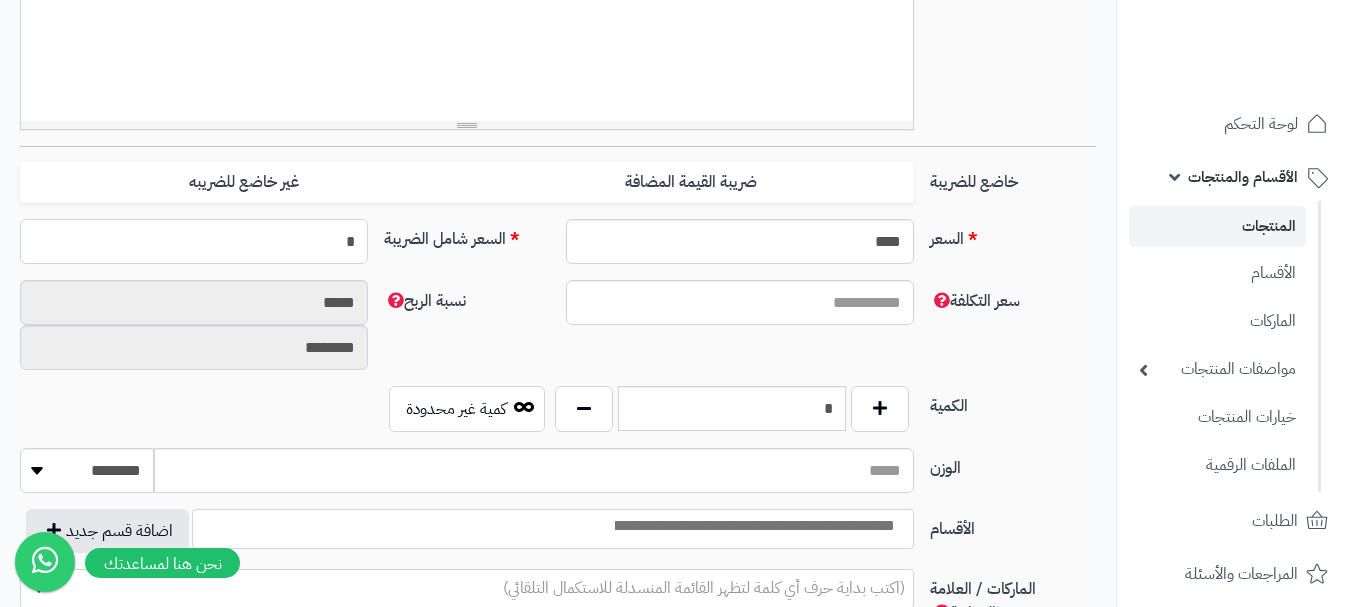click on "*" at bounding box center [194, 241] 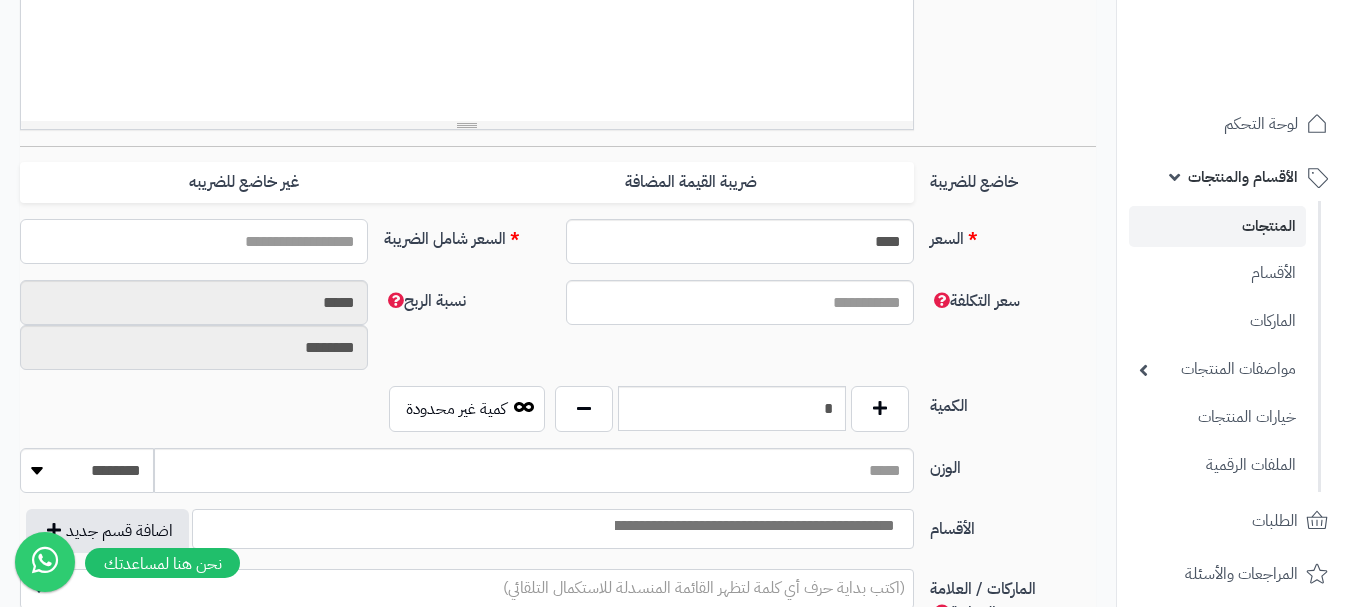 type on "*" 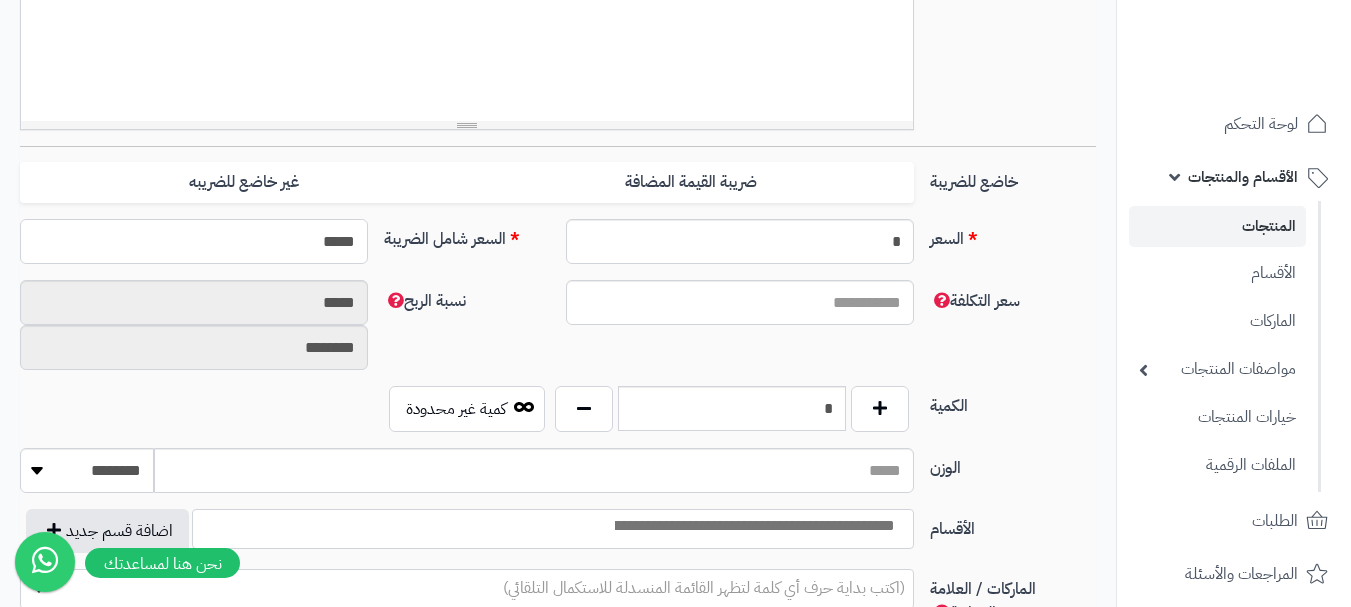 type on "******" 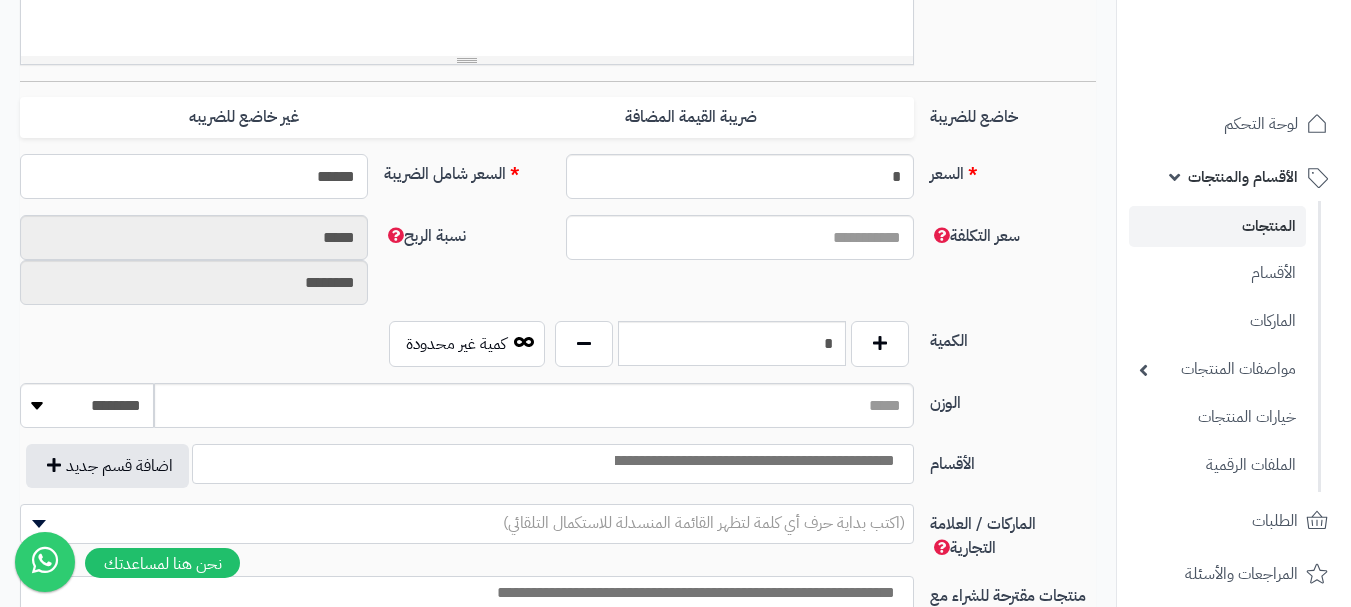 scroll, scrollTop: 800, scrollLeft: 0, axis: vertical 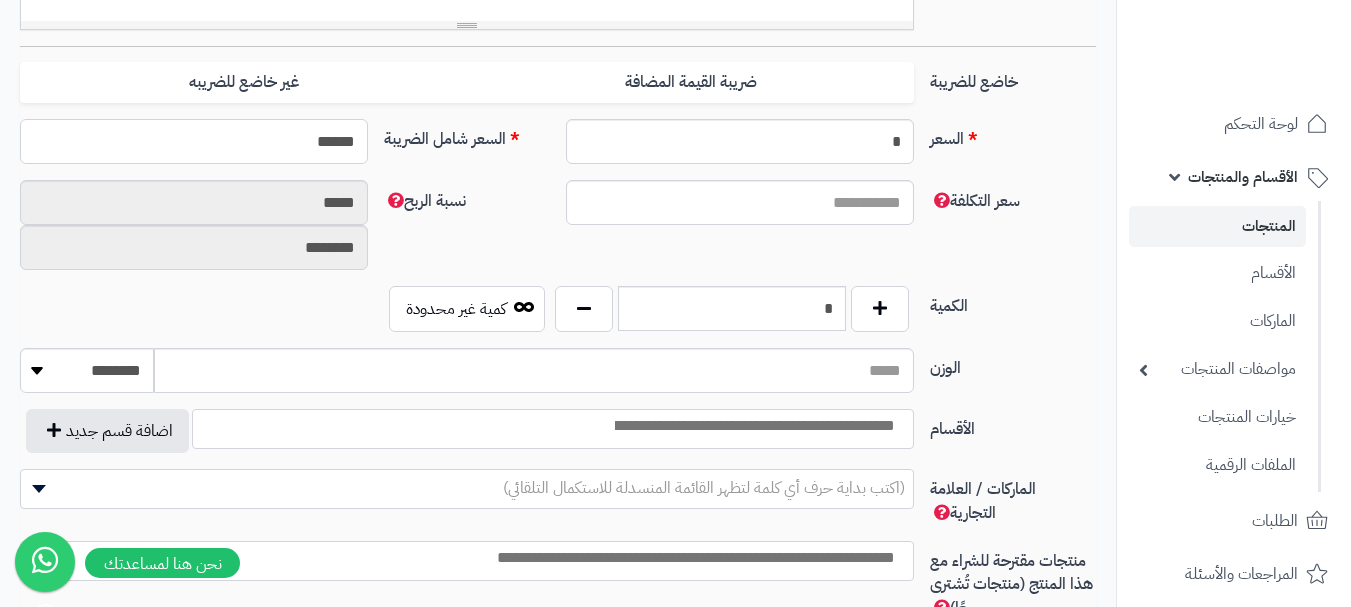 type on "**********" 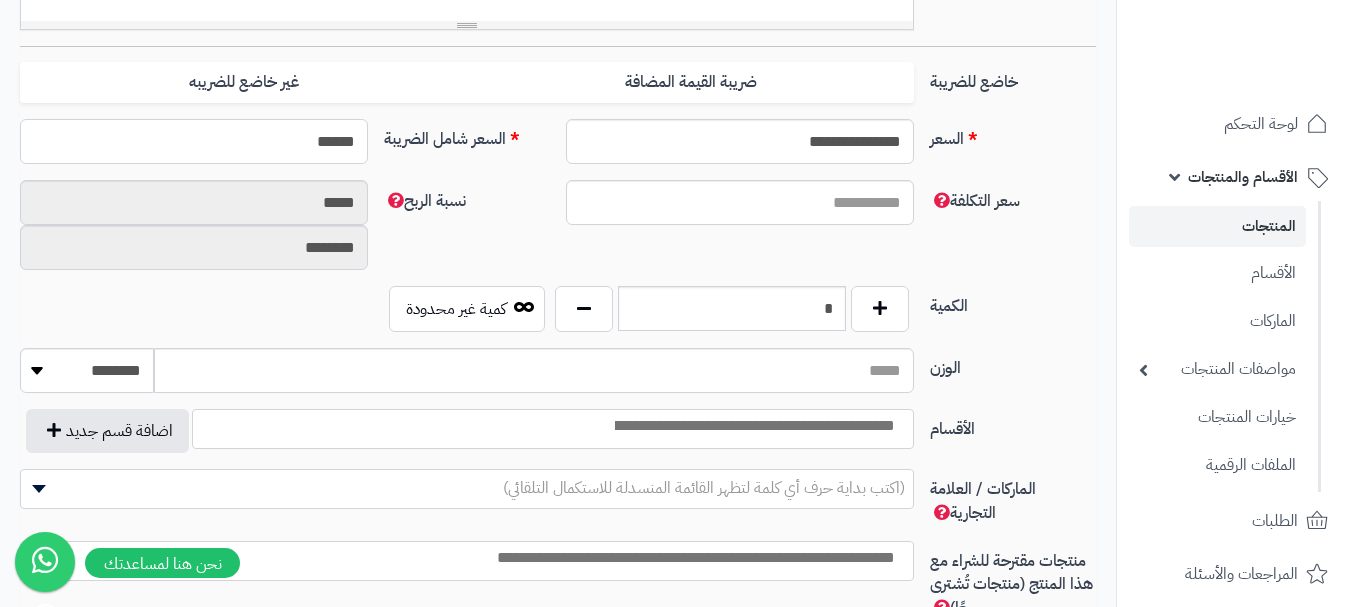 type on "******" 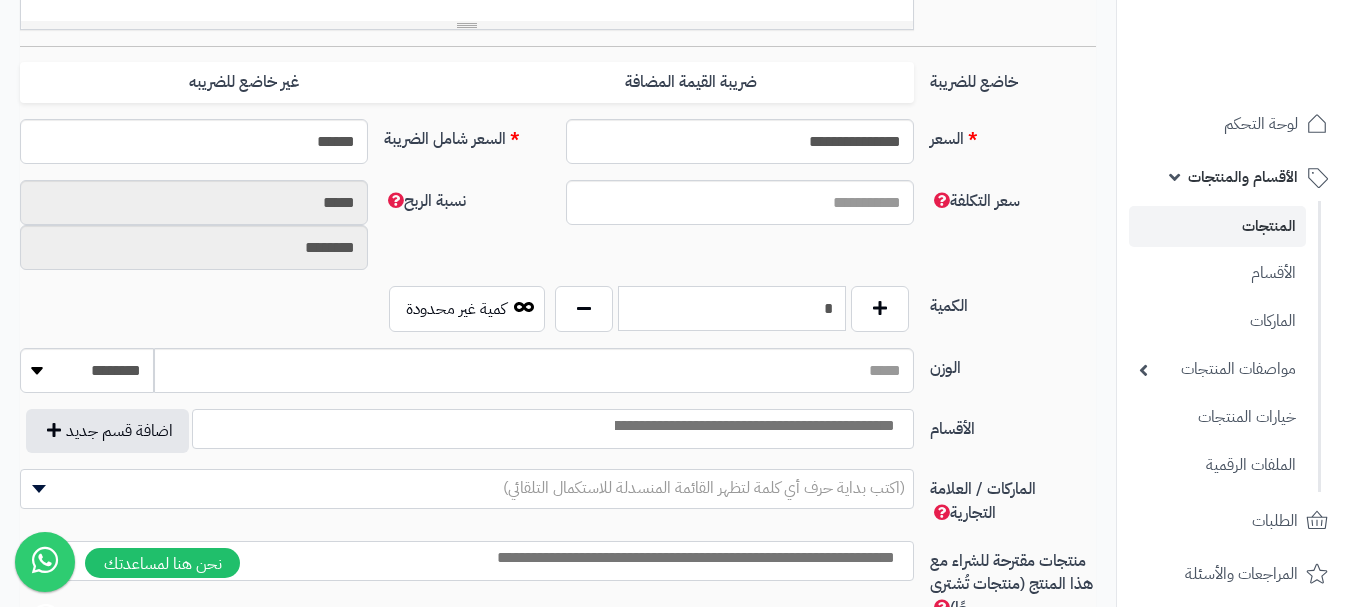 click on "*" at bounding box center (732, 308) 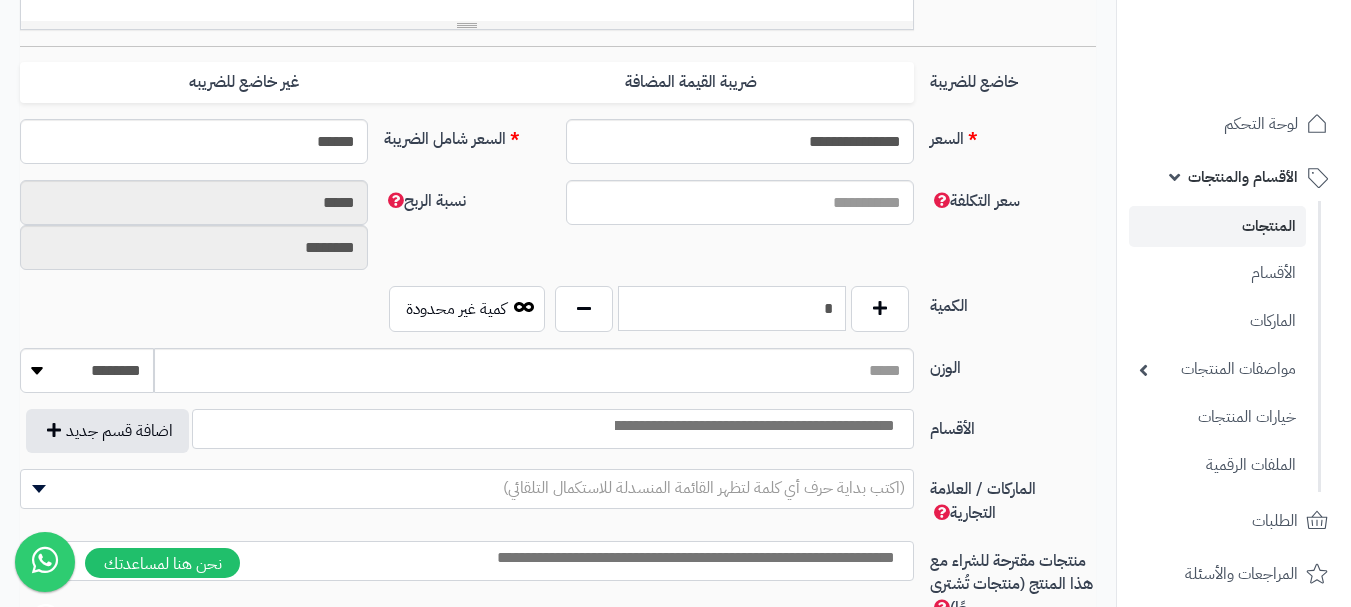 type on "*" 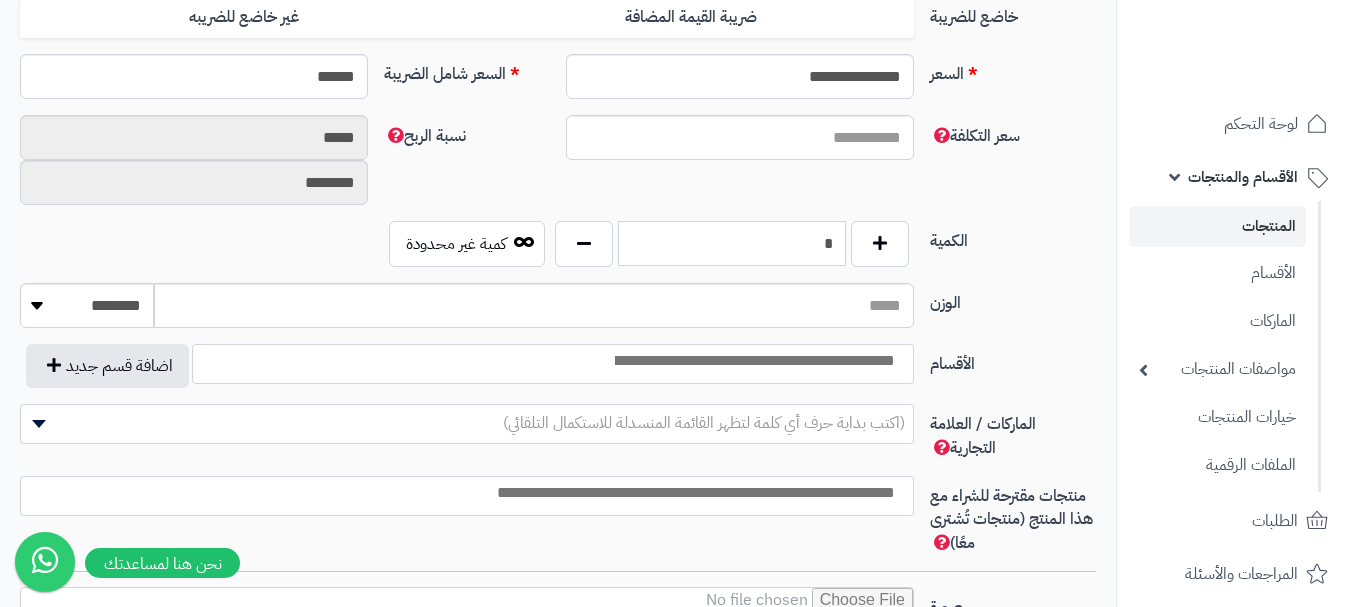 scroll, scrollTop: 900, scrollLeft: 0, axis: vertical 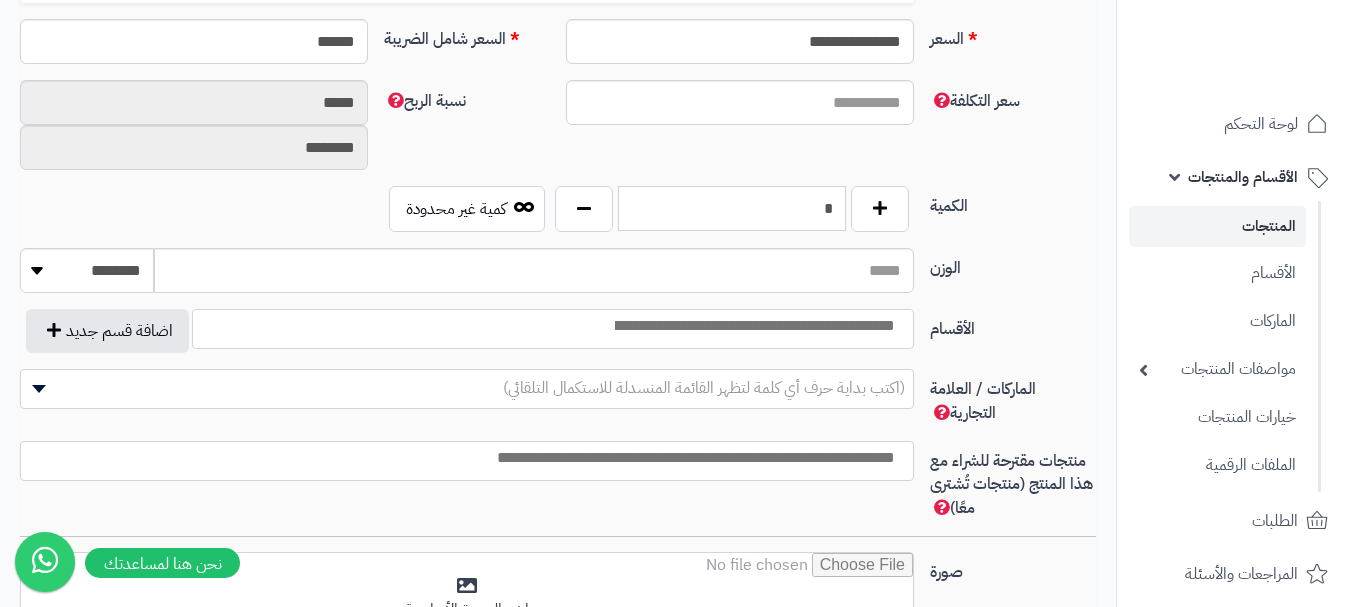 type on "*" 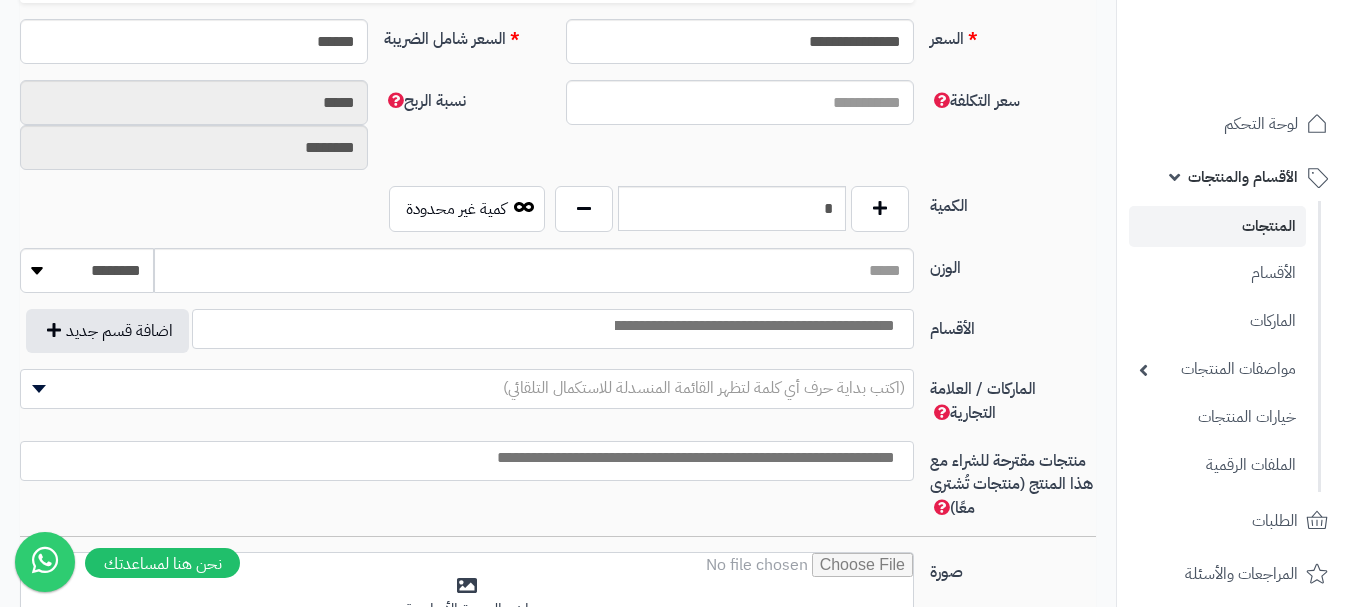 click at bounding box center (753, 326) 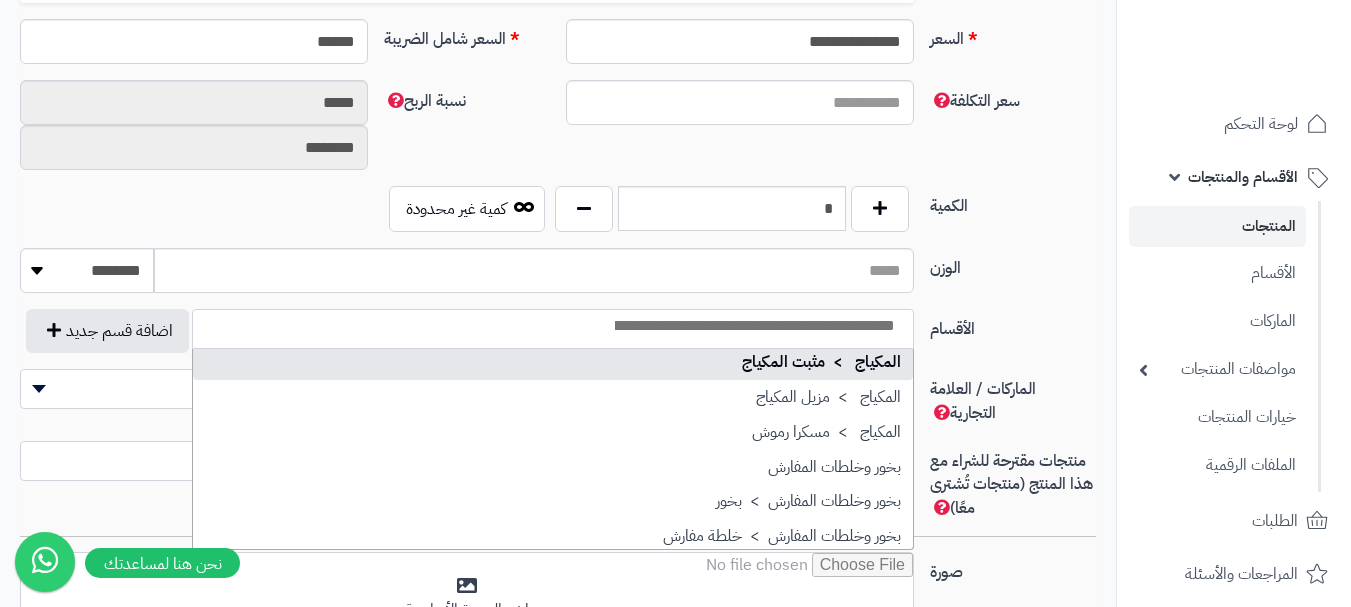 scroll, scrollTop: 600, scrollLeft: 0, axis: vertical 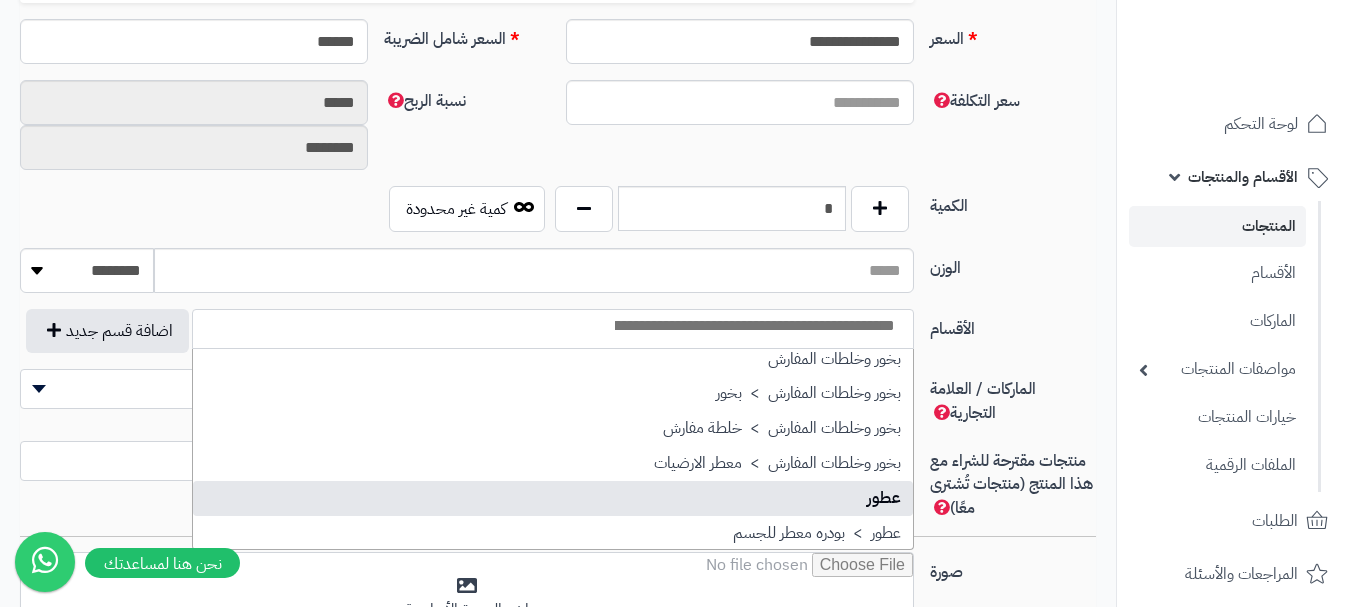 select on "**" 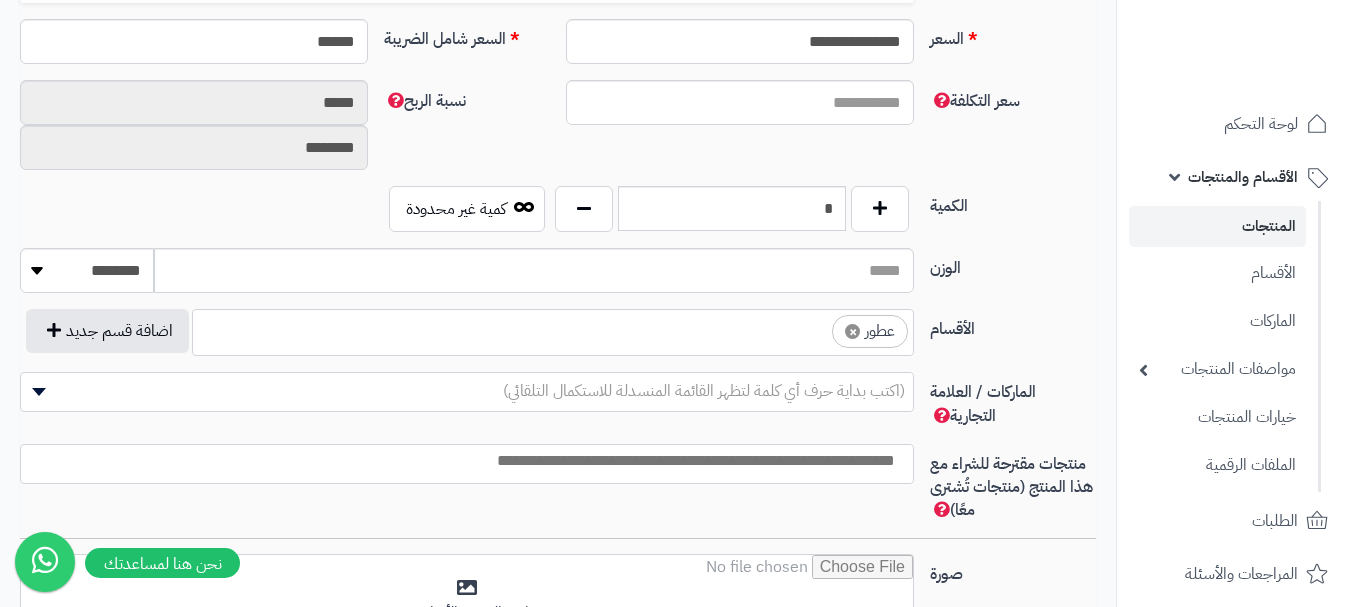 scroll, scrollTop: 525, scrollLeft: 0, axis: vertical 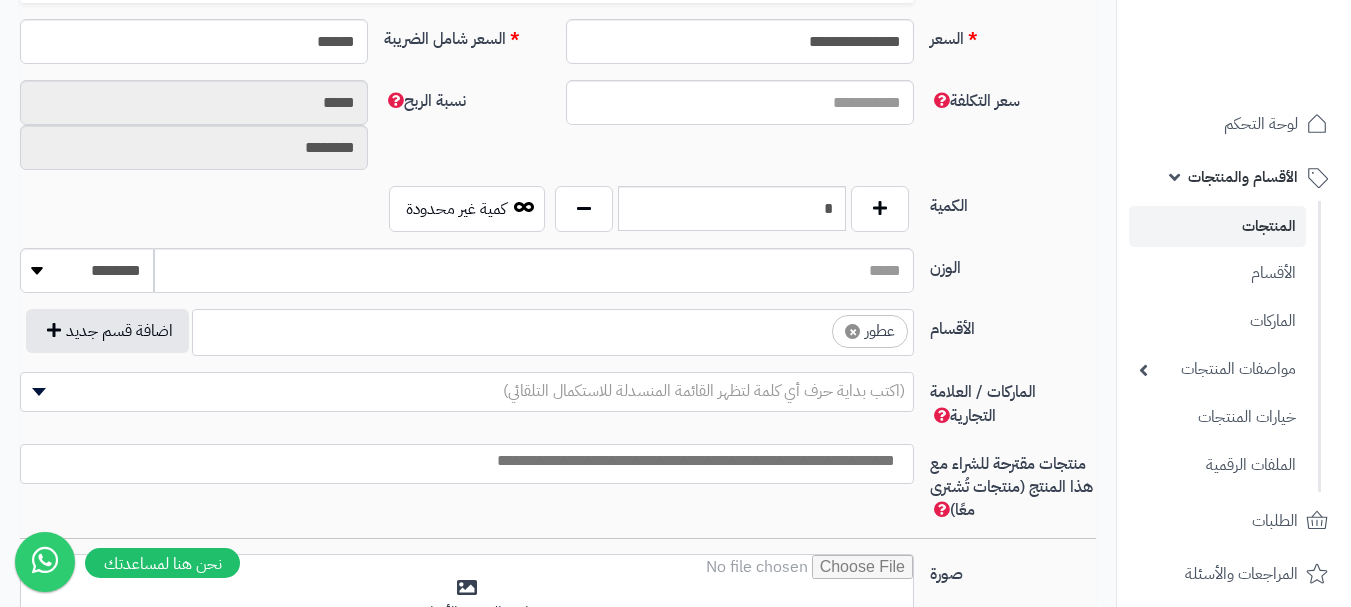 click on "× عطور" at bounding box center [553, 329] 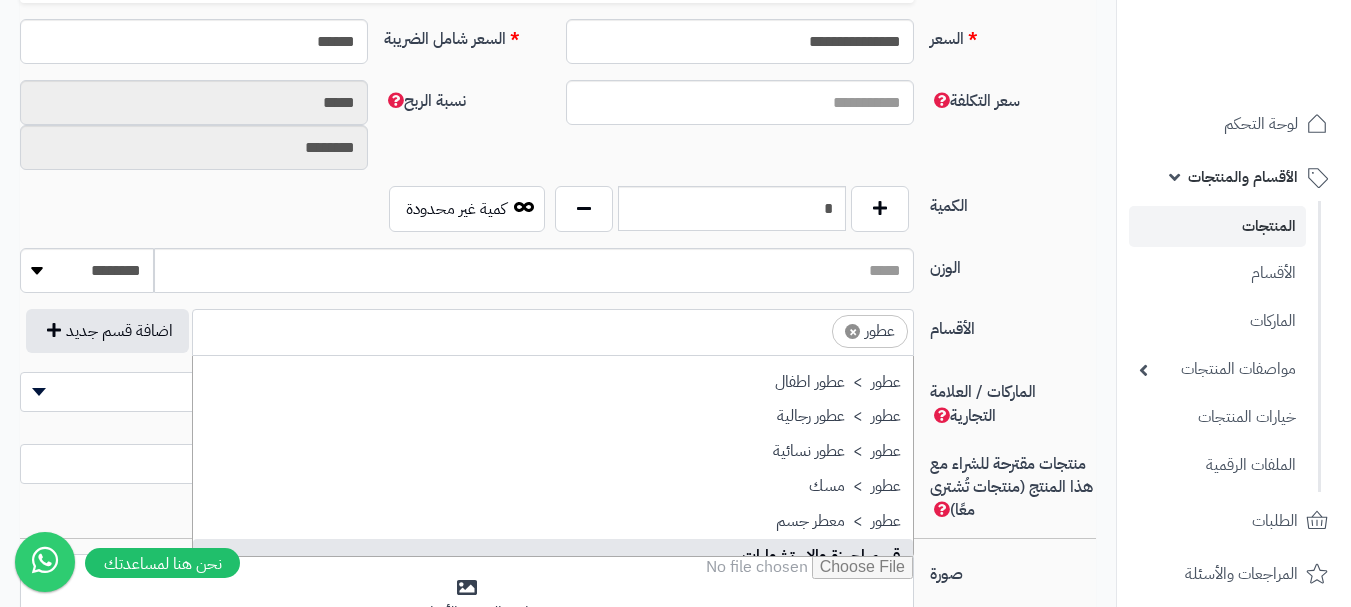 scroll, scrollTop: 797, scrollLeft: 0, axis: vertical 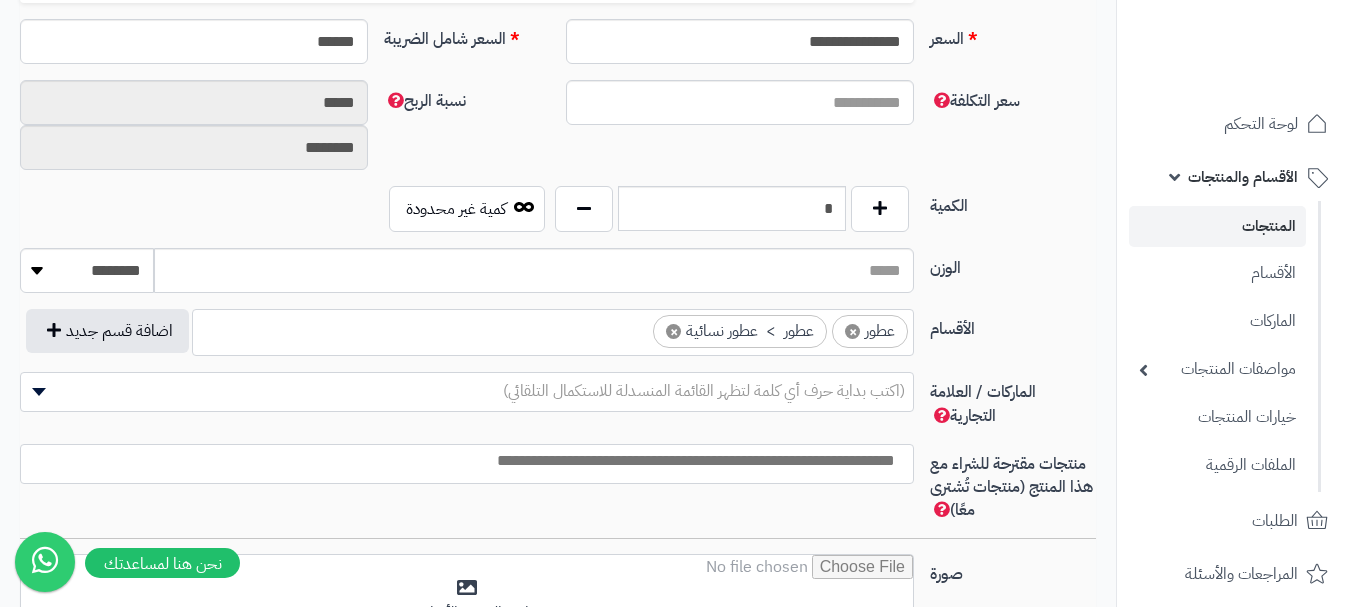 click on "(اكتب بداية حرف أي كلمة لتظهر القائمة المنسدلة للاستكمال التلقائي)" at bounding box center (704, 391) 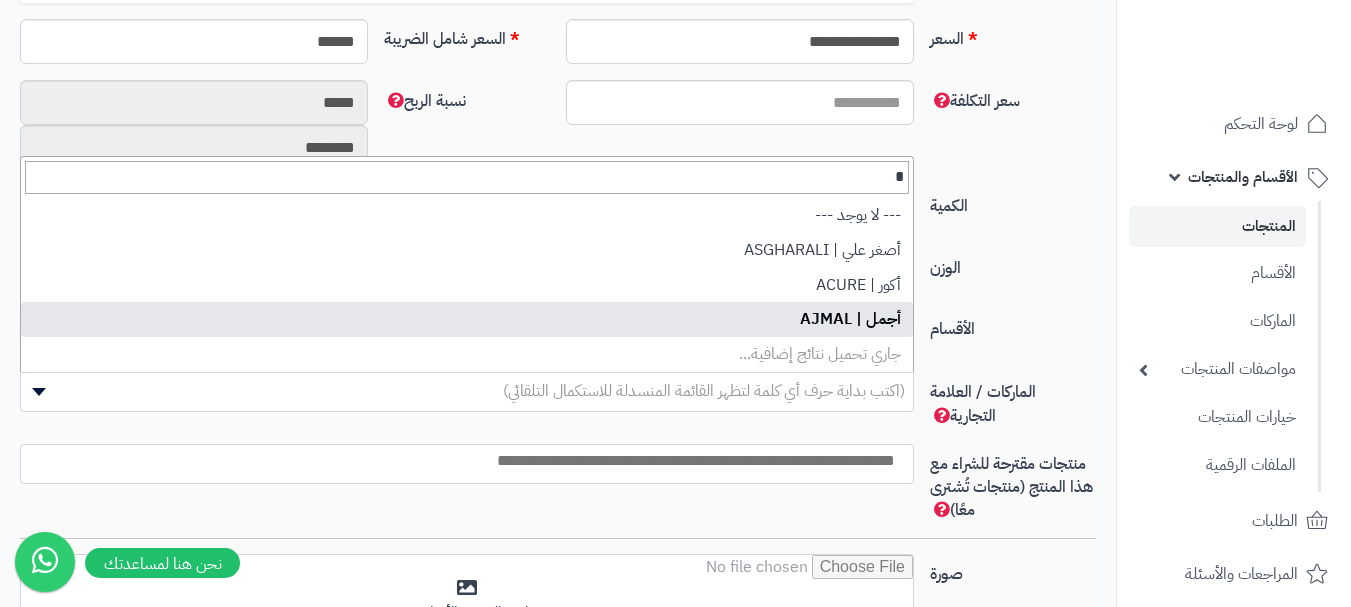 type on "*" 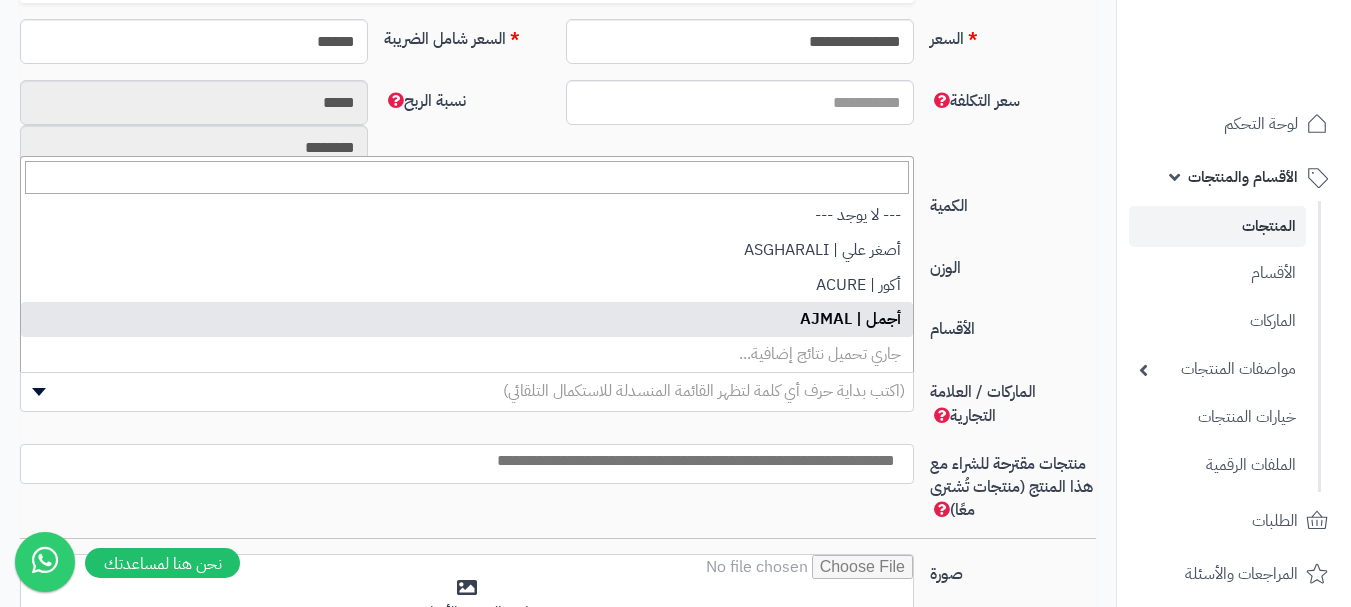 select on "**" 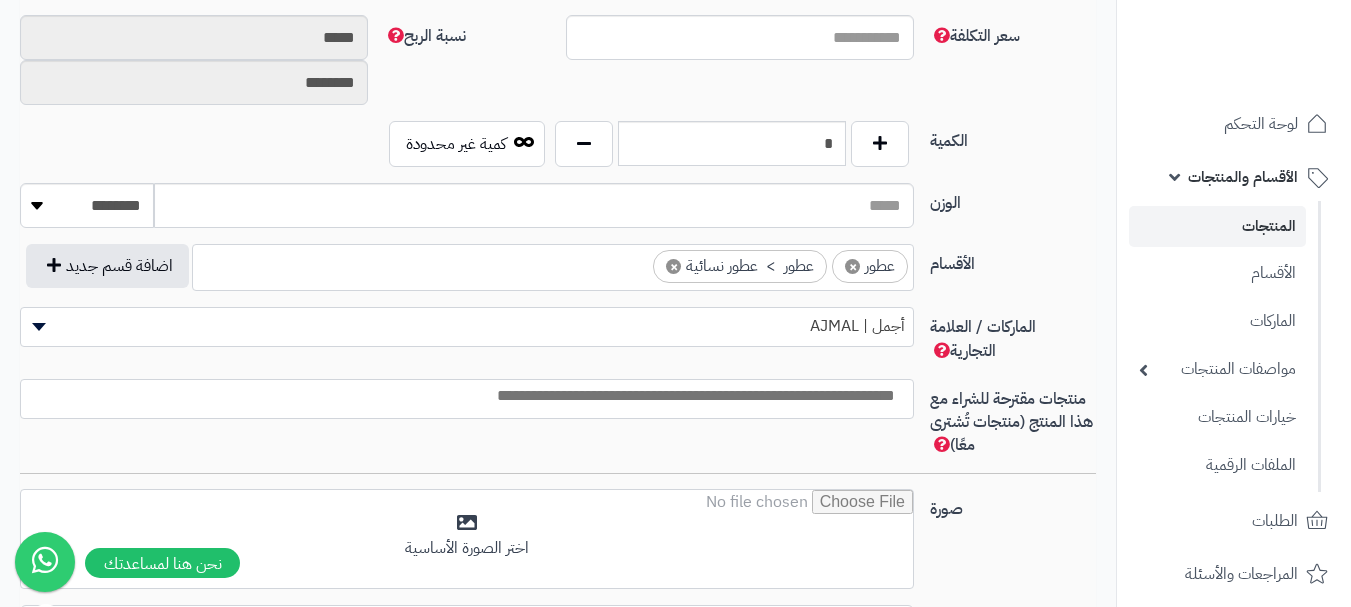 scroll, scrollTop: 1000, scrollLeft: 0, axis: vertical 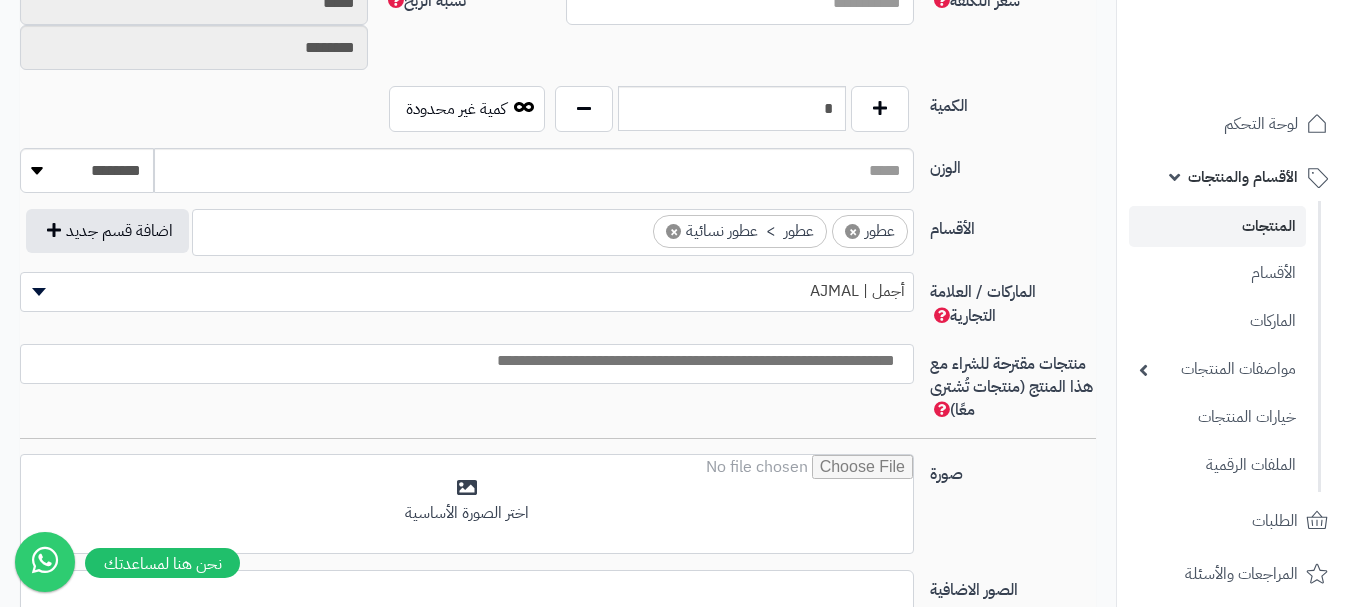 click at bounding box center (467, 364) 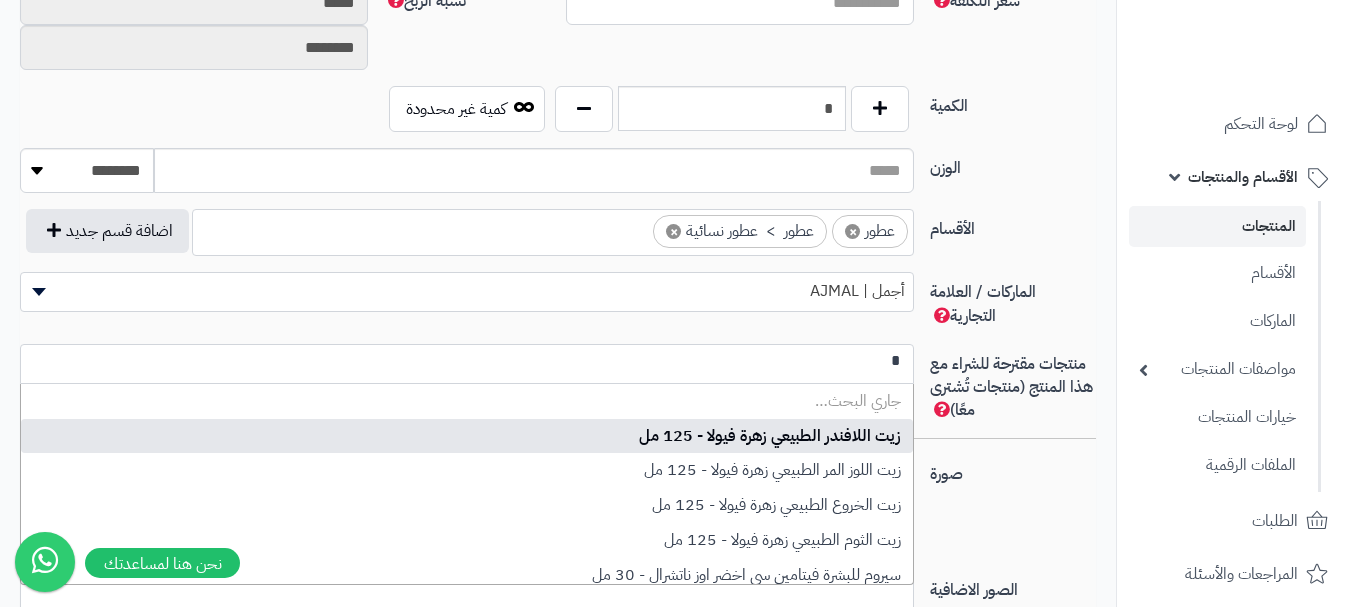 scroll, scrollTop: 0, scrollLeft: 0, axis: both 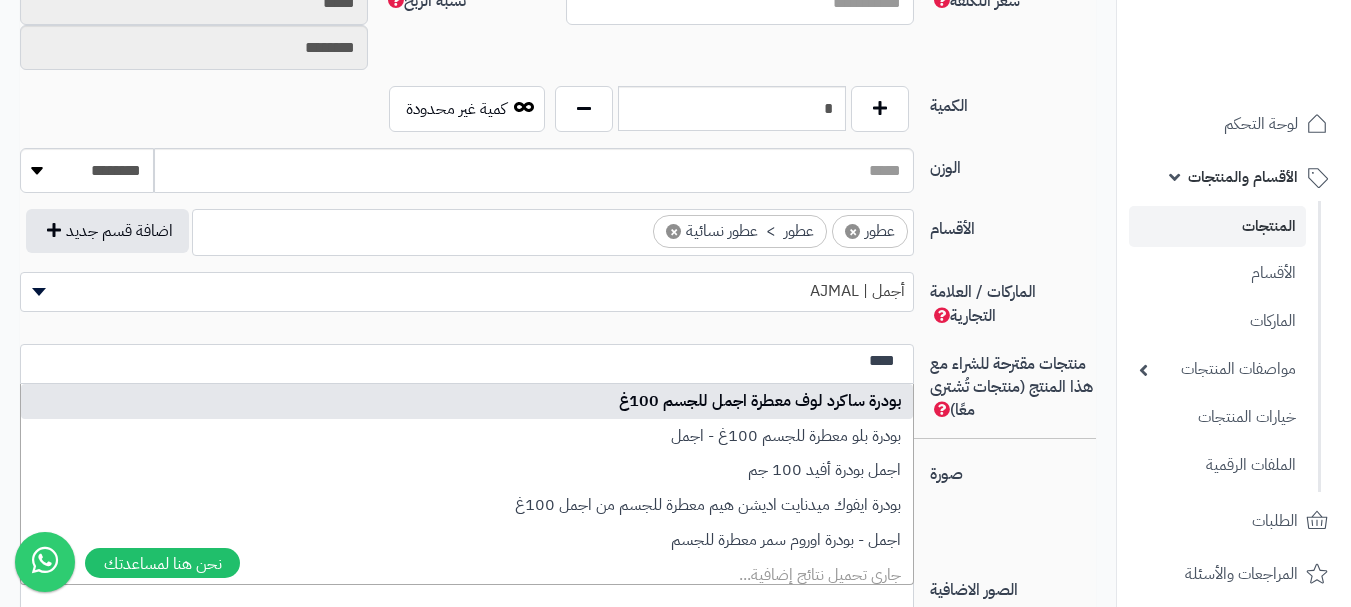 type on "****" 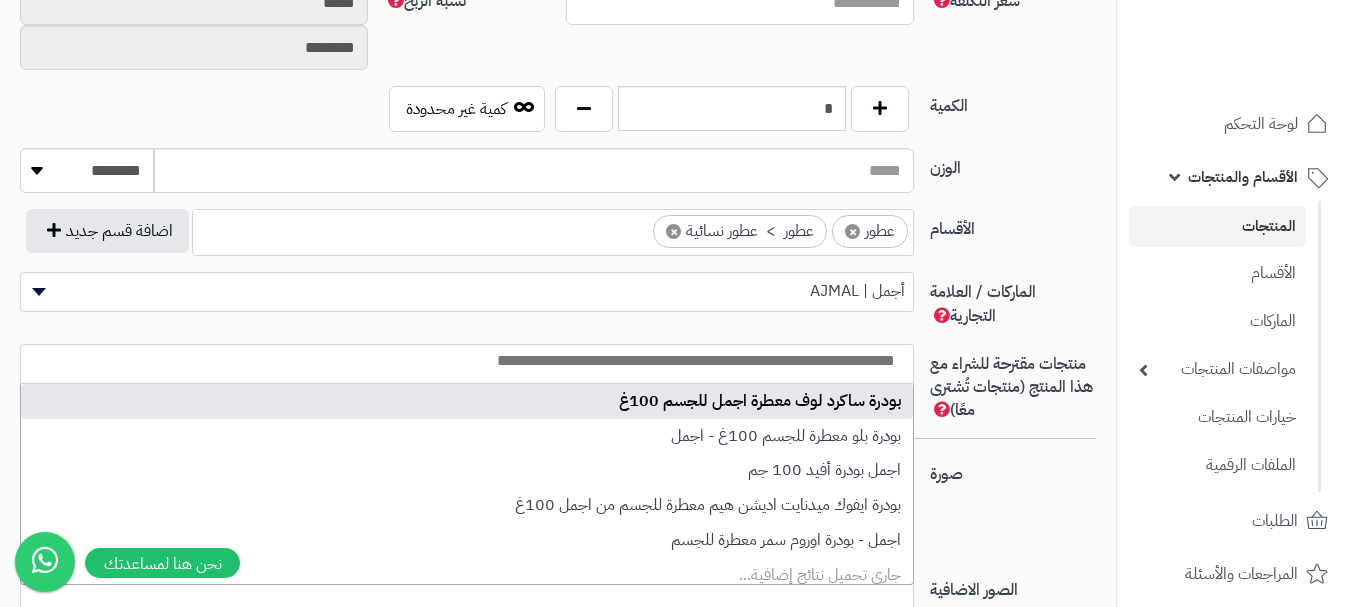scroll, scrollTop: 0, scrollLeft: 0, axis: both 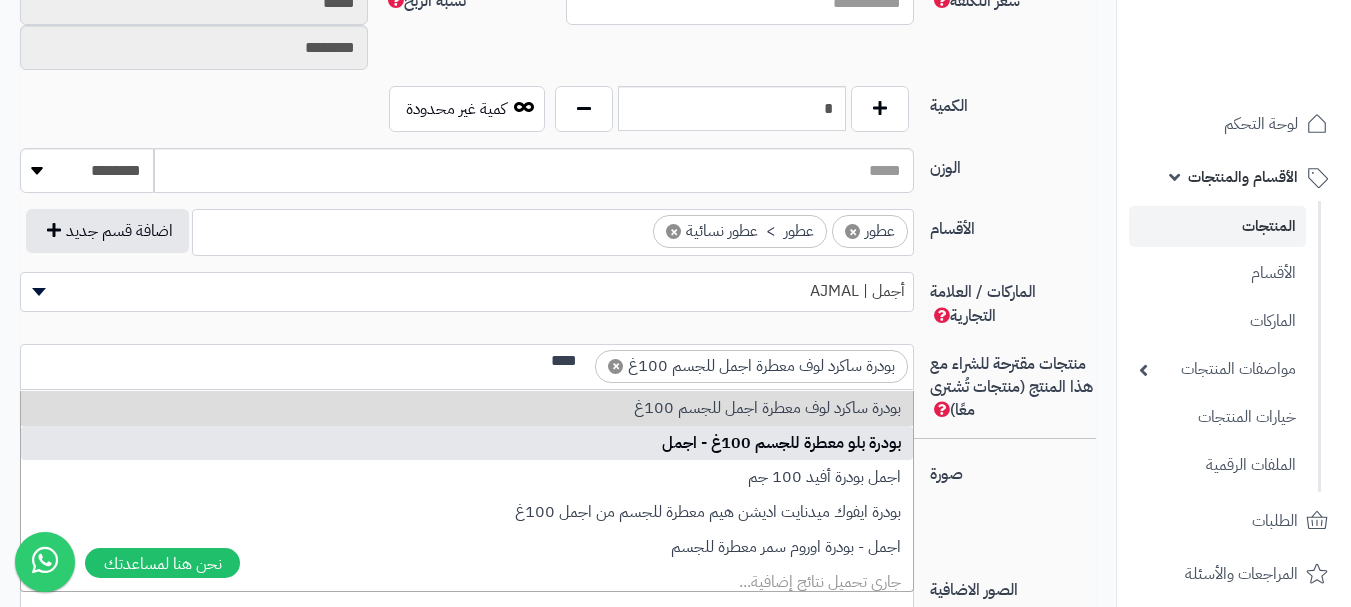 type on "****" 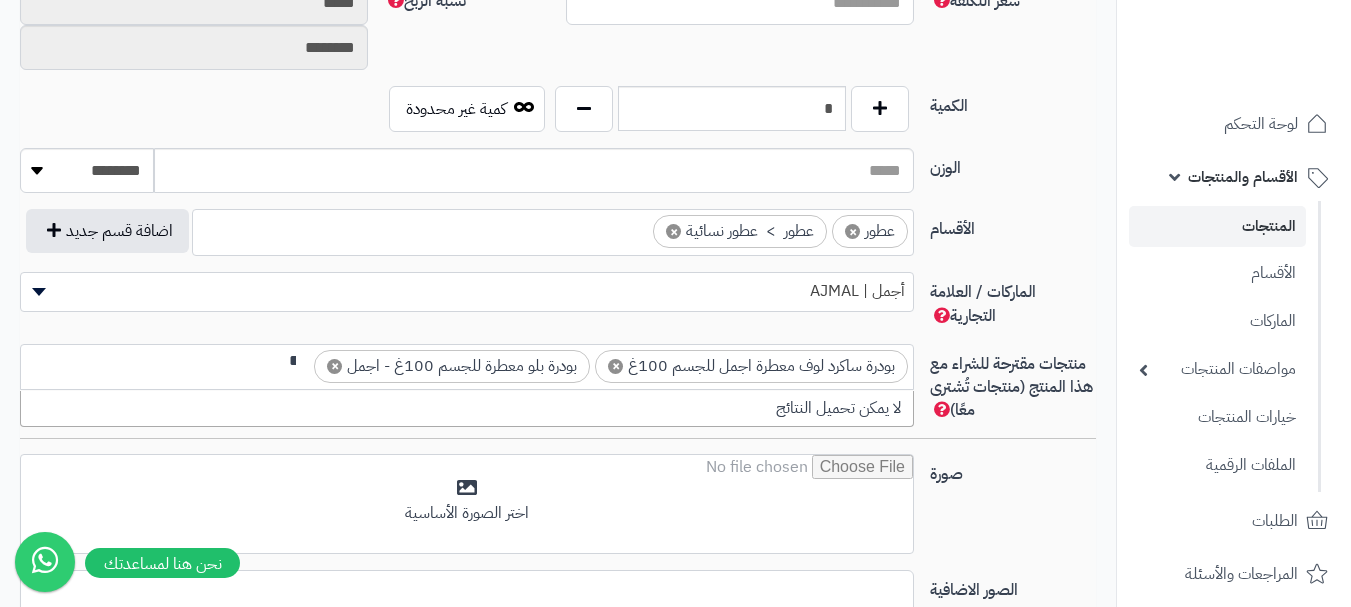 scroll, scrollTop: 0, scrollLeft: -5, axis: horizontal 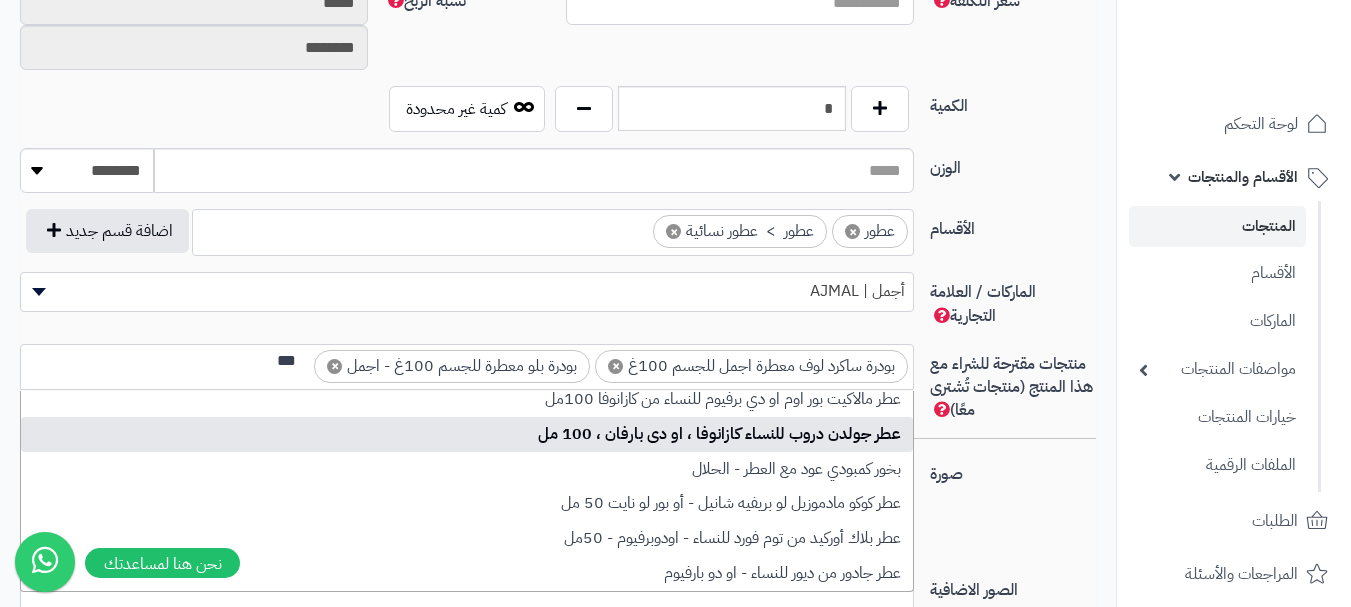 type on "***" 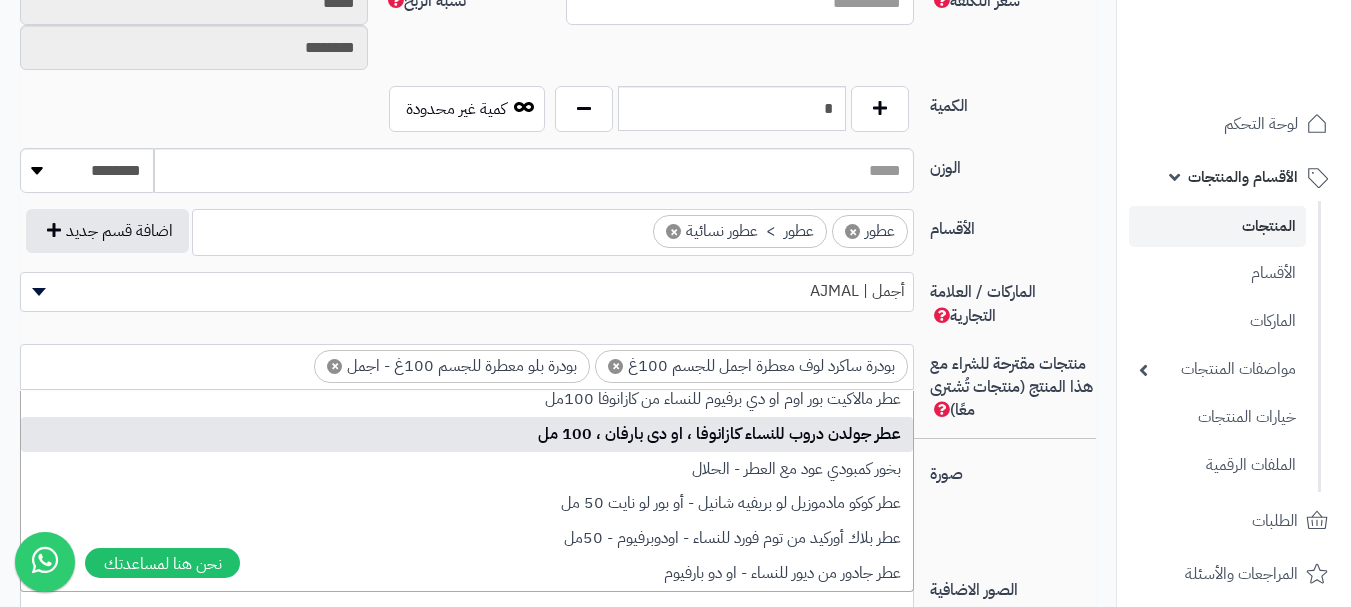 scroll, scrollTop: 0, scrollLeft: 0, axis: both 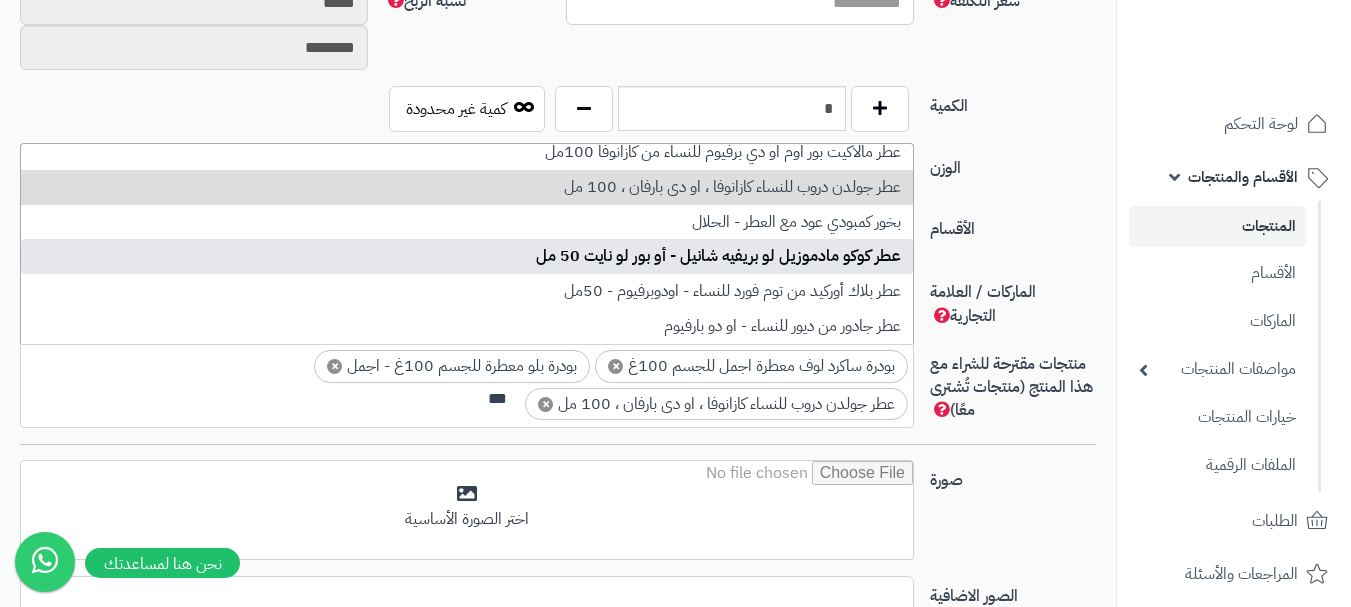 type on "***" 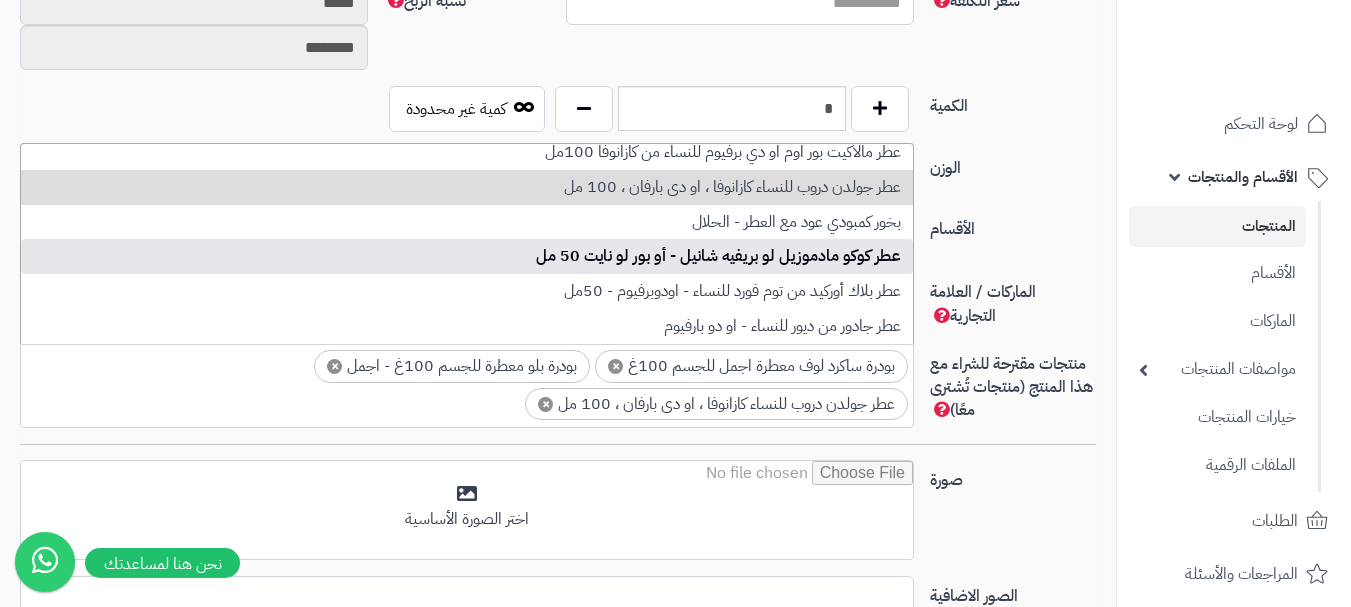 scroll, scrollTop: 0, scrollLeft: 0, axis: both 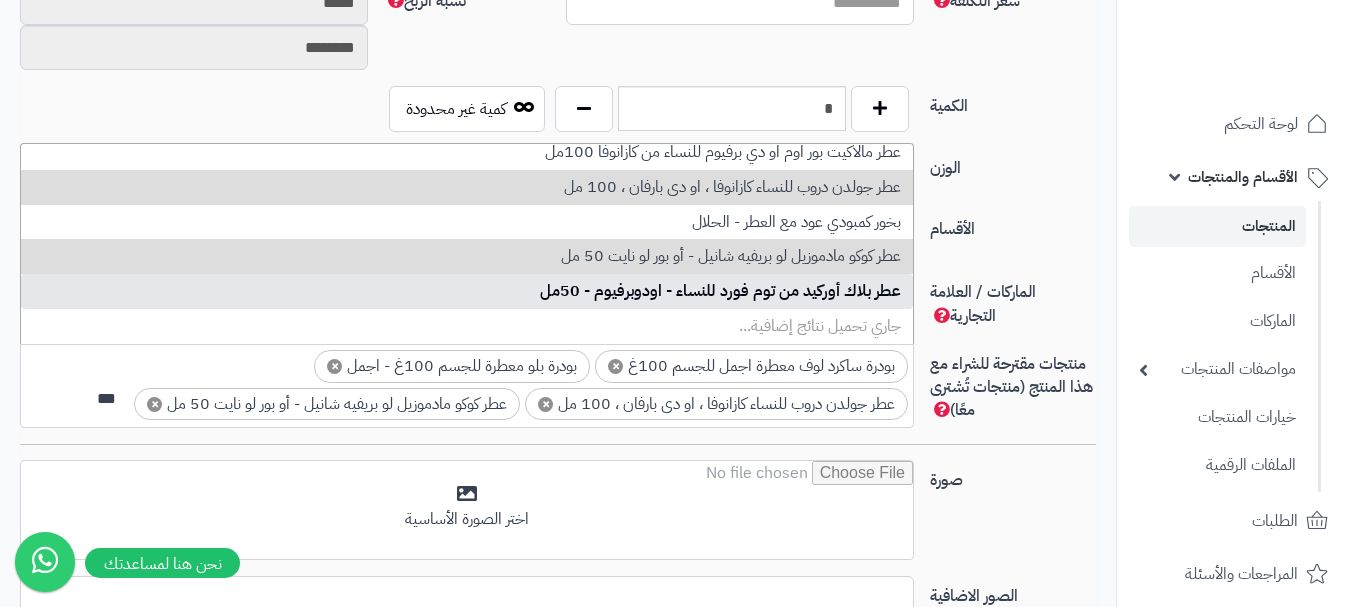type on "***" 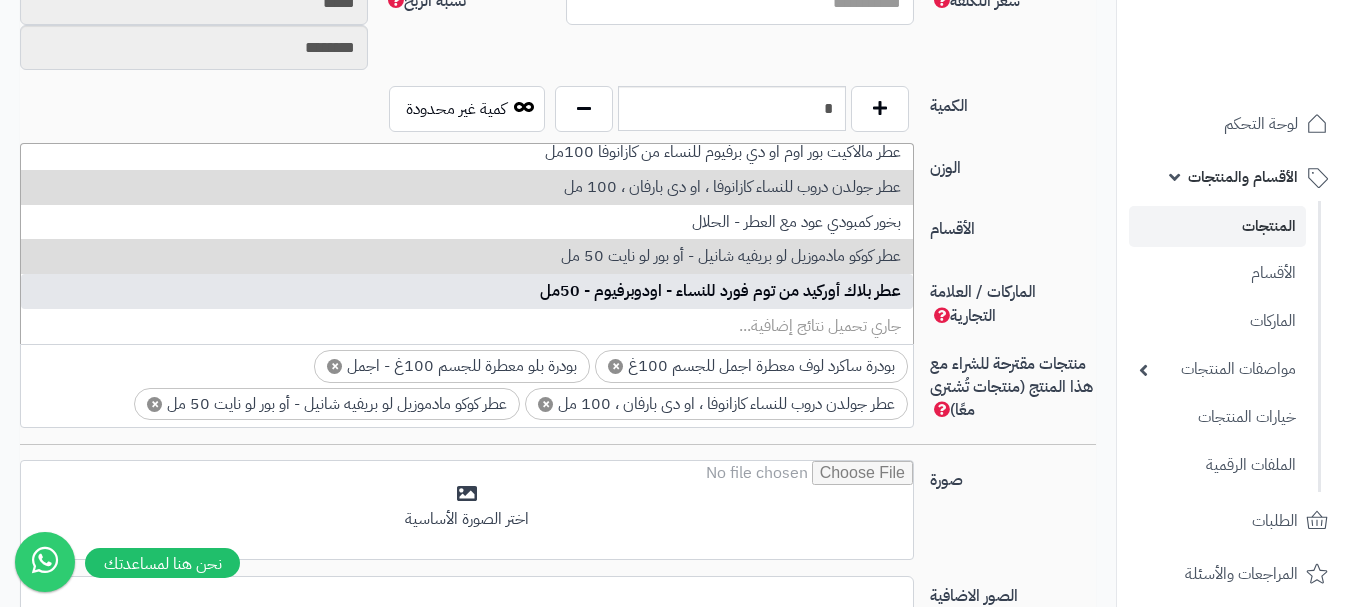 scroll, scrollTop: 0, scrollLeft: 0, axis: both 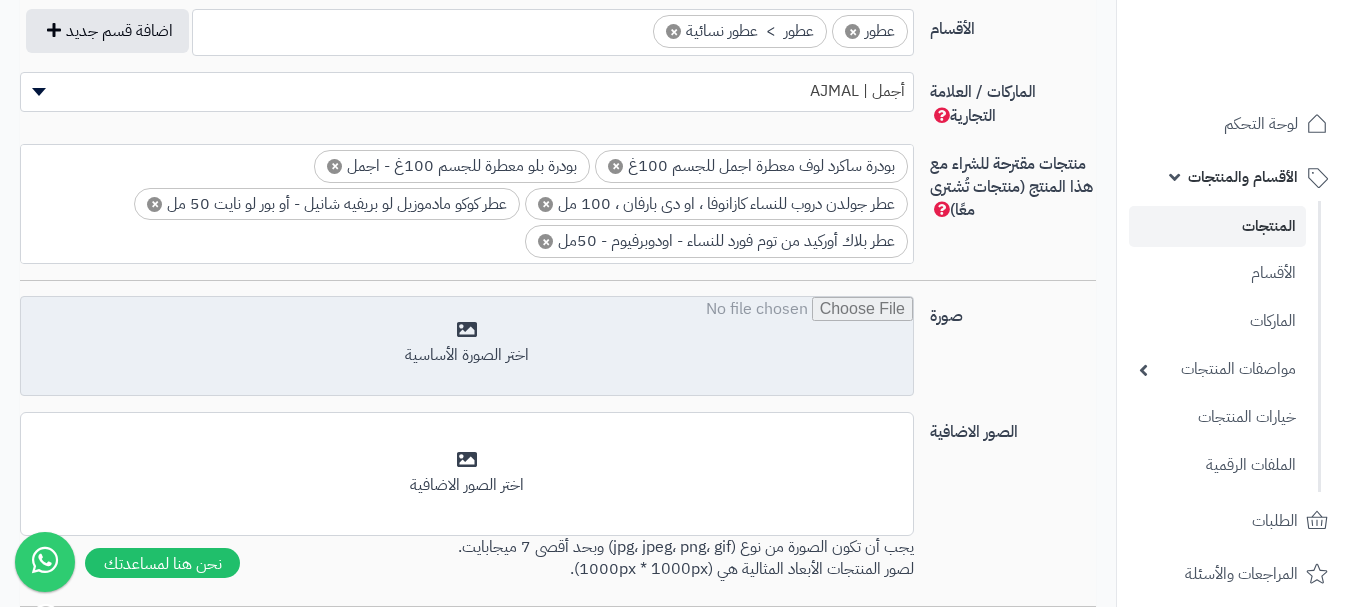 click at bounding box center [467, 347] 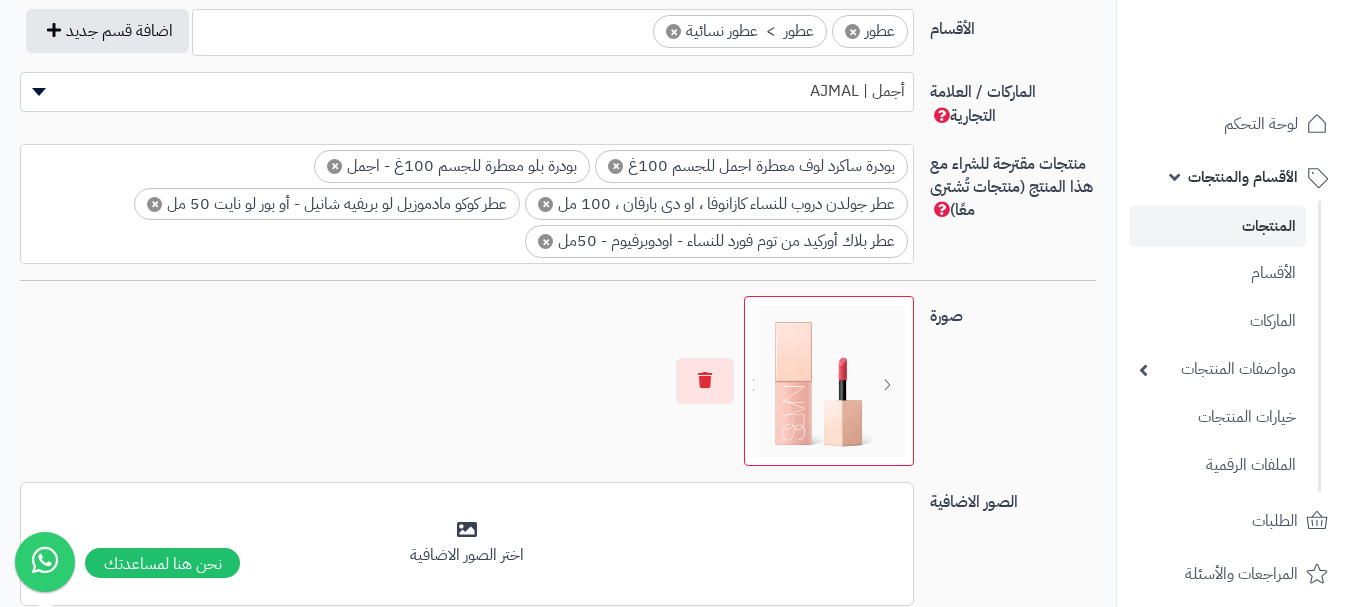 scroll, scrollTop: 2, scrollLeft: 0, axis: vertical 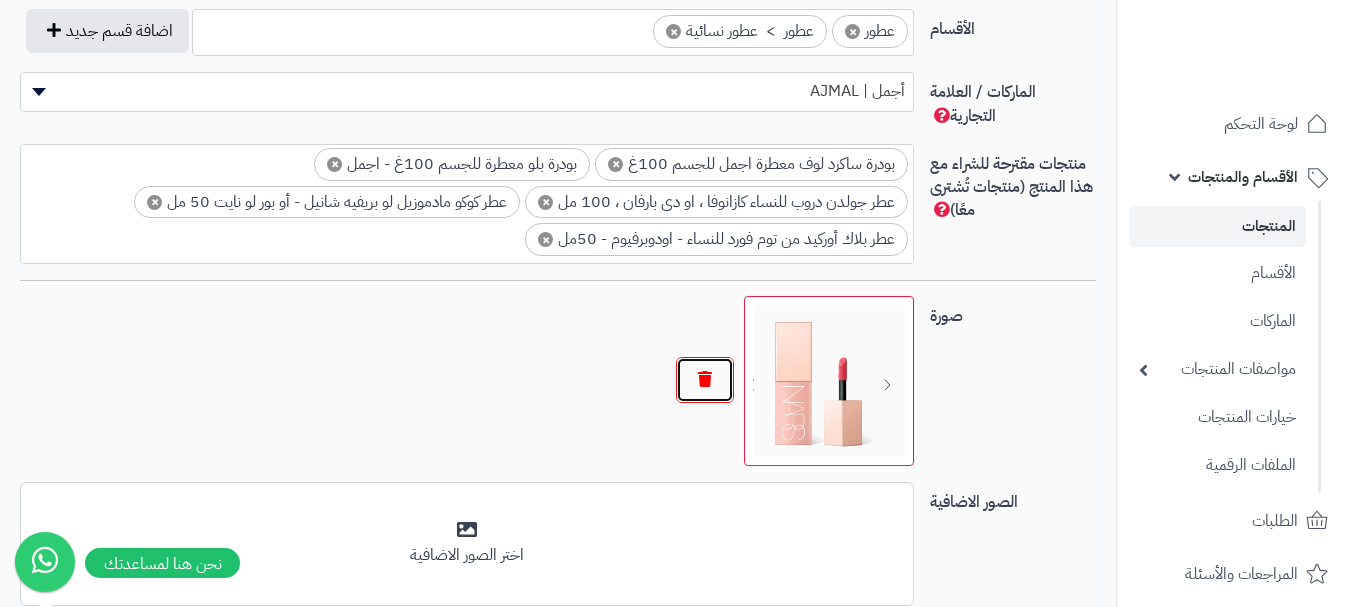 click at bounding box center [705, 380] 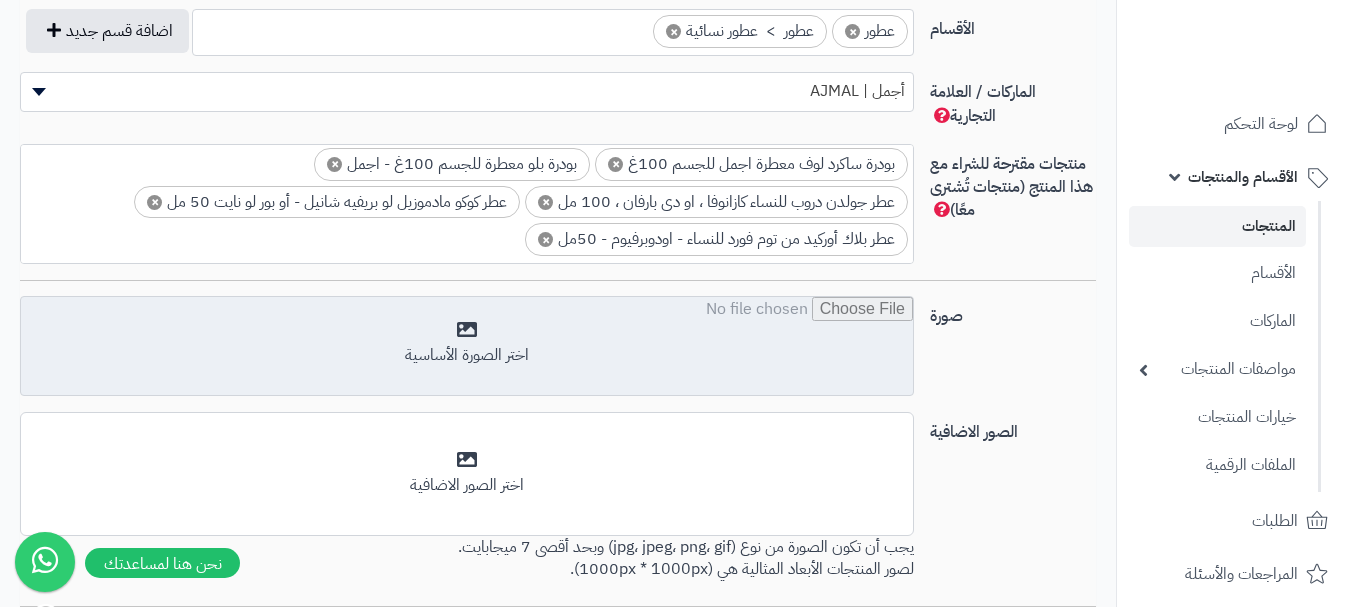 click at bounding box center [467, 347] 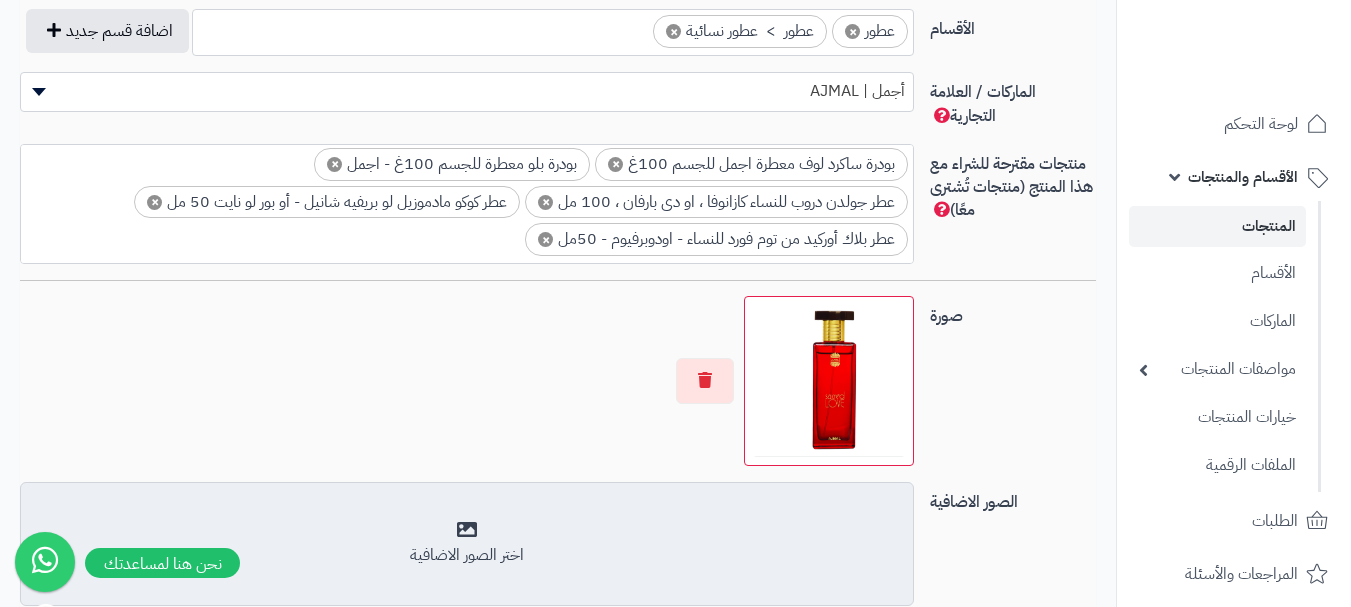 click on "أضف الصور الاضافية
اختر الصور الاضافية" at bounding box center (467, 544) 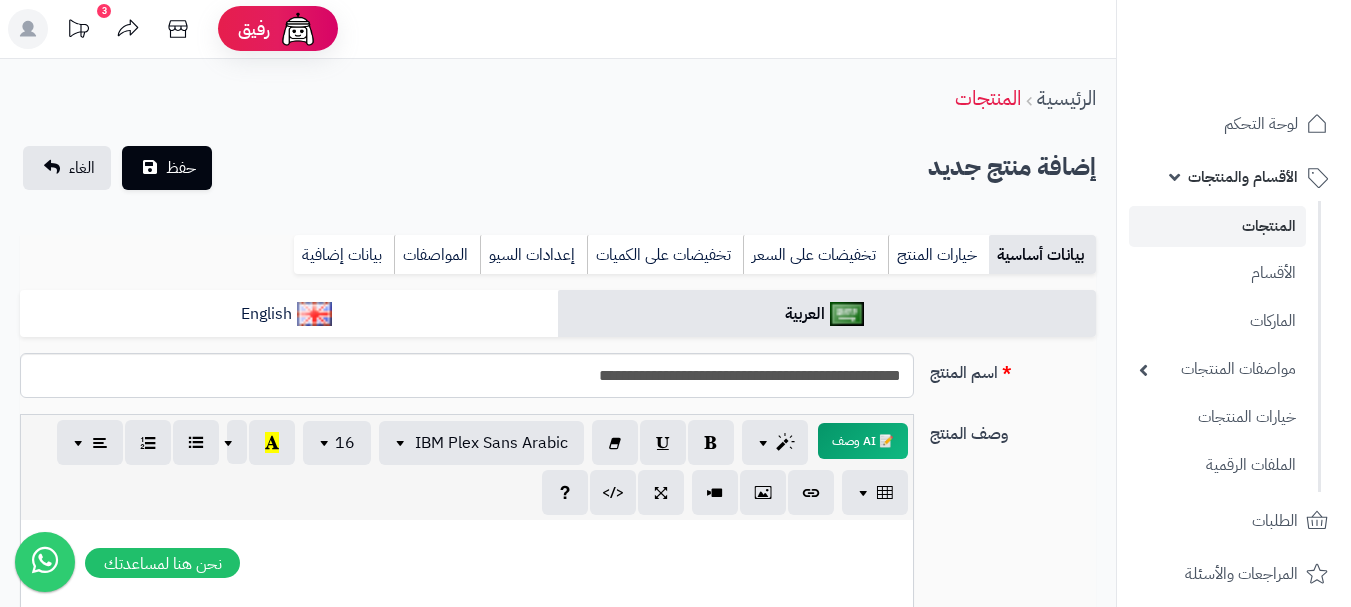 scroll, scrollTop: 0, scrollLeft: 0, axis: both 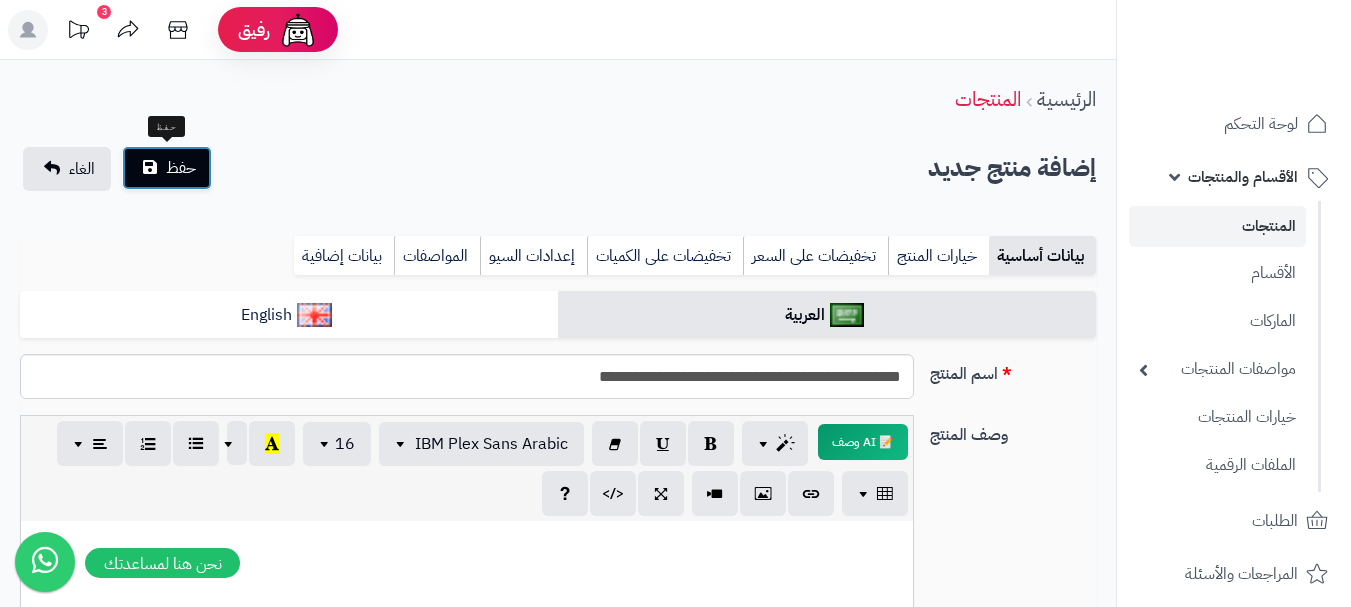 click on "حفظ" at bounding box center [167, 168] 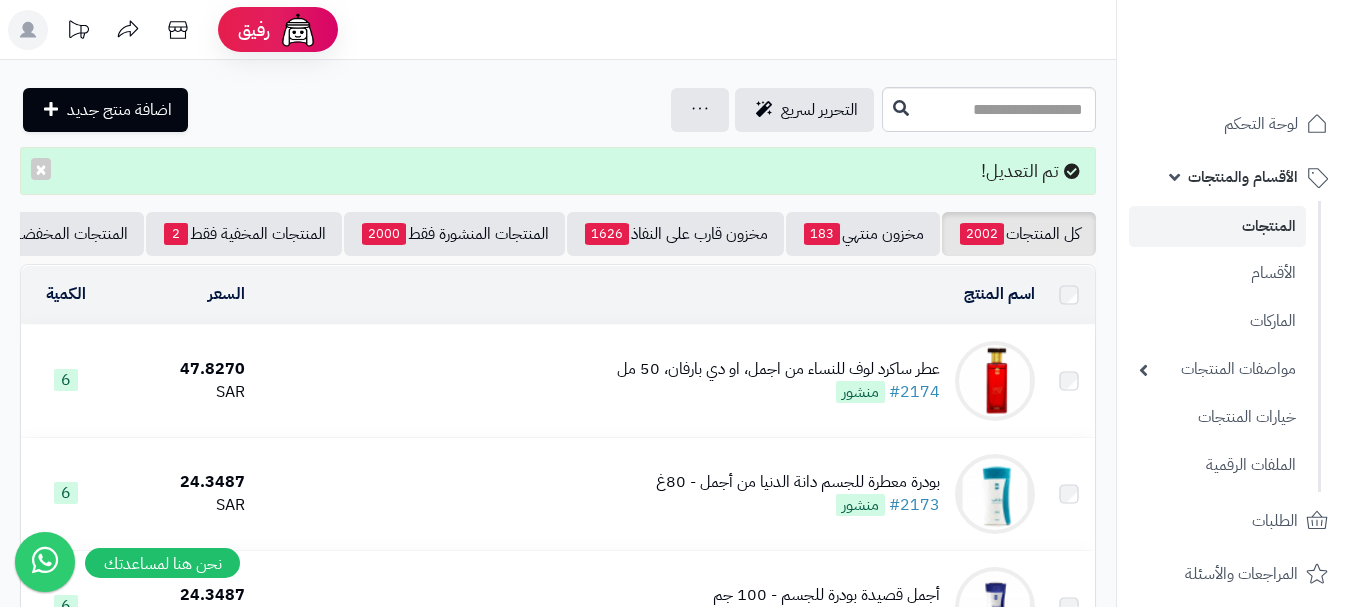 scroll, scrollTop: 0, scrollLeft: 0, axis: both 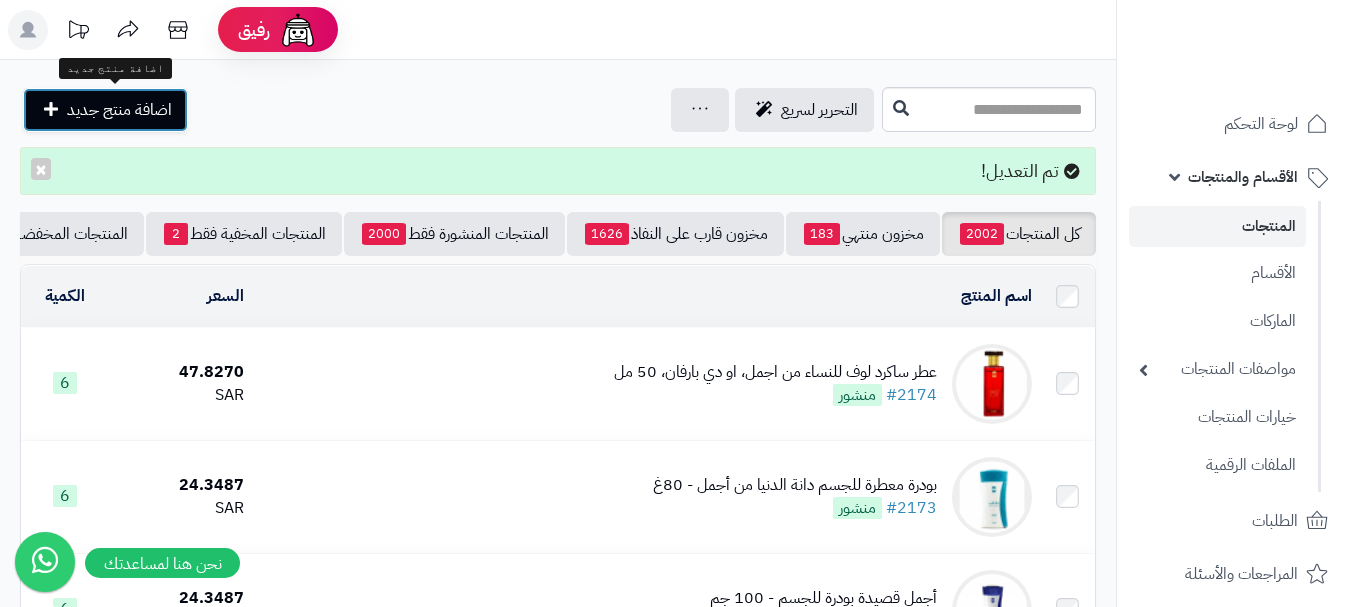 click on "اضافة منتج جديد" at bounding box center [119, 110] 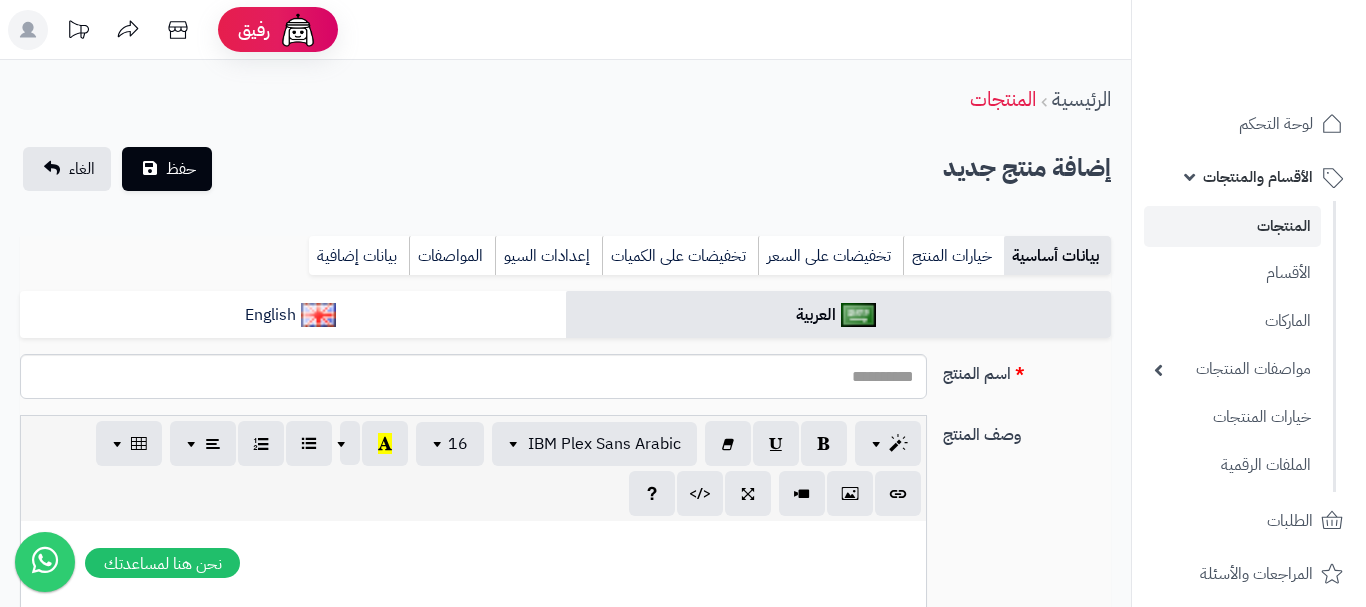 select 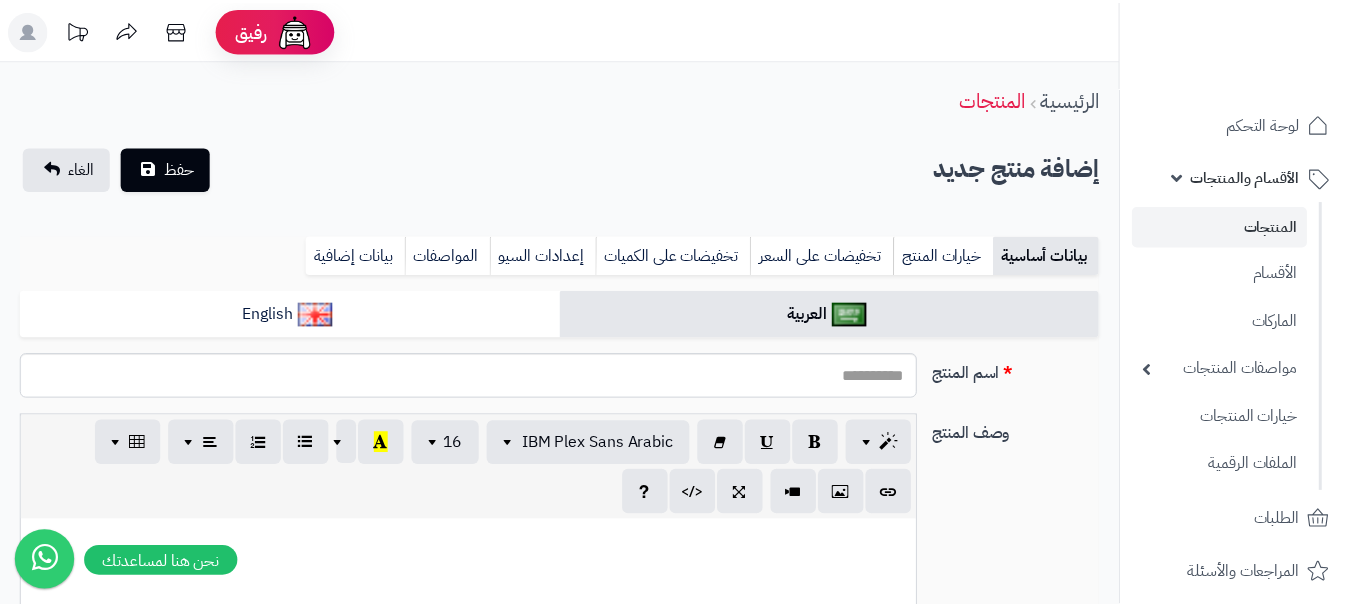scroll, scrollTop: 0, scrollLeft: 0, axis: both 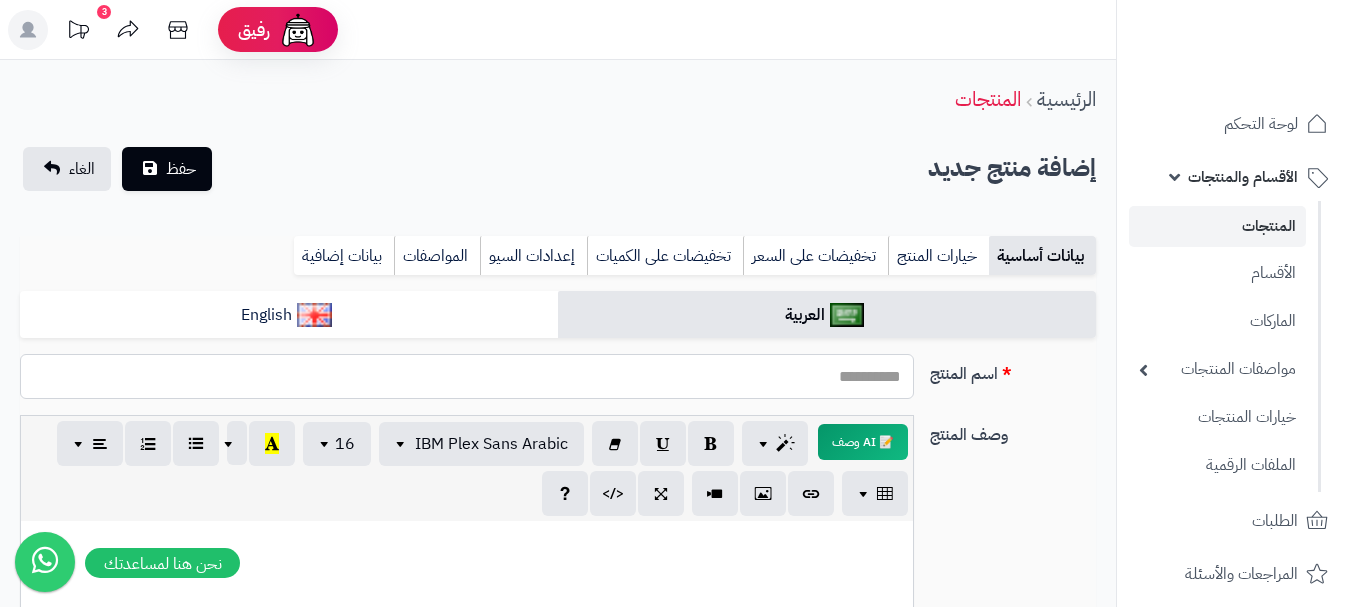 paste on "**********" 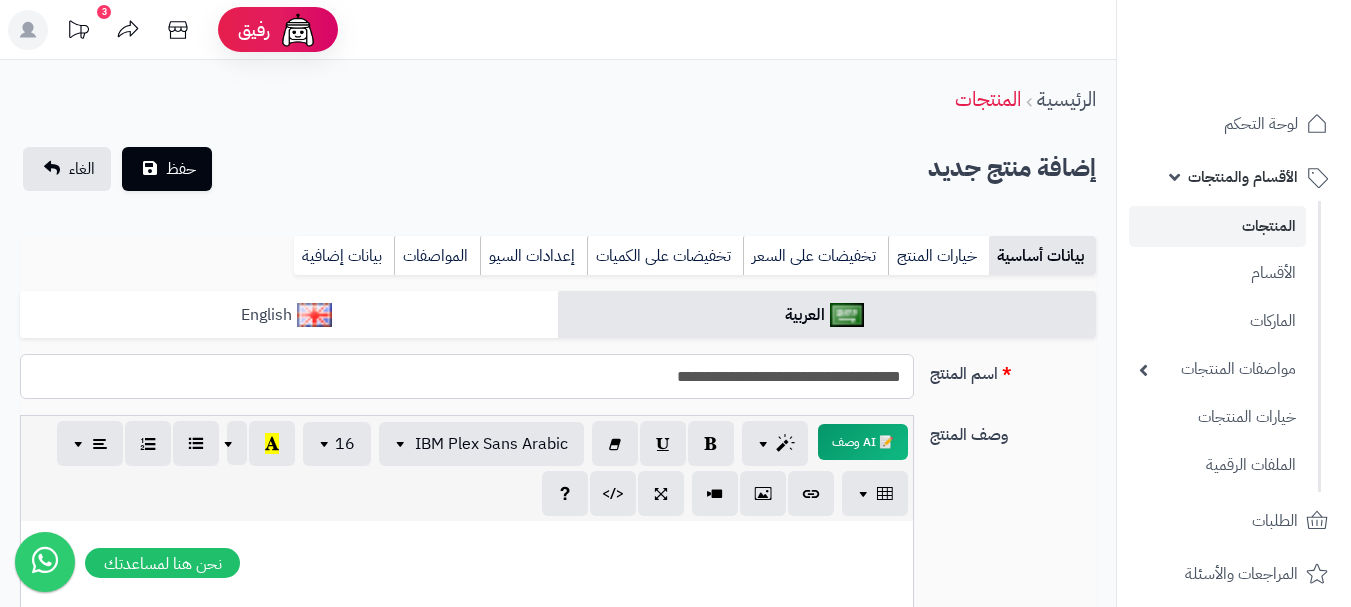 type on "**********" 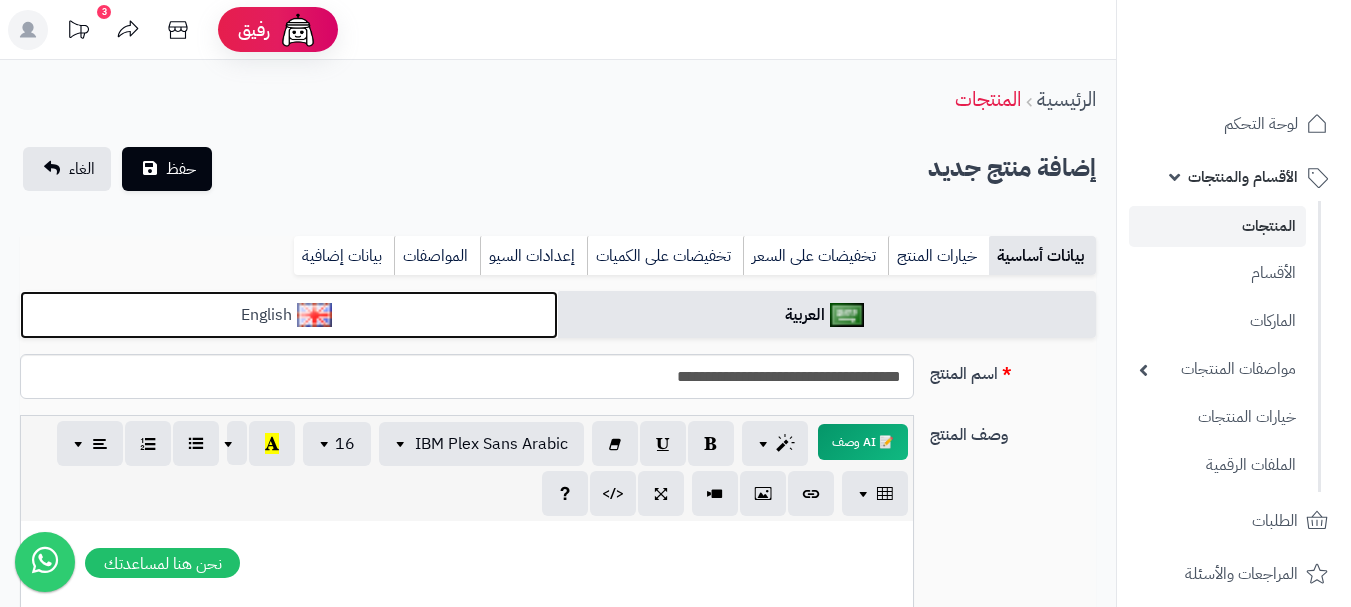 click on "English" at bounding box center [289, 315] 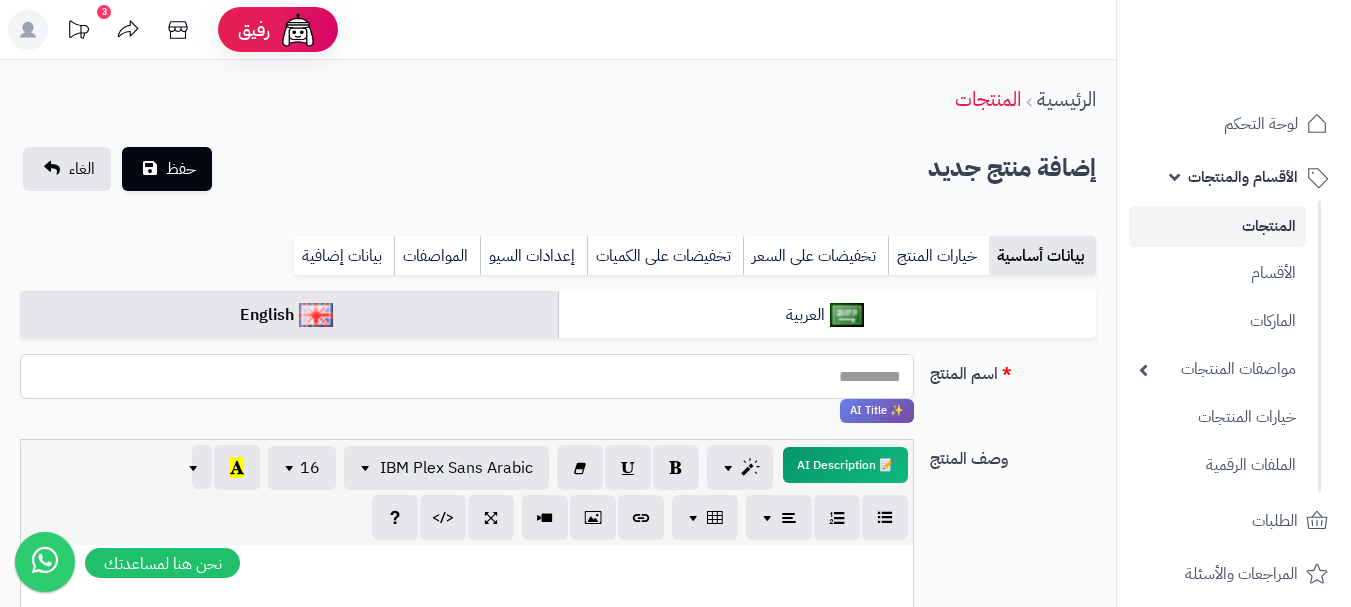 paste on "**********" 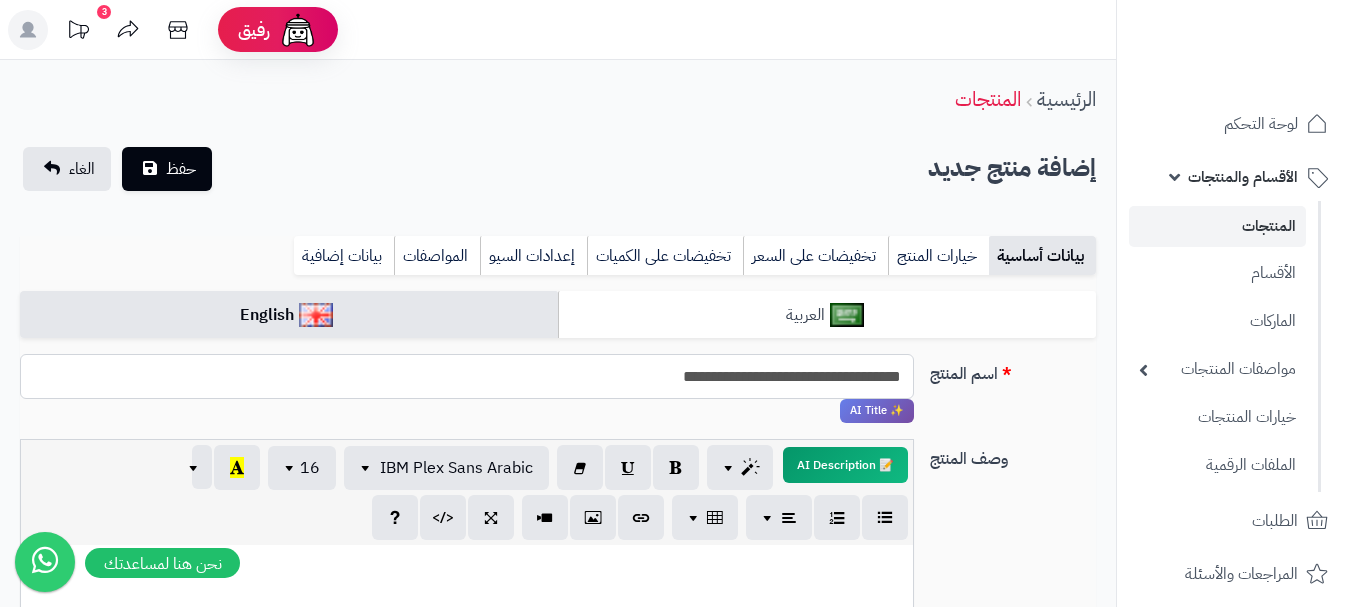 type on "**********" 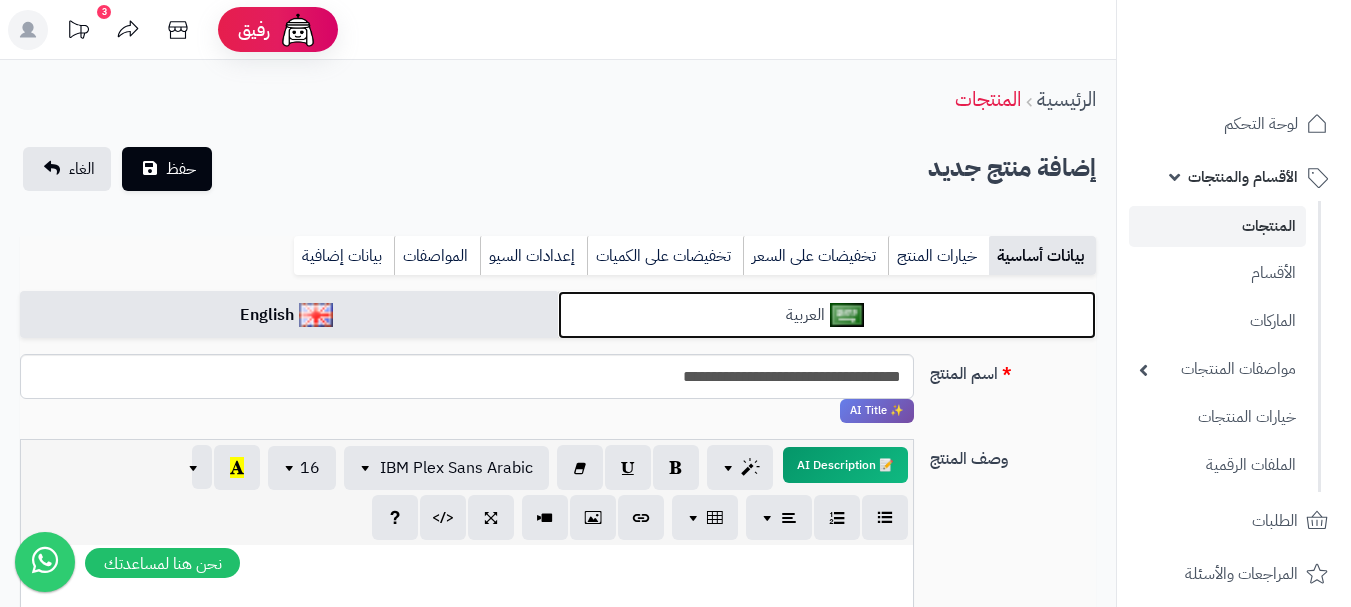 click on "العربية" at bounding box center [827, 315] 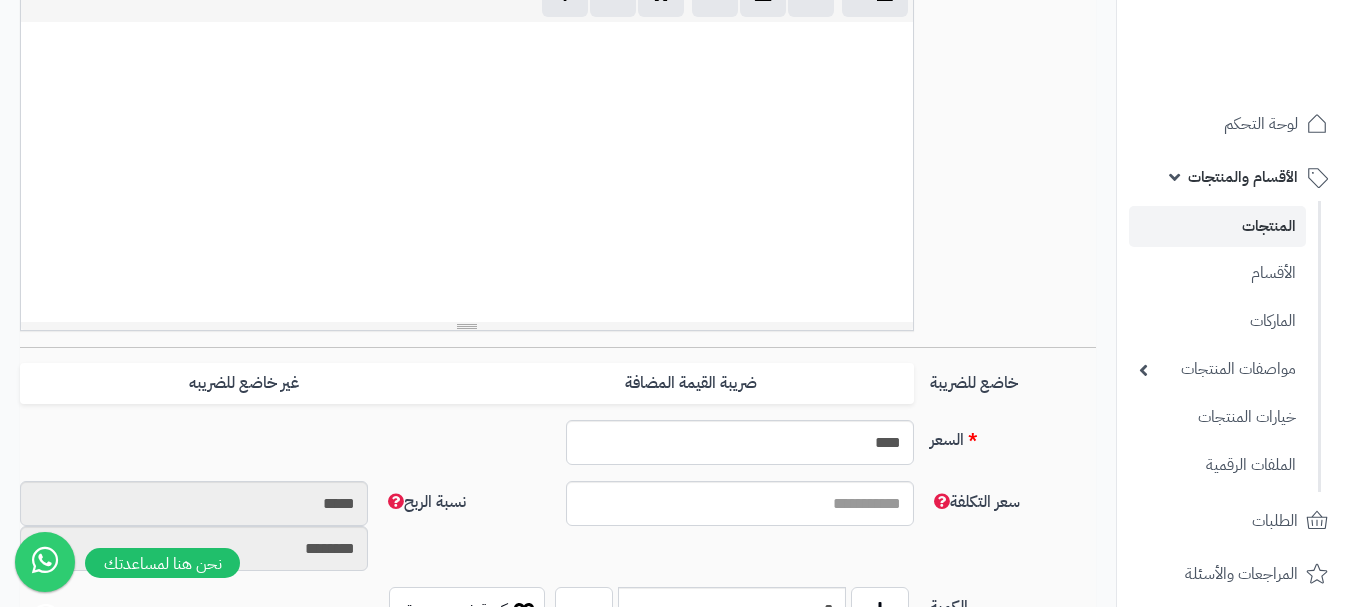 scroll, scrollTop: 500, scrollLeft: 0, axis: vertical 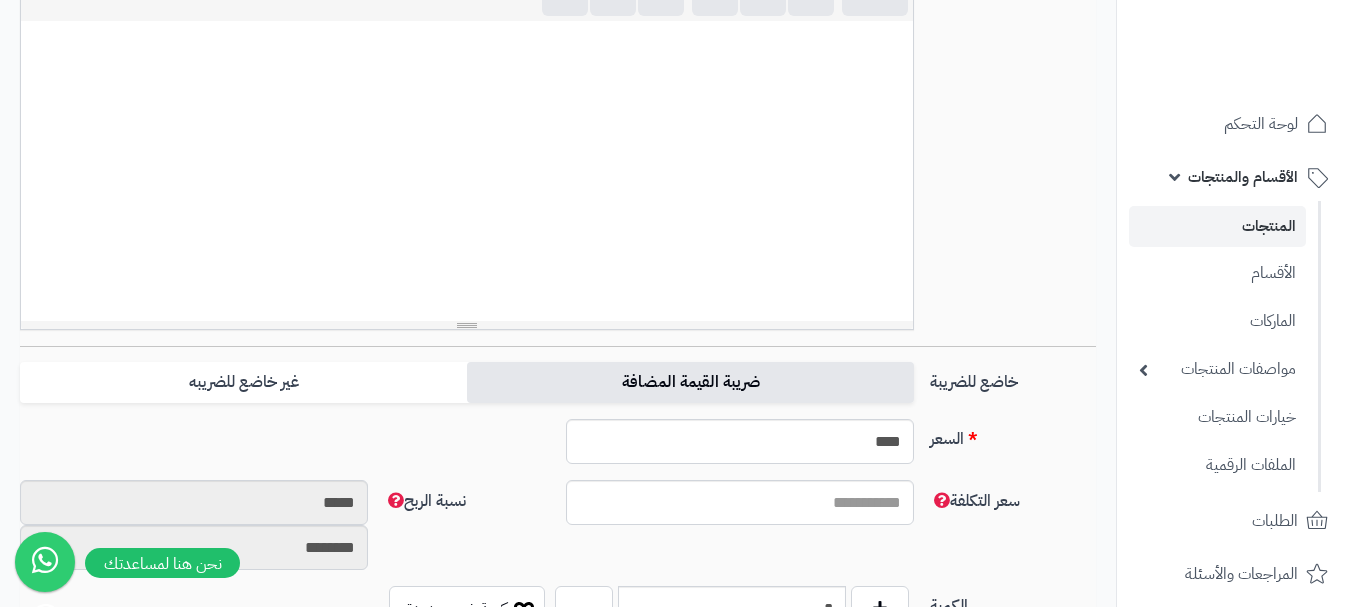 drag, startPoint x: 858, startPoint y: 398, endPoint x: 490, endPoint y: 399, distance: 368.00137 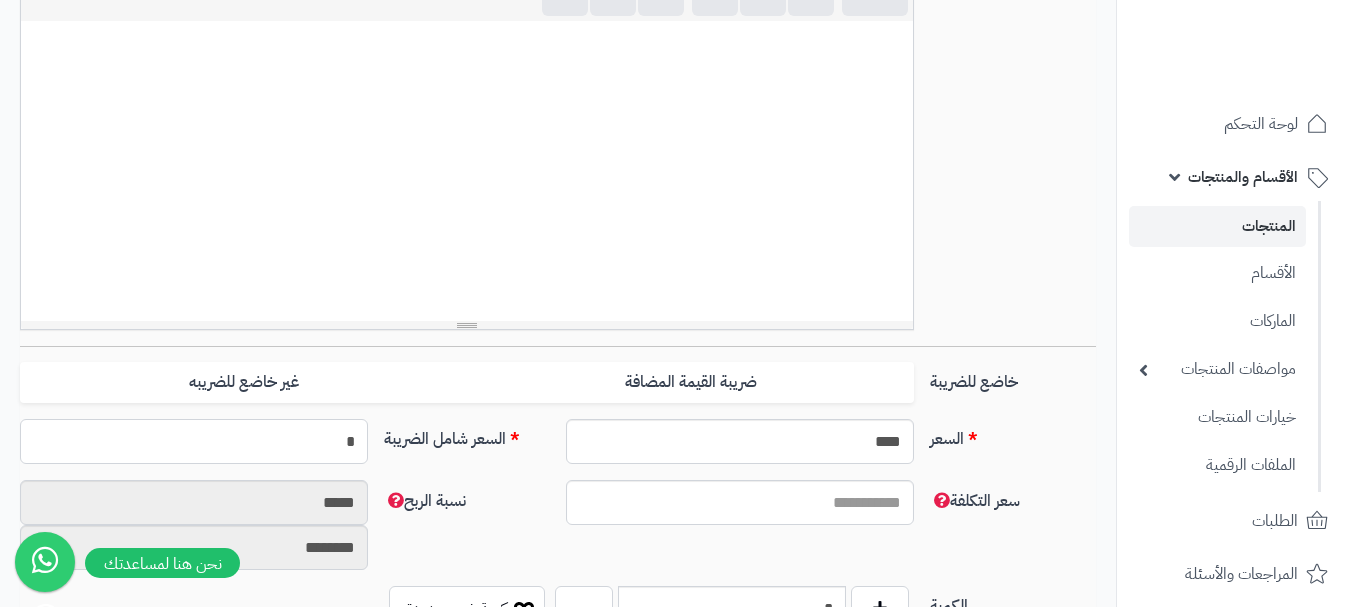 click on "*" at bounding box center [194, 441] 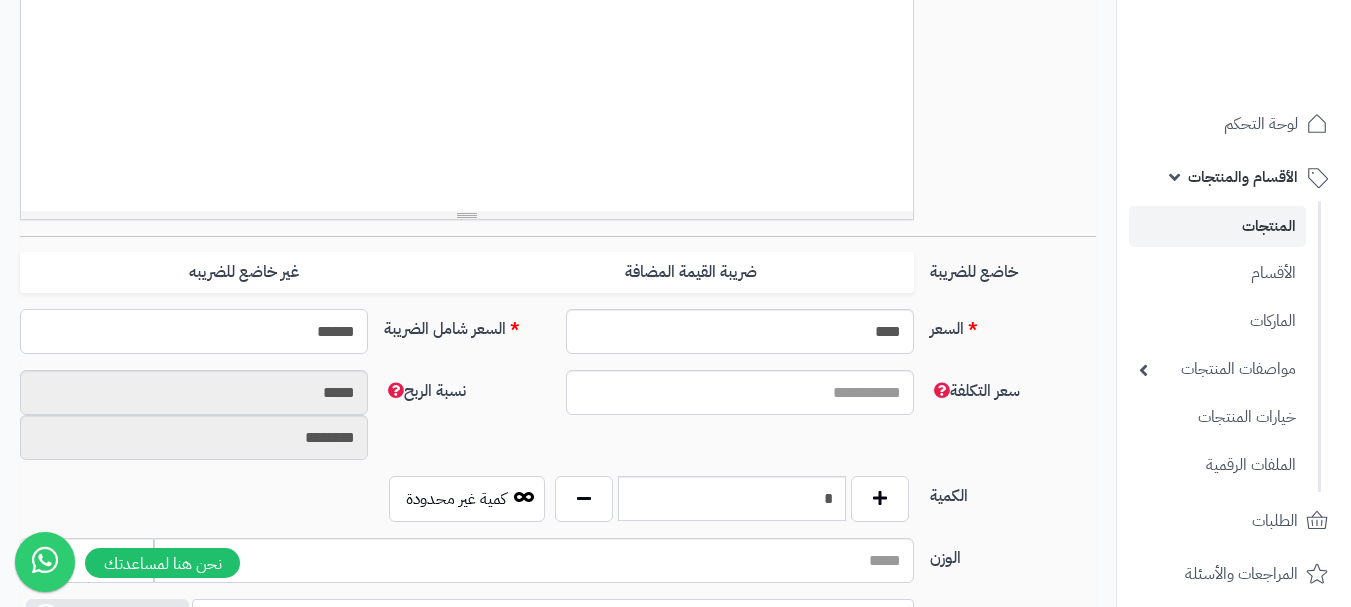 scroll, scrollTop: 800, scrollLeft: 0, axis: vertical 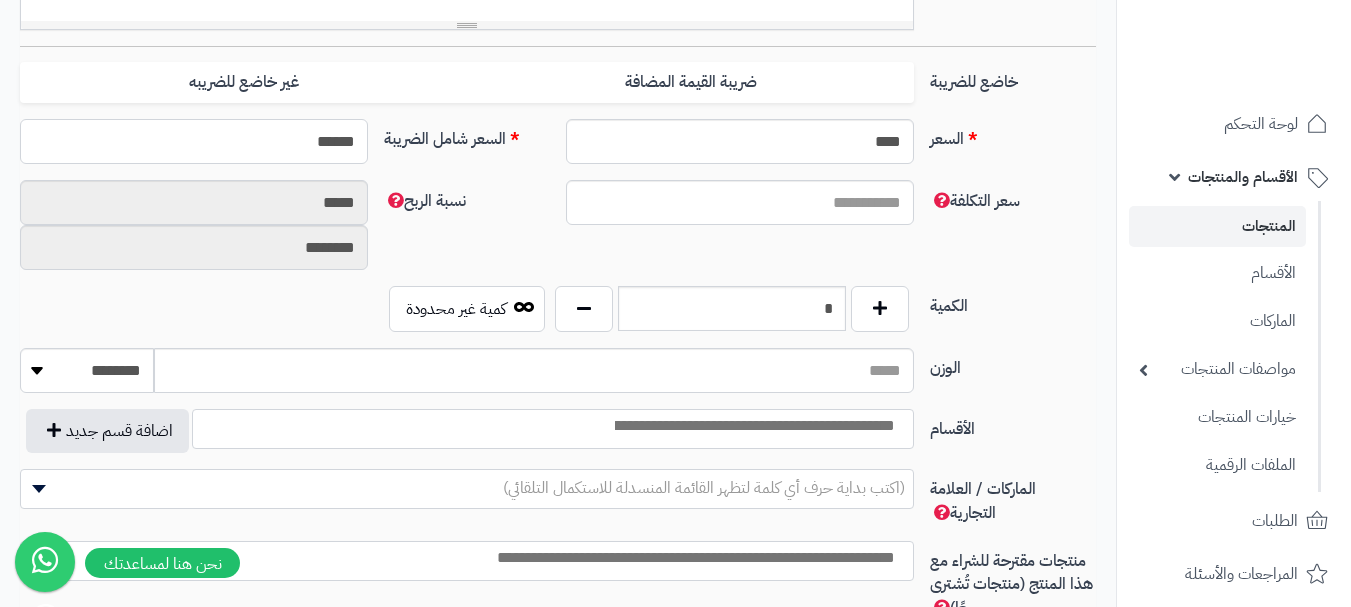 type on "******" 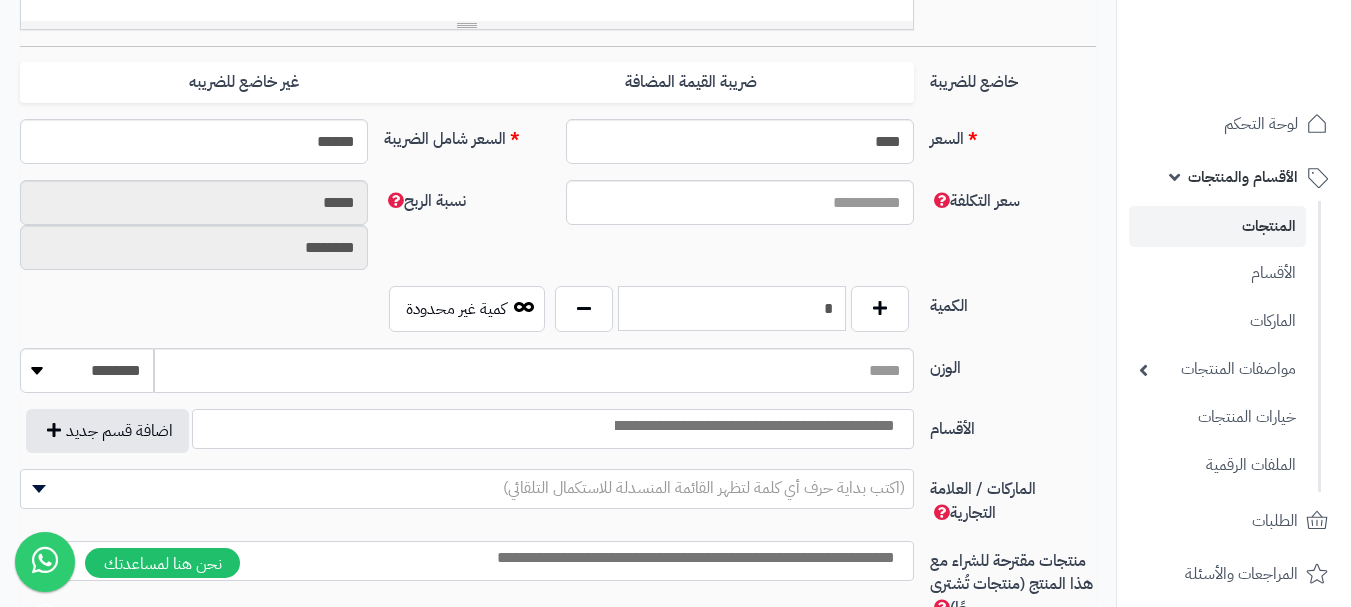 click on "*" at bounding box center [732, 308] 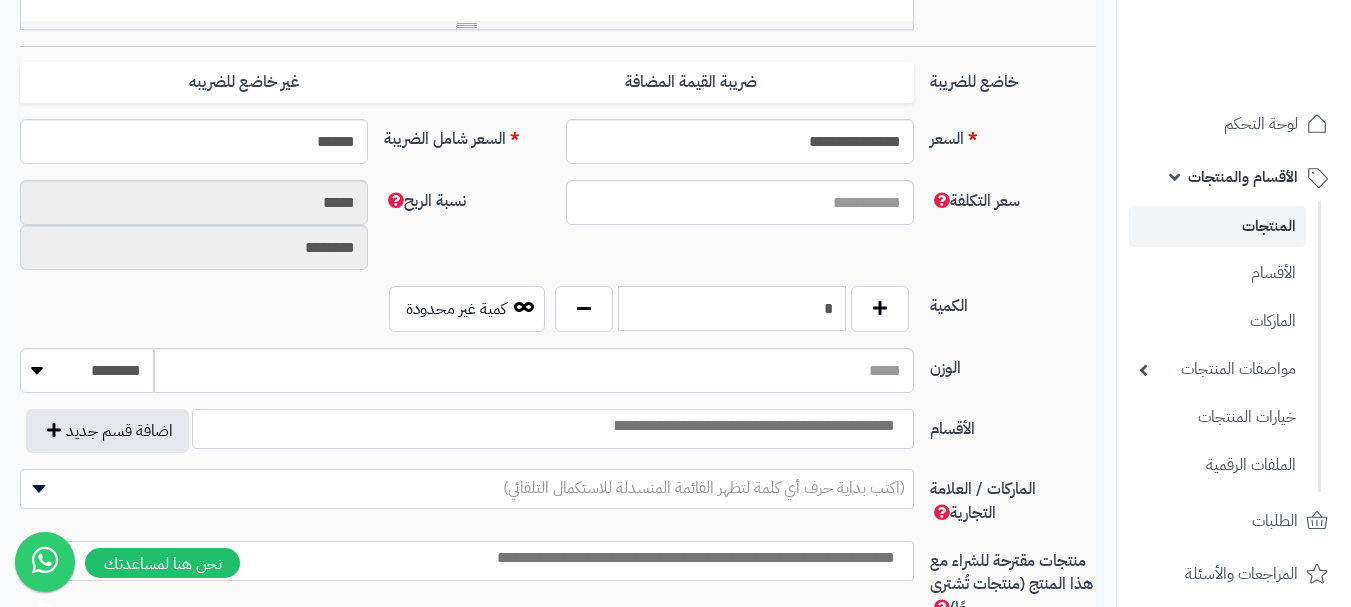 click on "*" at bounding box center (732, 308) 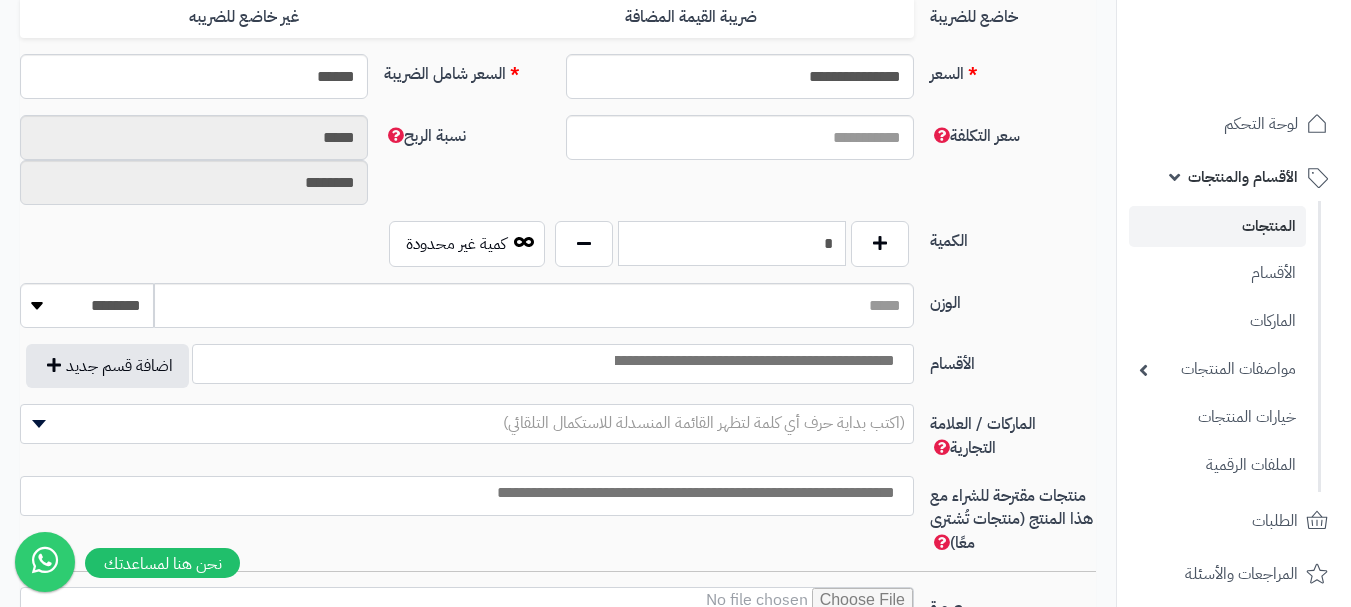 scroll, scrollTop: 900, scrollLeft: 0, axis: vertical 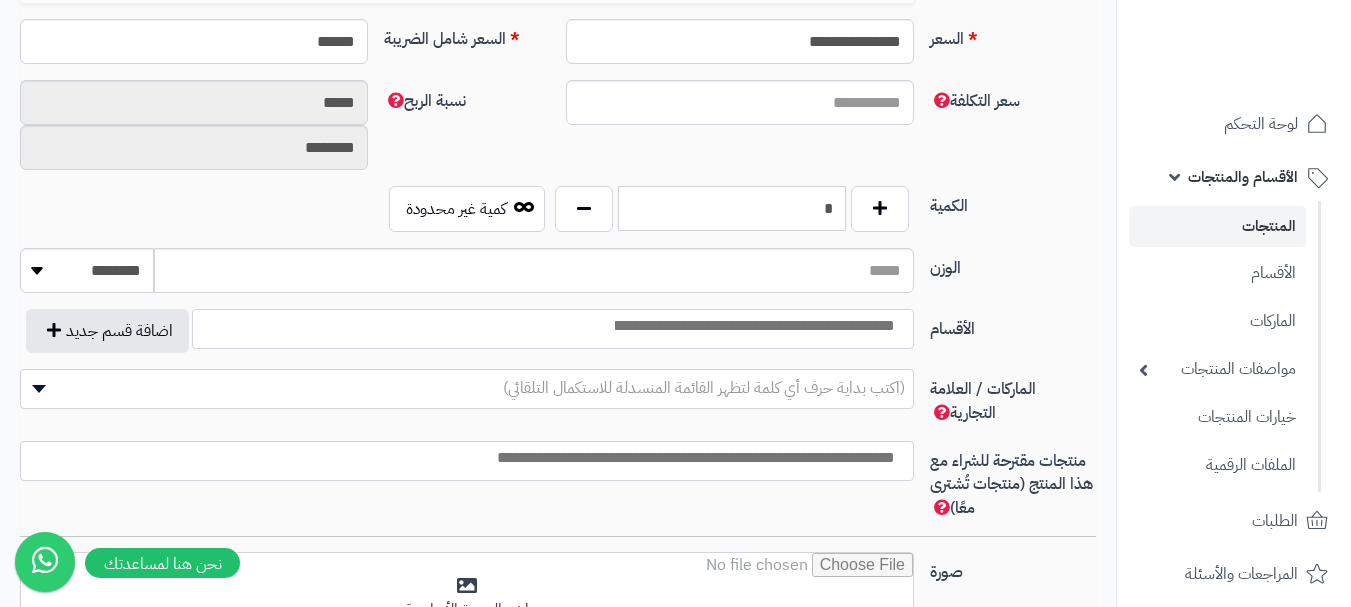 type on "*" 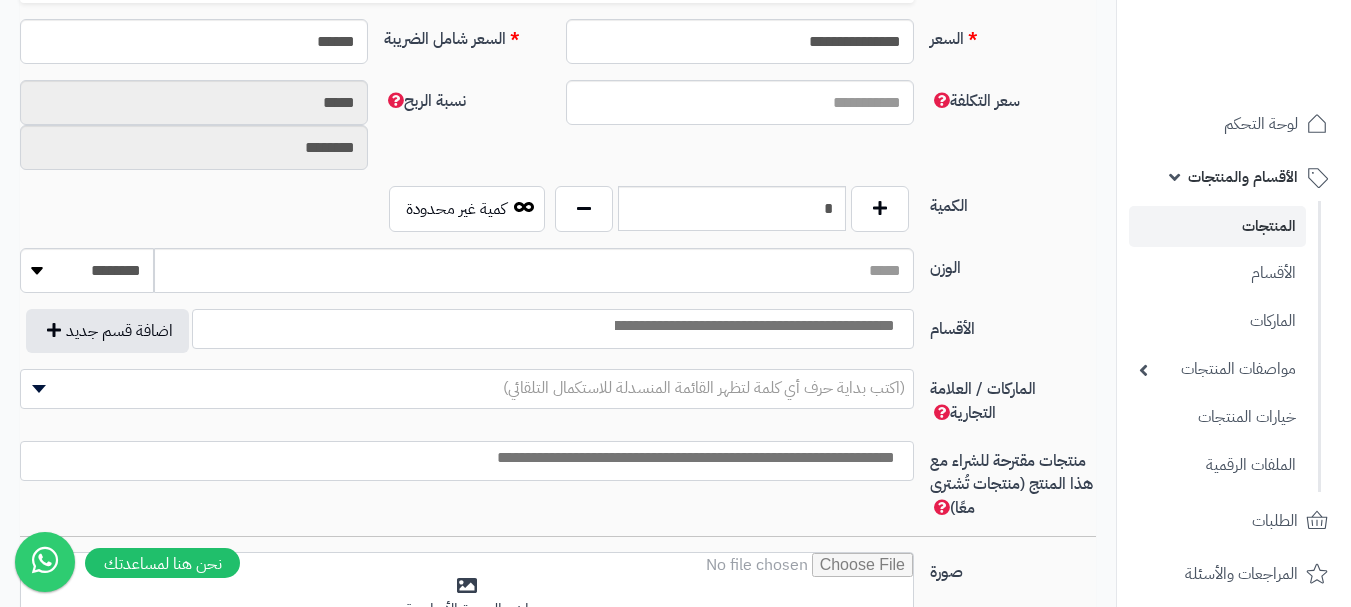 click at bounding box center [753, 326] 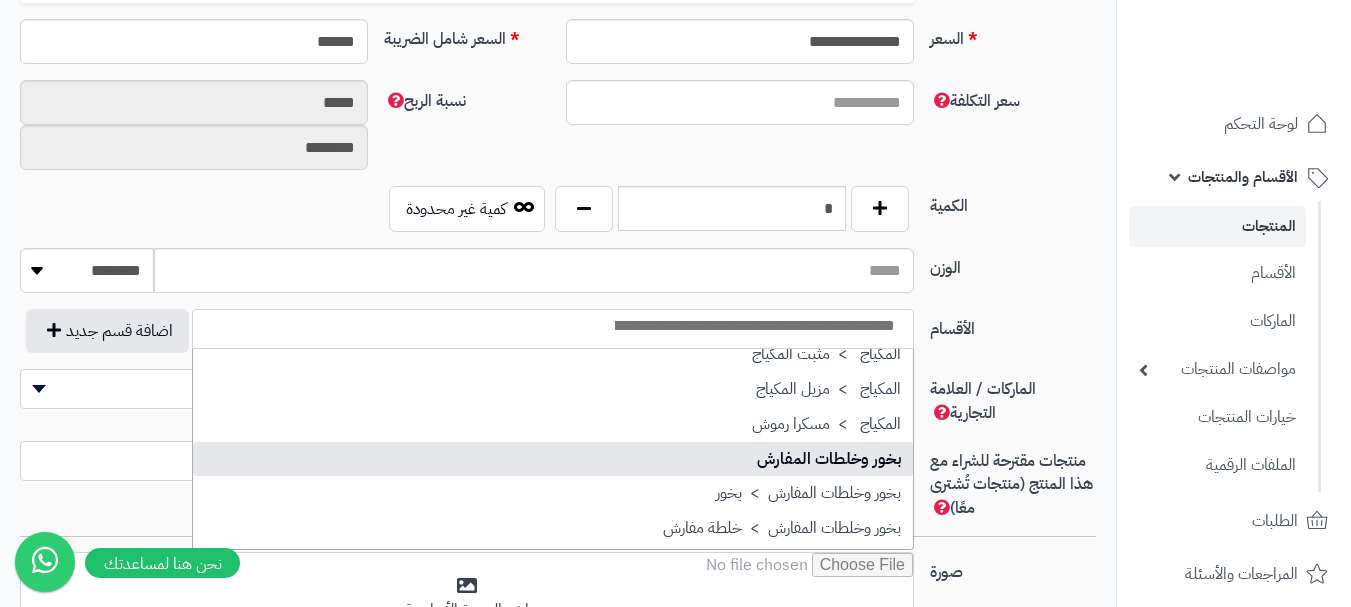 scroll, scrollTop: 600, scrollLeft: 0, axis: vertical 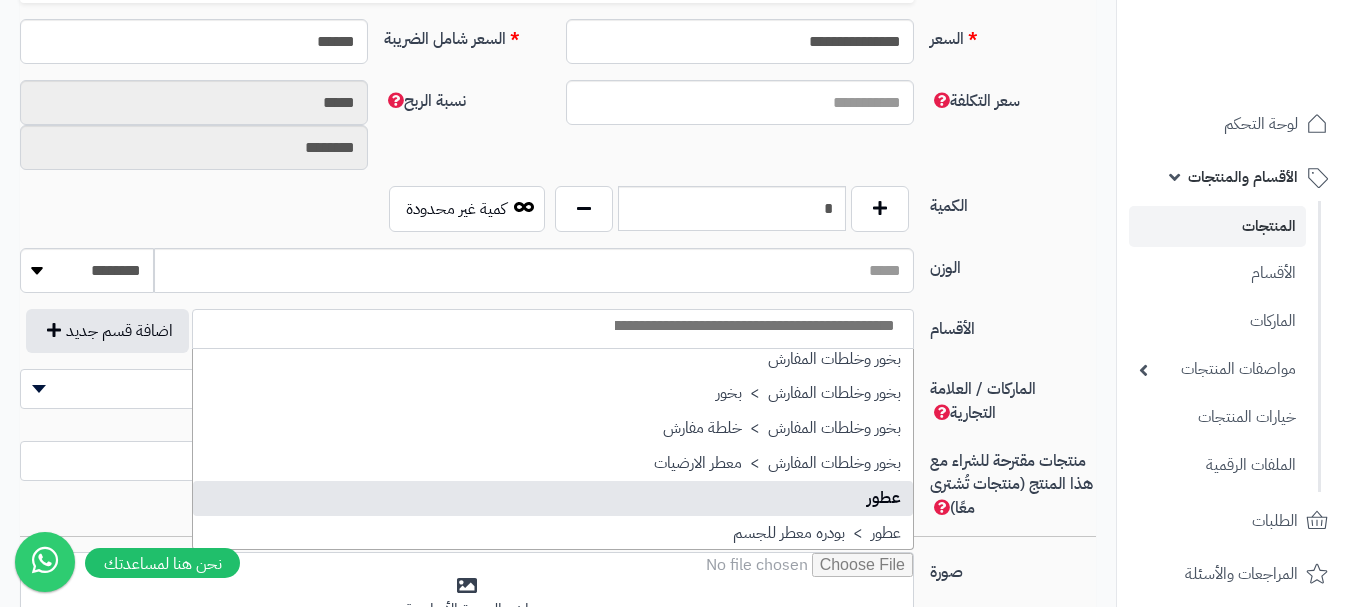 select on "**" 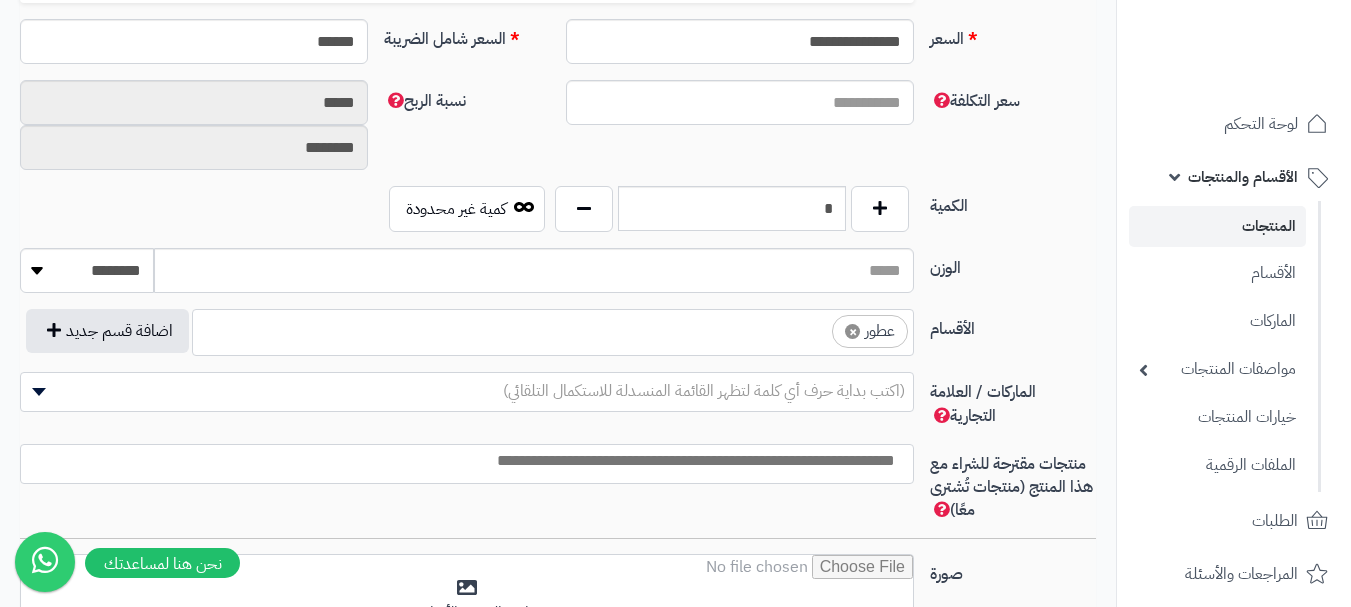 scroll, scrollTop: 525, scrollLeft: 0, axis: vertical 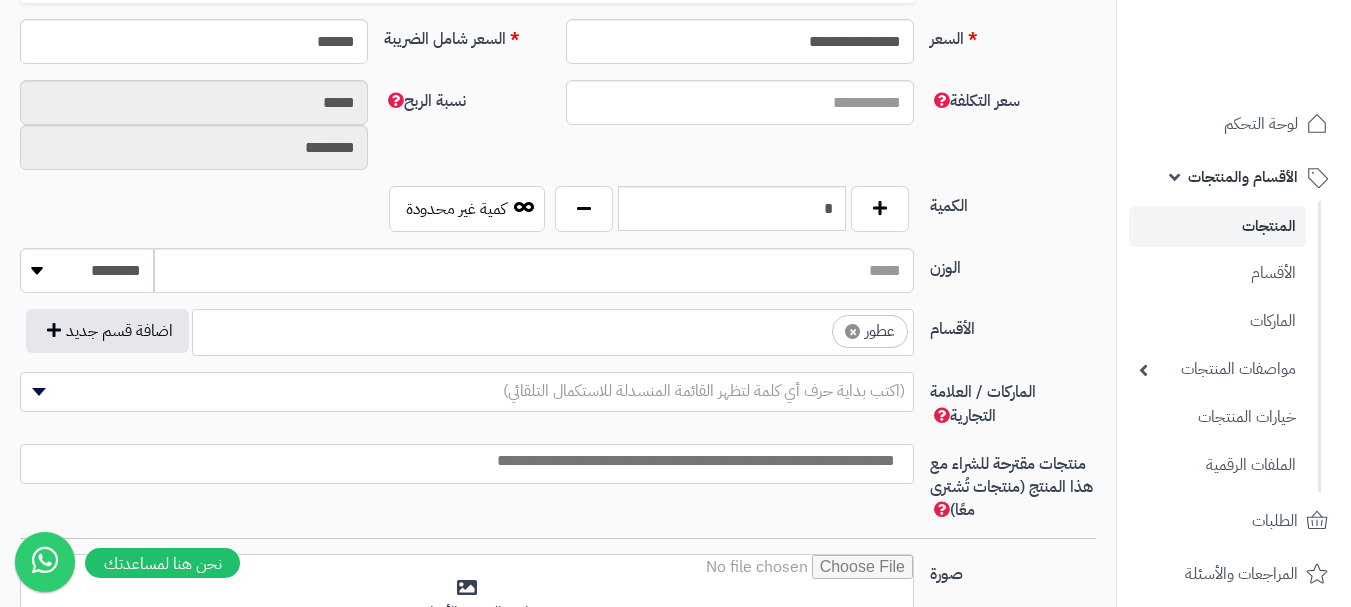 click on "× عطور" at bounding box center (553, 329) 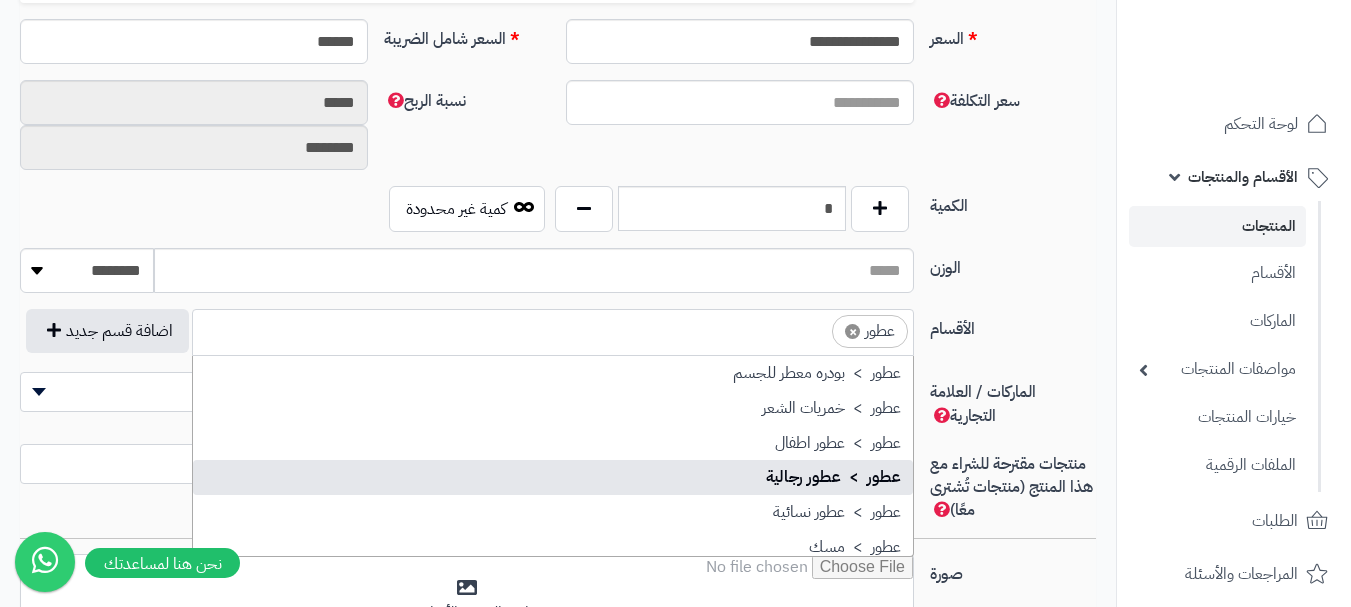 scroll, scrollTop: 797, scrollLeft: 0, axis: vertical 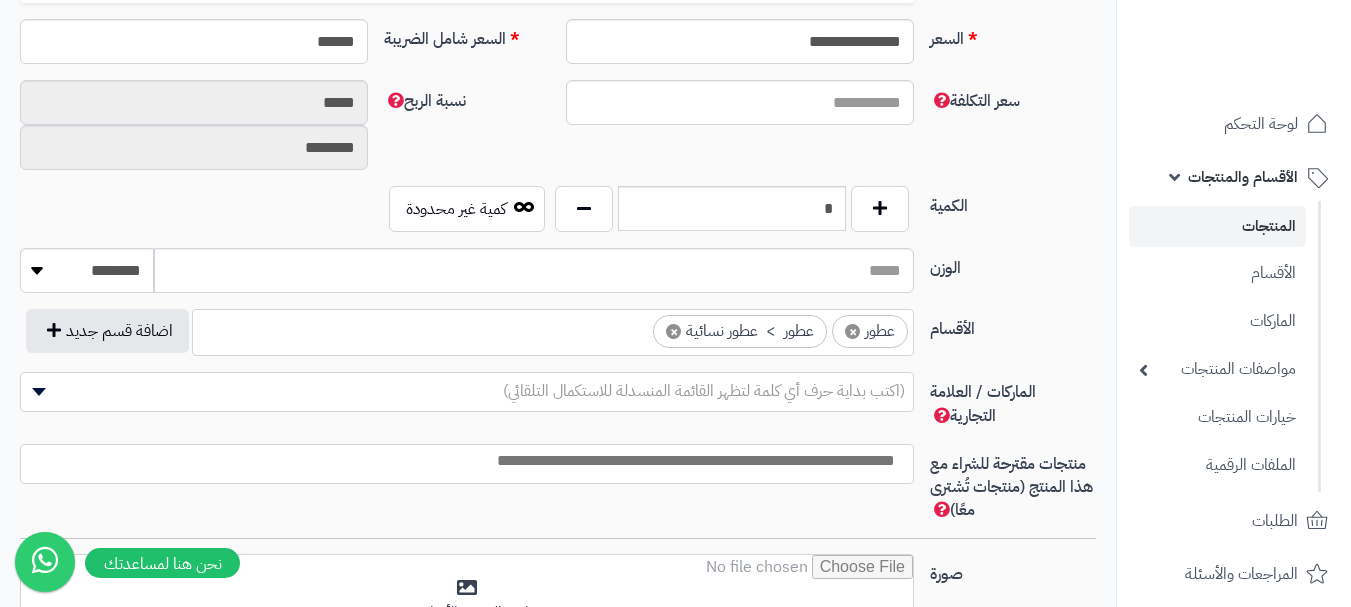 click on "× عطور × عطور  >  عطور نسائية" at bounding box center [553, 329] 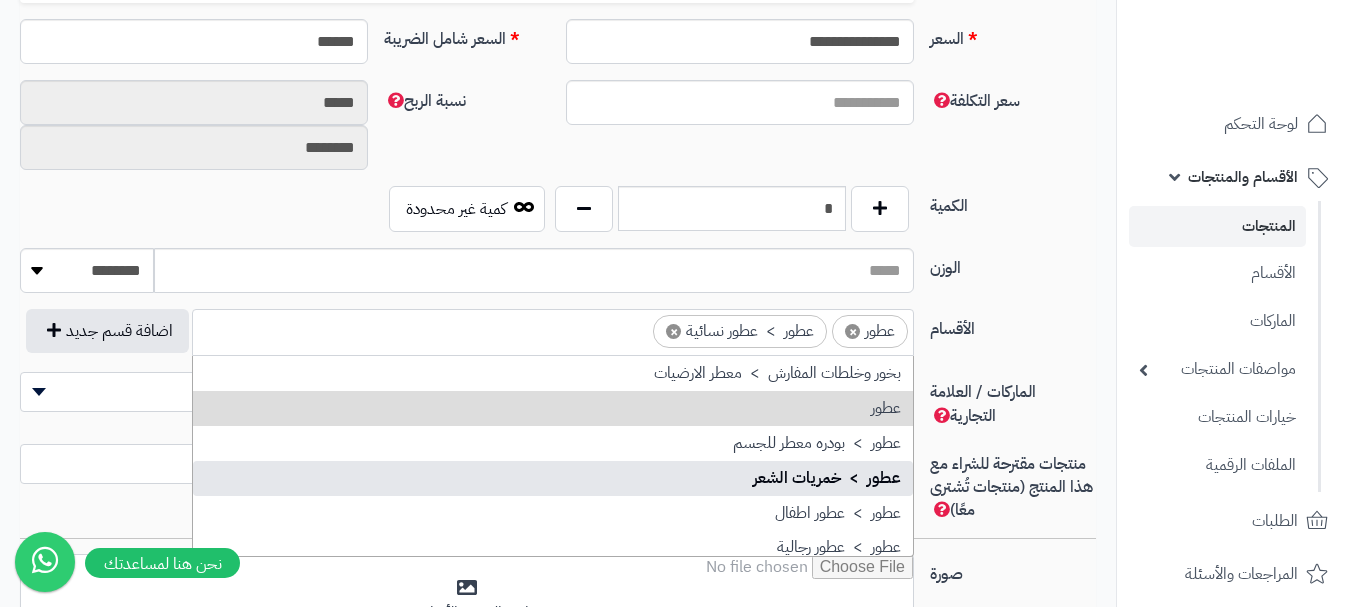 scroll, scrollTop: 797, scrollLeft: 0, axis: vertical 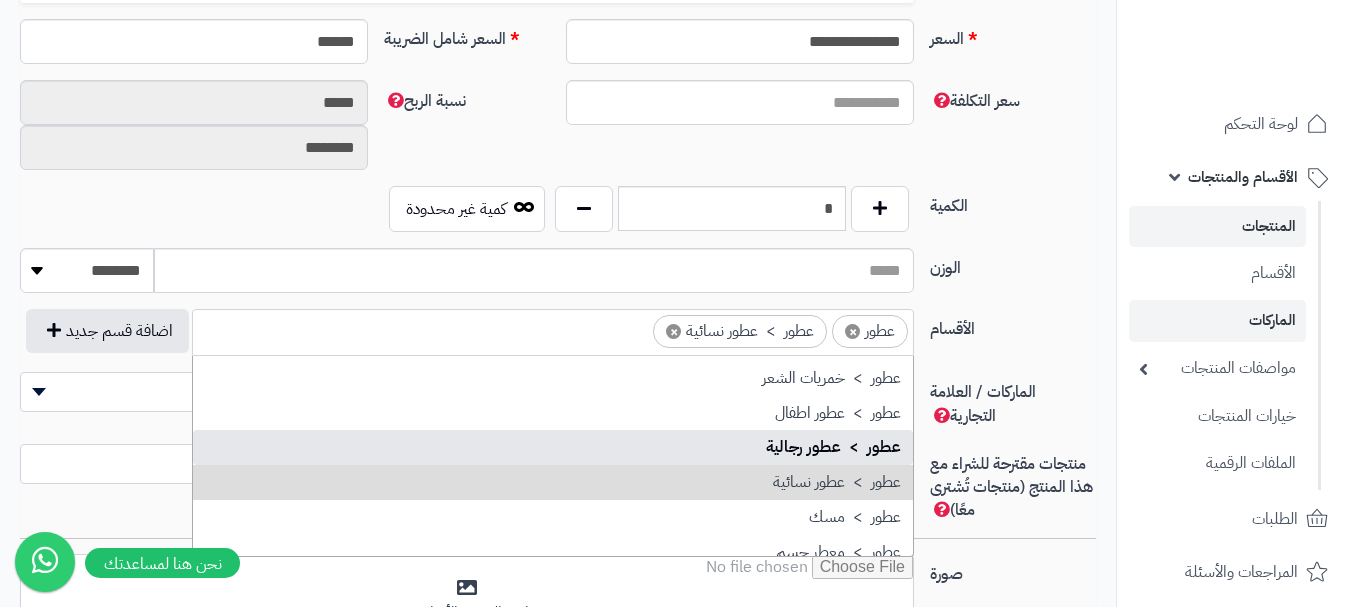 click on "الماركات" at bounding box center [1217, 320] 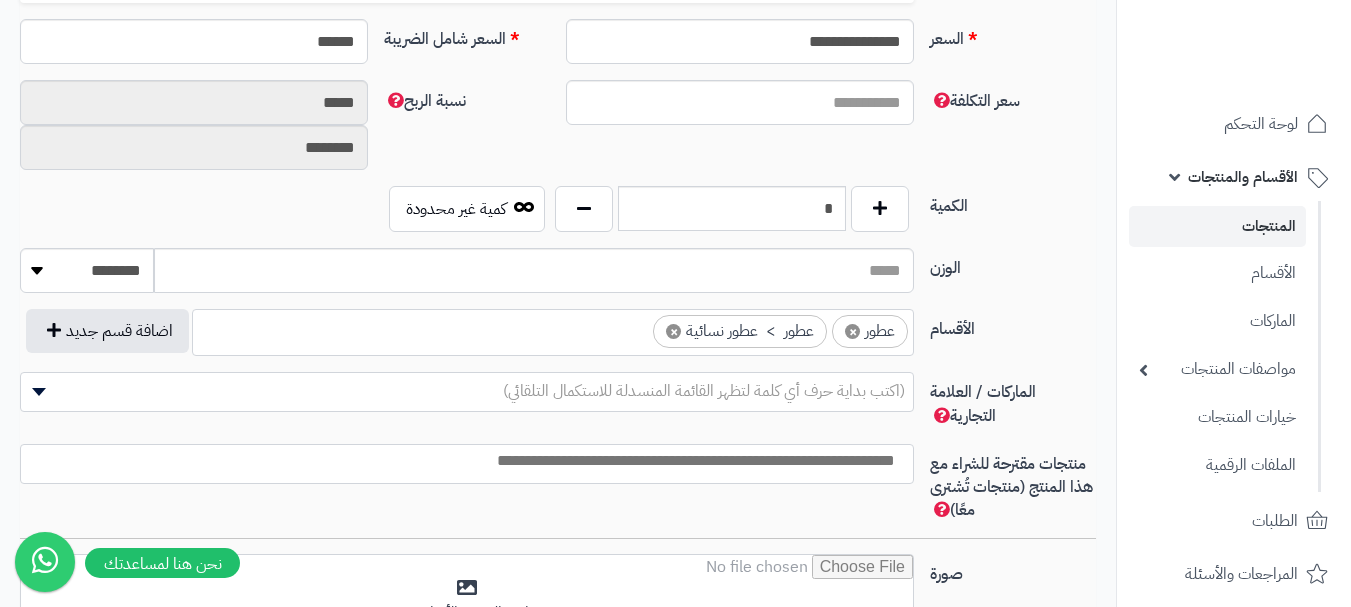 click on "(اكتب بداية حرف أي كلمة لتظهر القائمة المنسدلة للاستكمال التلقائي)" at bounding box center (704, 391) 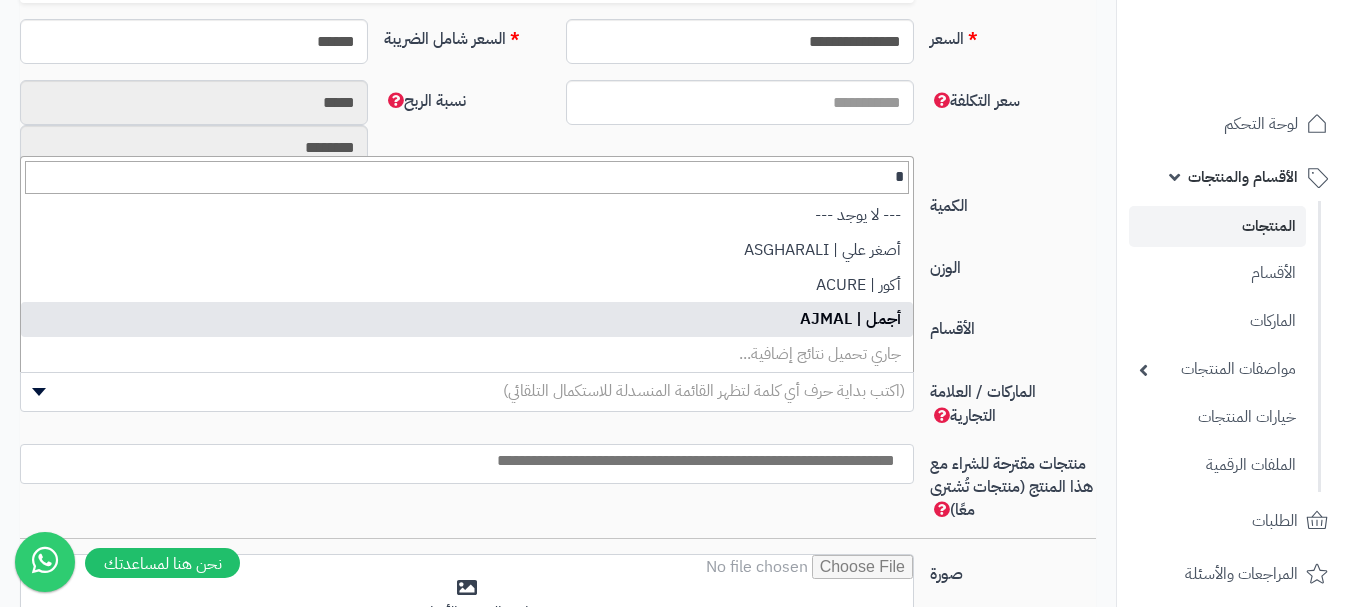 type on "*" 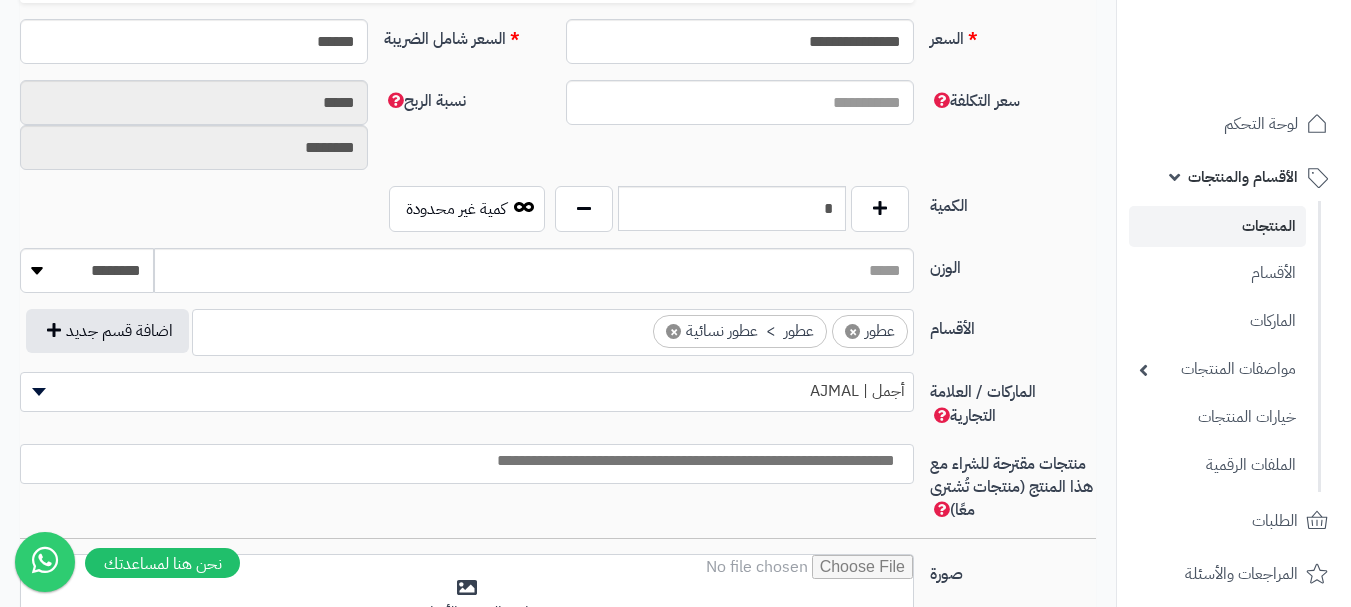 click at bounding box center [467, 464] 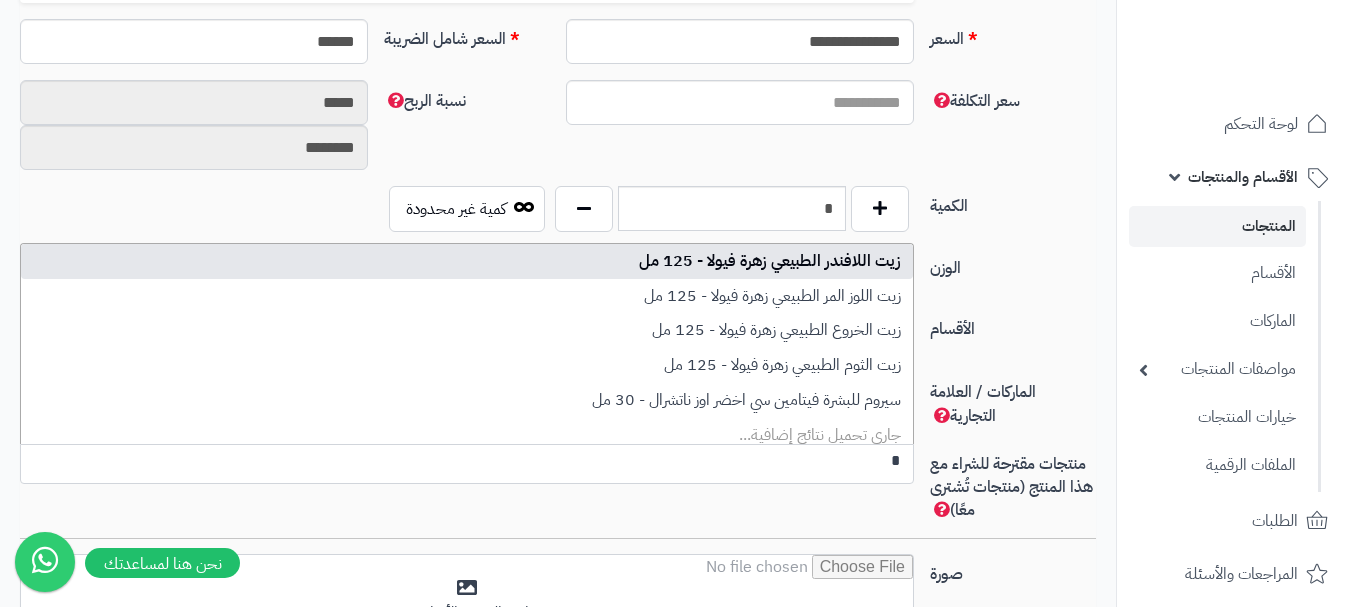 scroll, scrollTop: 0, scrollLeft: 0, axis: both 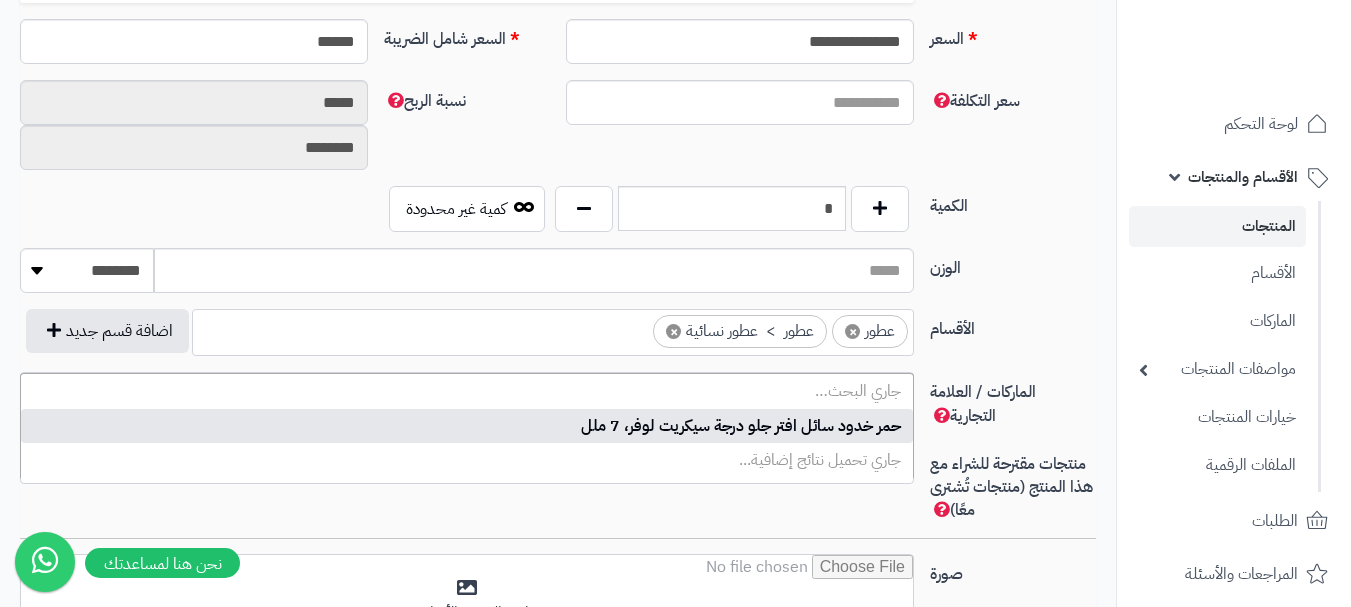 type on "*" 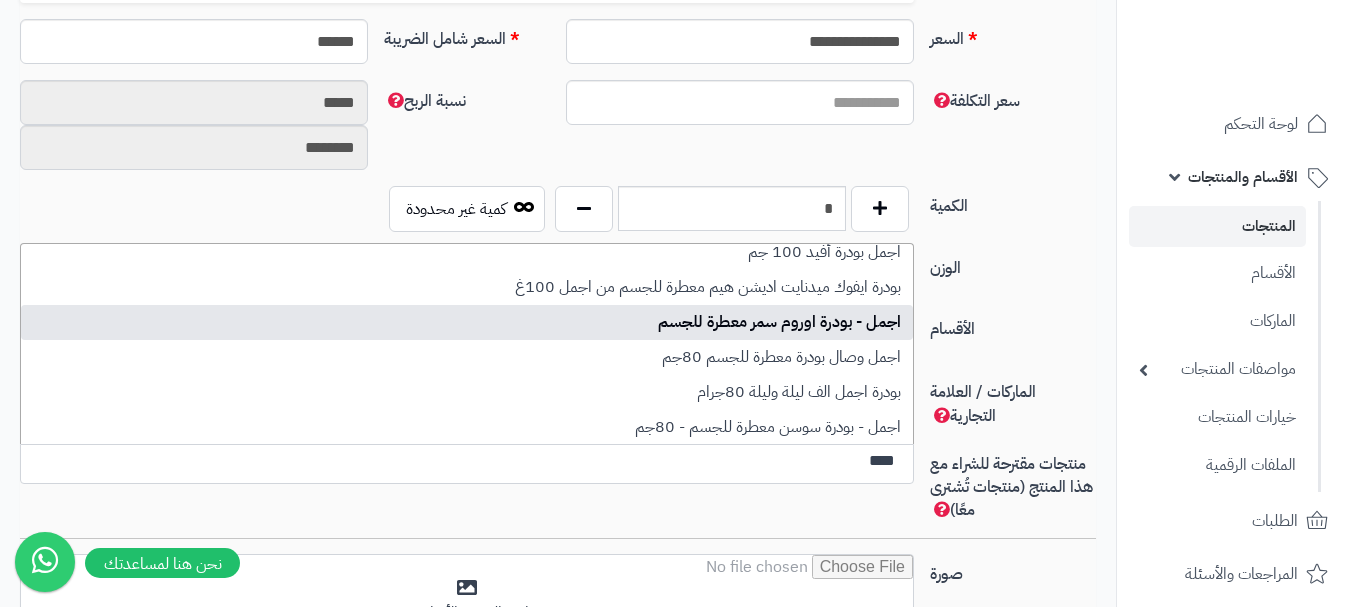 scroll, scrollTop: 109, scrollLeft: 0, axis: vertical 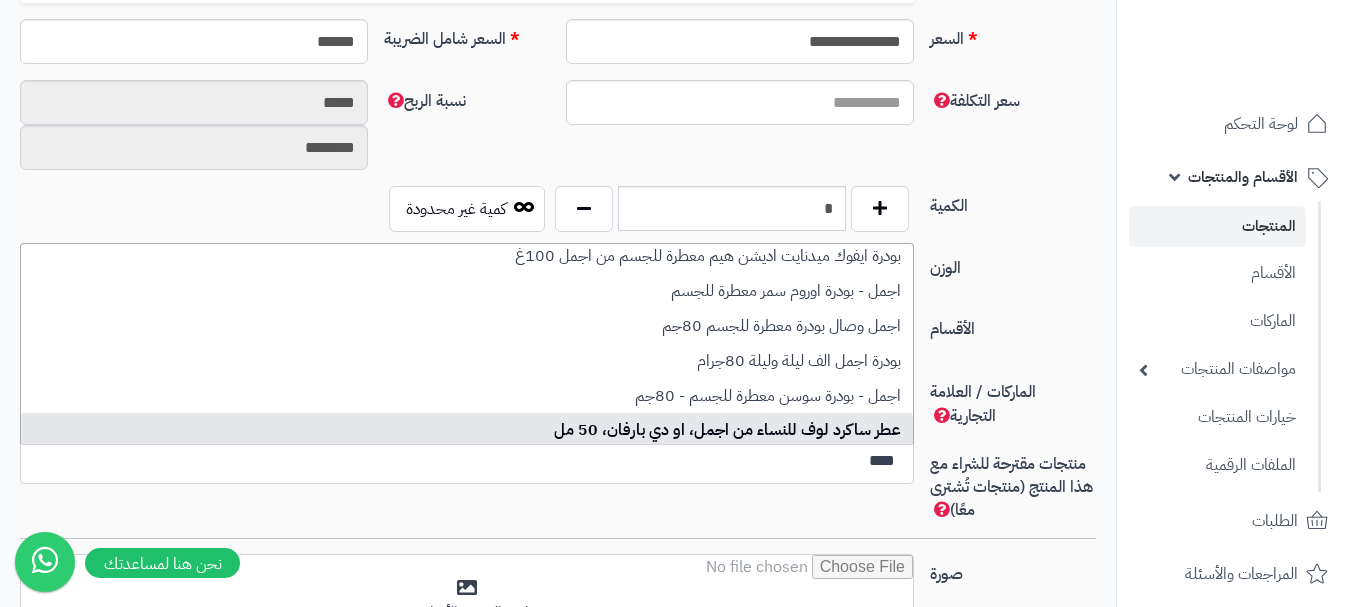 type on "****" 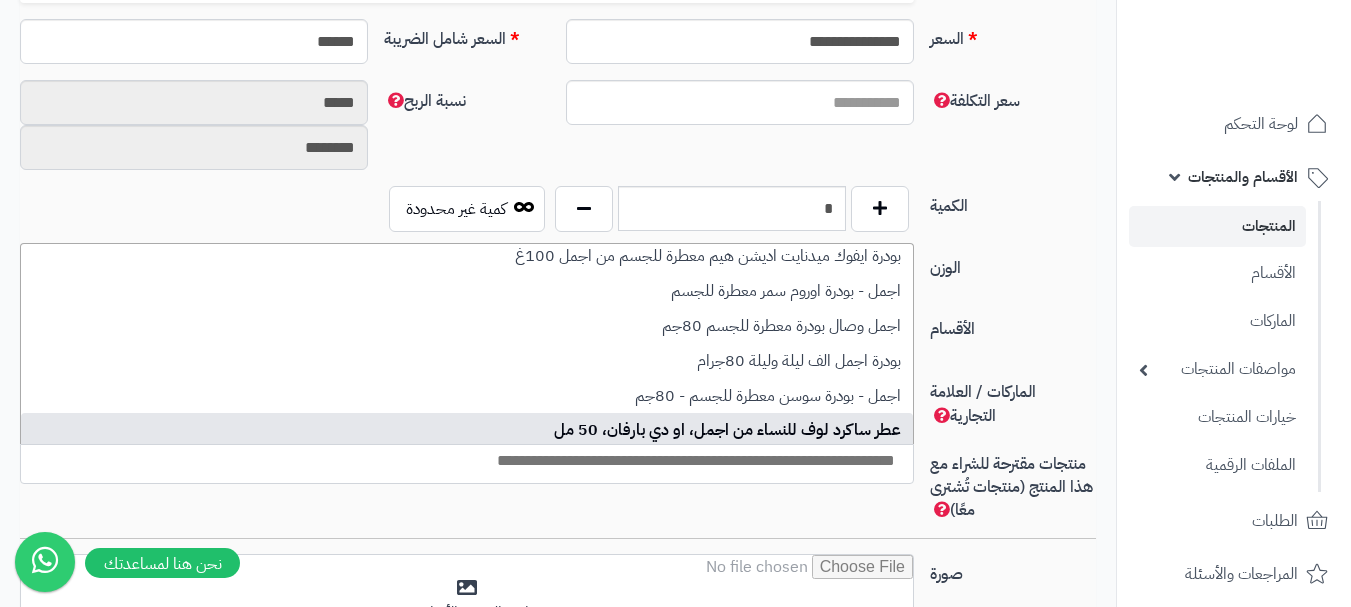 scroll, scrollTop: 0, scrollLeft: 0, axis: both 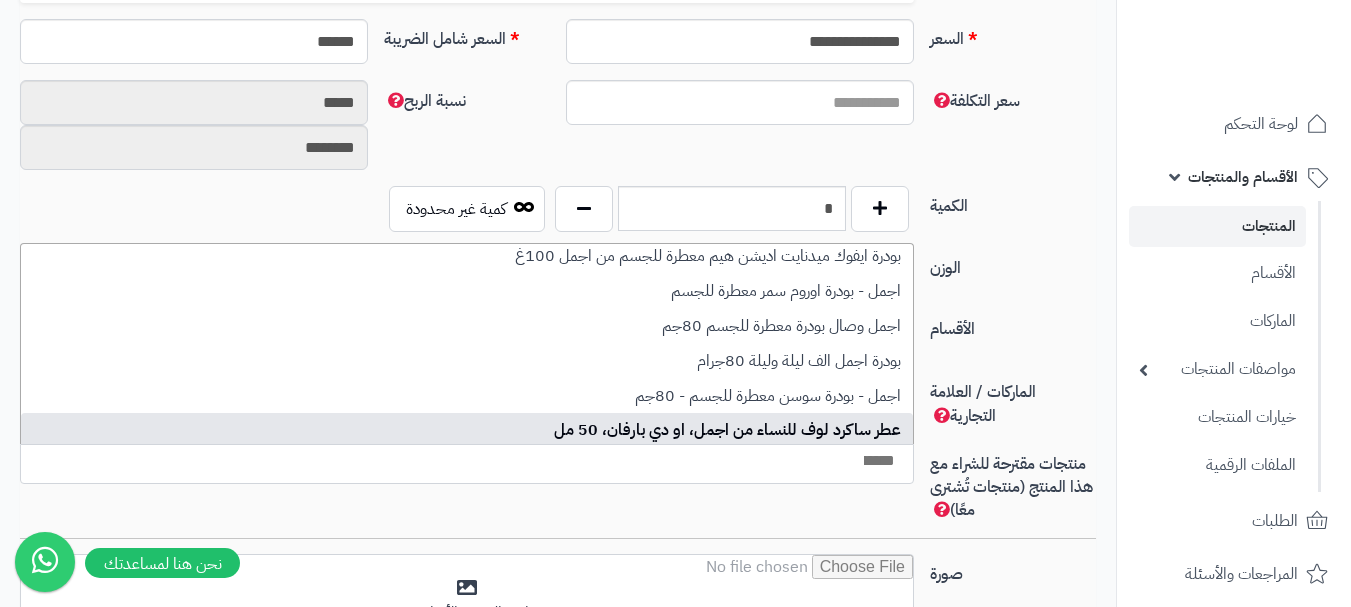 select on "****" 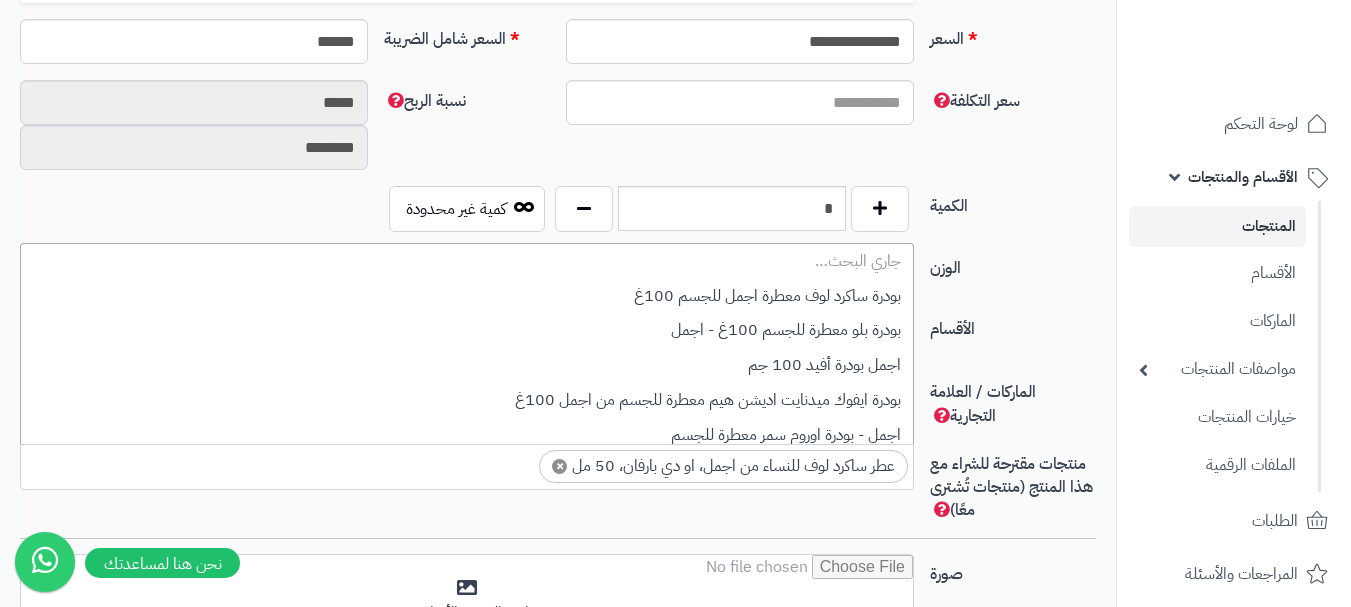 scroll, scrollTop: 0, scrollLeft: -2, axis: horizontal 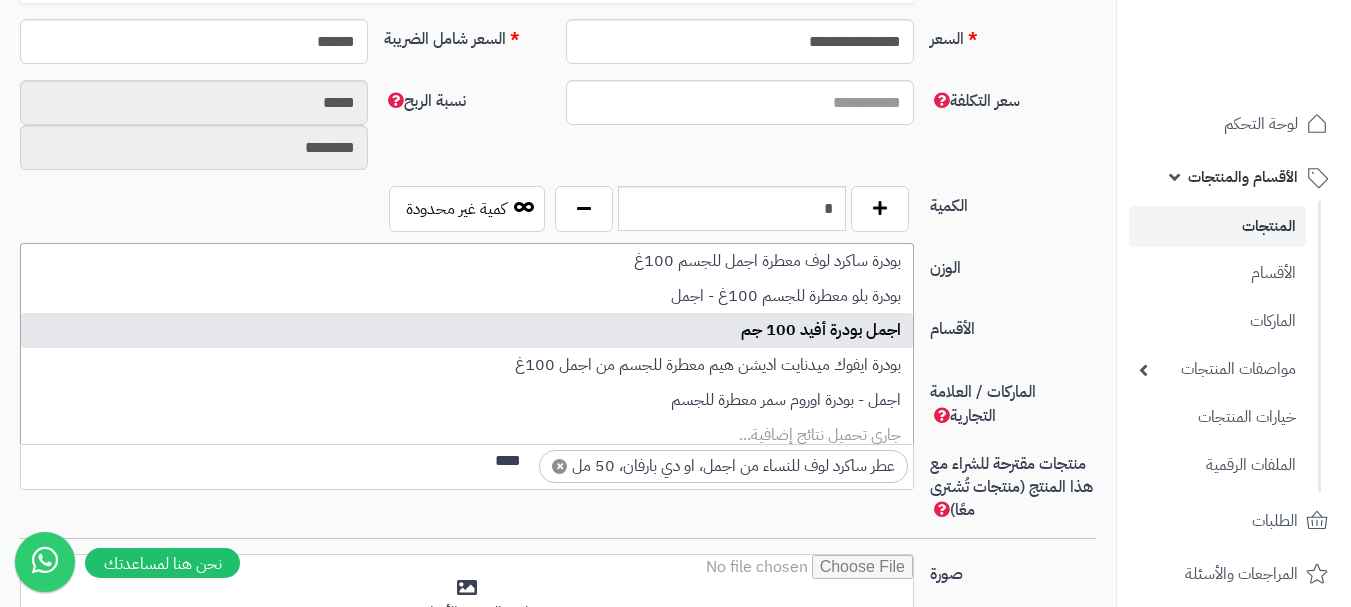 type on "****" 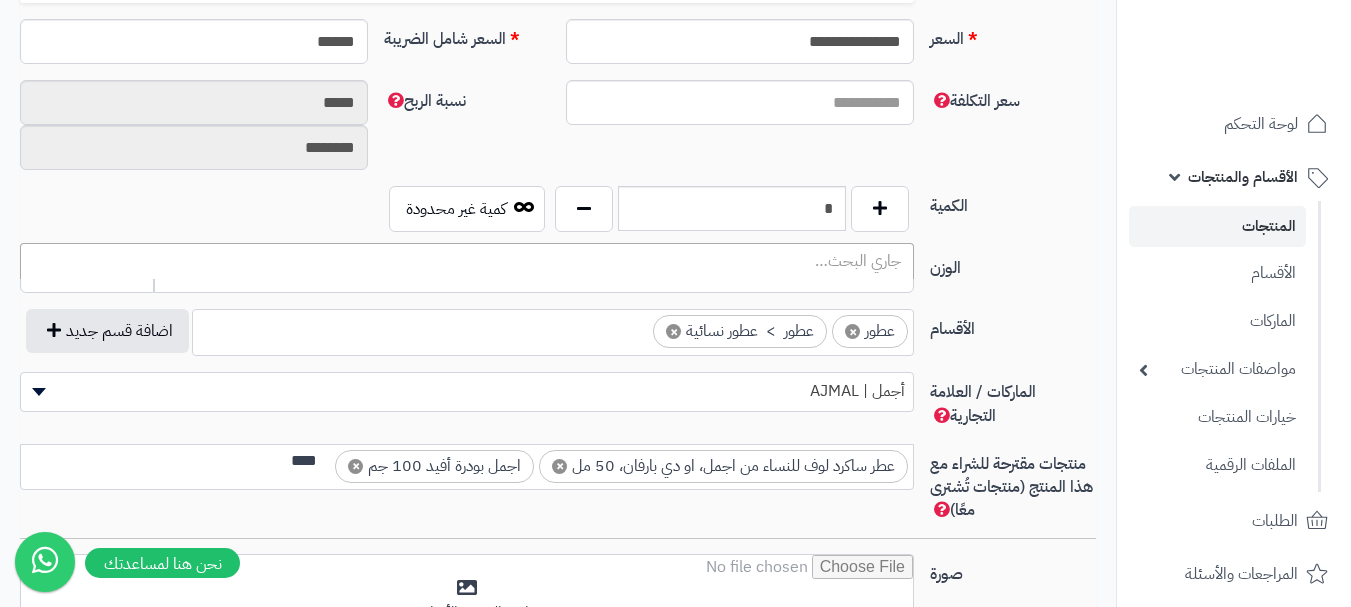 scroll, scrollTop: 0, scrollLeft: -3, axis: horizontal 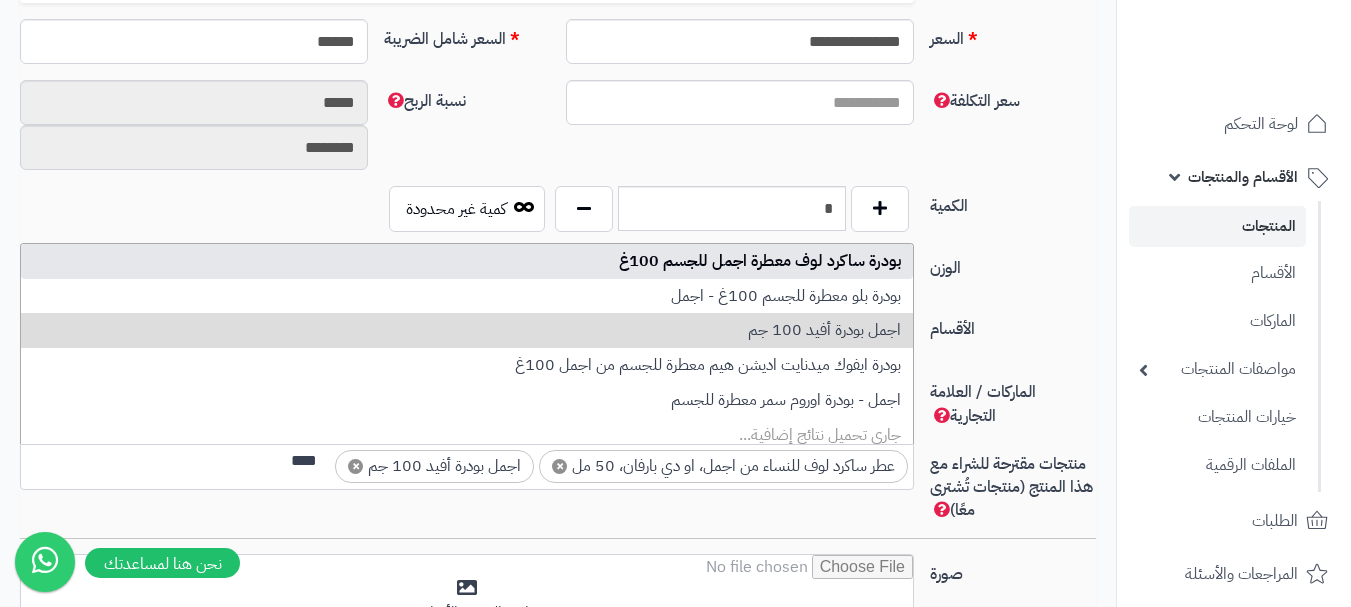 type on "****" 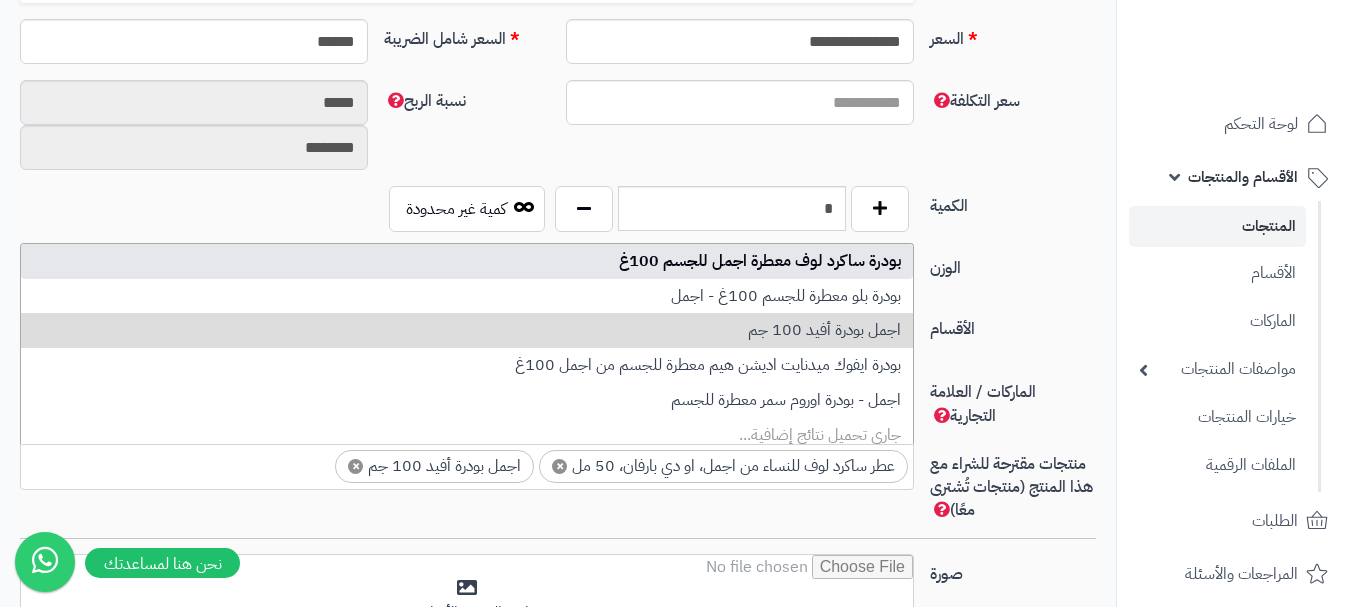 scroll, scrollTop: 0, scrollLeft: 0, axis: both 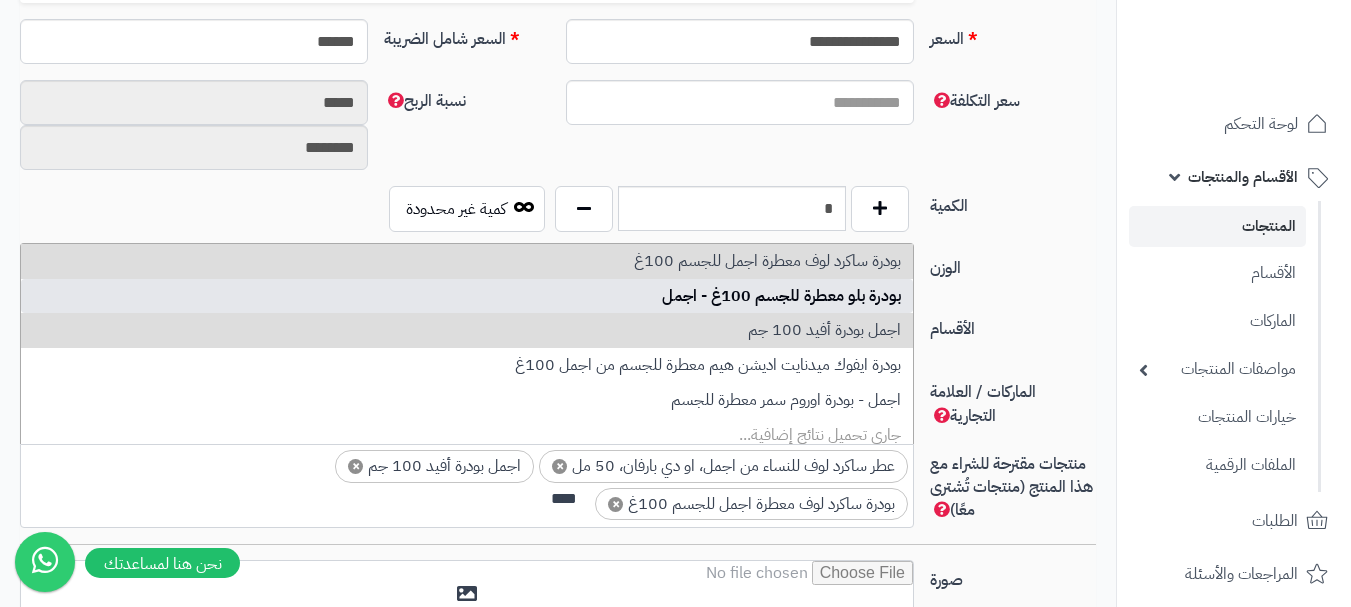 type on "****" 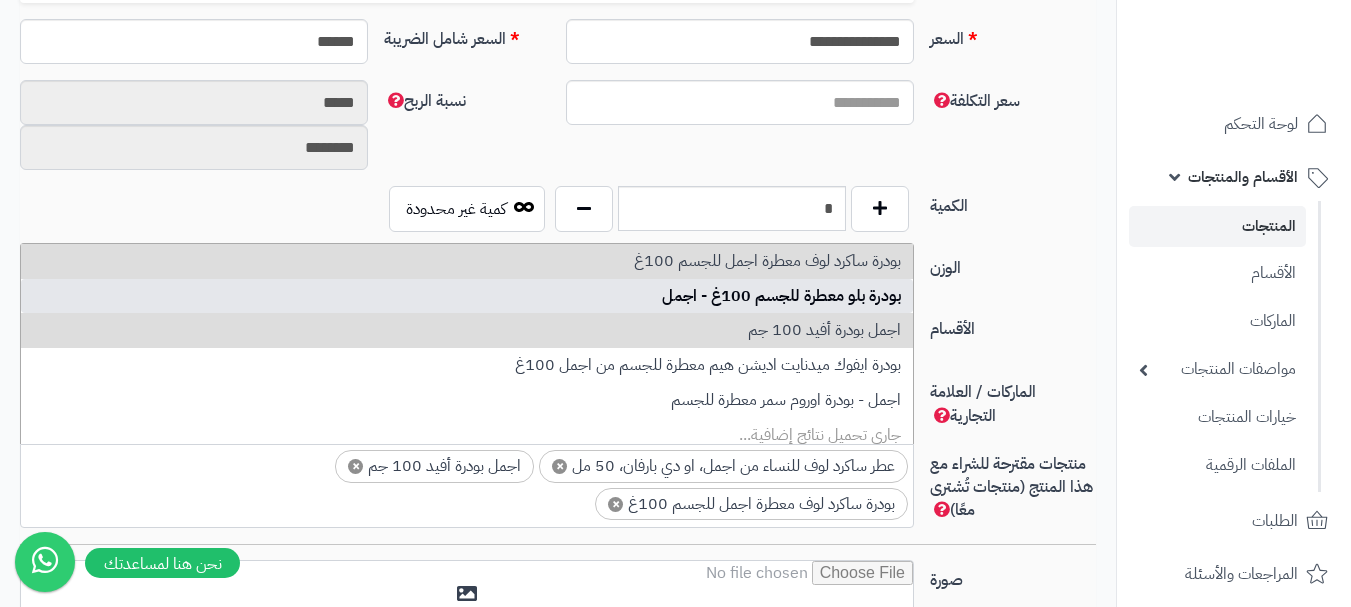 scroll, scrollTop: 0, scrollLeft: 0, axis: both 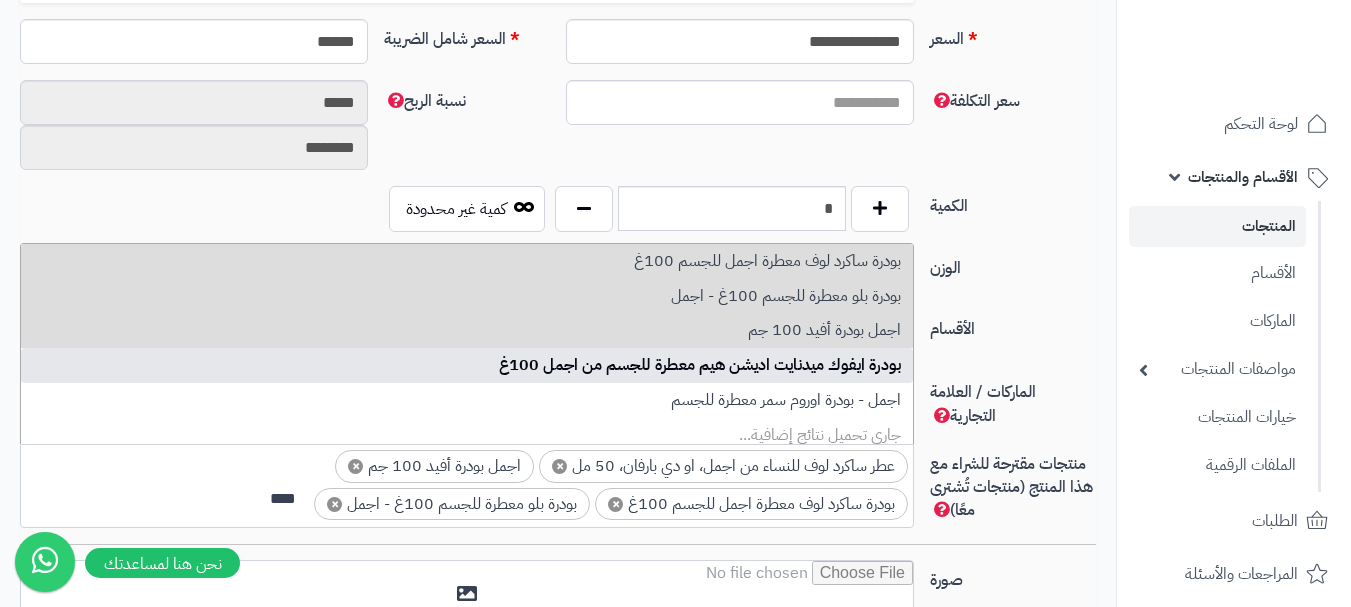 type on "****" 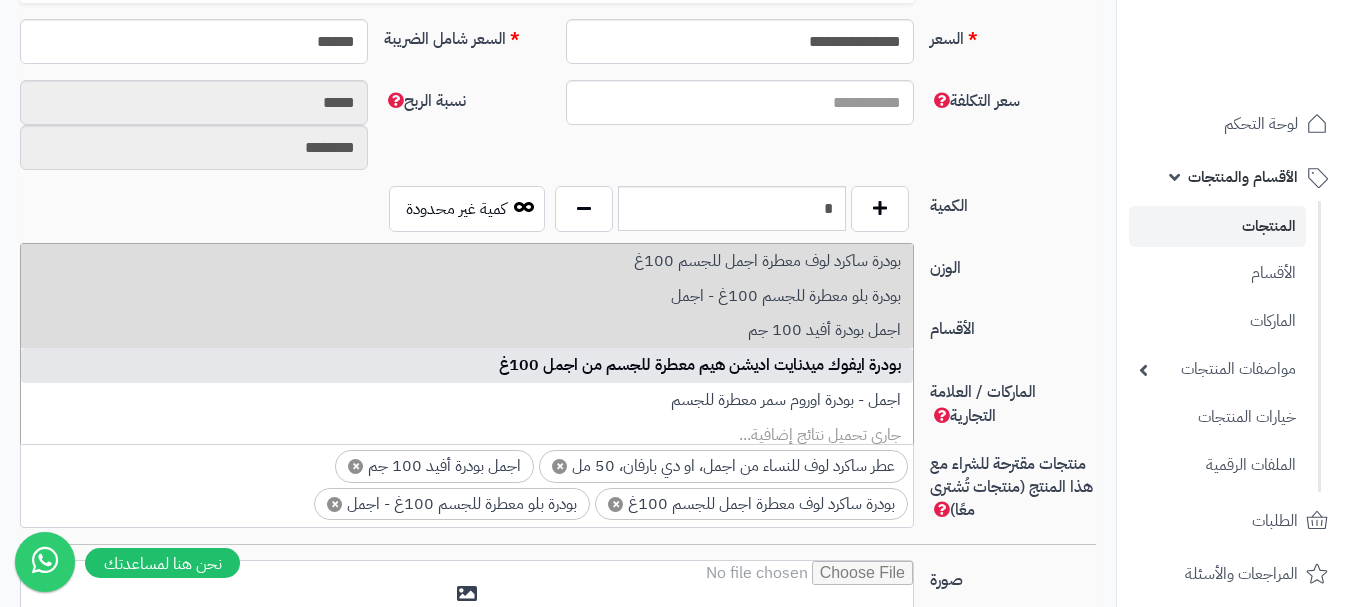 scroll, scrollTop: 0, scrollLeft: 0, axis: both 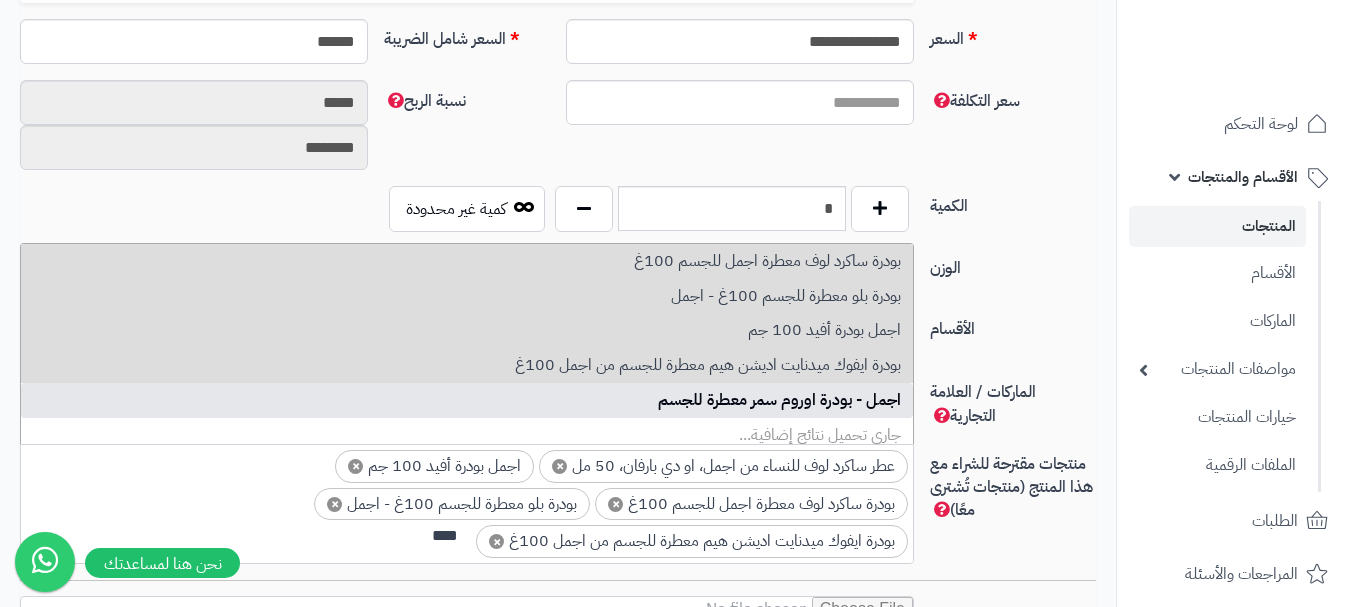 type on "****" 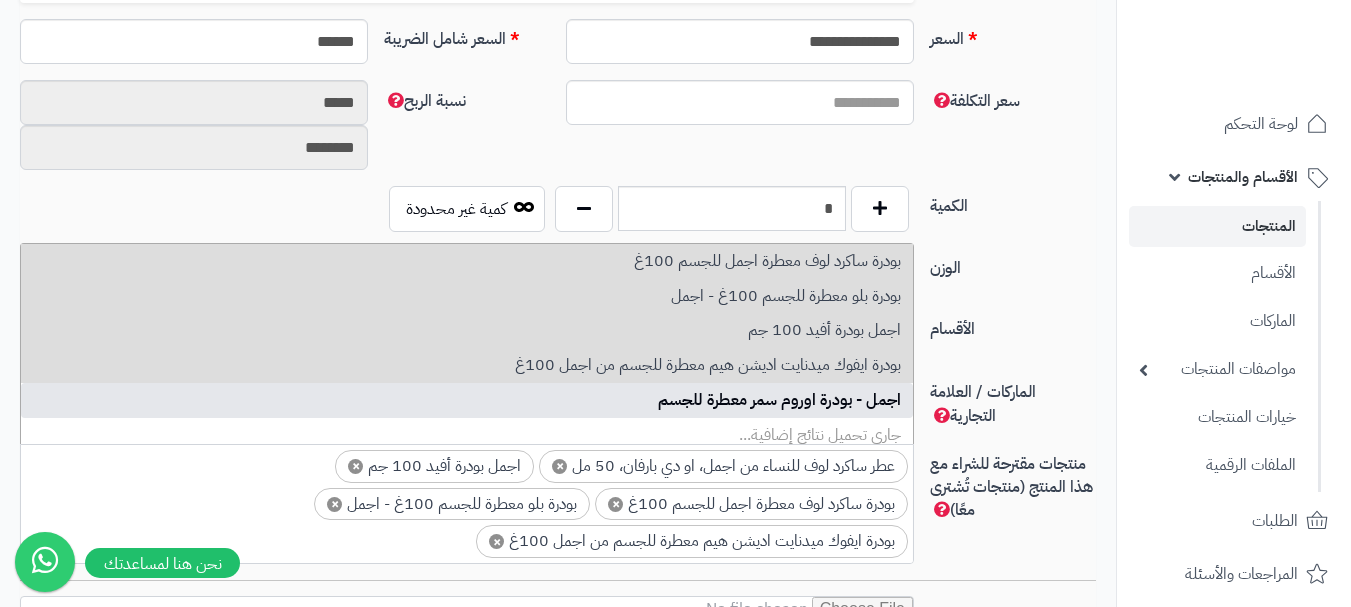 scroll, scrollTop: 0, scrollLeft: 0, axis: both 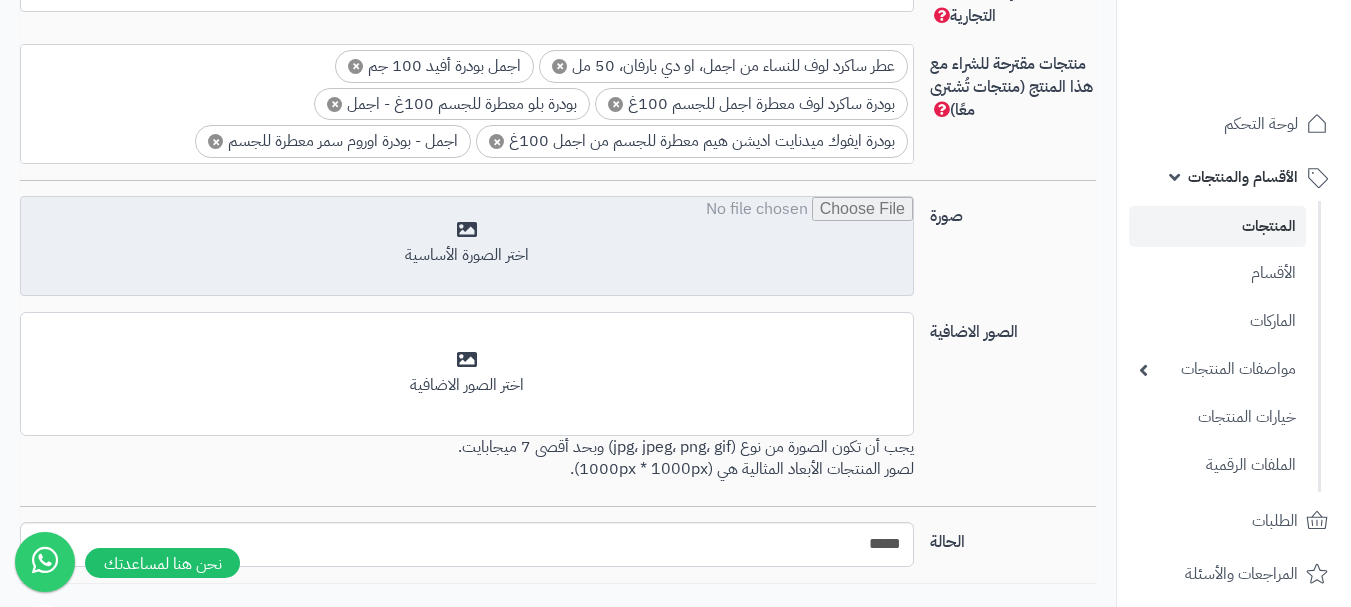 click at bounding box center [467, 247] 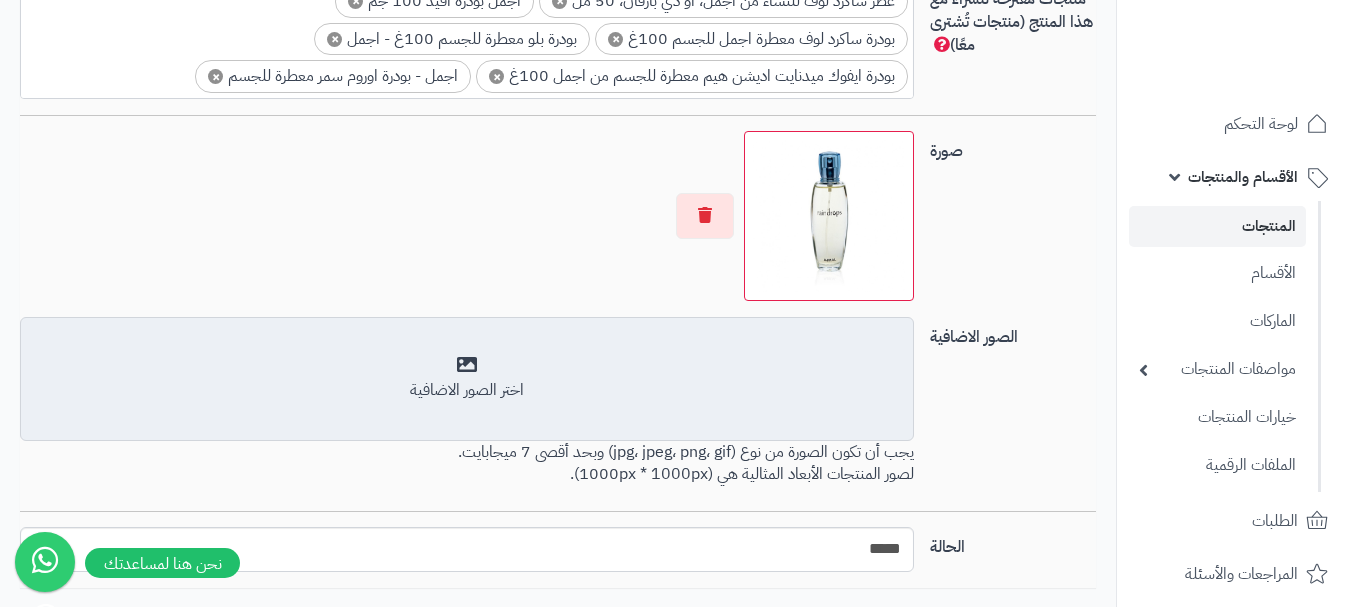 scroll, scrollTop: 1400, scrollLeft: 0, axis: vertical 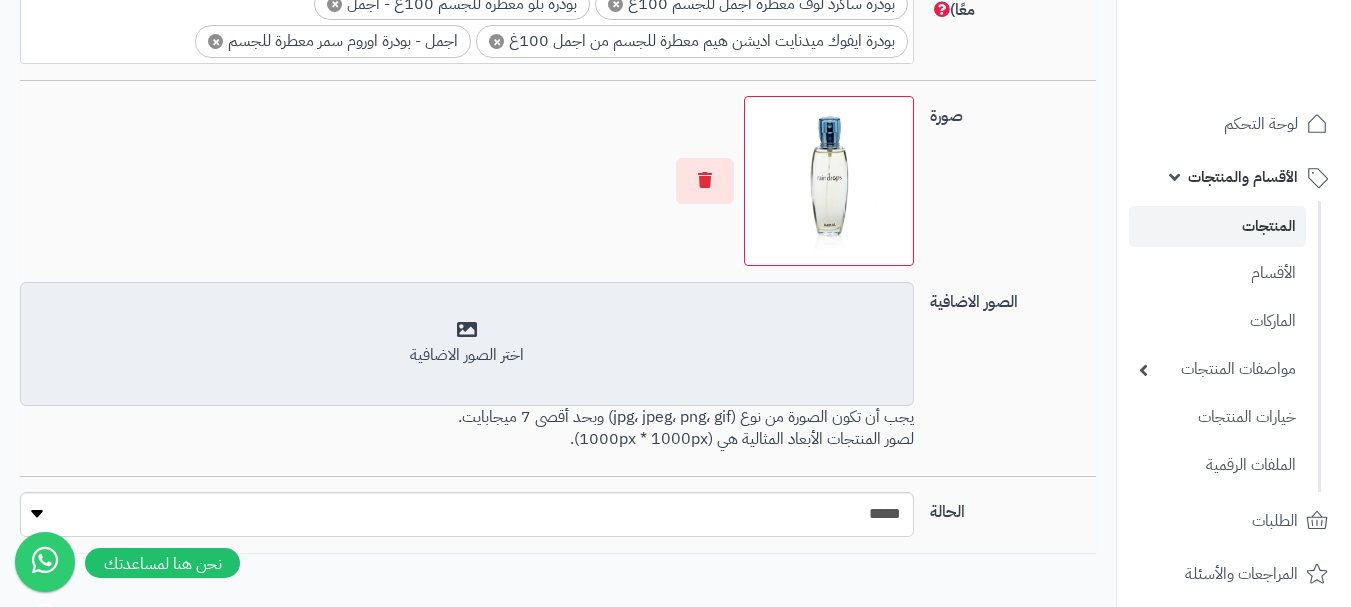 click on "أضف الصور الاضافية
اختر الصور الاضافية" at bounding box center (467, 344) 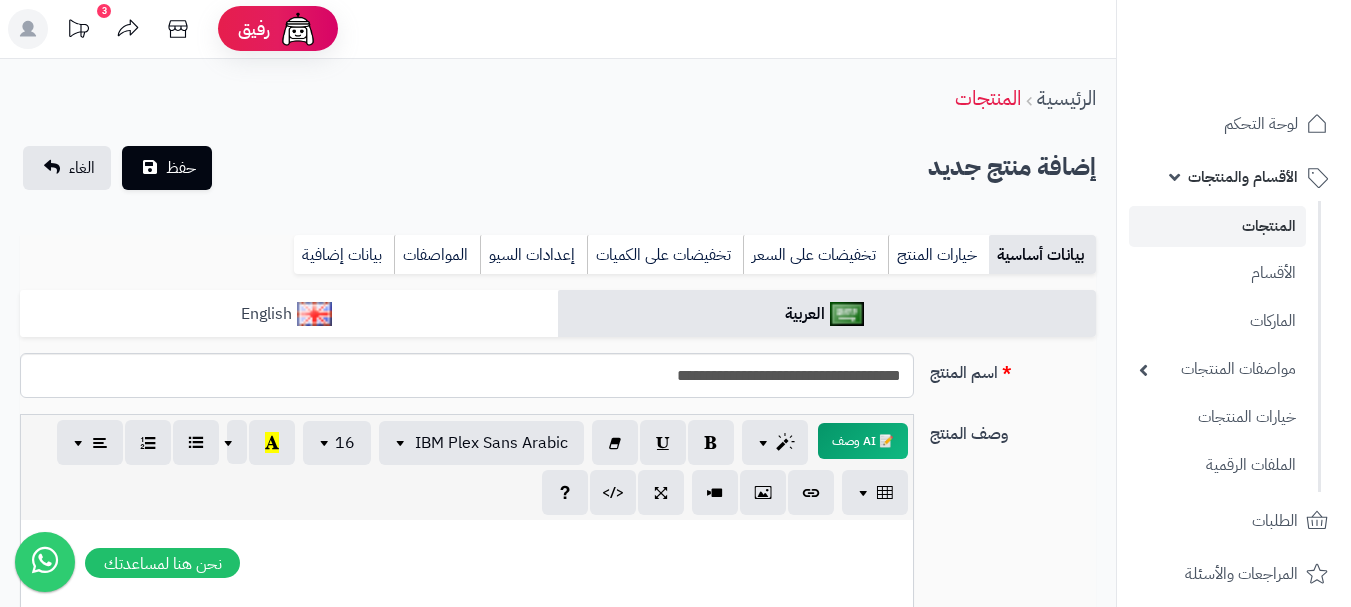 scroll, scrollTop: 0, scrollLeft: 0, axis: both 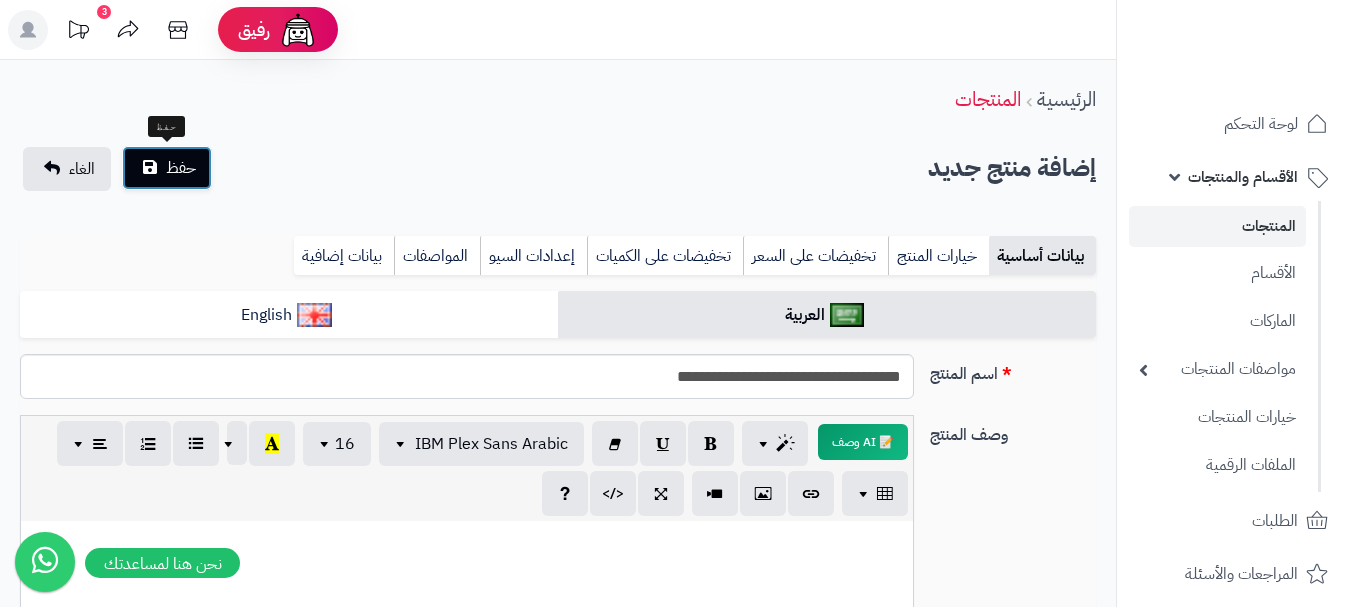 click on "حفظ" at bounding box center (181, 168) 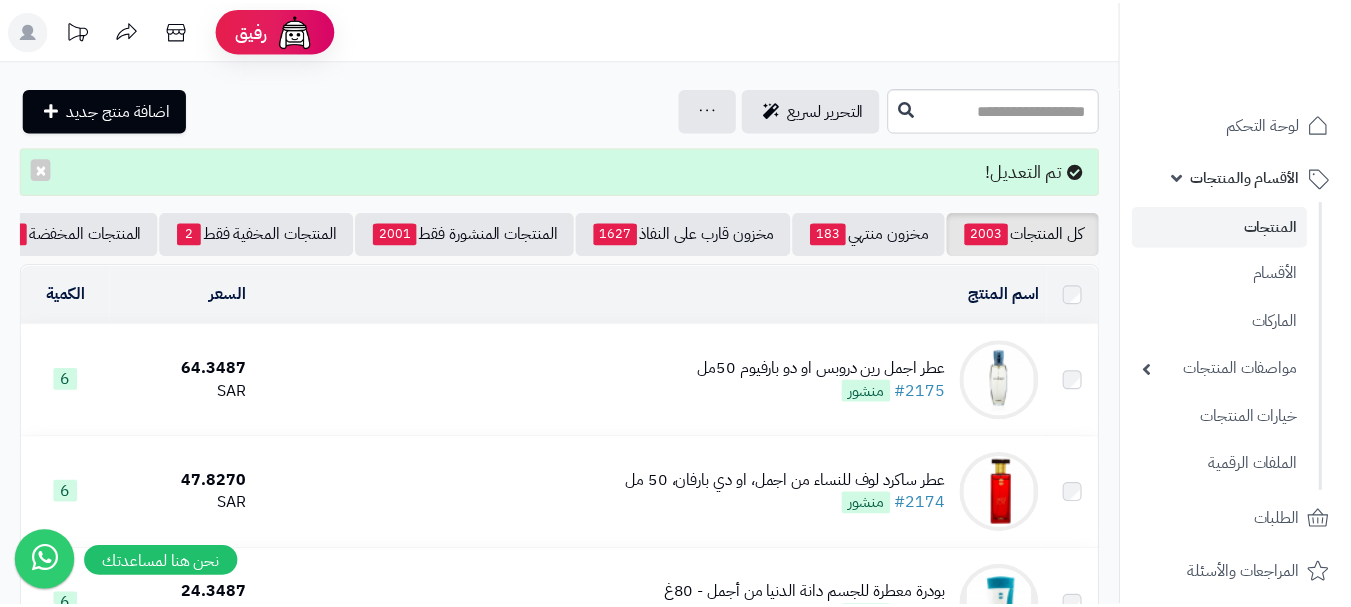 scroll, scrollTop: 0, scrollLeft: 0, axis: both 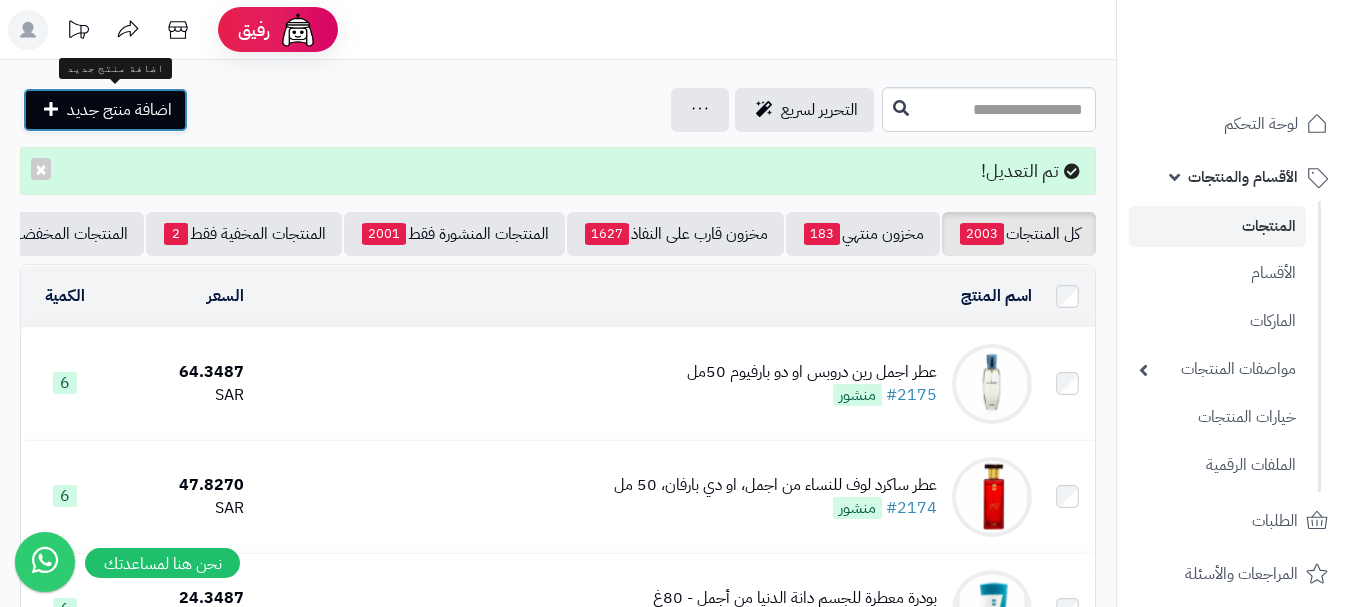 drag, startPoint x: 93, startPoint y: 107, endPoint x: 103, endPoint y: 138, distance: 32.572994 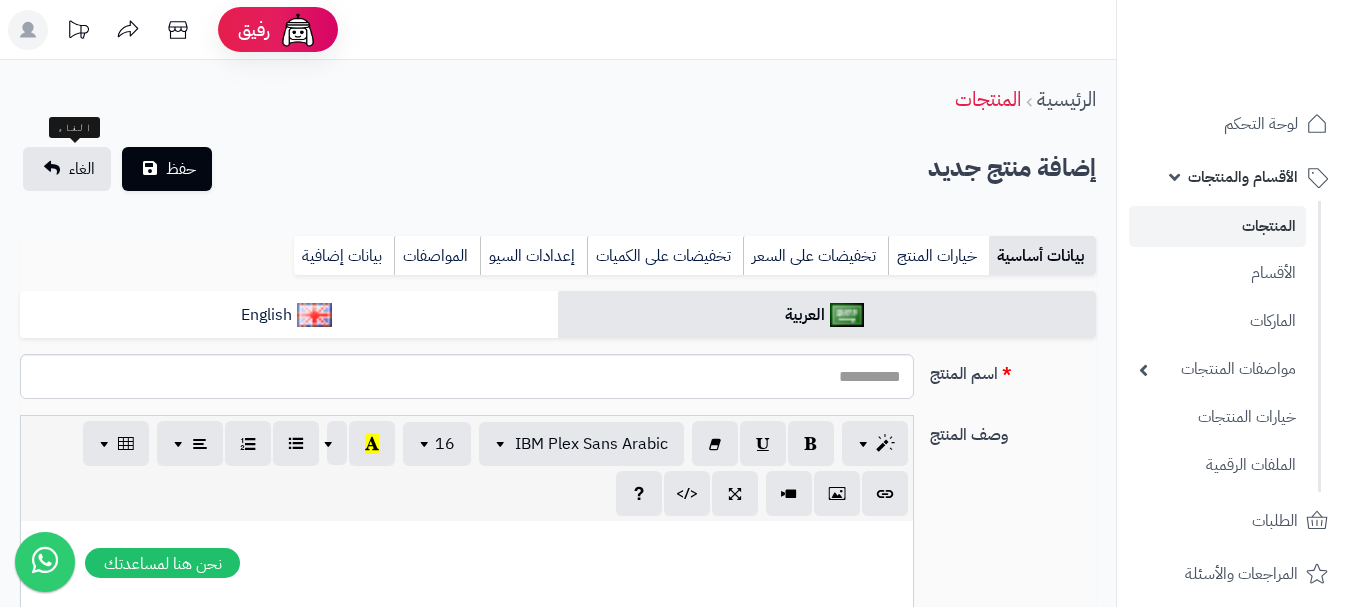 select 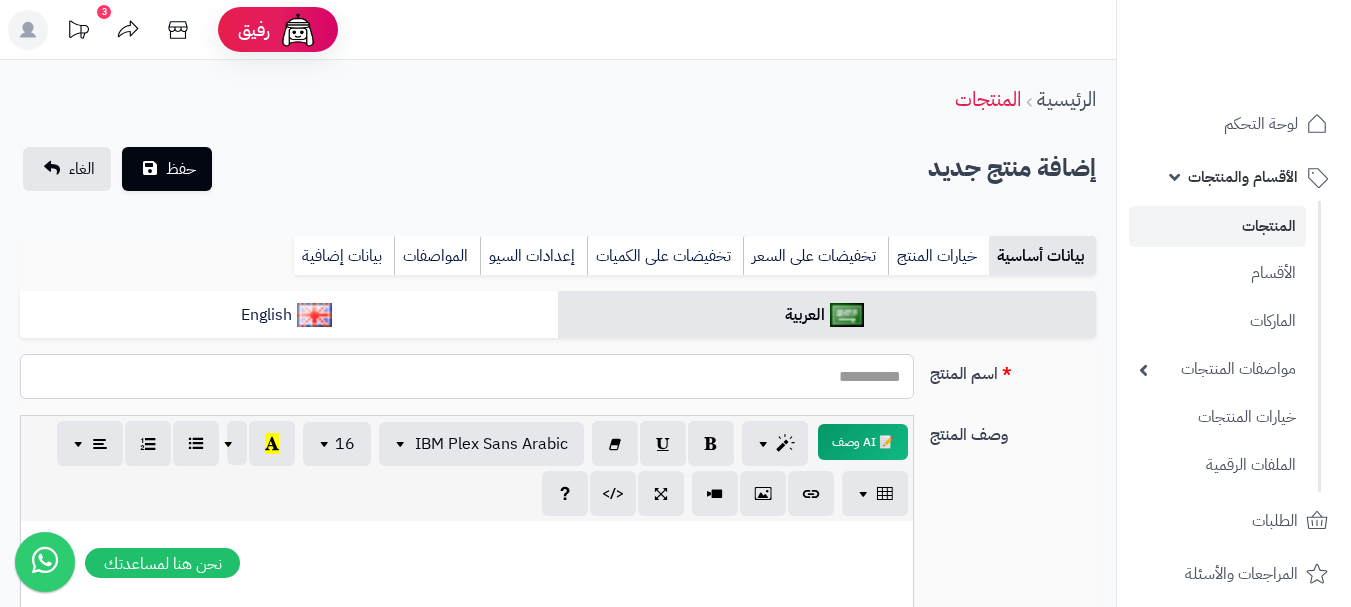 paste on "**********" 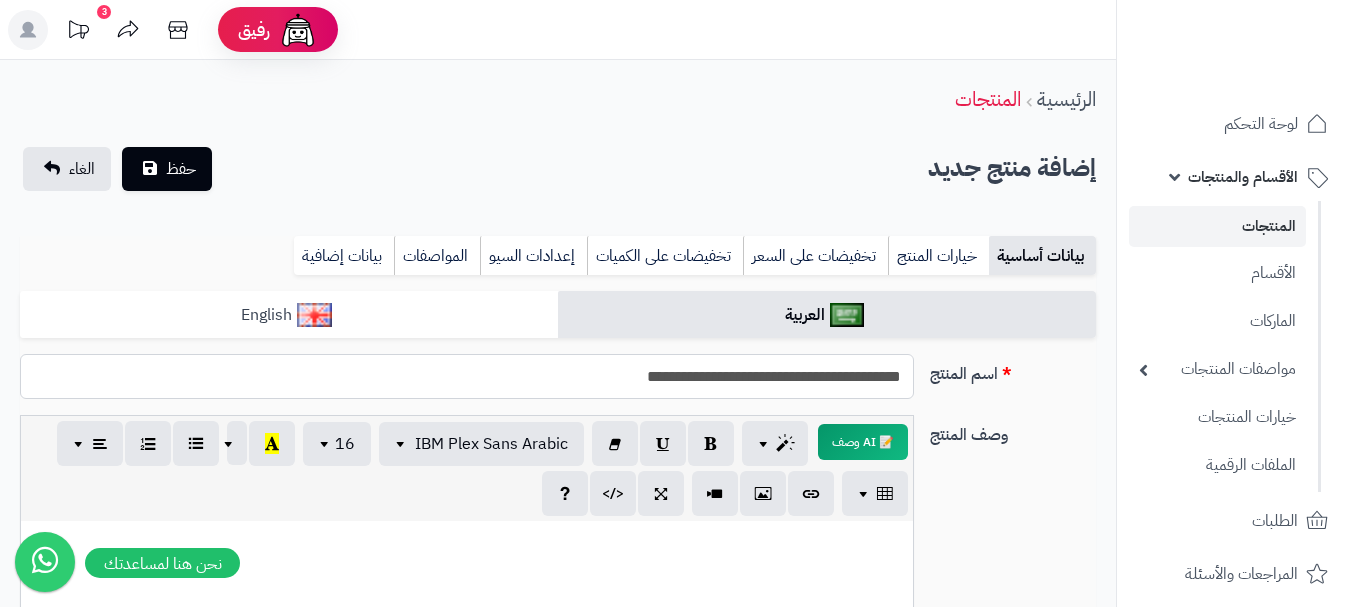 type on "**********" 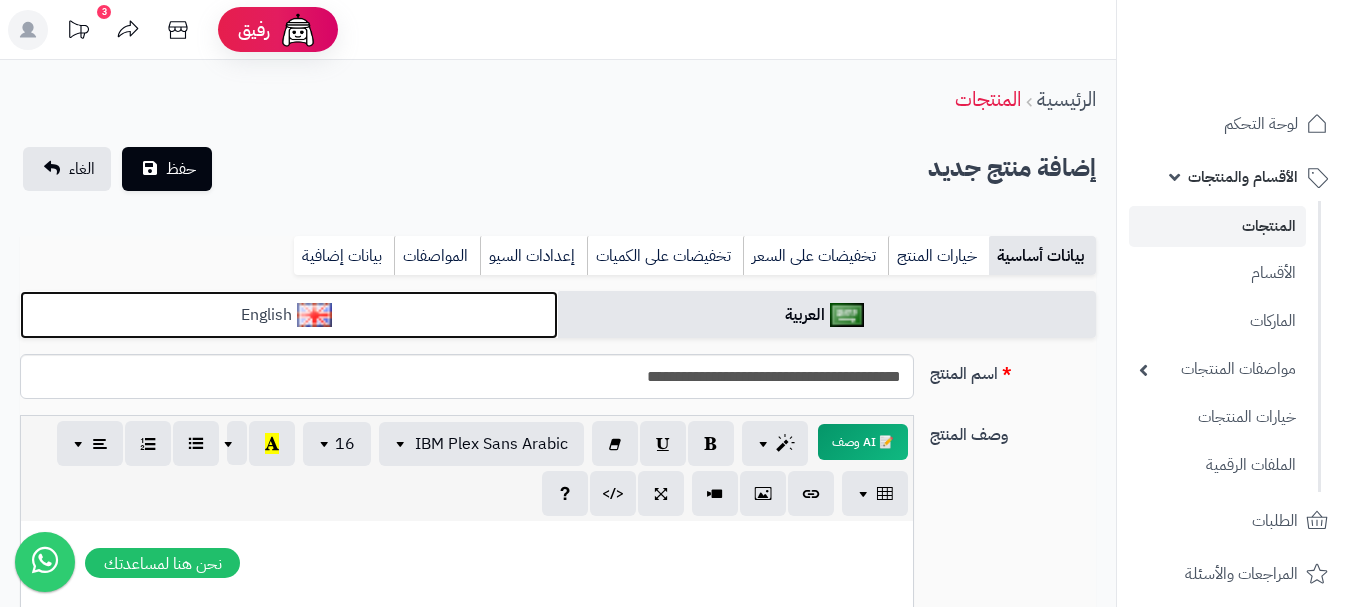 click on "English" at bounding box center [289, 315] 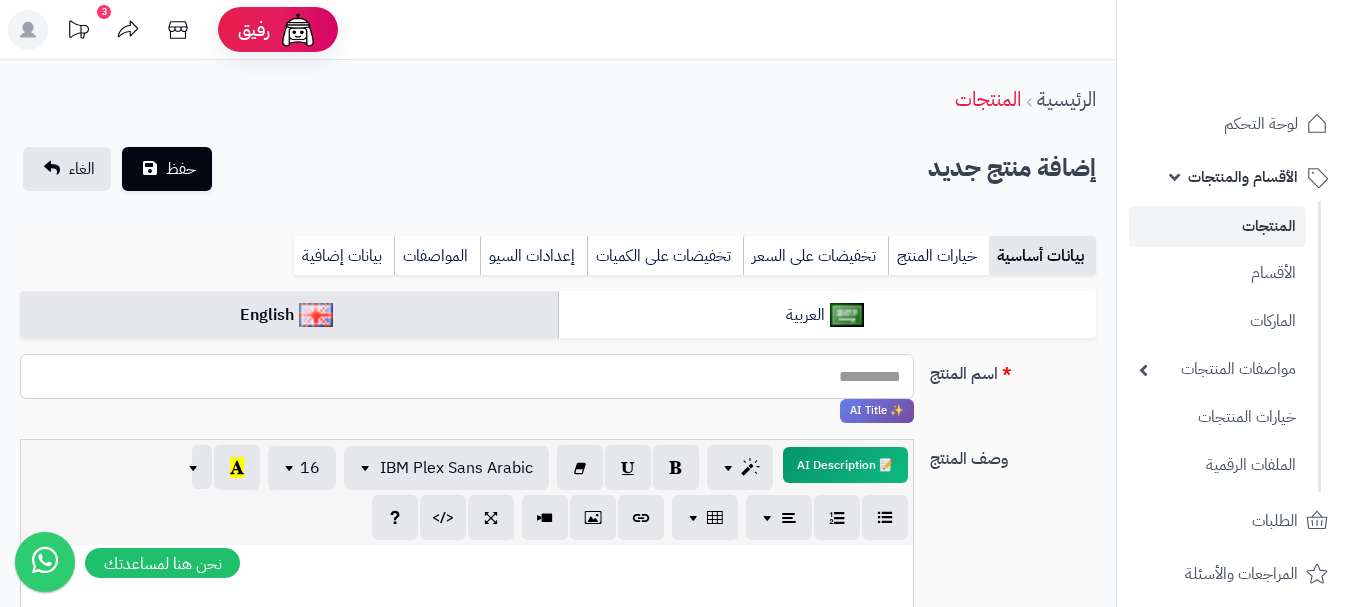 paste on "**********" 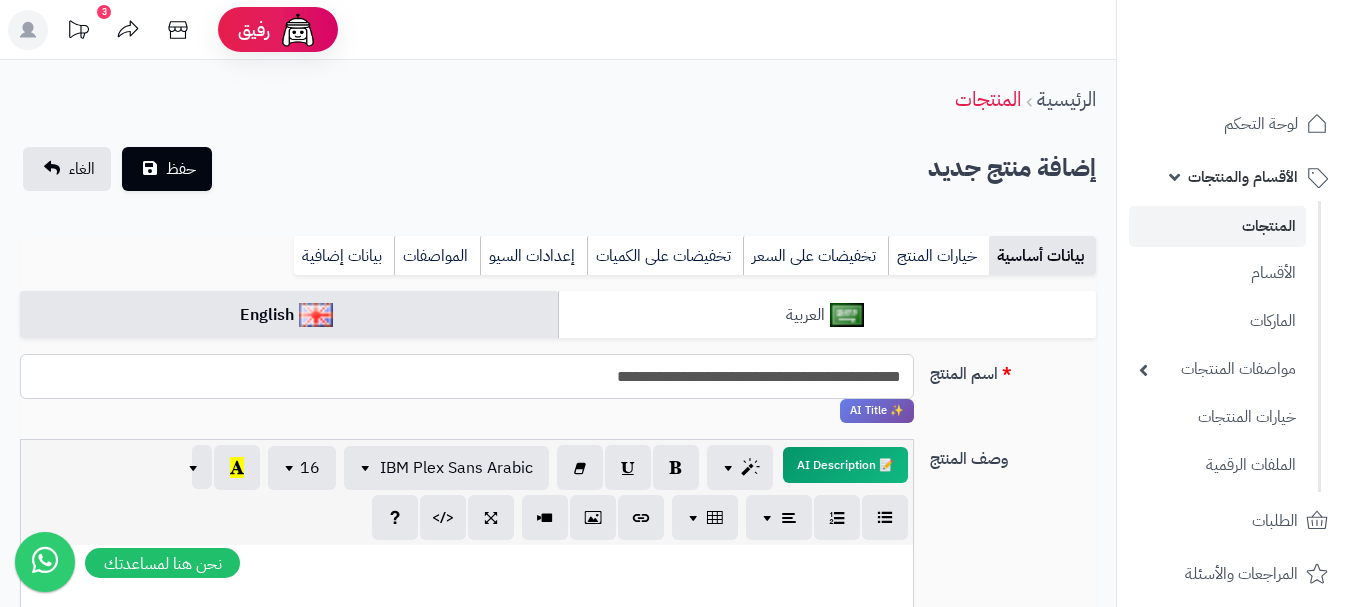 type on "**********" 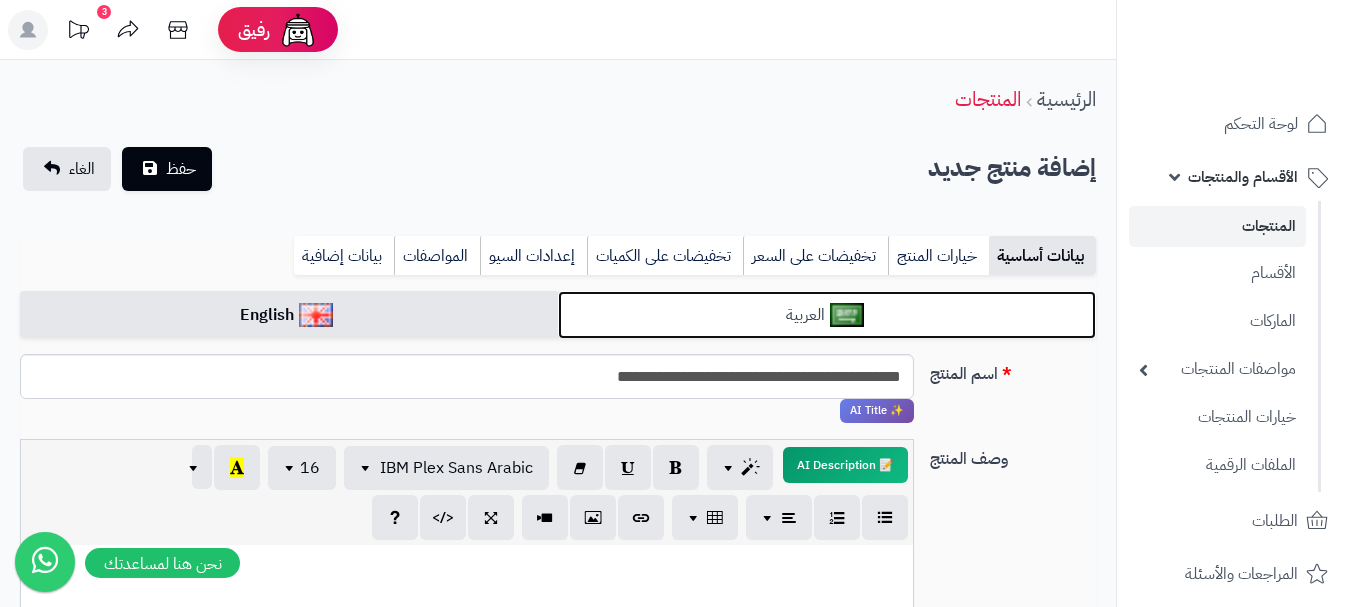 click on "العربية" at bounding box center (827, 315) 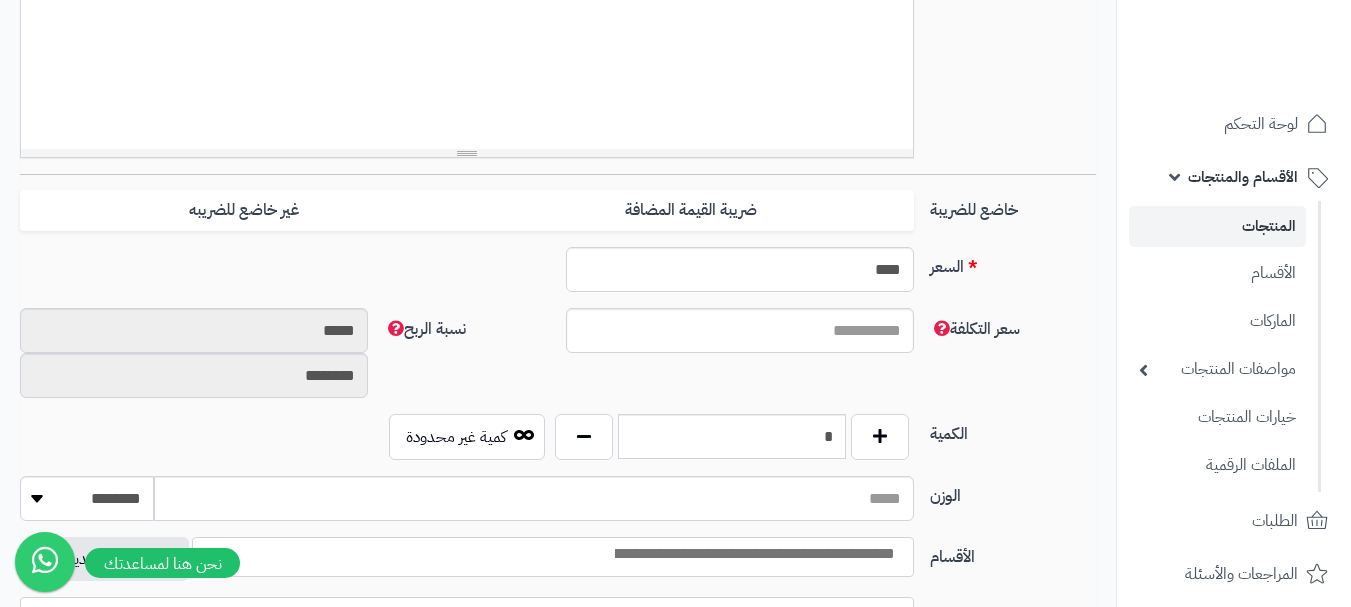scroll, scrollTop: 700, scrollLeft: 0, axis: vertical 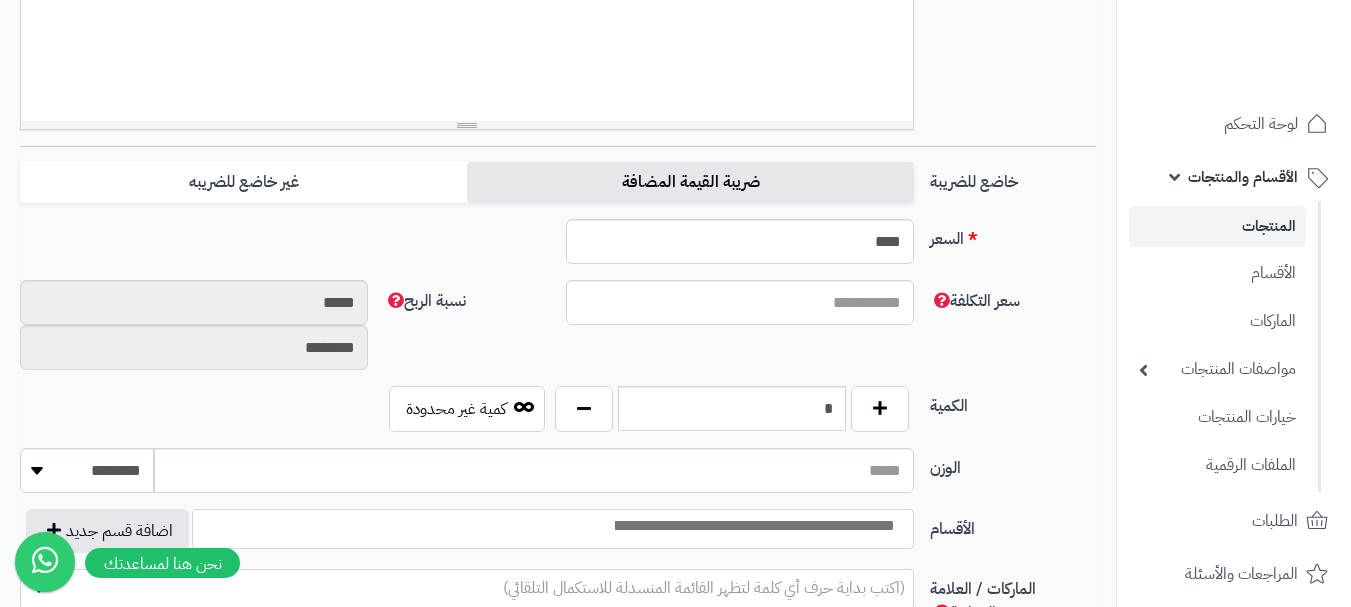 click on "ضريبة القيمة المضافة" at bounding box center (690, 182) 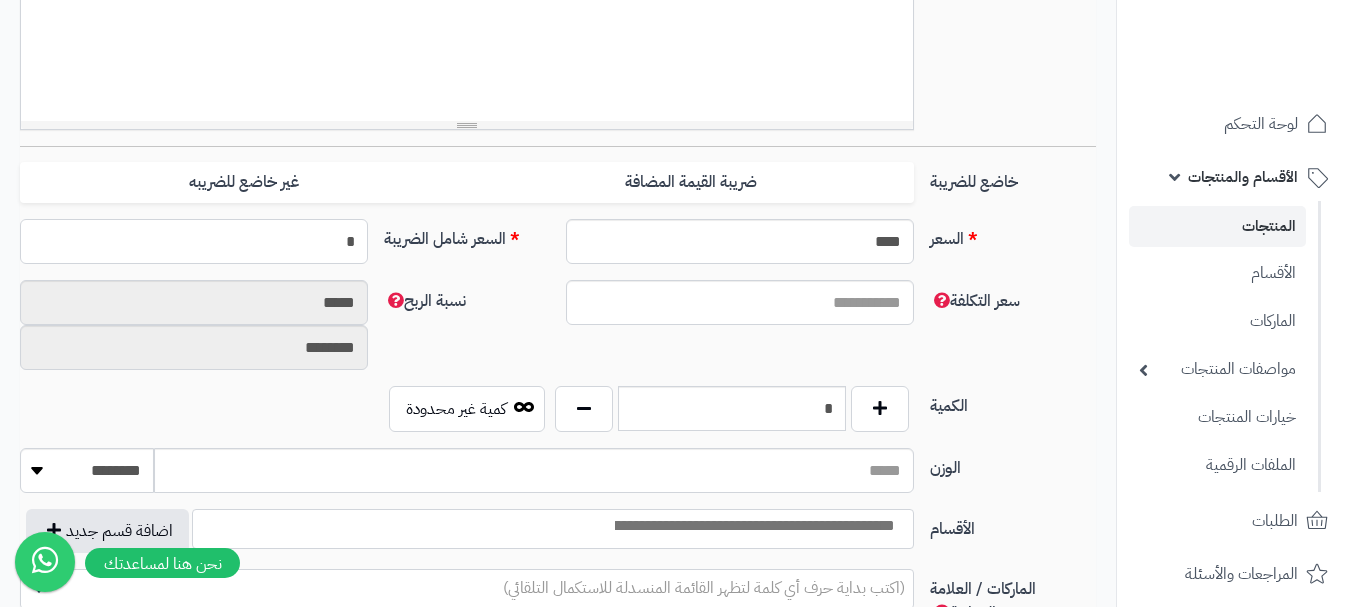 click on "*" at bounding box center [194, 241] 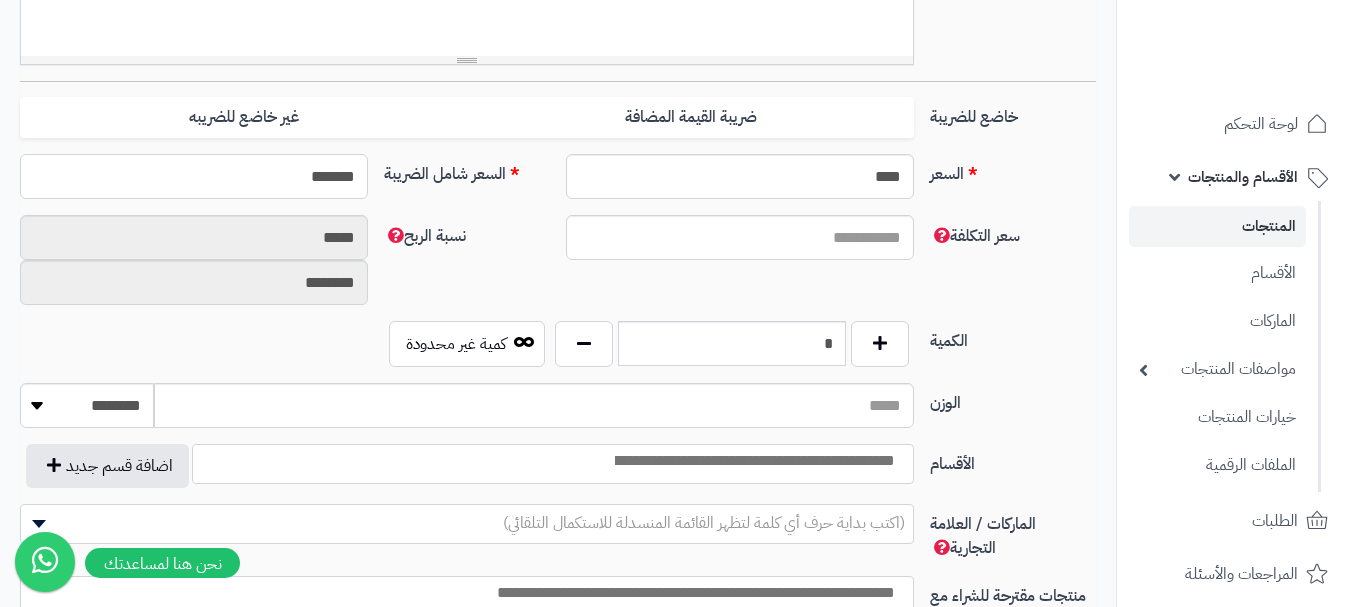 scroll, scrollTop: 800, scrollLeft: 0, axis: vertical 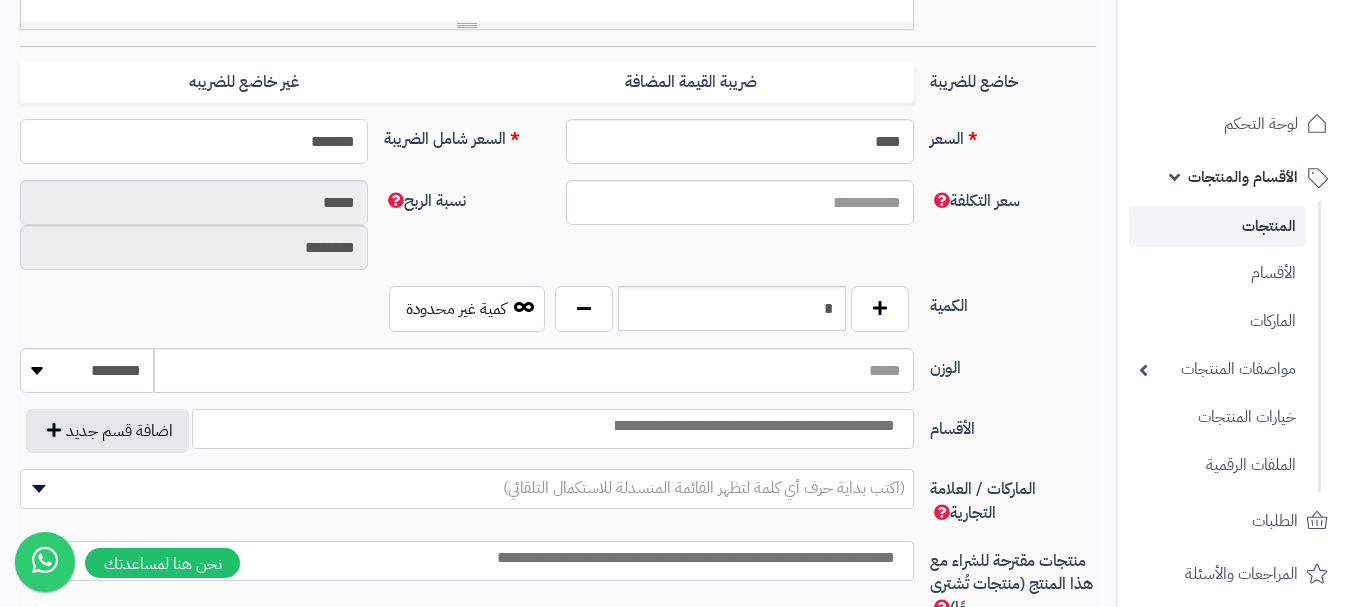 type on "*******" 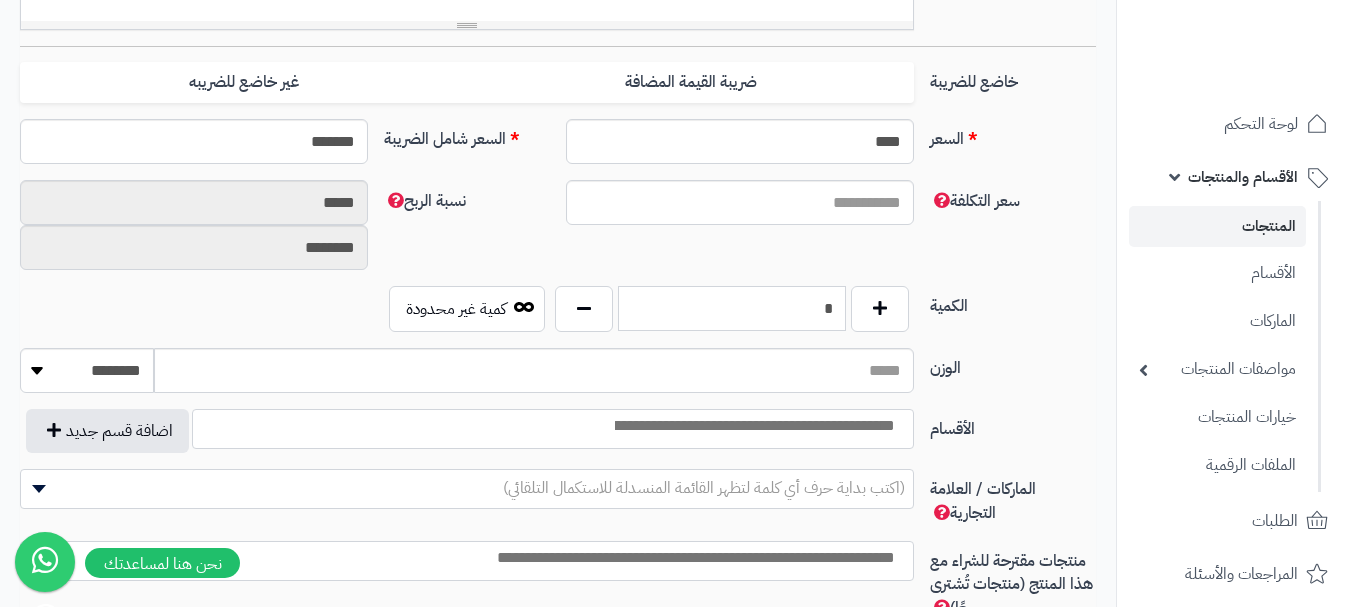 click on "*" at bounding box center (732, 308) 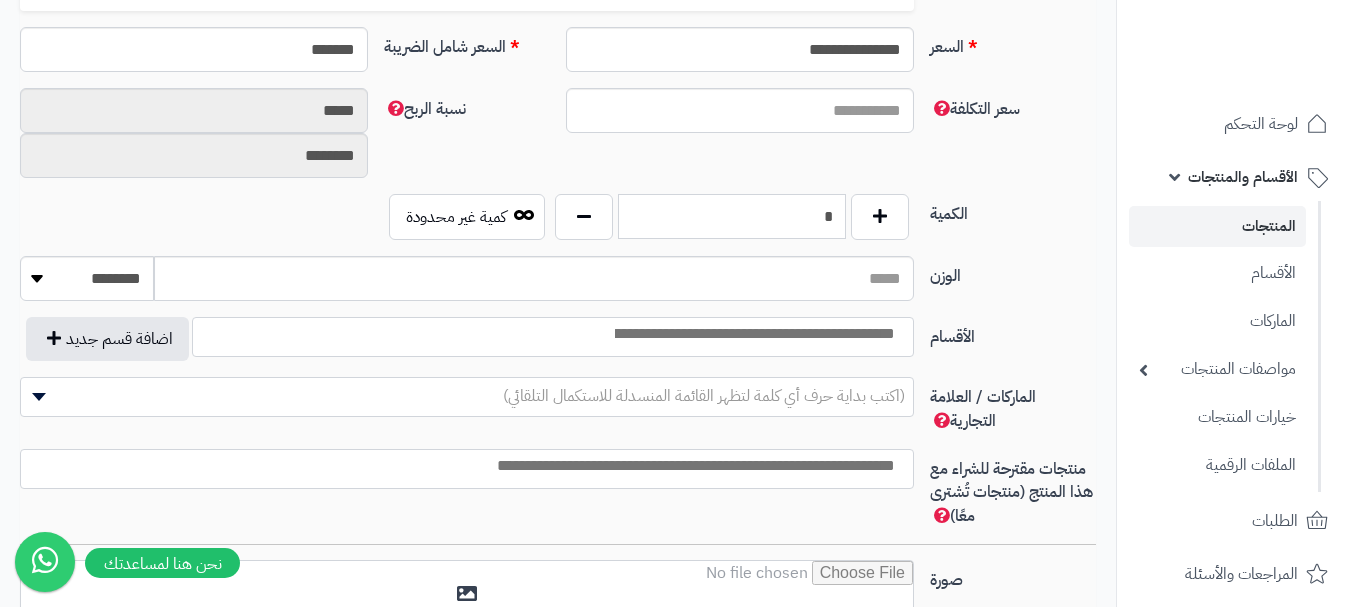 scroll, scrollTop: 1000, scrollLeft: 0, axis: vertical 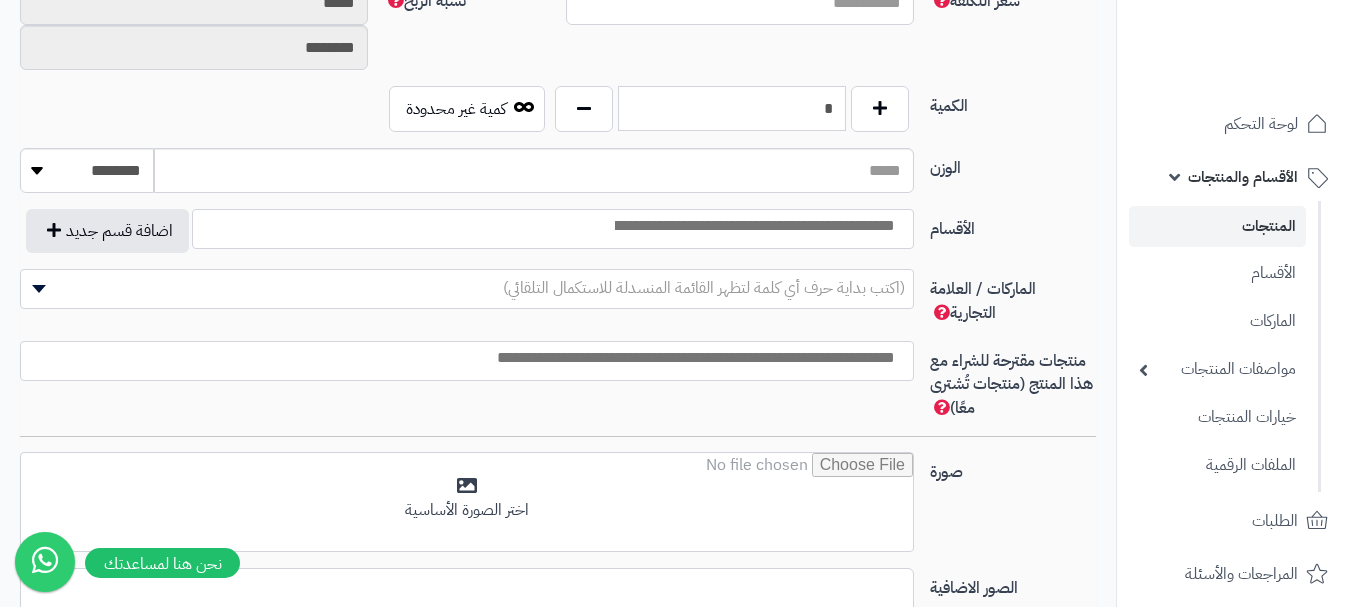 type on "*" 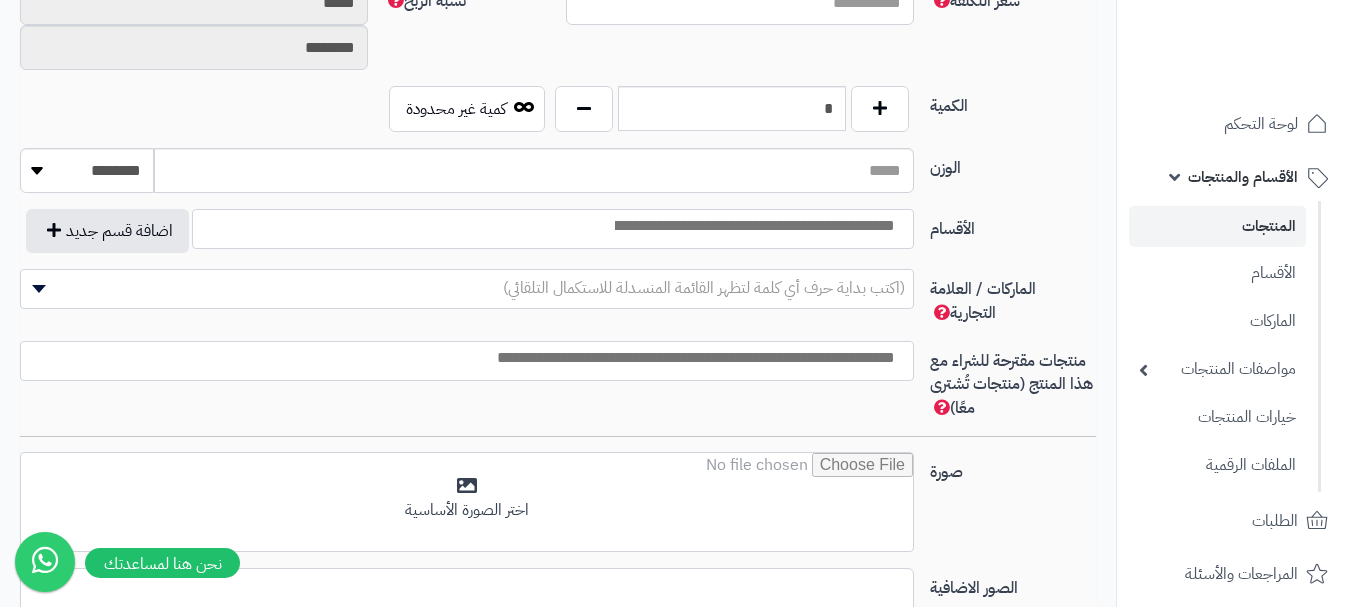 click at bounding box center (753, 226) 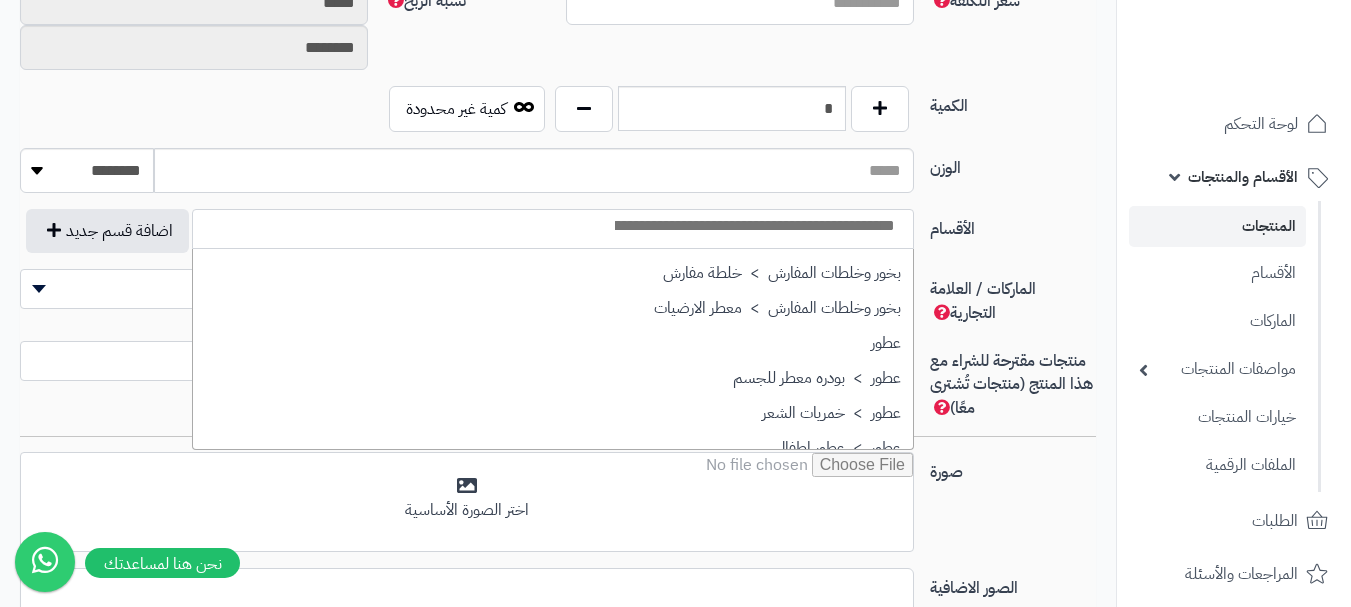 scroll, scrollTop: 700, scrollLeft: 0, axis: vertical 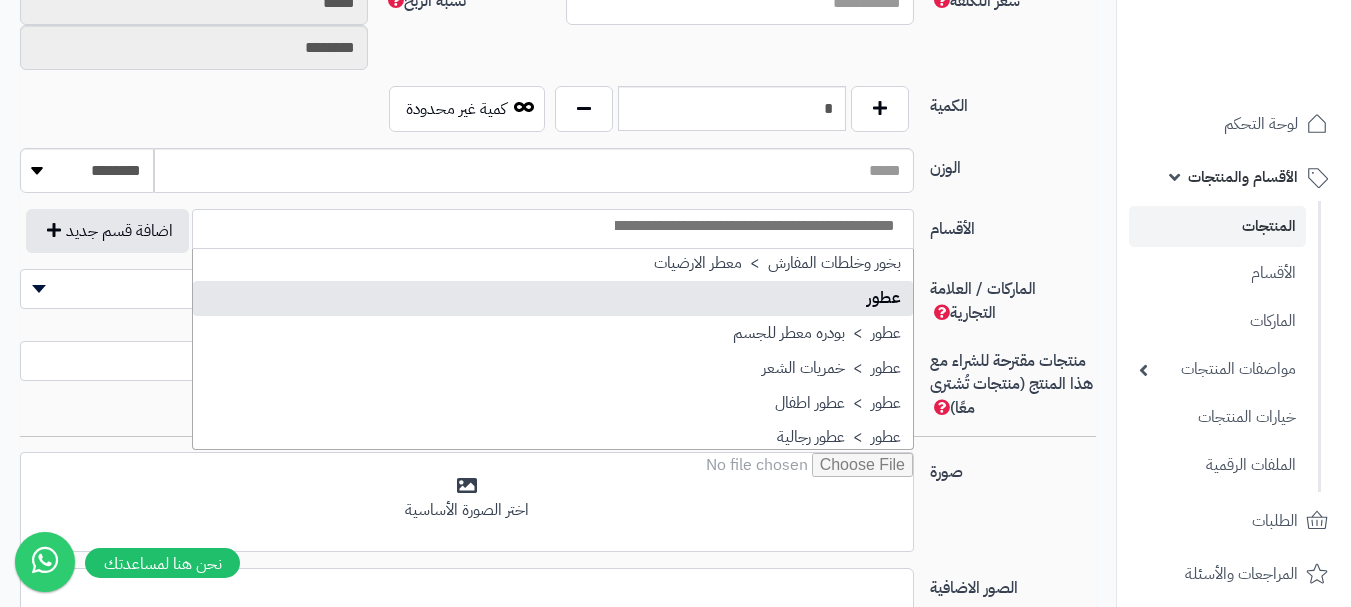 select on "**" 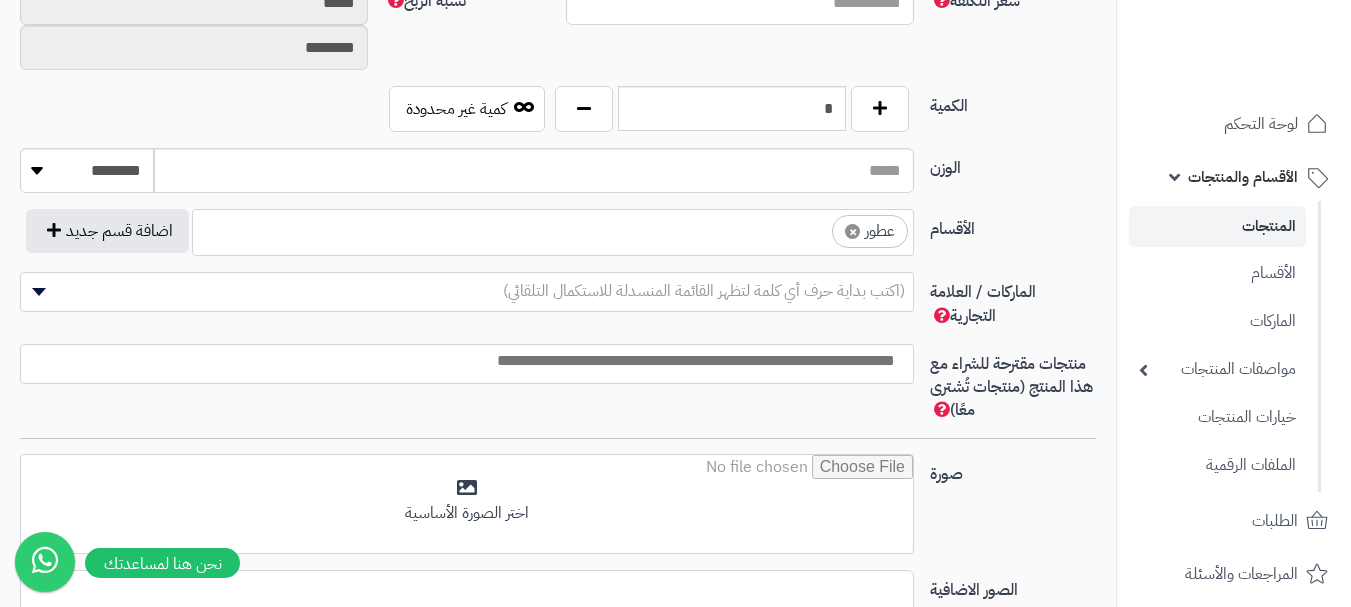 scroll, scrollTop: 525, scrollLeft: 0, axis: vertical 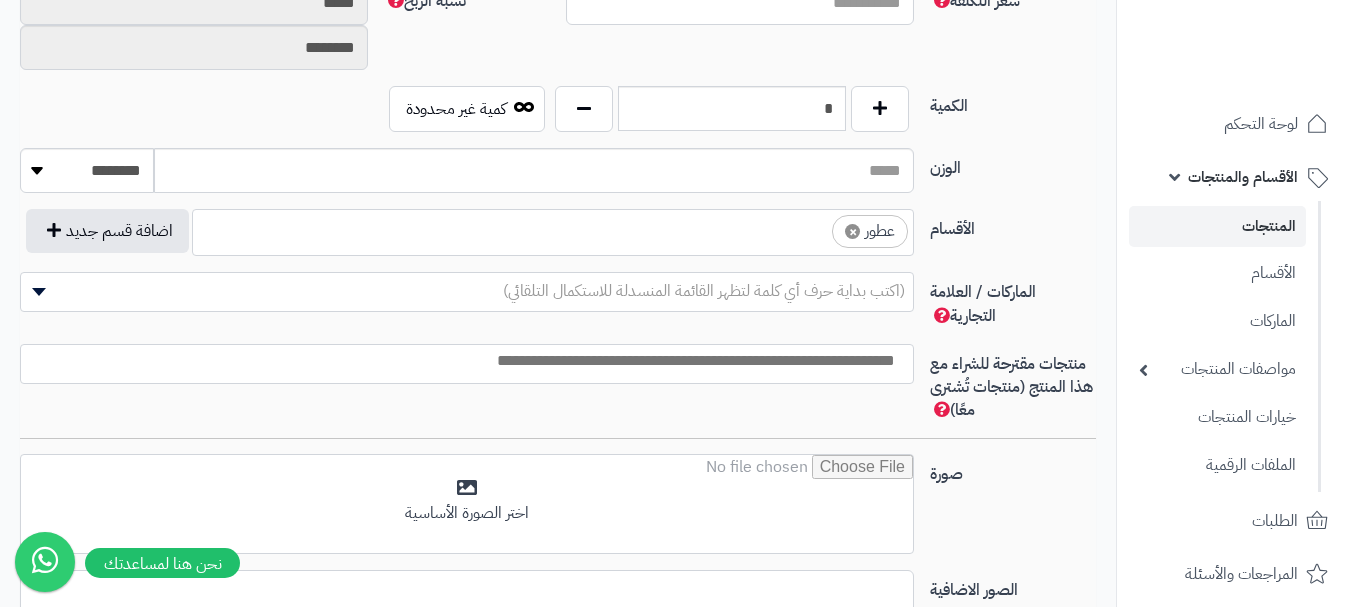 click on "× عطور" at bounding box center [553, 229] 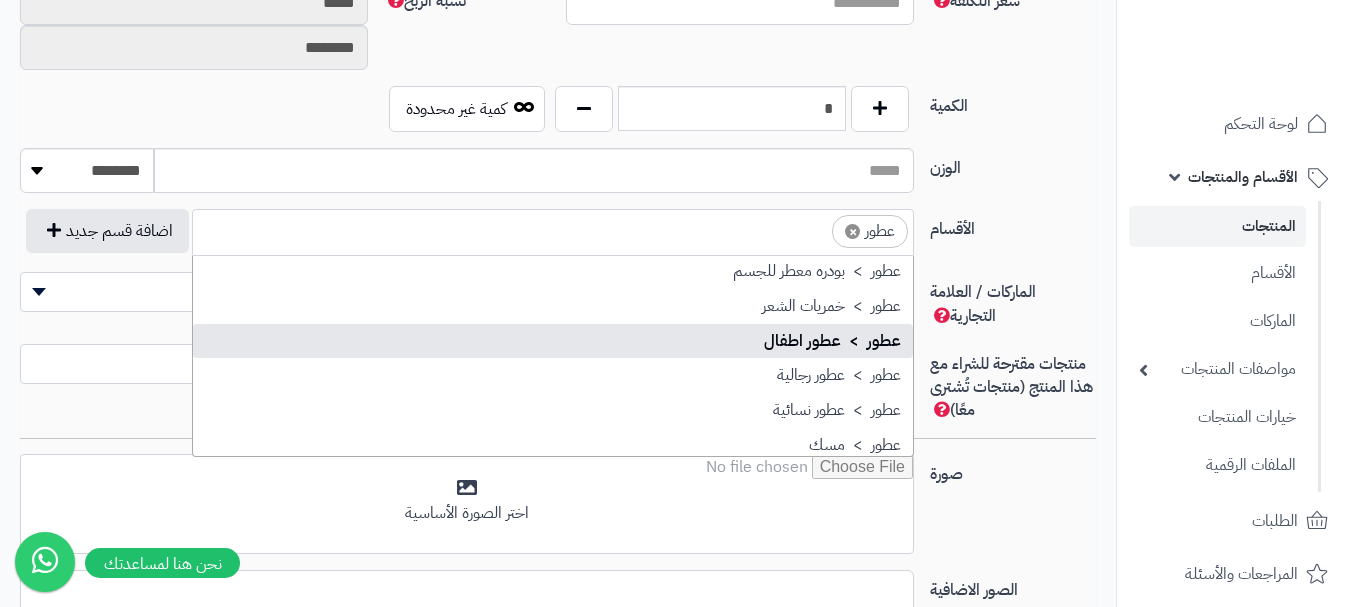scroll, scrollTop: 797, scrollLeft: 0, axis: vertical 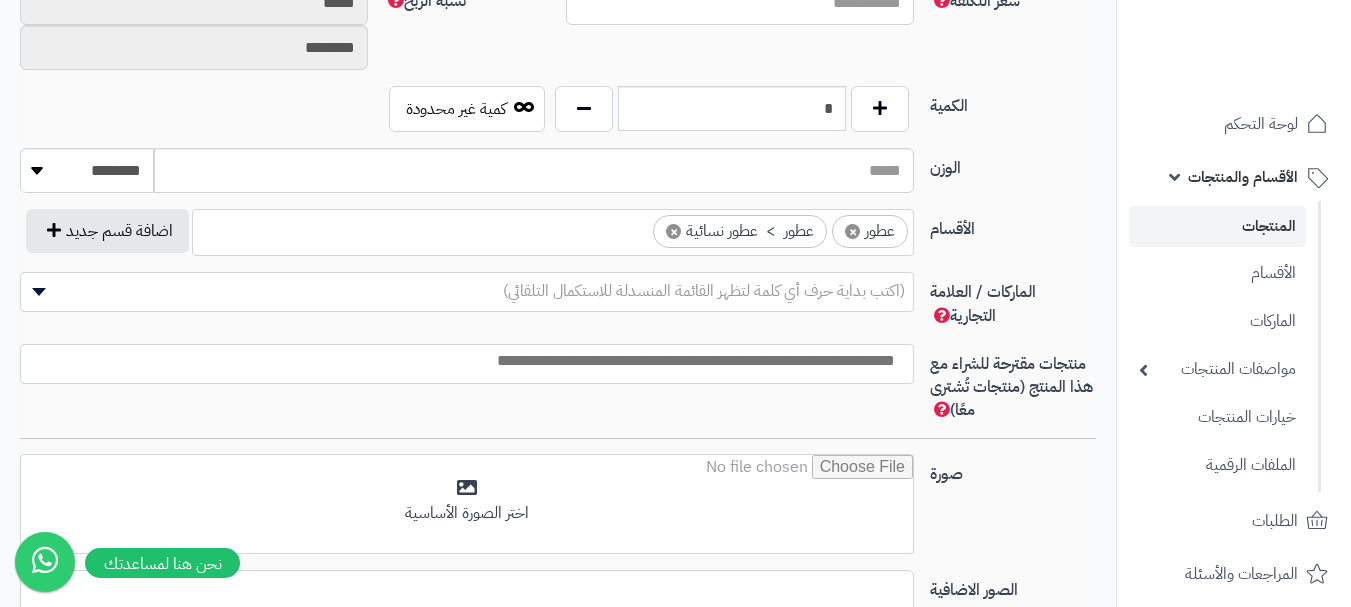 click on "(اكتب بداية حرف أي كلمة لتظهر القائمة المنسدلة للاستكمال التلقائي)" at bounding box center (704, 291) 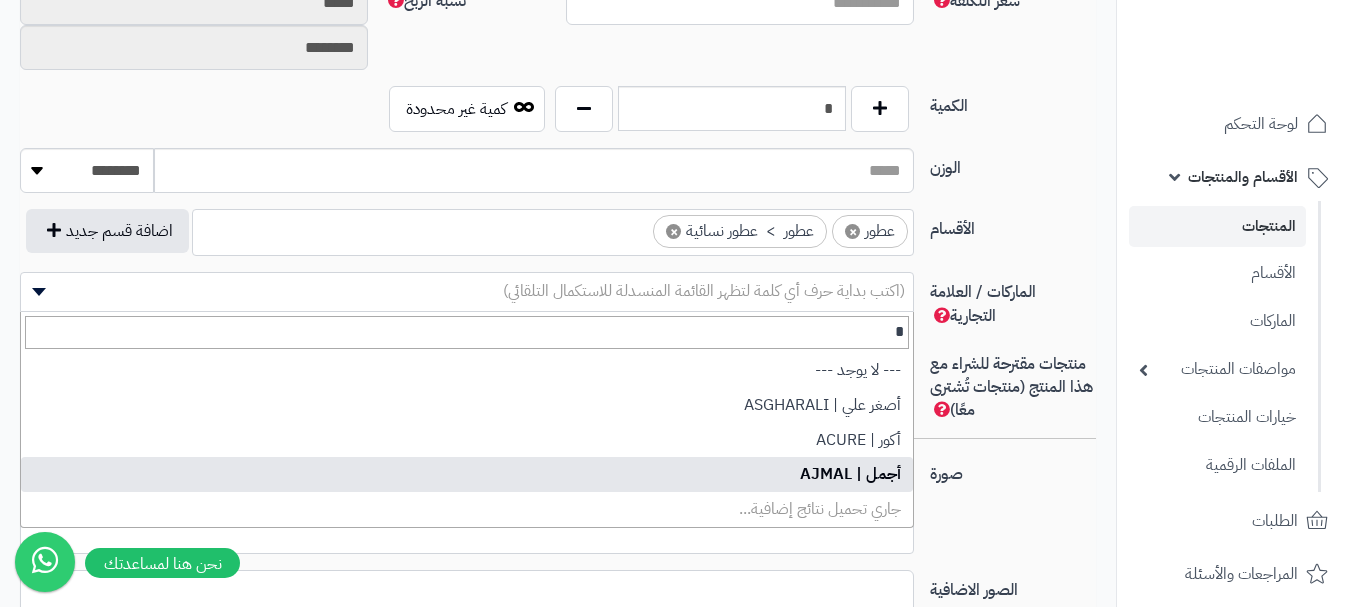 type on "*" 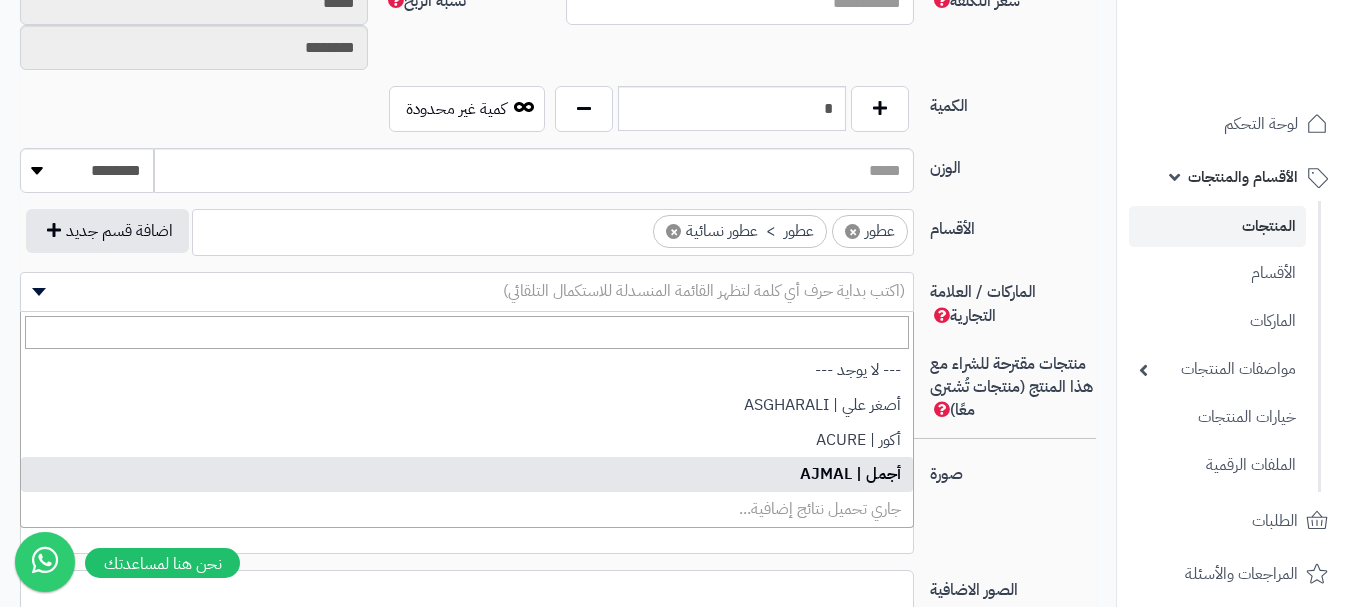select on "**" 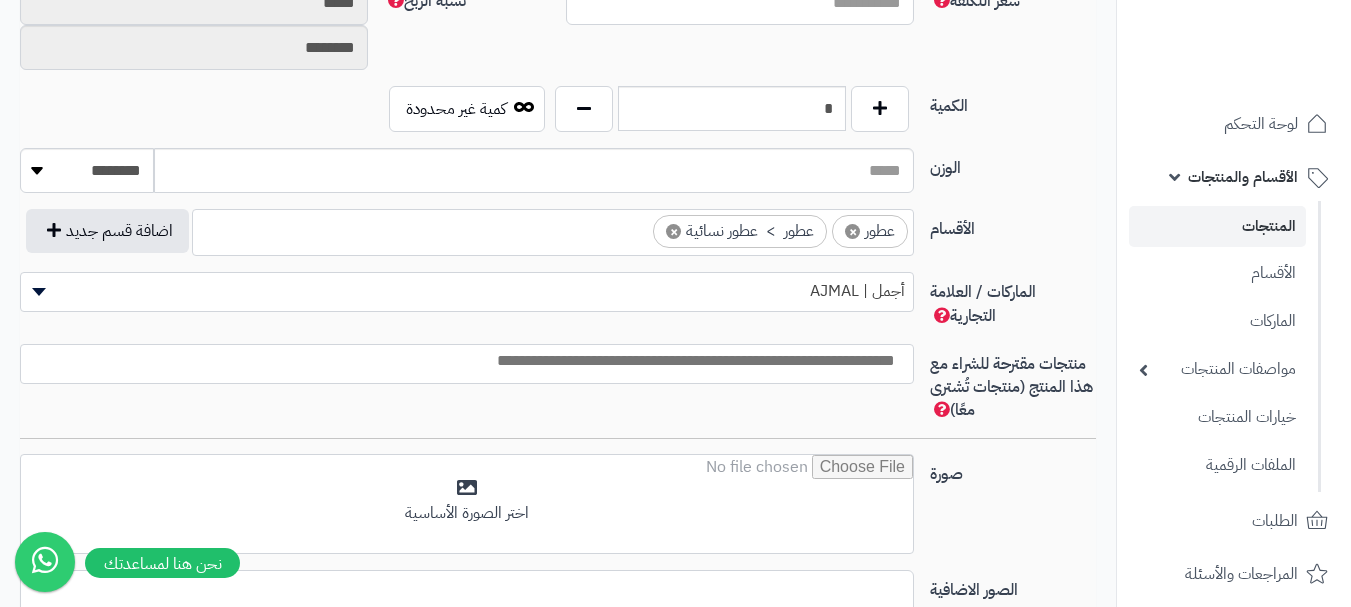 click at bounding box center [462, 359] 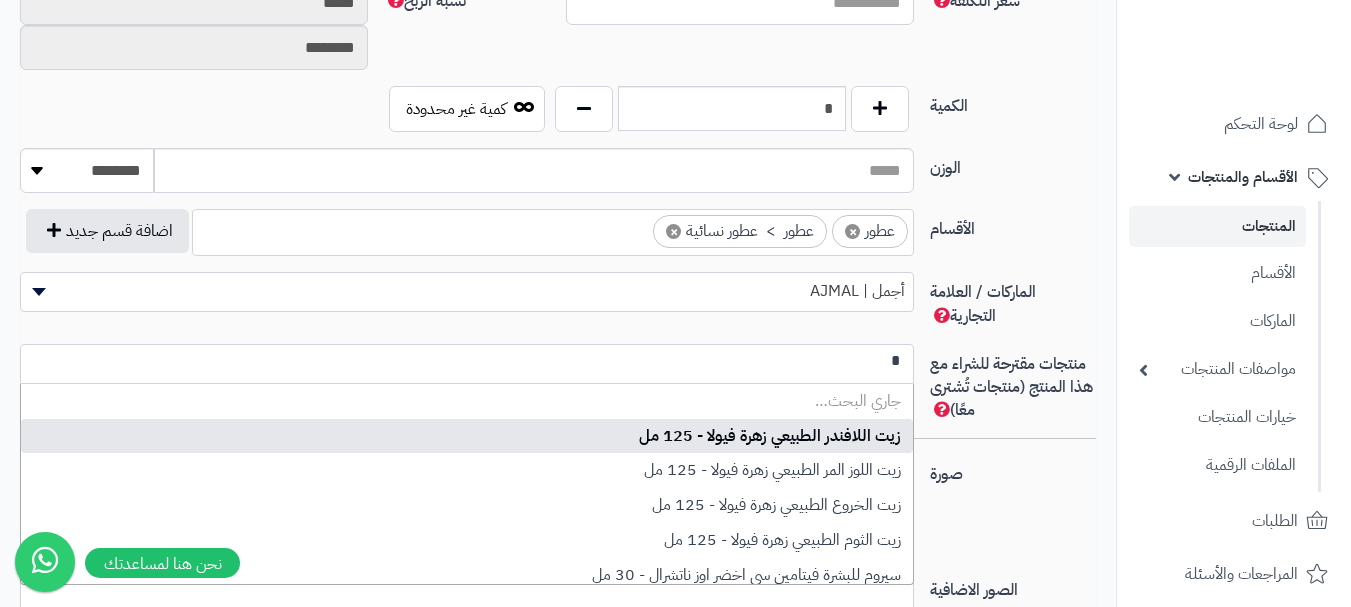 scroll, scrollTop: 0, scrollLeft: 0, axis: both 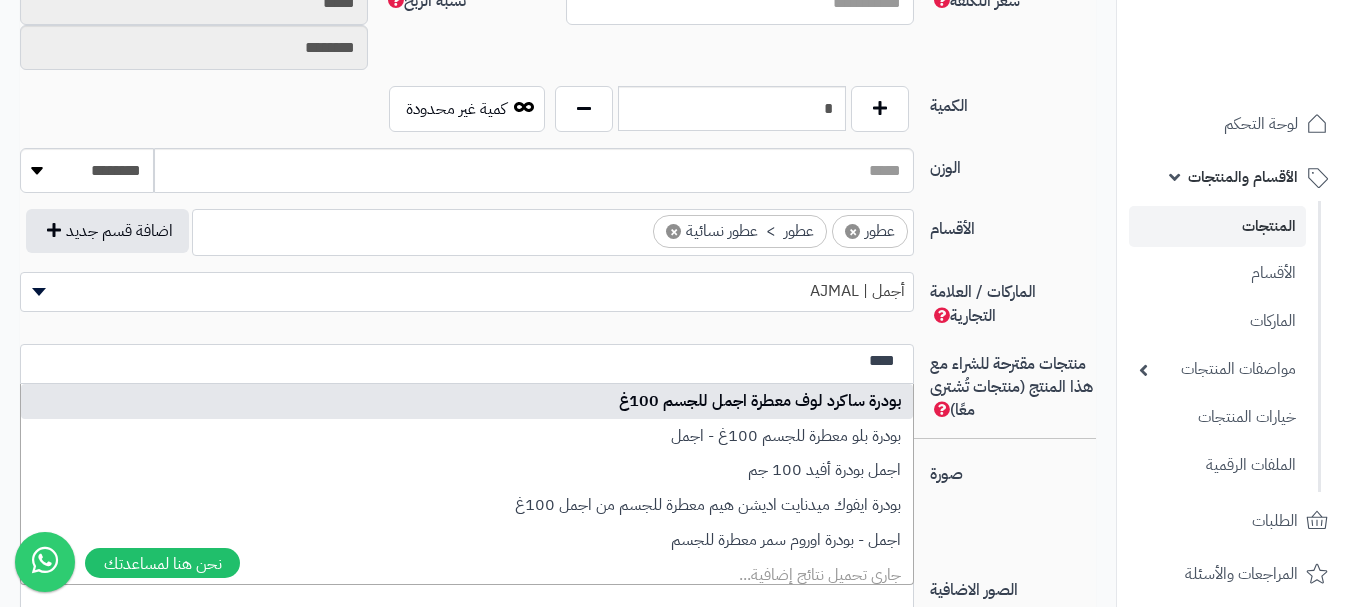 type on "****" 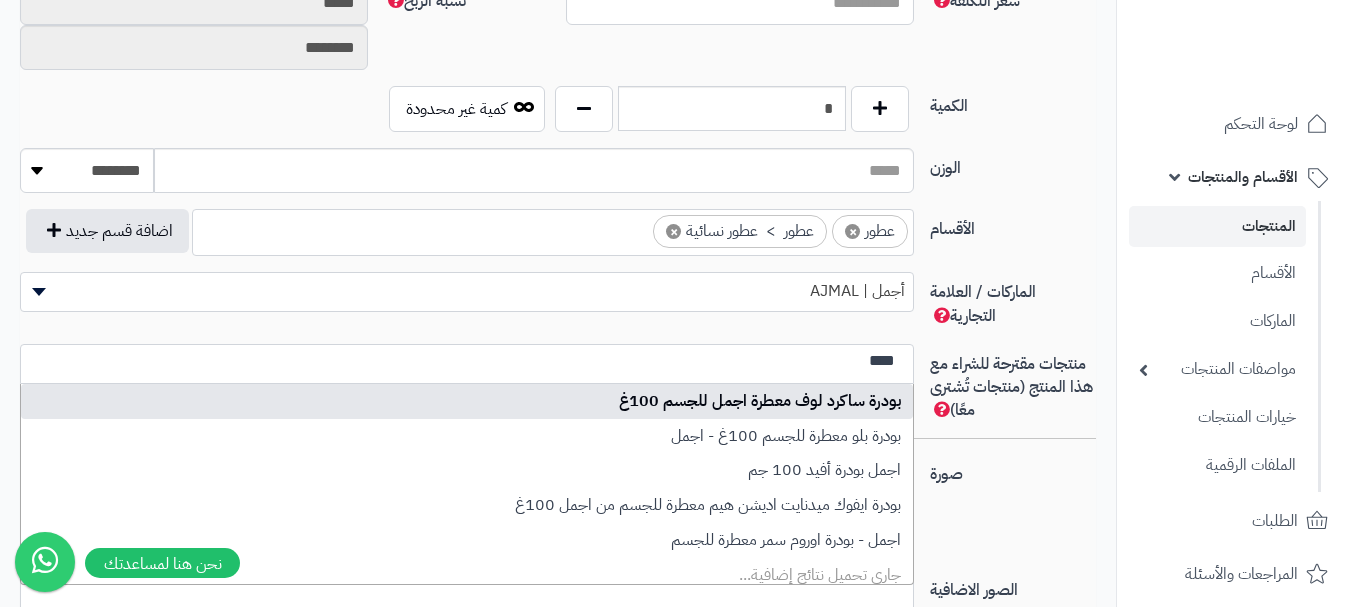 type 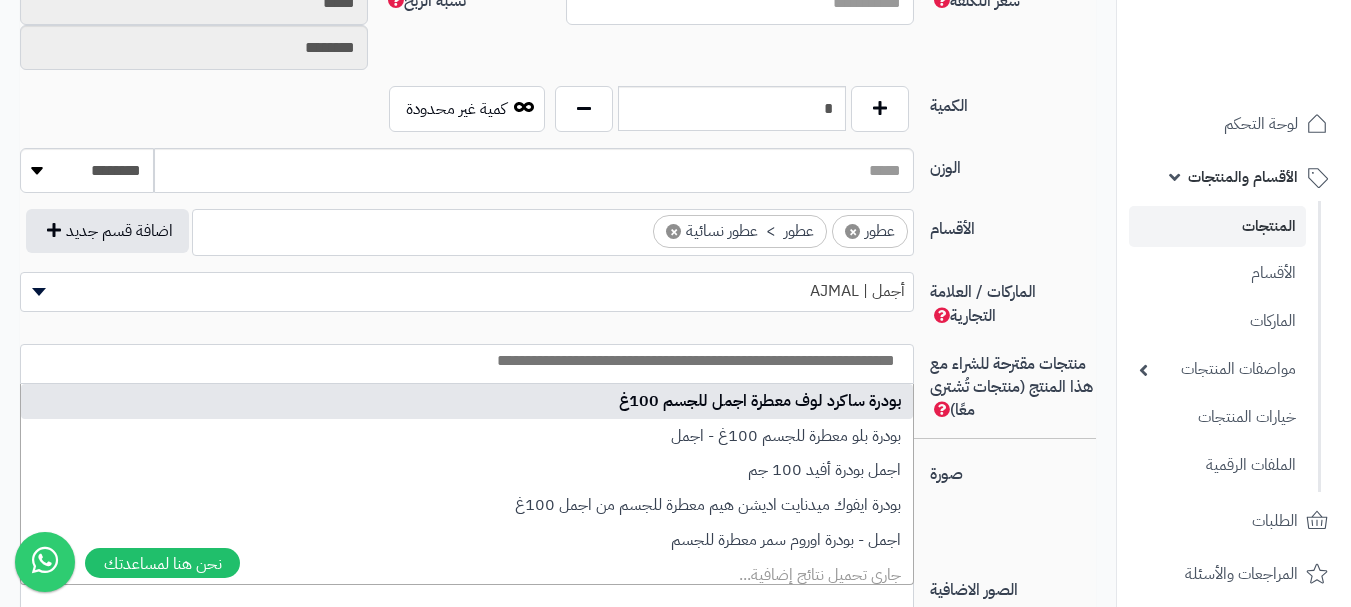 scroll, scrollTop: 0, scrollLeft: 0, axis: both 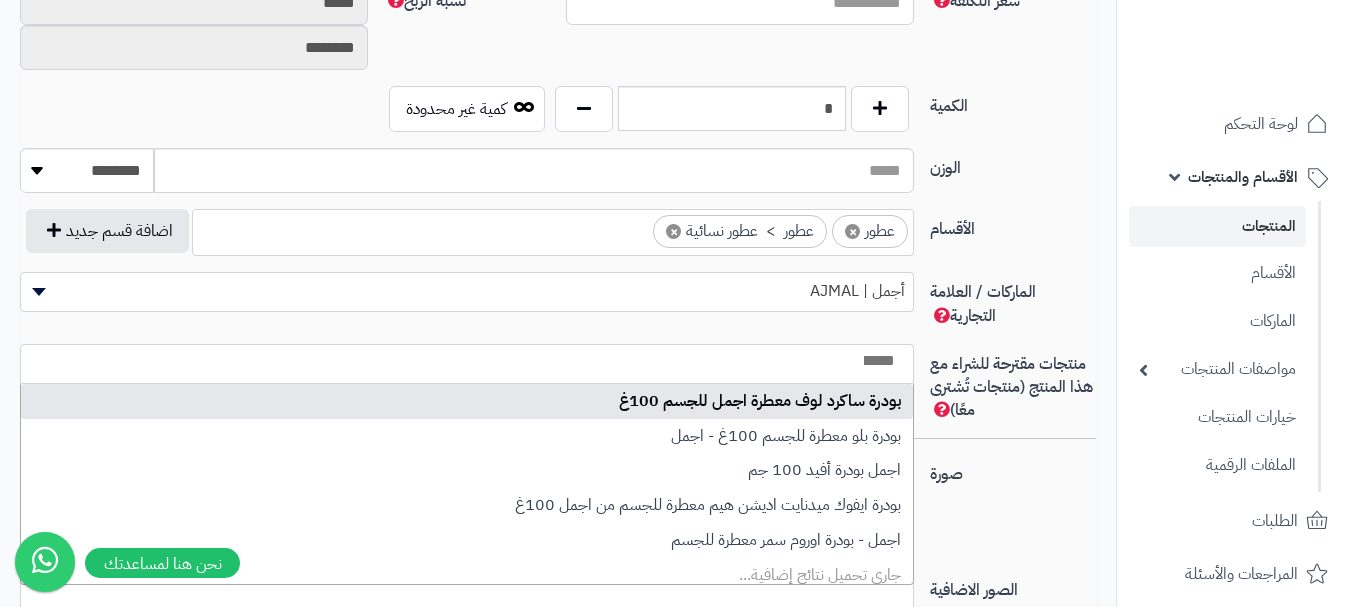 select on "***" 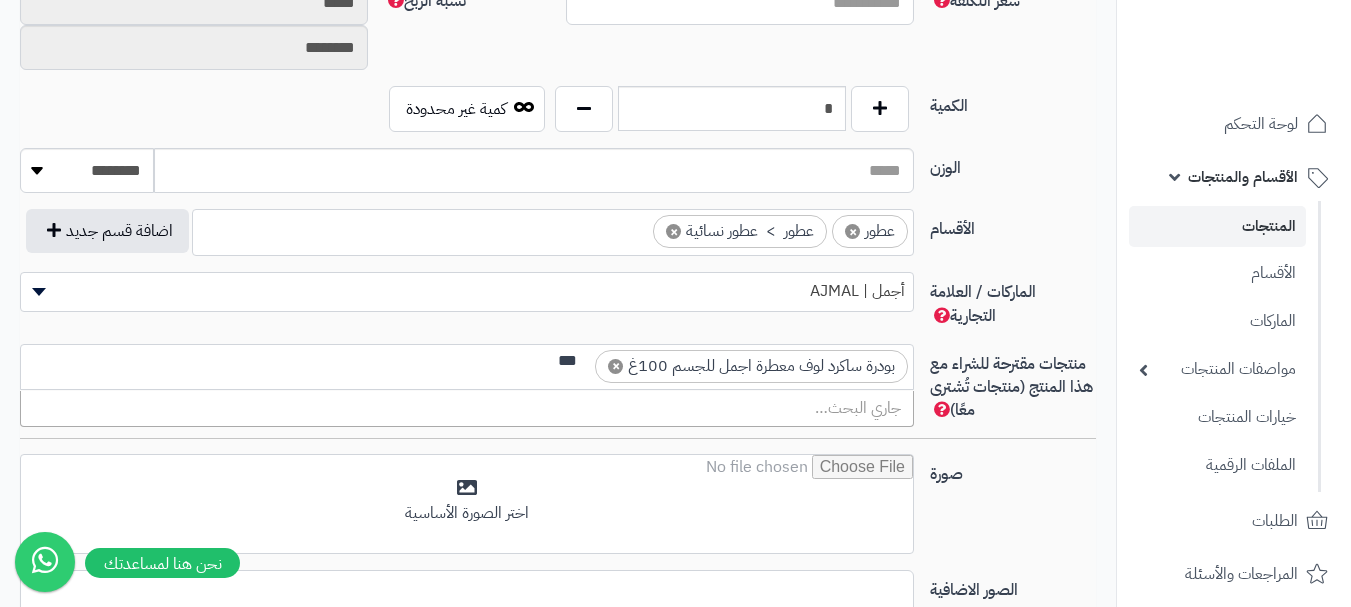 scroll, scrollTop: 0, scrollLeft: -3, axis: horizontal 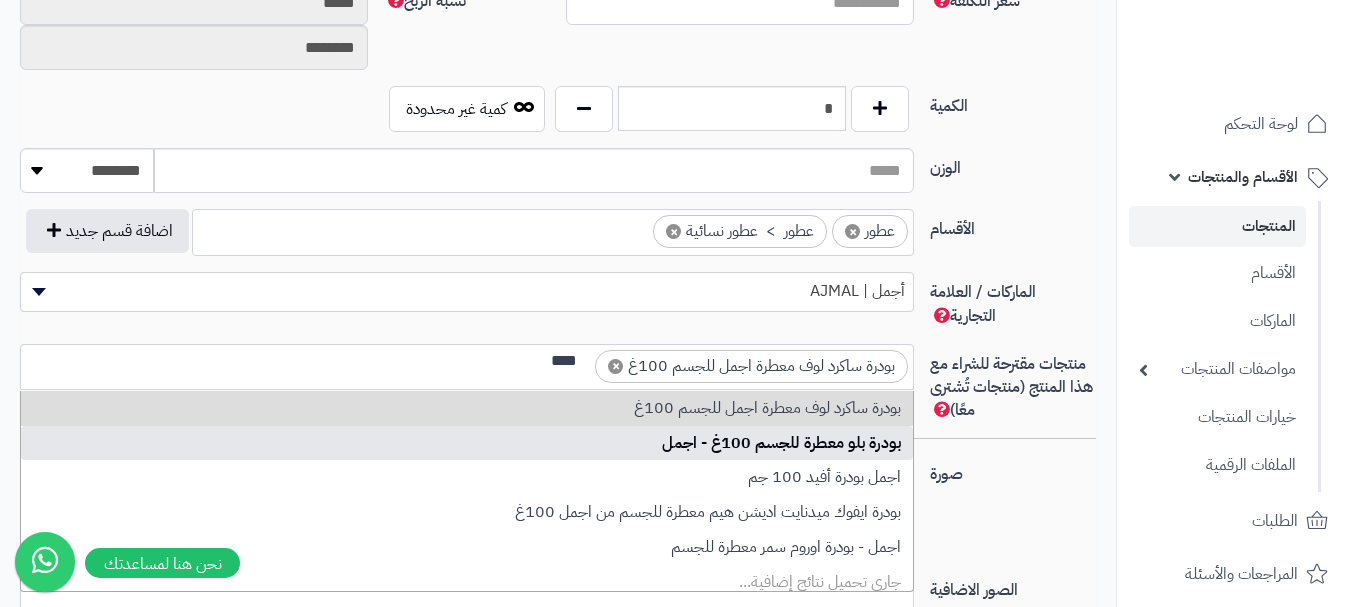 type on "****" 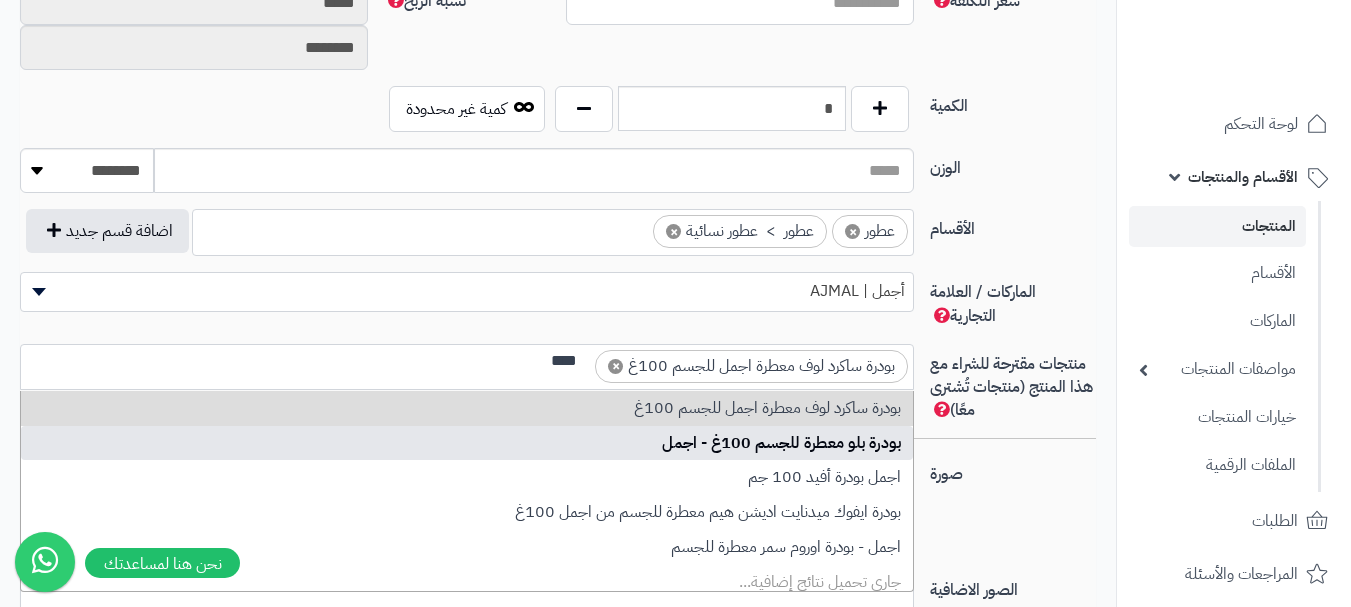 type 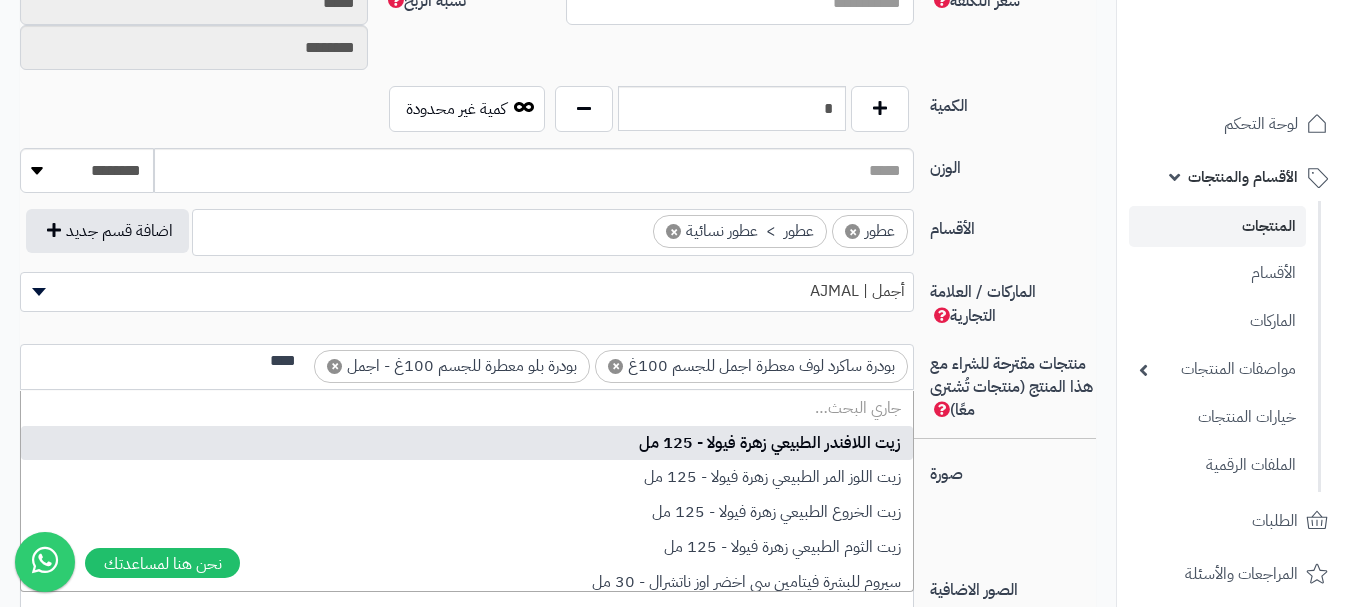 scroll, scrollTop: 0, scrollLeft: -3, axis: horizontal 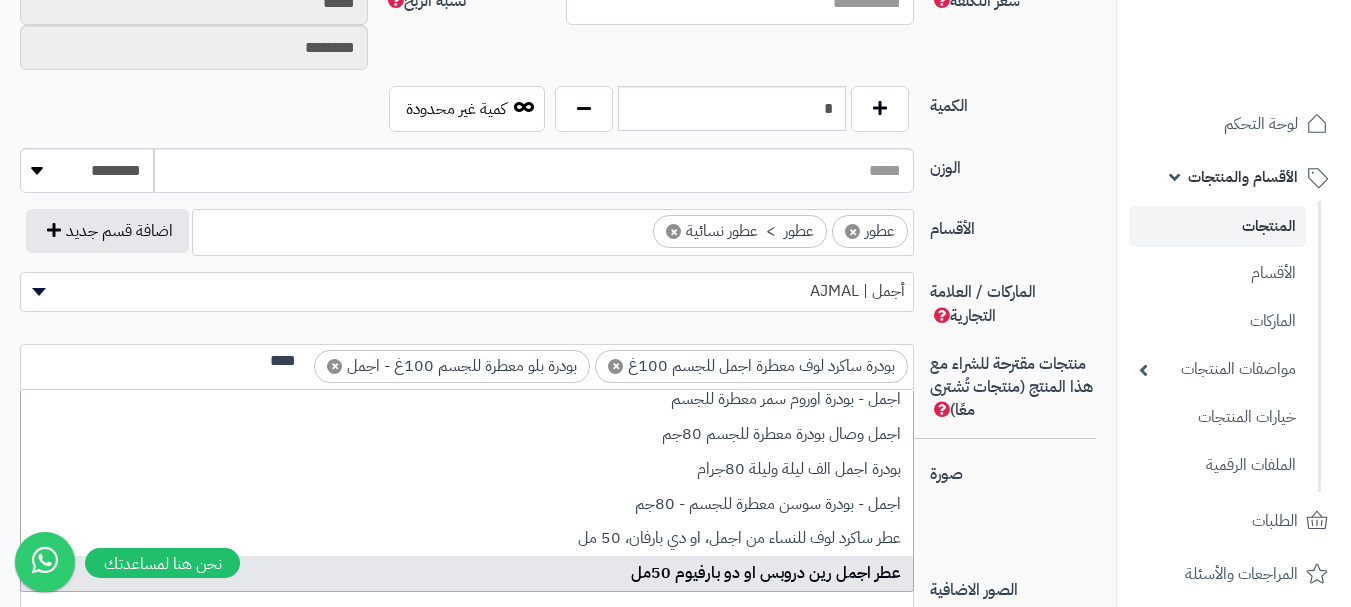 type on "****" 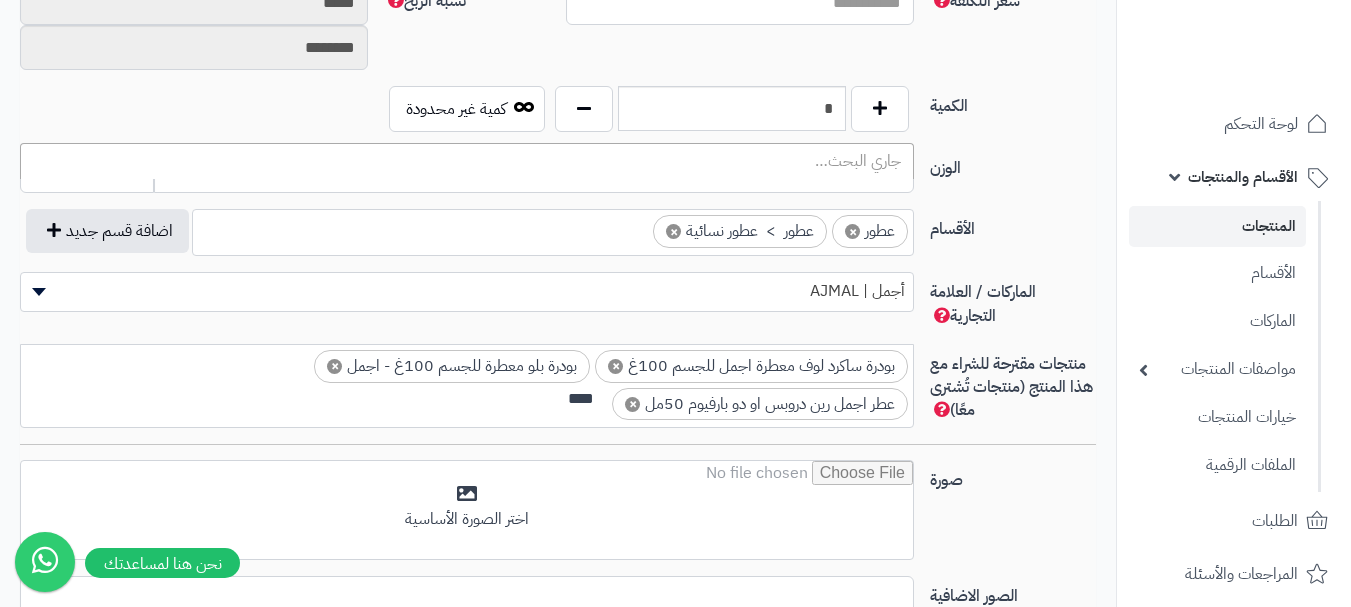 scroll, scrollTop: 0, scrollLeft: -3, axis: horizontal 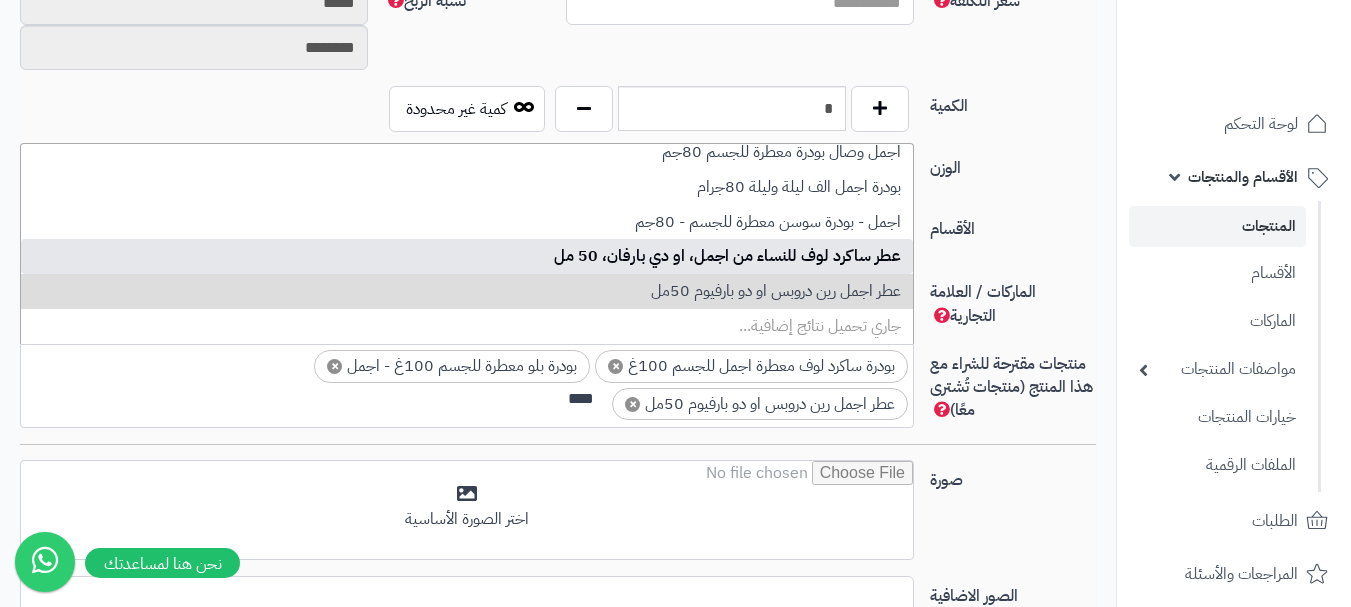 type on "****" 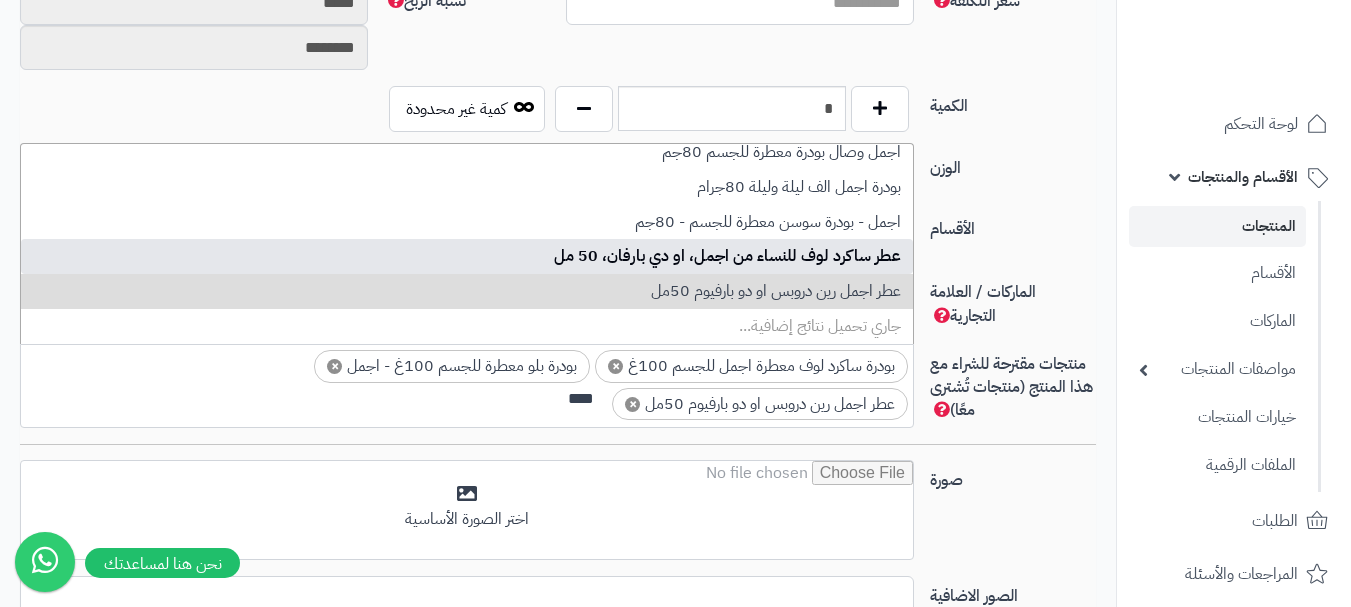 scroll, scrollTop: 148, scrollLeft: 0, axis: vertical 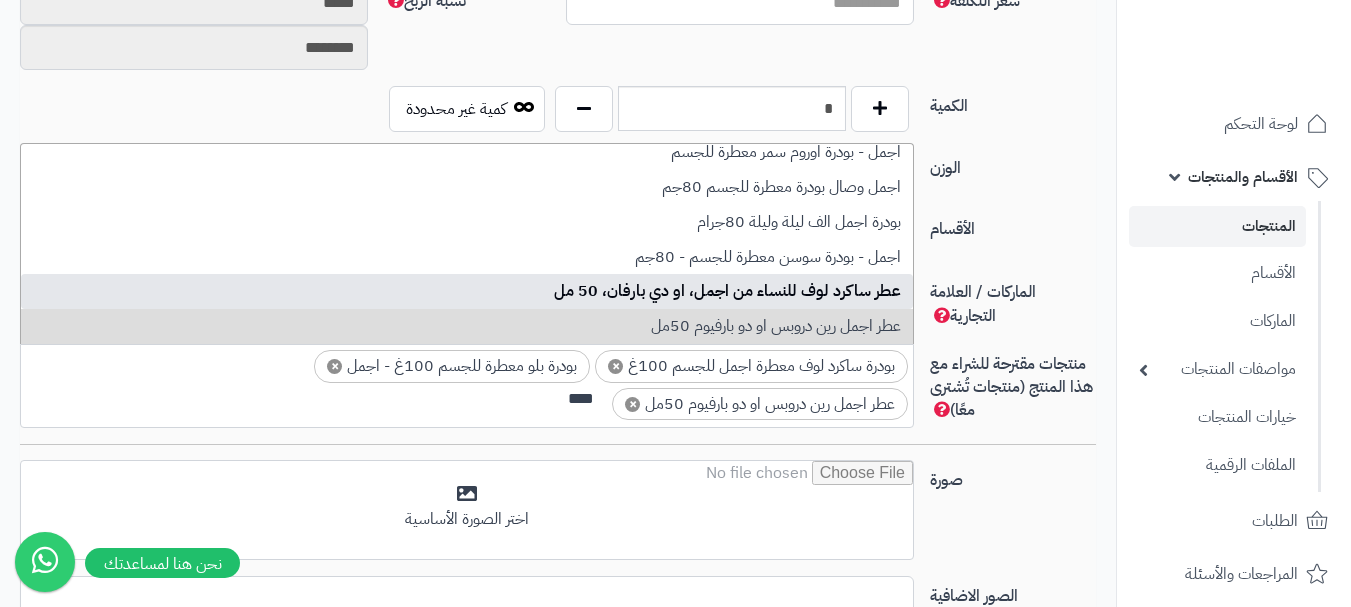 type 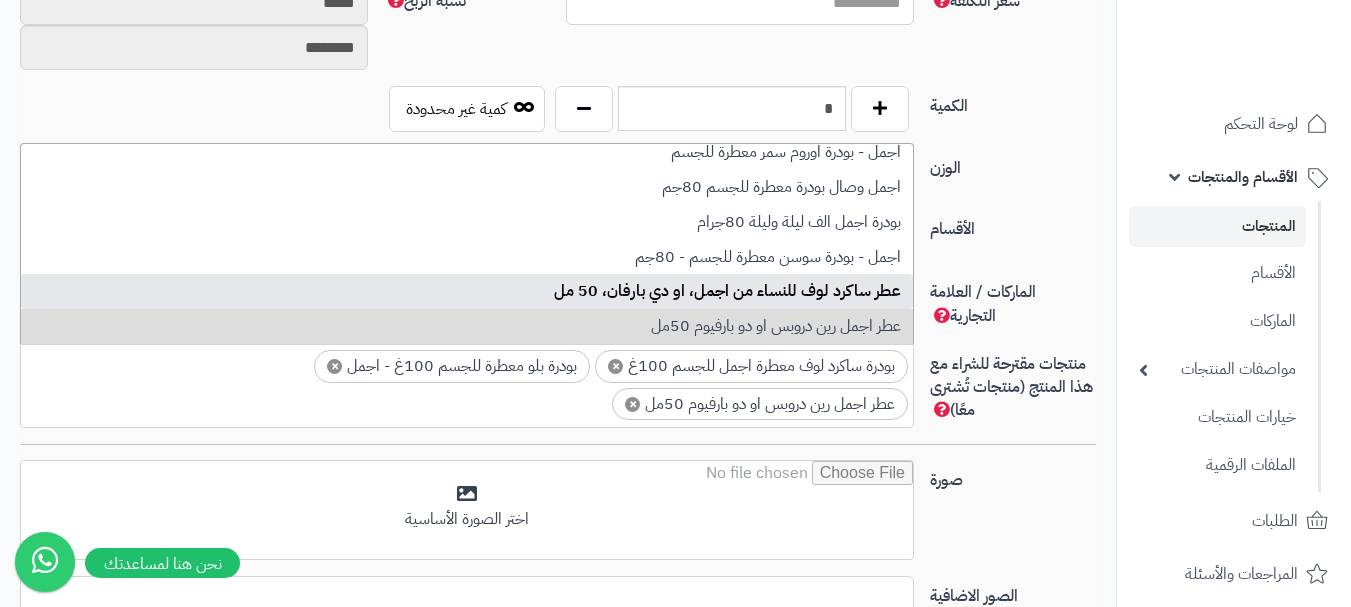 scroll, scrollTop: 0, scrollLeft: 0, axis: both 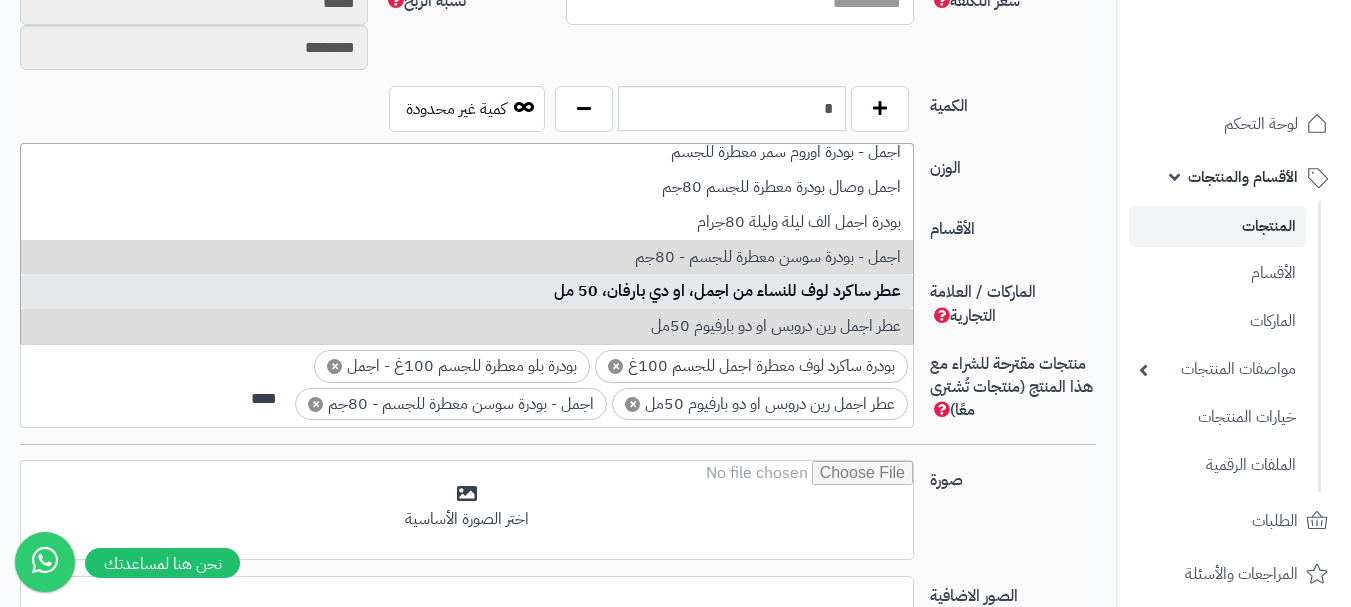 type on "****" 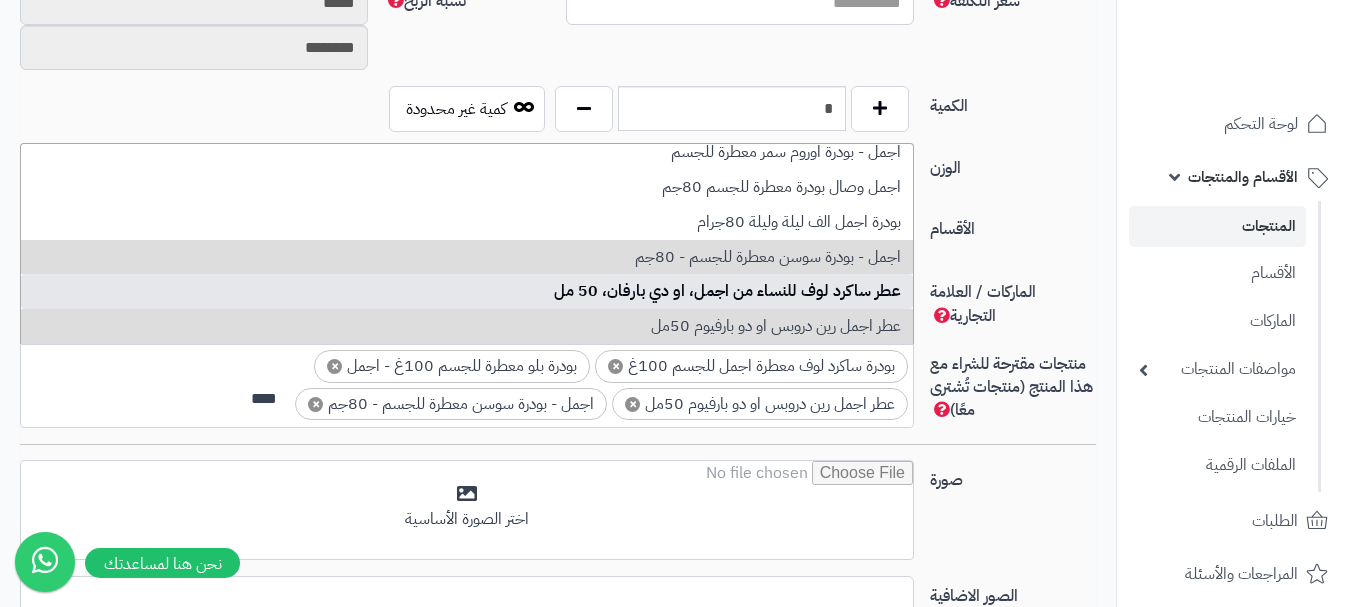 type 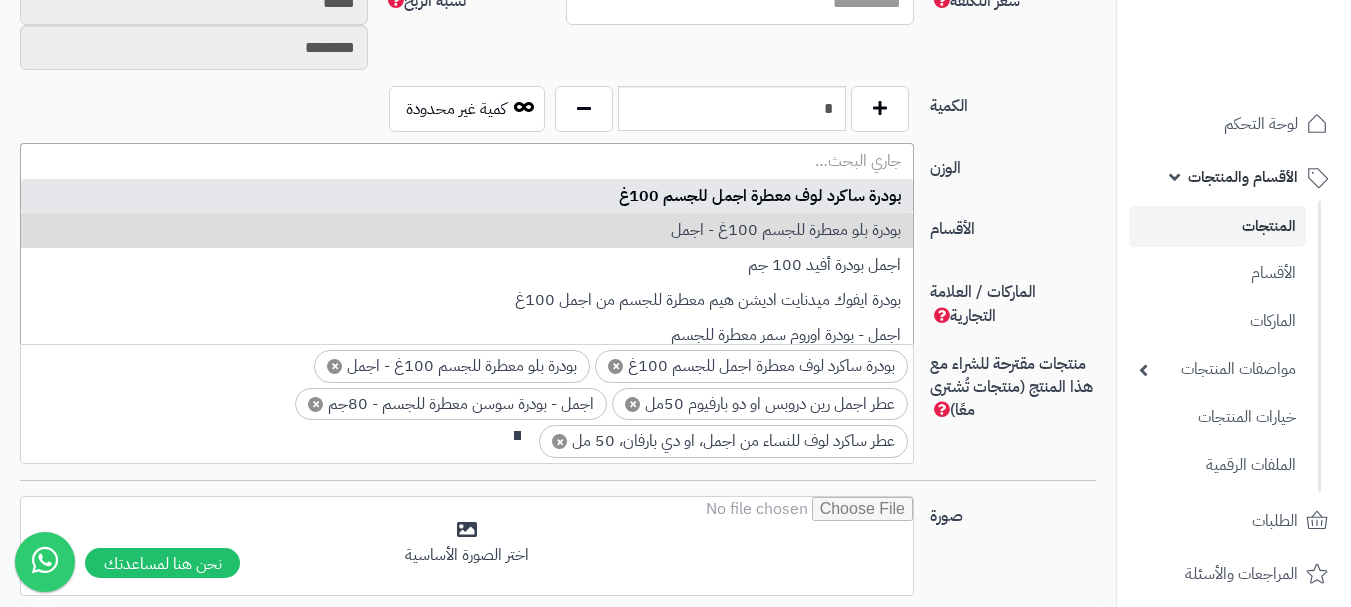 scroll, scrollTop: 0, scrollLeft: -3, axis: horizontal 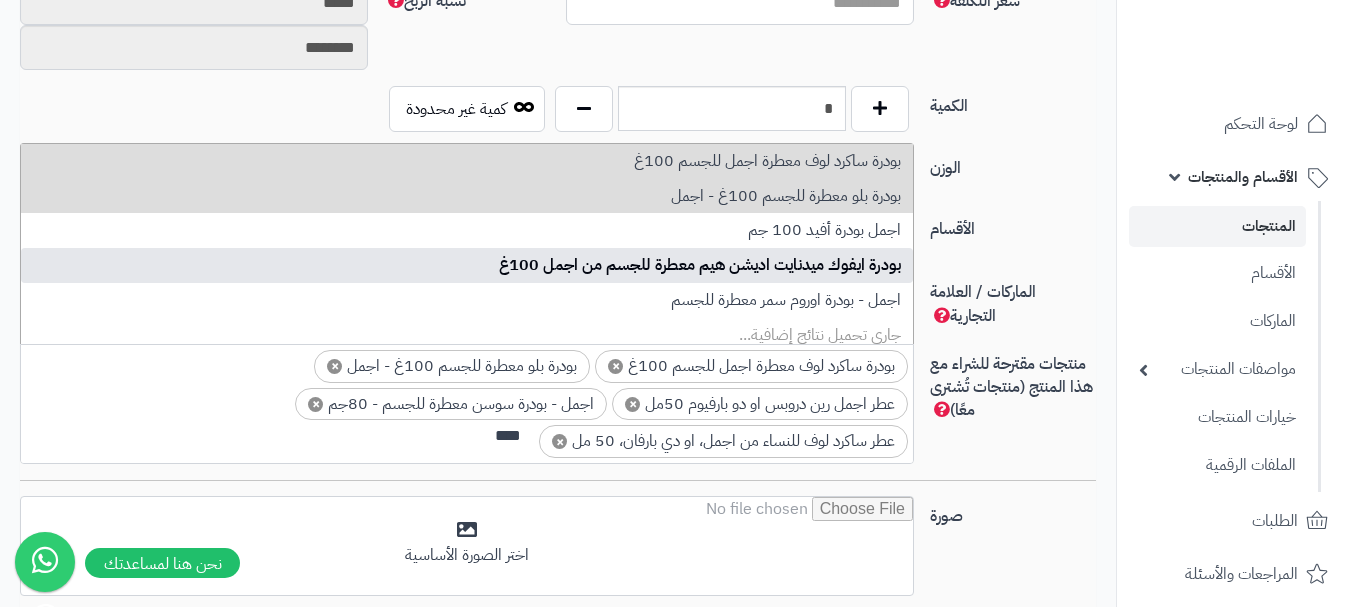 type on "****" 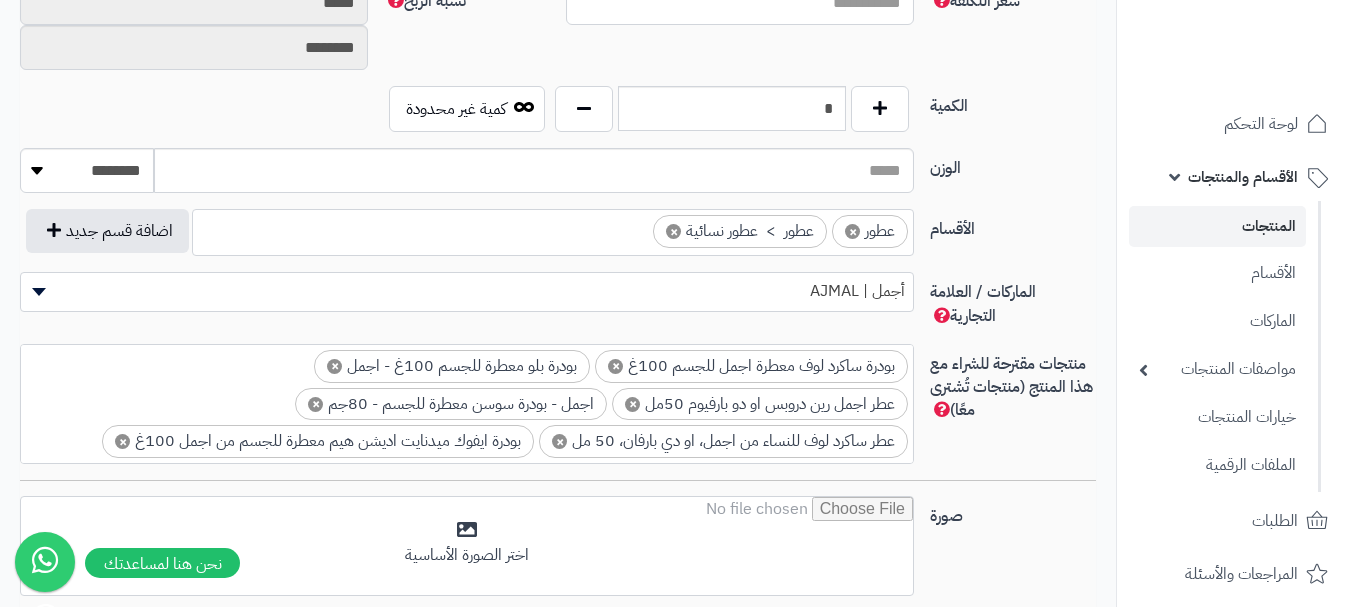 scroll, scrollTop: 30, scrollLeft: 0, axis: vertical 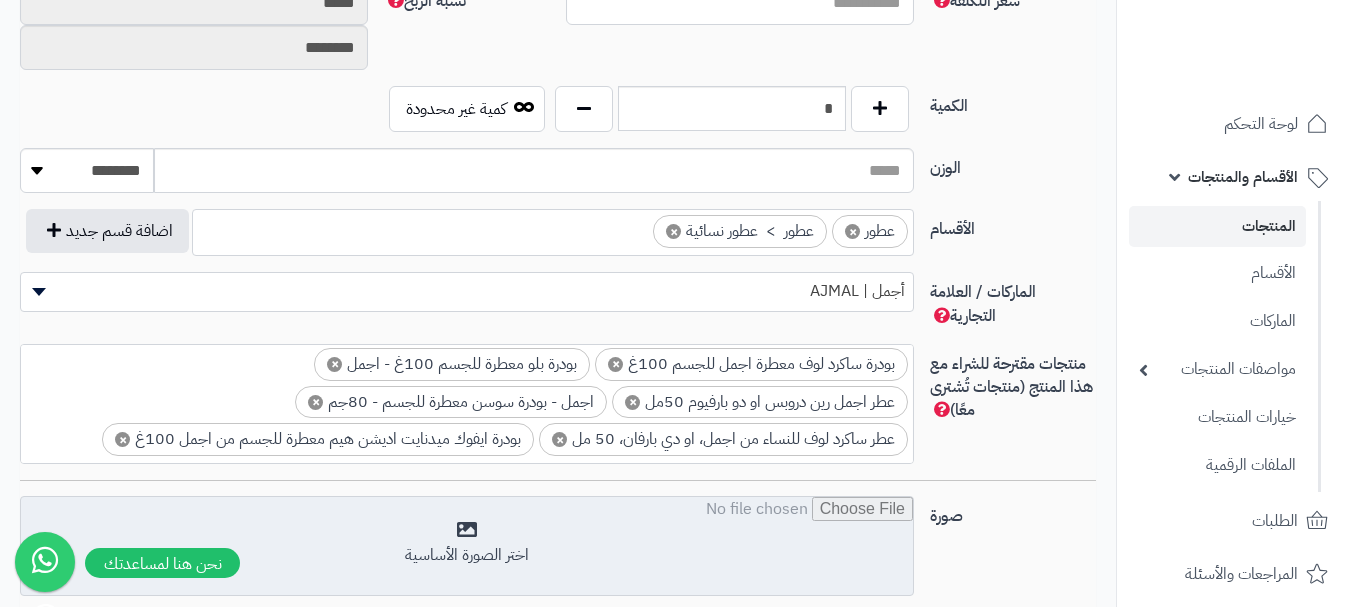 click at bounding box center [467, 547] 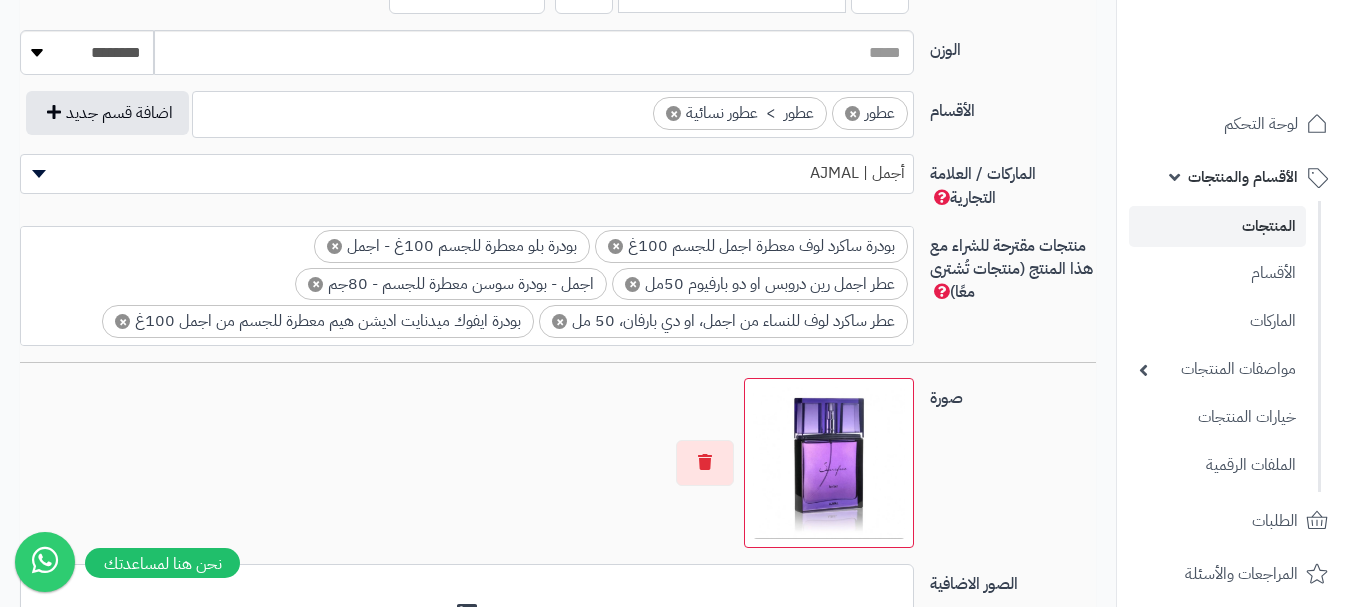 scroll, scrollTop: 1300, scrollLeft: 0, axis: vertical 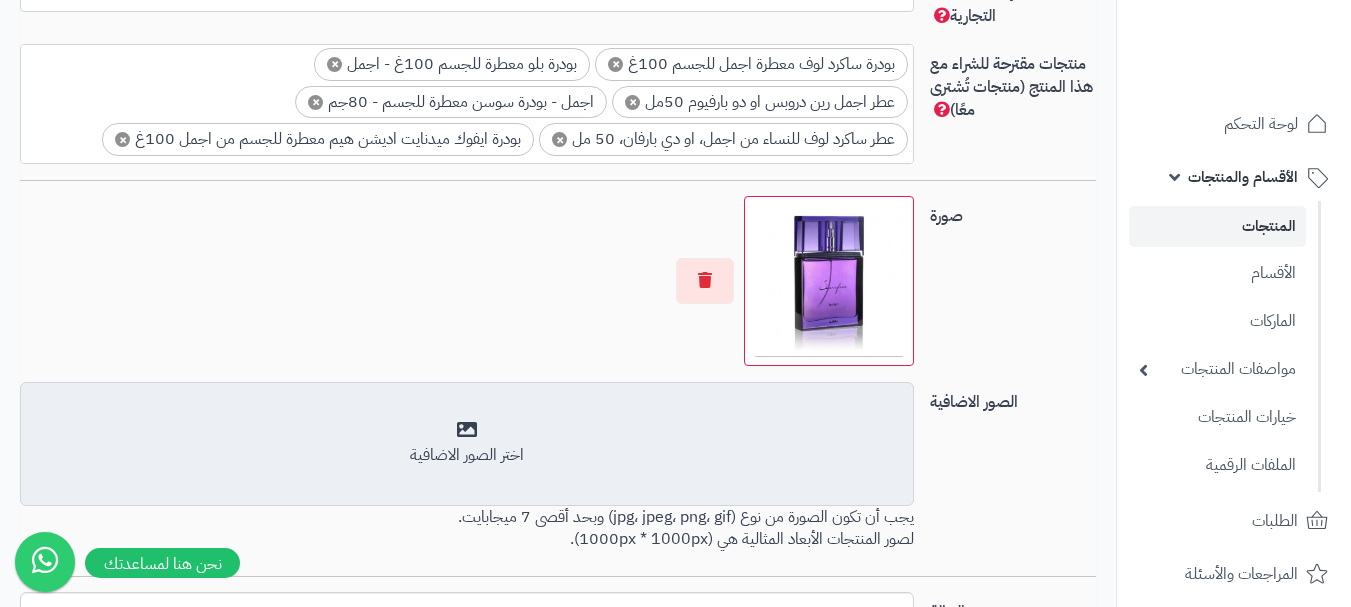click on "اختر الصور الاضافية" at bounding box center (467, 443) 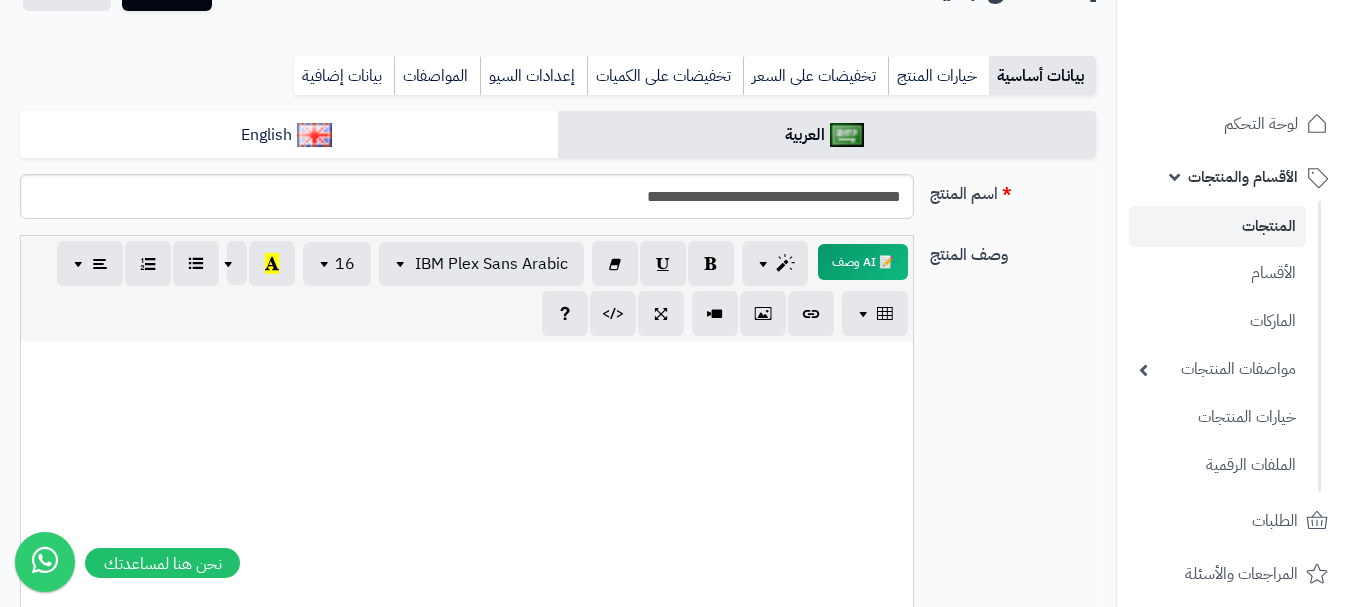 scroll, scrollTop: 0, scrollLeft: 0, axis: both 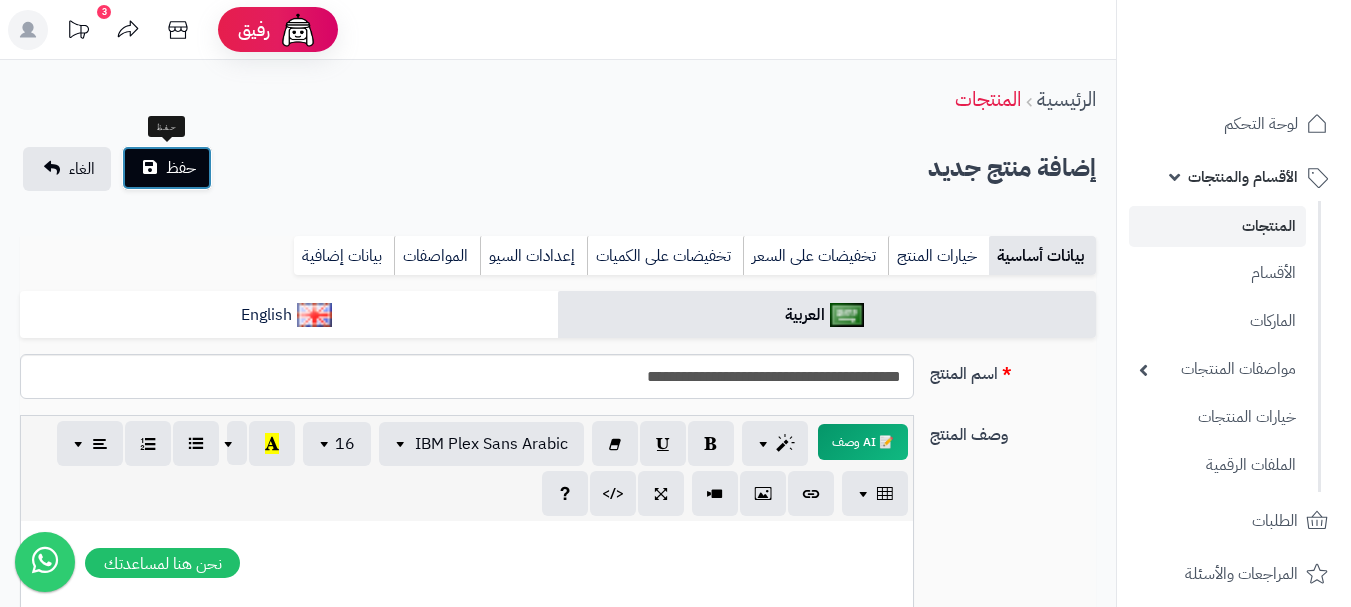 click on "حفظ" at bounding box center (181, 168) 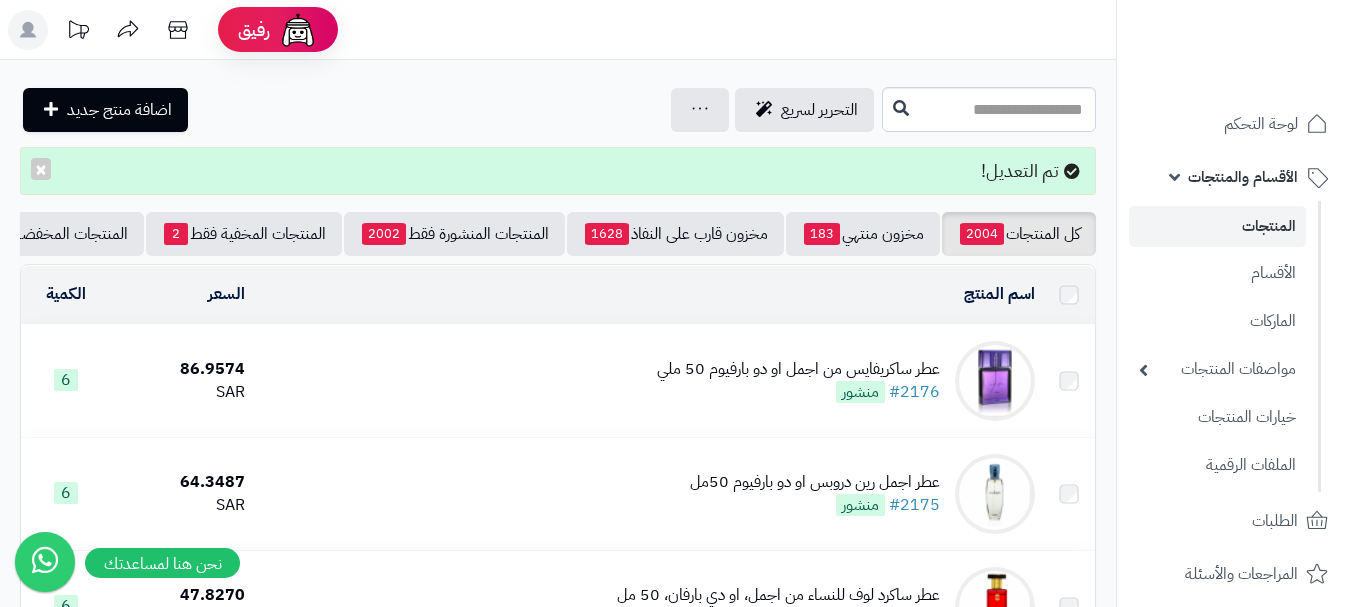 scroll, scrollTop: 0, scrollLeft: 0, axis: both 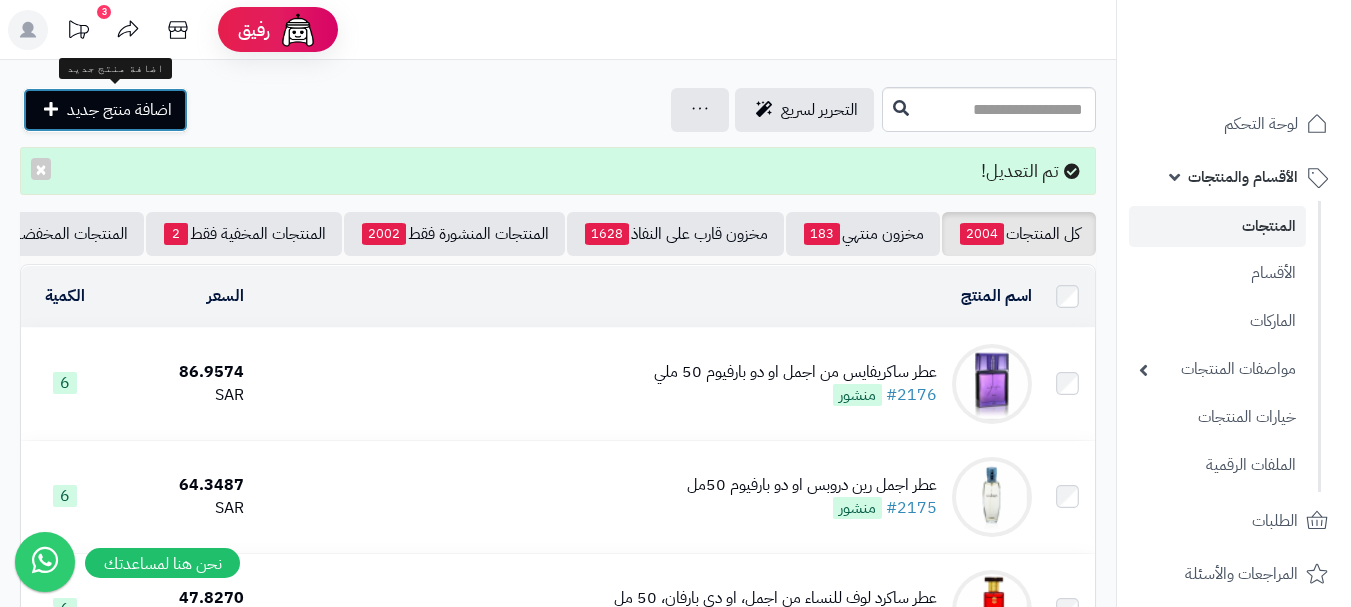 click on "اضافة منتج جديد" at bounding box center [119, 110] 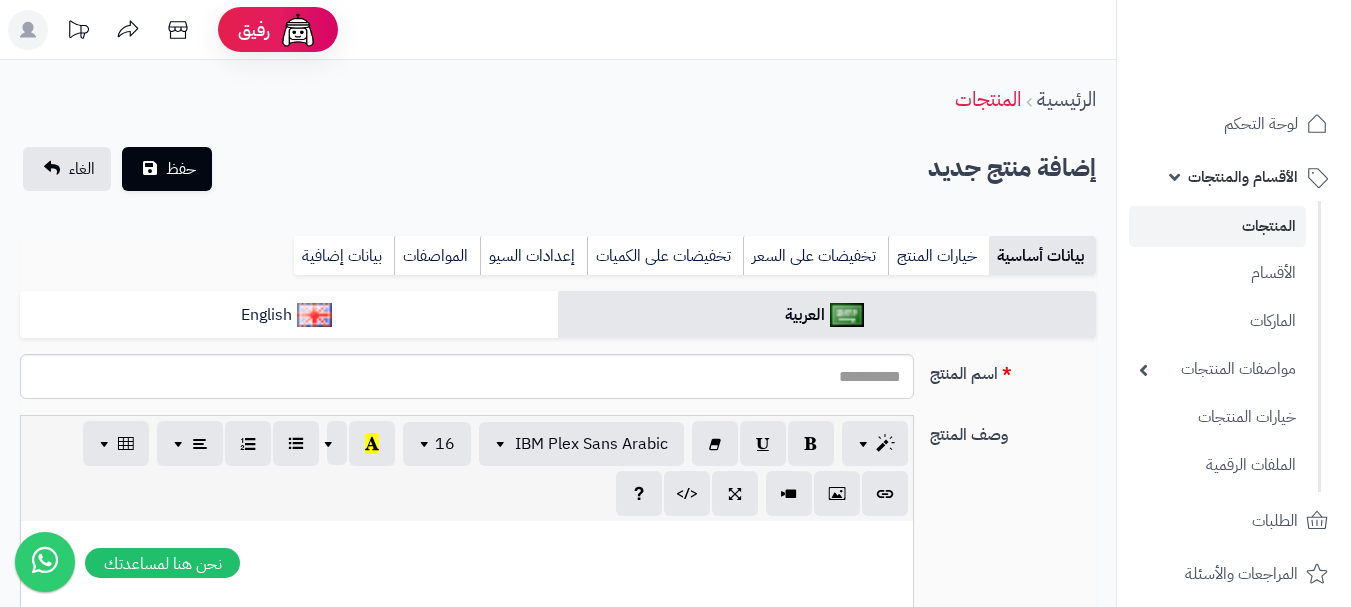 select 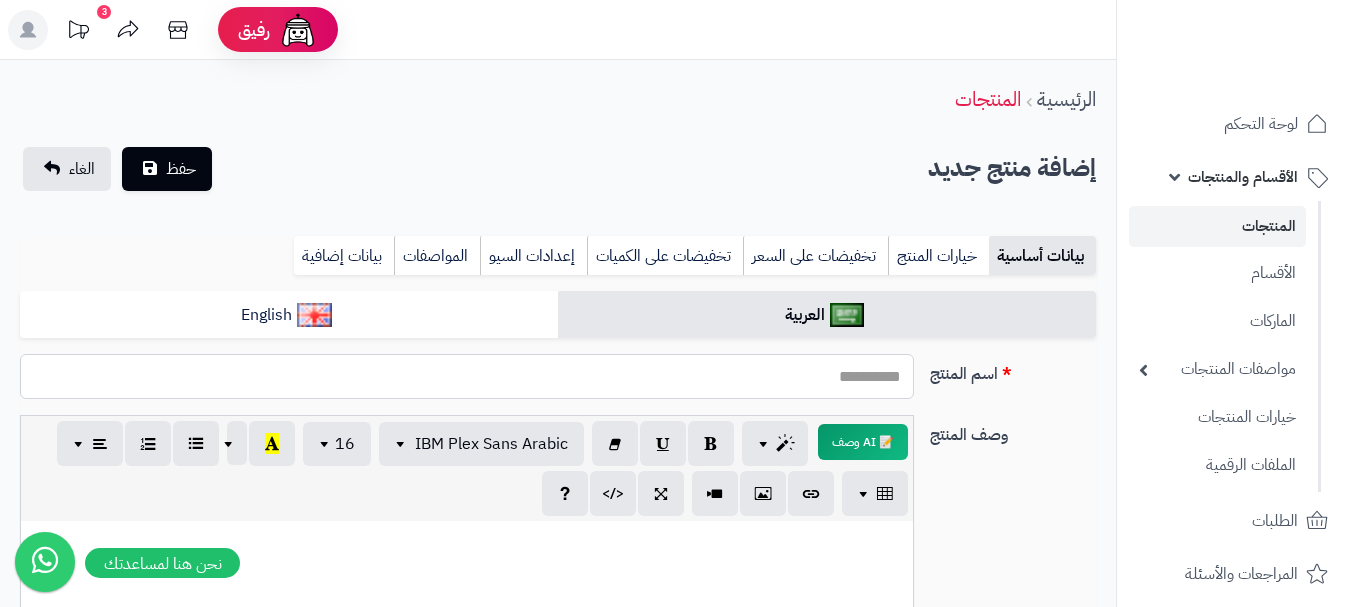 paste on "*********" 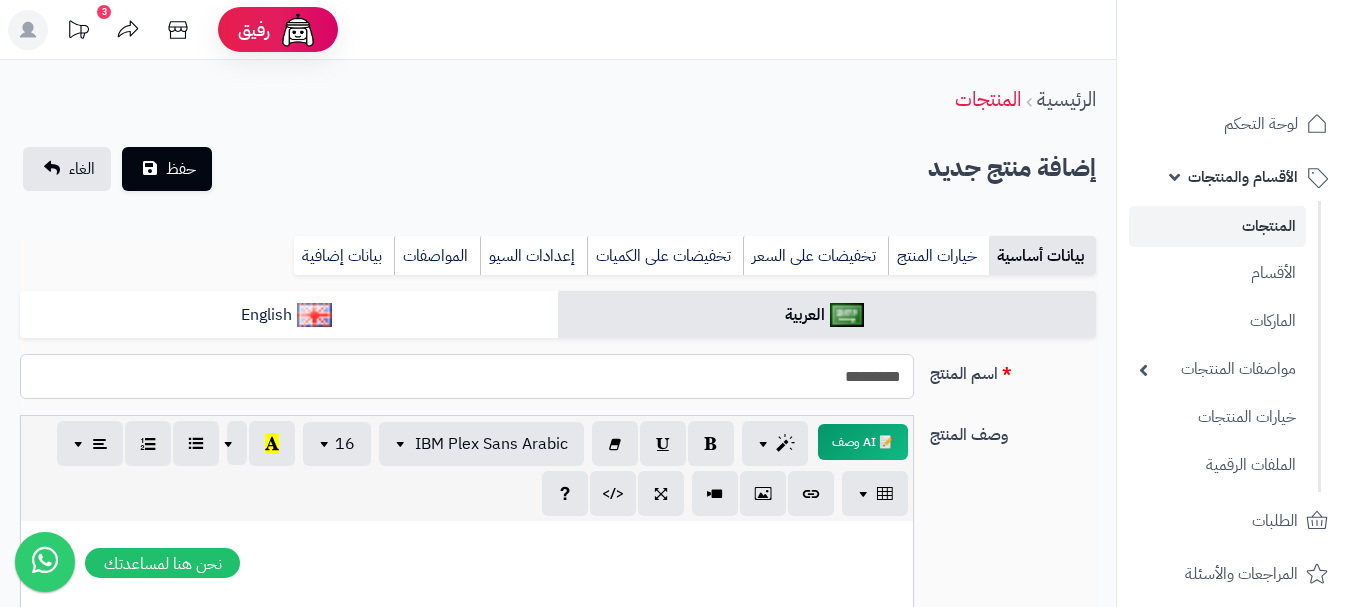 click on "*********" at bounding box center (467, 376) 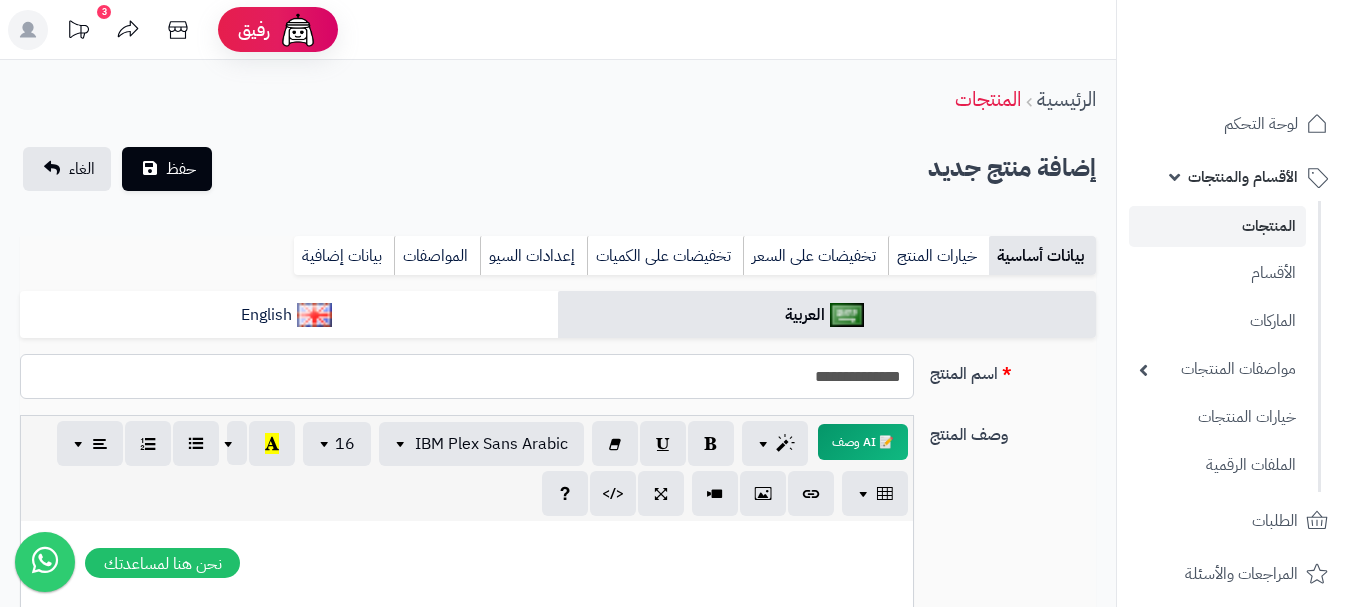 click on "**********" at bounding box center (467, 376) 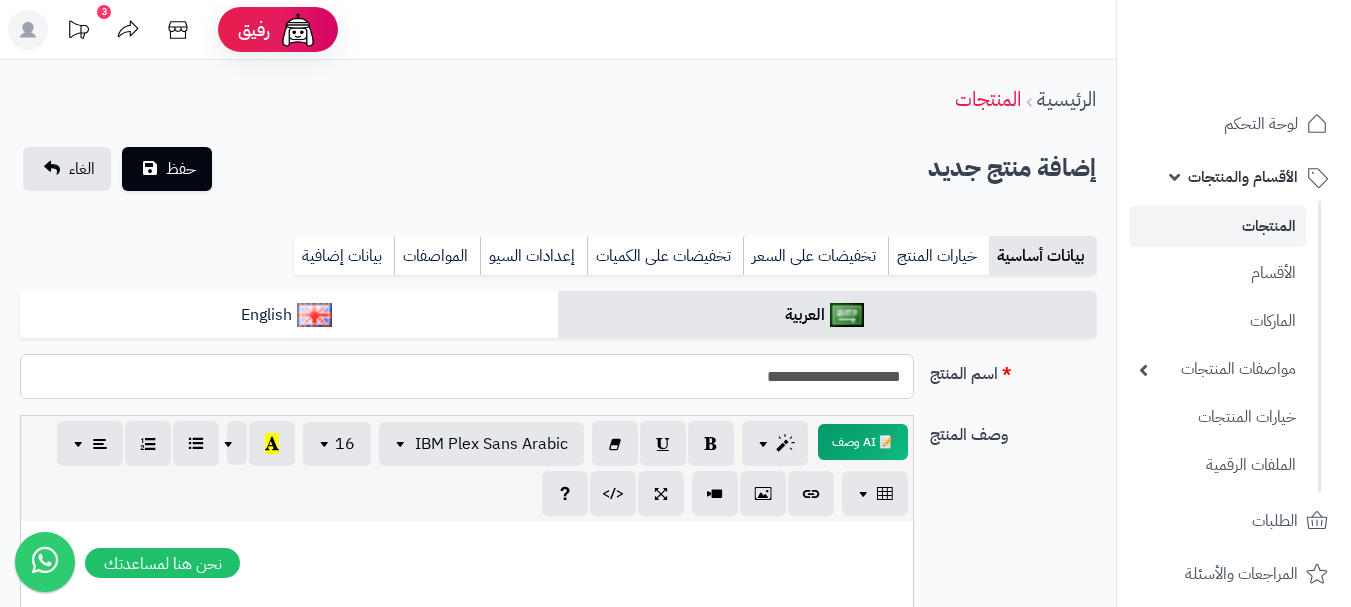 drag, startPoint x: 726, startPoint y: 380, endPoint x: 916, endPoint y: 364, distance: 190.6725 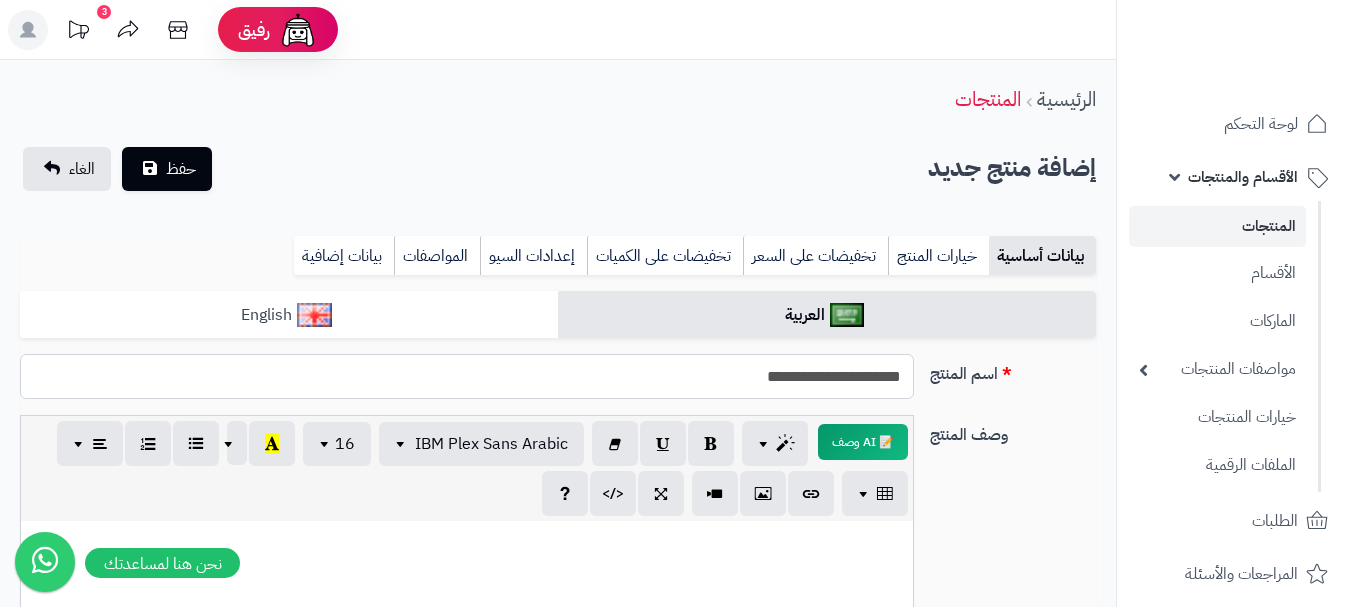 type on "**********" 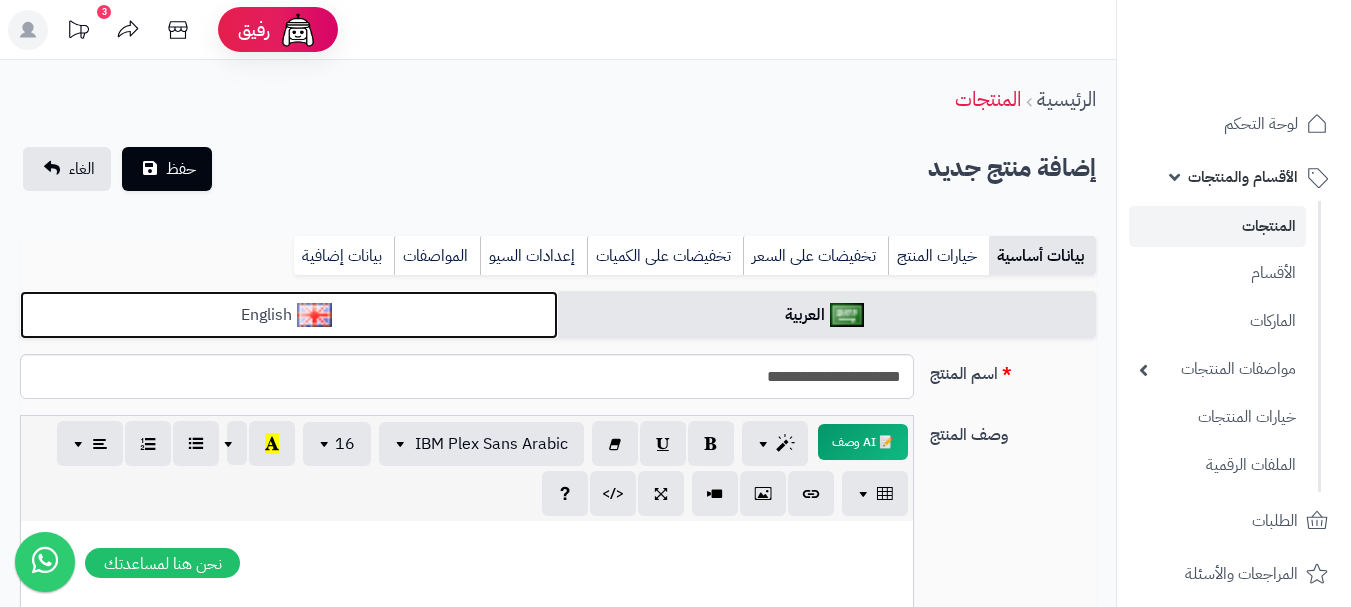 click on "English" at bounding box center (289, 315) 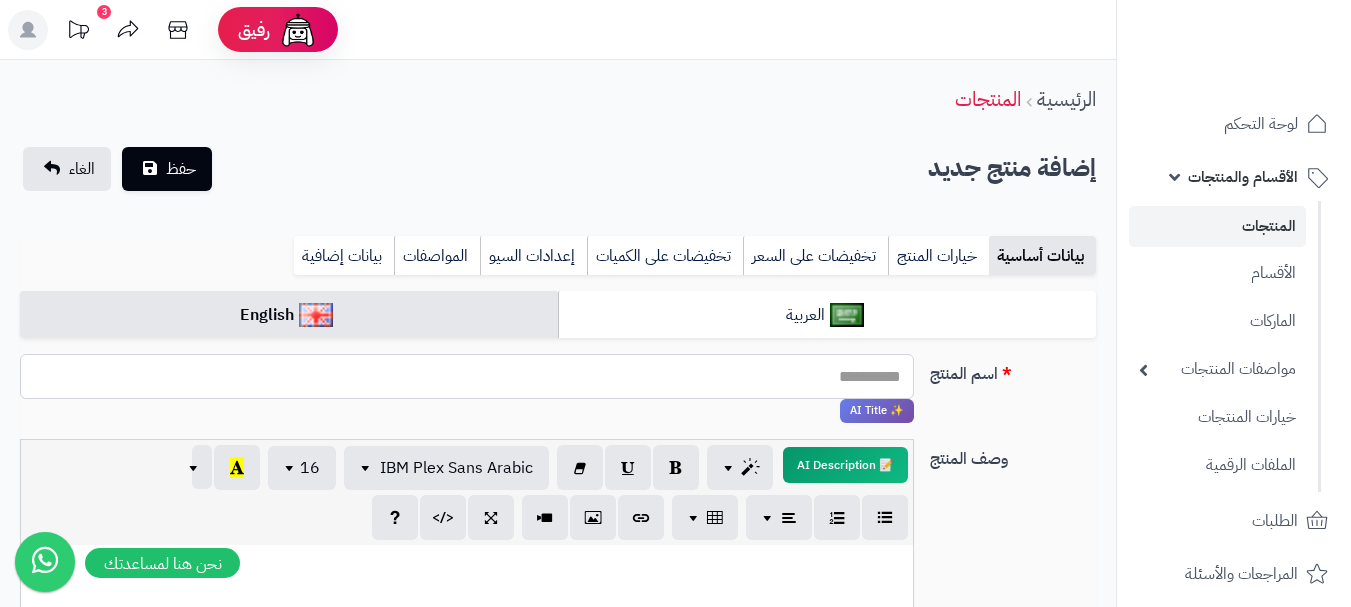 paste on "**********" 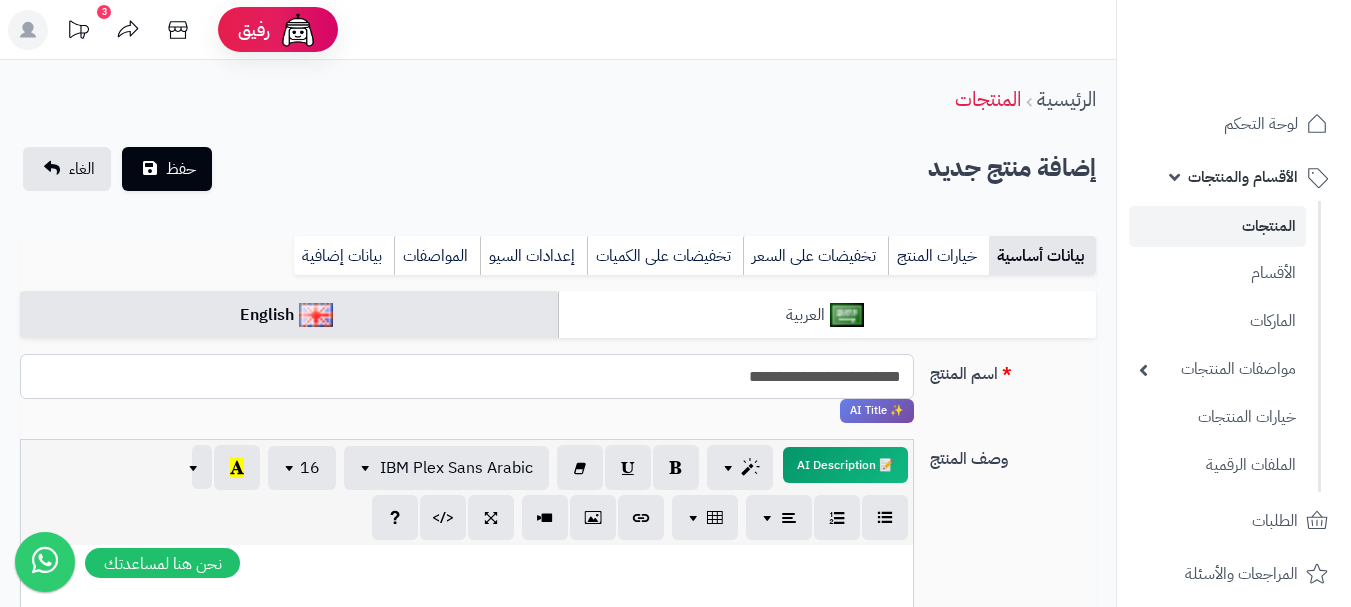 type on "**********" 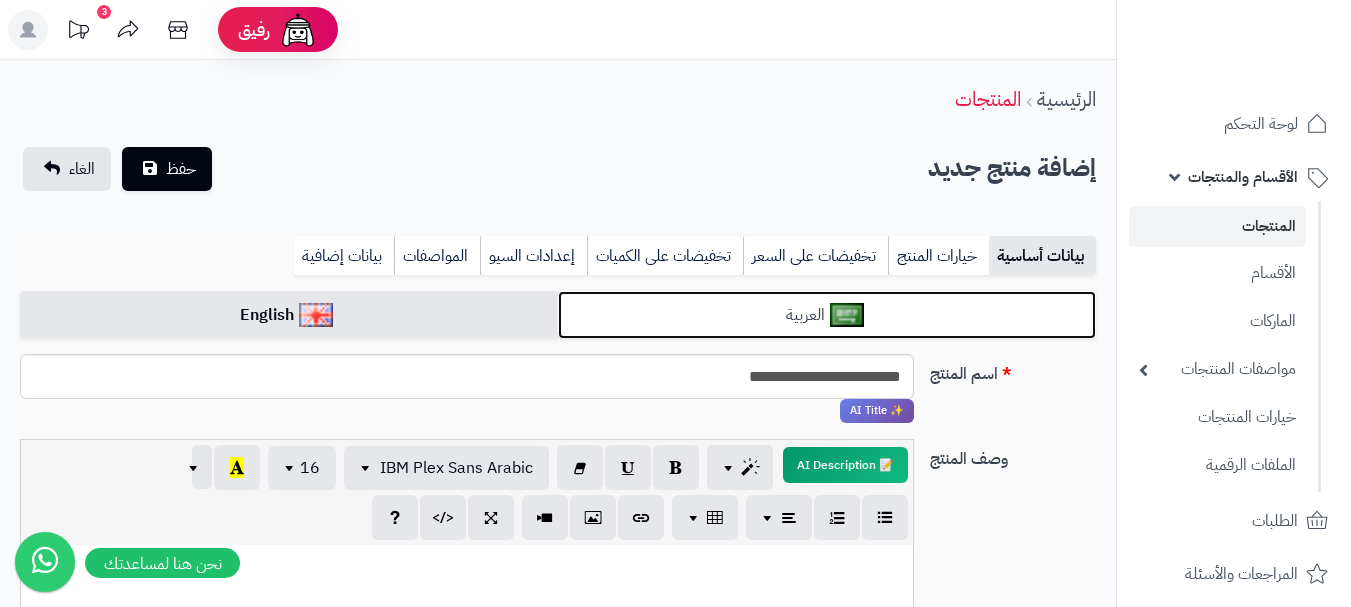 click on "العربية" at bounding box center [827, 315] 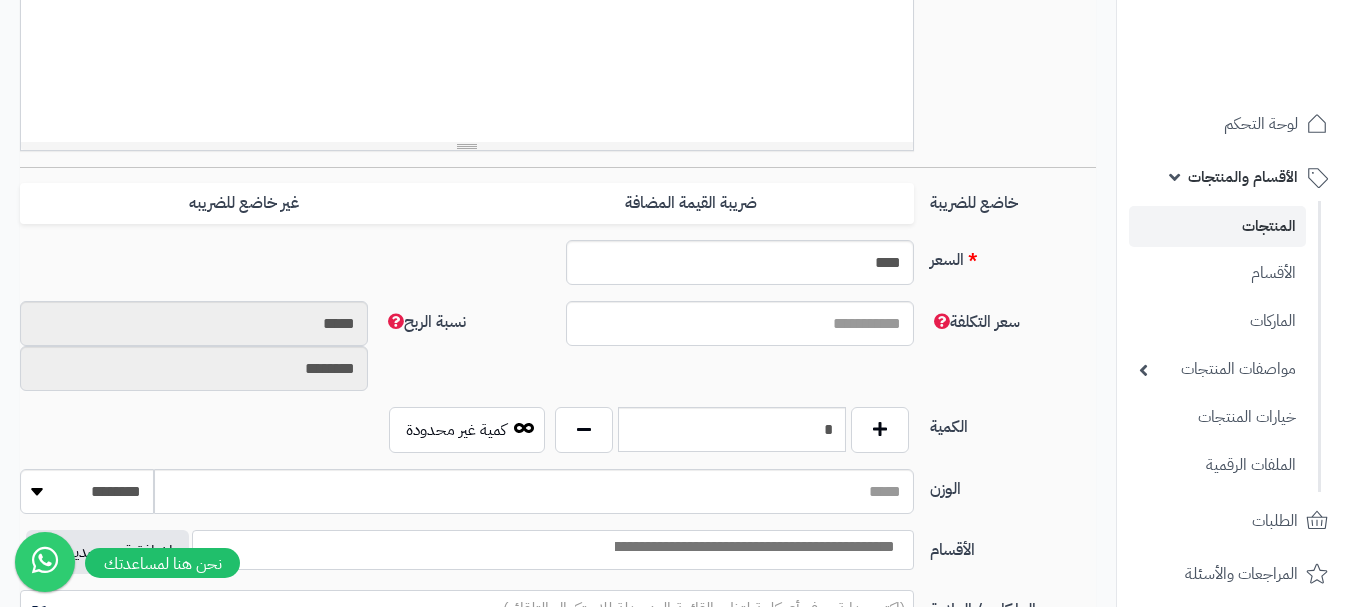 scroll, scrollTop: 700, scrollLeft: 0, axis: vertical 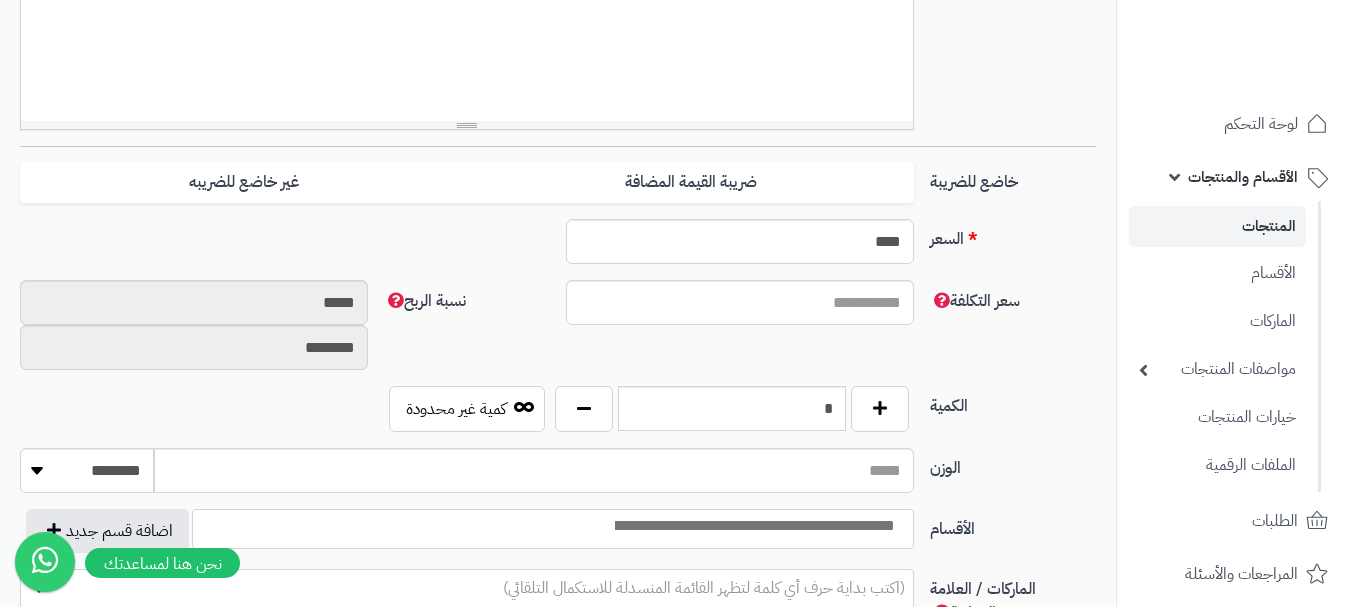 drag, startPoint x: 842, startPoint y: 175, endPoint x: 656, endPoint y: 204, distance: 188.24718 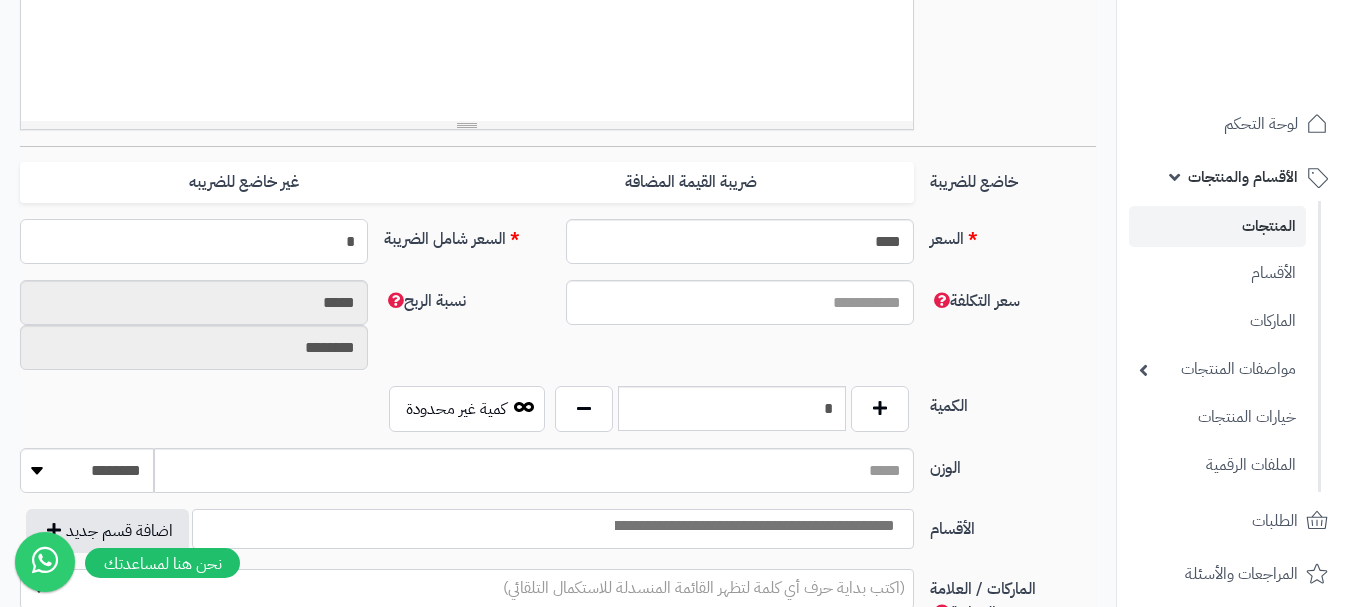 click on "*" at bounding box center [194, 241] 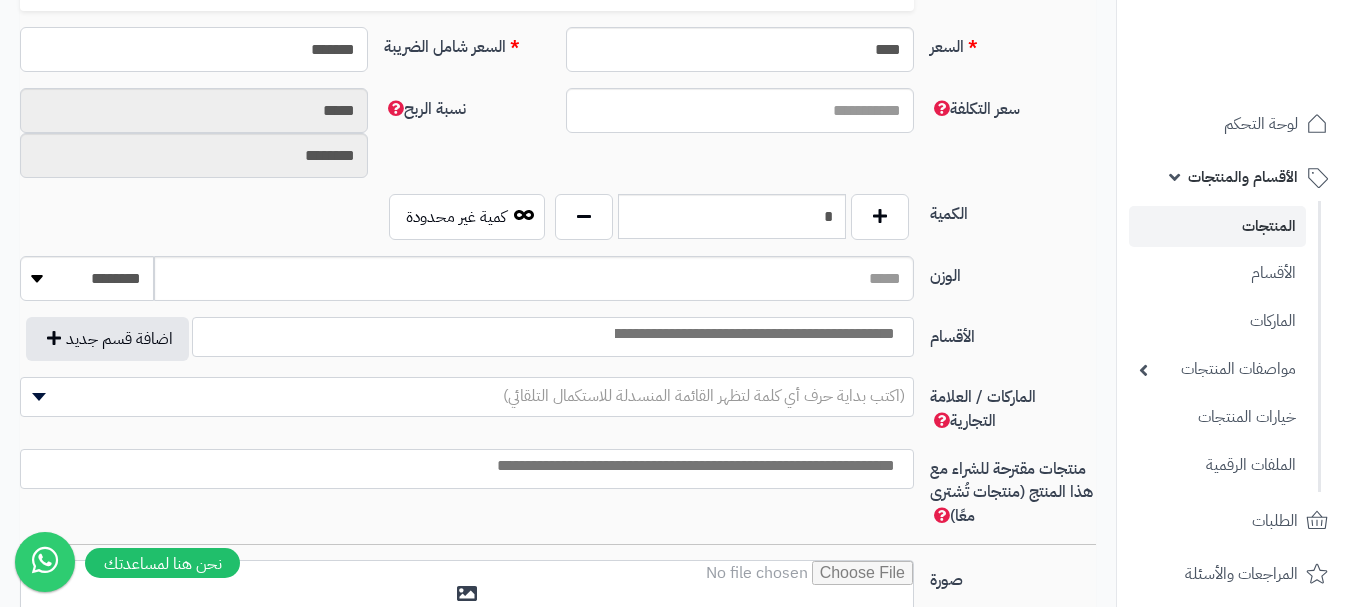 scroll, scrollTop: 900, scrollLeft: 0, axis: vertical 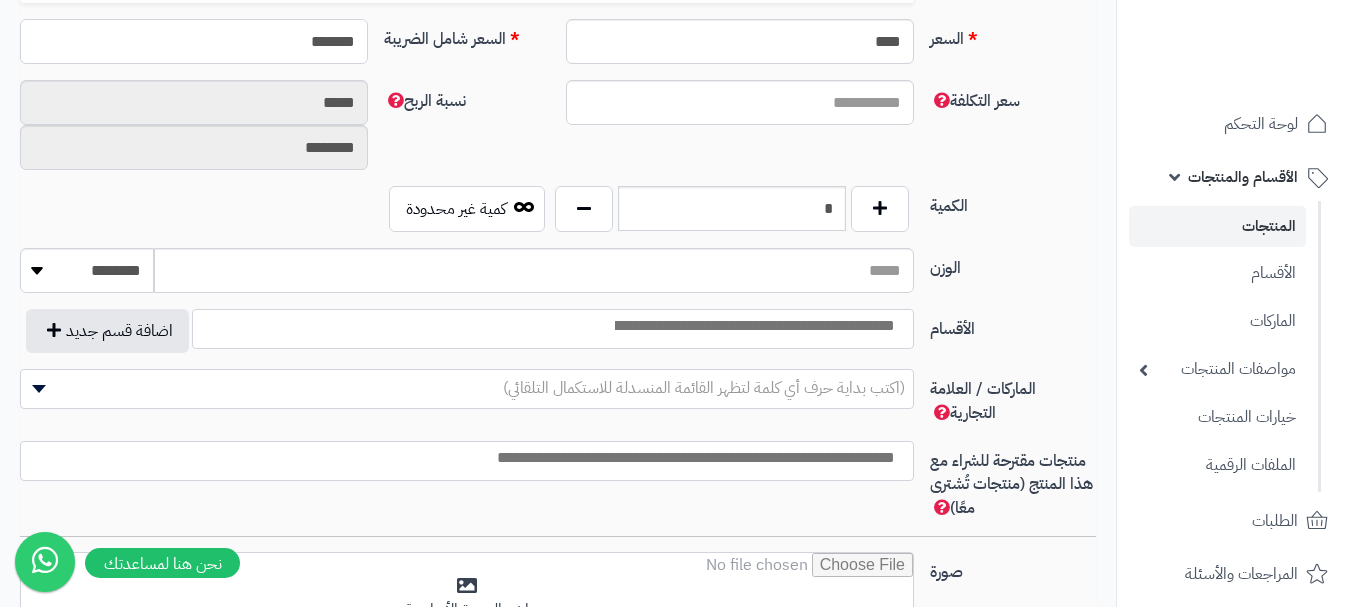 type on "*******" 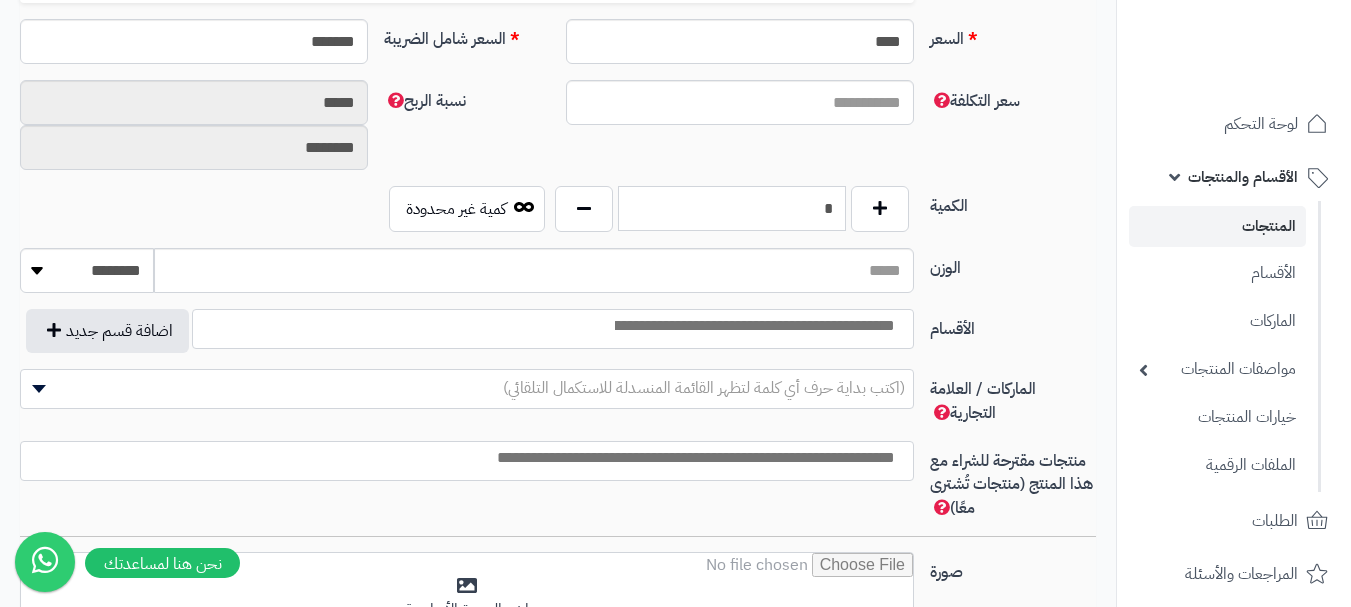 click on "*" at bounding box center (732, 208) 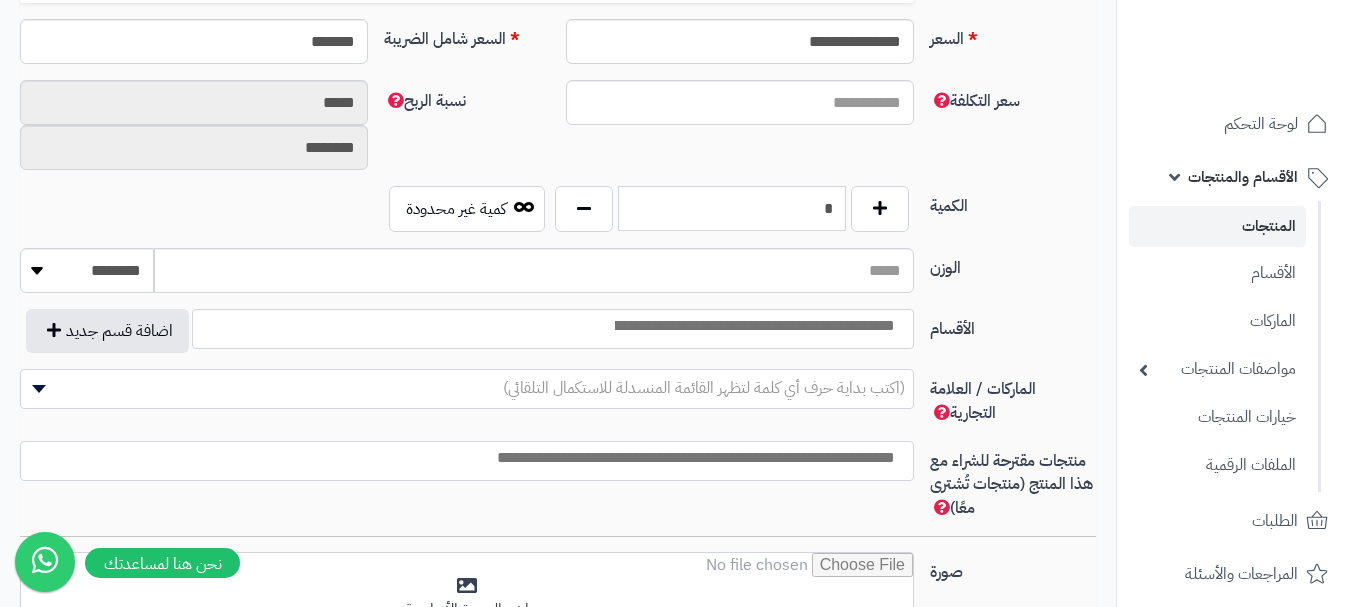scroll, scrollTop: 1000, scrollLeft: 0, axis: vertical 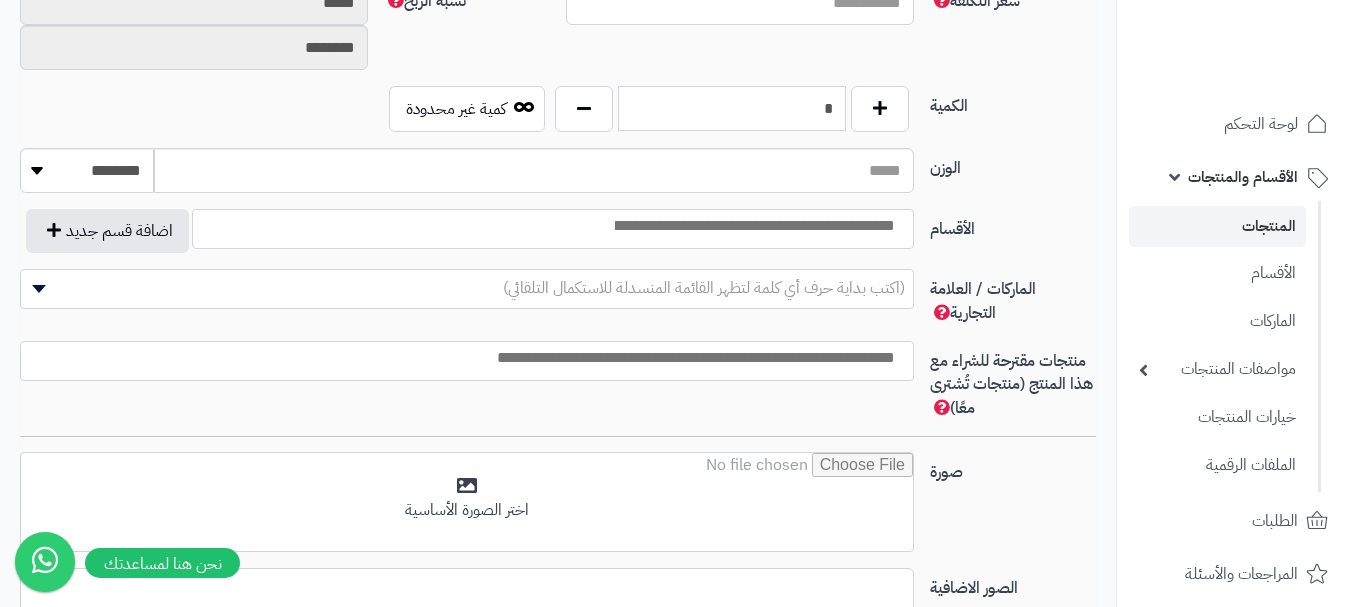 type on "*" 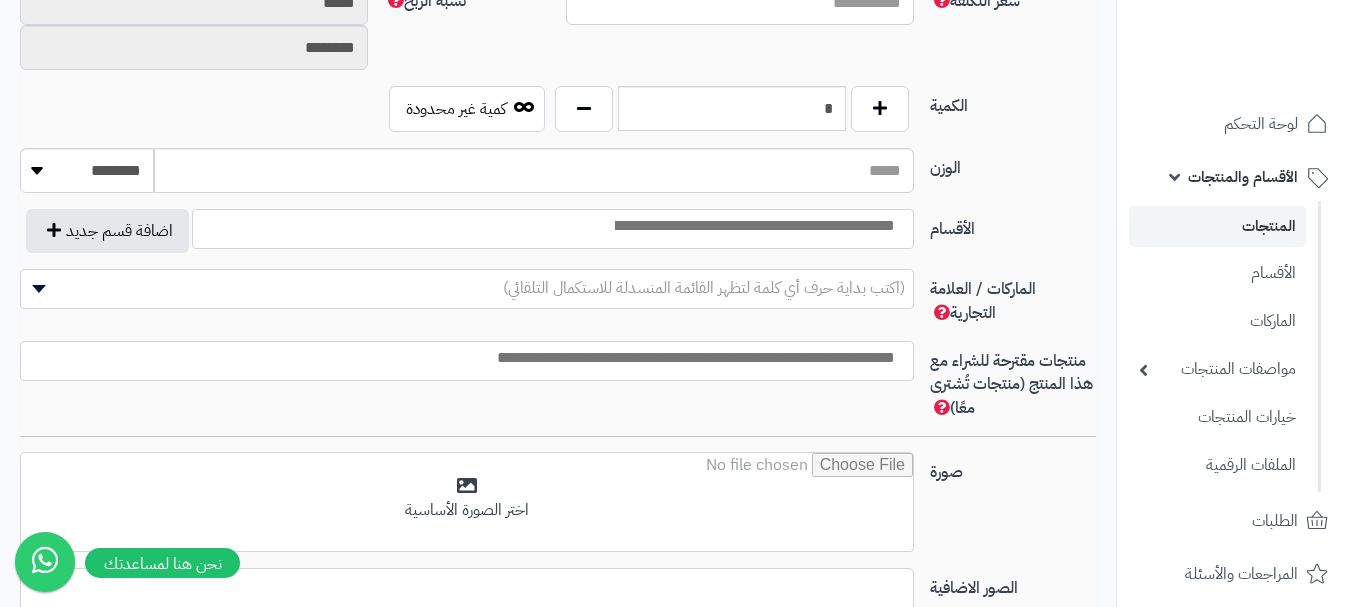 click at bounding box center (753, 226) 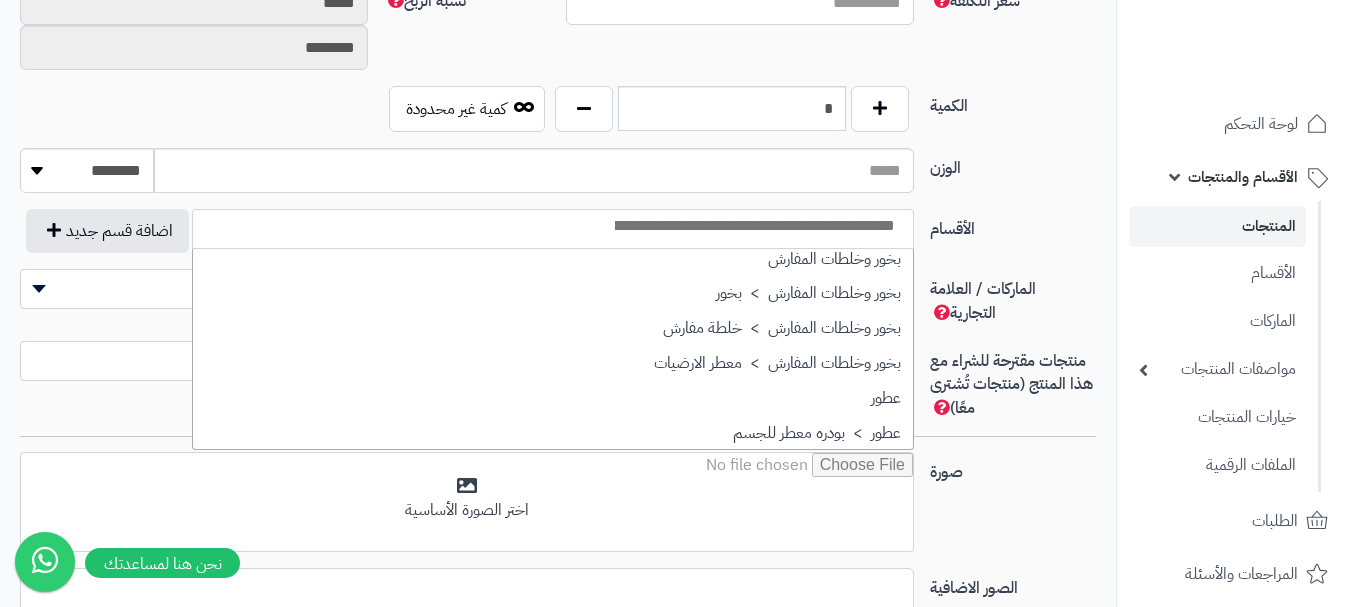 scroll, scrollTop: 700, scrollLeft: 0, axis: vertical 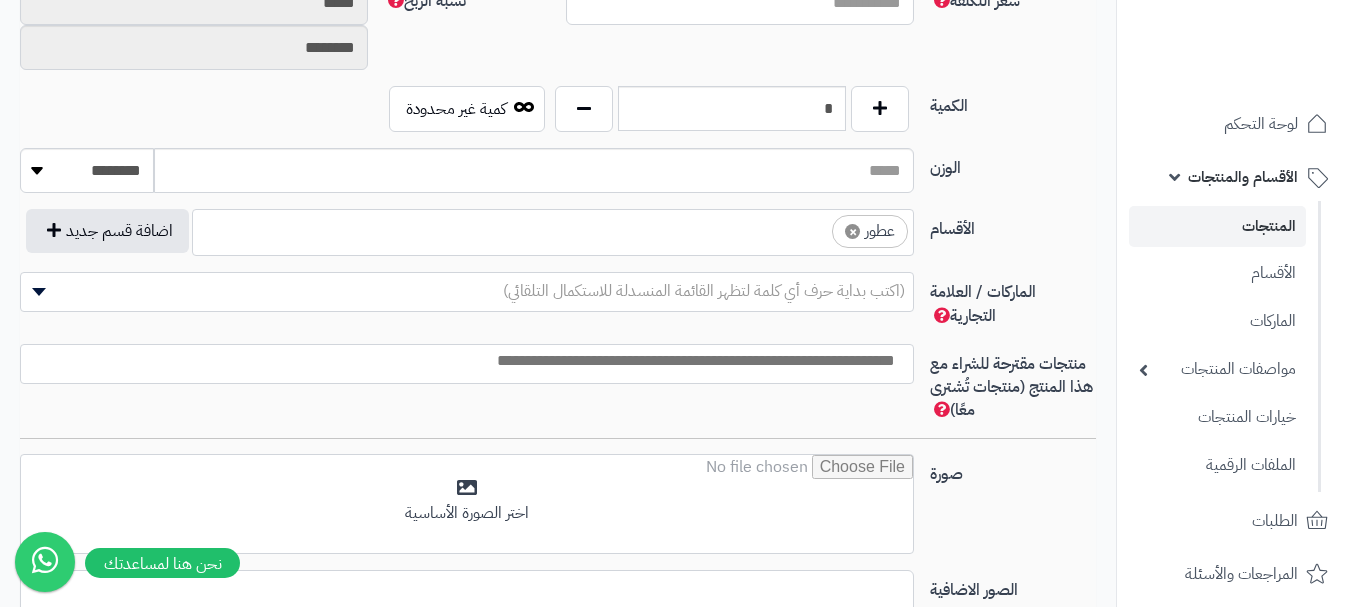 select on "**" 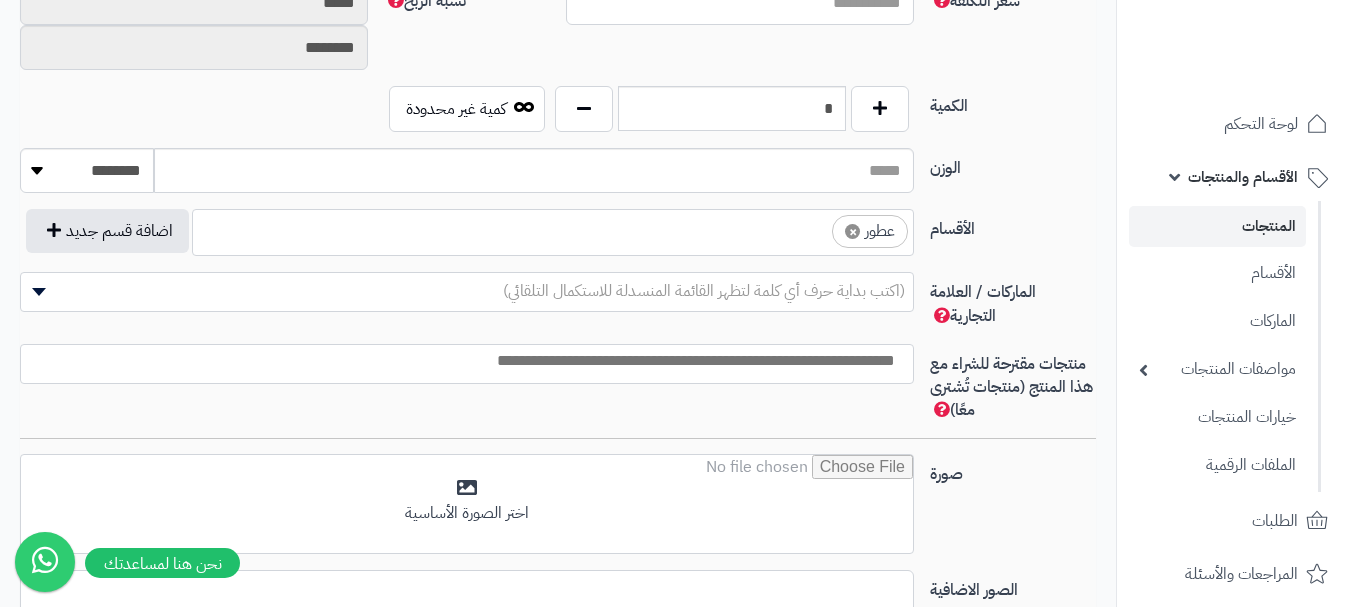 scroll, scrollTop: 525, scrollLeft: 0, axis: vertical 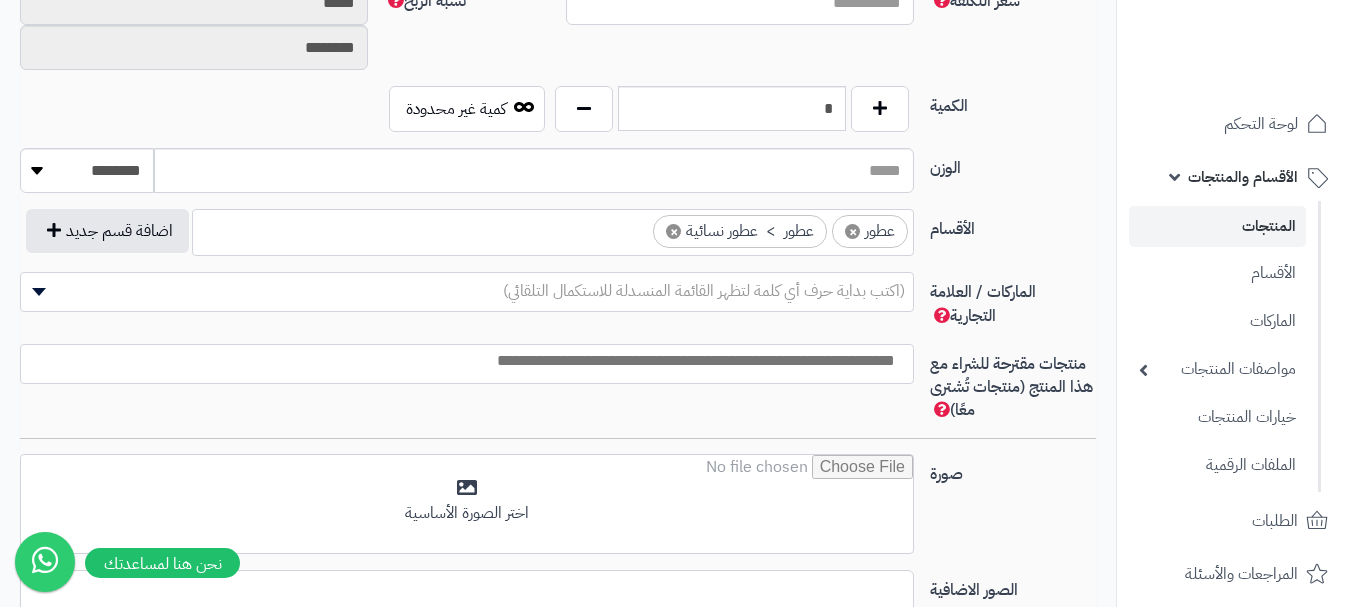 click on "(اكتب بداية حرف أي كلمة لتظهر القائمة المنسدلة للاستكمال التلقائي)" at bounding box center (704, 291) 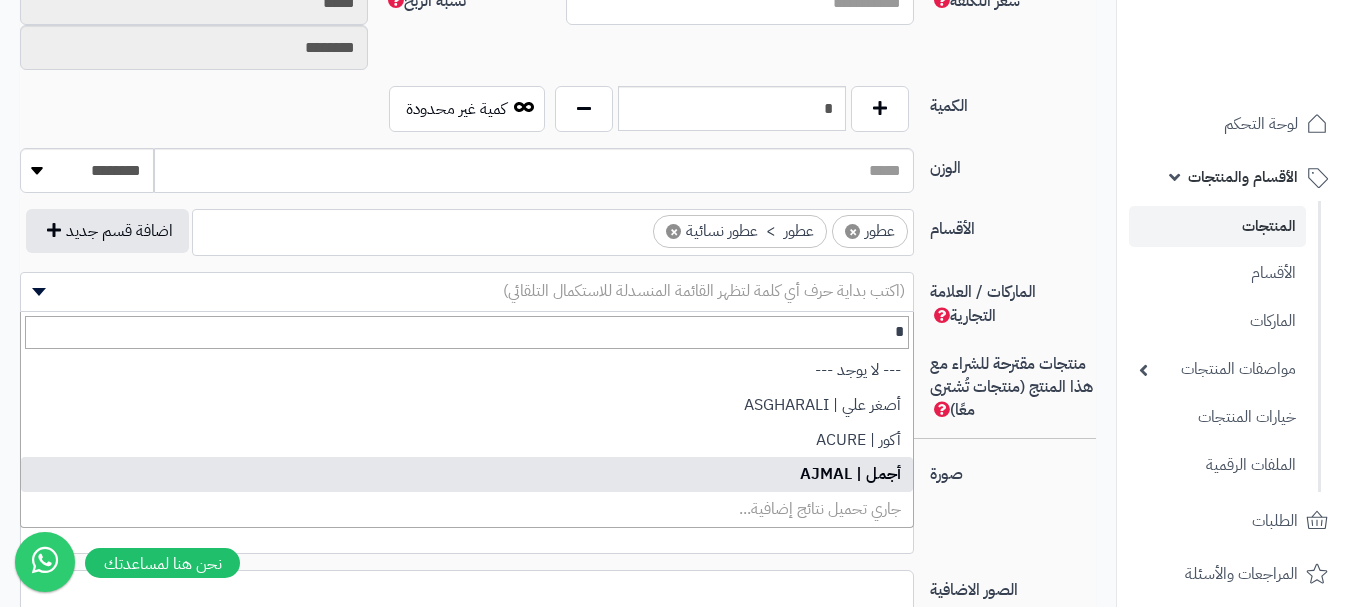 type on "*" 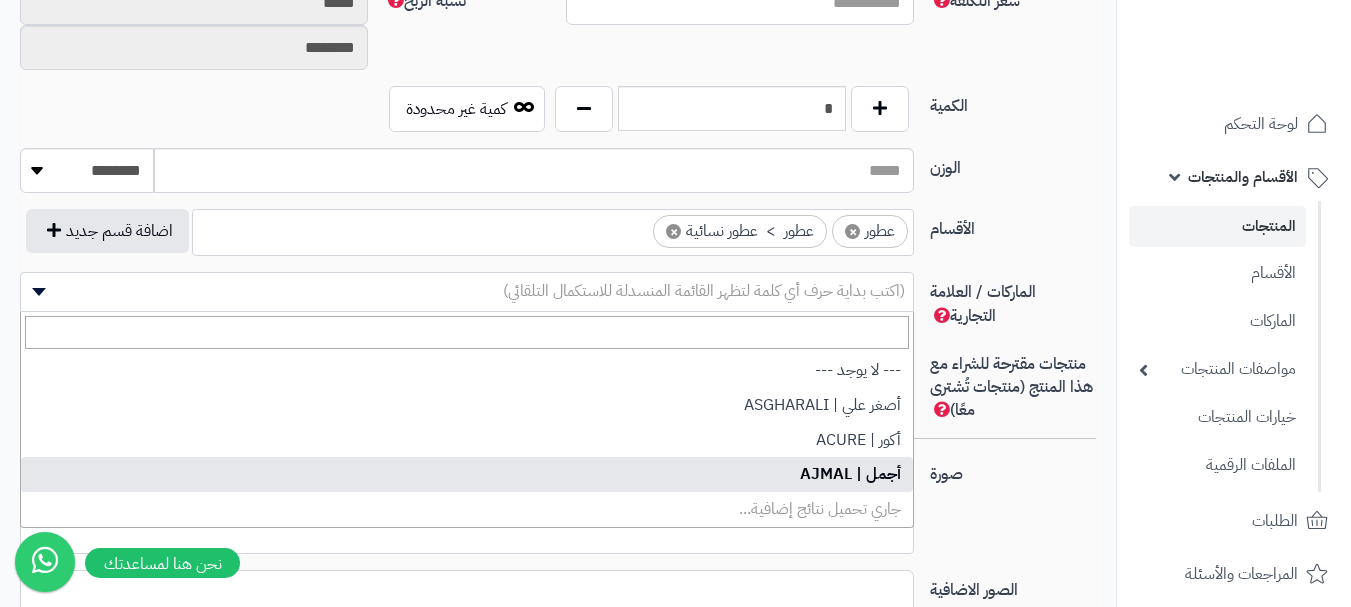 select on "**" 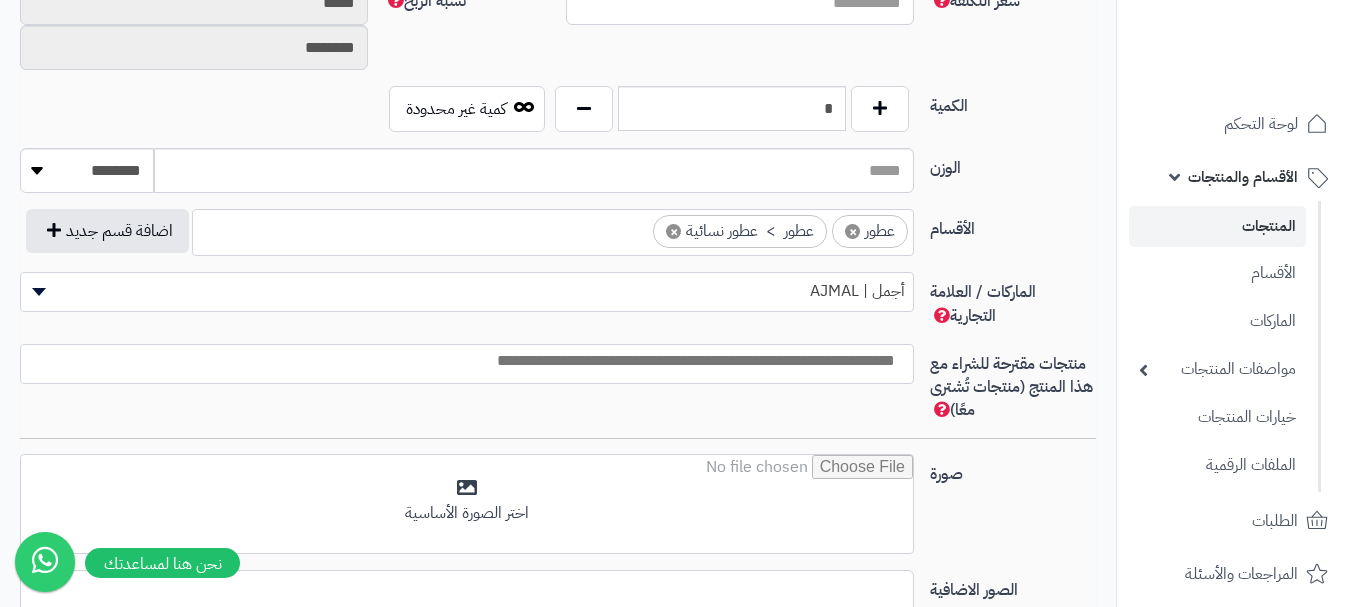 click at bounding box center [462, 361] 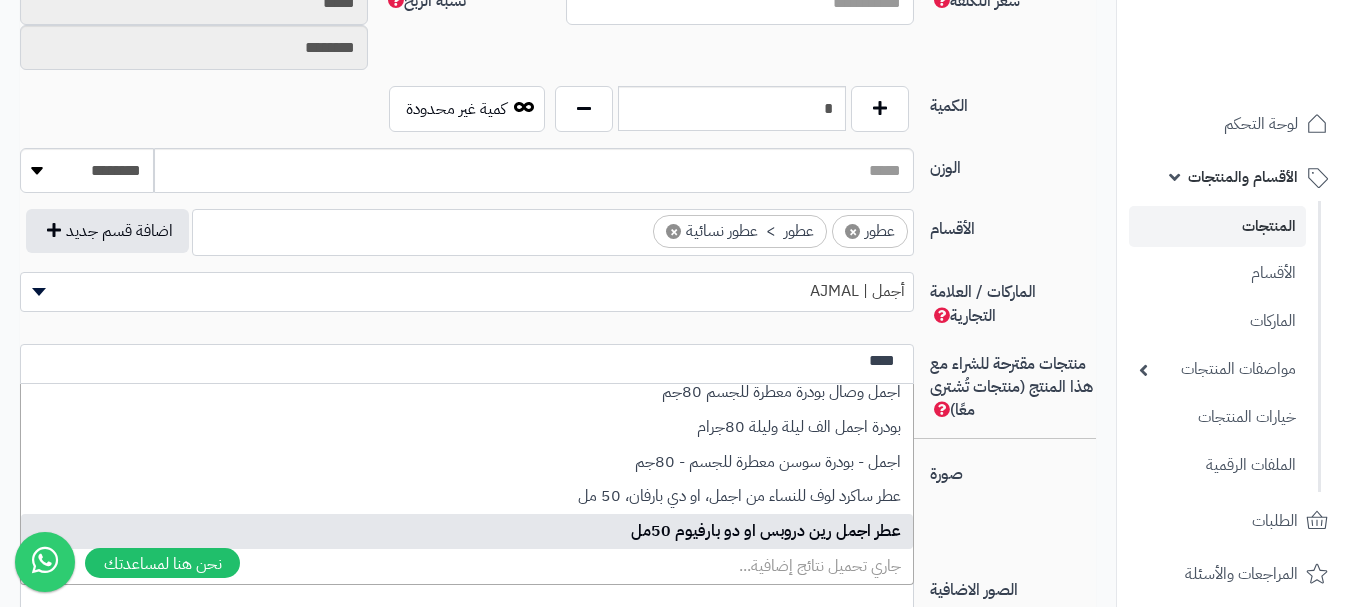 scroll, scrollTop: 148, scrollLeft: 0, axis: vertical 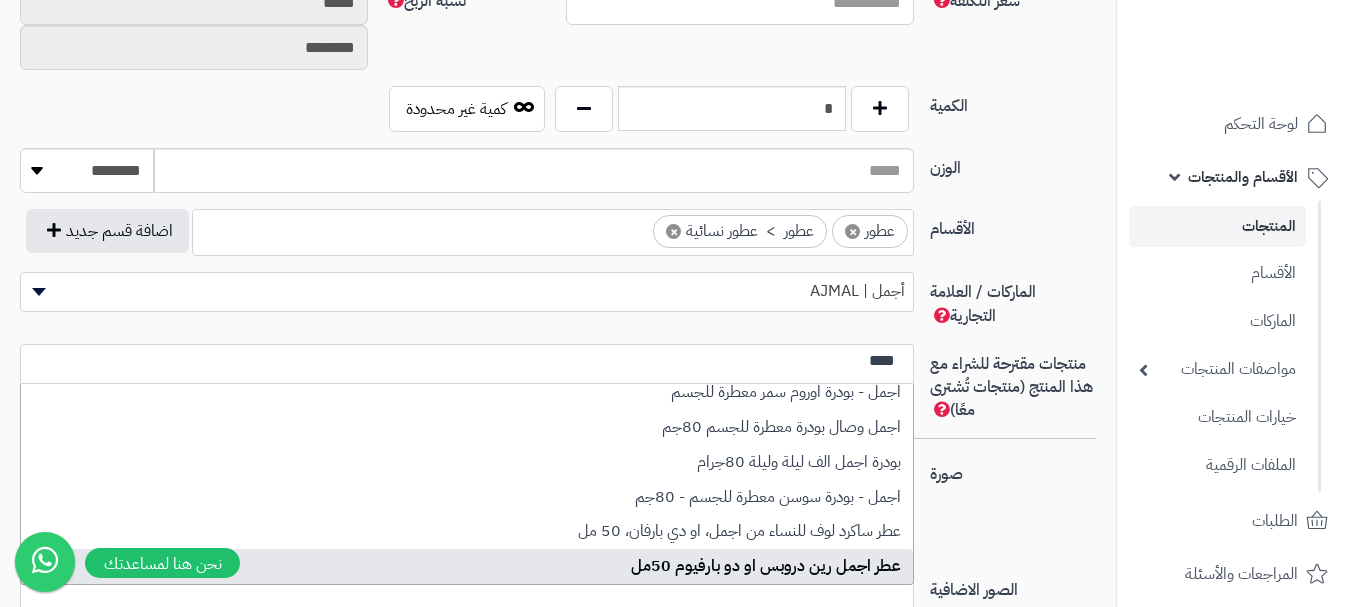 type on "****" 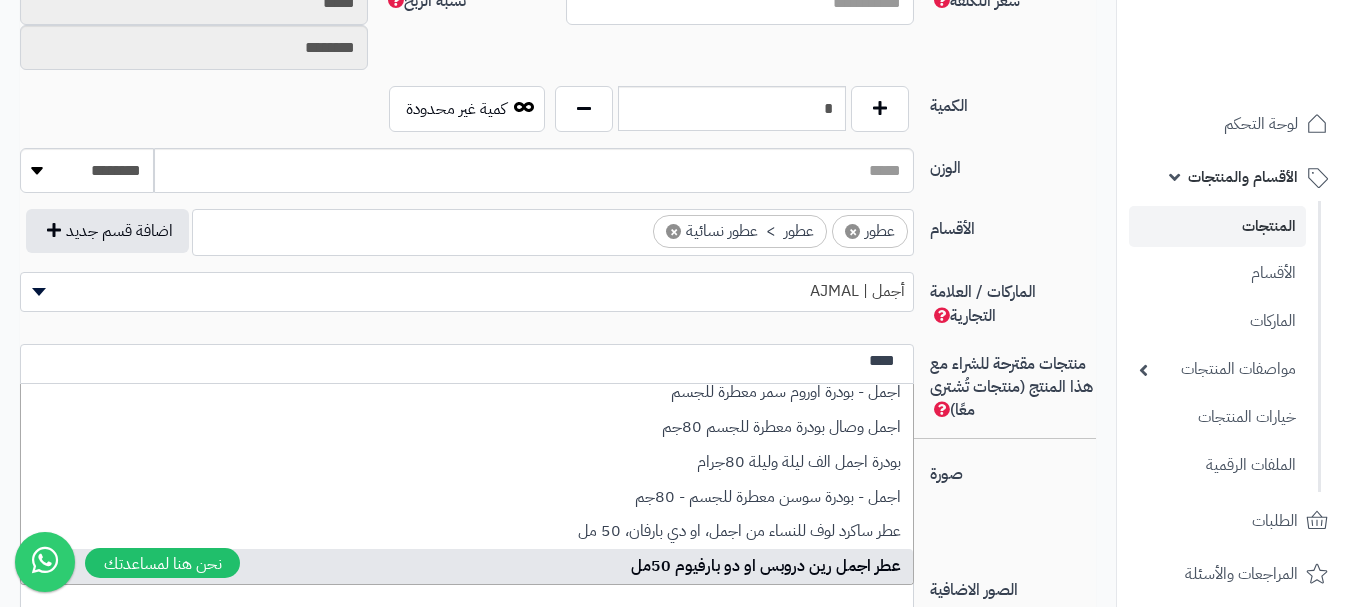 type 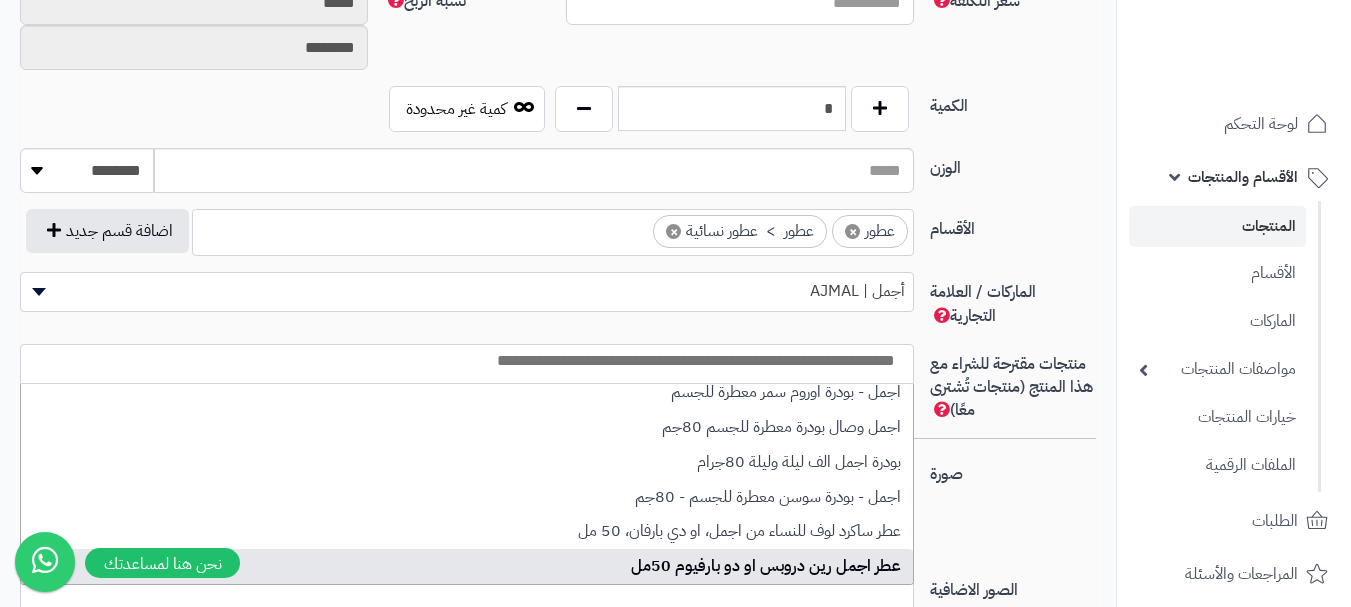 scroll, scrollTop: 0, scrollLeft: 0, axis: both 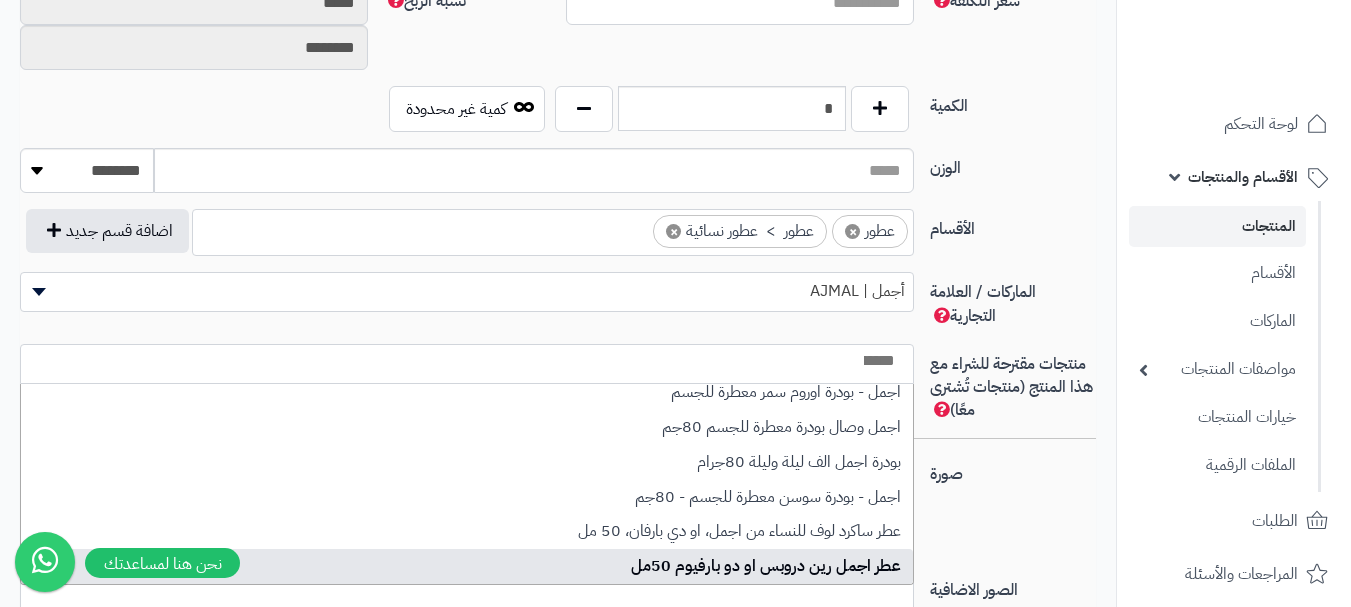 select on "****" 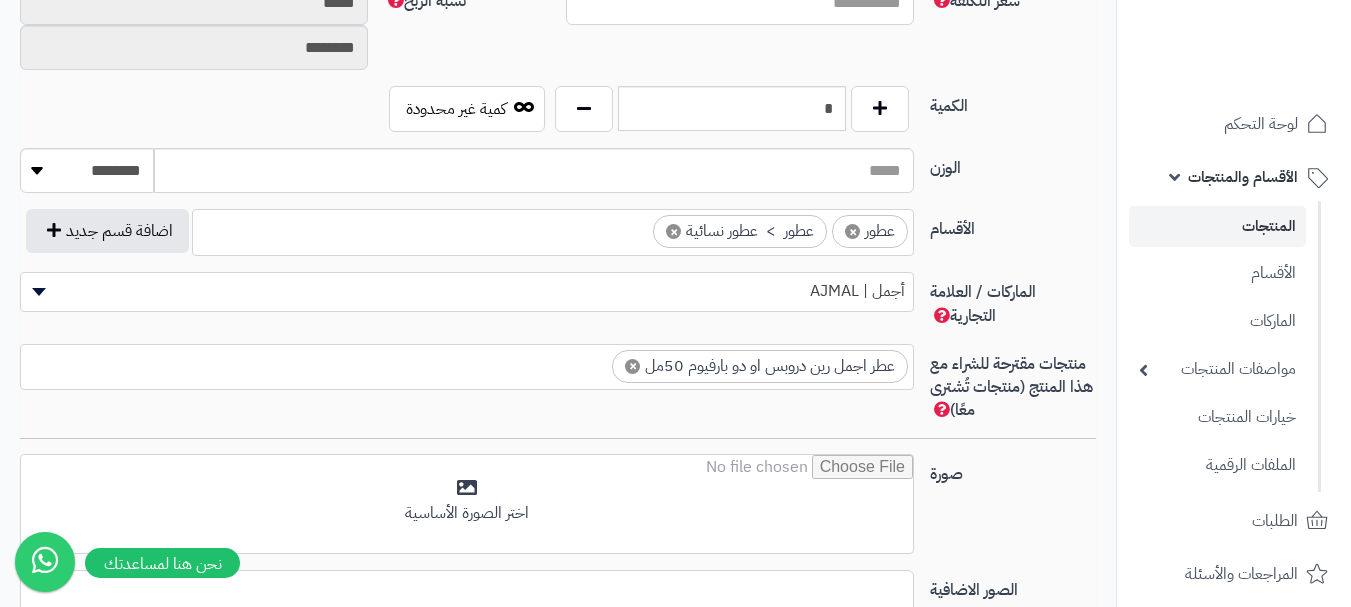 type on "*" 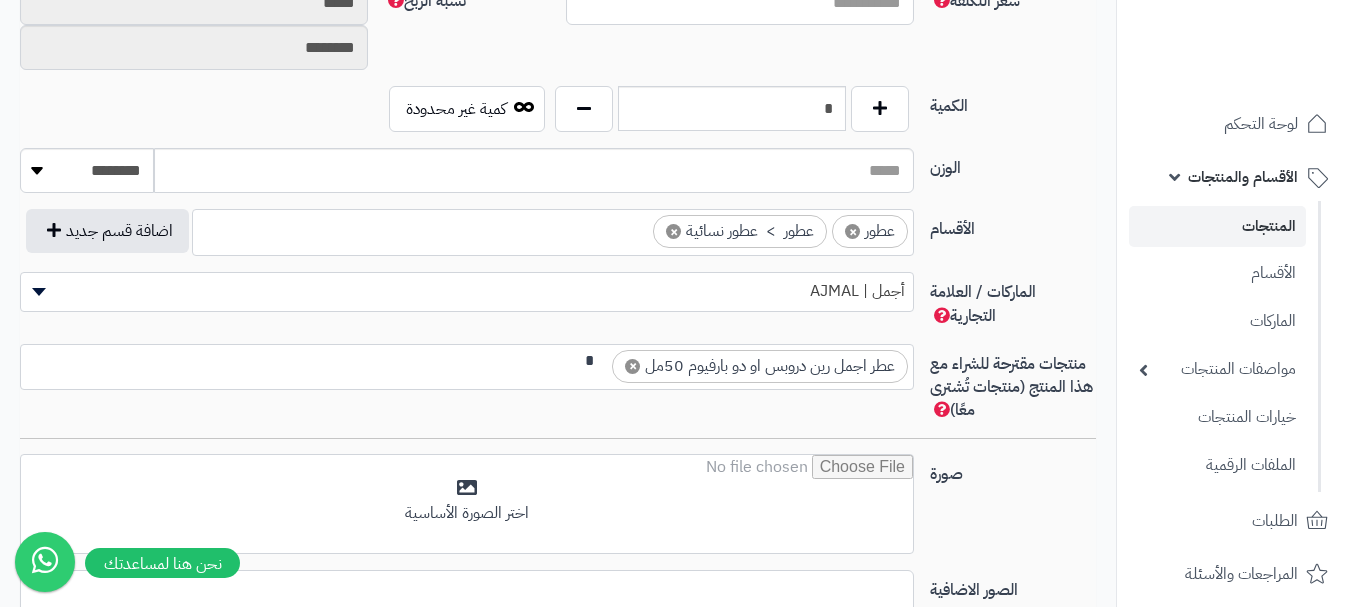 scroll, scrollTop: 0, scrollLeft: -5, axis: horizontal 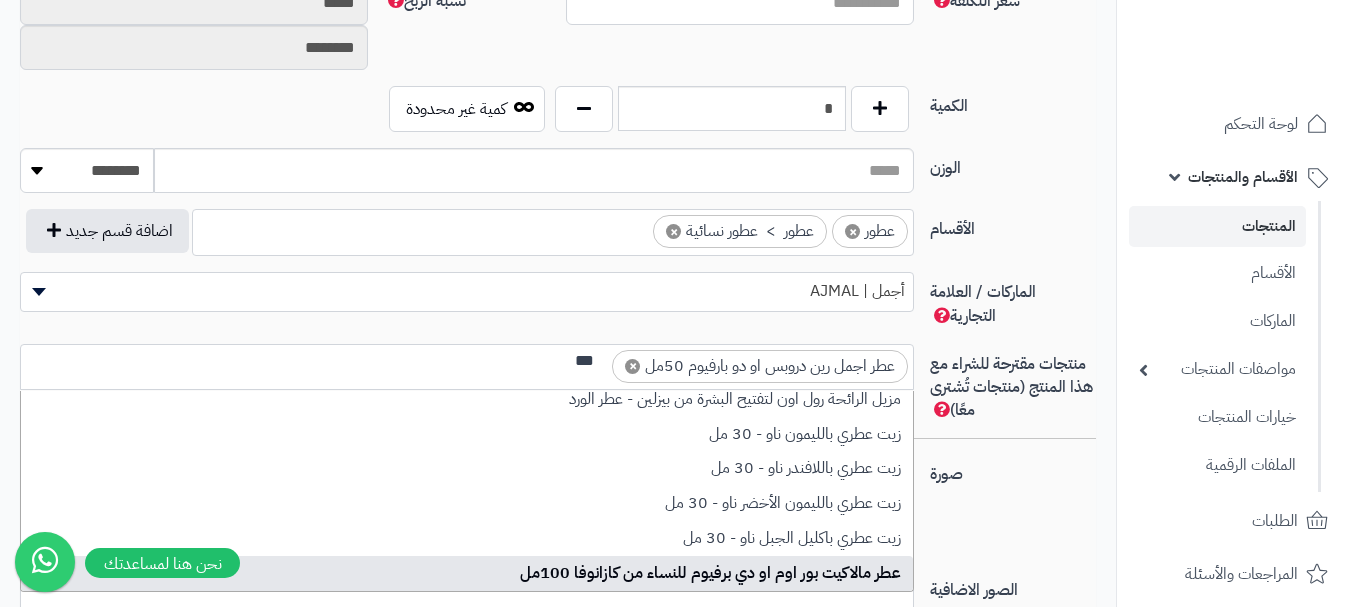 type on "***" 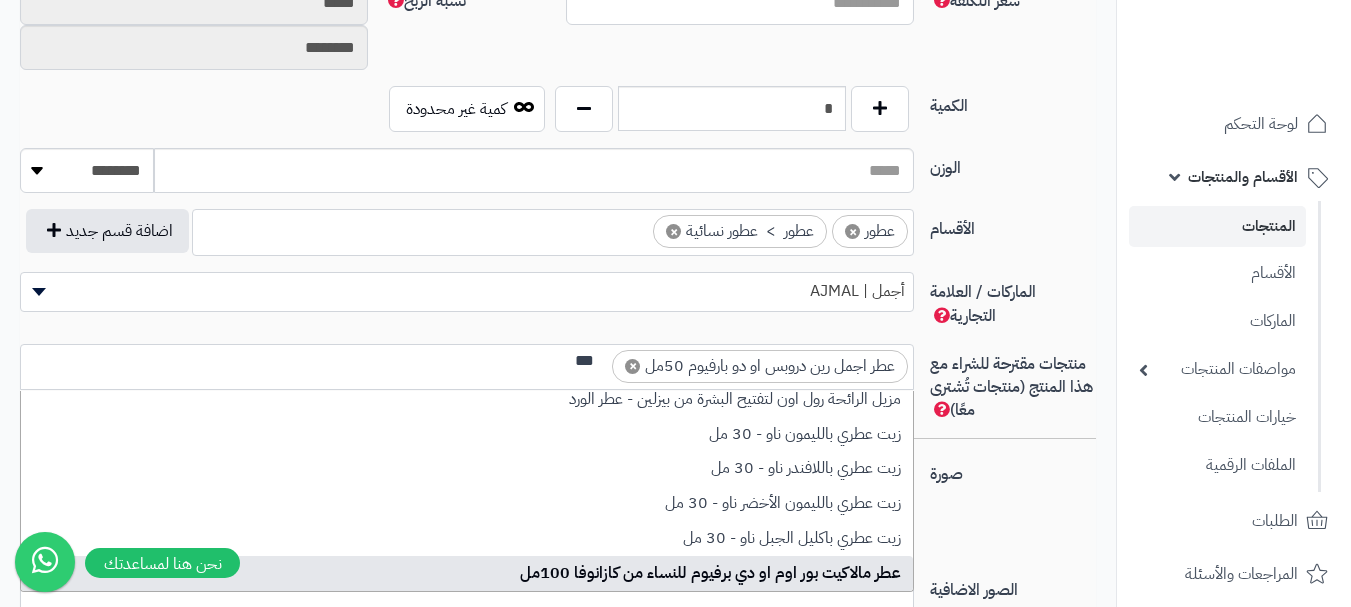 type 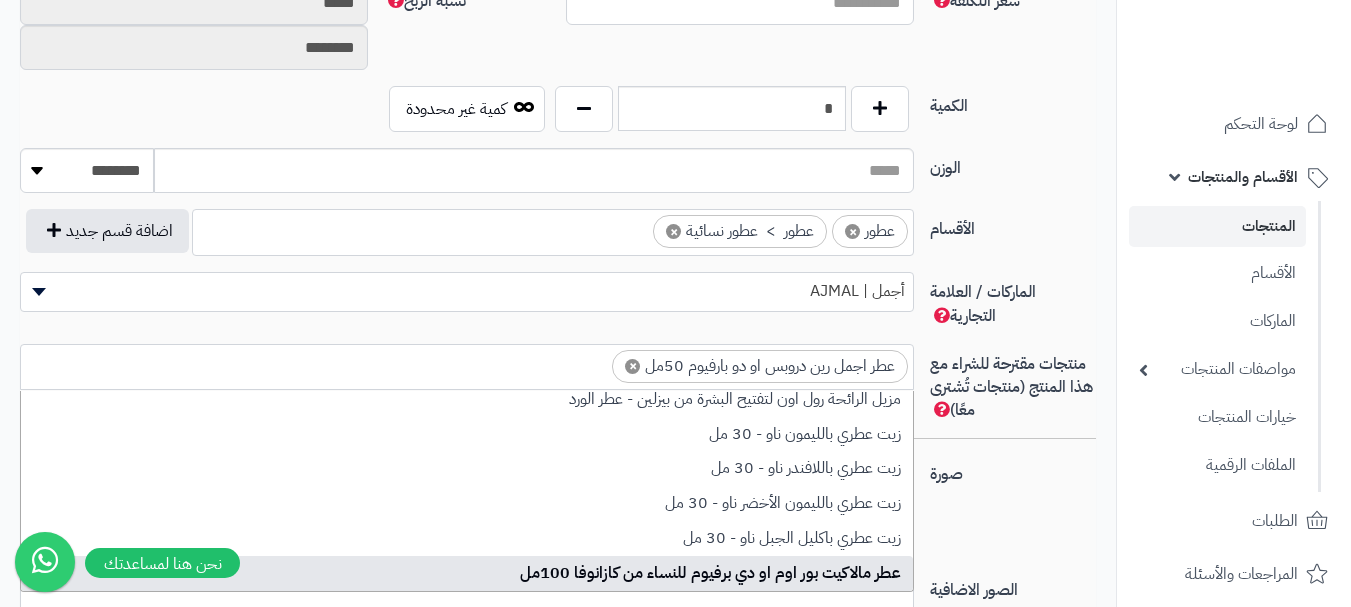 scroll, scrollTop: 0, scrollLeft: 0, axis: both 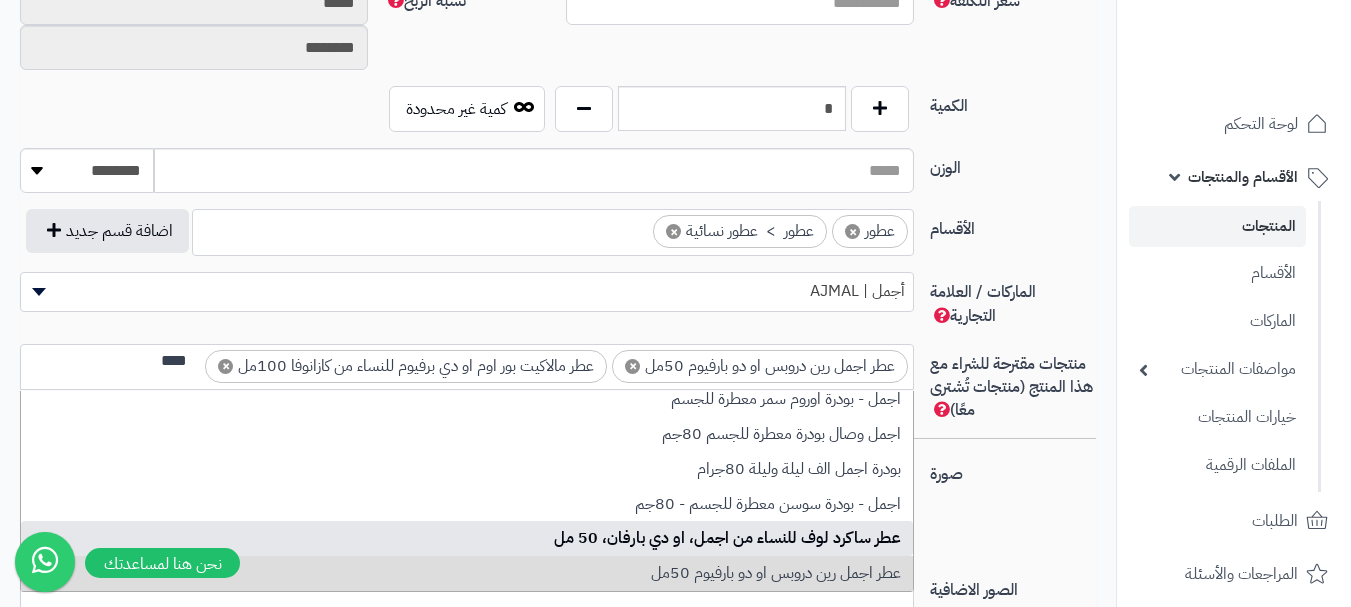 type on "****" 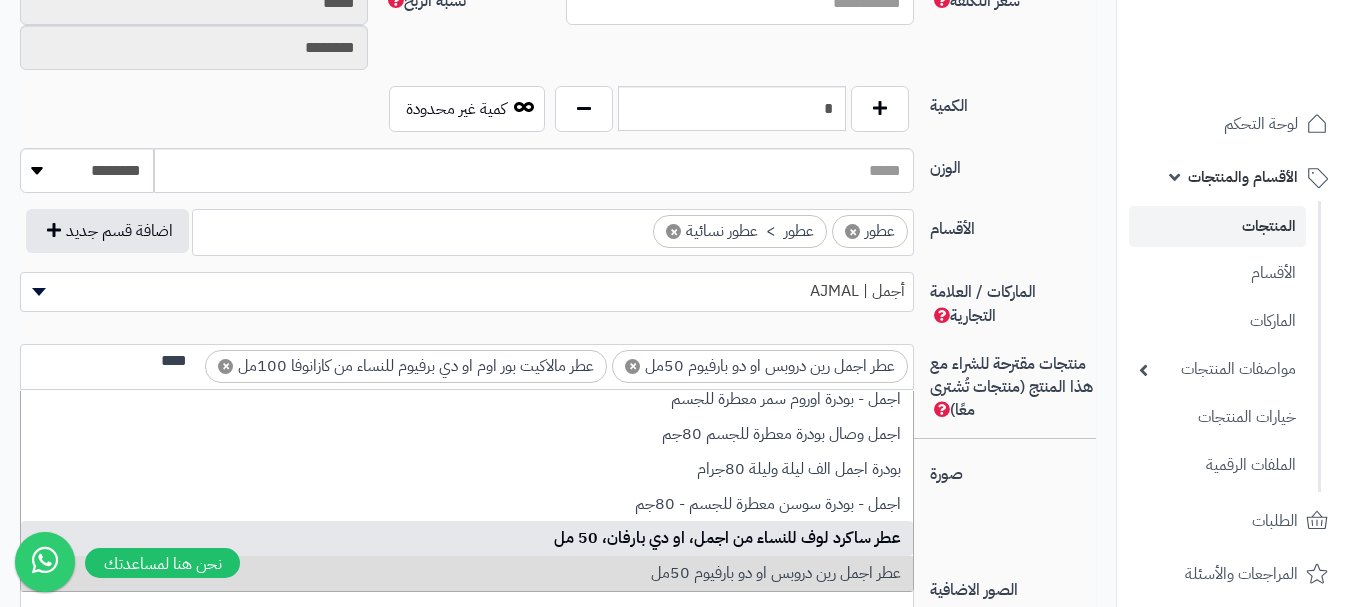 type 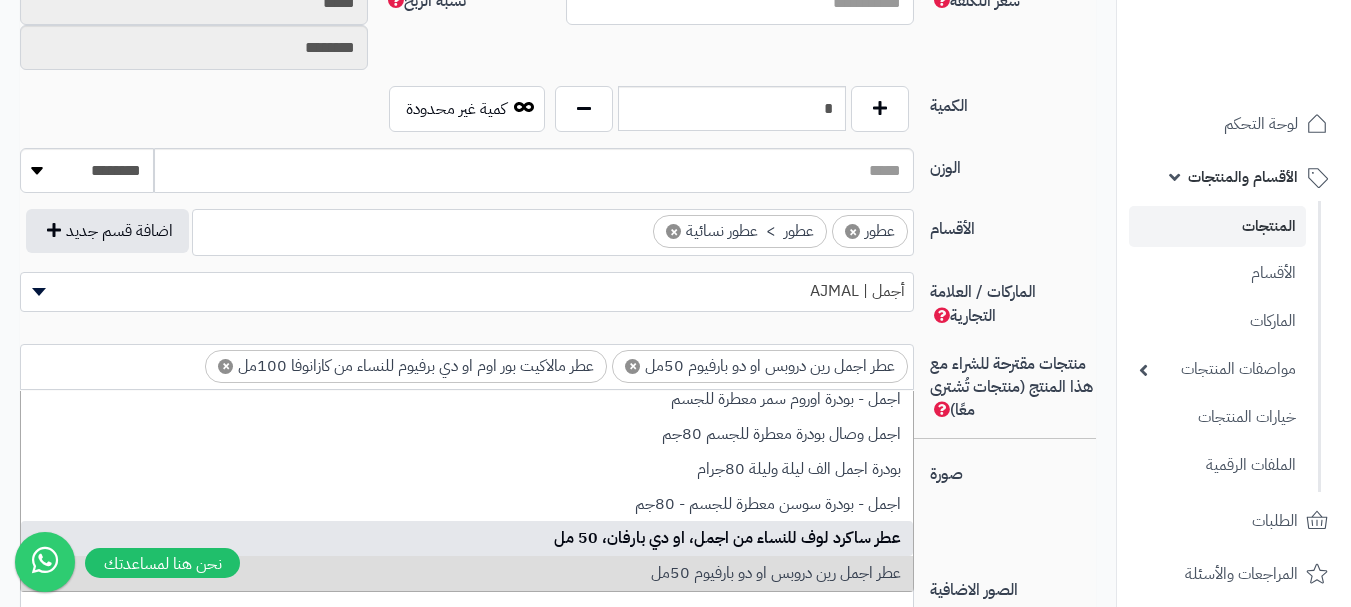 scroll, scrollTop: 0, scrollLeft: 0, axis: both 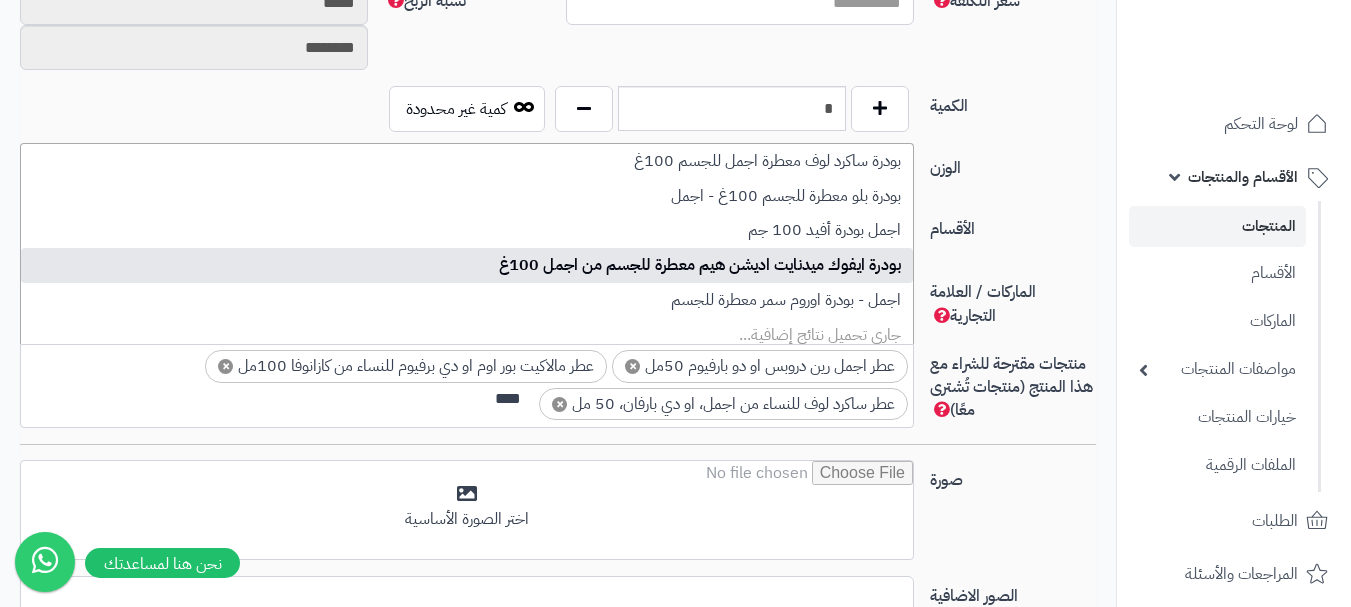 type on "****" 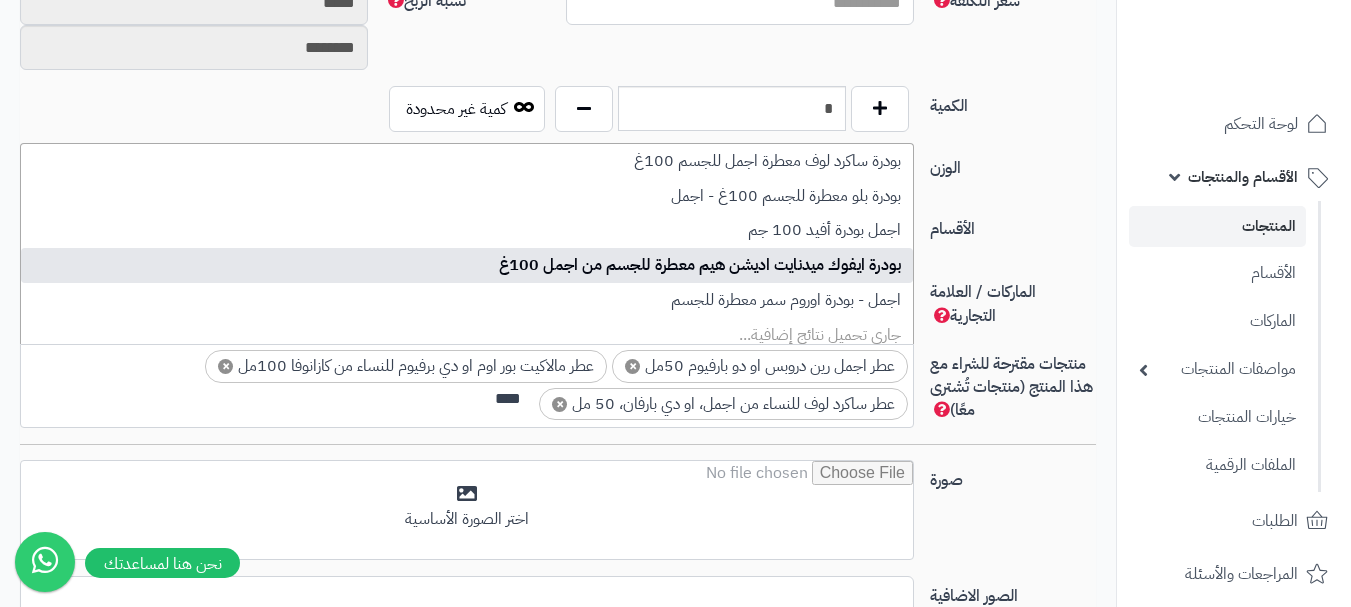 type 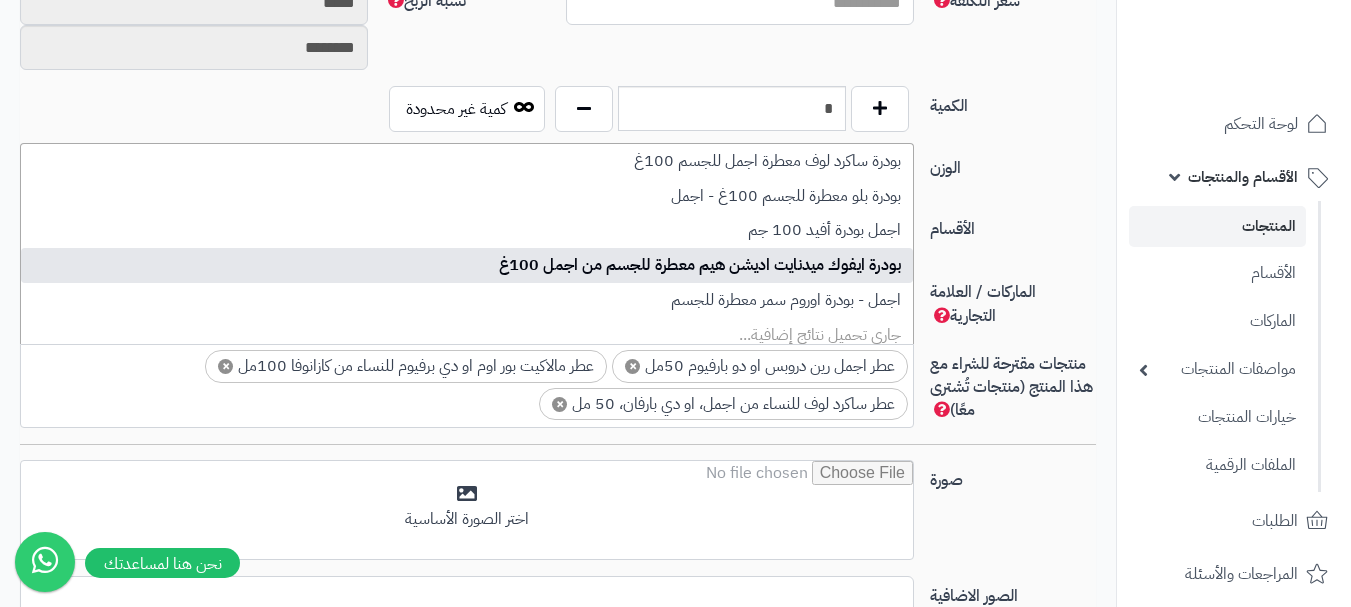 scroll, scrollTop: 0, scrollLeft: 0, axis: both 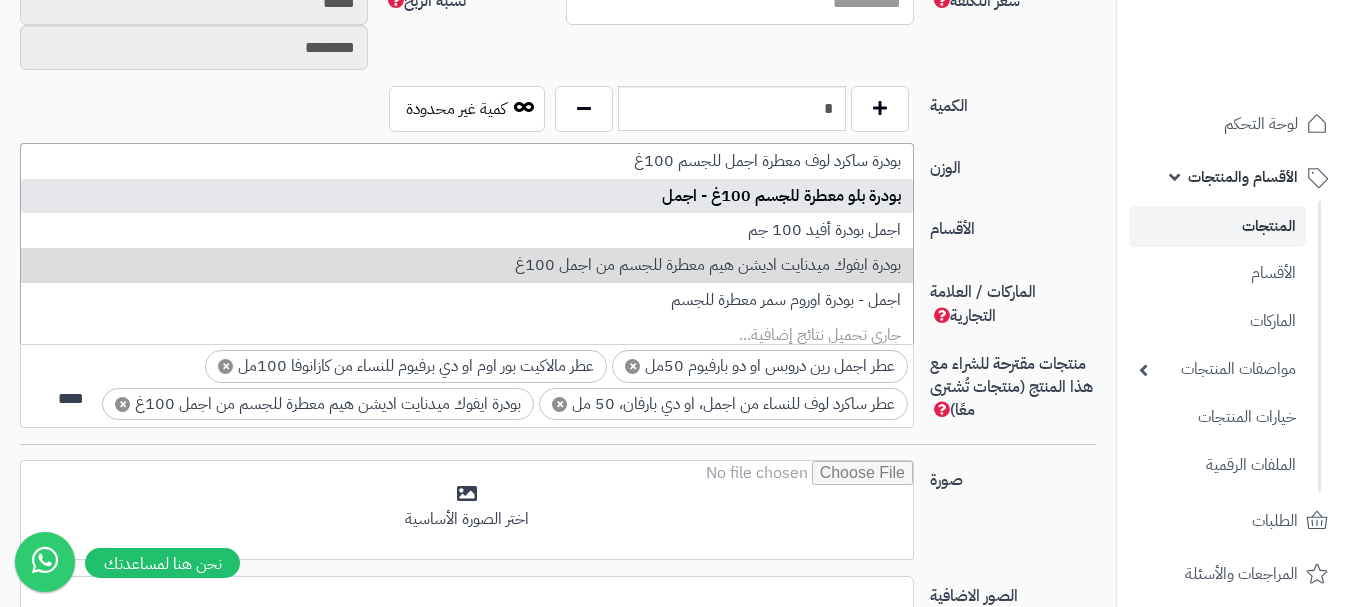 type on "****" 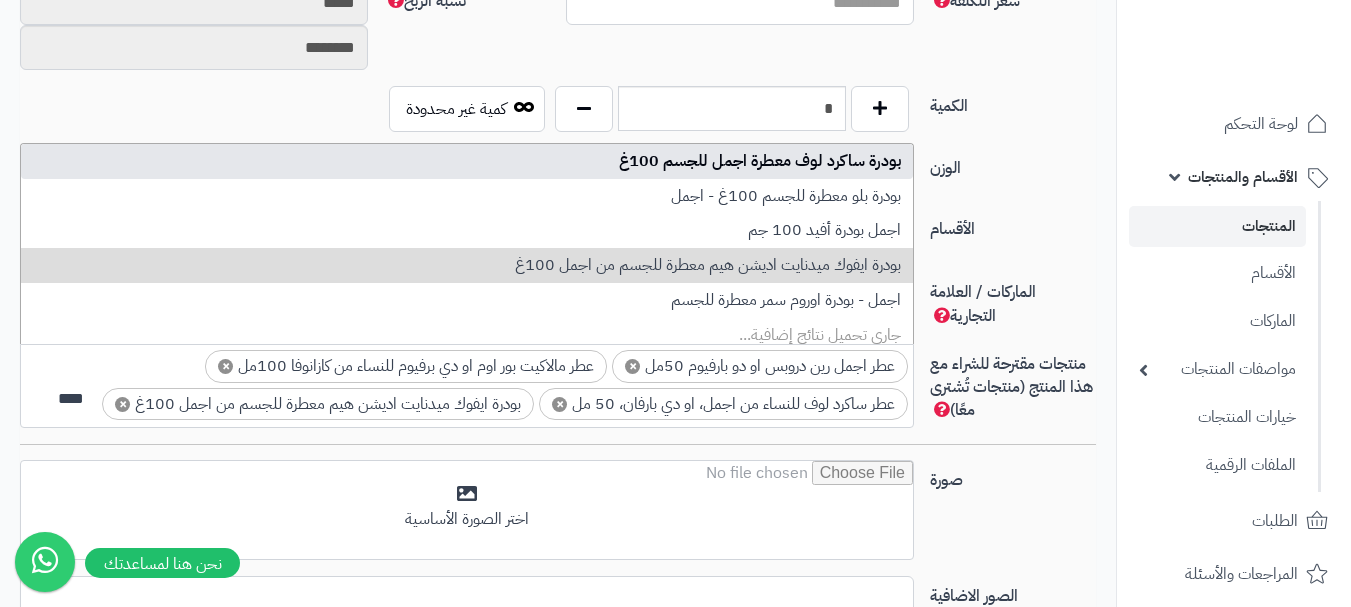 type 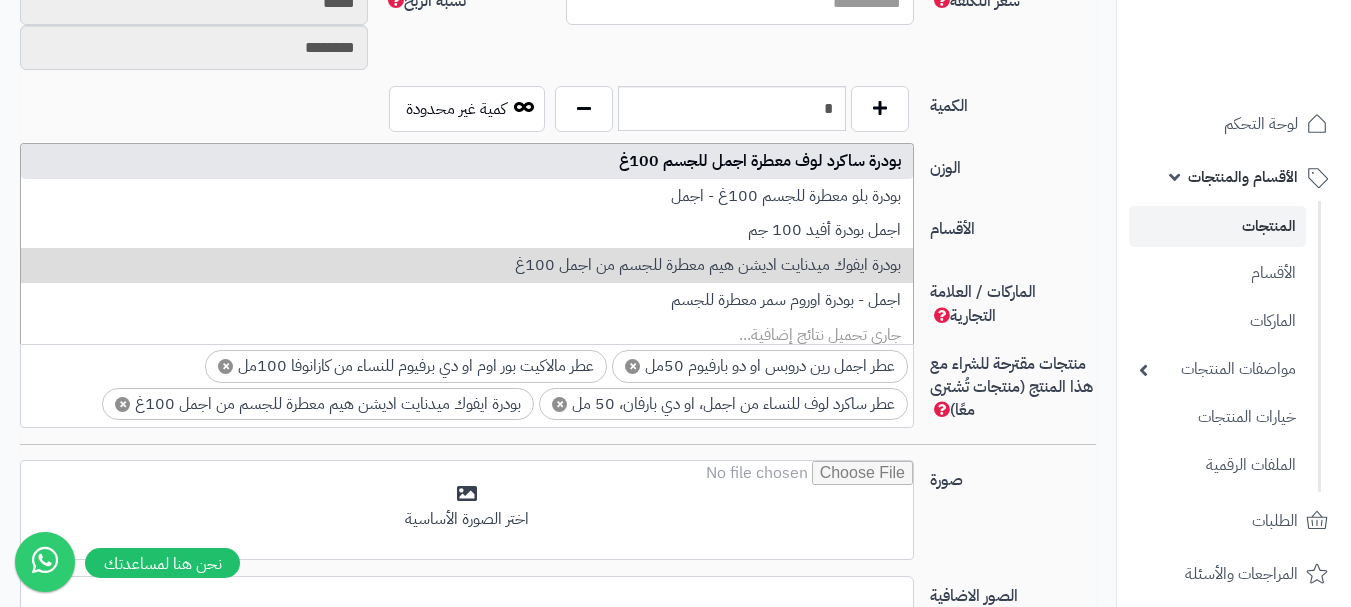 scroll 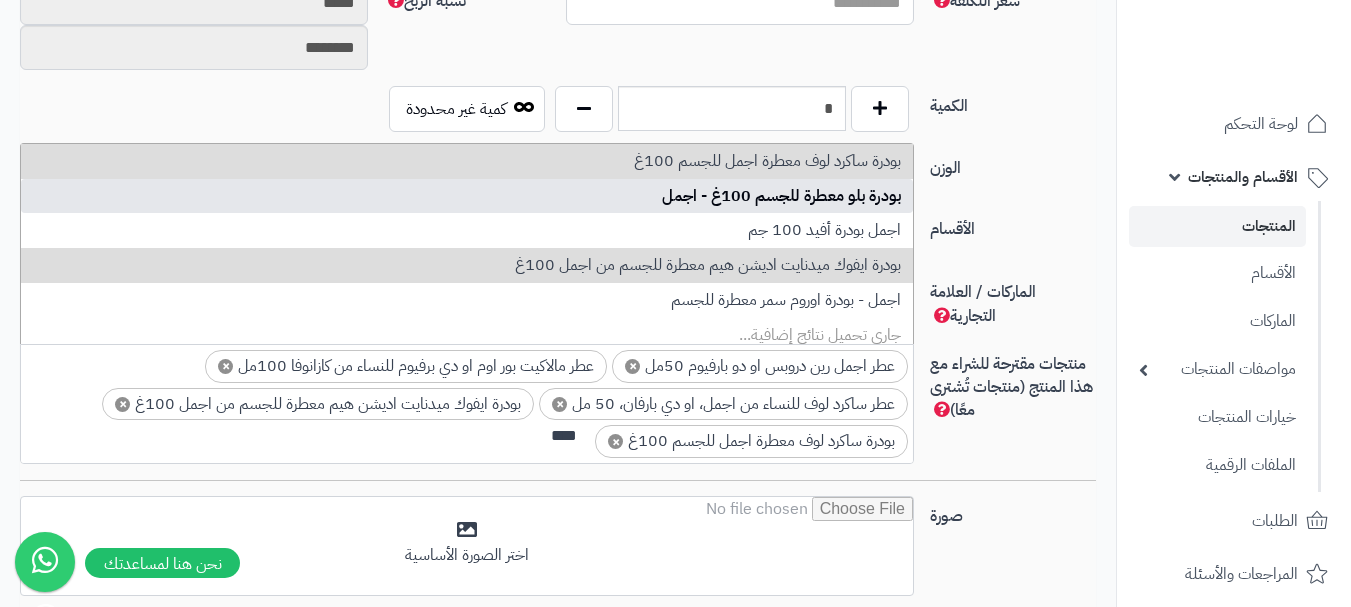 type on "****" 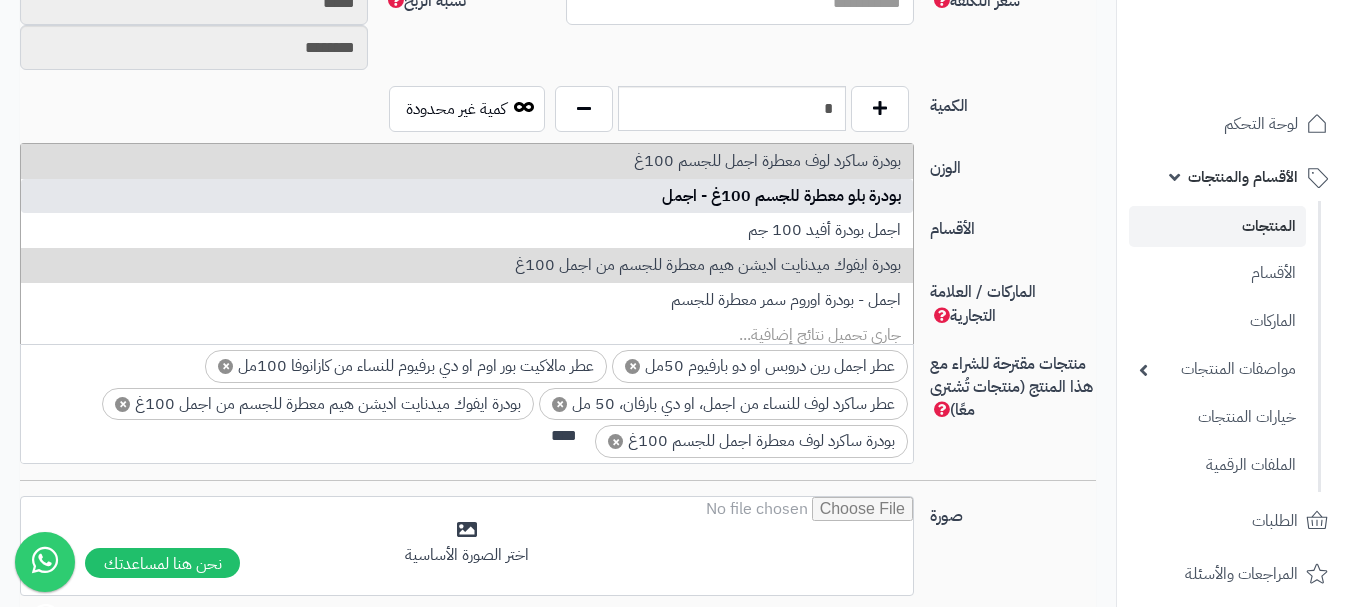 type 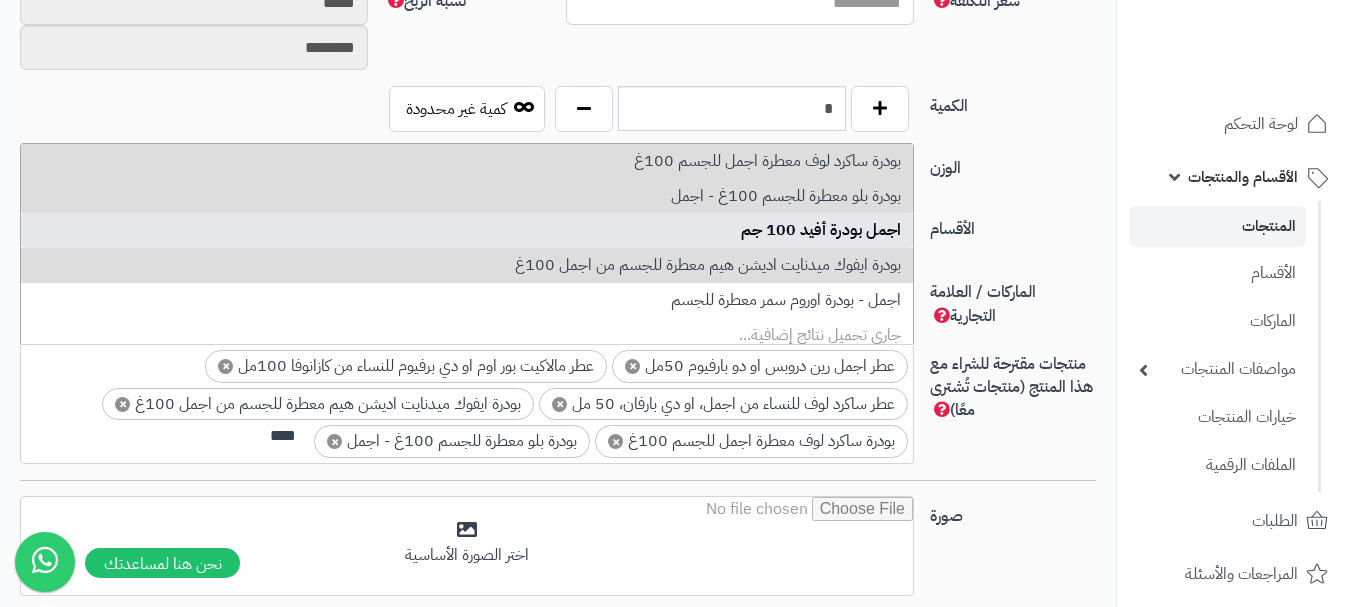 type on "****" 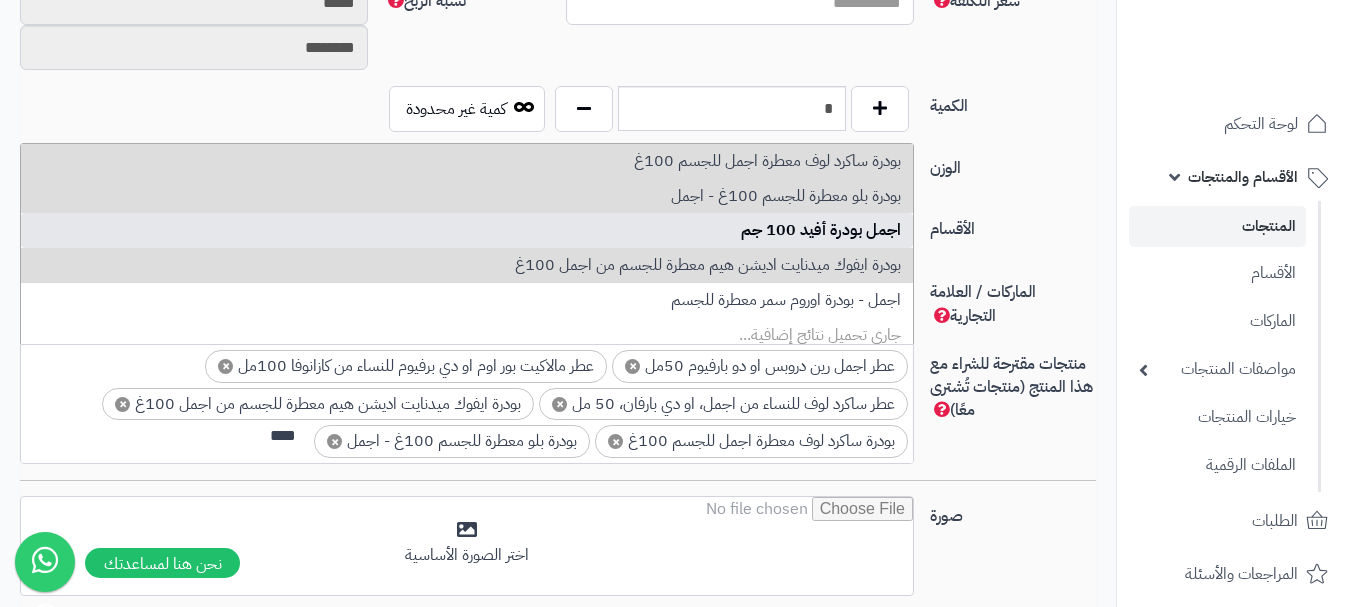 type 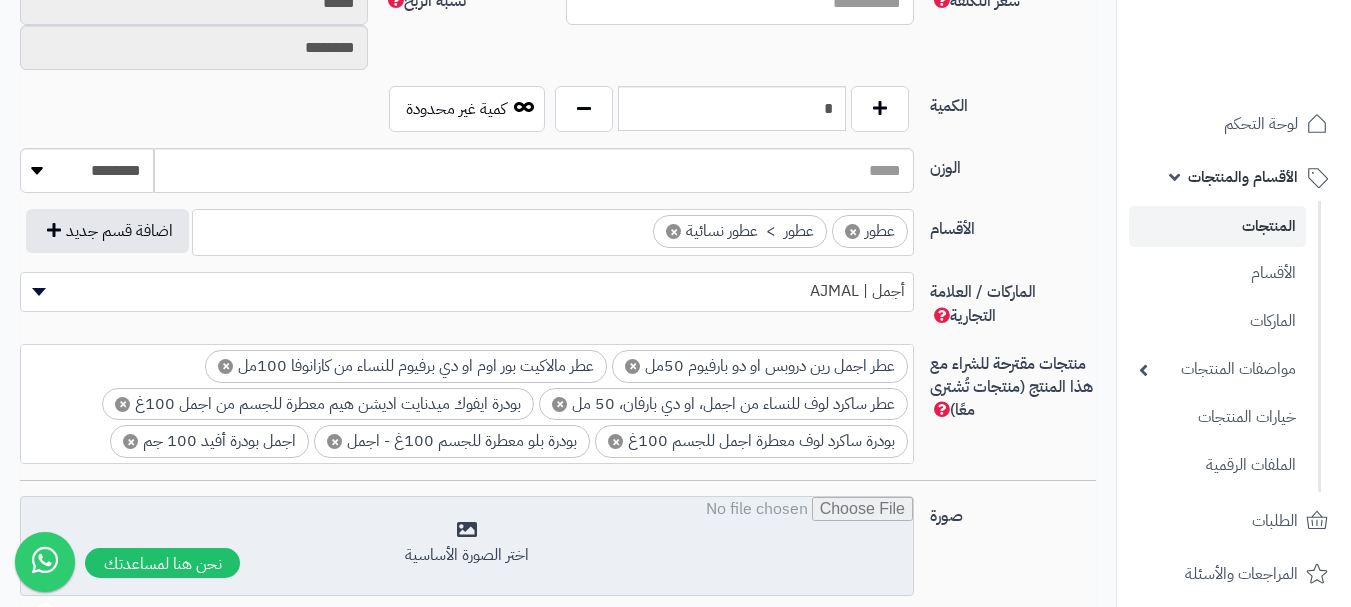 click at bounding box center [467, 547] 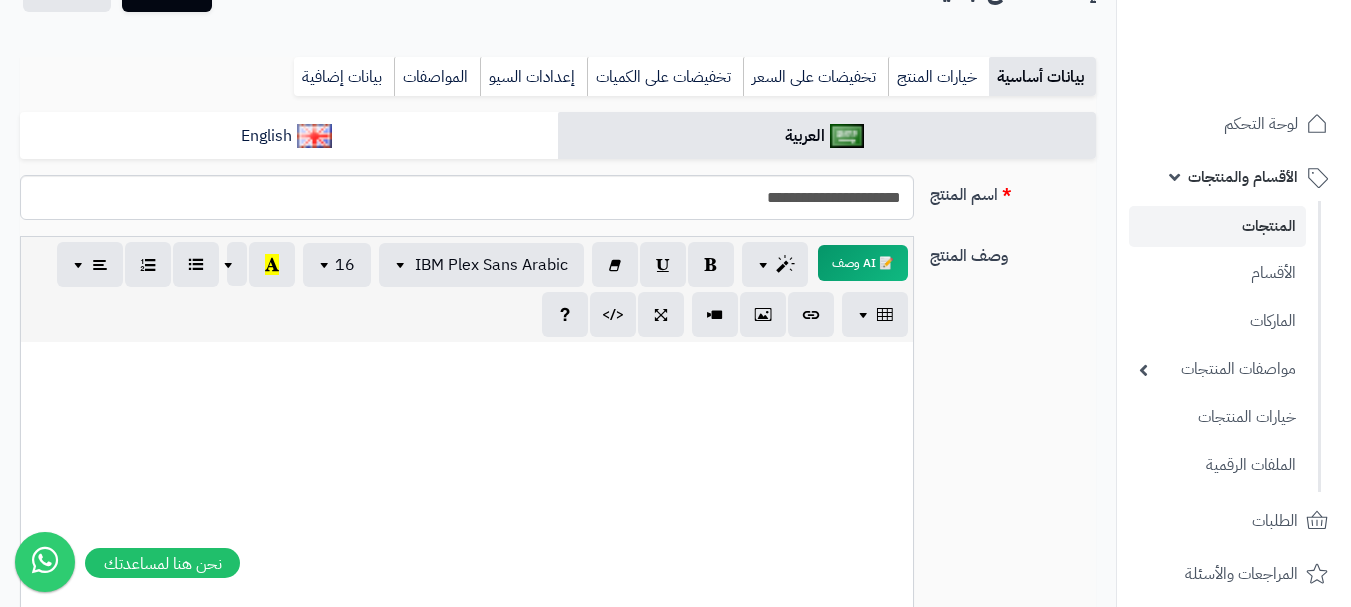 scroll, scrollTop: 0, scrollLeft: 0, axis: both 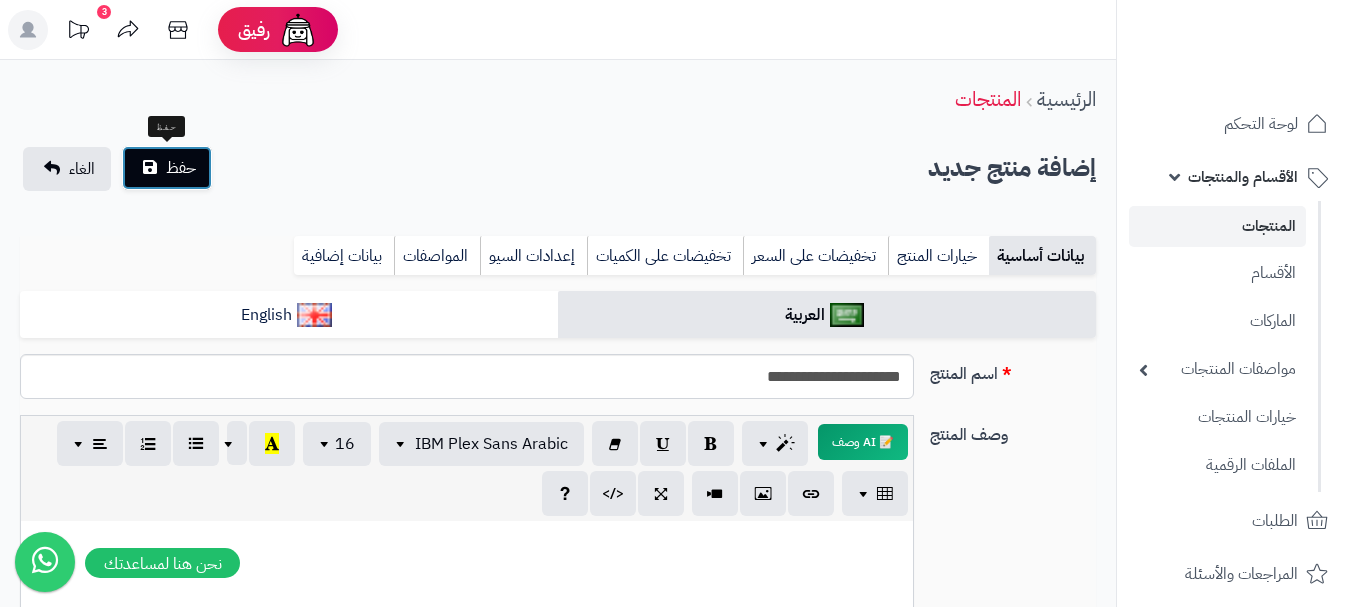 click on "حفظ" at bounding box center (167, 168) 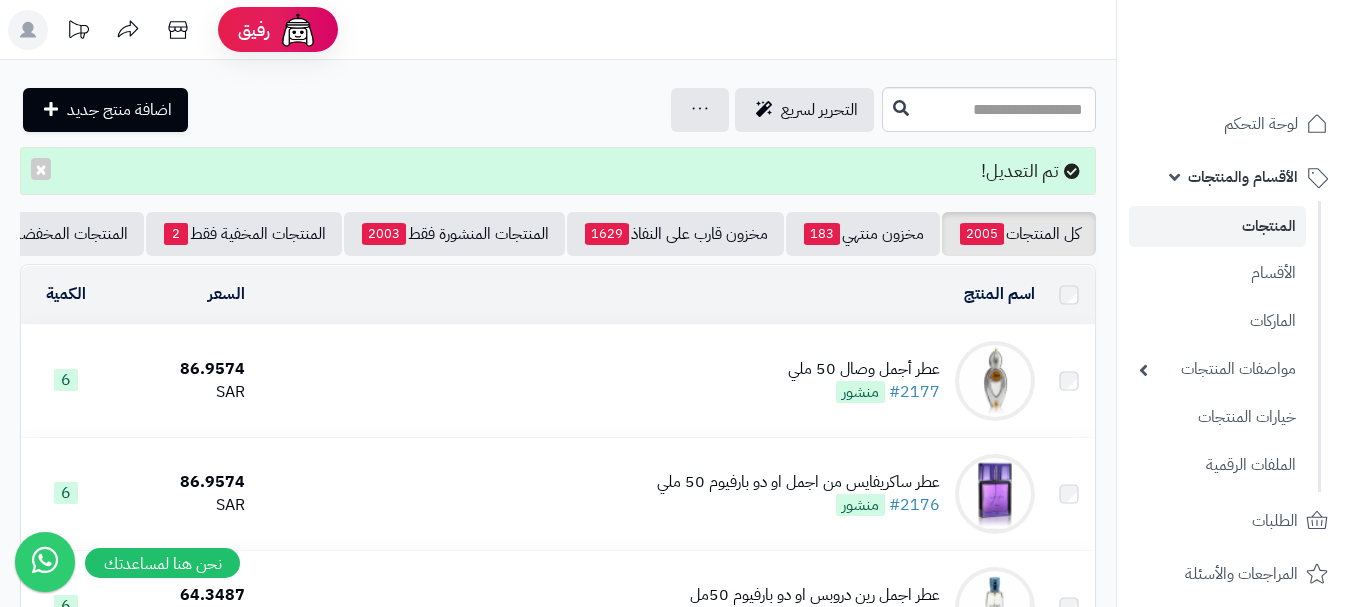 scroll, scrollTop: 0, scrollLeft: 0, axis: both 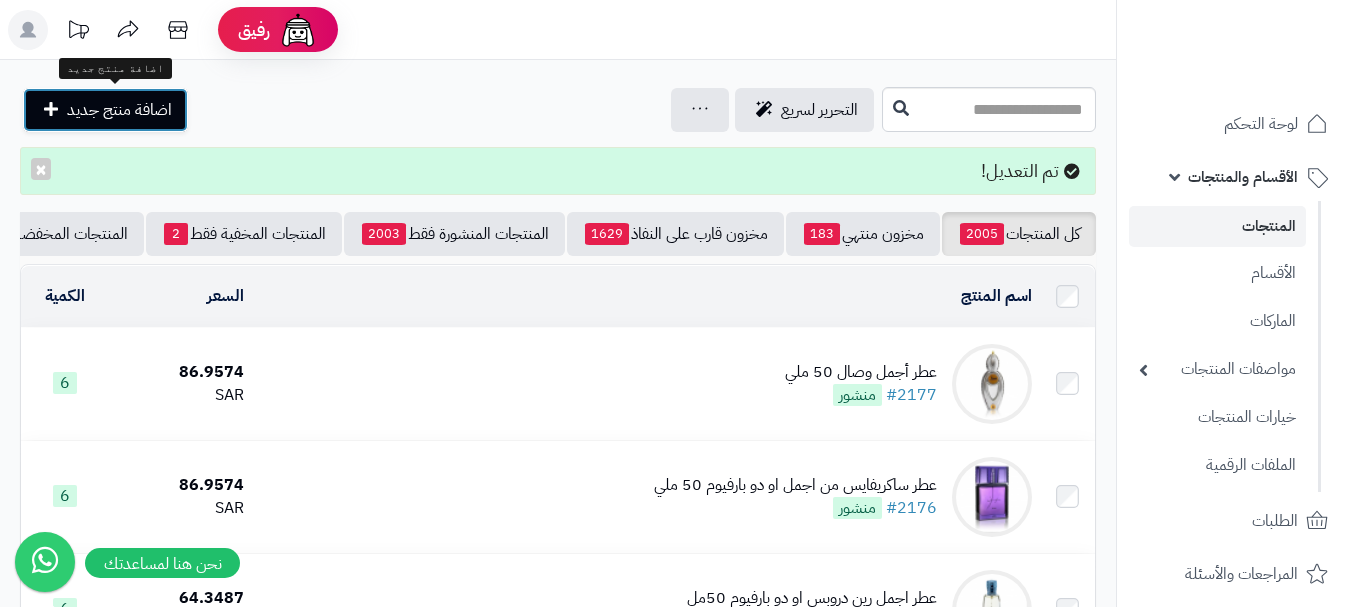 click on "اضافة منتج جديد" at bounding box center (119, 110) 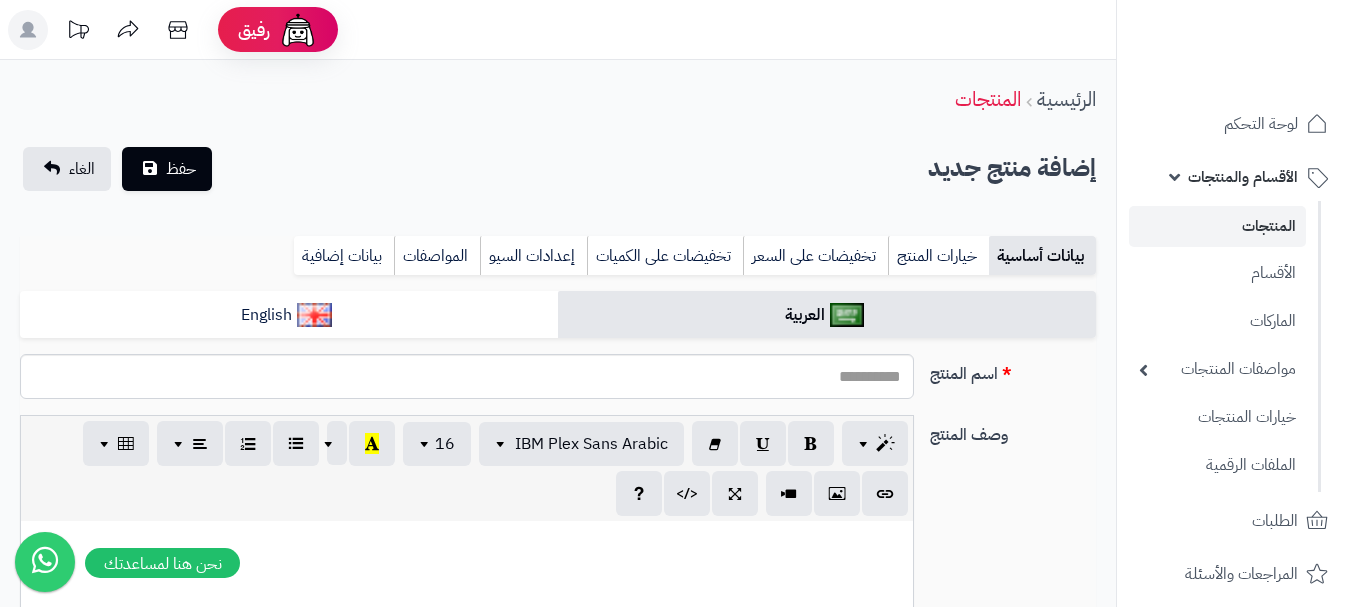 select 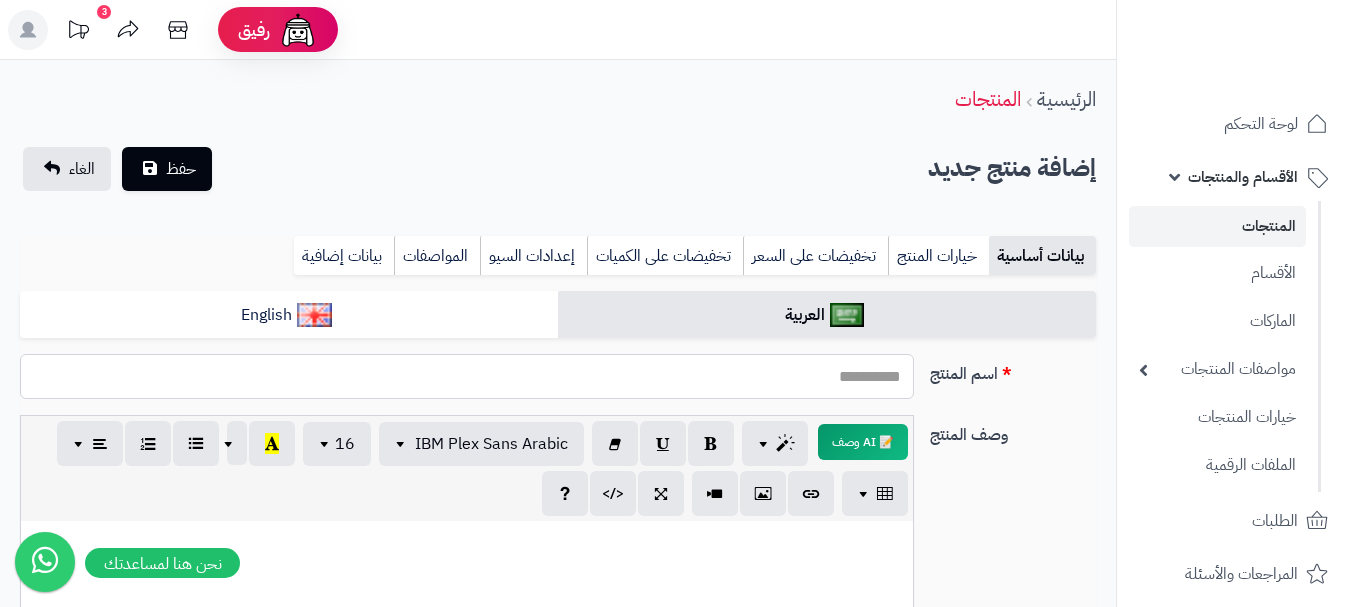 paste on "**********" 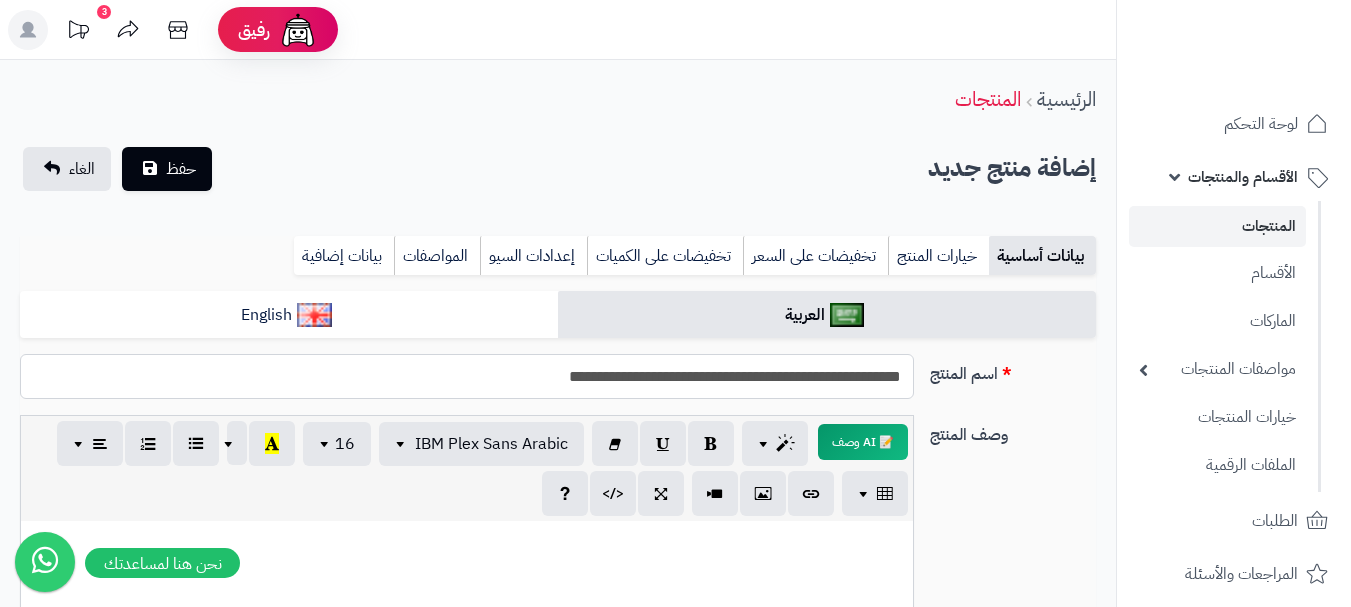drag, startPoint x: 625, startPoint y: 379, endPoint x: 525, endPoint y: 395, distance: 101.27191 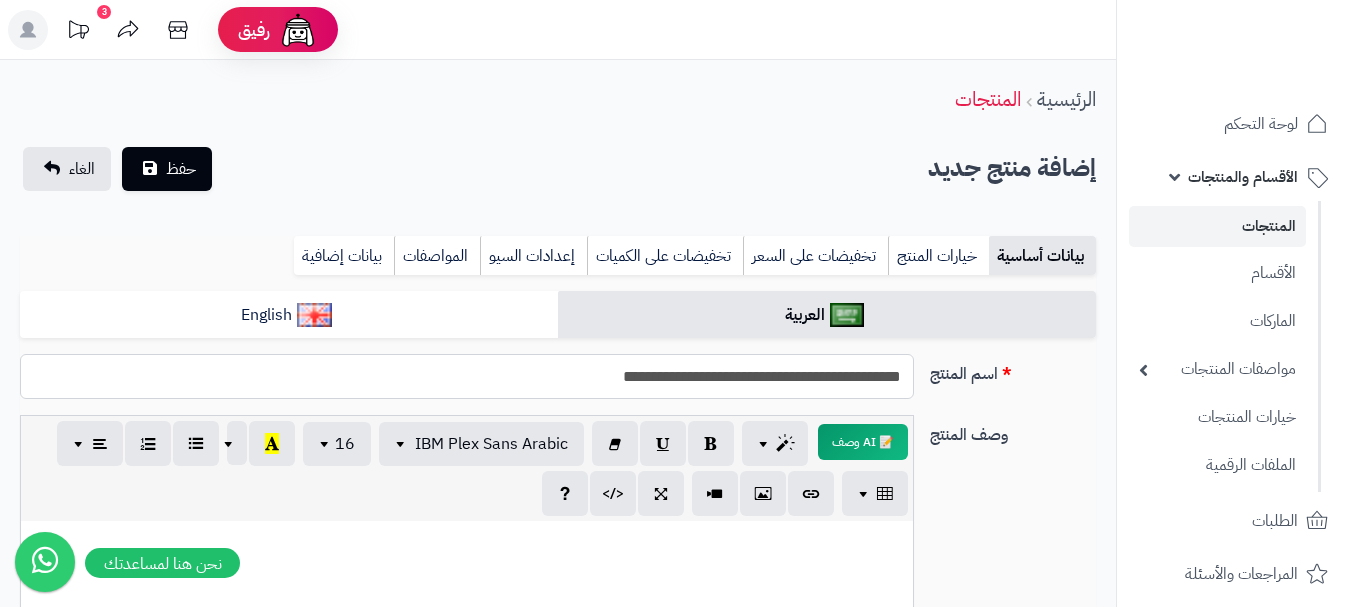 drag, startPoint x: 582, startPoint y: 396, endPoint x: 991, endPoint y: 398, distance: 409.00488 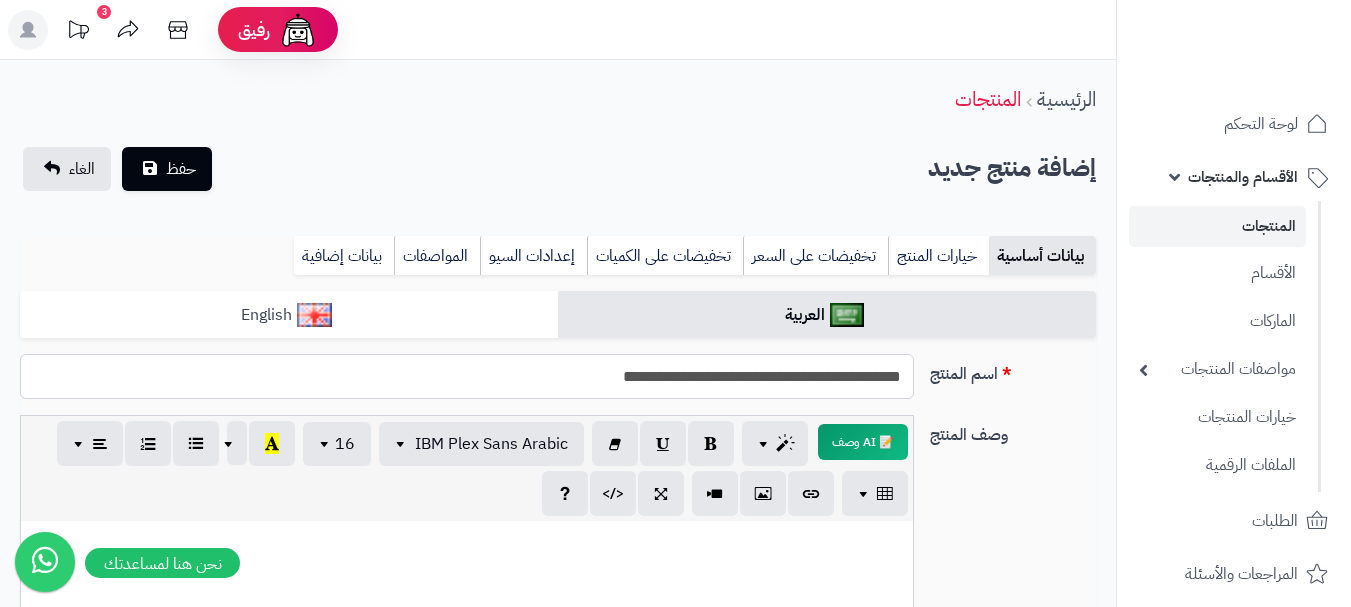 type on "**********" 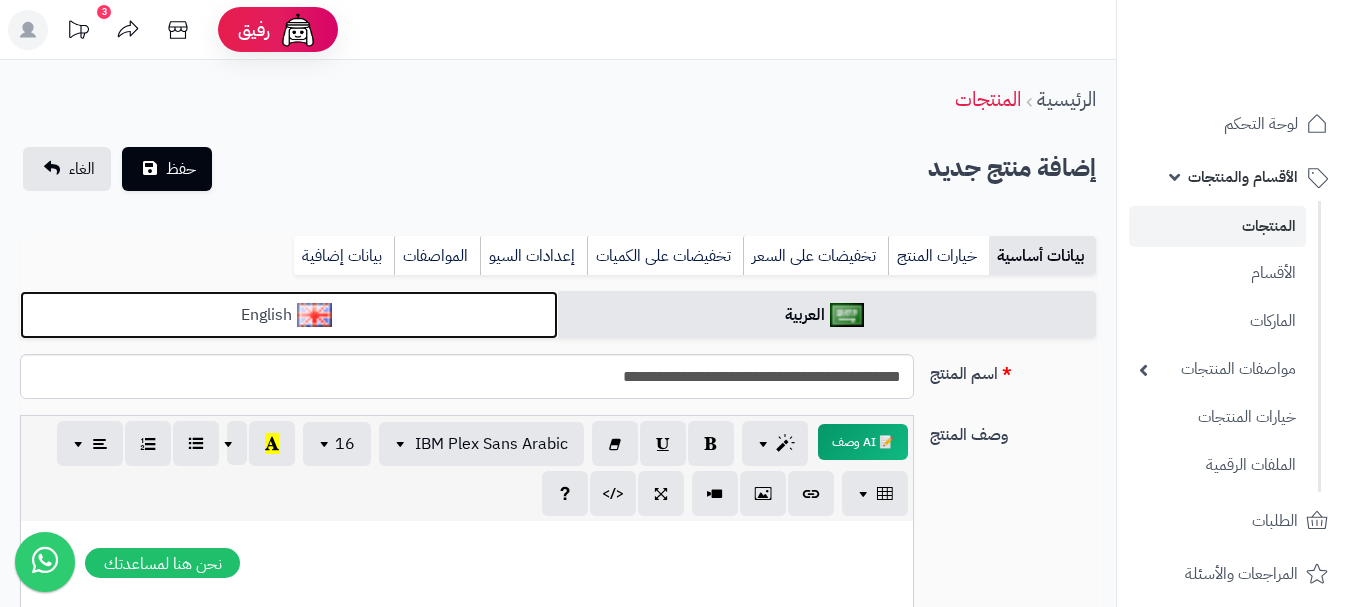 click on "English" at bounding box center [289, 315] 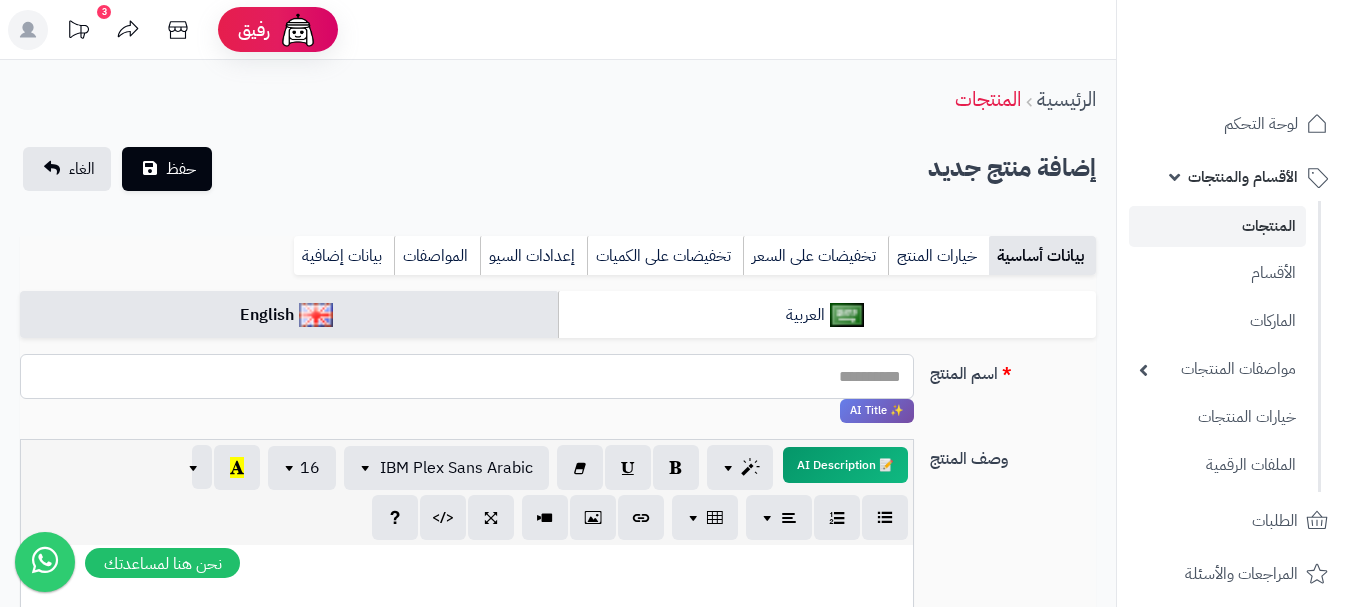 paste on "**********" 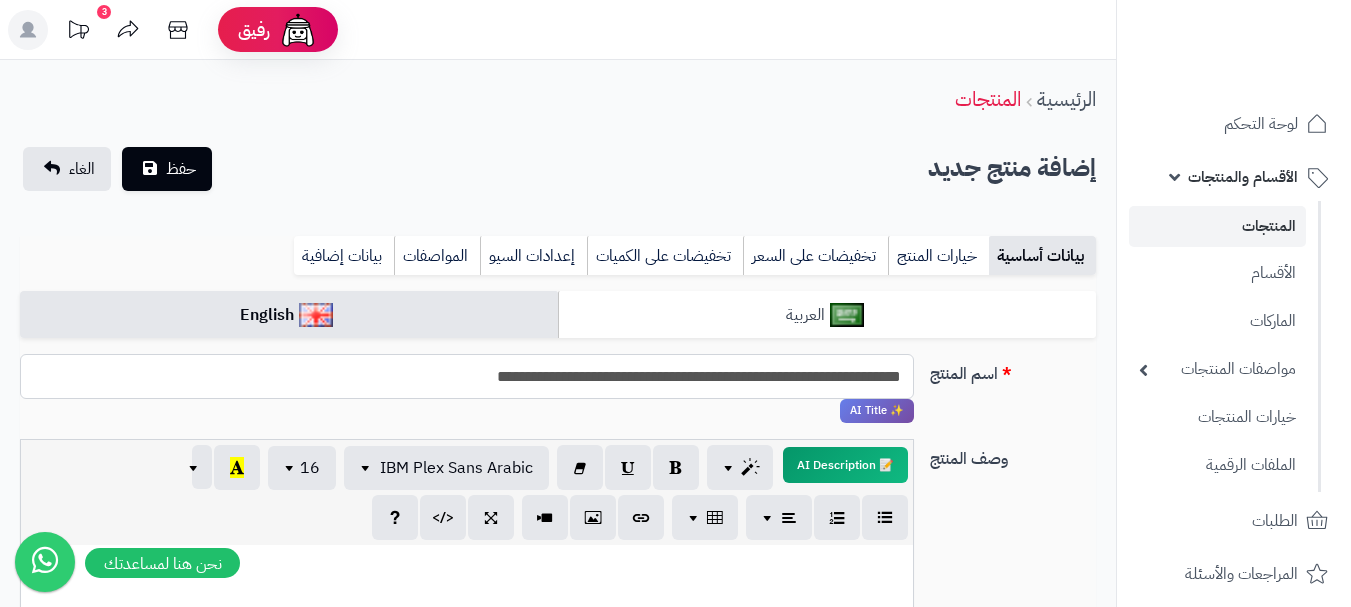 type on "**********" 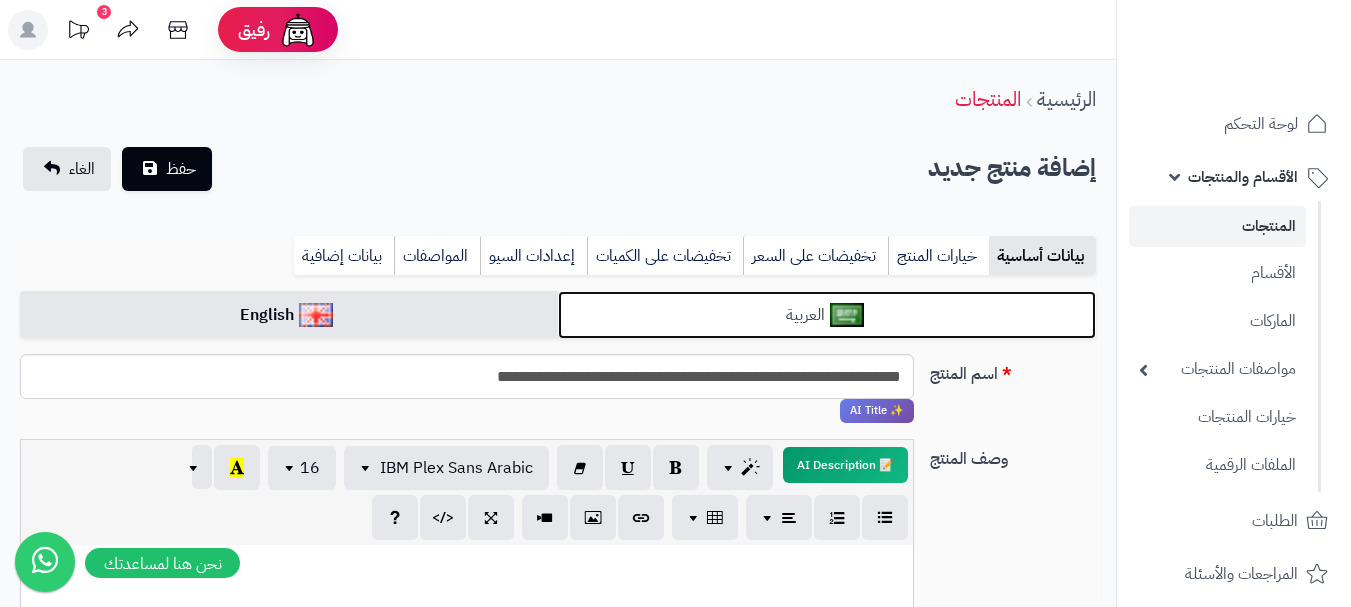 click on "العربية" at bounding box center [827, 315] 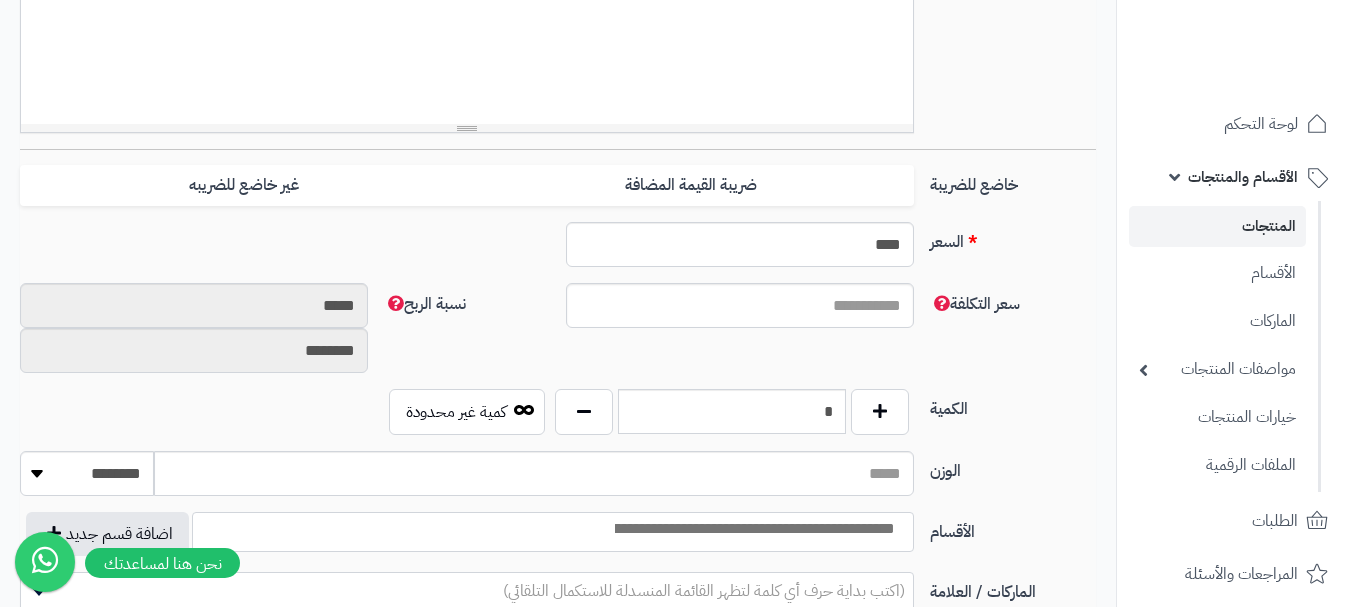 scroll, scrollTop: 700, scrollLeft: 0, axis: vertical 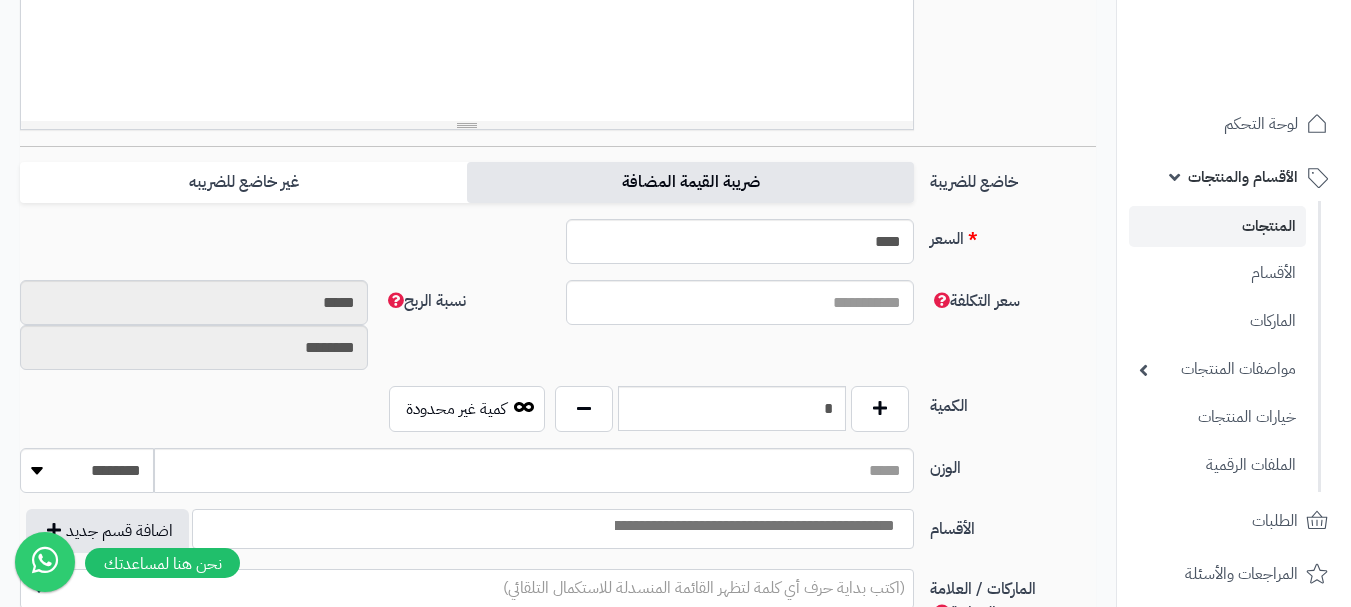 drag, startPoint x: 846, startPoint y: 194, endPoint x: 792, endPoint y: 198, distance: 54.147945 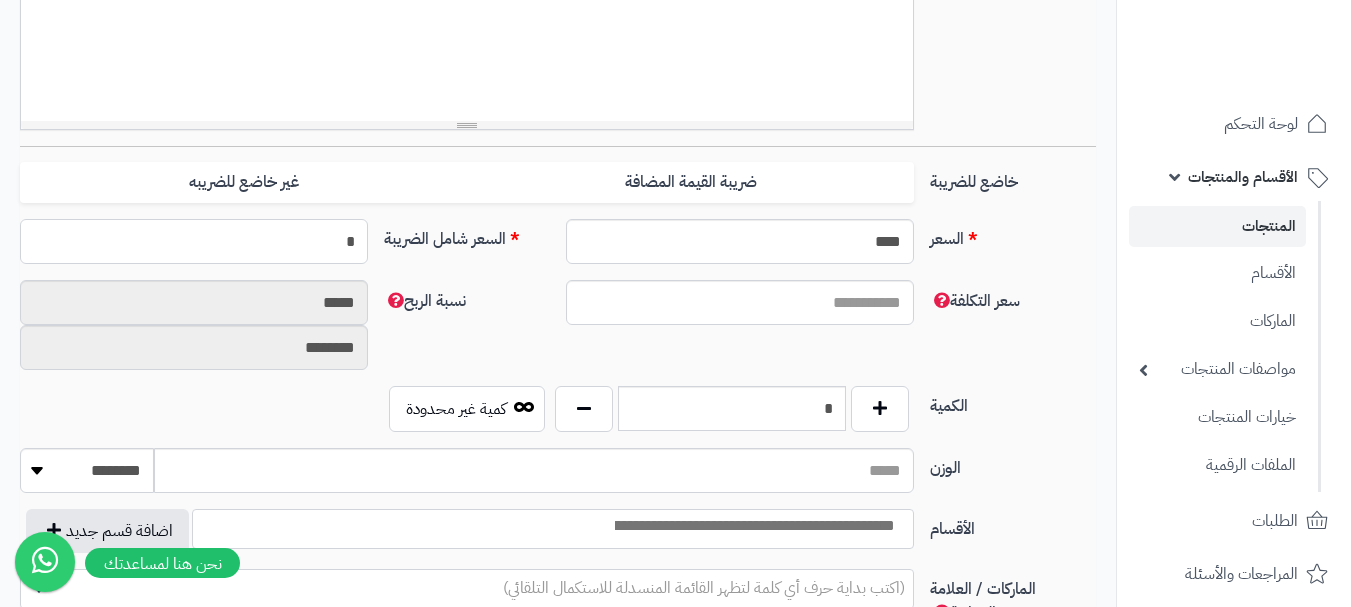 click on "*" at bounding box center (194, 241) 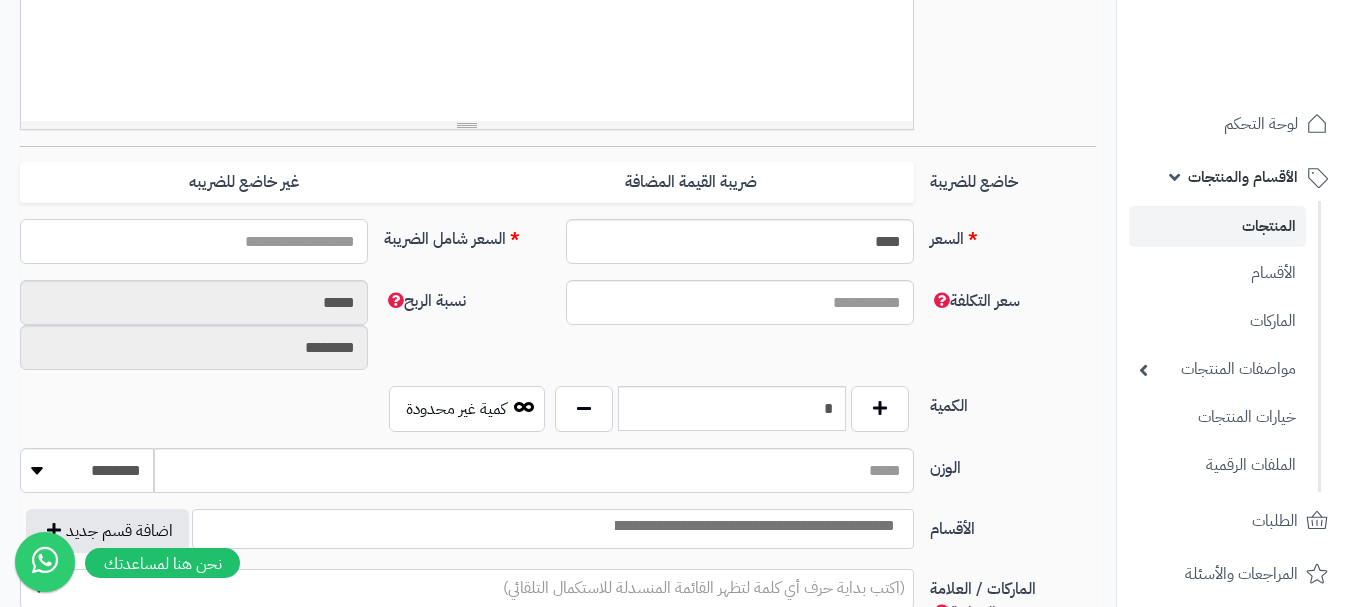 type on "*" 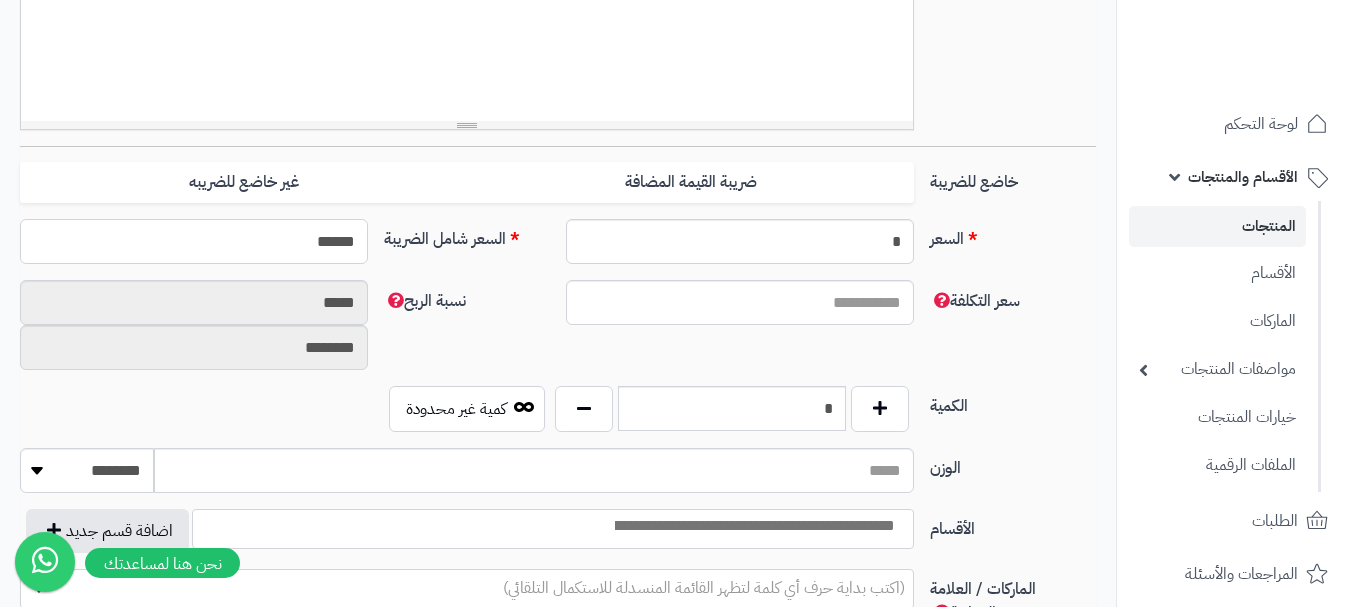 type on "*******" 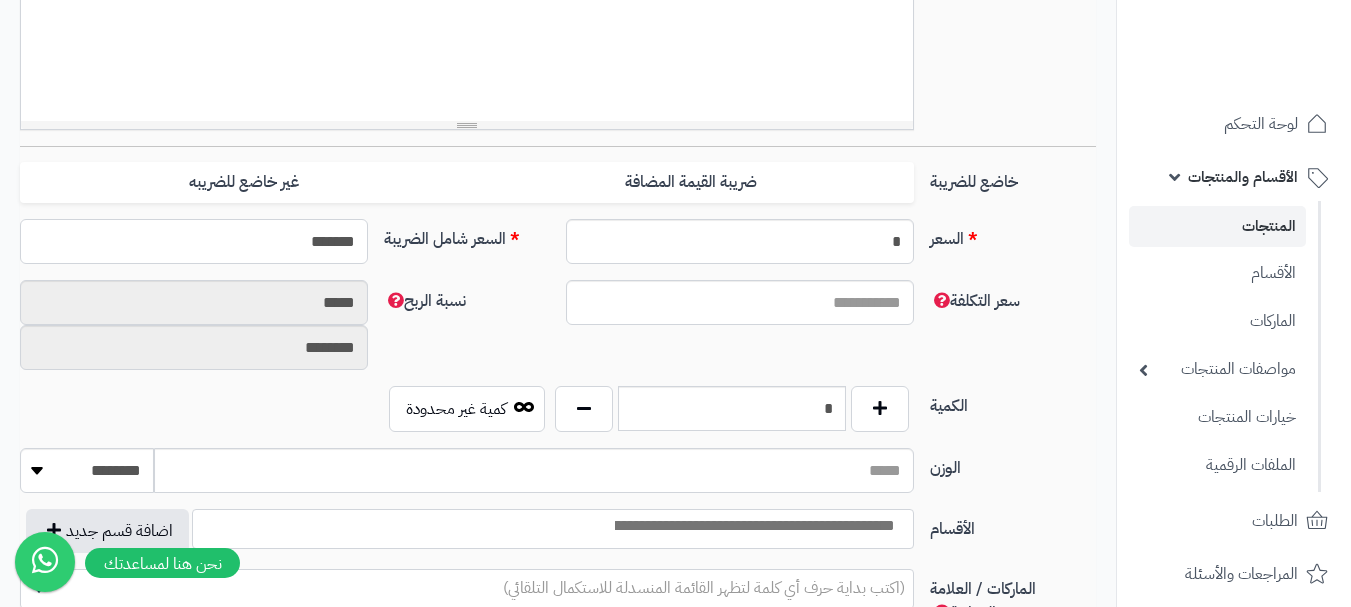type on "******" 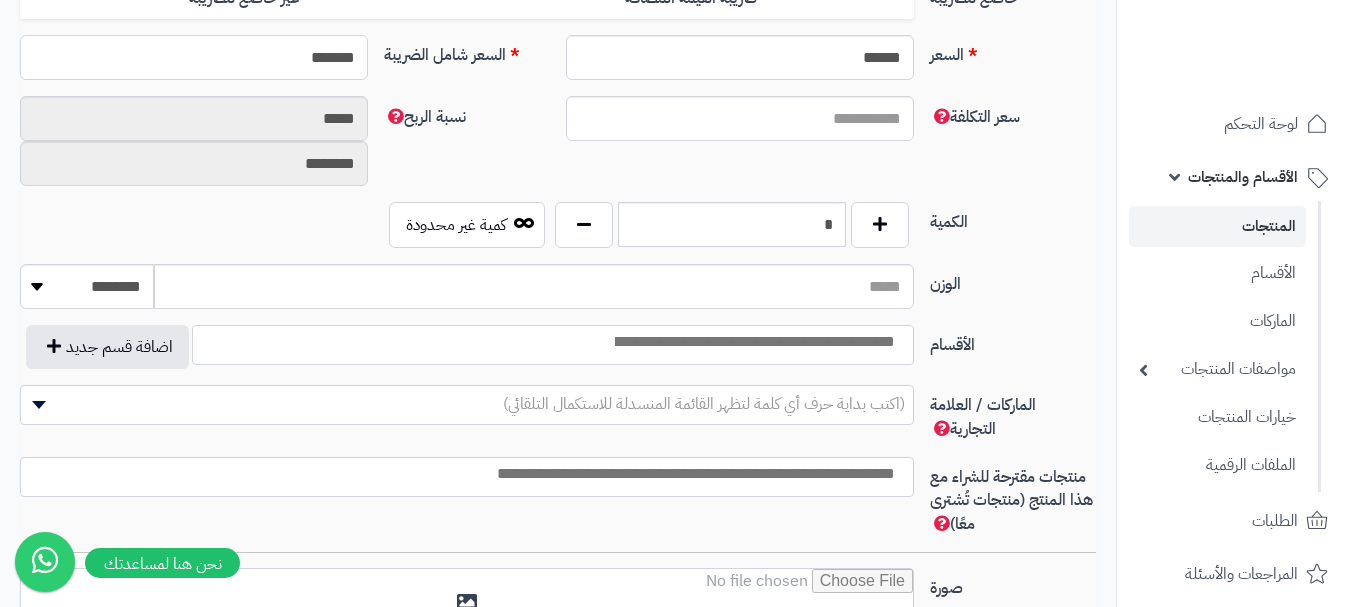 scroll, scrollTop: 900, scrollLeft: 0, axis: vertical 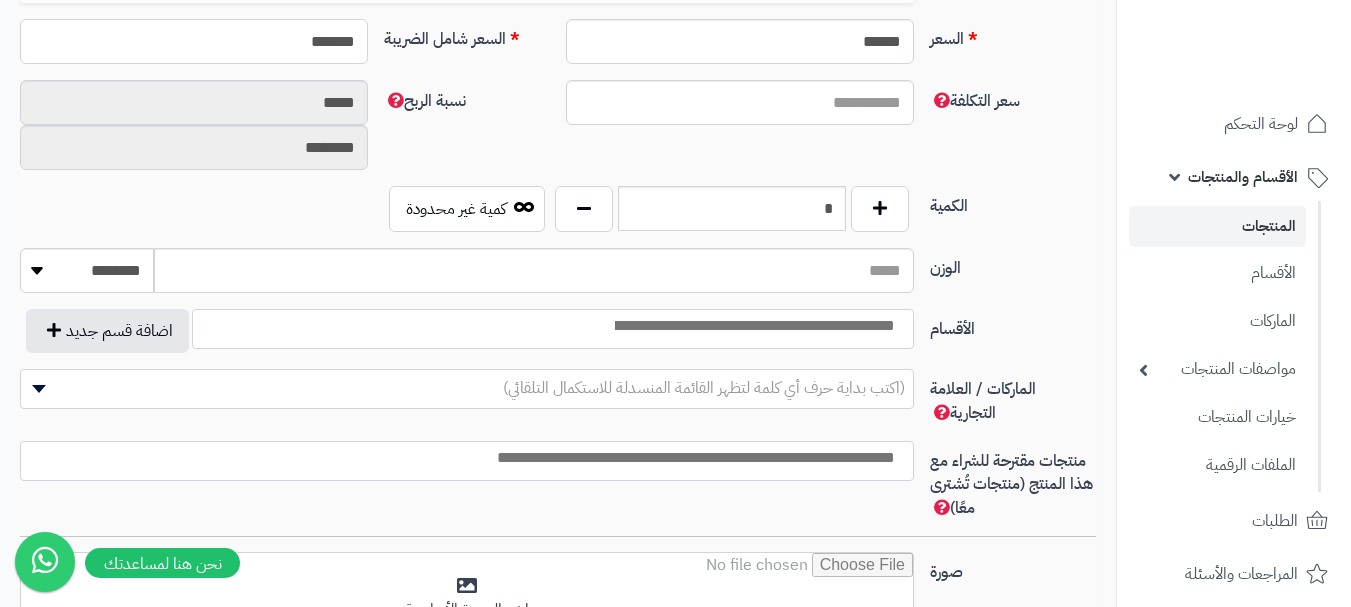 type on "*******" 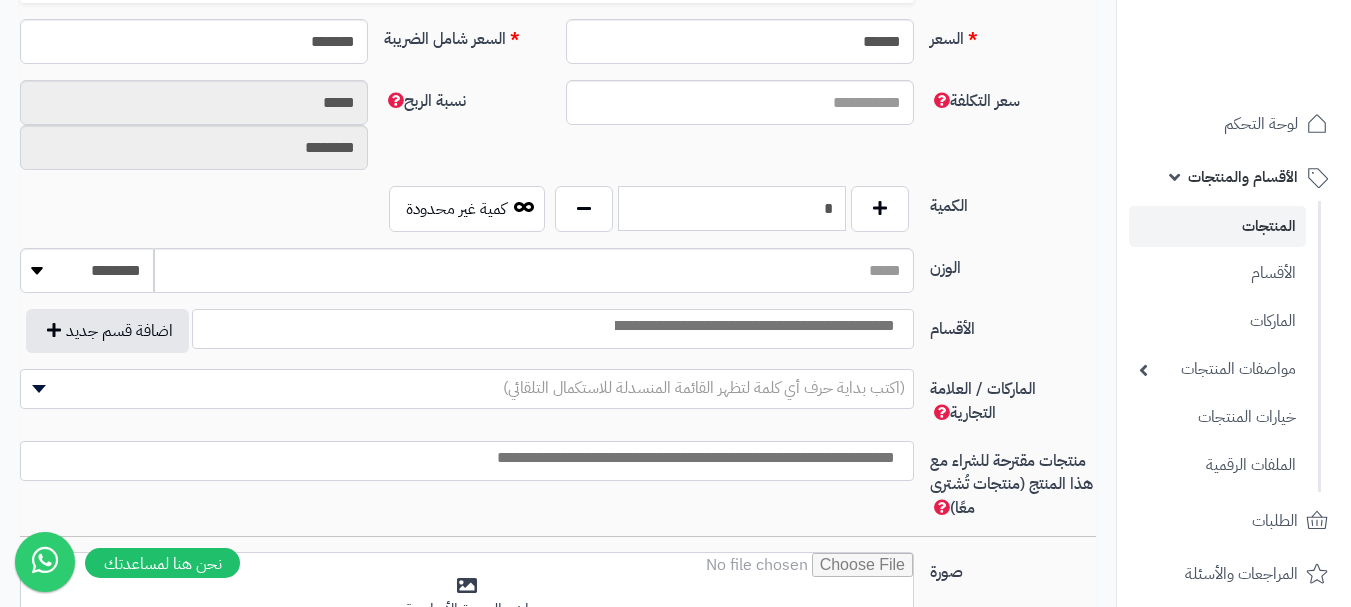 click on "*" at bounding box center (732, 208) 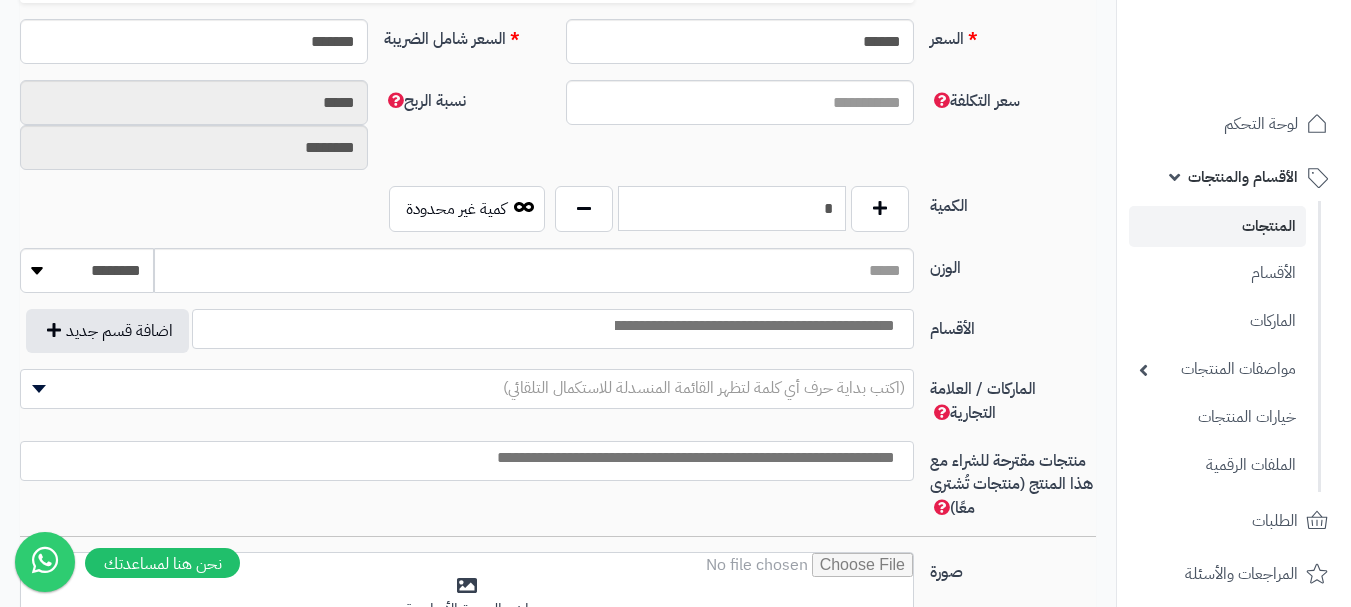 type on "*" 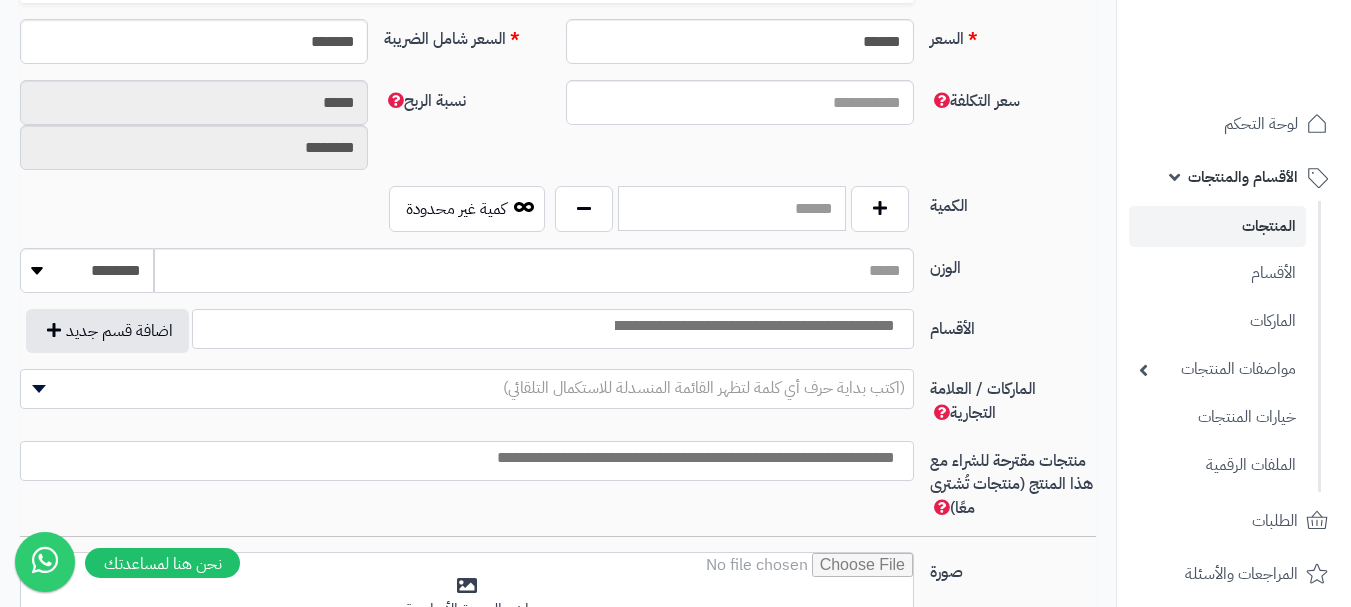type 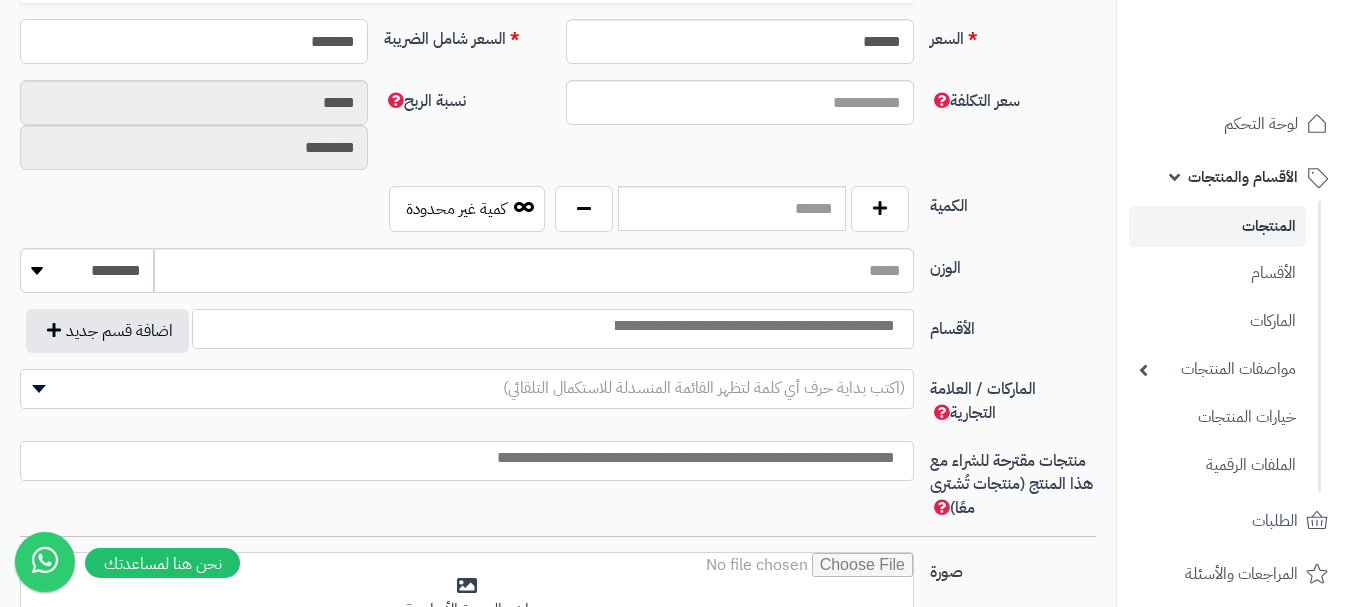 drag, startPoint x: 277, startPoint y: 41, endPoint x: 376, endPoint y: 51, distance: 99.50377 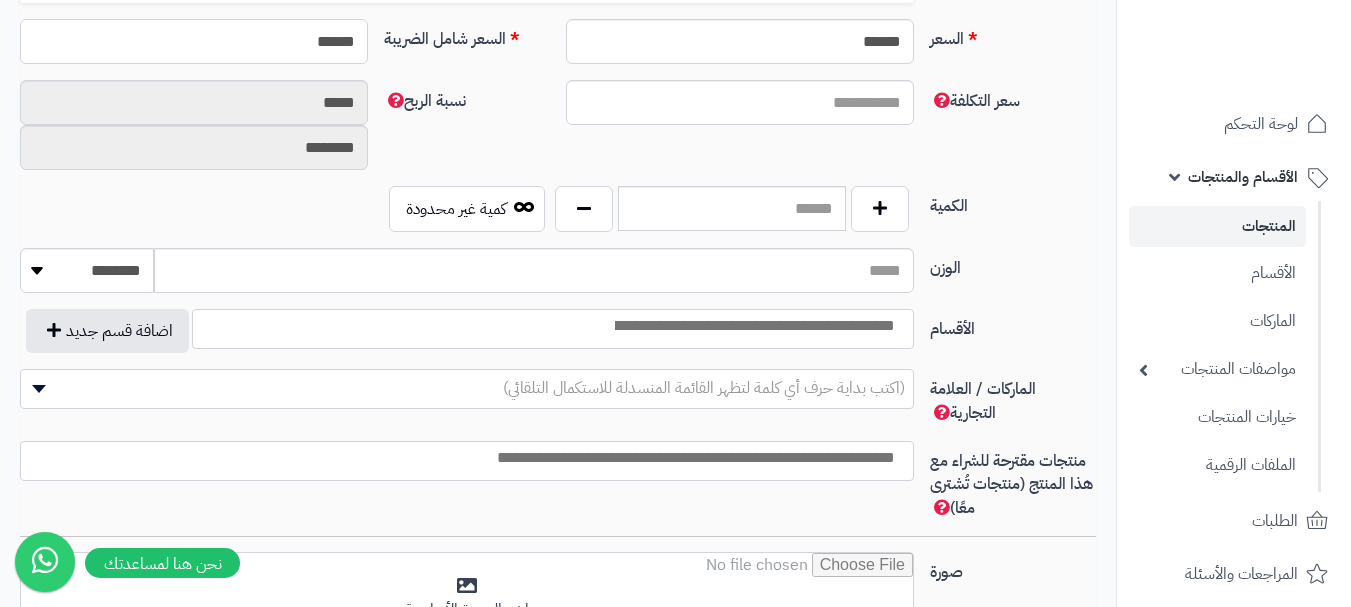 type on "*******" 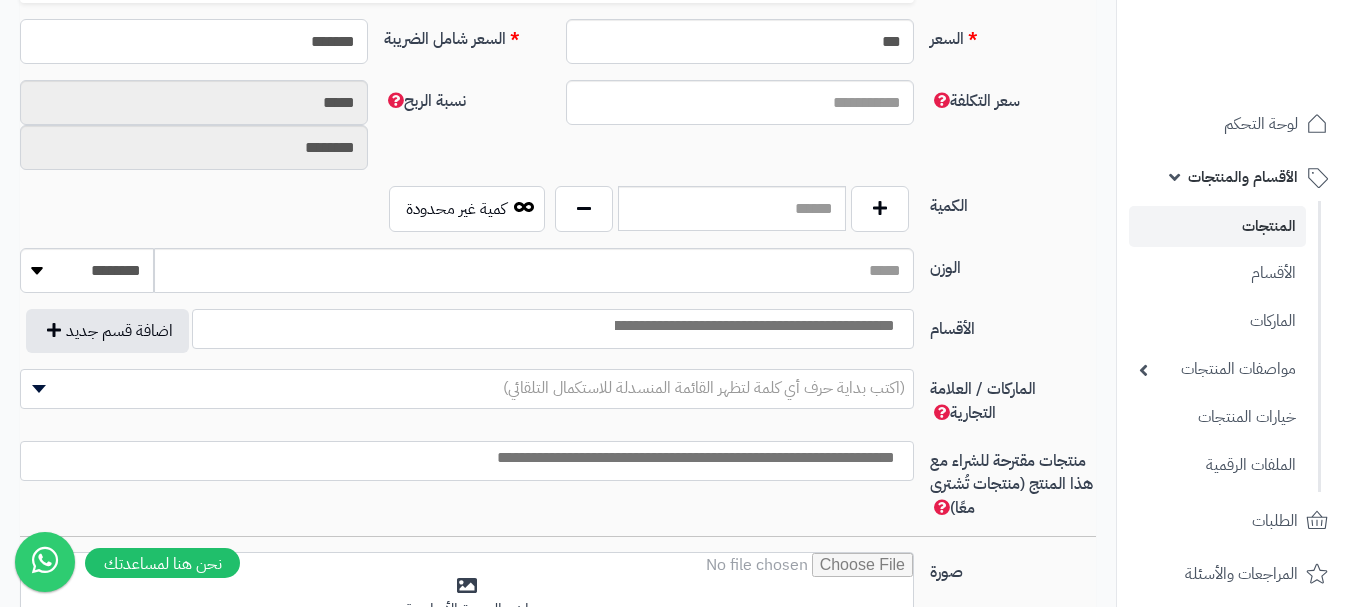 type on "**********" 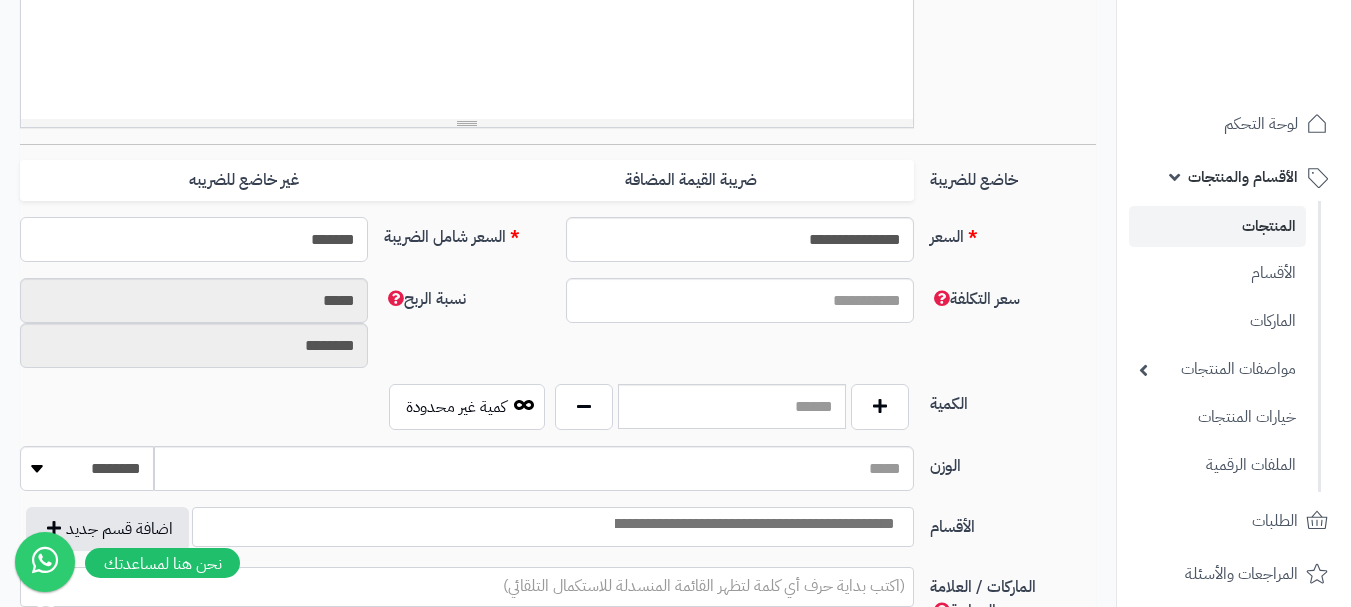 scroll, scrollTop: 700, scrollLeft: 0, axis: vertical 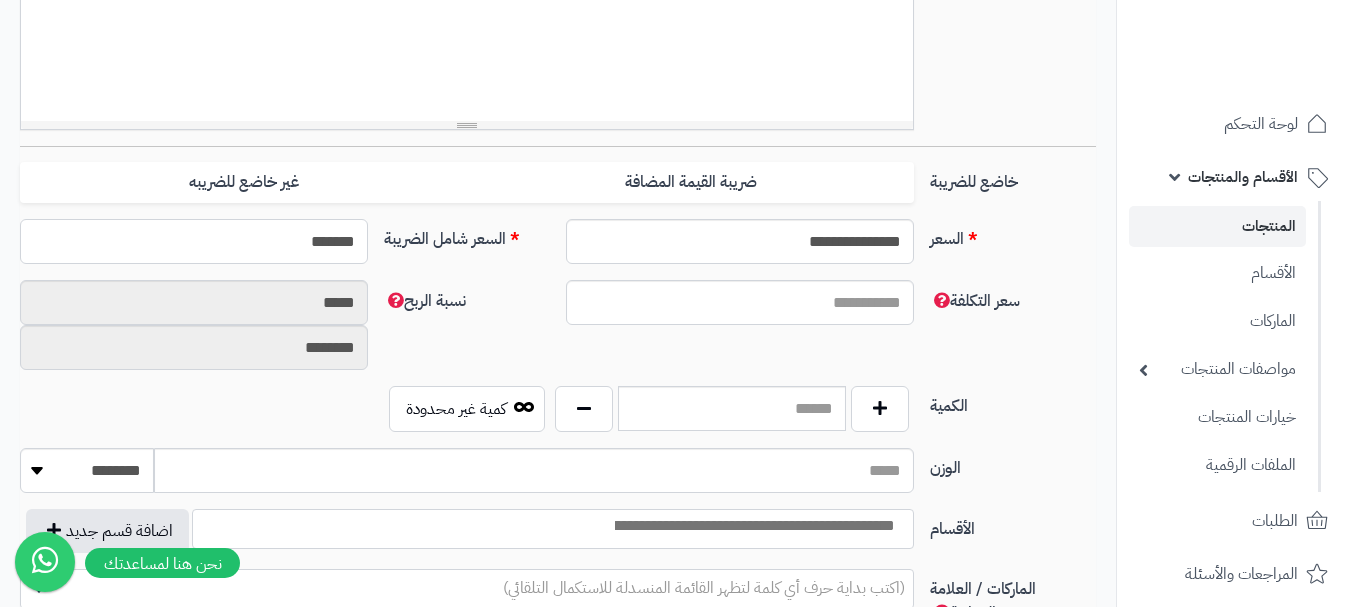 type on "******" 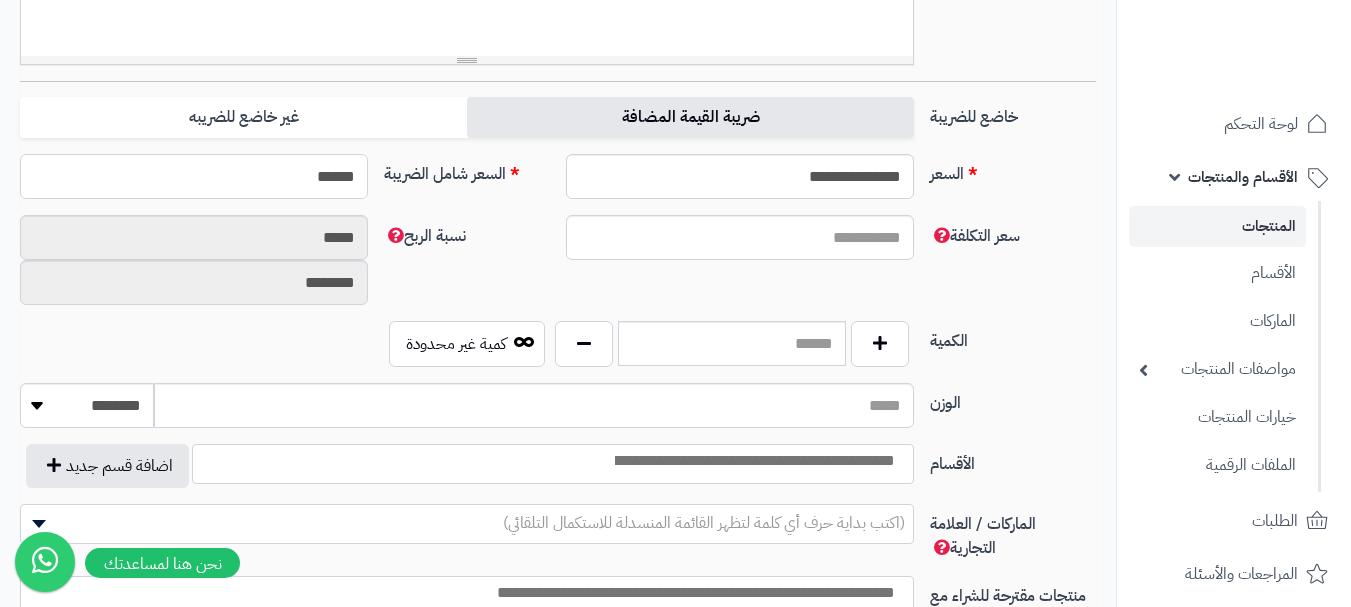 scroll, scrollTop: 800, scrollLeft: 0, axis: vertical 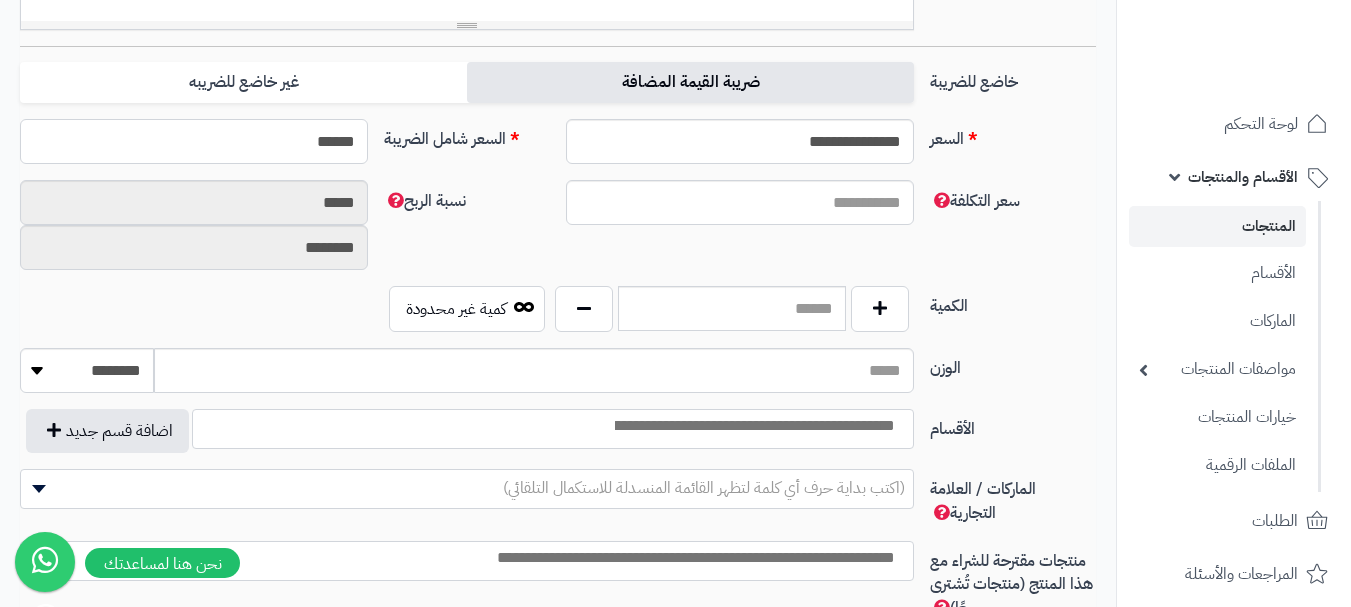 type on "***" 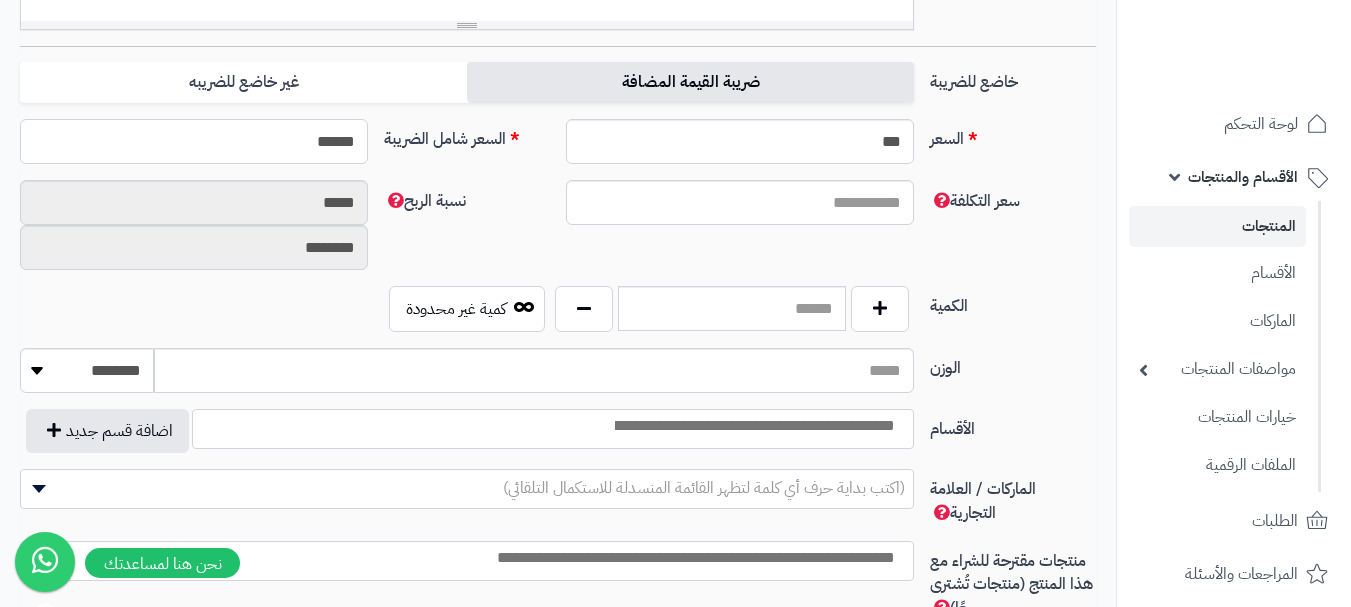 type on "*******" 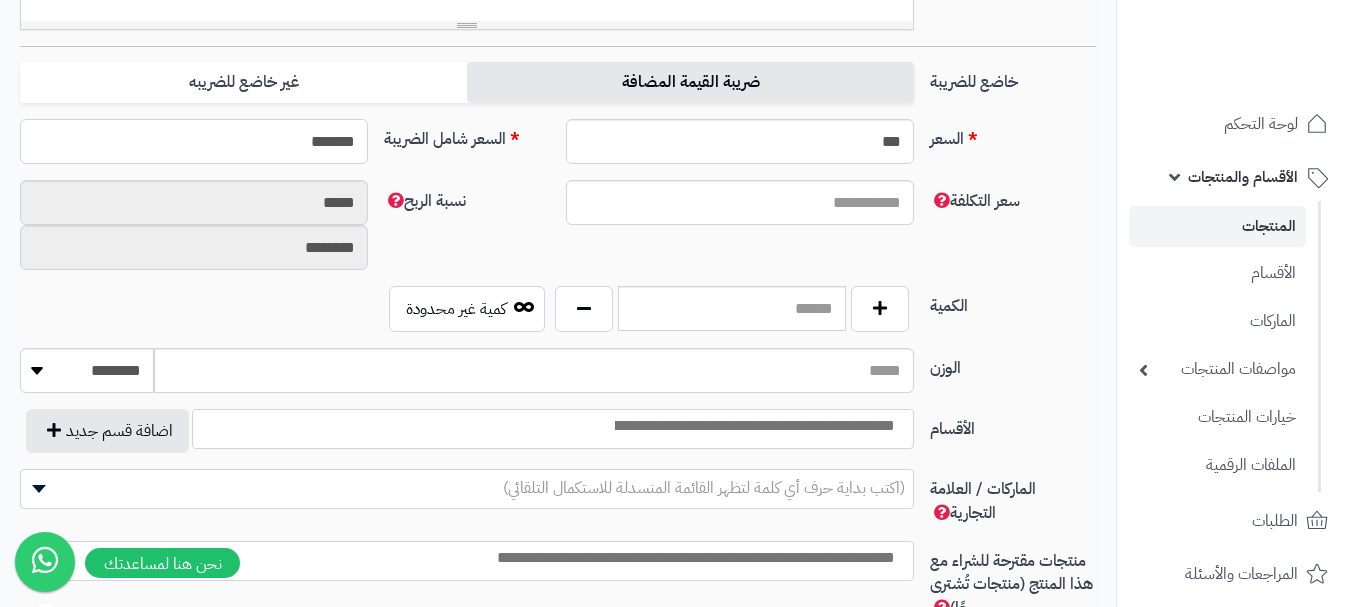 type on "**********" 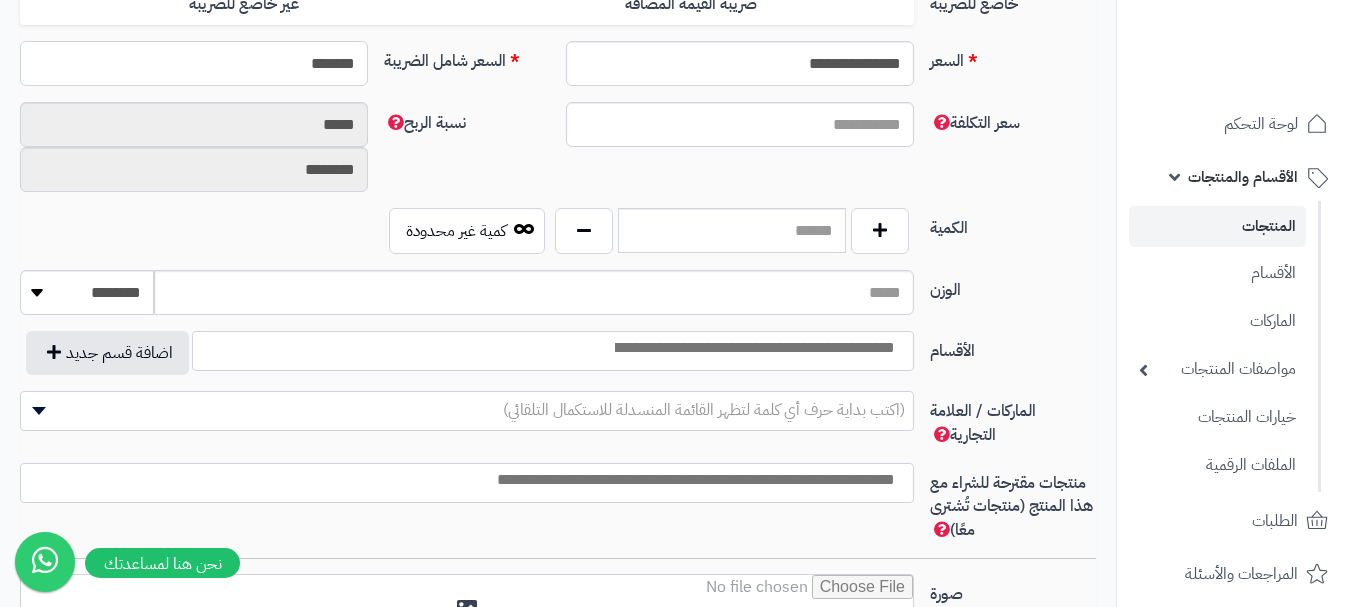 scroll, scrollTop: 900, scrollLeft: 0, axis: vertical 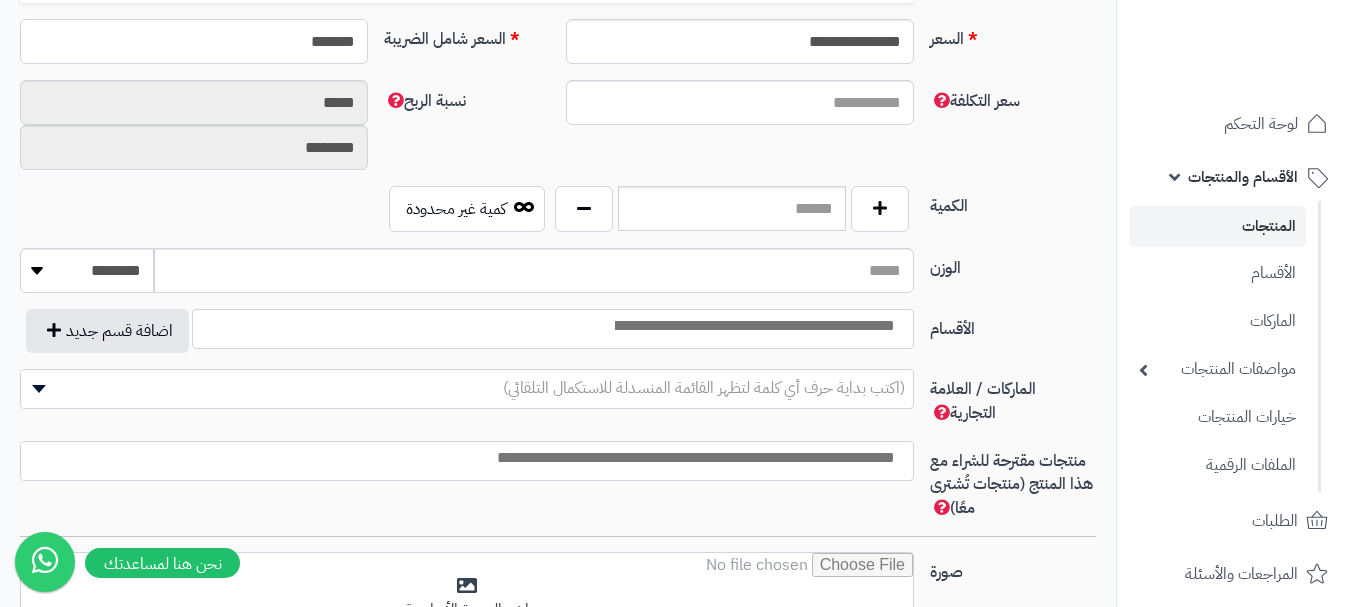 type on "*******" 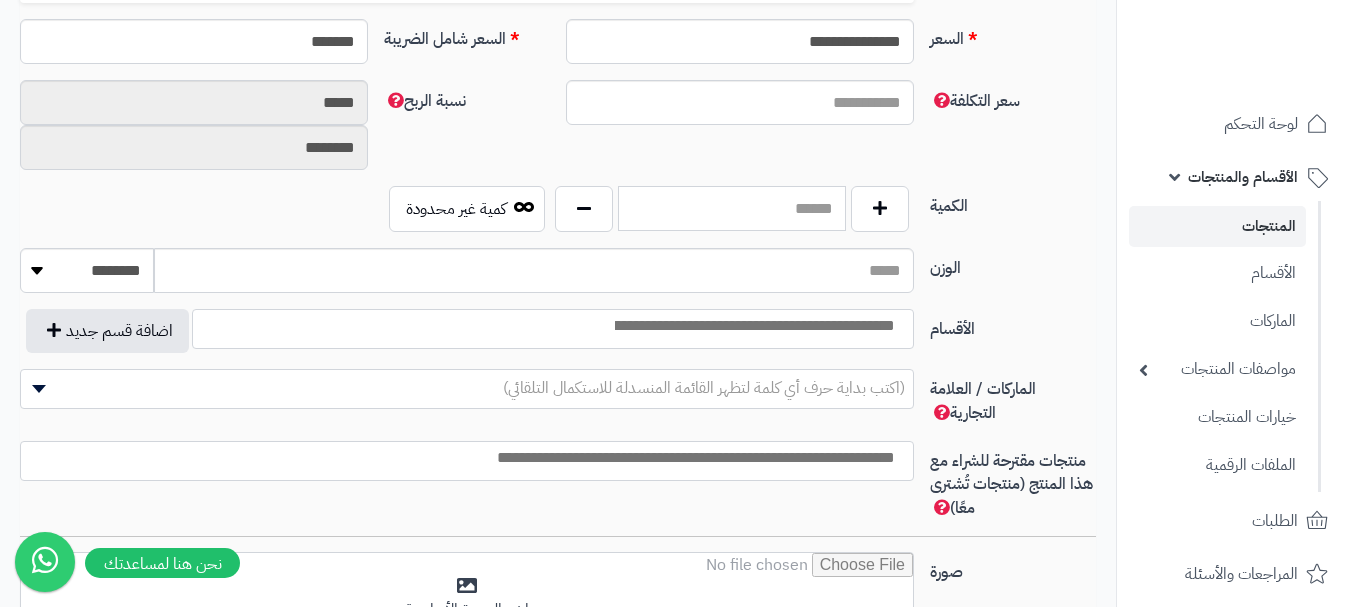 click at bounding box center (732, 208) 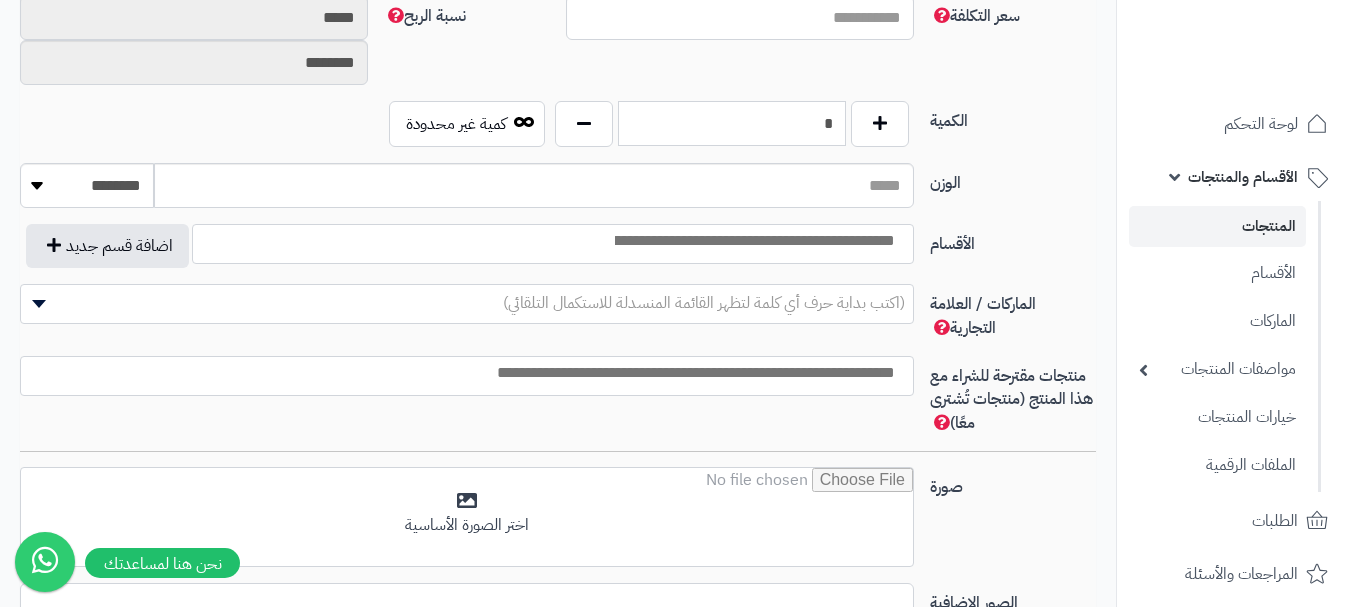 scroll, scrollTop: 1100, scrollLeft: 0, axis: vertical 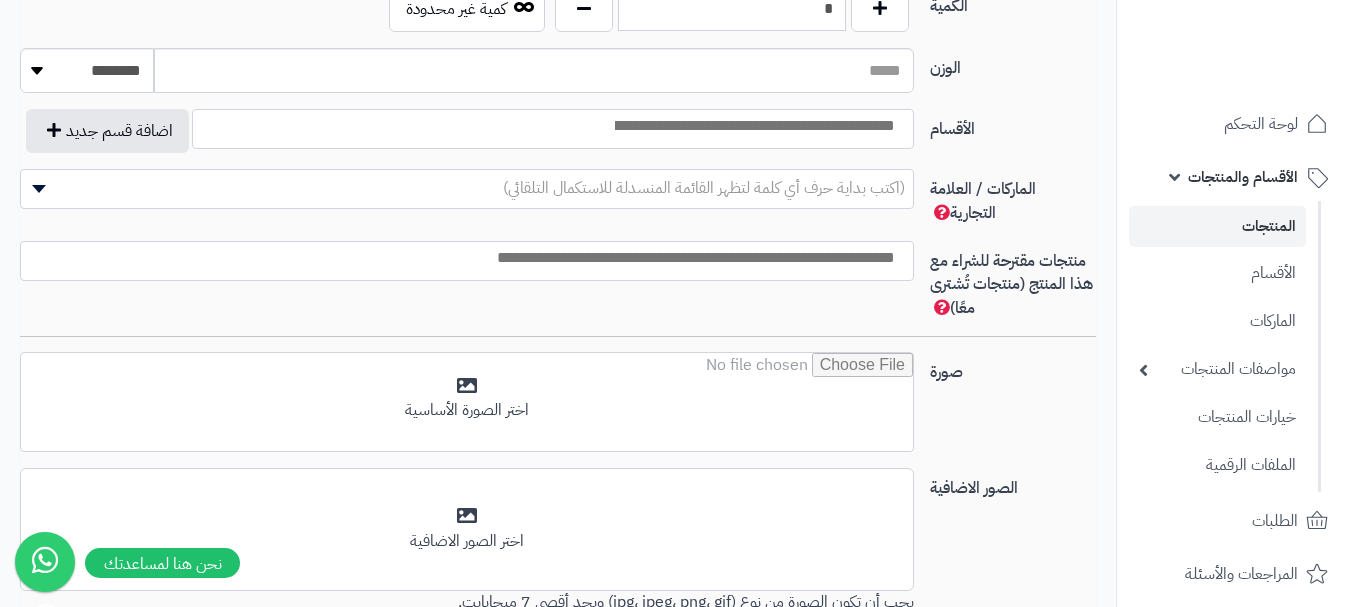 type on "*" 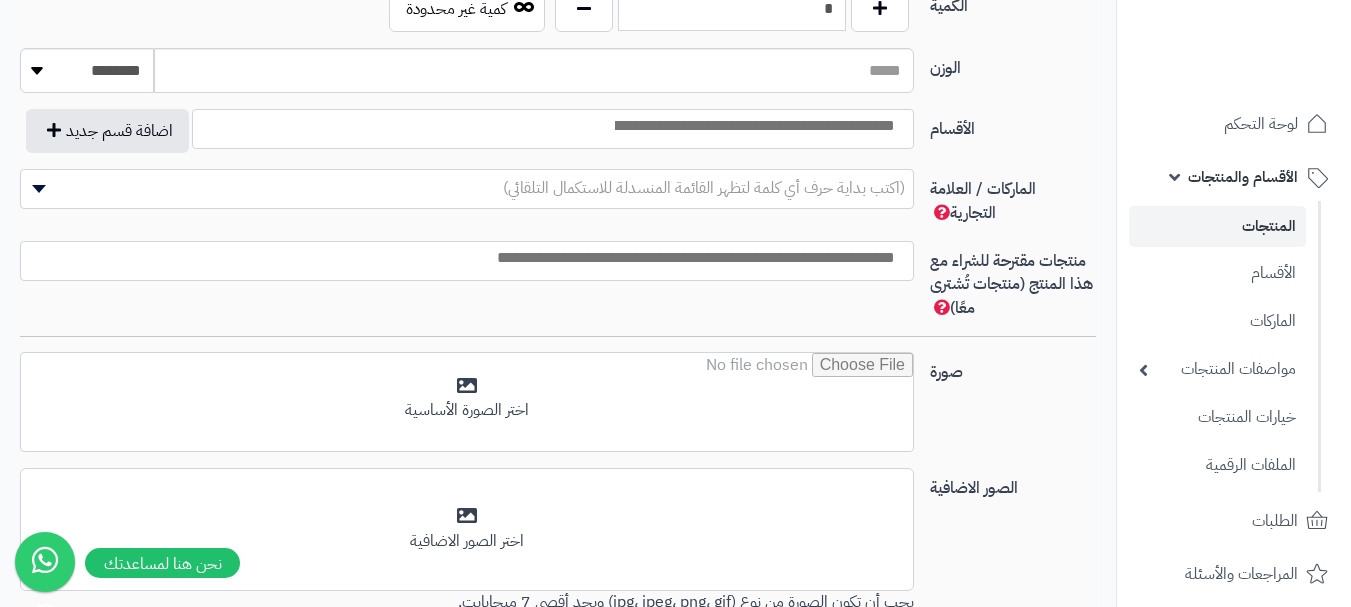 click at bounding box center (753, 126) 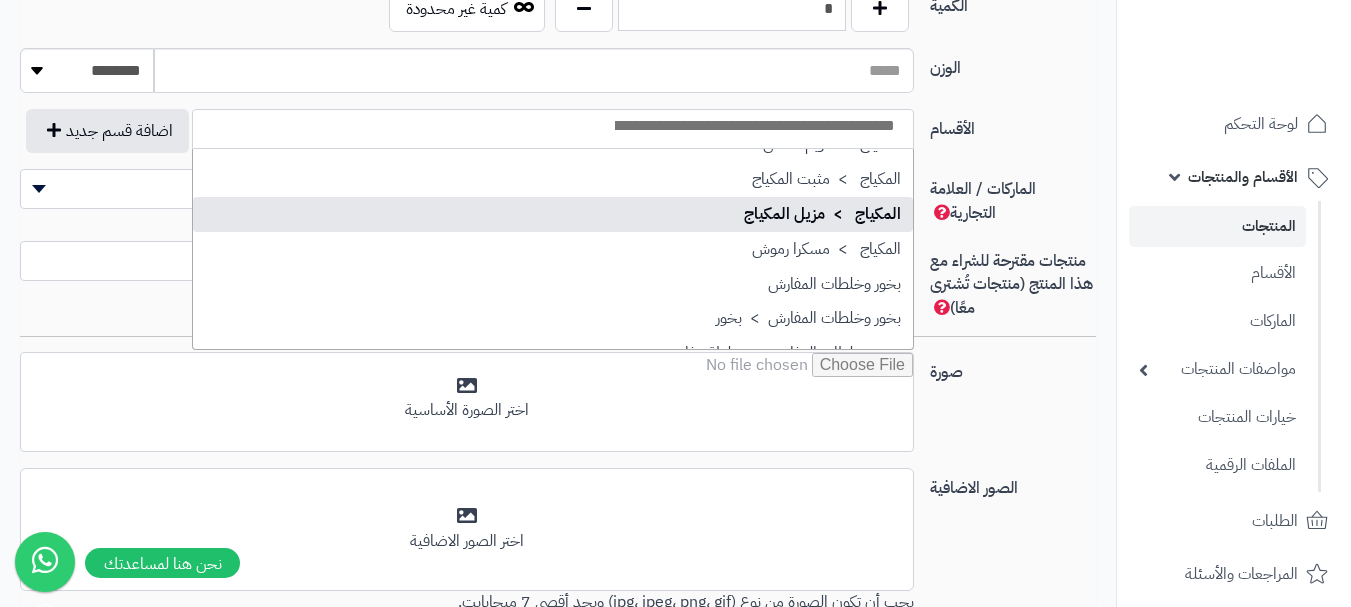 scroll, scrollTop: 600, scrollLeft: 0, axis: vertical 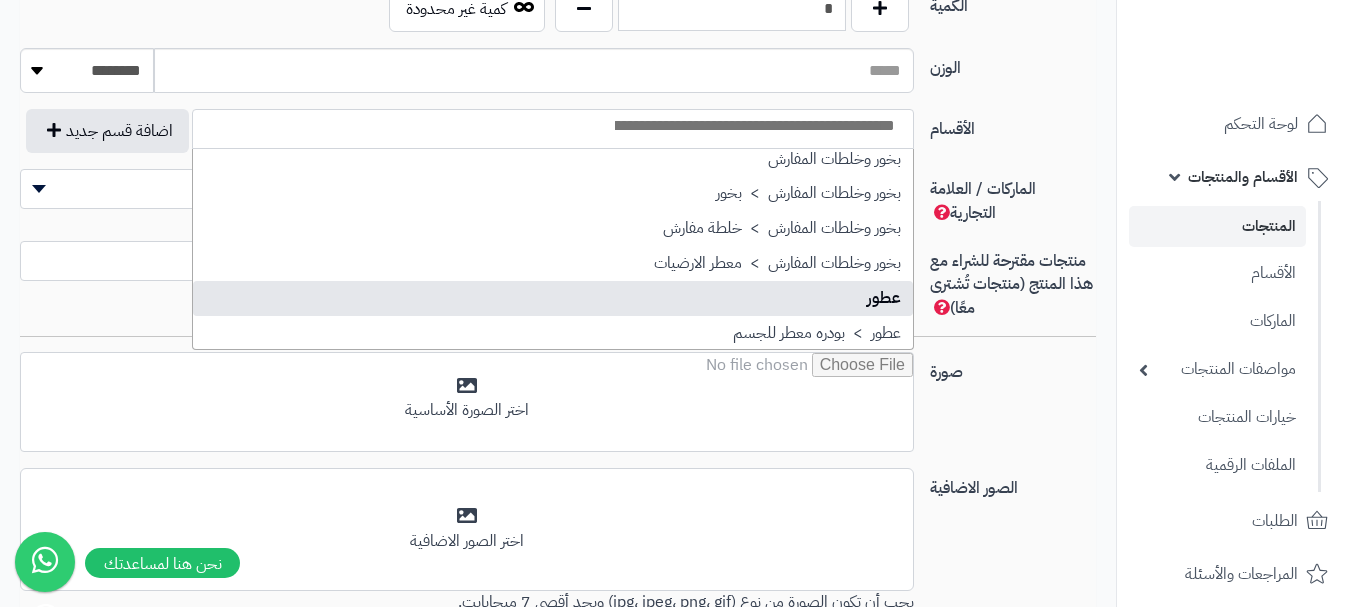 select on "**" 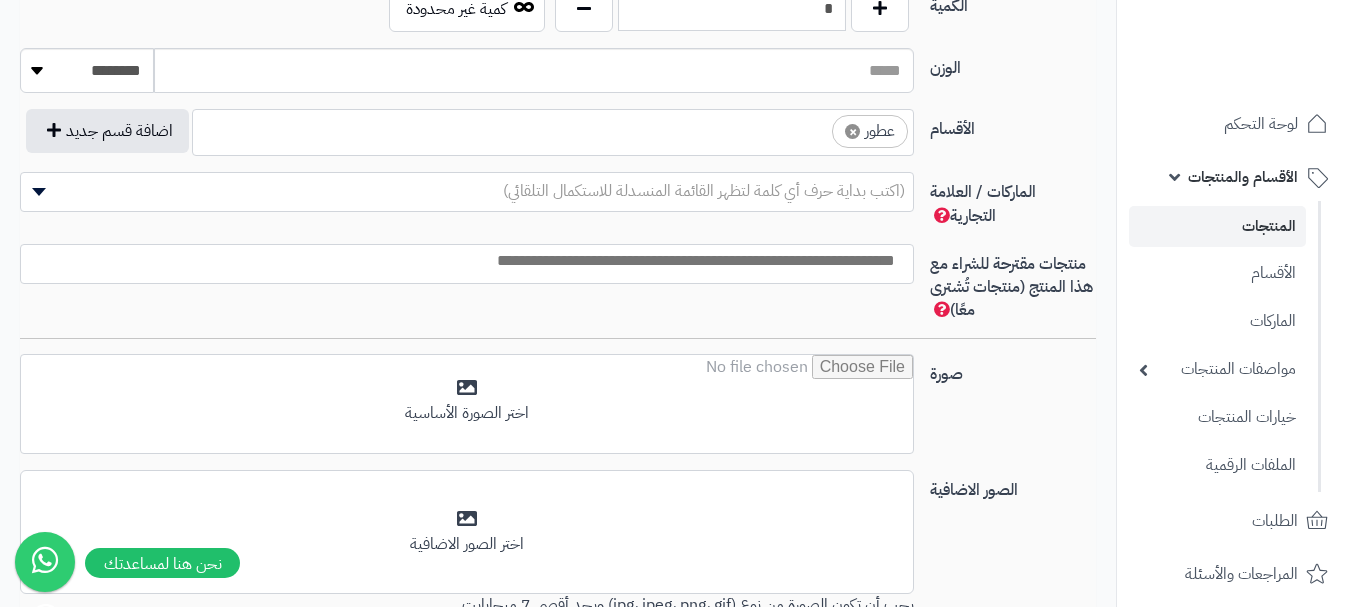 scroll, scrollTop: 525, scrollLeft: 0, axis: vertical 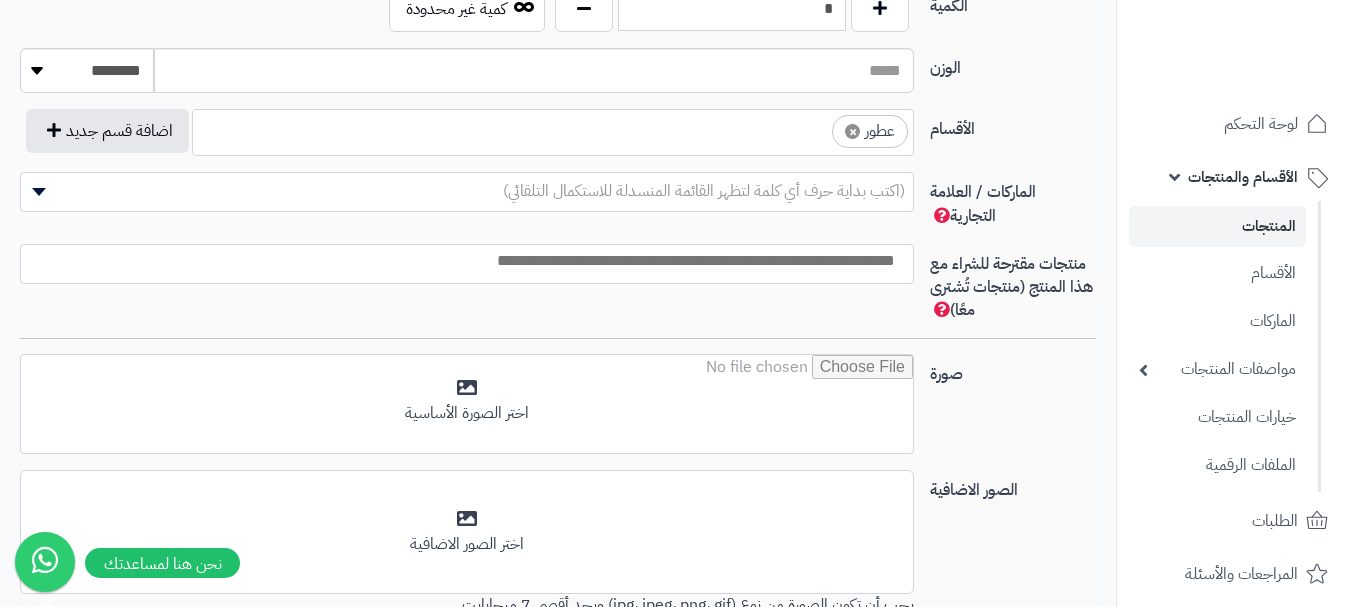 click on "× عطور" at bounding box center (553, 129) 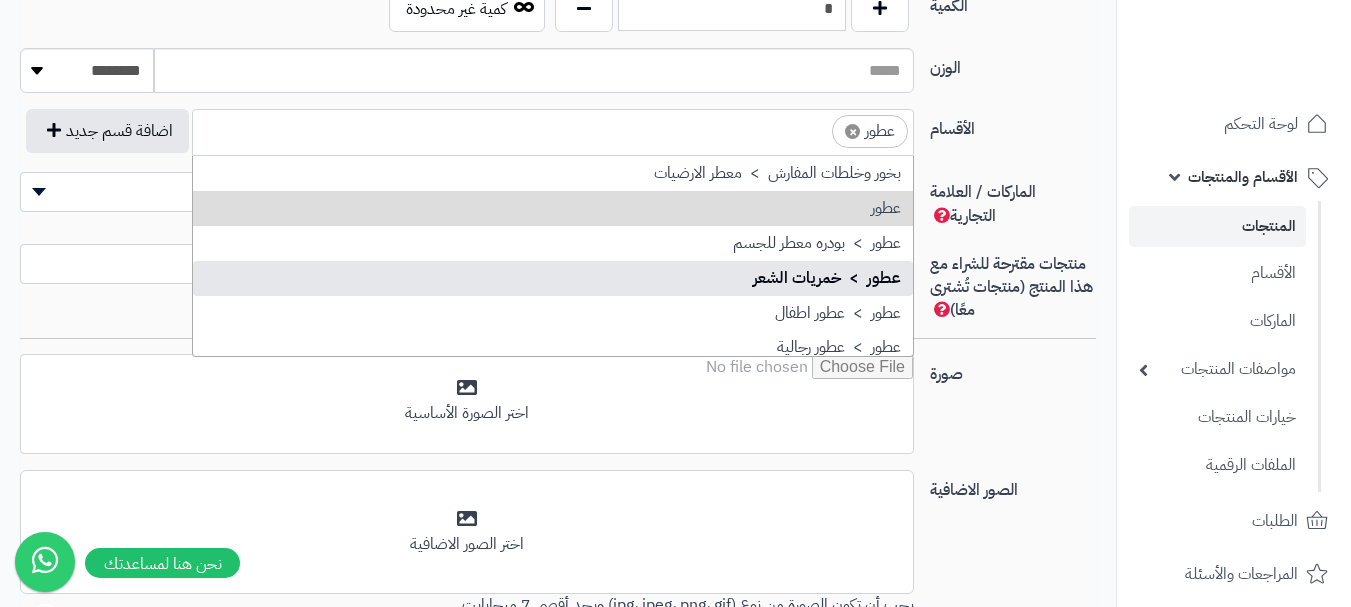 scroll, scrollTop: 797, scrollLeft: 0, axis: vertical 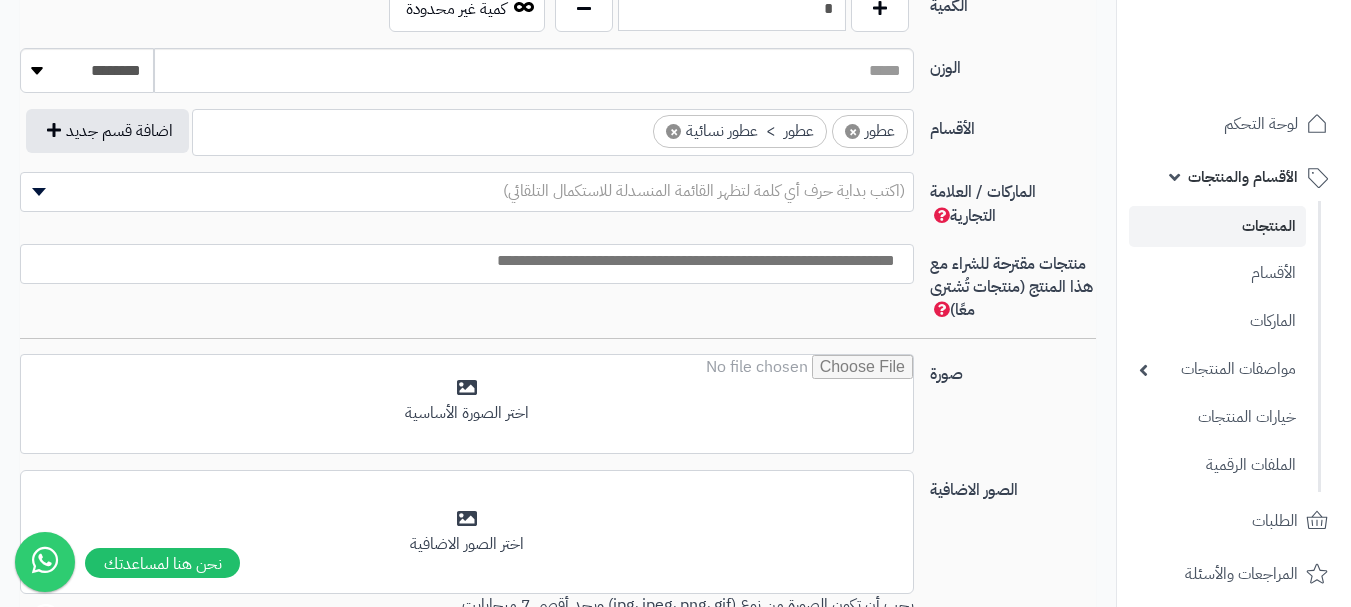 click at bounding box center (635, 126) 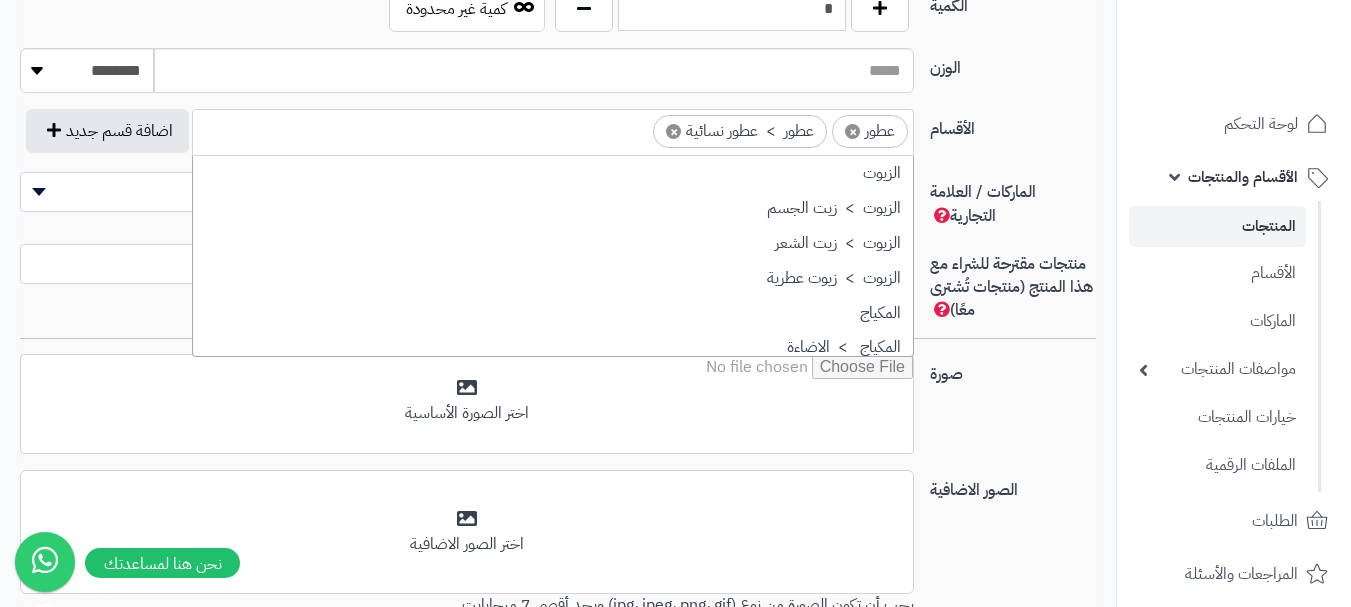 scroll, scrollTop: 697, scrollLeft: 0, axis: vertical 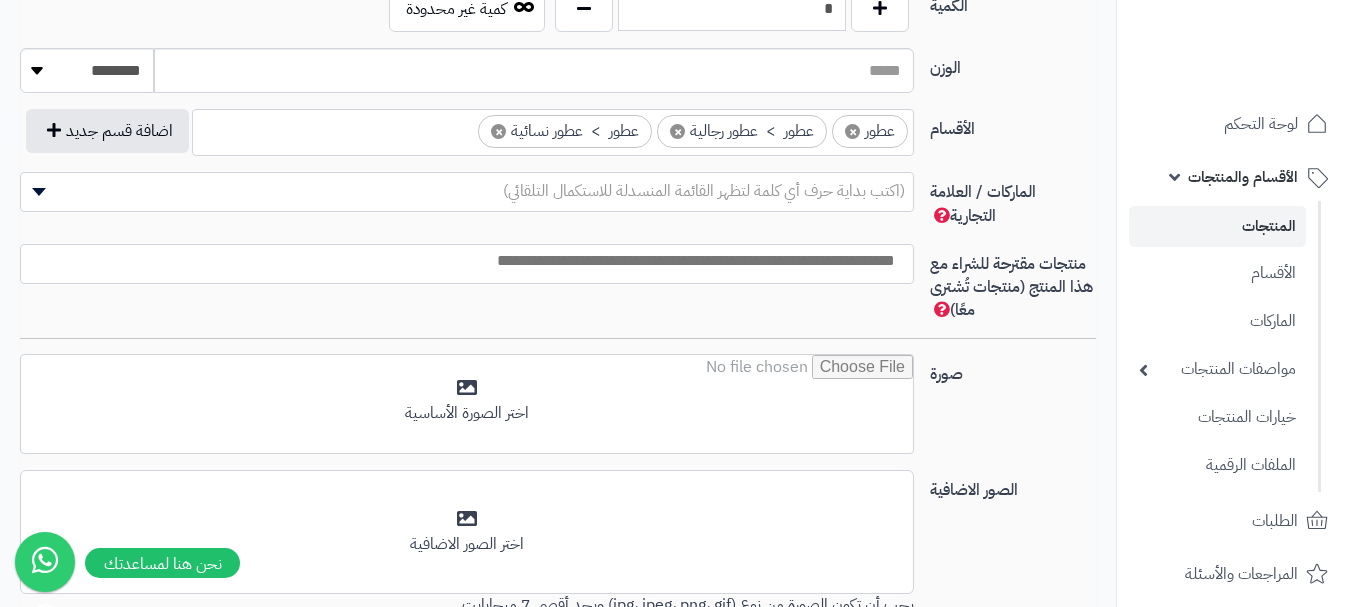 click on "(اكتب بداية حرف أي كلمة لتظهر القائمة المنسدلة للاستكمال التلقائي)" at bounding box center [704, 191] 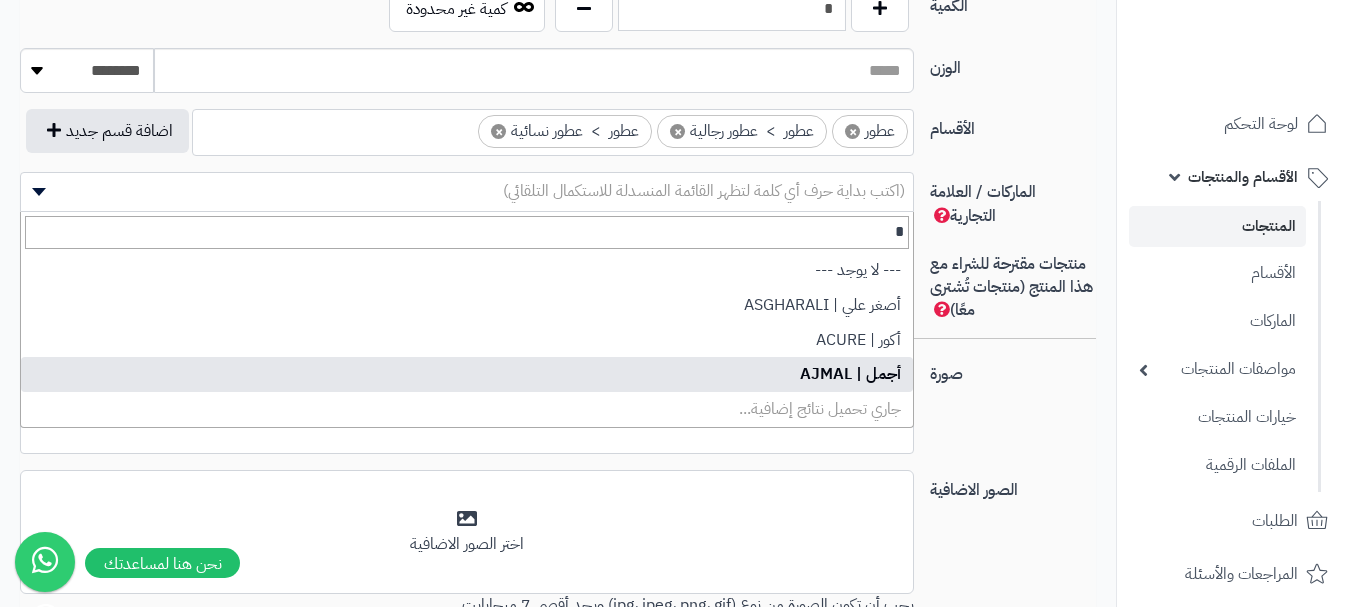 type on "*" 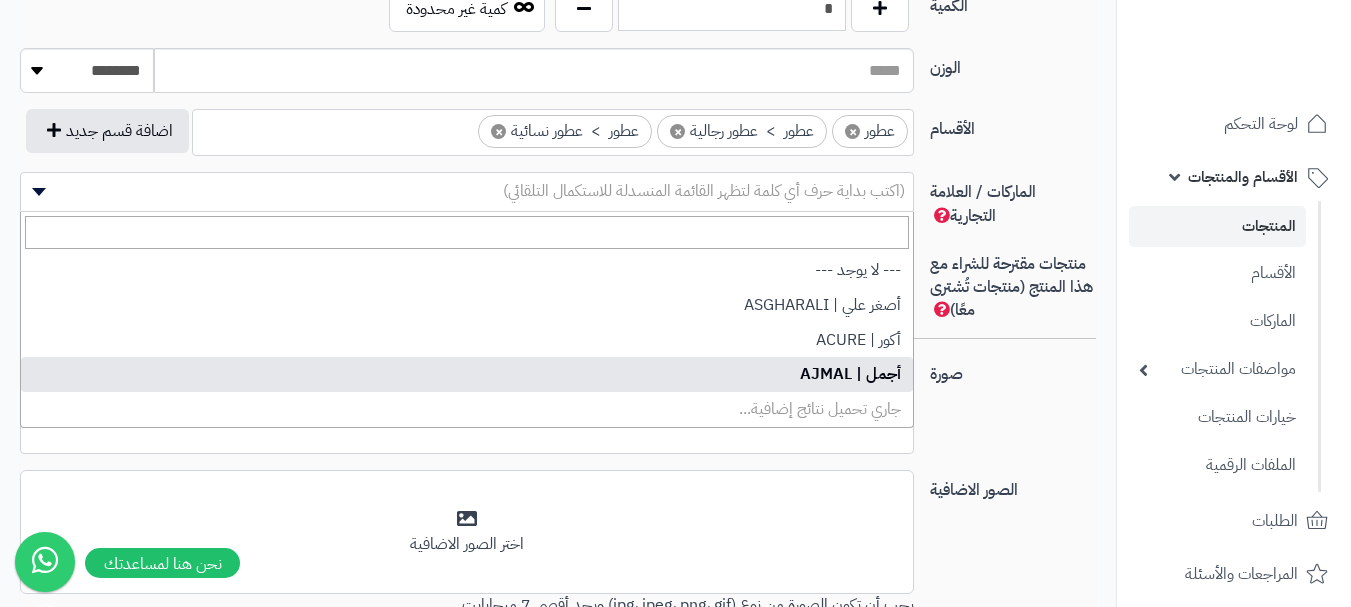 select on "**" 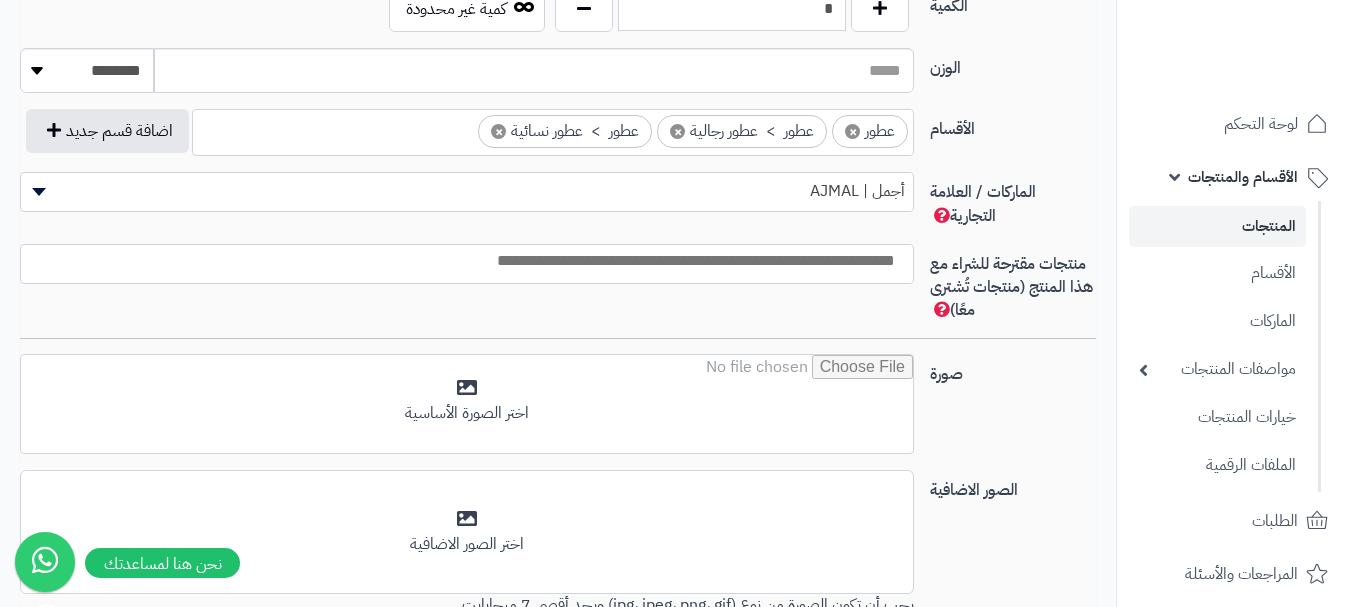 click at bounding box center [467, 264] 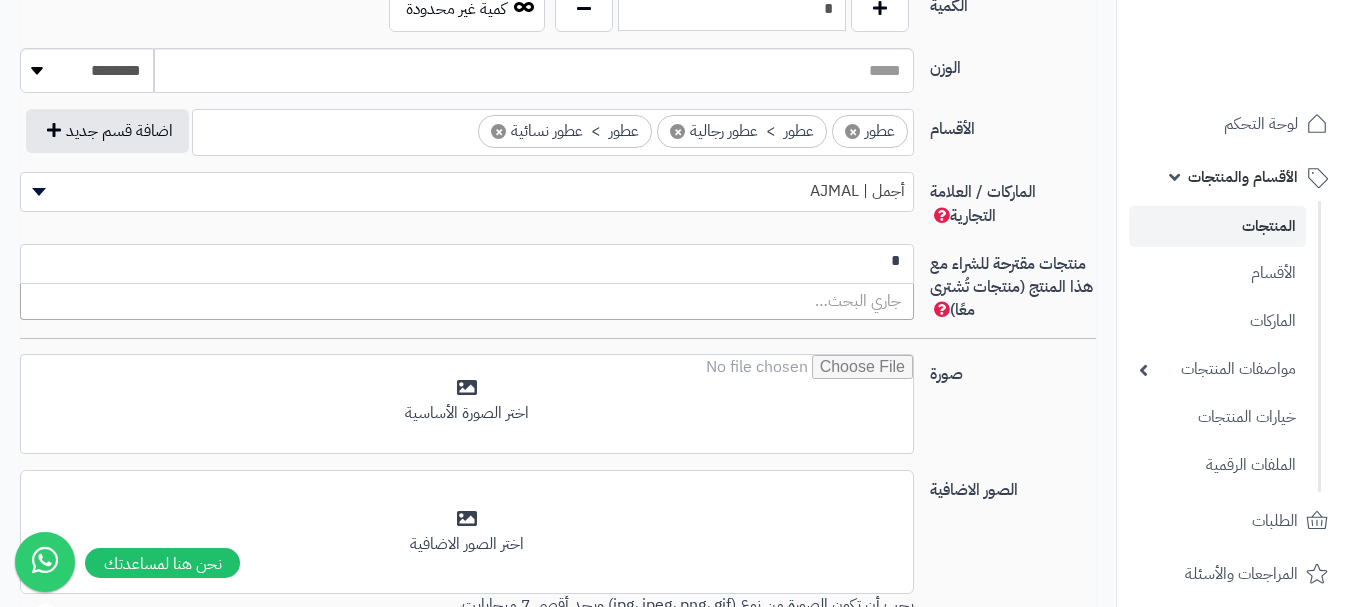 scroll, scrollTop: 0, scrollLeft: 0, axis: both 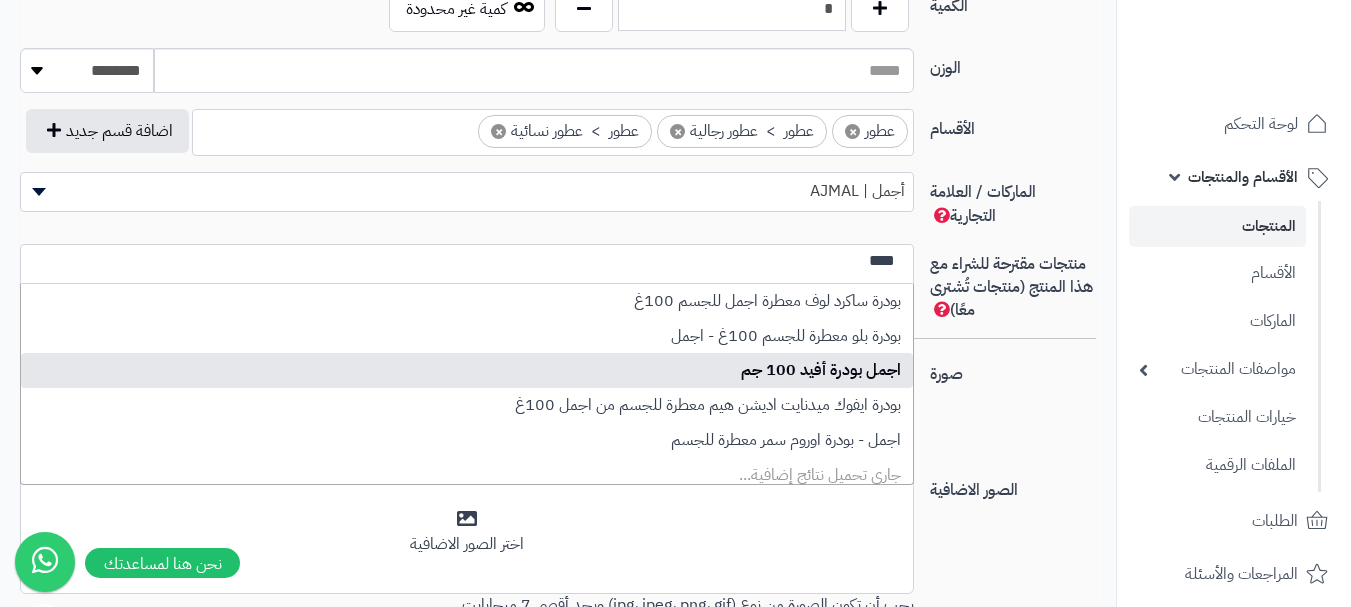 type on "****" 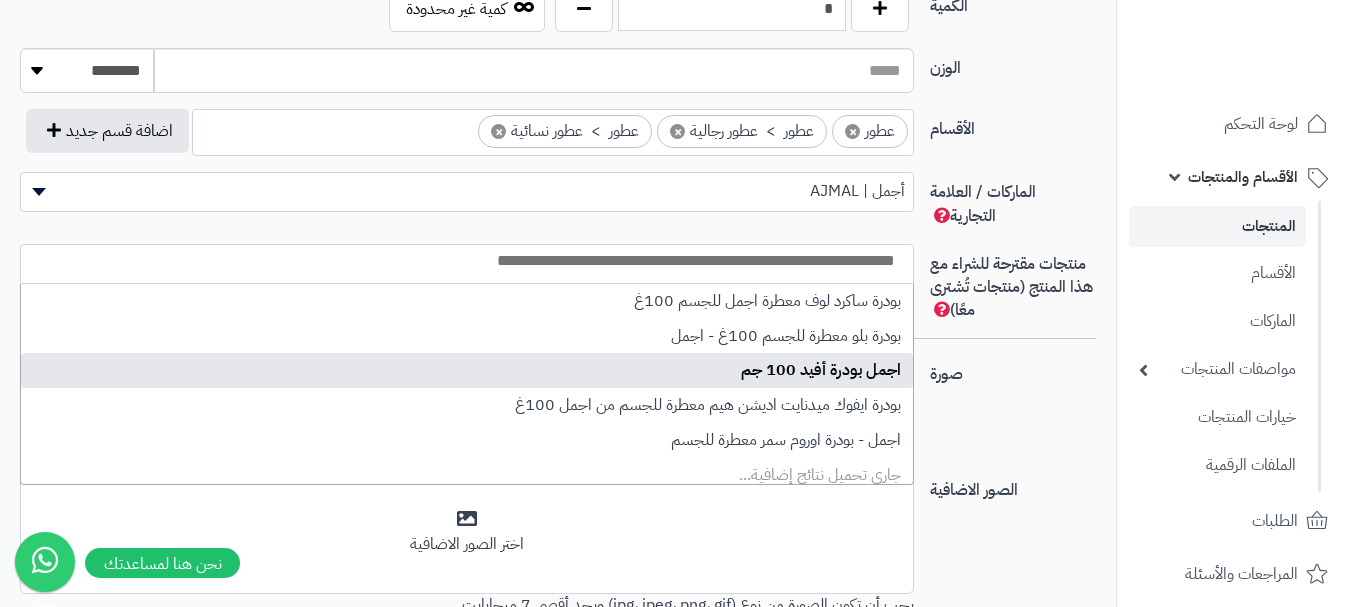 scroll, scrollTop: 0, scrollLeft: 0, axis: both 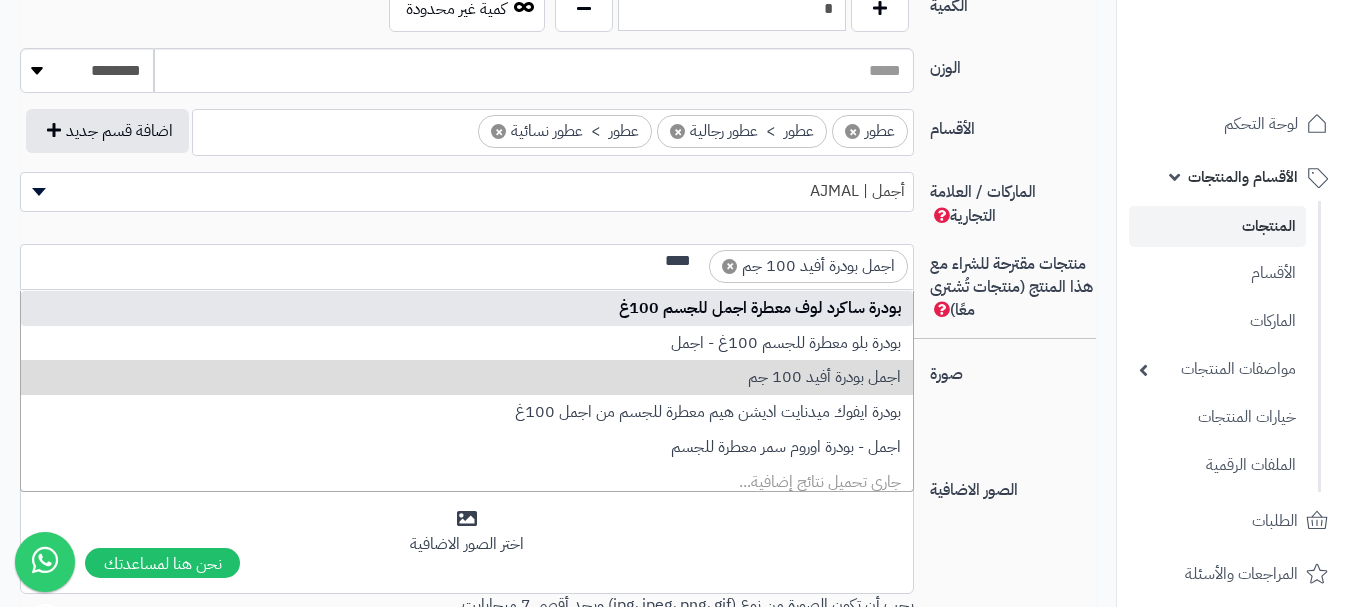 type on "****" 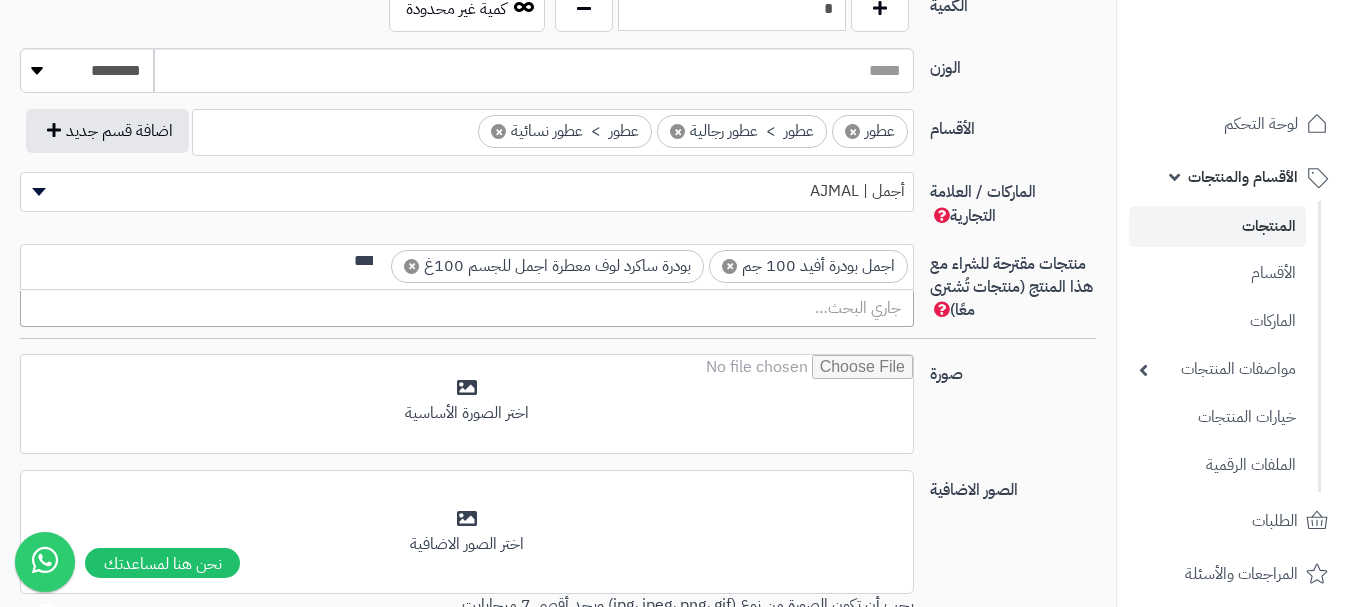 scroll, scrollTop: 0, scrollLeft: -3, axis: horizontal 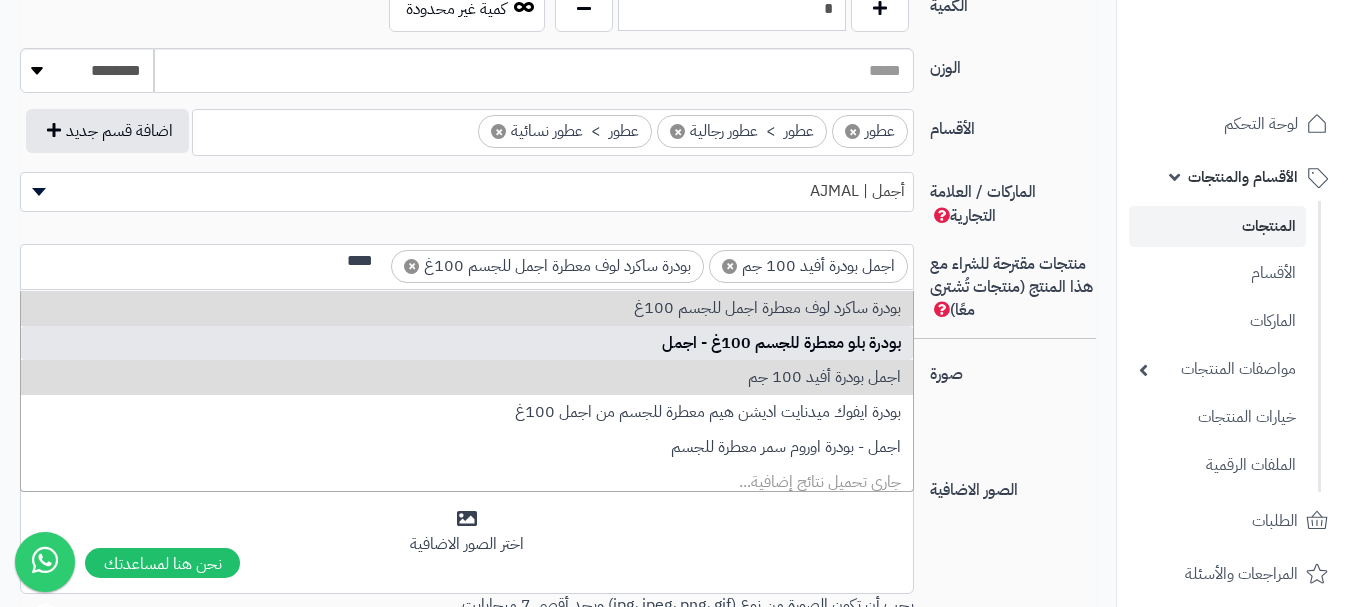 type on "****" 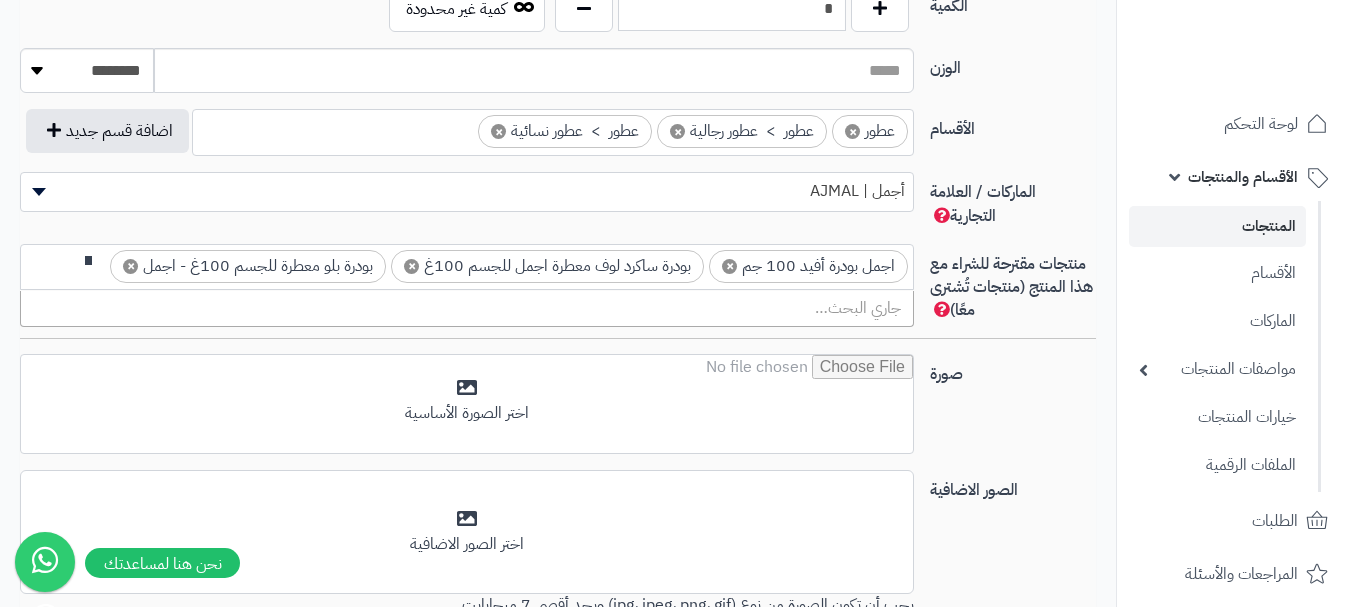 scroll, scrollTop: 0, scrollLeft: -3, axis: horizontal 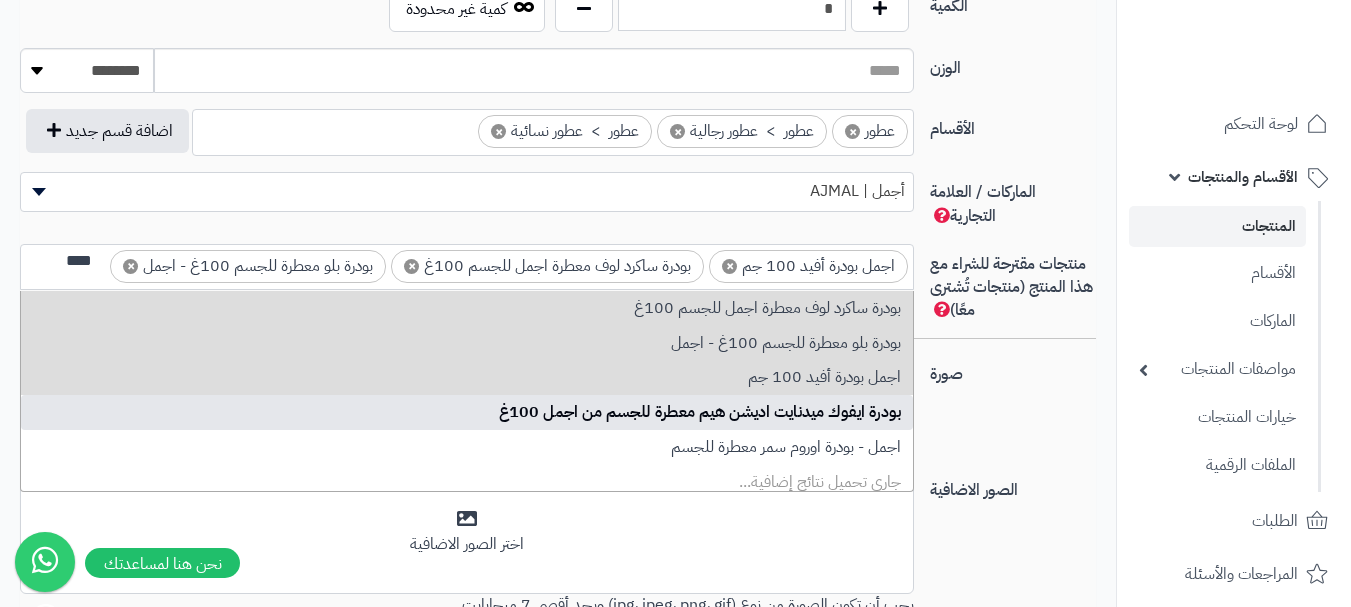 type on "****" 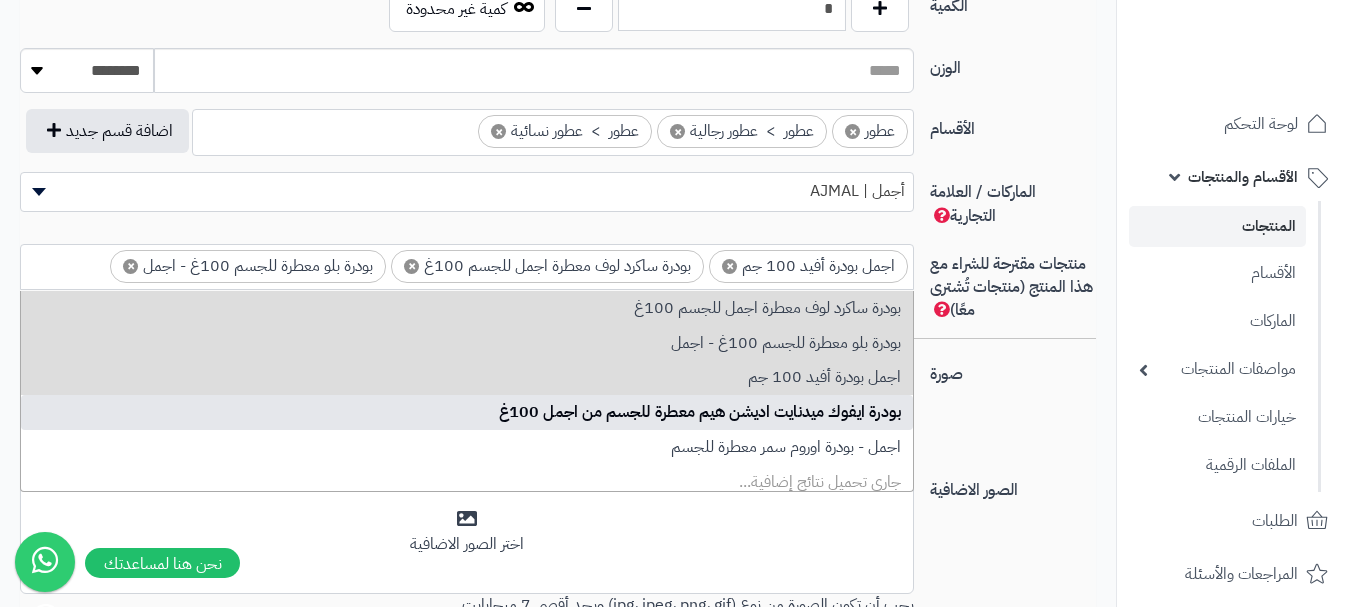 scroll, scrollTop: 0, scrollLeft: 0, axis: both 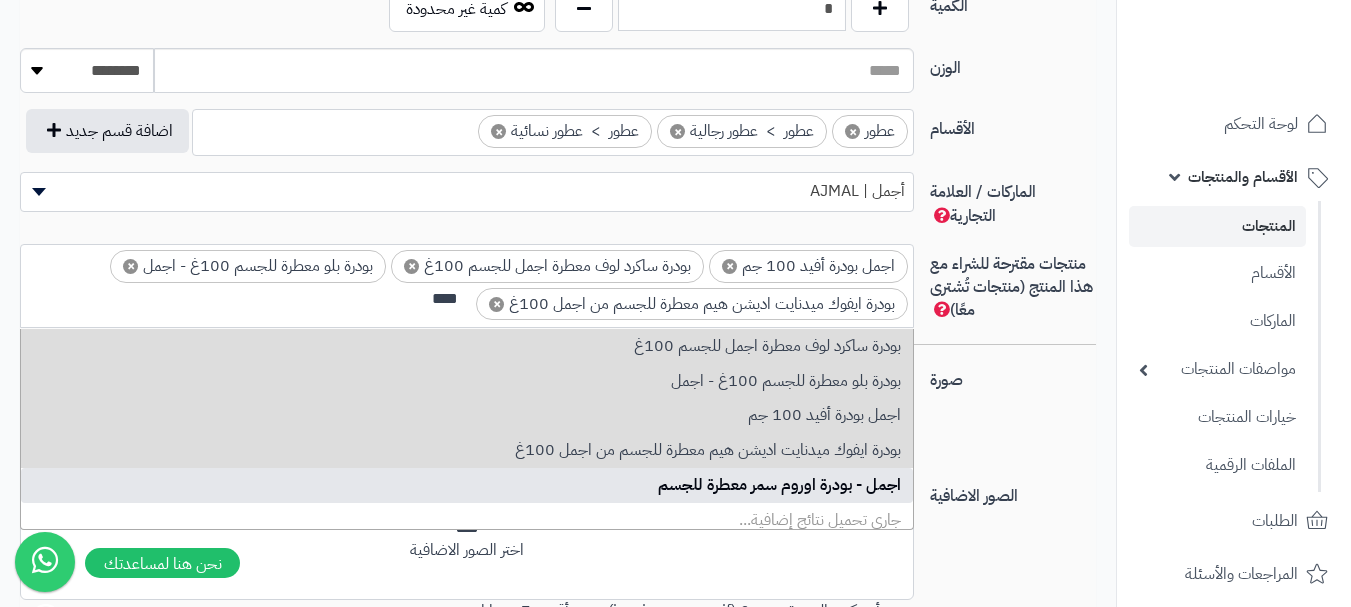 type on "****" 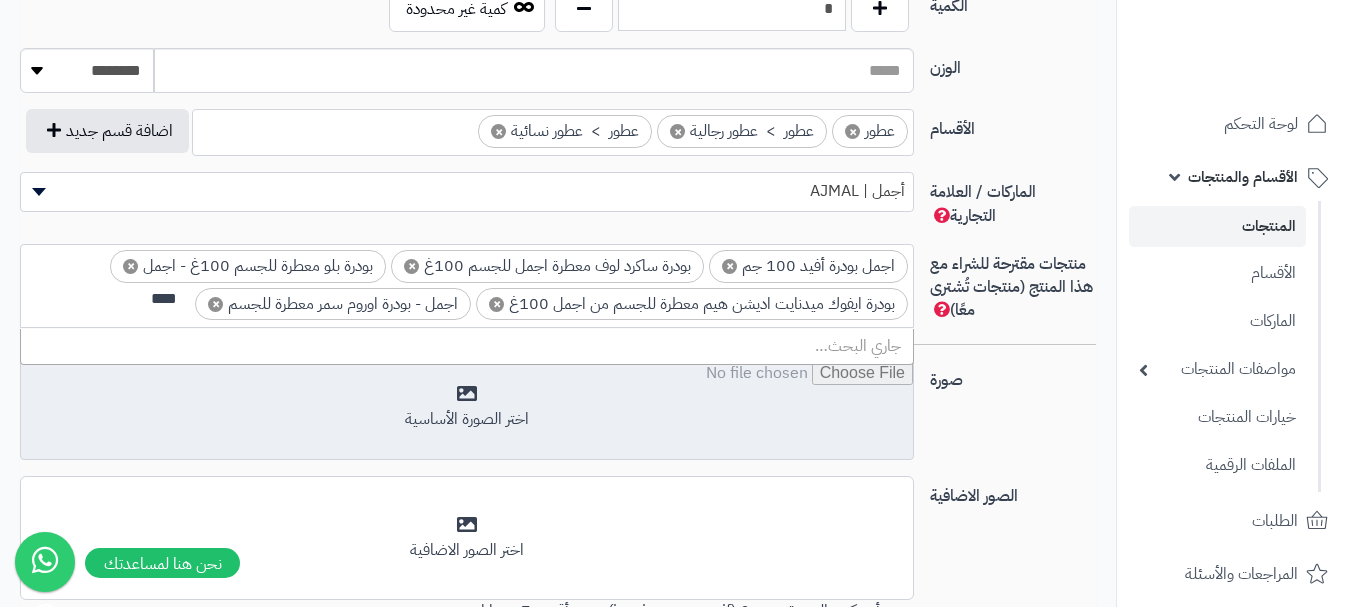 scroll, scrollTop: 0, scrollLeft: -3, axis: horizontal 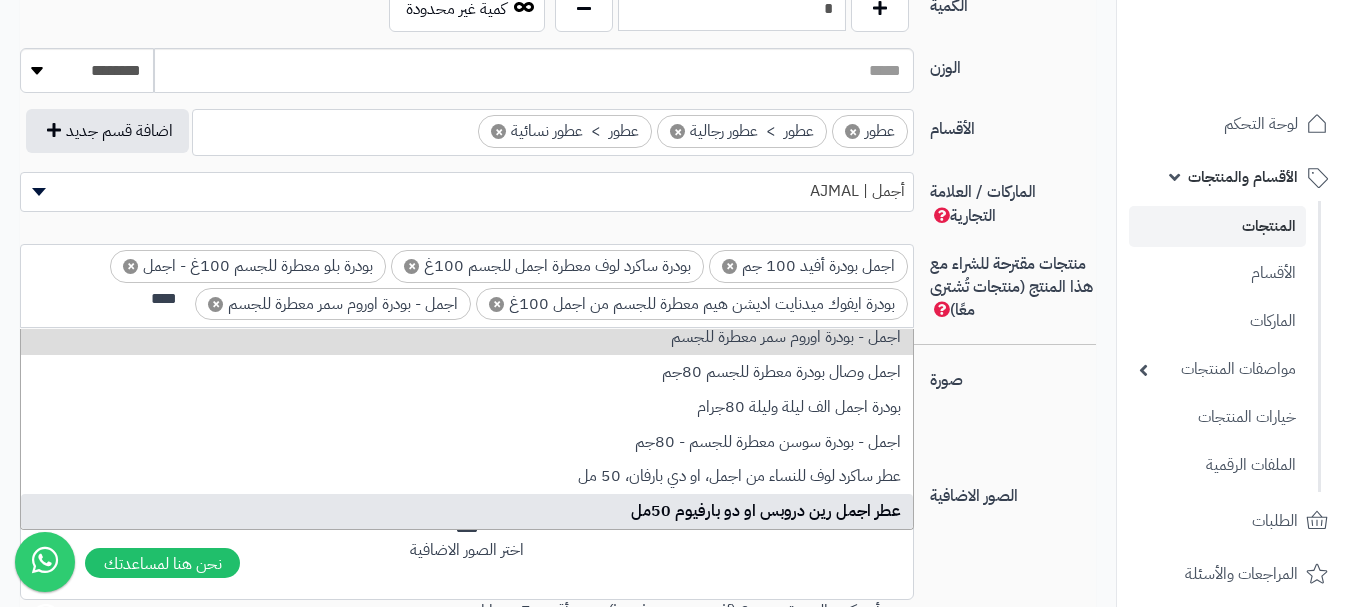 type on "****" 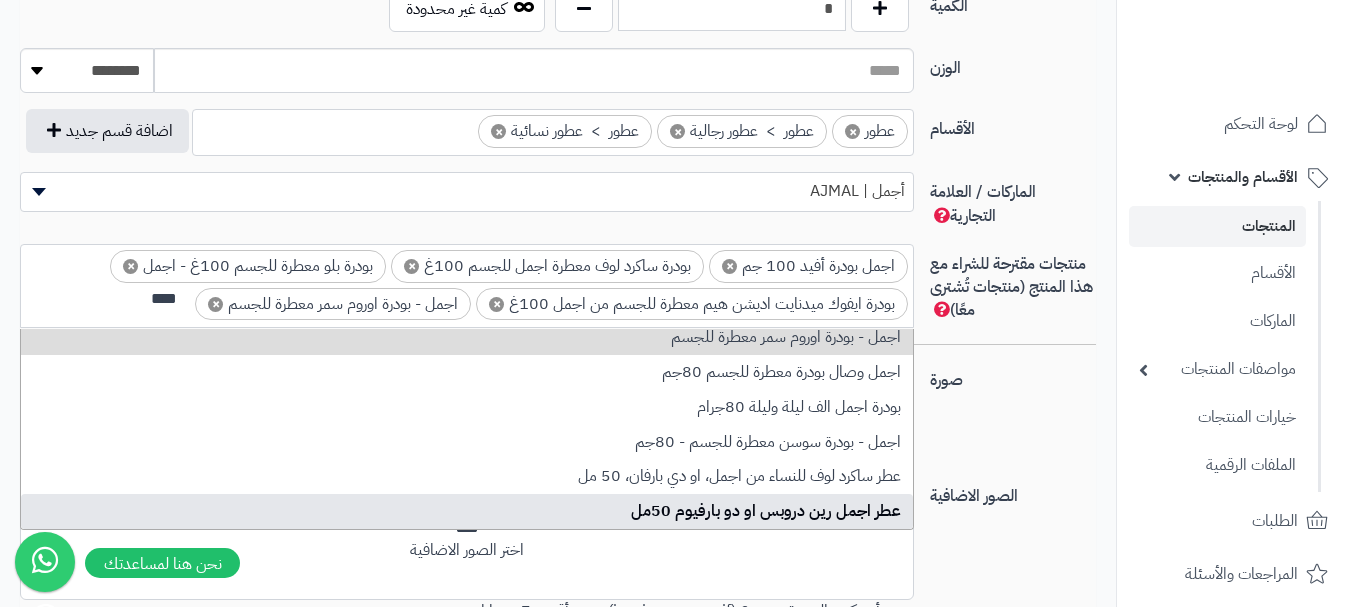 scroll, scrollTop: 0, scrollLeft: 0, axis: both 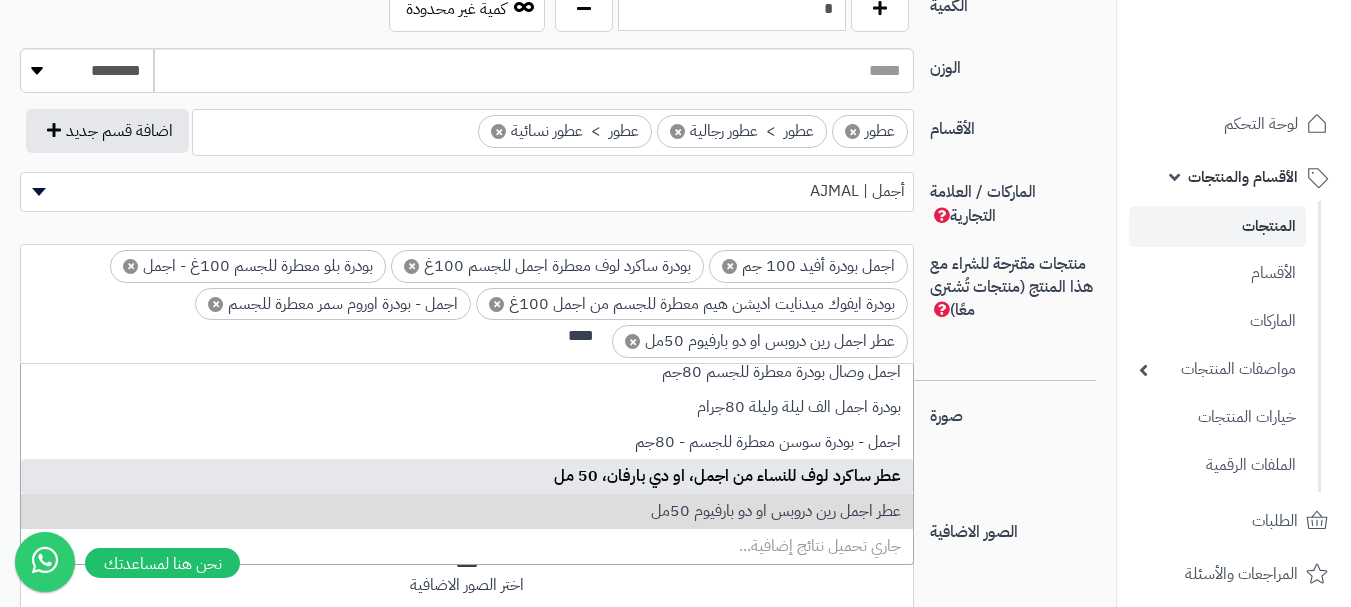 type on "****" 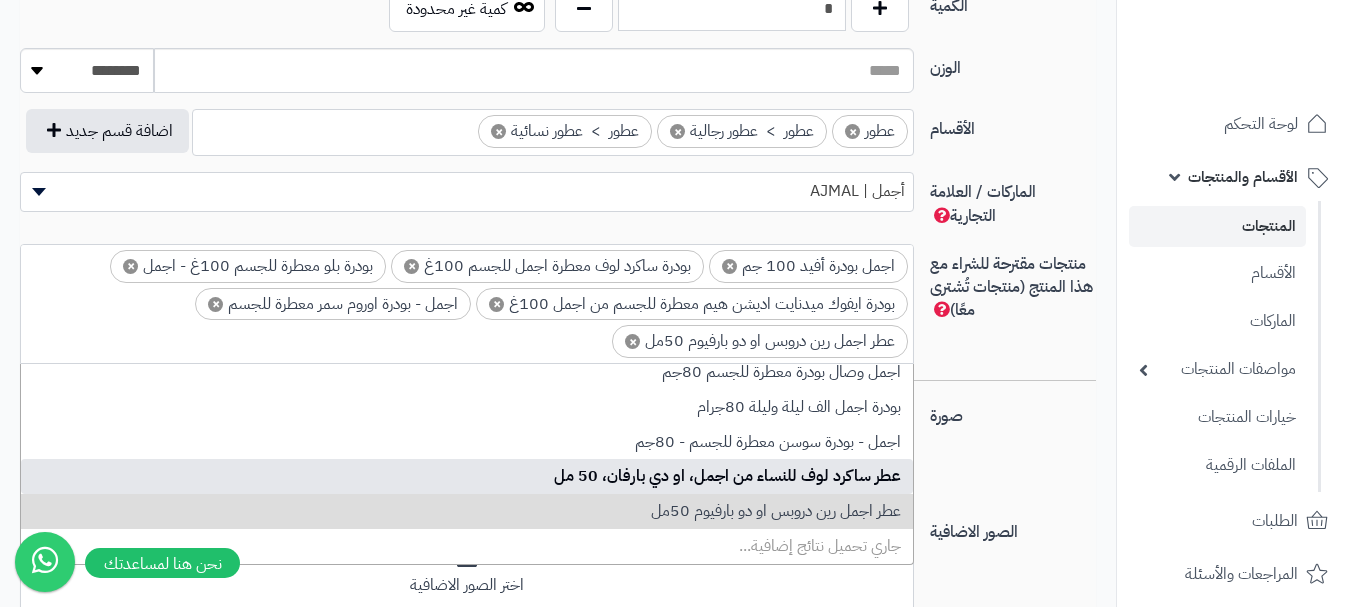 scroll, scrollTop: 0, scrollLeft: 0, axis: both 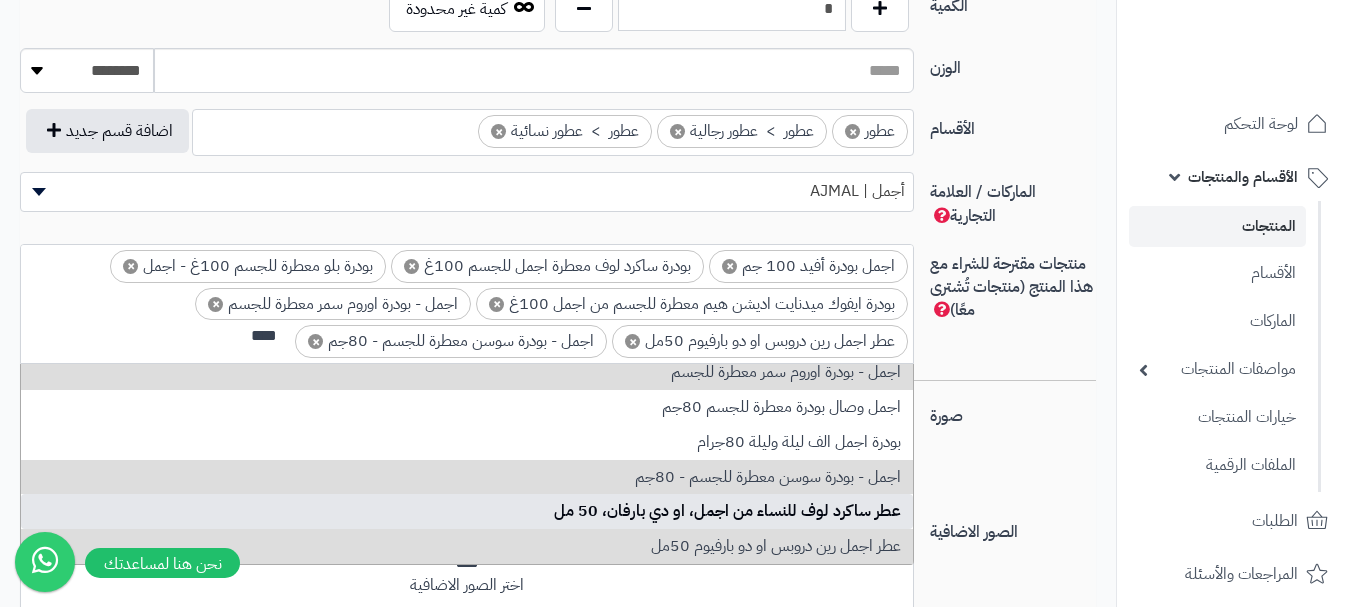 type on "****" 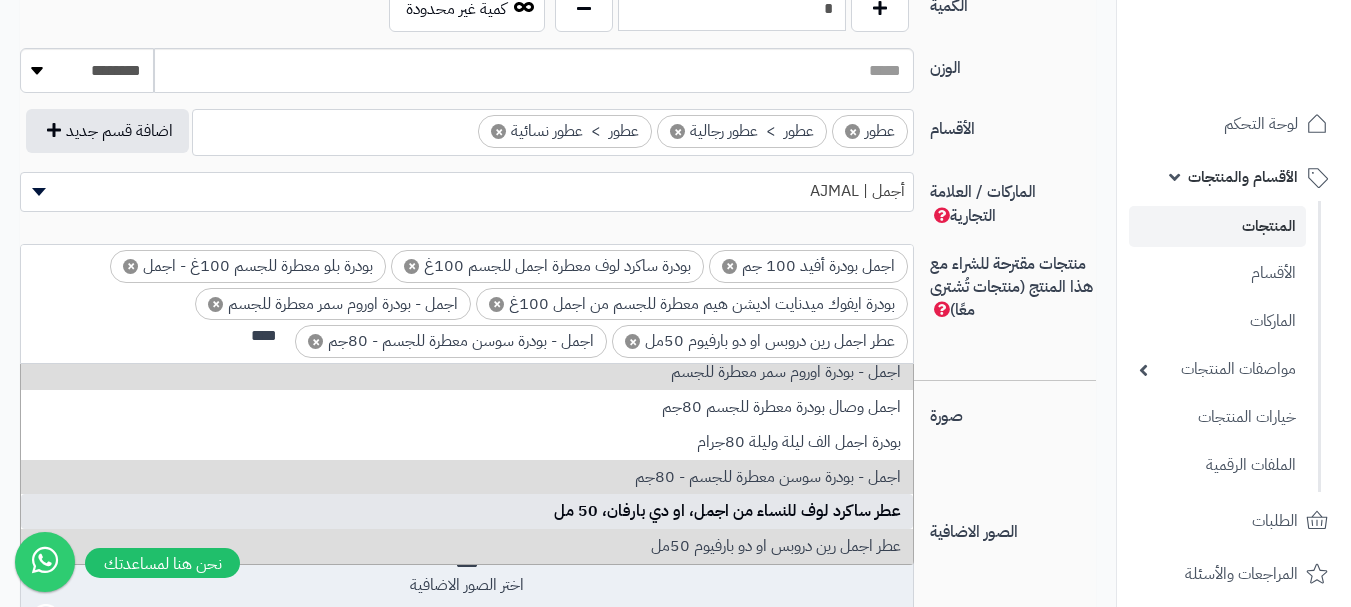 type 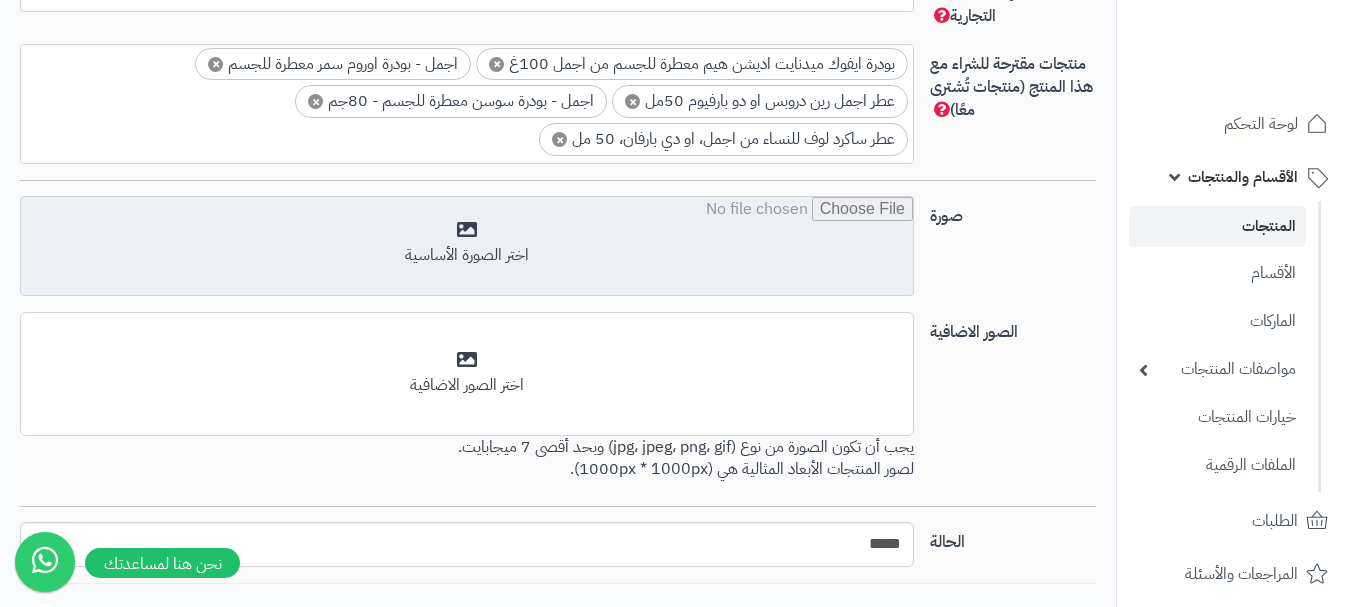 click at bounding box center [467, 247] 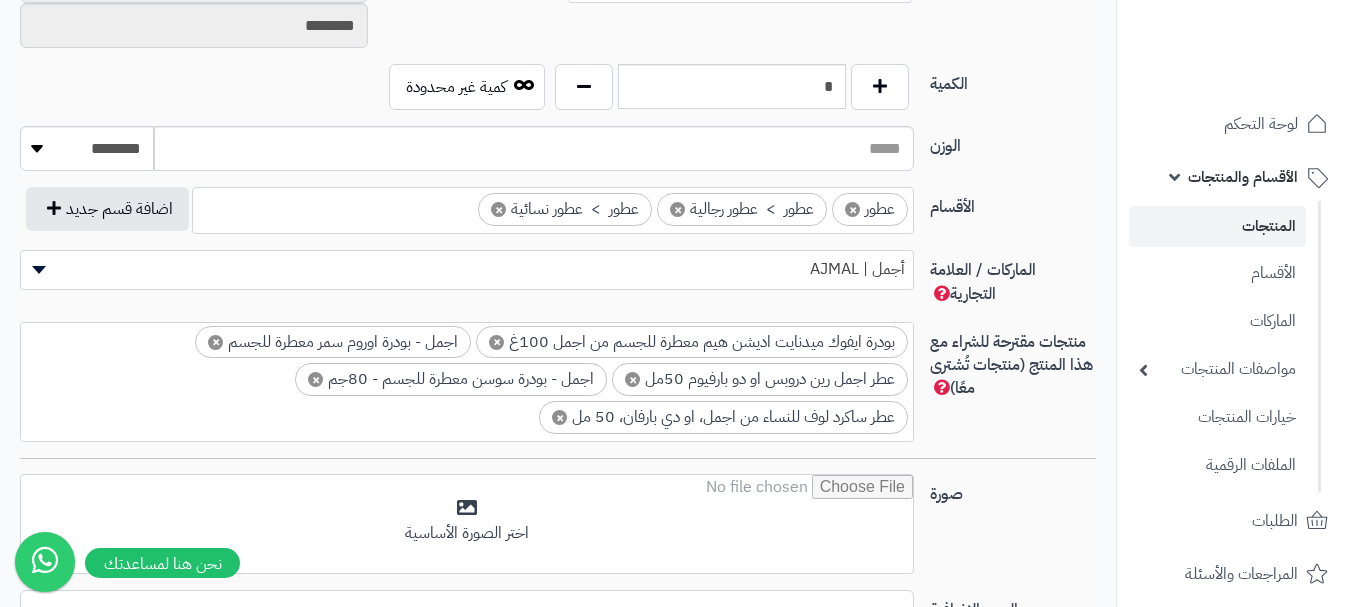 scroll, scrollTop: 900, scrollLeft: 0, axis: vertical 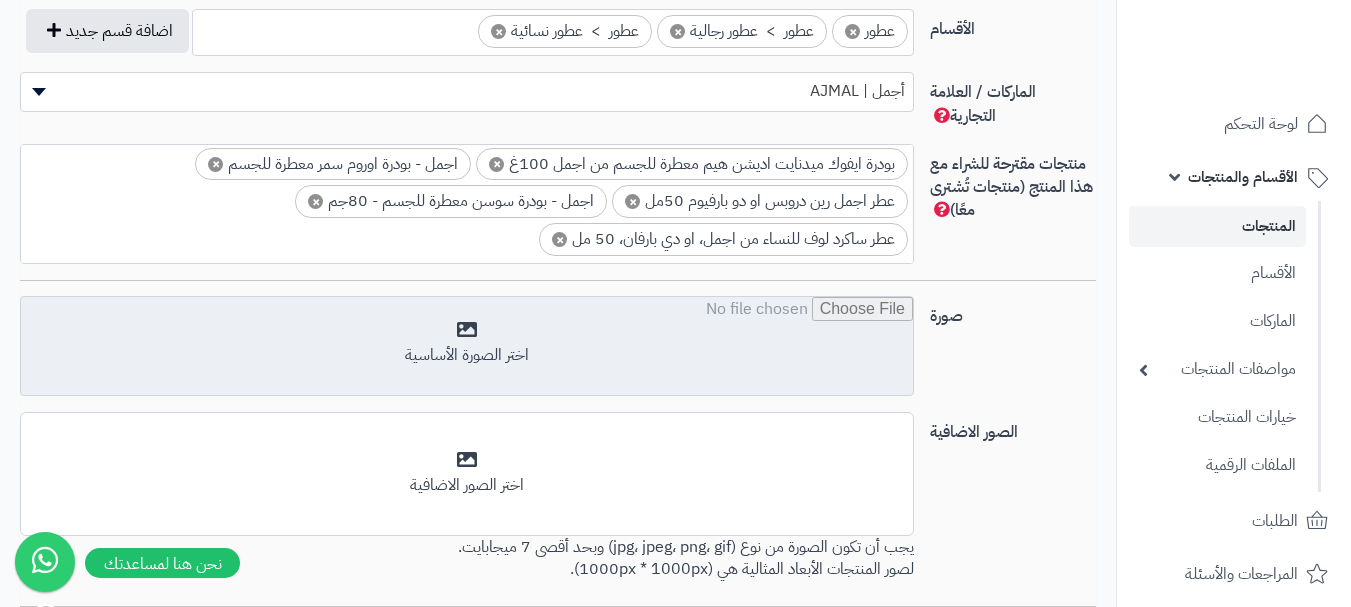 click at bounding box center [467, 347] 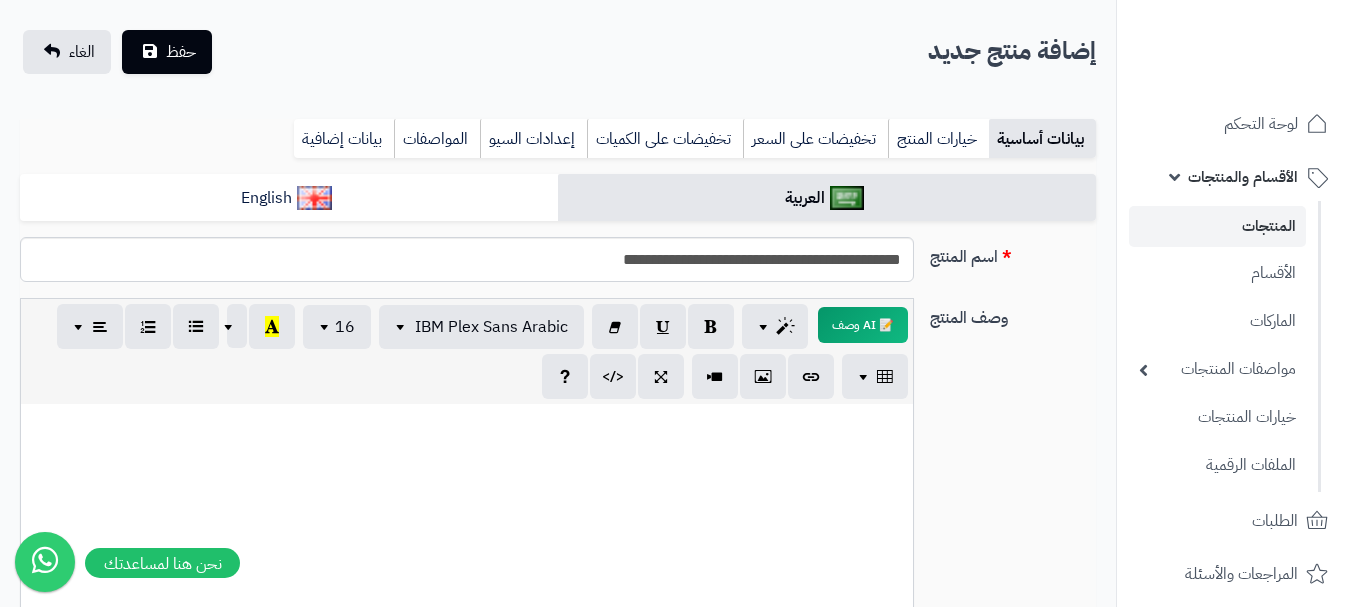 scroll, scrollTop: 0, scrollLeft: 0, axis: both 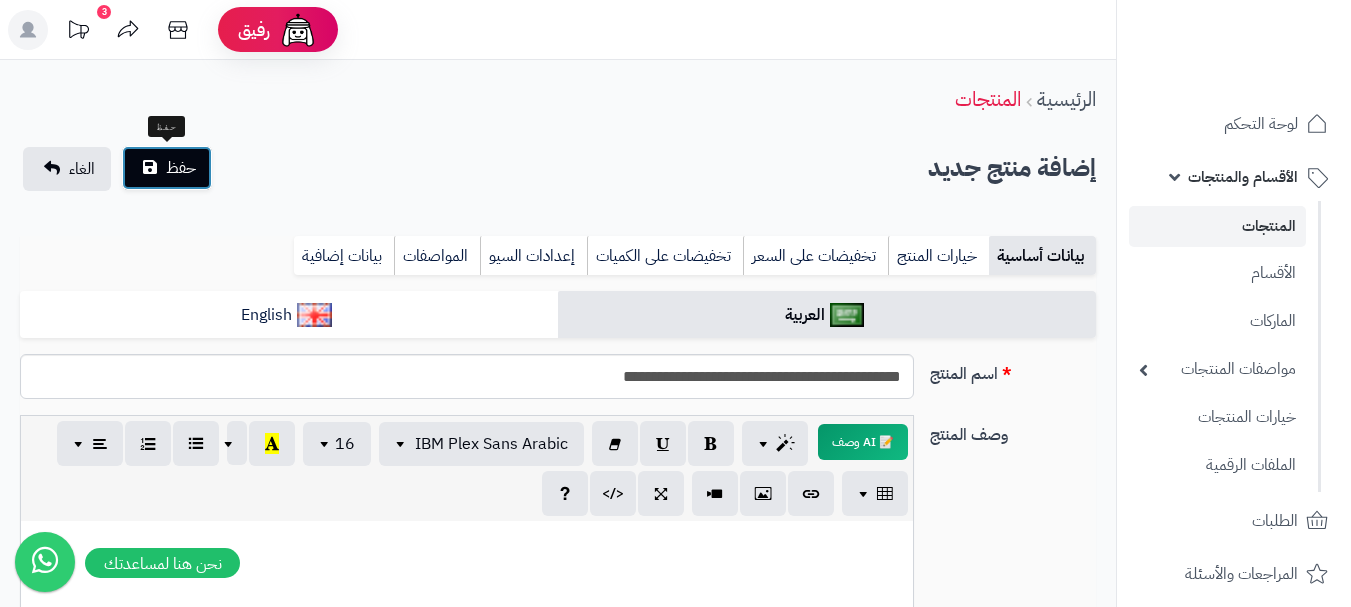 click on "حفظ" at bounding box center (181, 168) 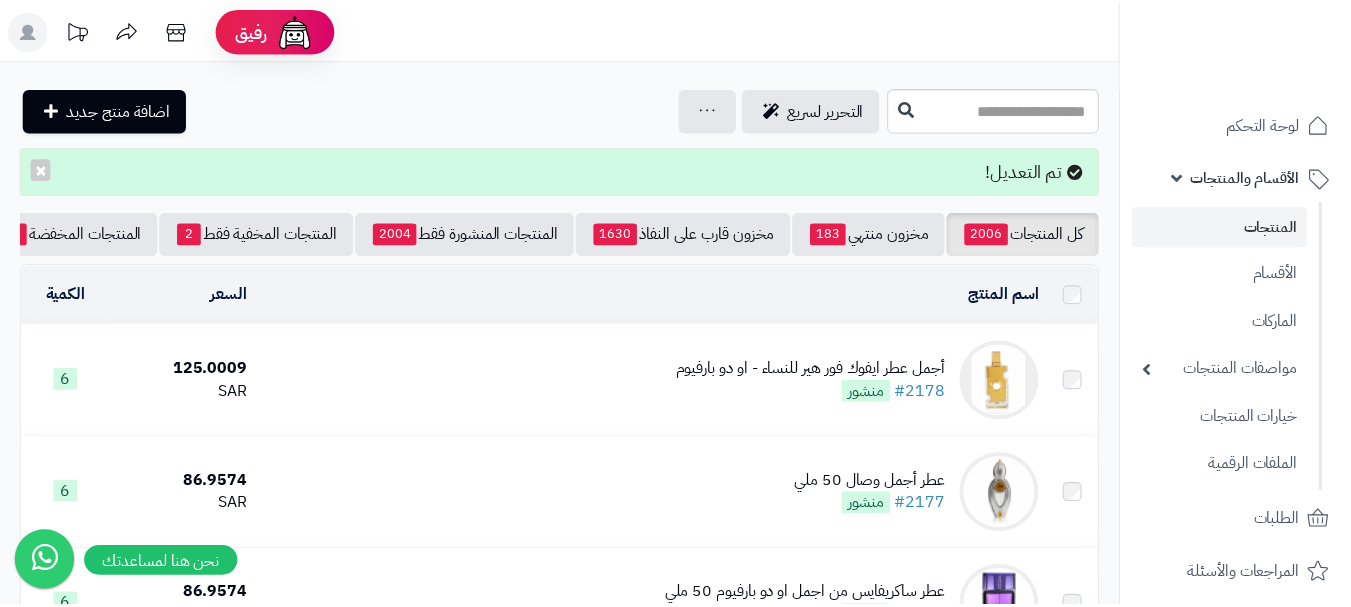 scroll, scrollTop: 0, scrollLeft: 0, axis: both 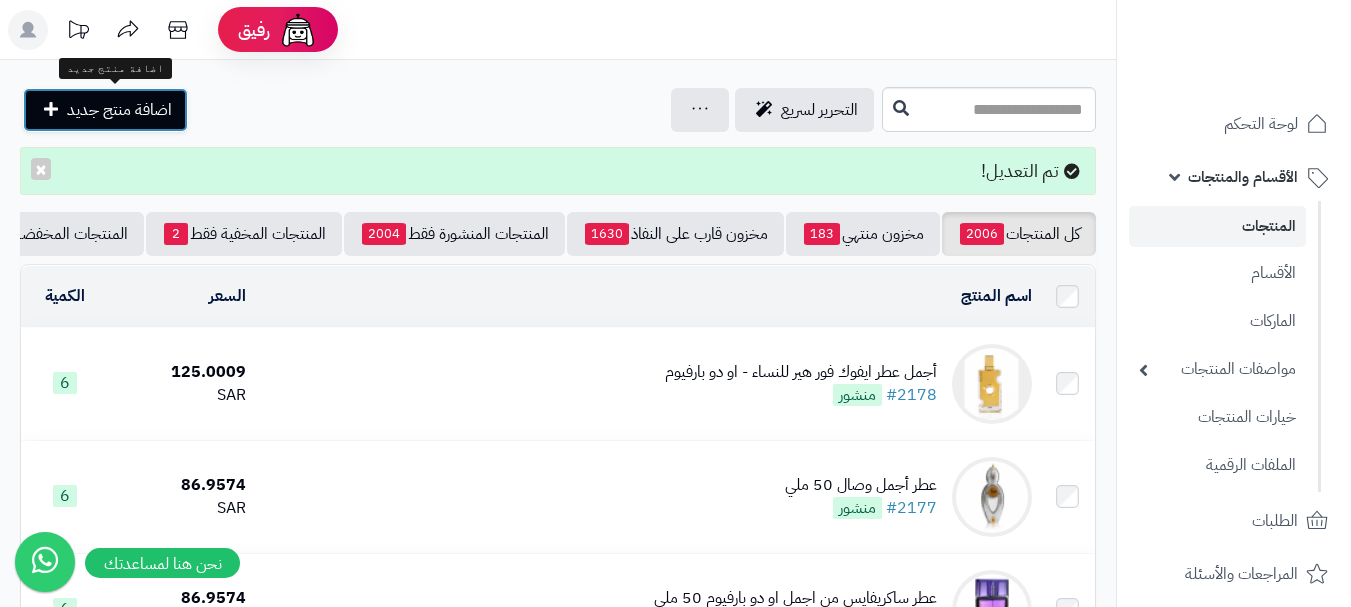 click on "اضافة منتج جديد" at bounding box center (119, 110) 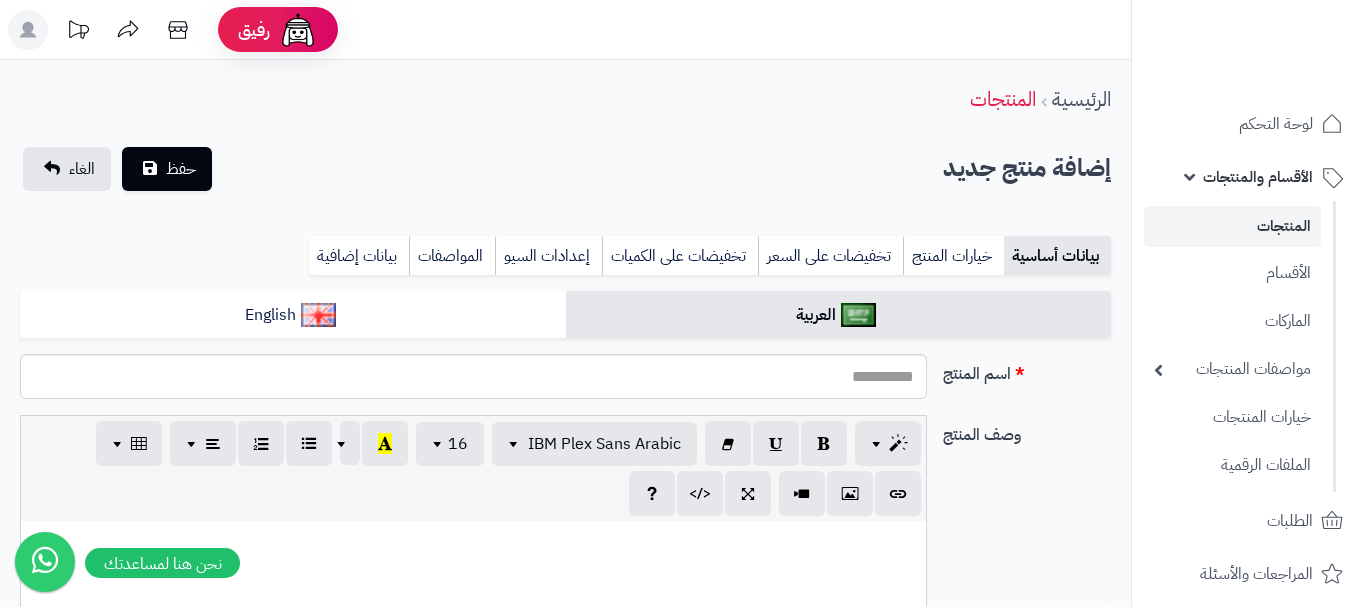 select 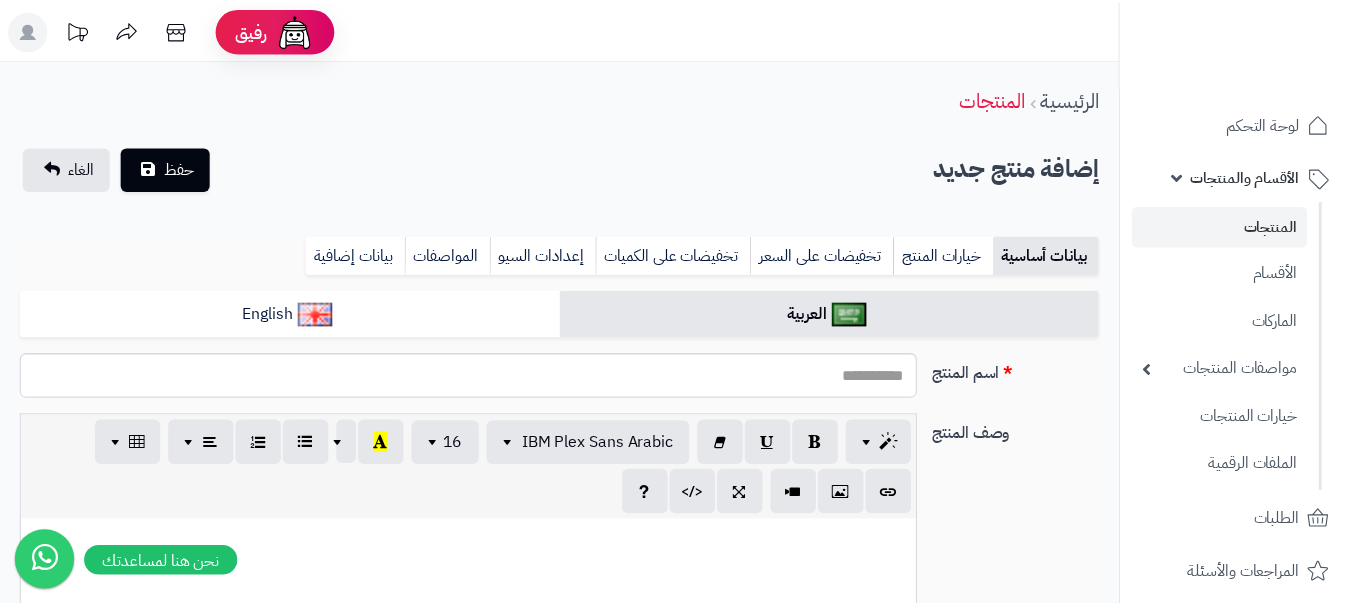scroll, scrollTop: 0, scrollLeft: 0, axis: both 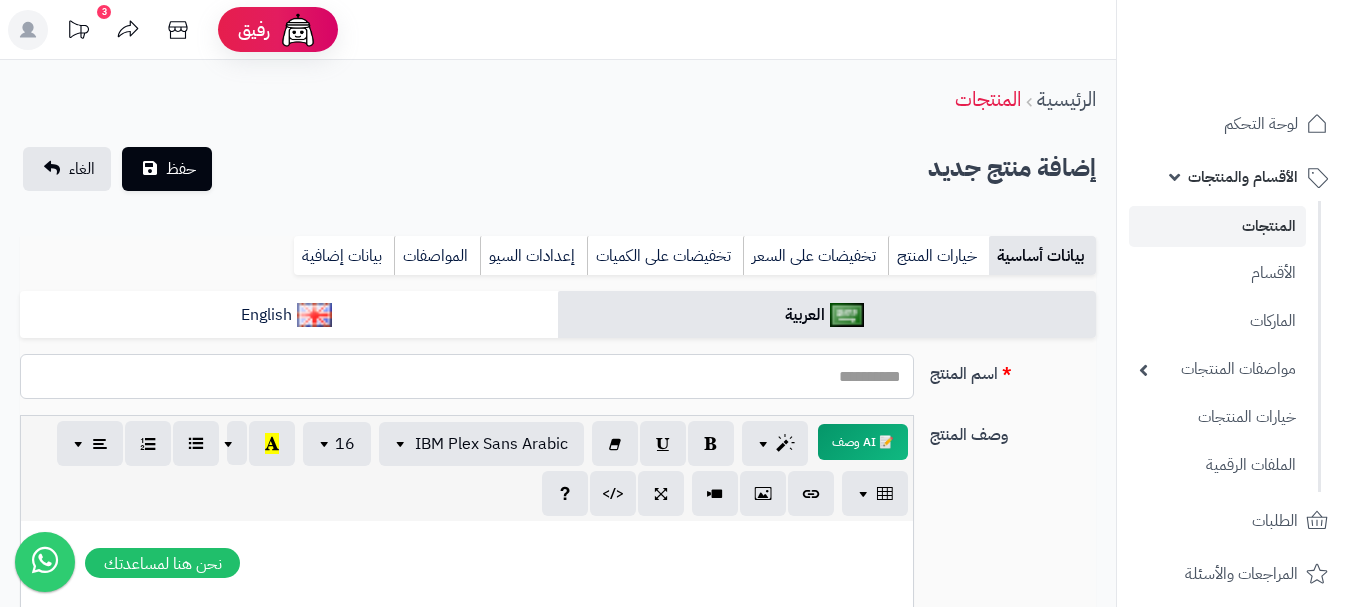 paste on "**********" 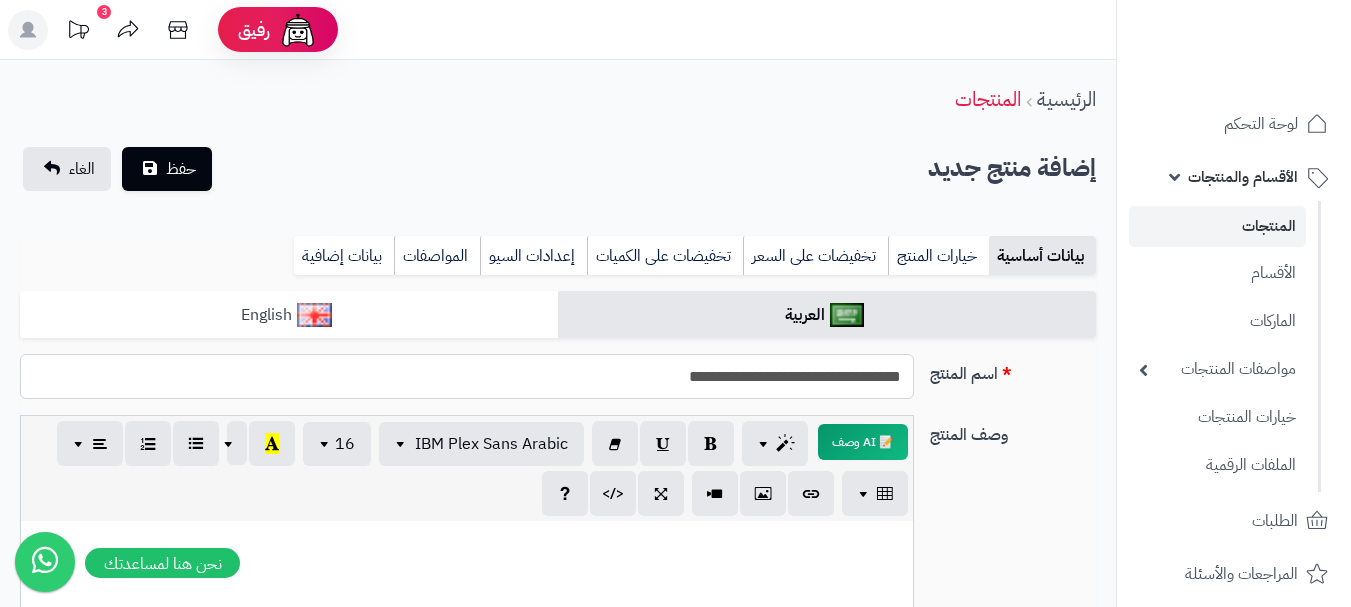 type on "**********" 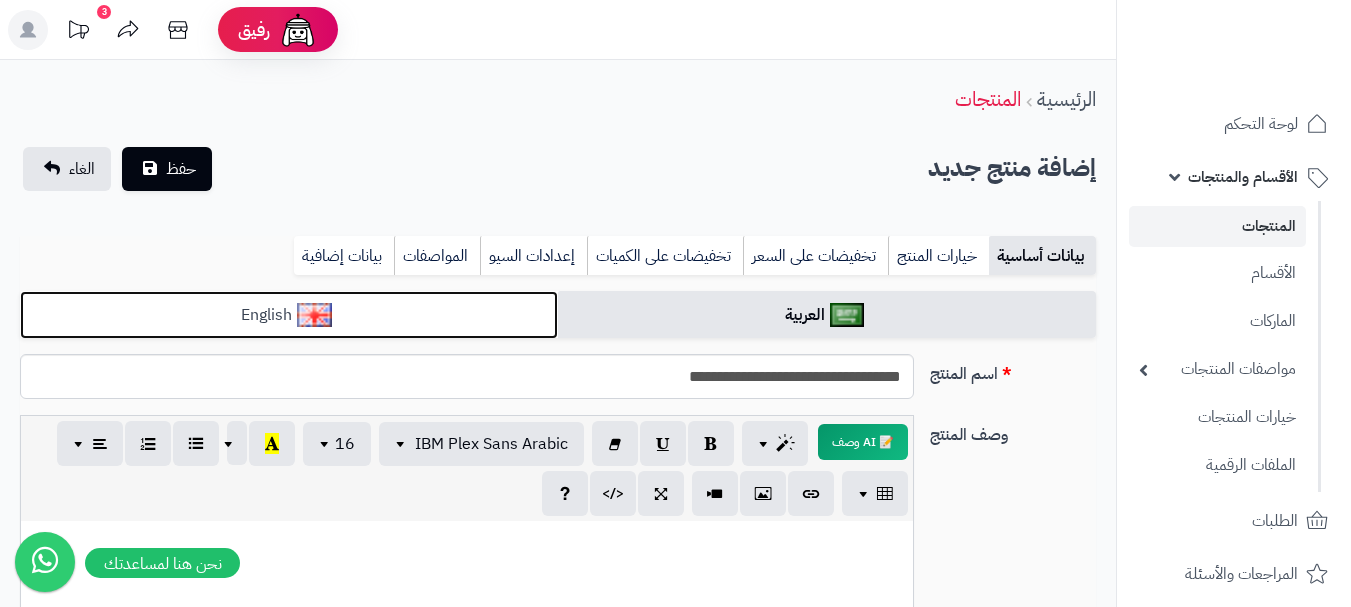 click on "English" at bounding box center (289, 315) 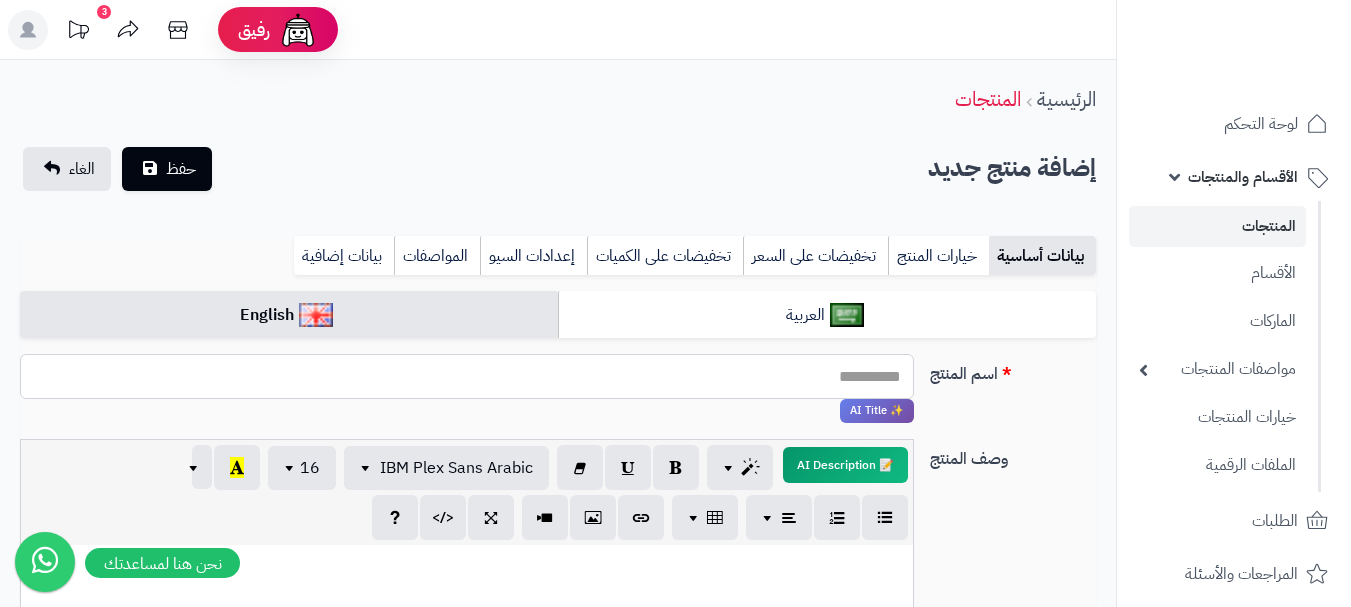 paste on "**********" 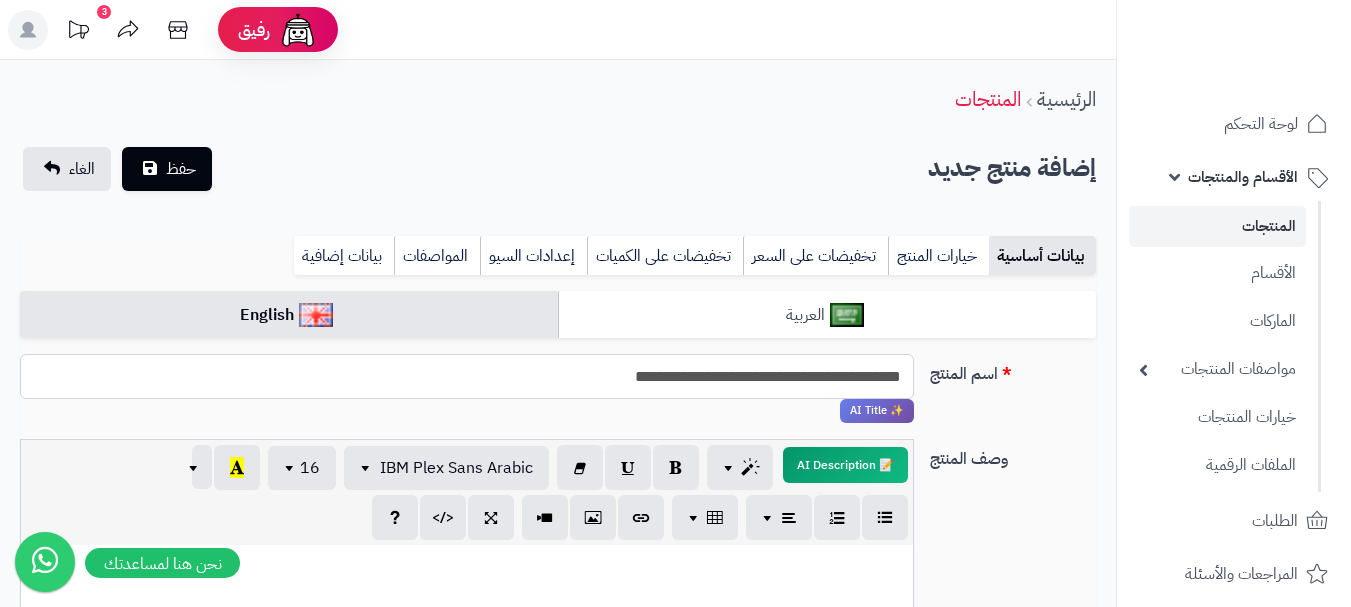 type on "**********" 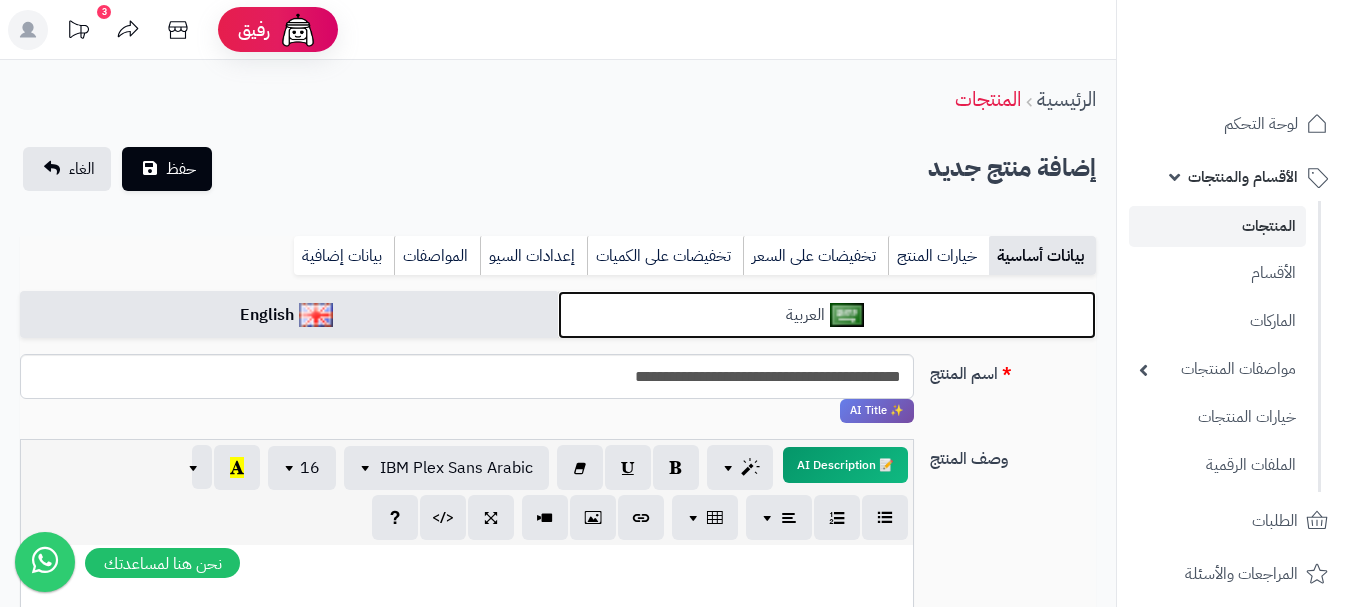 click at bounding box center (847, 315) 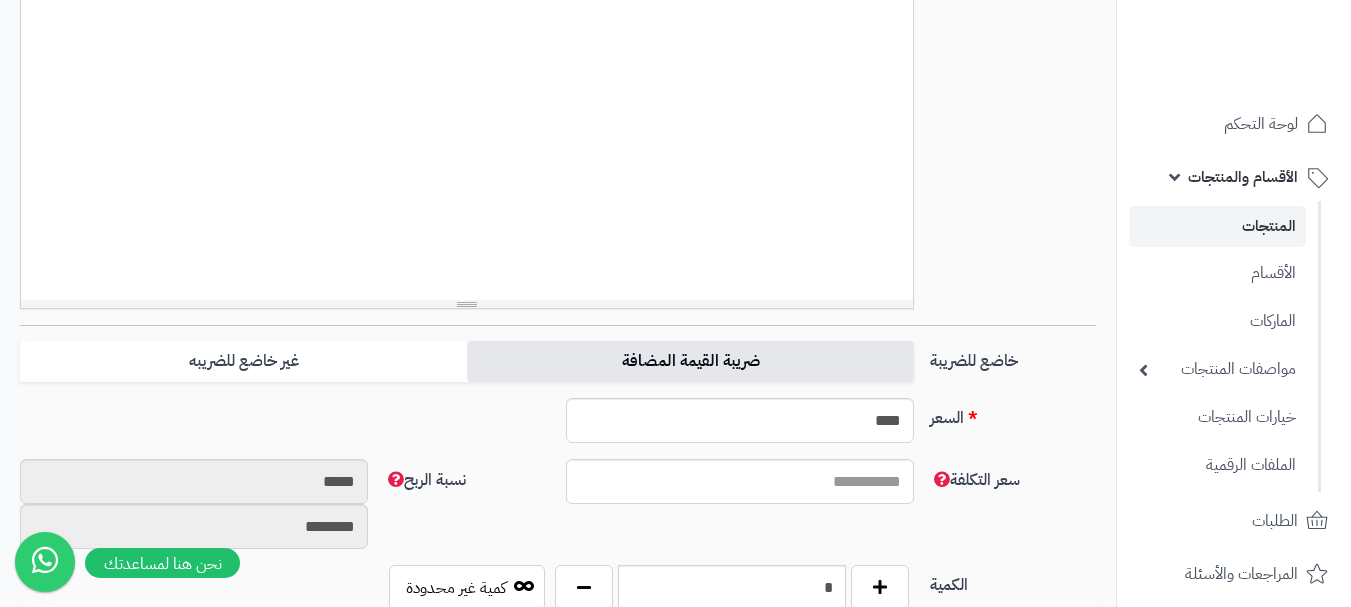 scroll, scrollTop: 700, scrollLeft: 0, axis: vertical 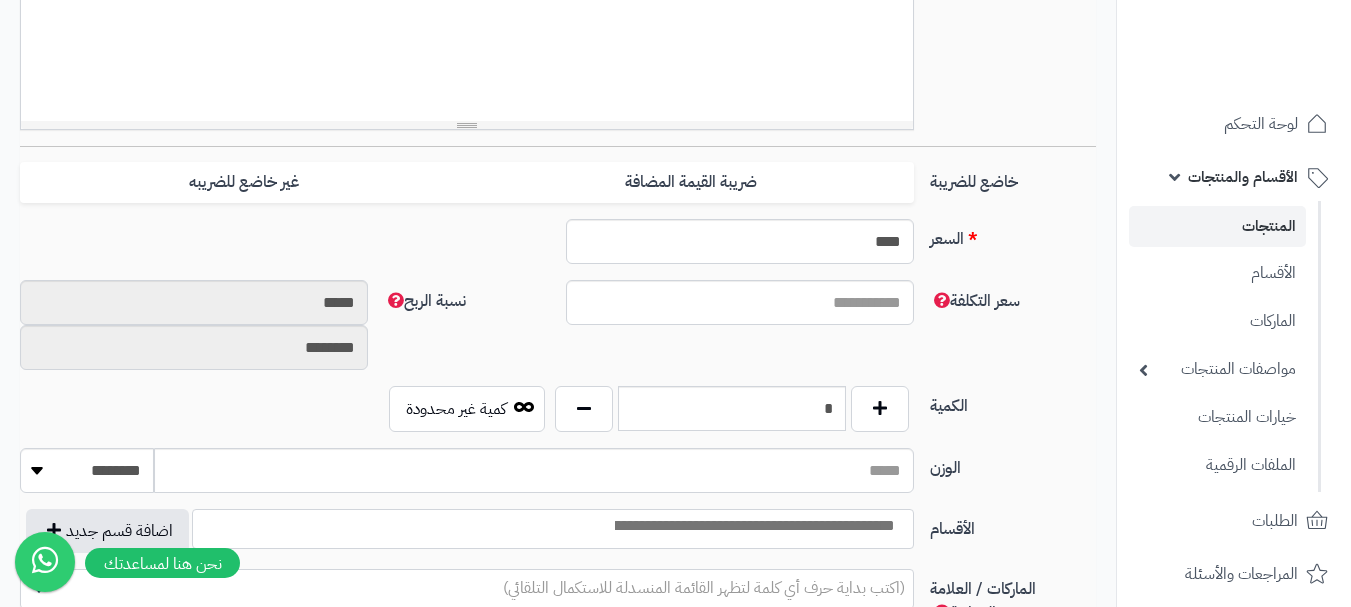 drag, startPoint x: 857, startPoint y: 175, endPoint x: 346, endPoint y: 262, distance: 518.35315 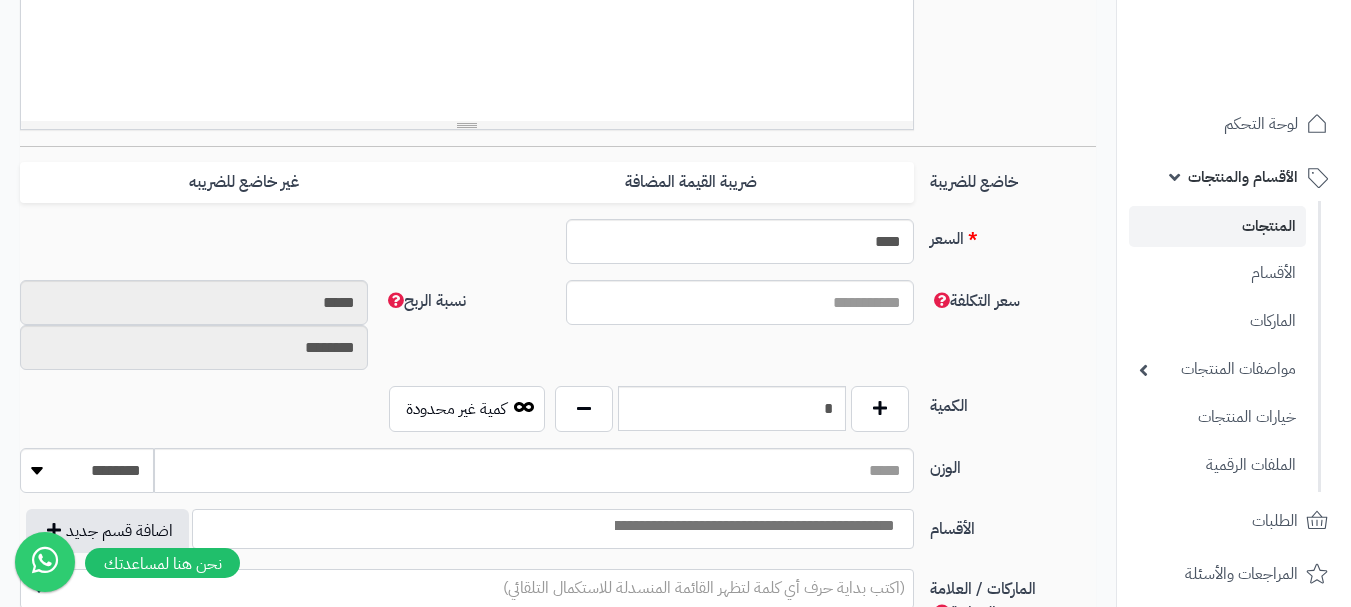 click on "ضريبة القيمة المضافة" at bounding box center (690, 182) 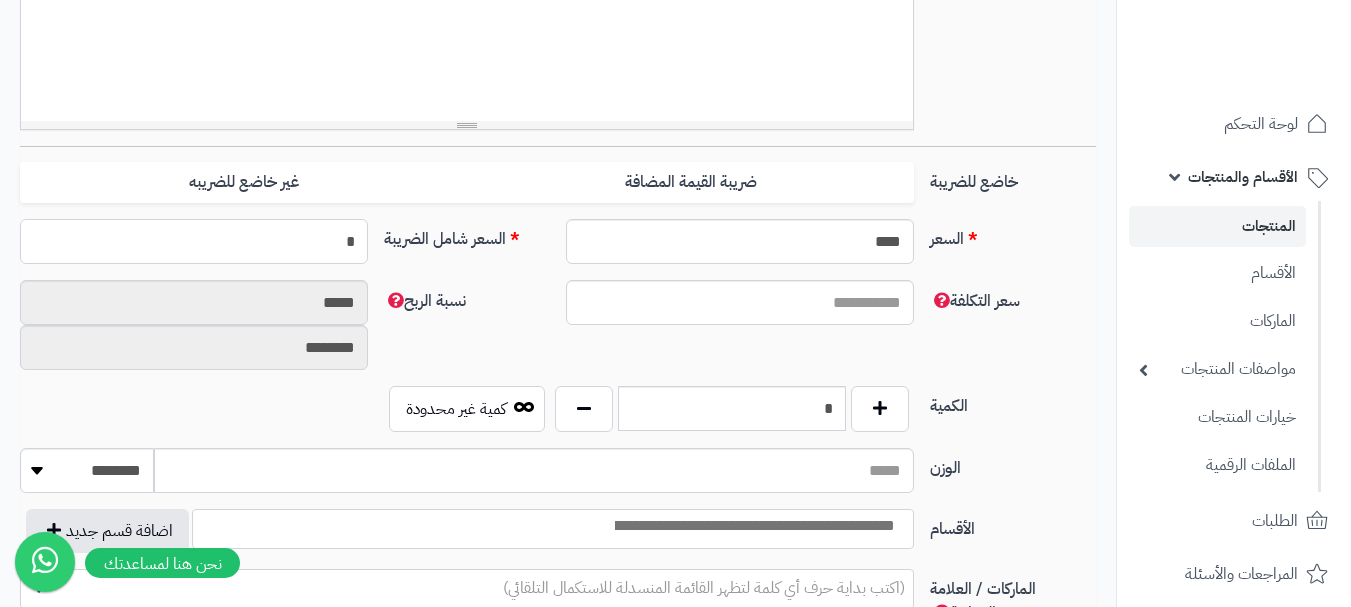 click on "*" at bounding box center (194, 241) 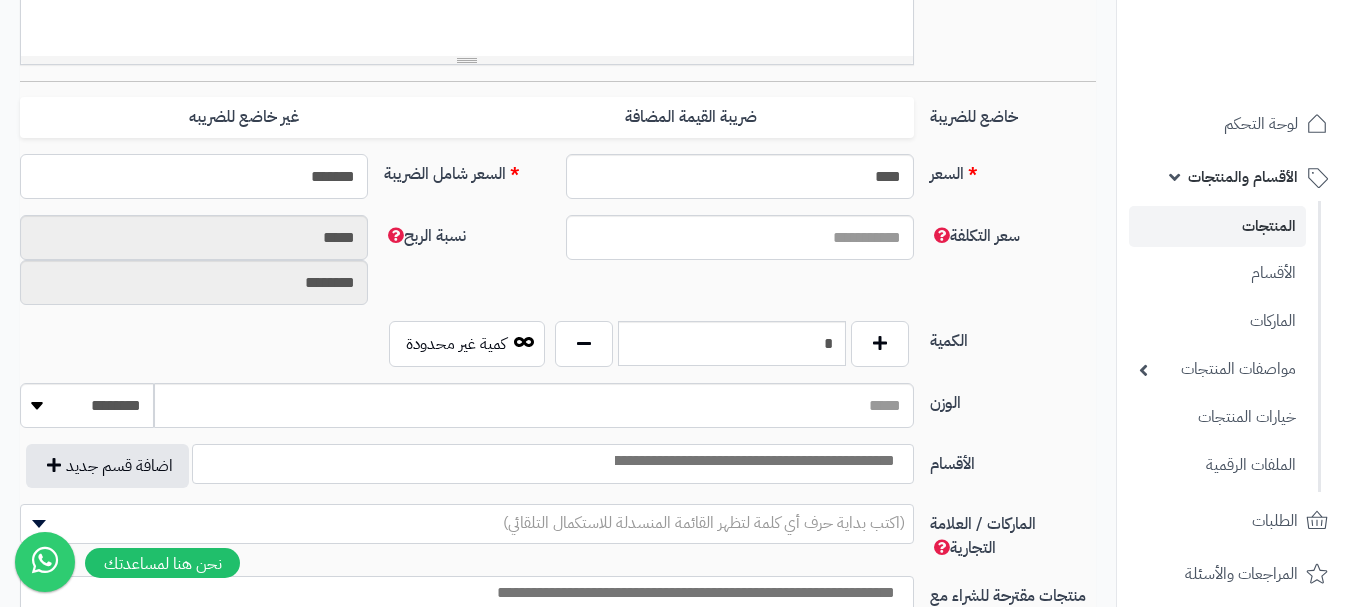 scroll, scrollTop: 800, scrollLeft: 0, axis: vertical 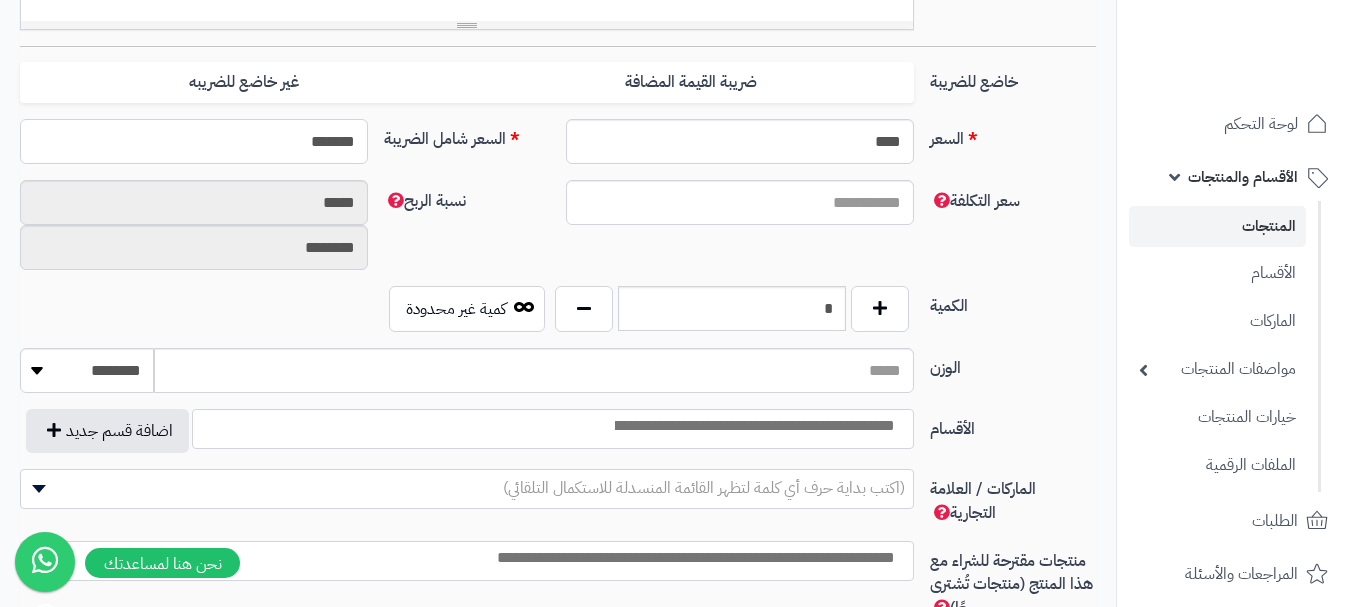 type on "*******" 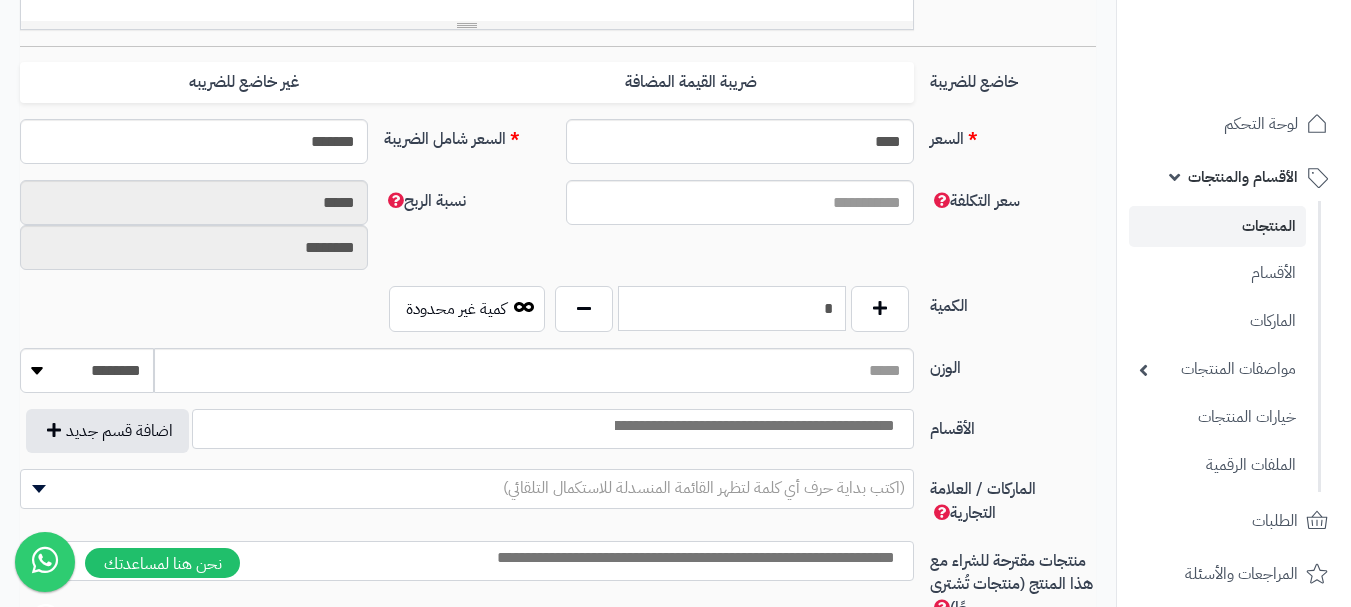 click on "*" at bounding box center (732, 308) 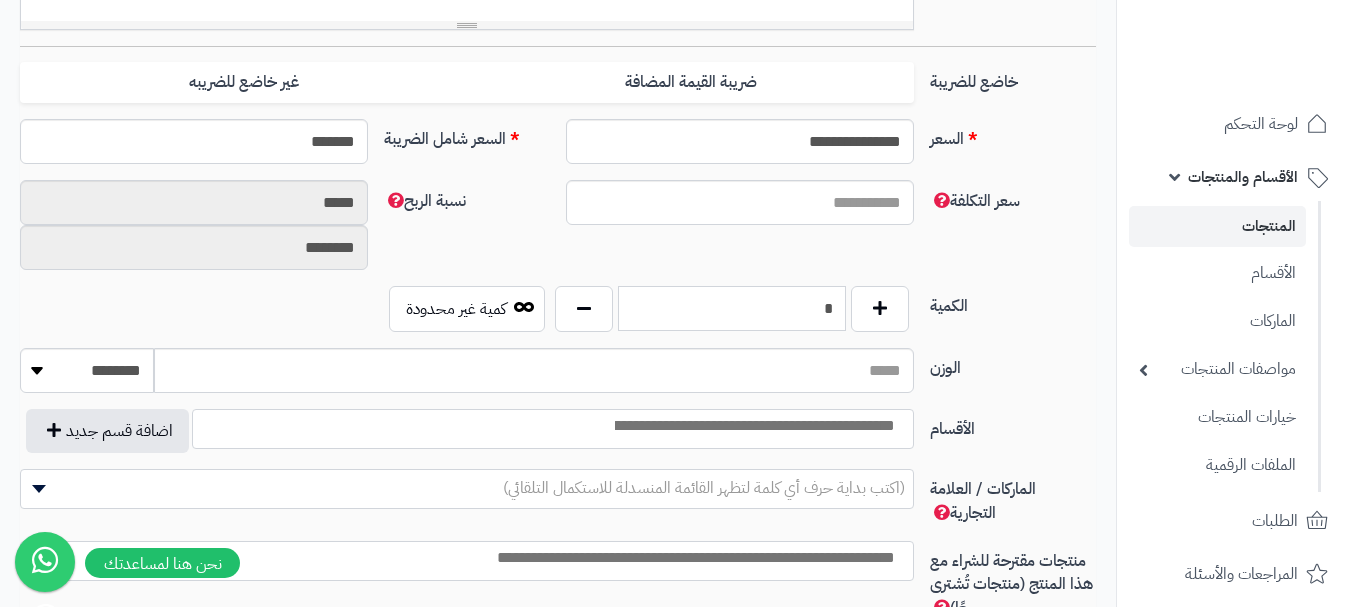 click on "*" at bounding box center [732, 308] 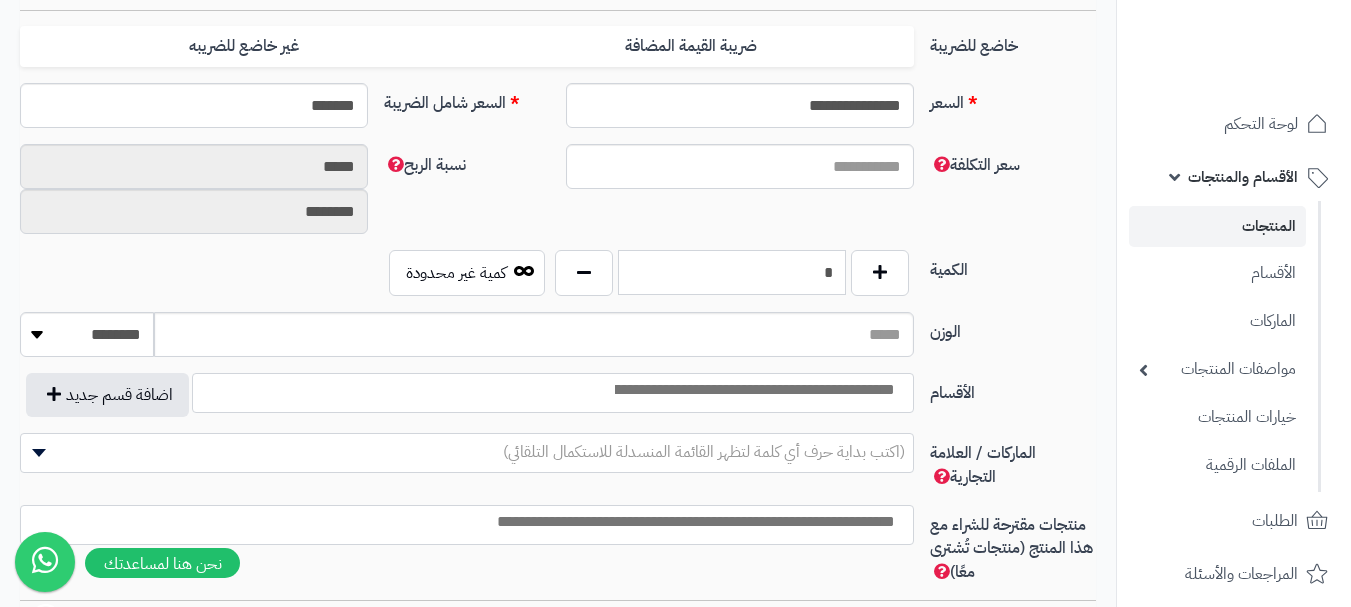 scroll, scrollTop: 900, scrollLeft: 0, axis: vertical 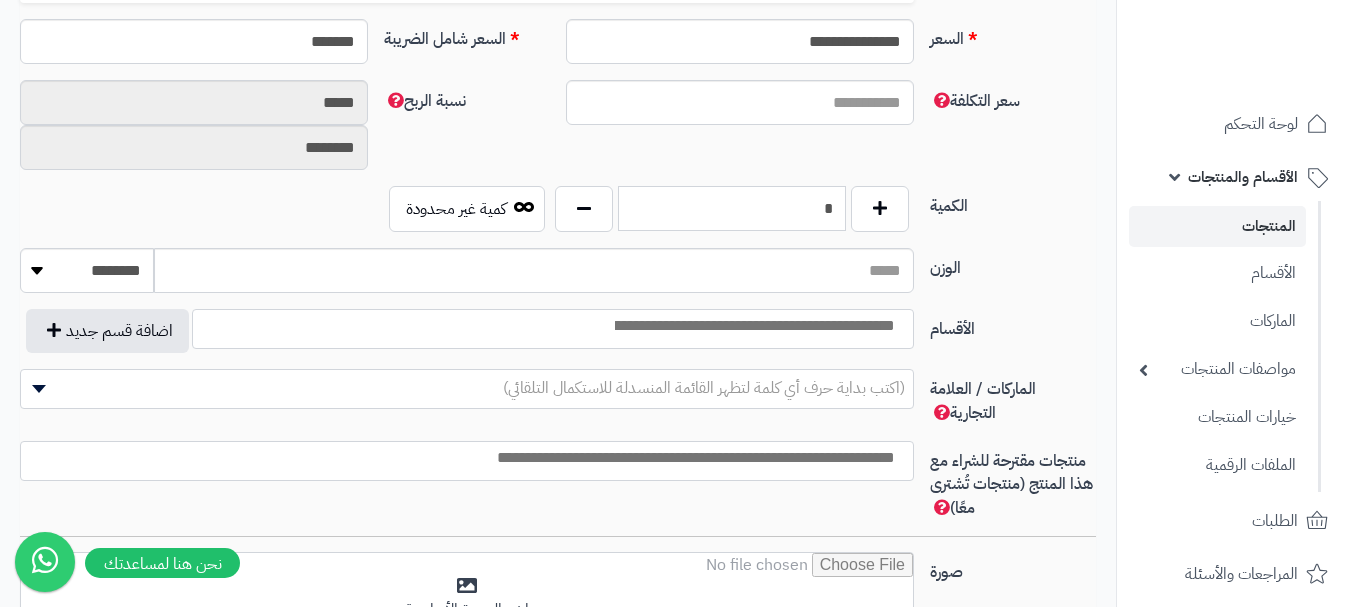 type on "*" 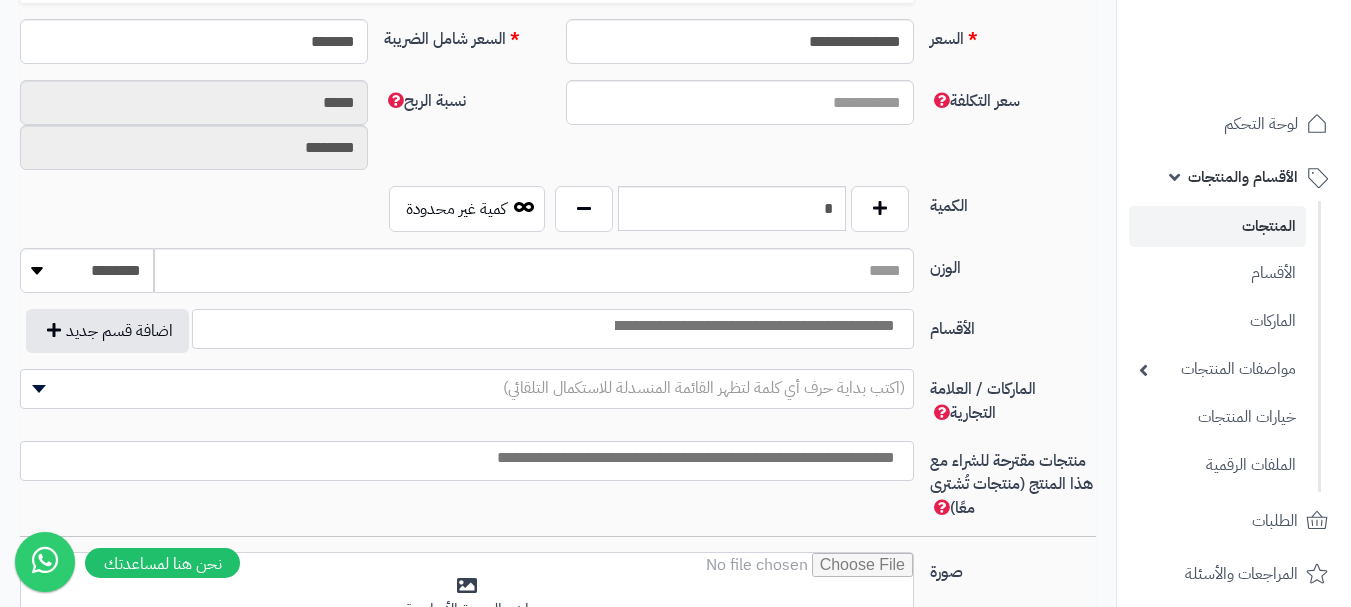 click at bounding box center (753, 326) 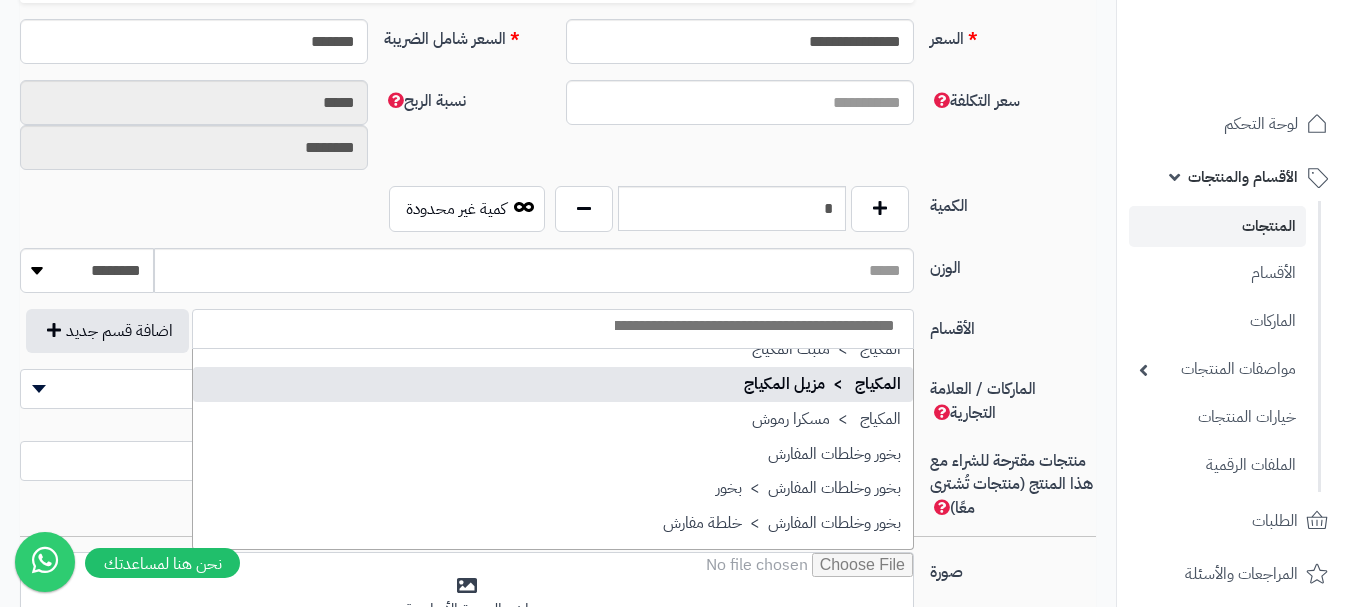 scroll, scrollTop: 600, scrollLeft: 0, axis: vertical 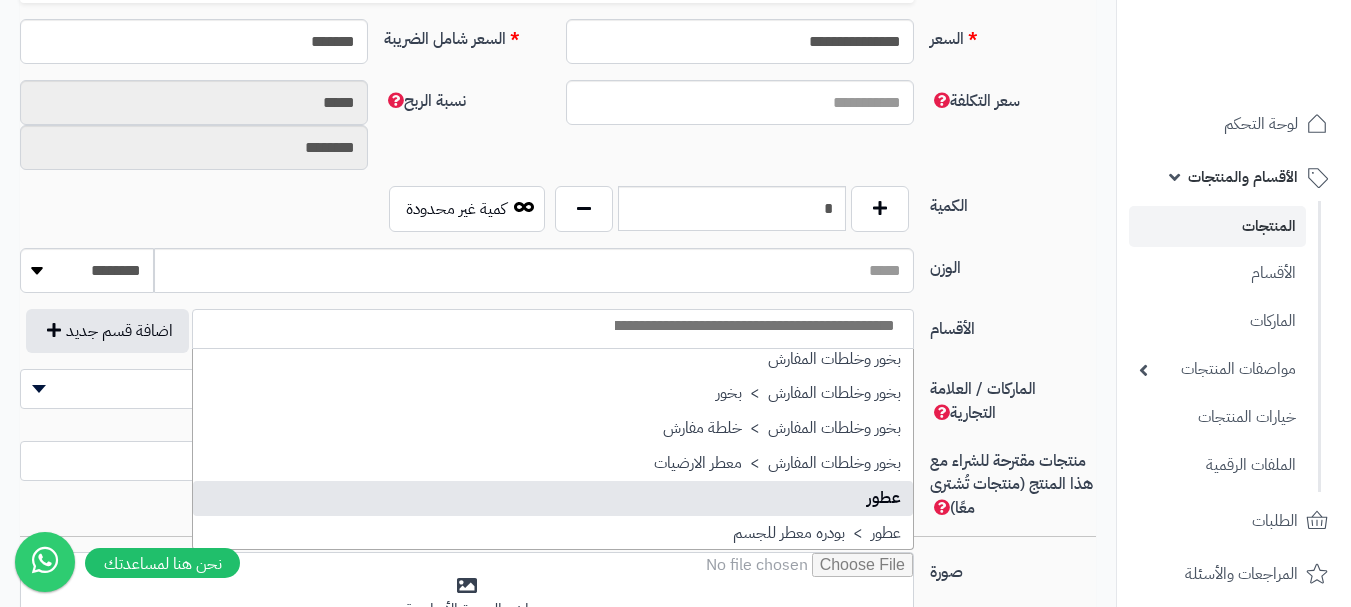 select on "**" 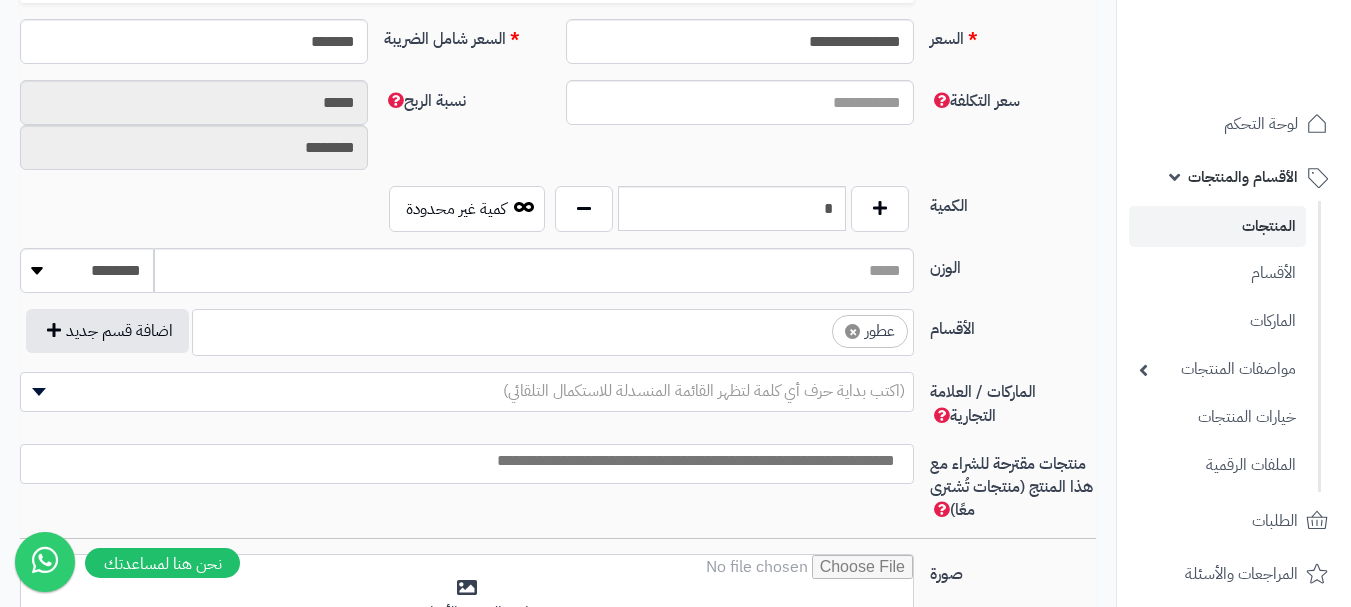 click on "× عطور" at bounding box center [553, 332] 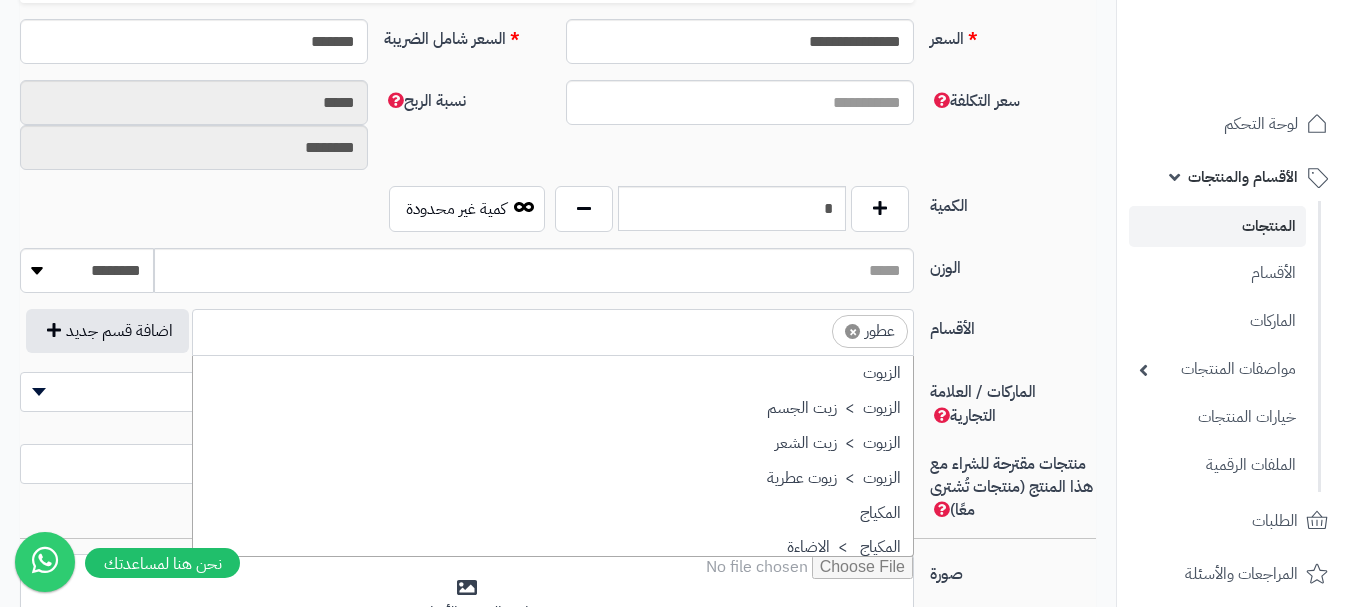 scroll, scrollTop: 697, scrollLeft: 0, axis: vertical 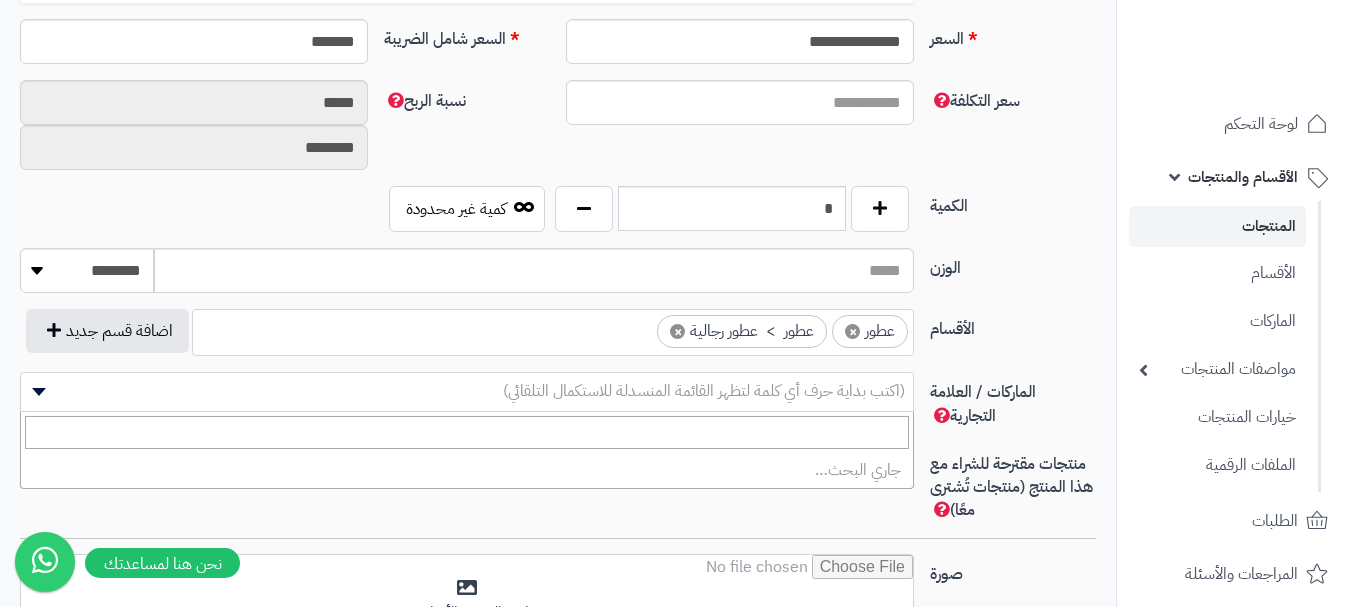 click on "(اكتب بداية حرف أي كلمة لتظهر القائمة المنسدلة للاستكمال التلقائي)" at bounding box center [704, 391] 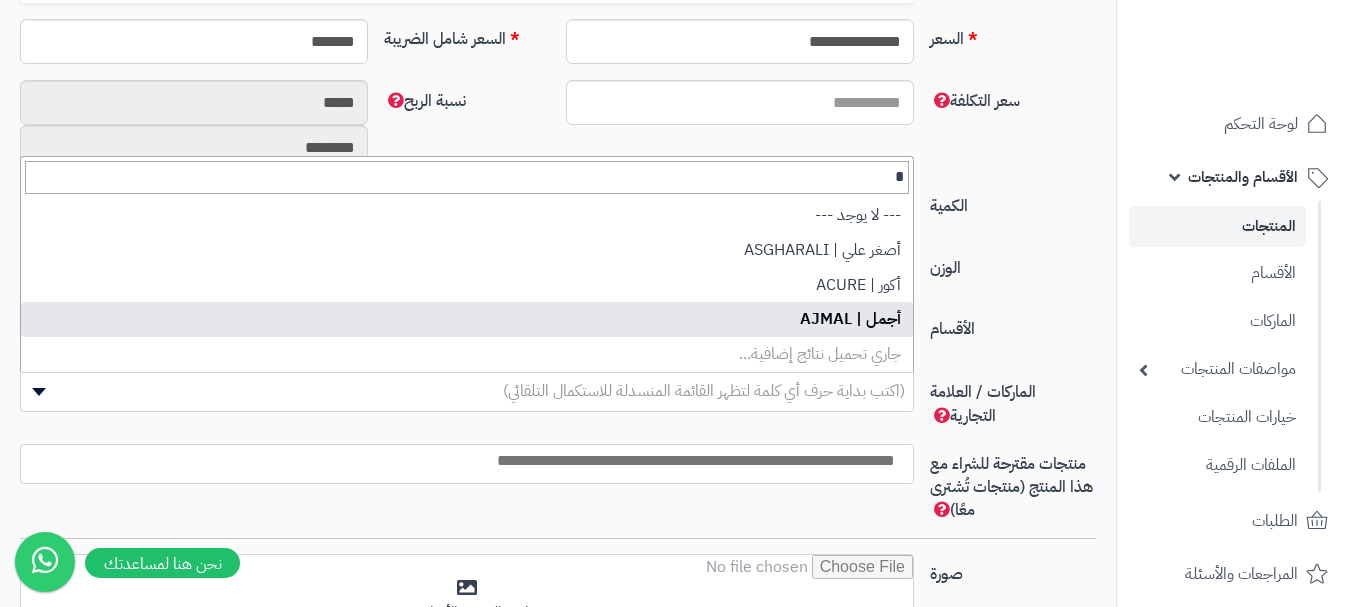 type on "*" 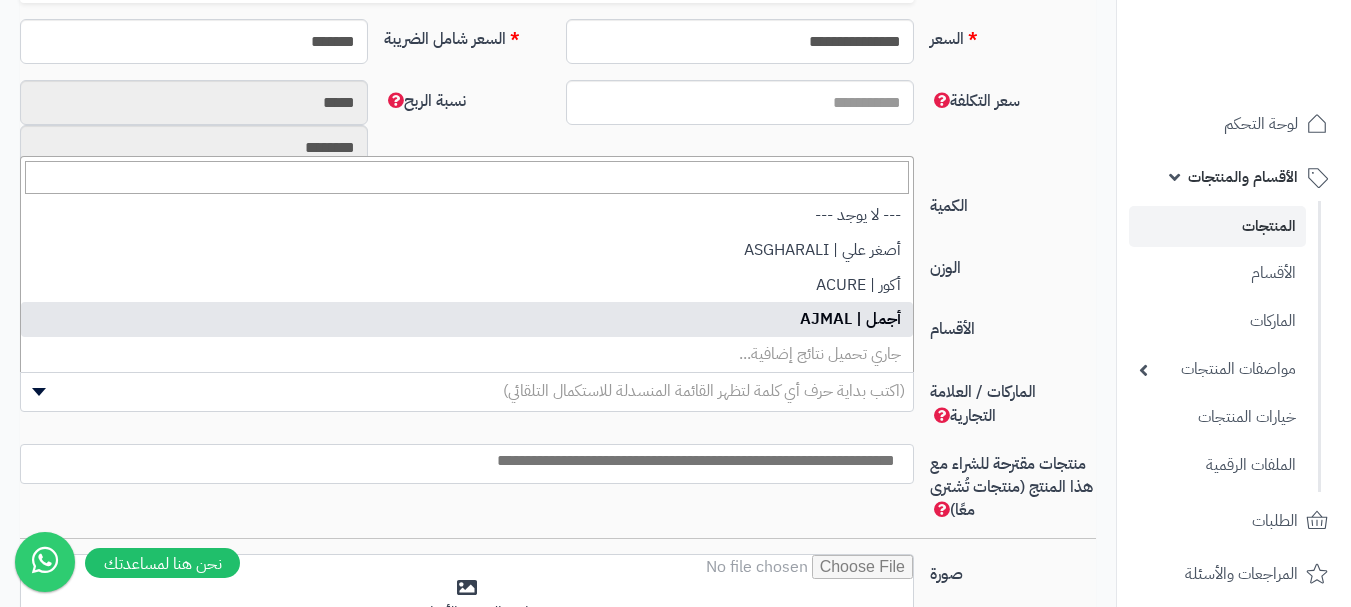 select on "**" 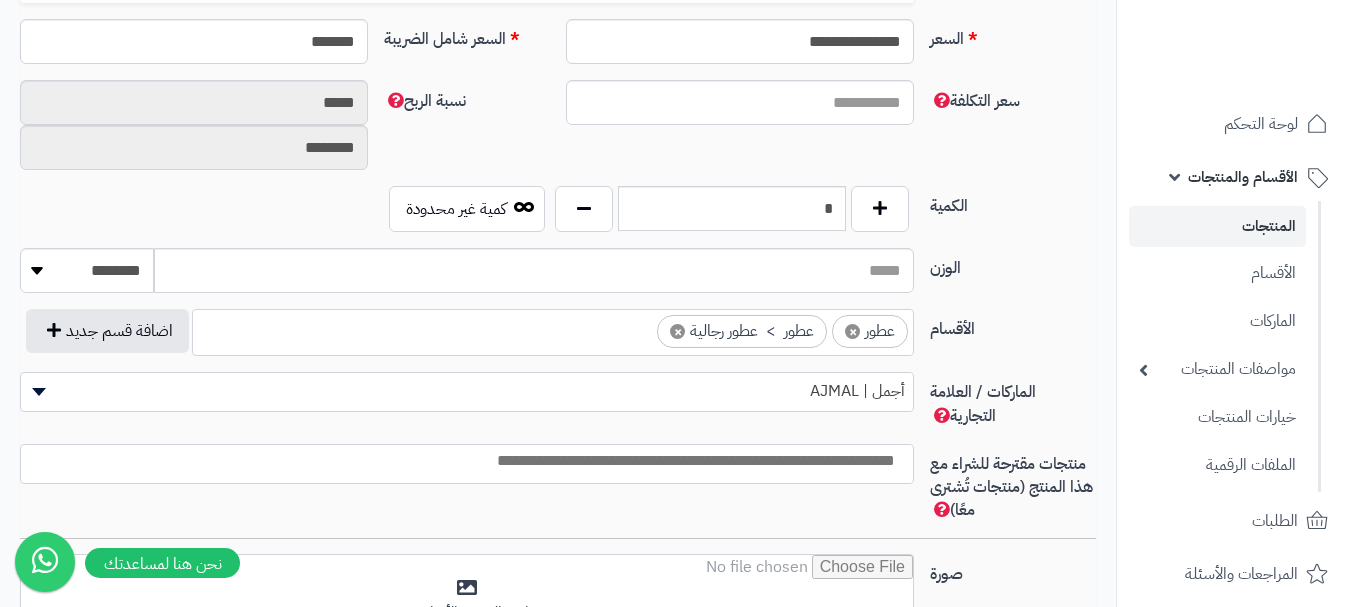 scroll, scrollTop: 1000, scrollLeft: 0, axis: vertical 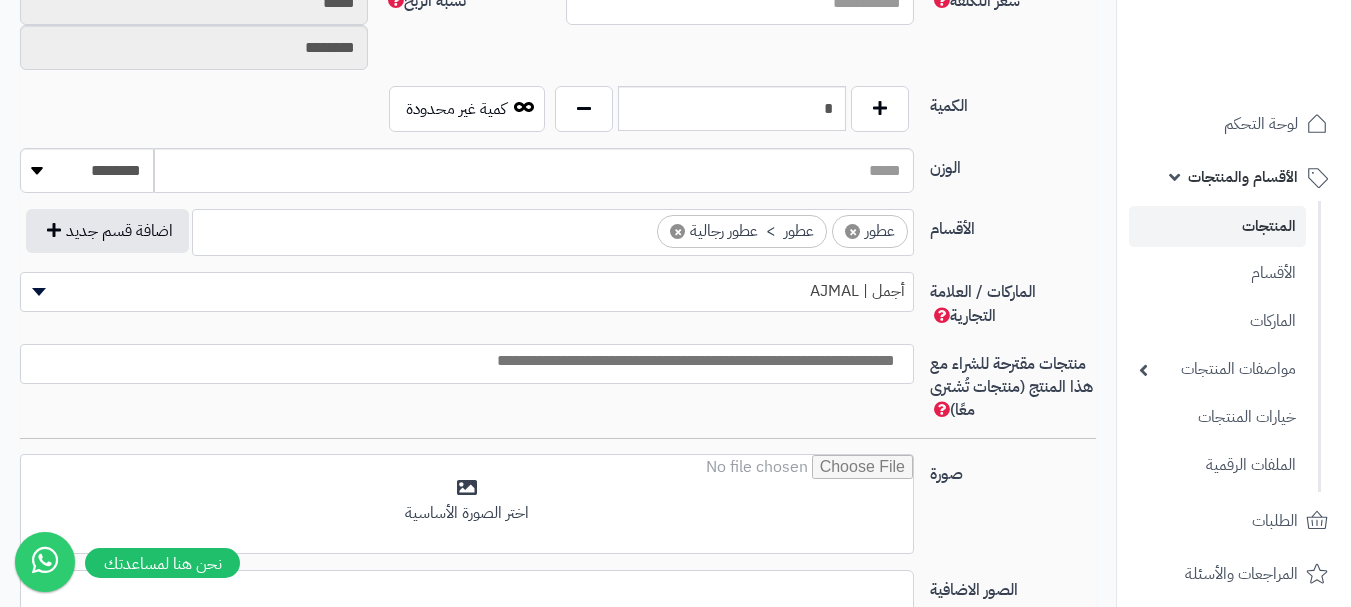 click at bounding box center (467, 364) 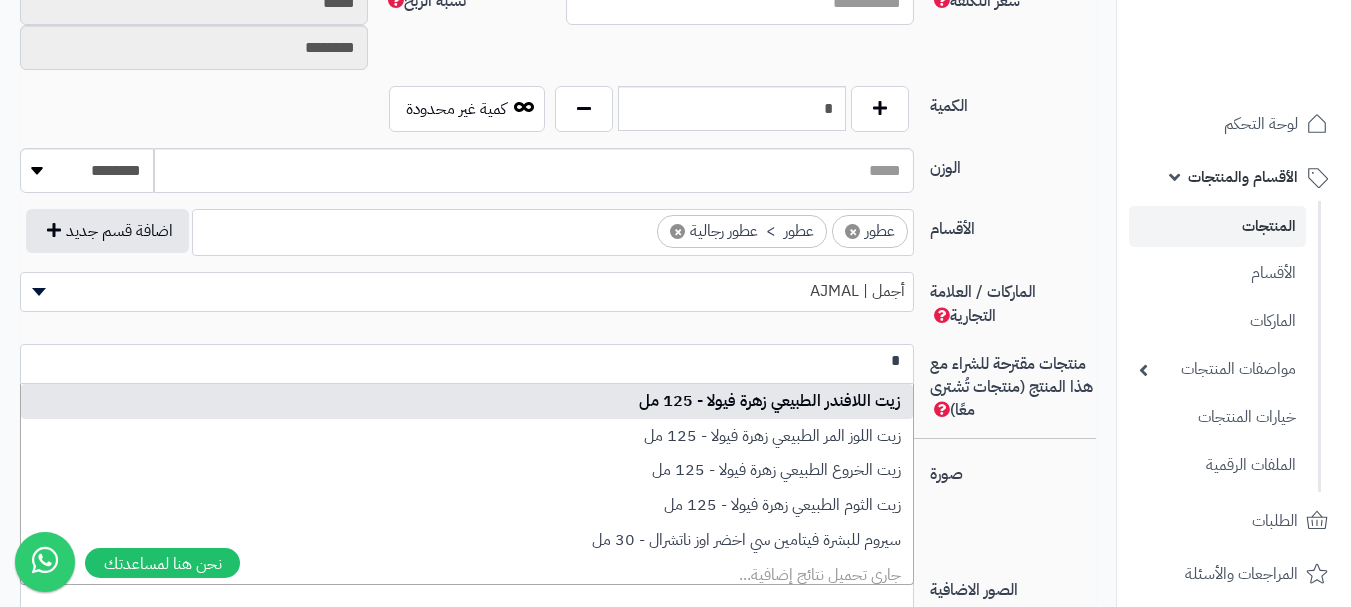 scroll, scrollTop: 0, scrollLeft: 0, axis: both 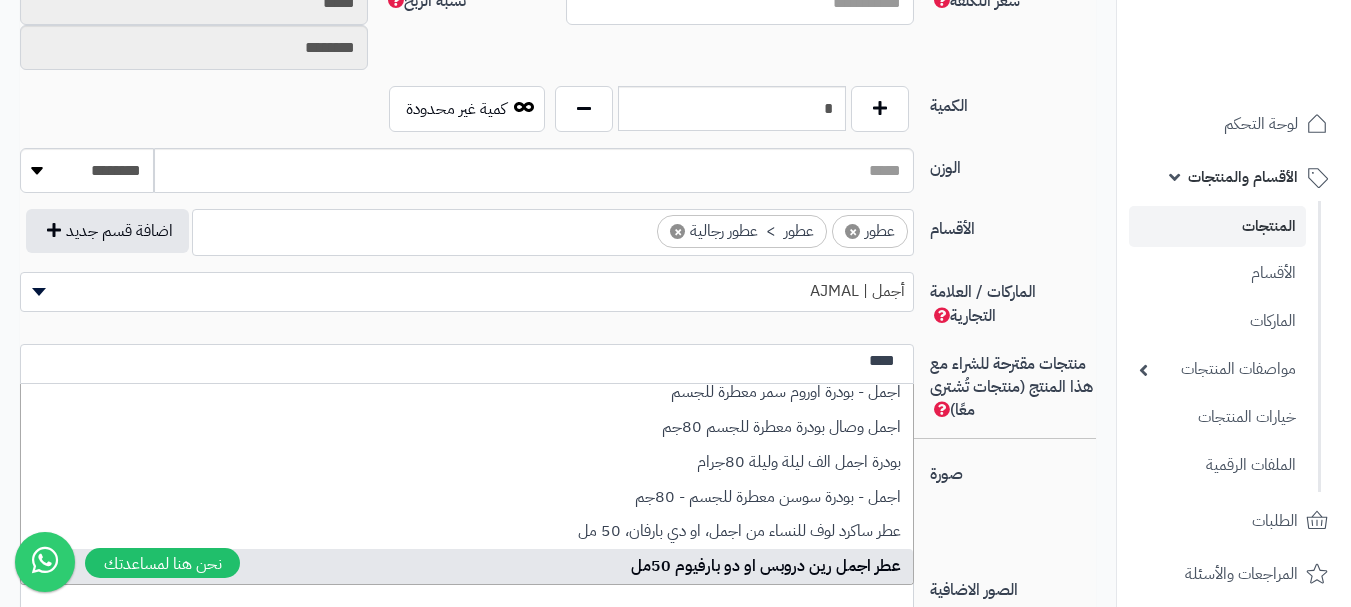 type on "****" 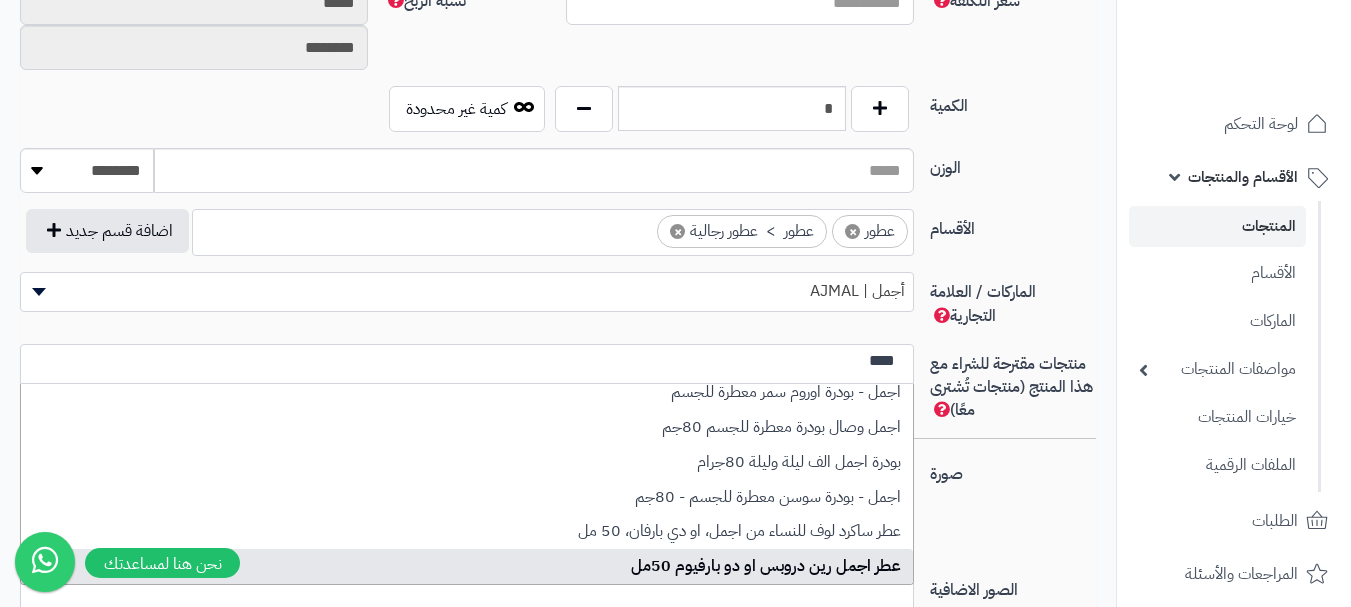 type 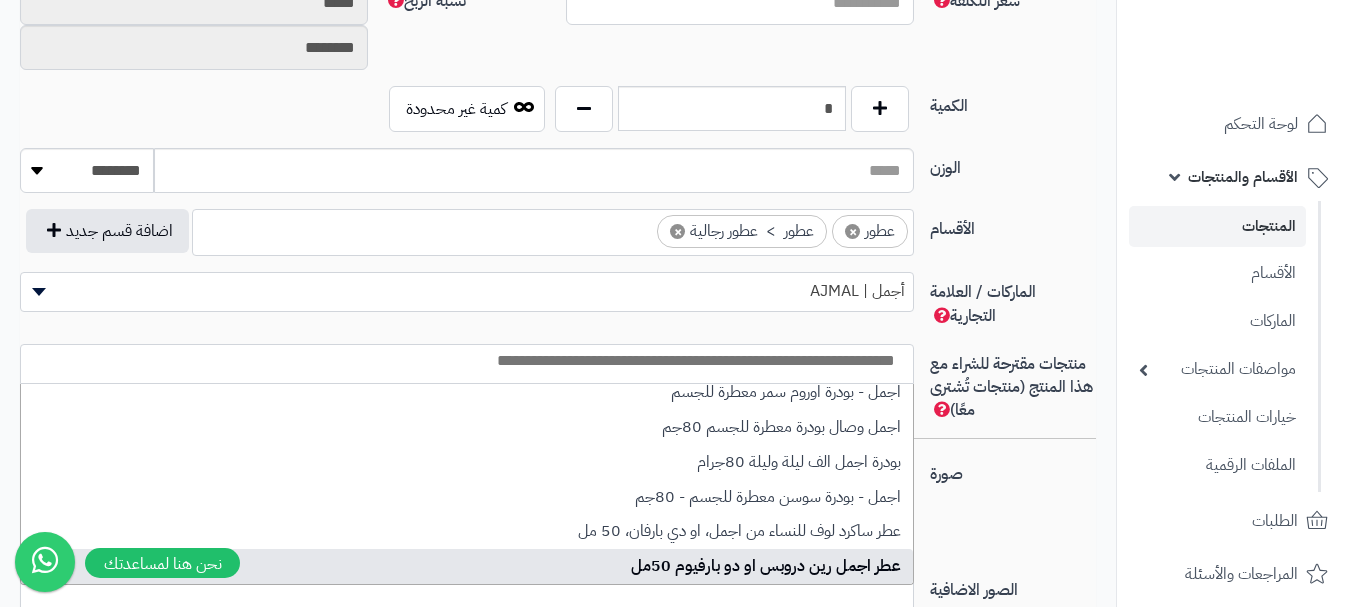 scroll, scrollTop: 0, scrollLeft: 0, axis: both 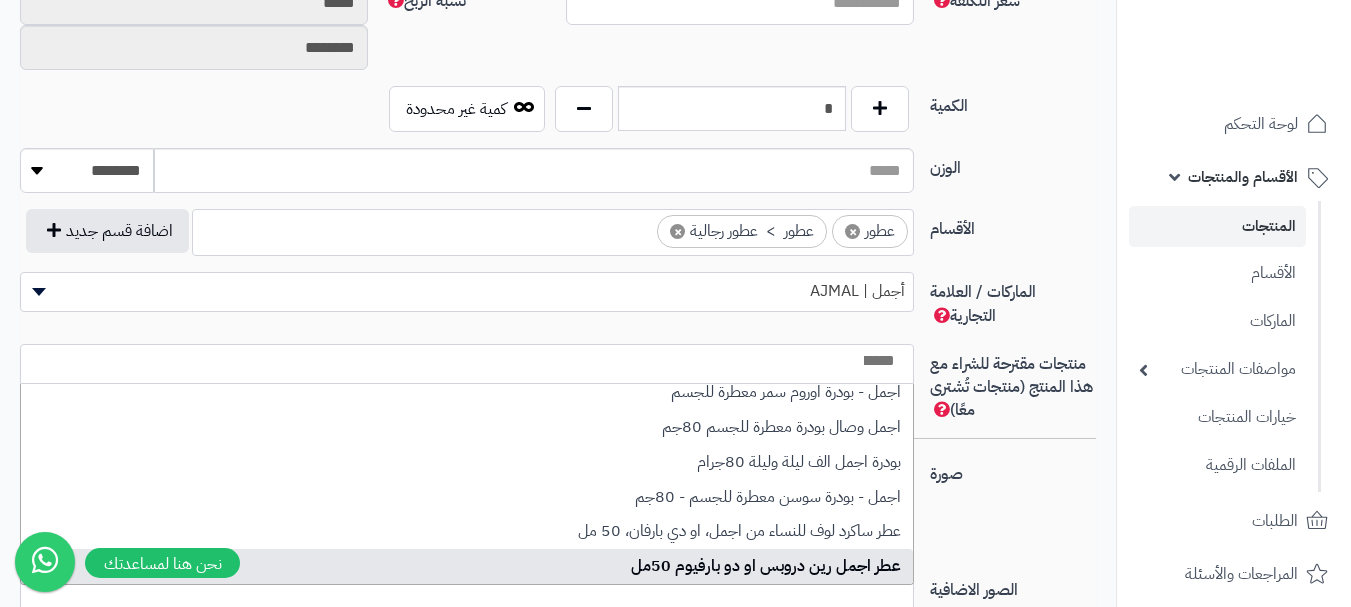 select on "****" 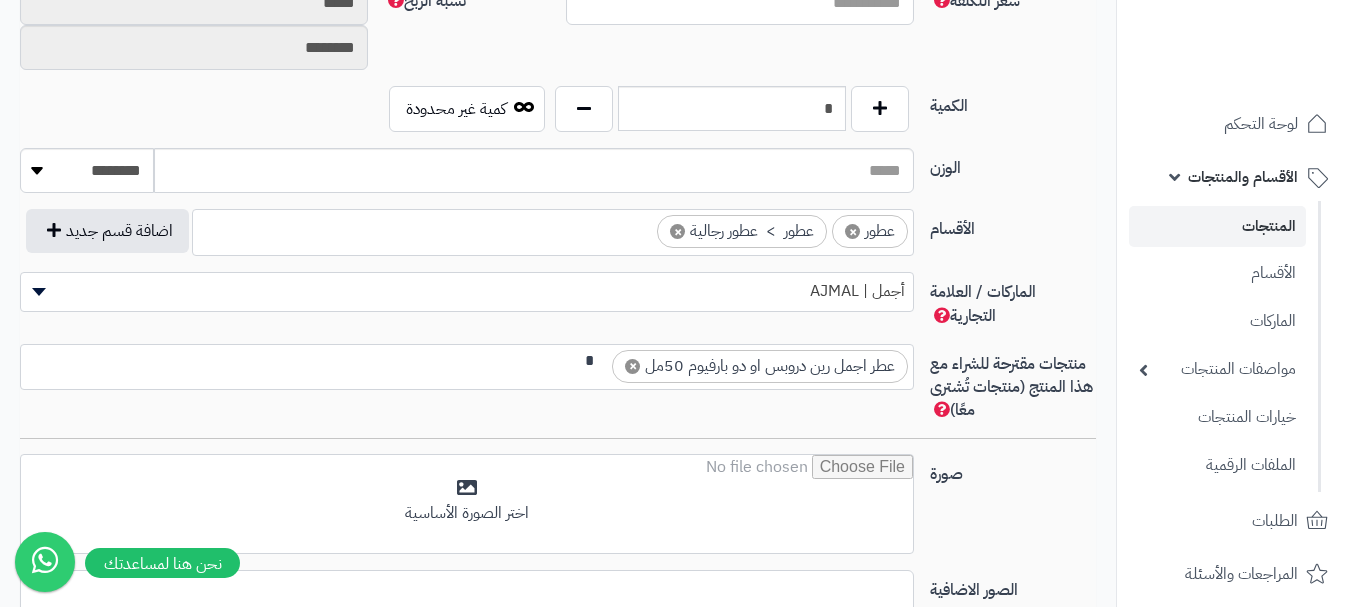 scroll, scrollTop: 0, scrollLeft: -1, axis: horizontal 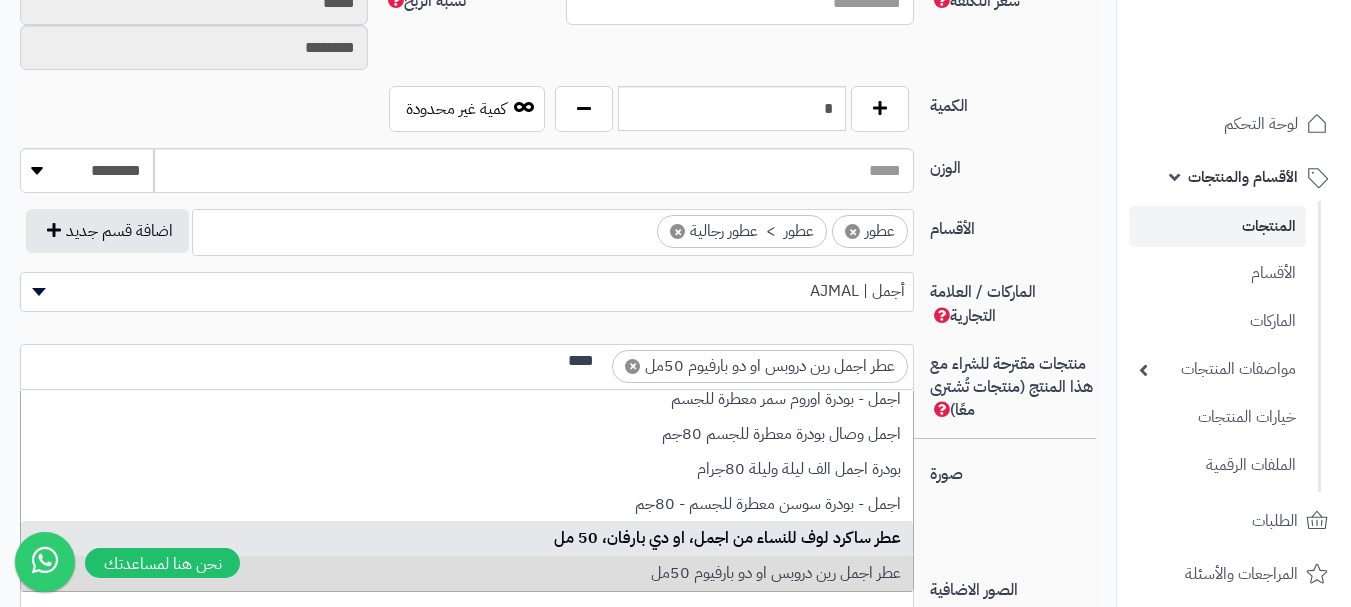 type on "****" 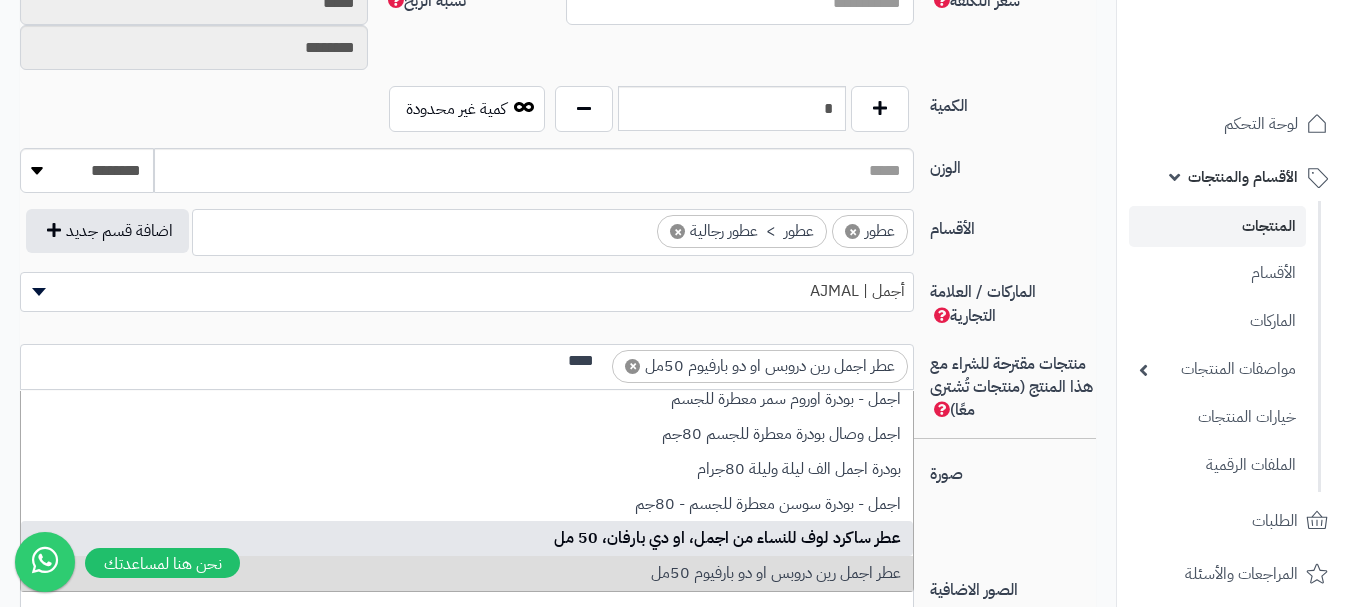 type 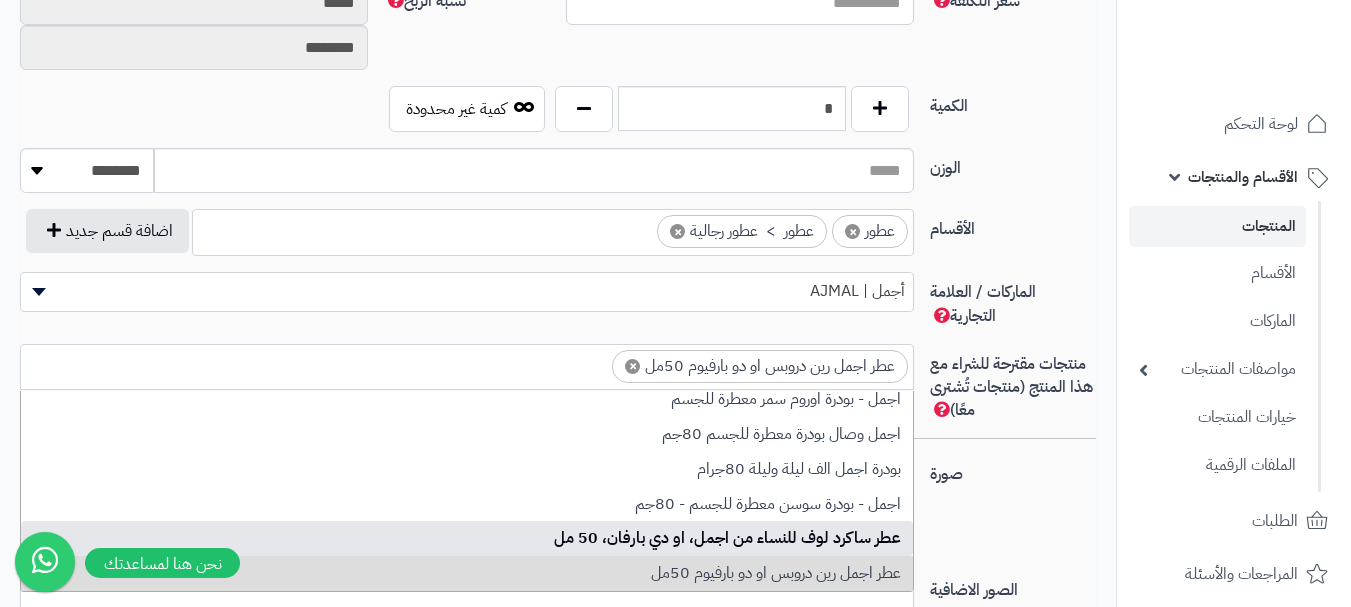 scroll, scrollTop: 0, scrollLeft: 0, axis: both 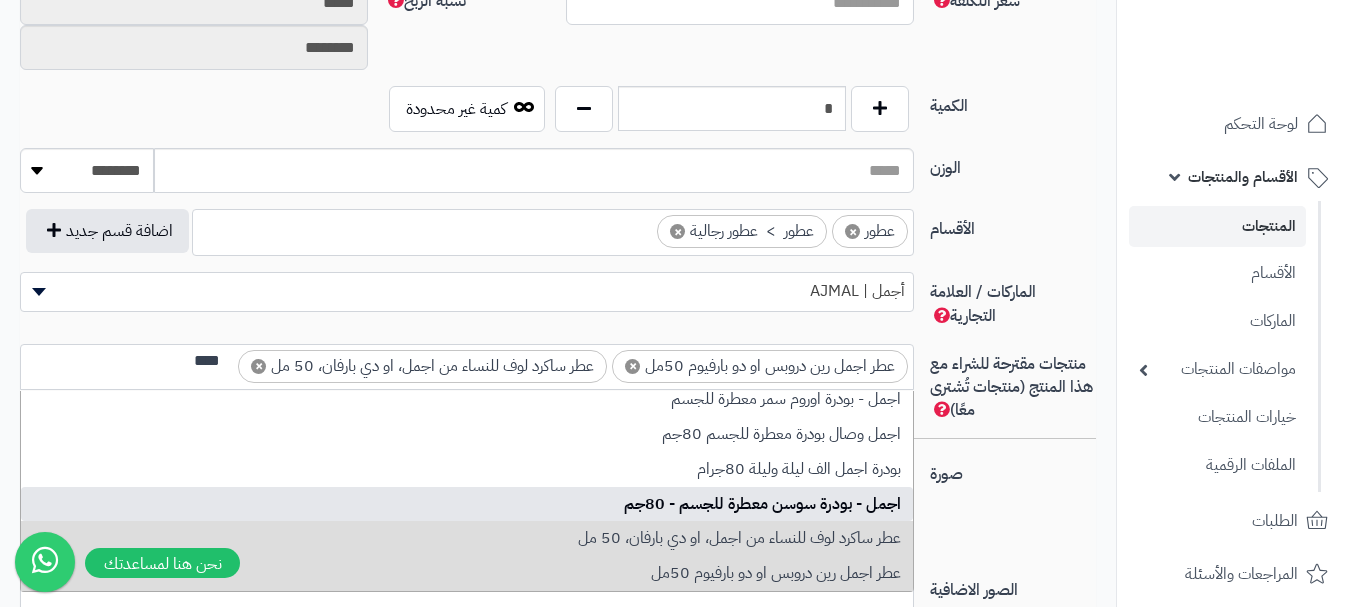 type on "****" 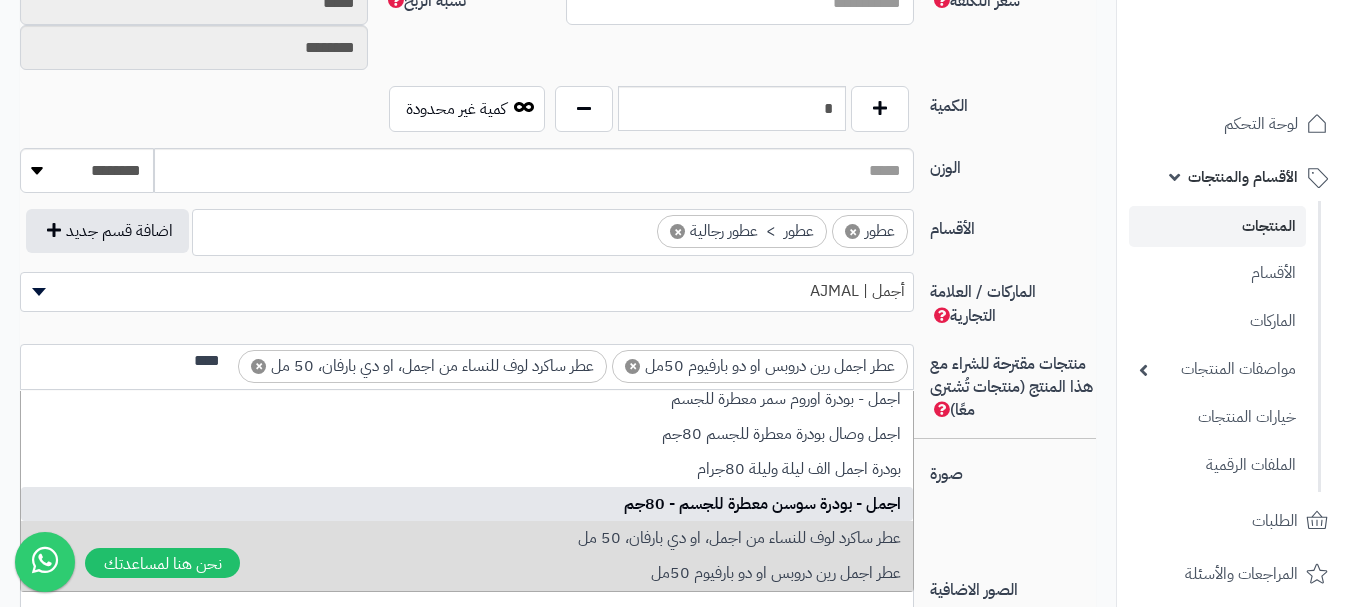 type 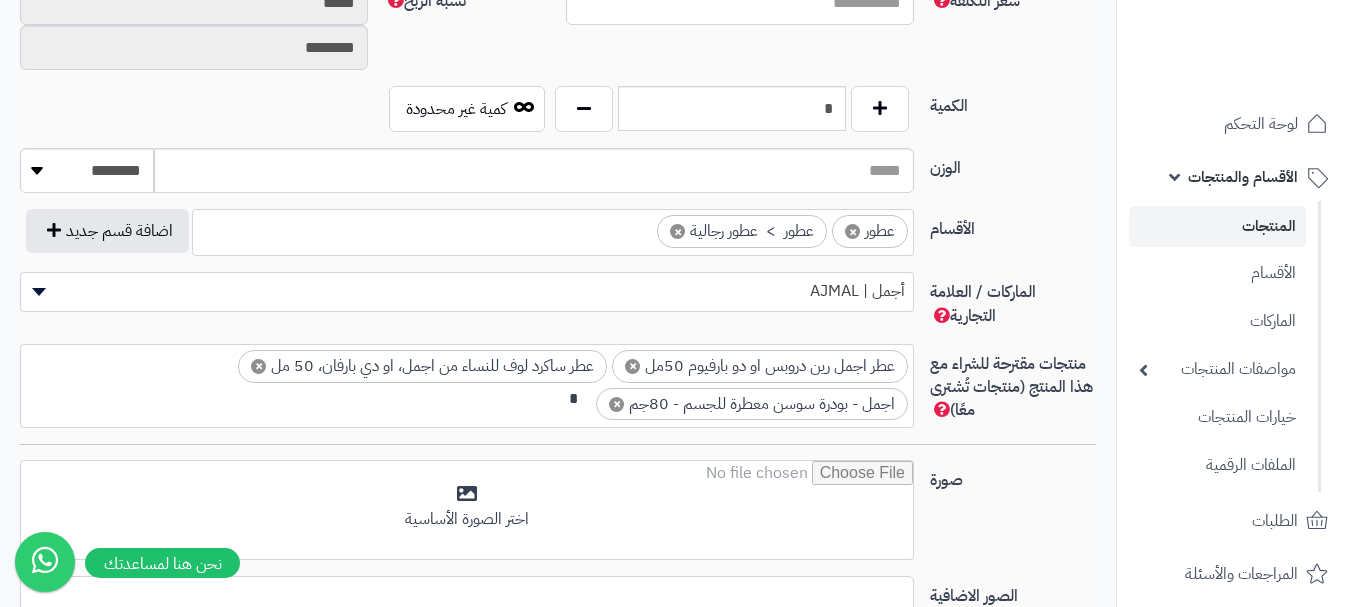 scroll, scrollTop: 0, scrollLeft: -2, axis: horizontal 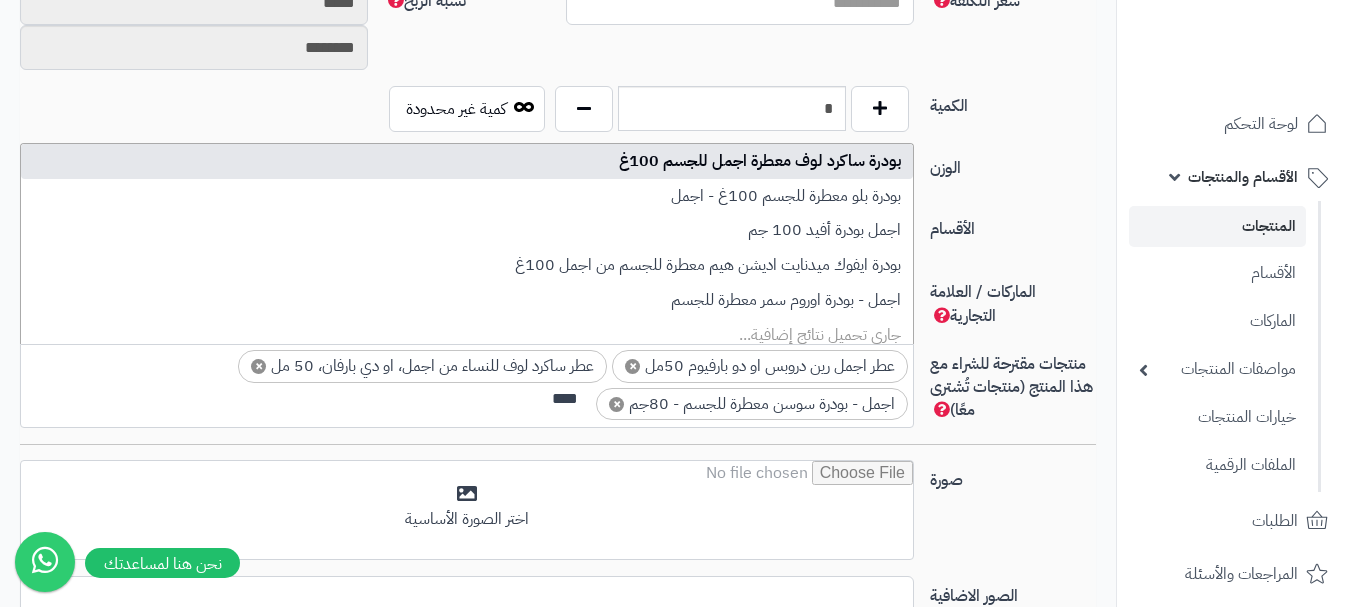 type on "****" 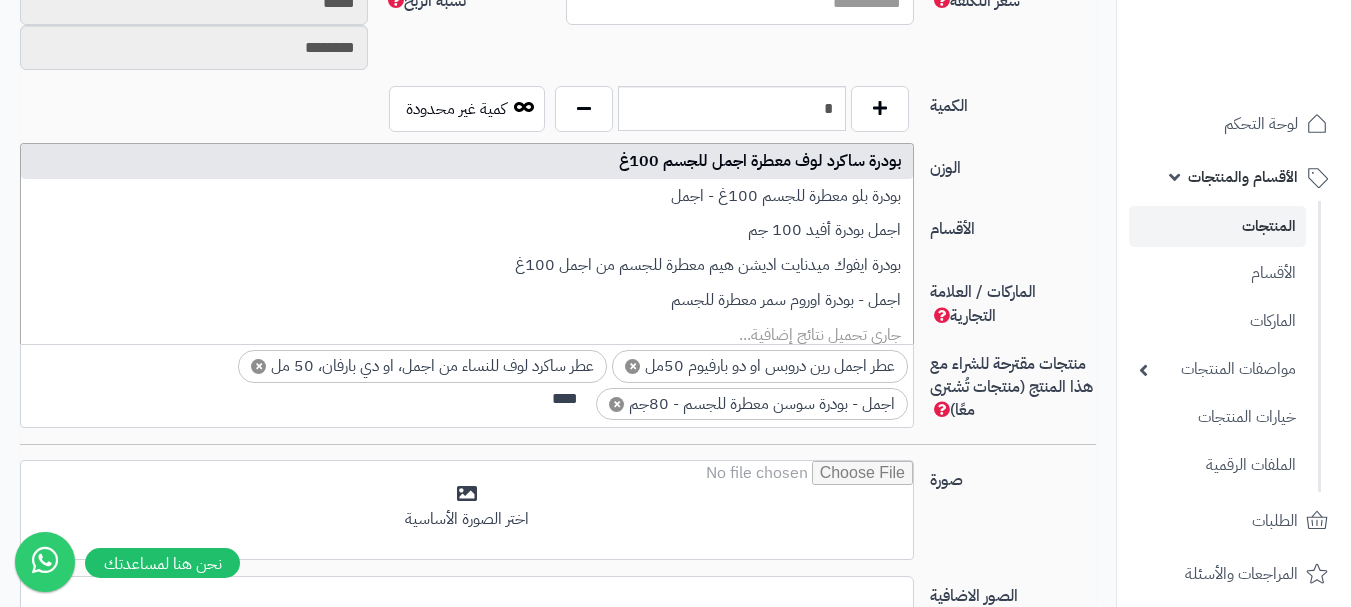 type 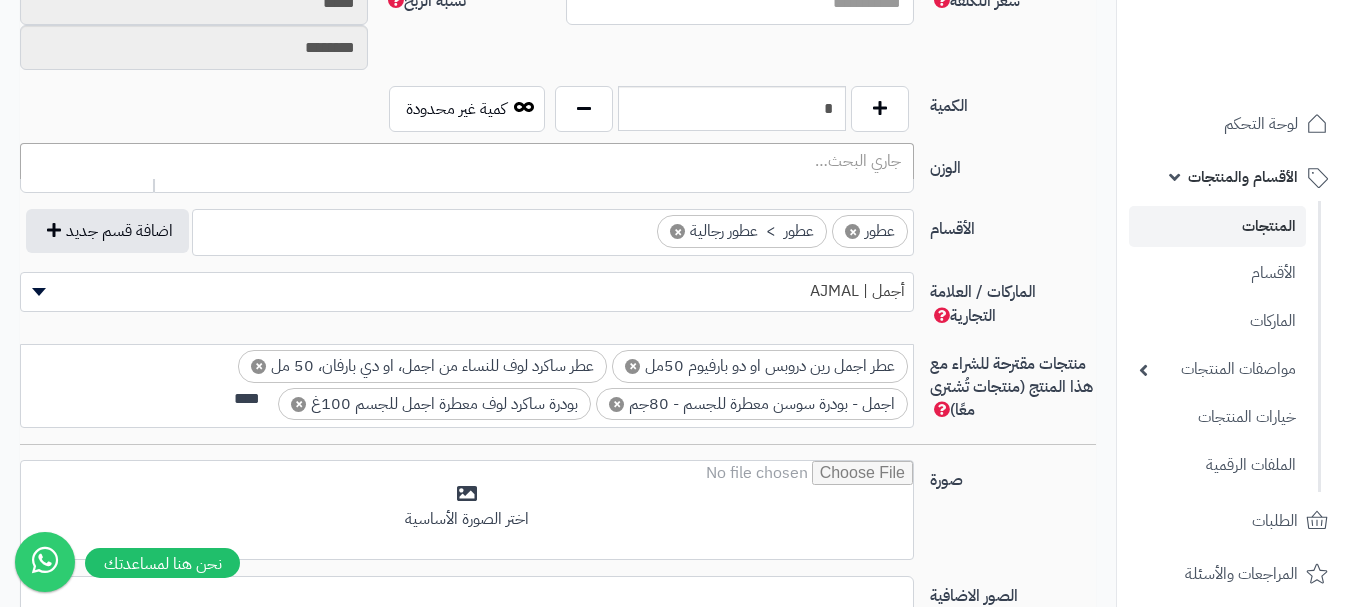 scroll, scrollTop: 0, scrollLeft: -3, axis: horizontal 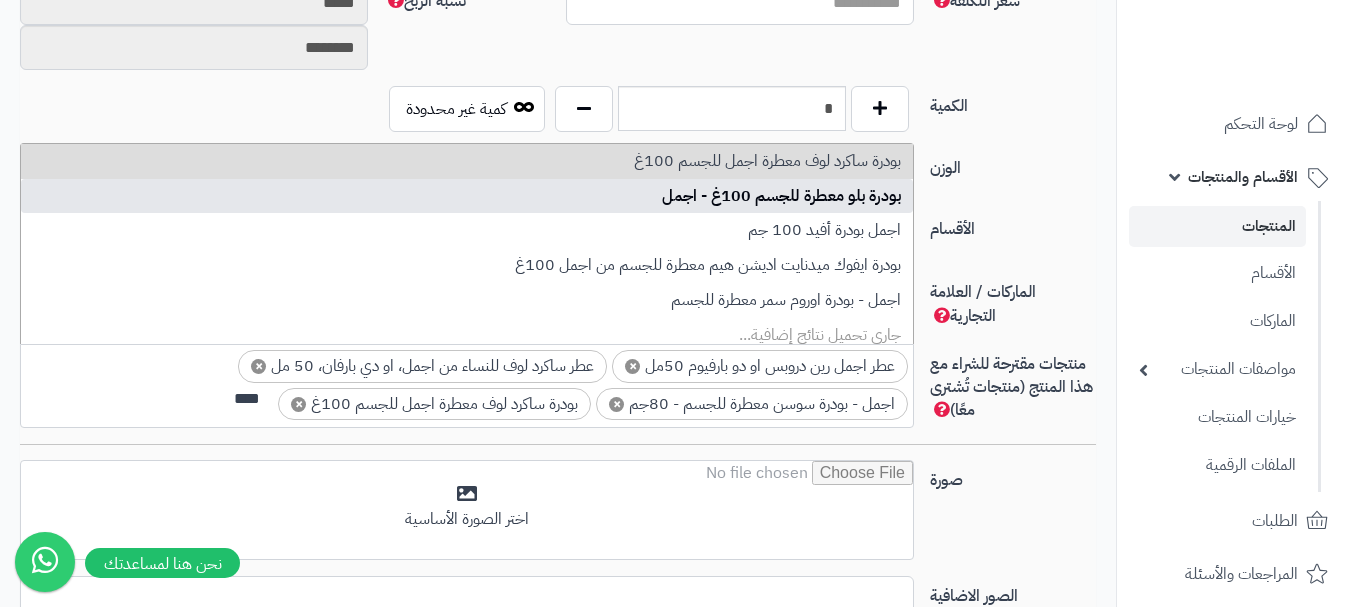type on "****" 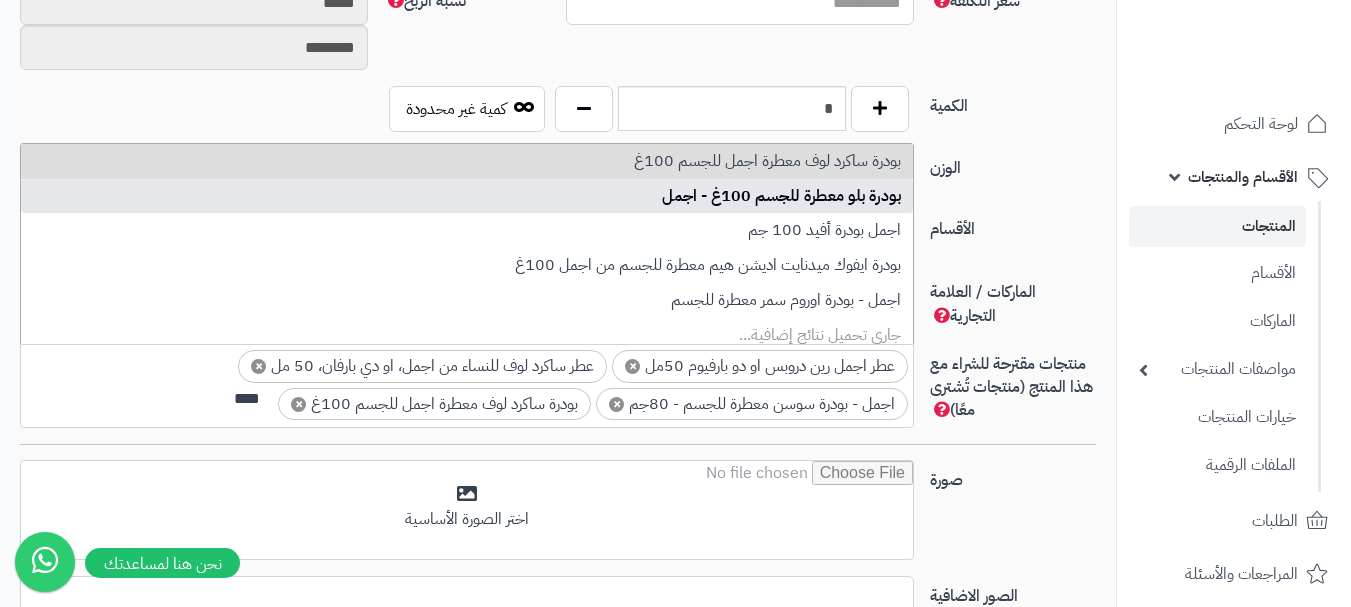 type 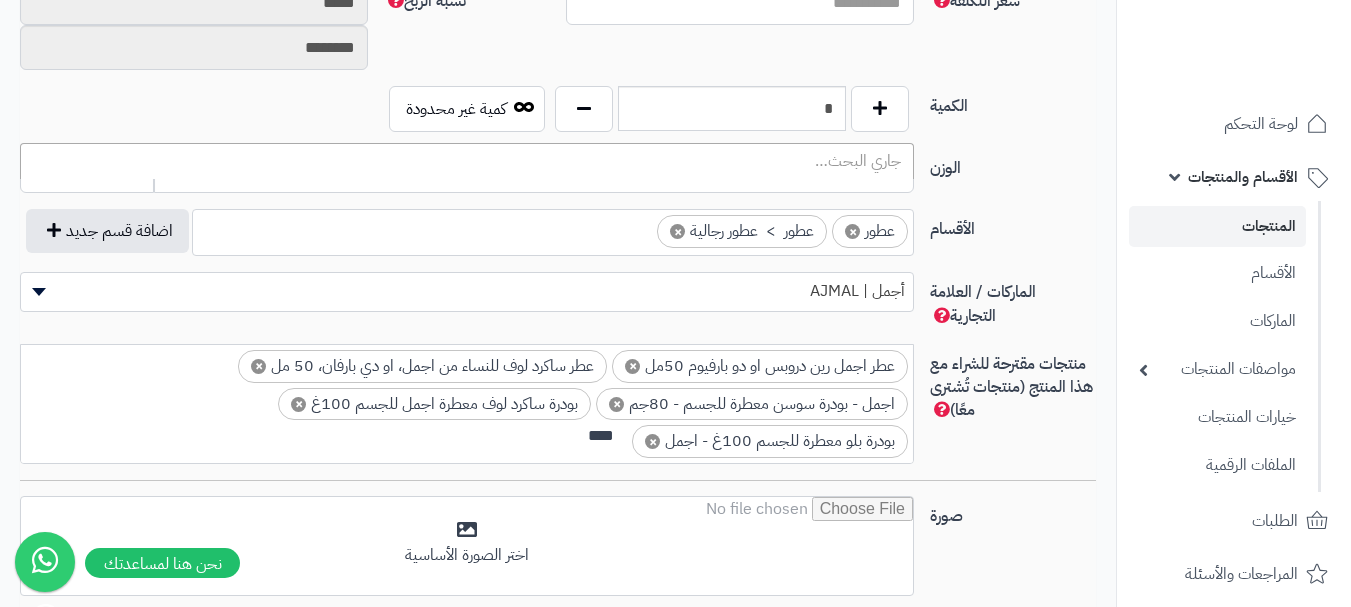 scroll, scrollTop: 0, scrollLeft: -3, axis: horizontal 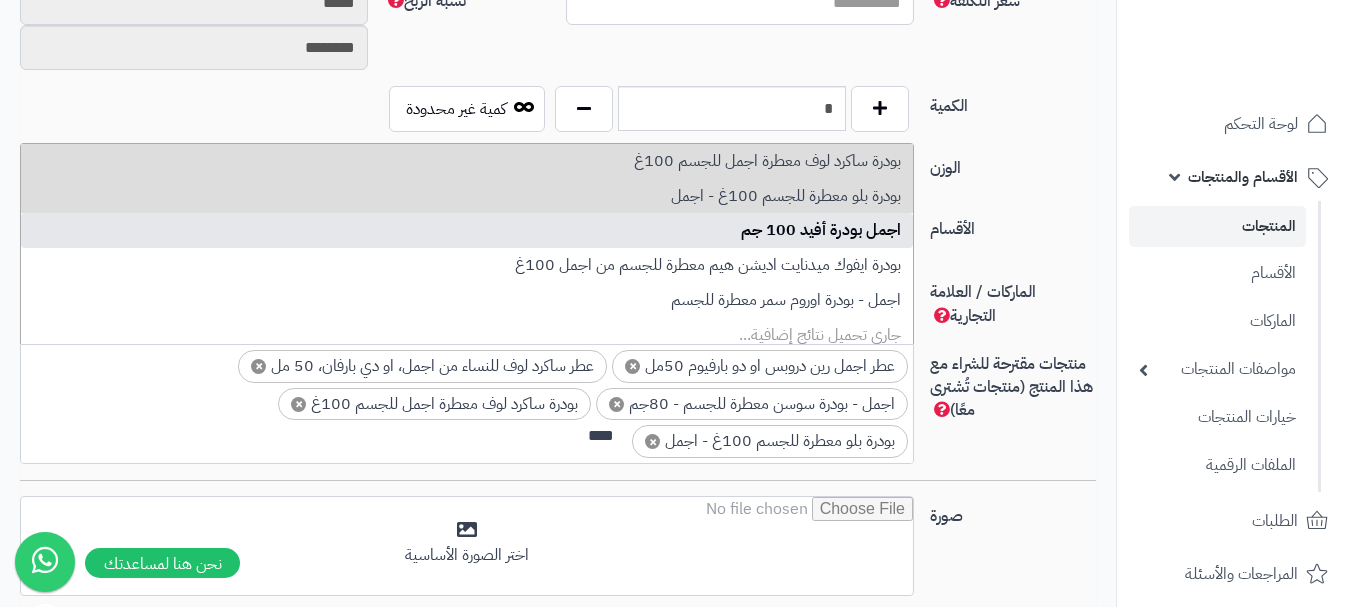 type on "****" 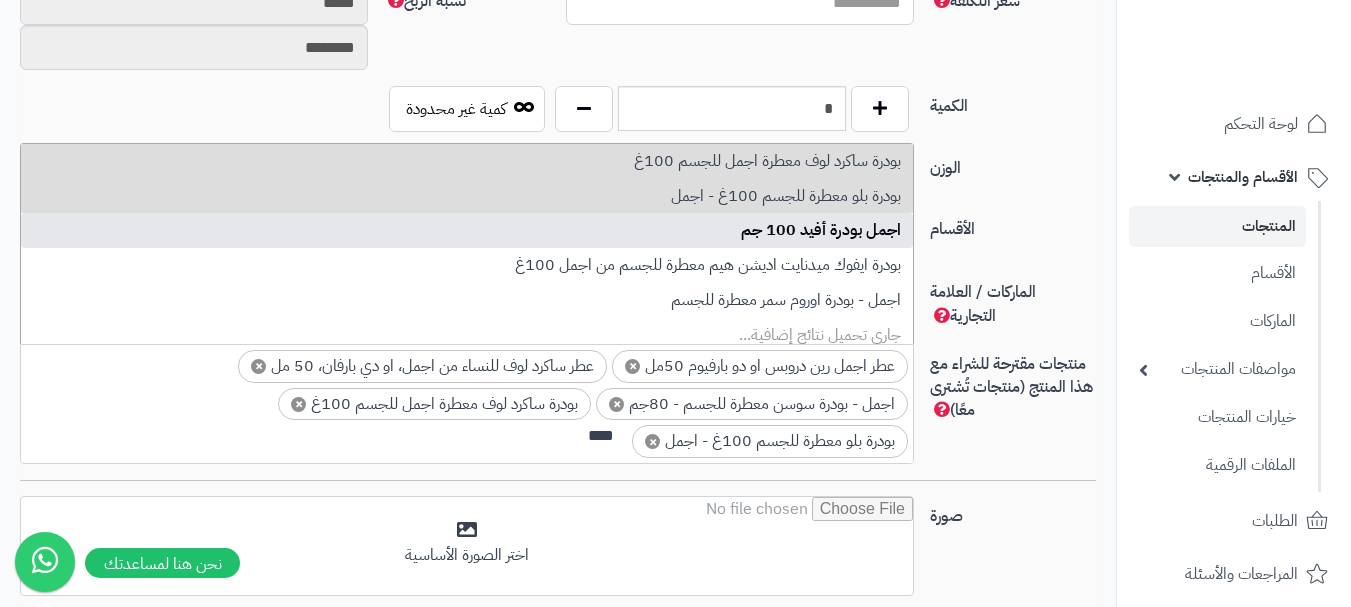 scroll, scrollTop: 0, scrollLeft: 0, axis: both 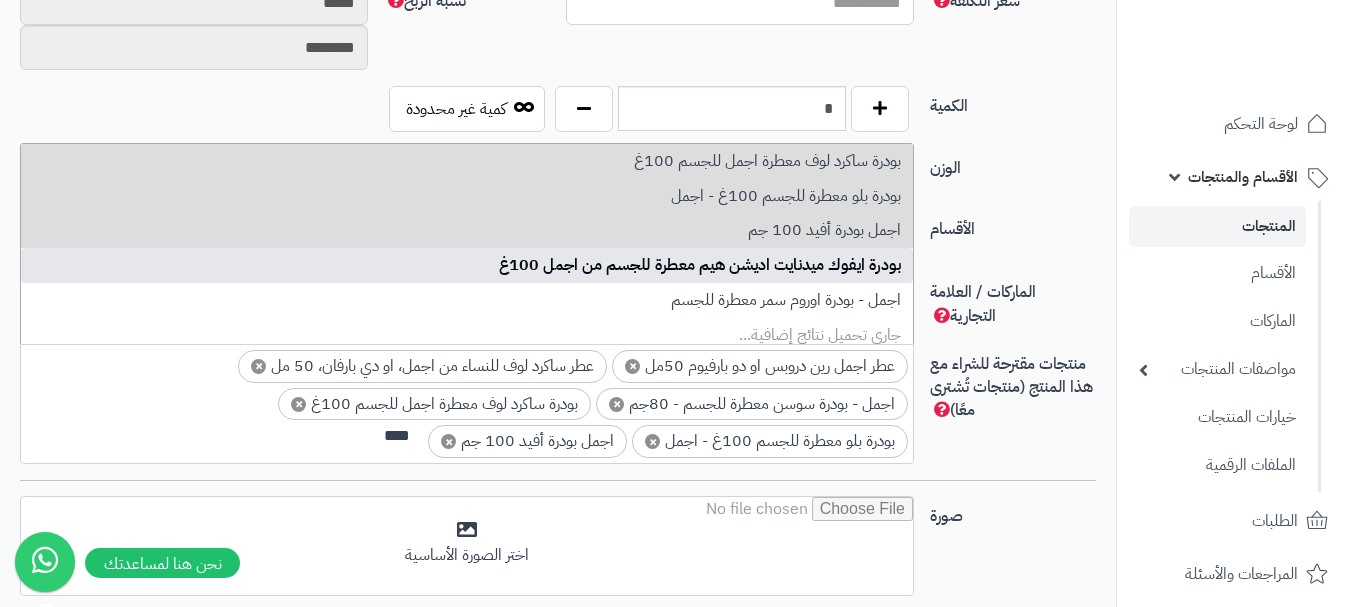 type on "****" 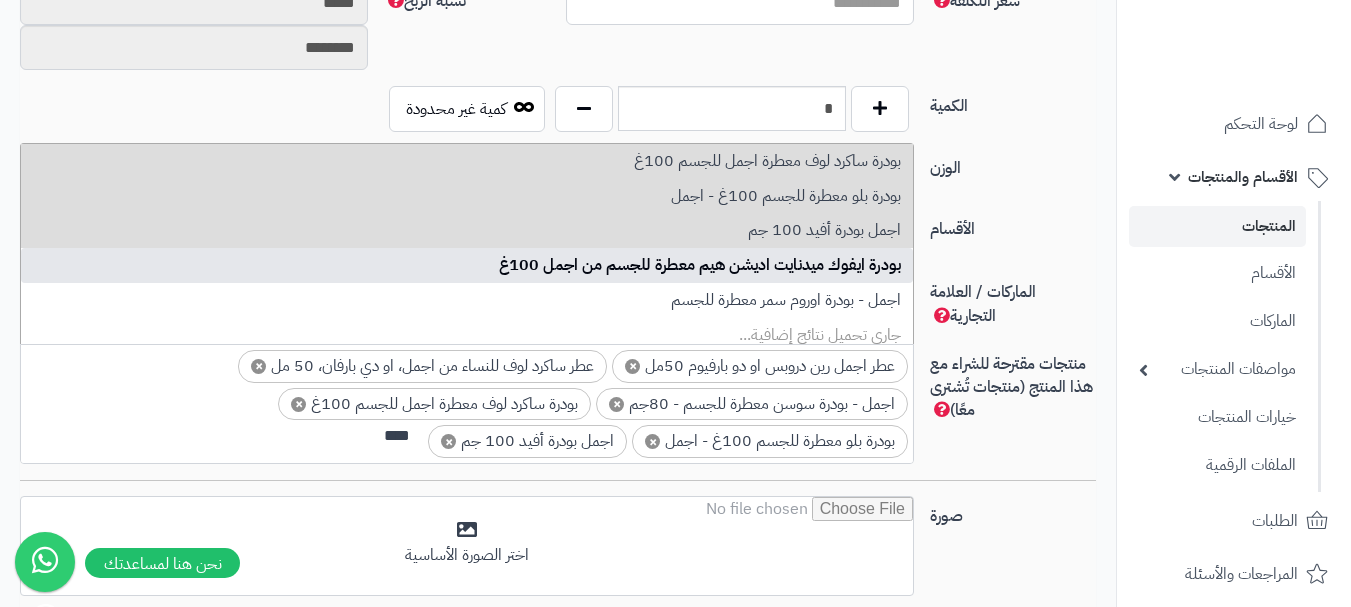type 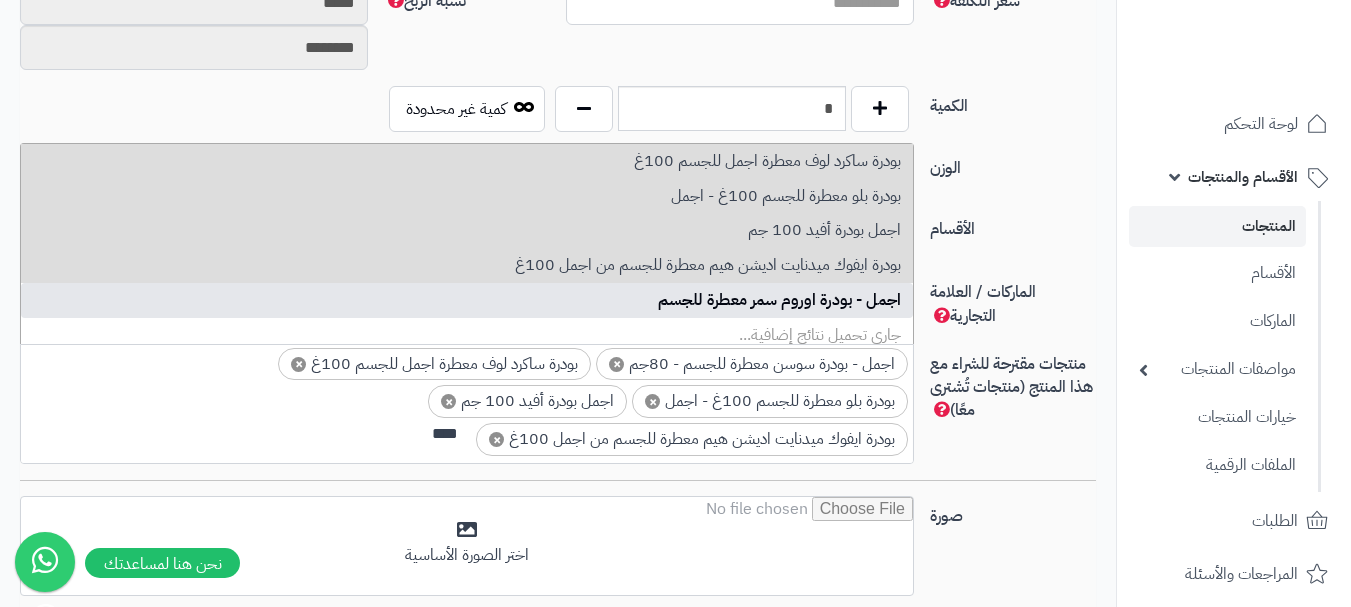 type on "****" 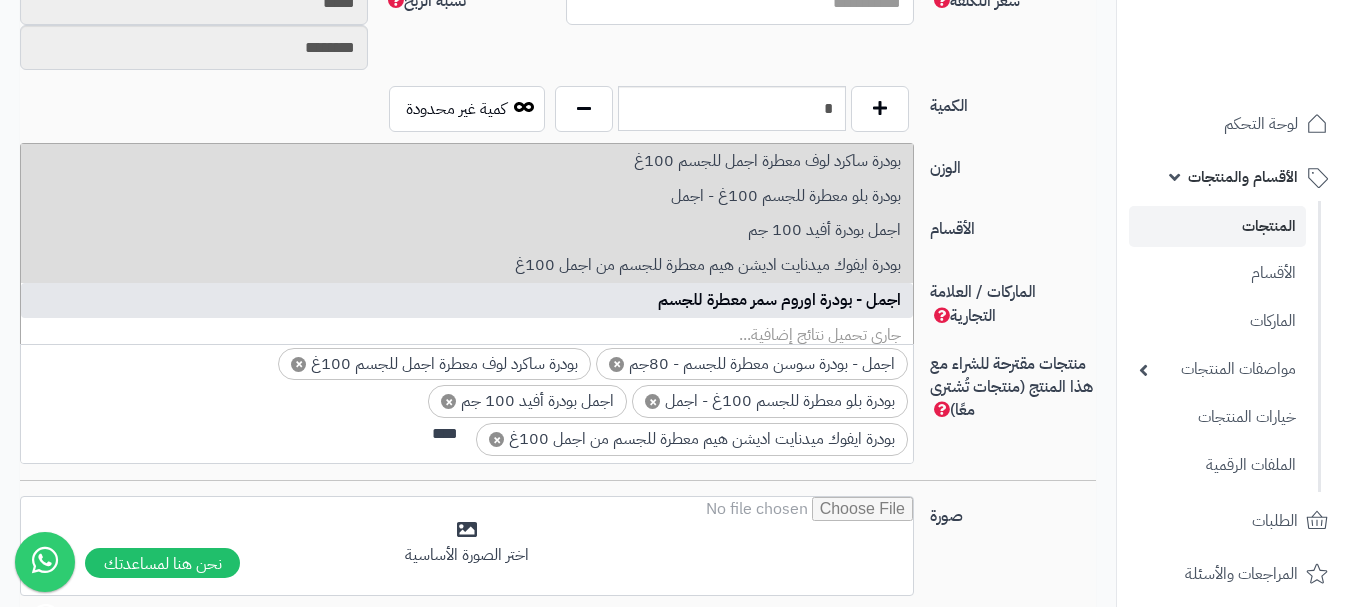type 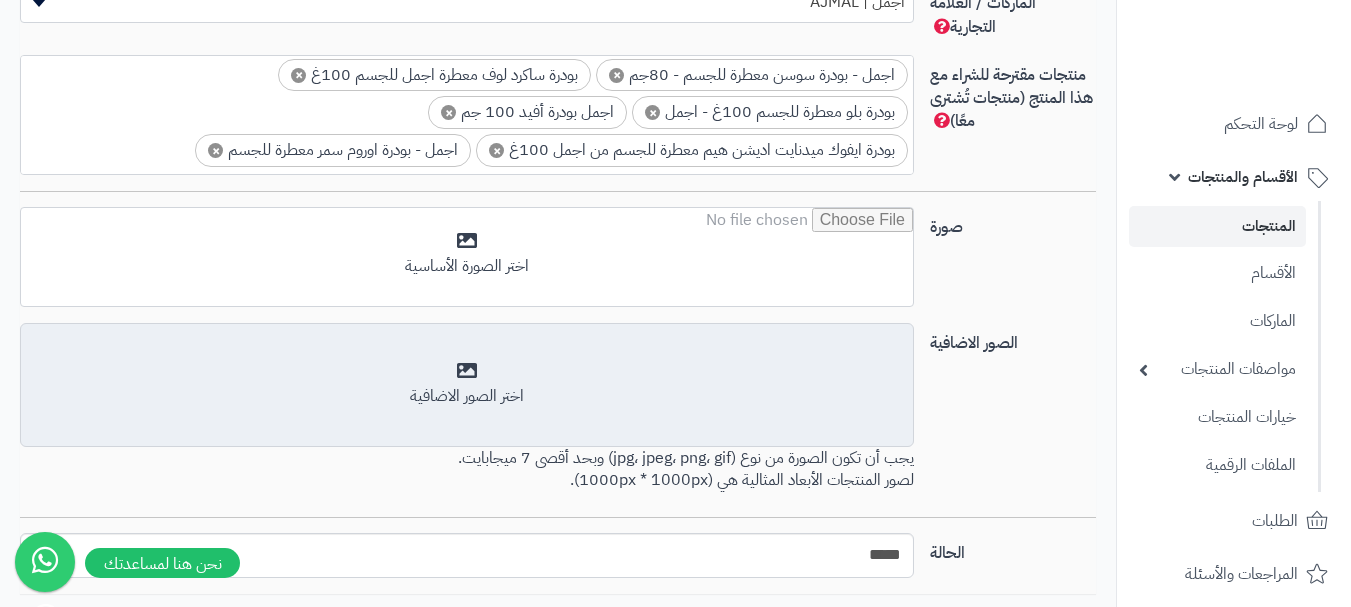scroll, scrollTop: 1300, scrollLeft: 0, axis: vertical 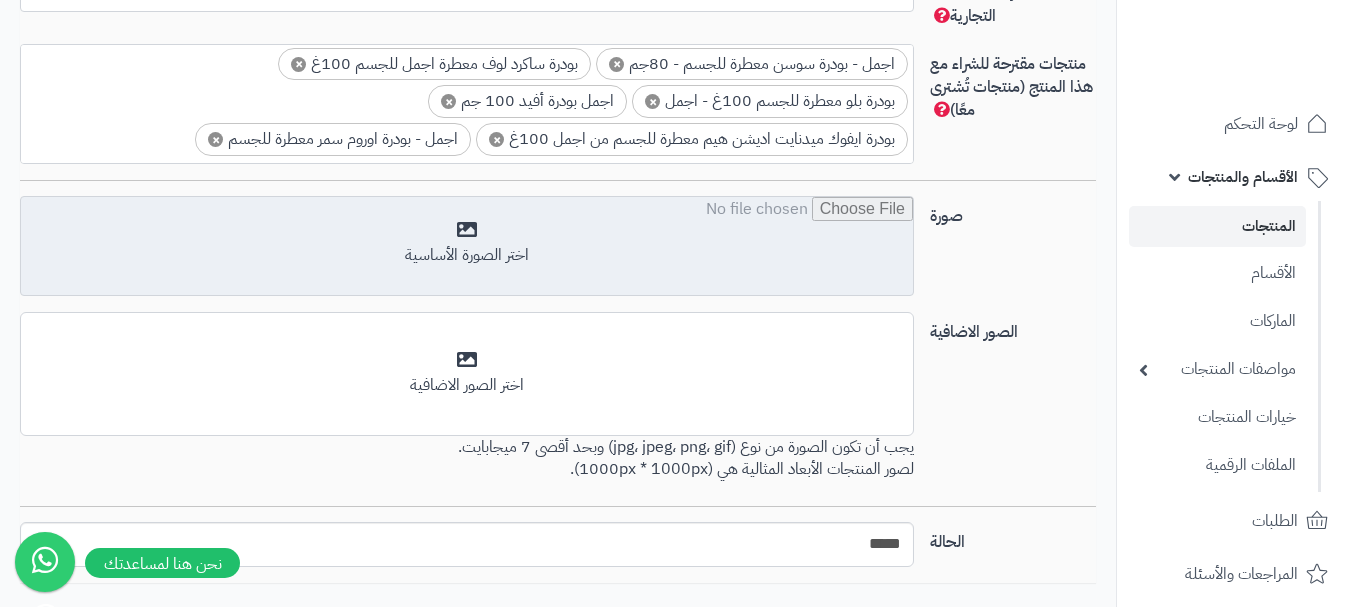 click at bounding box center [467, 247] 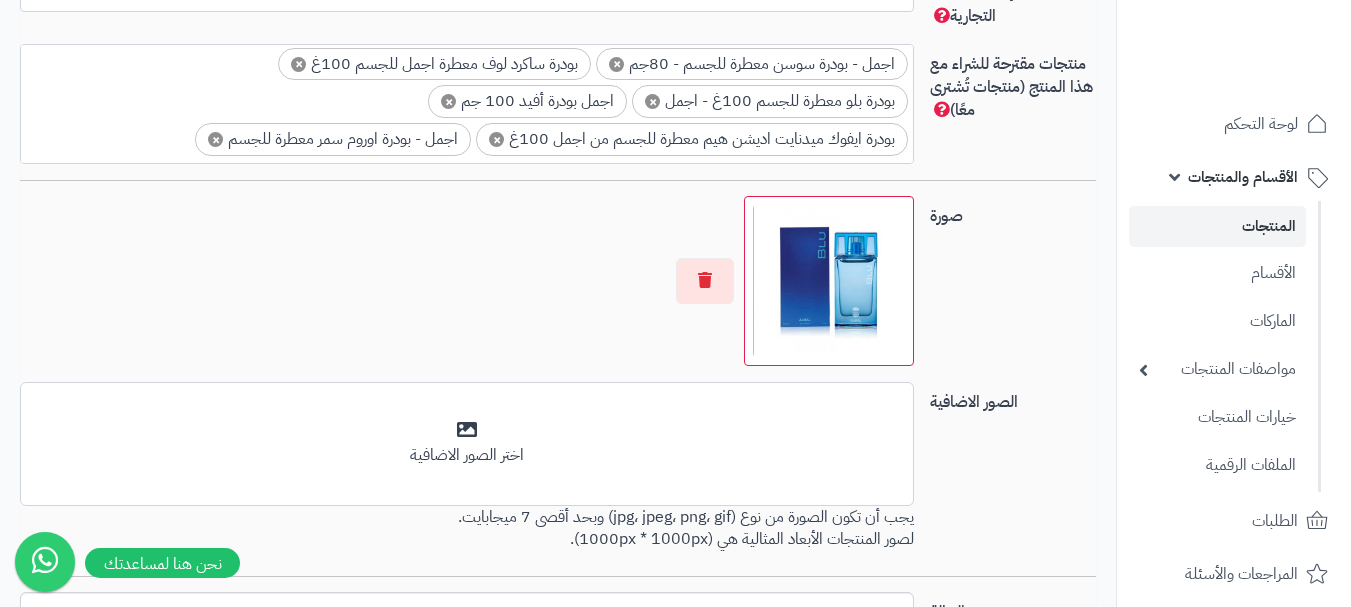 scroll, scrollTop: 0, scrollLeft: 0, axis: both 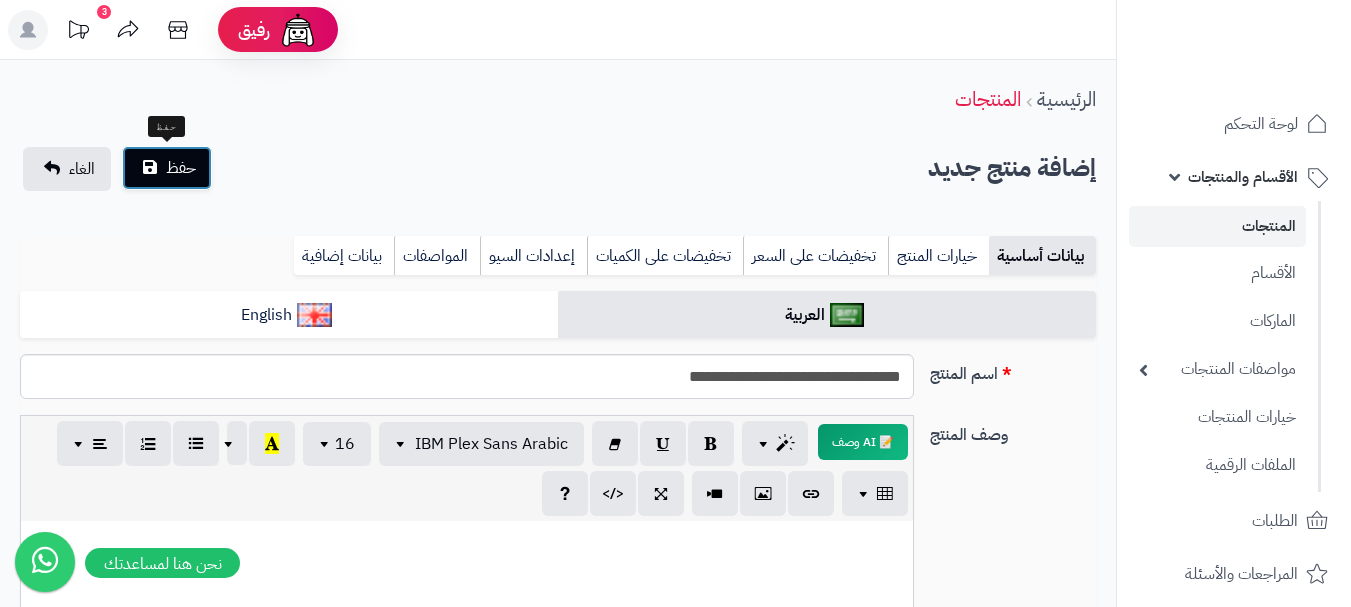 click on "حفظ" at bounding box center (181, 168) 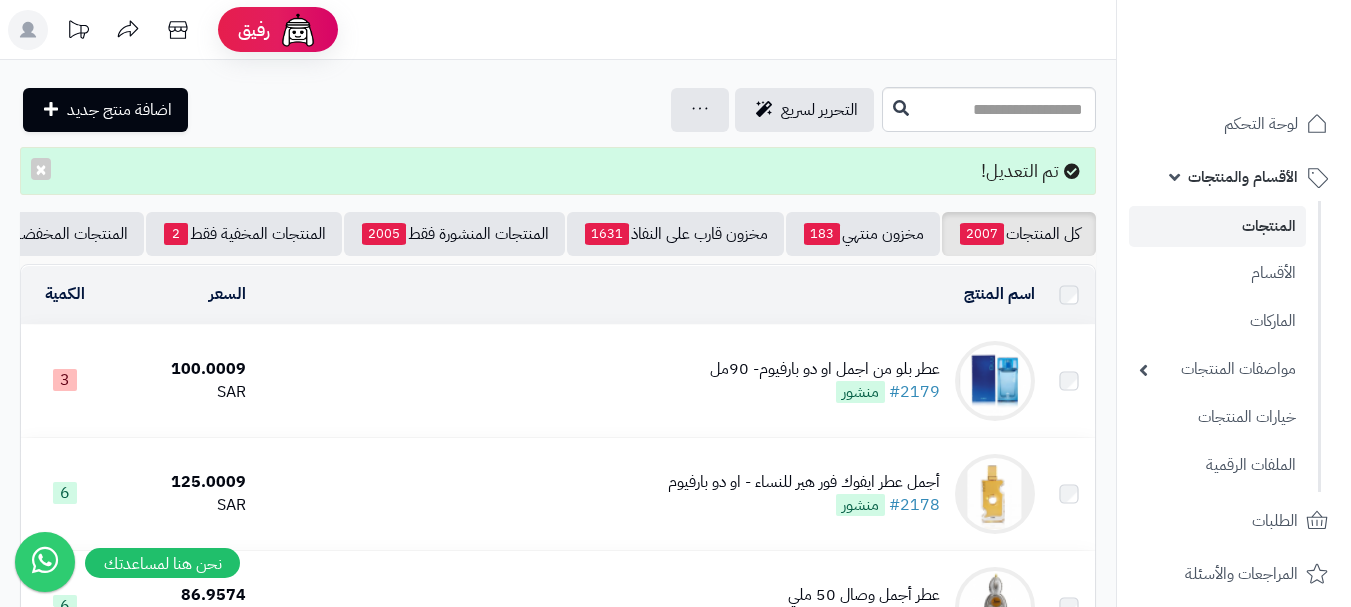 scroll, scrollTop: 0, scrollLeft: 0, axis: both 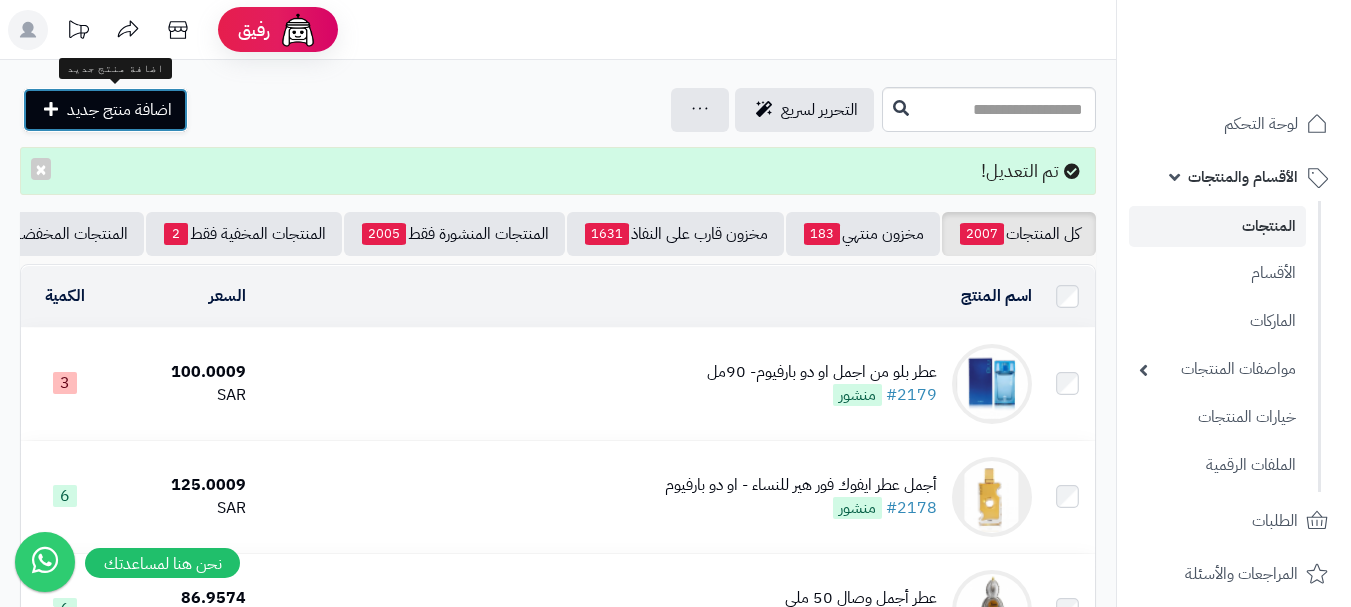 click on "اضافة منتج جديد" at bounding box center [119, 110] 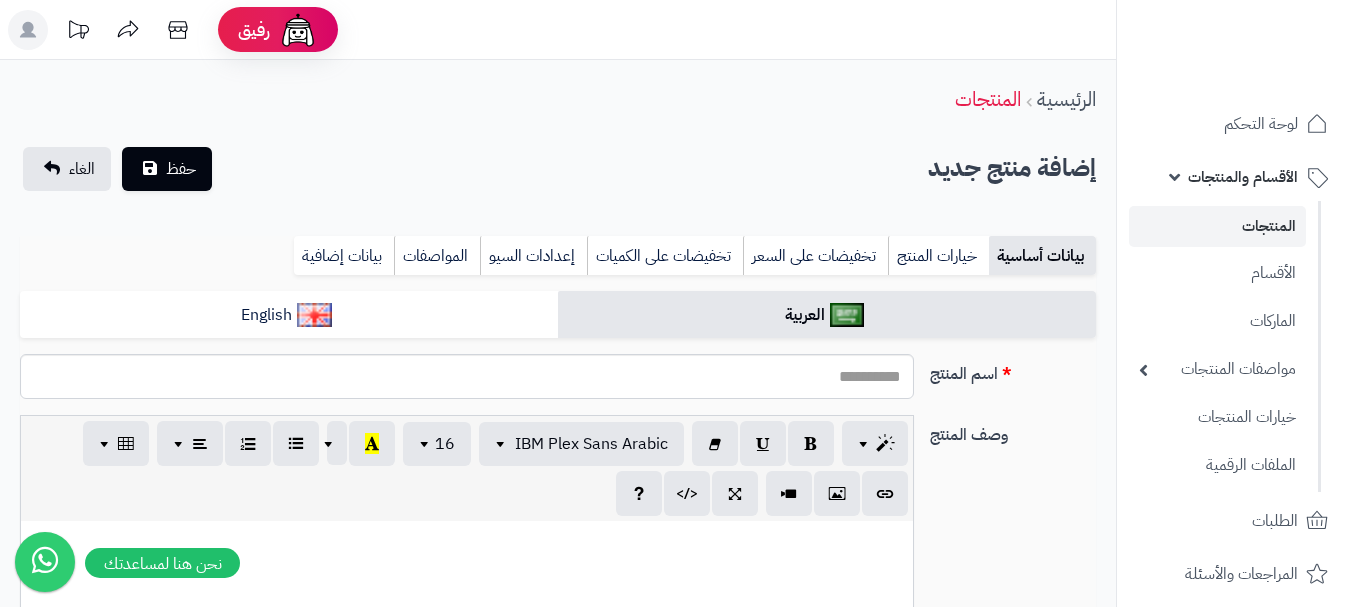 select 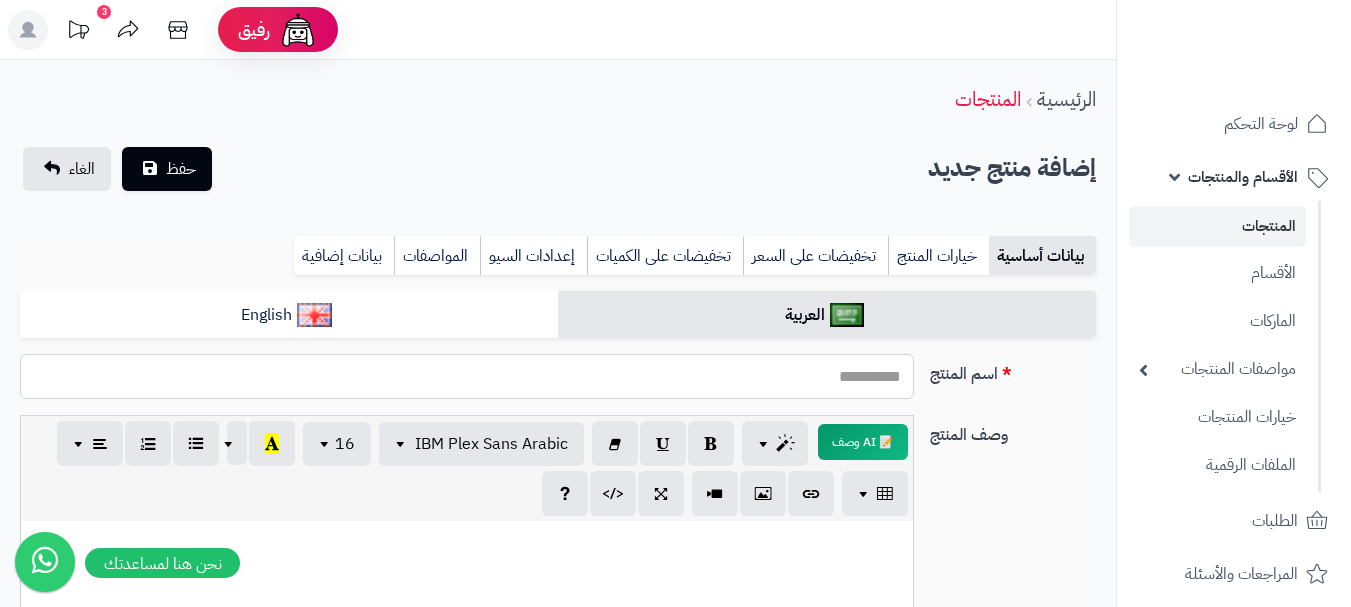 paste on "**********" 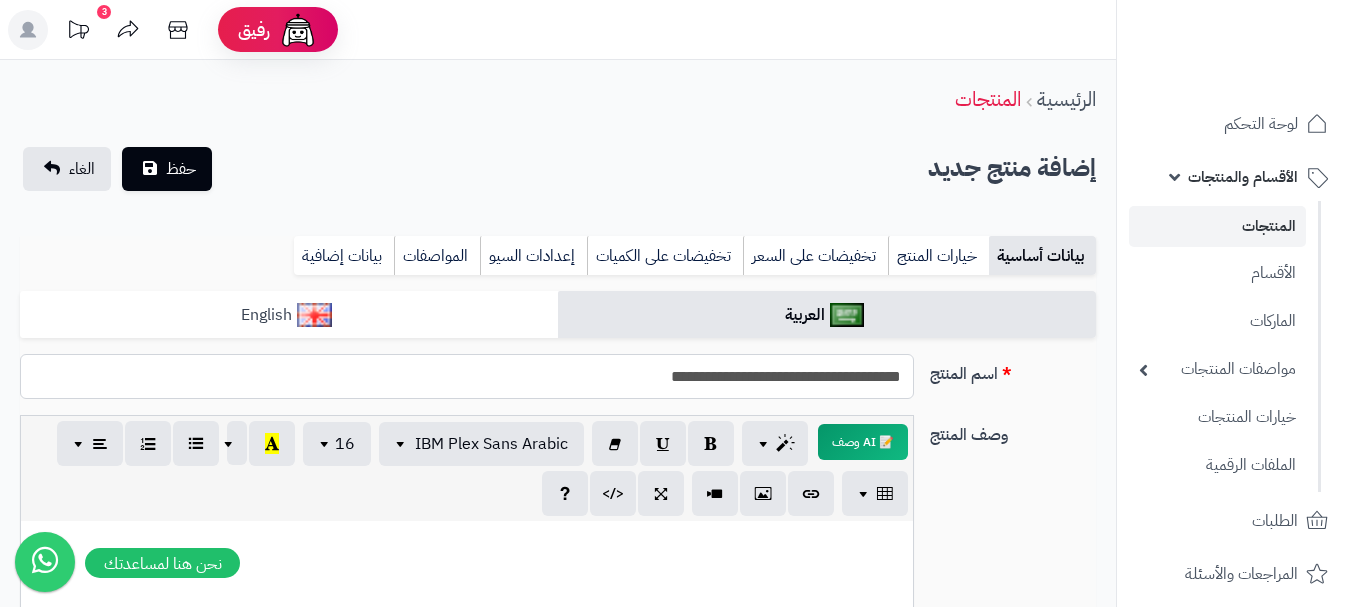 type on "**********" 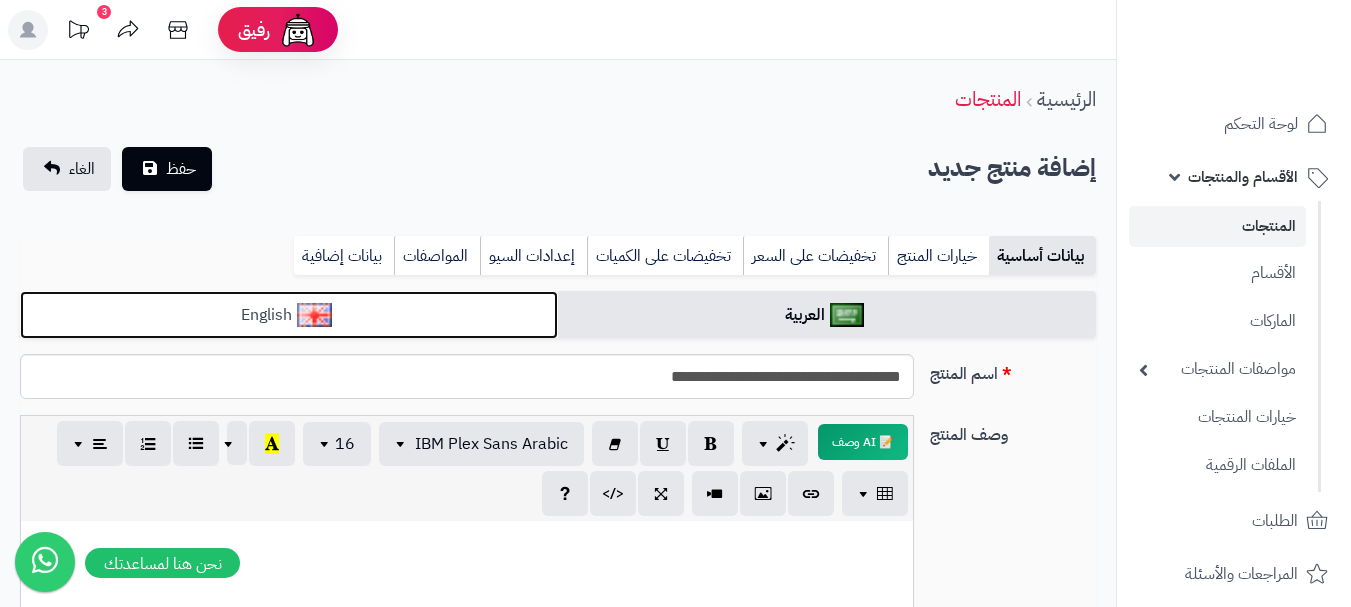 click on "English" at bounding box center [289, 315] 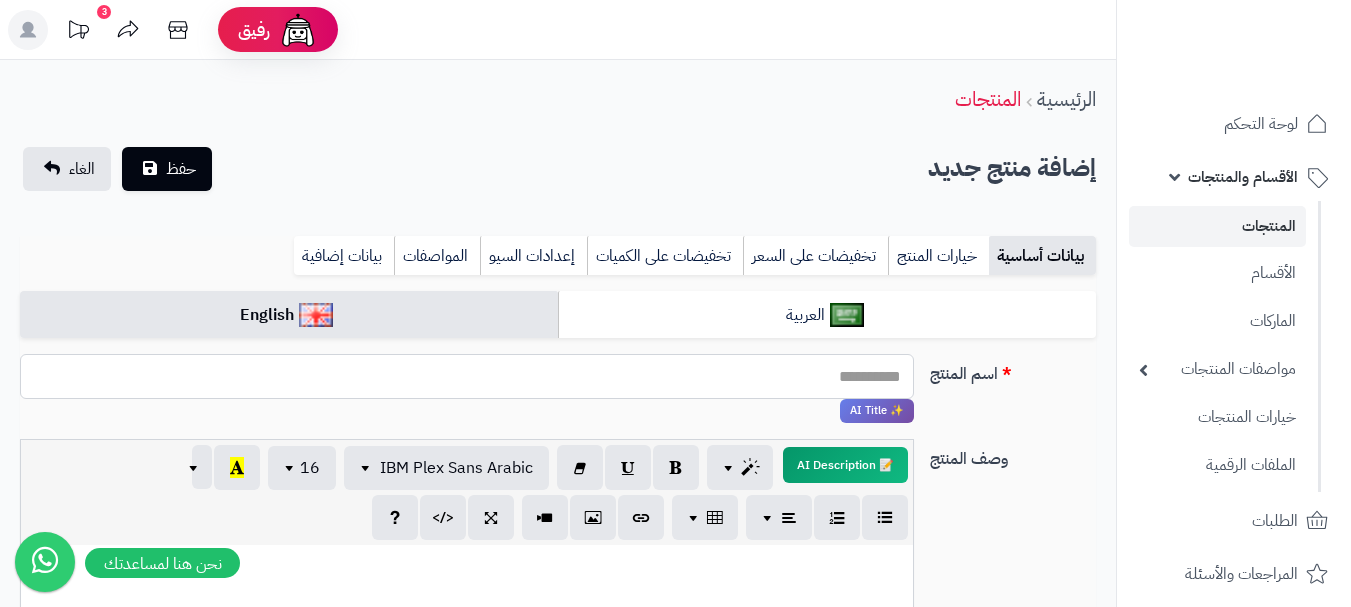 paste on "**********" 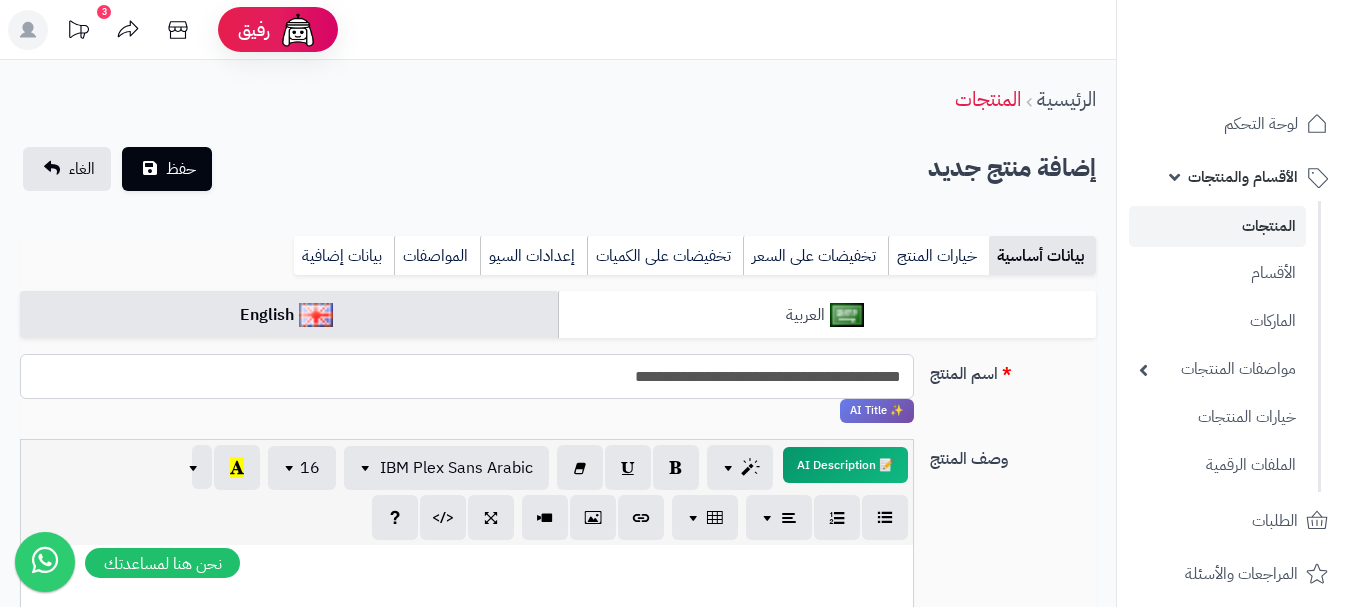 type on "**********" 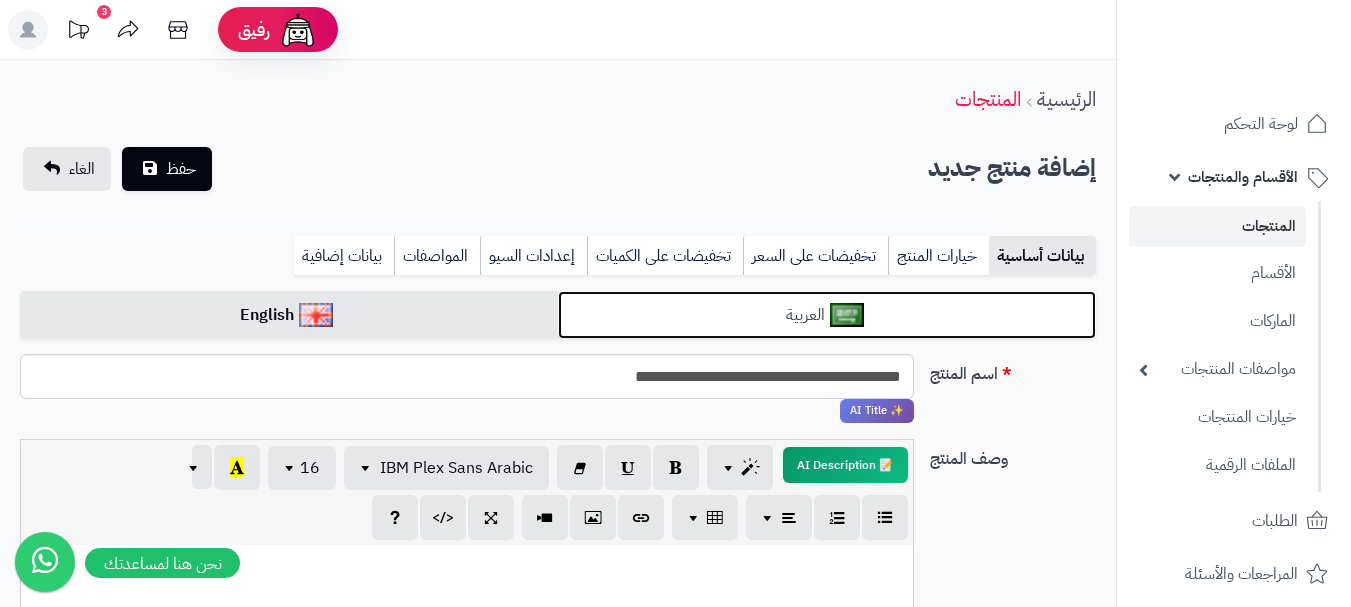 click on "العربية" at bounding box center [827, 315] 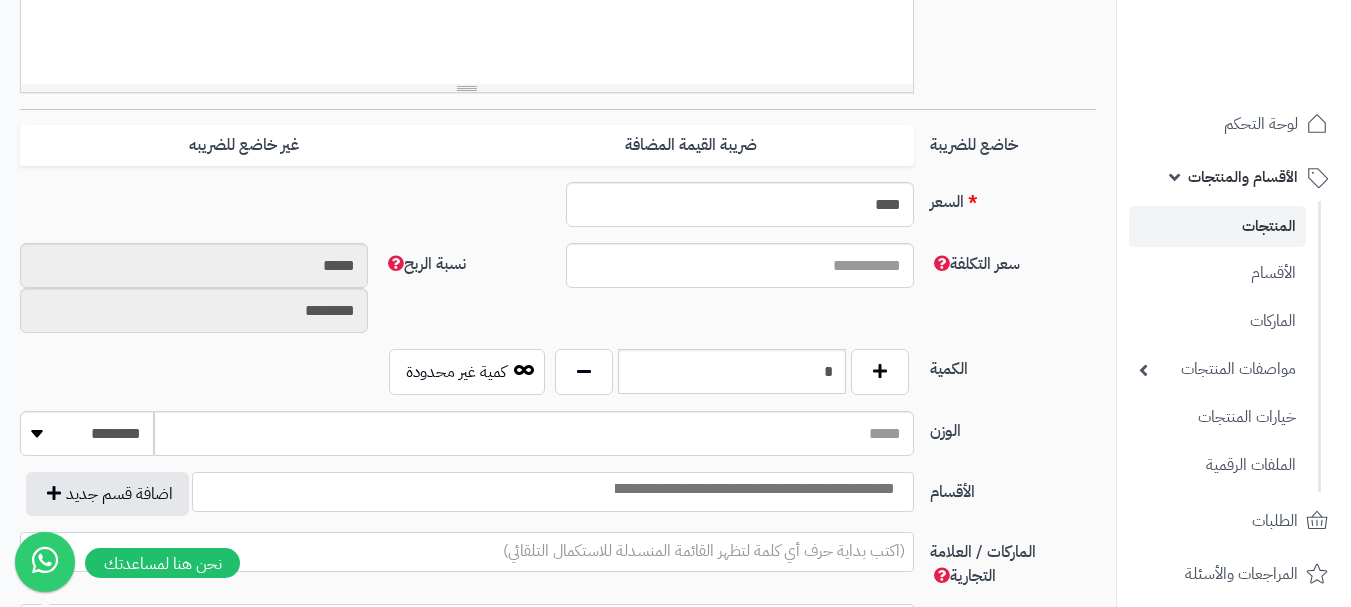 scroll, scrollTop: 800, scrollLeft: 0, axis: vertical 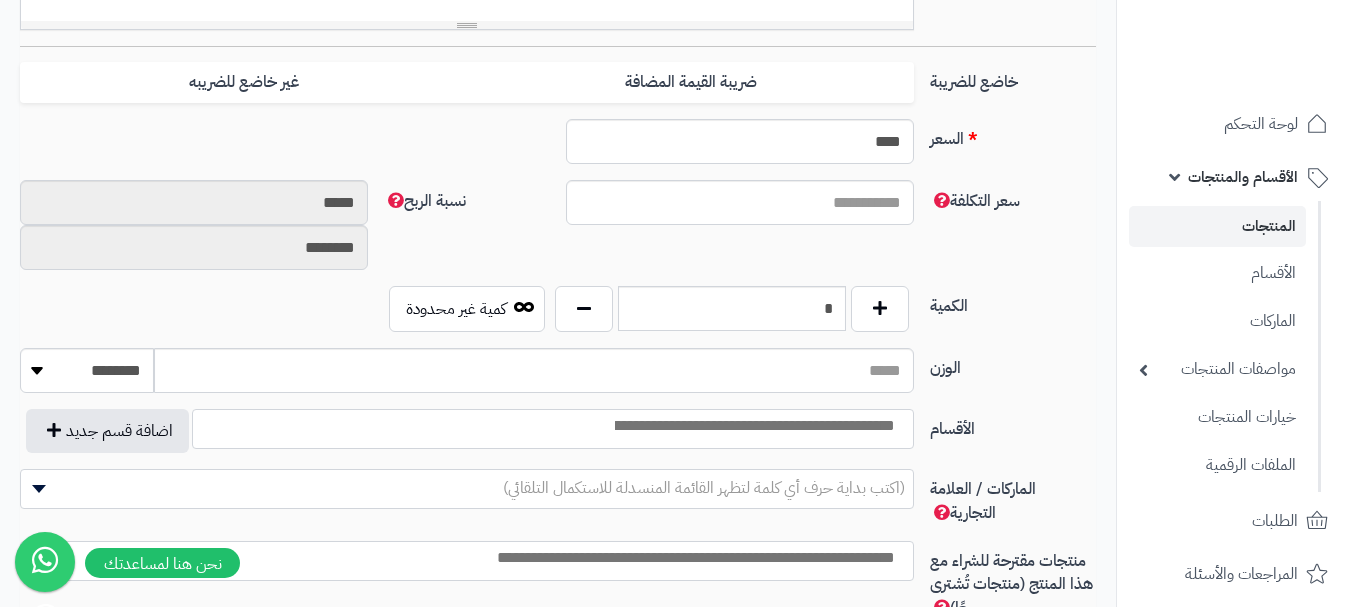 drag, startPoint x: 853, startPoint y: 99, endPoint x: 476, endPoint y: 145, distance: 379.796 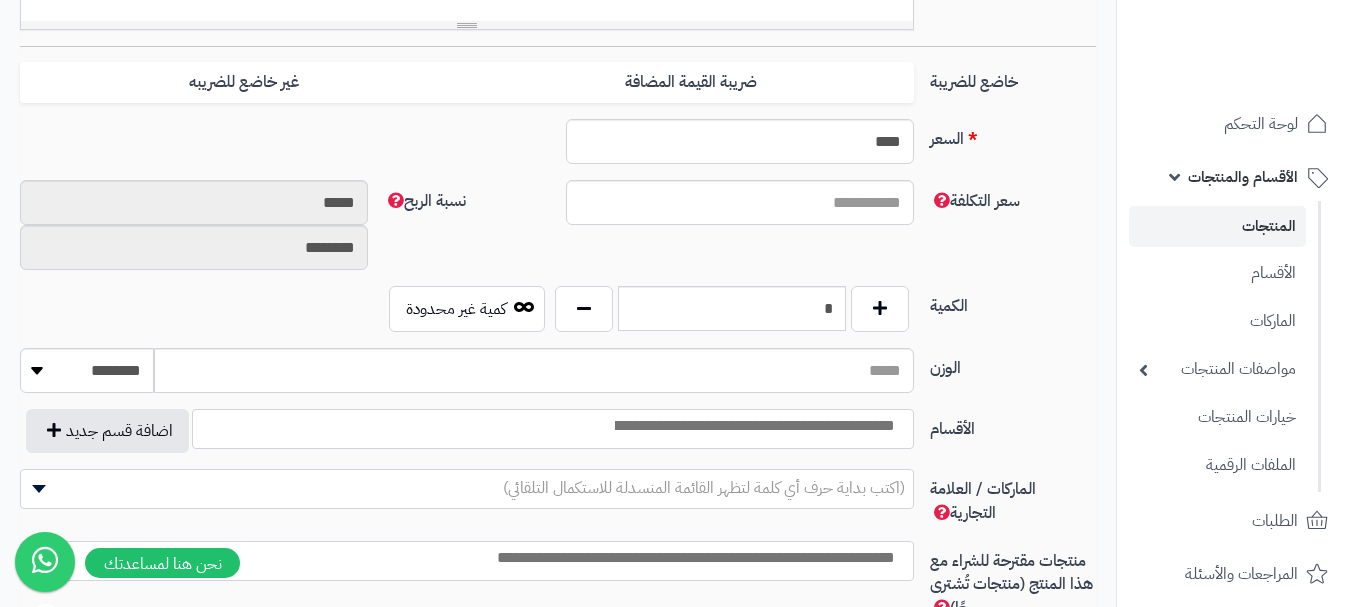 click on "ضريبة القيمة المضافة" at bounding box center [690, 82] 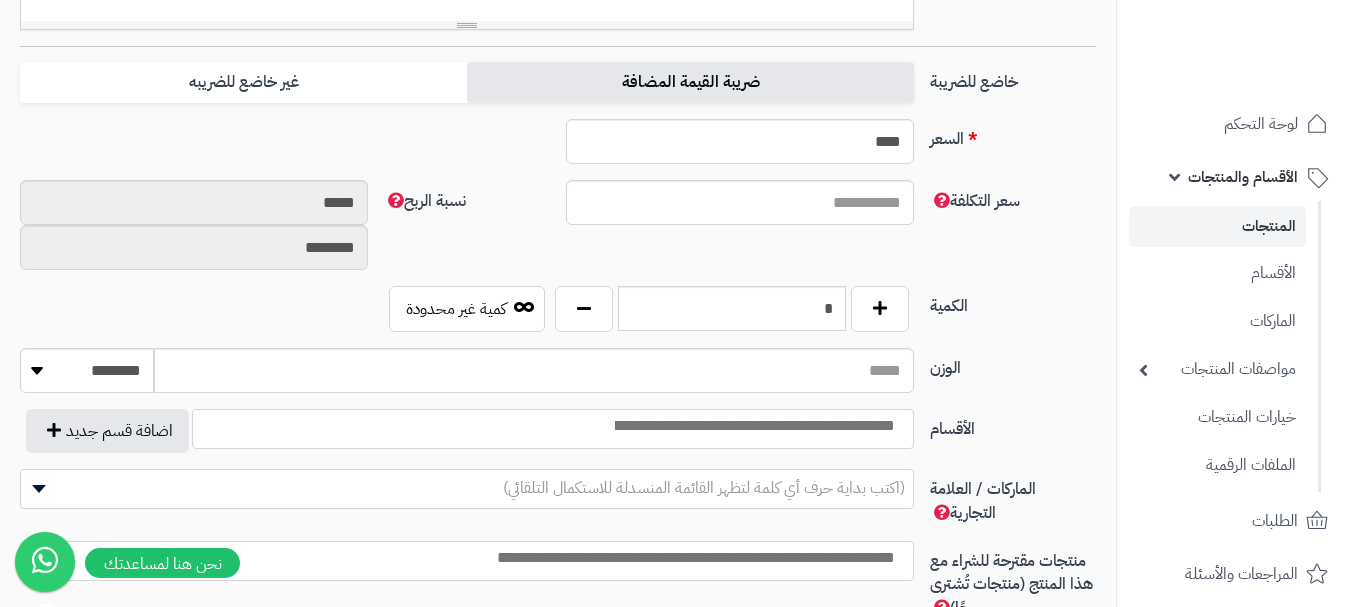 type on "*" 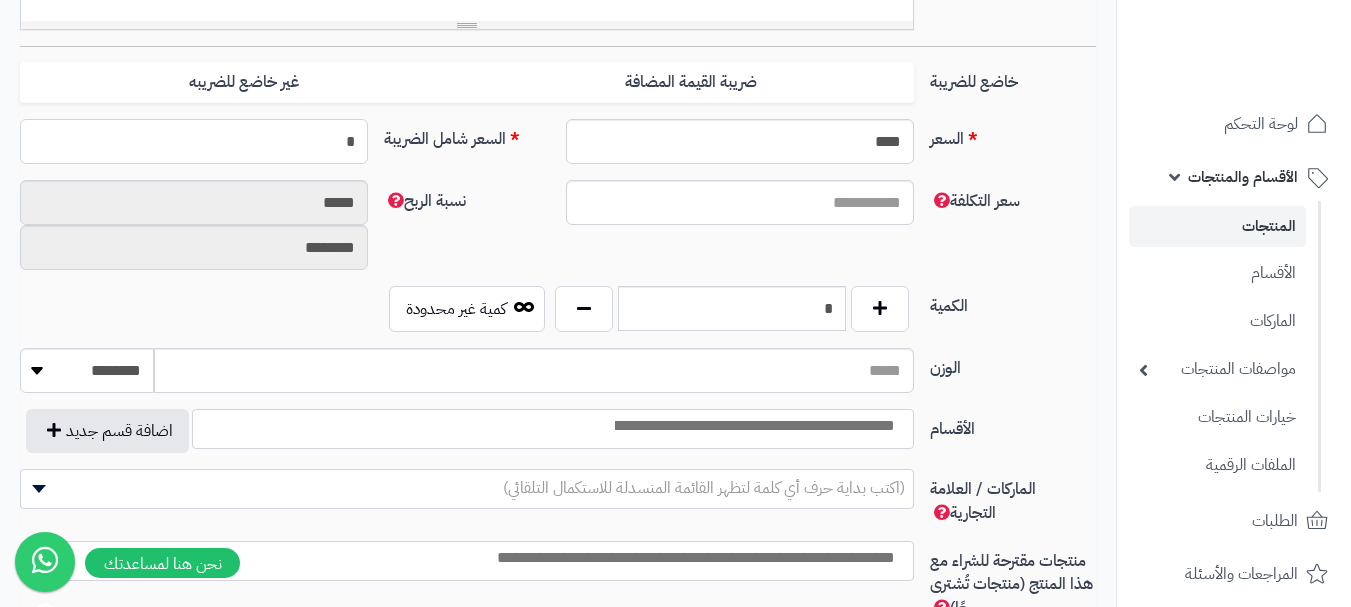 click on "*" at bounding box center (194, 141) 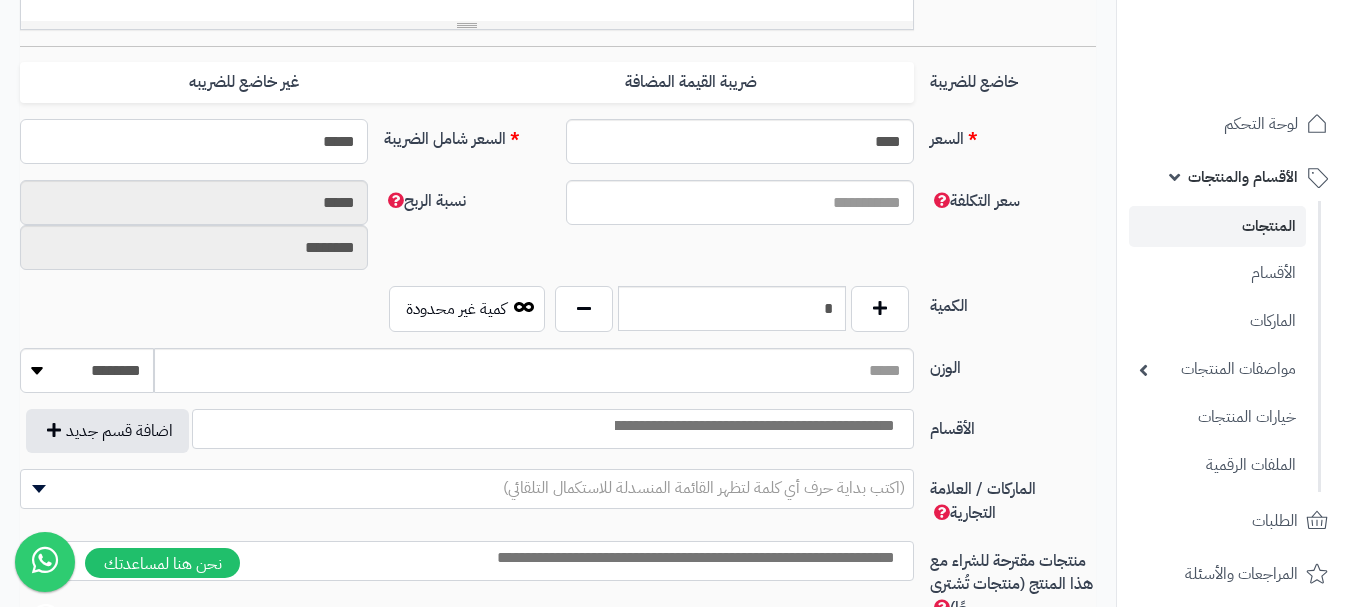 type on "******" 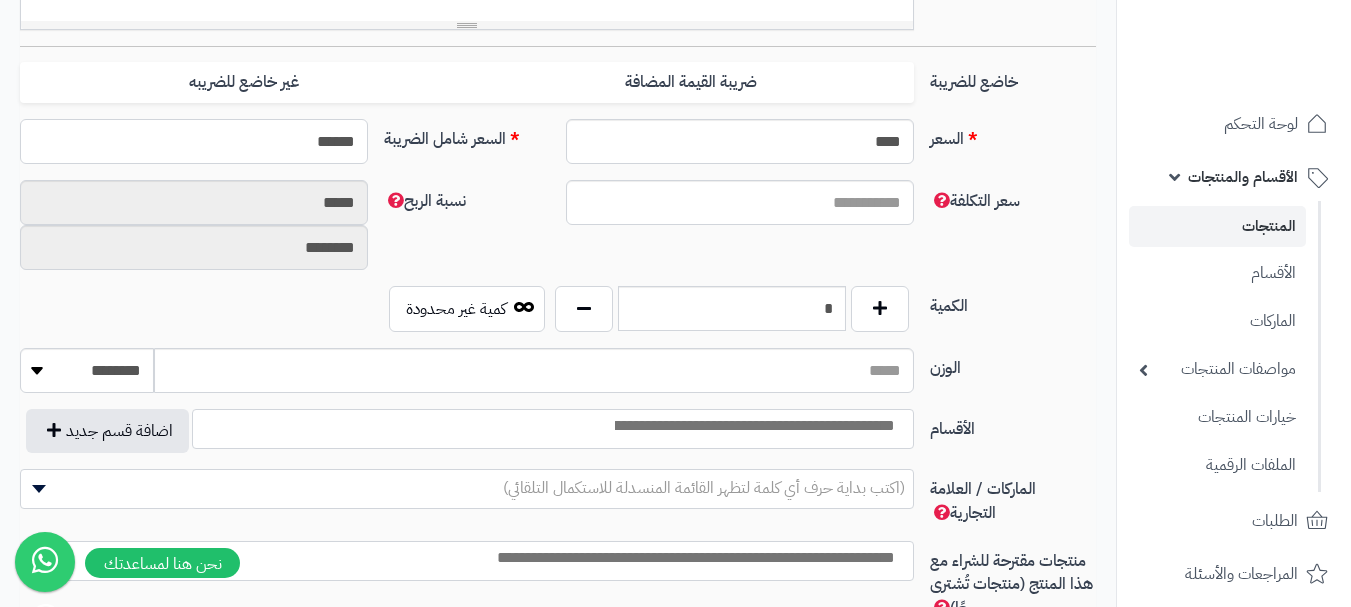 type on "**********" 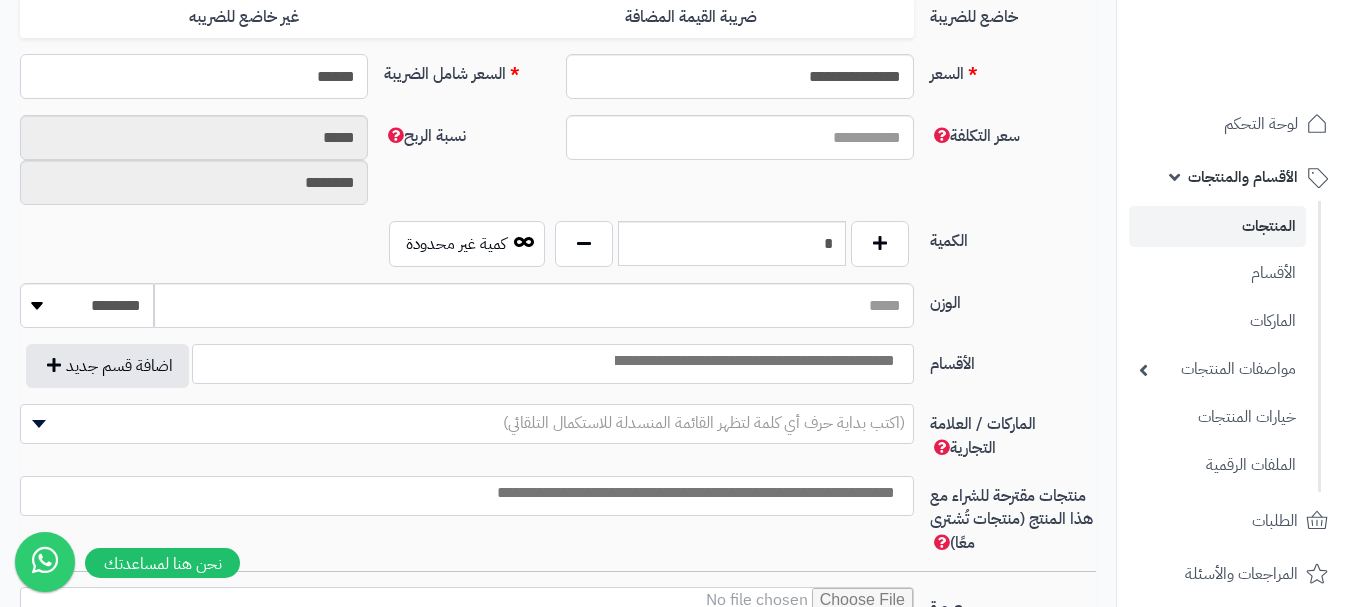 scroll, scrollTop: 900, scrollLeft: 0, axis: vertical 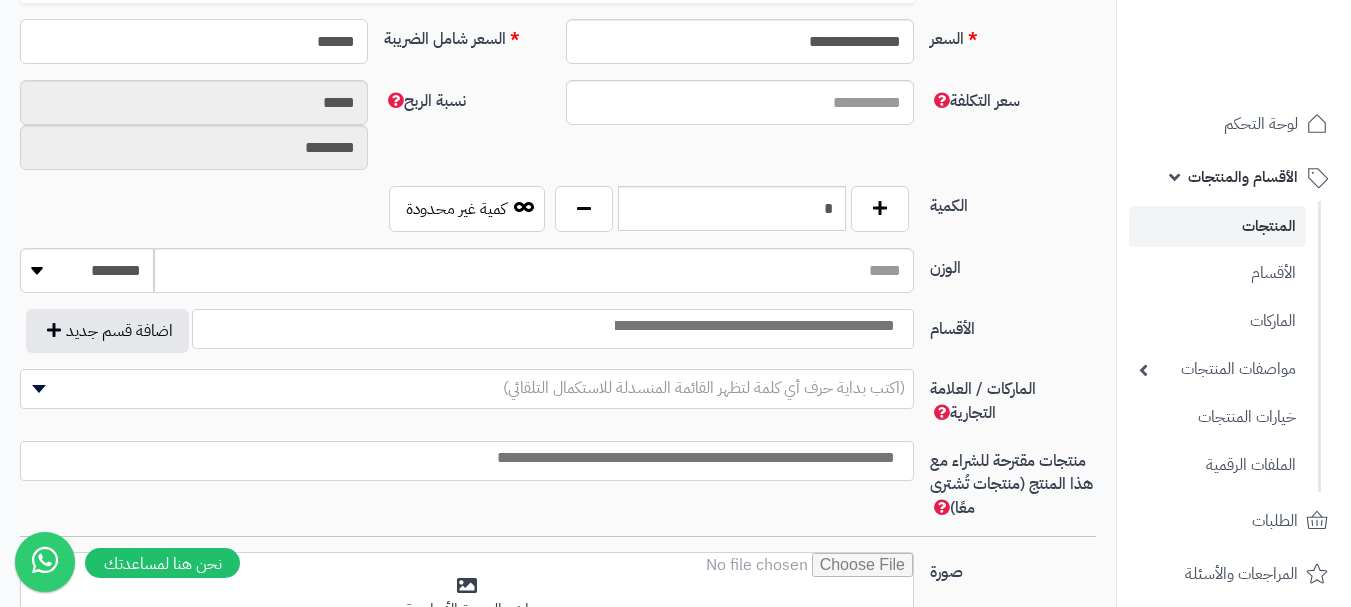 type on "******" 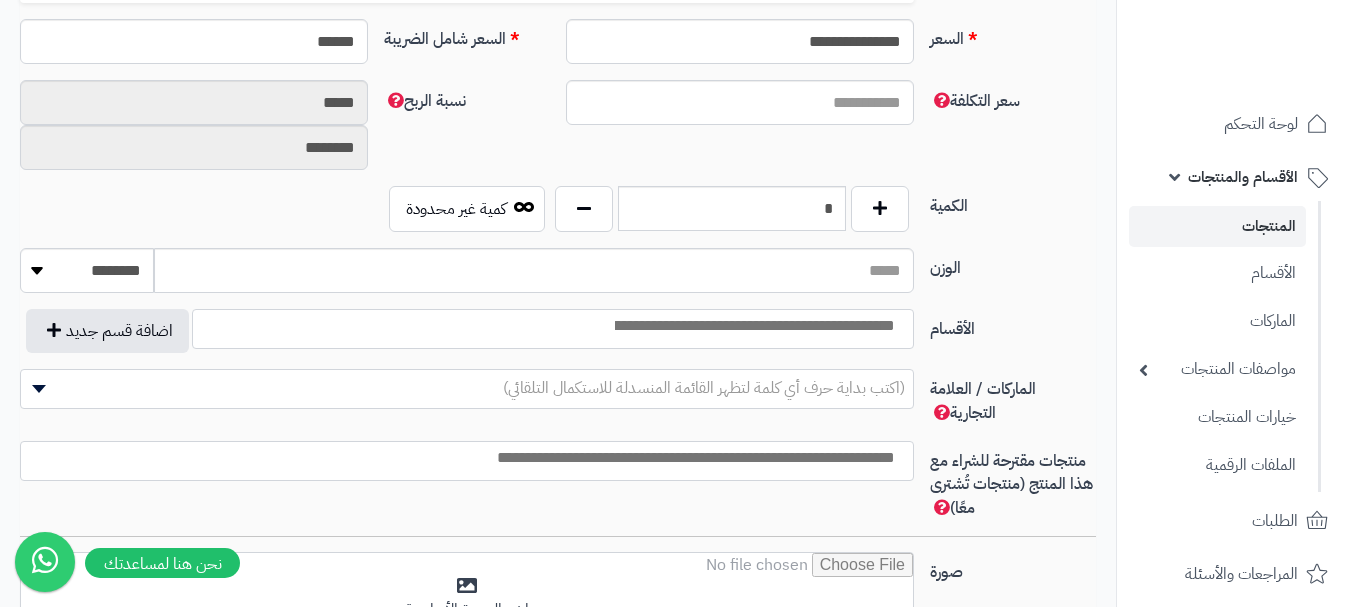 click on "سعر التكلفة
نسبة الربح
*****
********" at bounding box center (558, 133) 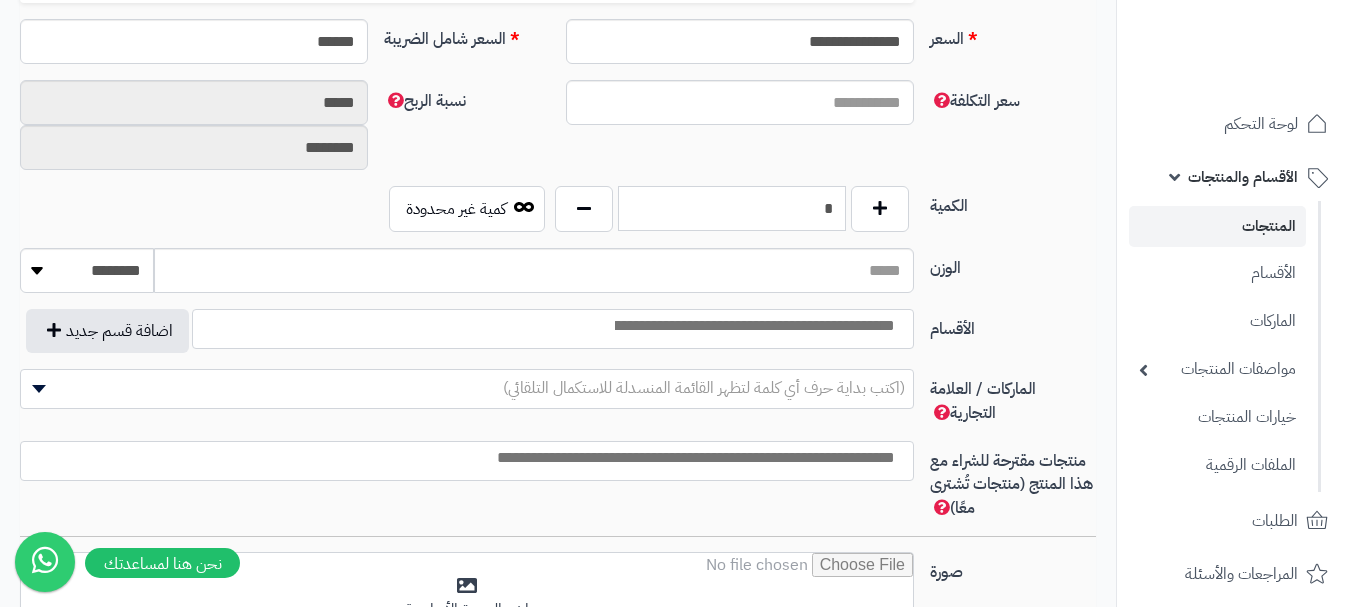 click on "*" at bounding box center (732, 208) 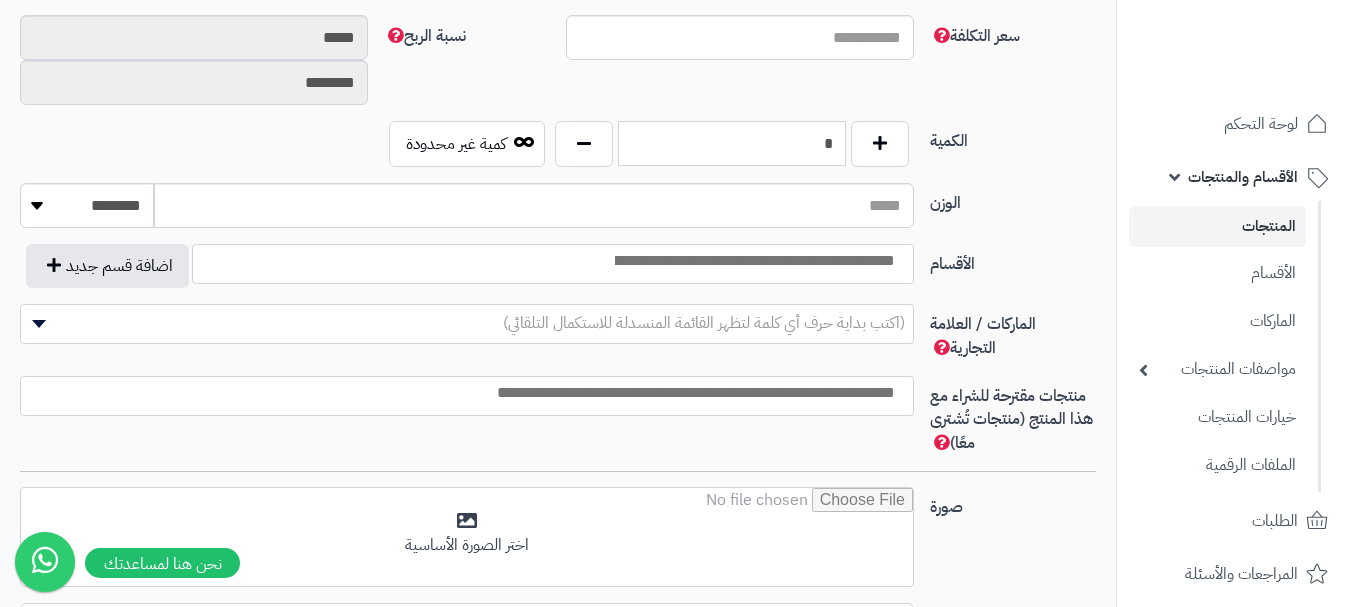scroll, scrollTop: 1000, scrollLeft: 0, axis: vertical 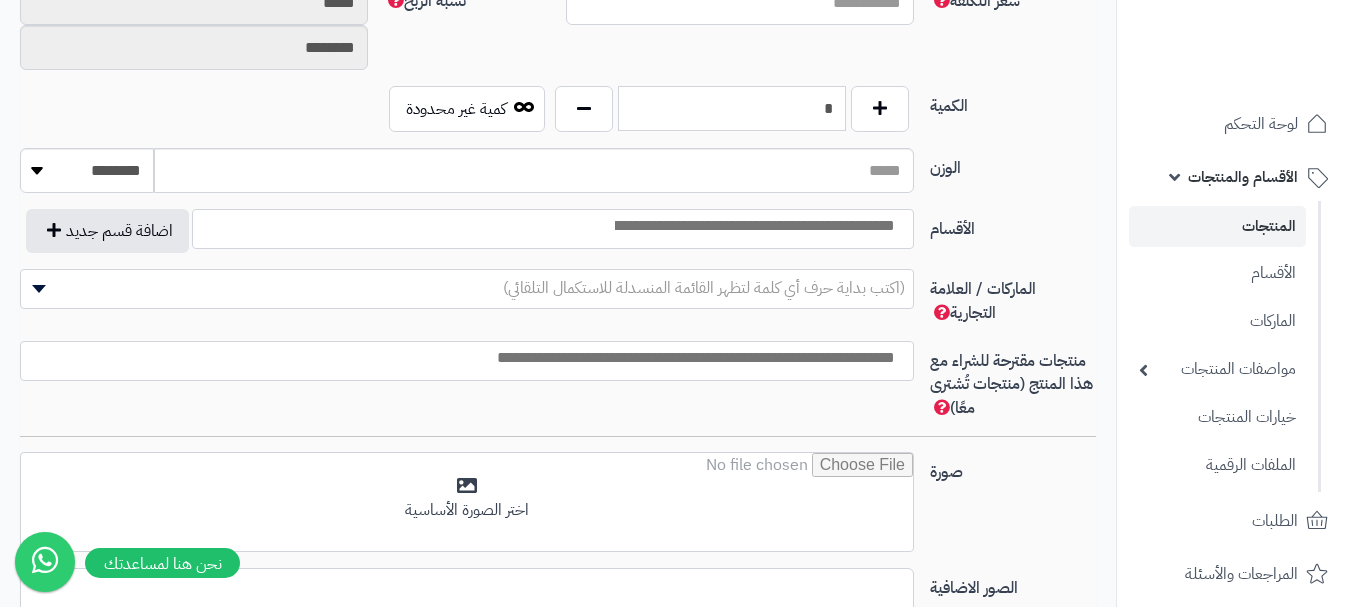 type on "*" 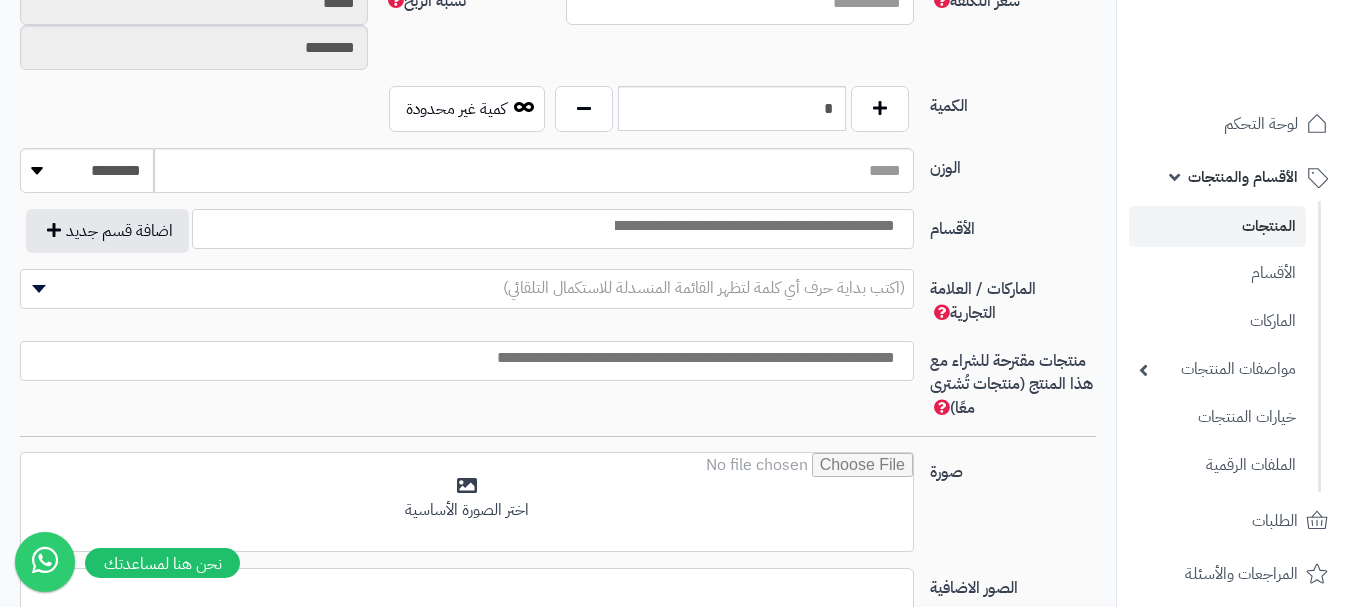 click at bounding box center [753, 226] 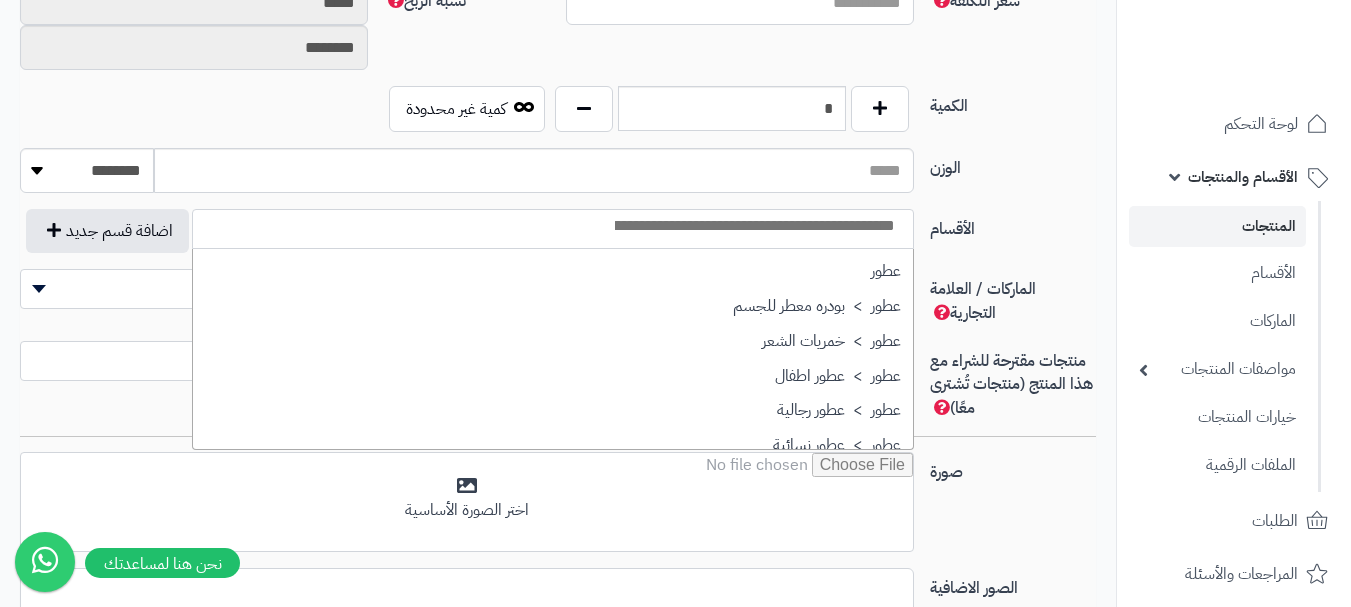 scroll, scrollTop: 700, scrollLeft: 0, axis: vertical 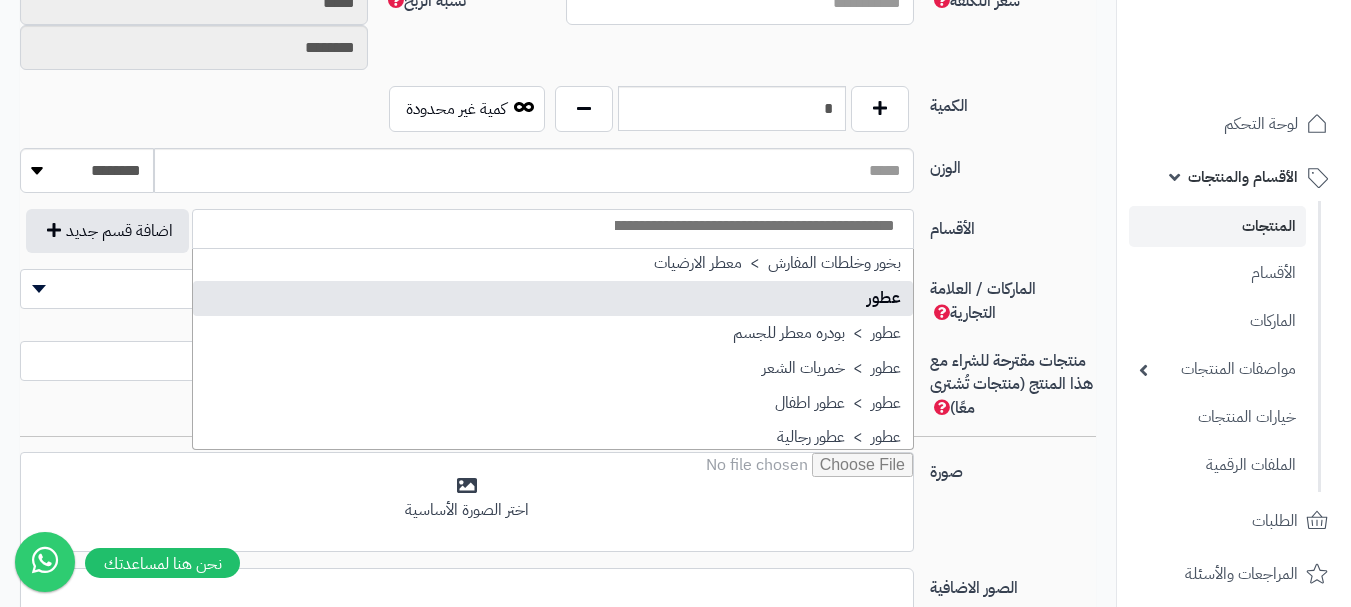 select on "**" 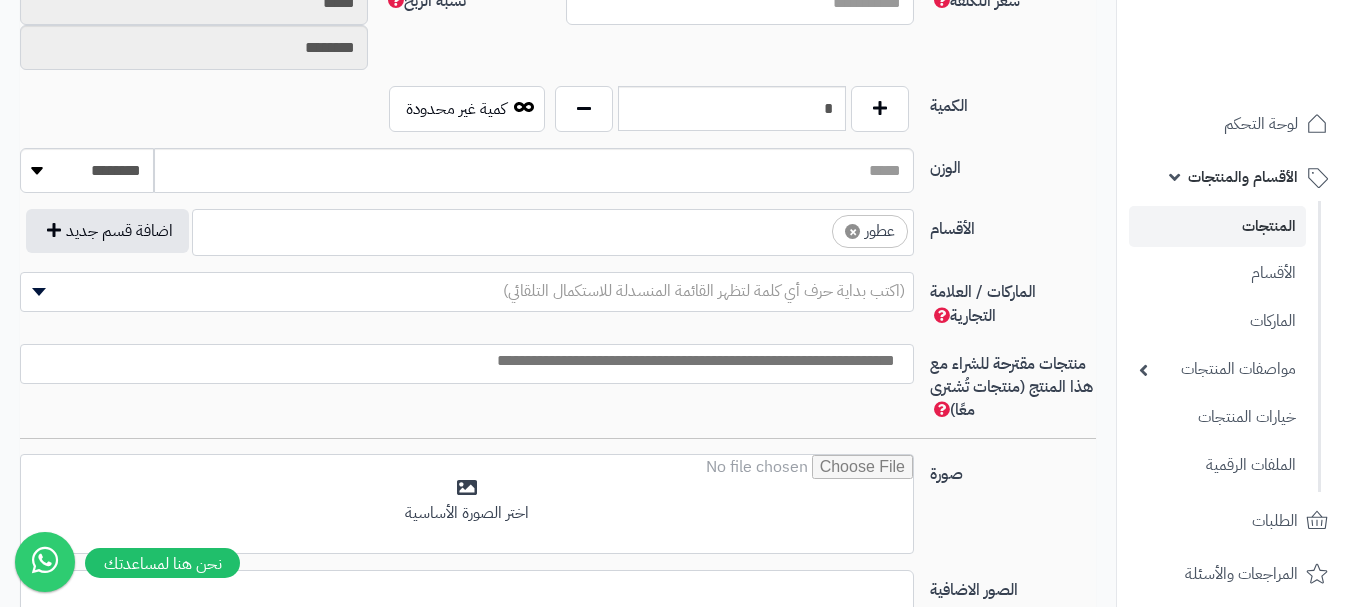 scroll, scrollTop: 525, scrollLeft: 0, axis: vertical 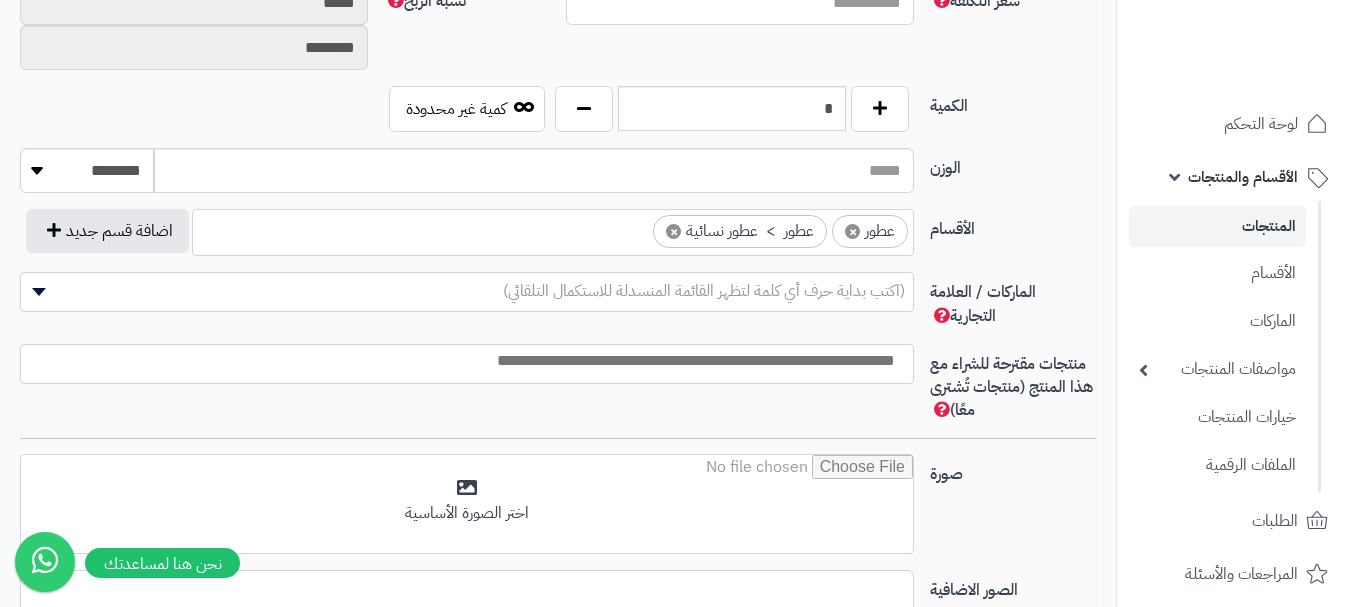 click on "(اكتب بداية حرف أي كلمة لتظهر القائمة المنسدلة للاستكمال التلقائي)" at bounding box center (704, 291) 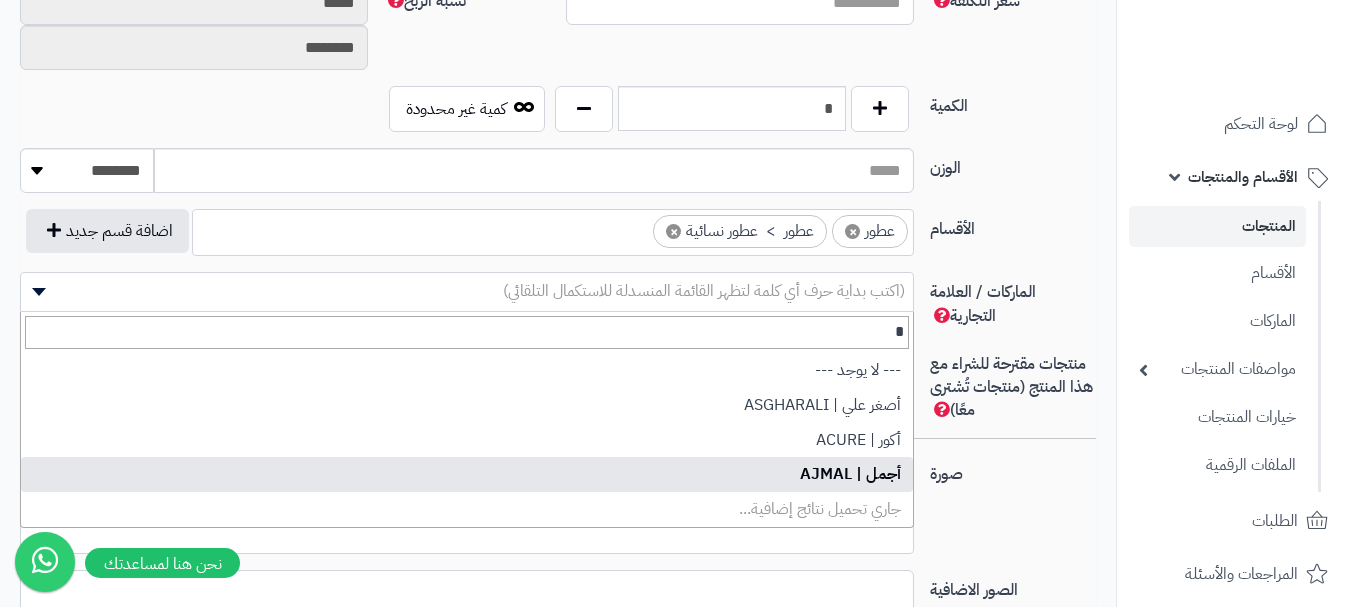 type on "*" 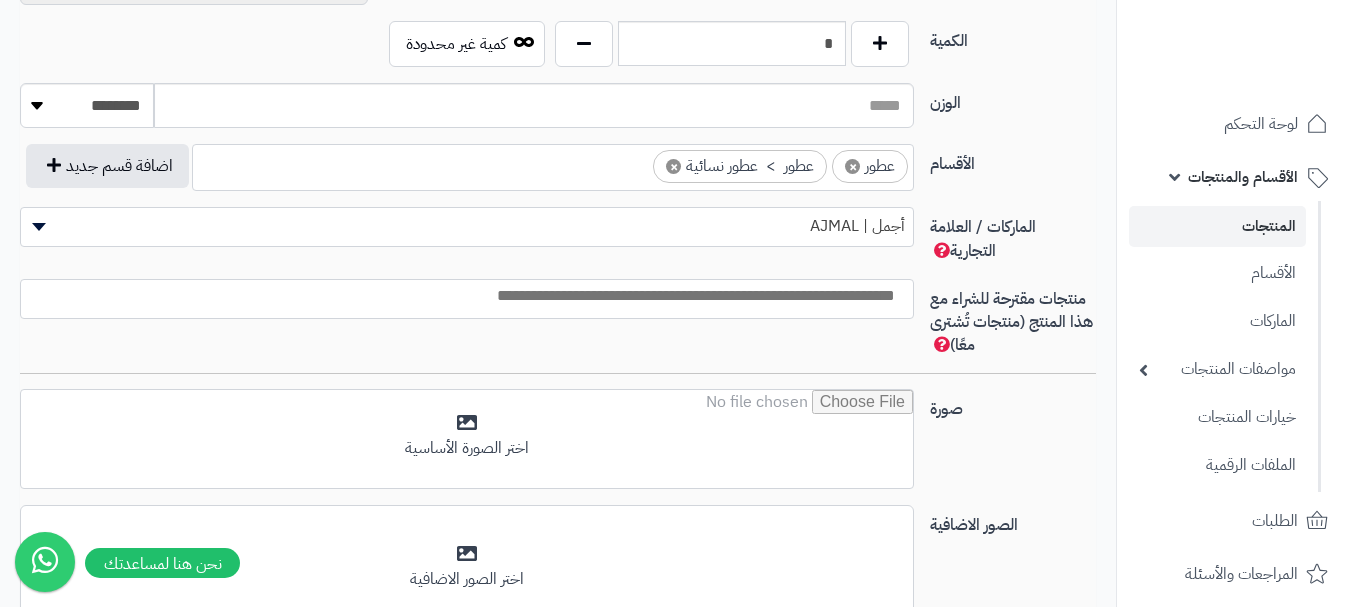 scroll, scrollTop: 1100, scrollLeft: 0, axis: vertical 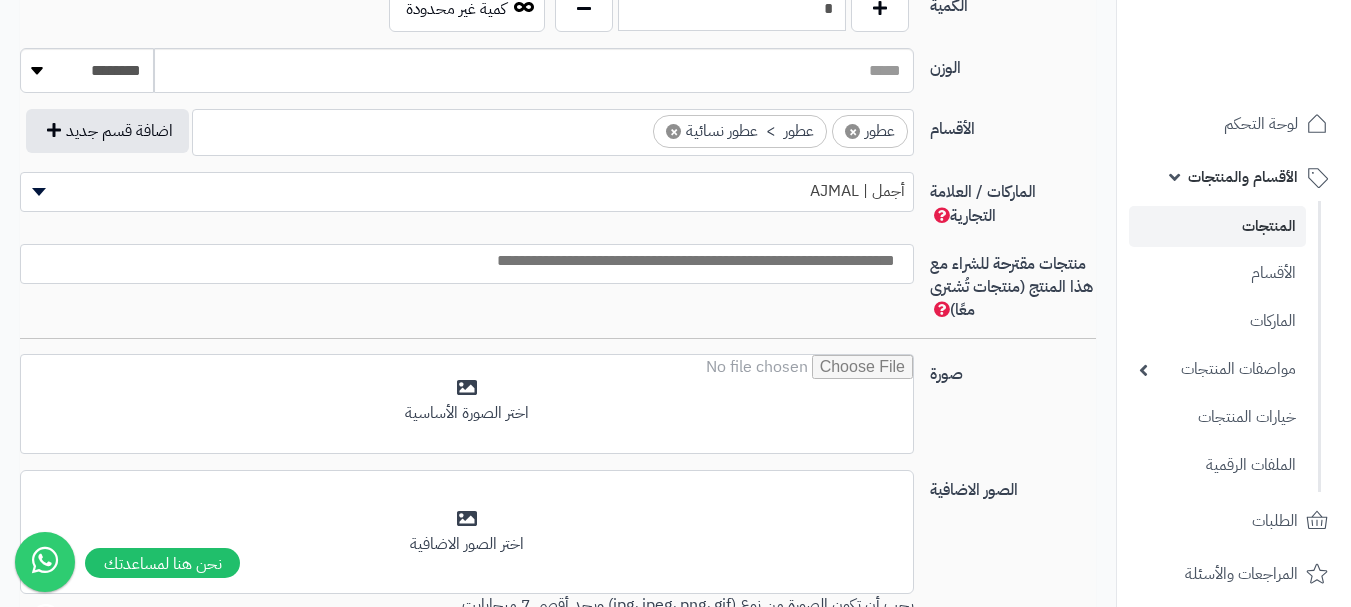 click at bounding box center [462, 261] 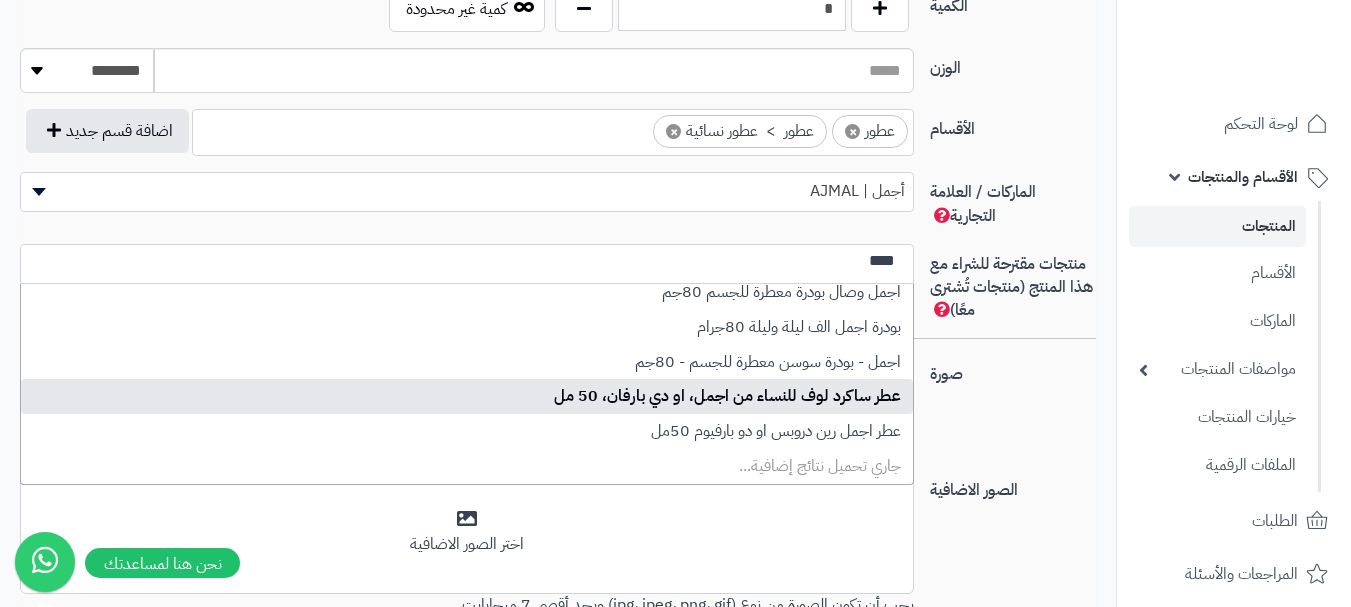 scroll, scrollTop: 148, scrollLeft: 0, axis: vertical 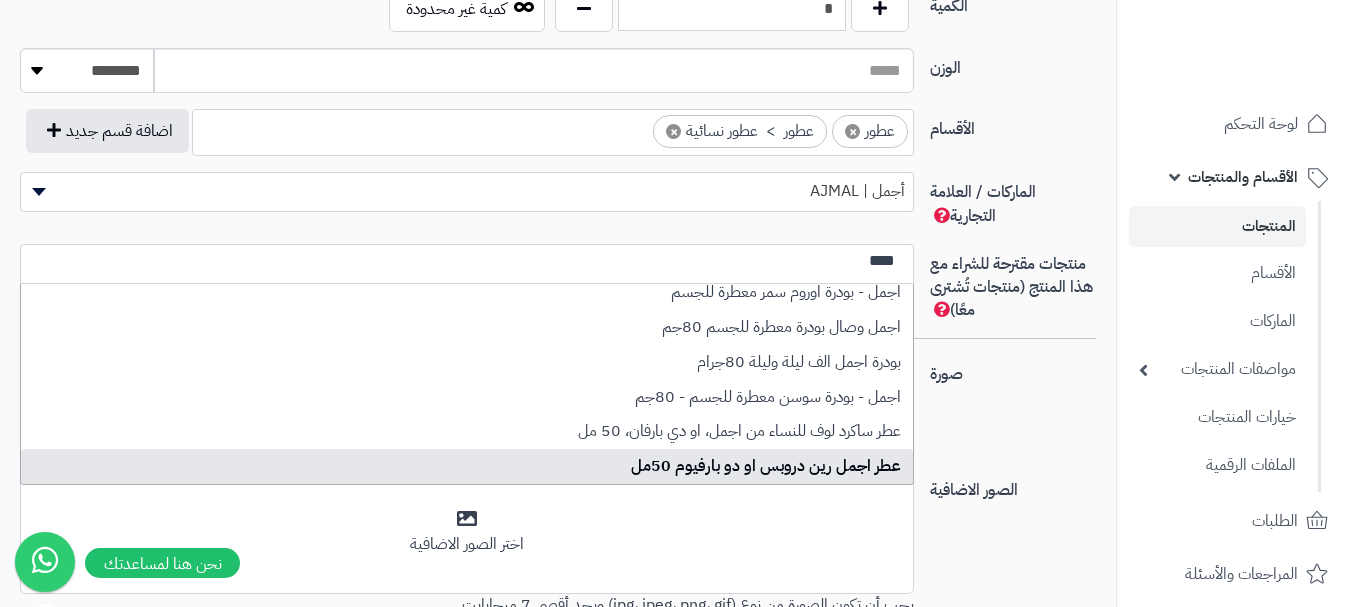 type on "****" 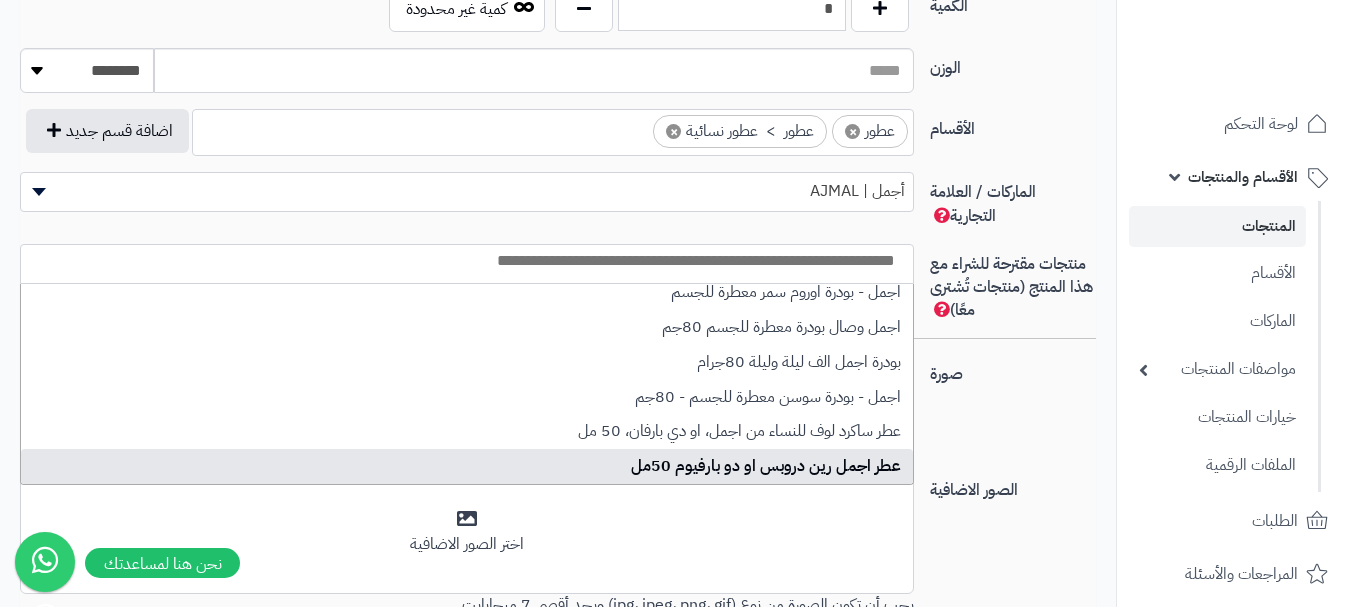 scroll, scrollTop: 0, scrollLeft: 0, axis: both 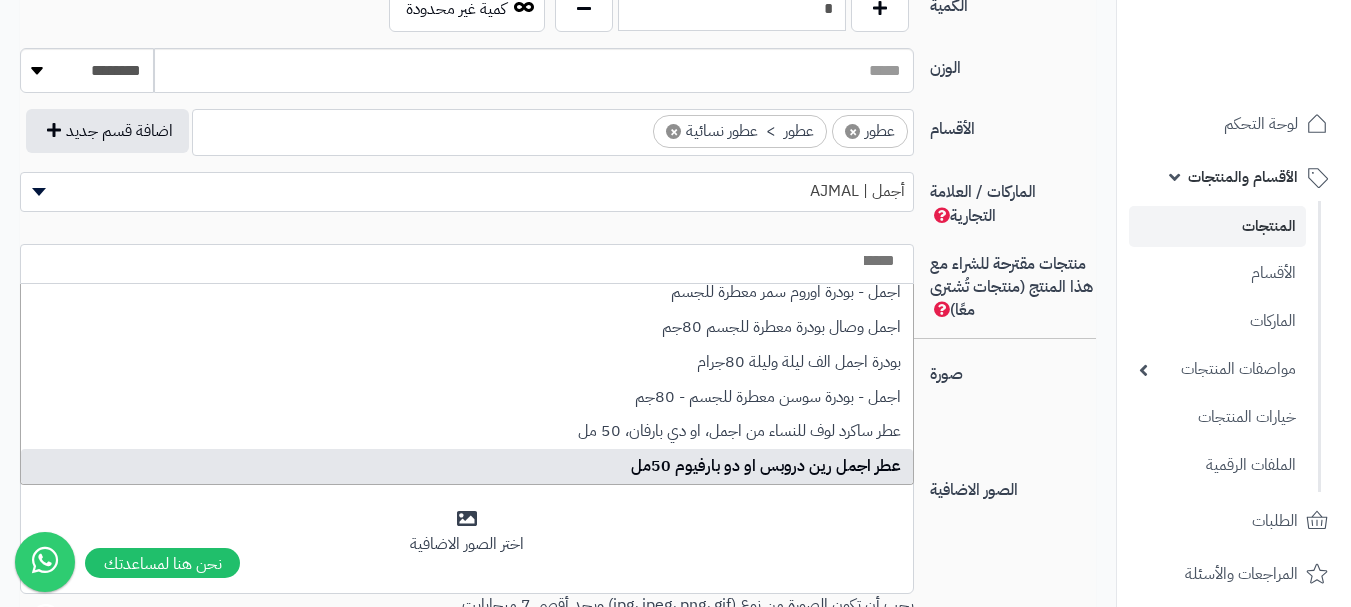 select on "****" 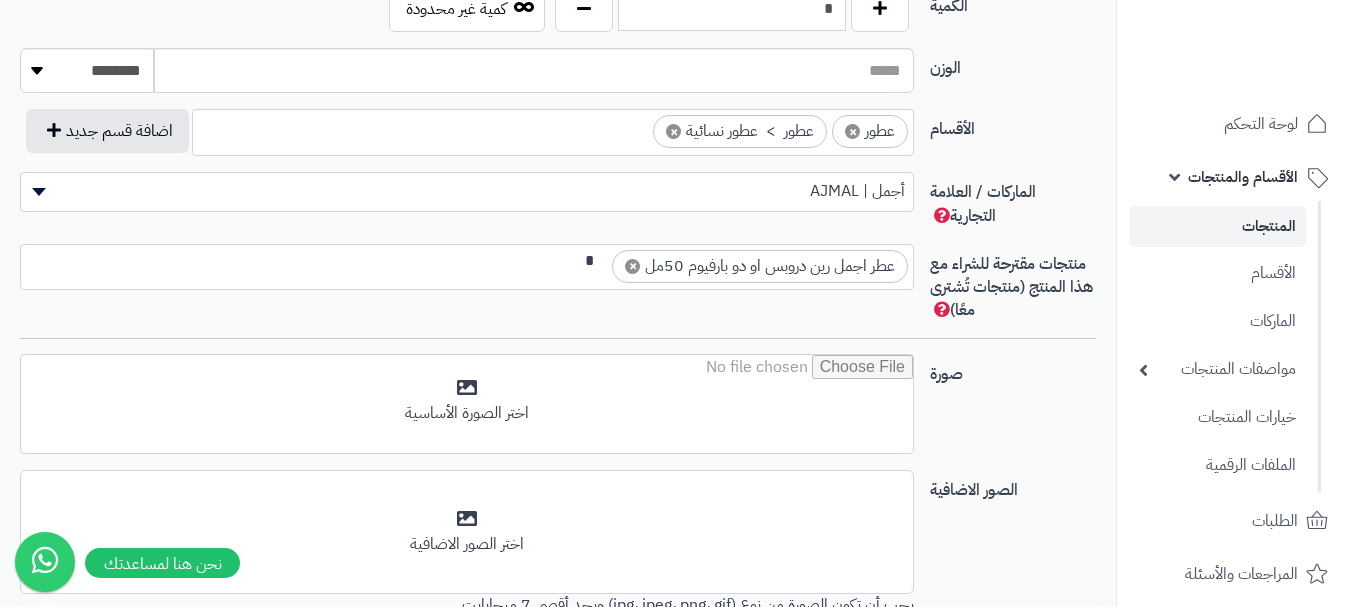 scroll, scrollTop: 0, scrollLeft: -8, axis: horizontal 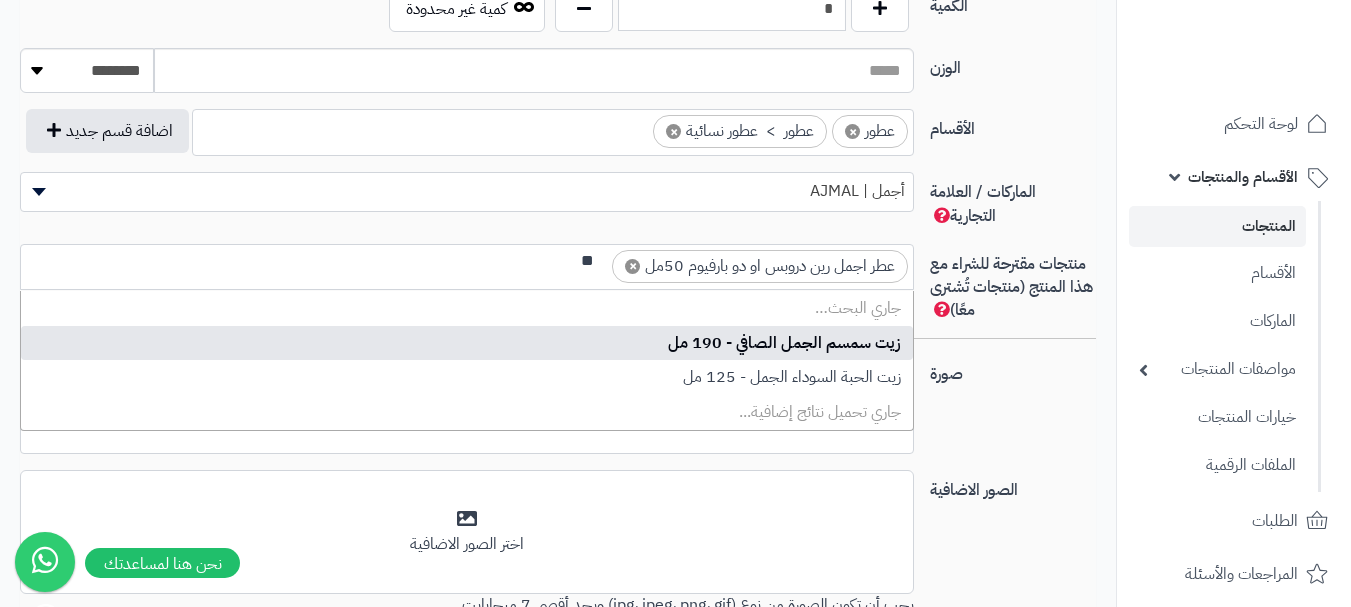 type on "*" 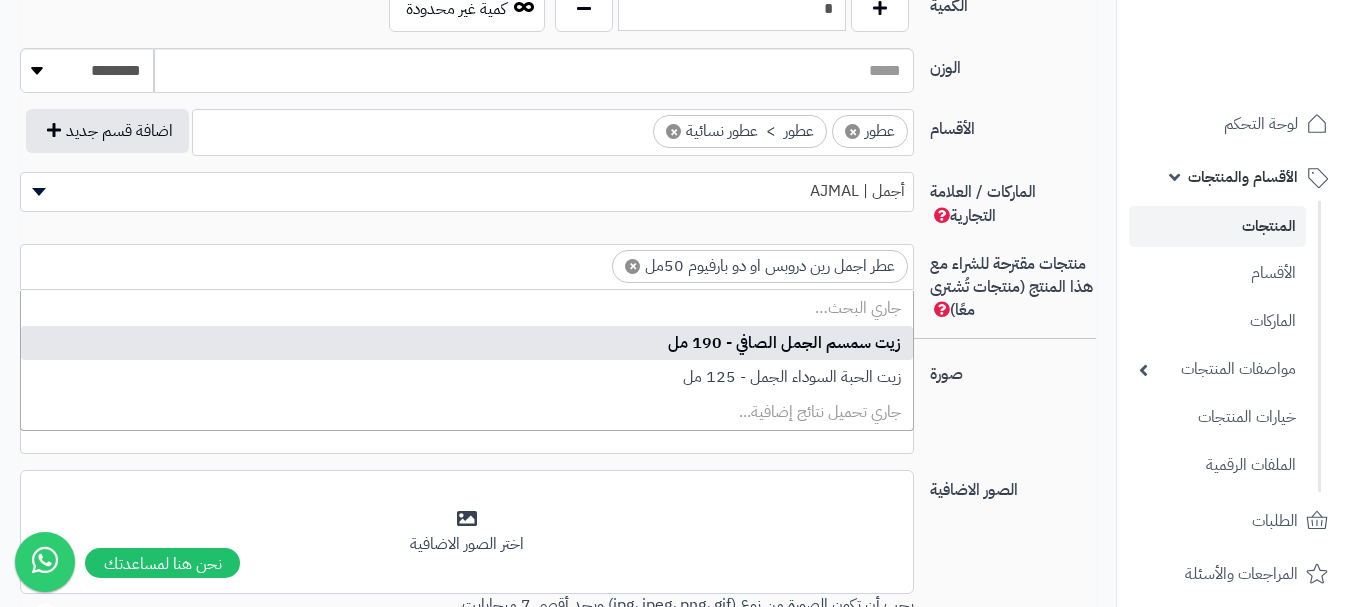 type 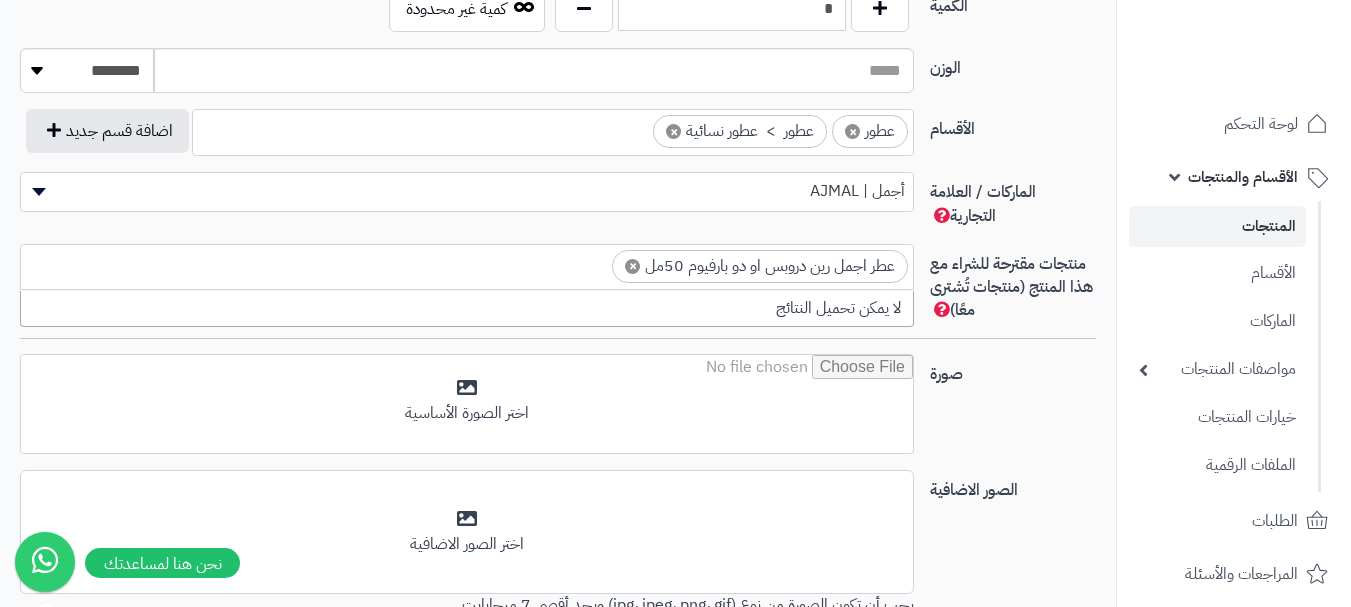 scroll, scrollTop: 0, scrollLeft: -10, axis: horizontal 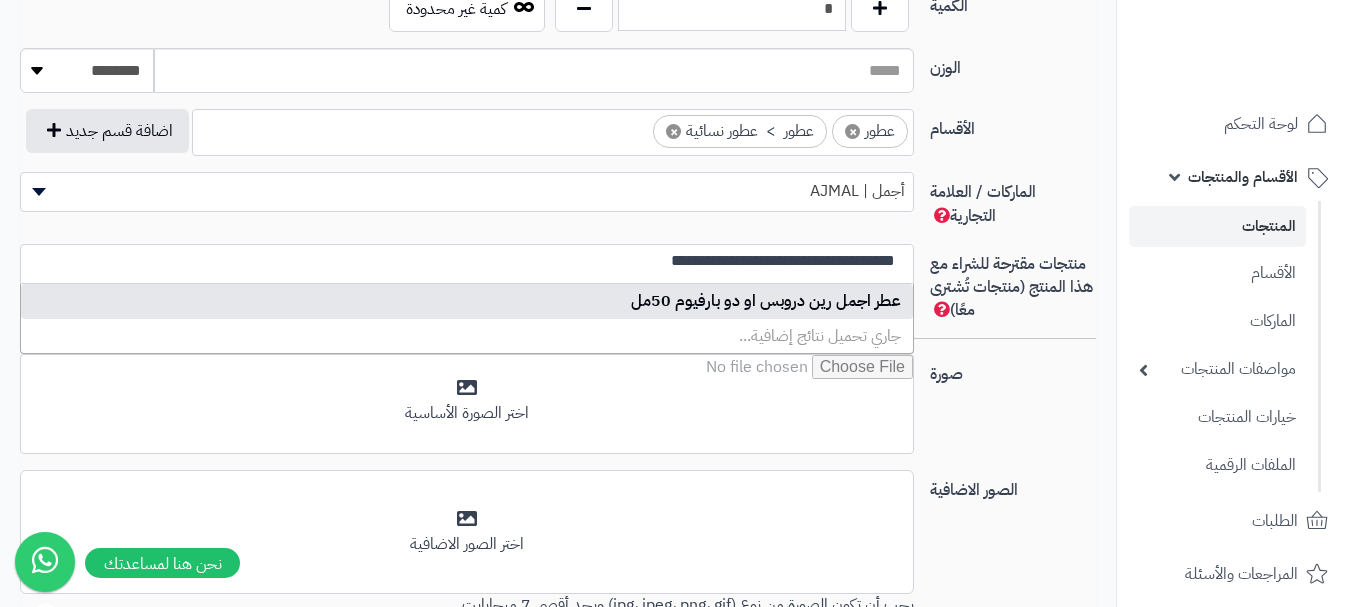 select on "****" 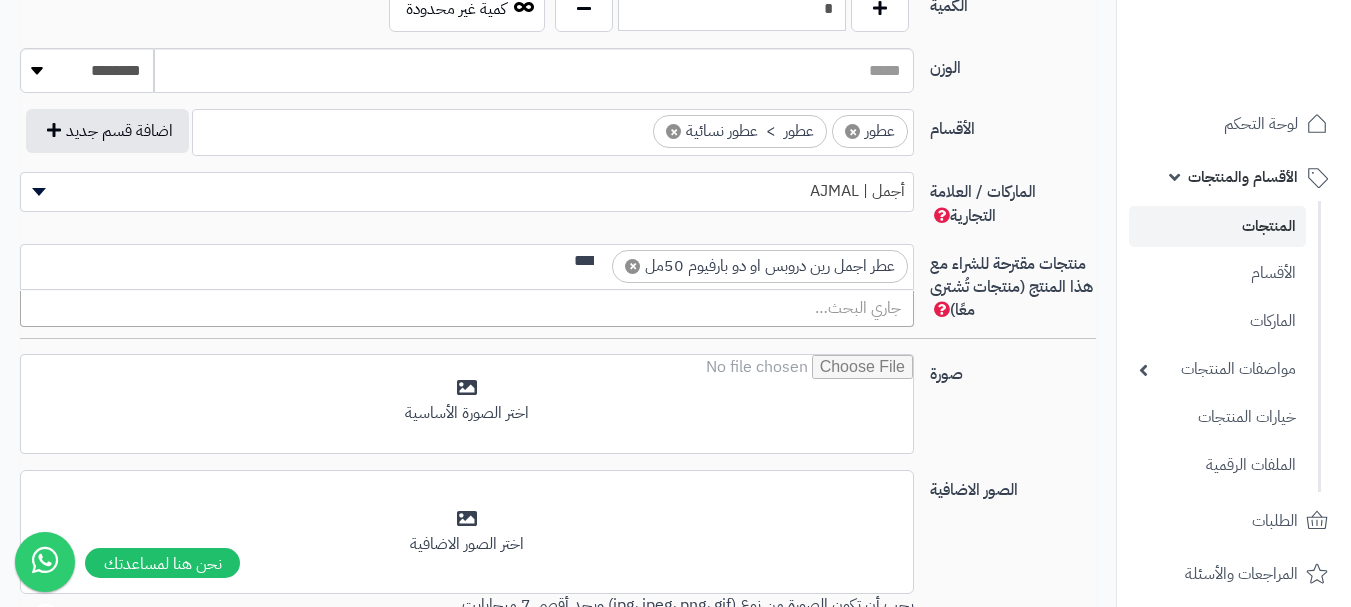 scroll, scrollTop: 0, scrollLeft: -3, axis: horizontal 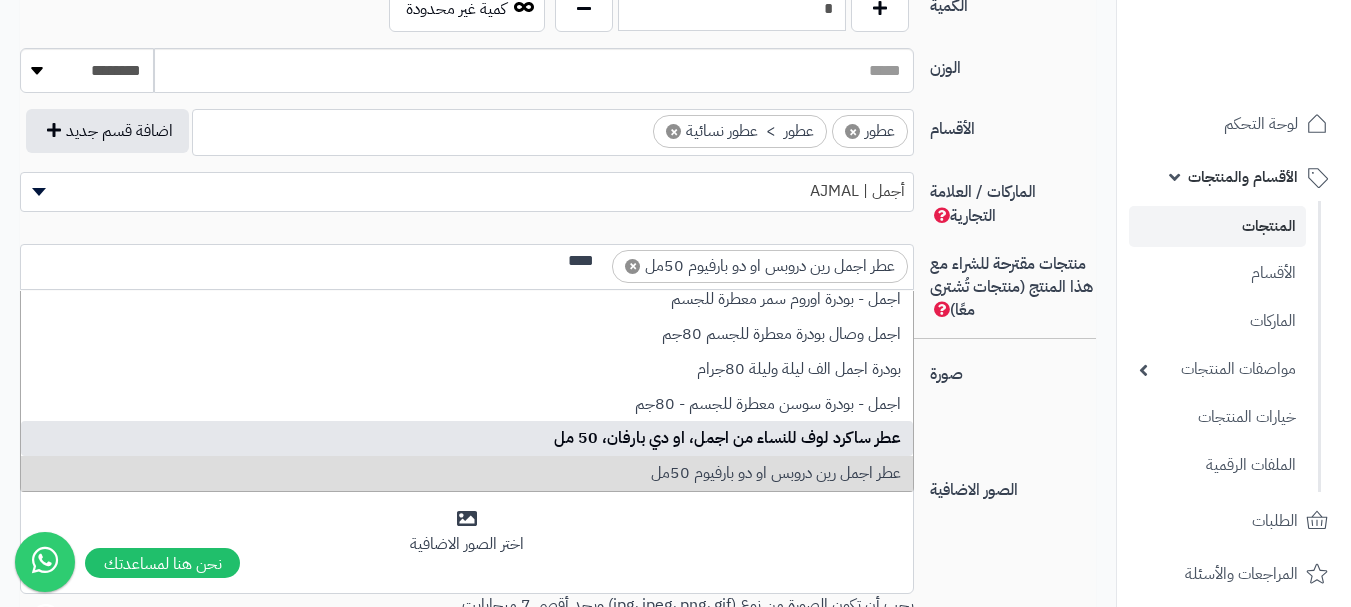 type on "****" 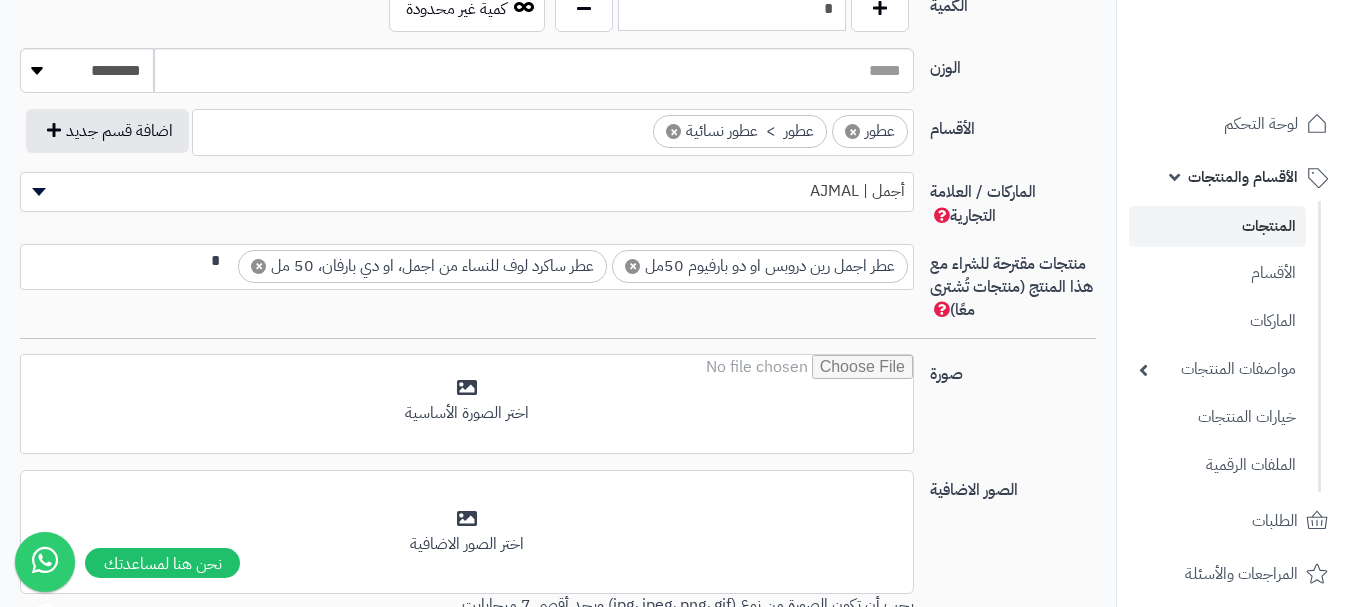 scroll, scrollTop: 0, scrollLeft: -1, axis: horizontal 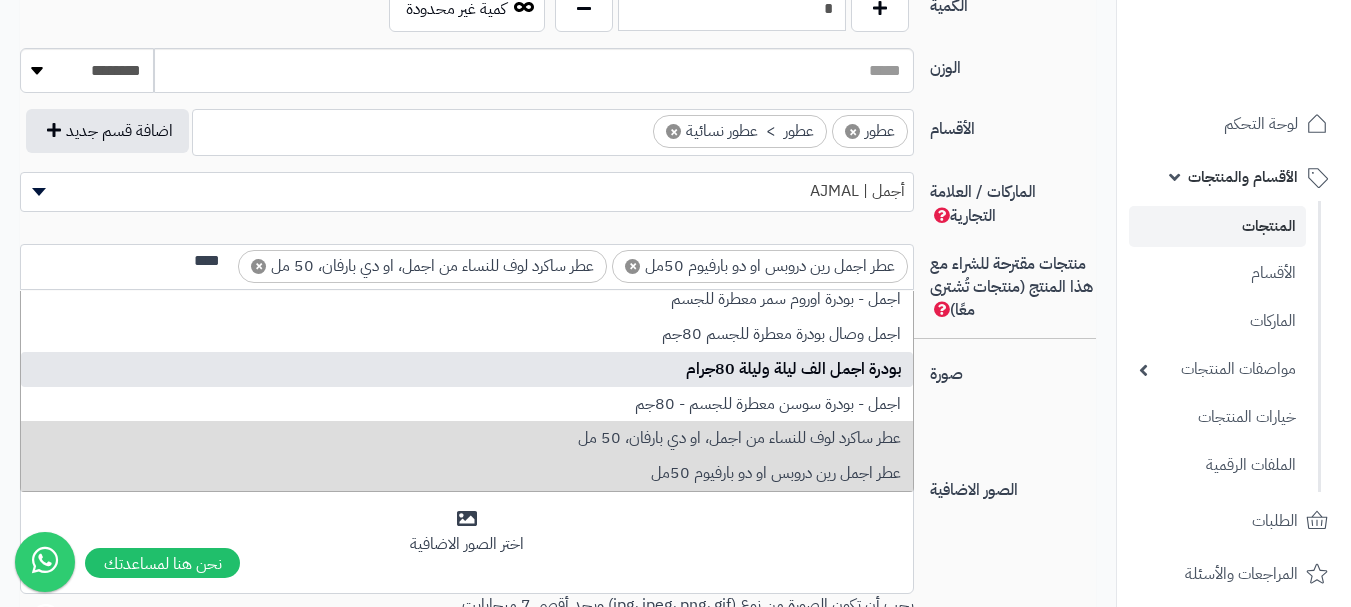type on "****" 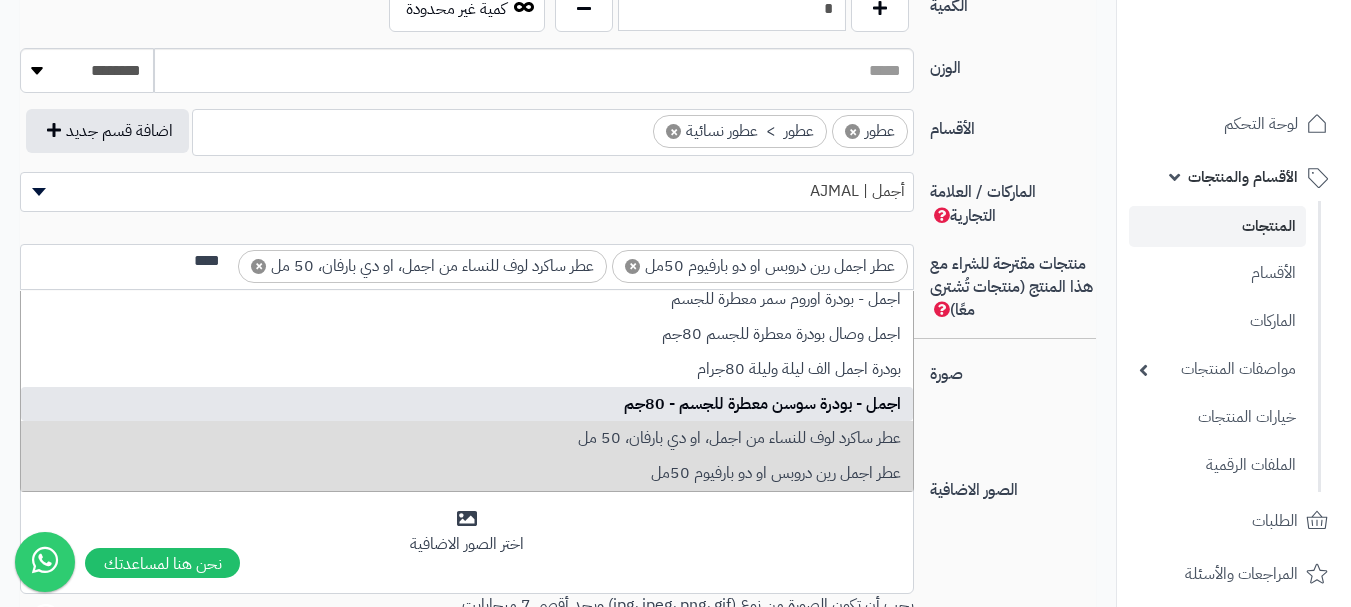 scroll, scrollTop: 0, scrollLeft: 0, axis: both 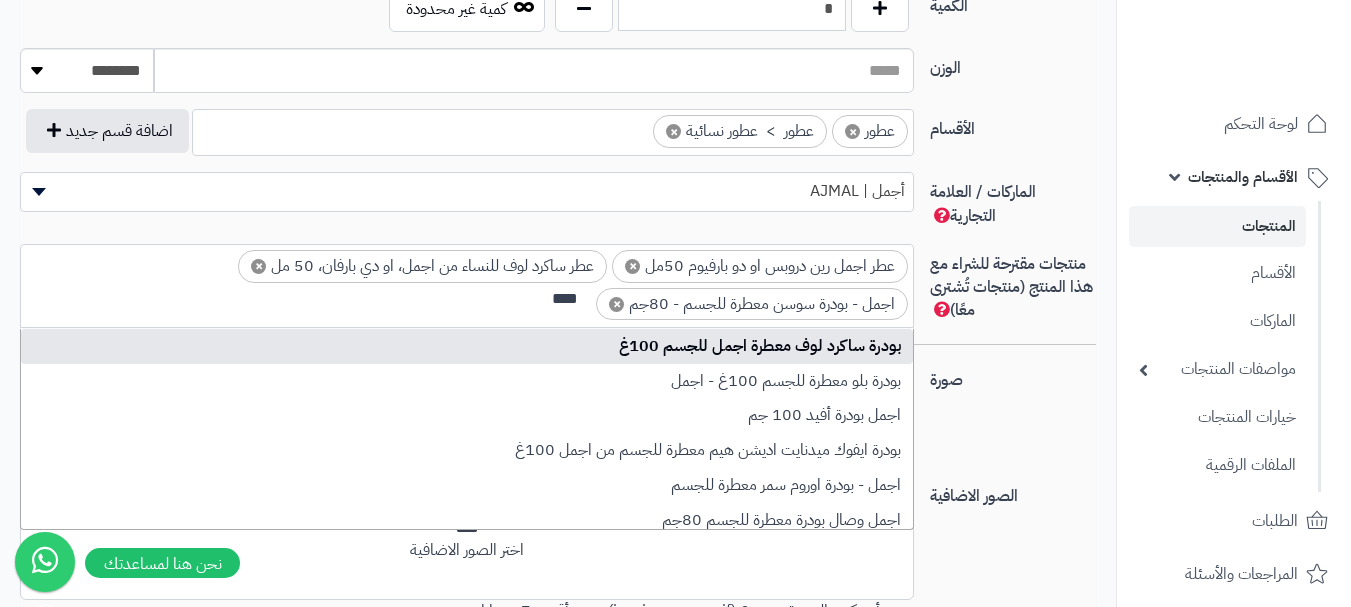 type on "****" 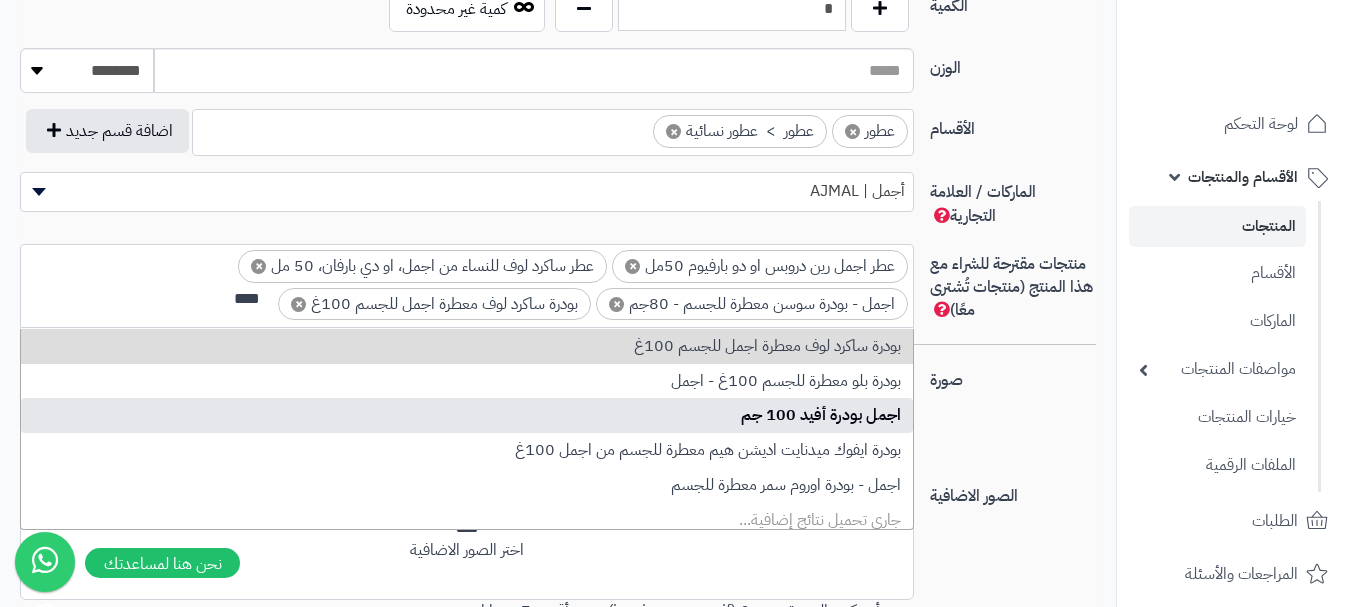 type on "****" 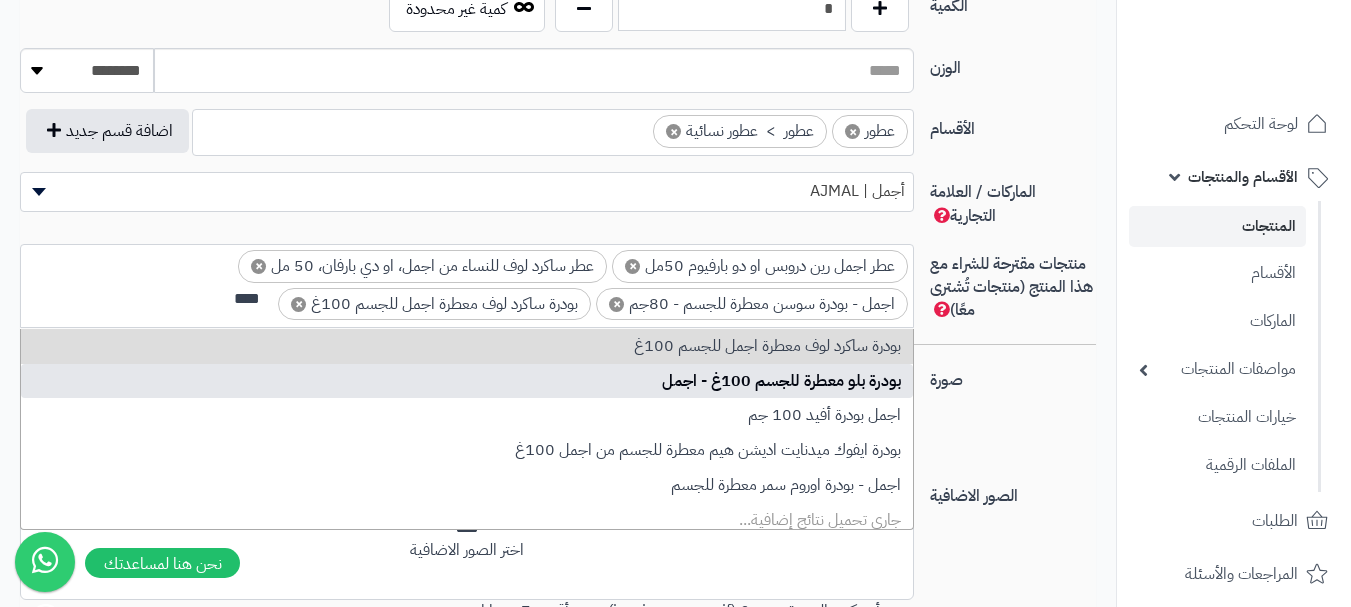type 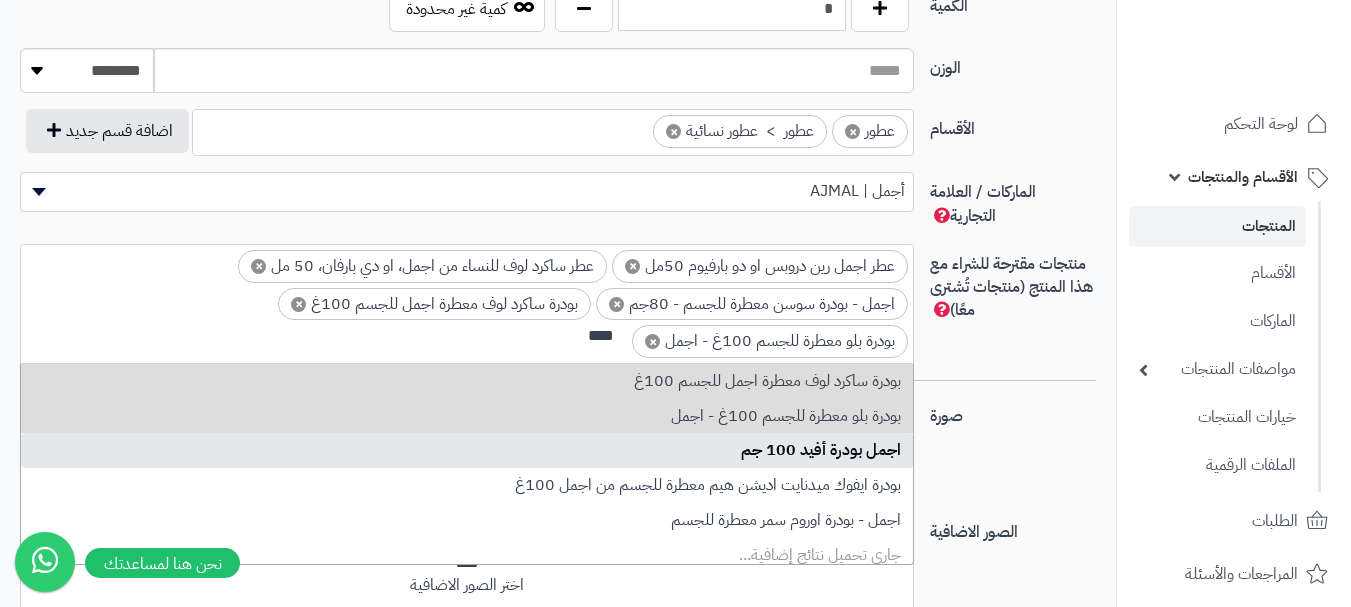 type on "****" 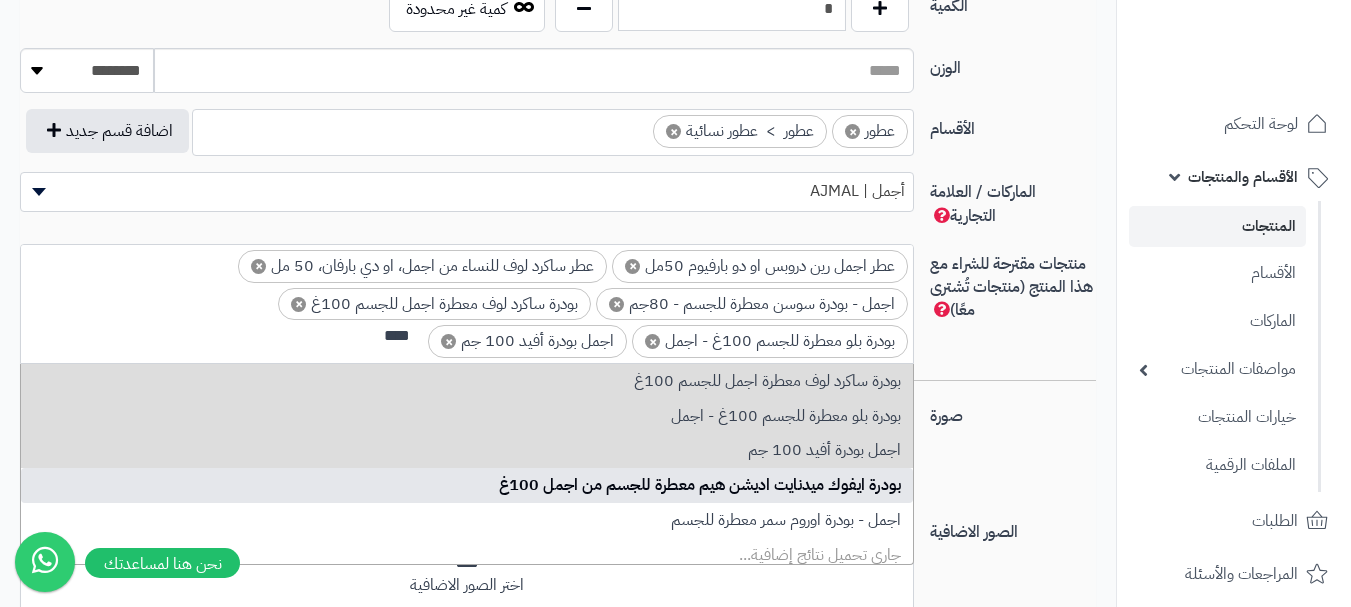 type on "****" 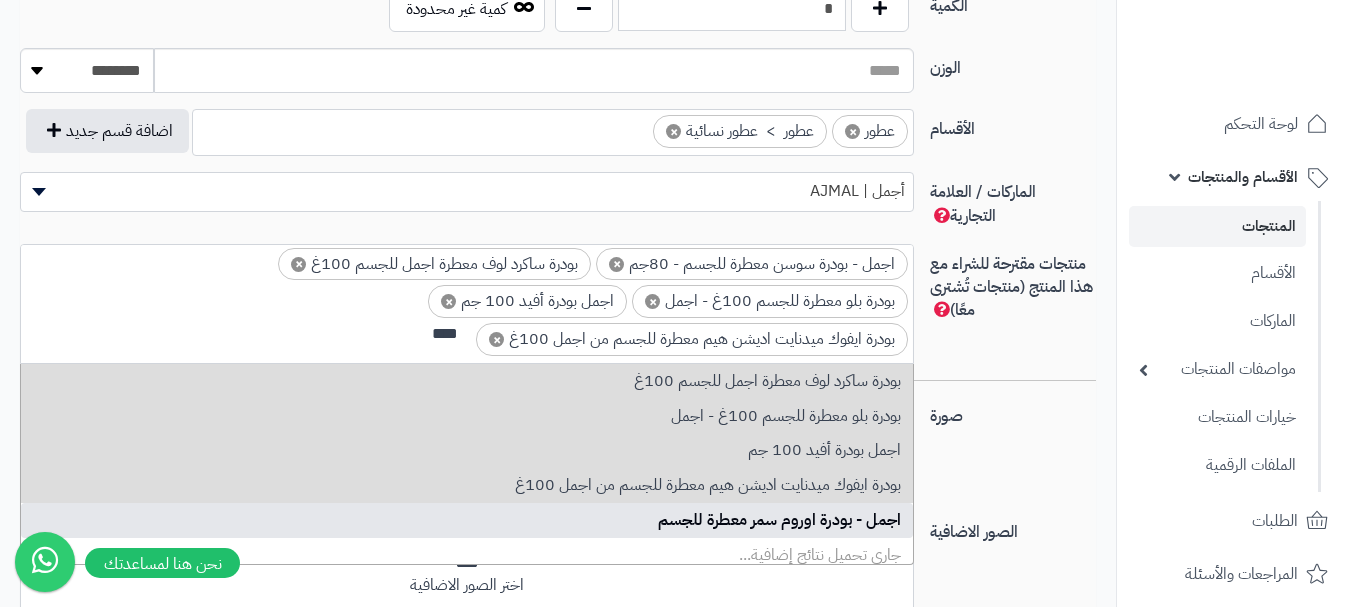 type on "****" 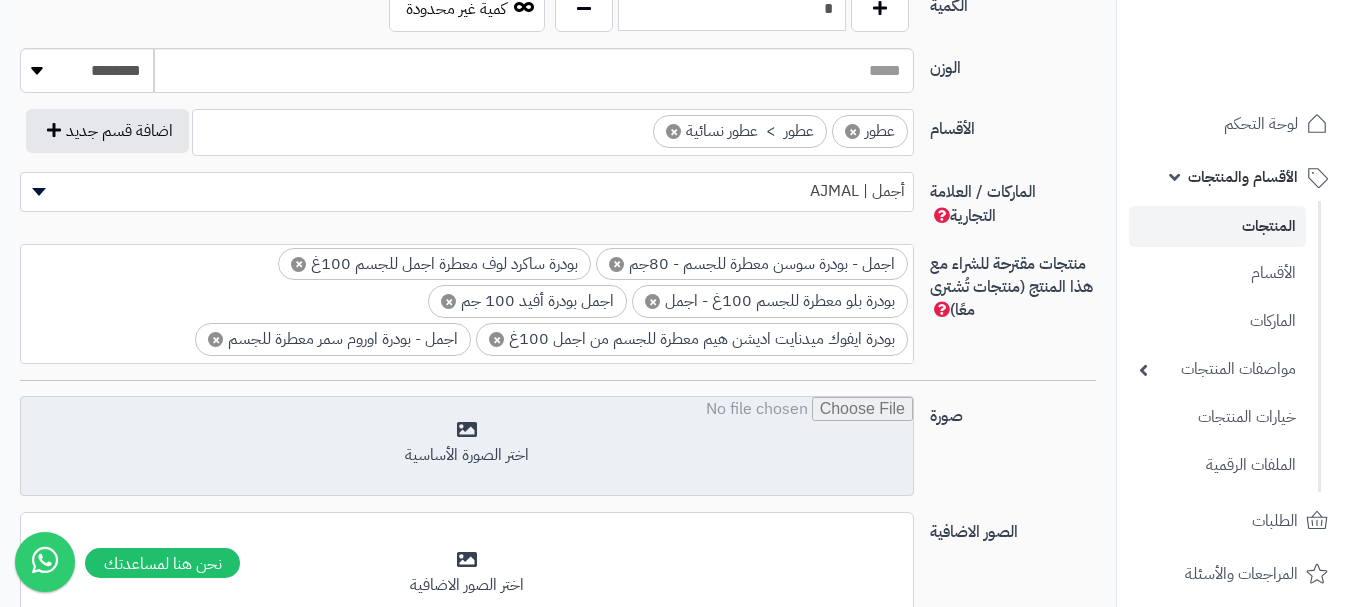 click at bounding box center (467, 447) 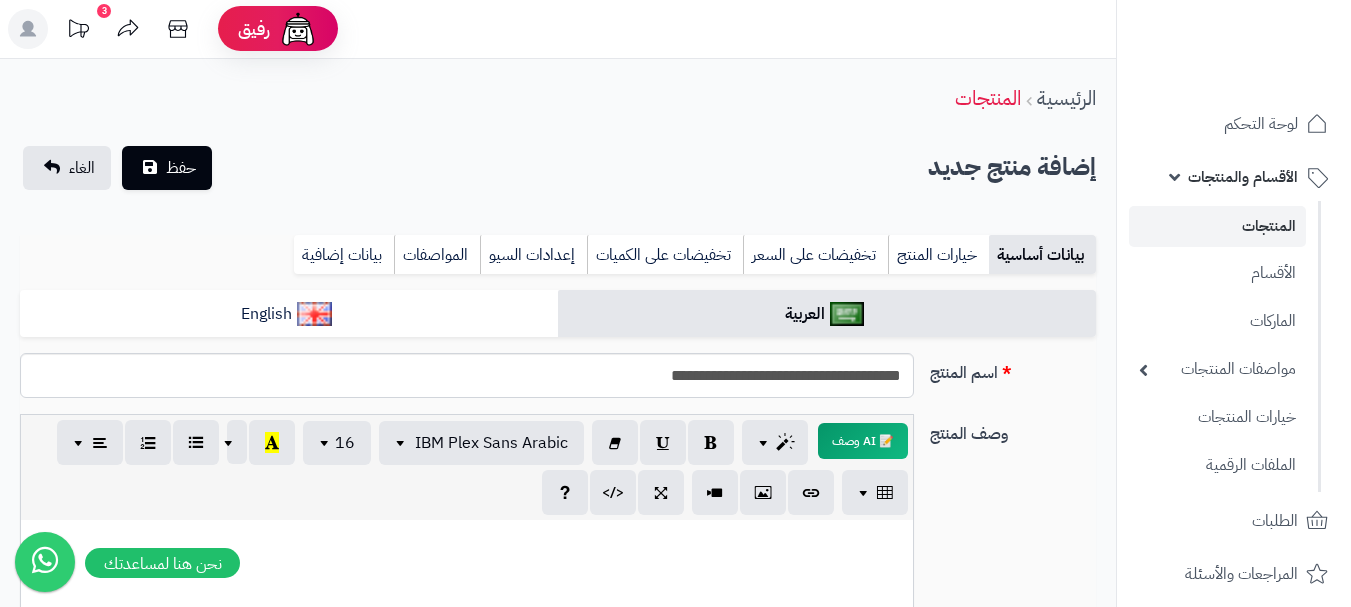 scroll, scrollTop: 0, scrollLeft: 0, axis: both 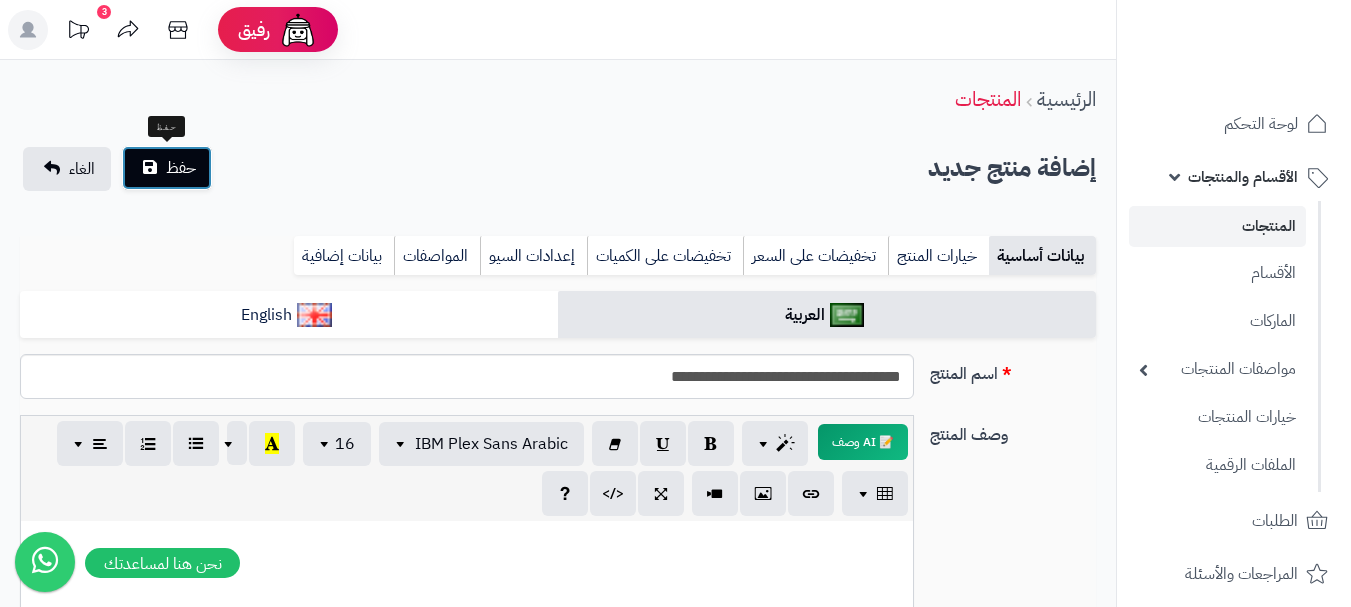 click on "حفظ" at bounding box center [167, 168] 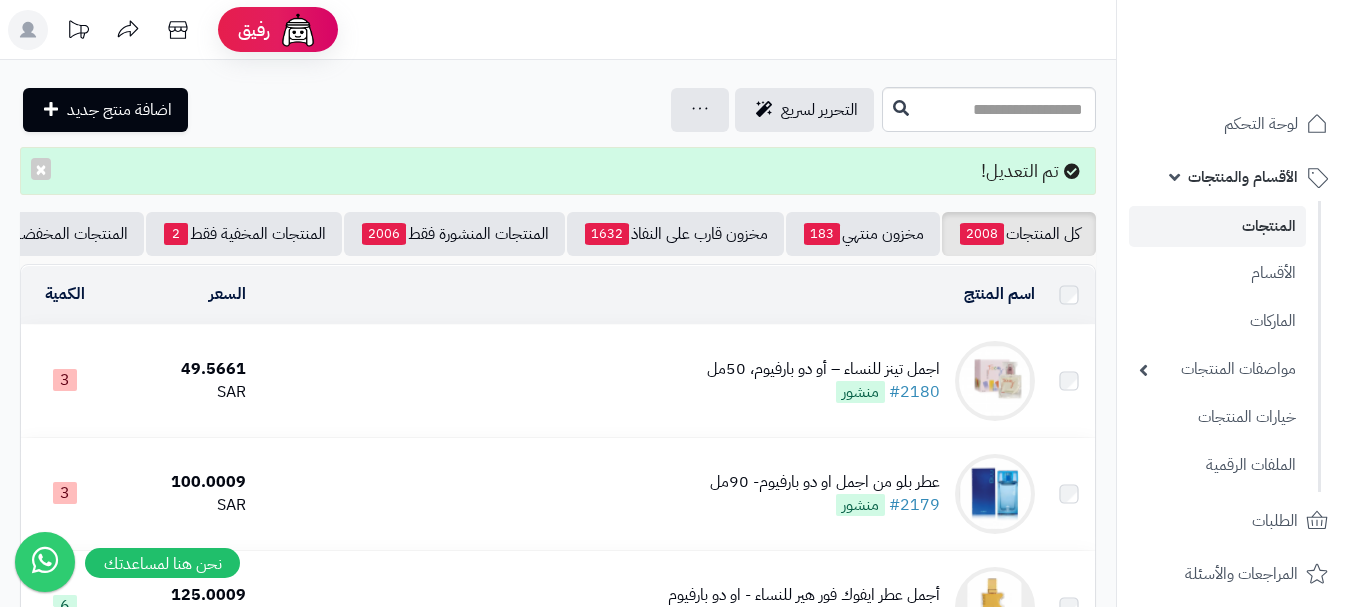 scroll, scrollTop: 0, scrollLeft: 0, axis: both 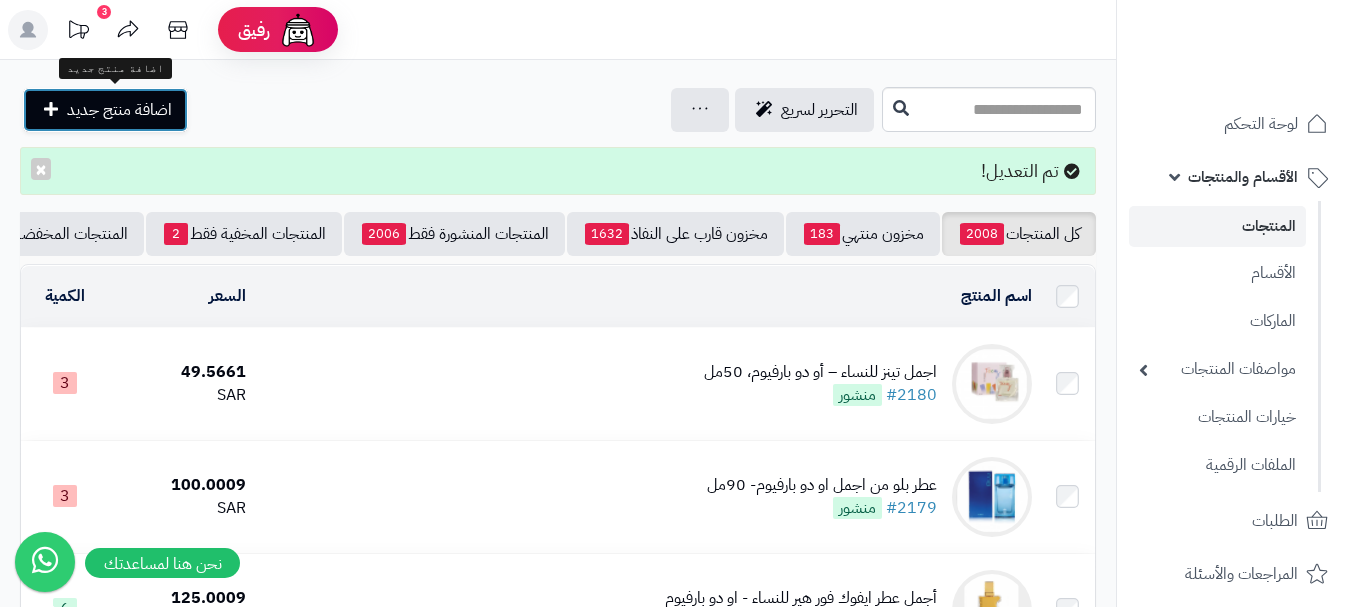 click on "اضافة منتج جديد" at bounding box center [119, 110] 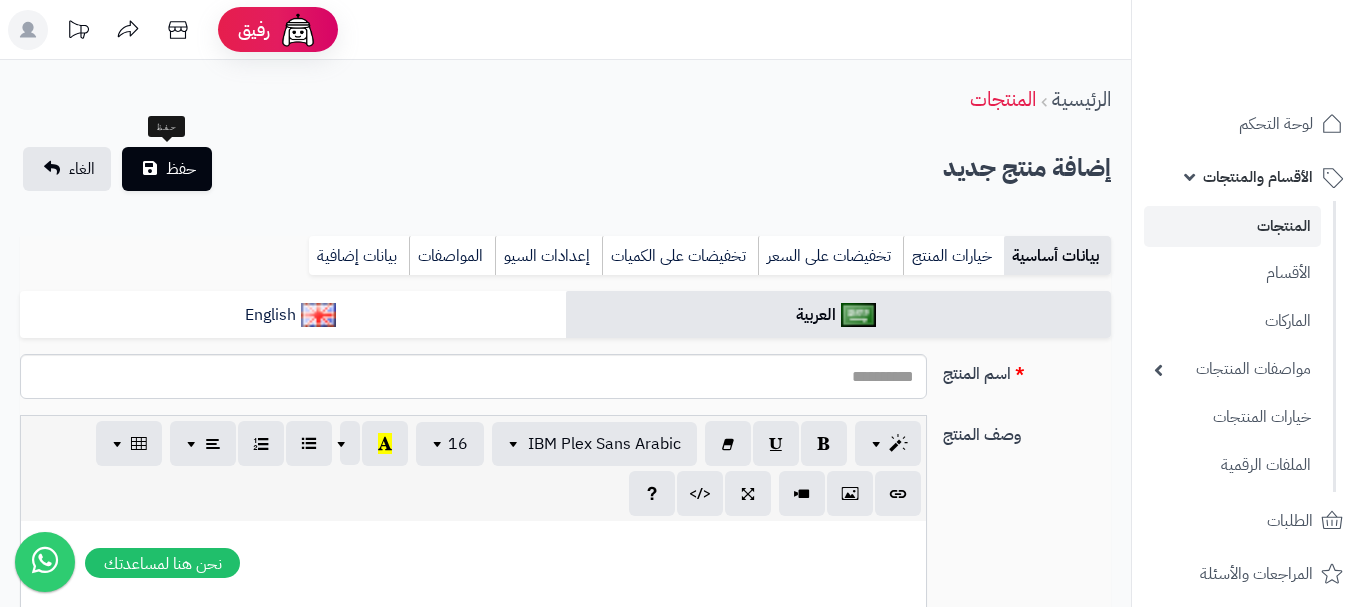 select 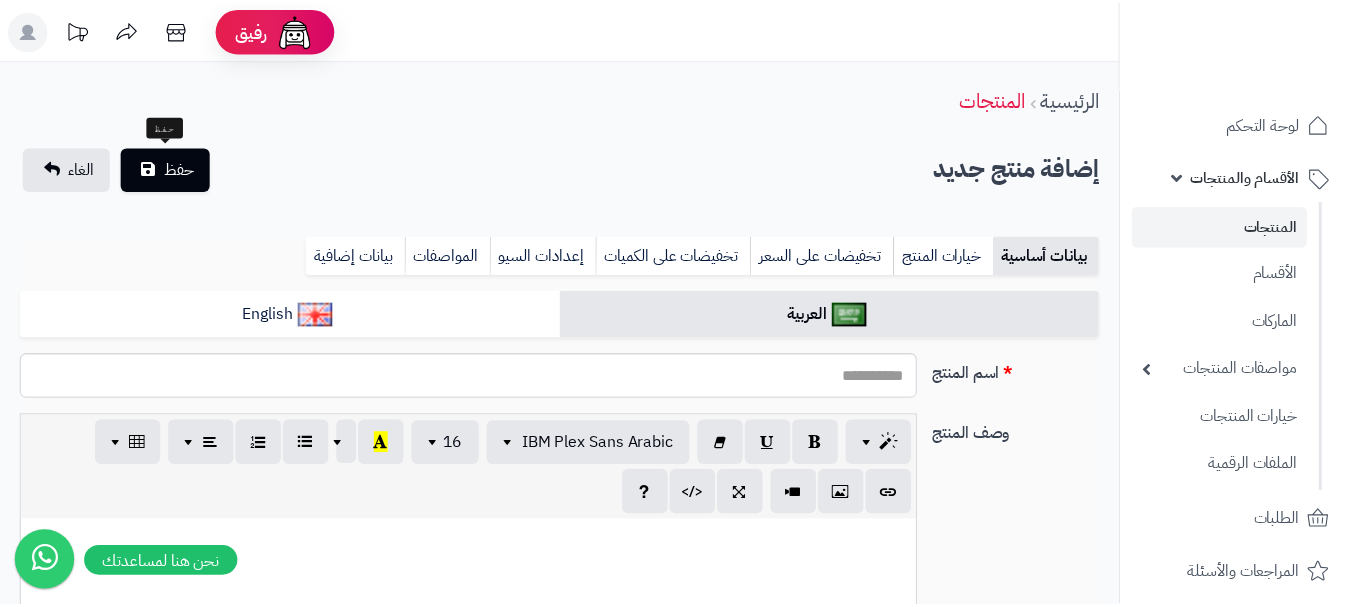 scroll, scrollTop: 0, scrollLeft: 0, axis: both 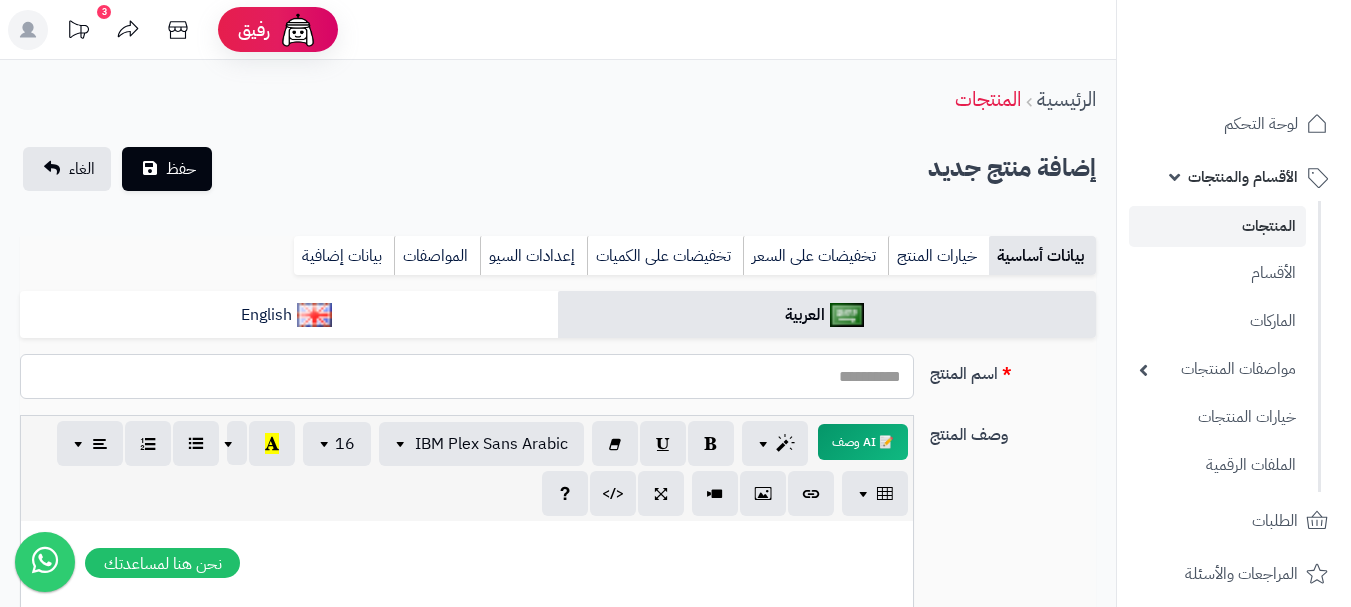 paste on "**********" 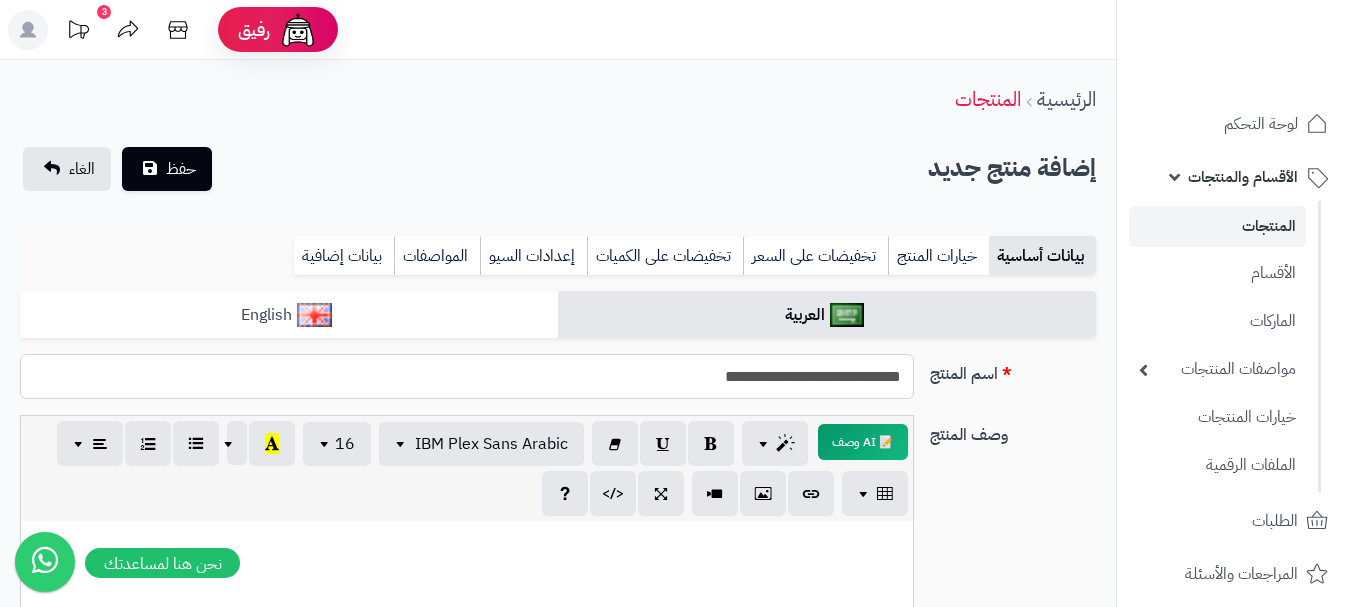 type on "**********" 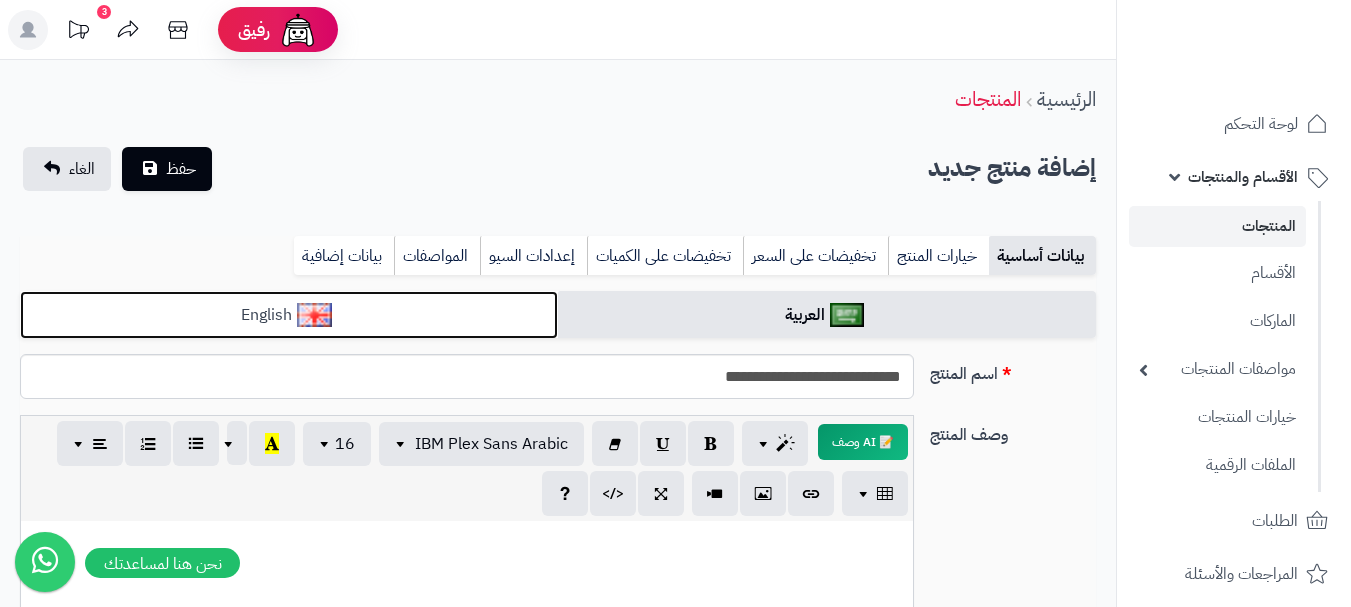 click on "English" at bounding box center [289, 315] 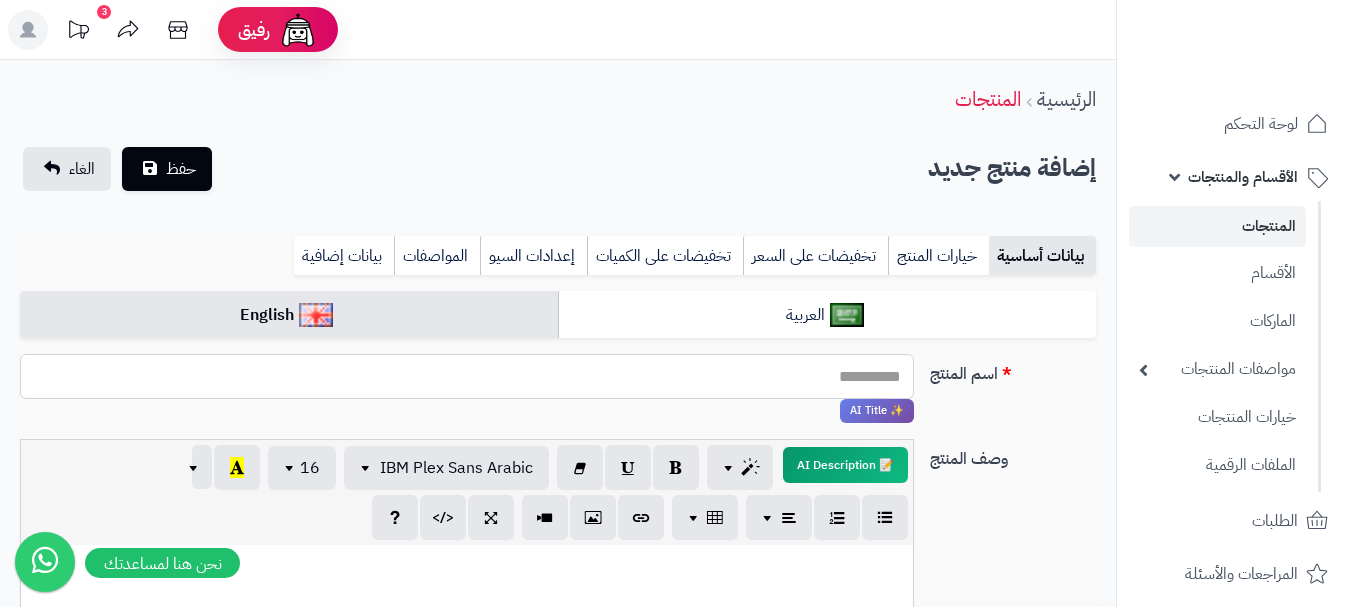 paste on "**********" 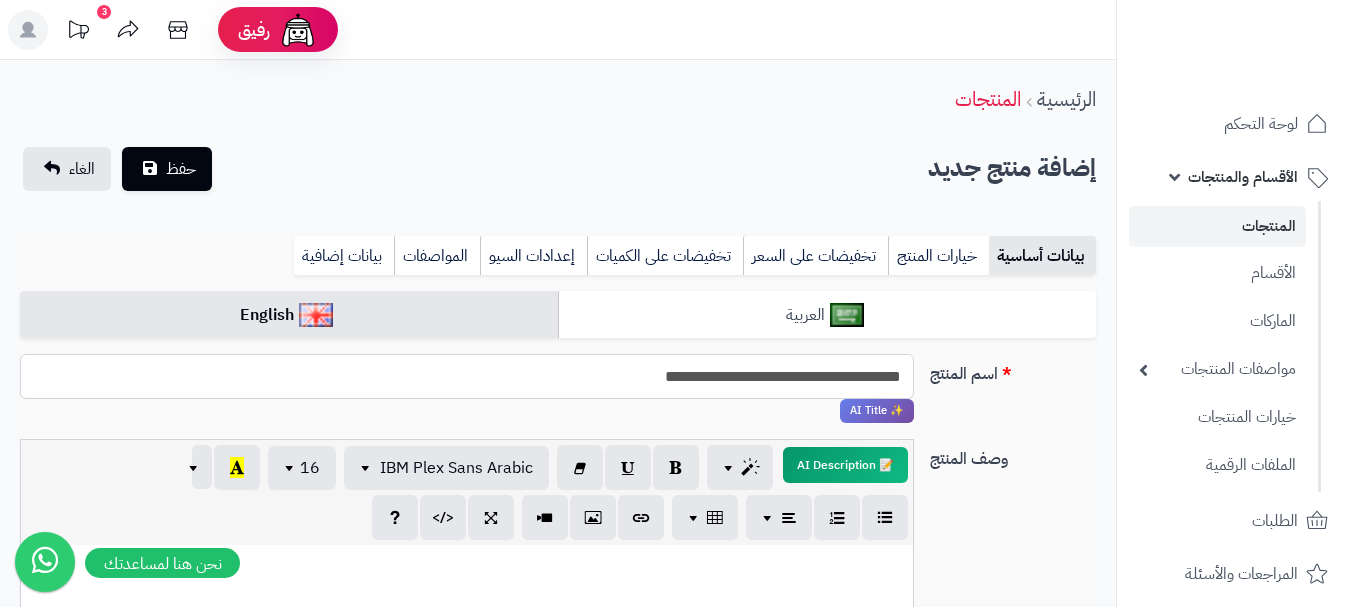 type on "**********" 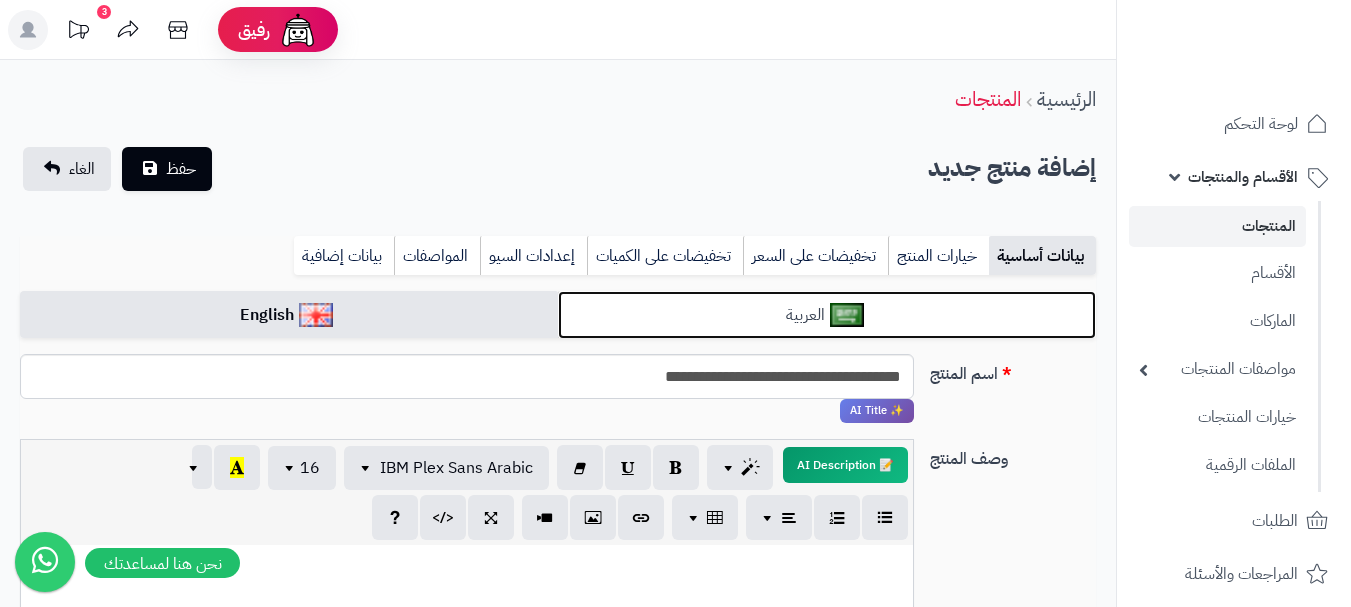 click on "العربية" at bounding box center [827, 315] 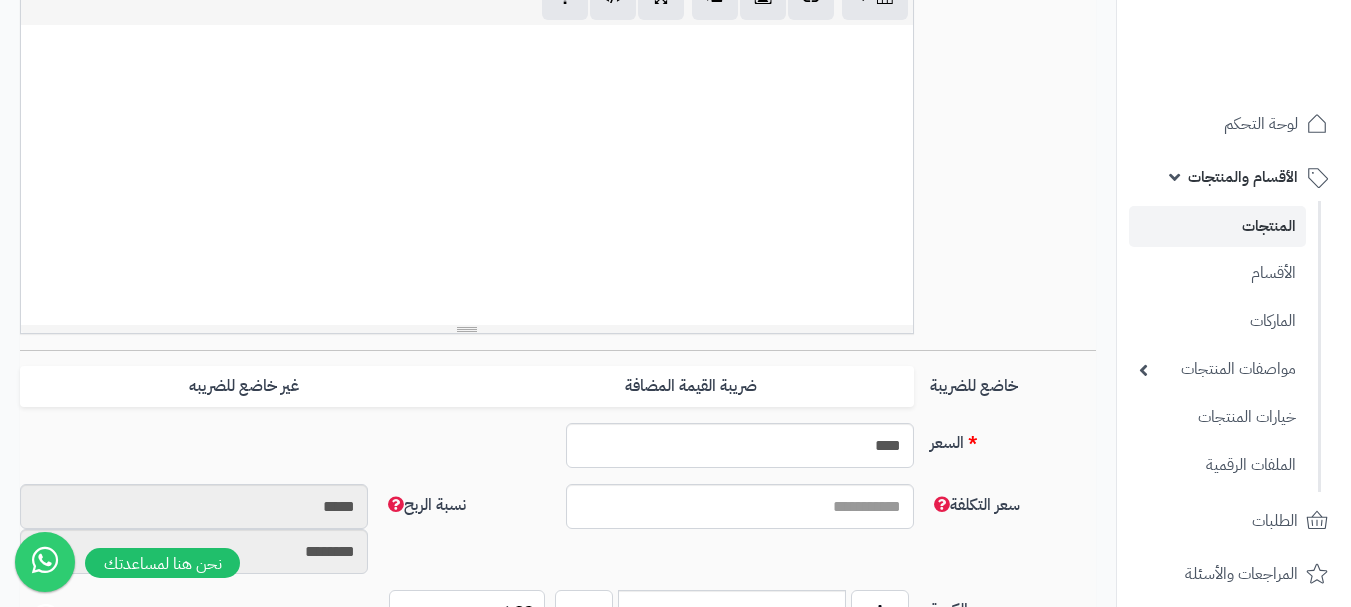 scroll, scrollTop: 500, scrollLeft: 0, axis: vertical 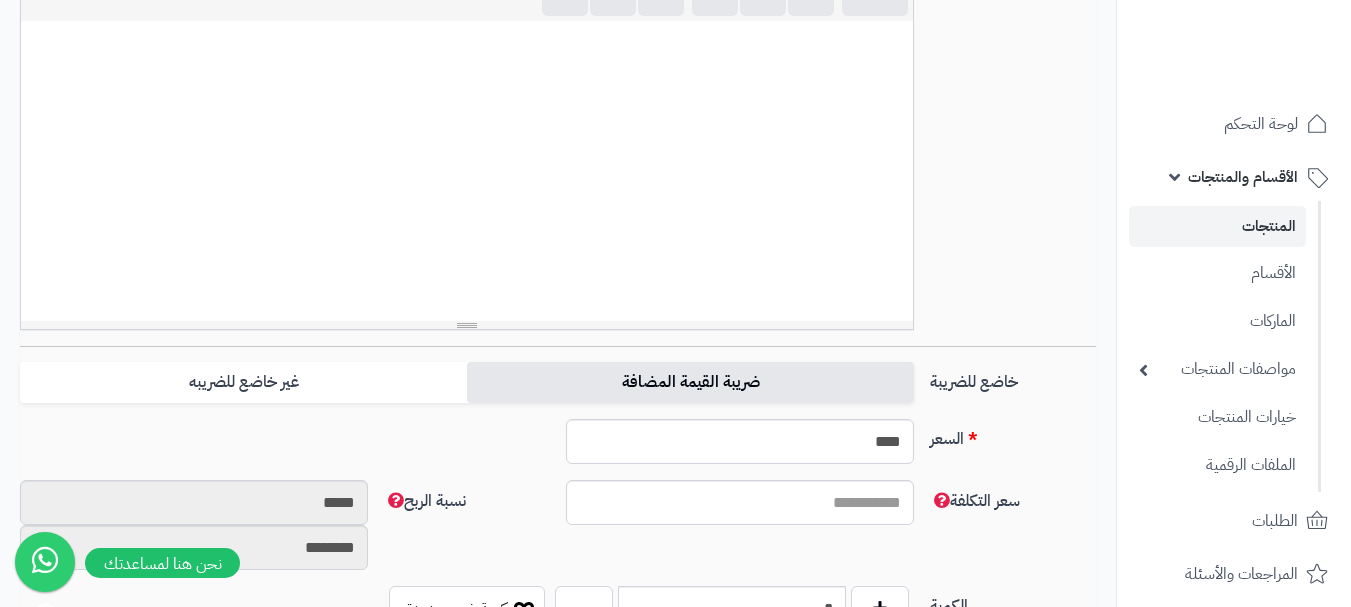 drag, startPoint x: 864, startPoint y: 376, endPoint x: 562, endPoint y: 365, distance: 302.20026 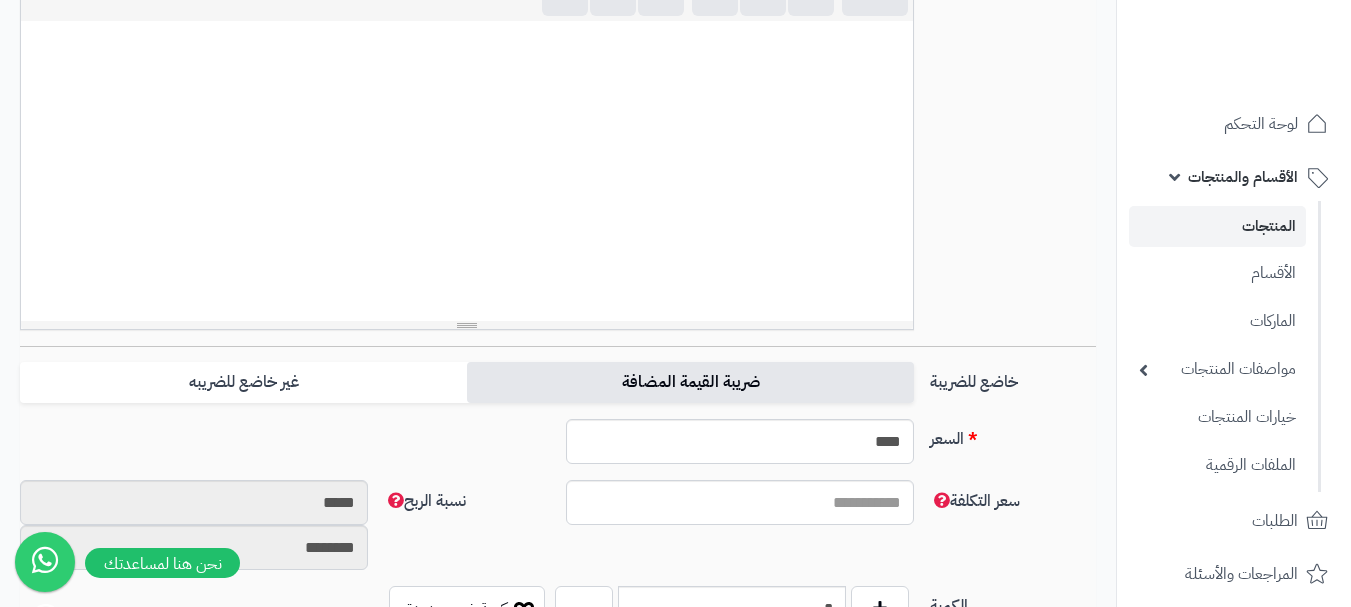 click on "ضريبة القيمة المضافة" at bounding box center (690, 382) 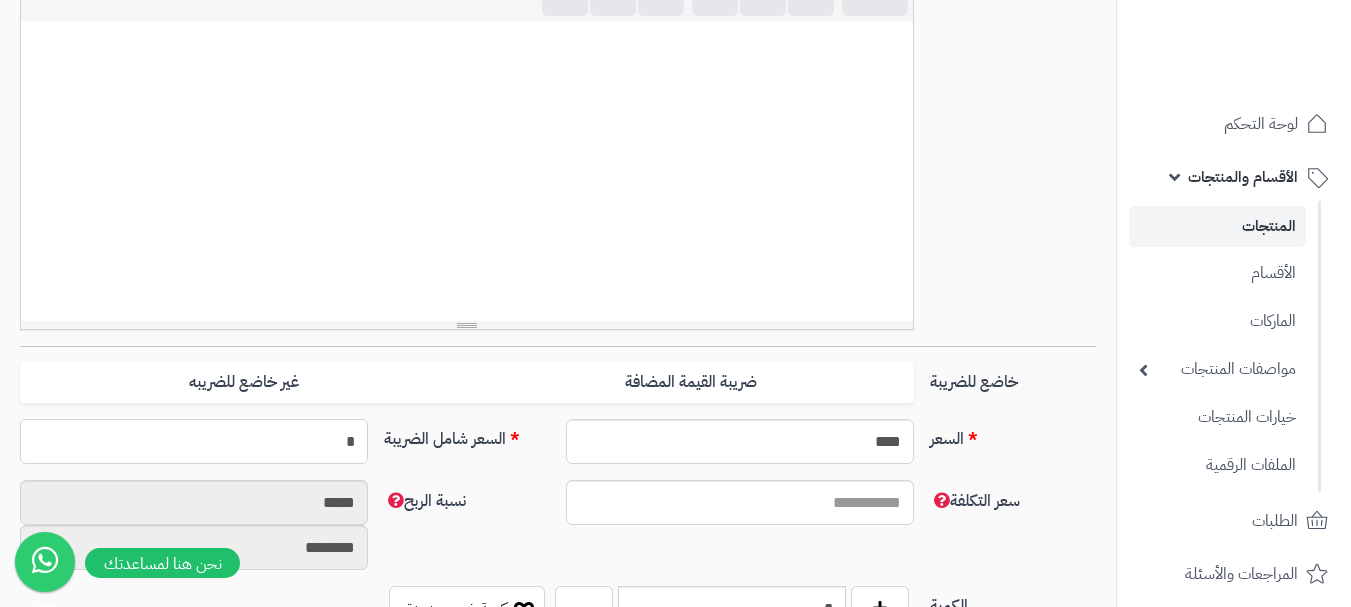 click on "*" at bounding box center (194, 441) 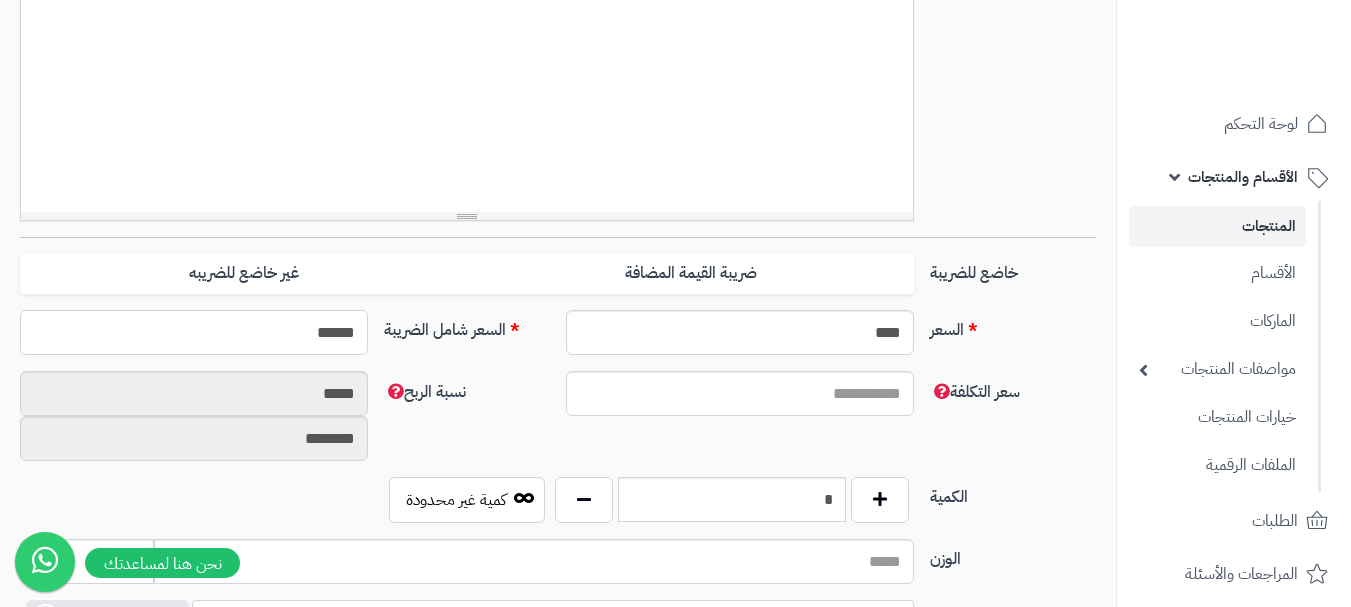 scroll, scrollTop: 800, scrollLeft: 0, axis: vertical 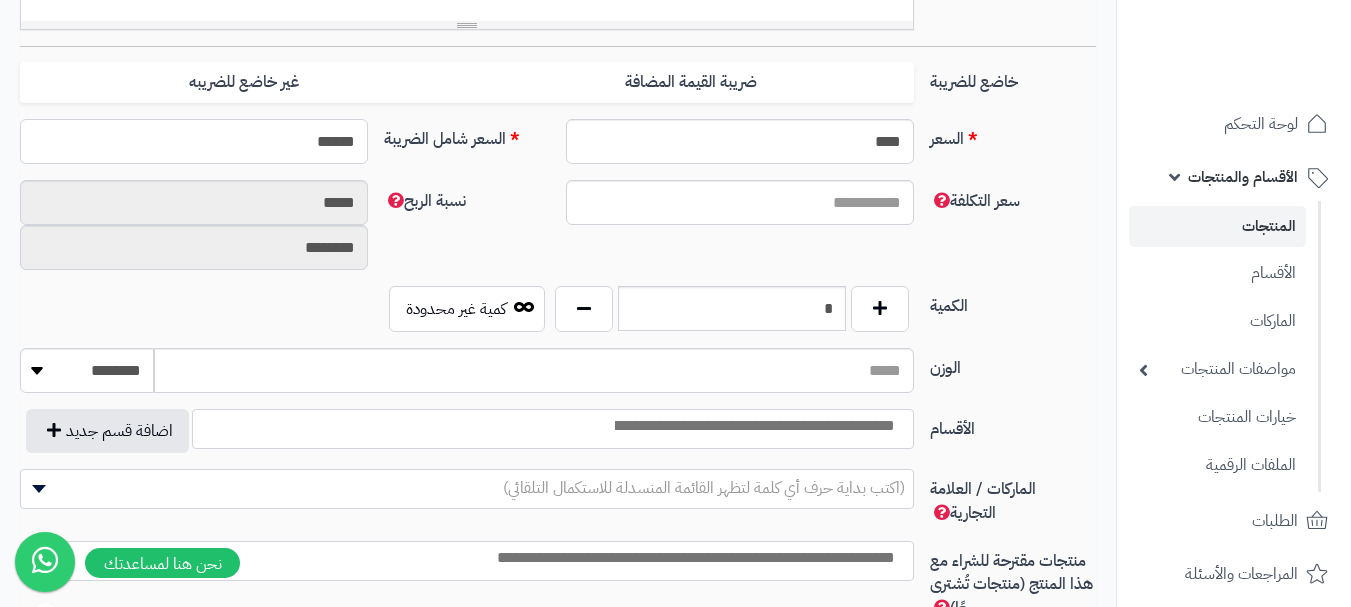 type on "******" 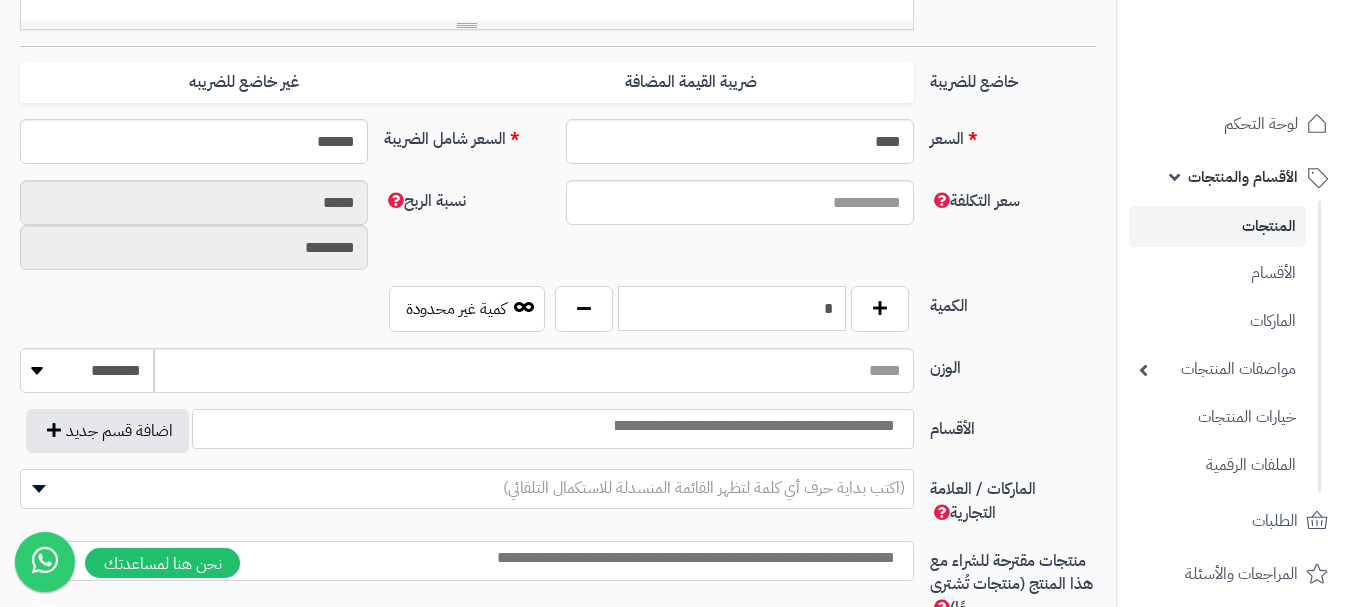click on "*" at bounding box center (732, 308) 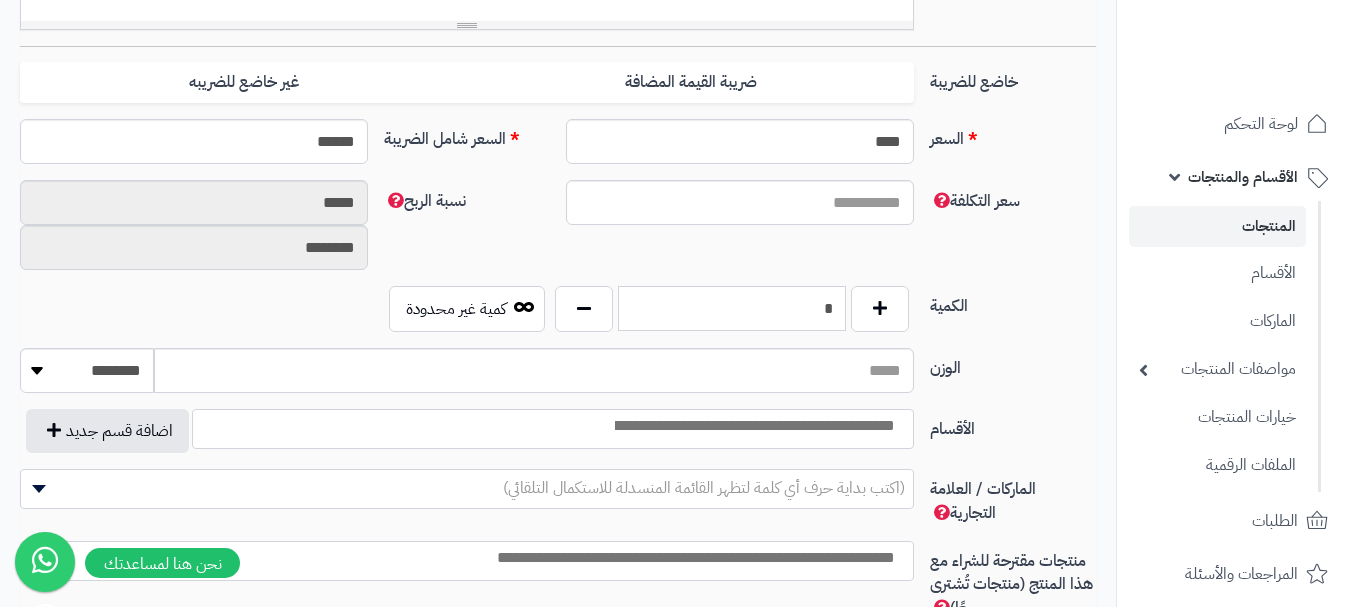 click on "*" at bounding box center [732, 308] 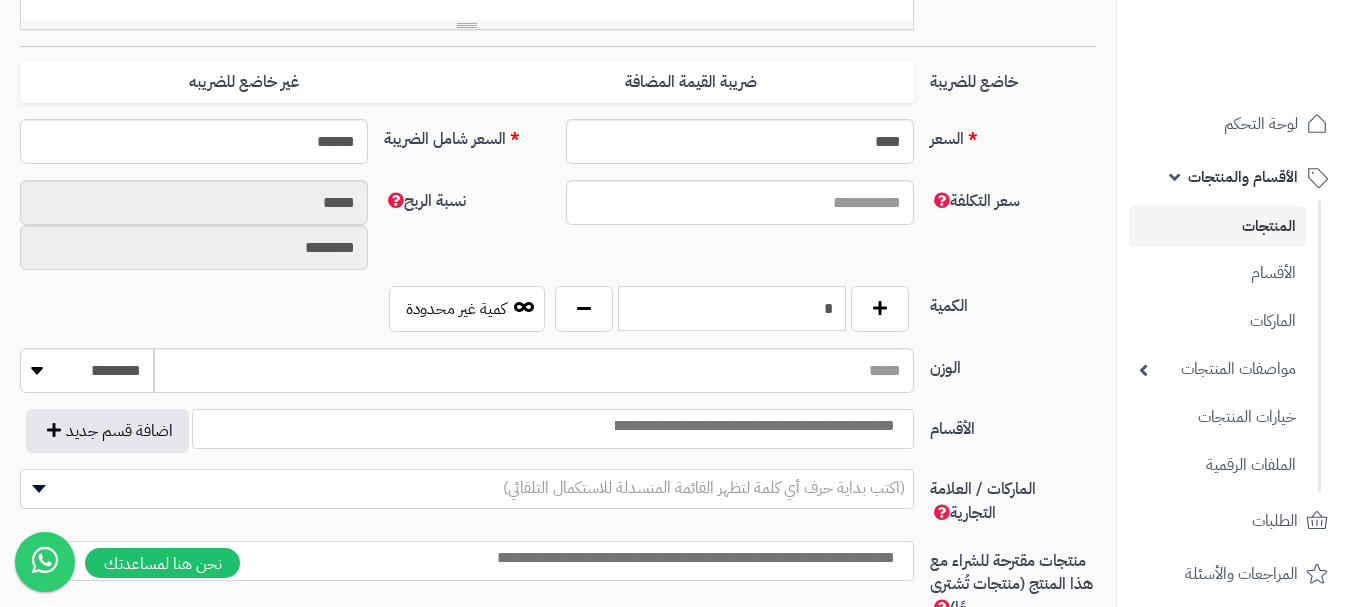 type on "**********" 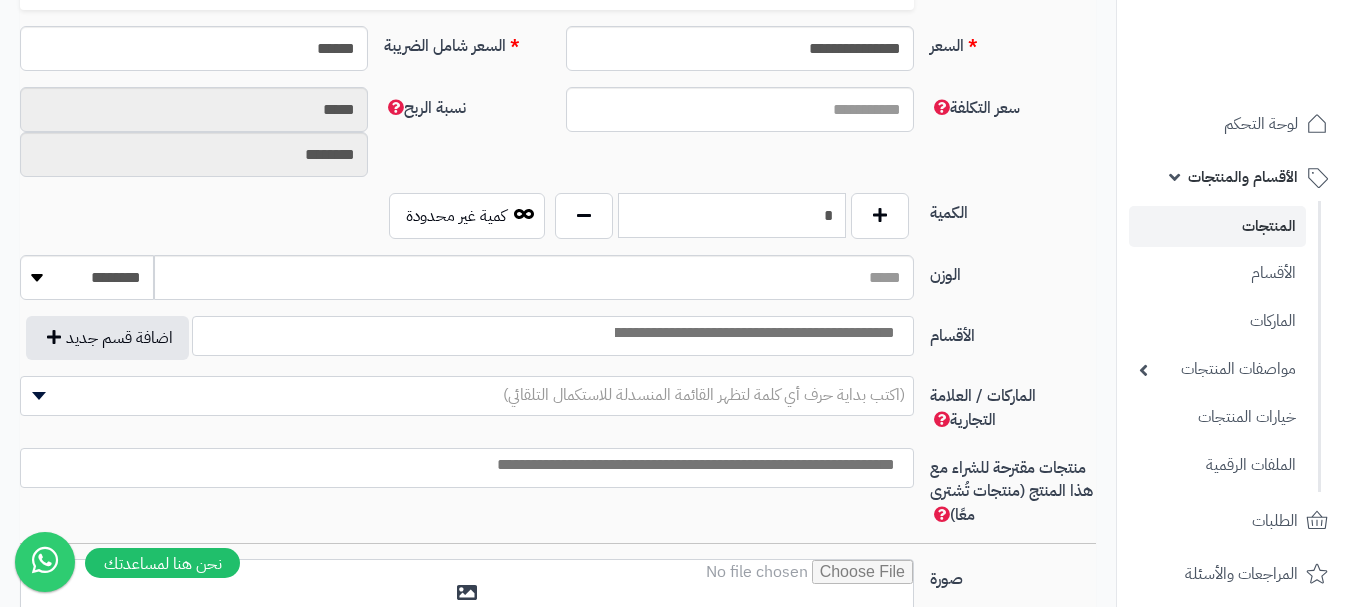 scroll, scrollTop: 1000, scrollLeft: 0, axis: vertical 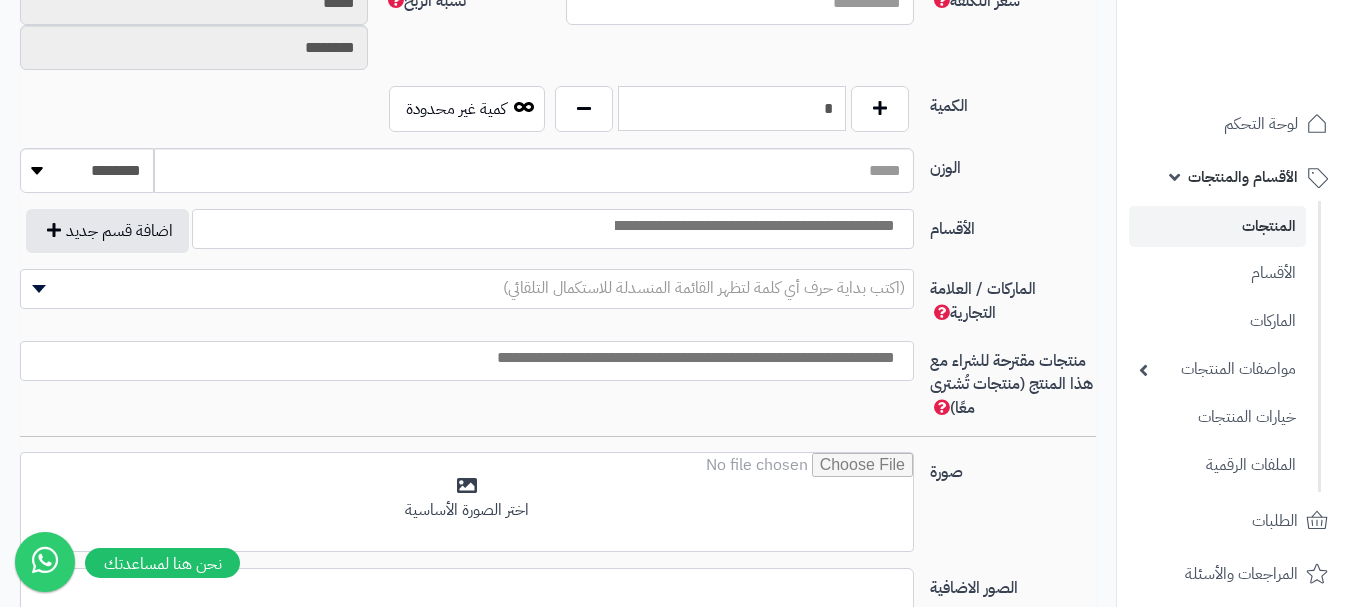 type on "*" 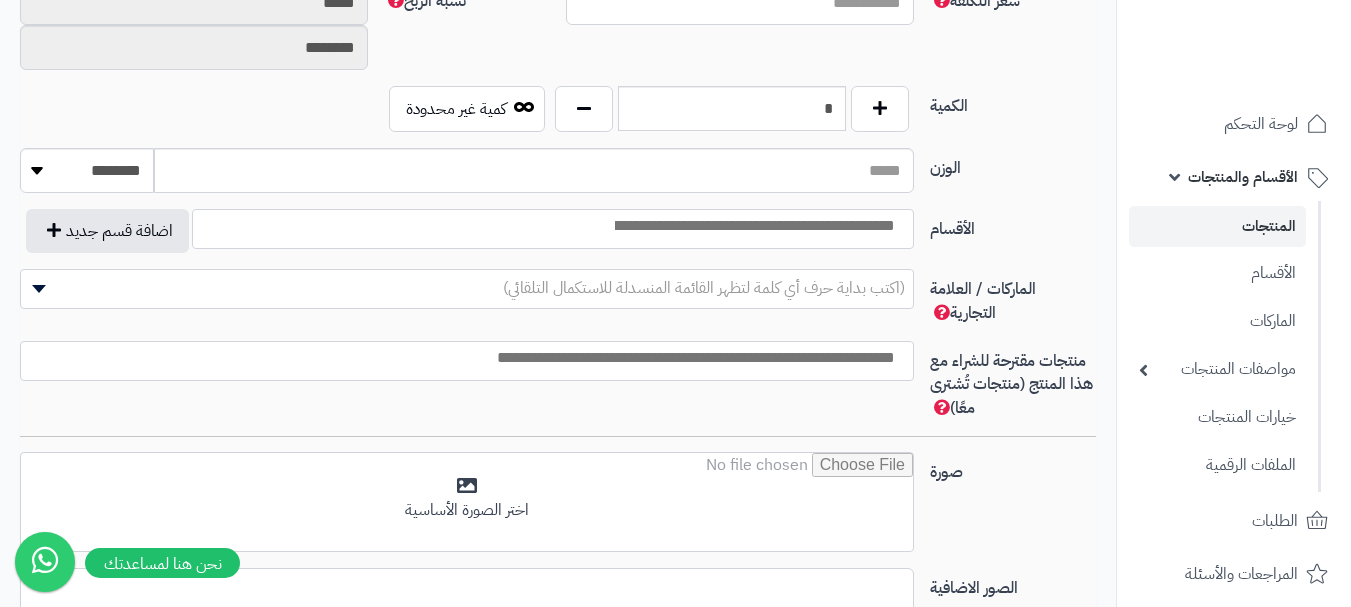 click at bounding box center (753, 226) 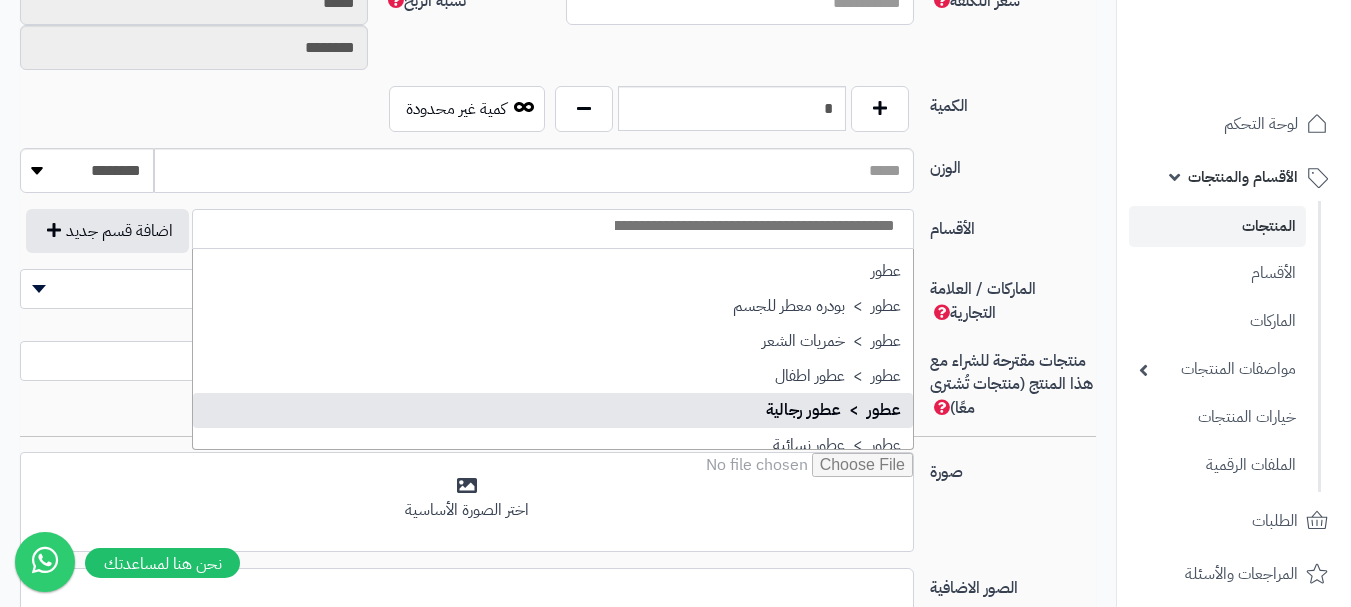 scroll, scrollTop: 700, scrollLeft: 0, axis: vertical 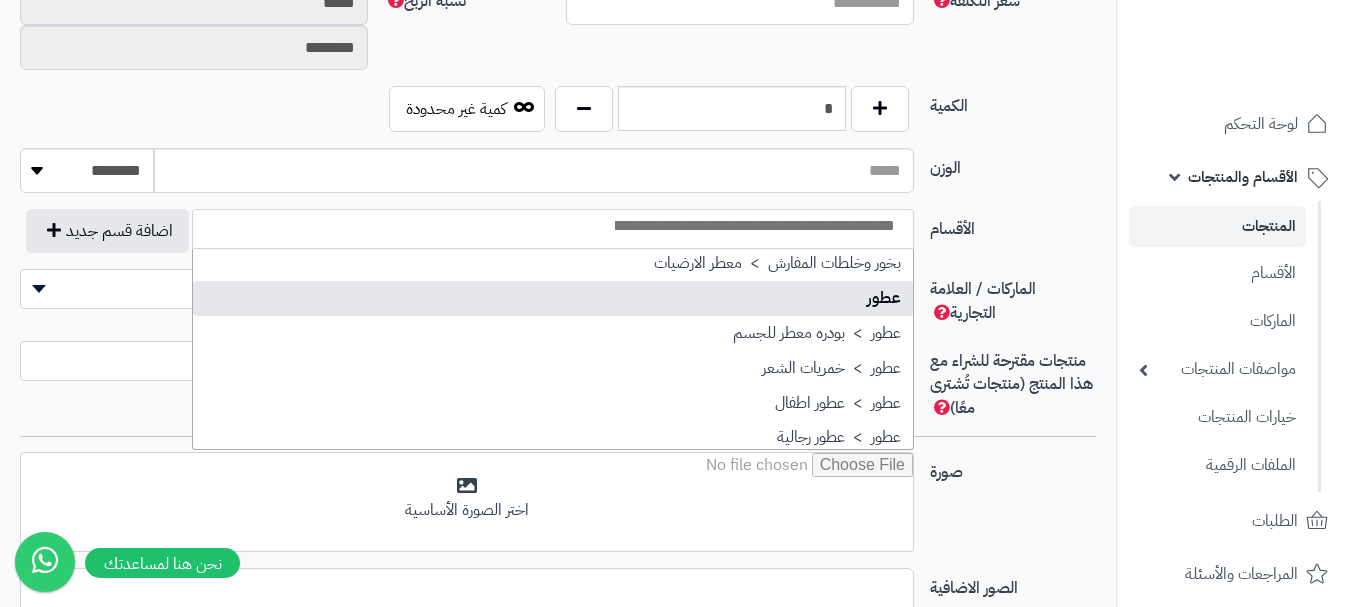 select on "**" 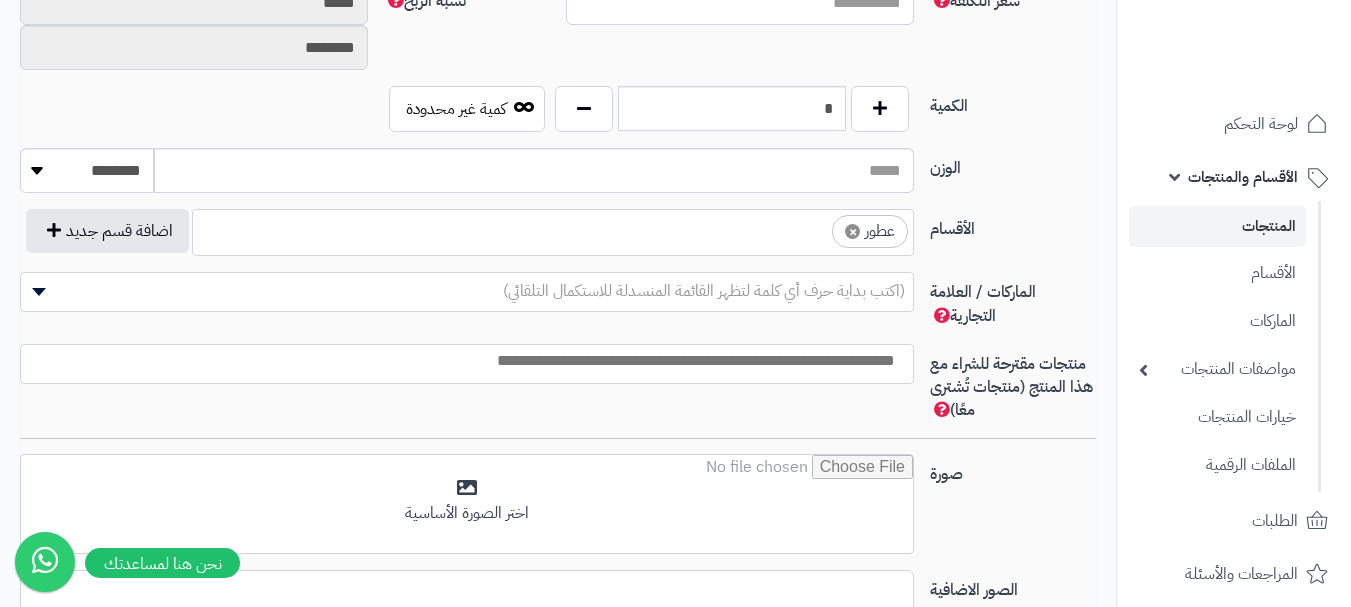 scroll, scrollTop: 525, scrollLeft: 0, axis: vertical 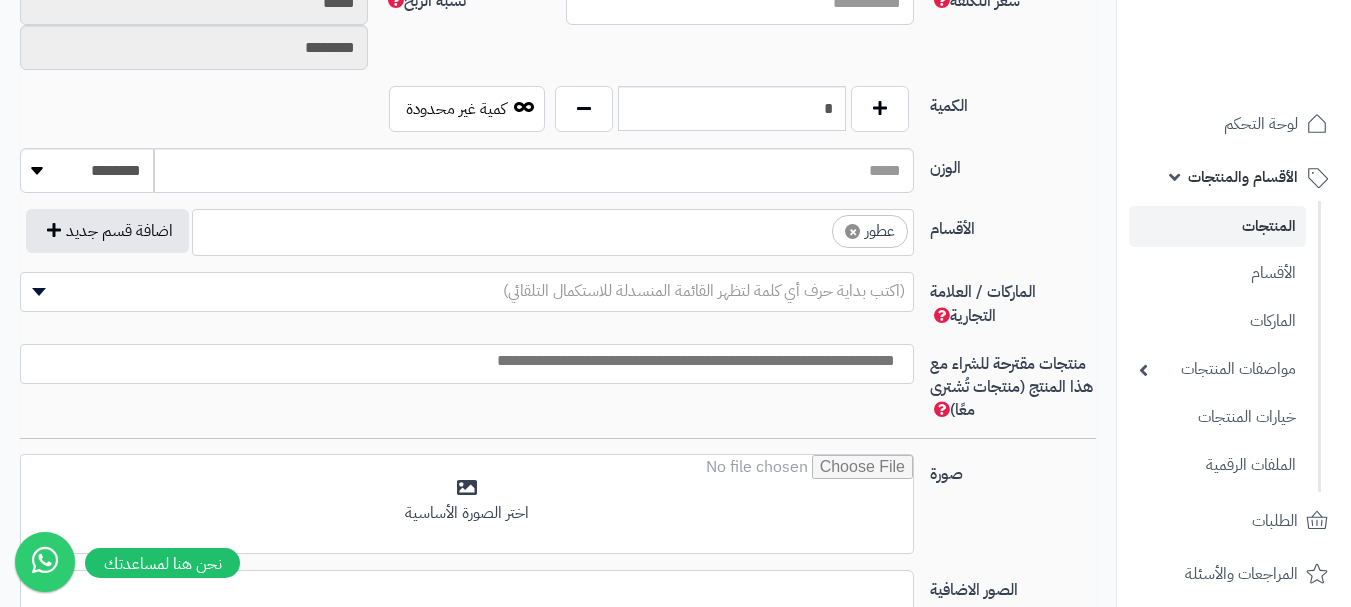 click on "× عطور" at bounding box center [553, 229] 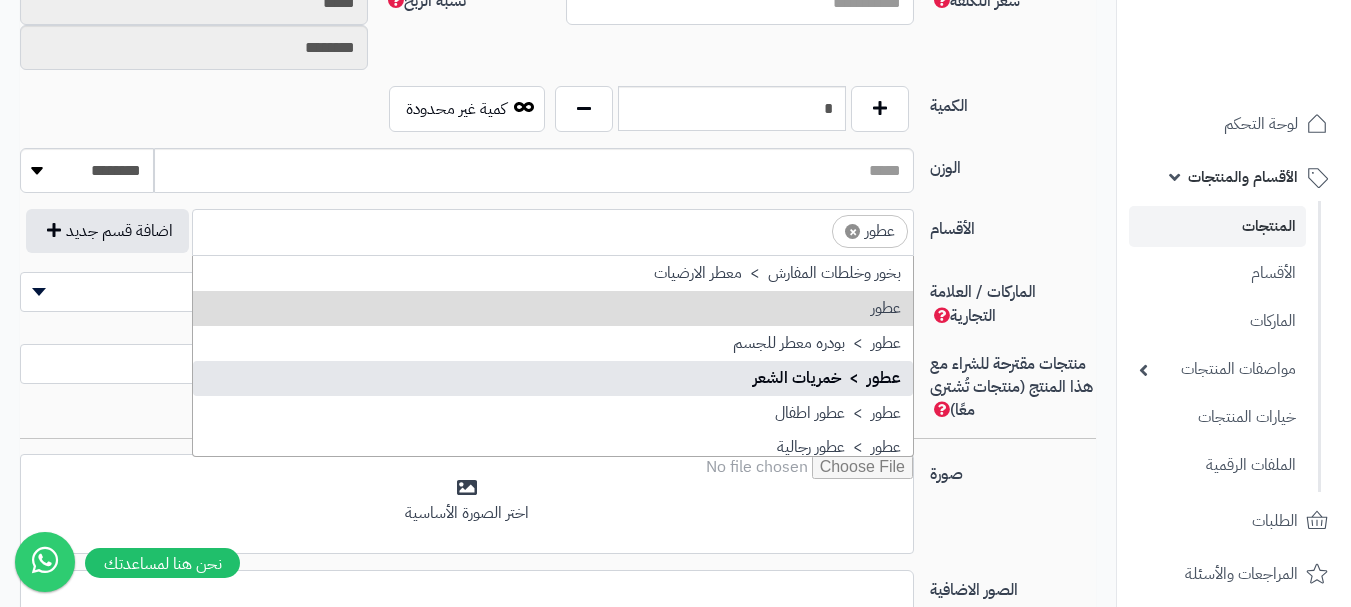 scroll, scrollTop: 797, scrollLeft: 0, axis: vertical 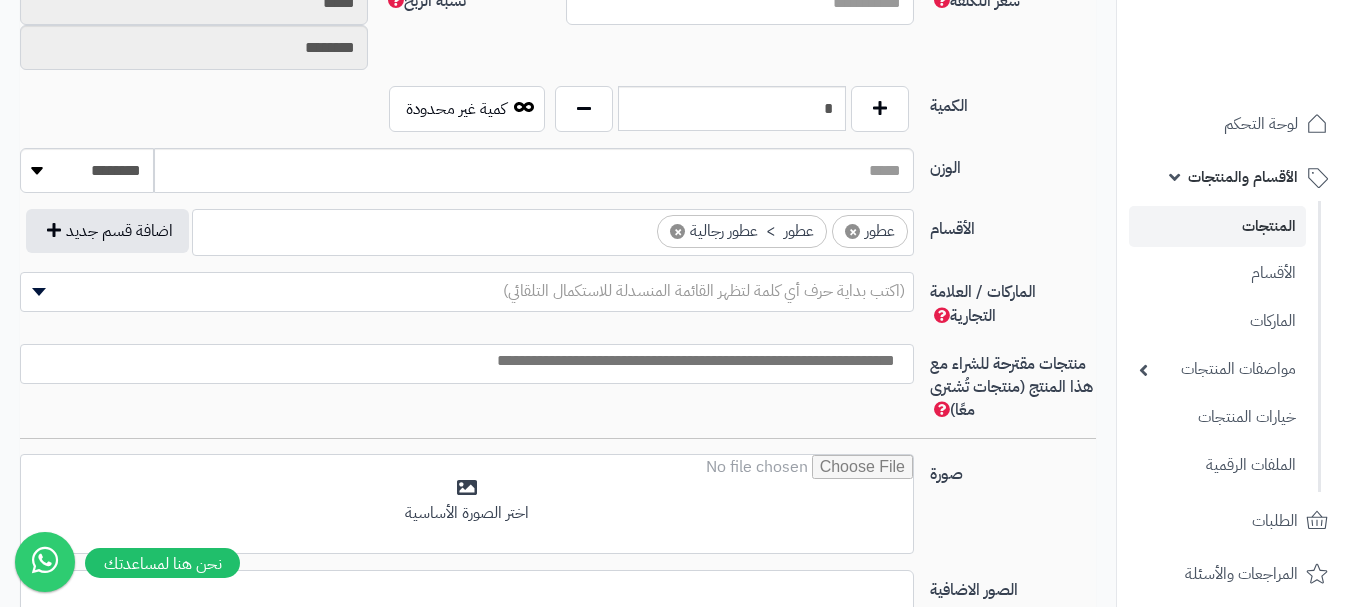 click on "(اكتب بداية حرف أي كلمة لتظهر القائمة المنسدلة للاستكمال التلقائي)" at bounding box center (704, 291) 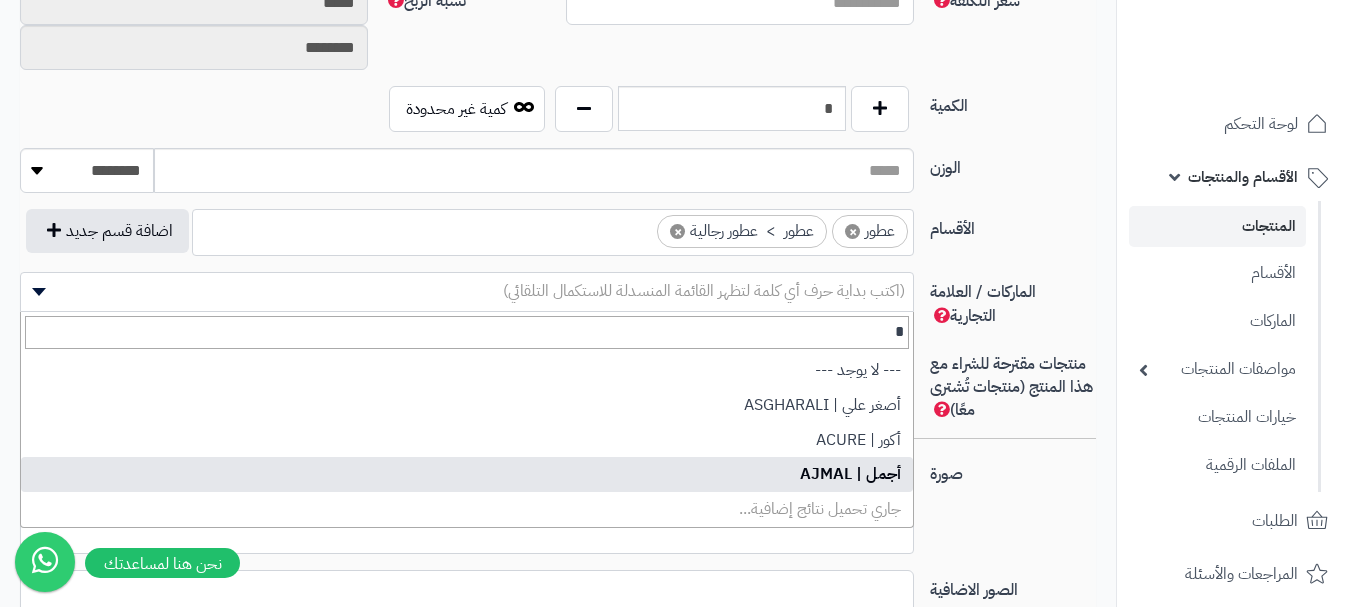 type on "*" 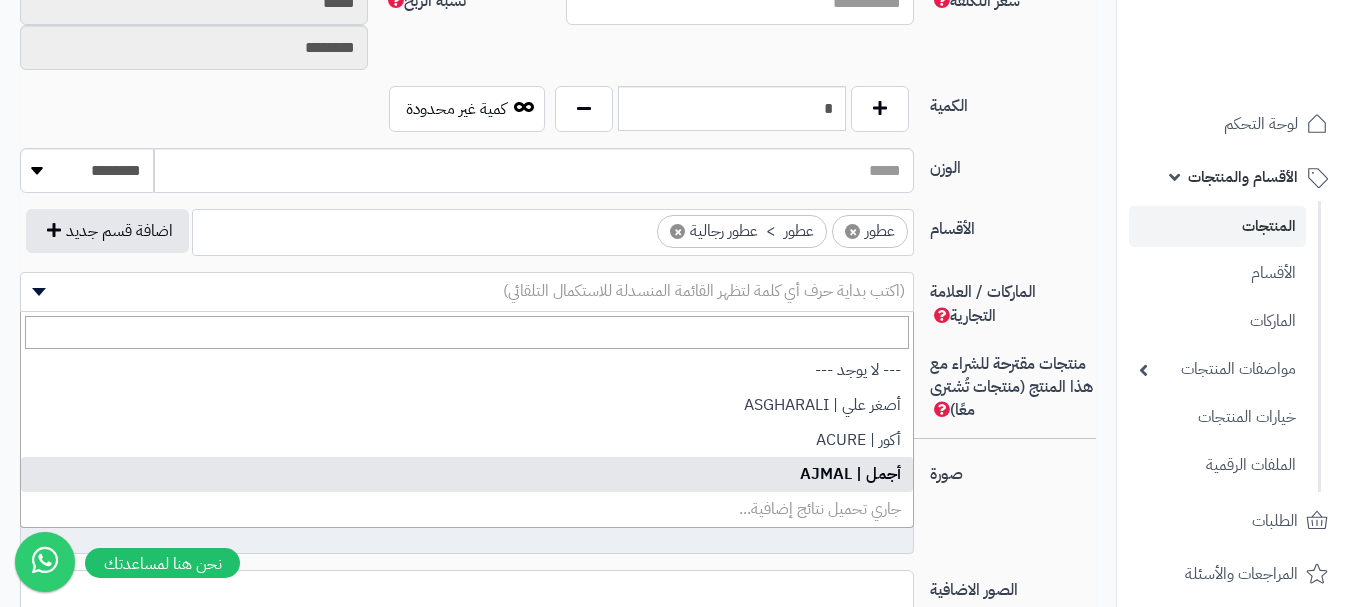 select on "**" 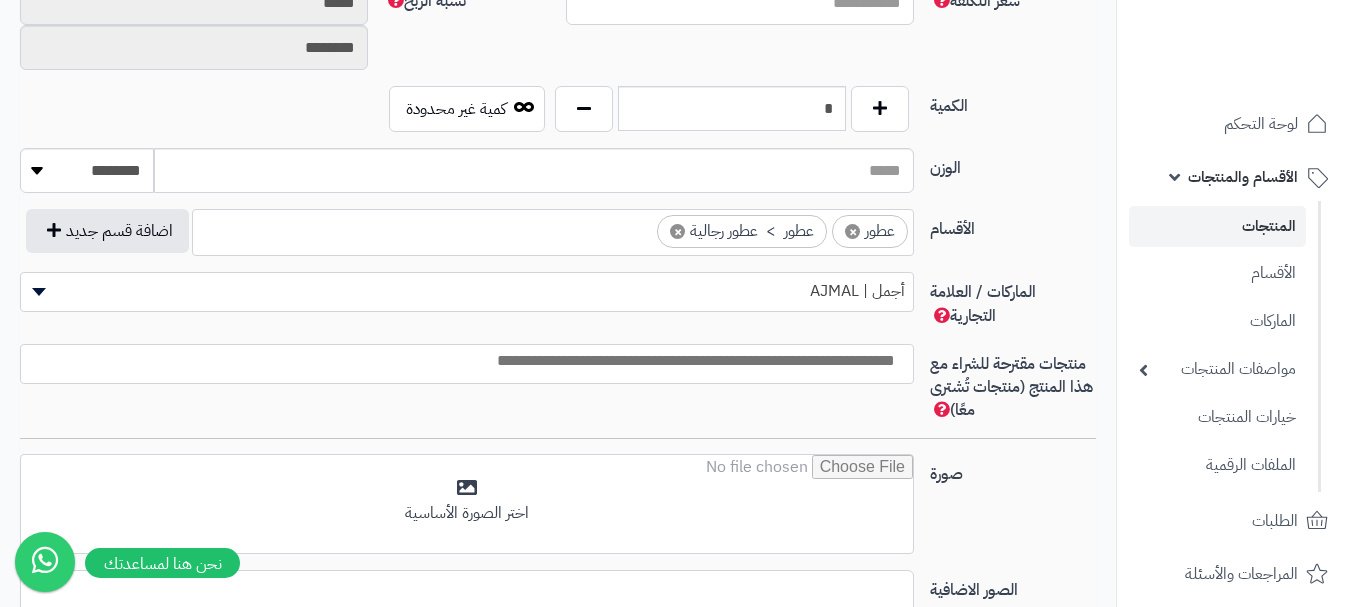 click at bounding box center [462, 361] 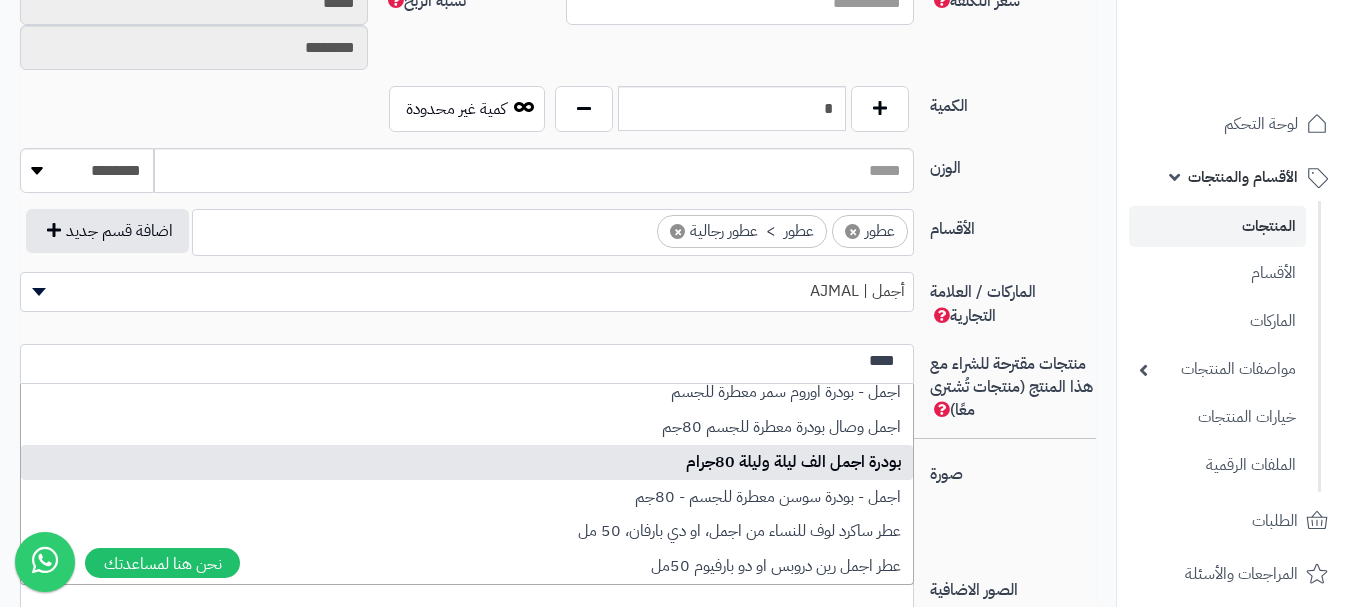 scroll, scrollTop: 148, scrollLeft: 0, axis: vertical 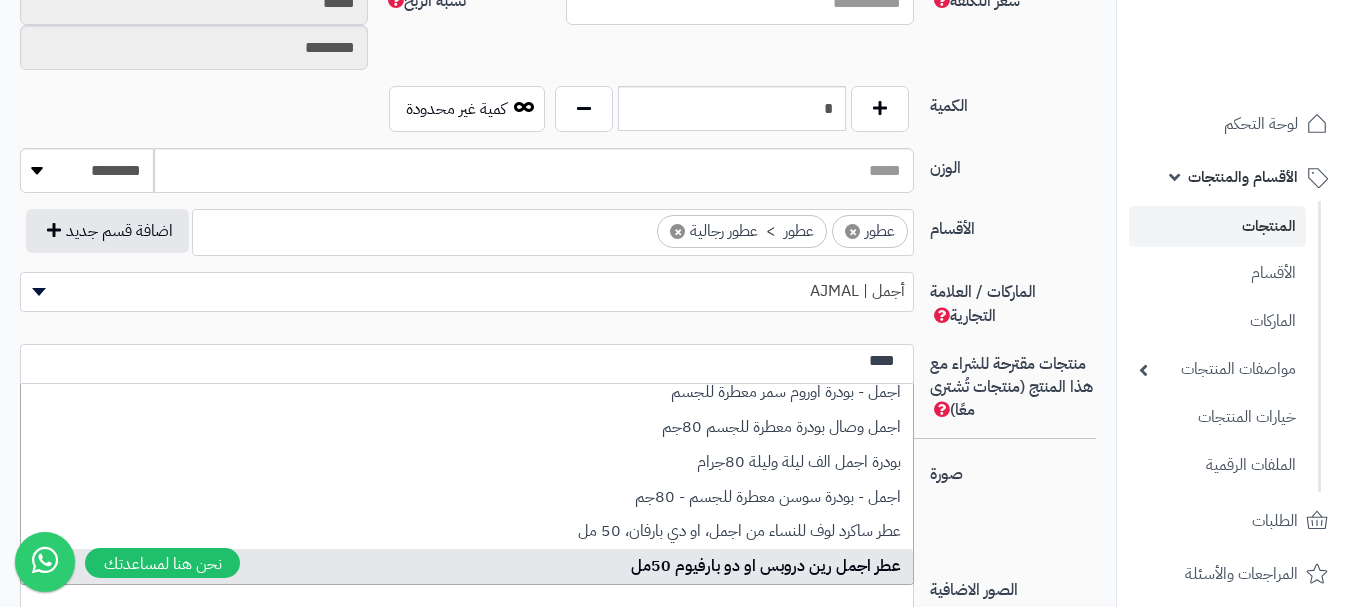 type on "****" 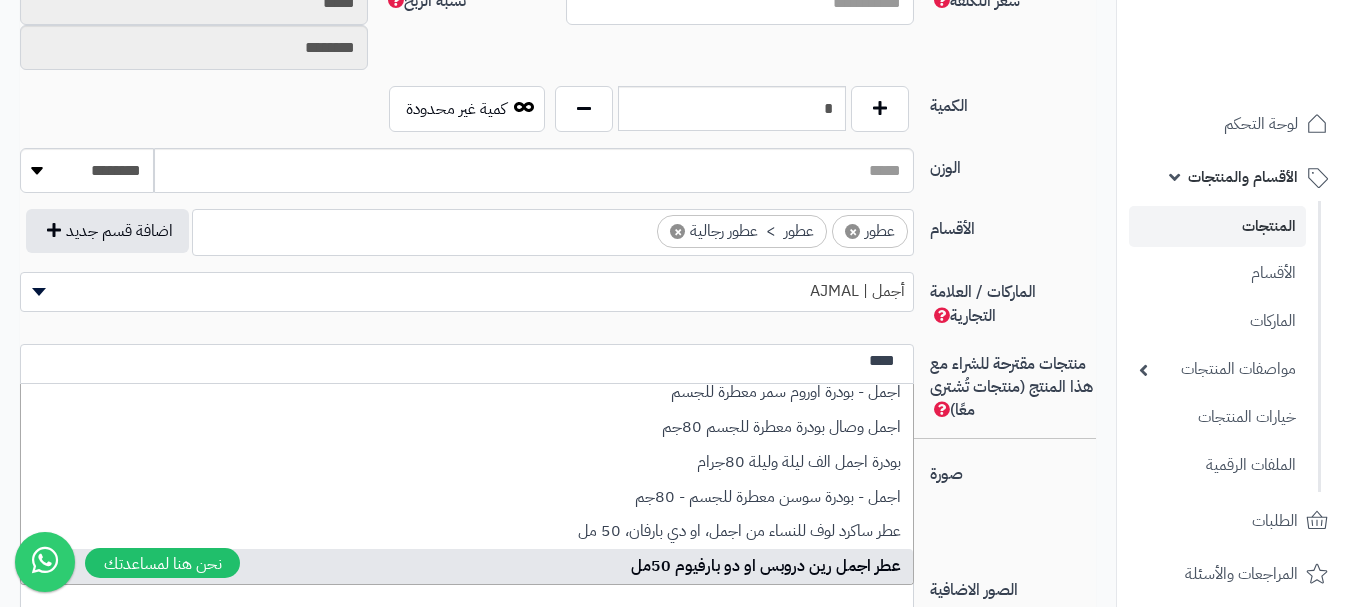 type 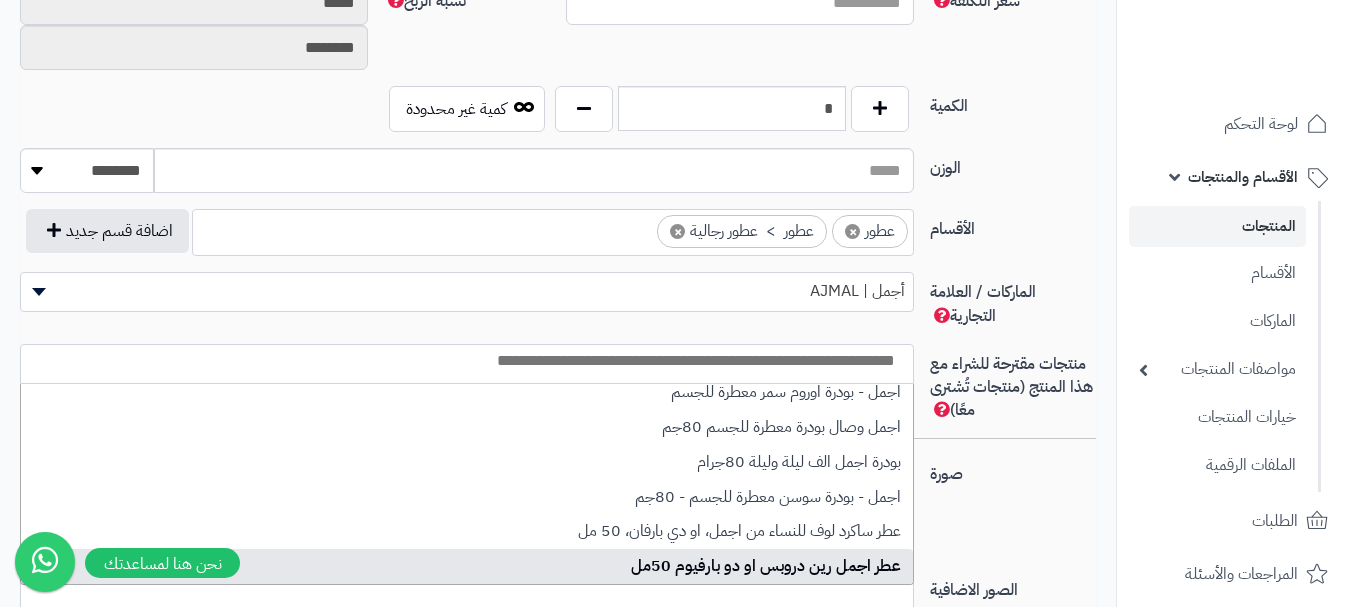 scroll, scrollTop: 0, scrollLeft: 0, axis: both 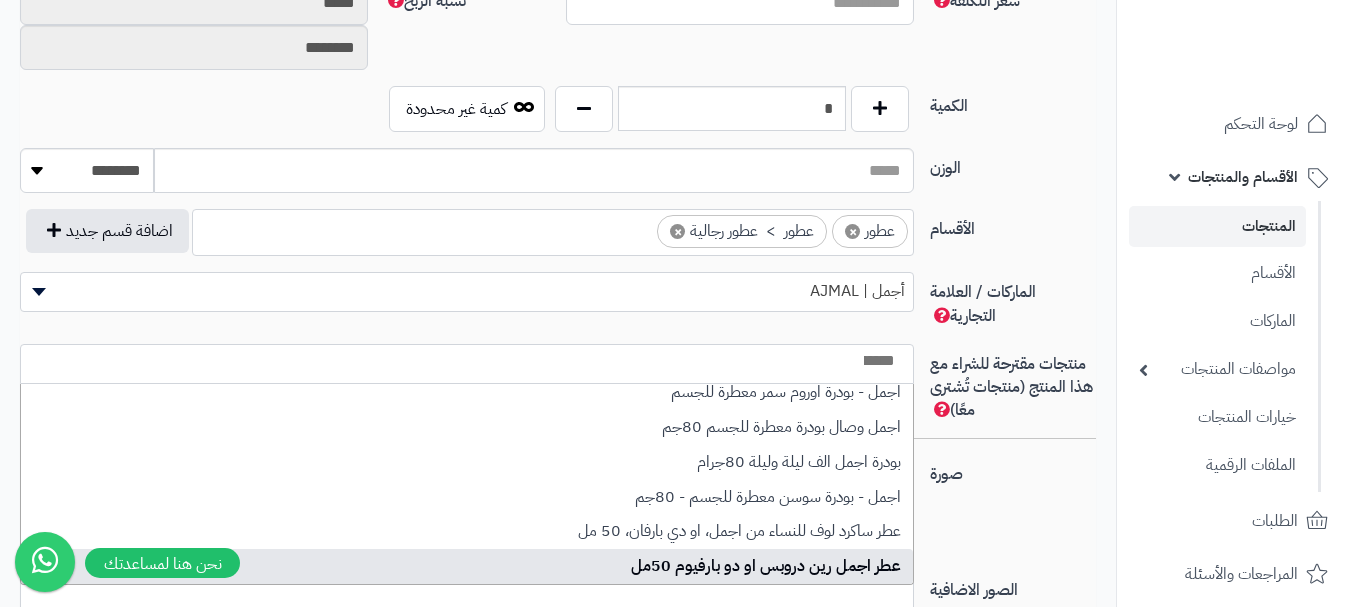 select on "****" 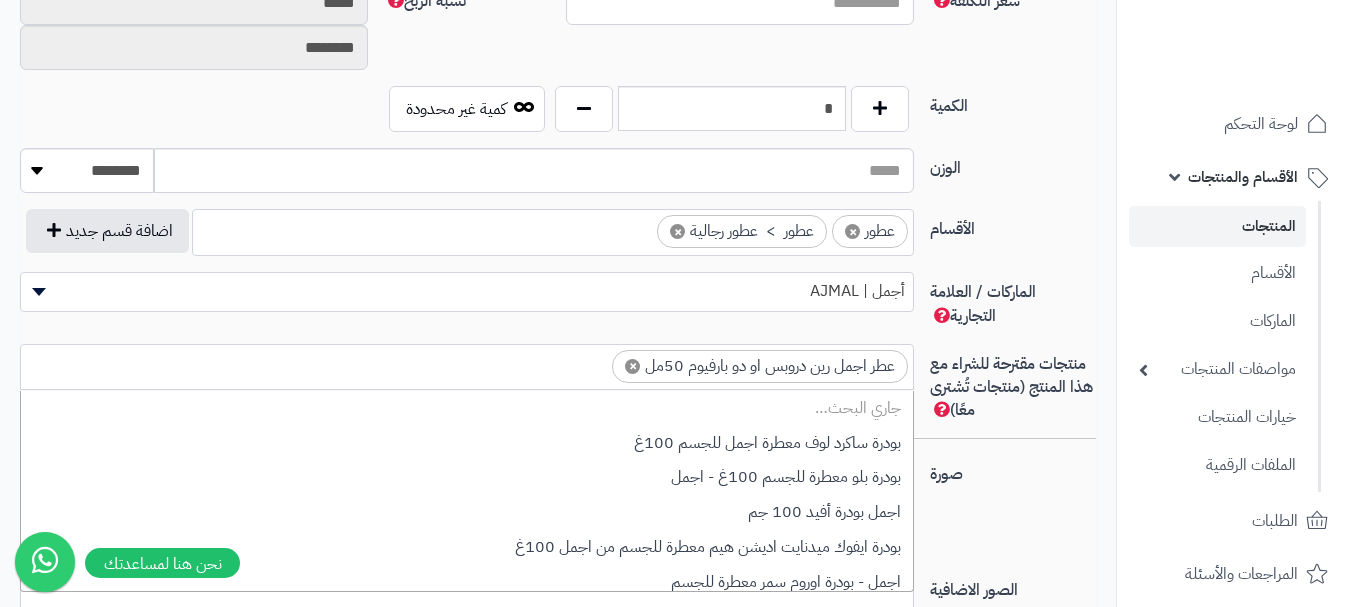 scroll, scrollTop: 0, scrollLeft: -1, axis: horizontal 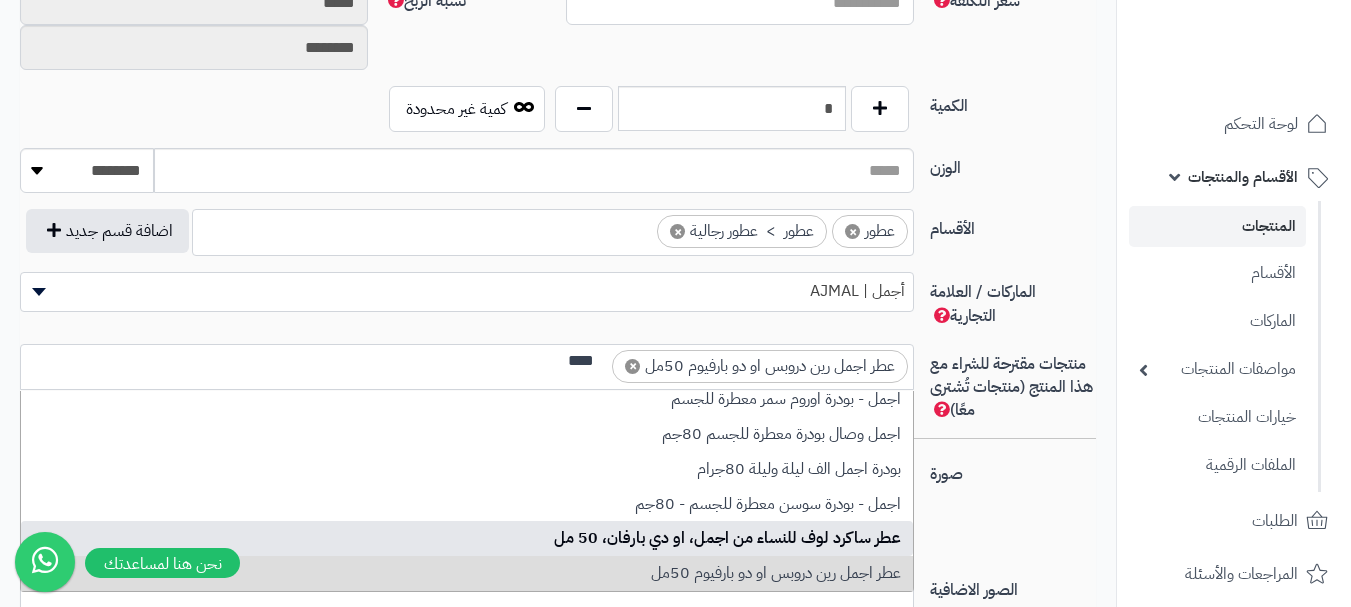 type on "****" 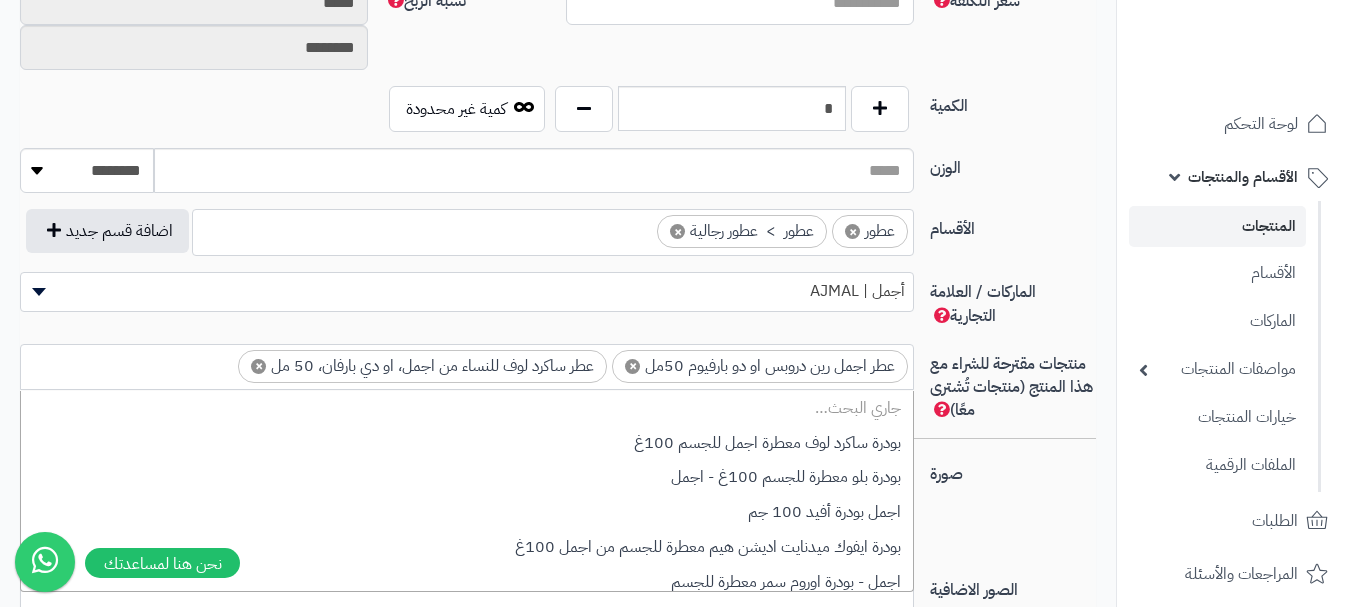 scroll, scrollTop: 0, scrollLeft: -1, axis: horizontal 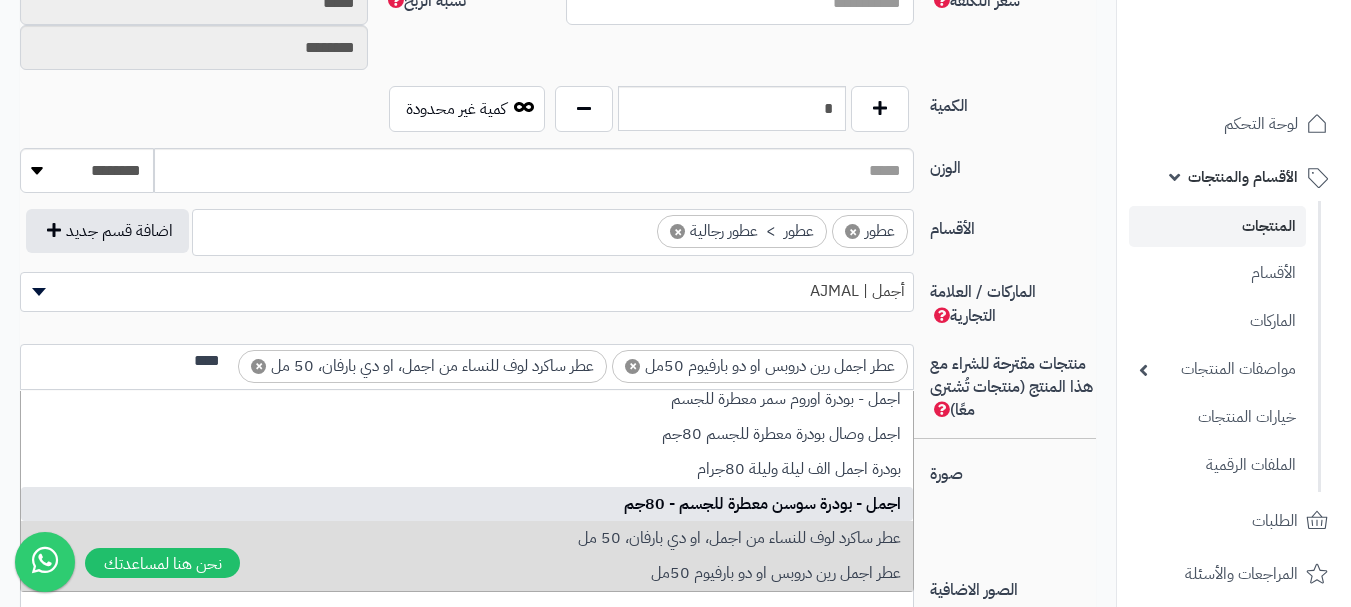 type on "****" 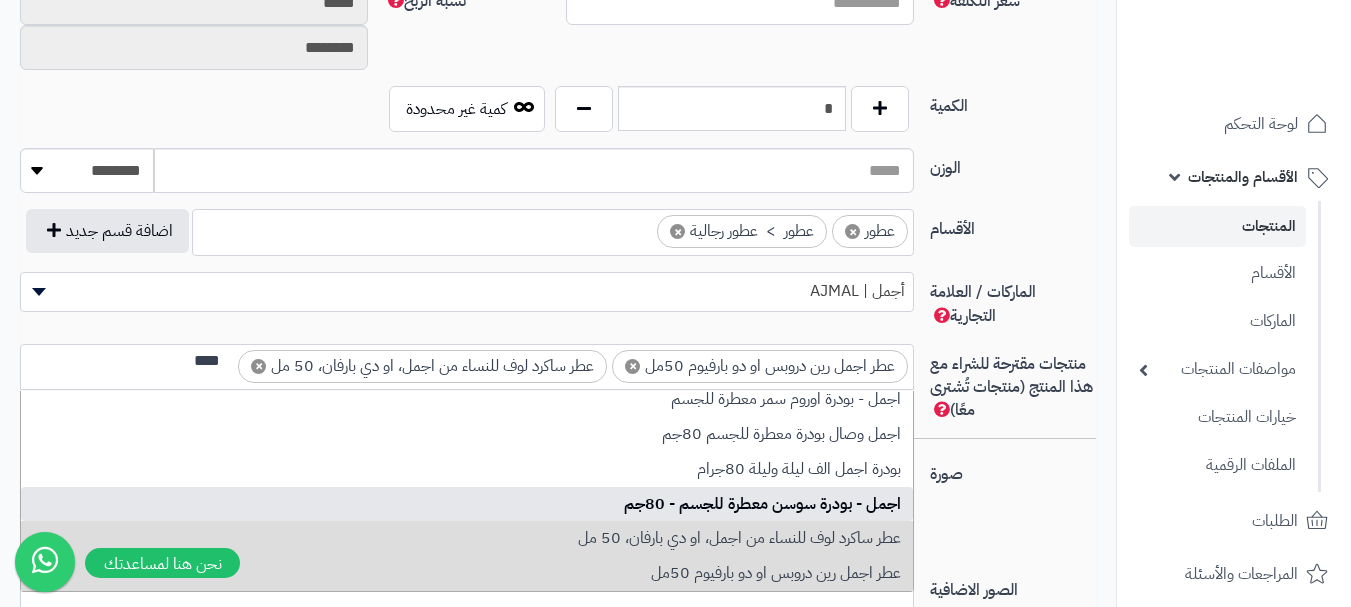 type 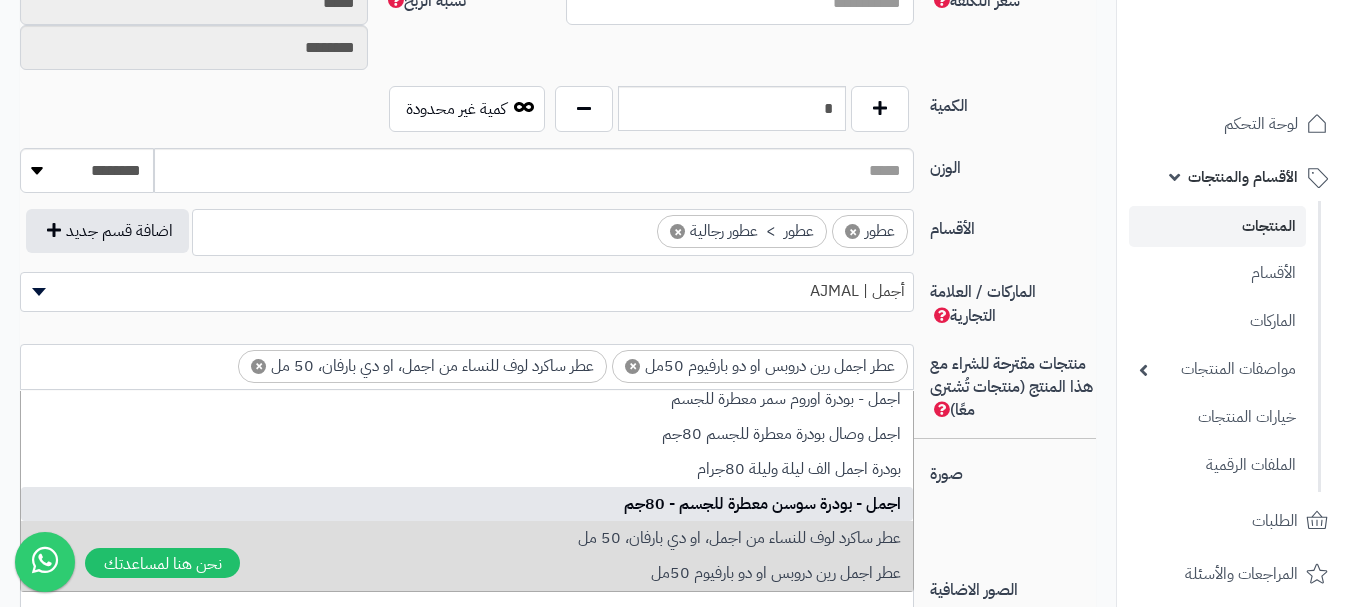 scroll, scrollTop: 0, scrollLeft: 0, axis: both 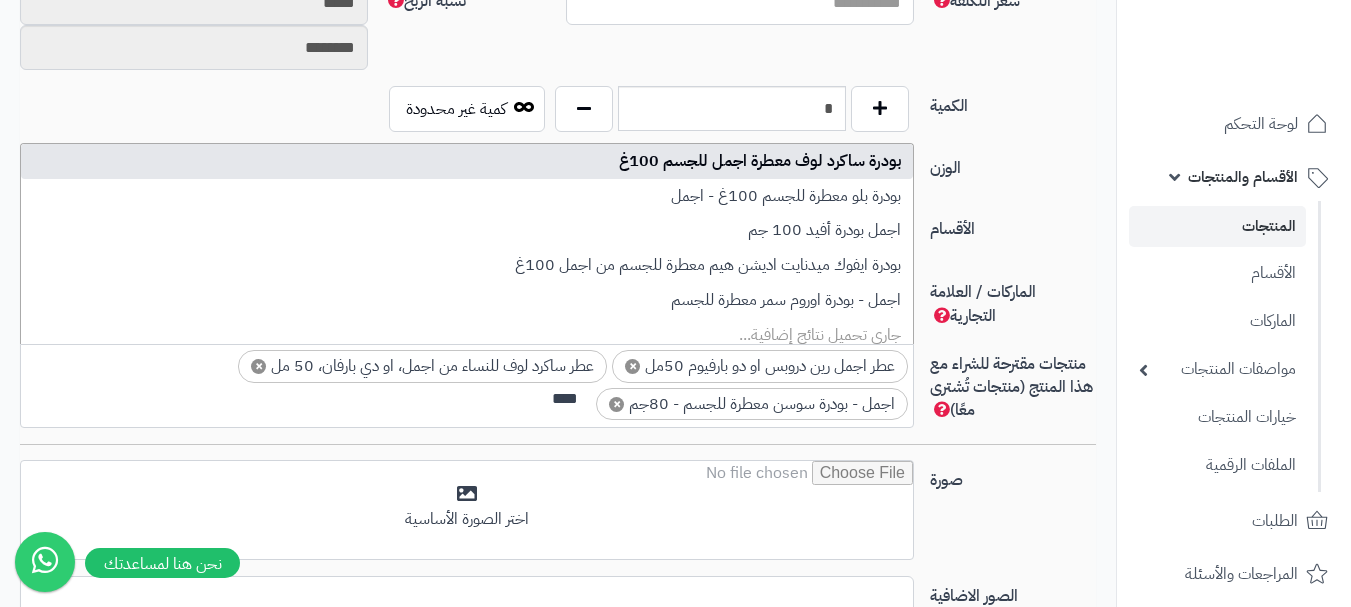 type on "****" 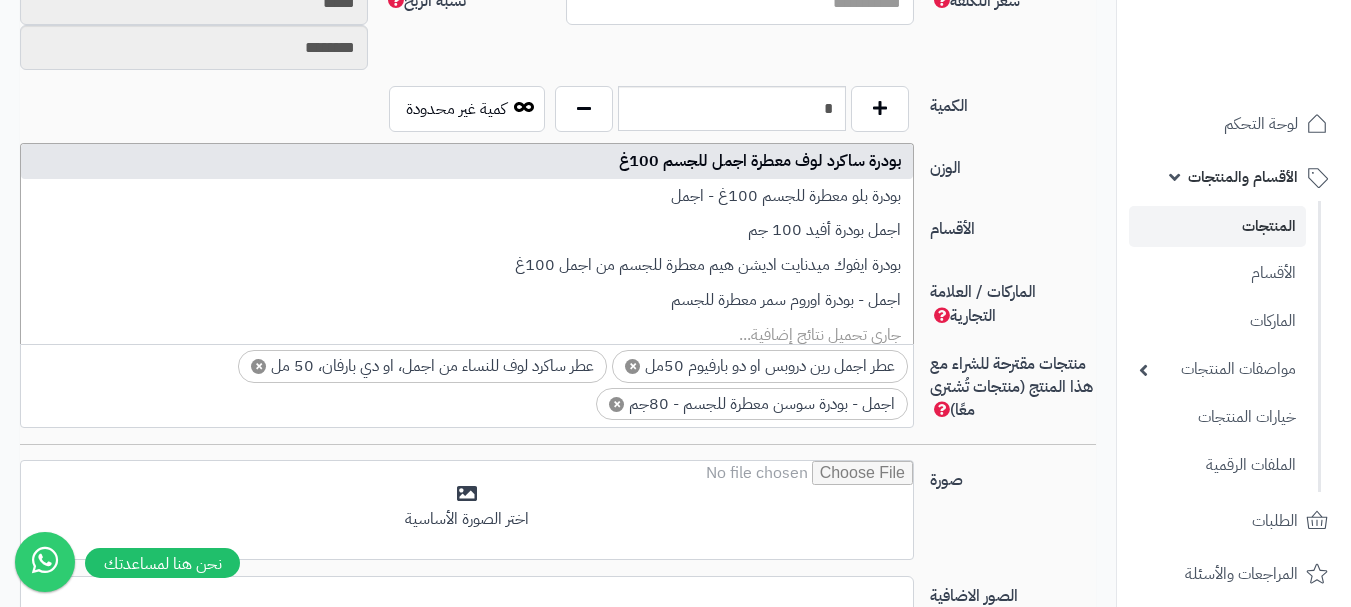 scroll, scrollTop: 0, scrollLeft: 0, axis: both 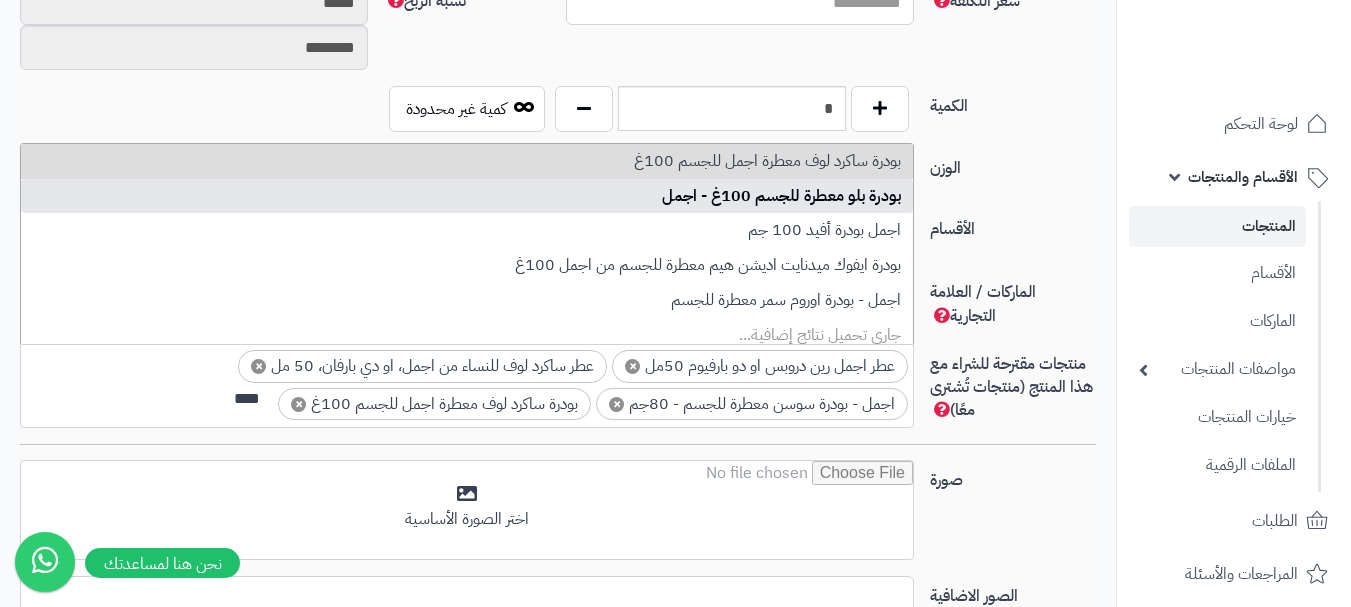 type on "****" 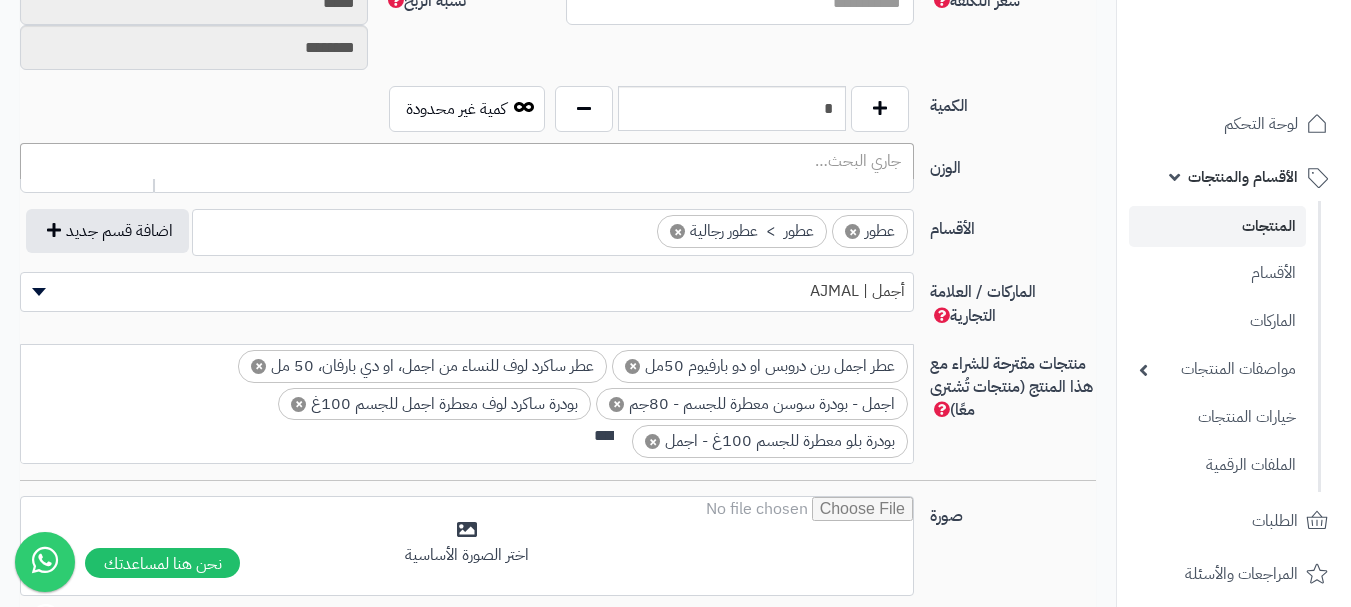 scroll 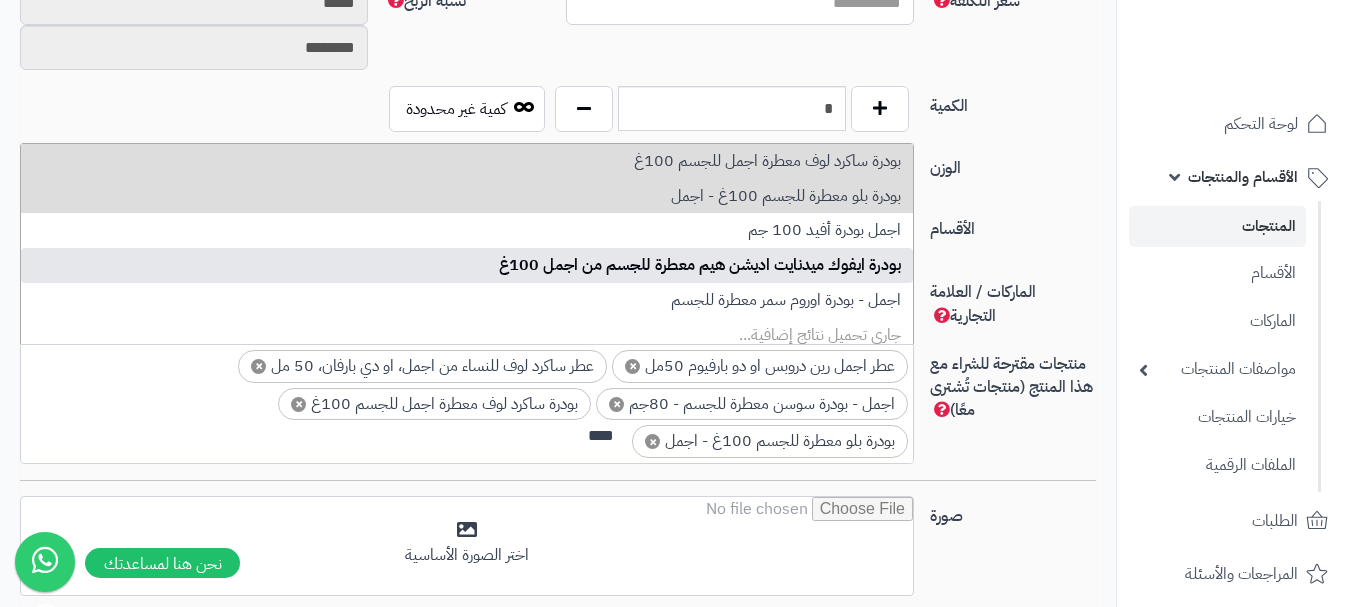 type on "****" 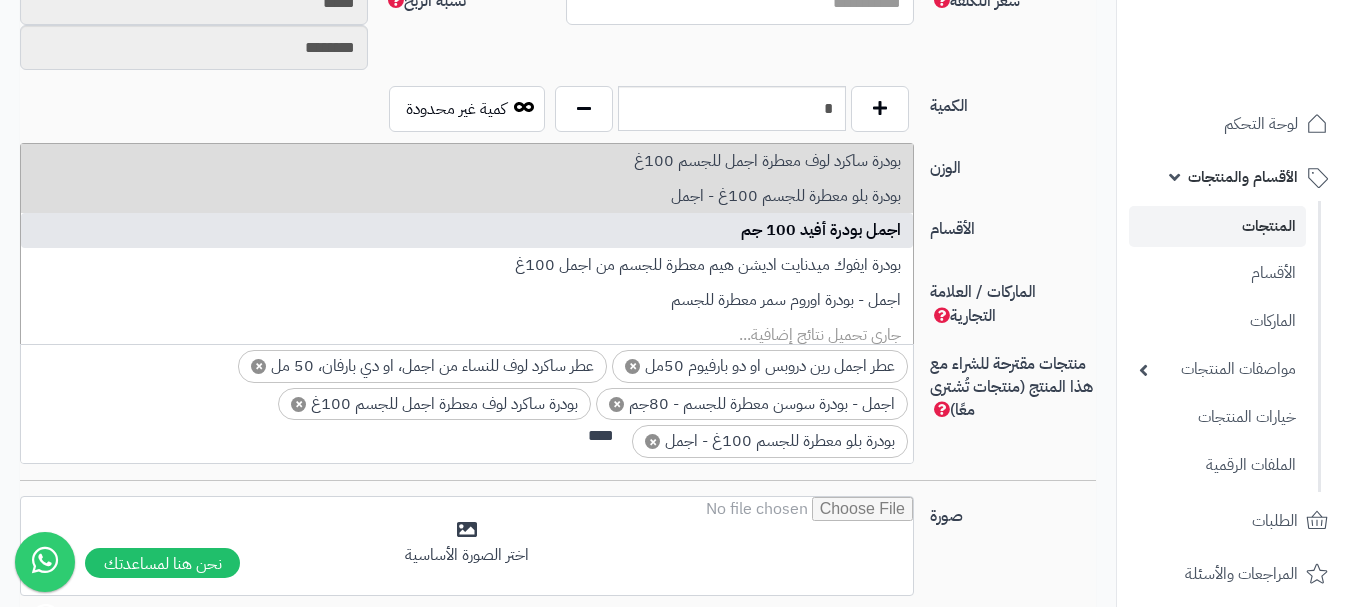 type 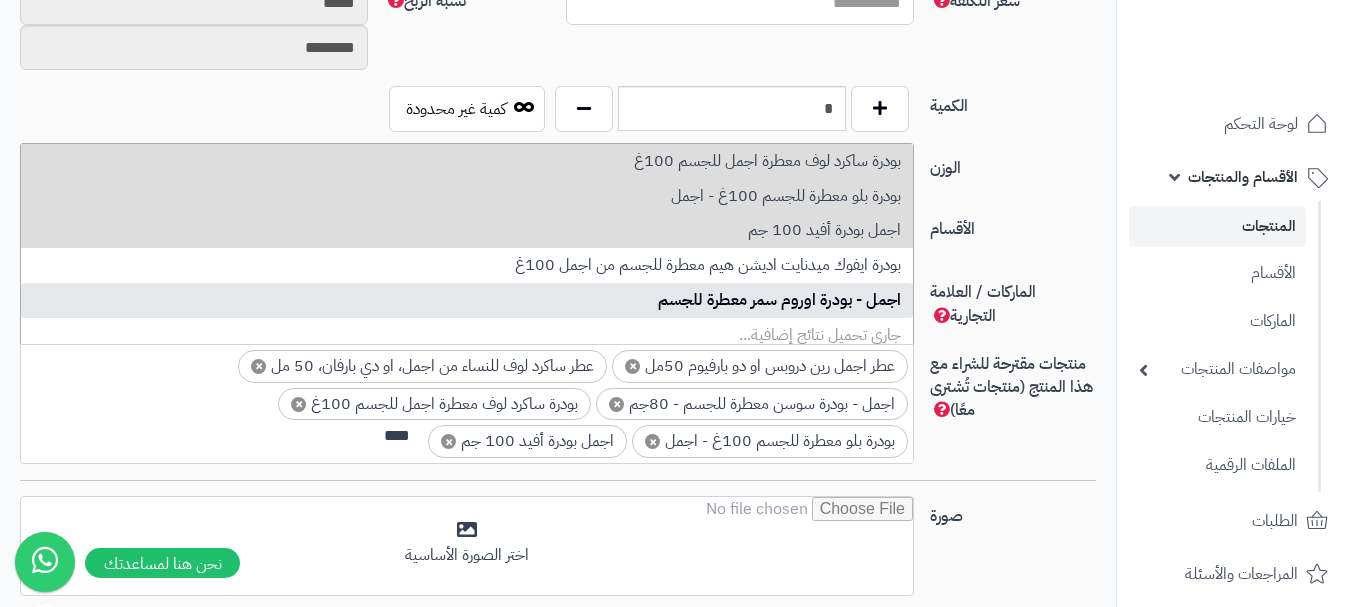 type on "****" 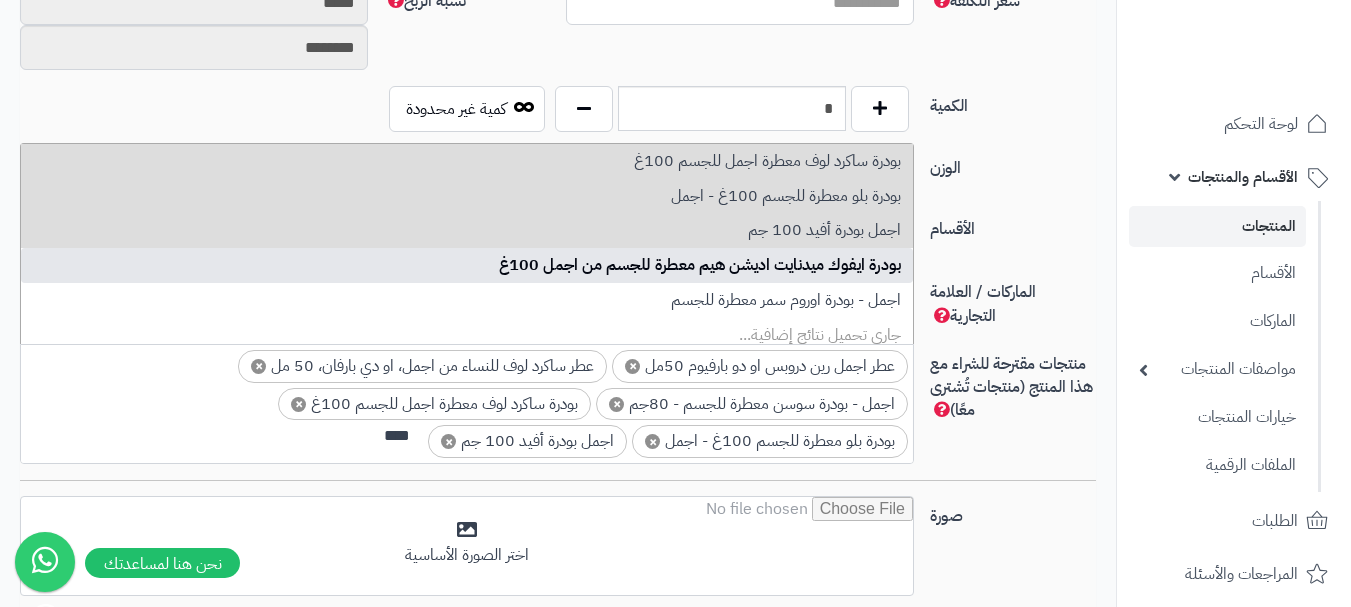 type 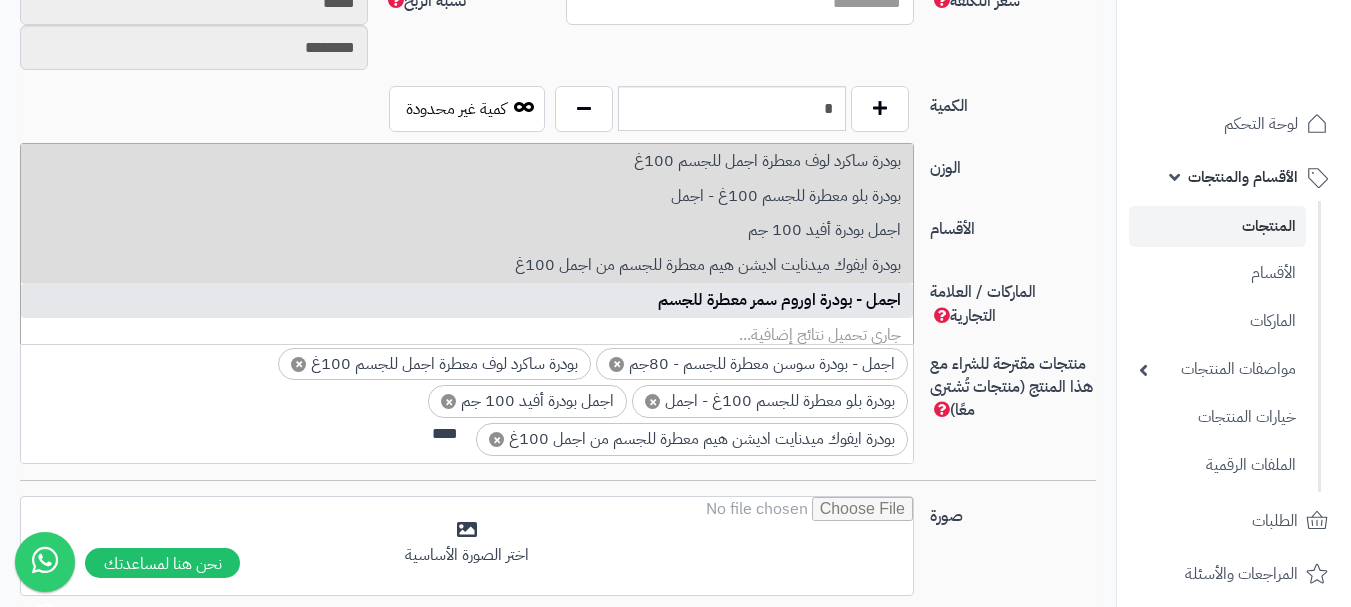 type on "****" 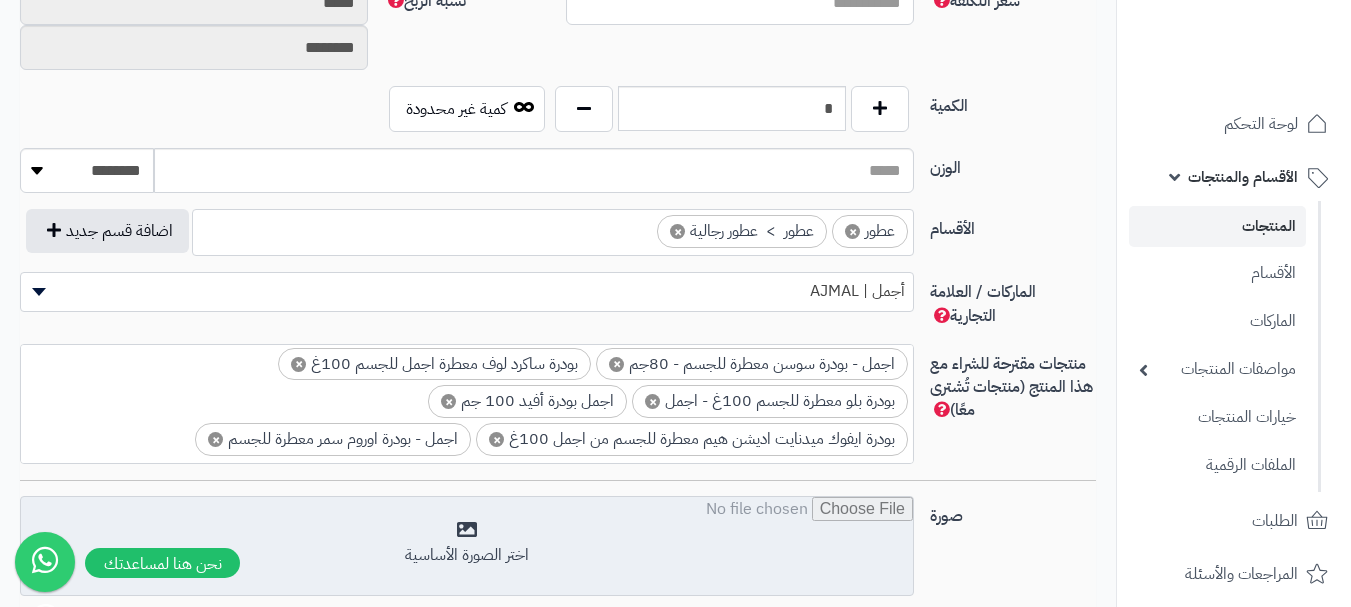 click at bounding box center (467, 547) 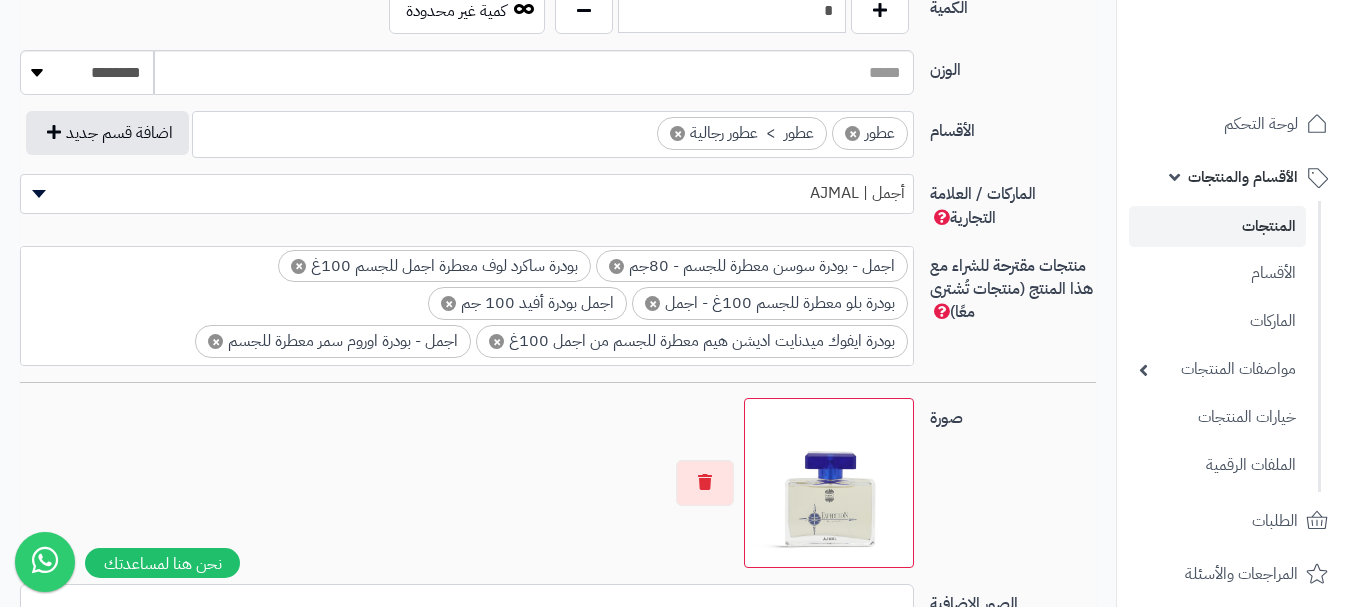 scroll, scrollTop: 1300, scrollLeft: 0, axis: vertical 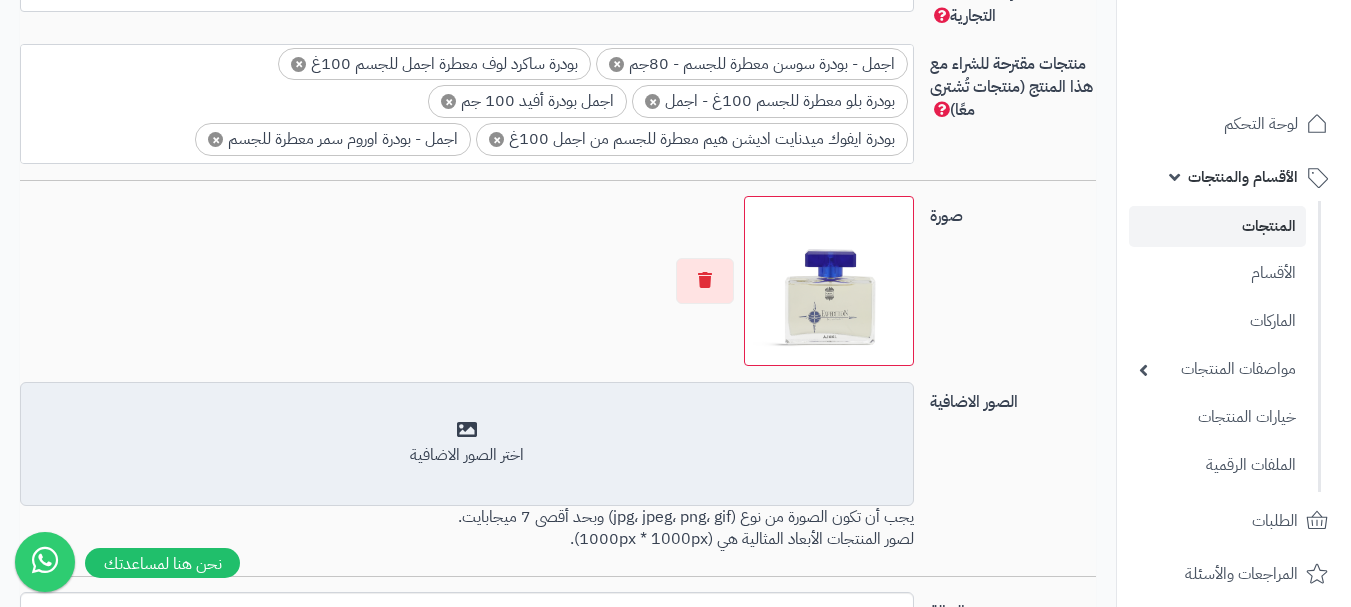 click on "اختر الصور الاضافية" at bounding box center (467, 455) 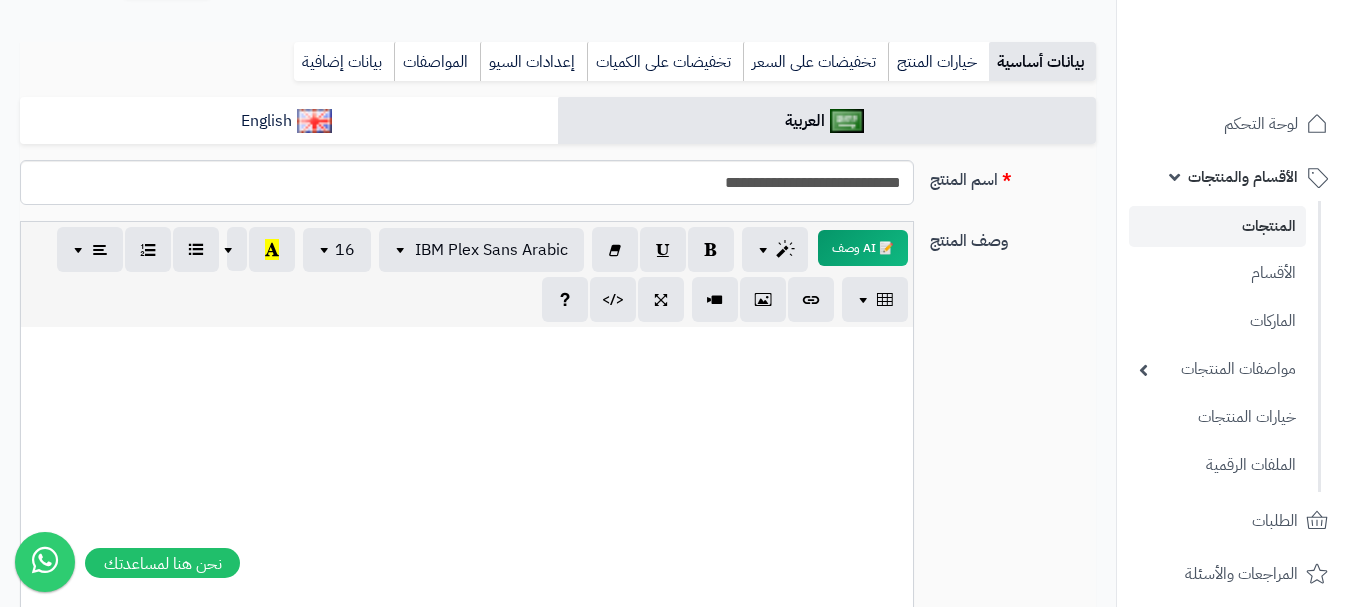 scroll, scrollTop: 0, scrollLeft: 0, axis: both 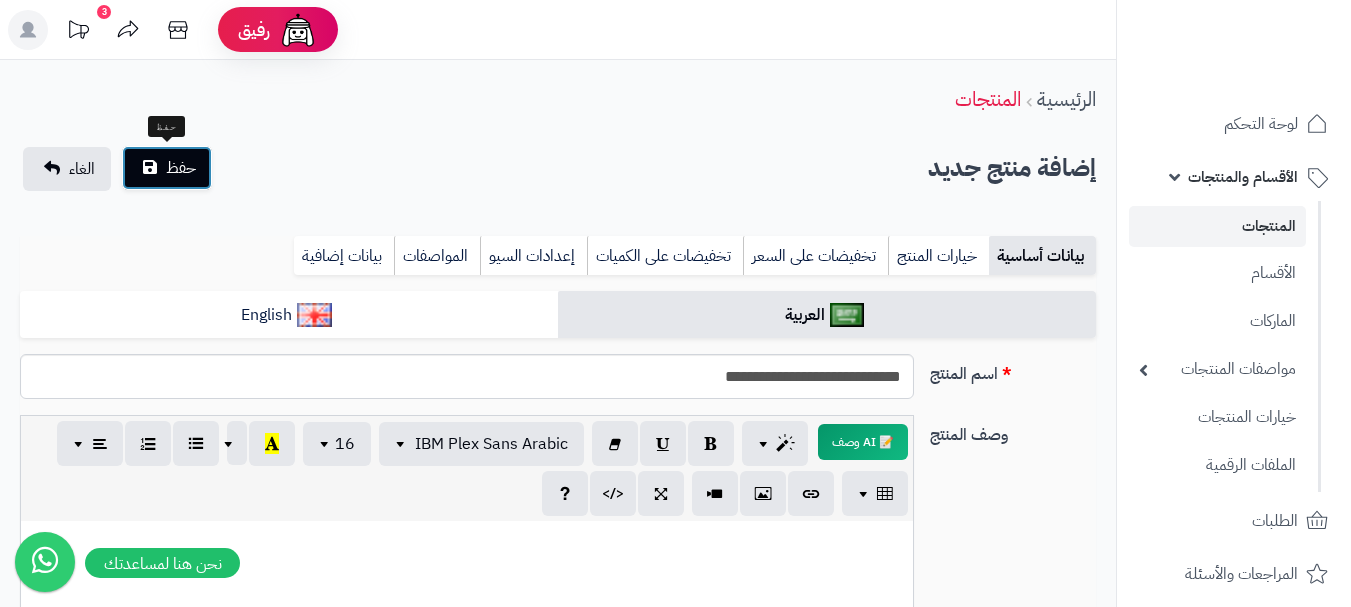 click on "حفظ" at bounding box center [181, 168] 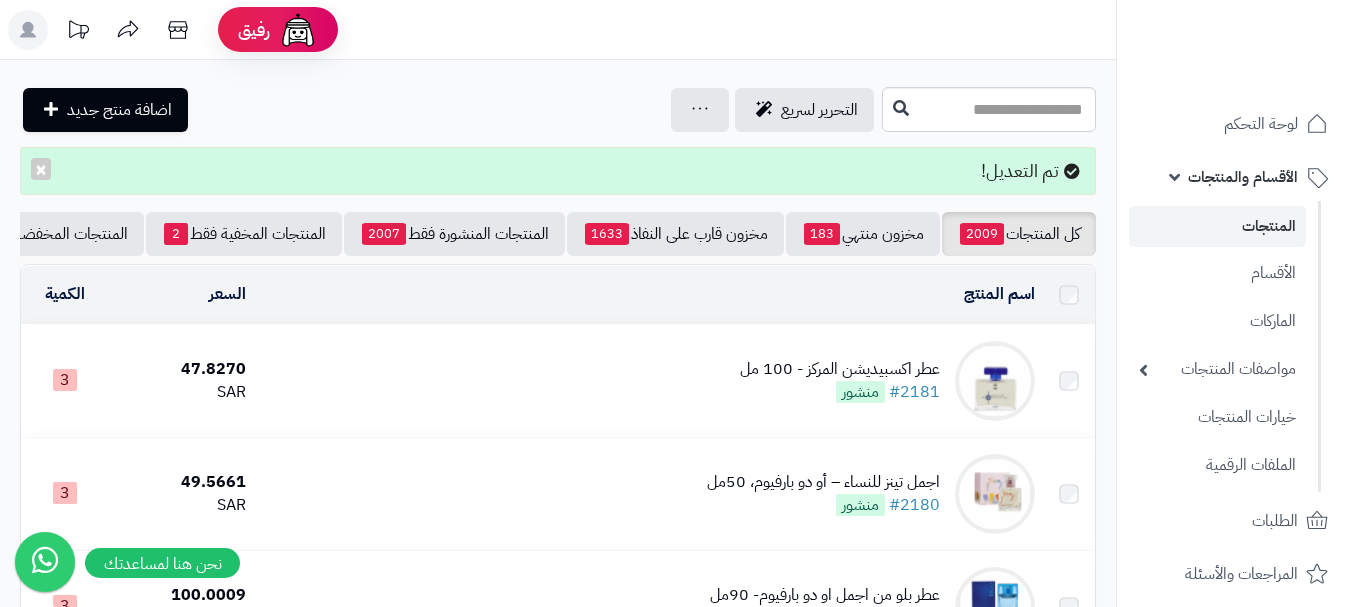 scroll, scrollTop: 0, scrollLeft: 0, axis: both 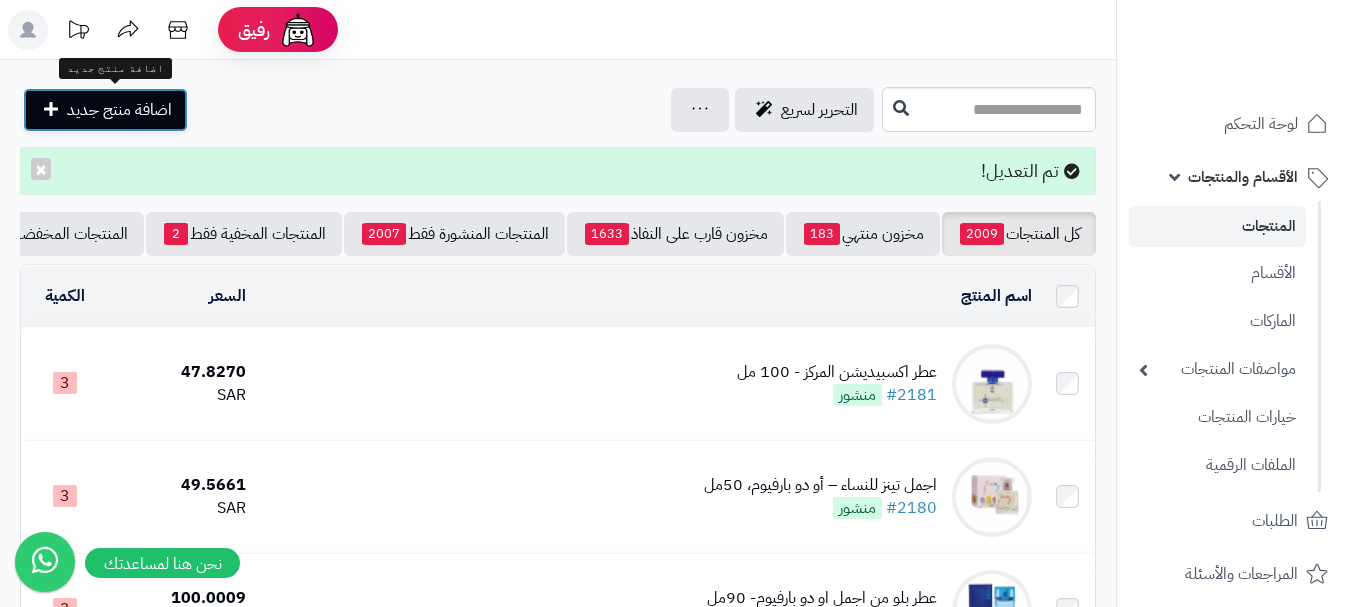 click on "اضافة منتج جديد" at bounding box center (105, 110) 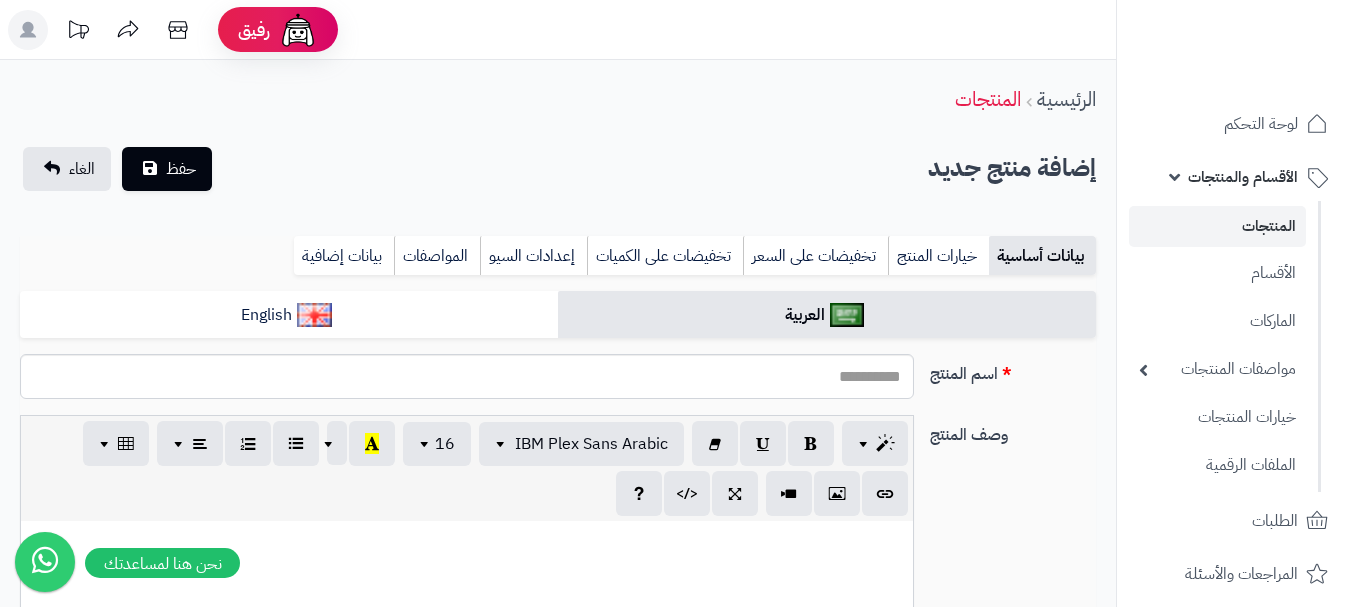 select 